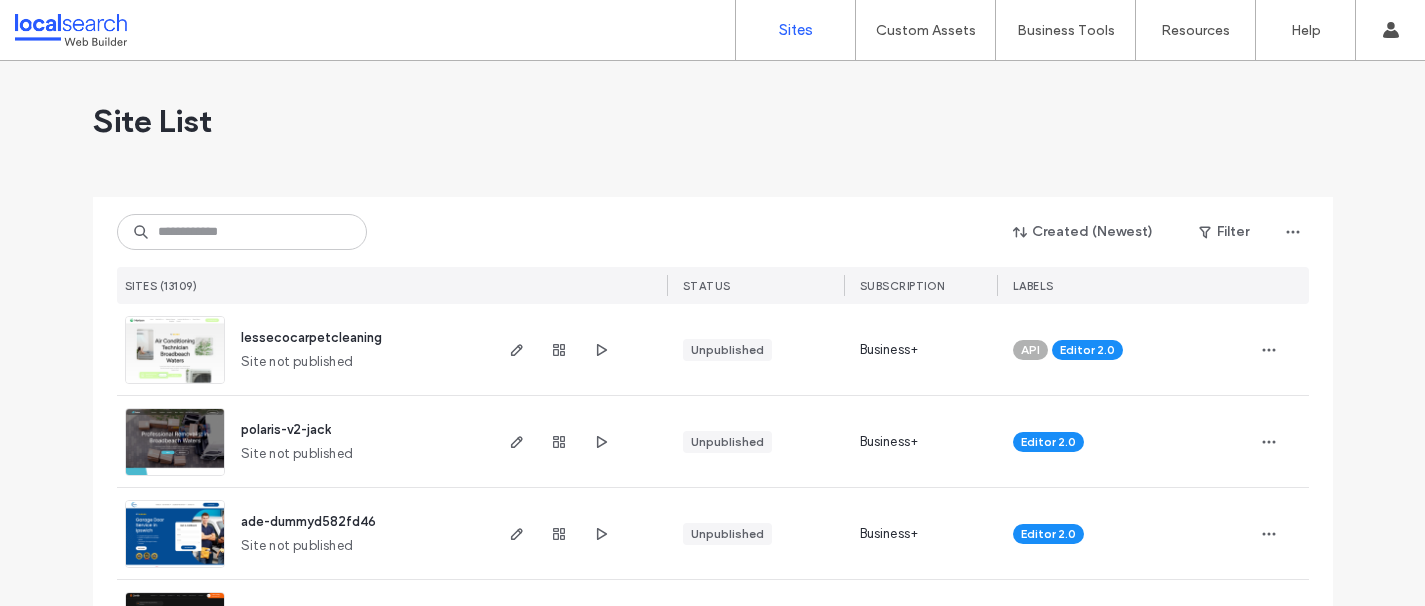 scroll, scrollTop: 0, scrollLeft: 0, axis: both 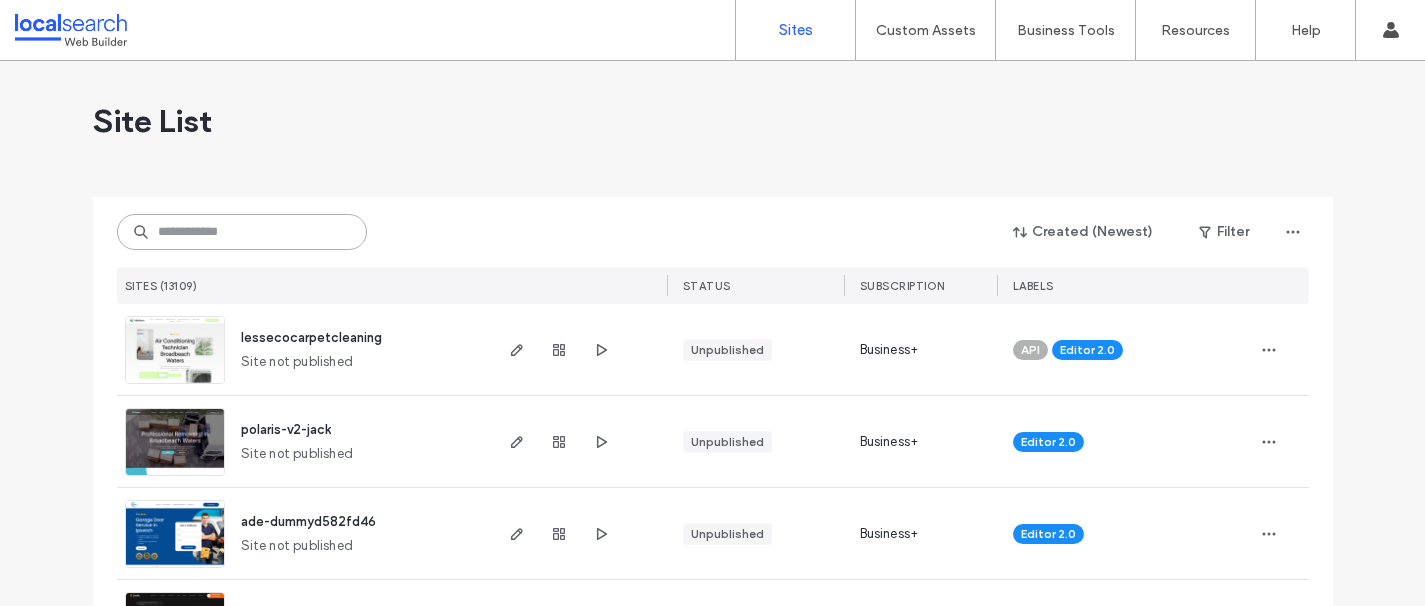 click at bounding box center [242, 232] 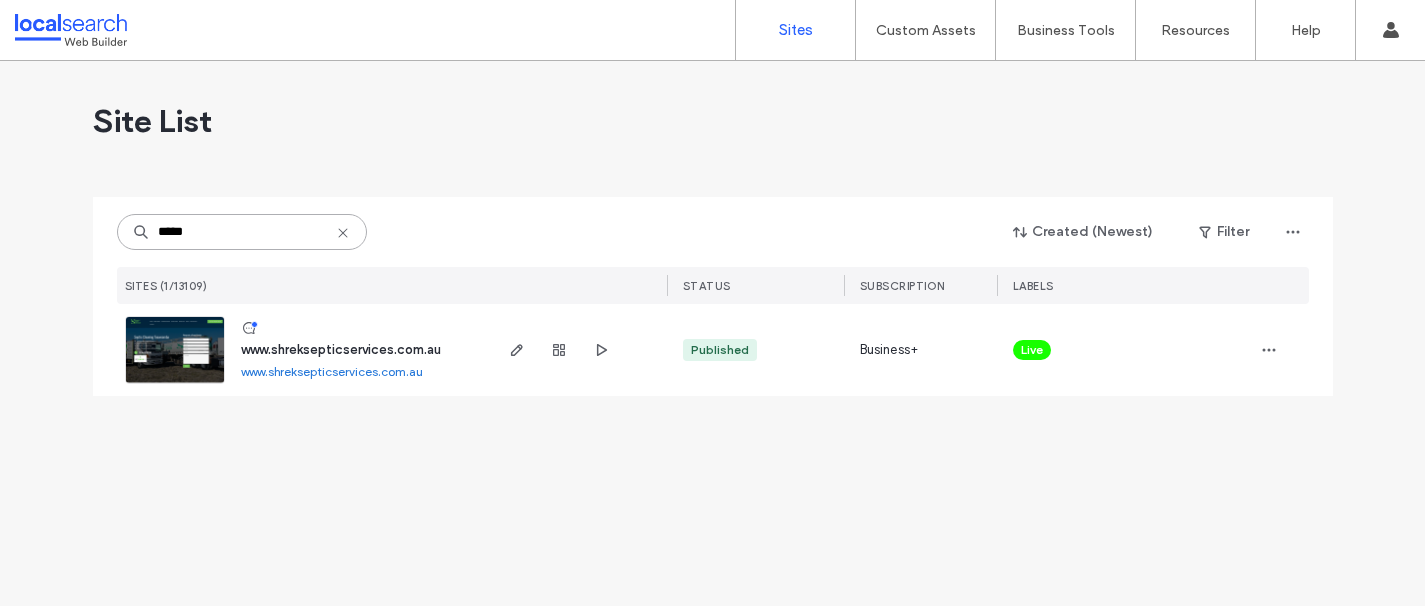 type on "*****" 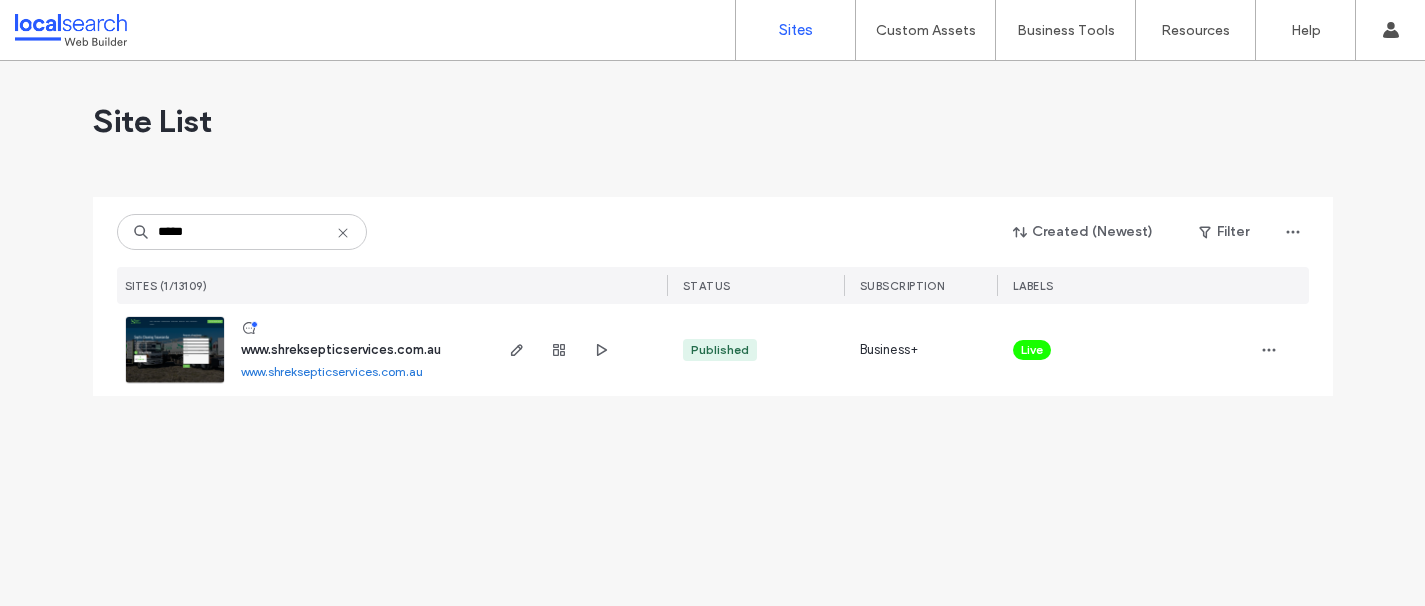 click on "www.shreksepticservices.com.au" at bounding box center [341, 349] 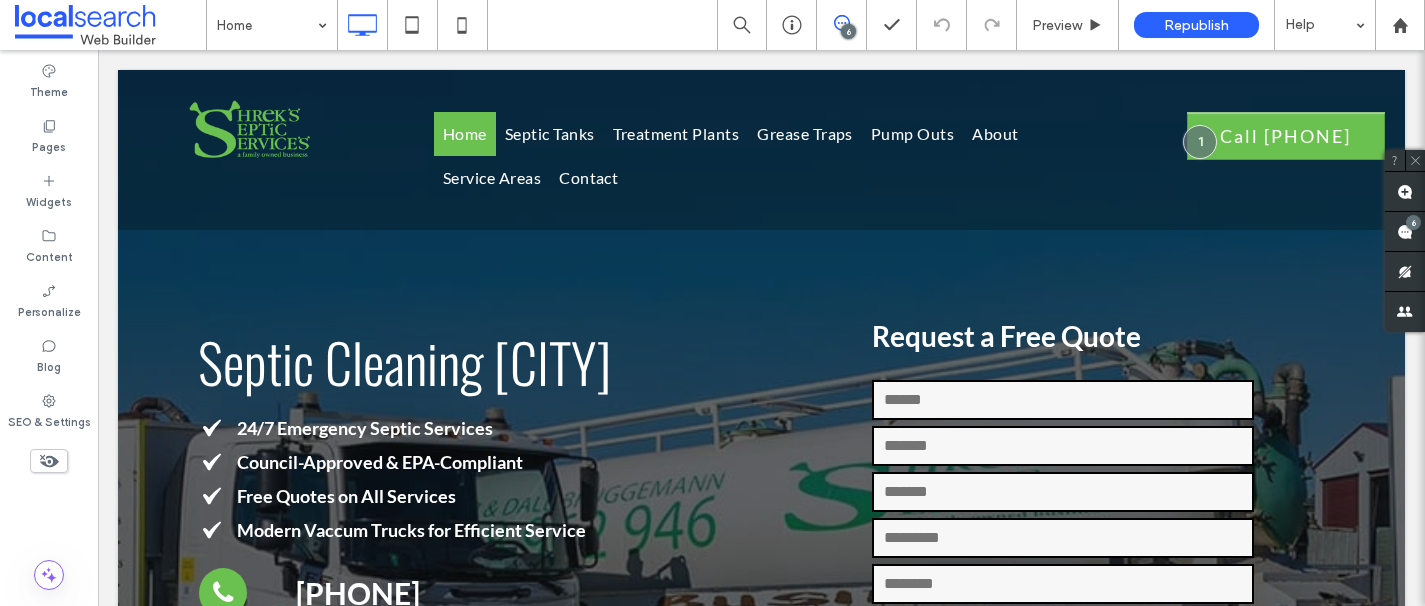 scroll, scrollTop: 0, scrollLeft: 0, axis: both 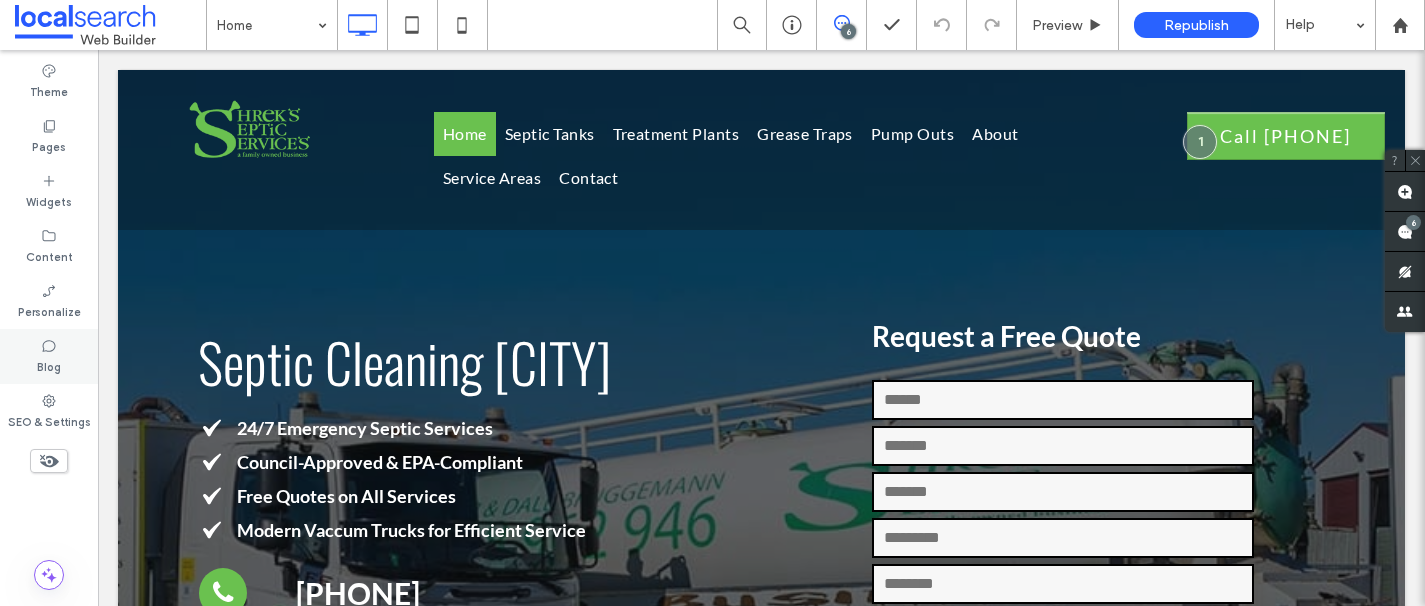 drag, startPoint x: 38, startPoint y: 367, endPoint x: 162, endPoint y: 265, distance: 160.56151 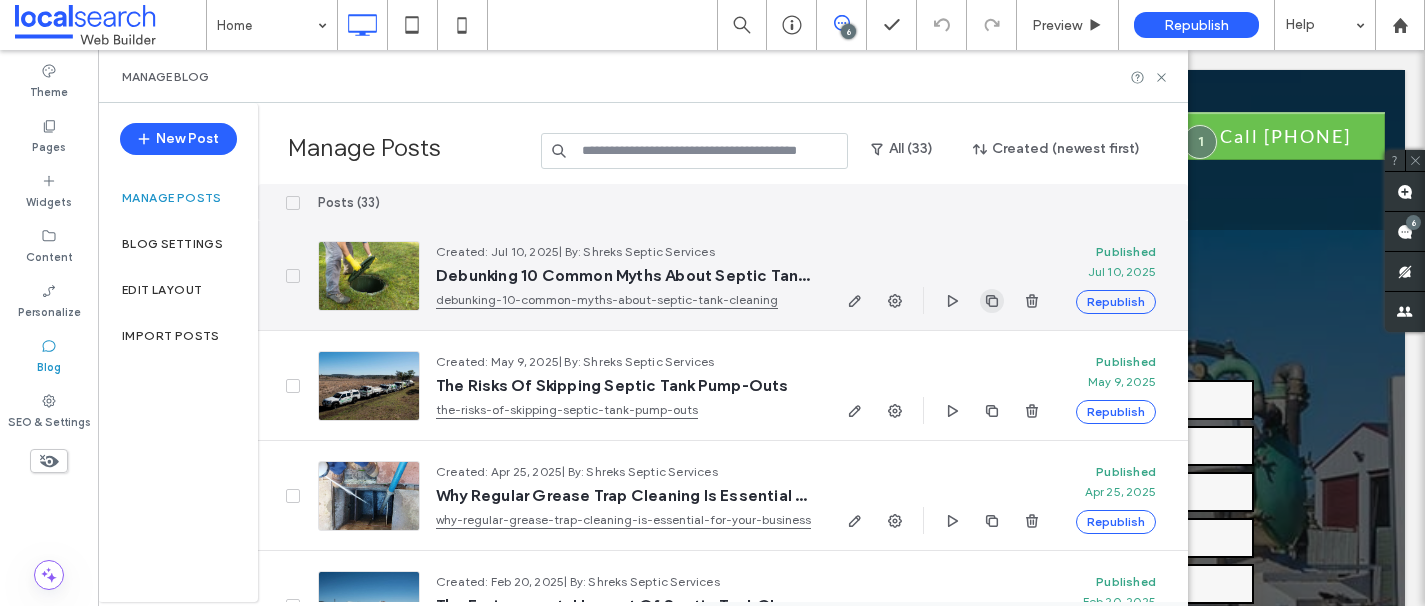 click 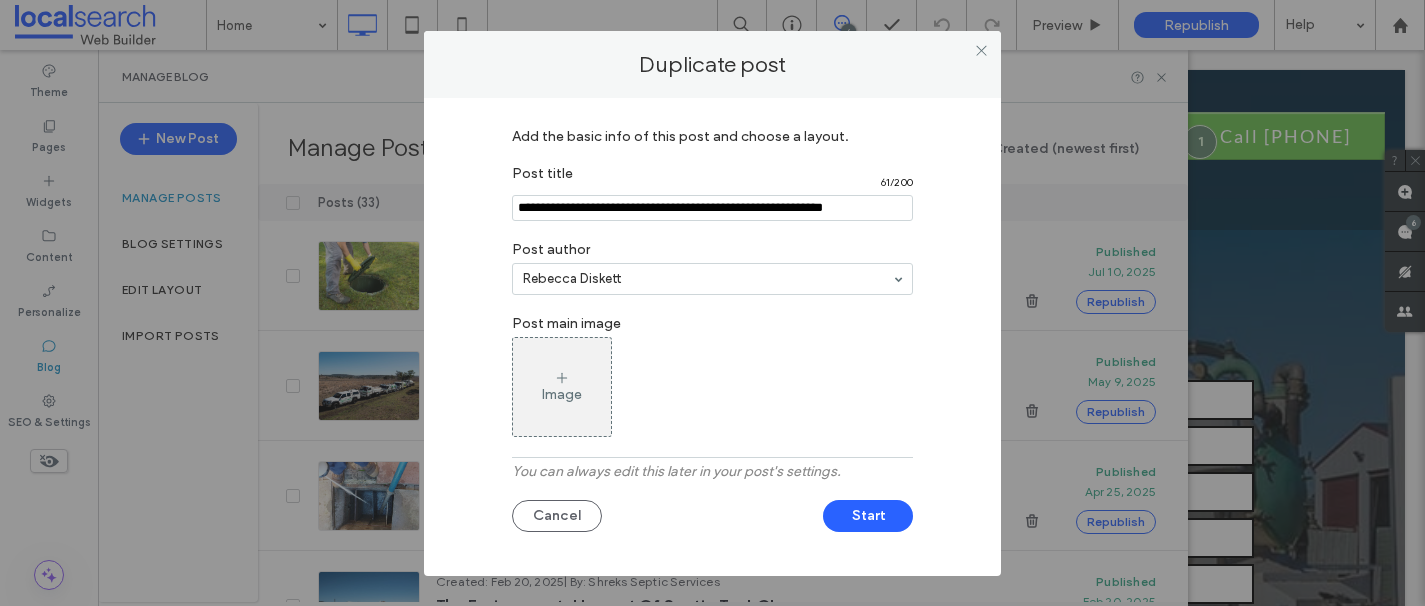click at bounding box center [712, 208] 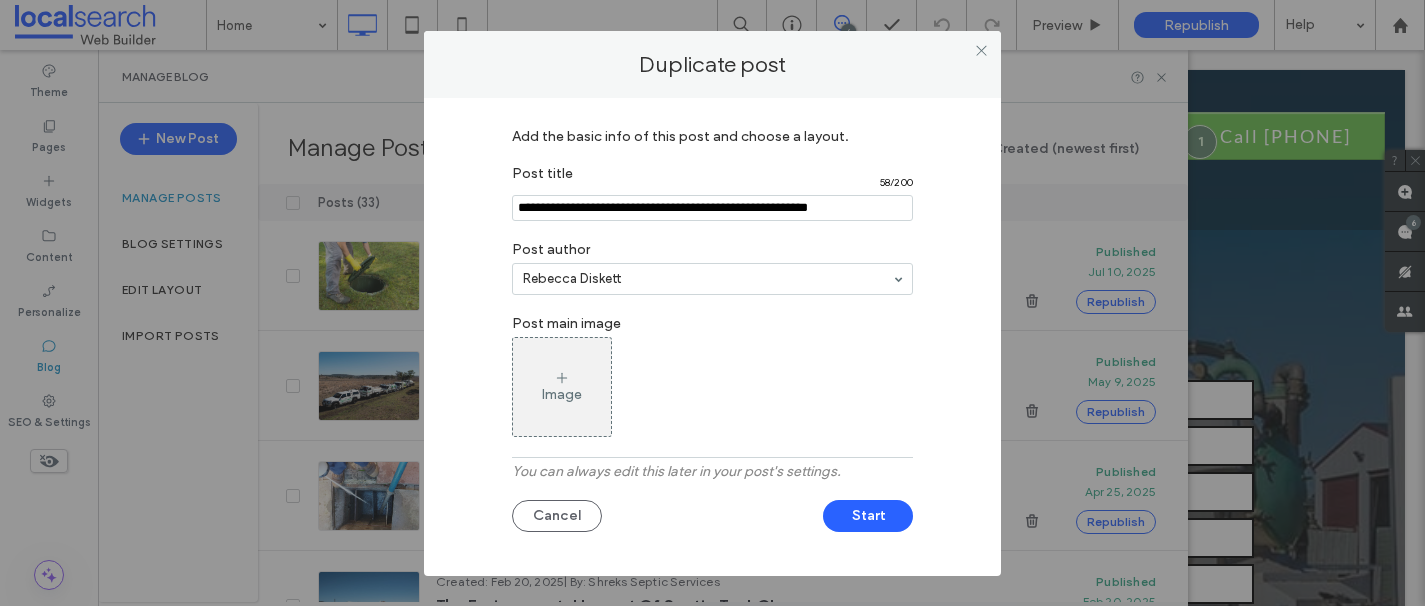 type on "**********" 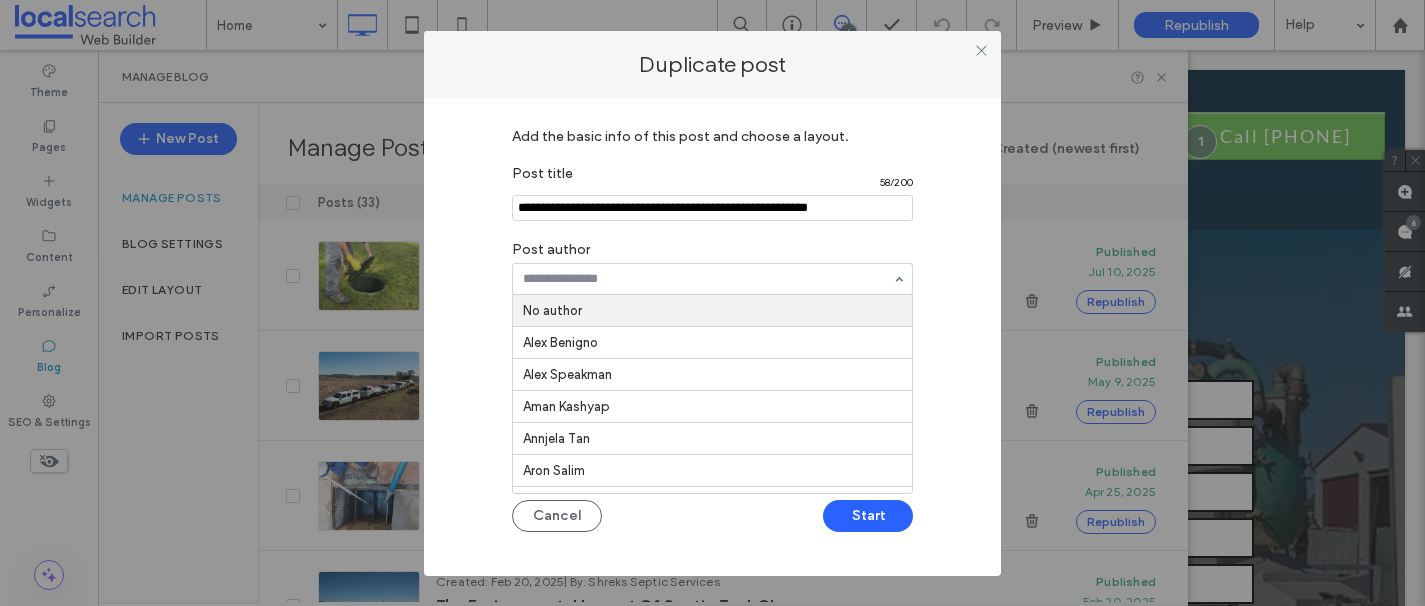 click at bounding box center (707, 279) 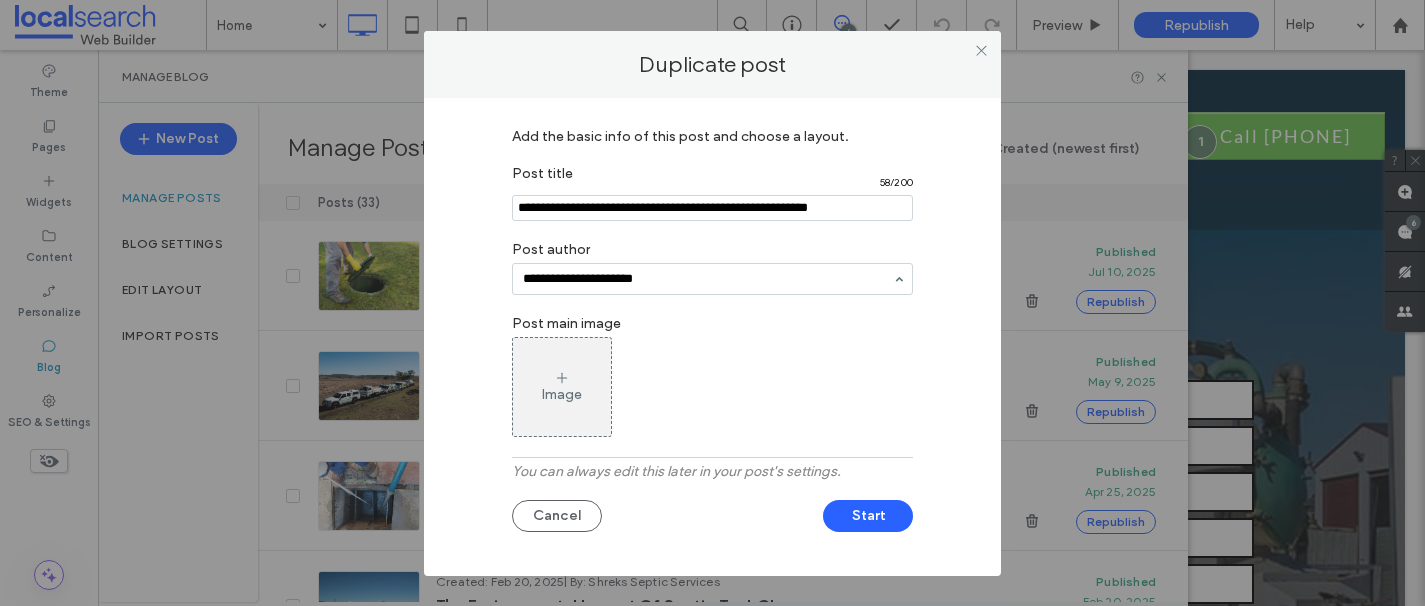 type on "**********" 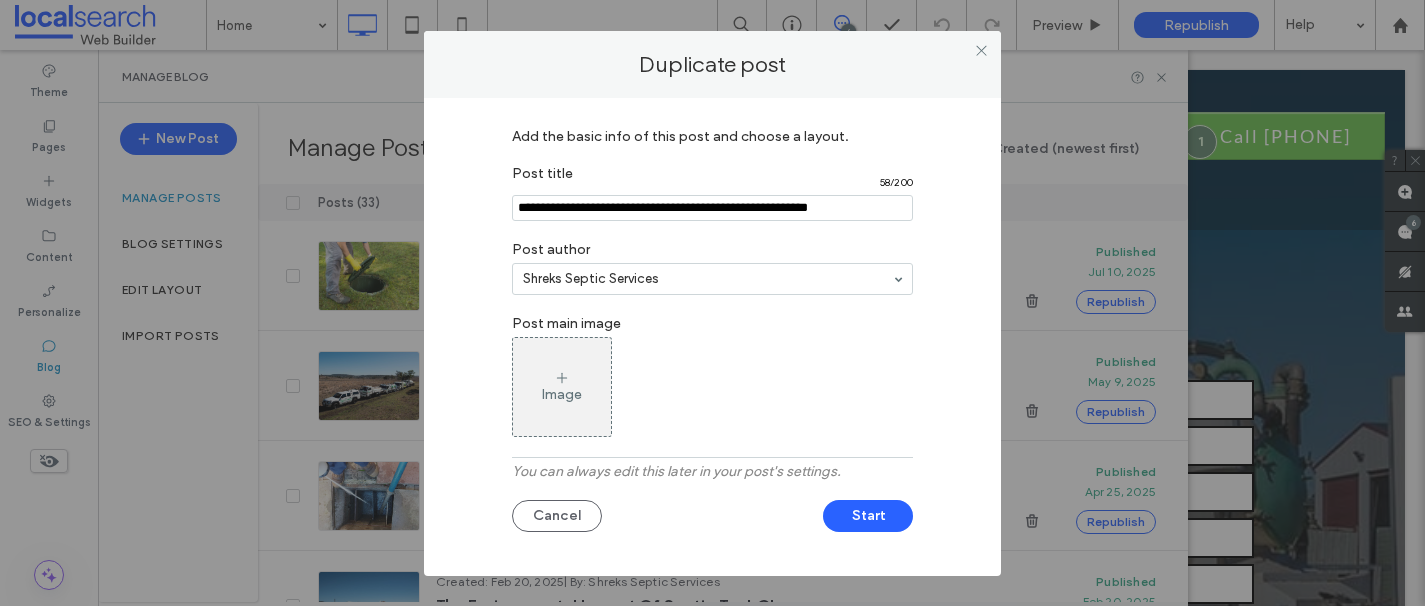 click on "Image" at bounding box center (562, 387) 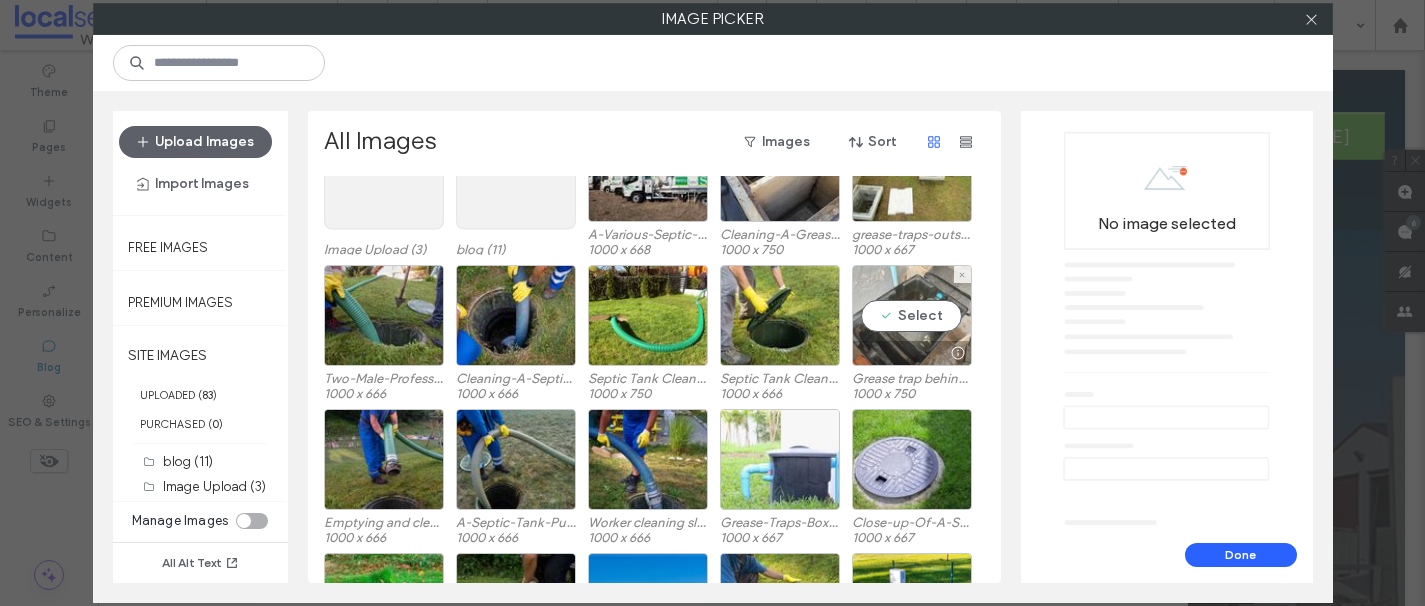 scroll, scrollTop: 111, scrollLeft: 0, axis: vertical 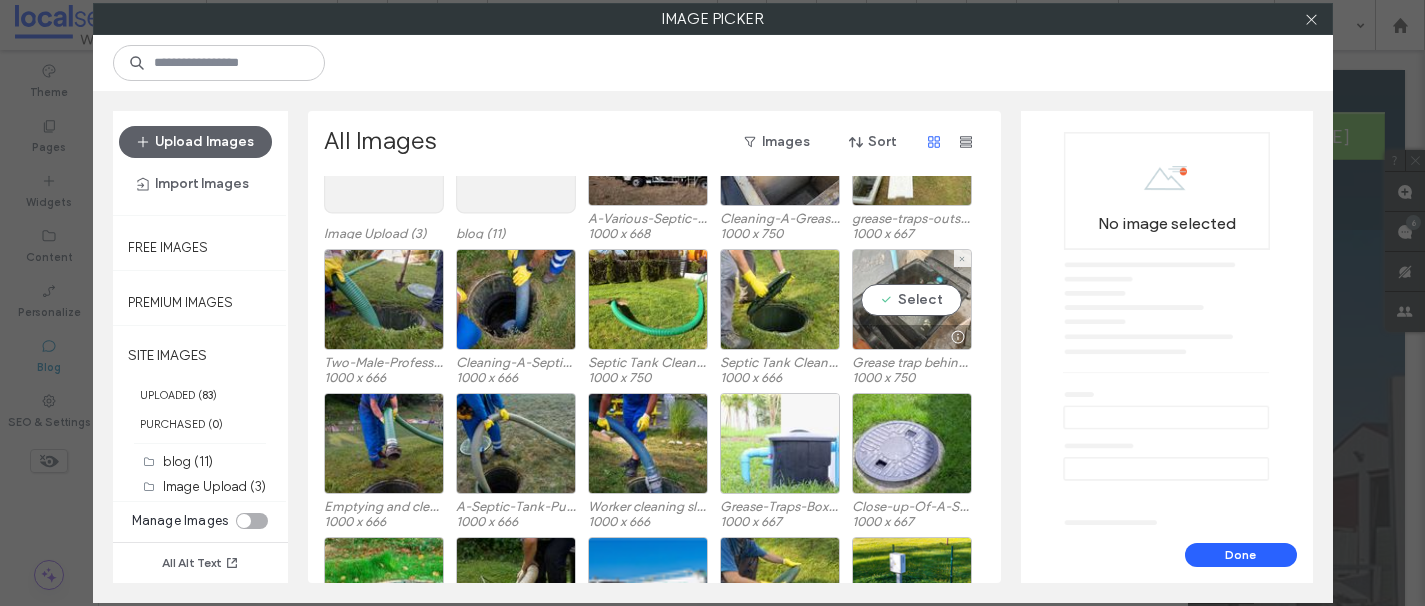 click on "Select" at bounding box center (912, 299) 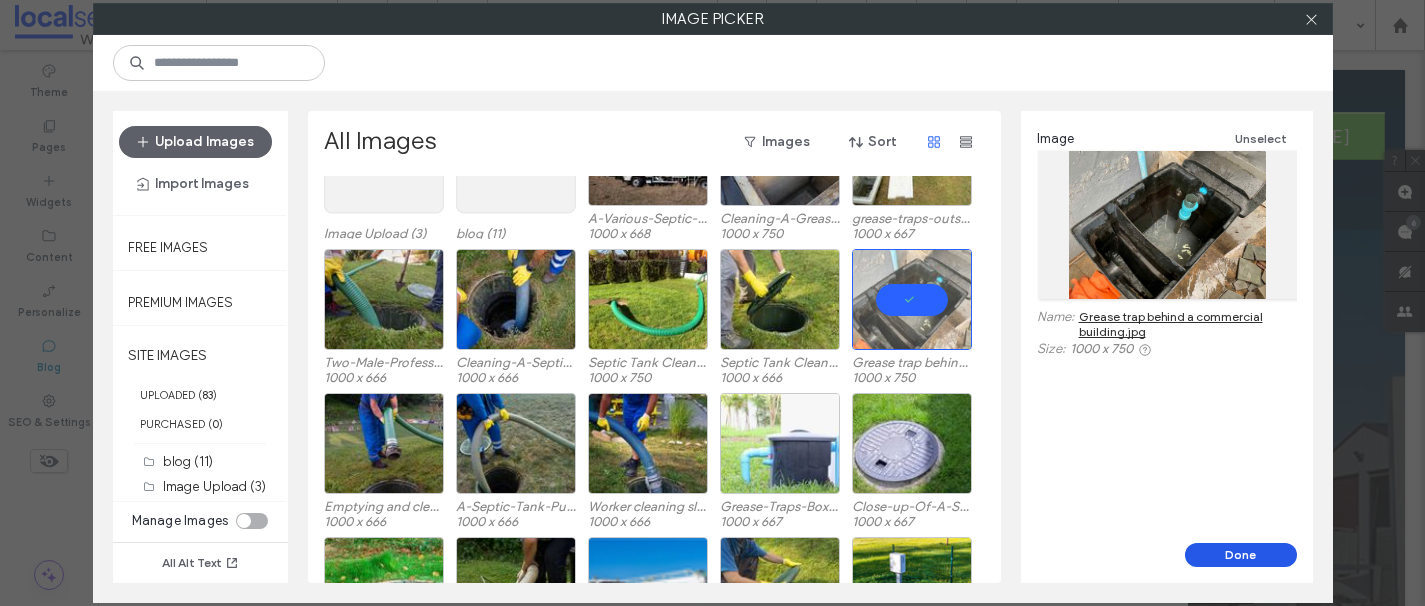 click on "Done" at bounding box center [1241, 555] 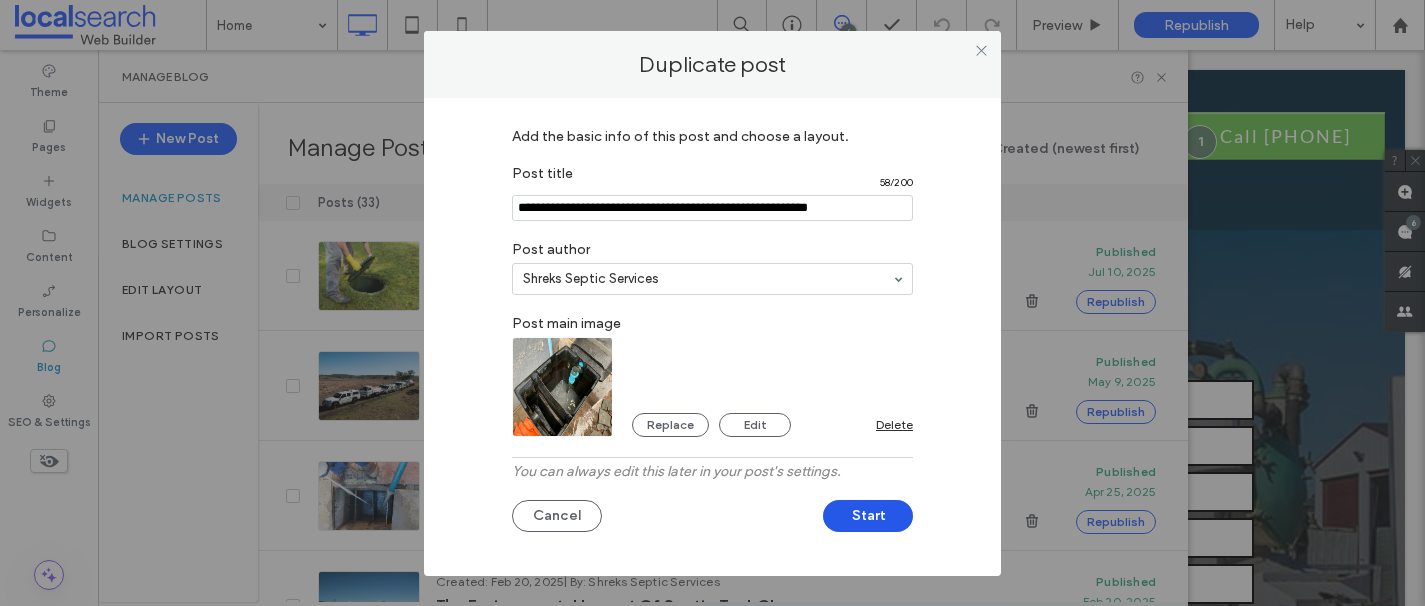click on "Start" at bounding box center [868, 516] 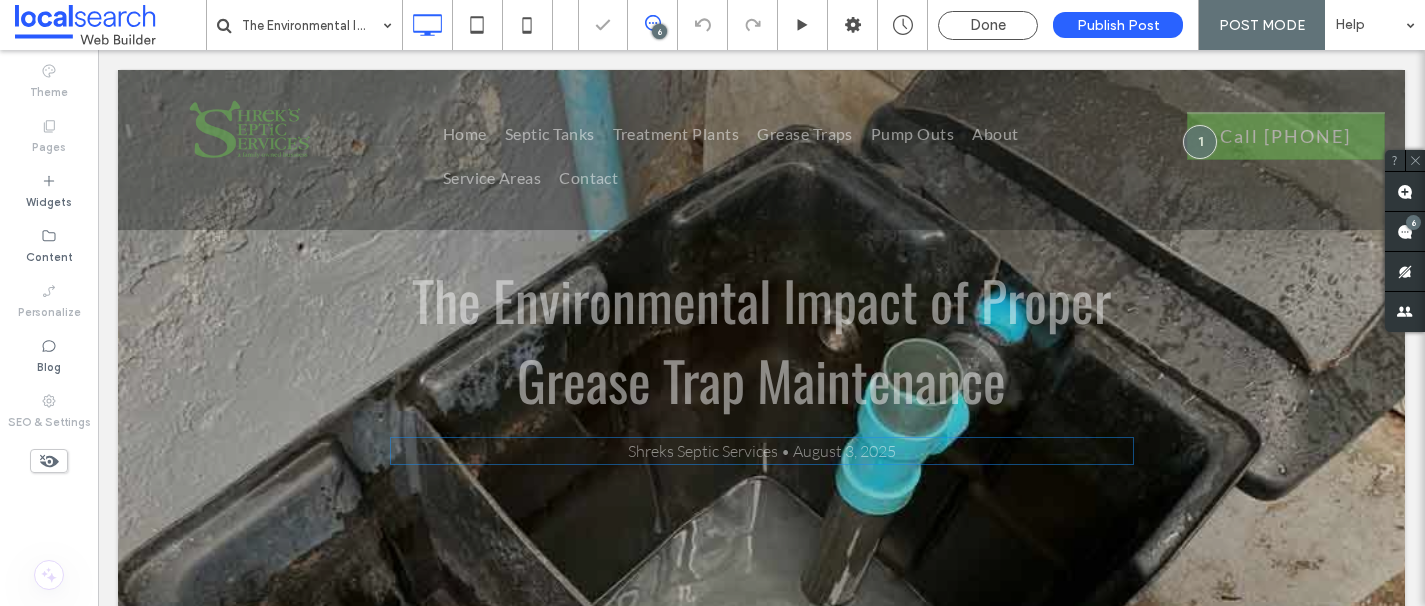 scroll, scrollTop: 0, scrollLeft: 0, axis: both 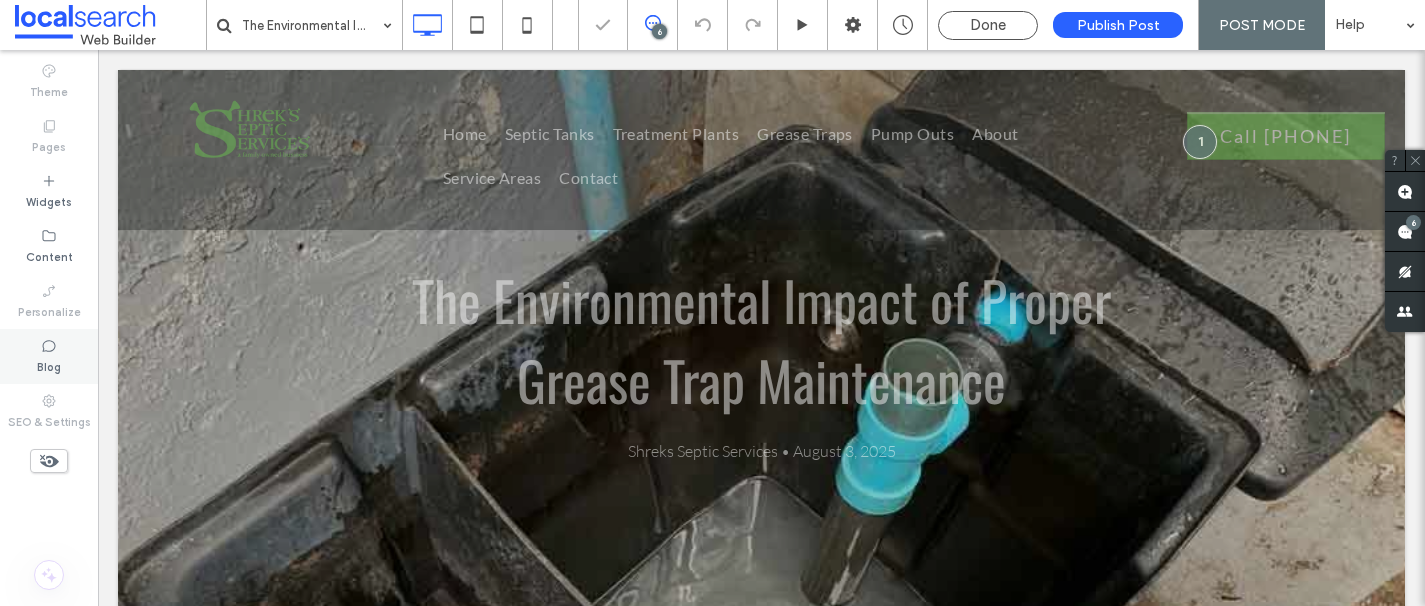 click 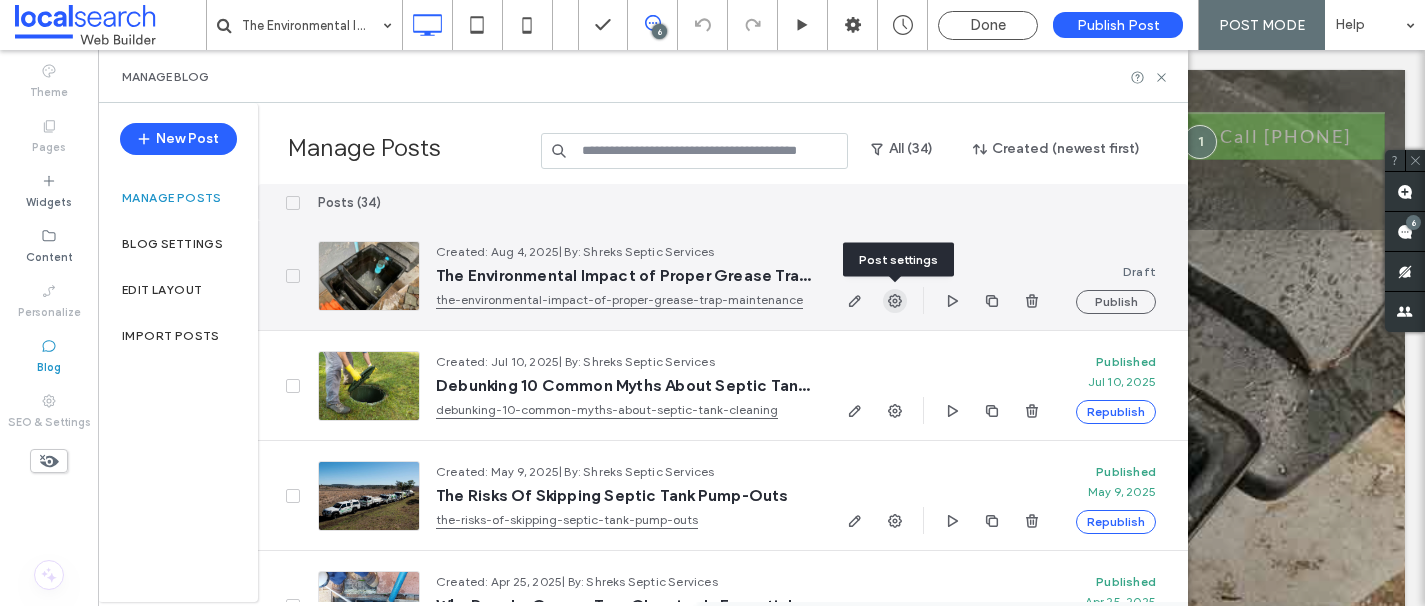 click 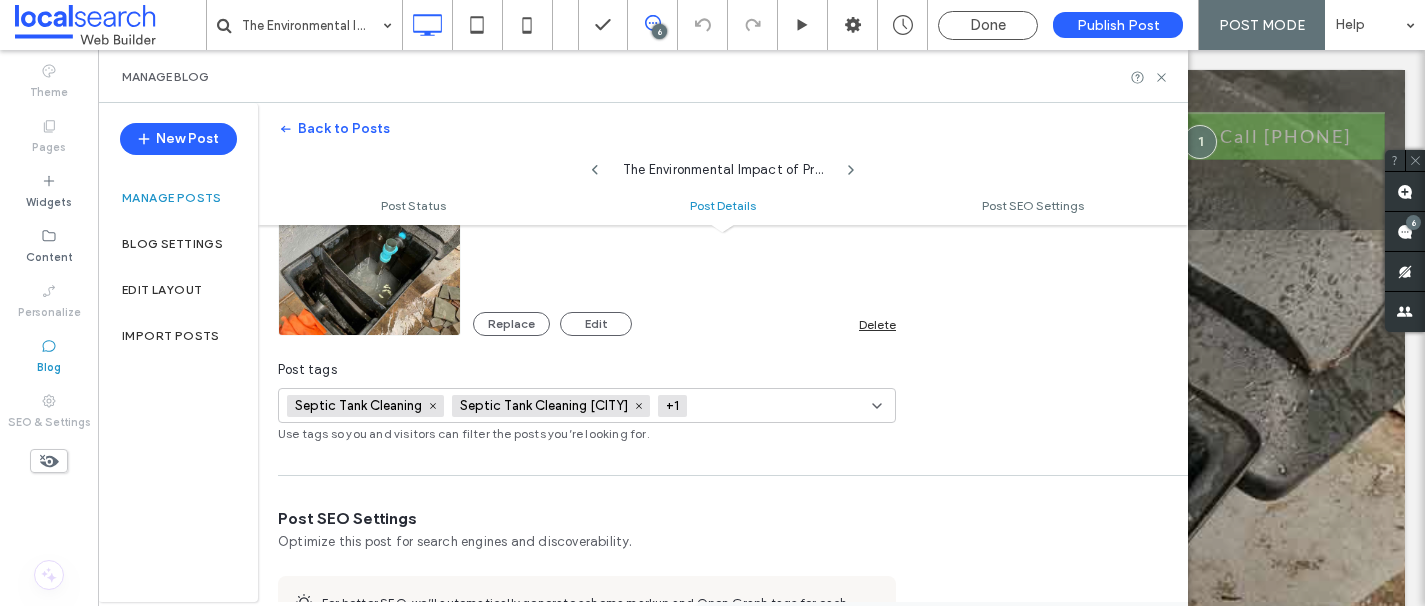 scroll, scrollTop: 505, scrollLeft: 0, axis: vertical 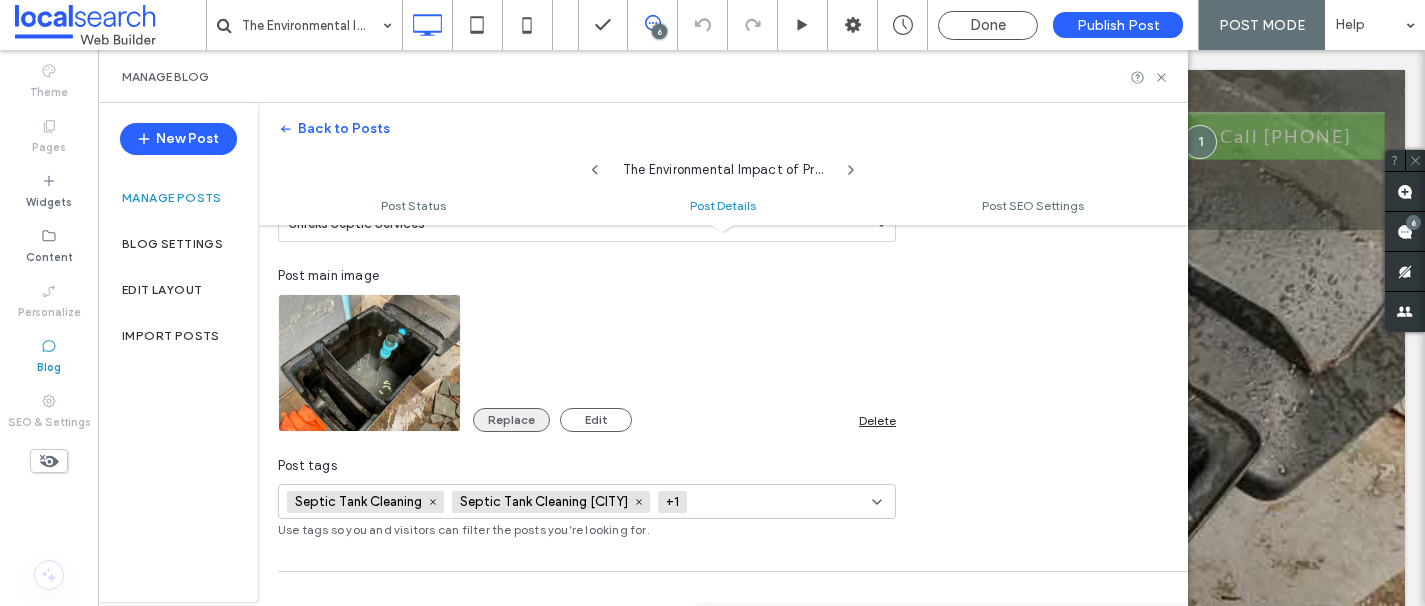 click on "Replace" at bounding box center [511, 420] 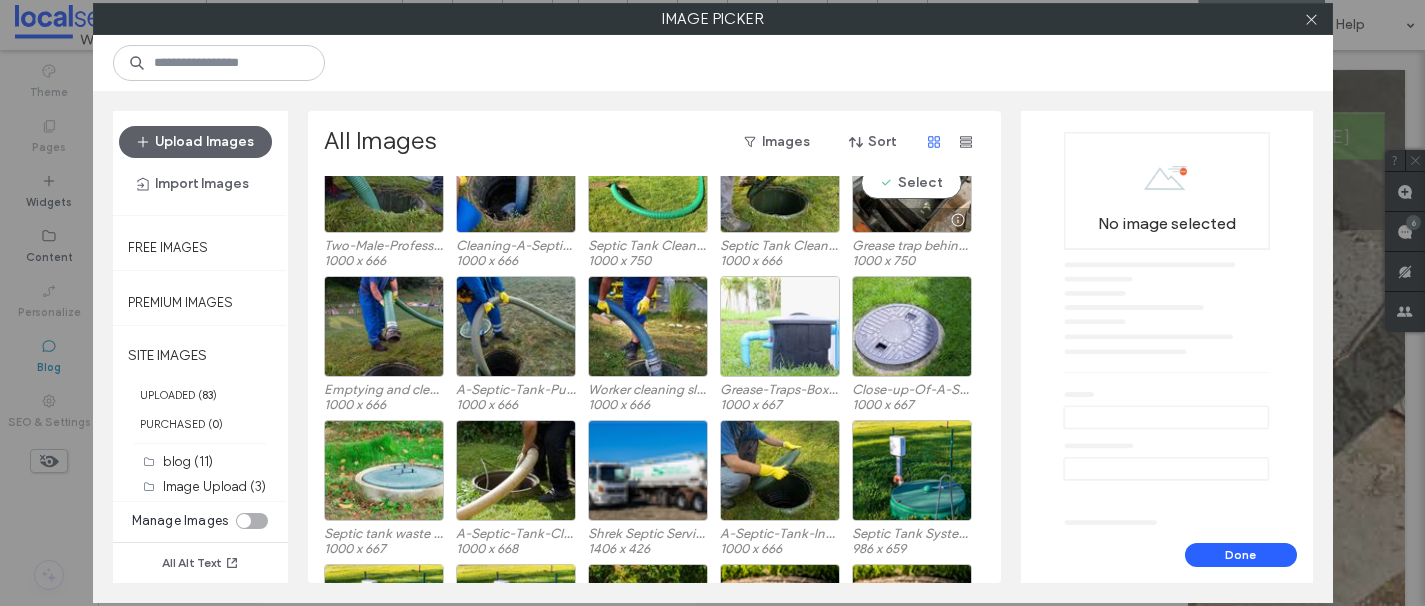 scroll, scrollTop: 163, scrollLeft: 0, axis: vertical 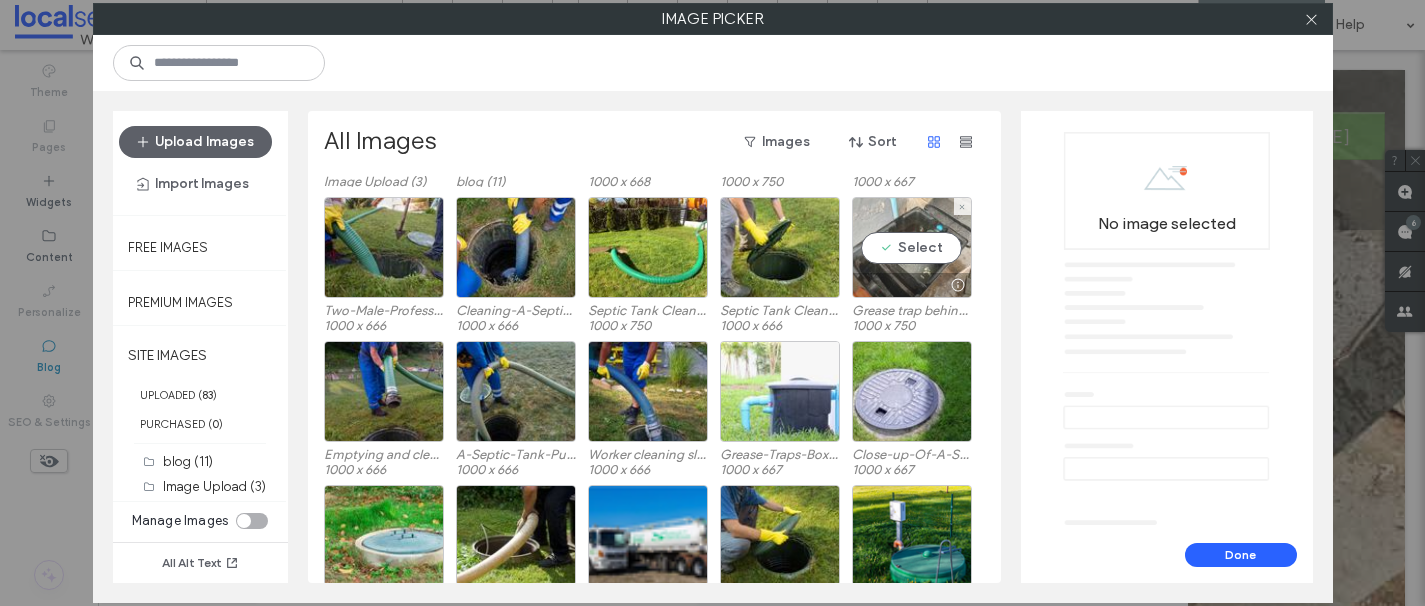 click on "Select" at bounding box center [912, 247] 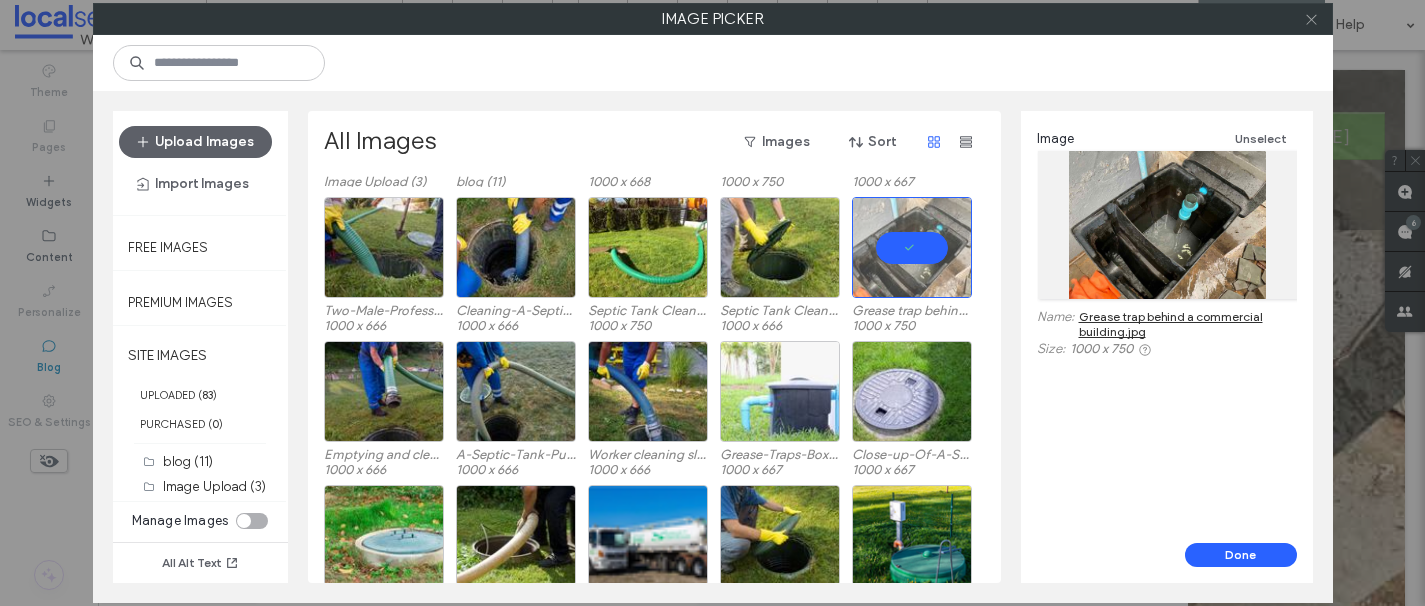 click 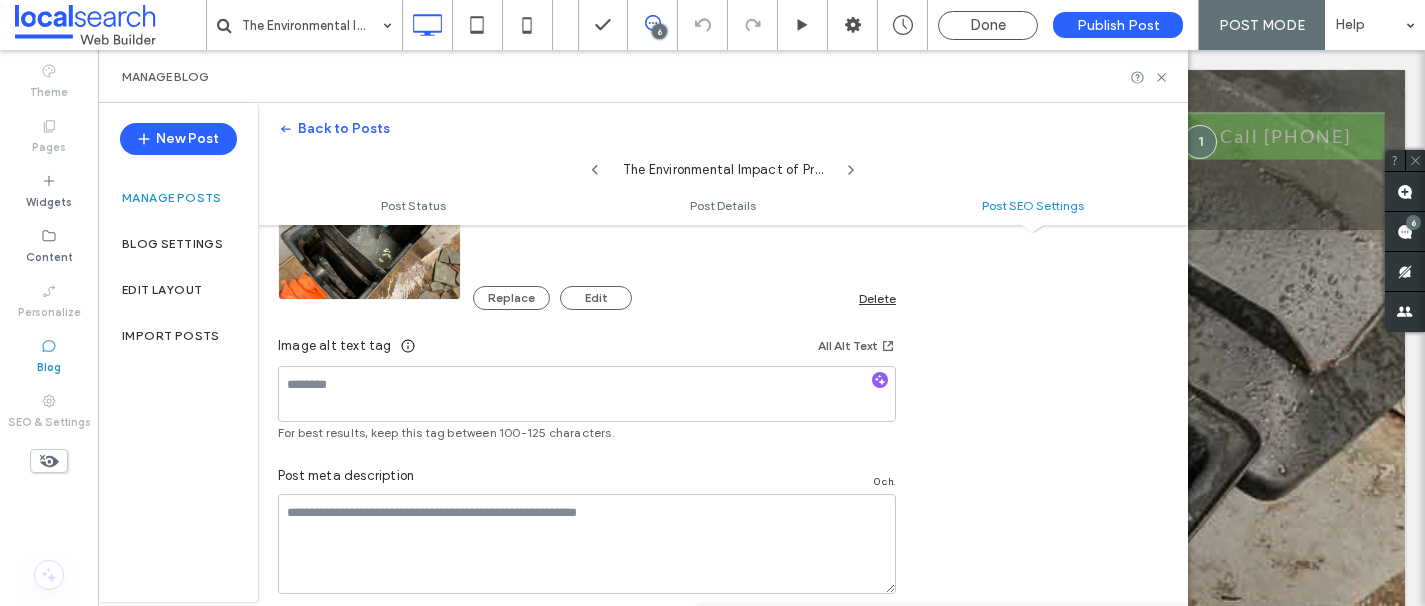 scroll, scrollTop: 1240, scrollLeft: 0, axis: vertical 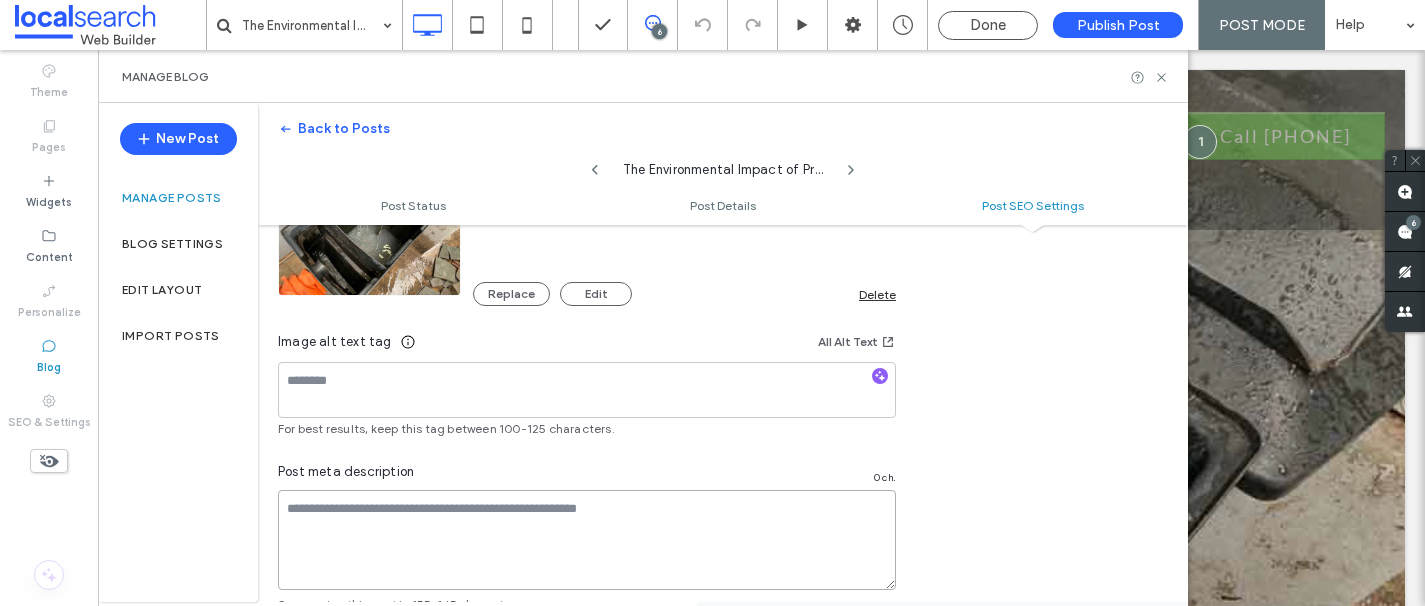 click at bounding box center [587, 540] 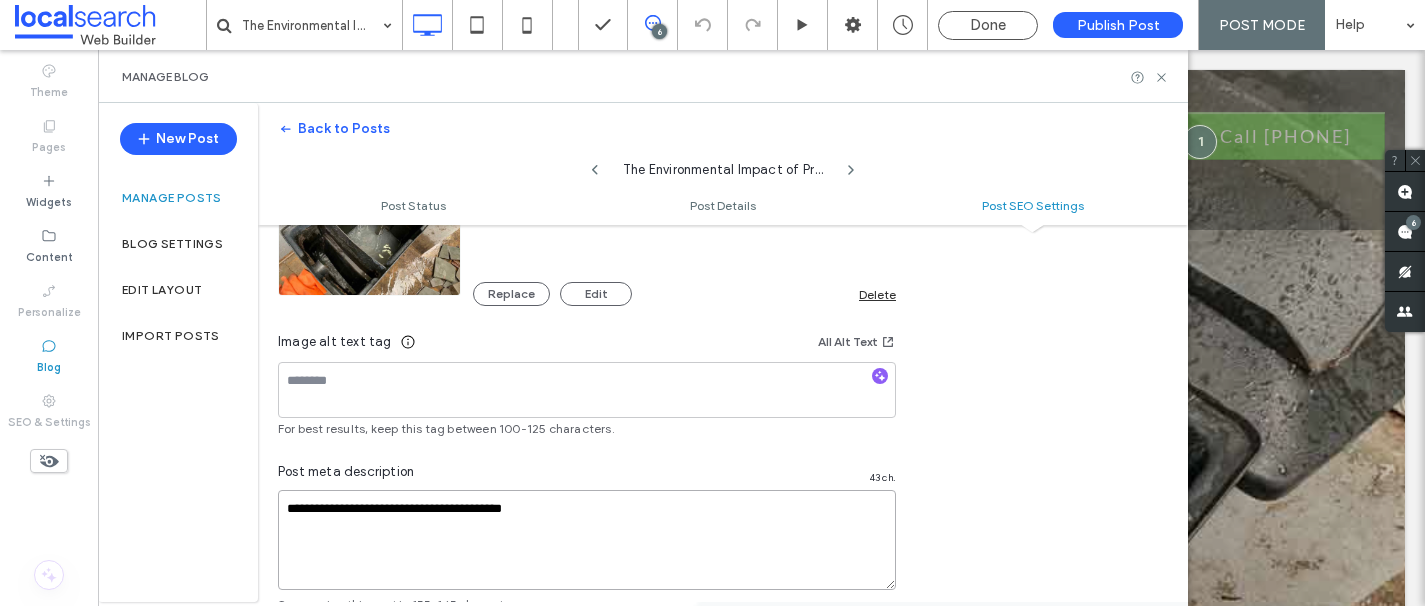 click on "**********" at bounding box center (587, 540) 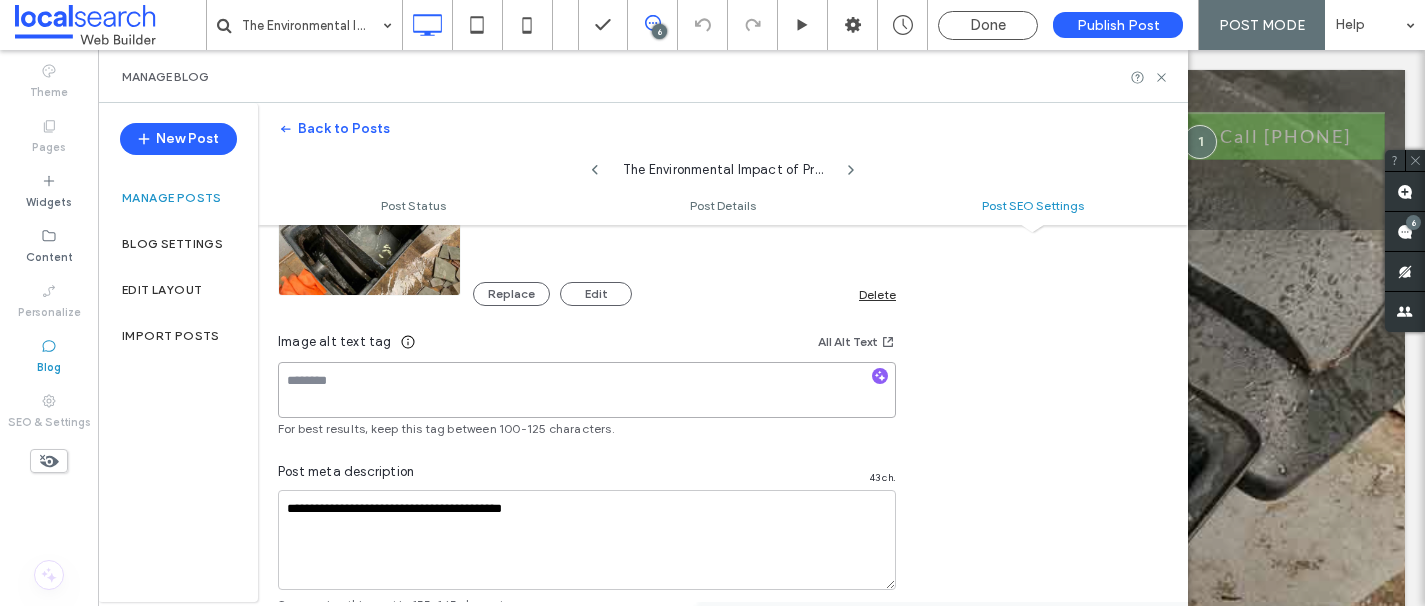 click at bounding box center (587, 390) 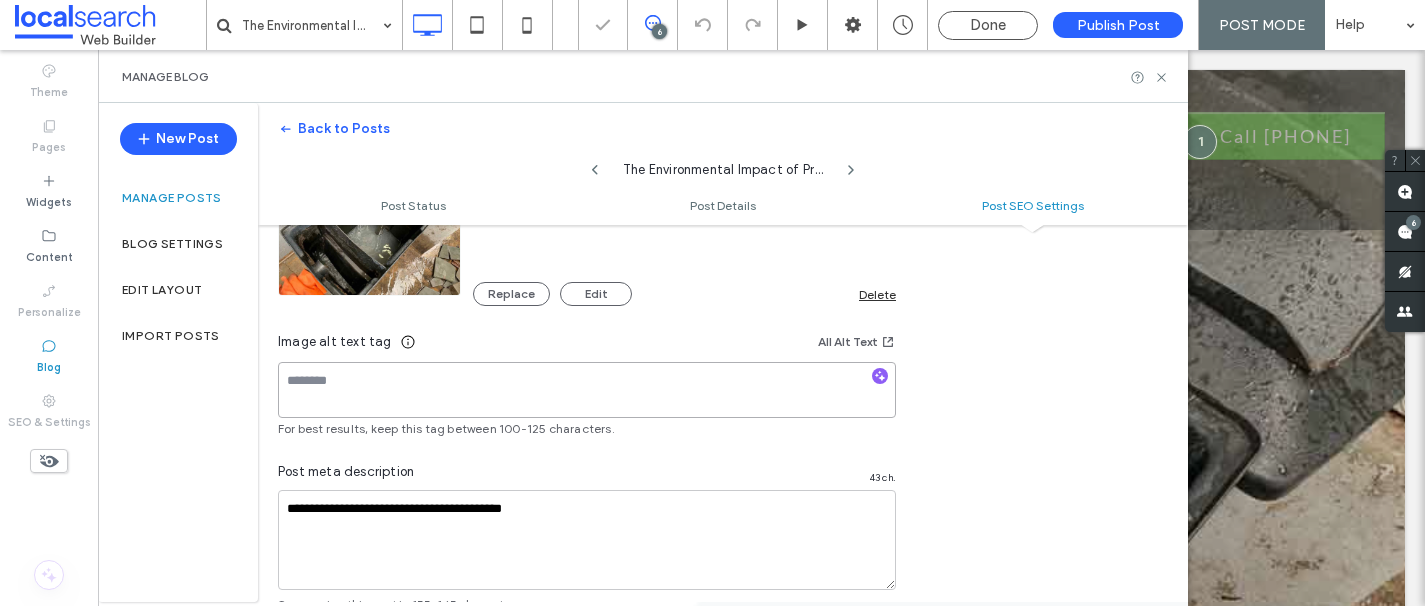 paste on "**********" 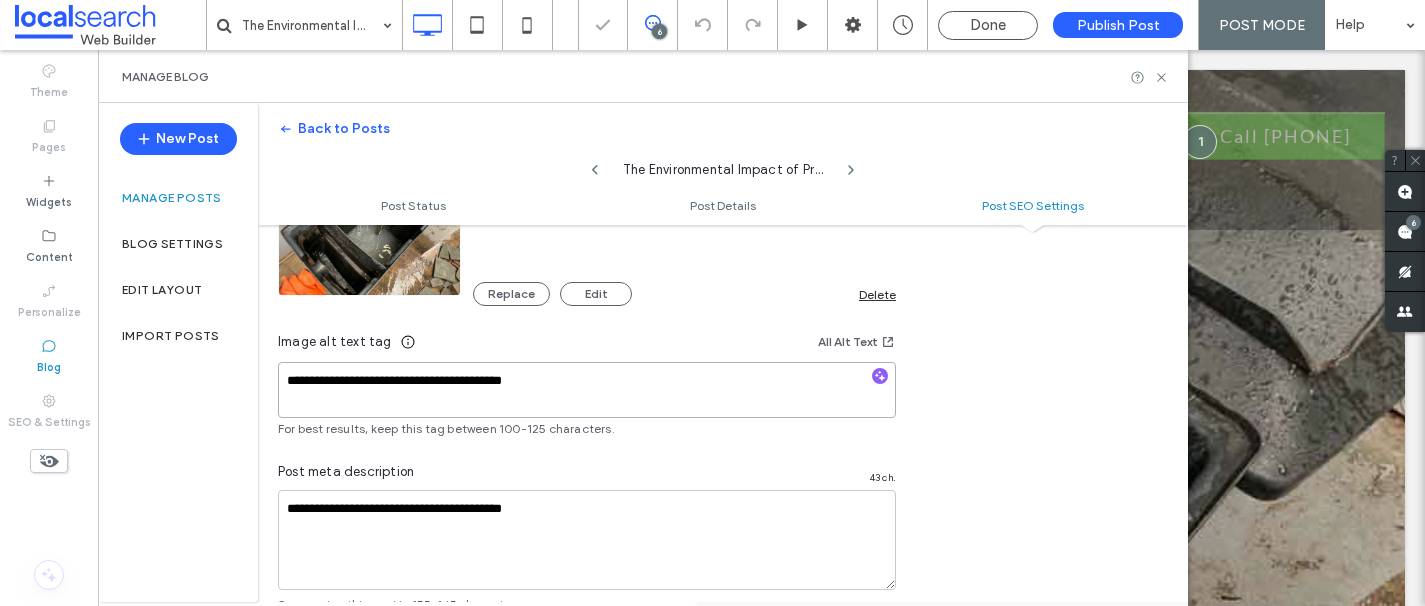 type on "**********" 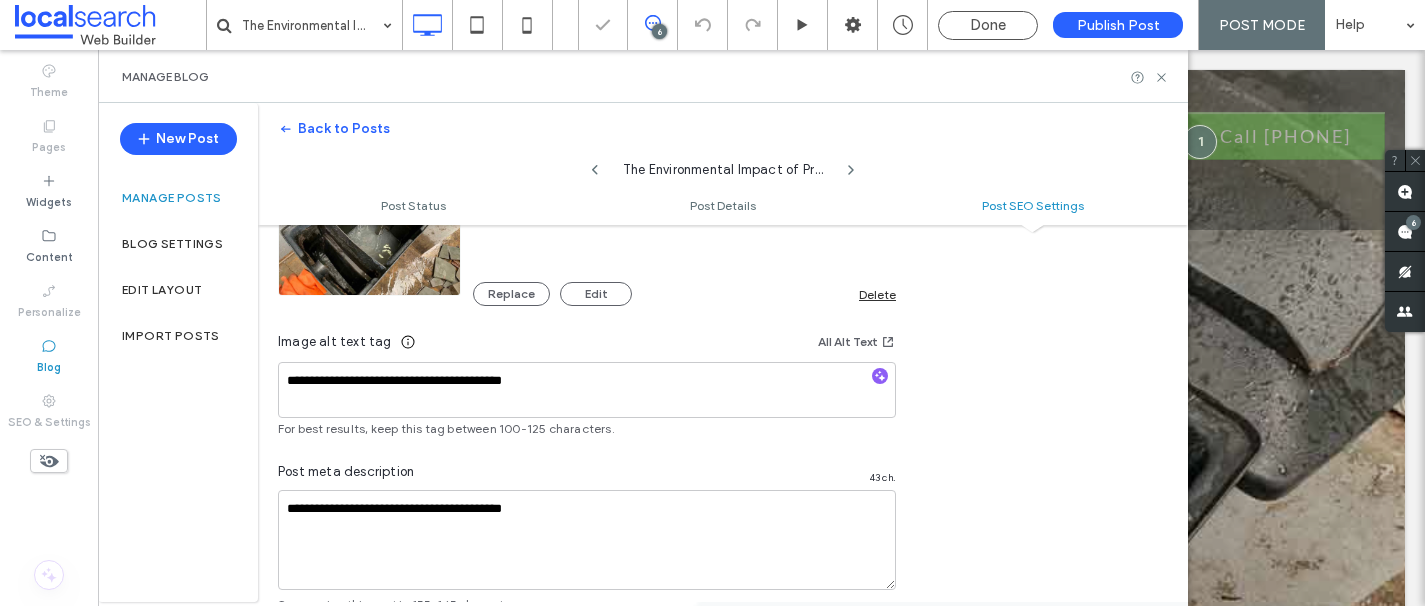 click at bounding box center (712, 303) 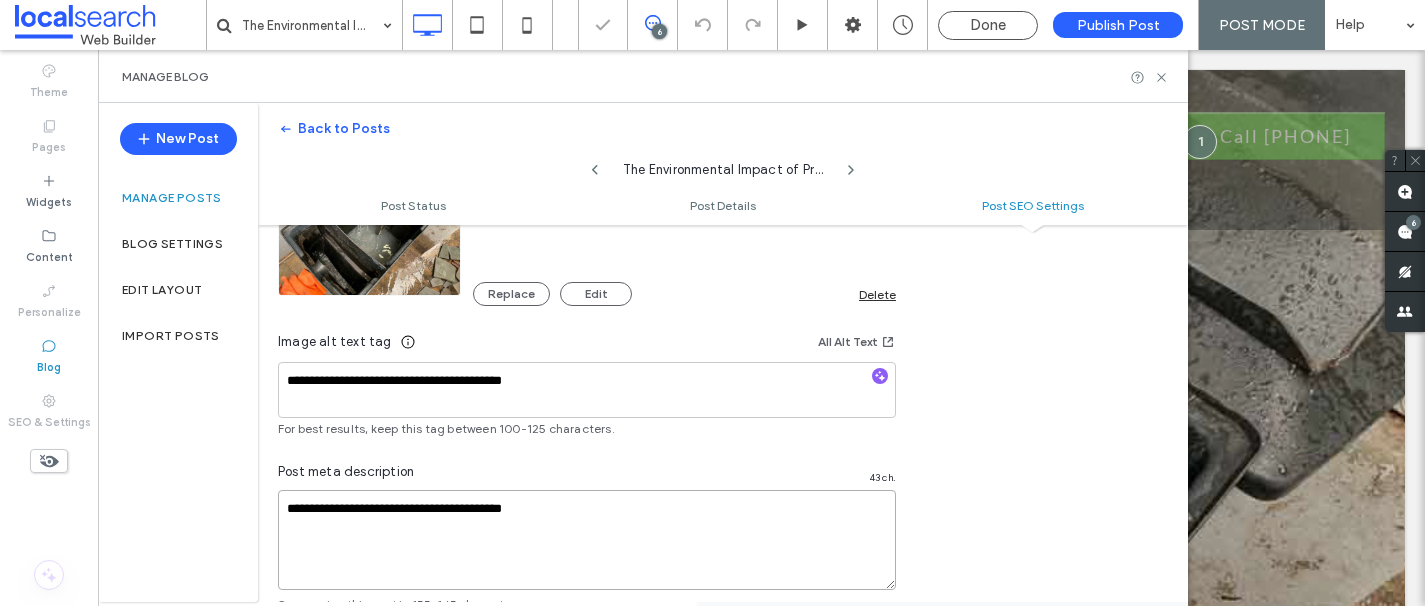 click on "**********" at bounding box center (587, 540) 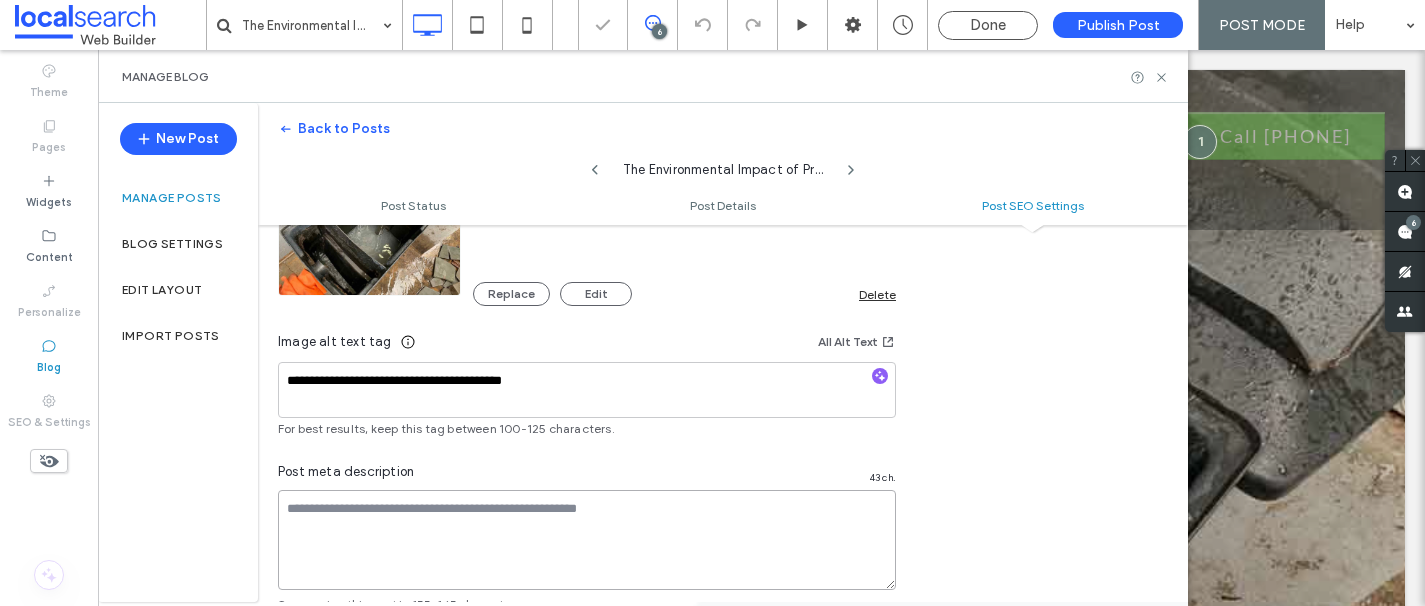 type on "**********" 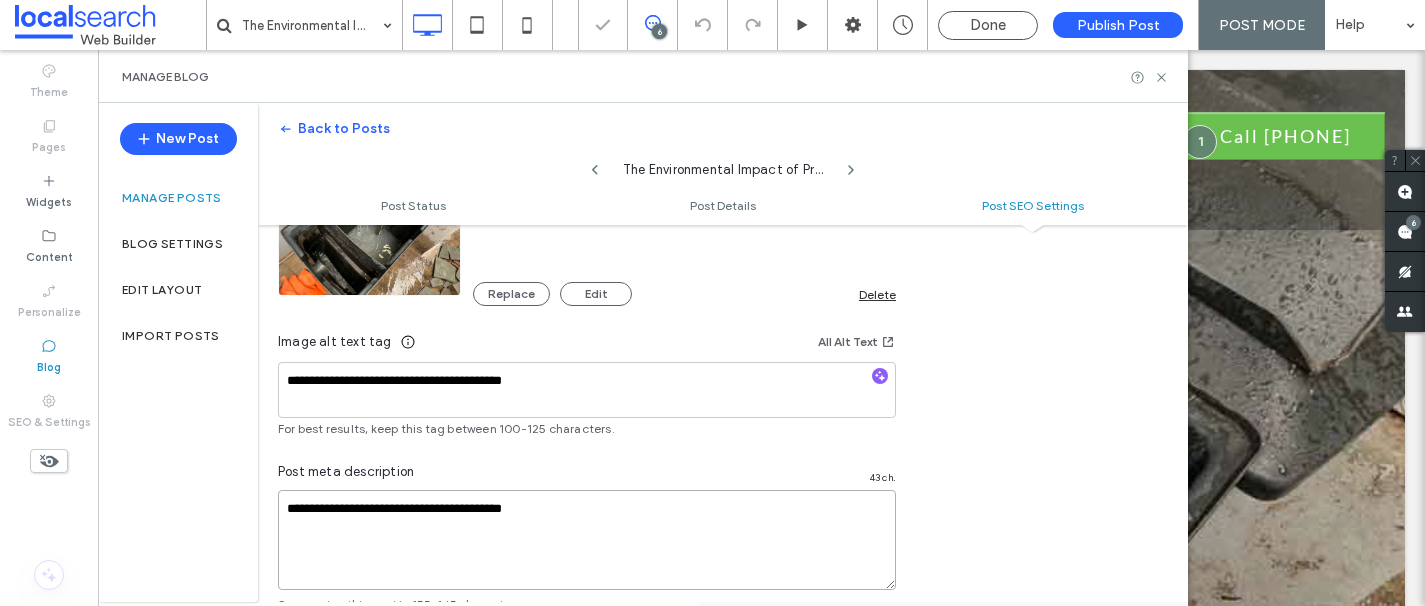 scroll, scrollTop: 0, scrollLeft: 0, axis: both 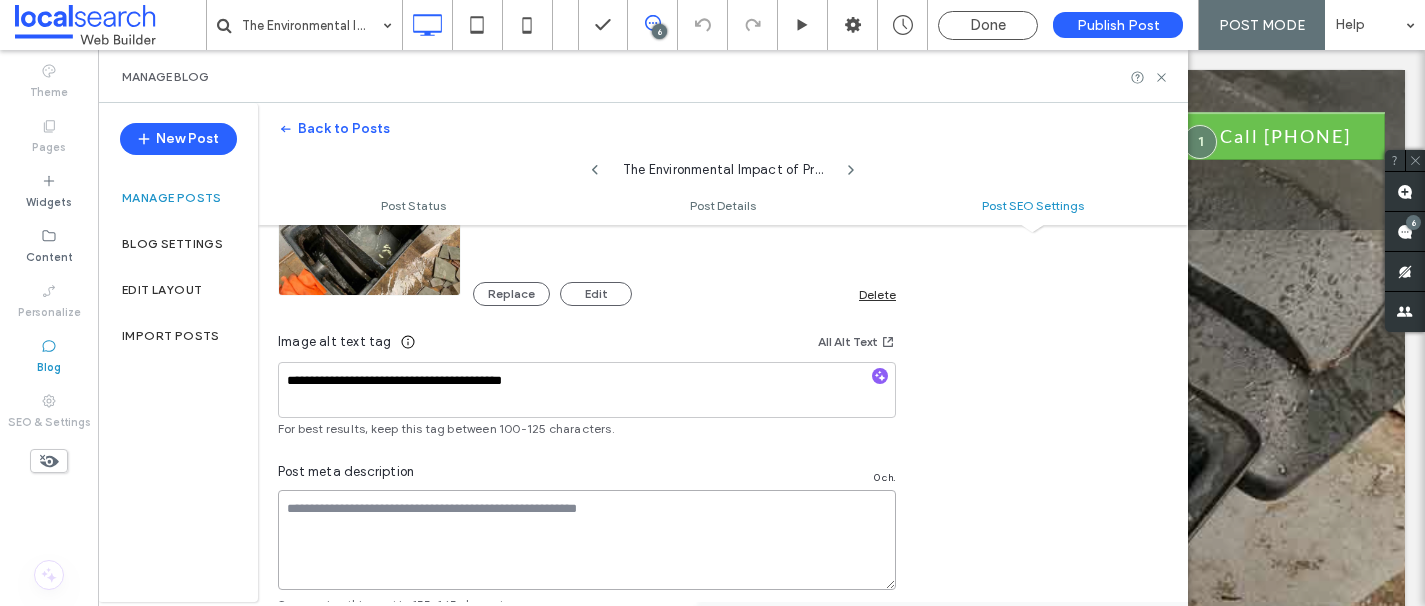 click at bounding box center (587, 540) 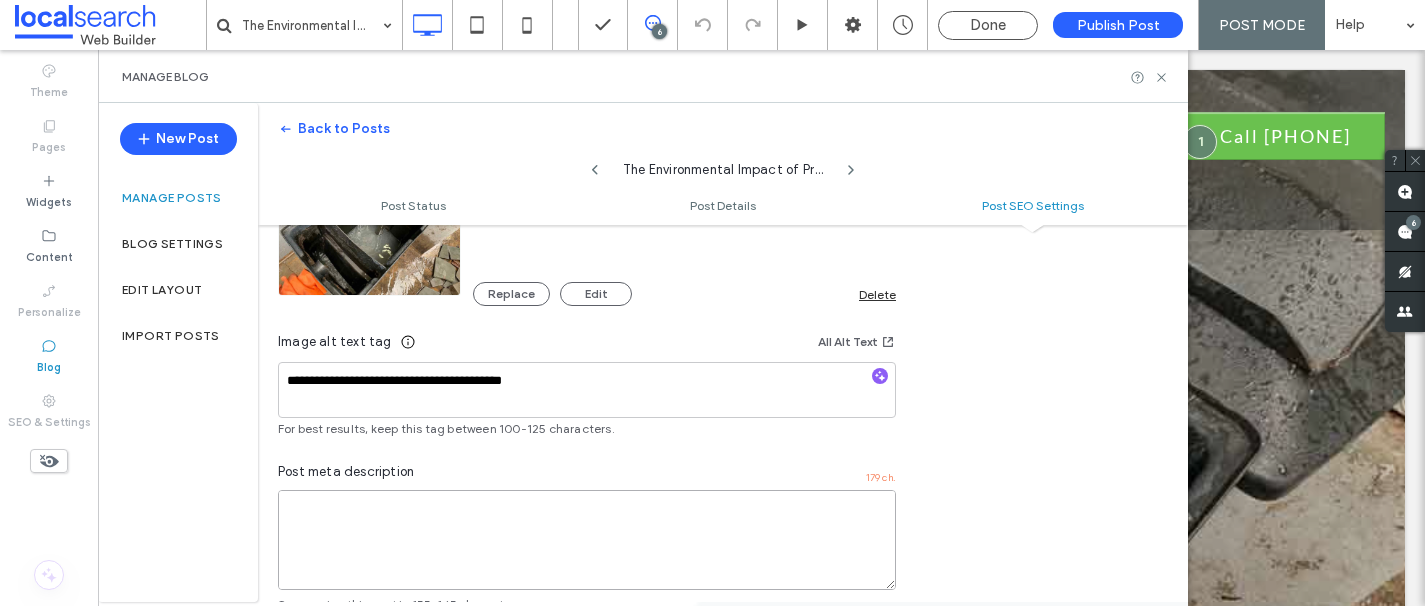 scroll, scrollTop: 28, scrollLeft: 0, axis: vertical 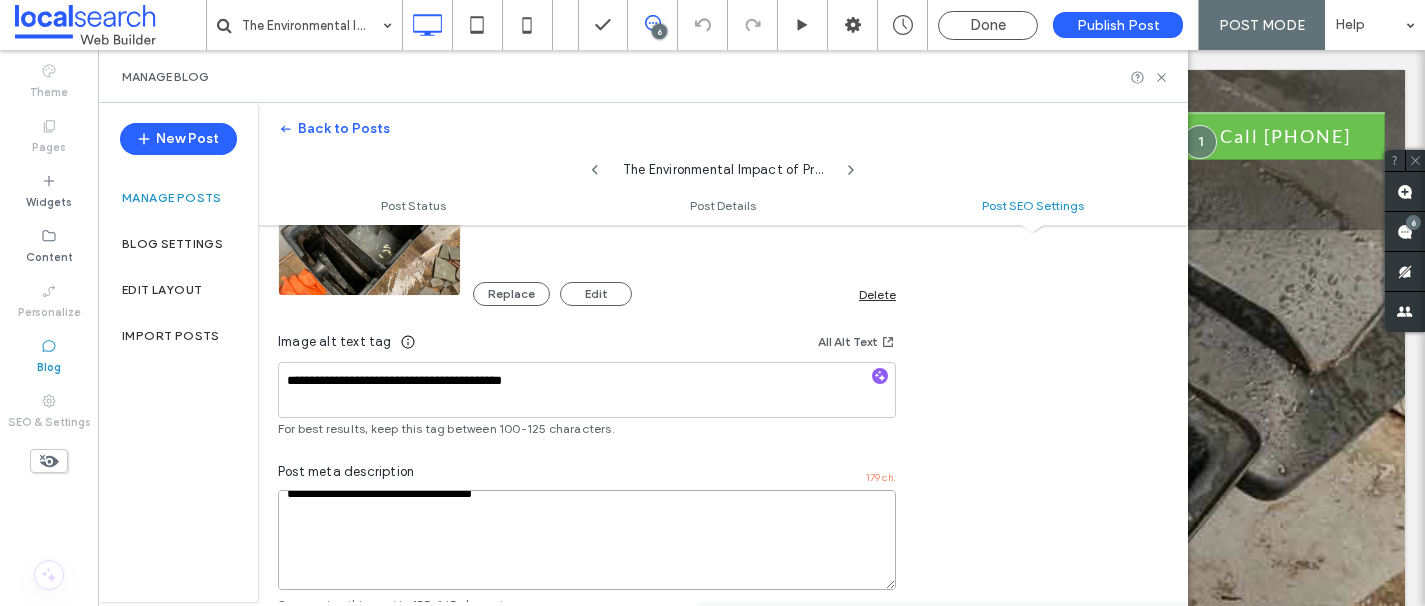 drag, startPoint x: 385, startPoint y: 568, endPoint x: 330, endPoint y: 494, distance: 92.20087 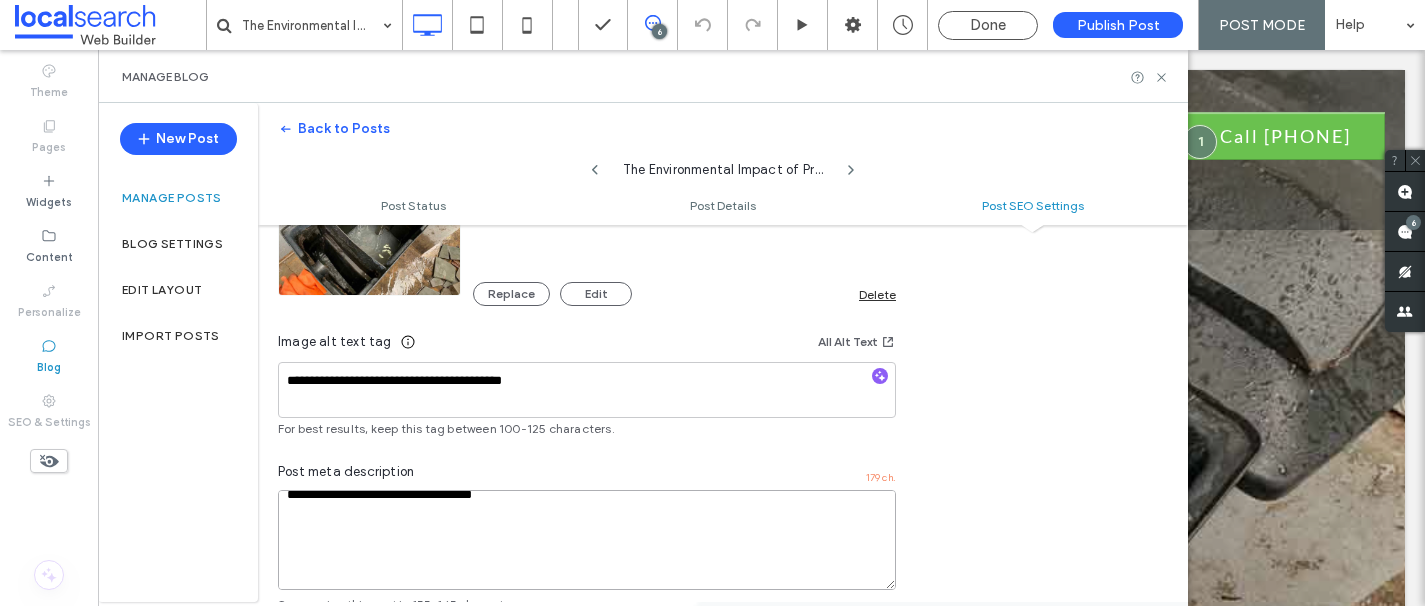 click on "**********" at bounding box center (587, 540) 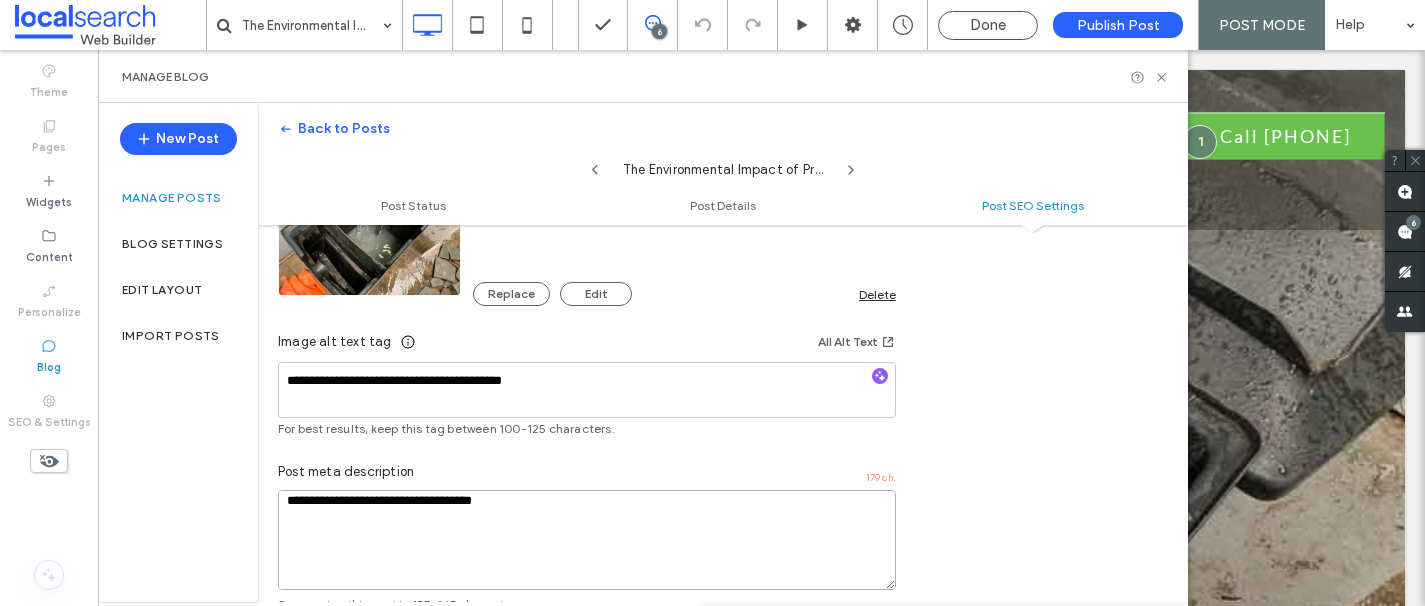 click on "**********" at bounding box center (587, 540) 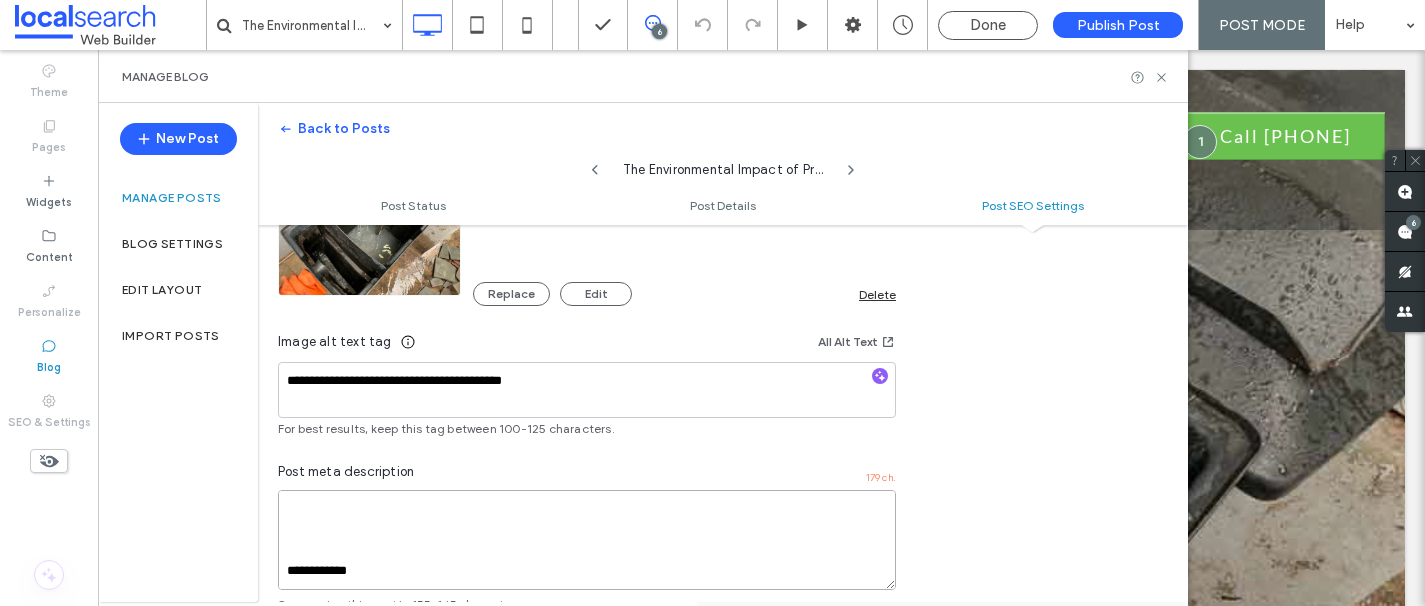 scroll, scrollTop: 1377, scrollLeft: 0, axis: vertical 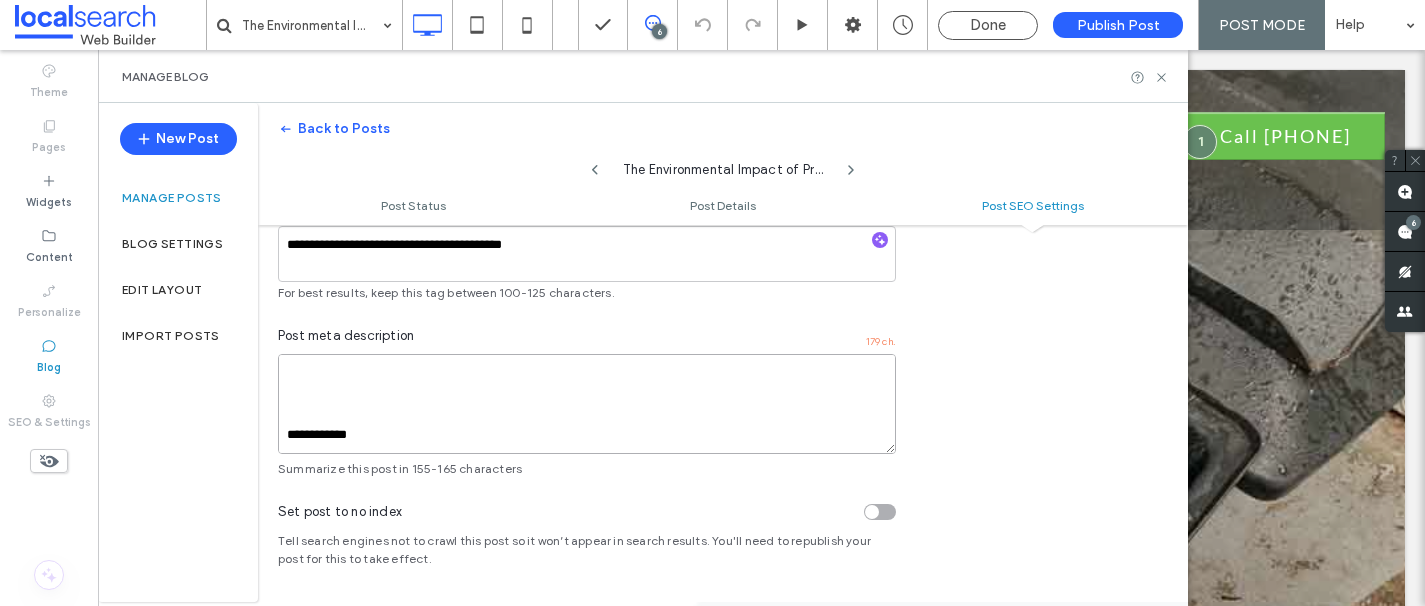 drag, startPoint x: 306, startPoint y: 517, endPoint x: 308, endPoint y: 654, distance: 137.0146 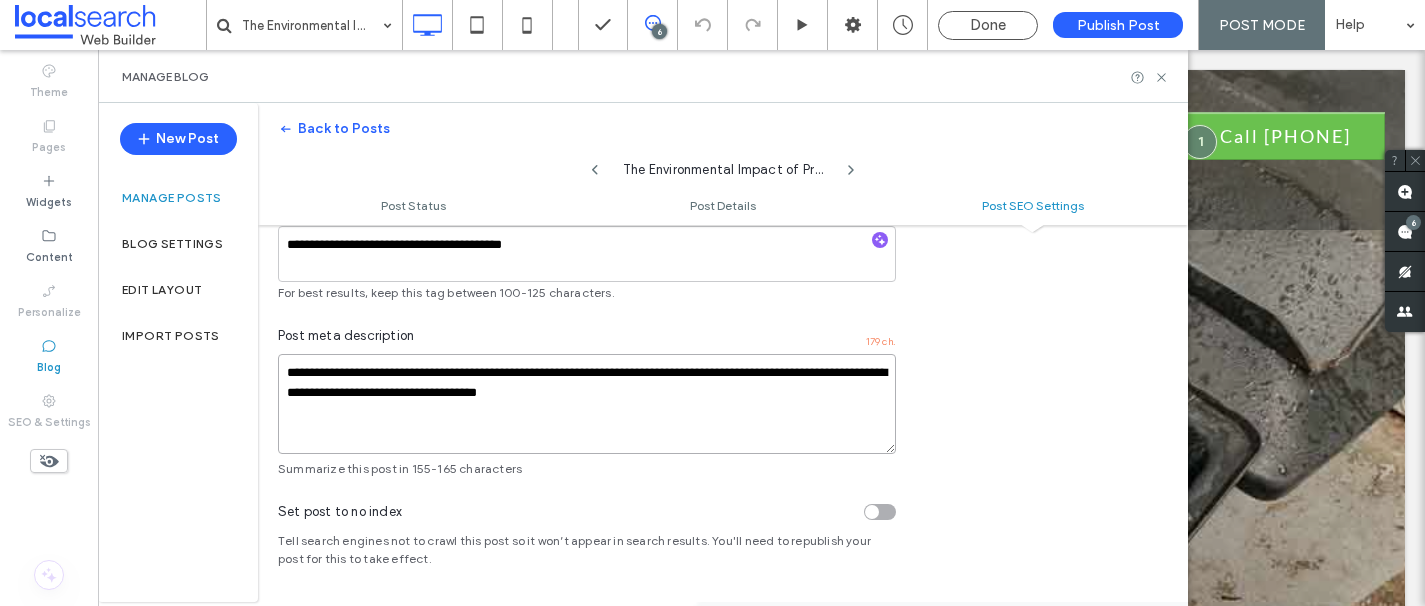 scroll, scrollTop: 0, scrollLeft: 0, axis: both 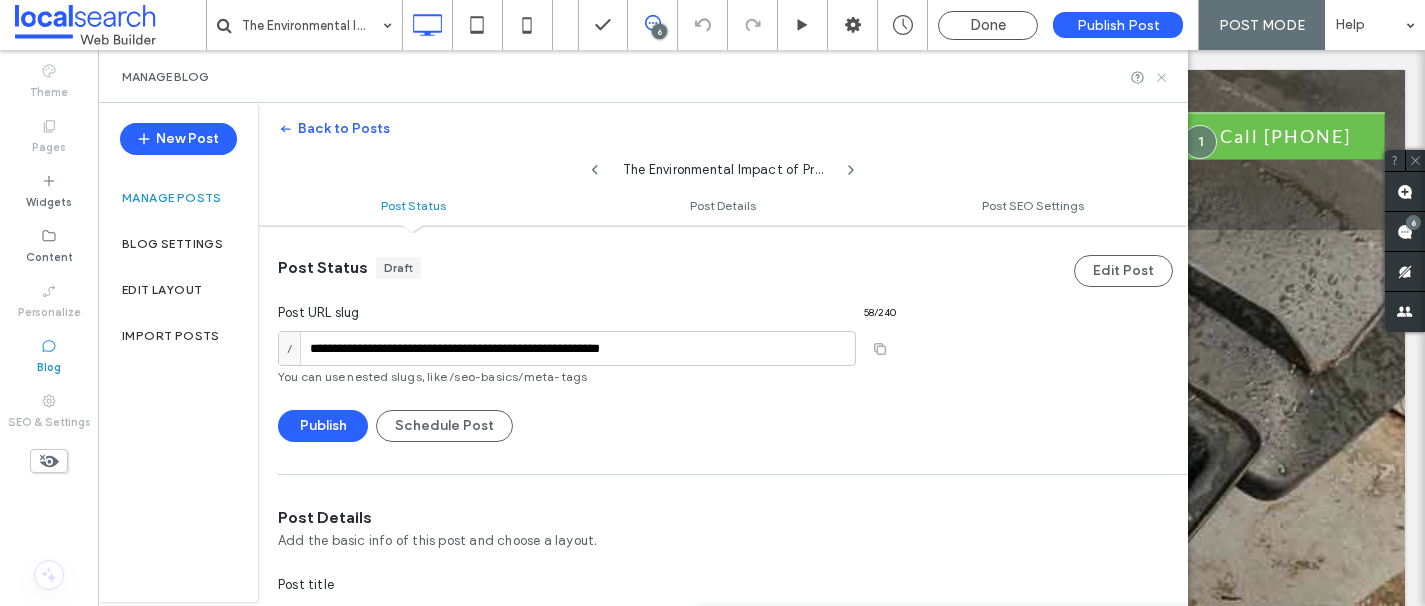 type on "**********" 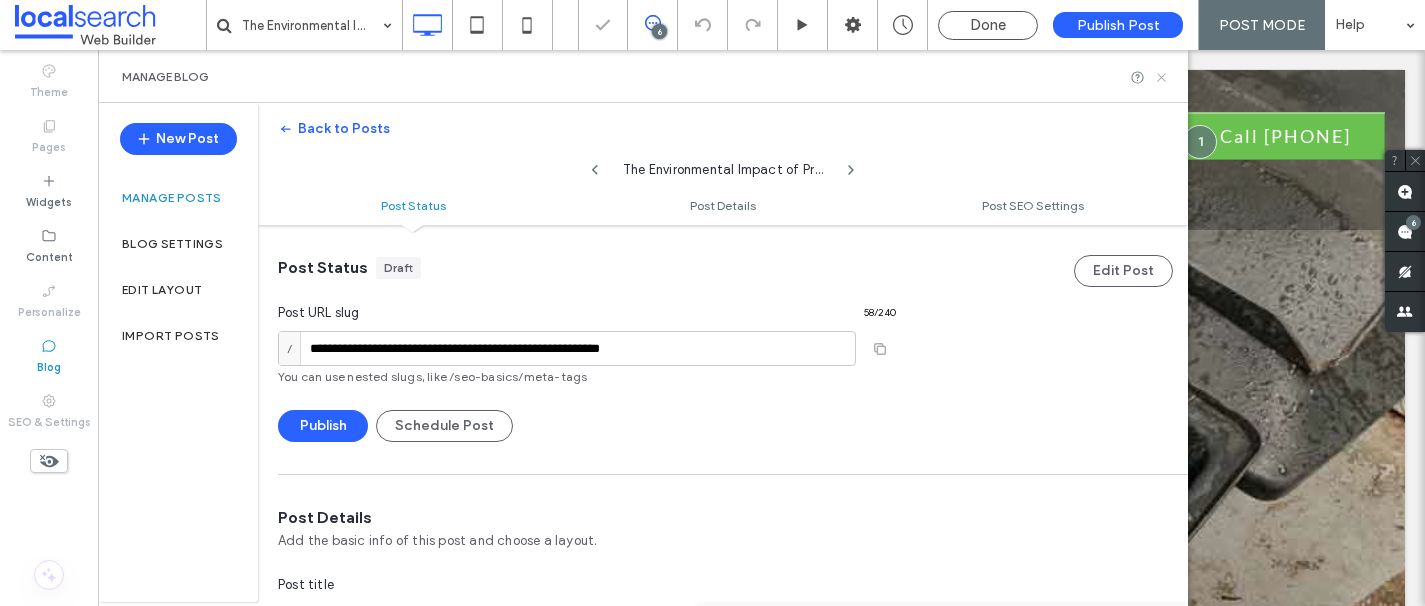 click 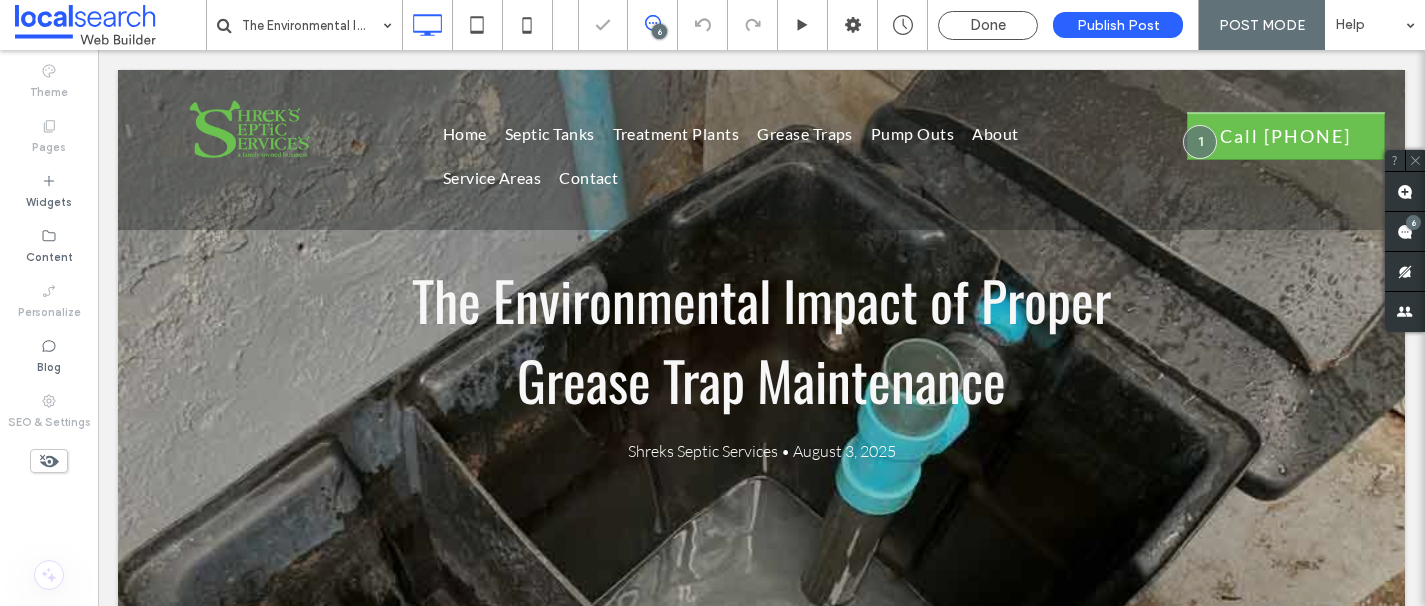 scroll, scrollTop: 0, scrollLeft: 0, axis: both 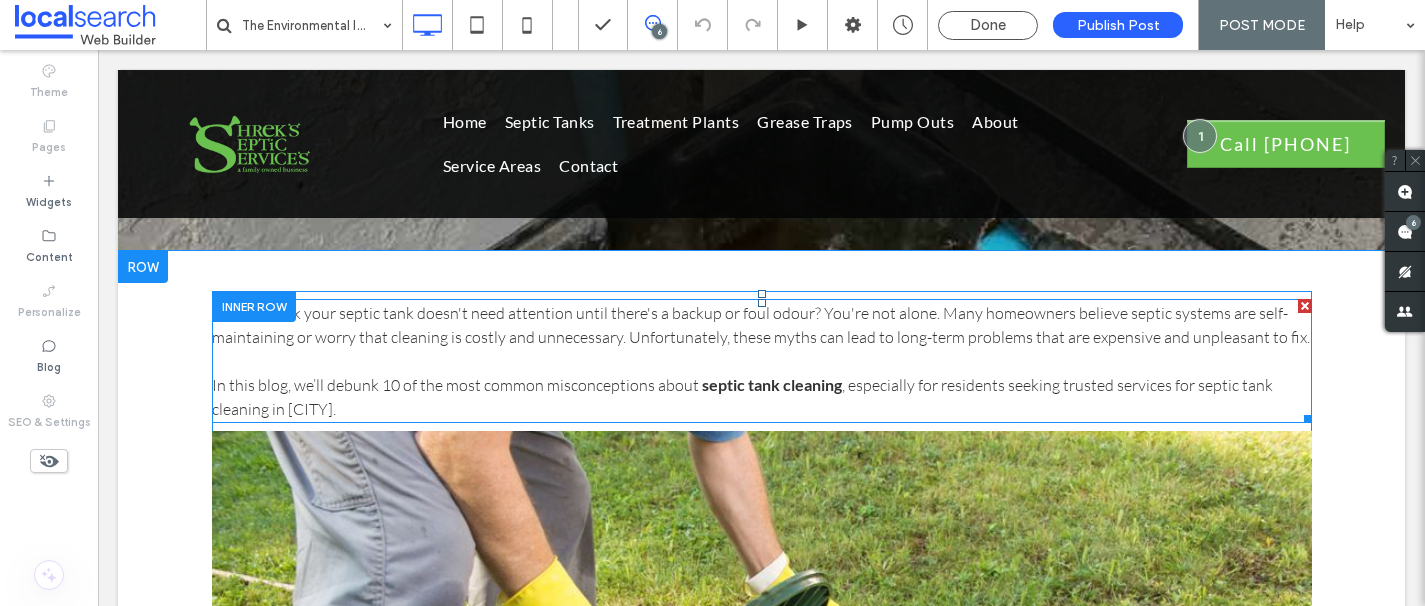 click at bounding box center (762, 361) 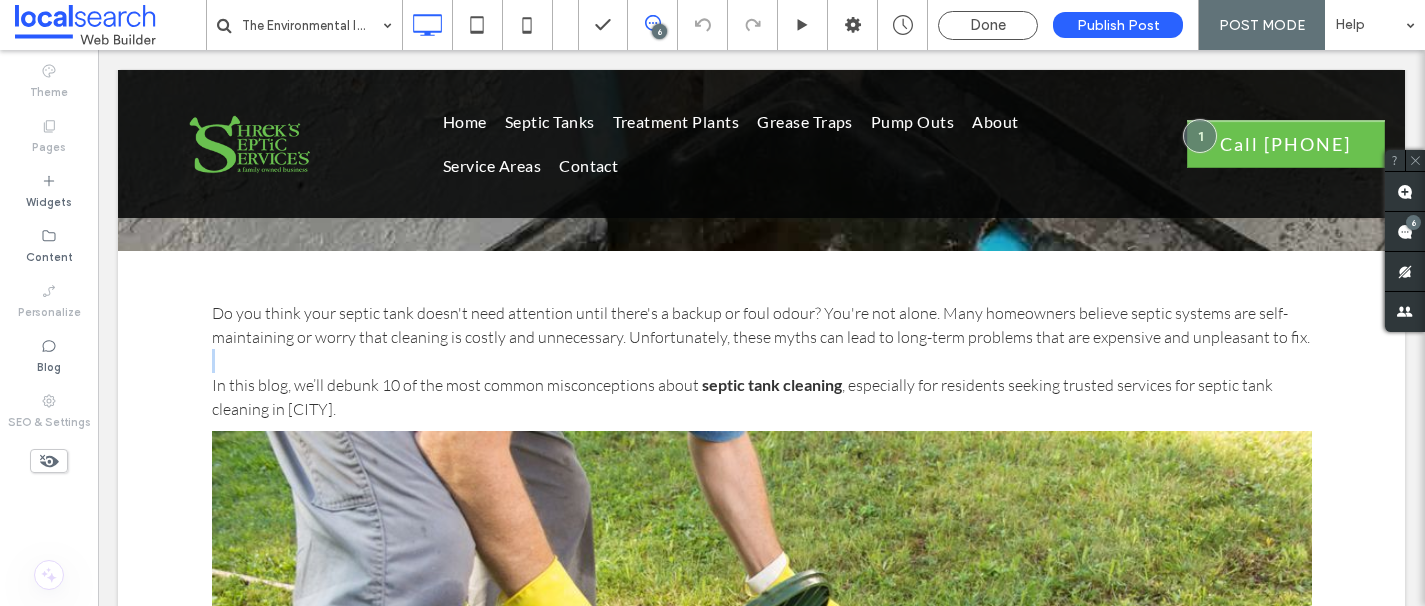 click at bounding box center [762, 361] 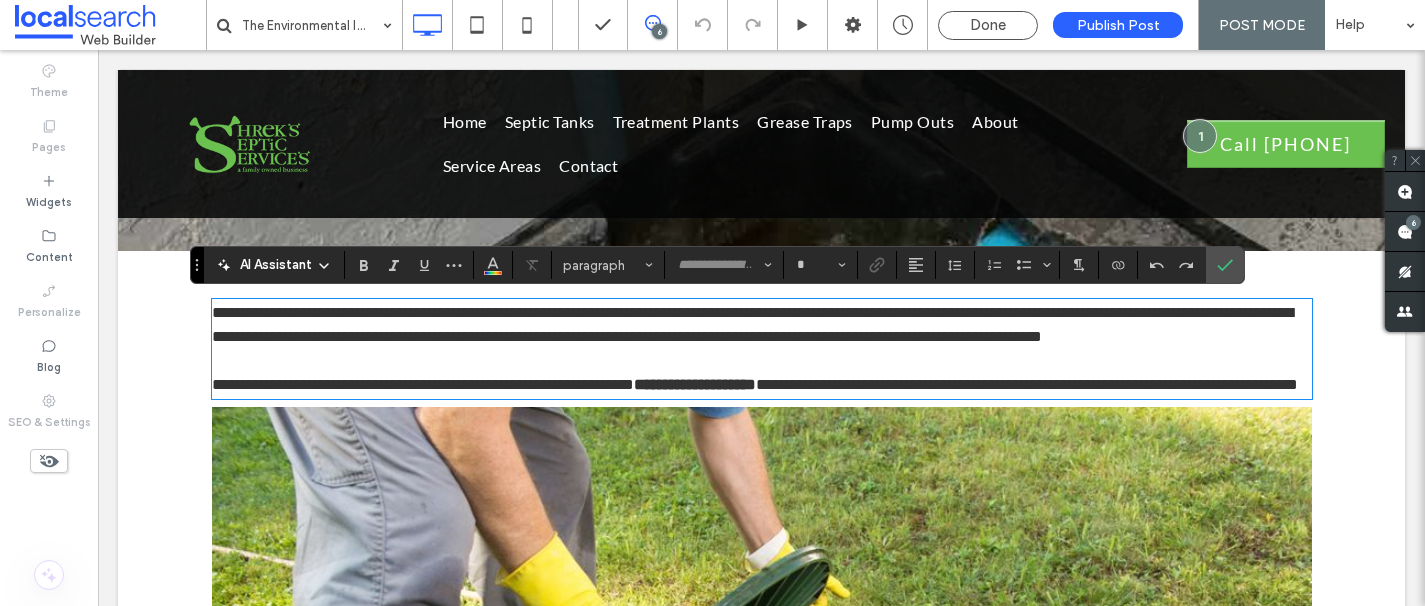 type on "****" 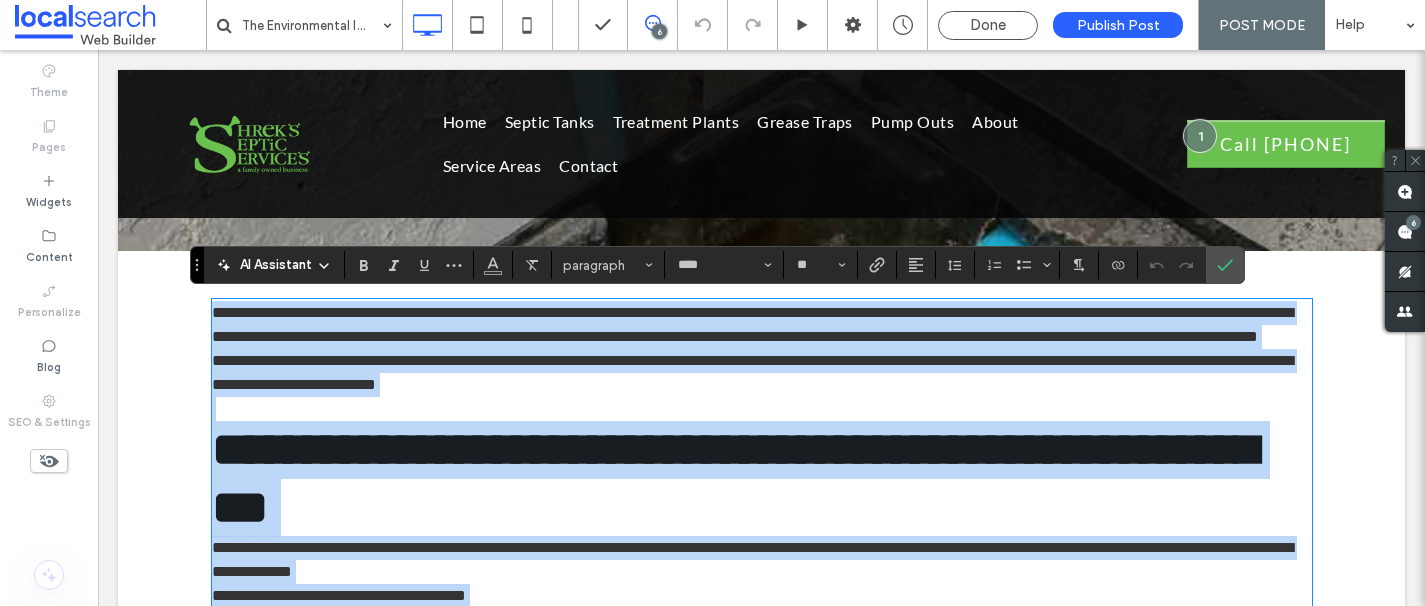 scroll, scrollTop: 0, scrollLeft: 0, axis: both 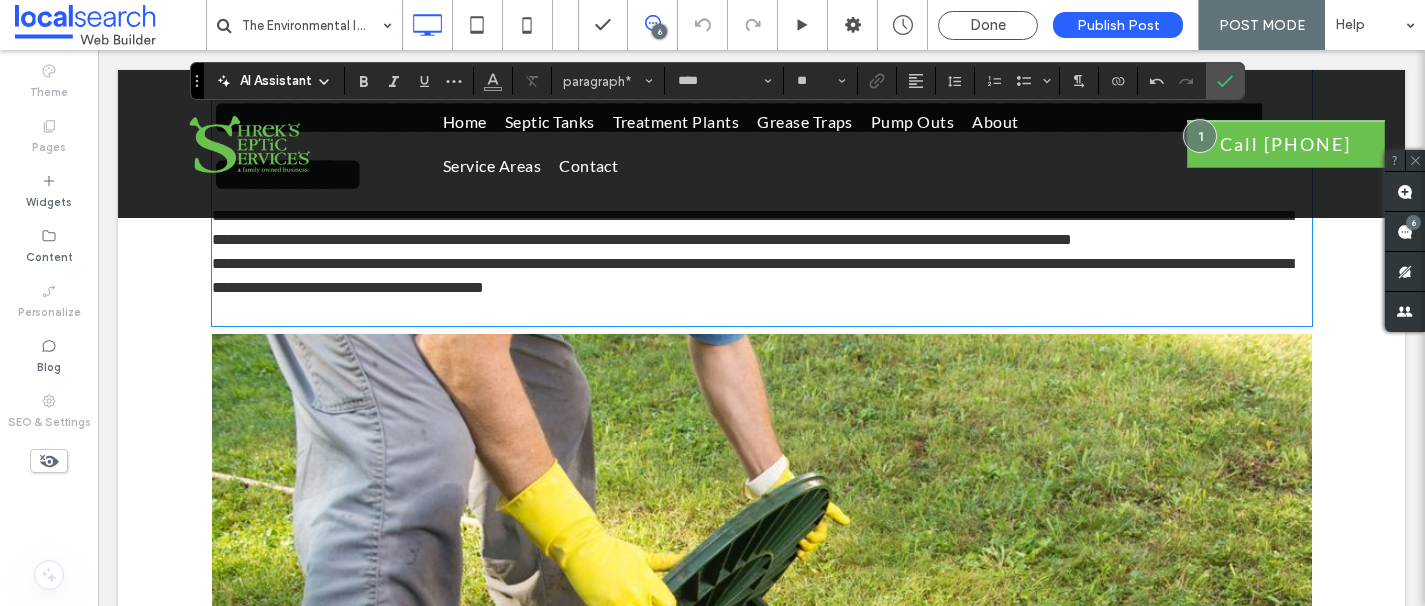 click at bounding box center (762, 700) 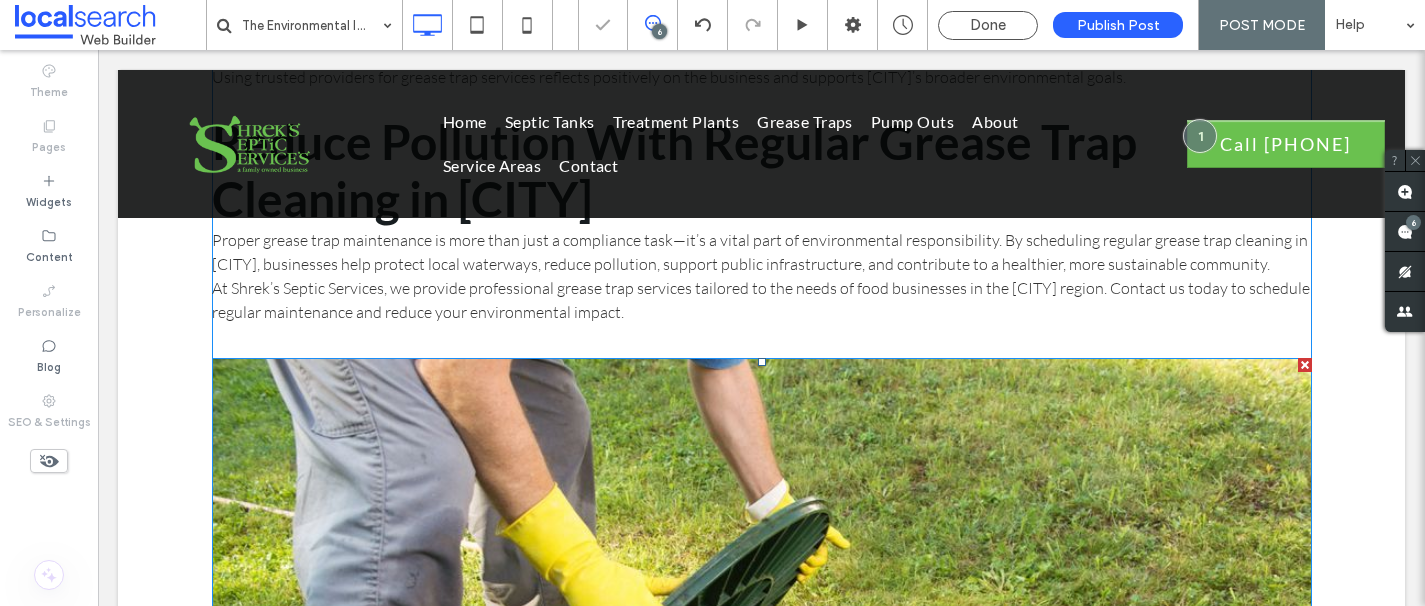 click at bounding box center [1305, 365] 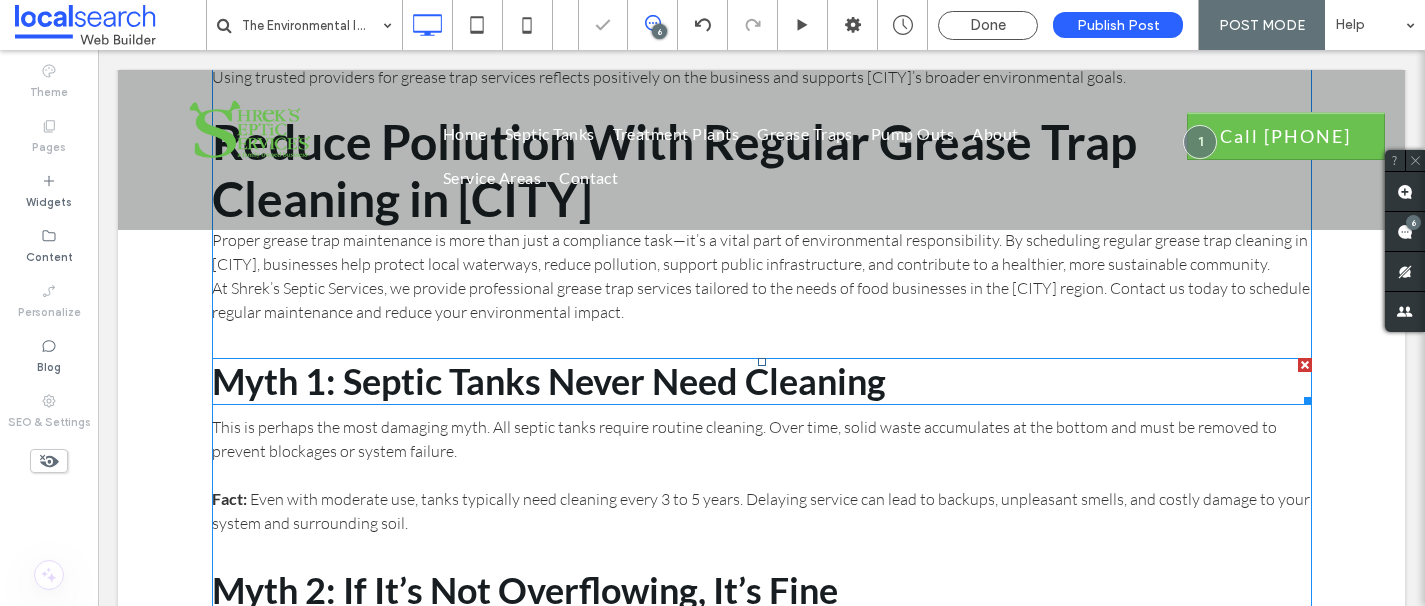 click at bounding box center (1305, 365) 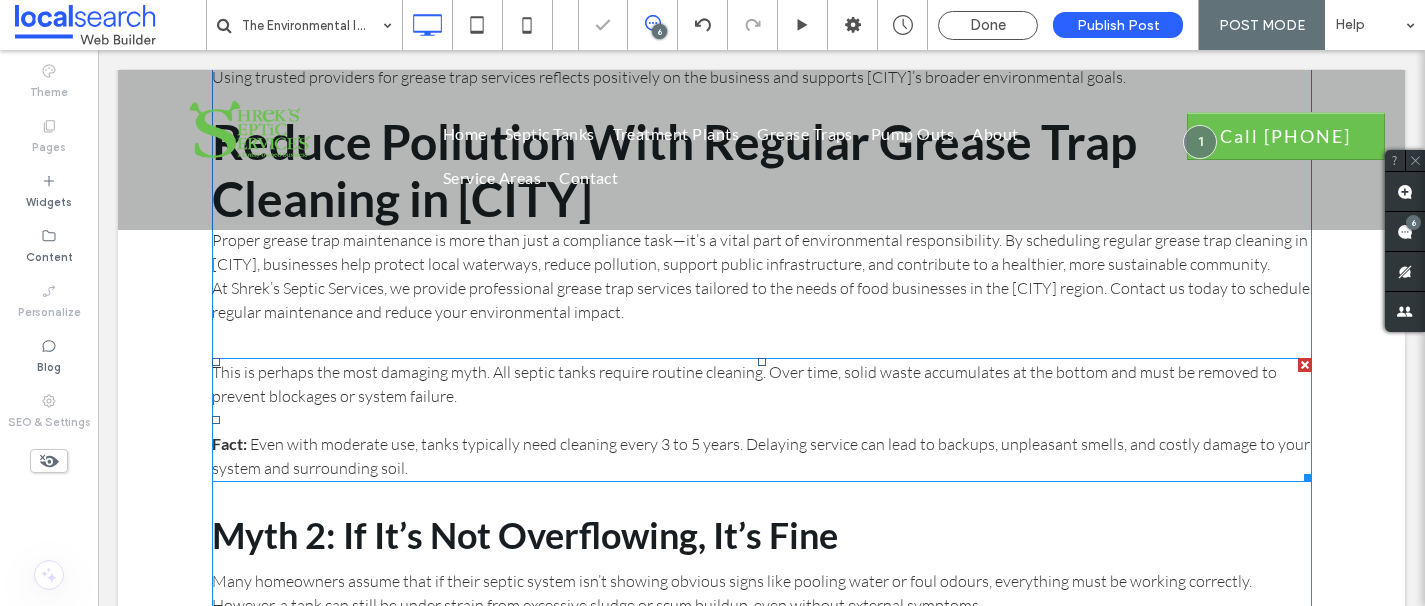click at bounding box center (1305, 365) 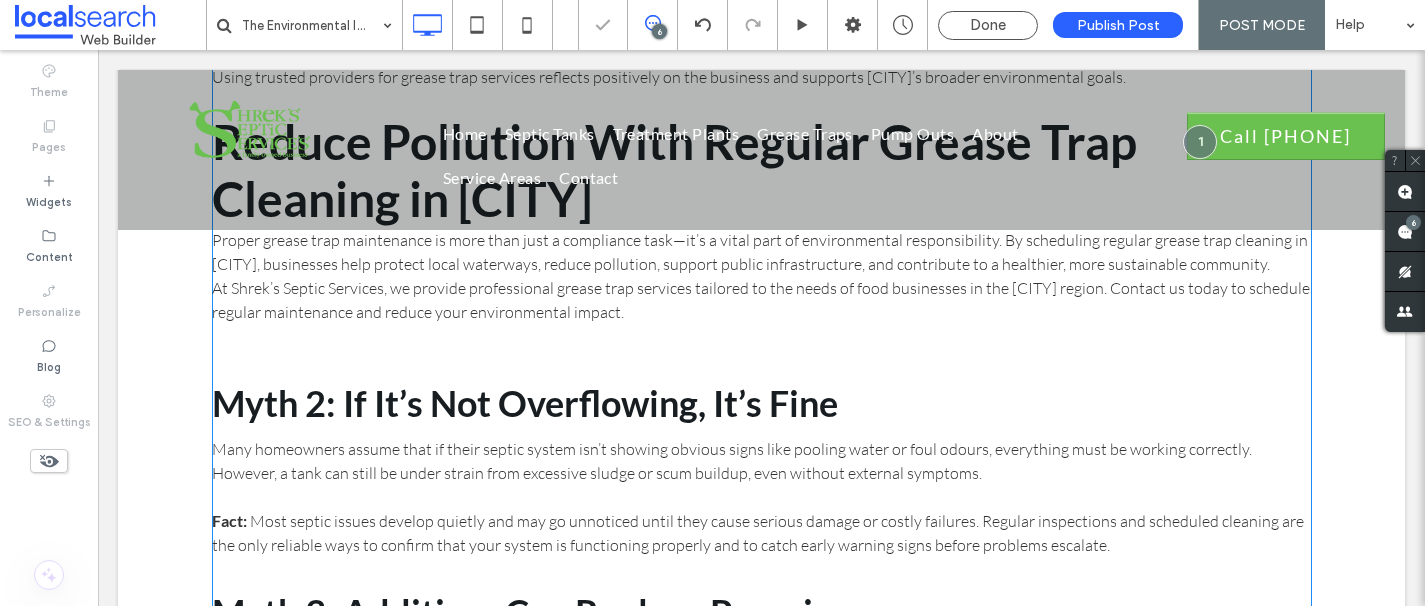 click on "Is your business doing enough to reduce its impact on local waterways? Many commercial kitchens and food businesses rely on grease traps, but not everyone realises how important these systems are to environmental health. When left unmaintained, grease traps can cause far-reaching problems, including pollution, health hazards, and blocked sewer systems. In this blog, we’ll explore the environmental benefits of regular grease trap cleaning in Toowoomba, how it contributes to sustainability, and why consistent maintenance is essential for every food business. Prevents Fats, Oils & Grease (FOG) From Entering Waterways Grease traps are designed to intercept FOG—fats, oils, and grease—before they enter the wastewater system. When traps aren't cleaned regularly, these substances can escape into local waterways. Here’s how this causes environmental harm: FOG solidifies as it cools, causing blockages in pipes and treatment systems. Minimises Blockages in Public Sewer Systems Common outcomes include:" at bounding box center [762, -3] 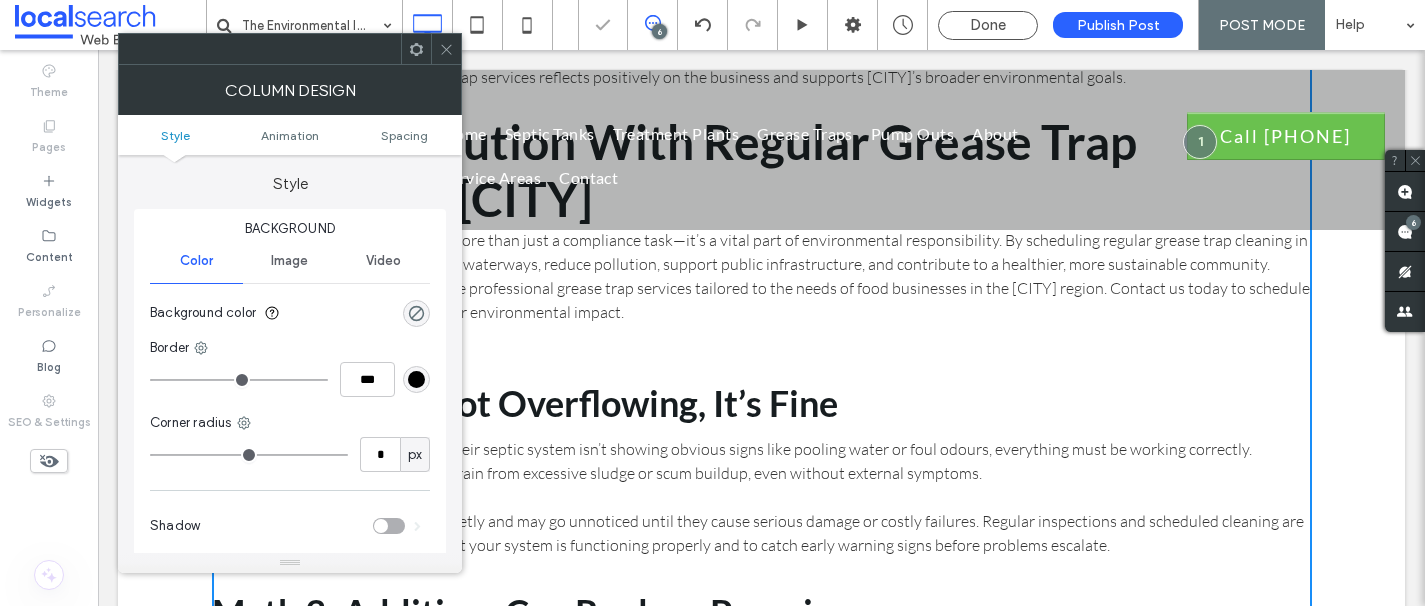 click on "At Shrek’s Septic Services, we provide professional grease trap services tailored to the needs of food businesses in the Toowoomba region. Contact us today to schedule regular maintenance and reduce your environmental impact." at bounding box center [762, 300] 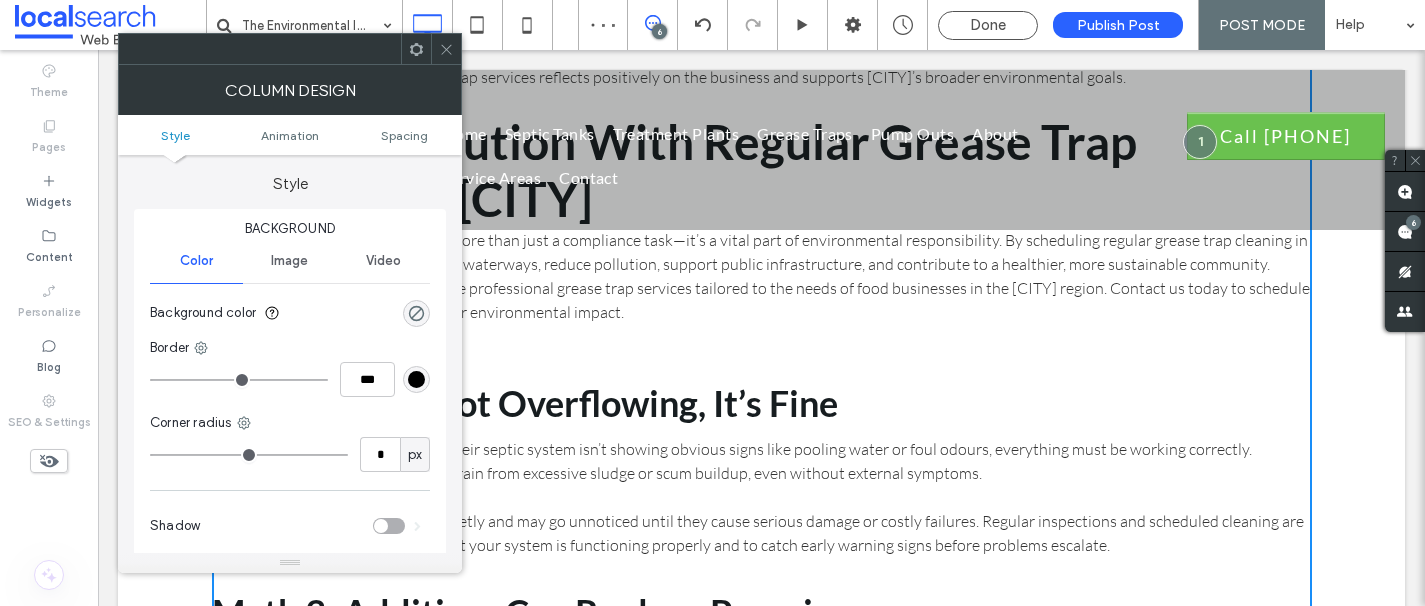 click at bounding box center (446, 49) 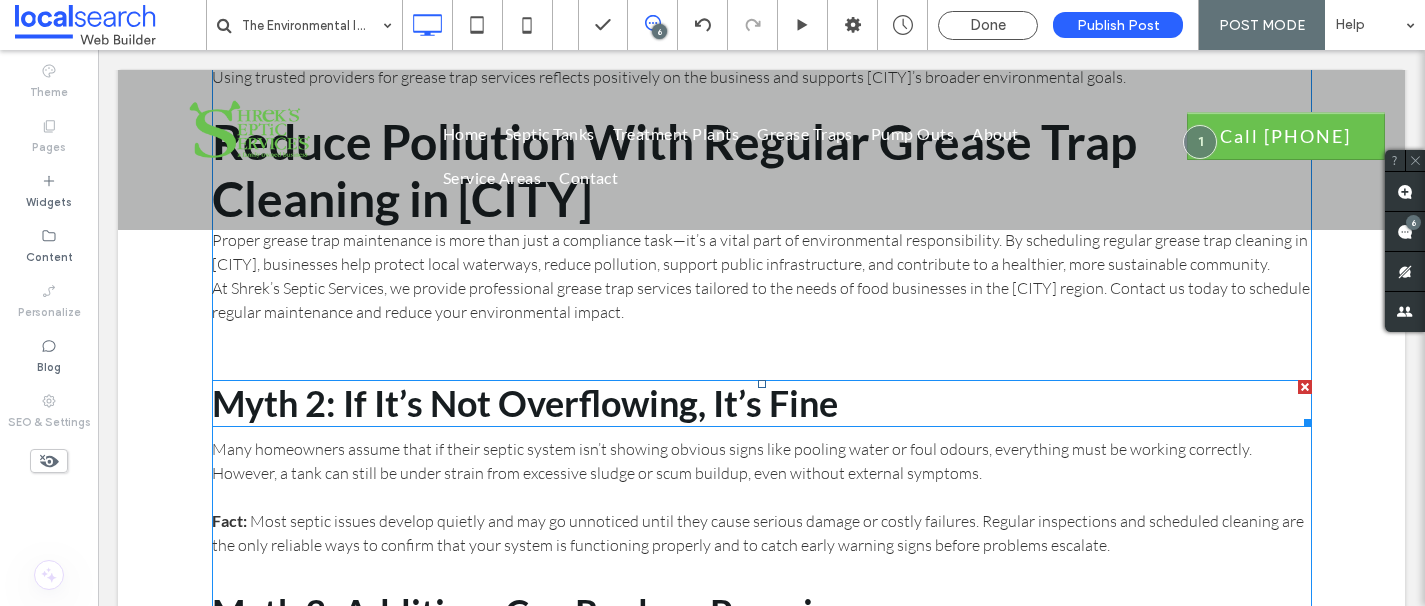 click at bounding box center [1305, 387] 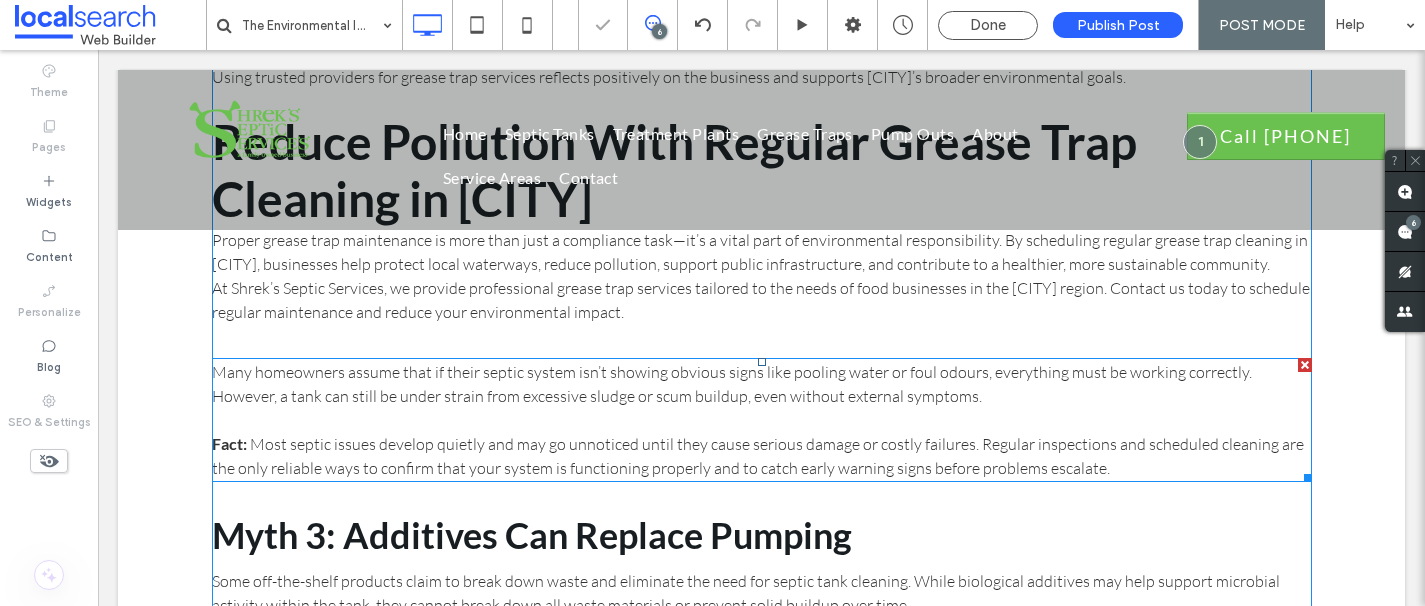 click at bounding box center (1305, 365) 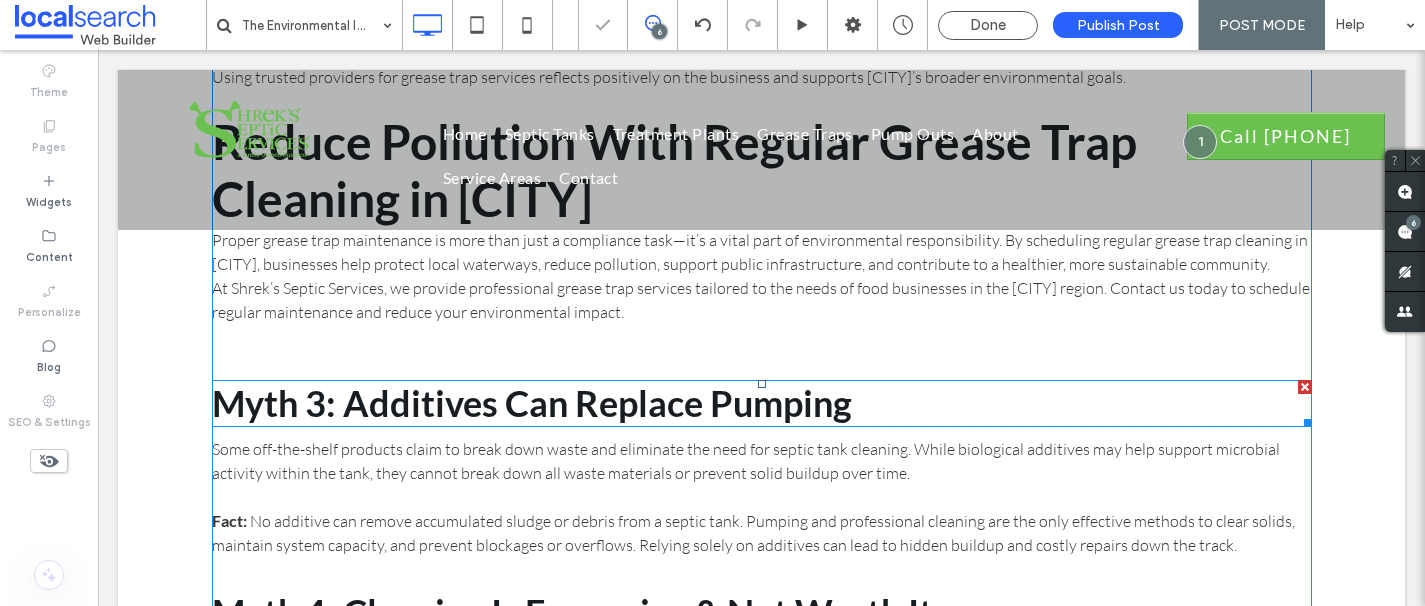 click at bounding box center (1305, 387) 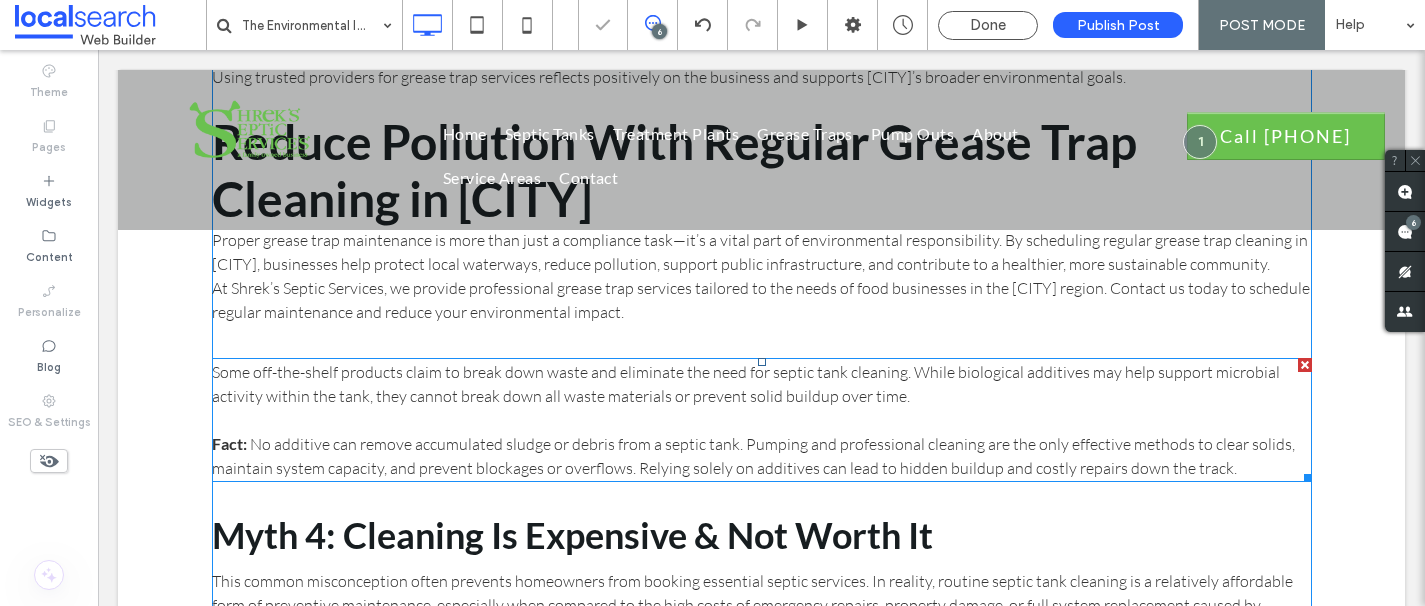 click at bounding box center [1305, 365] 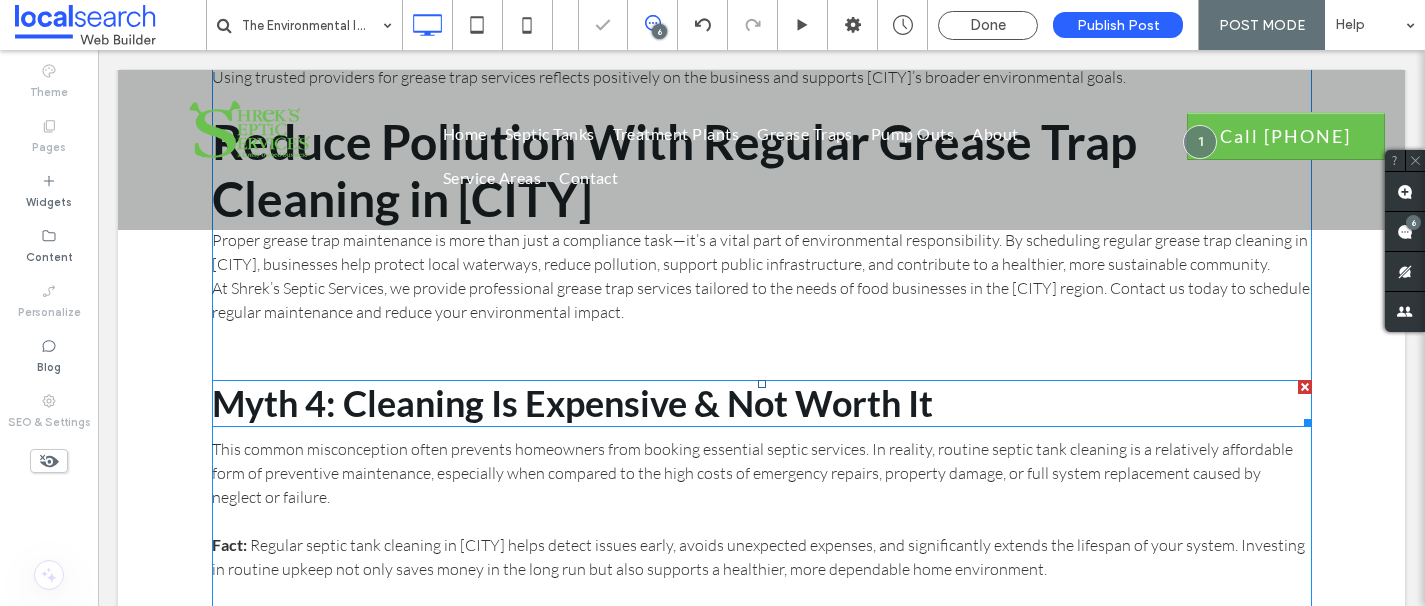 click at bounding box center [1305, 387] 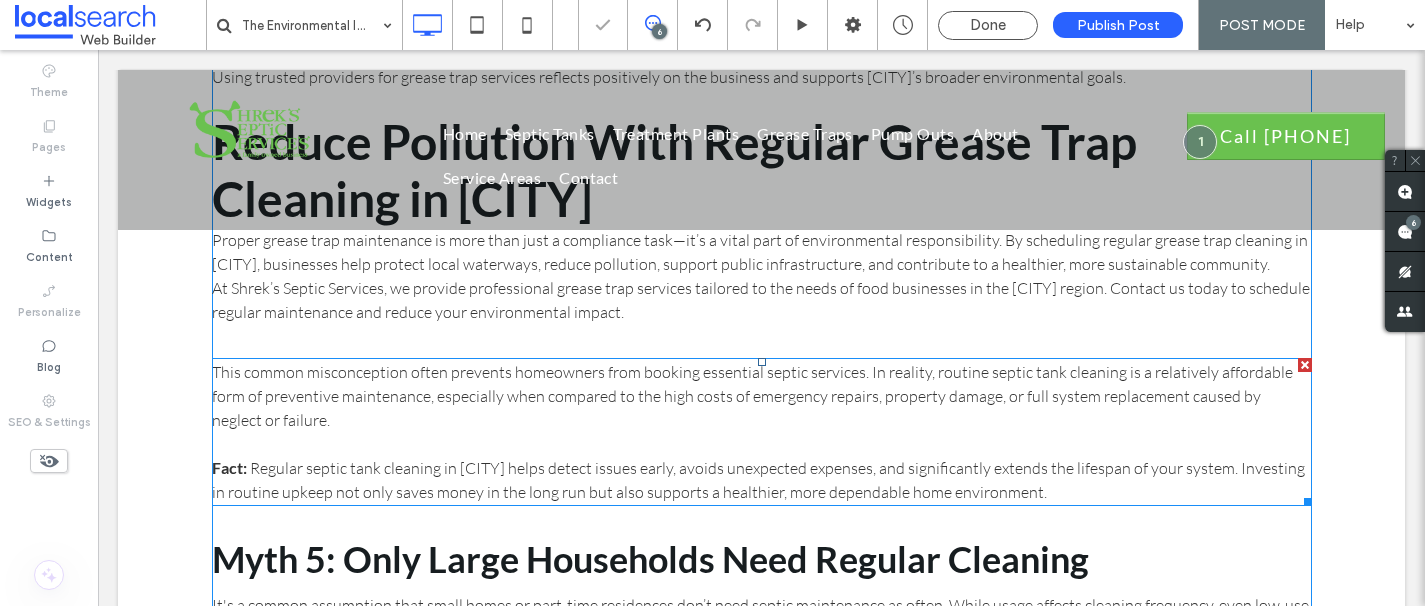 click at bounding box center [1305, 365] 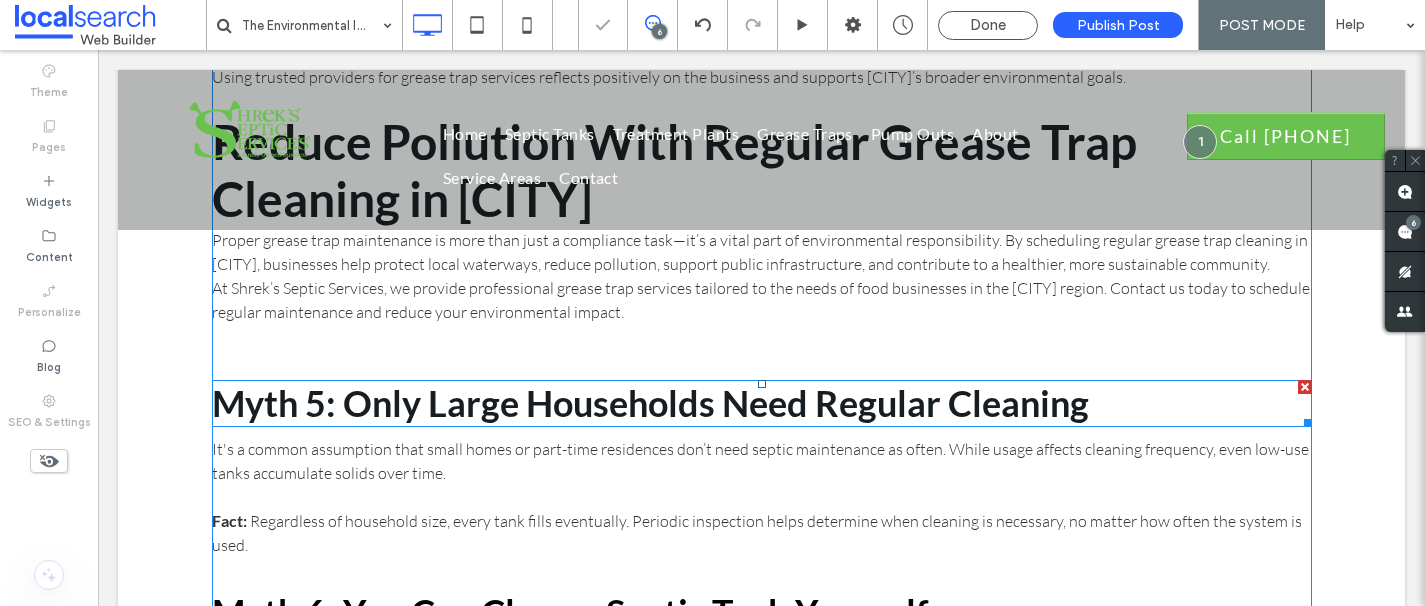 click at bounding box center [1305, 387] 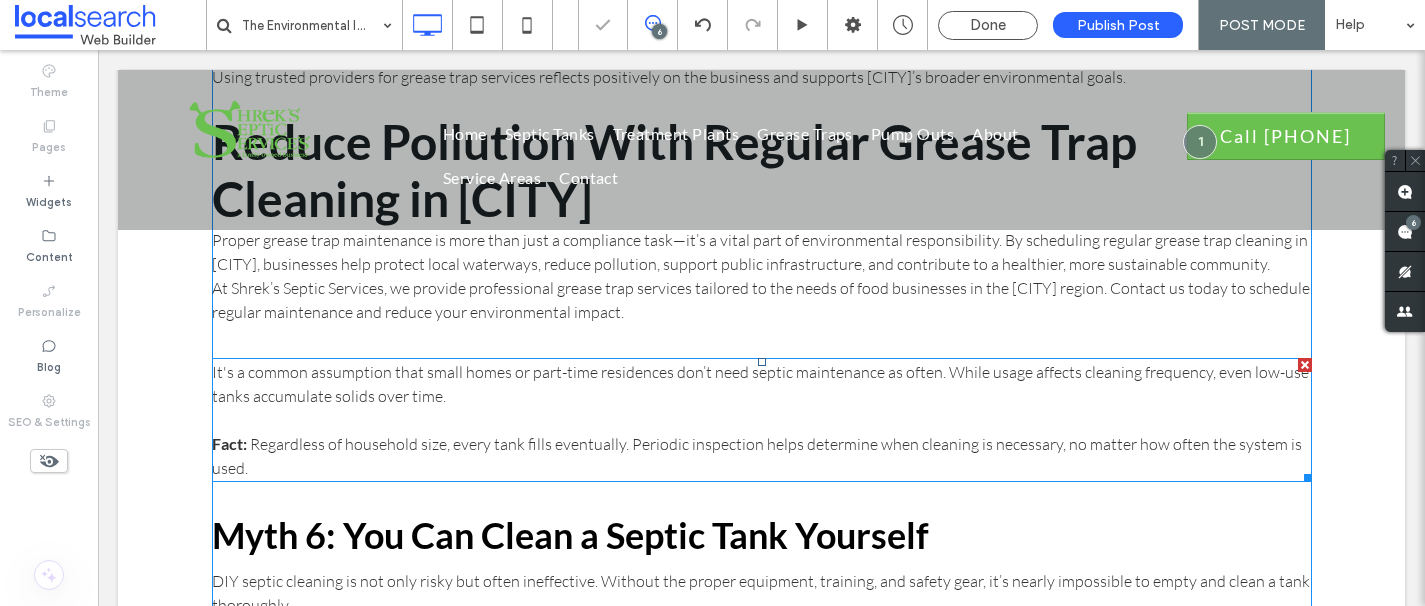 click at bounding box center [1305, 365] 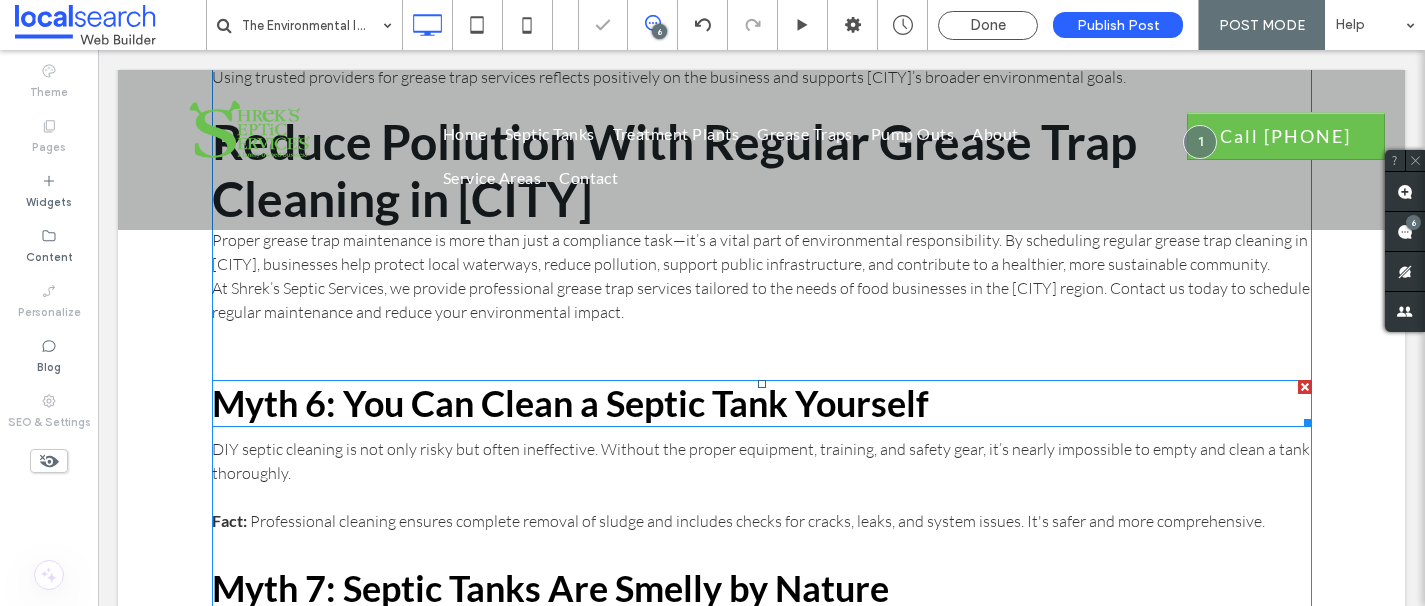 click at bounding box center (1305, 387) 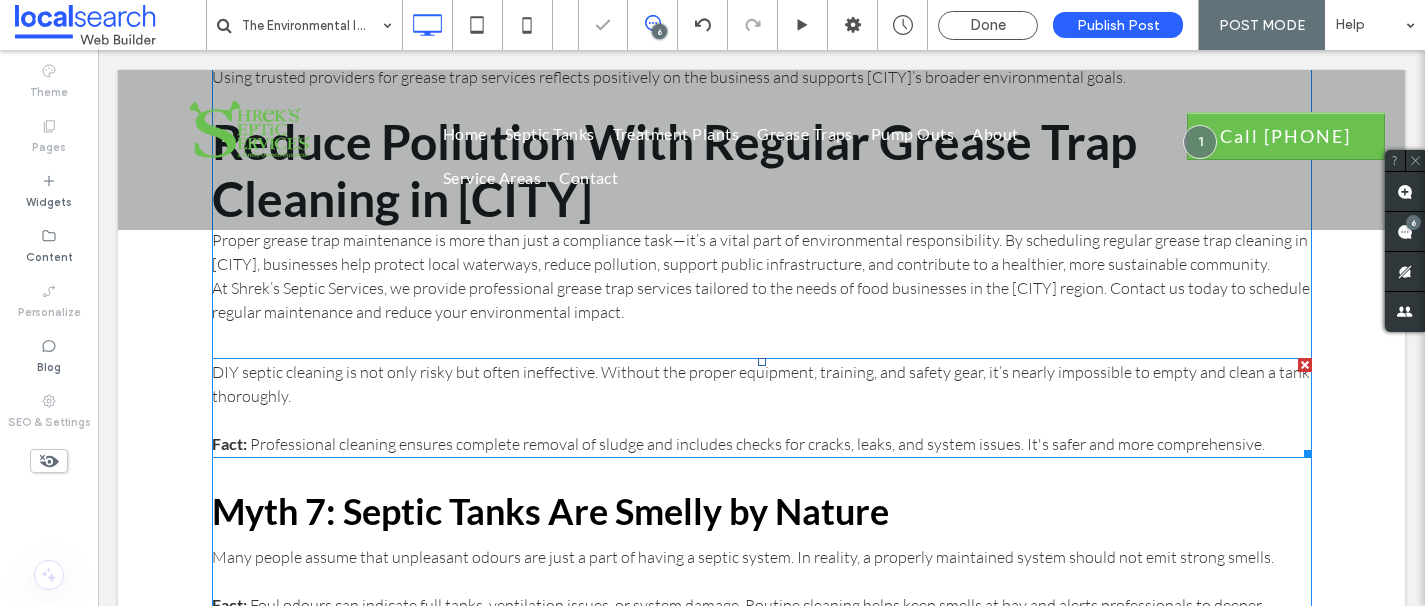 click at bounding box center (1305, 365) 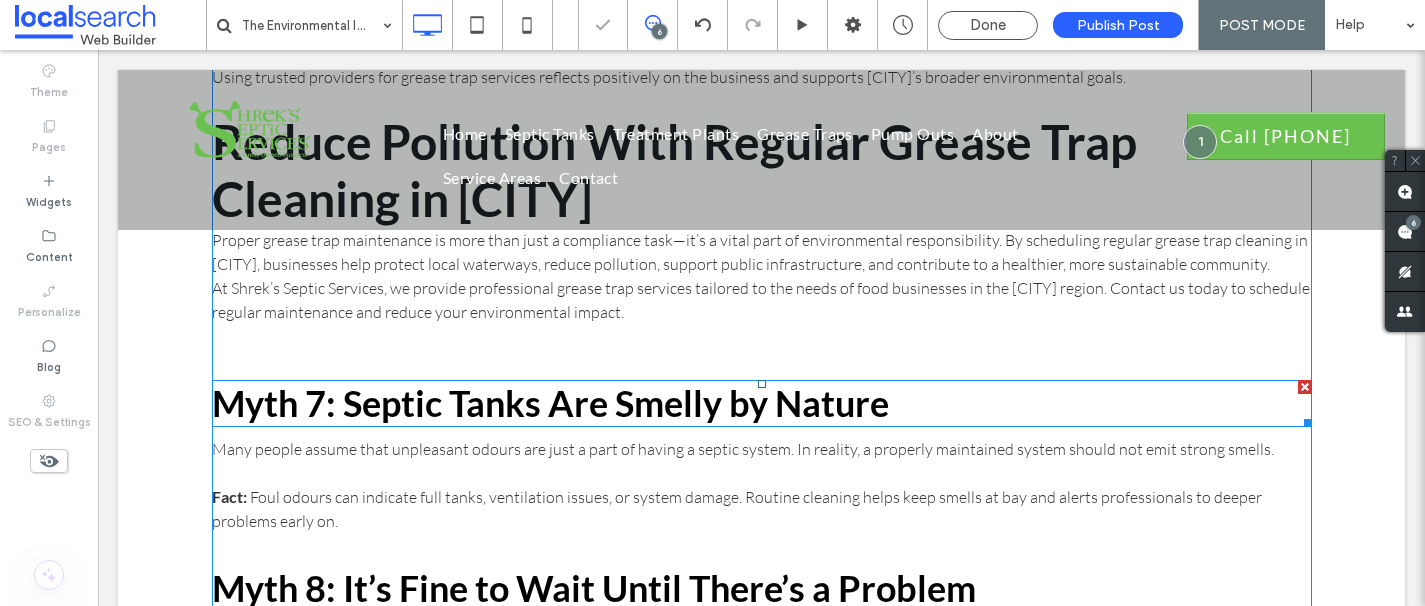 click at bounding box center (1305, 387) 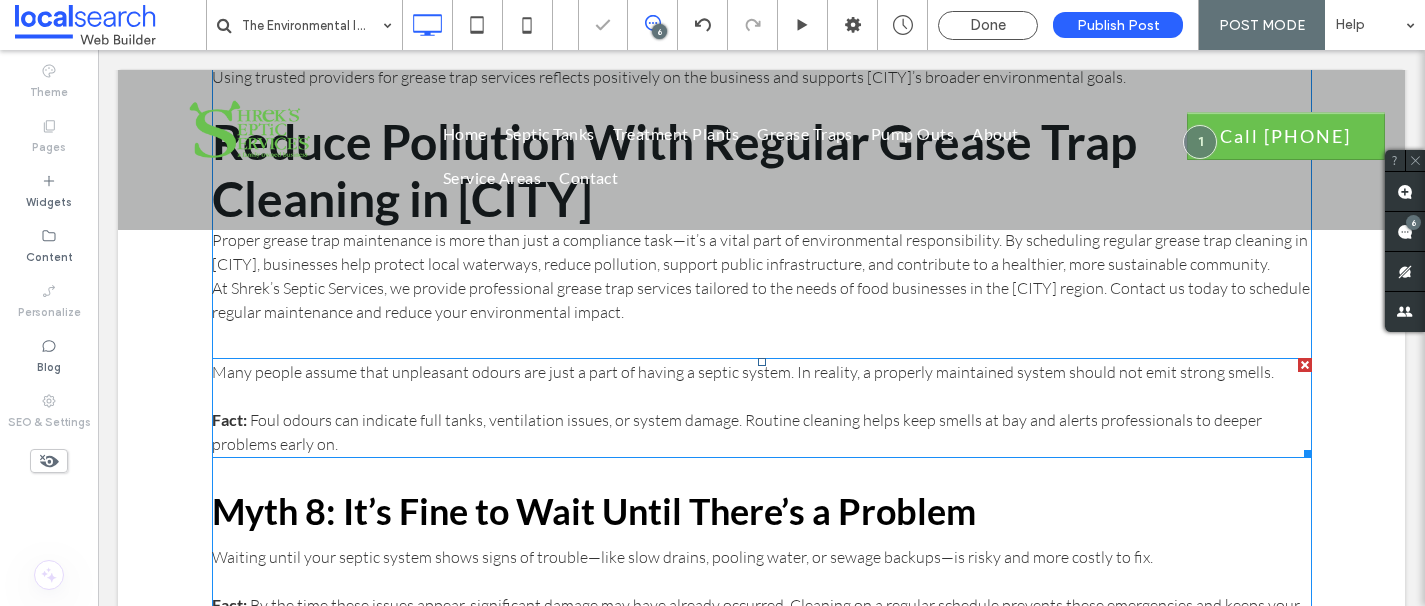 click at bounding box center [1305, 365] 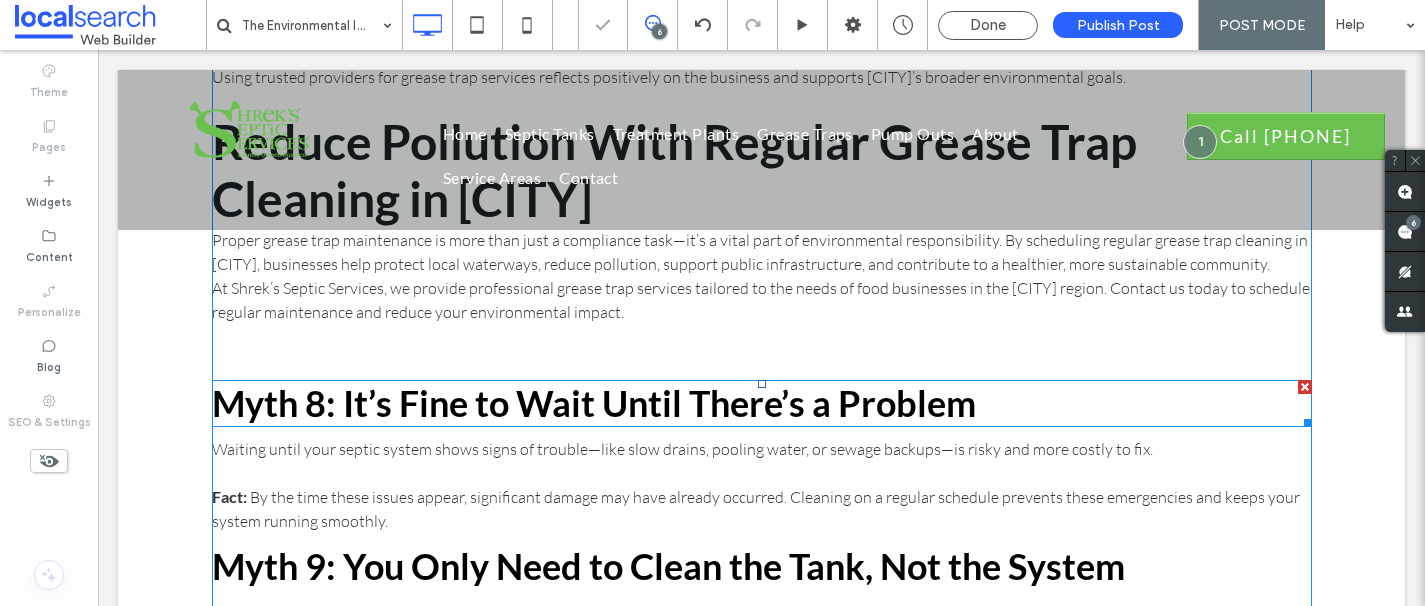 click at bounding box center [1305, 387] 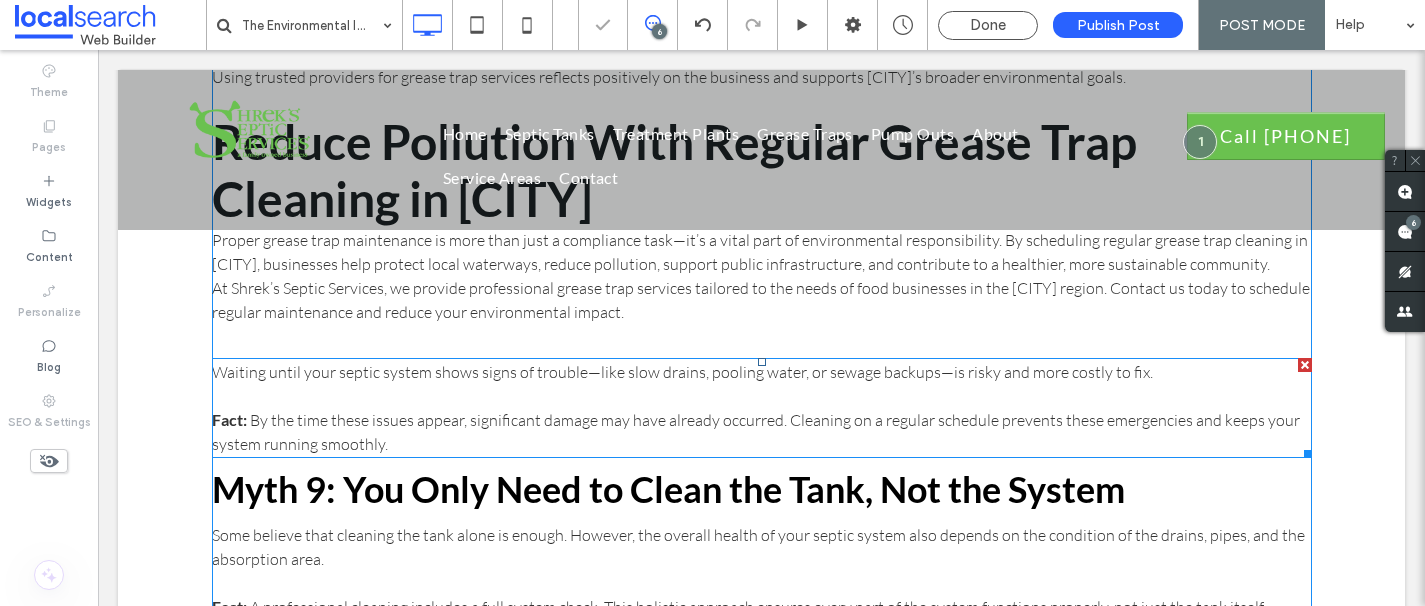 click at bounding box center [1305, 365] 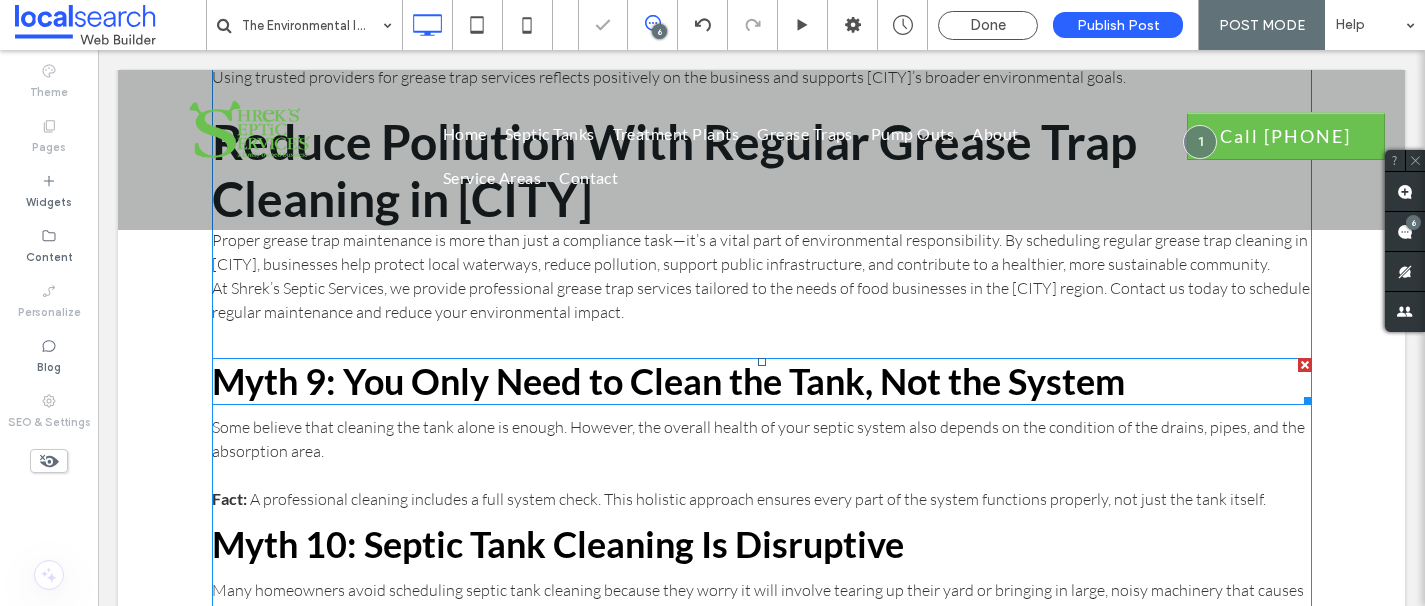 click at bounding box center [1305, 365] 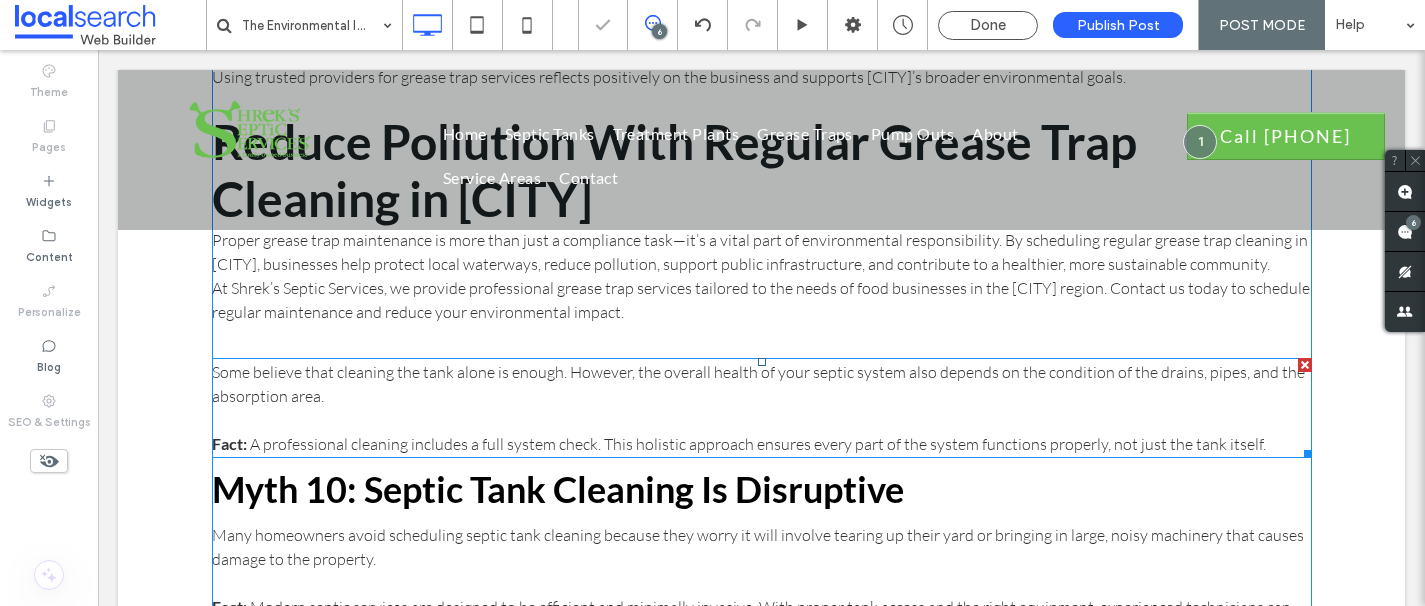 click at bounding box center (1305, 365) 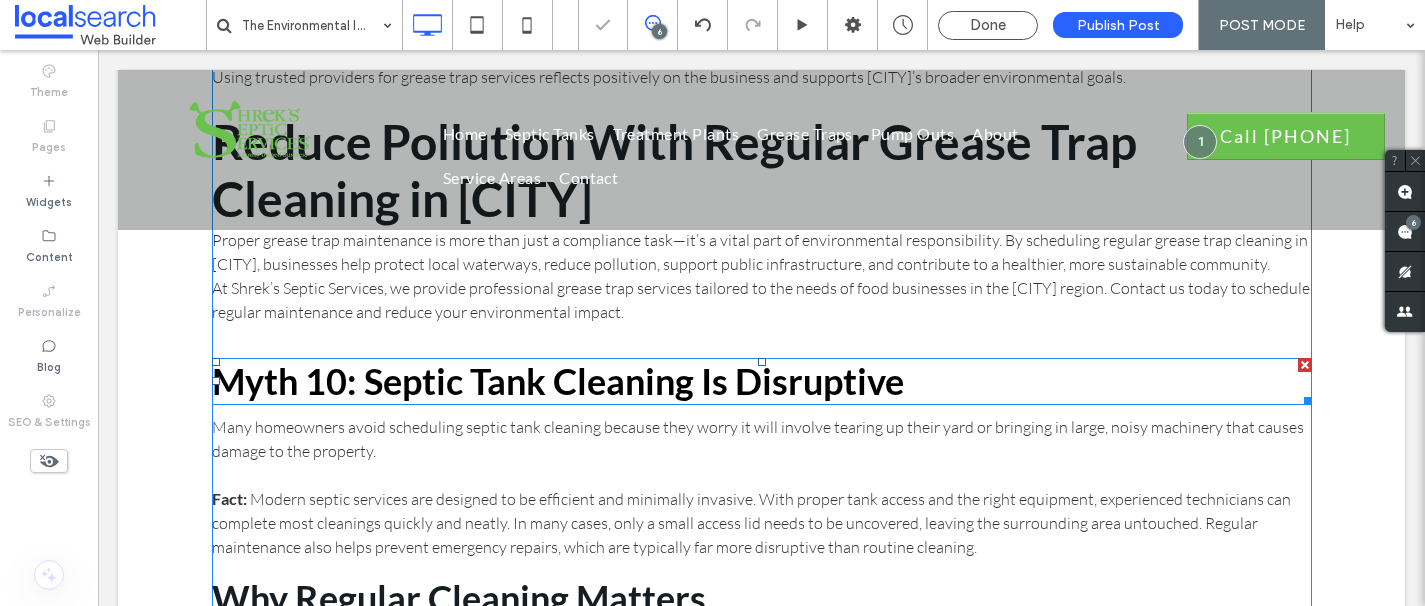 click at bounding box center [1305, 365] 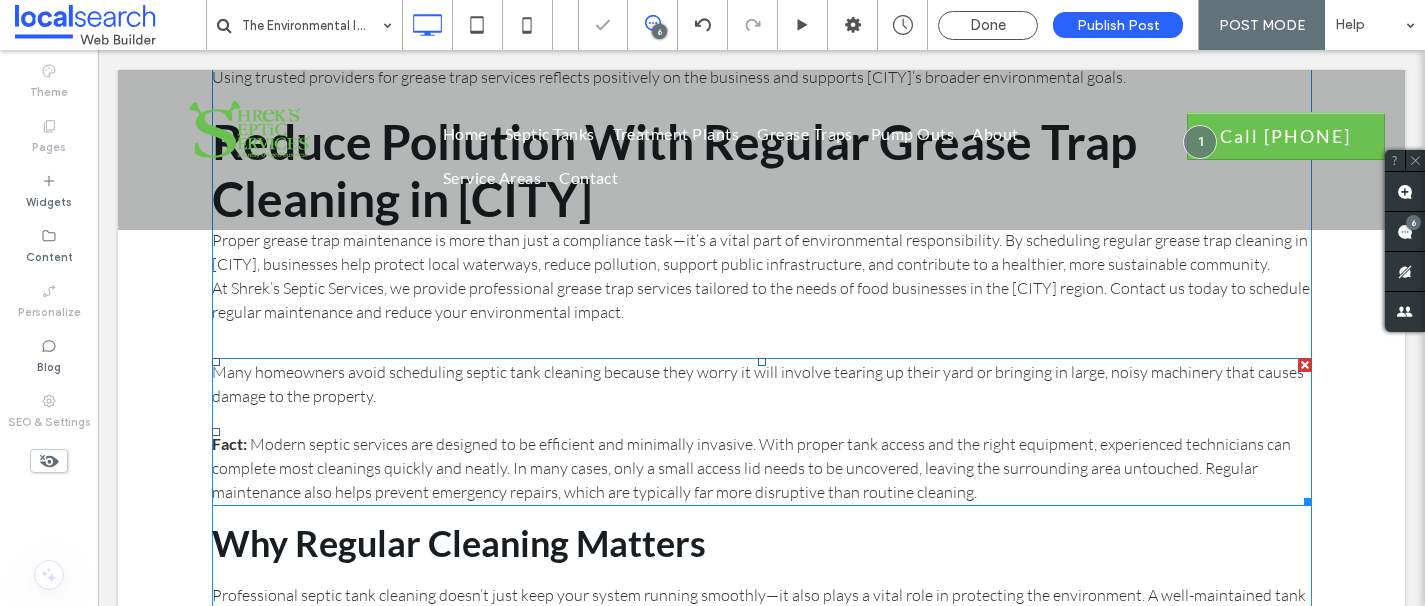 click at bounding box center [1305, 365] 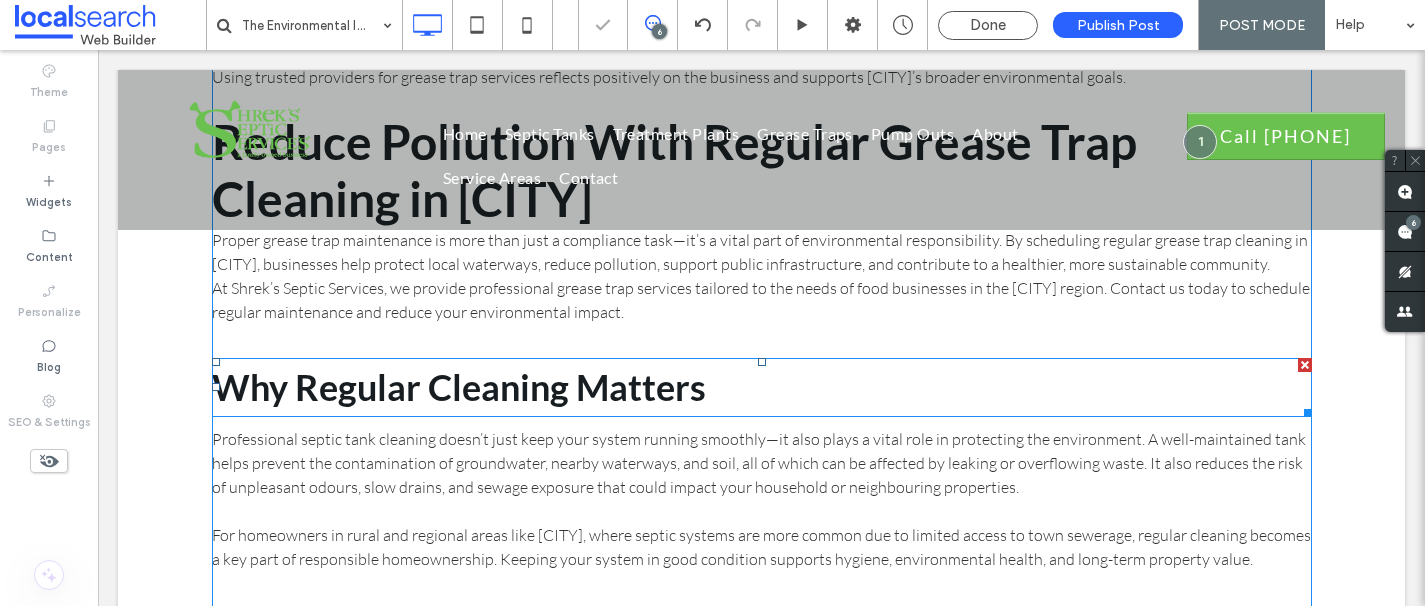 click at bounding box center (1305, 365) 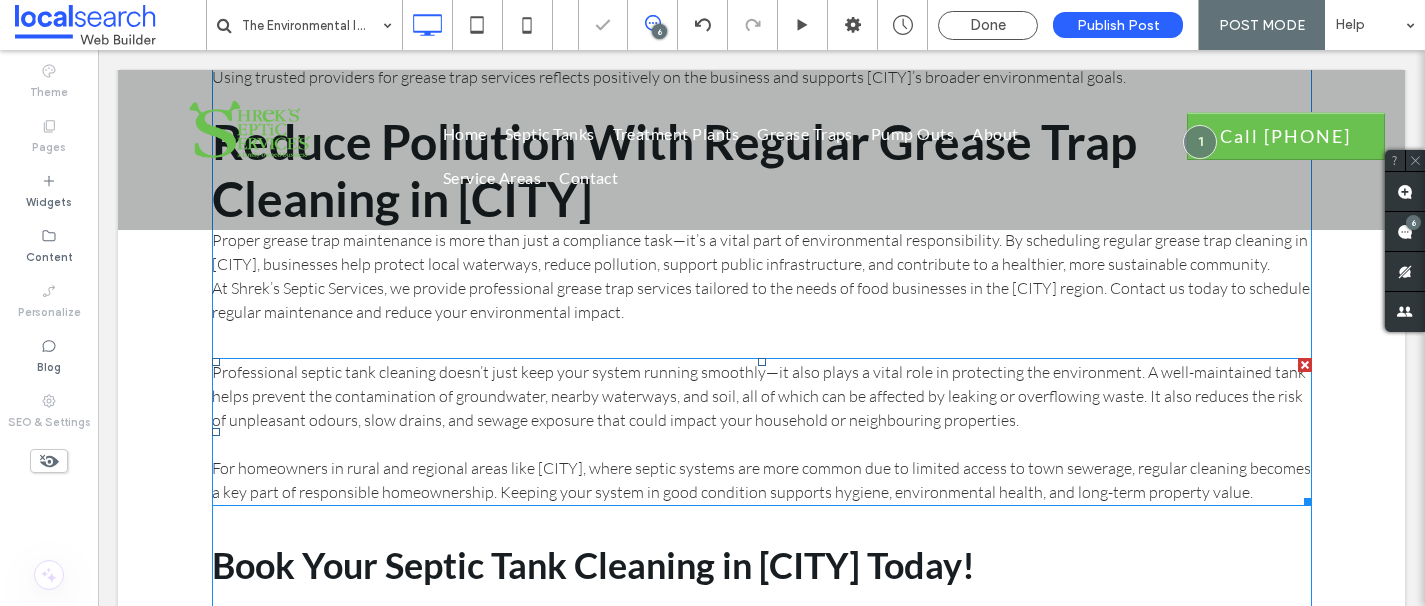 click at bounding box center [1305, 365] 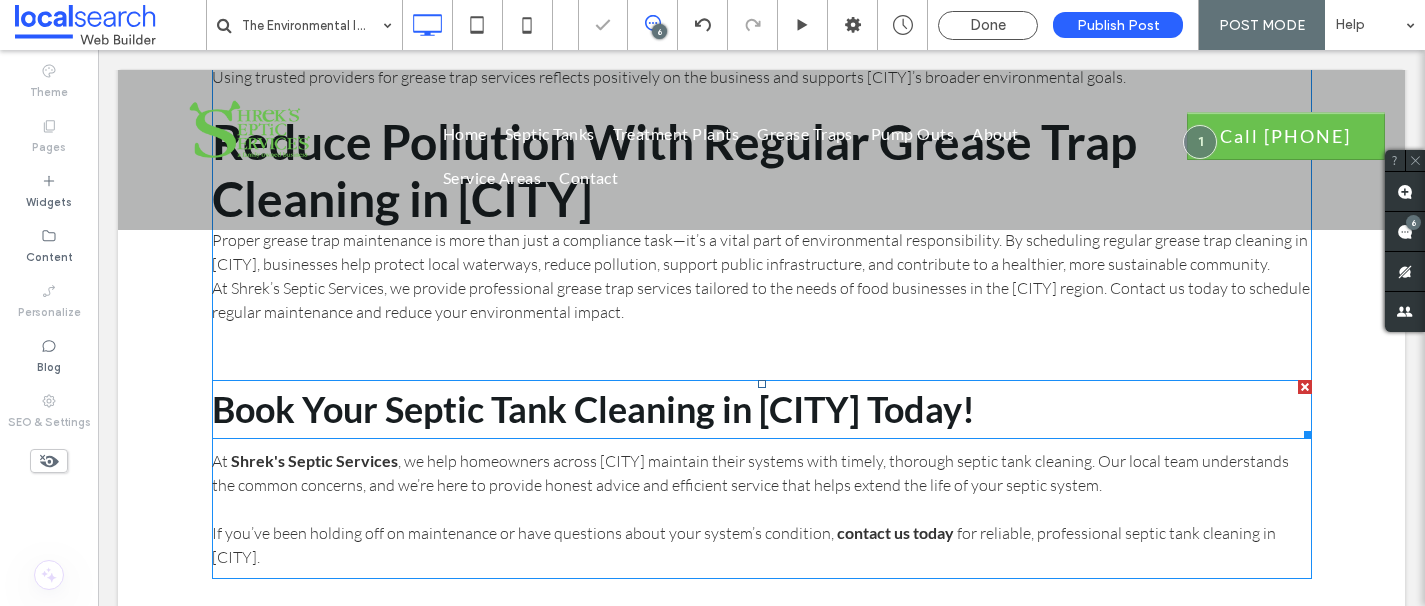 click at bounding box center (1305, 387) 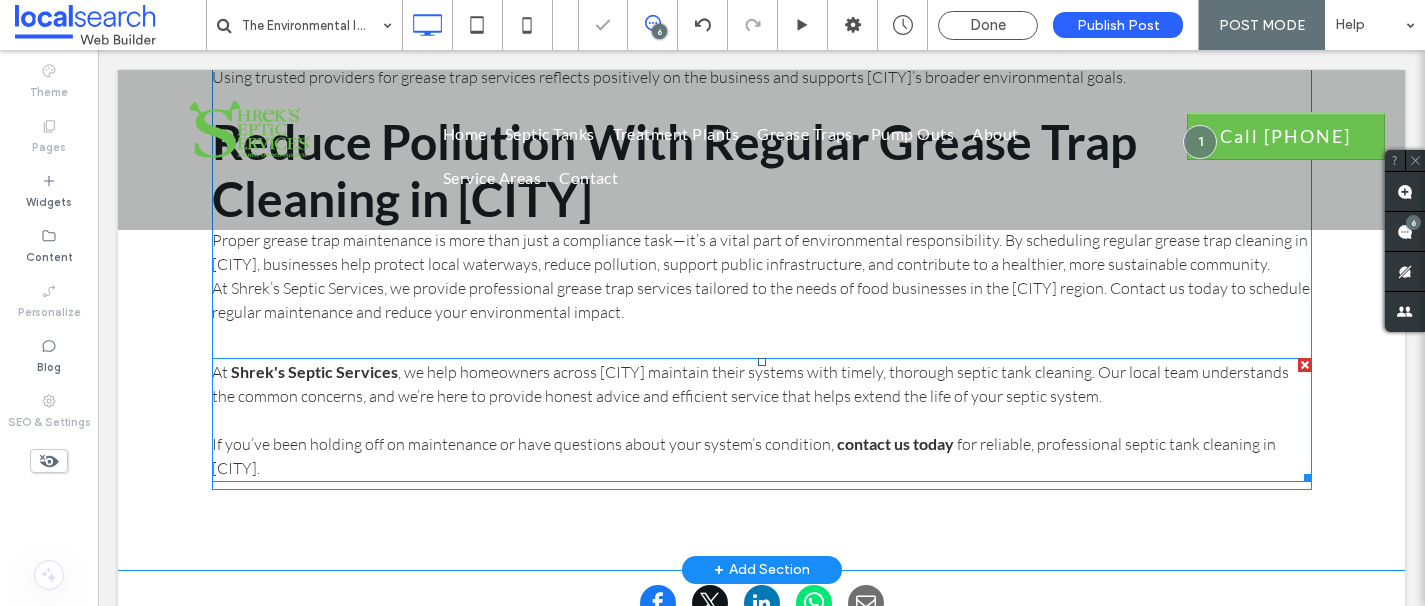 click at bounding box center (1305, 365) 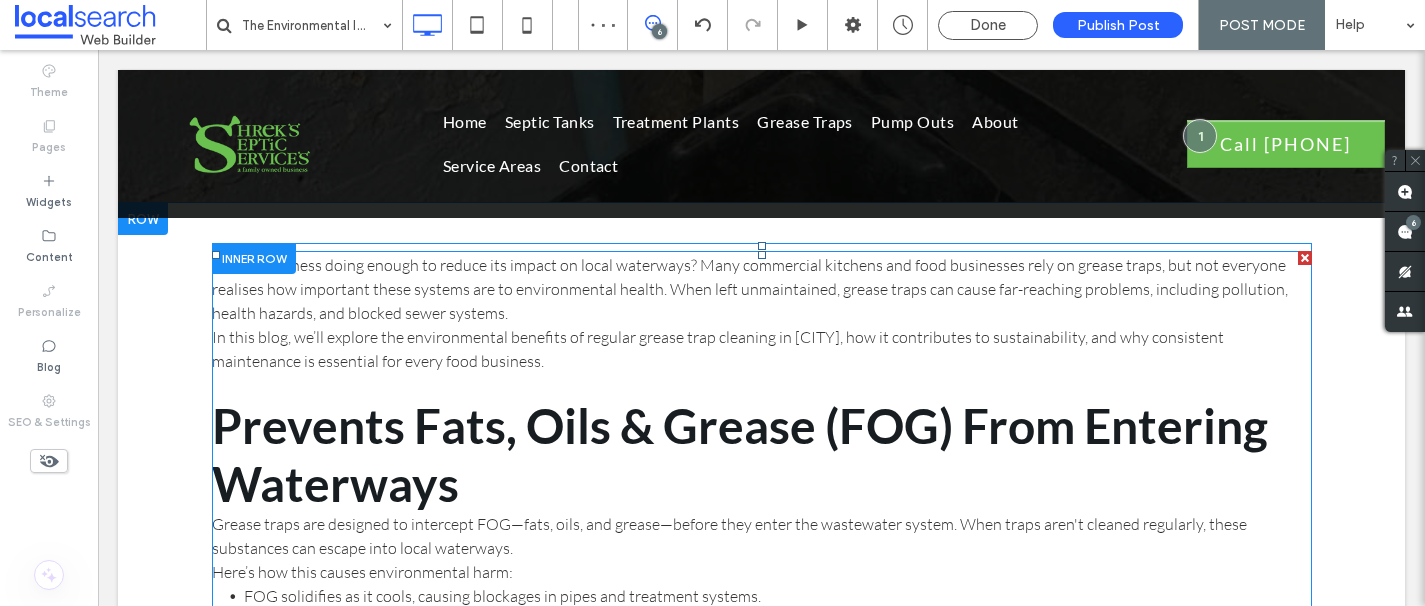 scroll, scrollTop: 430, scrollLeft: 0, axis: vertical 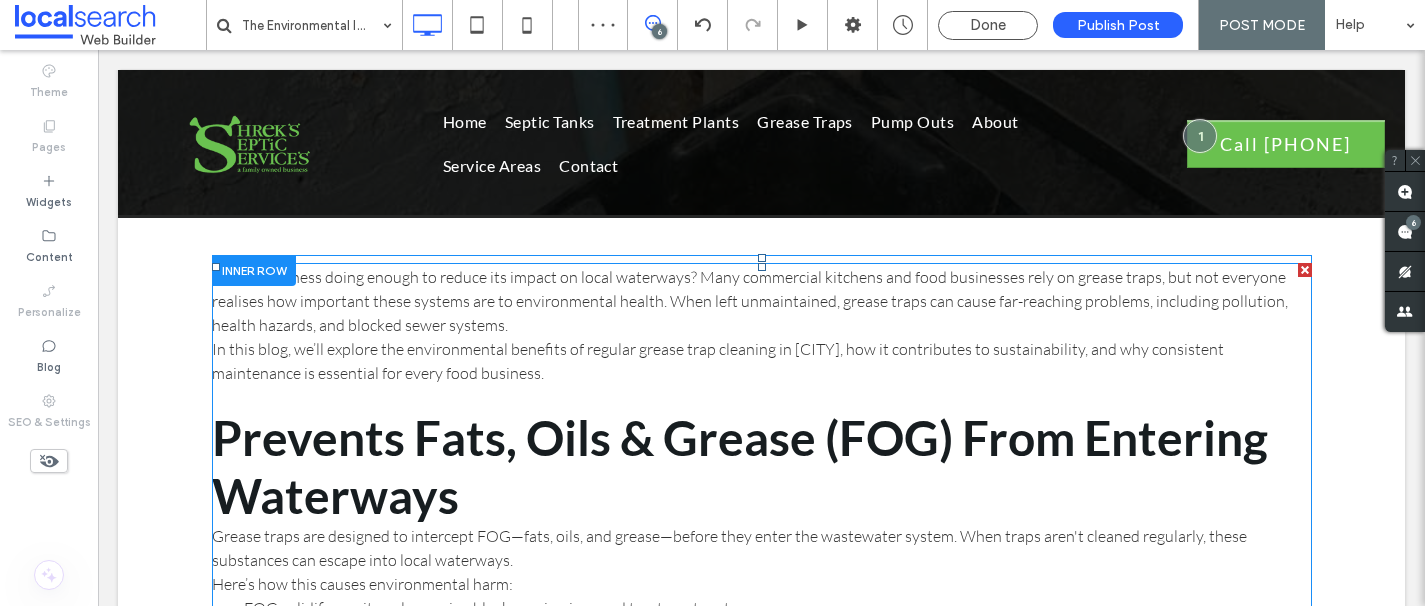 click on "Is your business doing enough to reduce its impact on local waterways? Many commercial kitchens and food businesses rely on grease traps, but not everyone realises how important these systems are to environmental health. When left unmaintained, grease traps can cause far-reaching problems, including pollution, health hazards, and blocked sewer systems." at bounding box center (750, 301) 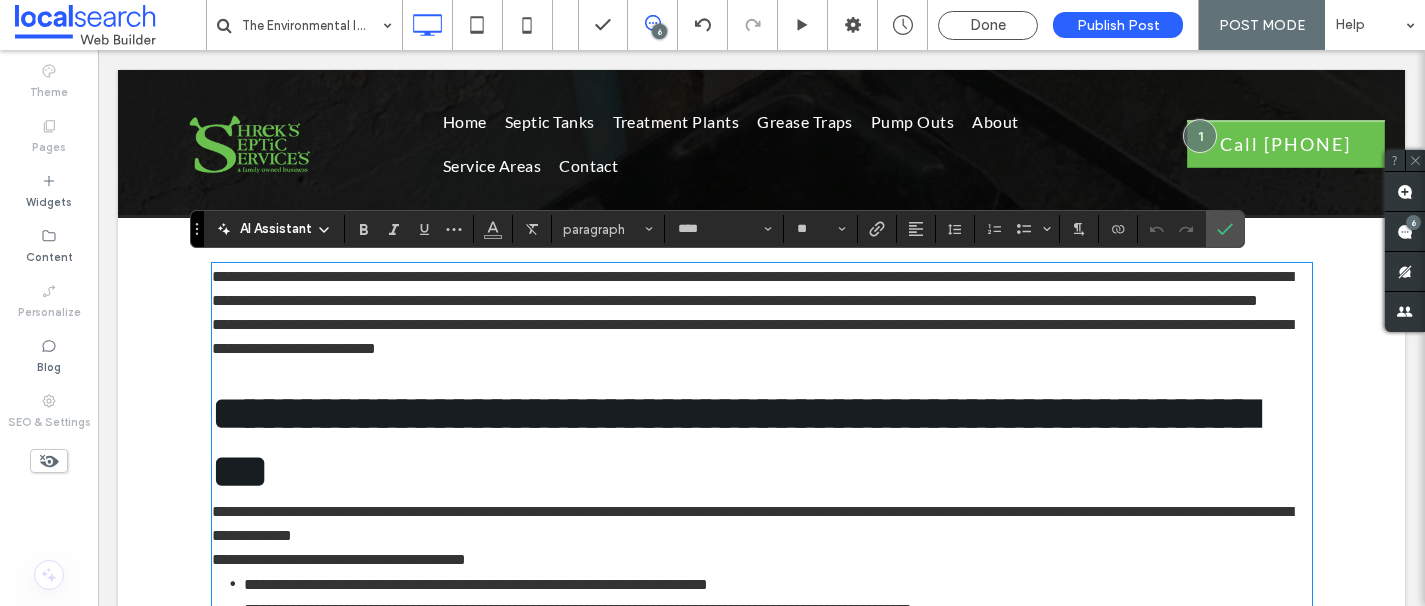 click on "**********" at bounding box center [762, 289] 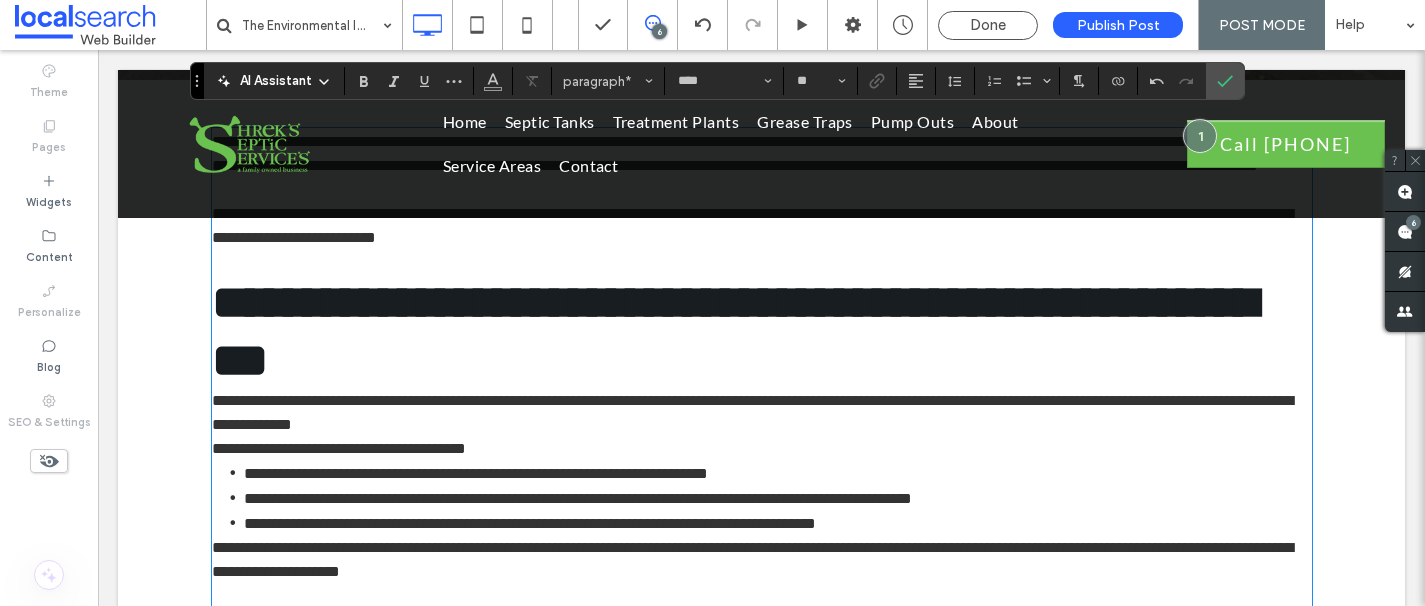 scroll, scrollTop: 594, scrollLeft: 0, axis: vertical 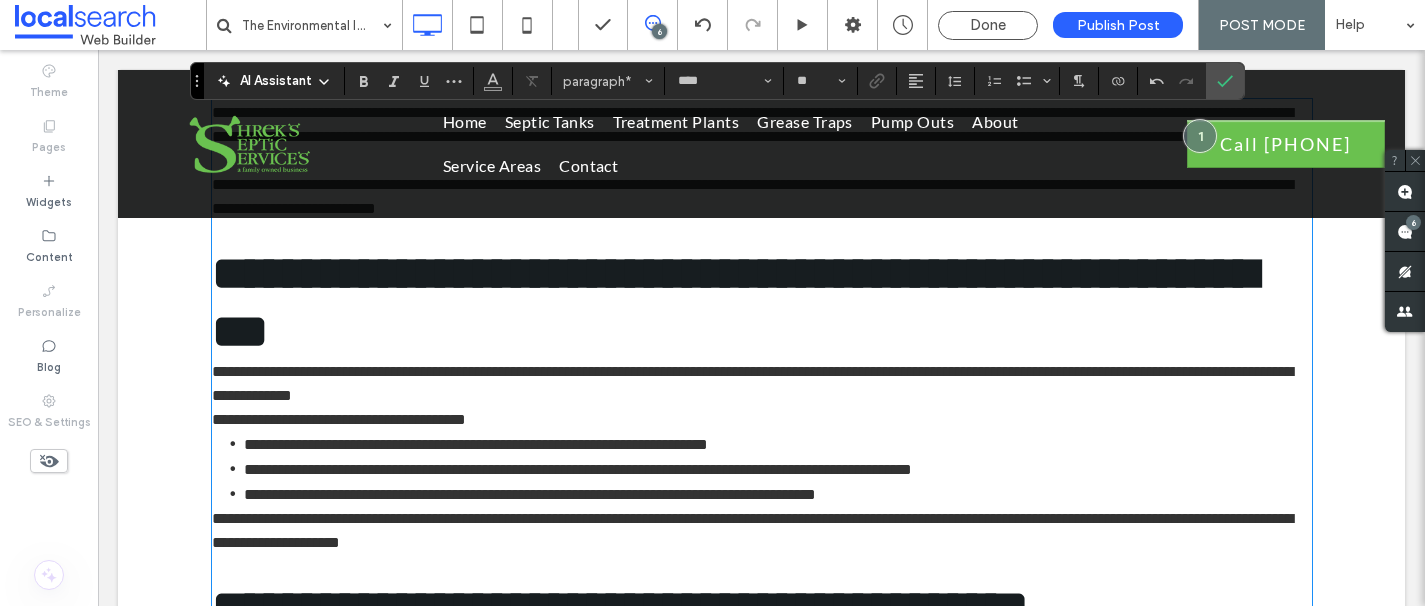 click on "**********" at bounding box center [752, 383] 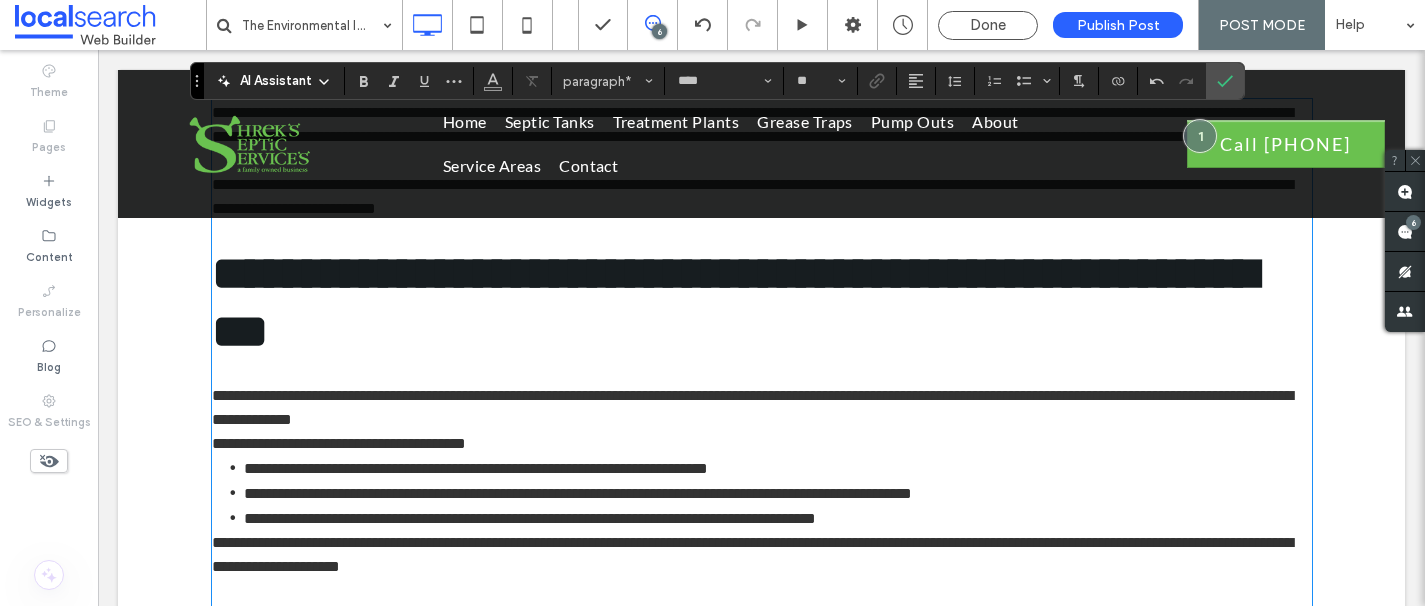 click on "**********" at bounding box center (762, 408) 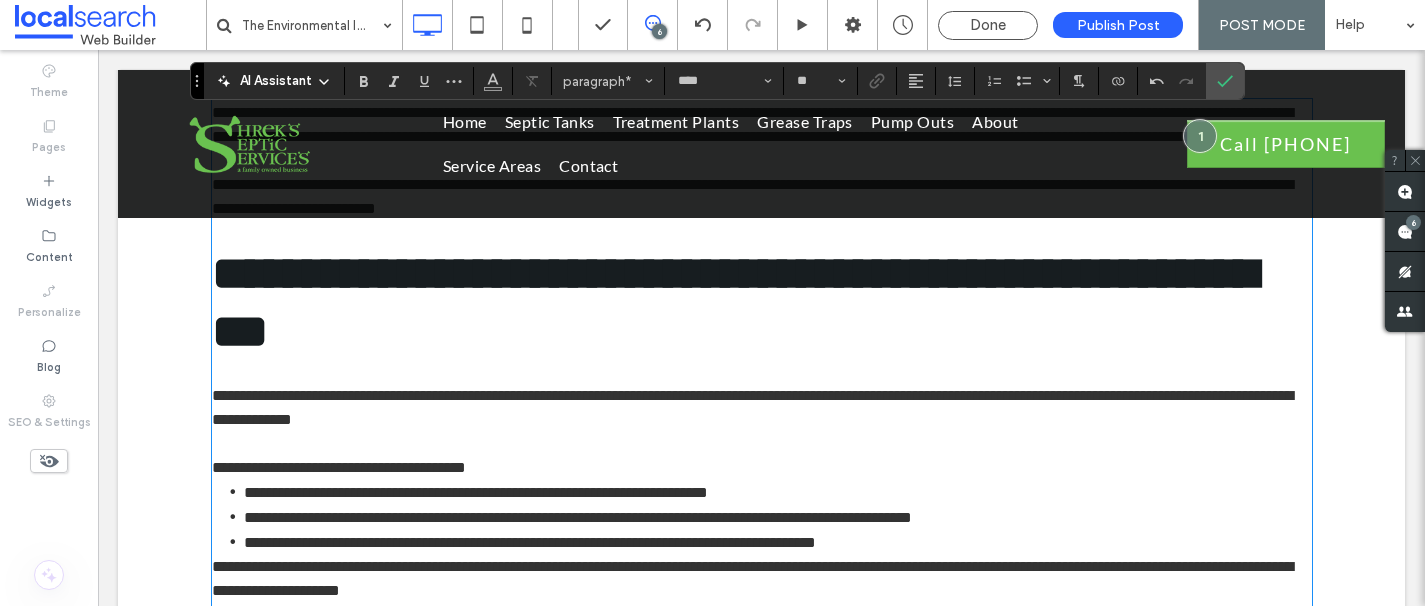 click on "**********" at bounding box center [762, 468] 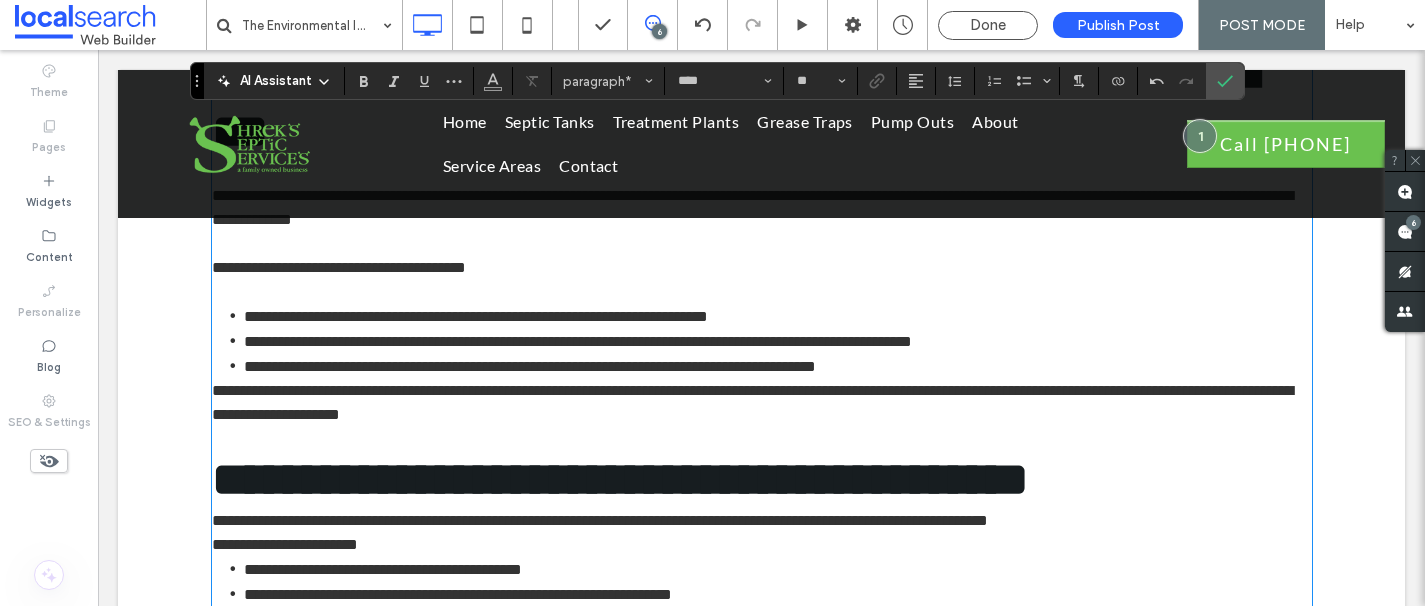 scroll, scrollTop: 815, scrollLeft: 0, axis: vertical 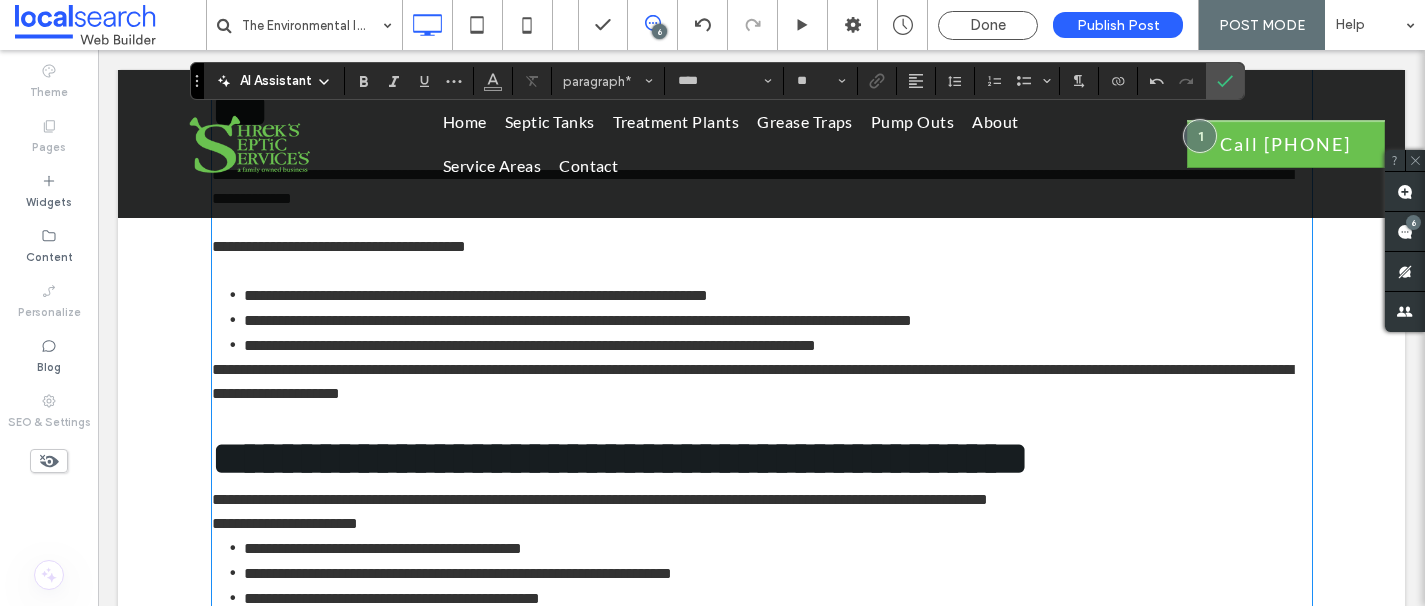 click on "**********" at bounding box center (752, 381) 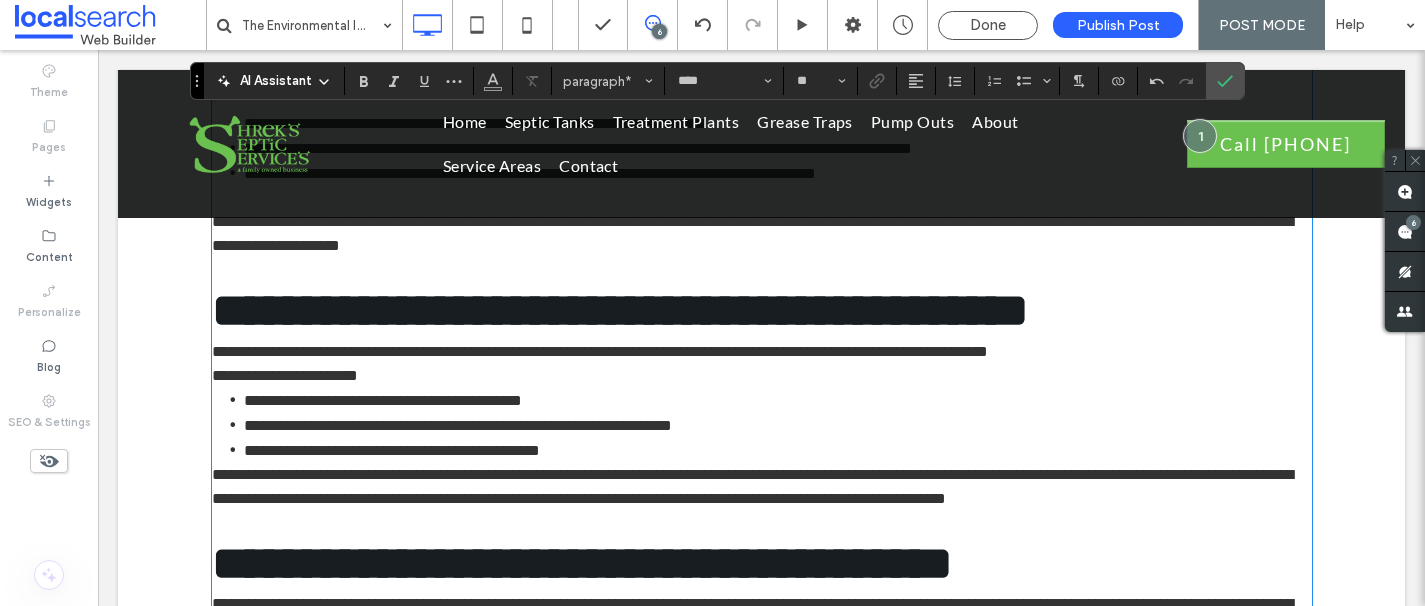 scroll, scrollTop: 990, scrollLeft: 0, axis: vertical 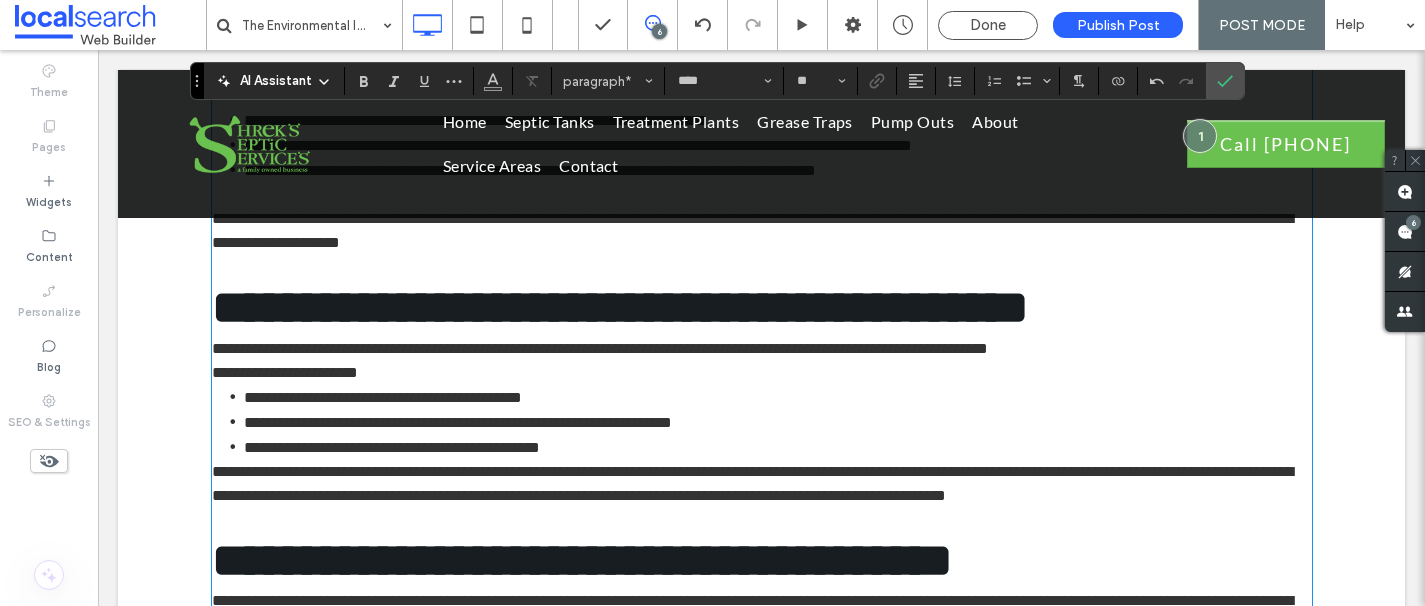 click on "**********" at bounding box center (600, 348) 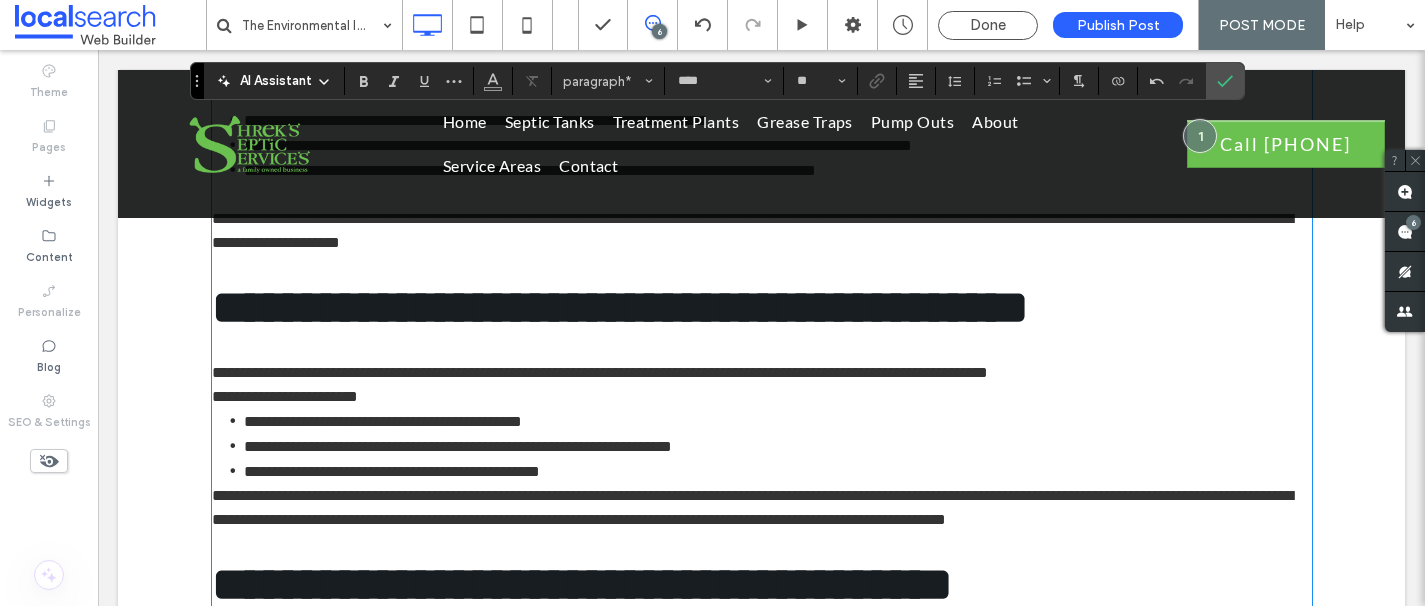click on "**********" at bounding box center [778, 421] 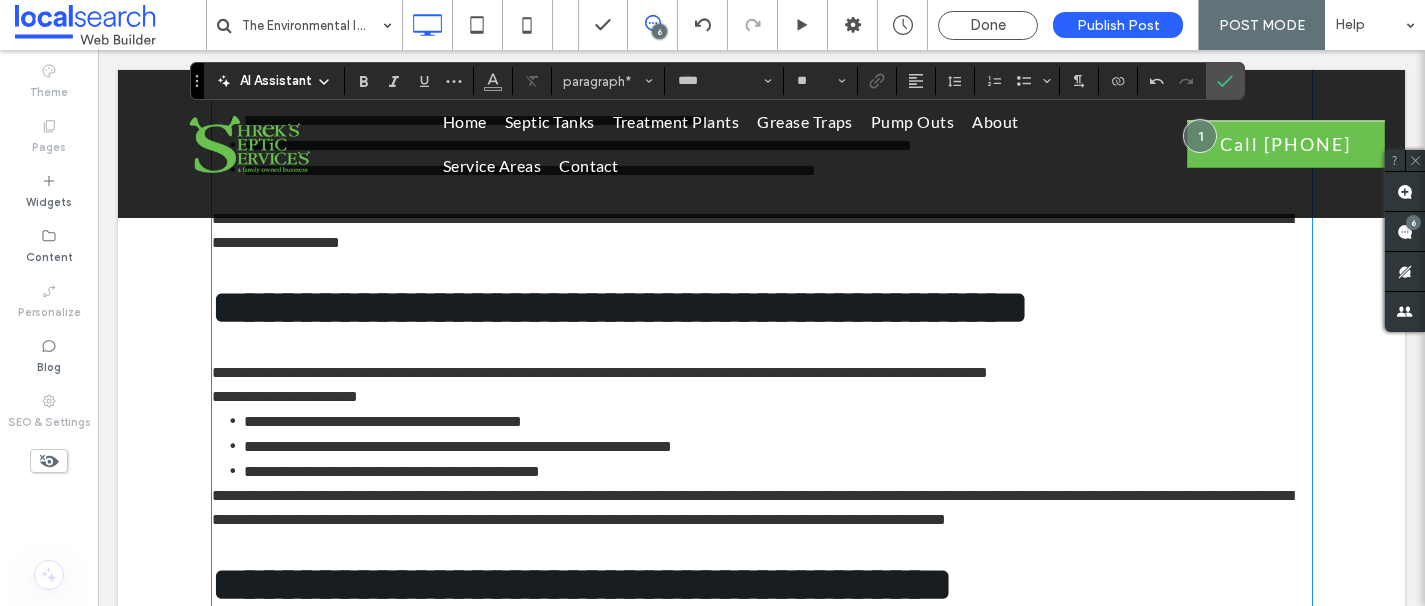 click on "**********" at bounding box center [762, 397] 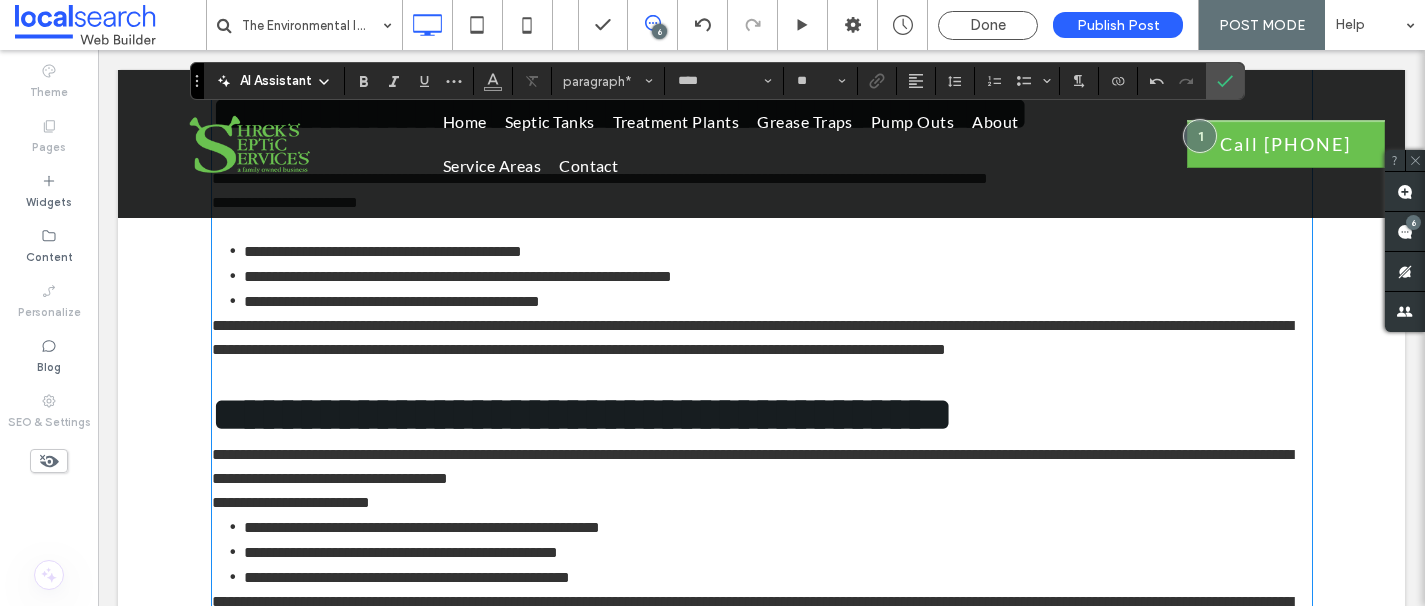 scroll, scrollTop: 1194, scrollLeft: 0, axis: vertical 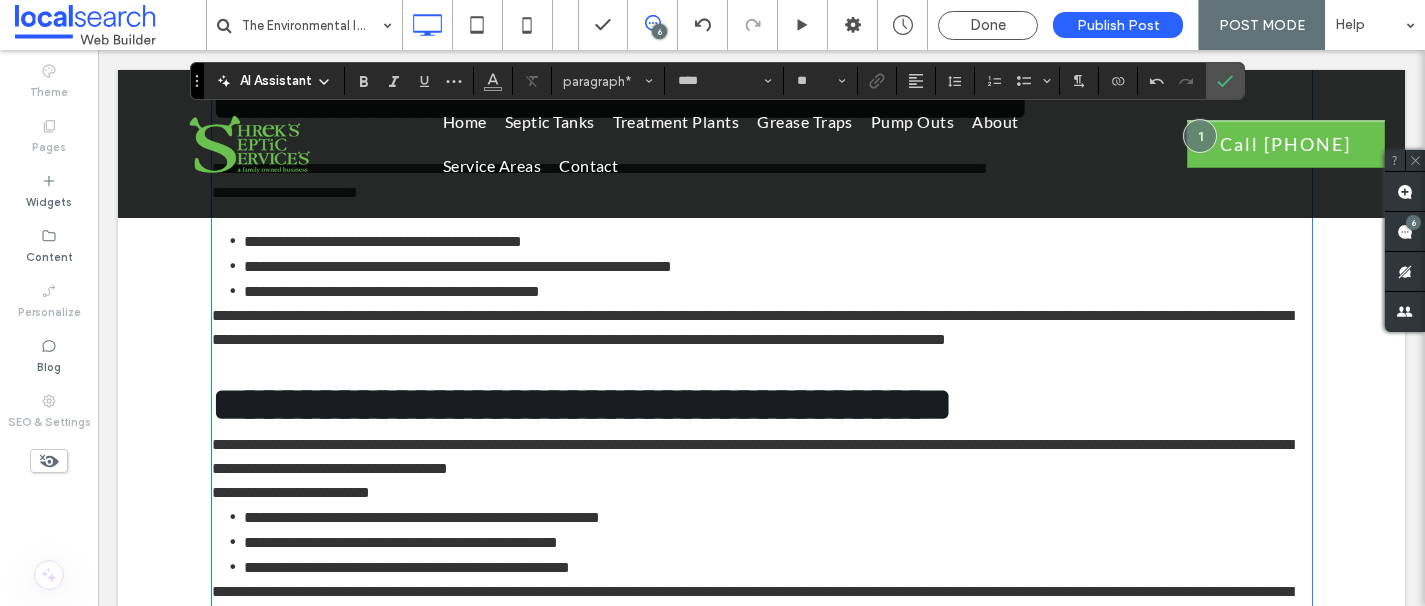 click on "**********" at bounding box center [752, 327] 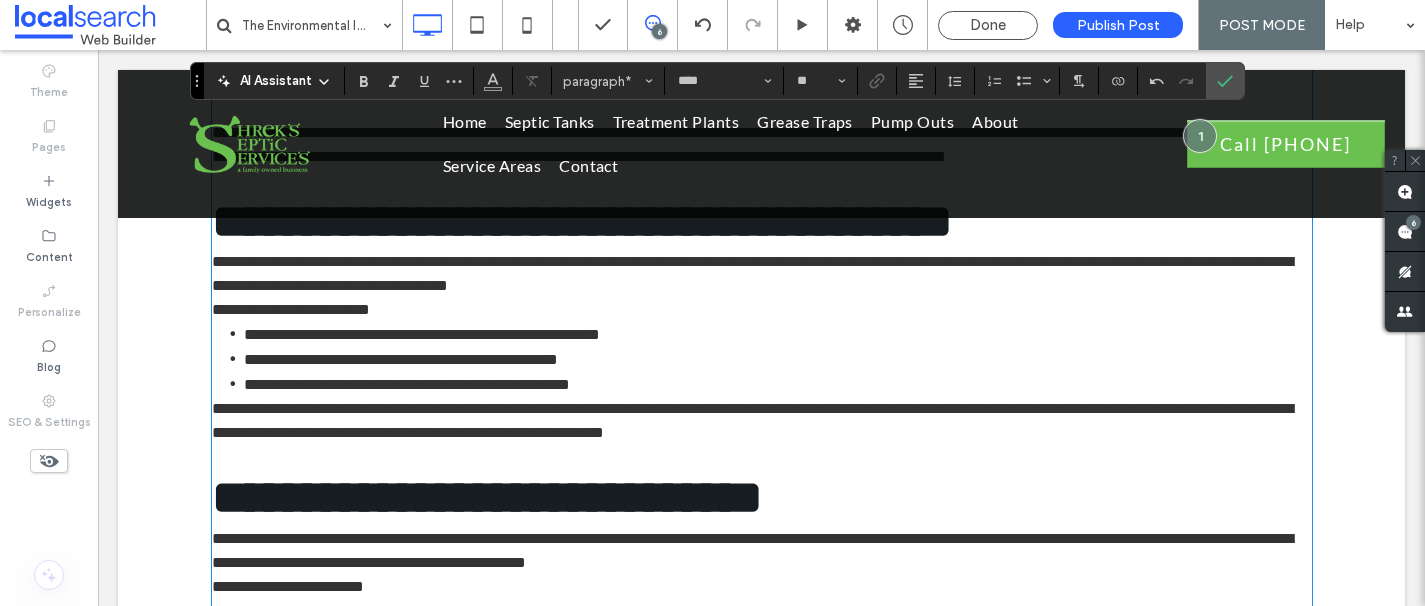 scroll, scrollTop: 1404, scrollLeft: 0, axis: vertical 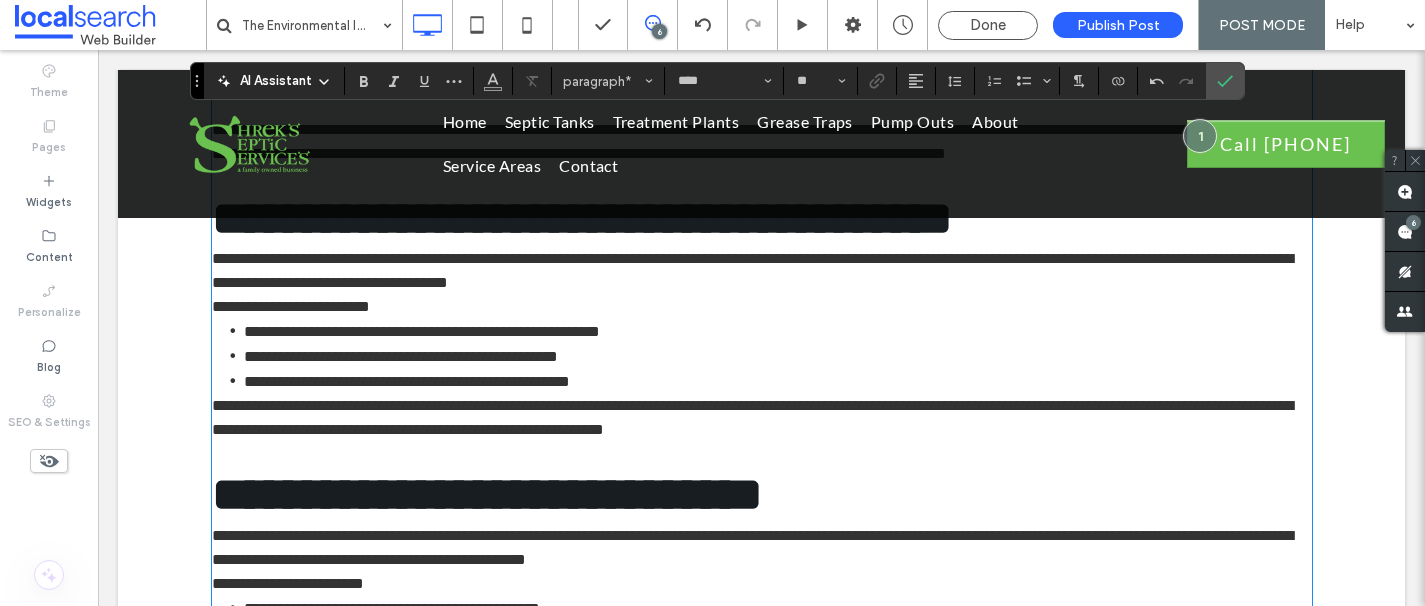 click on "**********" at bounding box center [752, 270] 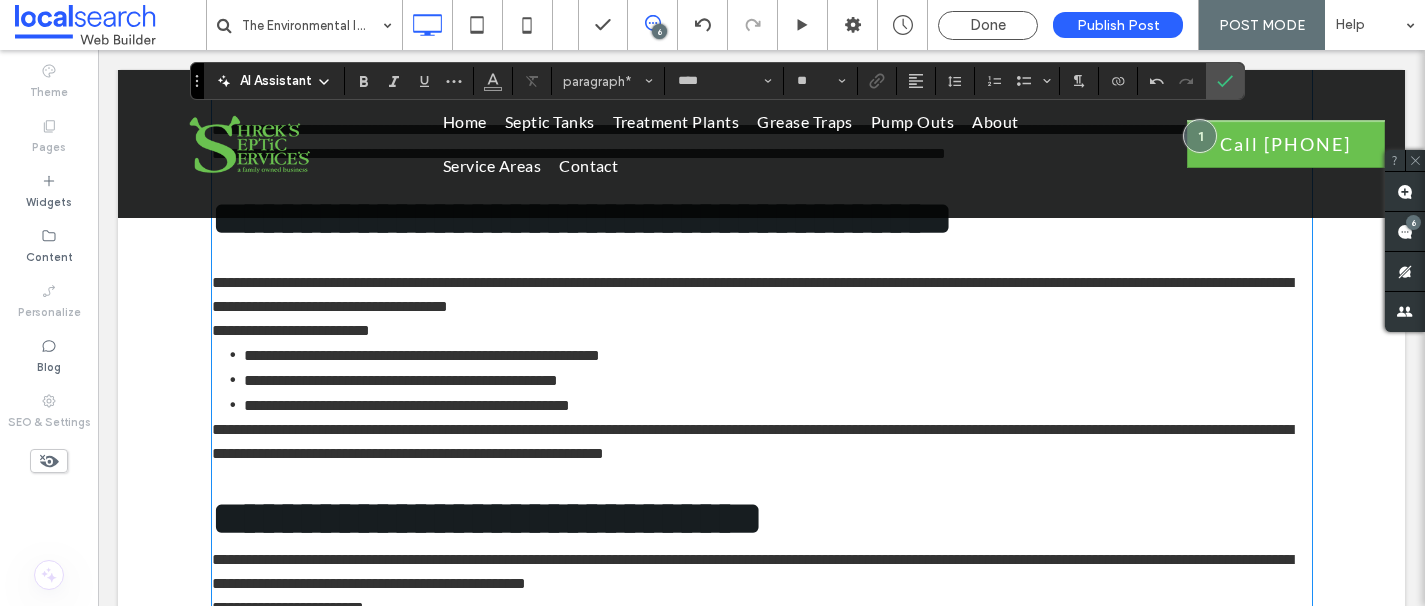 click on "**********" at bounding box center [762, 295] 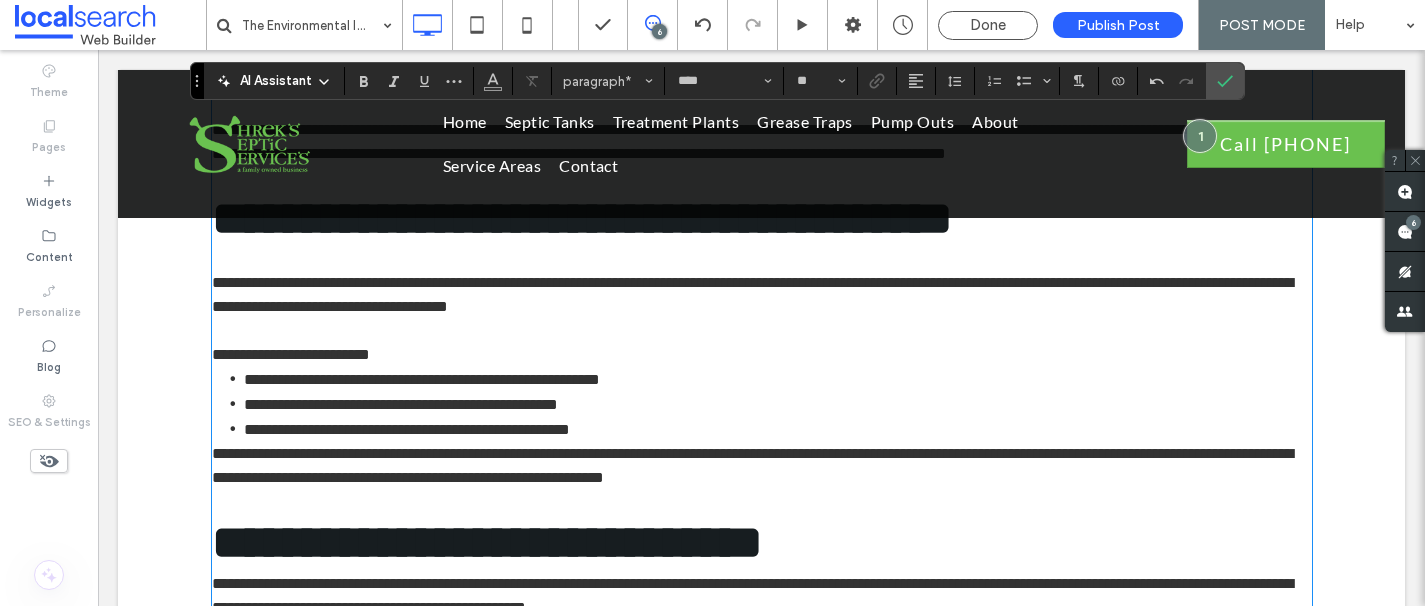 click on "**********" at bounding box center [762, 355] 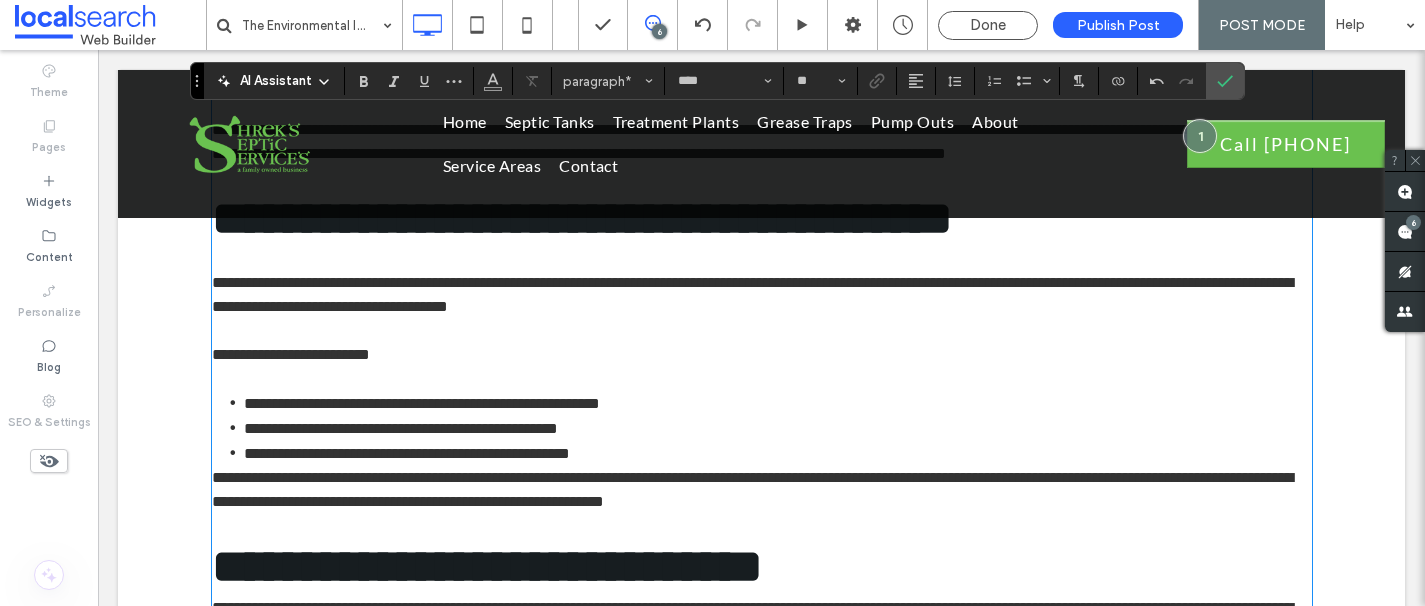 click on "**********" at bounding box center (752, 489) 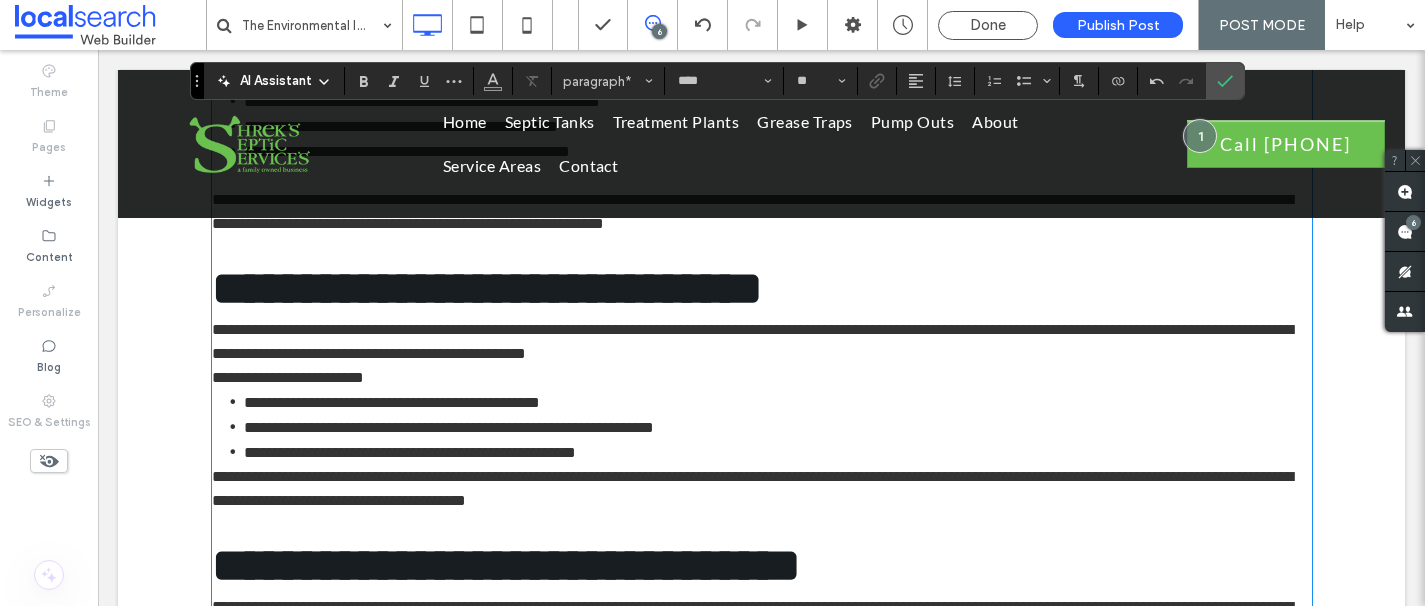 scroll, scrollTop: 1750, scrollLeft: 0, axis: vertical 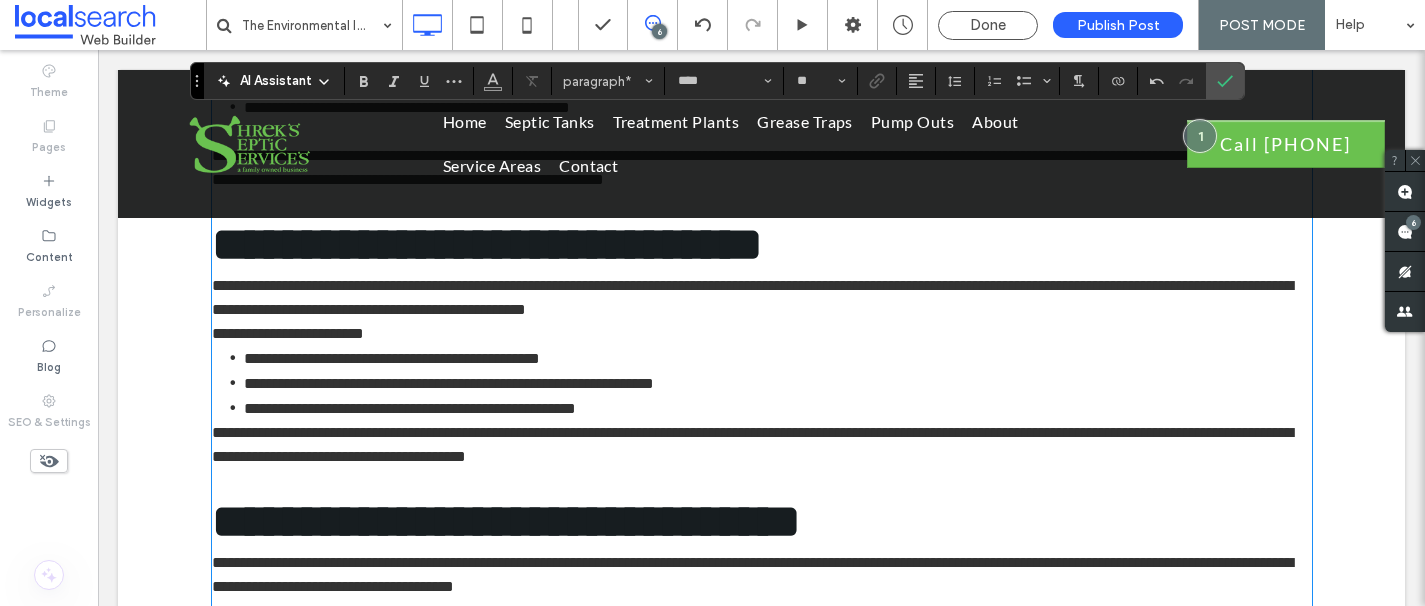 click on "**********" at bounding box center (752, 297) 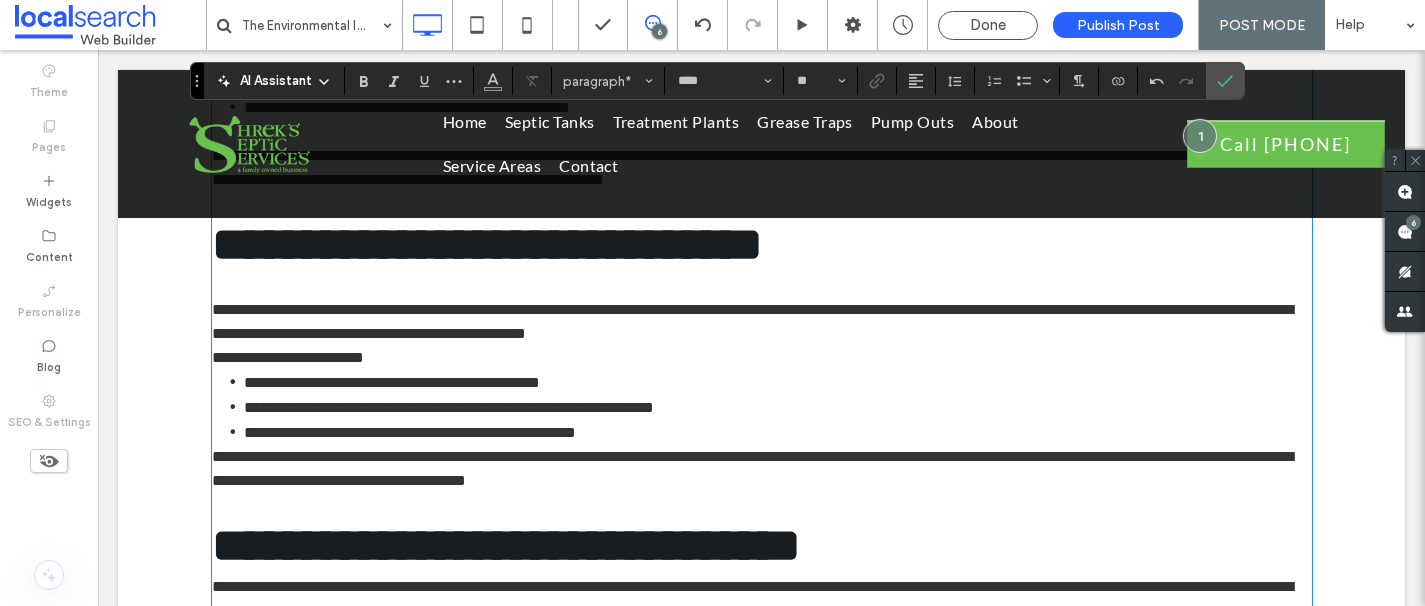 click on "**********" at bounding box center (762, 322) 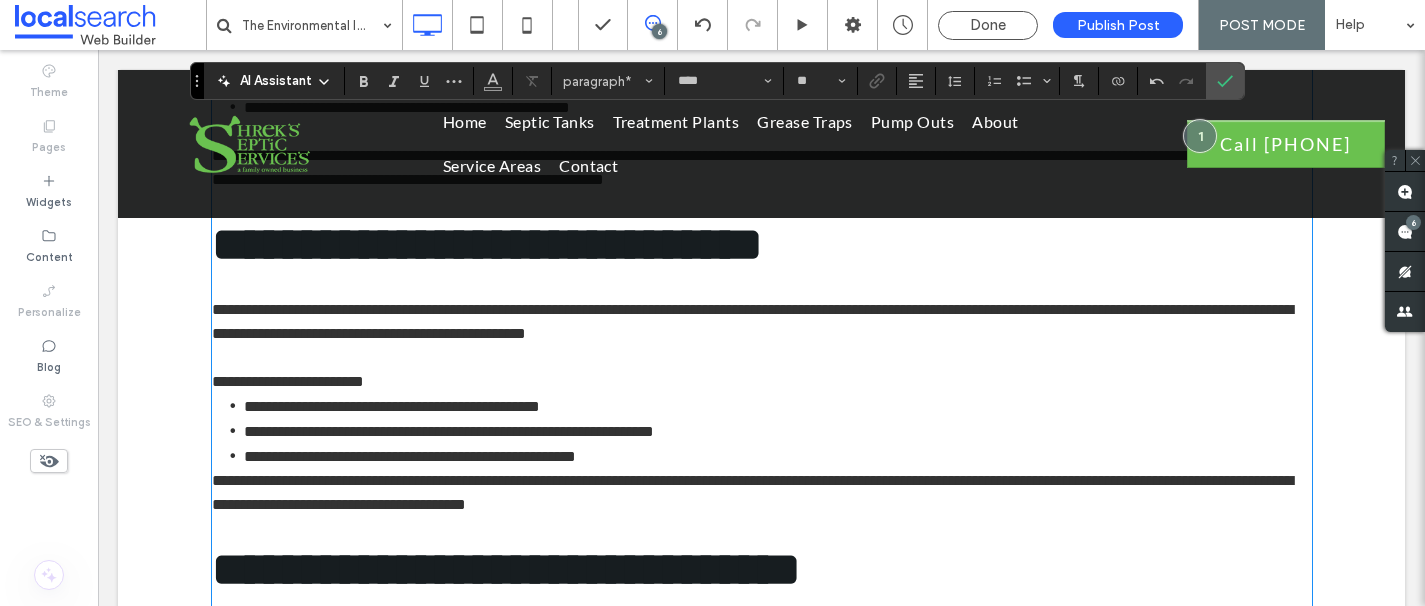 click on "**********" at bounding box center [762, 382] 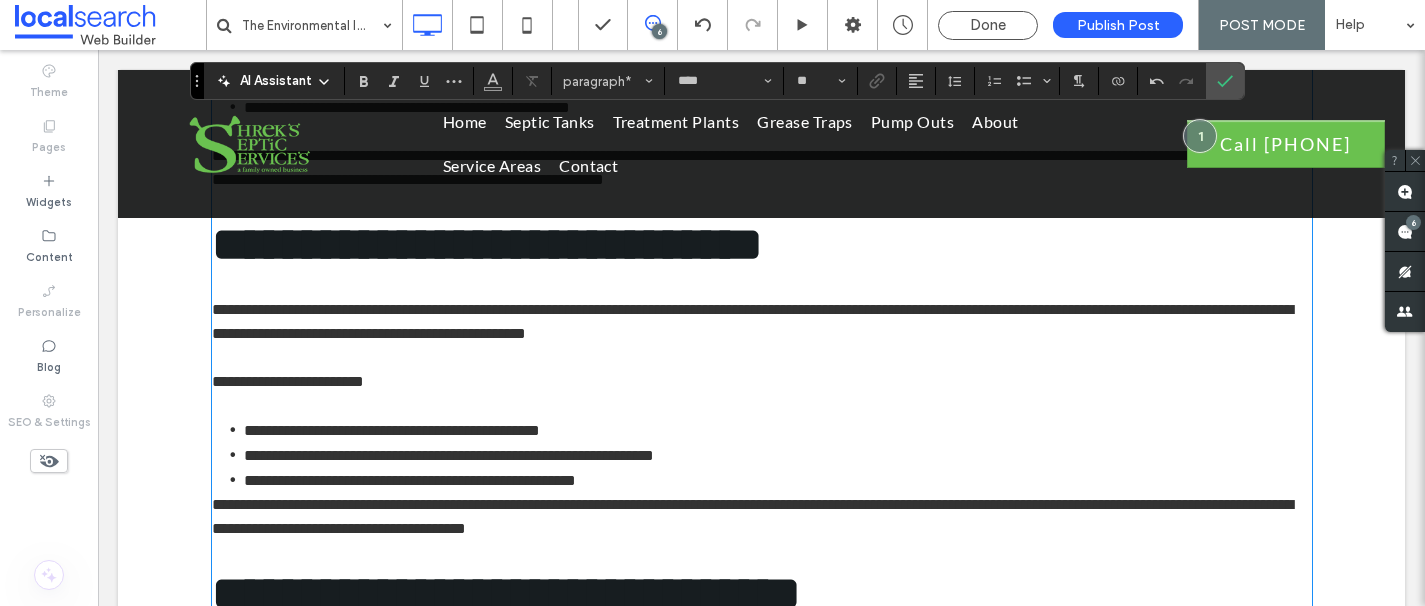 click on "**********" at bounding box center (752, 516) 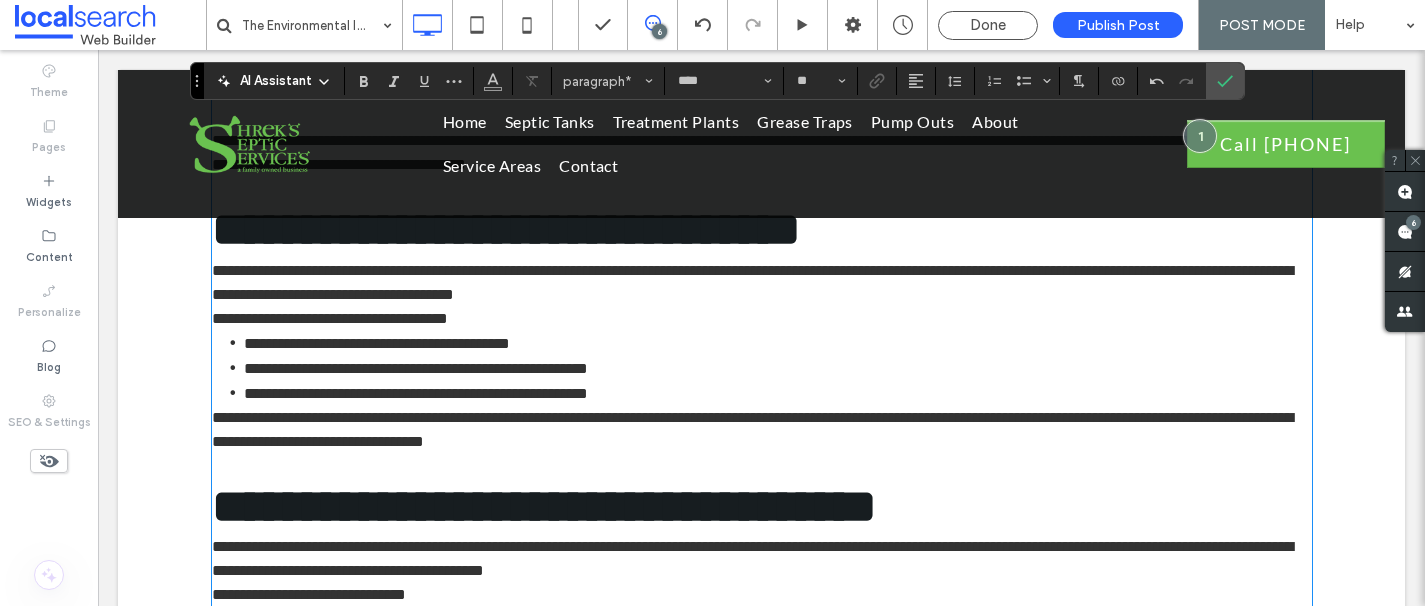 scroll, scrollTop: 2119, scrollLeft: 0, axis: vertical 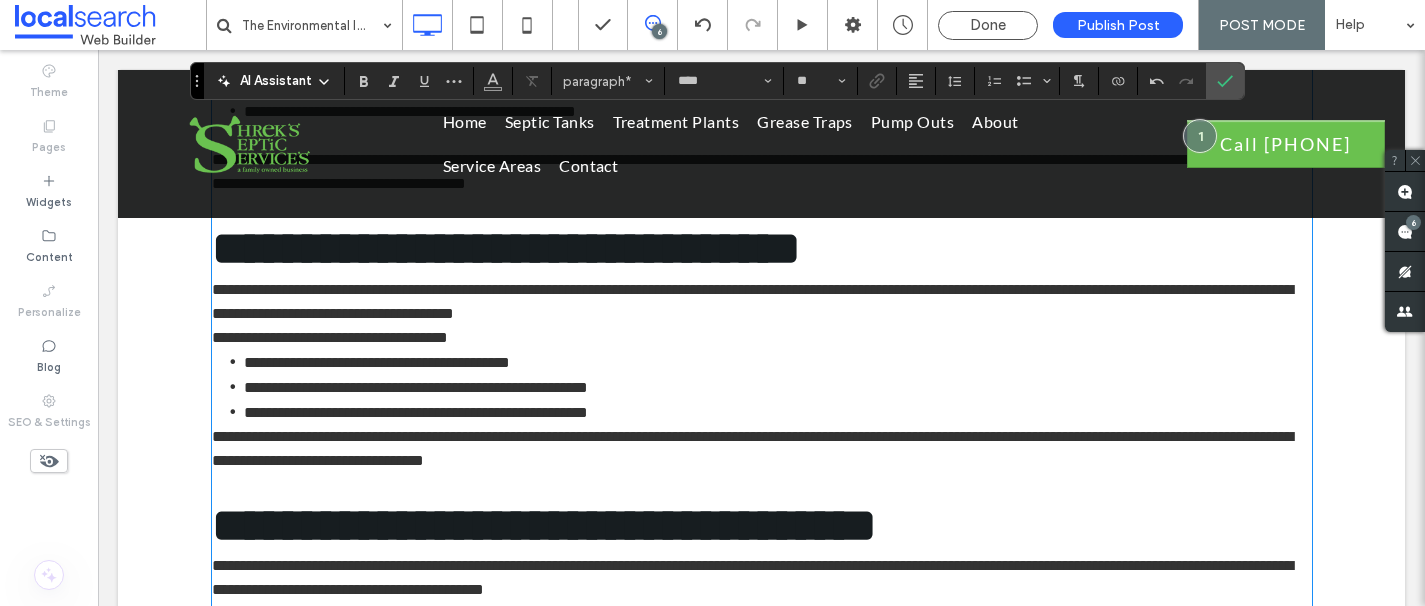 click on "**********" at bounding box center (752, 301) 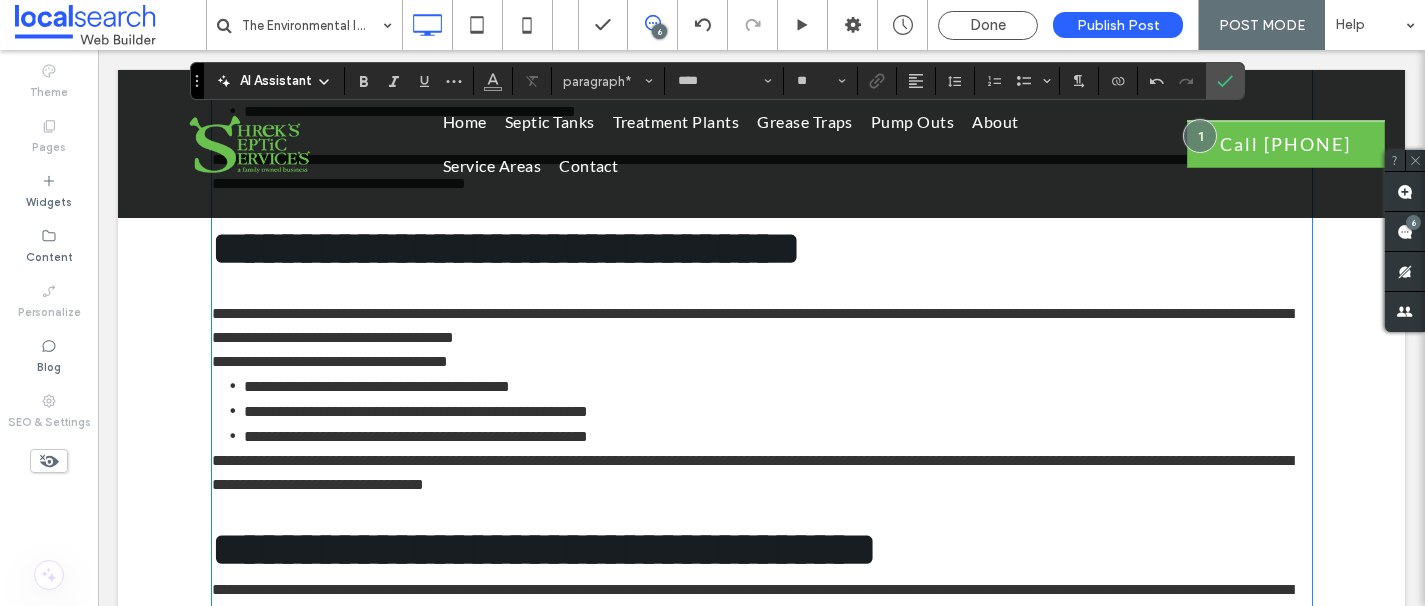 click on "**********" at bounding box center [762, 326] 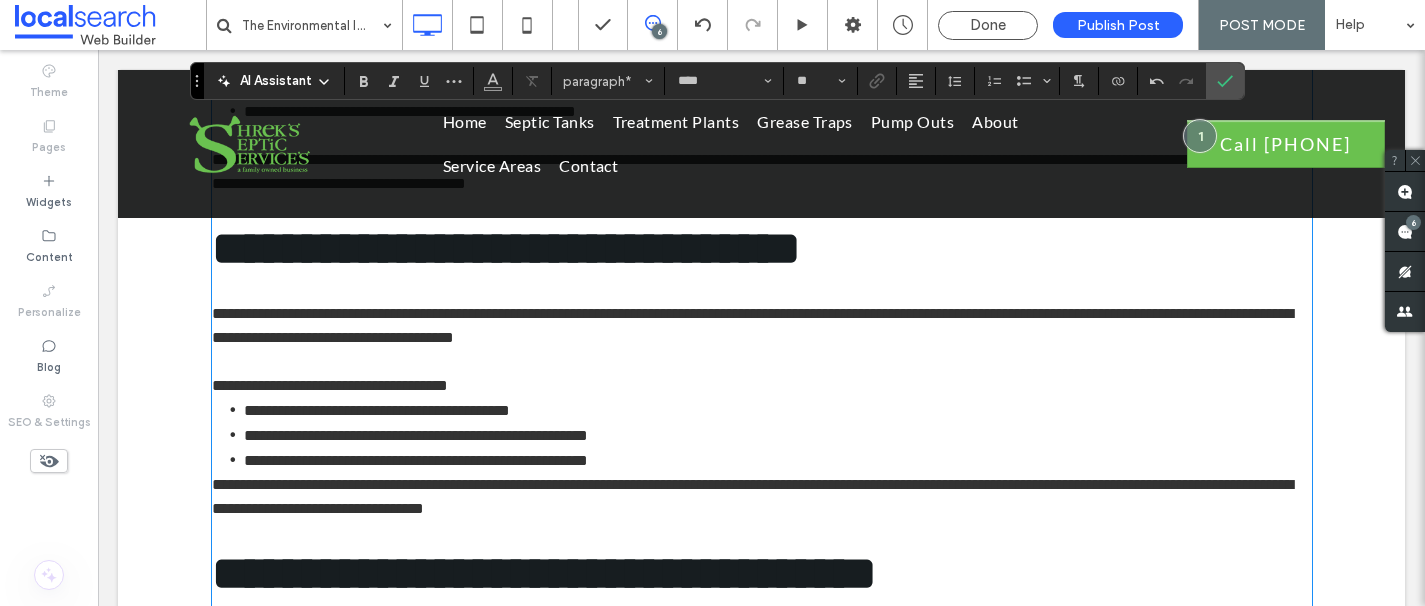 click on "**********" at bounding box center [762, 386] 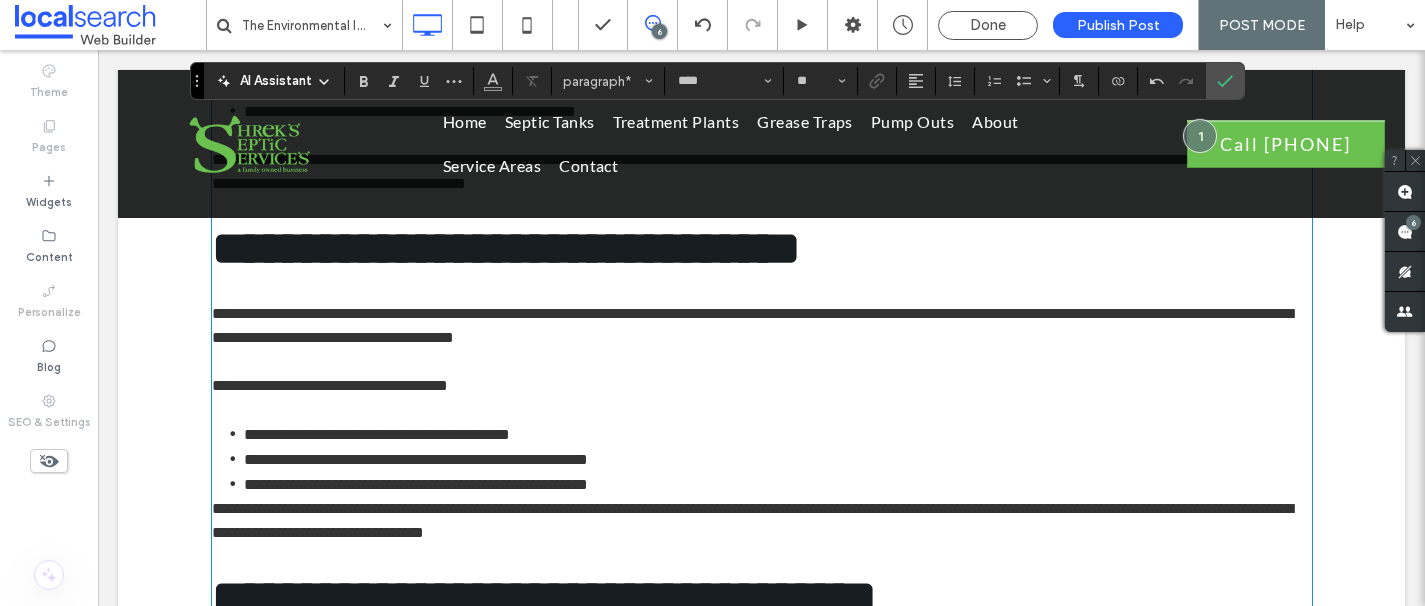 click on "**********" at bounding box center (752, 520) 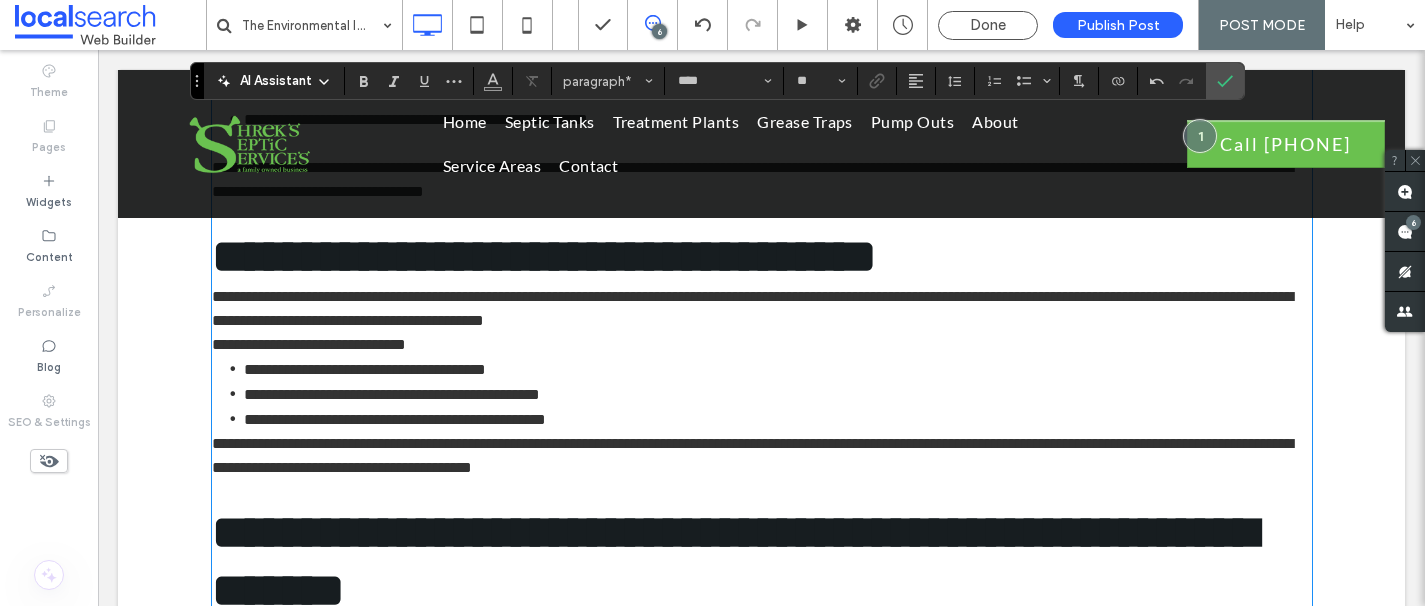 scroll, scrollTop: 2485, scrollLeft: 0, axis: vertical 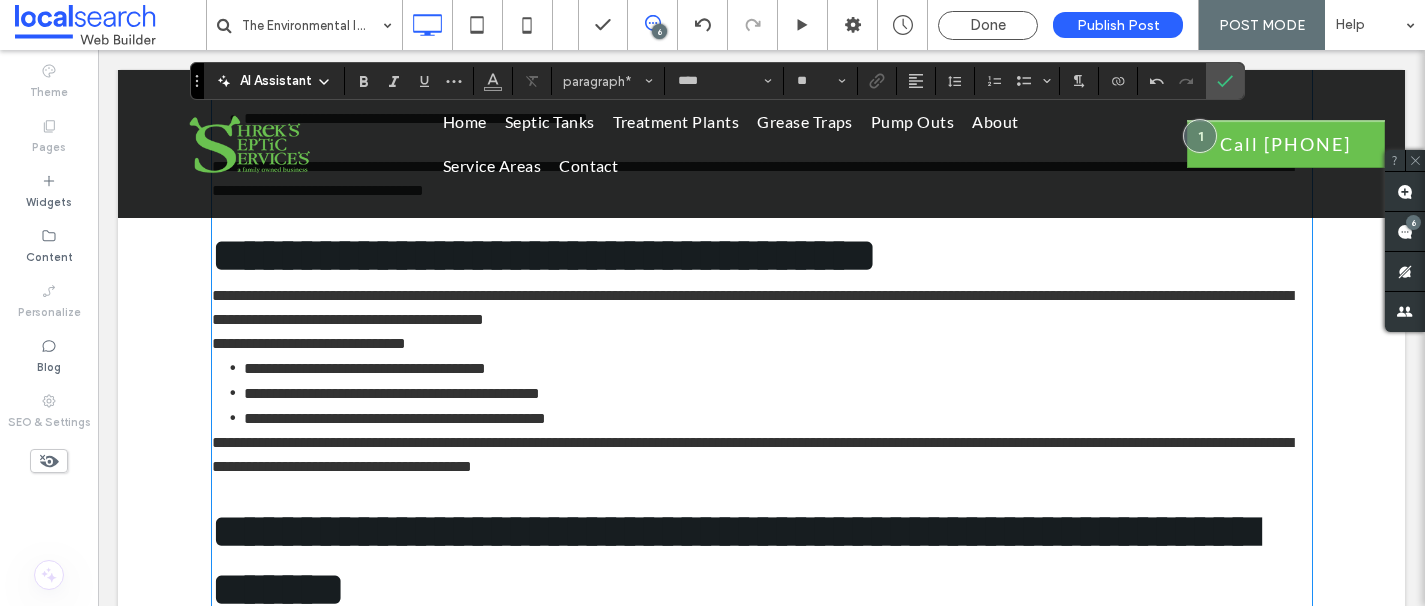 click on "**********" at bounding box center [752, 307] 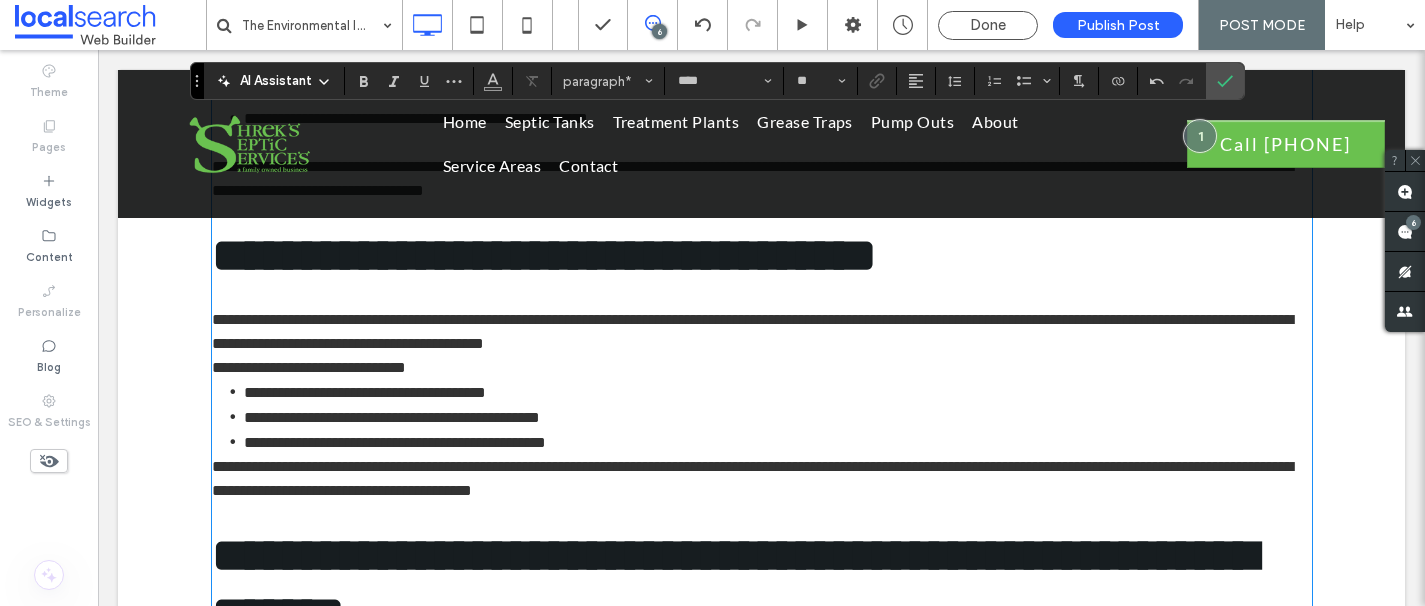 click on "**********" at bounding box center (762, 332) 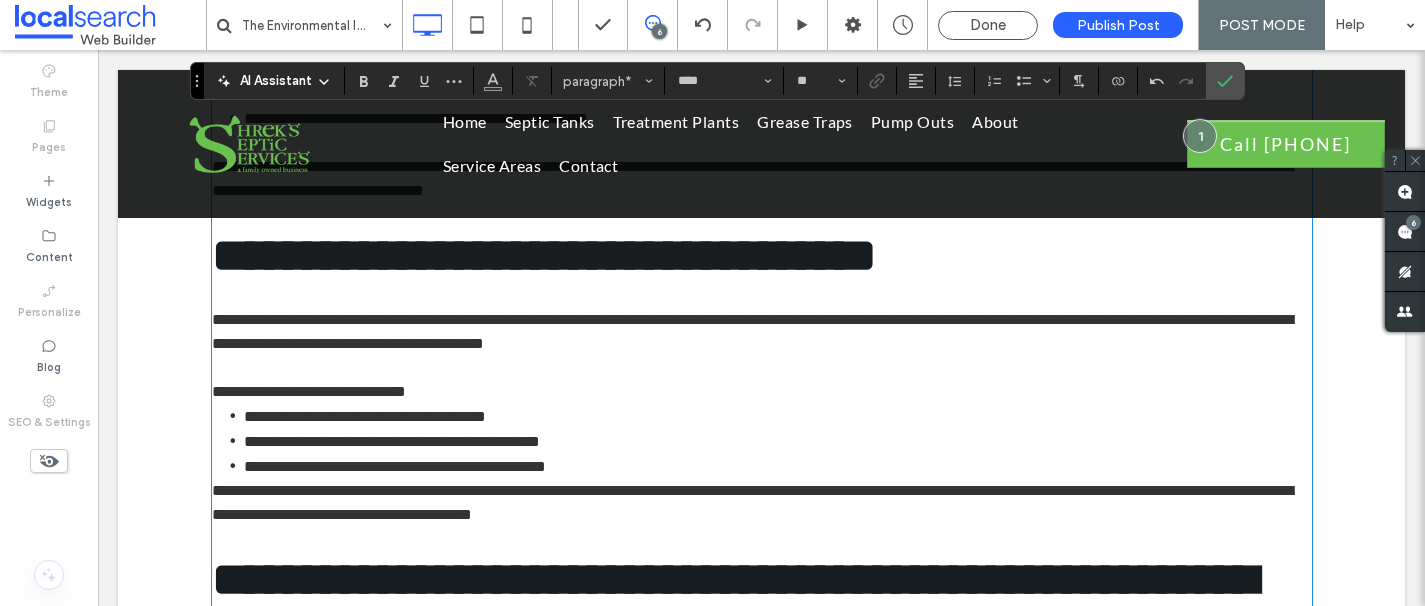 click on "**********" at bounding box center (762, 392) 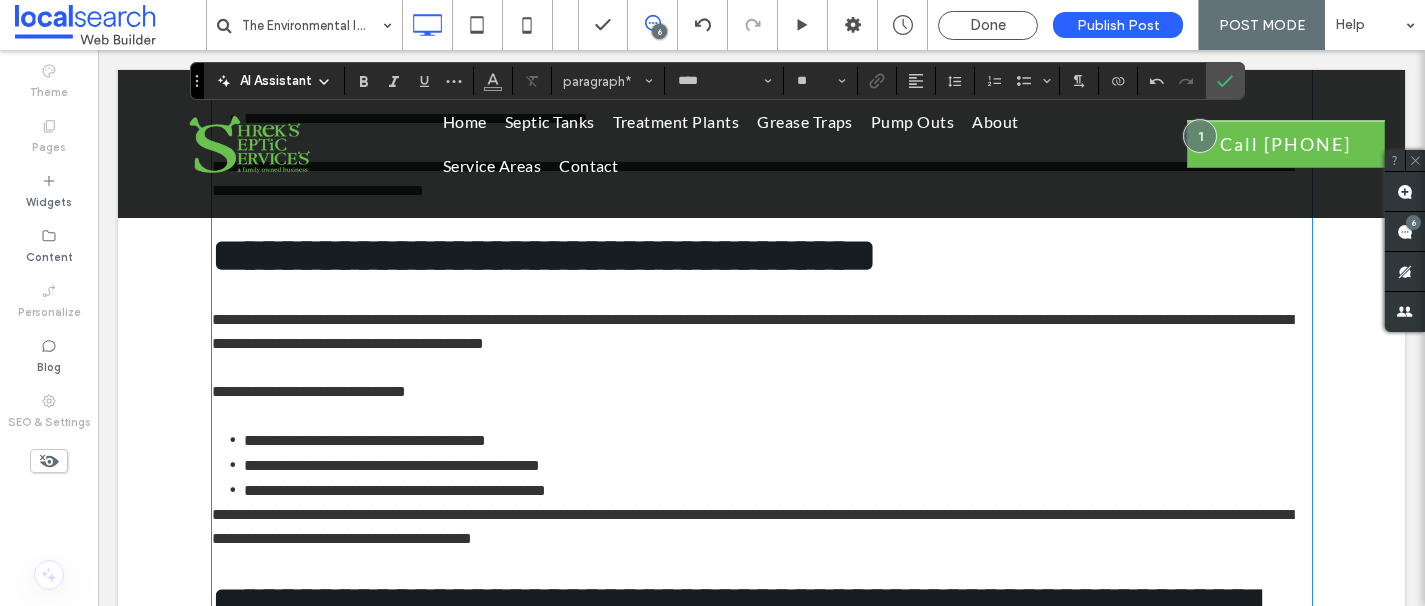 click on "**********" at bounding box center [752, 526] 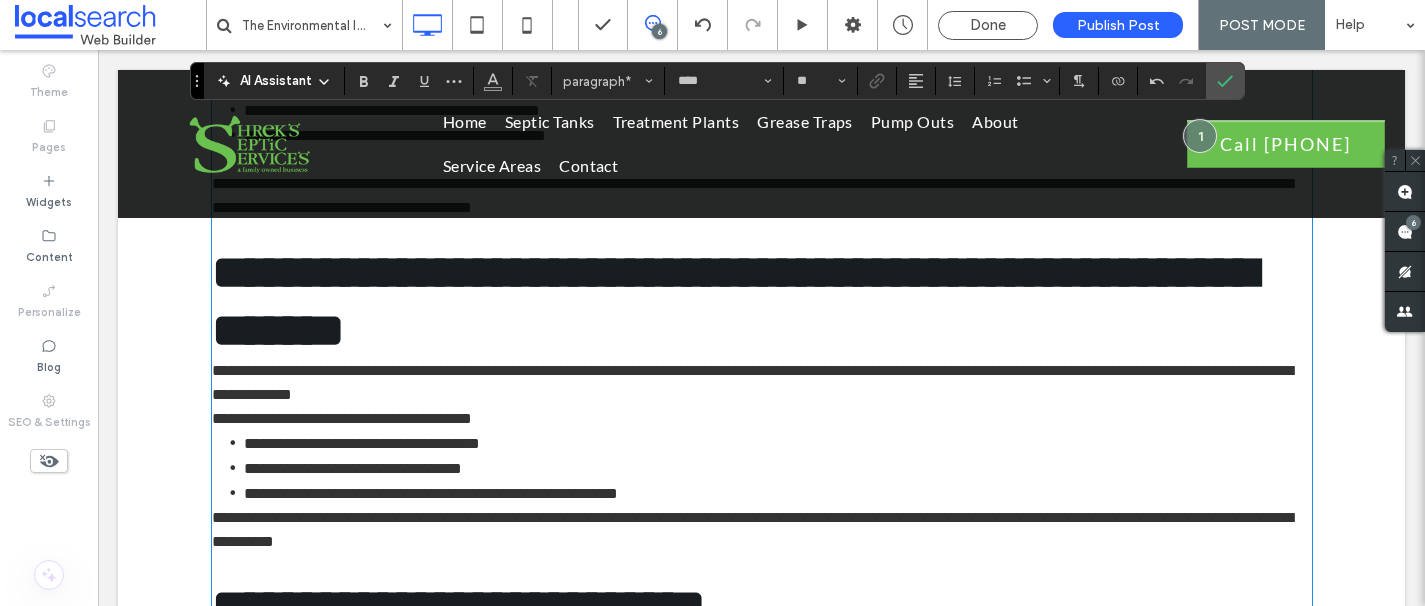 scroll, scrollTop: 2835, scrollLeft: 0, axis: vertical 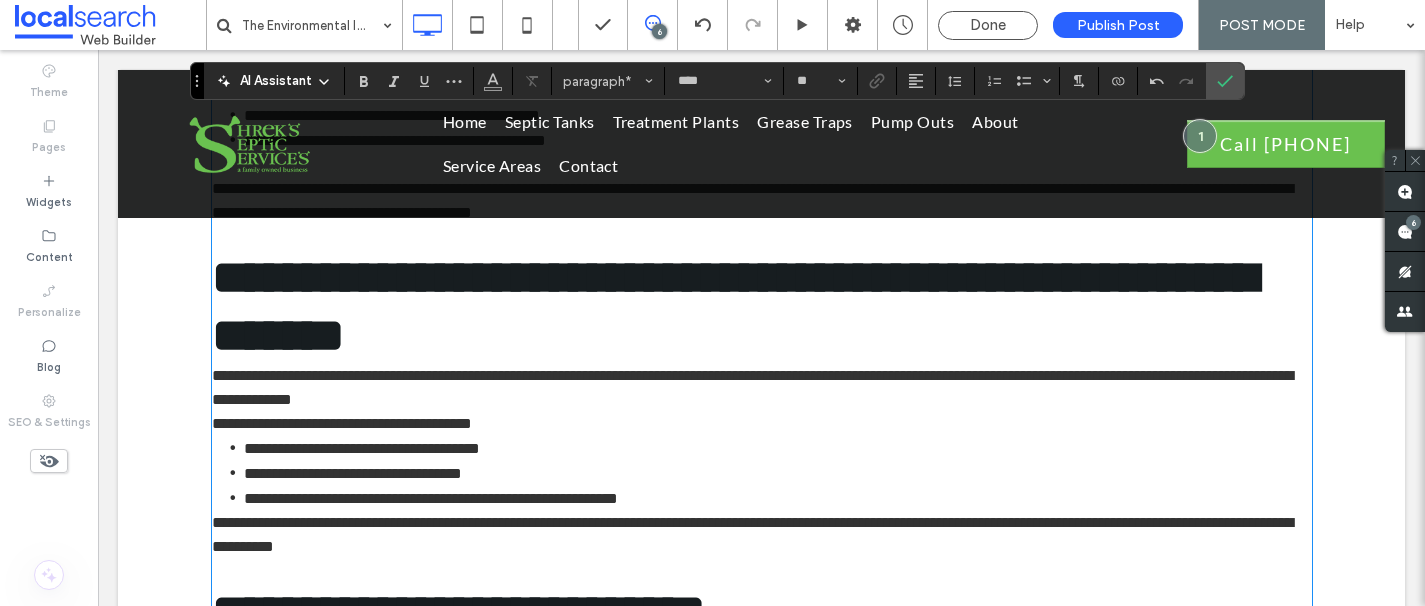 click on "**********" at bounding box center [752, 387] 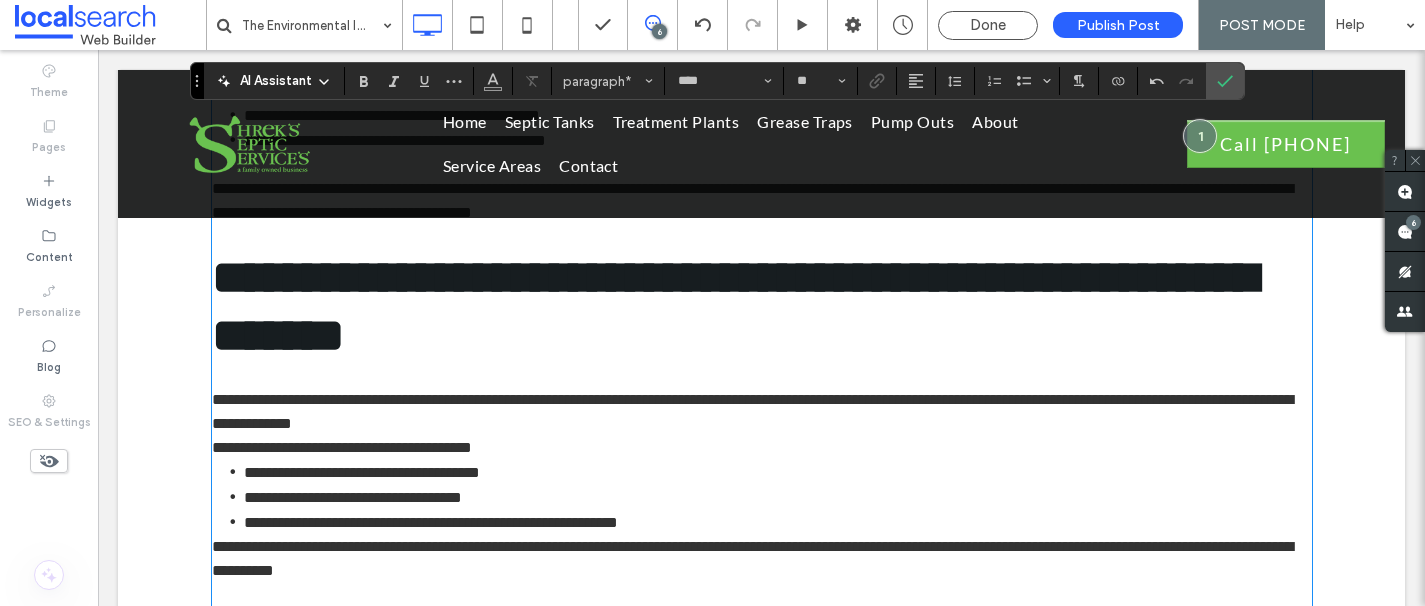 click on "**********" at bounding box center [762, 412] 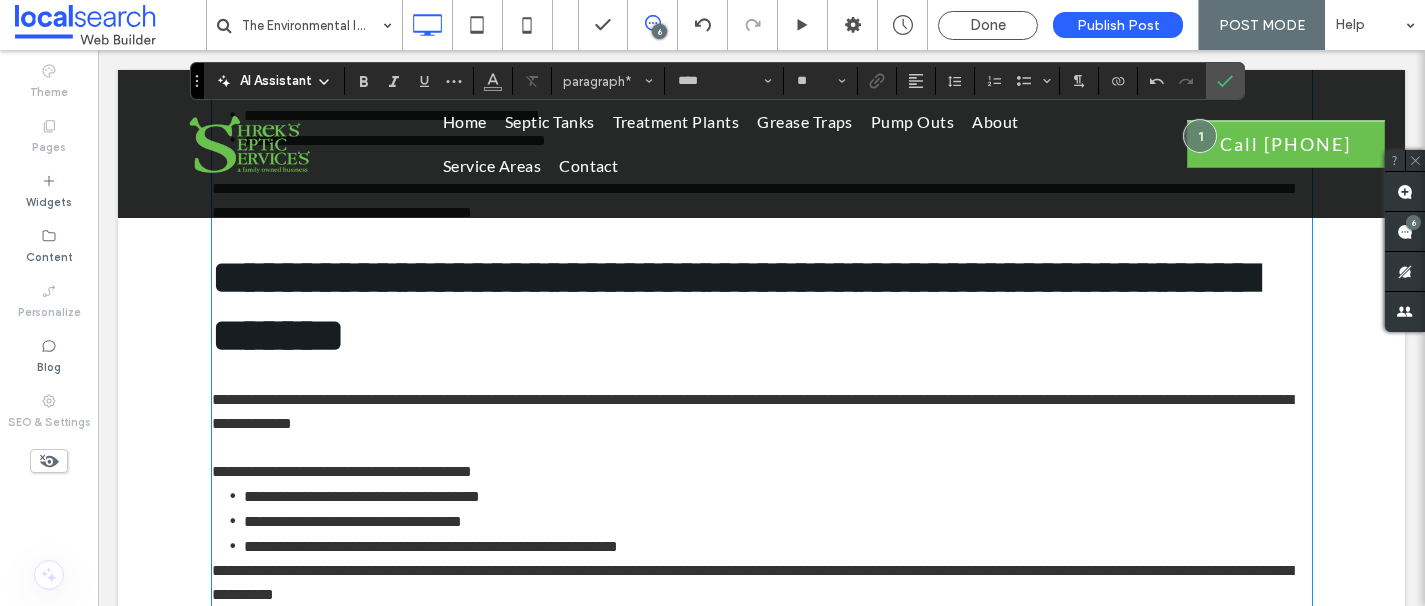 click on "**********" at bounding box center [762, 472] 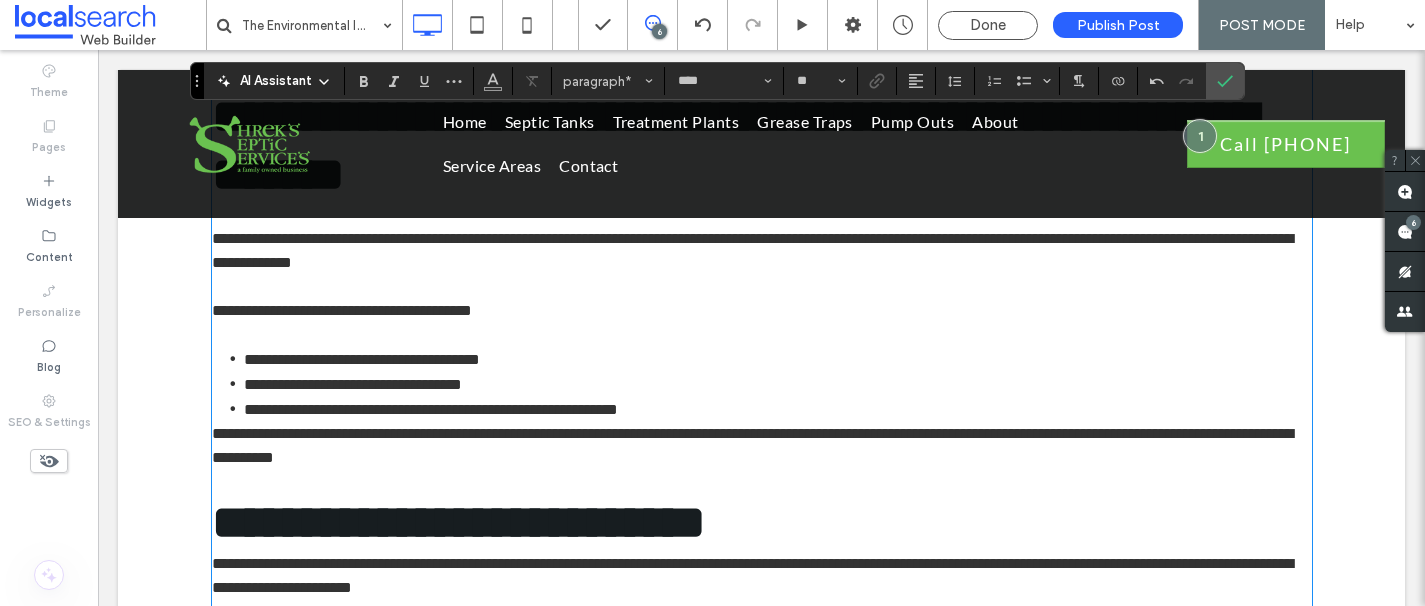 scroll, scrollTop: 2998, scrollLeft: 0, axis: vertical 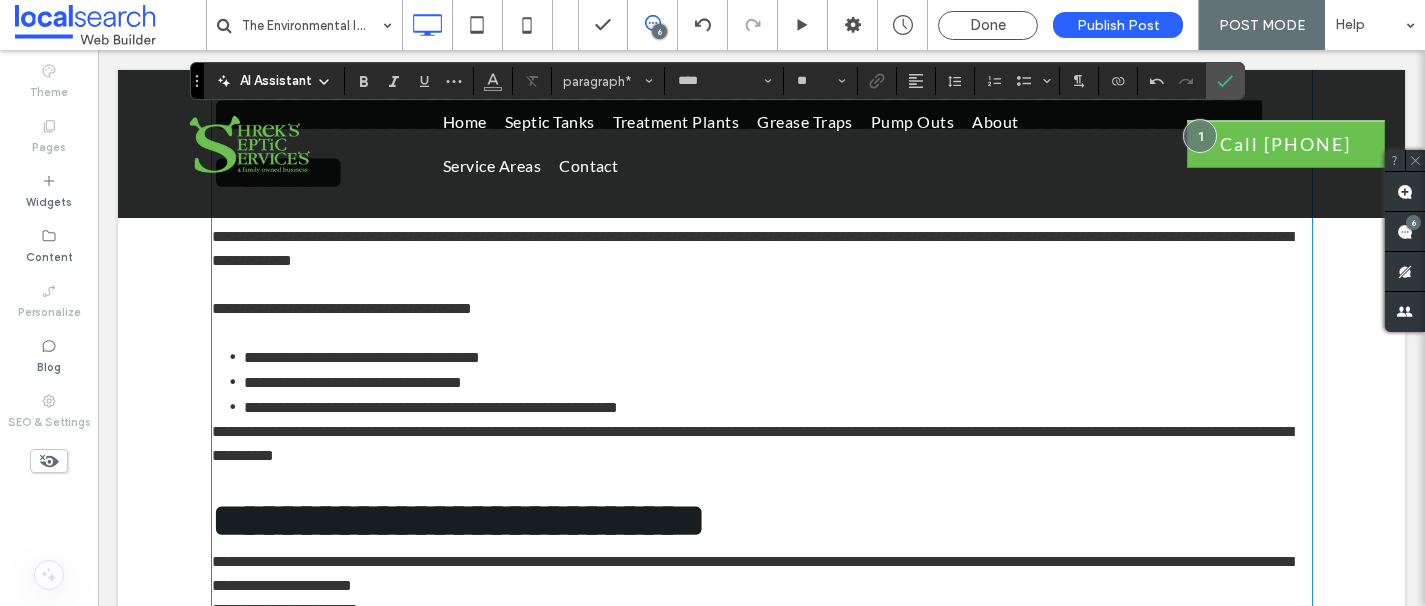 click on "**********" at bounding box center (752, 443) 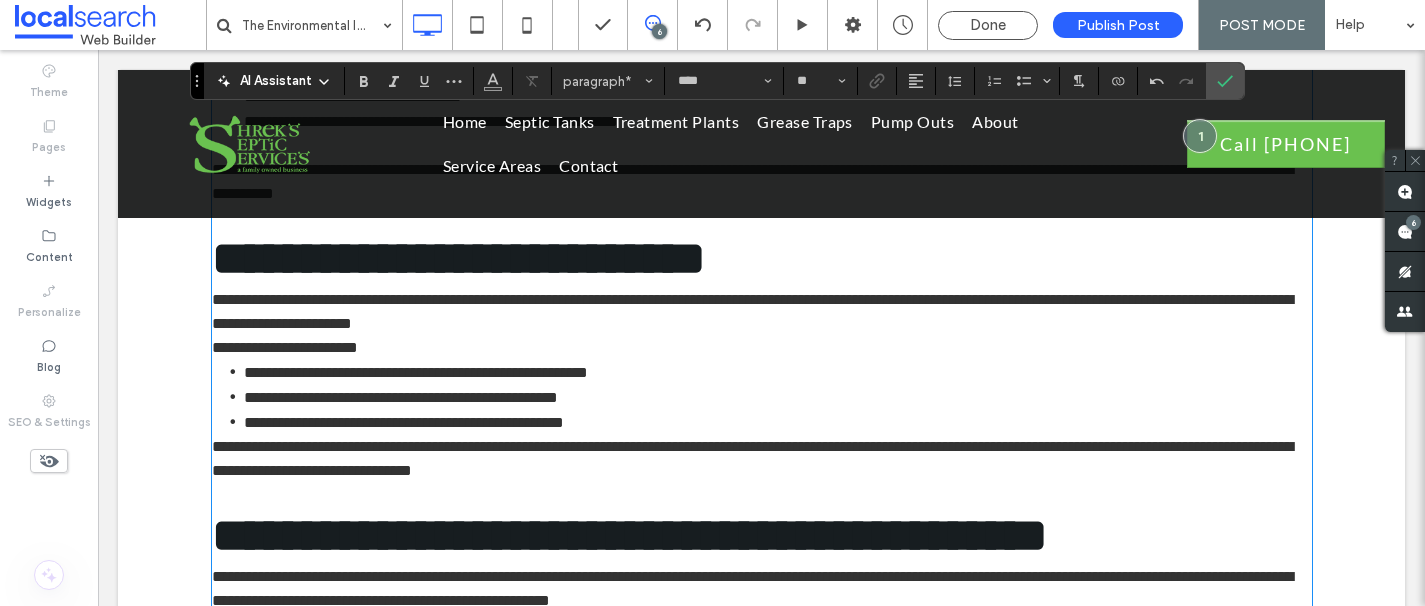 scroll, scrollTop: 3270, scrollLeft: 0, axis: vertical 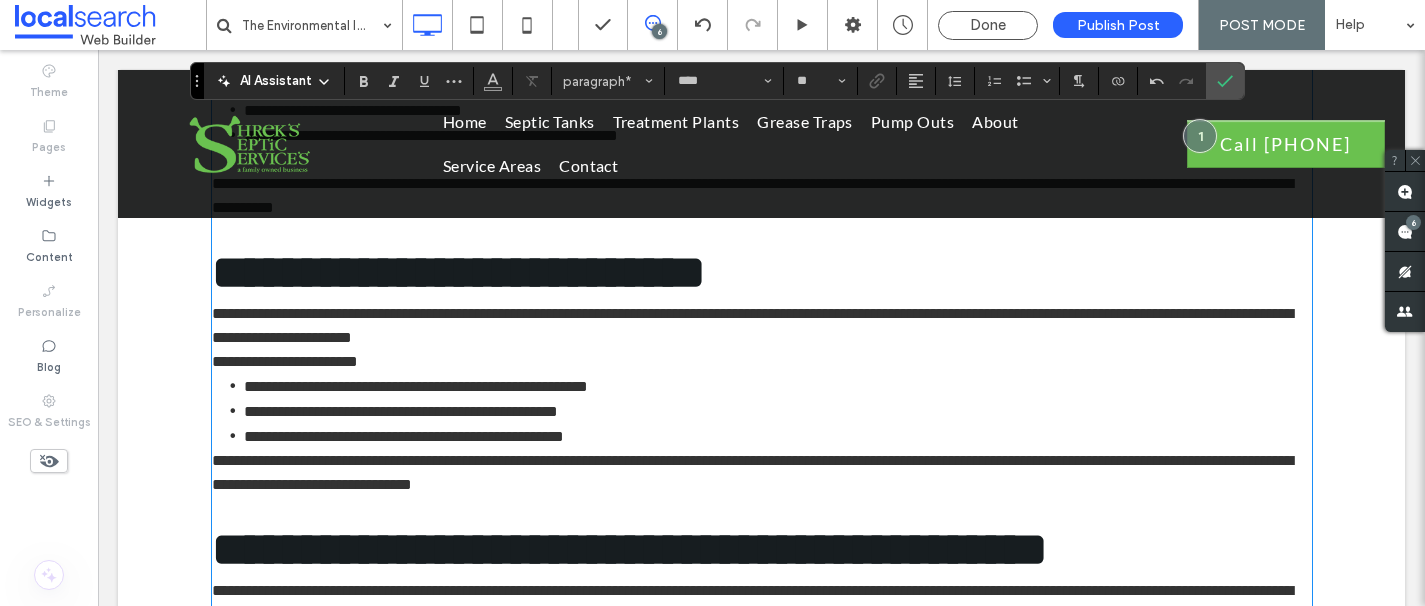 click on "**********" at bounding box center [752, 325] 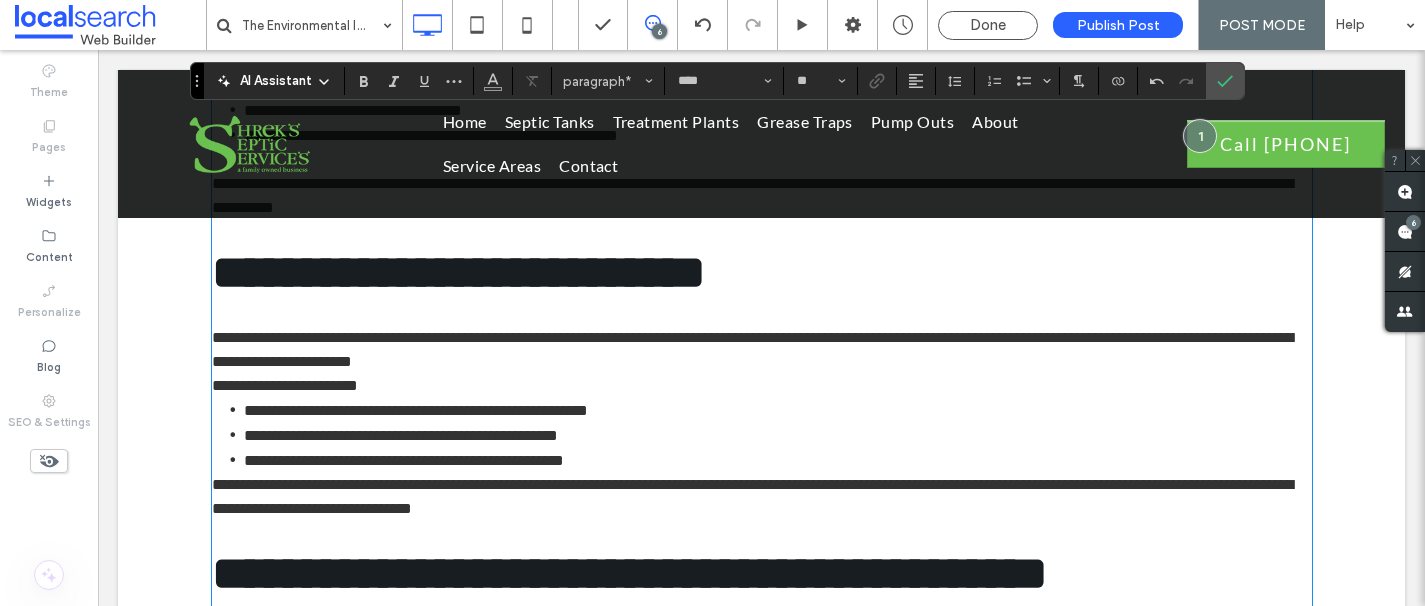 click on "**********" at bounding box center (762, 350) 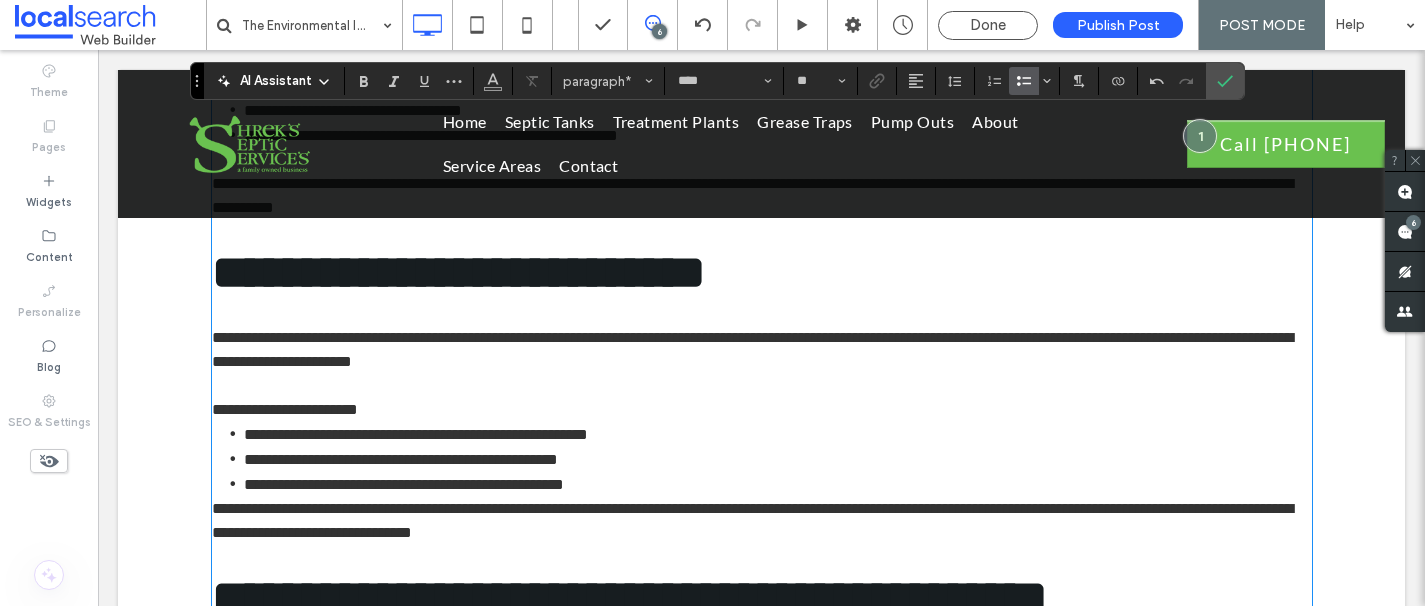 click on "**********" at bounding box center [416, 434] 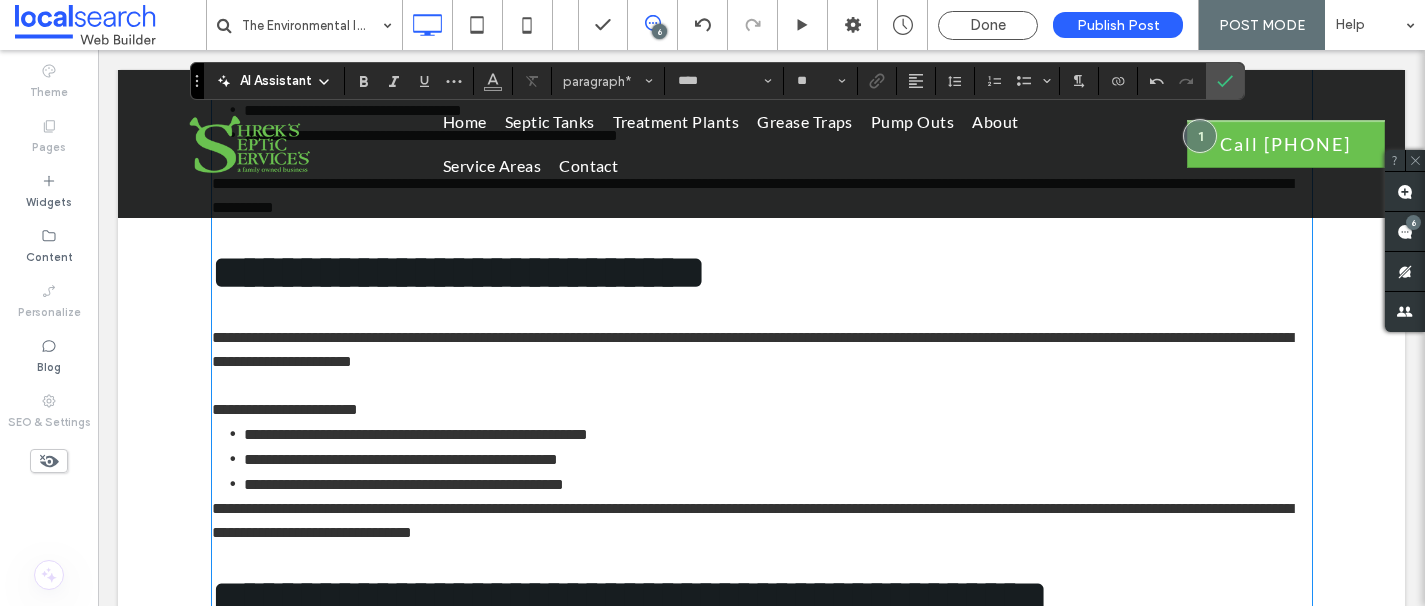 click on "**********" at bounding box center [762, 410] 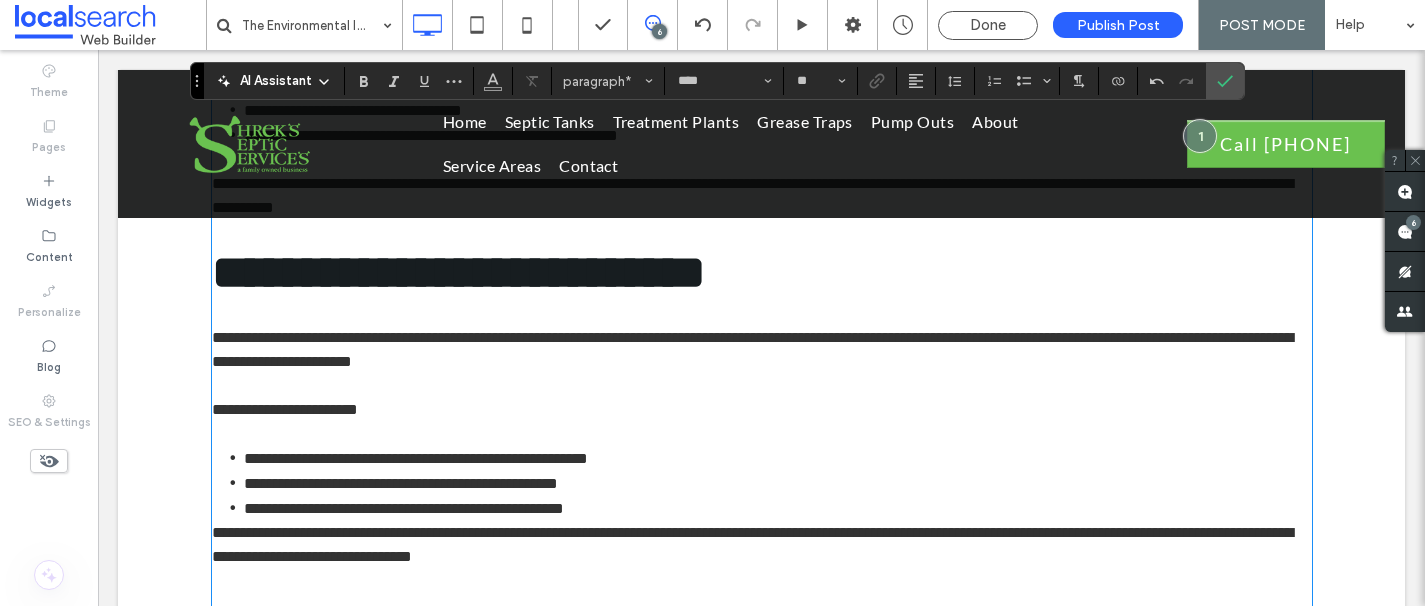 click on "**********" at bounding box center [752, 544] 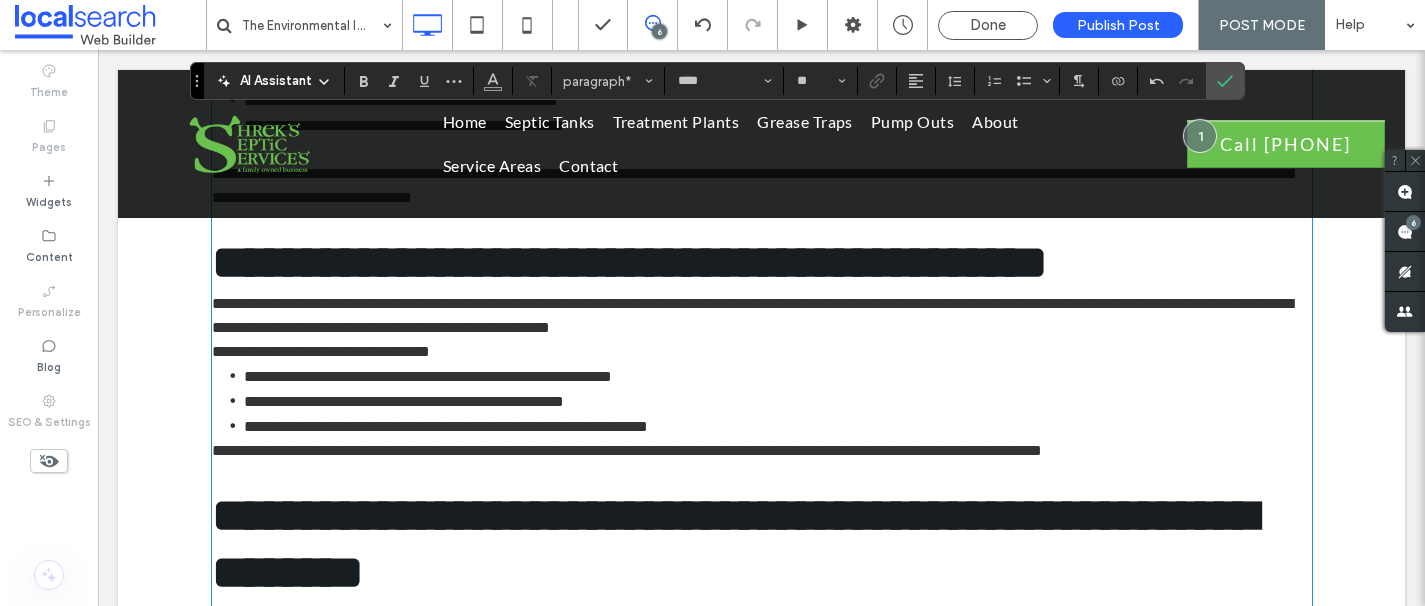 scroll, scrollTop: 3674, scrollLeft: 0, axis: vertical 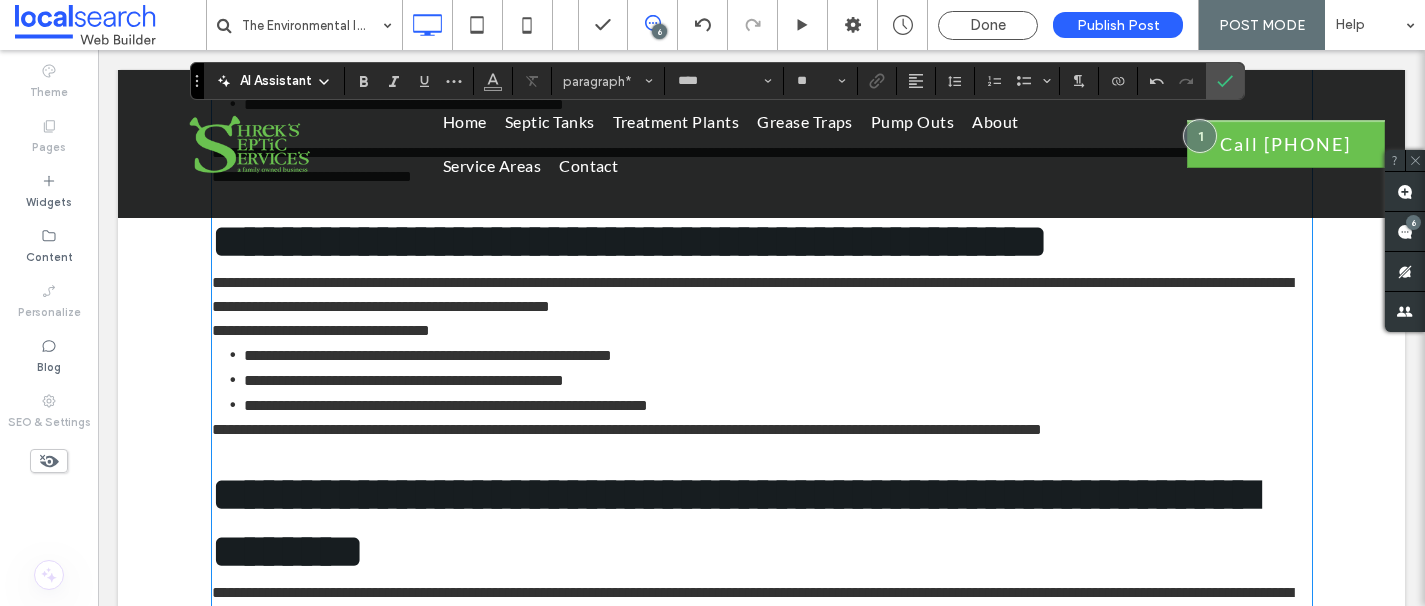 click on "**********" at bounding box center (752, 294) 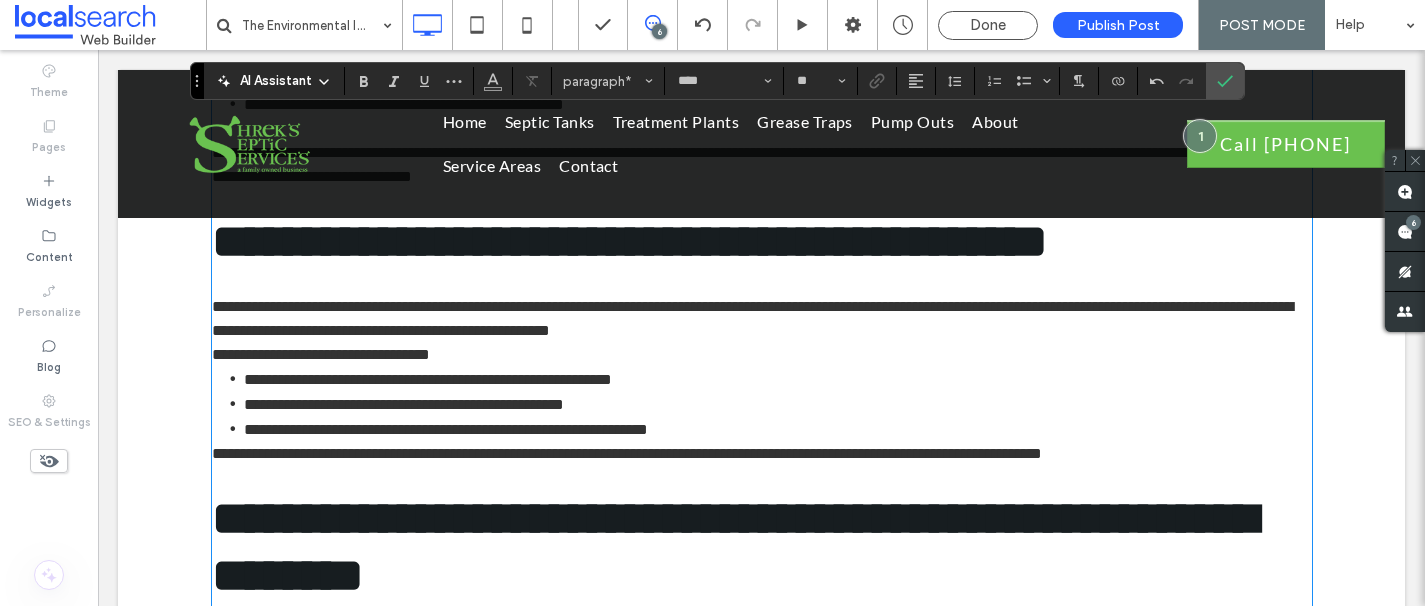 click on "**********" at bounding box center (762, 319) 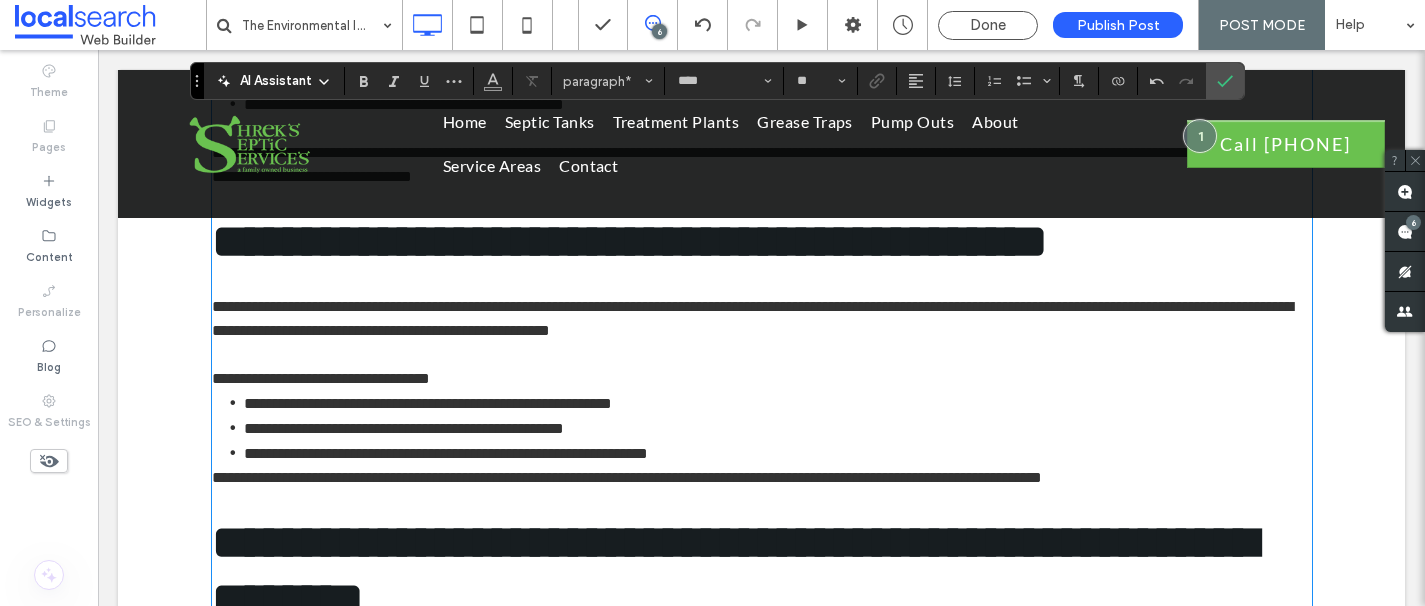 click on "**********" at bounding box center (762, 379) 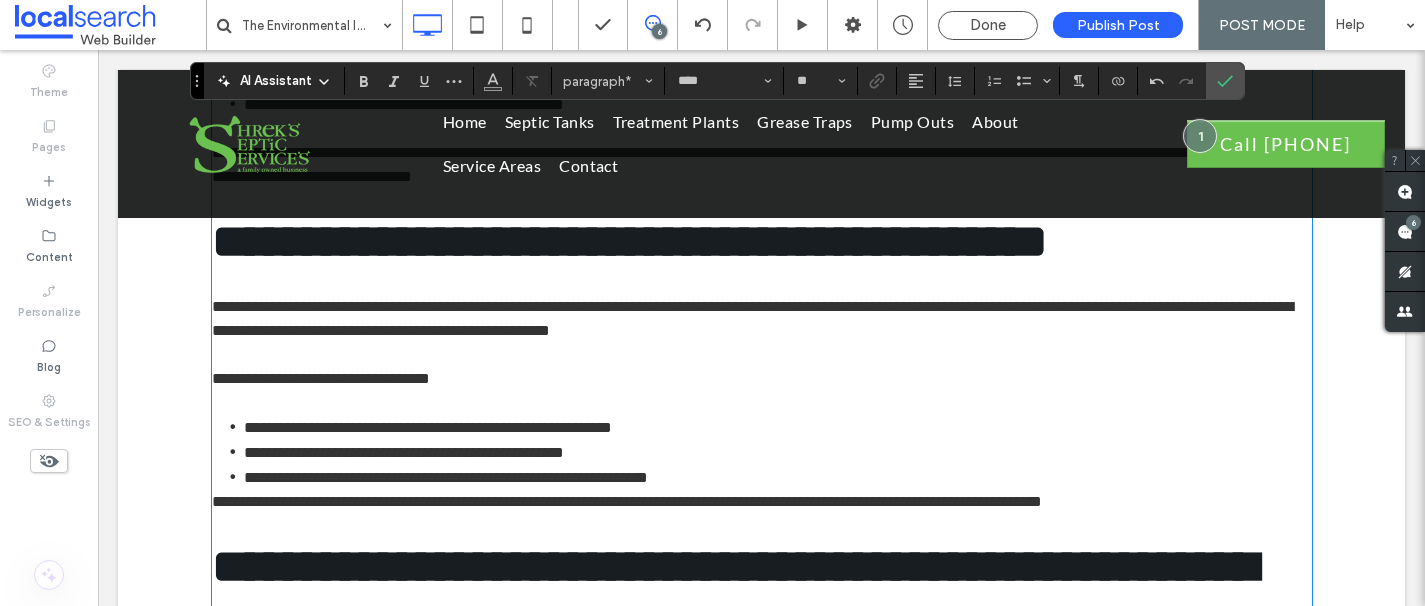 click on "**********" at bounding box center [627, 501] 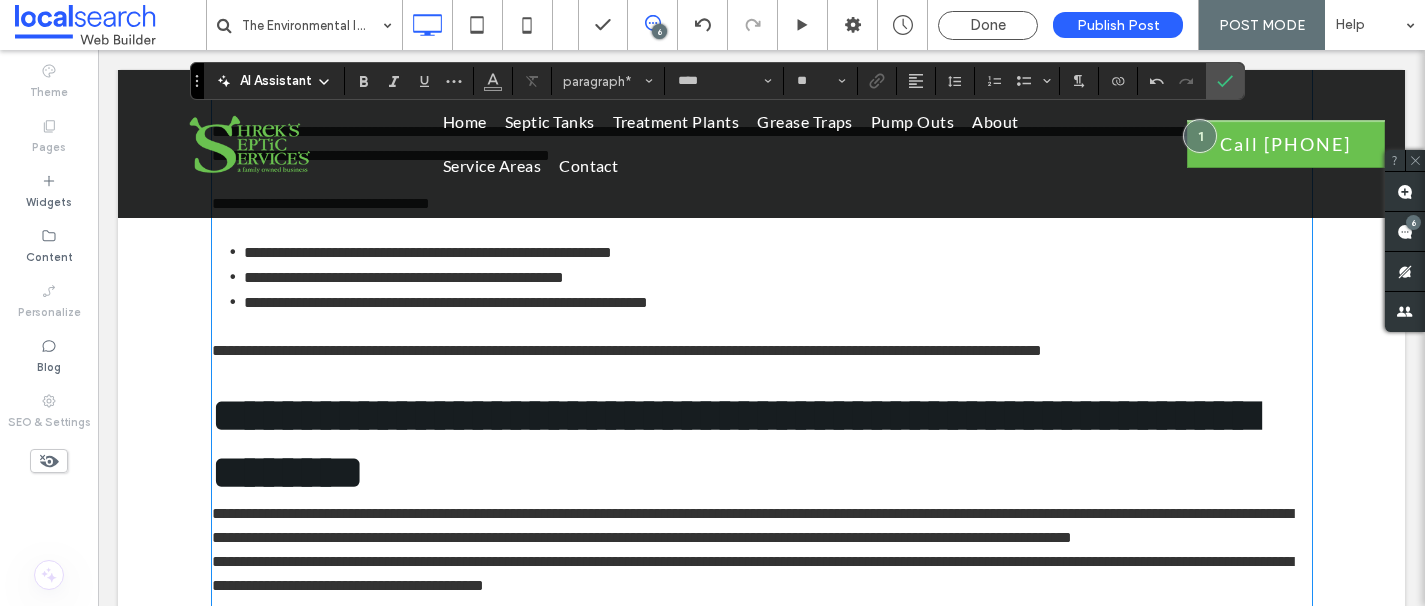 scroll, scrollTop: 3940, scrollLeft: 0, axis: vertical 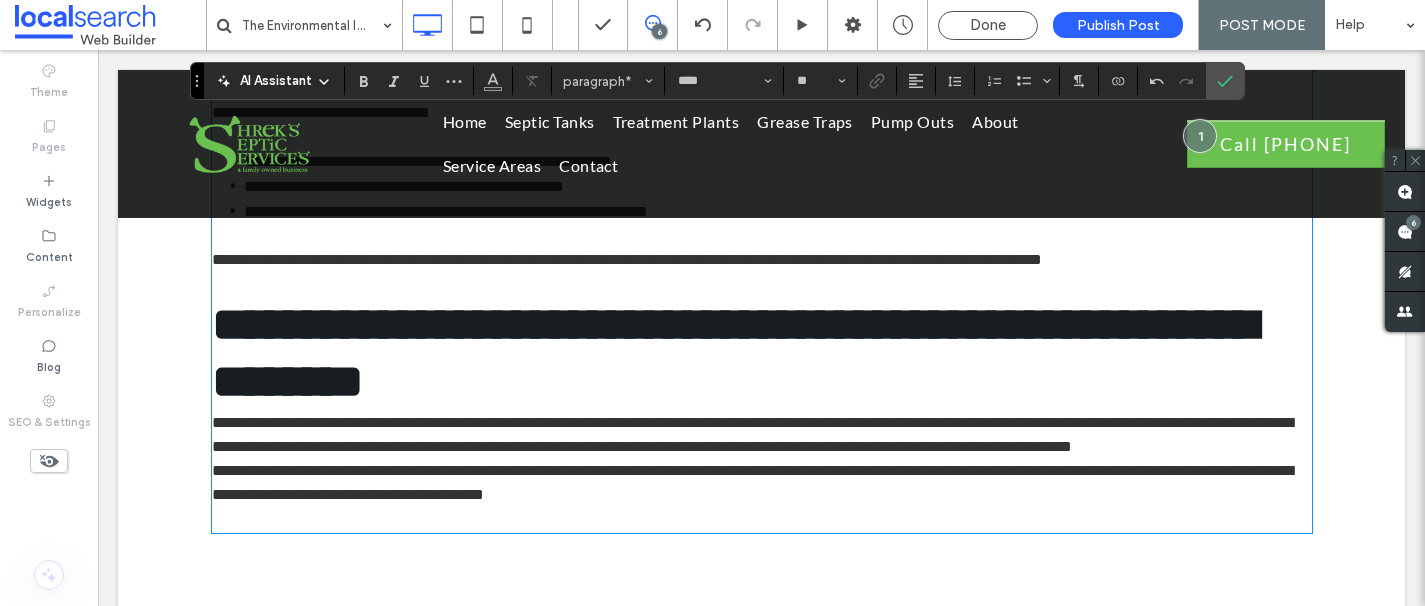 click on "**********" at bounding box center [752, 434] 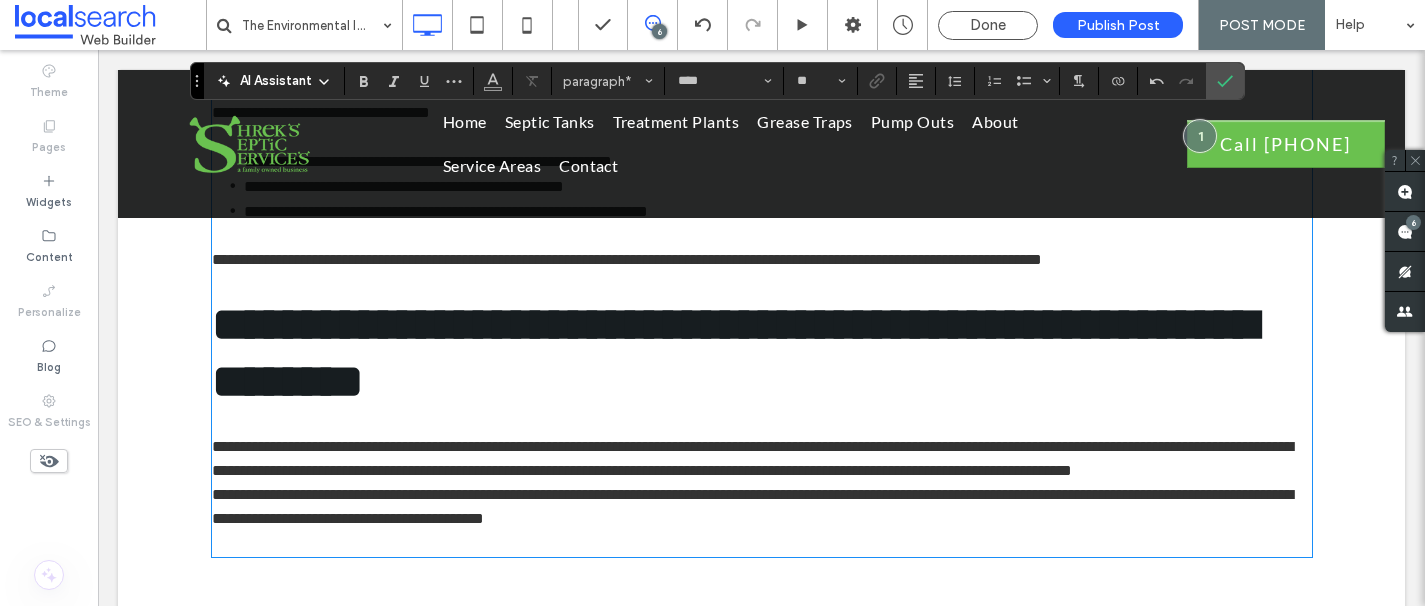 click on "**********" at bounding box center (762, 459) 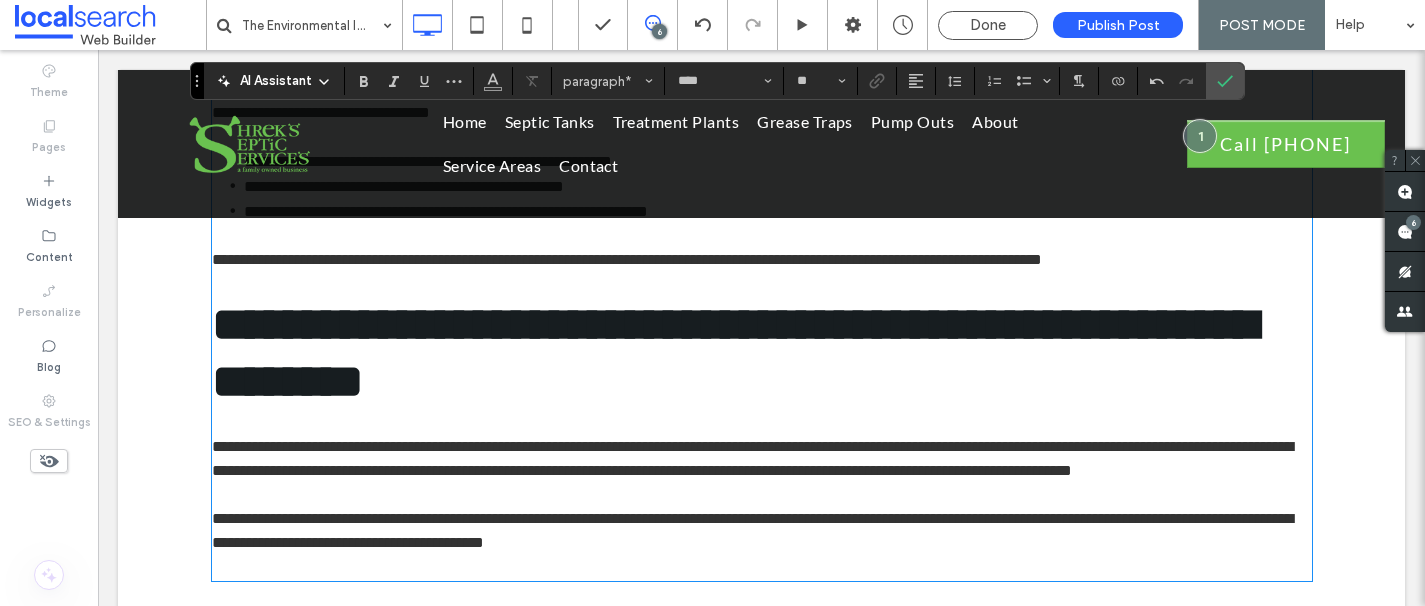 click at bounding box center [762, 567] 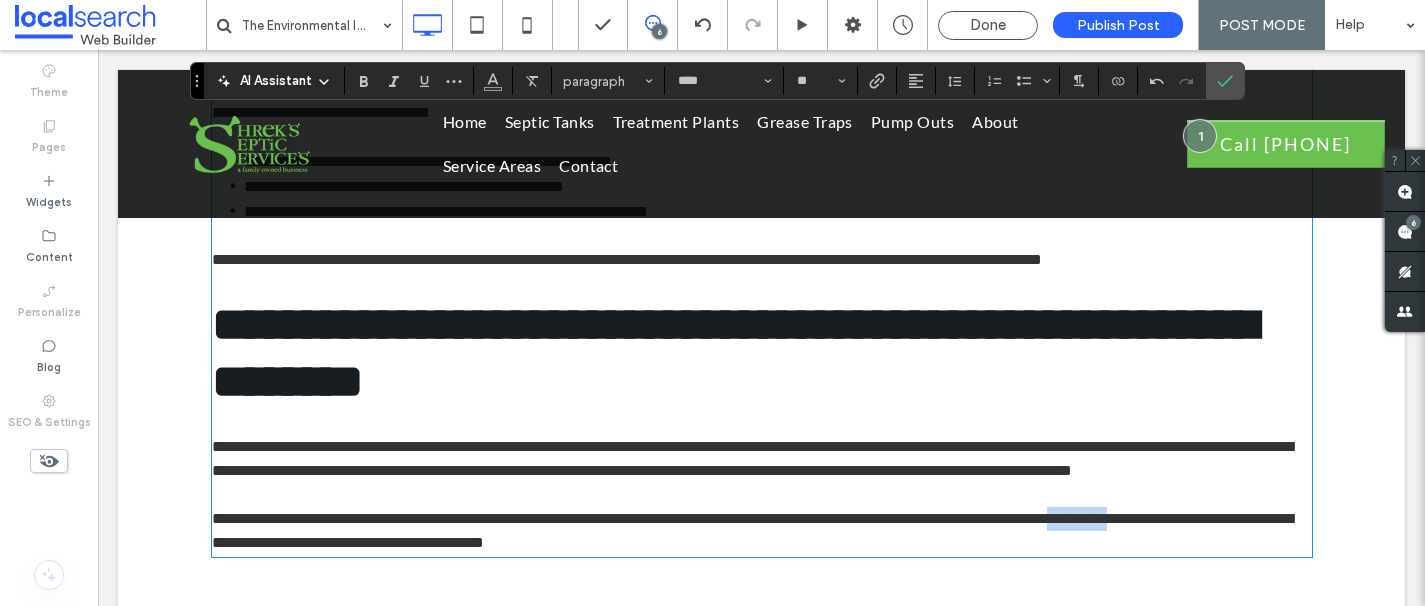 drag, startPoint x: 1214, startPoint y: 534, endPoint x: 1144, endPoint y: 530, distance: 70.11419 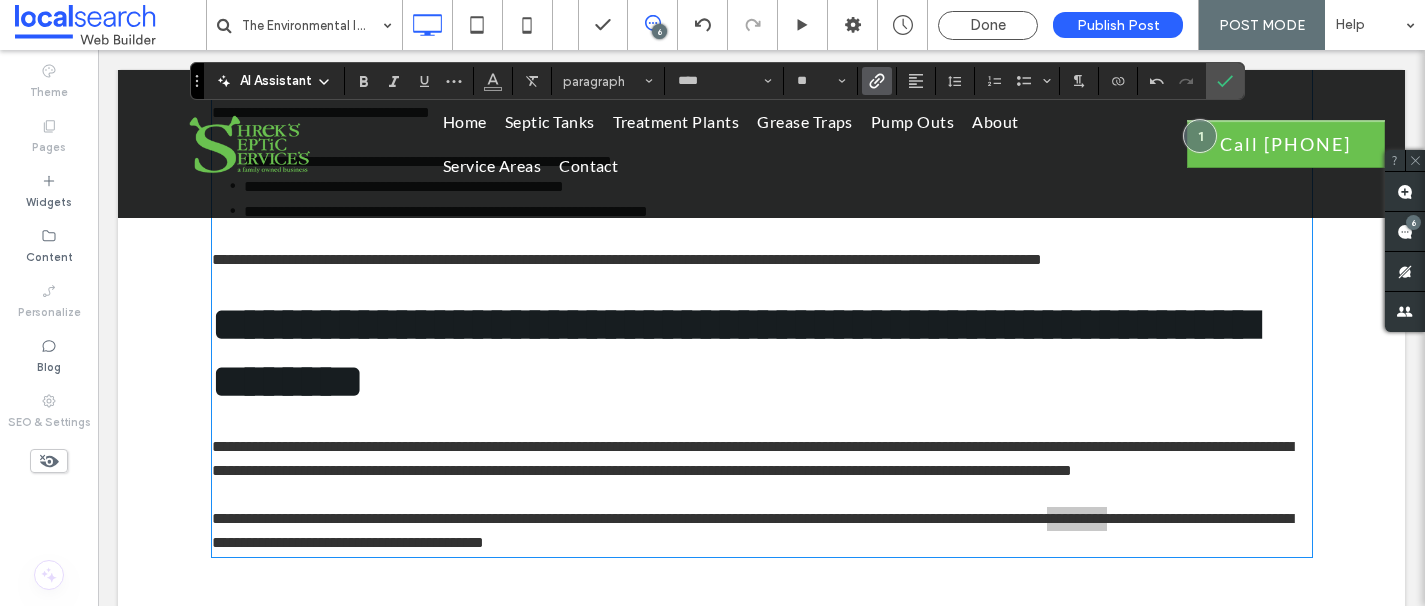 click 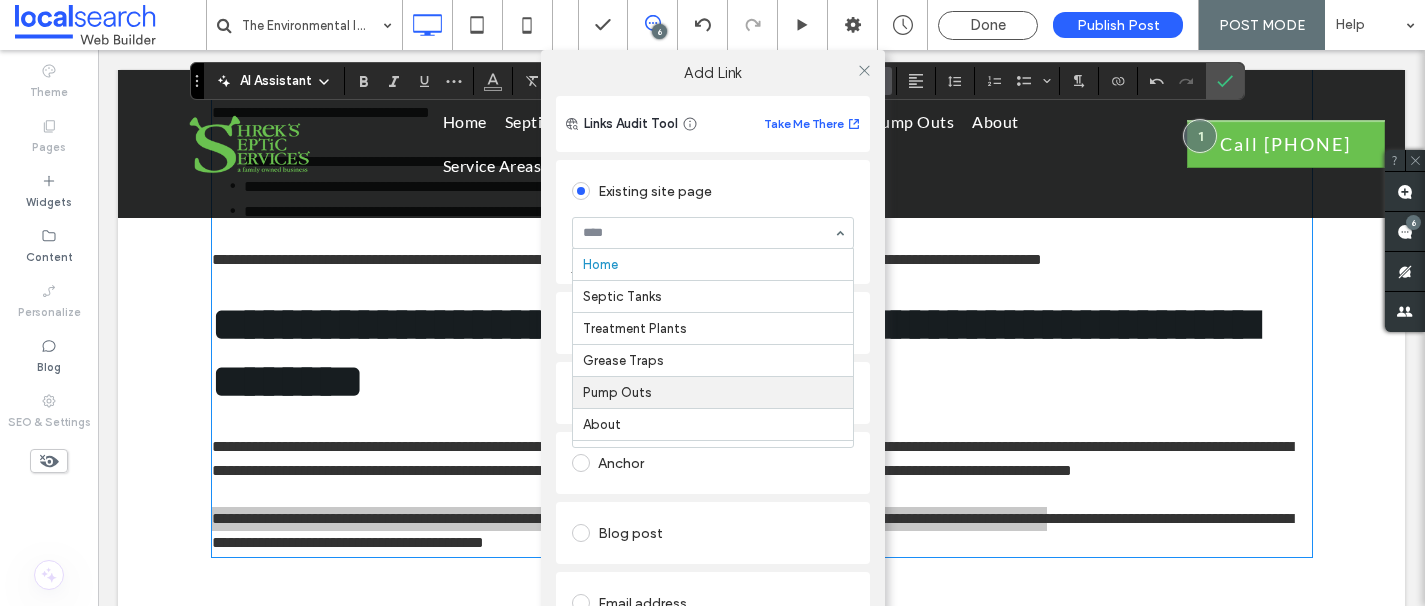 scroll, scrollTop: 98, scrollLeft: 0, axis: vertical 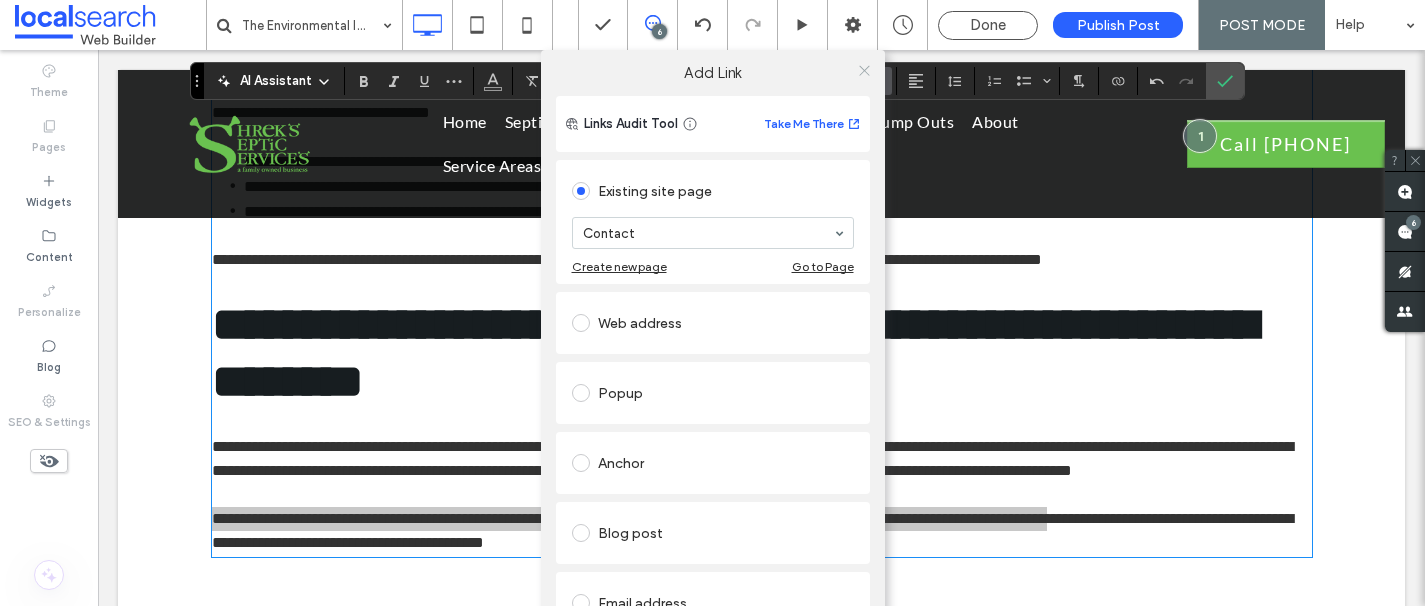 click 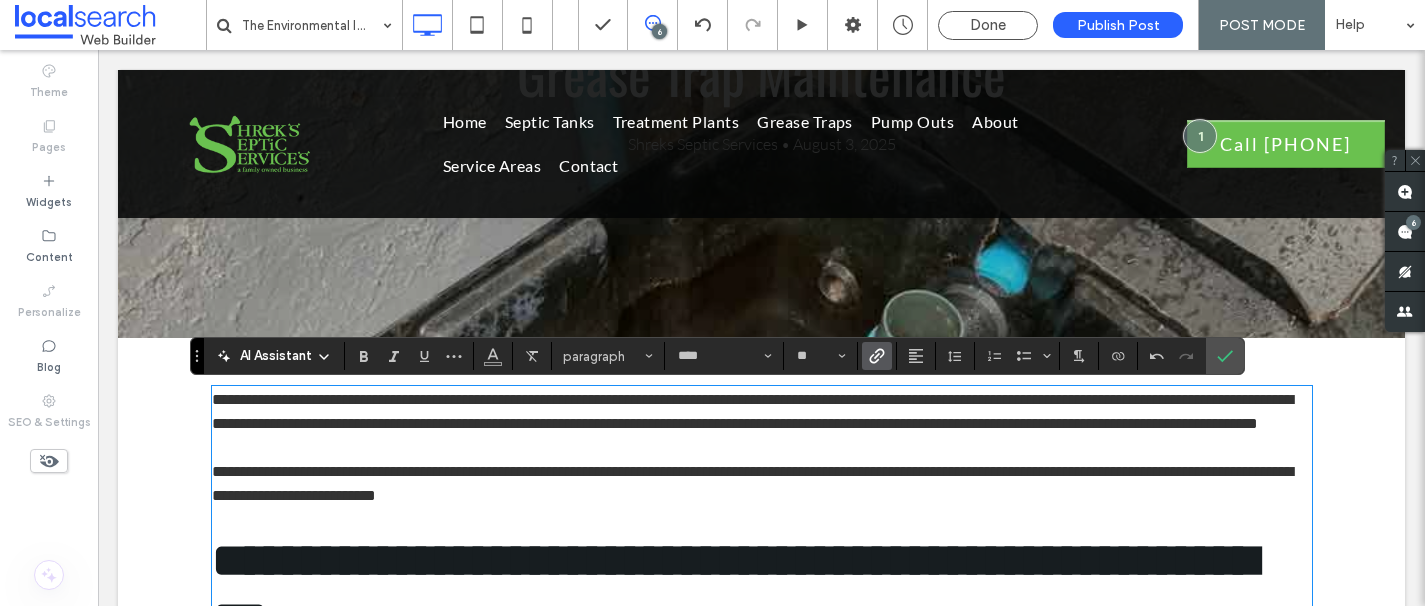 scroll, scrollTop: 302, scrollLeft: 0, axis: vertical 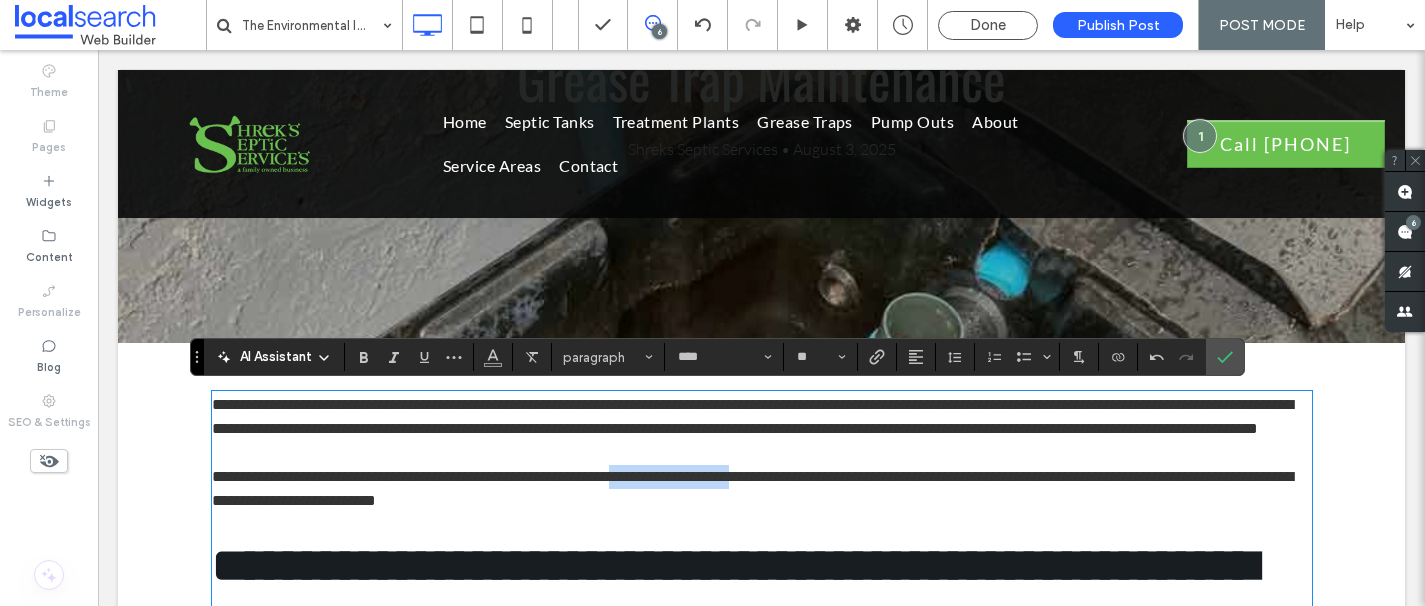 drag, startPoint x: 768, startPoint y: 499, endPoint x: 633, endPoint y: 494, distance: 135.09256 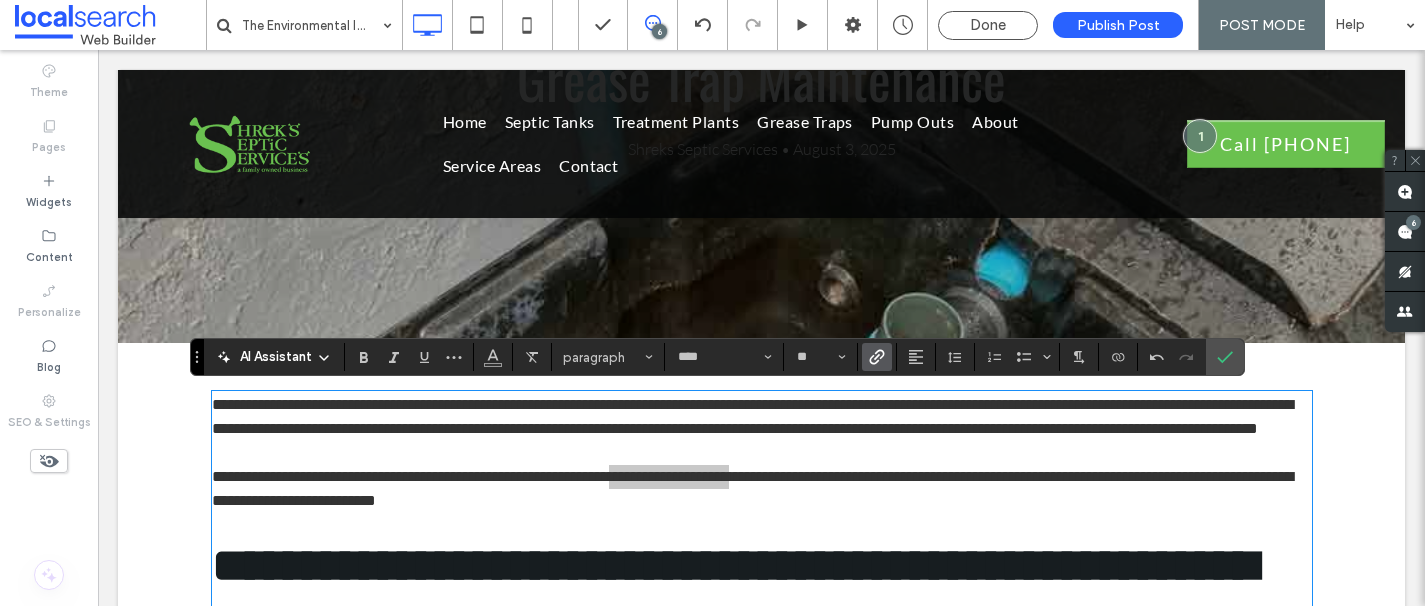 click 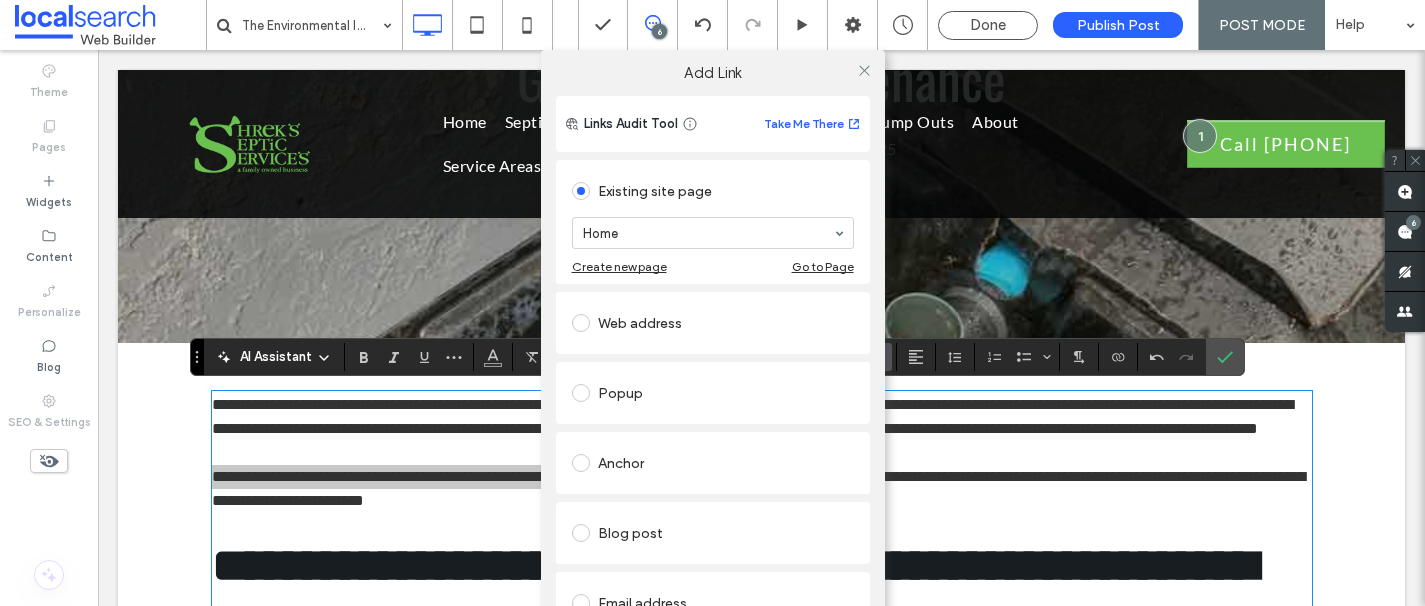 click on "Home" at bounding box center [713, 233] 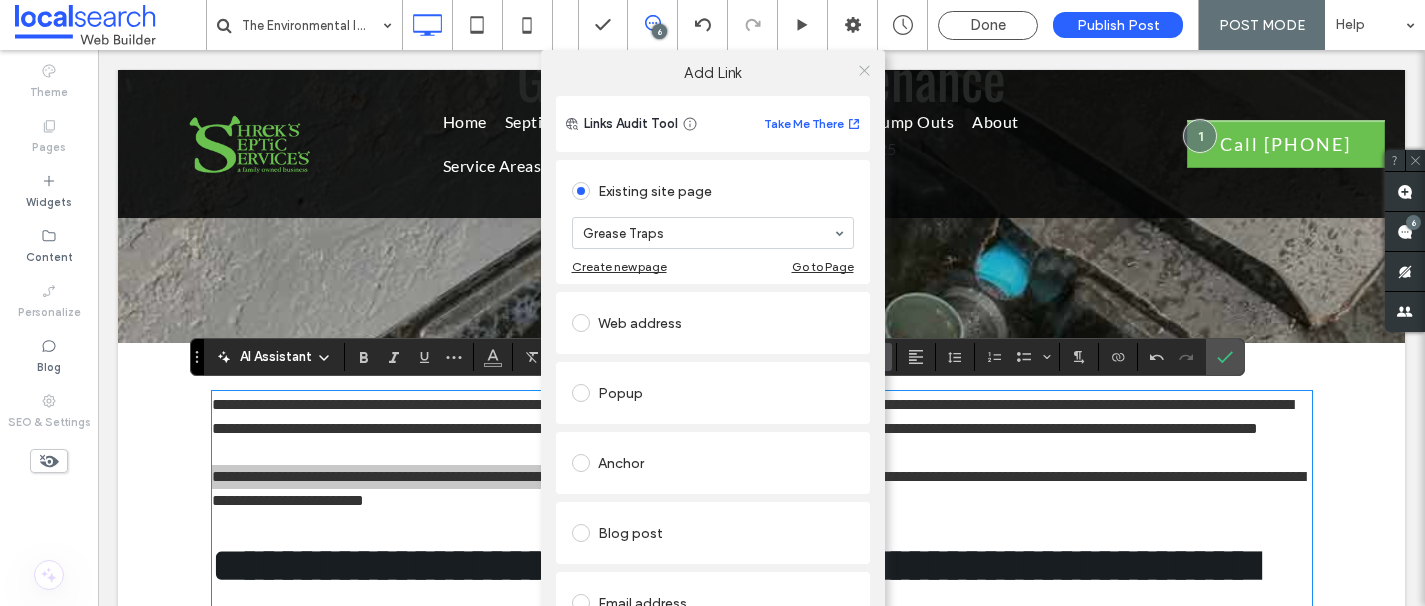 click 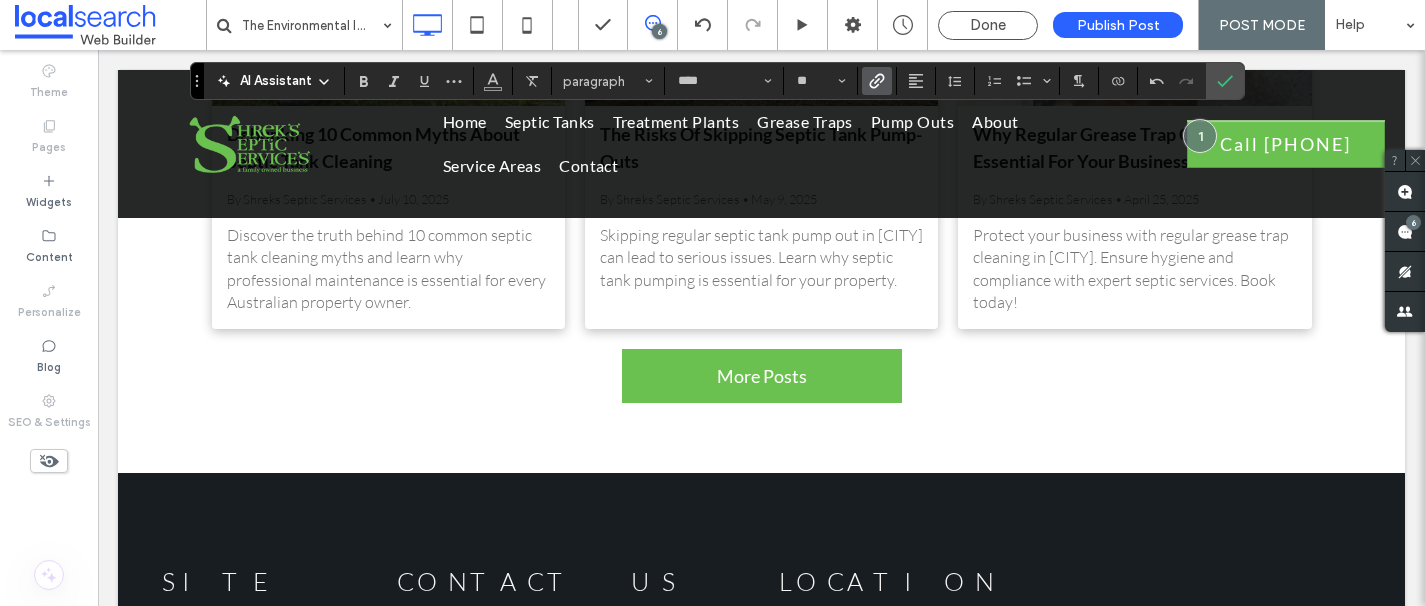 scroll, scrollTop: 5388, scrollLeft: 0, axis: vertical 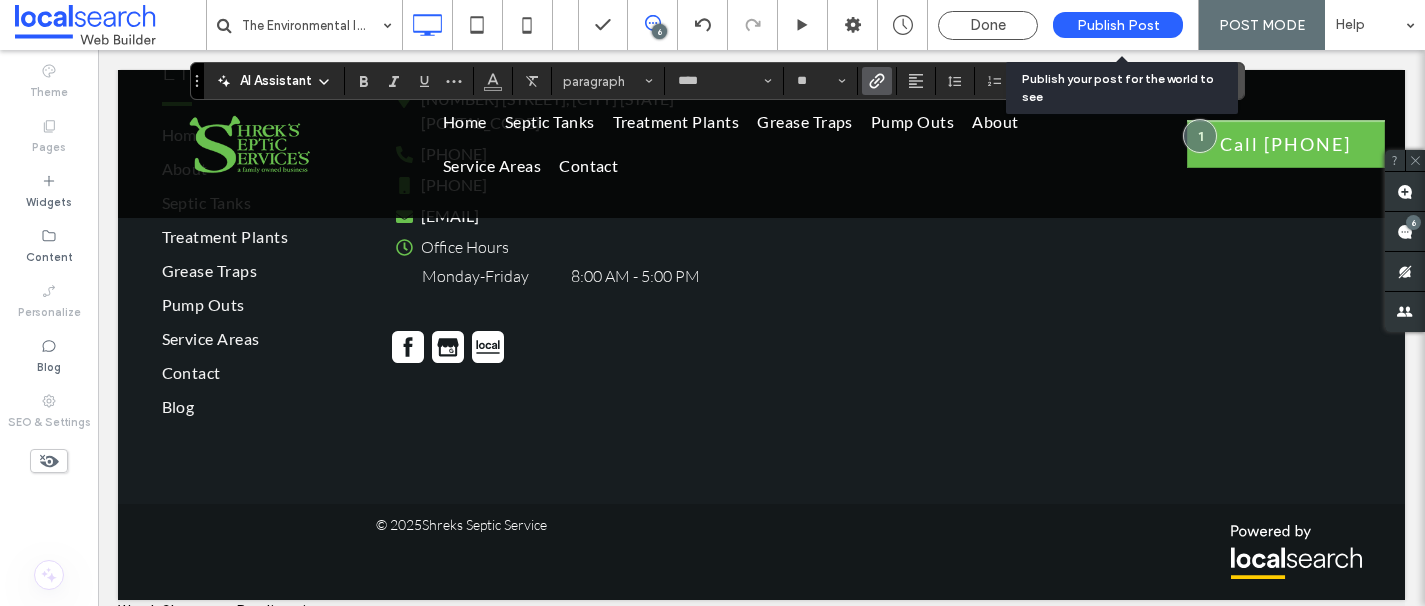 click on "Publish Post" at bounding box center (1118, 25) 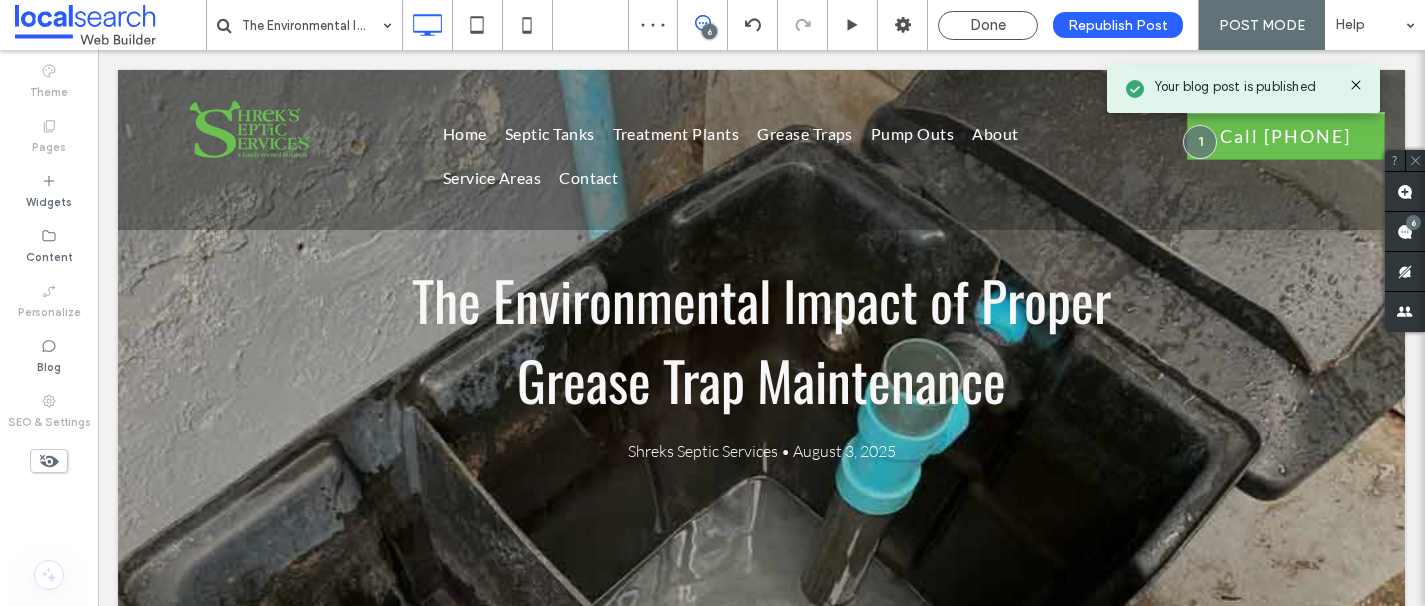 scroll, scrollTop: 0, scrollLeft: 0, axis: both 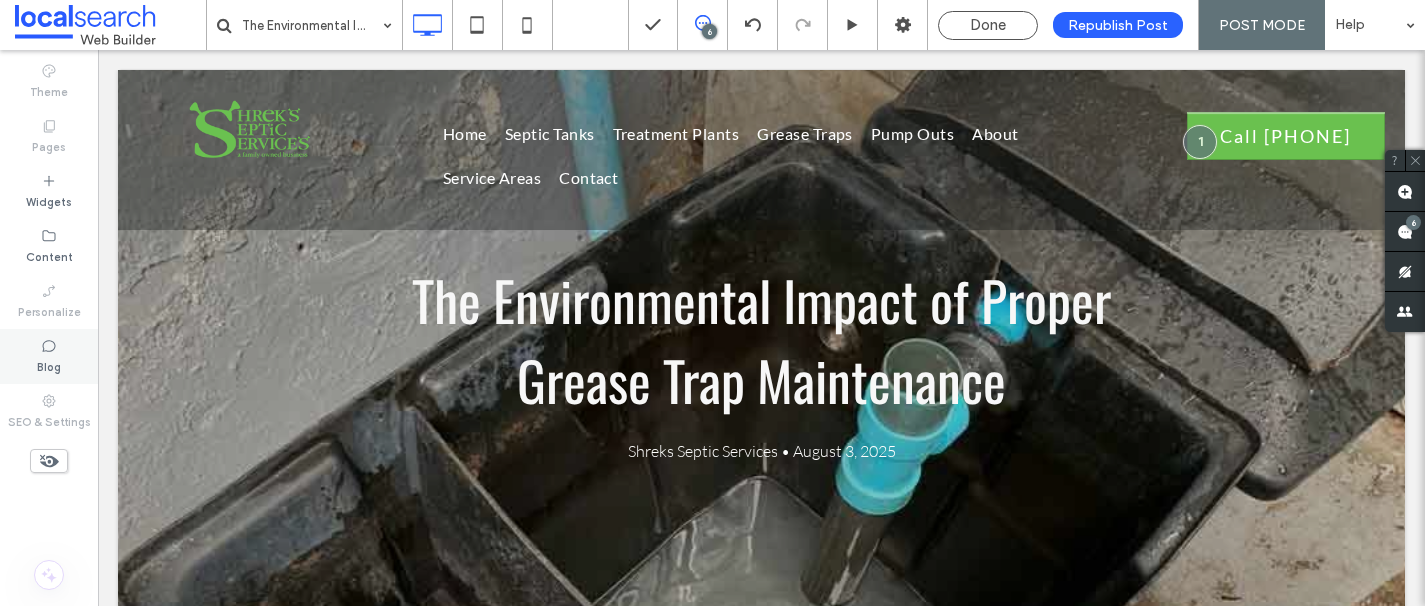 click on "Blog" at bounding box center [49, 356] 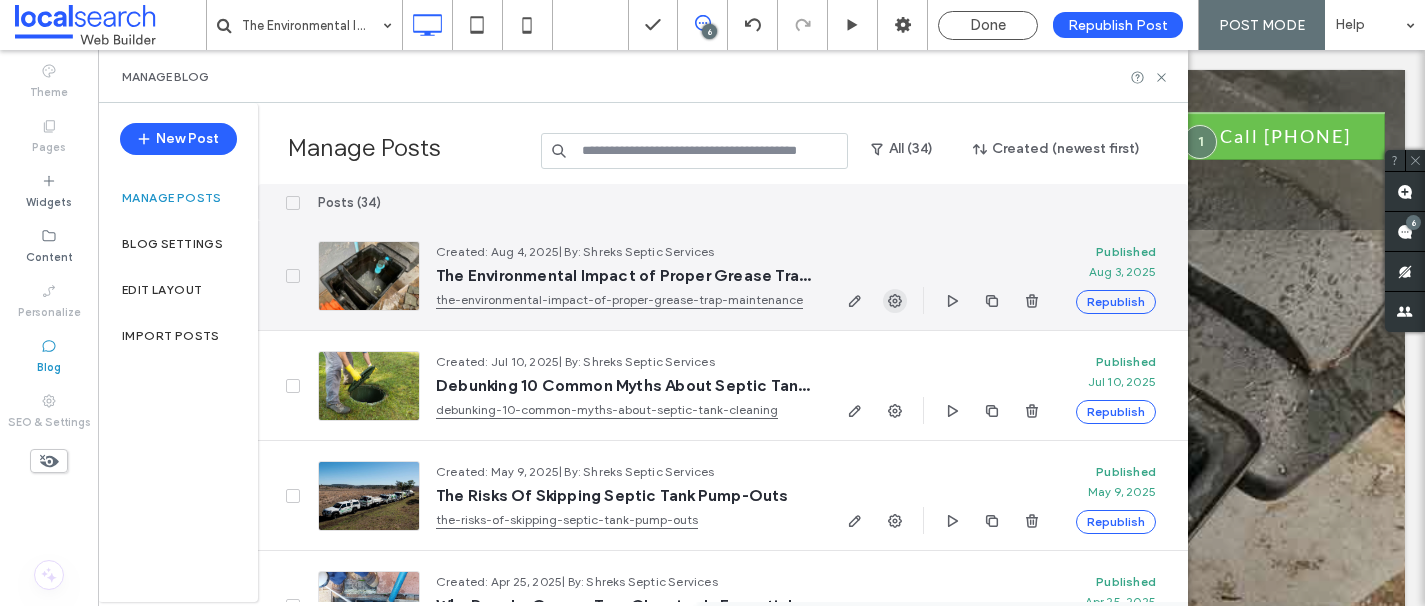click 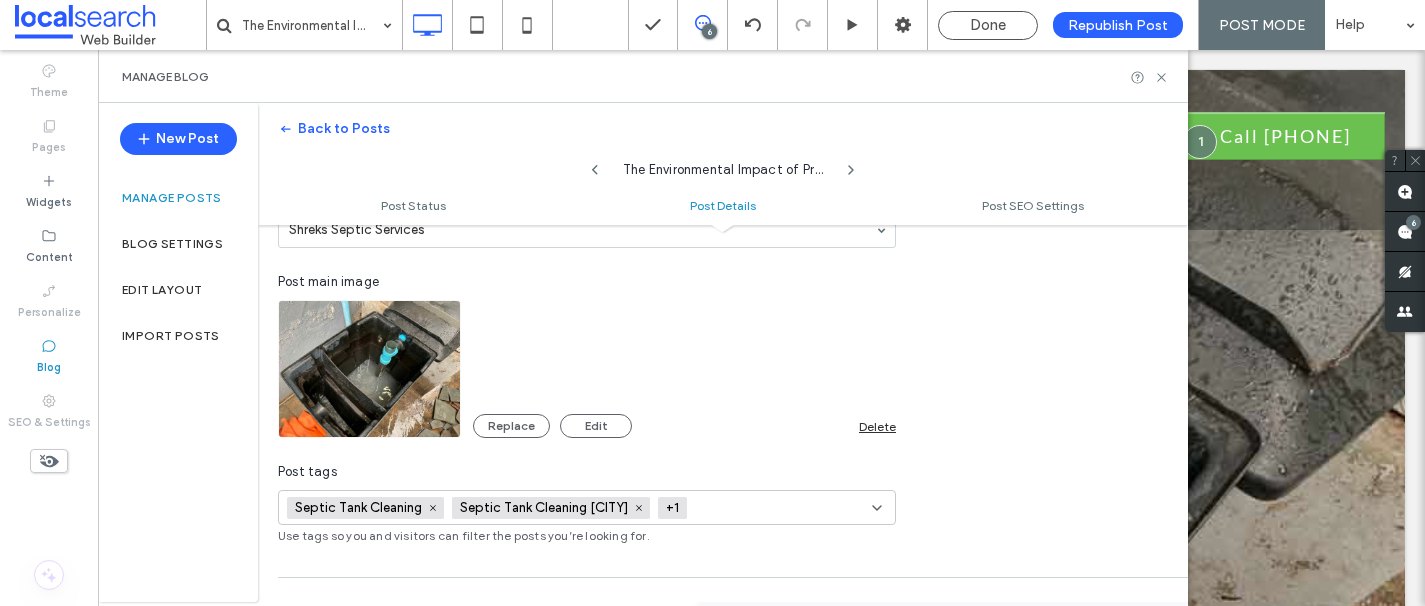 scroll, scrollTop: 612, scrollLeft: 0, axis: vertical 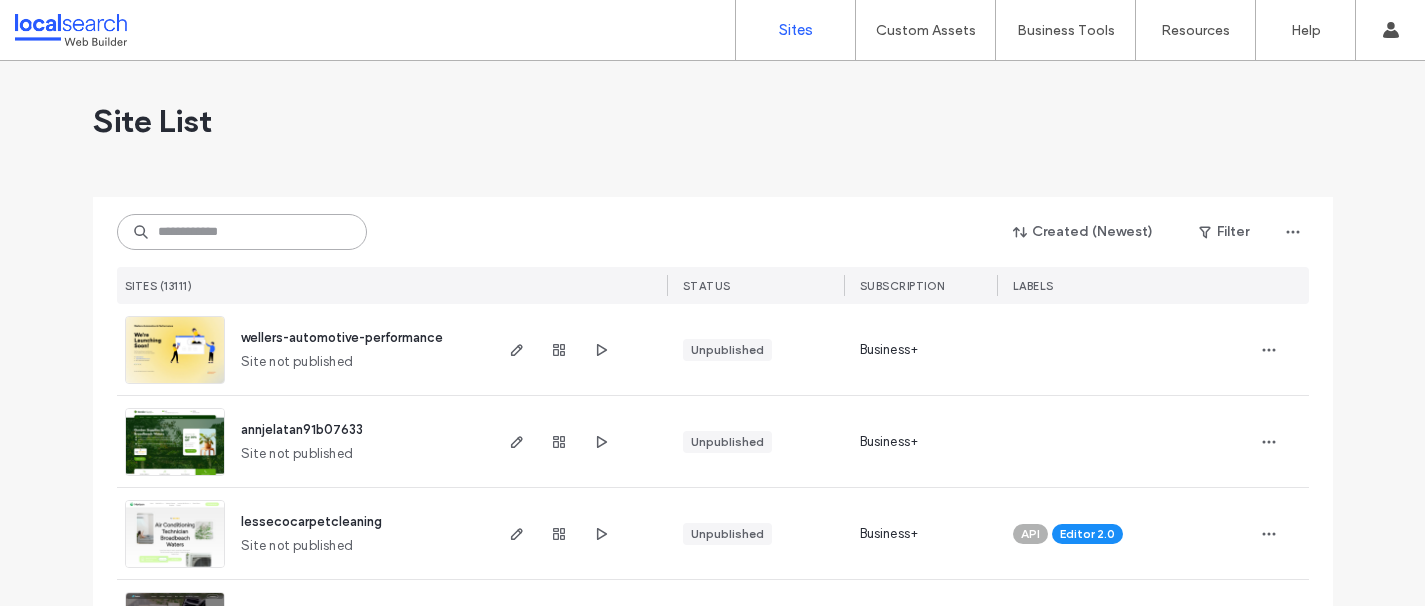 click at bounding box center [242, 232] 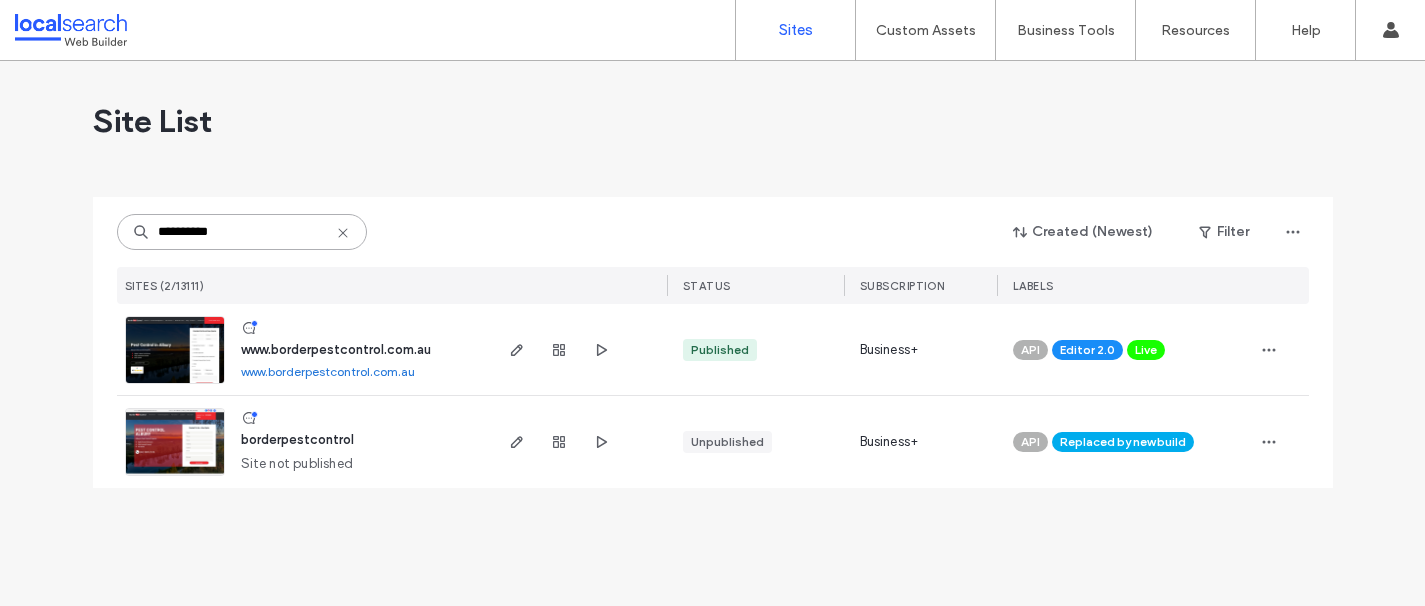 type on "**********" 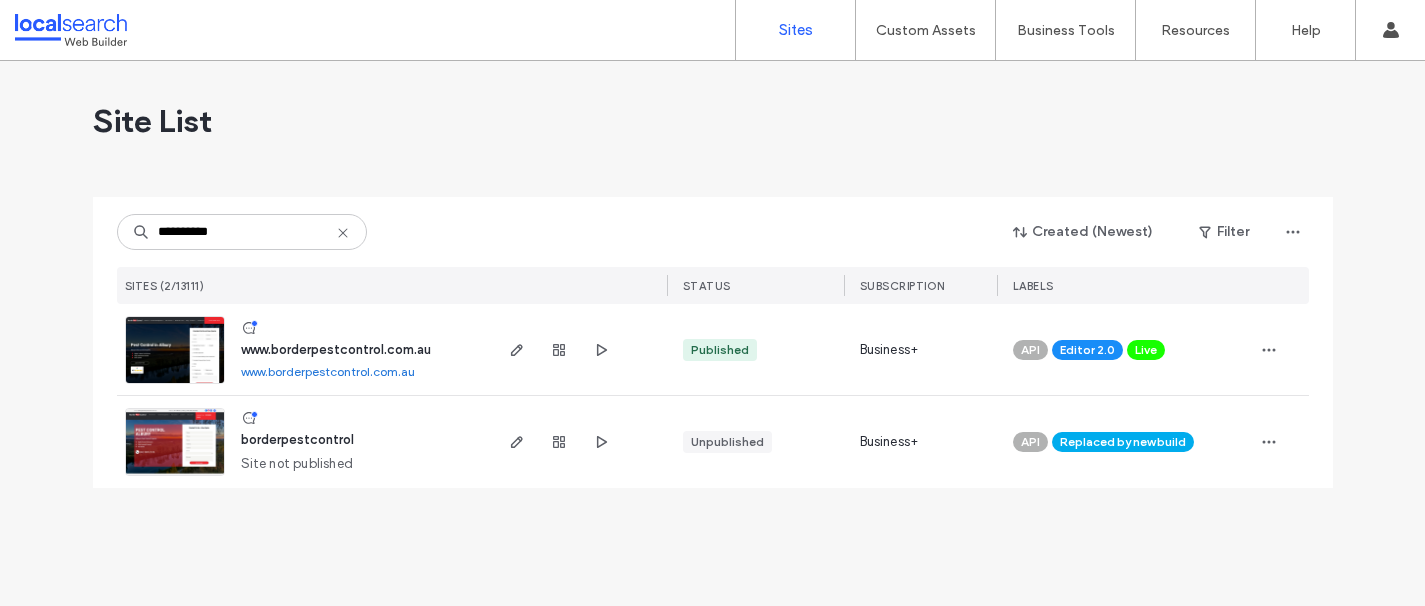 click on "www.borderpestcontrol.com.au" at bounding box center (336, 349) 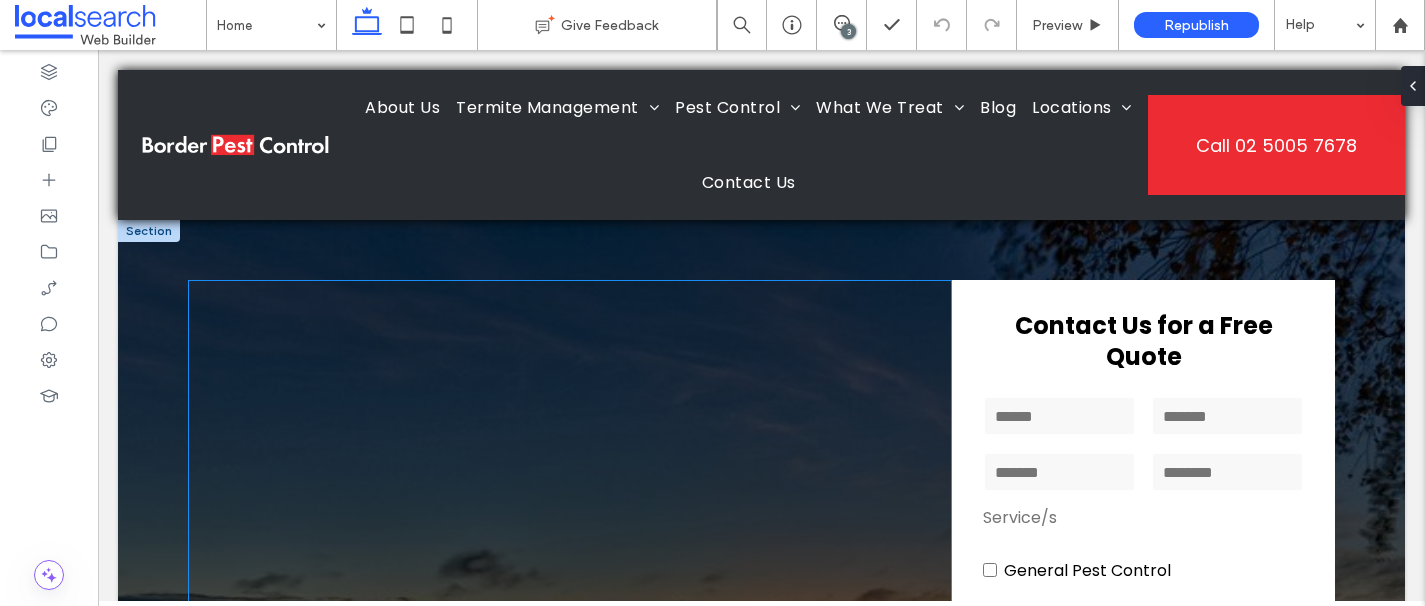scroll, scrollTop: 0, scrollLeft: 0, axis: both 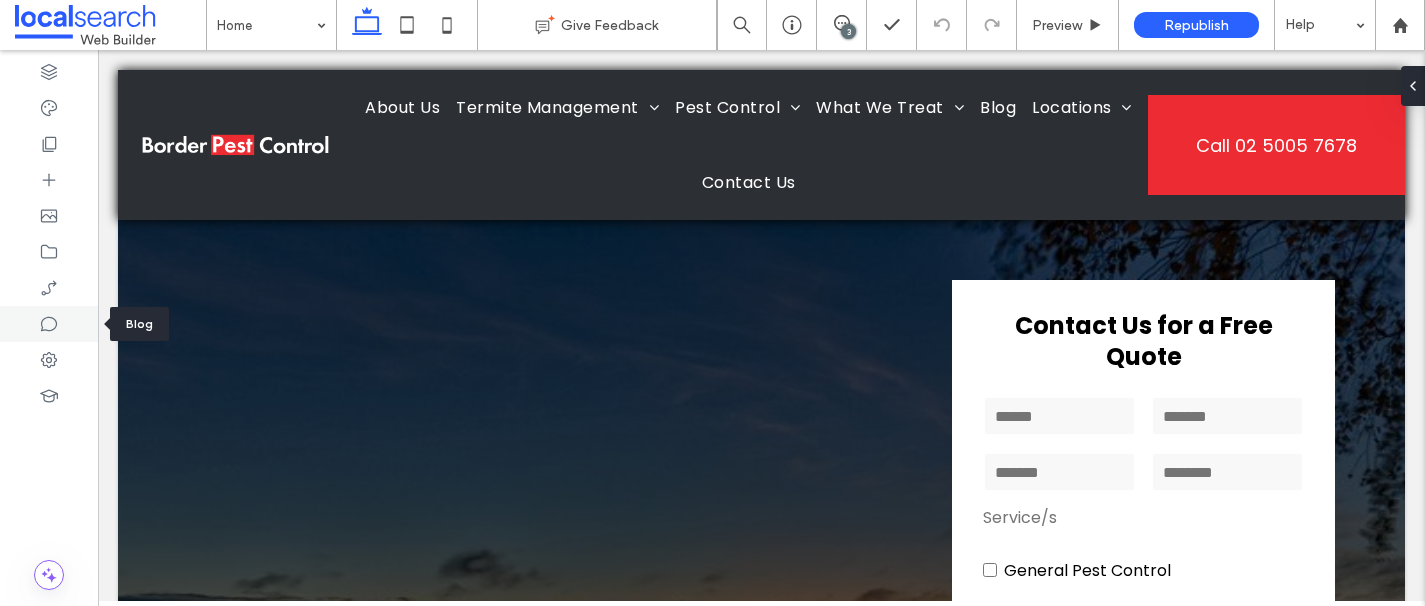 click at bounding box center (49, 324) 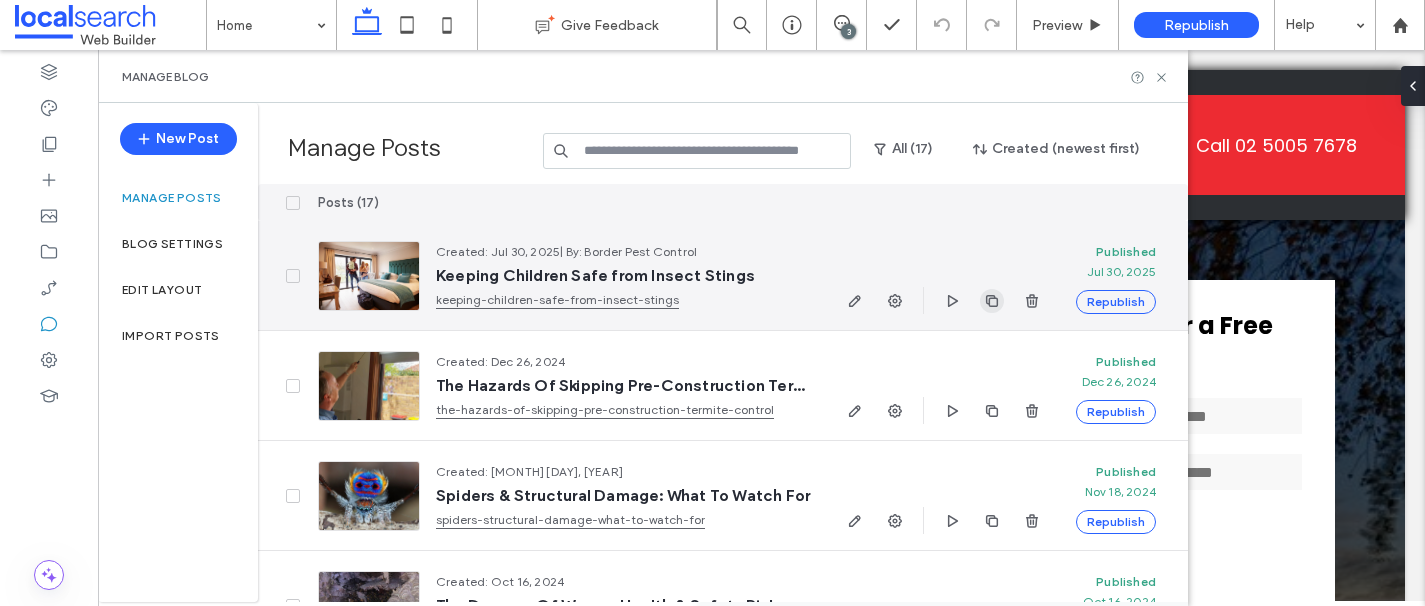 click 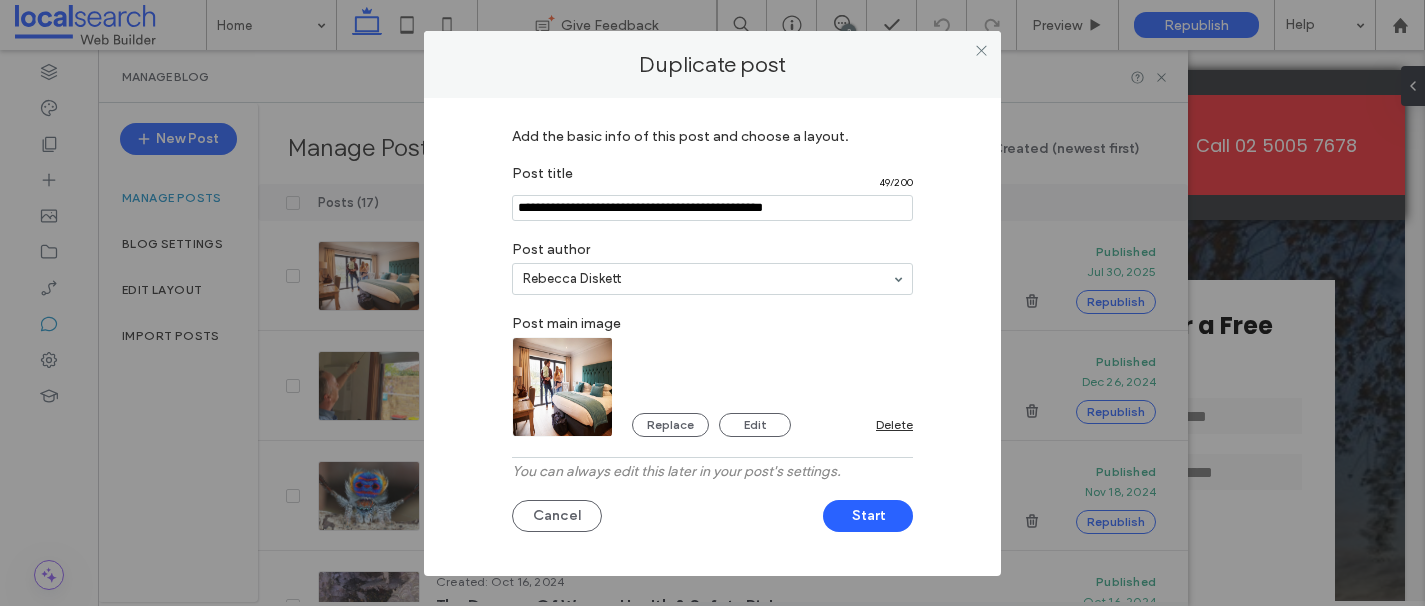click at bounding box center (712, 208) 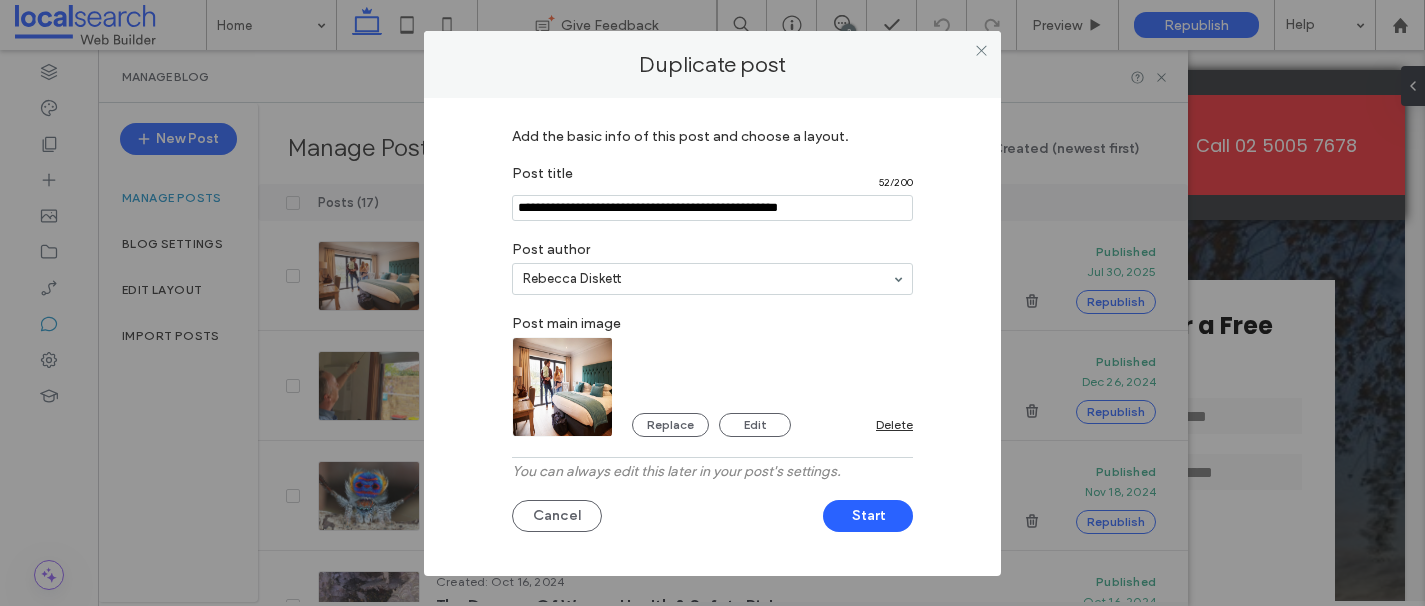 type on "**********" 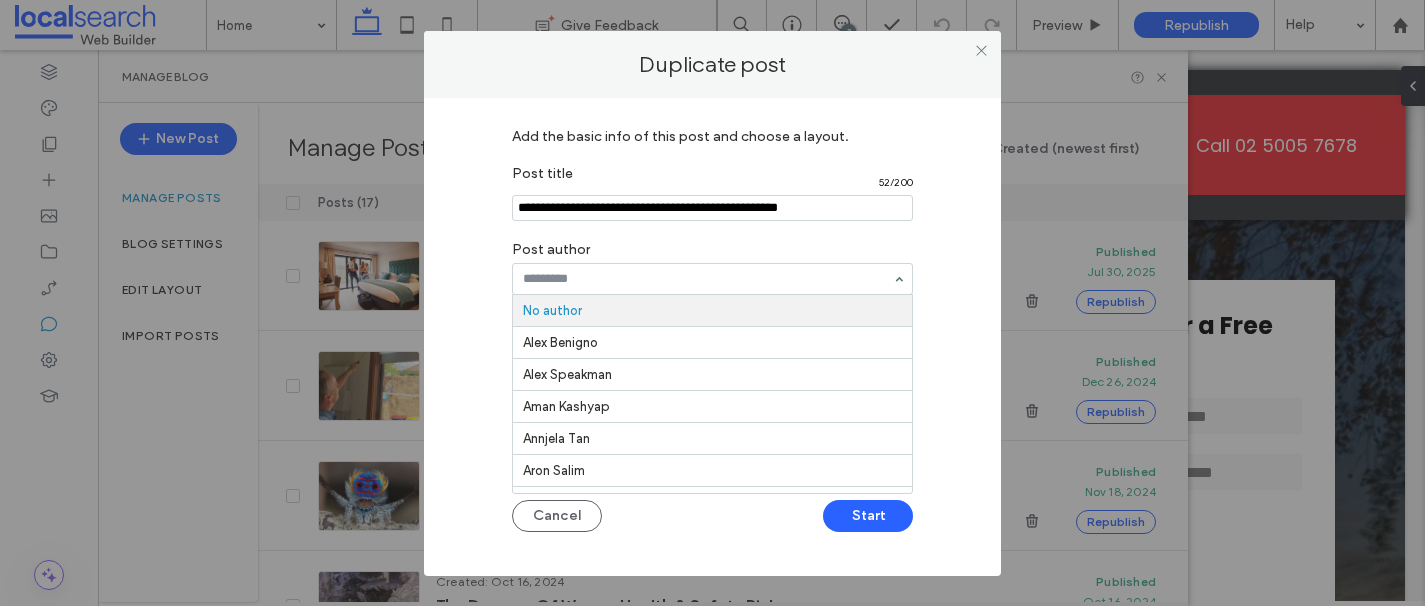 paste on "**********" 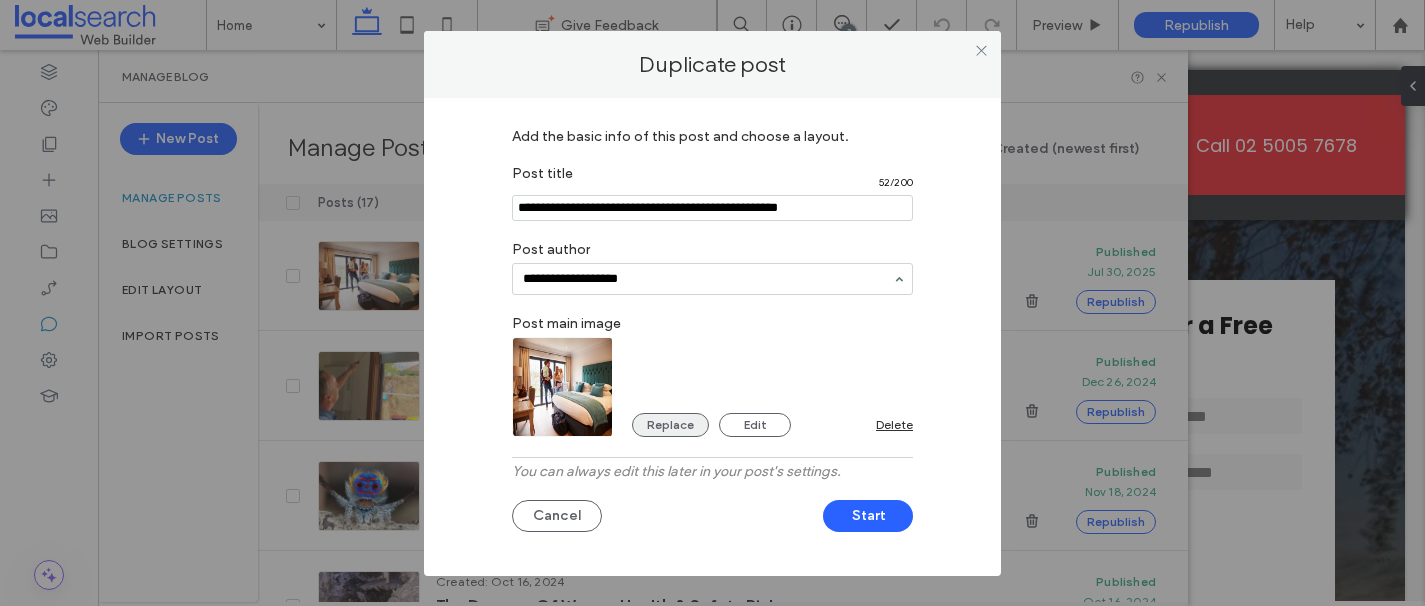 type on "**********" 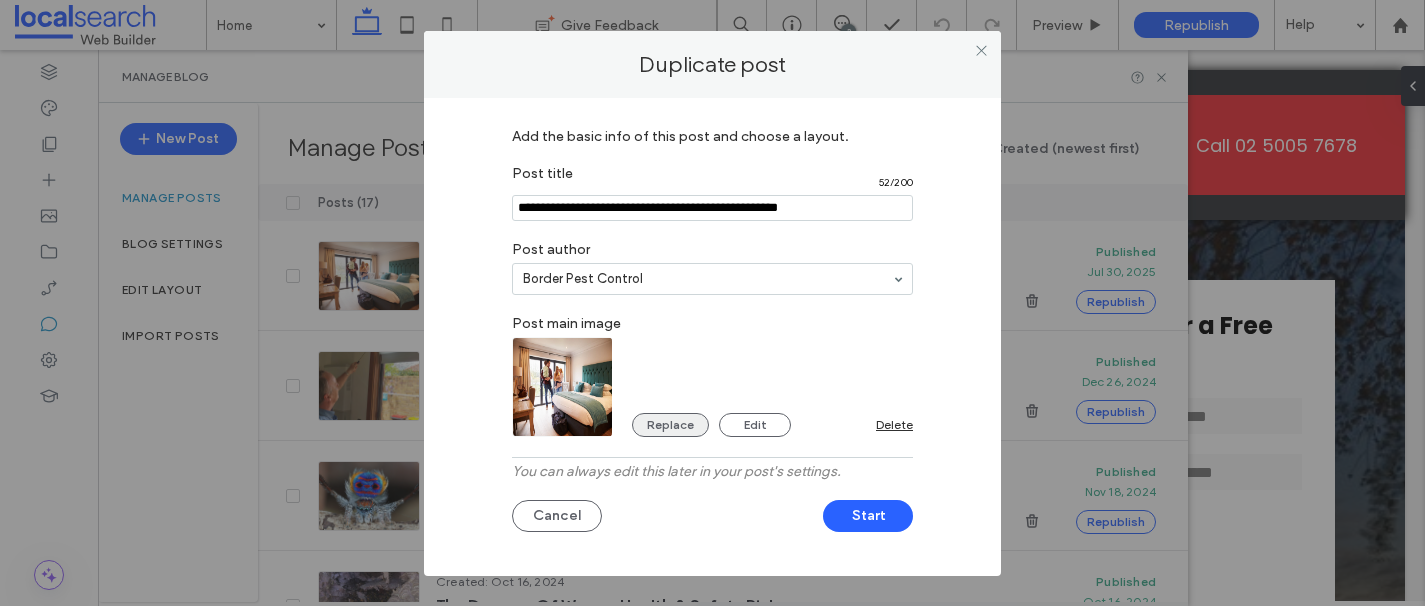 click on "Replace" at bounding box center (670, 425) 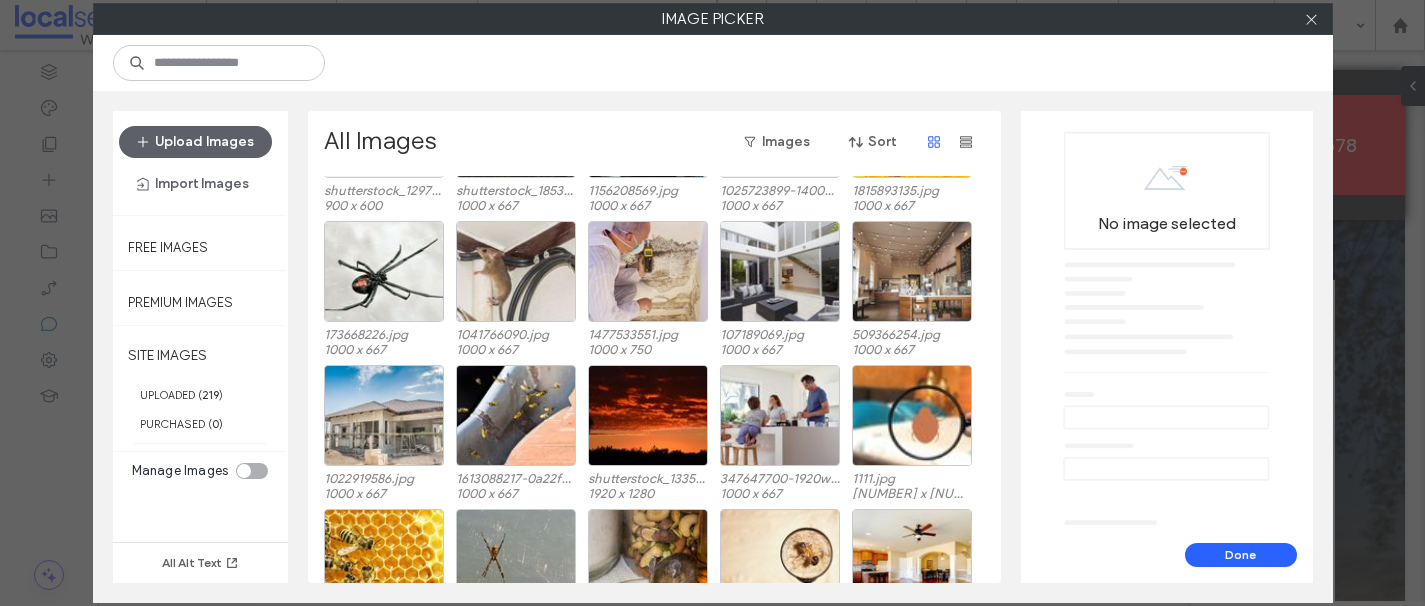 scroll, scrollTop: 1847, scrollLeft: 0, axis: vertical 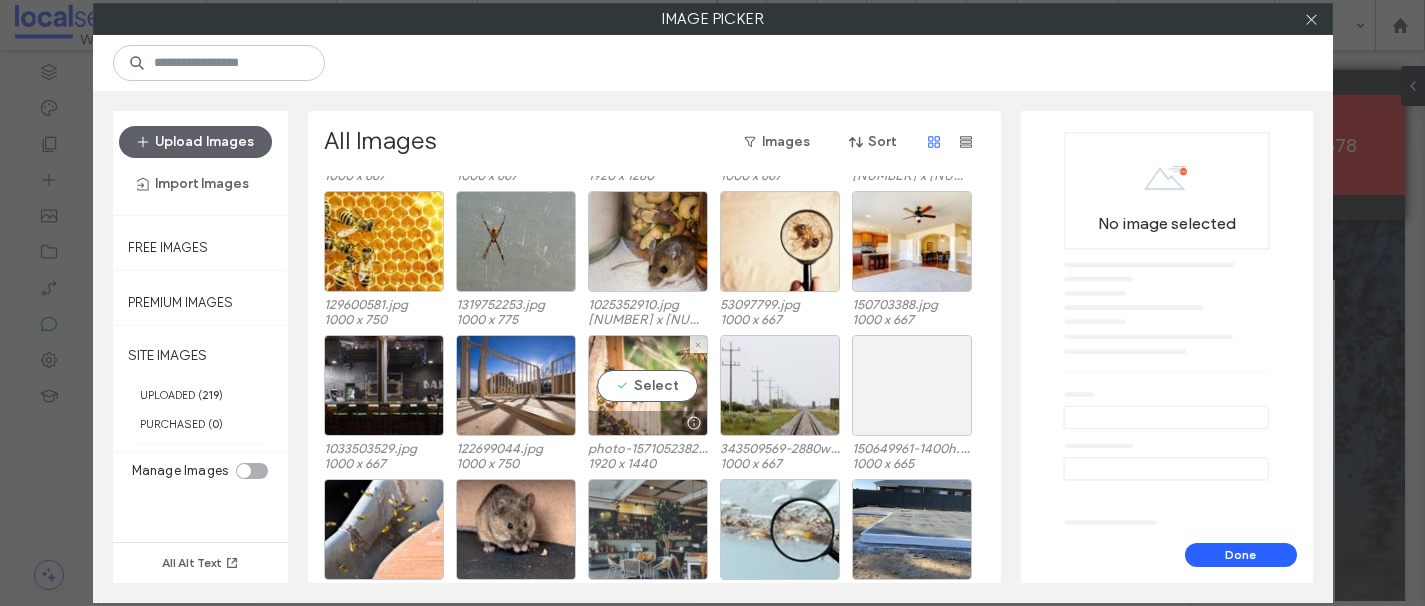 click on "Select" at bounding box center (648, 385) 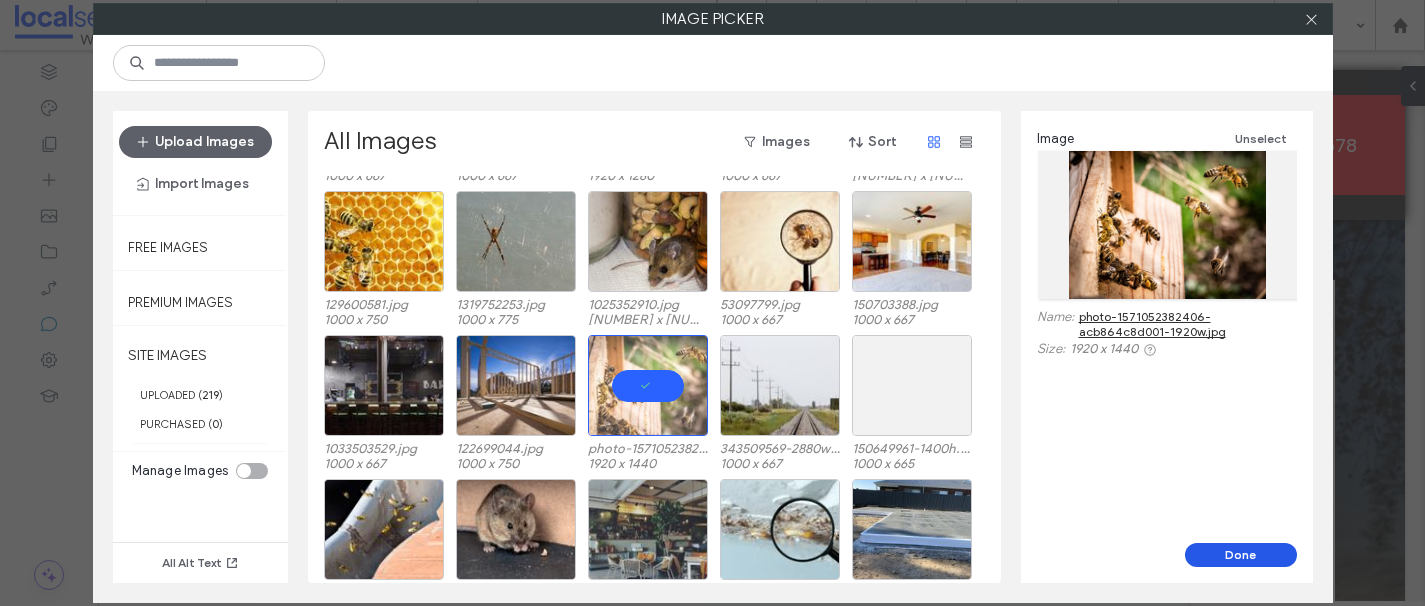 click on "Done" at bounding box center [1241, 555] 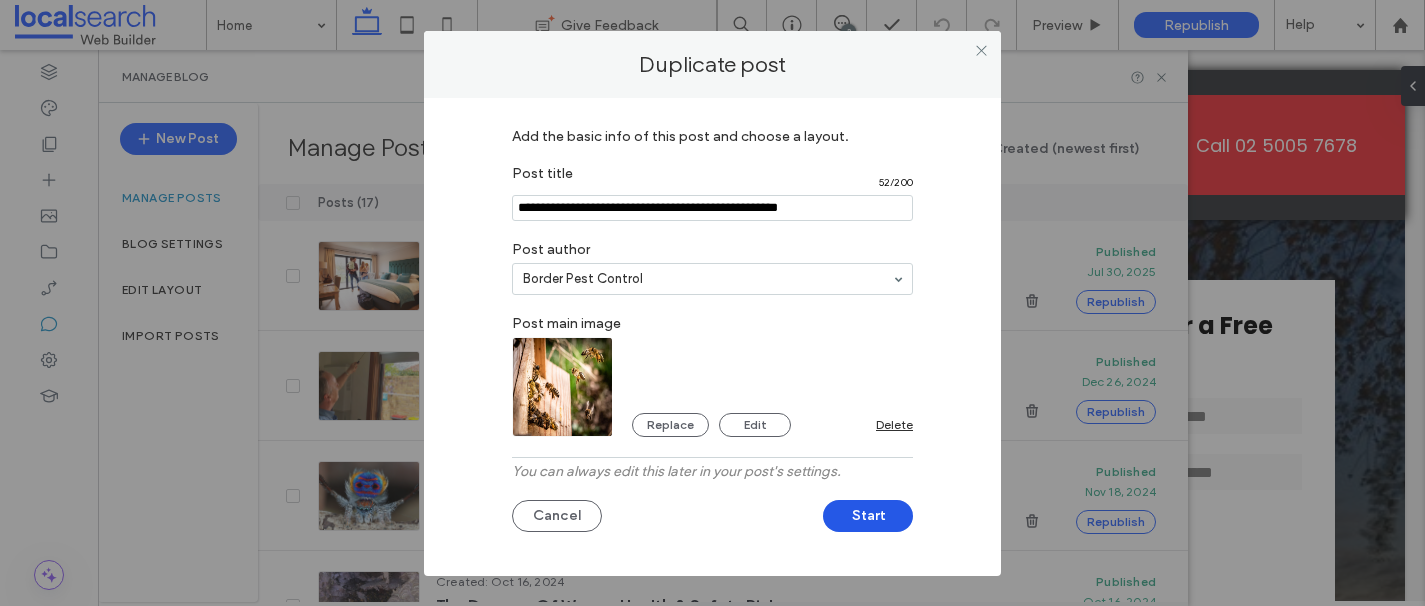 click on "Start" at bounding box center (868, 516) 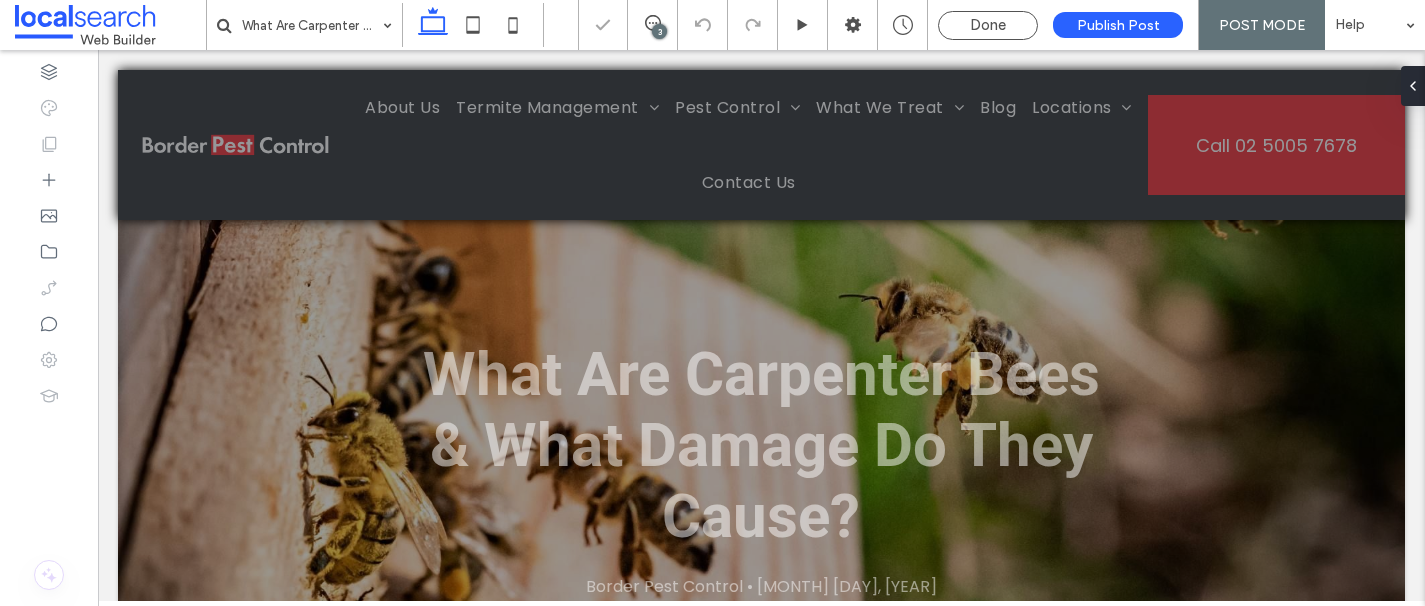 scroll, scrollTop: 0, scrollLeft: 0, axis: both 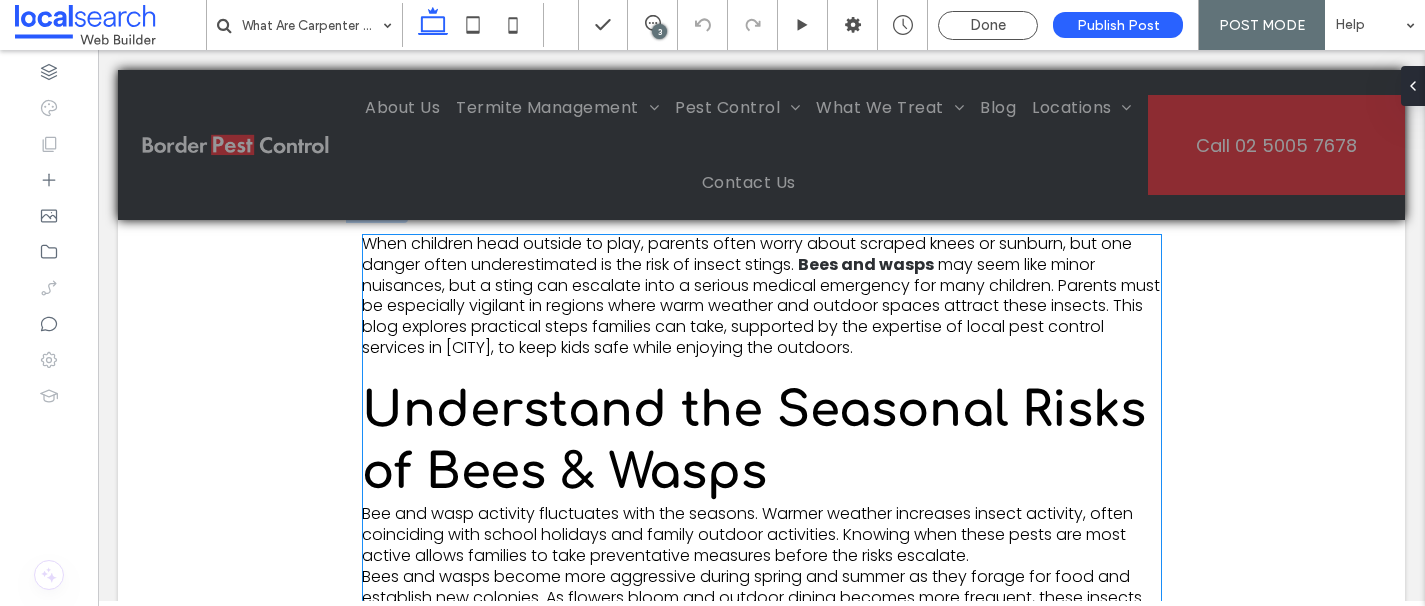 click on "may seem like minor nuisances, but a sting can escalate into a serious medical emergency for many children. Parents must be especially vigilant in regions where warm weather and outdoor spaces attract these insects. This blog explores practical steps families can take, supported by the expertise of local pest control services in Albury, to keep kids safe while enjoying the outdoors." at bounding box center (761, 306) 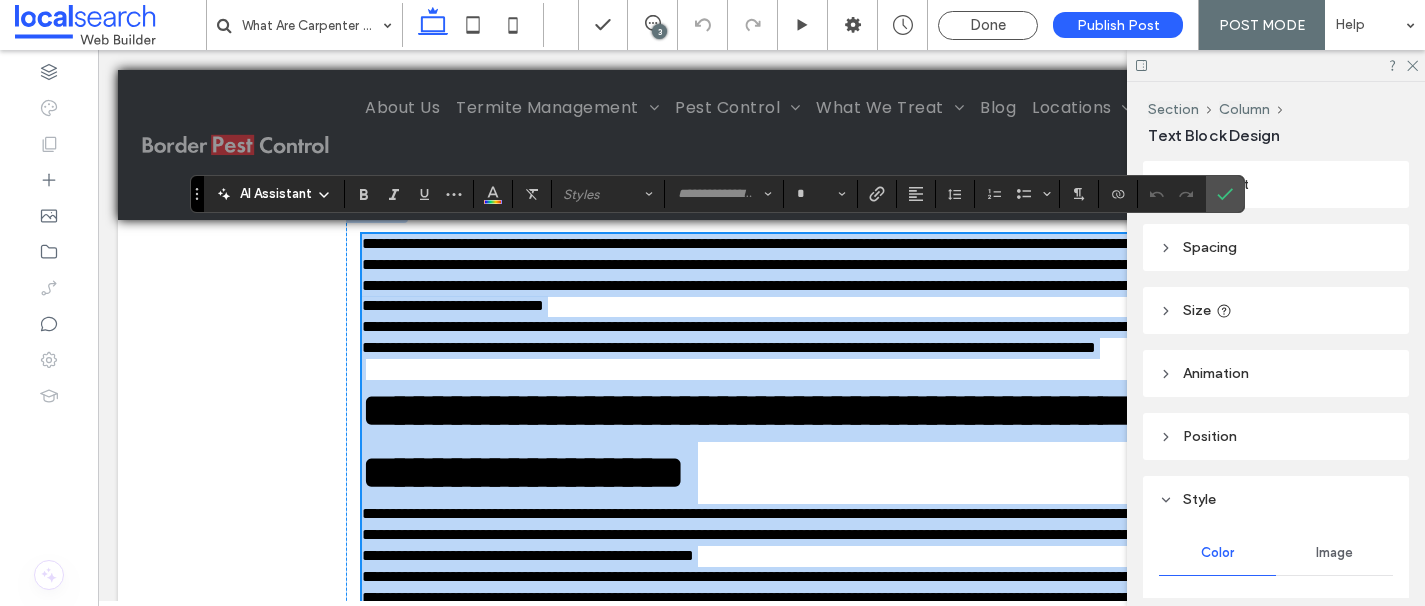 scroll, scrollTop: 4046, scrollLeft: 0, axis: vertical 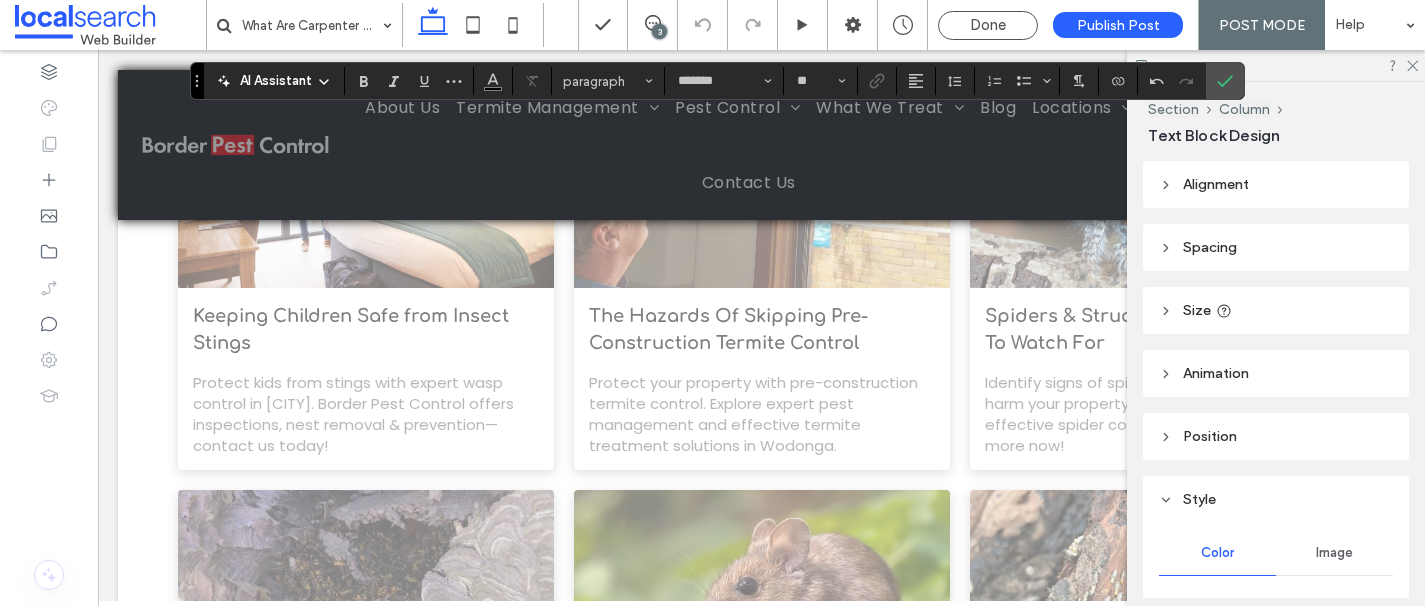 type on "*******" 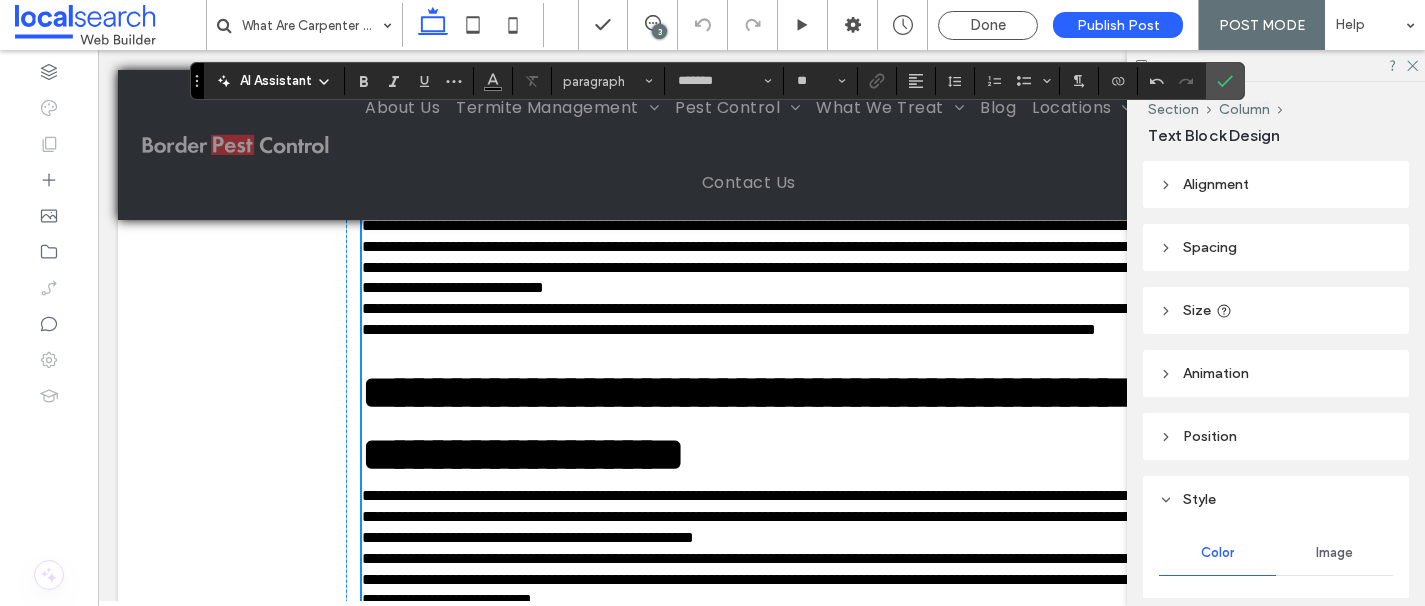 scroll, scrollTop: 183, scrollLeft: 0, axis: vertical 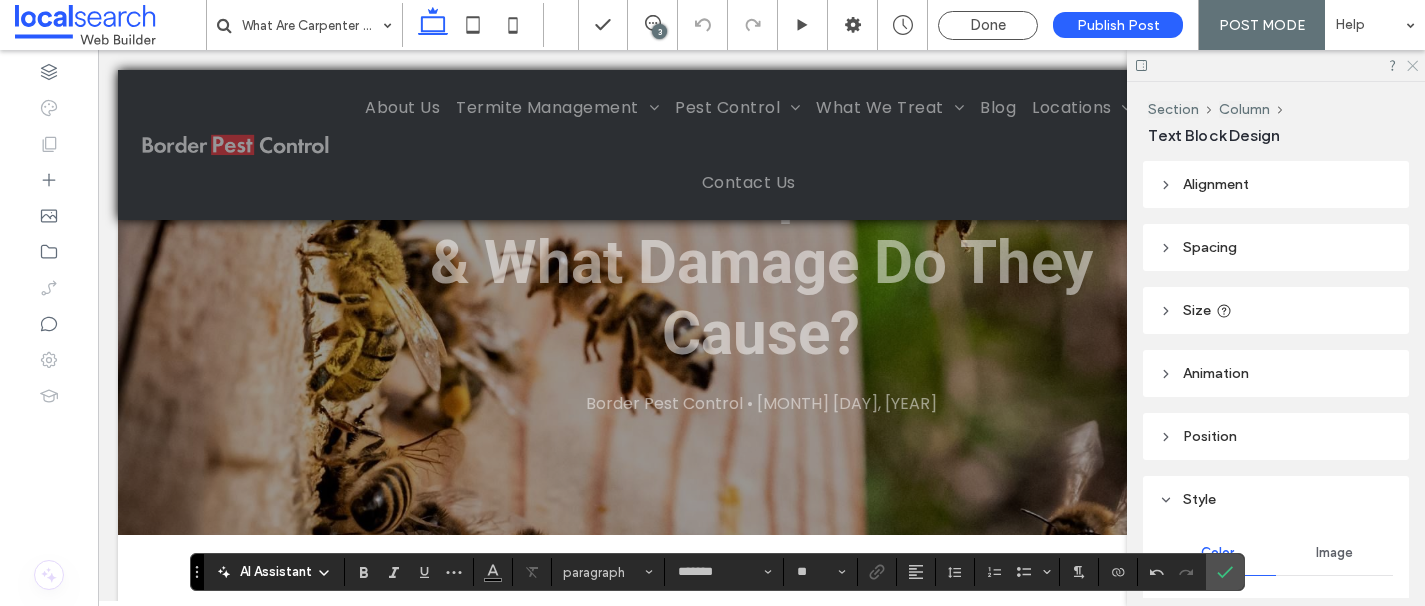 click 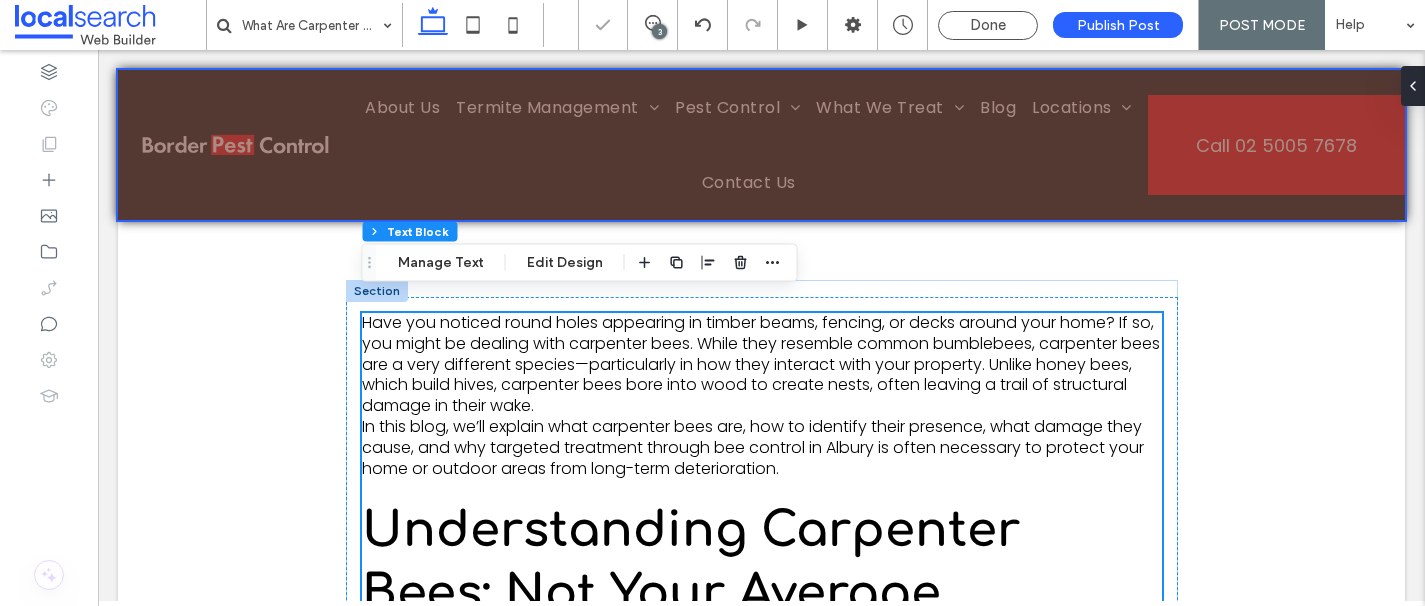 scroll, scrollTop: 502, scrollLeft: 0, axis: vertical 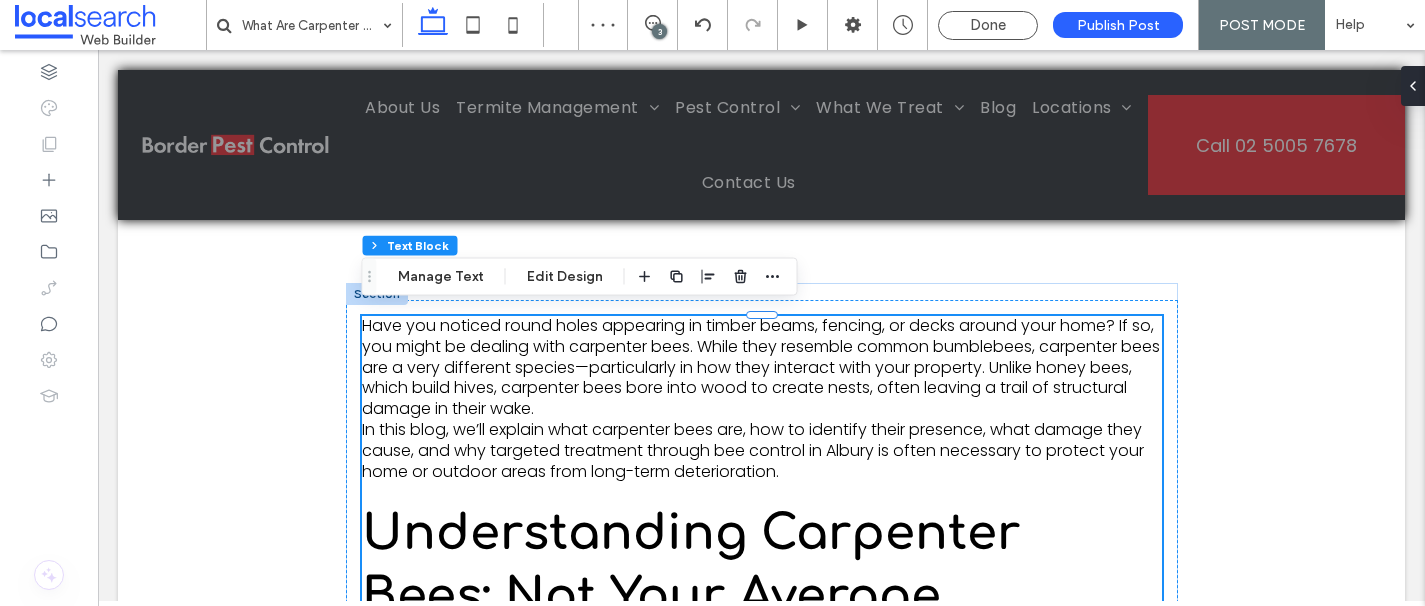 click on "Have you noticed round holes appearing in timber beams, fencing, or decks around your home? If so, you might be dealing with carpenter bees. While they resemble common bumblebees, carpenter bees are a very different species—particularly in how they interact with your property. Unlike honey bees, which build hives, carpenter bees bore into wood to create nests, often leaving a trail of structural damage in their wake." at bounding box center (762, 368) 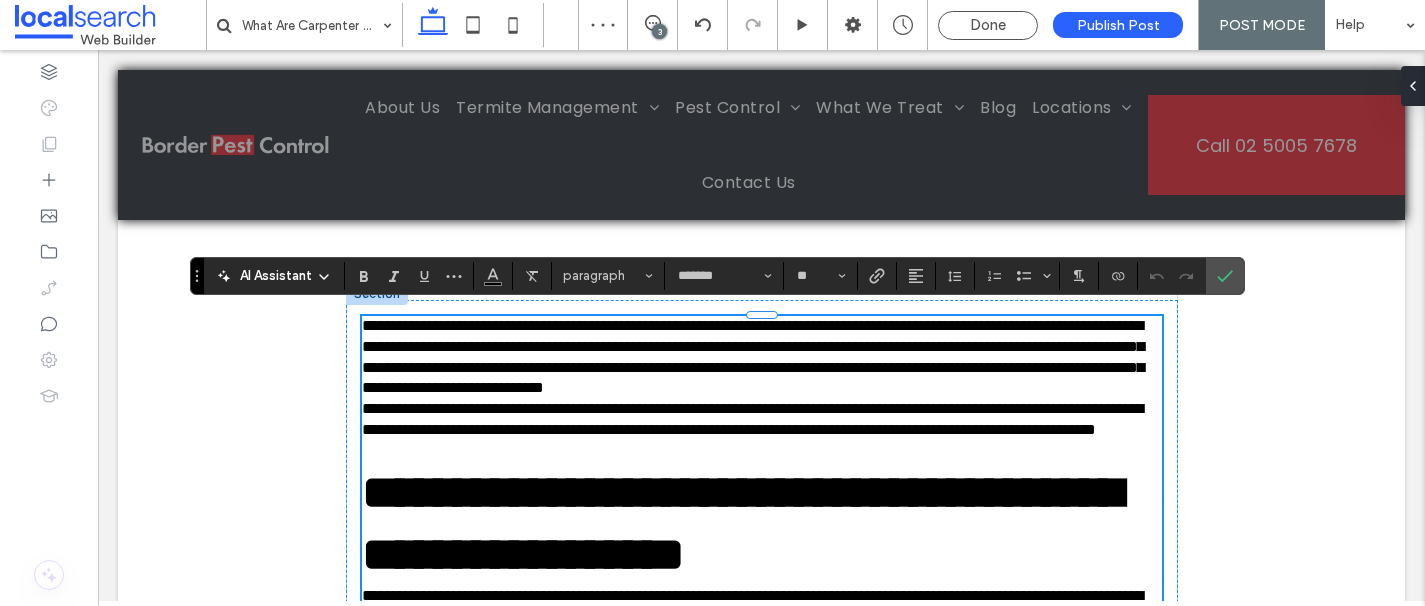 click on "**********" at bounding box center [762, 357] 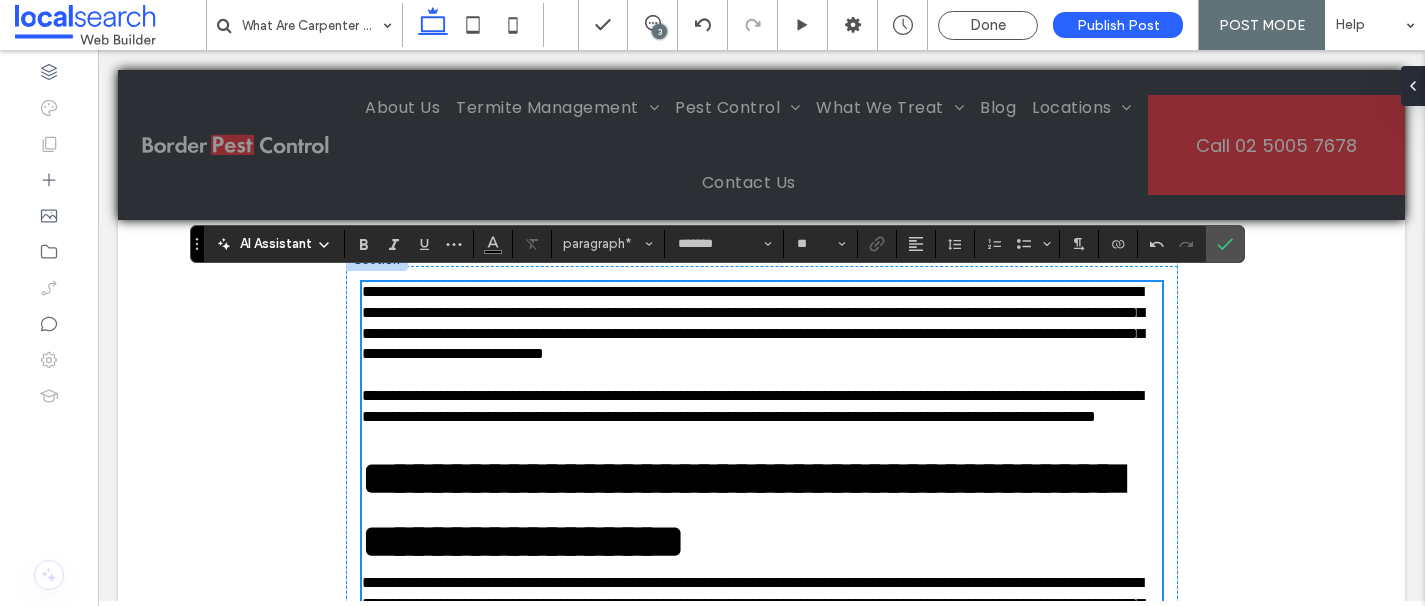 scroll, scrollTop: 538, scrollLeft: 0, axis: vertical 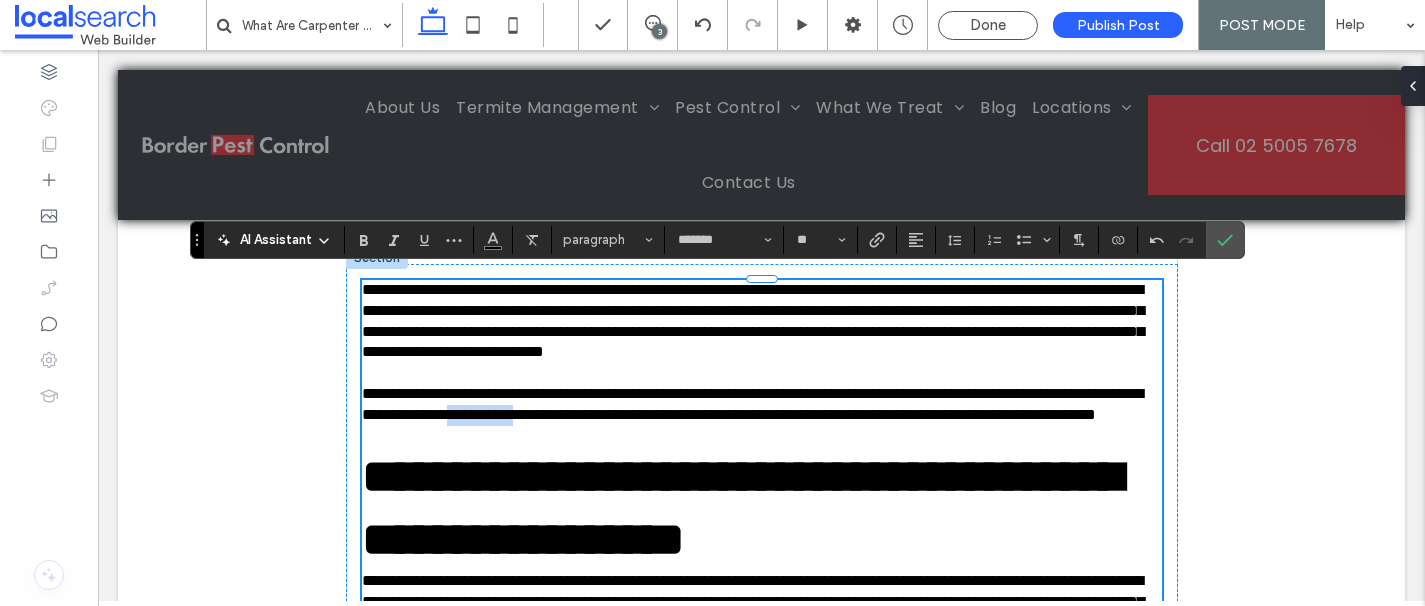 drag, startPoint x: 806, startPoint y: 431, endPoint x: 717, endPoint y: 428, distance: 89.050545 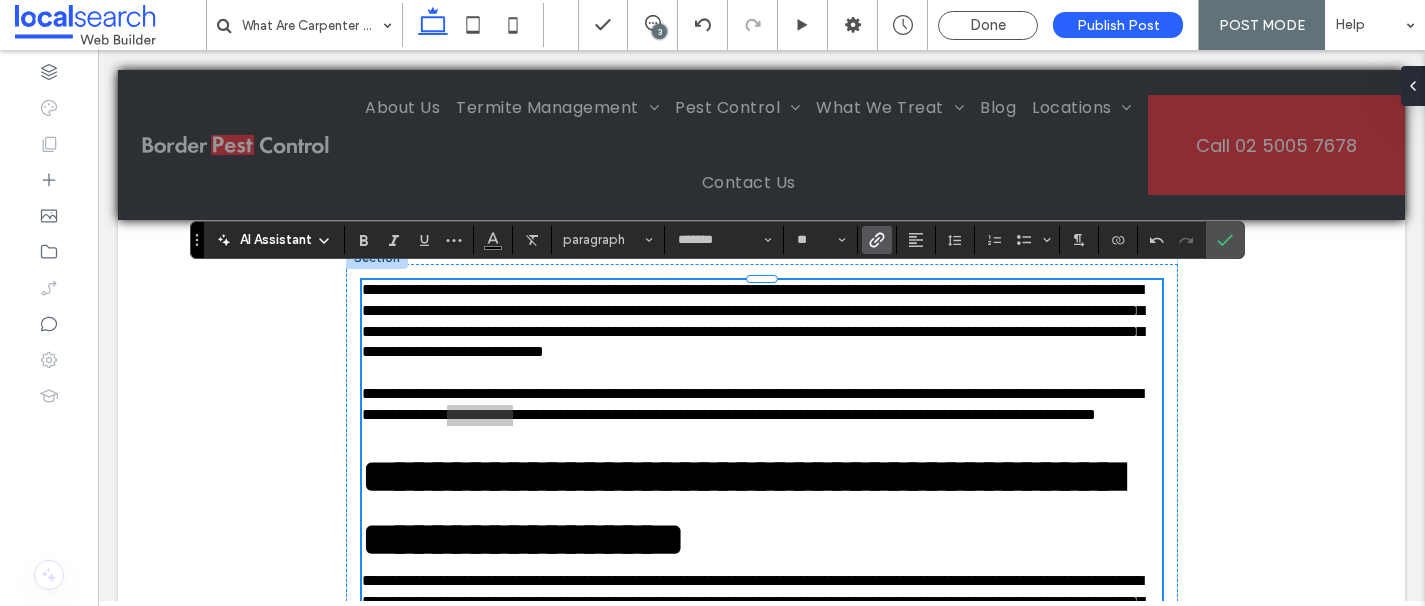 click 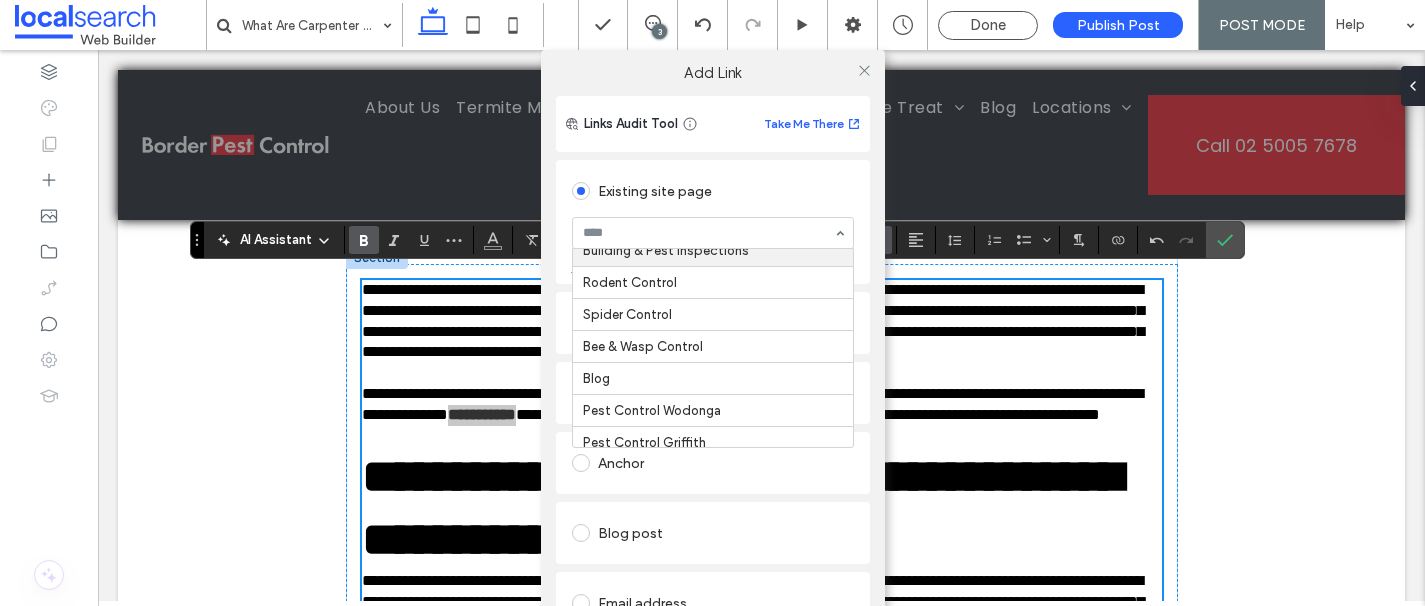 scroll, scrollTop: 246, scrollLeft: 0, axis: vertical 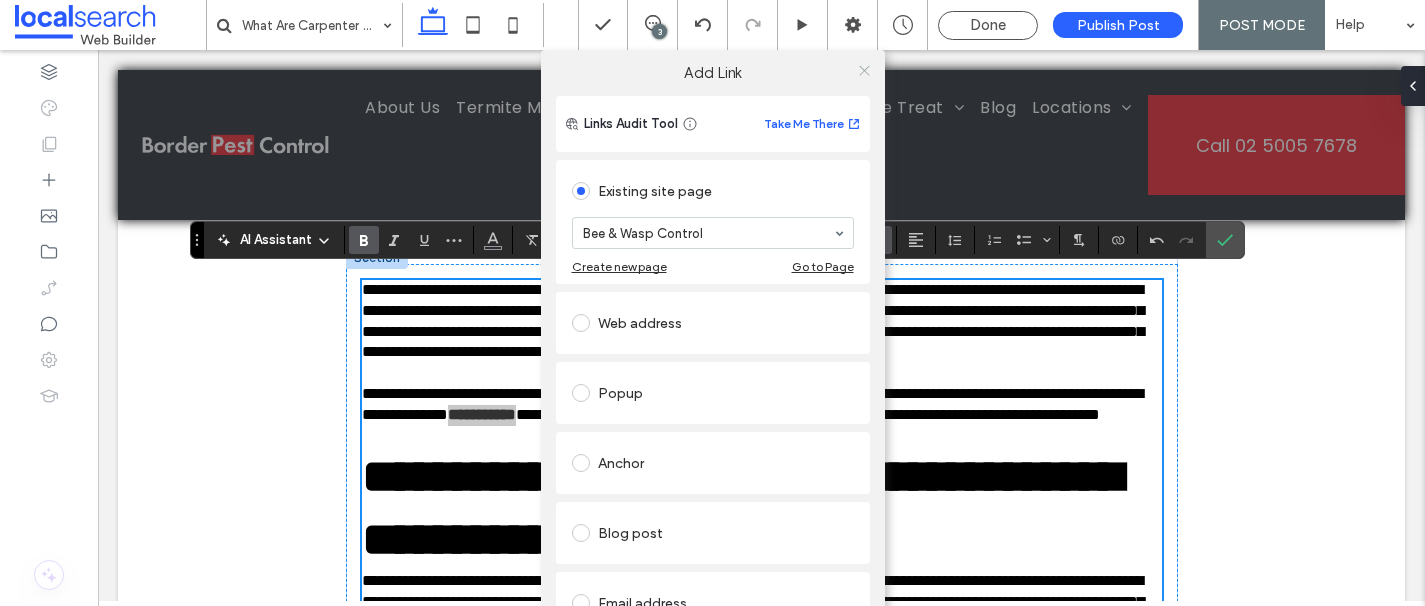 click 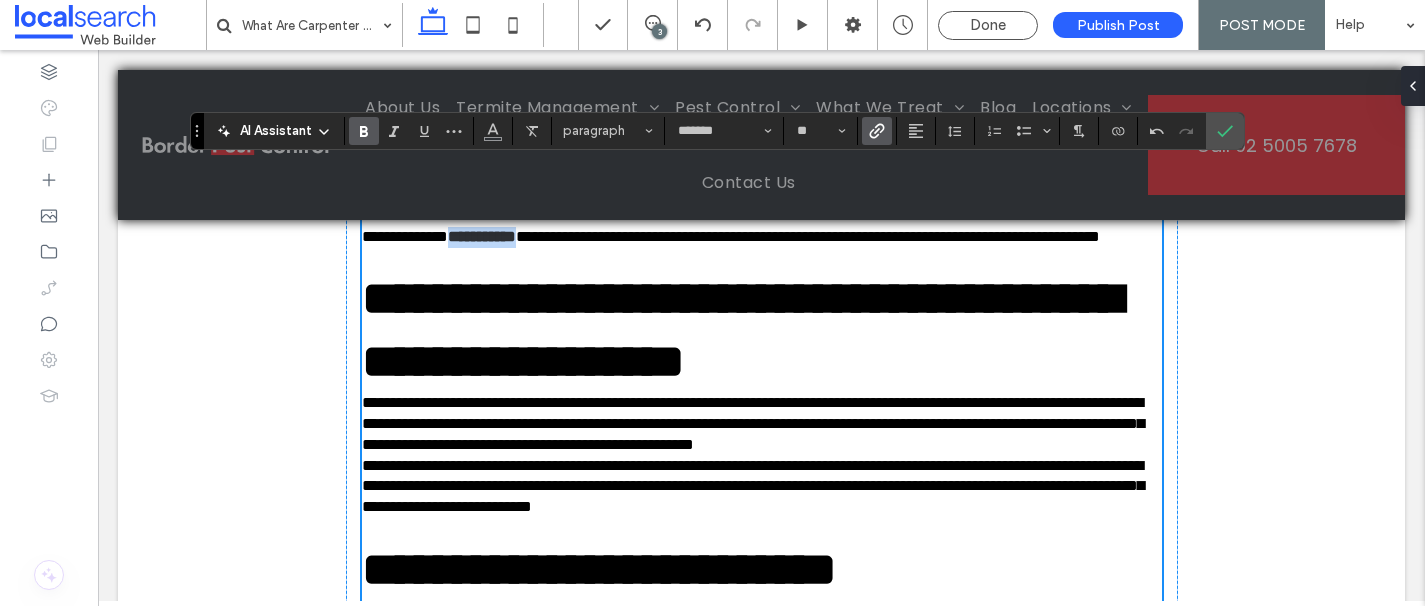 scroll, scrollTop: 721, scrollLeft: 0, axis: vertical 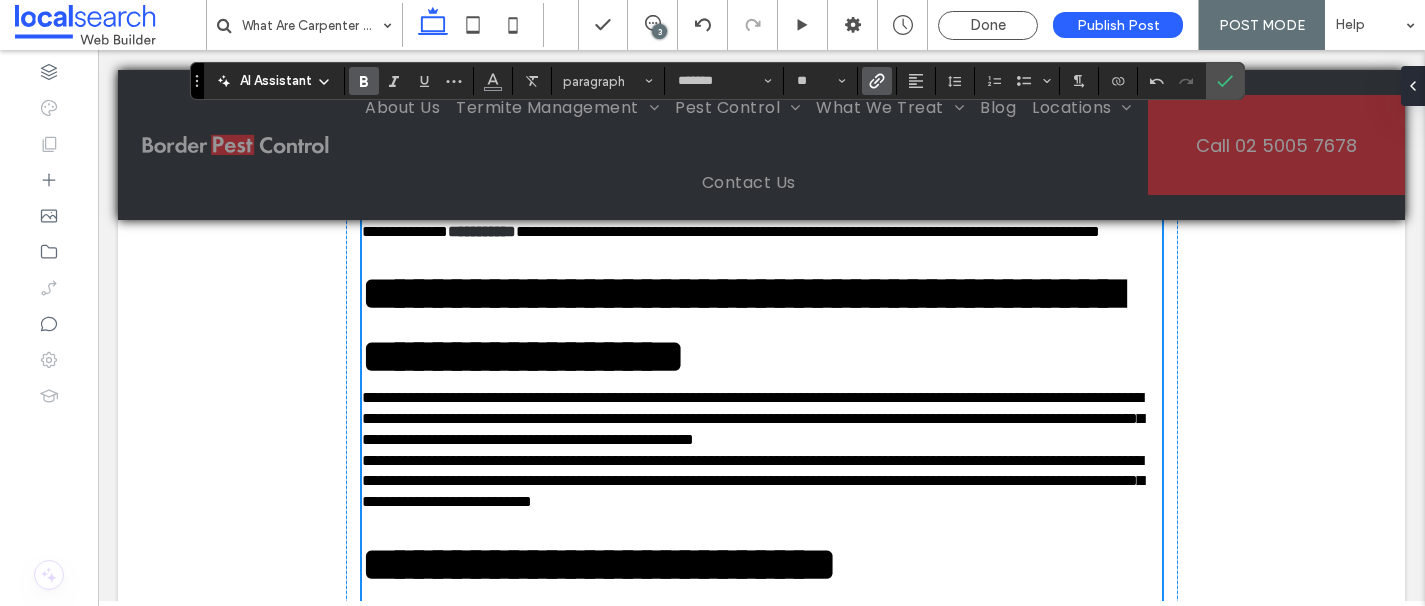 click on "**********" at bounding box center [753, 418] 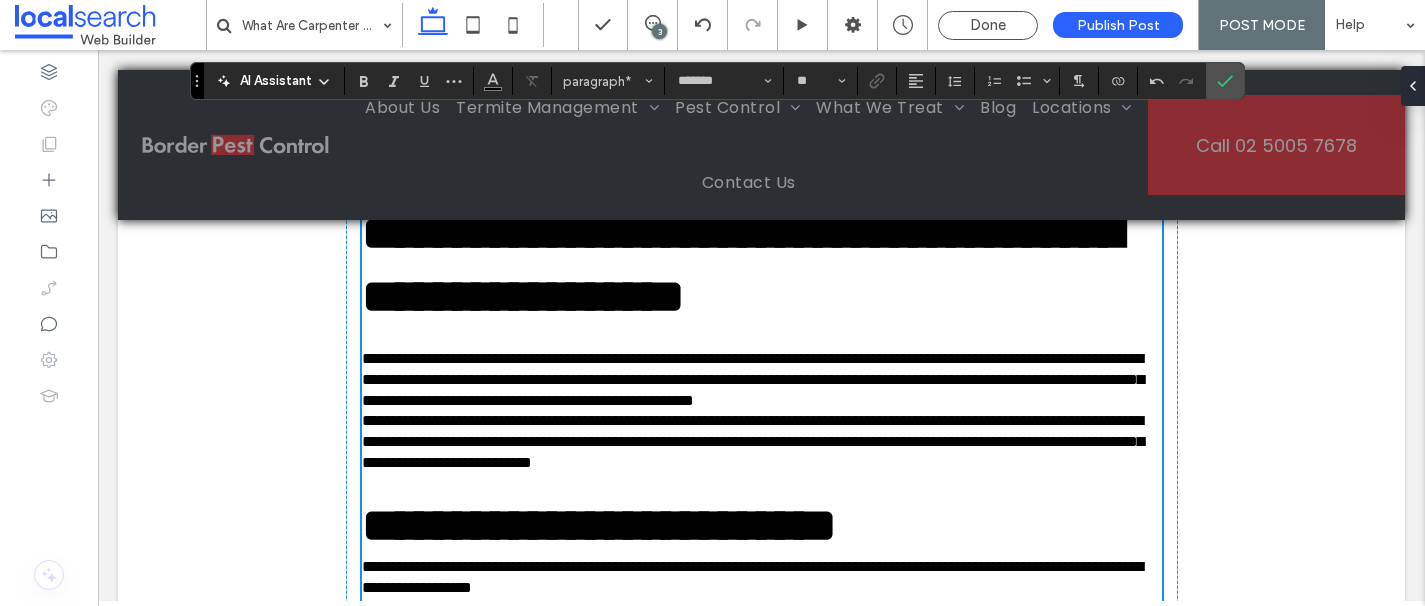 scroll, scrollTop: 831, scrollLeft: 0, axis: vertical 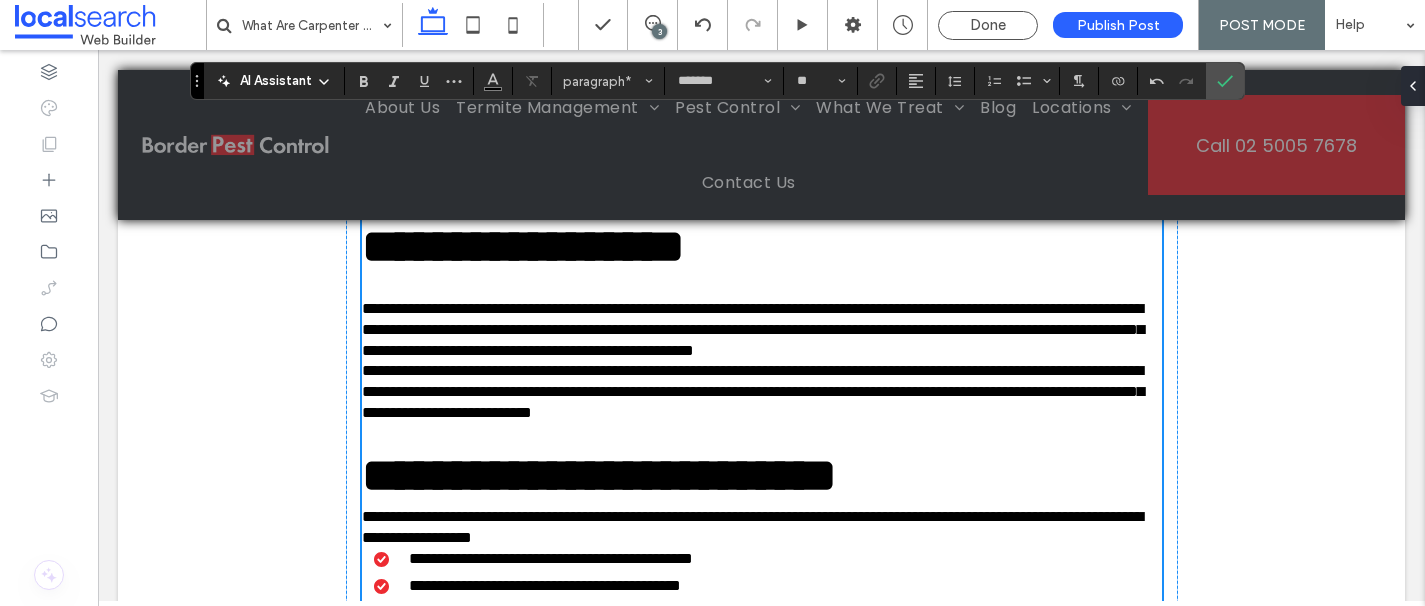 click on "**********" at bounding box center [762, 330] 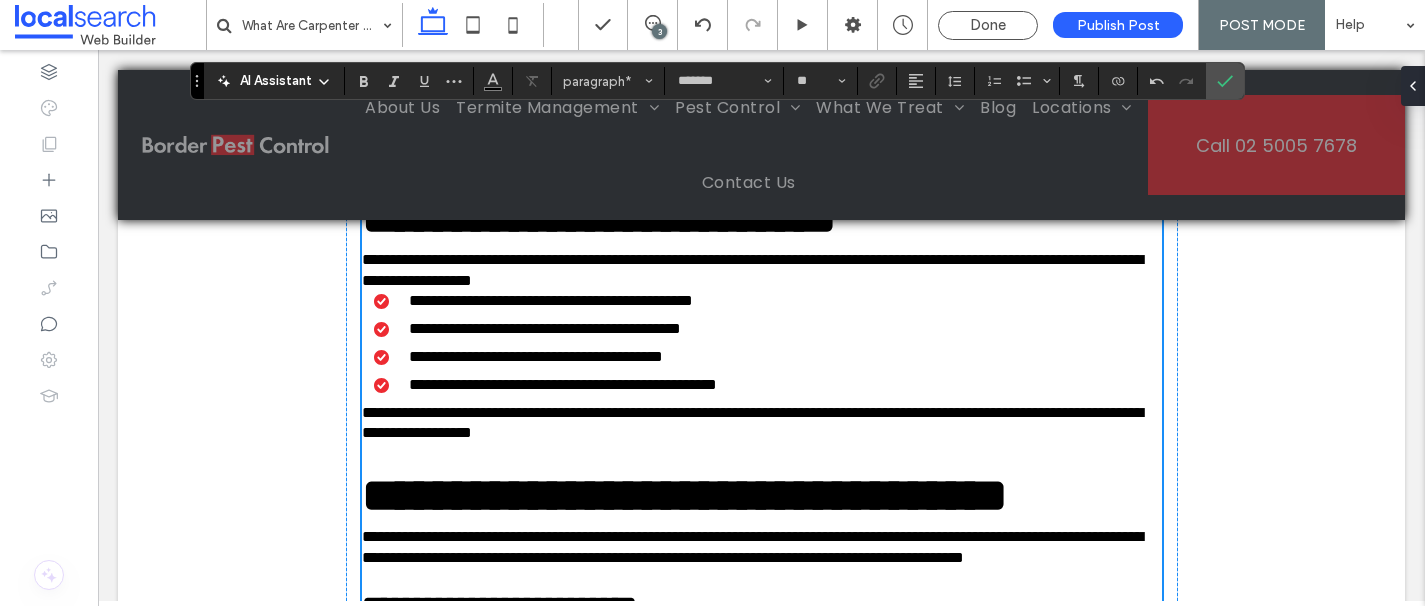 scroll, scrollTop: 1128, scrollLeft: 0, axis: vertical 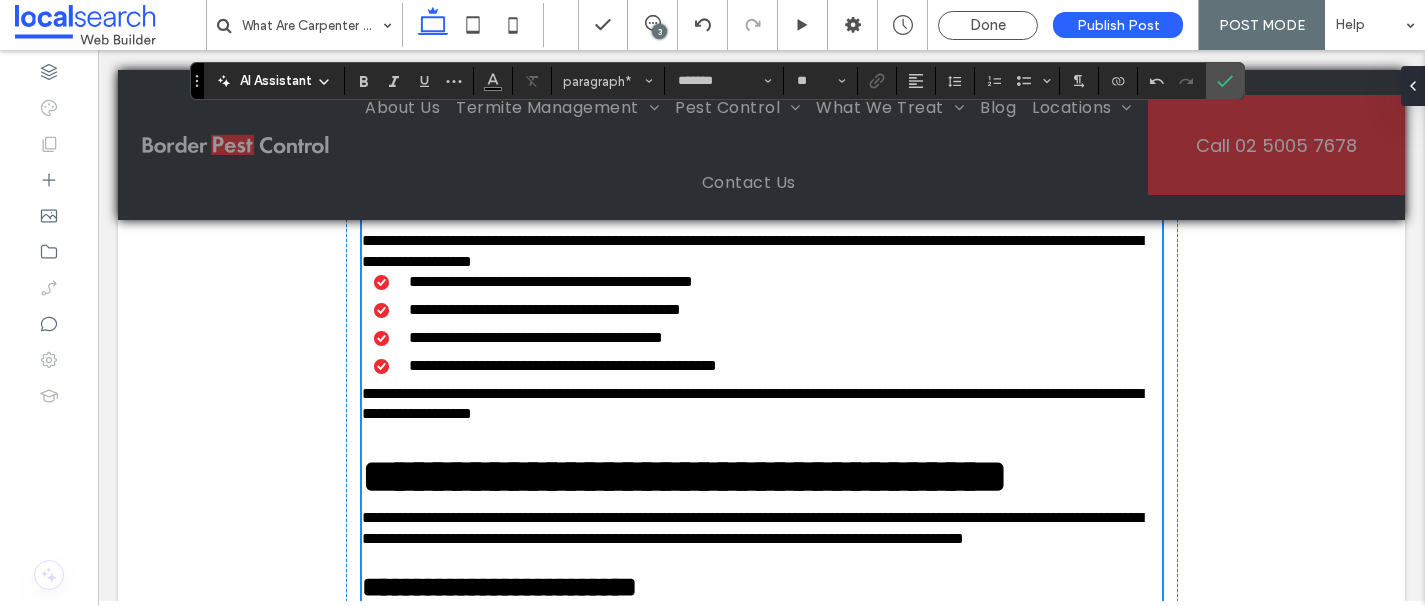 click on "**********" at bounding box center (752, 251) 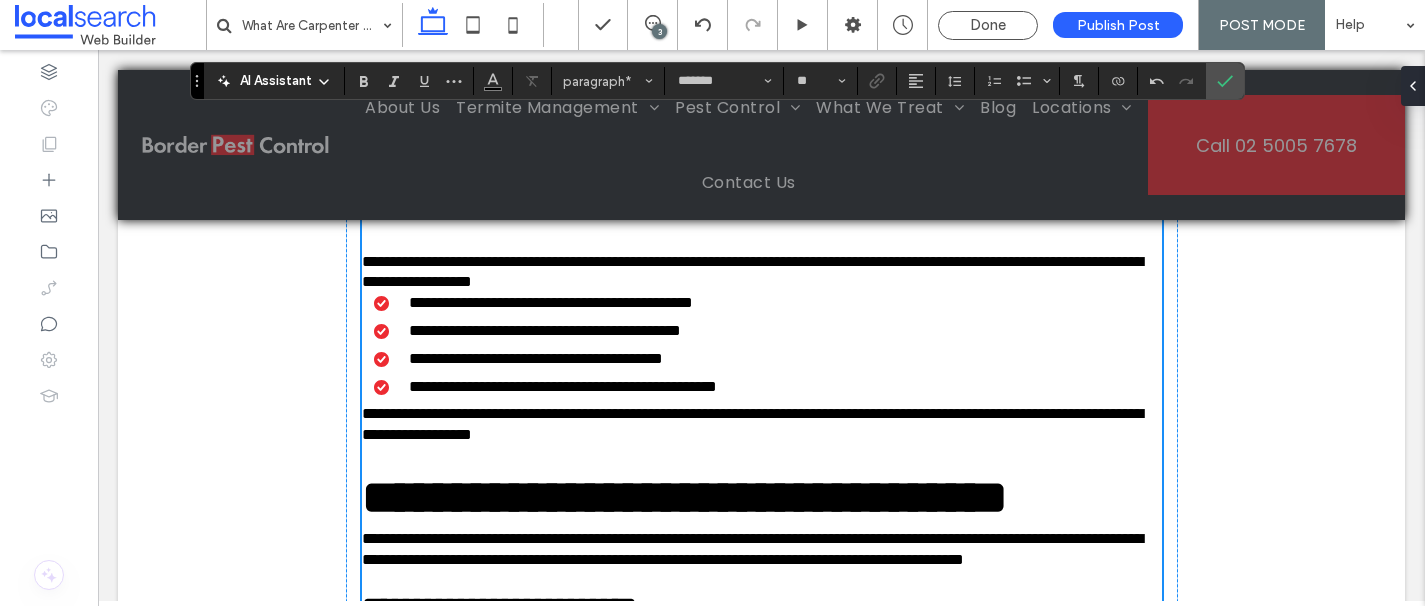 click on "**********" at bounding box center (762, 273) 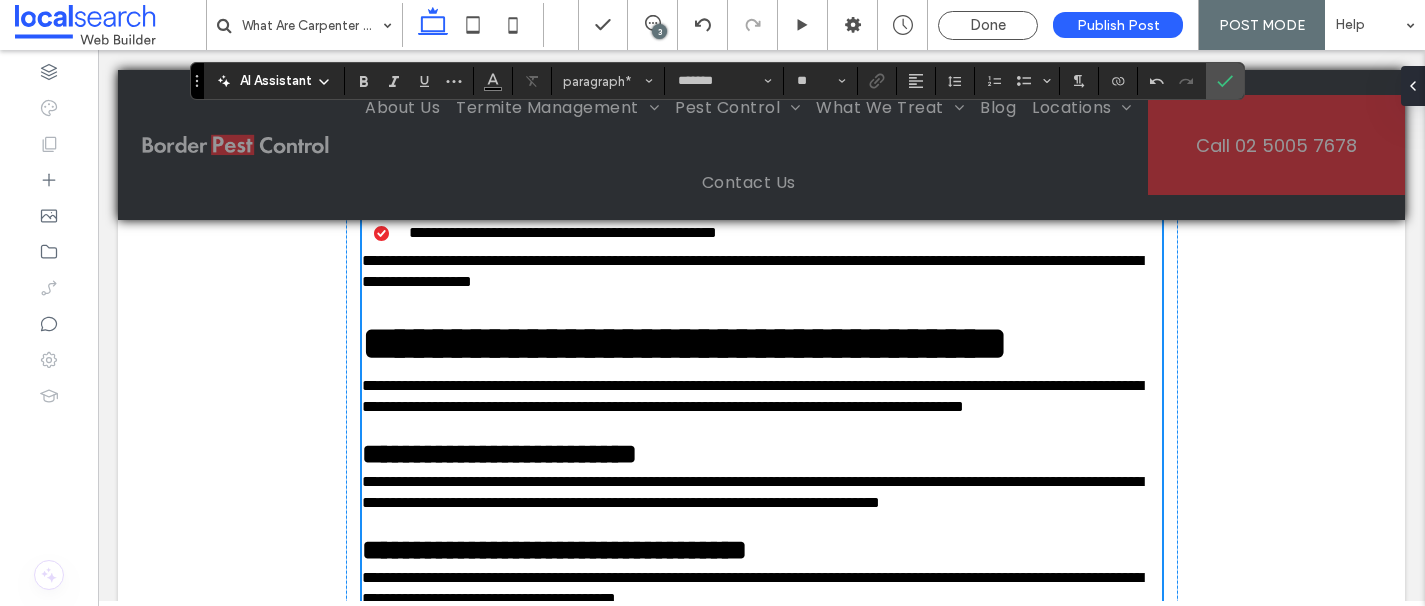 scroll, scrollTop: 1422, scrollLeft: 0, axis: vertical 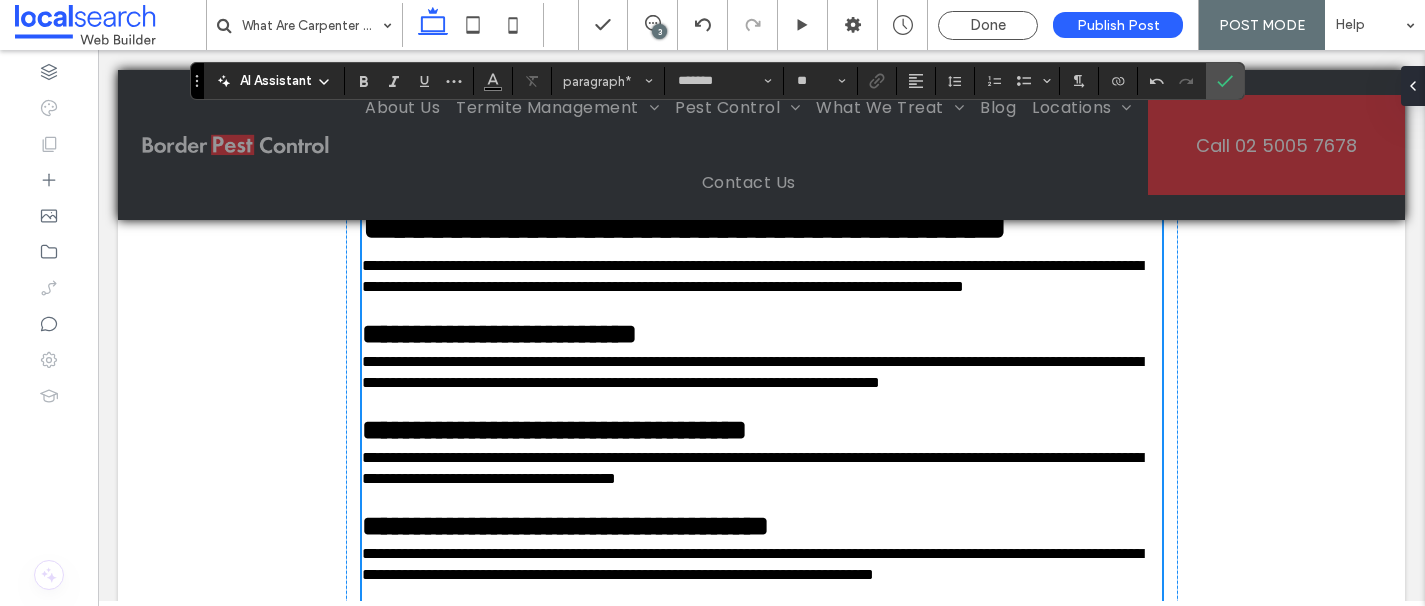 click on "**********" at bounding box center [752, 151] 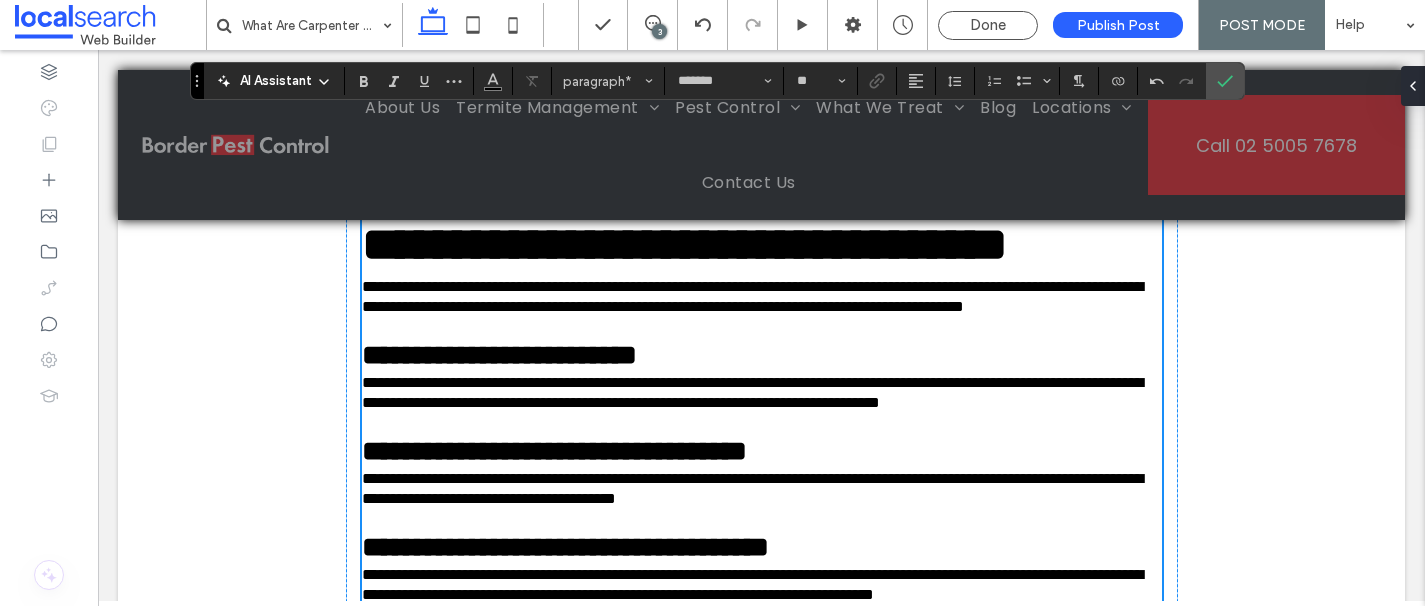 click on "**********" at bounding box center [752, 297] 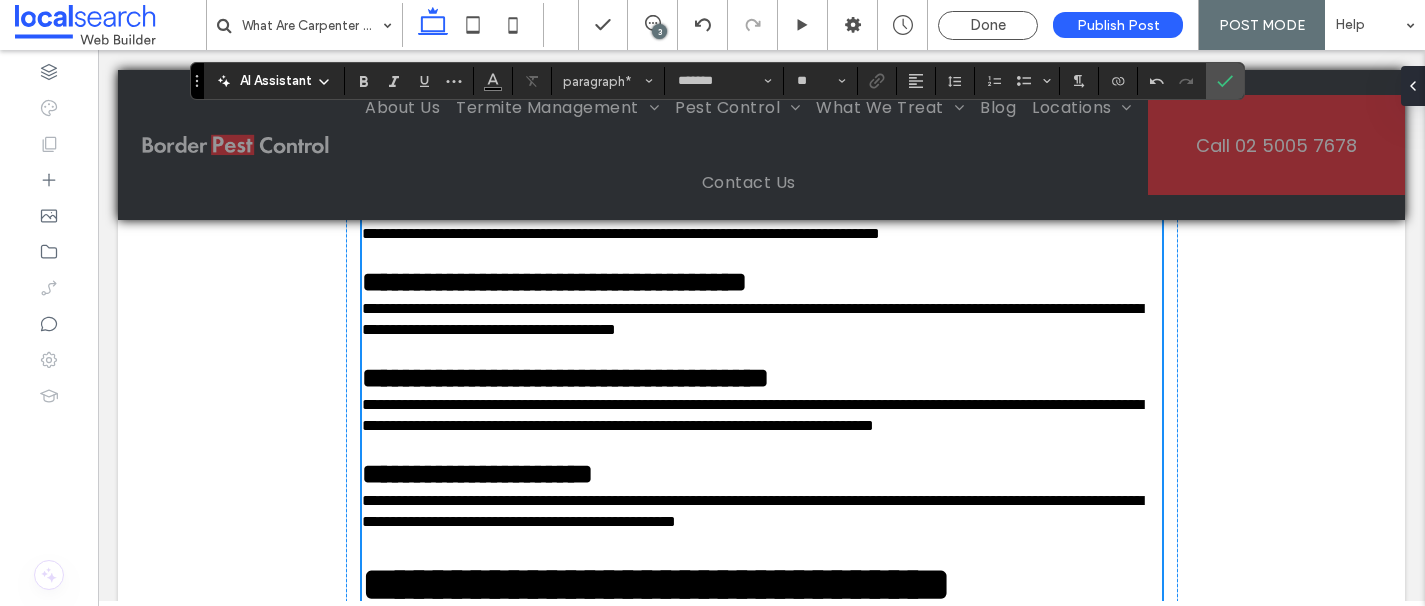 scroll, scrollTop: 1647, scrollLeft: 0, axis: vertical 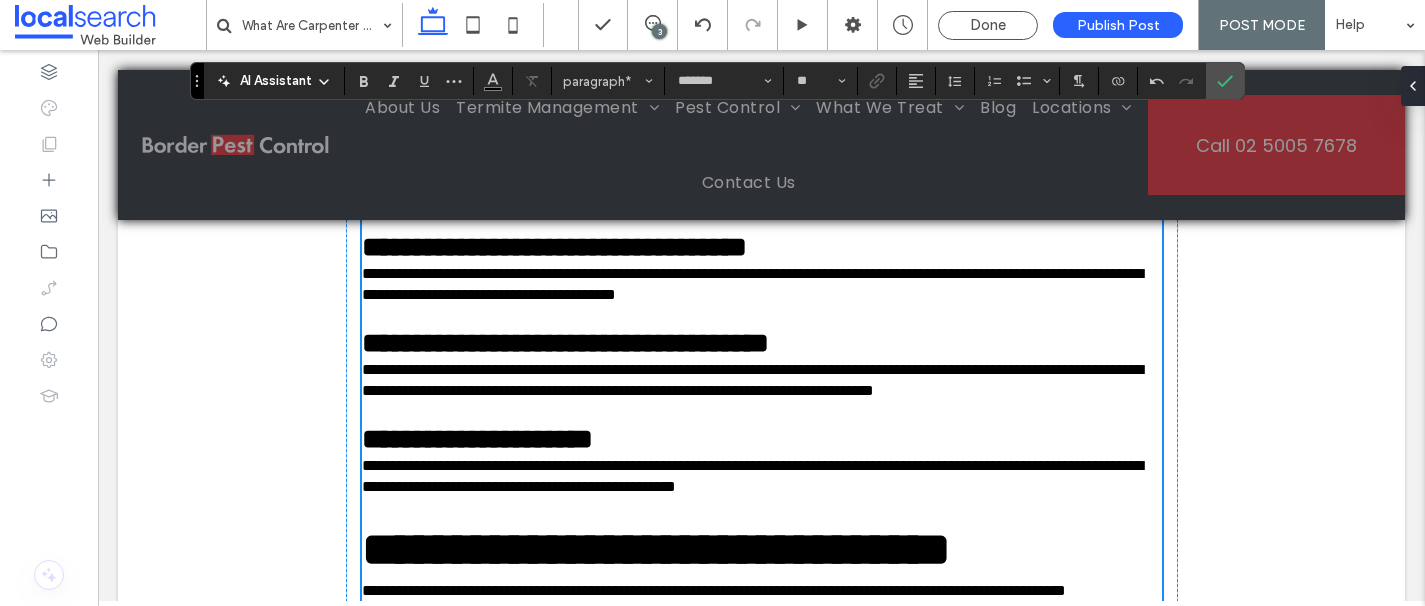 click at bounding box center (361, 1043) 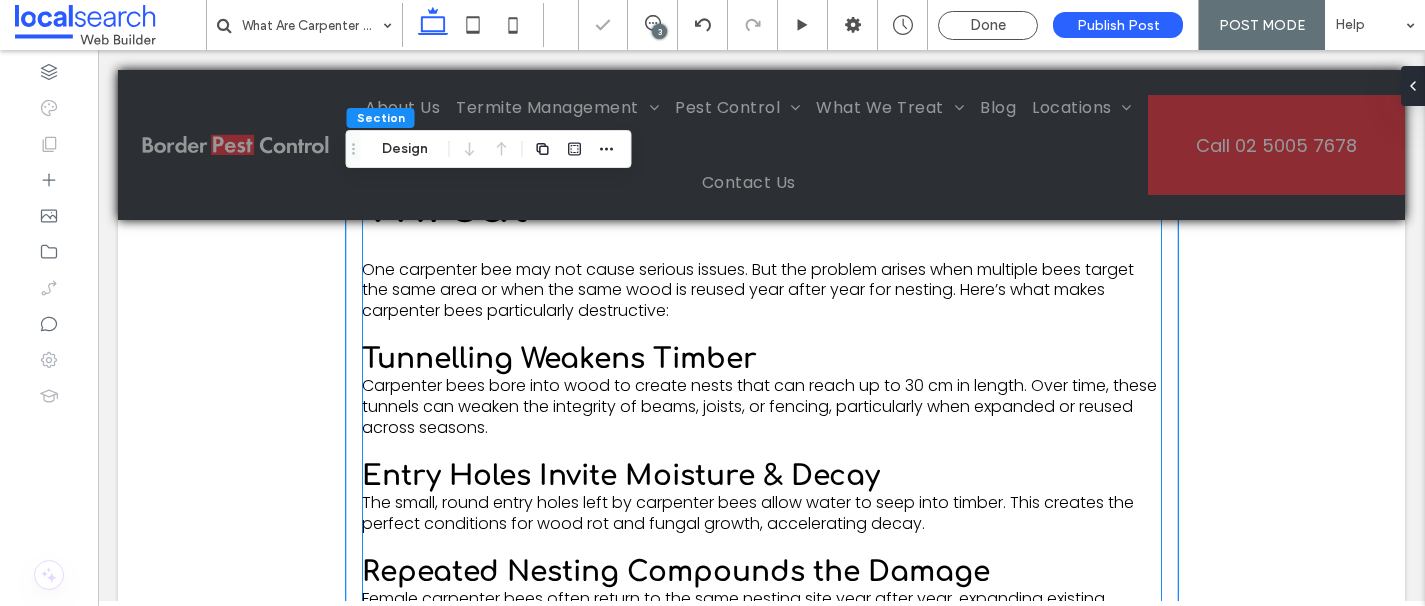 click on "Carpenter bees bore into wood to create nests that can reach up to 30 cm in length. Over time, these tunnels can weaken the integrity of beams, joists, or fencing, particularly when expanded or reused across seasons." at bounding box center [759, 406] 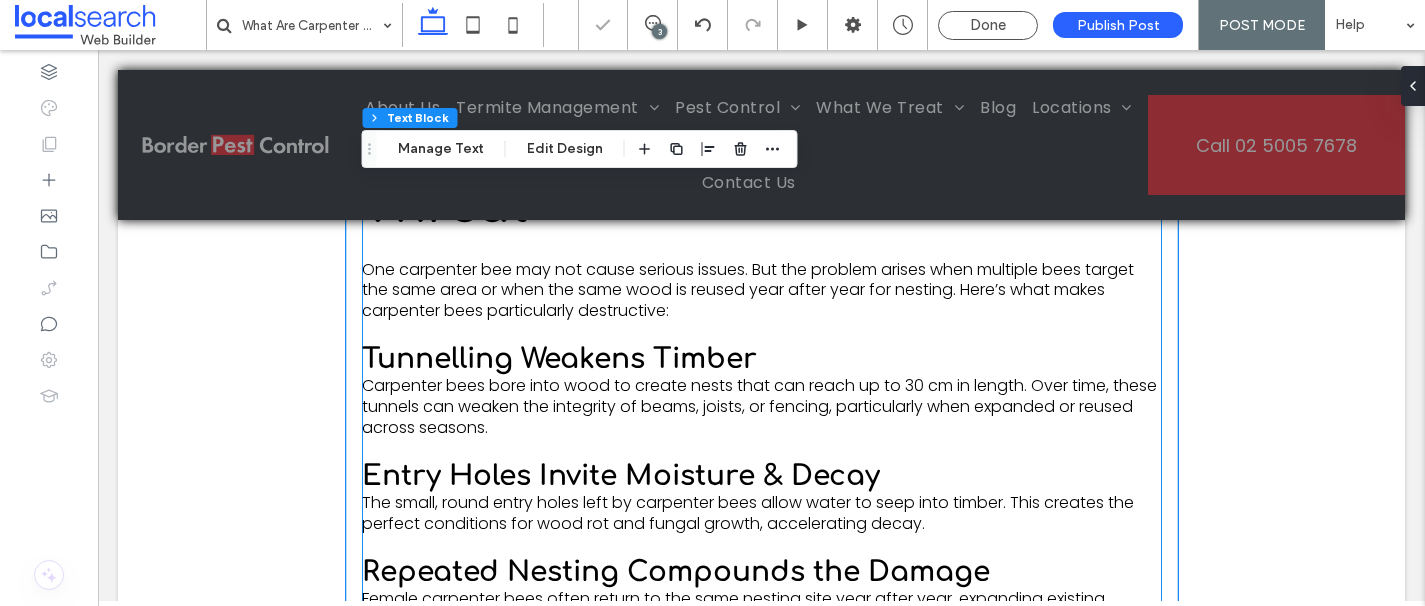 click on "Have you noticed round holes appearing in timber beams, fencing, or decks around your home? If so, you might be dealing with carpenter bees. While they resemble common bumblebees, carpenter bees are a very different species—particularly in how they interact with your property. Unlike honey bees, which build hives, carpenter bees bore into wood to create nests, often leaving a trail of structural damage in their wake. In this blog, we’ll explain what carpenter bees are, how to identify their presence, what damage they cause, and why targeted treatment through  bee control  in Albury is often necessary to protect your home or outdoor areas from long-term deterioration. Understanding Carpenter Bees: Not Your Average Pollinator Where Carpenter Bees Nest Carpenter bees prefer dry, unpainted, or weathered wood, making many Australian homes and decks prime nesting targets. Common nesting sites include: Timber eaves, fascia boards, or roof overhangs. Wooden fences, pergolas, and retaining walls. ﻿" at bounding box center (762, 1043) 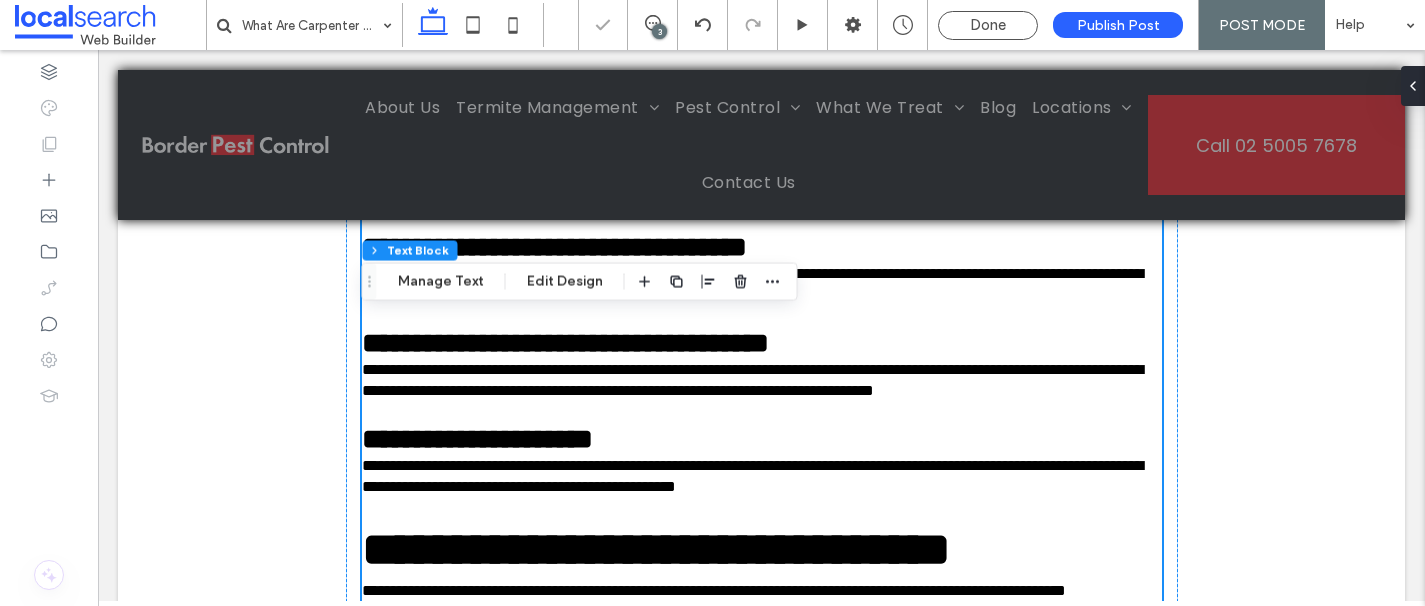 type on "*********" 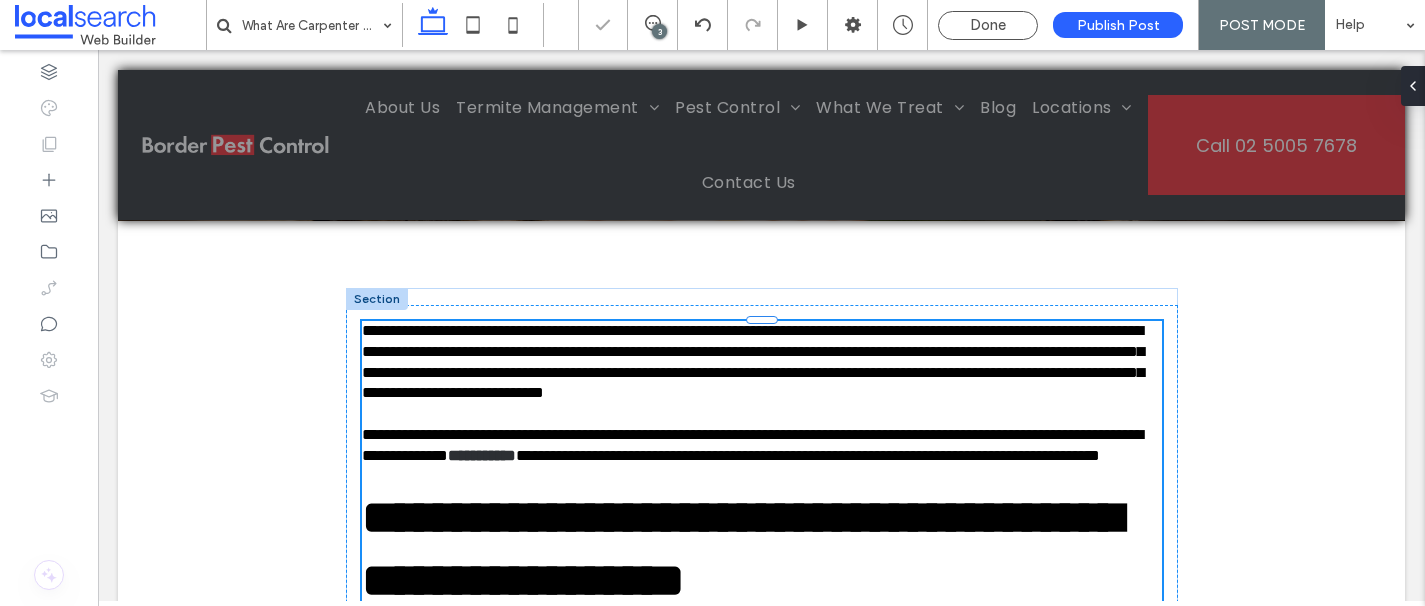 type on "*******" 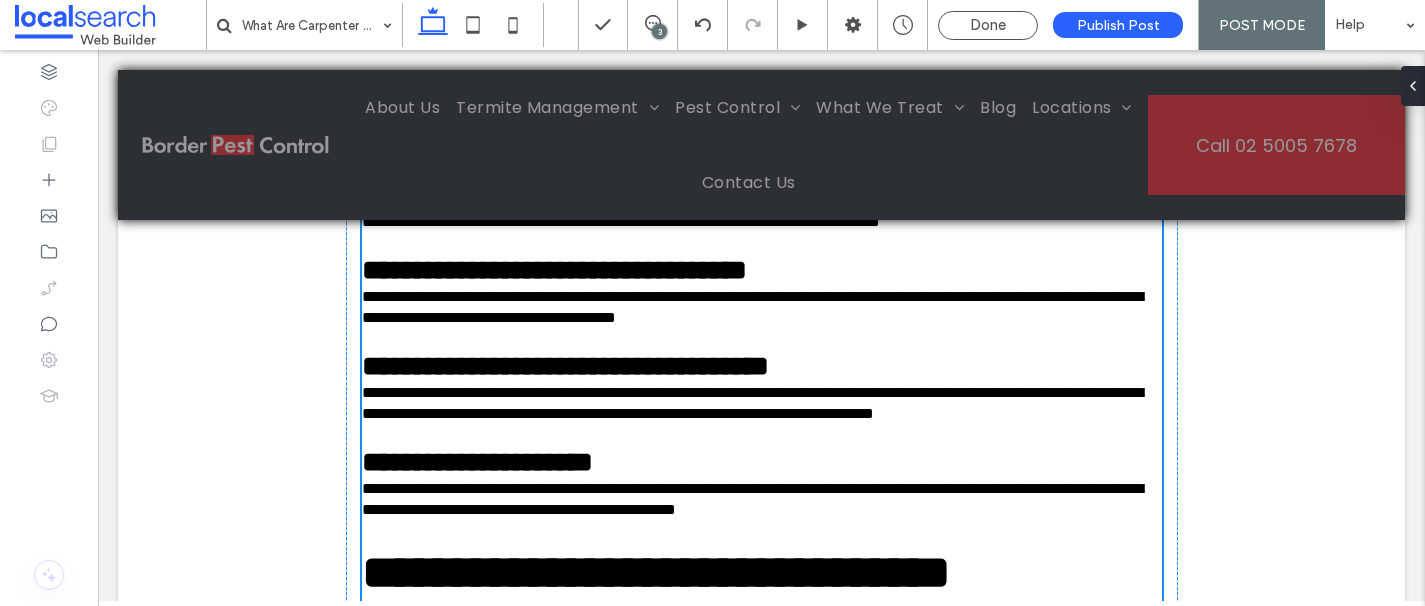 scroll, scrollTop: 1632, scrollLeft: 0, axis: vertical 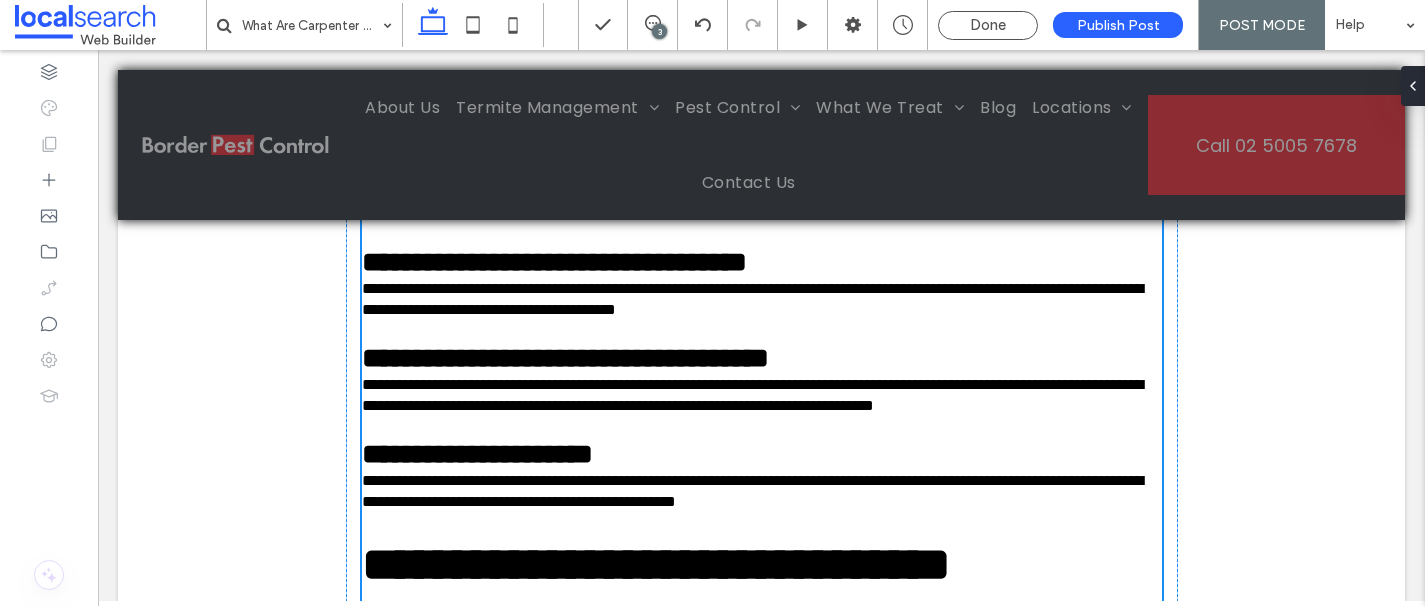 click on "**********" at bounding box center (752, 203) 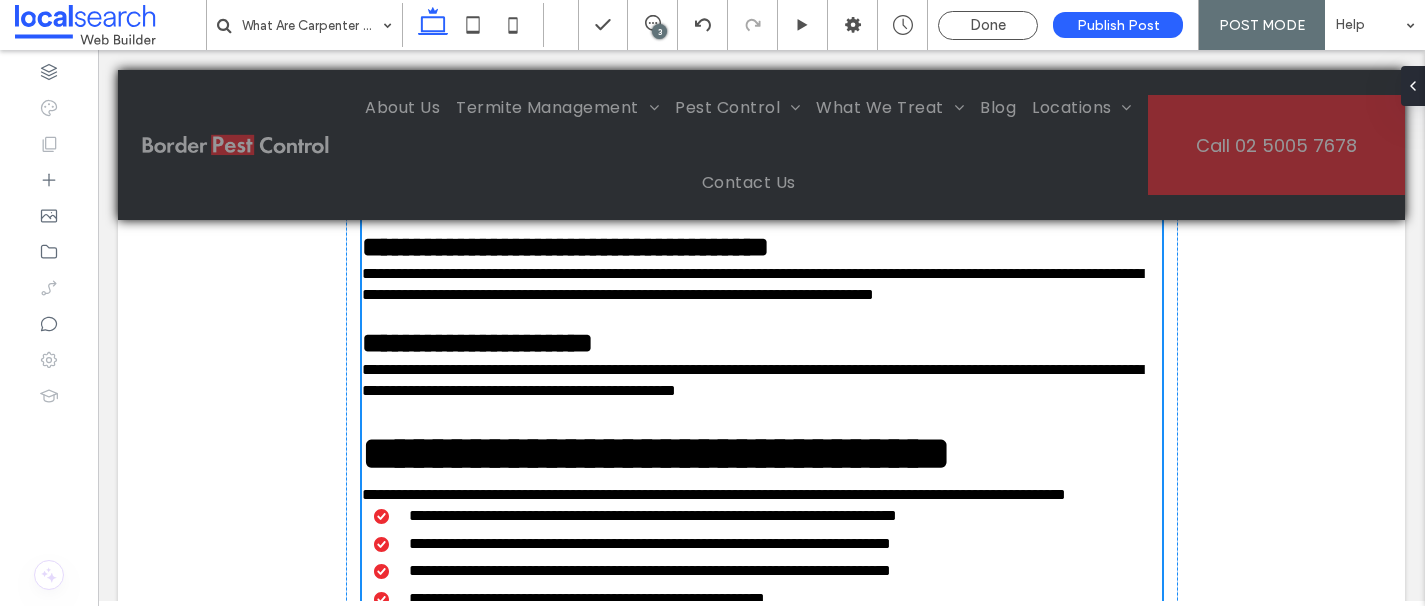 scroll, scrollTop: 1765, scrollLeft: 0, axis: vertical 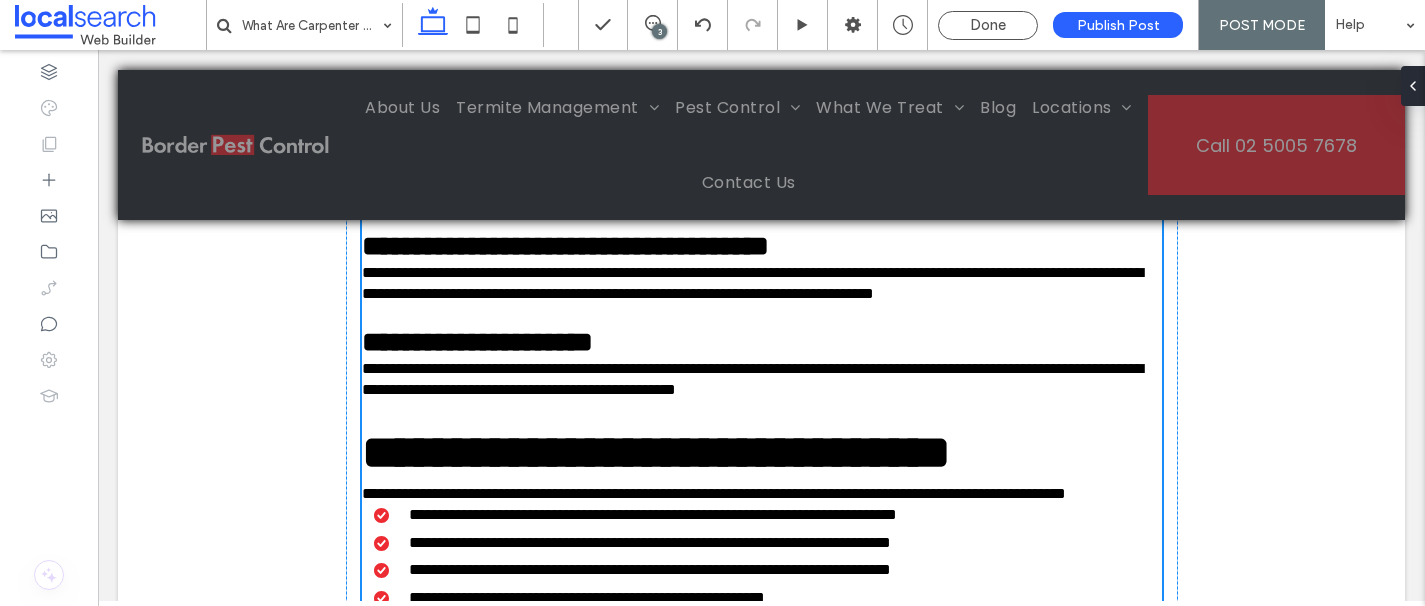 click on "**********" at bounding box center (752, 187) 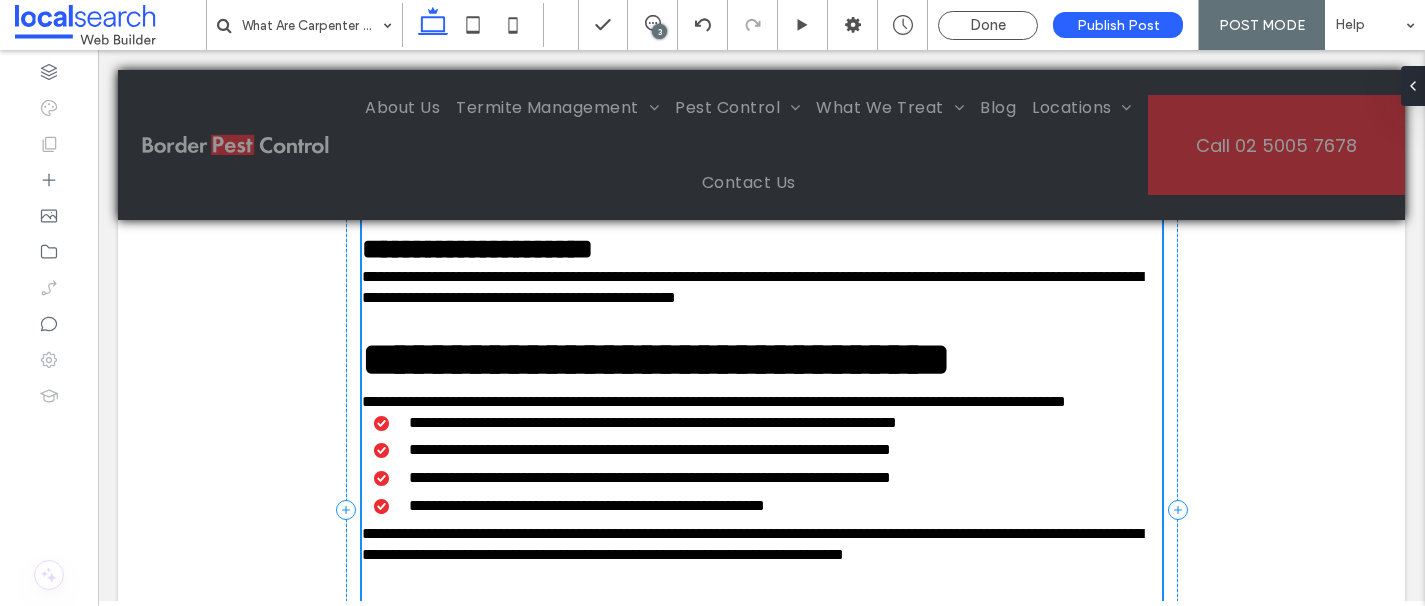 scroll, scrollTop: 1879, scrollLeft: 0, axis: vertical 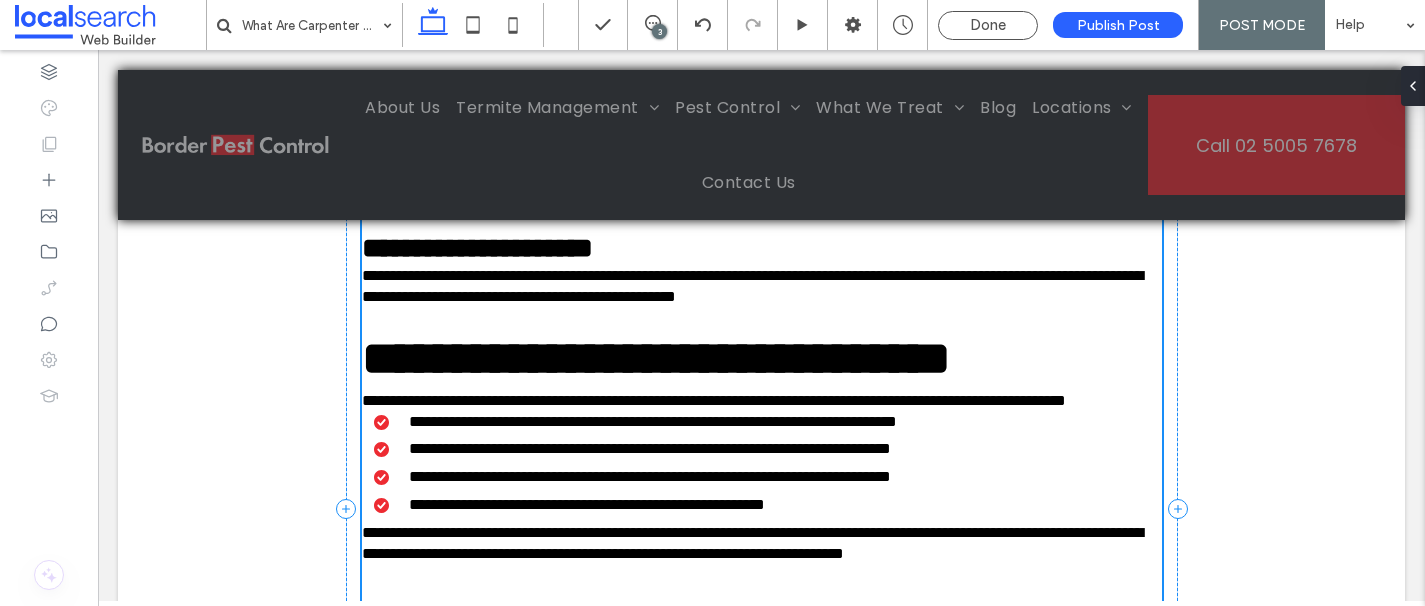 click on "**********" at bounding box center [752, 190] 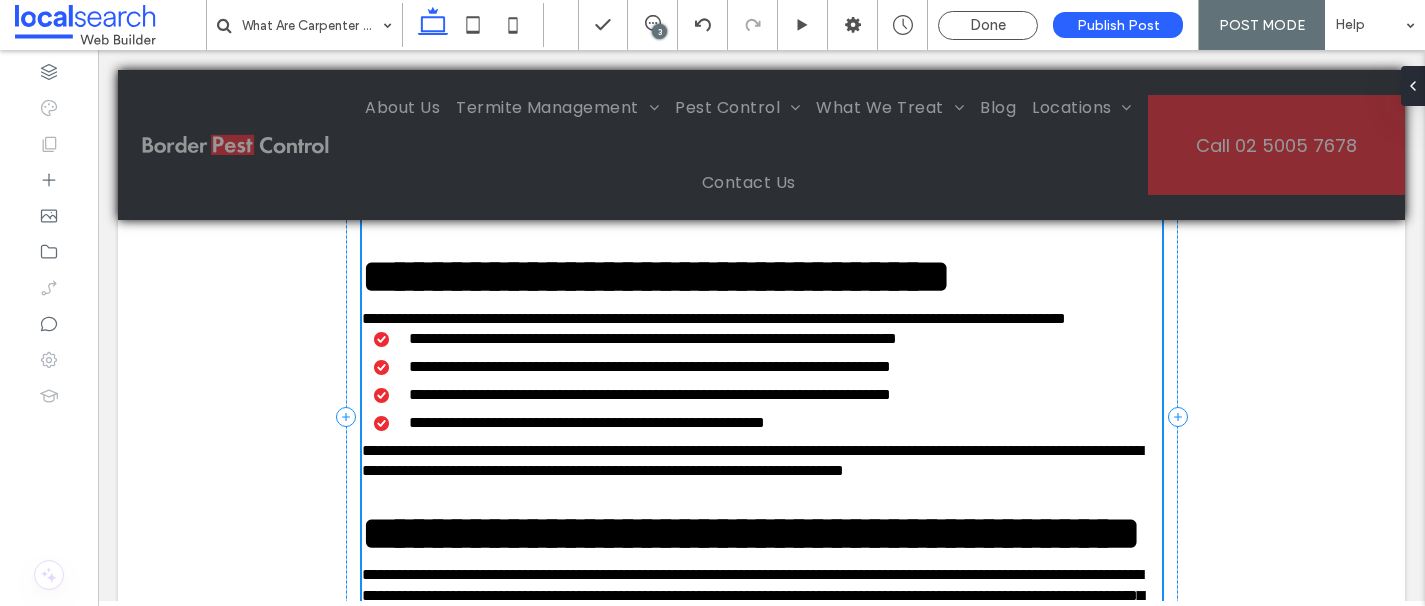 scroll, scrollTop: 1984, scrollLeft: 0, axis: vertical 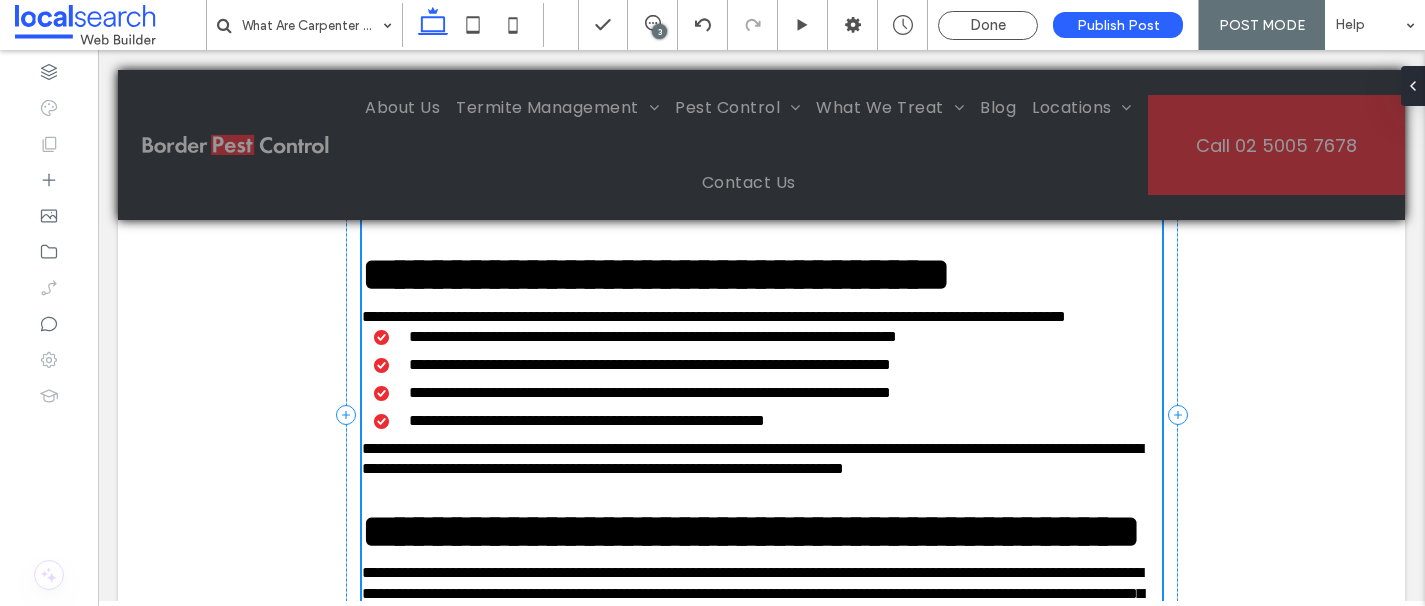 click on "**********" at bounding box center [752, 202] 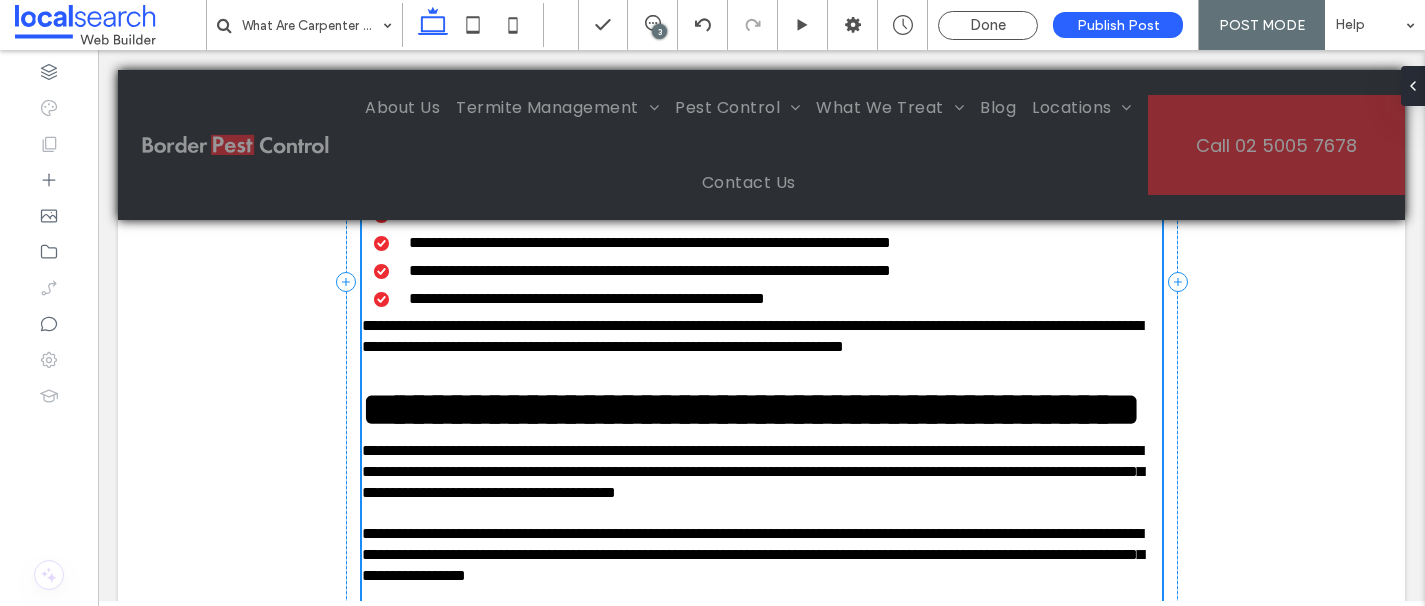 scroll, scrollTop: 2128, scrollLeft: 0, axis: vertical 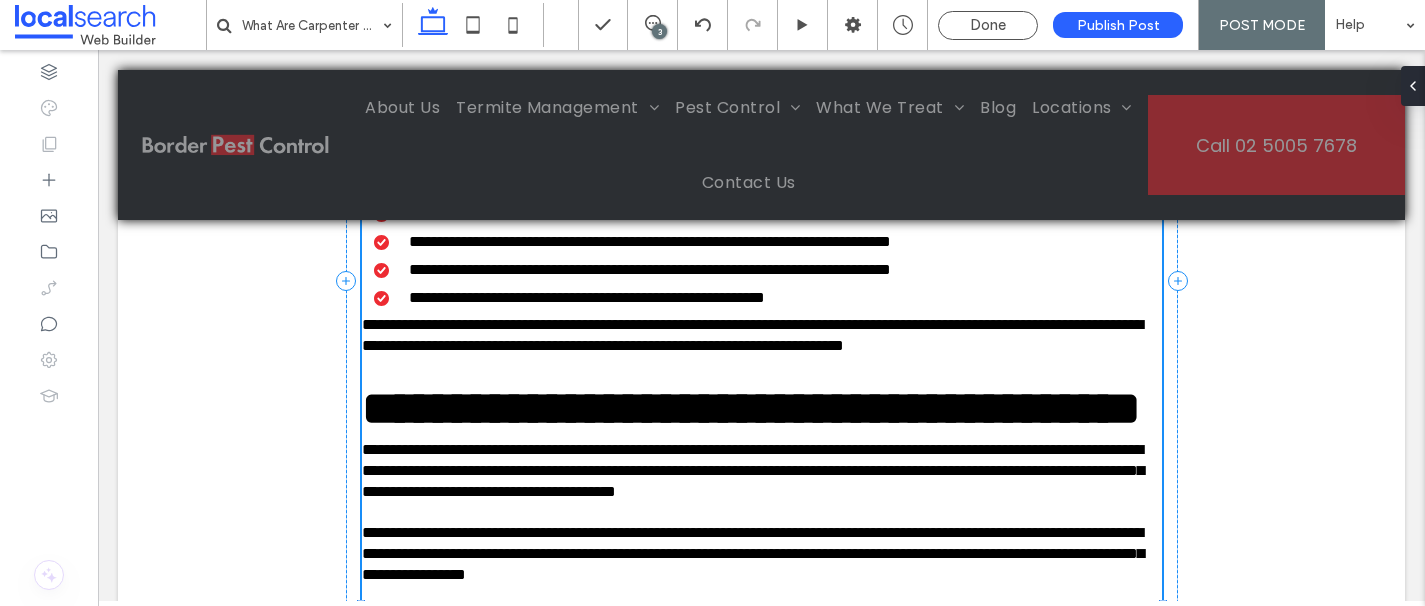click on "**********" at bounding box center (714, 192) 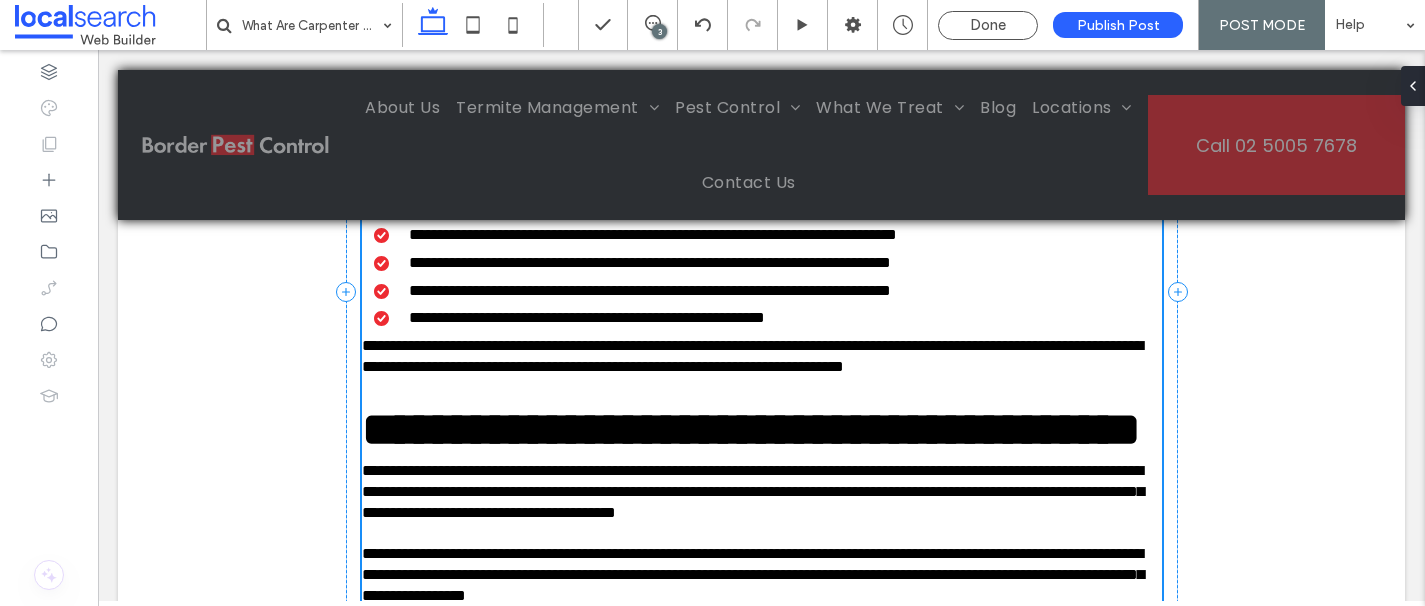 click on "**********" at bounding box center [762, 214] 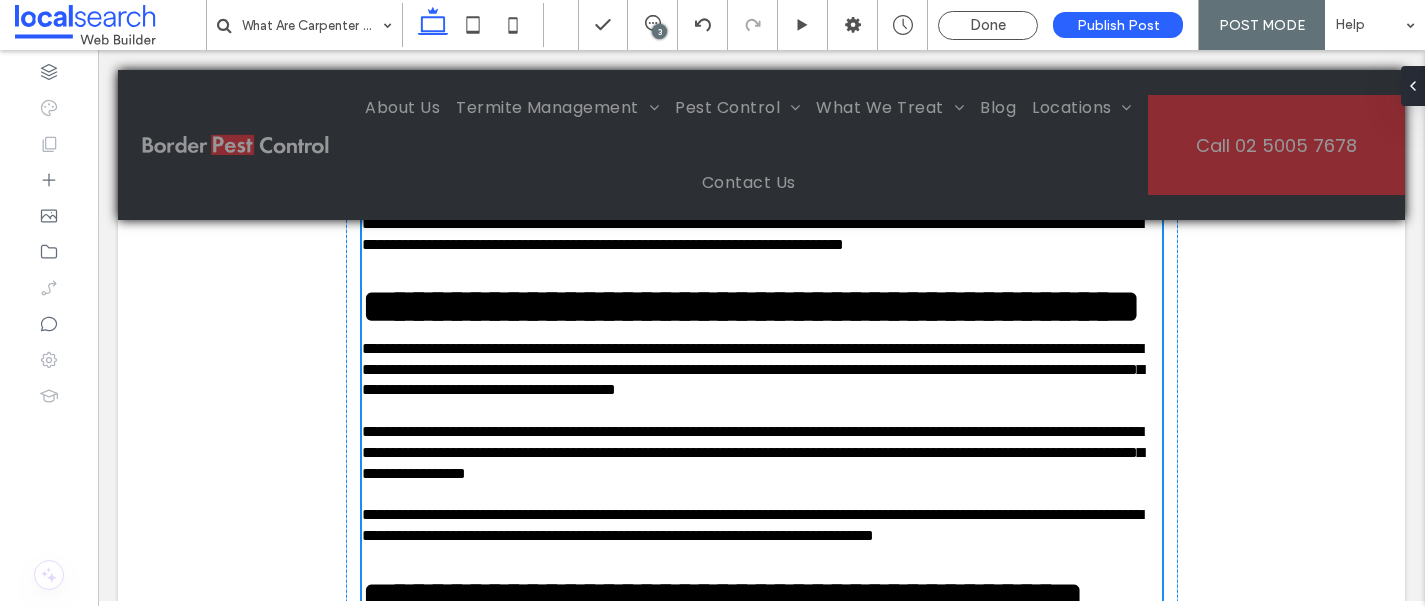 scroll, scrollTop: 2273, scrollLeft: 0, axis: vertical 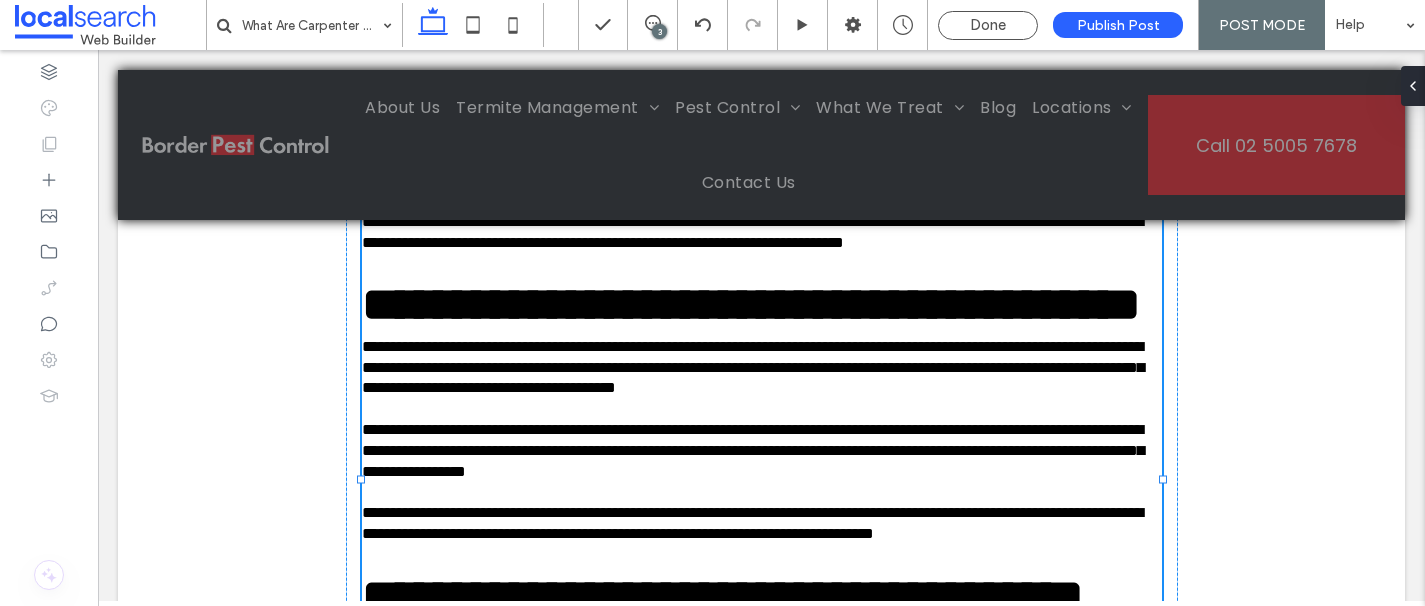 click on "**********" at bounding box center (752, 232) 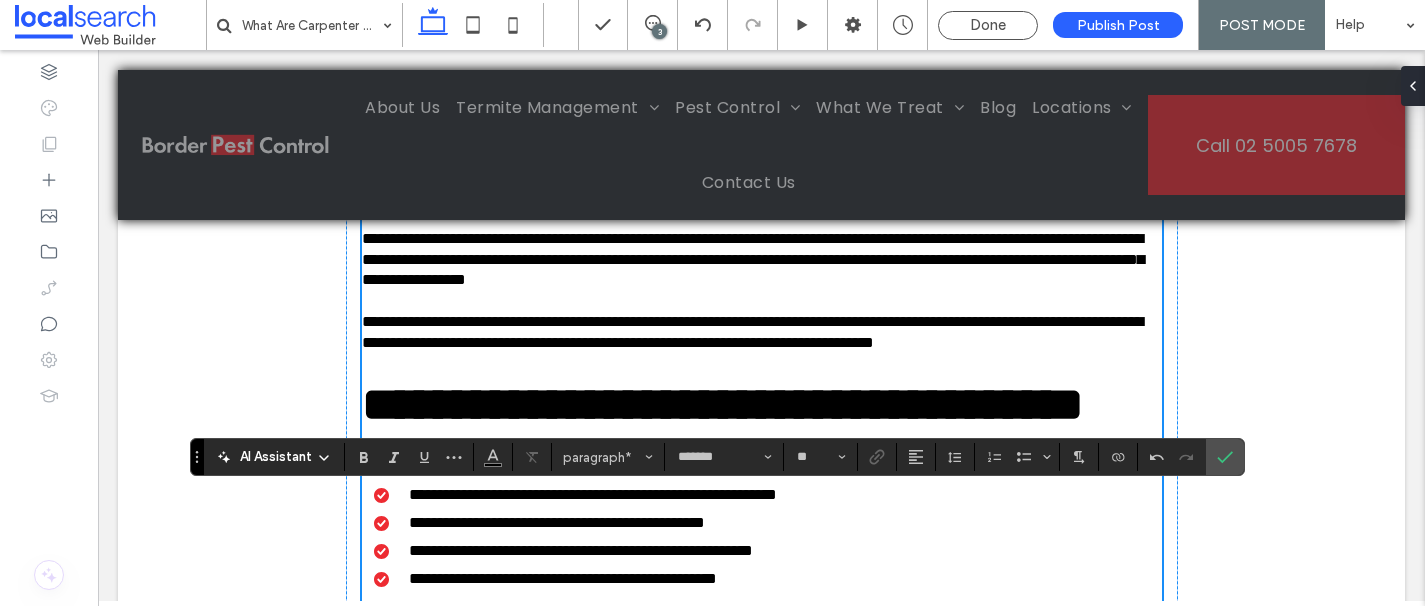 scroll, scrollTop: 2592, scrollLeft: 0, axis: vertical 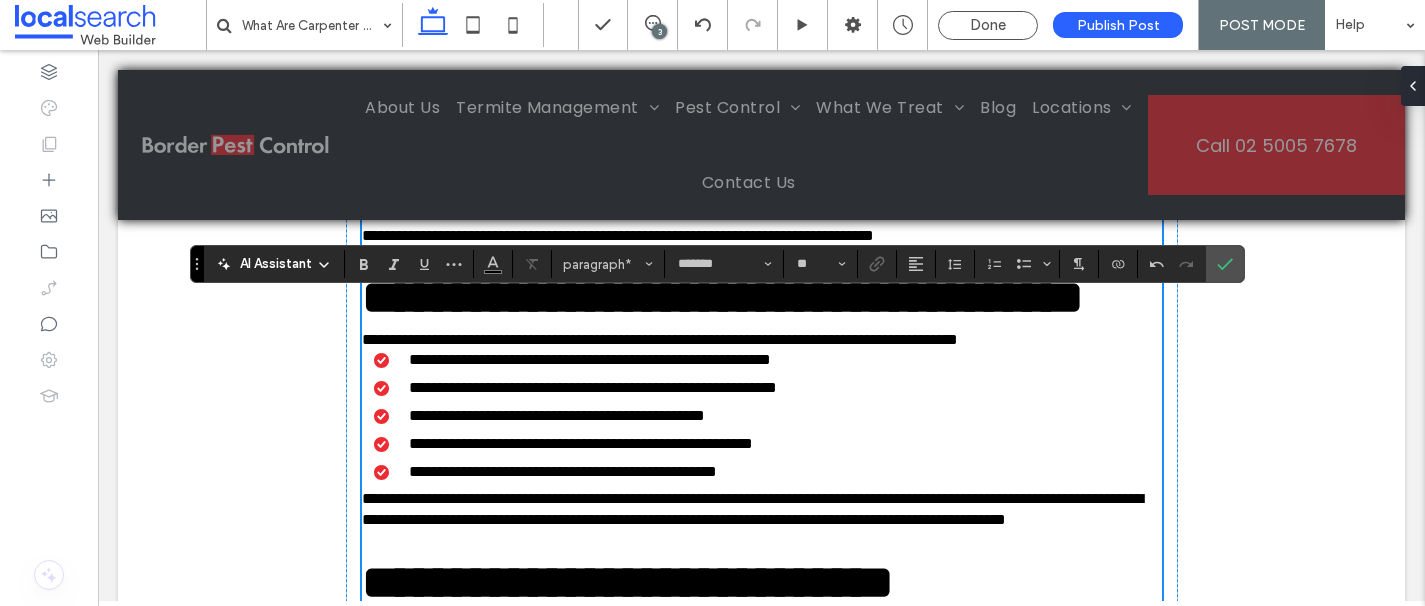 drag, startPoint x: 191, startPoint y: 346, endPoint x: 191, endPoint y: 260, distance: 86 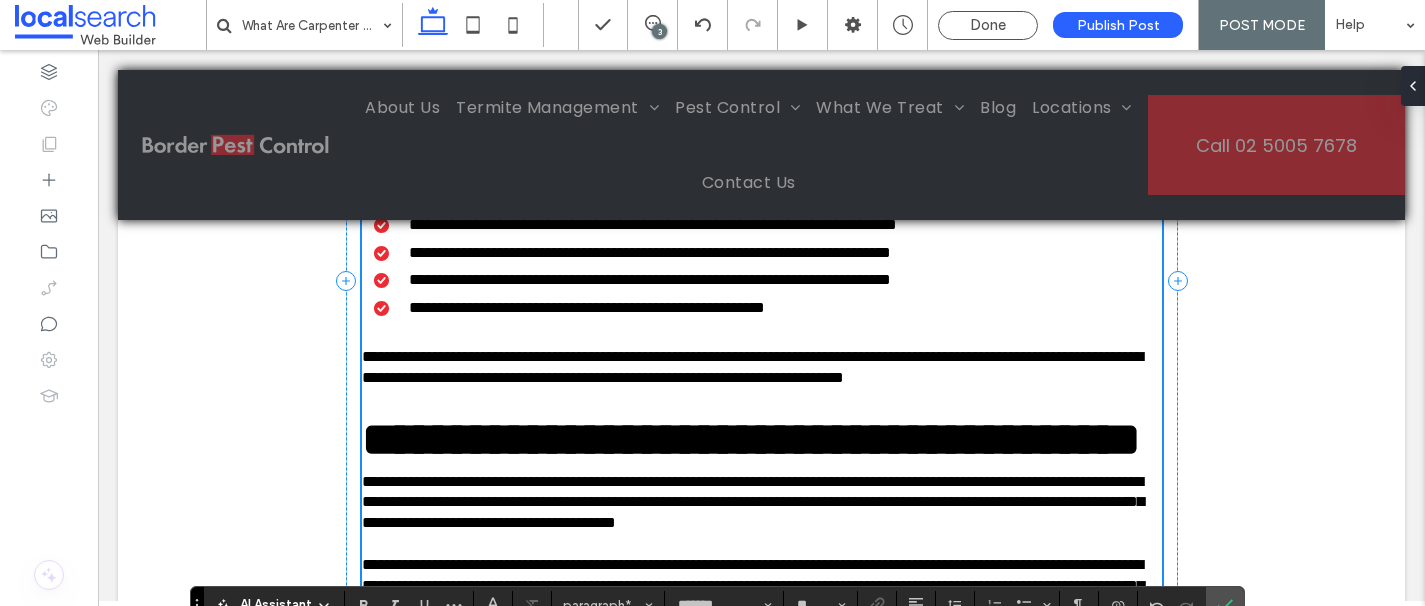 scroll, scrollTop: 2133, scrollLeft: 0, axis: vertical 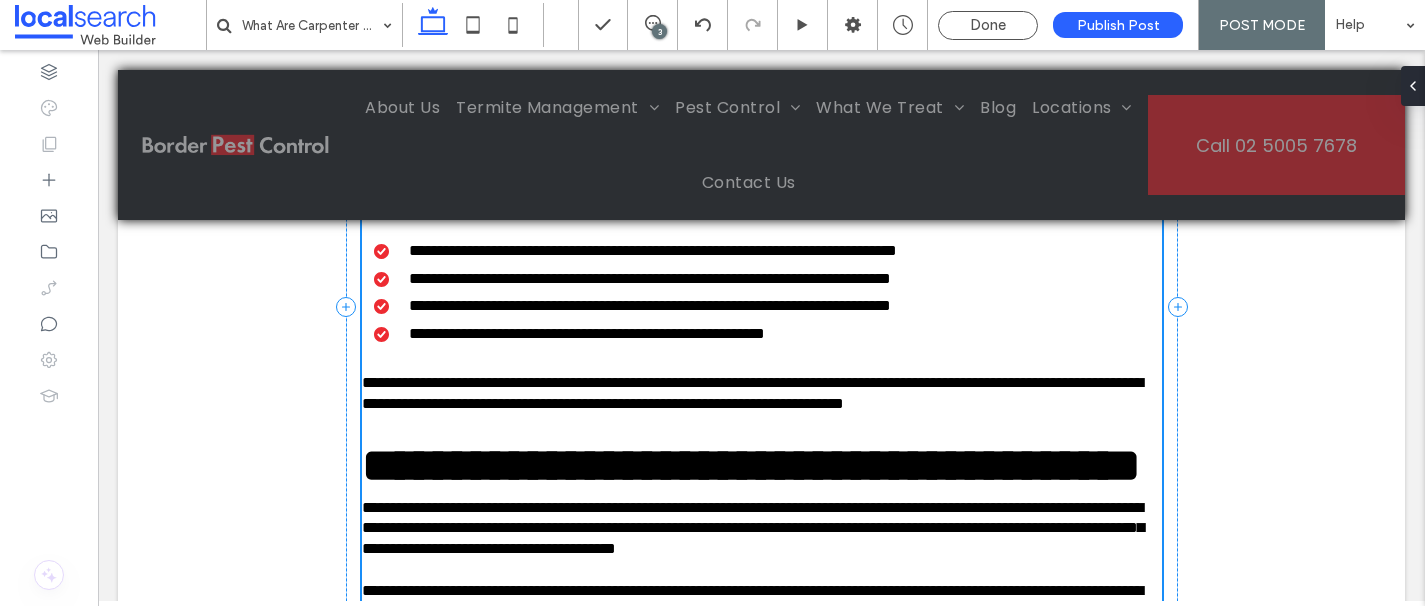 click on "**********" at bounding box center (714, 208) 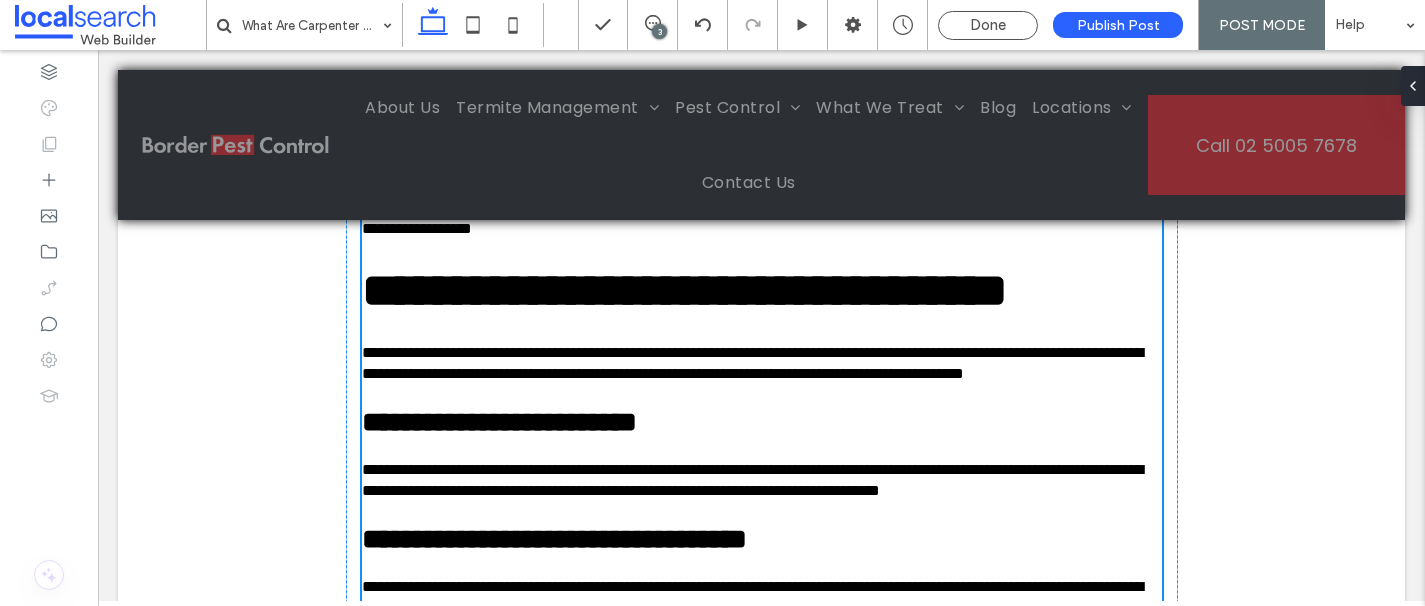 scroll, scrollTop: 1372, scrollLeft: 0, axis: vertical 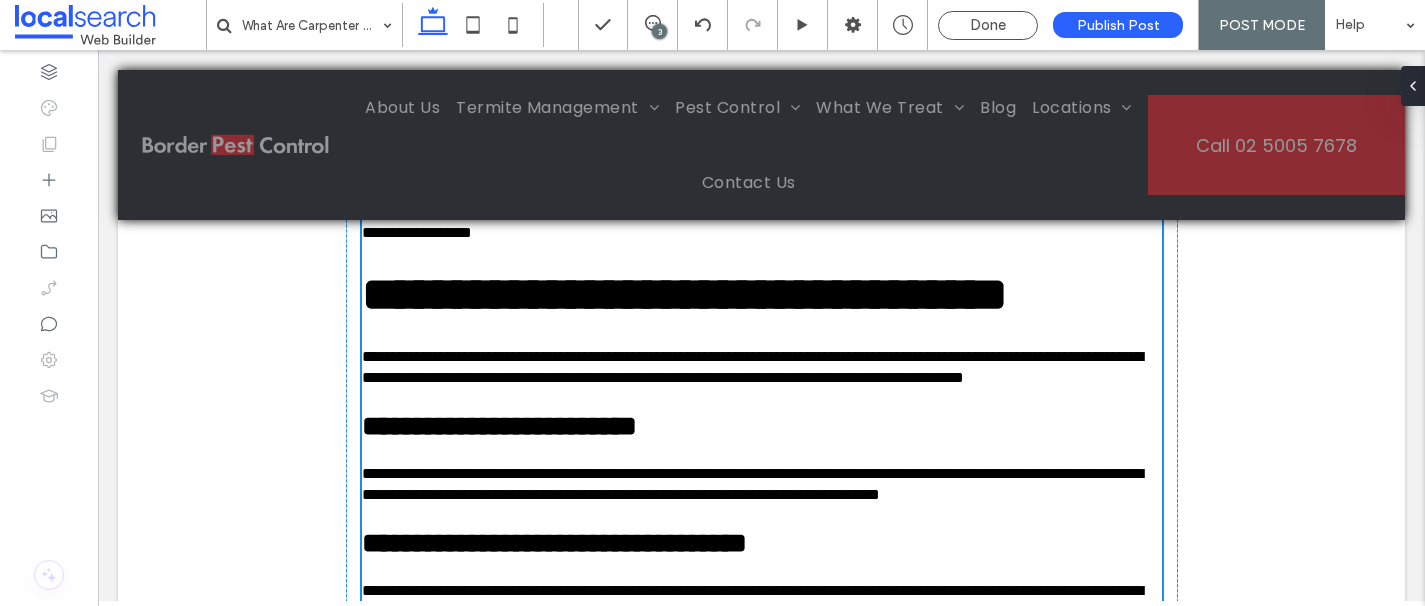 click on "**********" at bounding box center [752, 367] 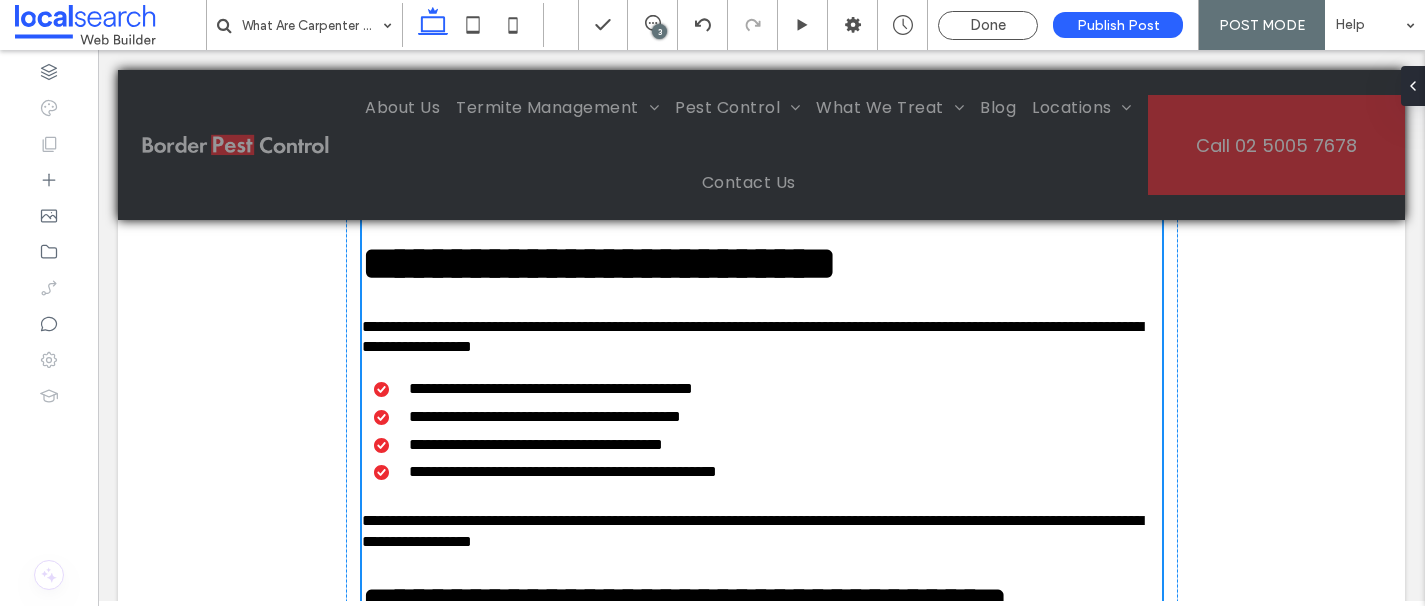 scroll, scrollTop: 1041, scrollLeft: 0, axis: vertical 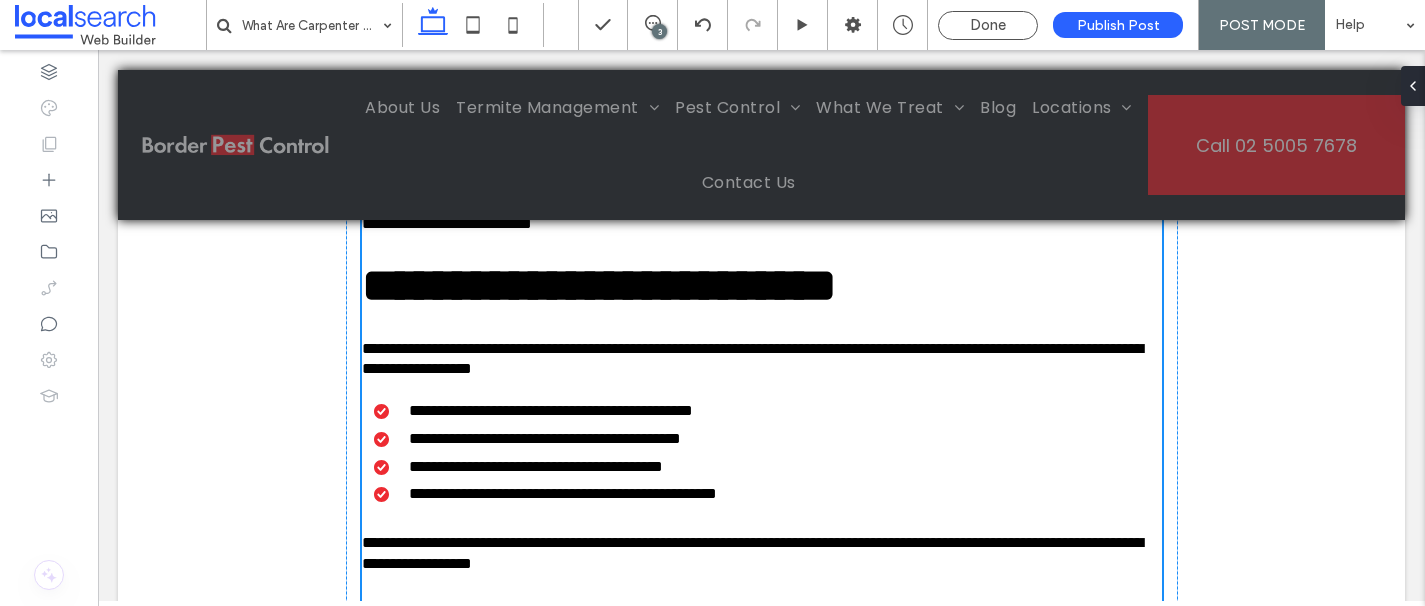 click on "**********" at bounding box center (752, 359) 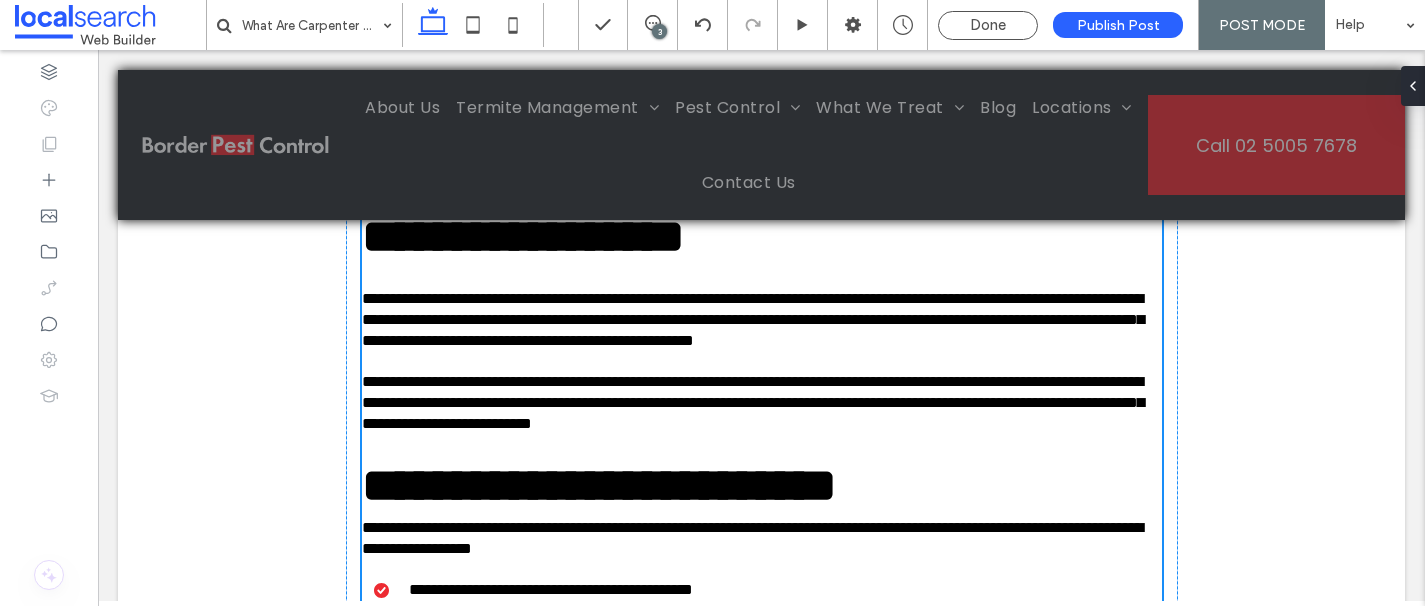 scroll, scrollTop: 826, scrollLeft: 0, axis: vertical 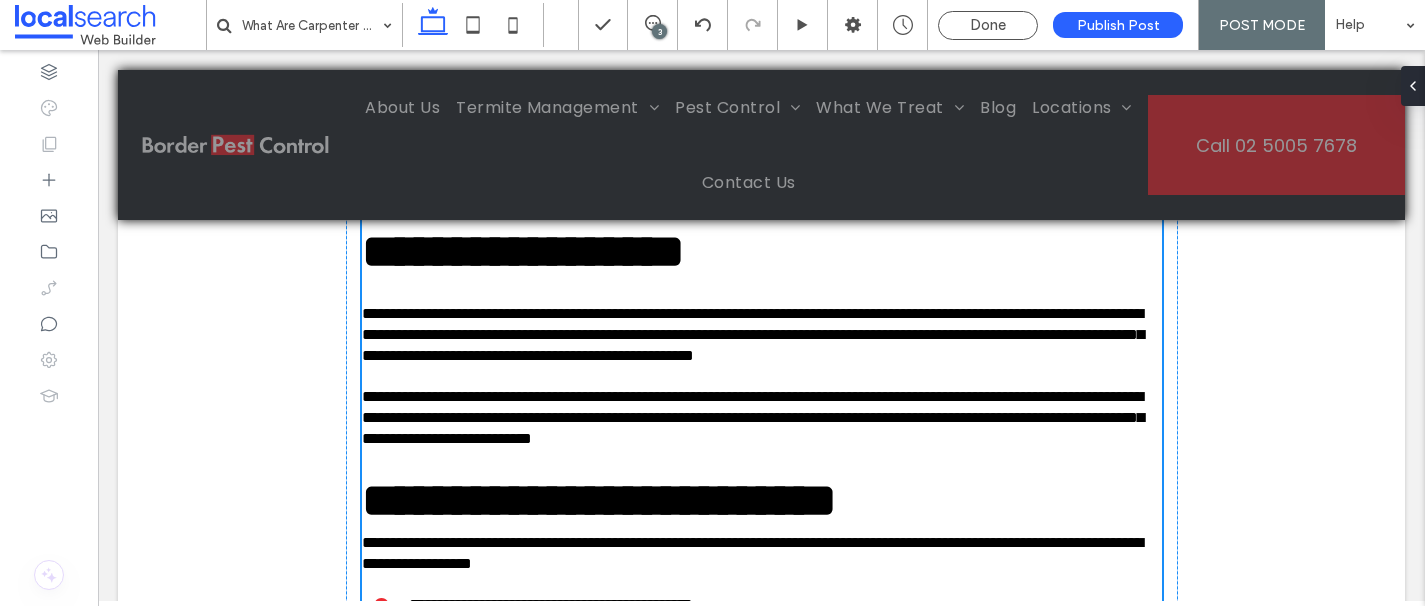 click on "**********" at bounding box center [753, 334] 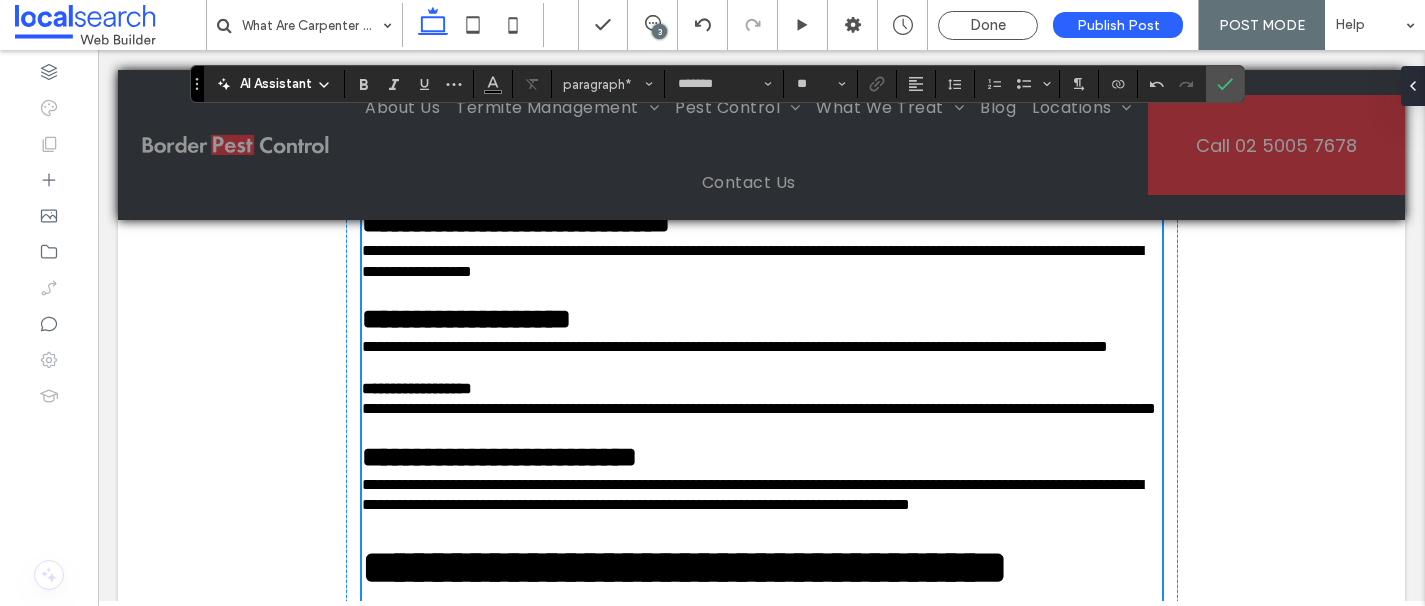 scroll, scrollTop: 3000, scrollLeft: 0, axis: vertical 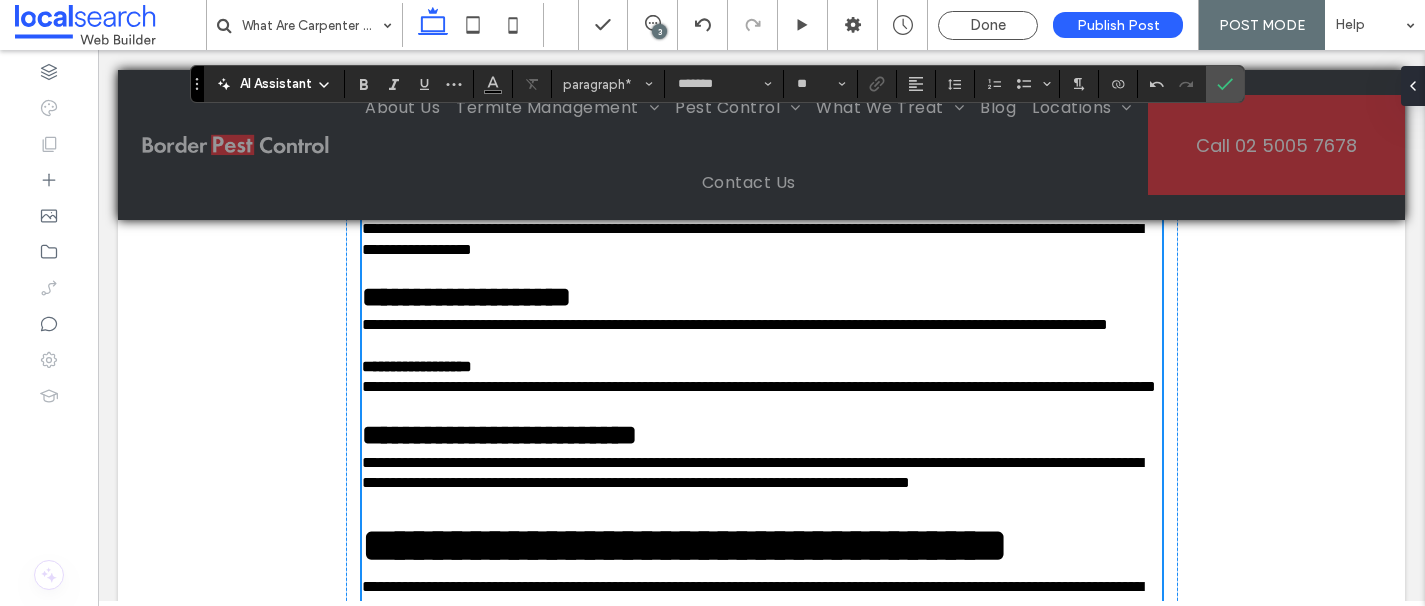 click on "**********" at bounding box center (762, -151) 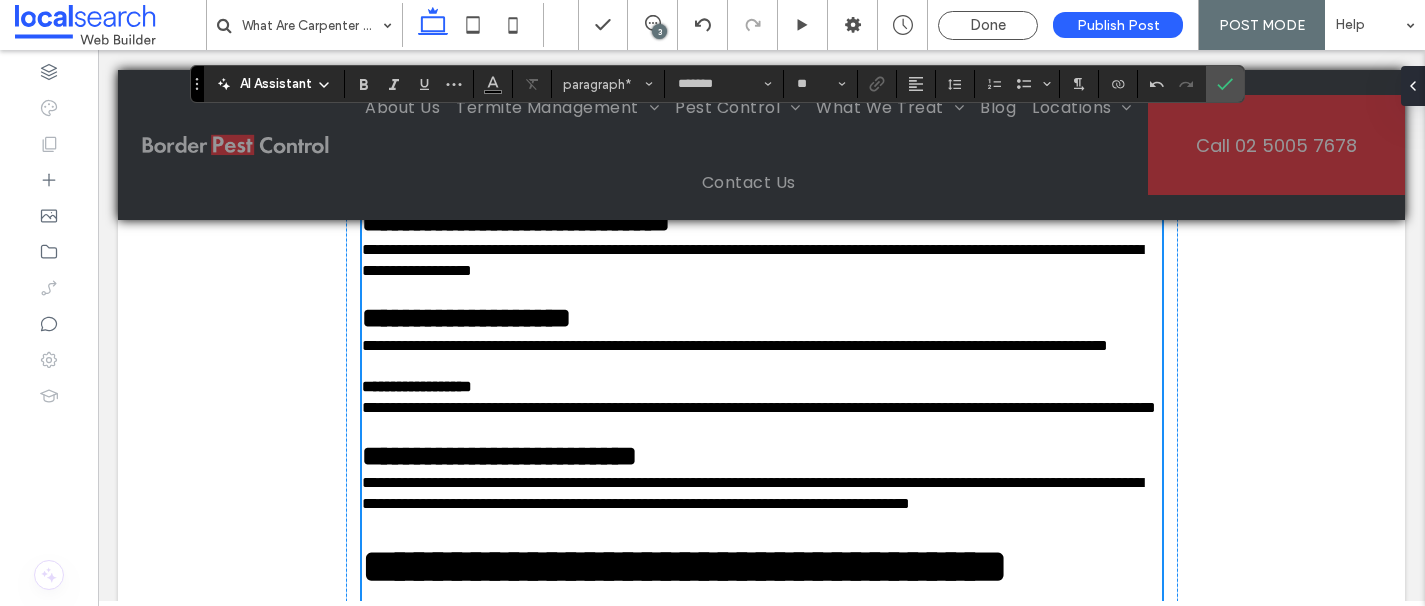 click on "**********" at bounding box center (752, 39) 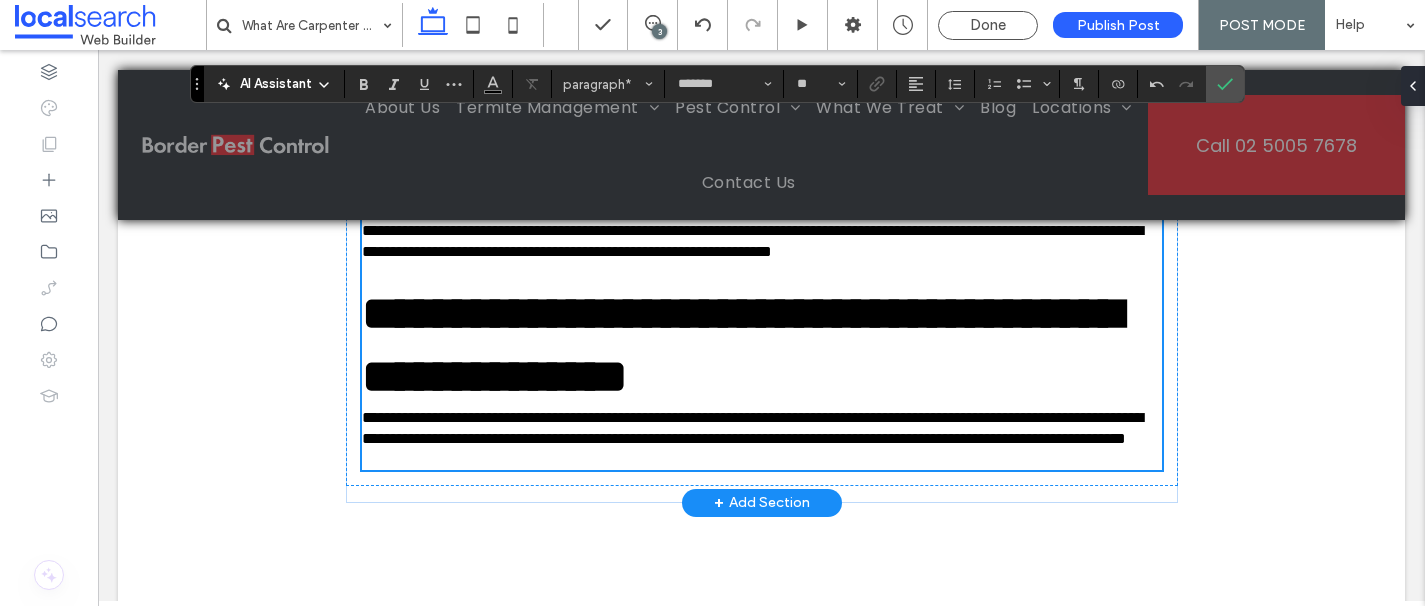 scroll, scrollTop: 3553, scrollLeft: 0, axis: vertical 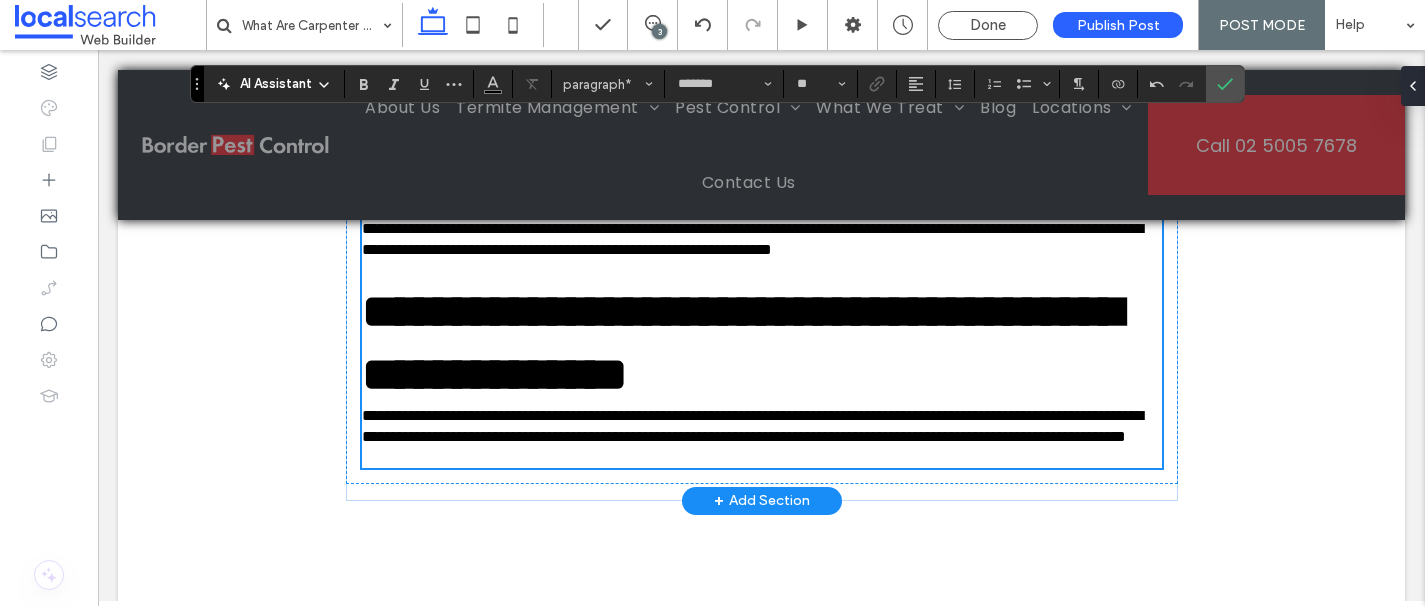 click on "**********" at bounding box center (759, -125) 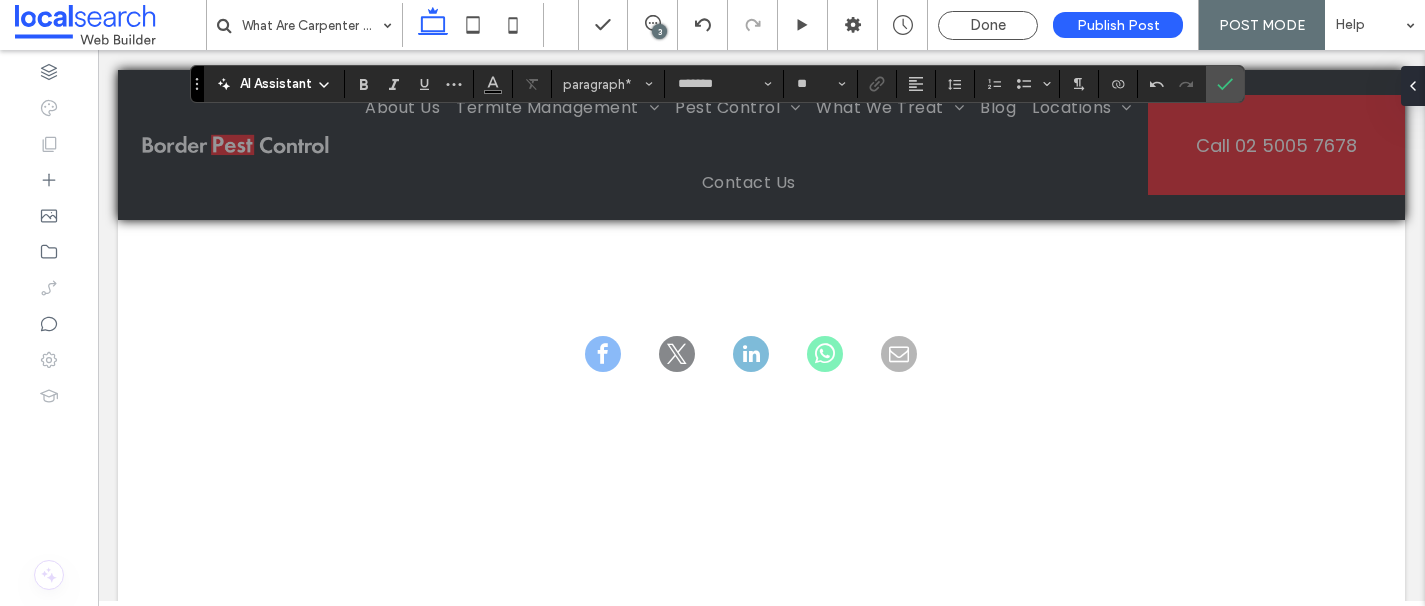 scroll, scrollTop: 3877, scrollLeft: 0, axis: vertical 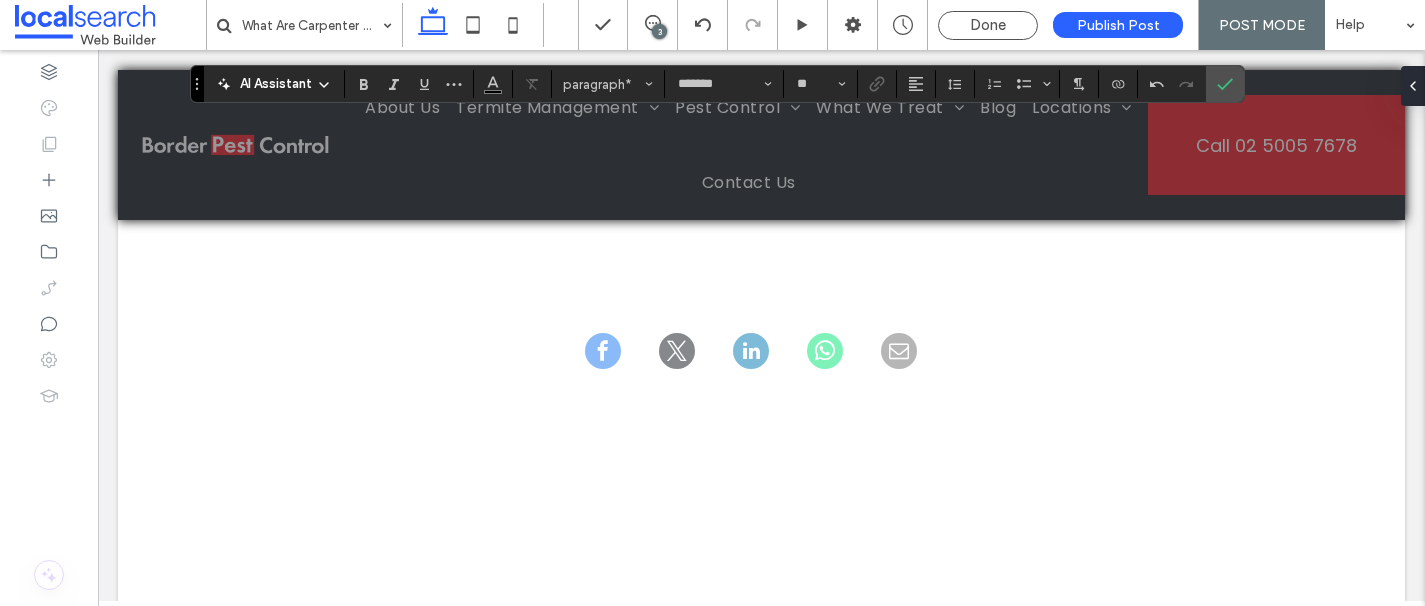click on "**********" at bounding box center [762, -216] 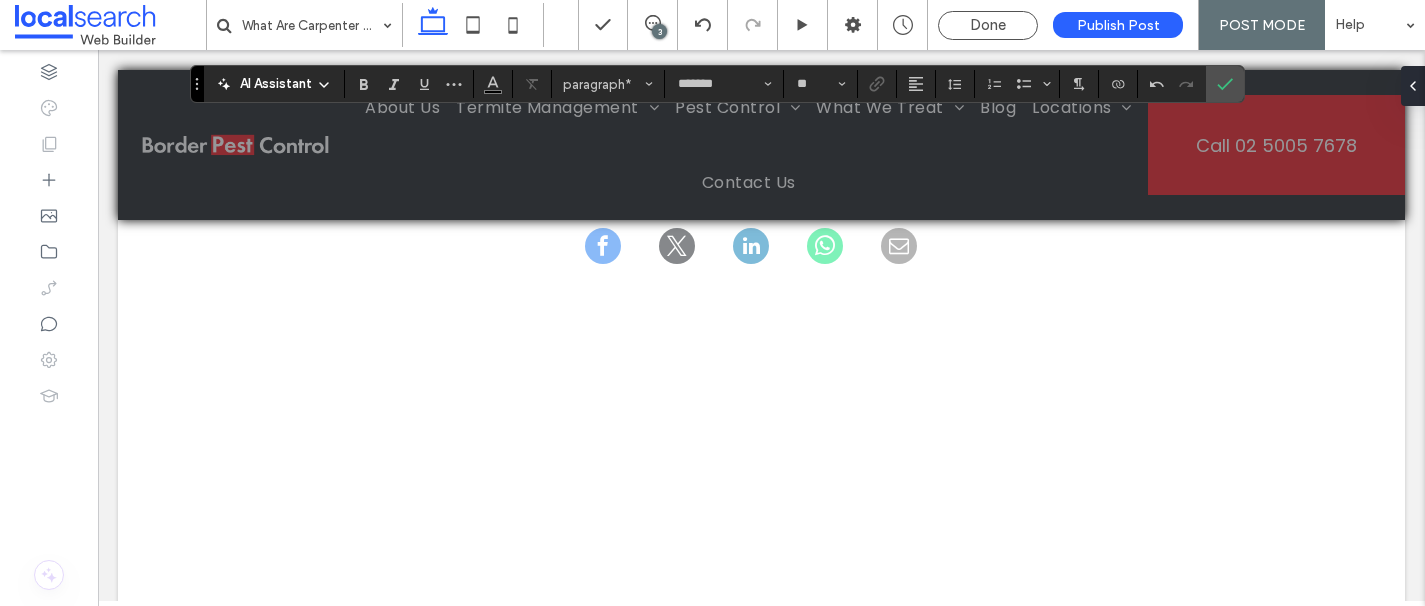 scroll, scrollTop: 4030, scrollLeft: 0, axis: vertical 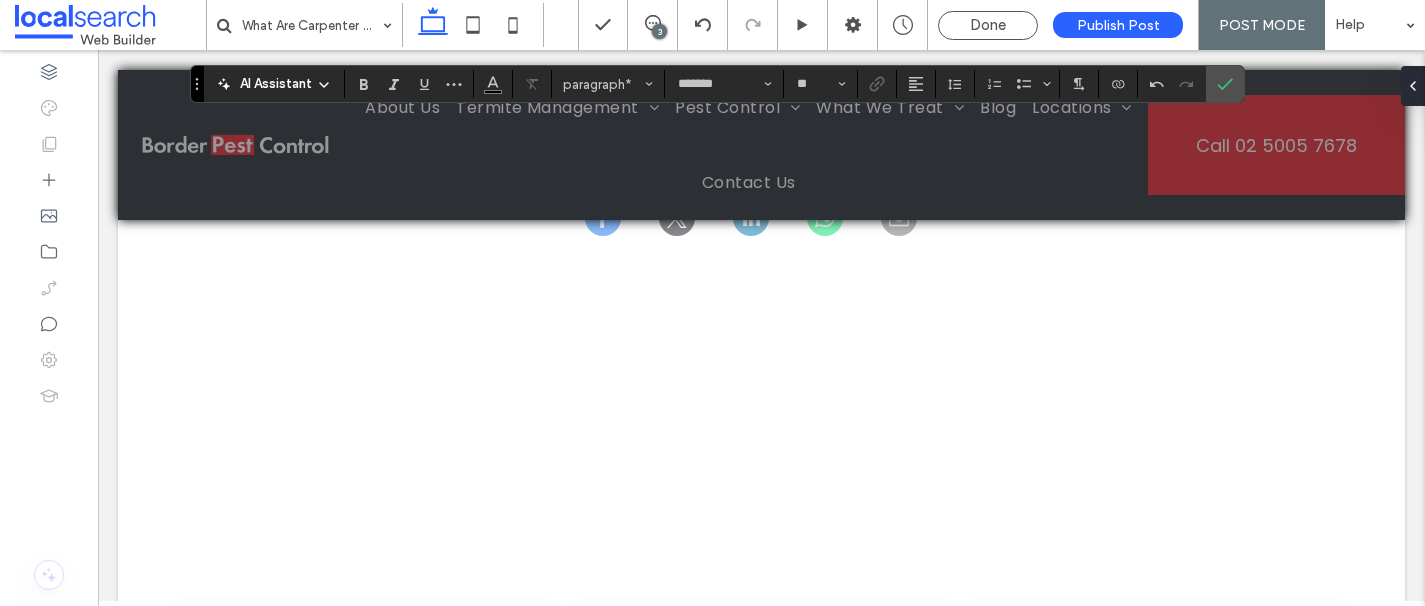 click on "**********" at bounding box center (752, -197) 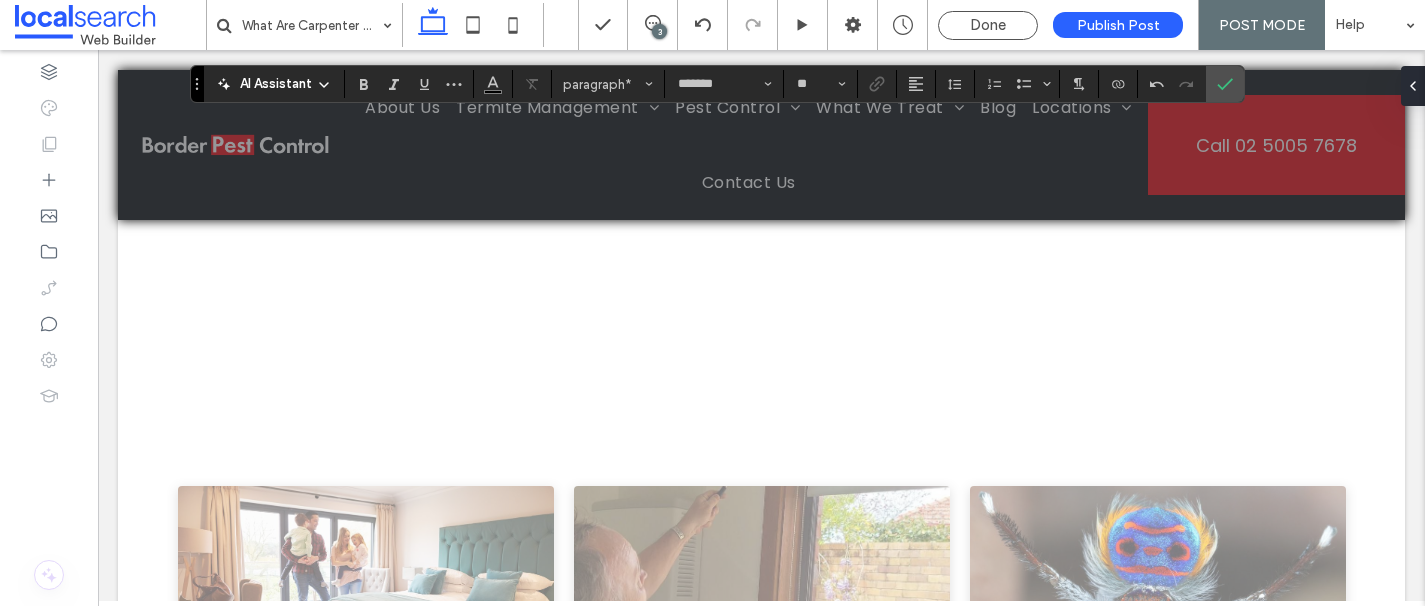 scroll, scrollTop: 4228, scrollLeft: 0, axis: vertical 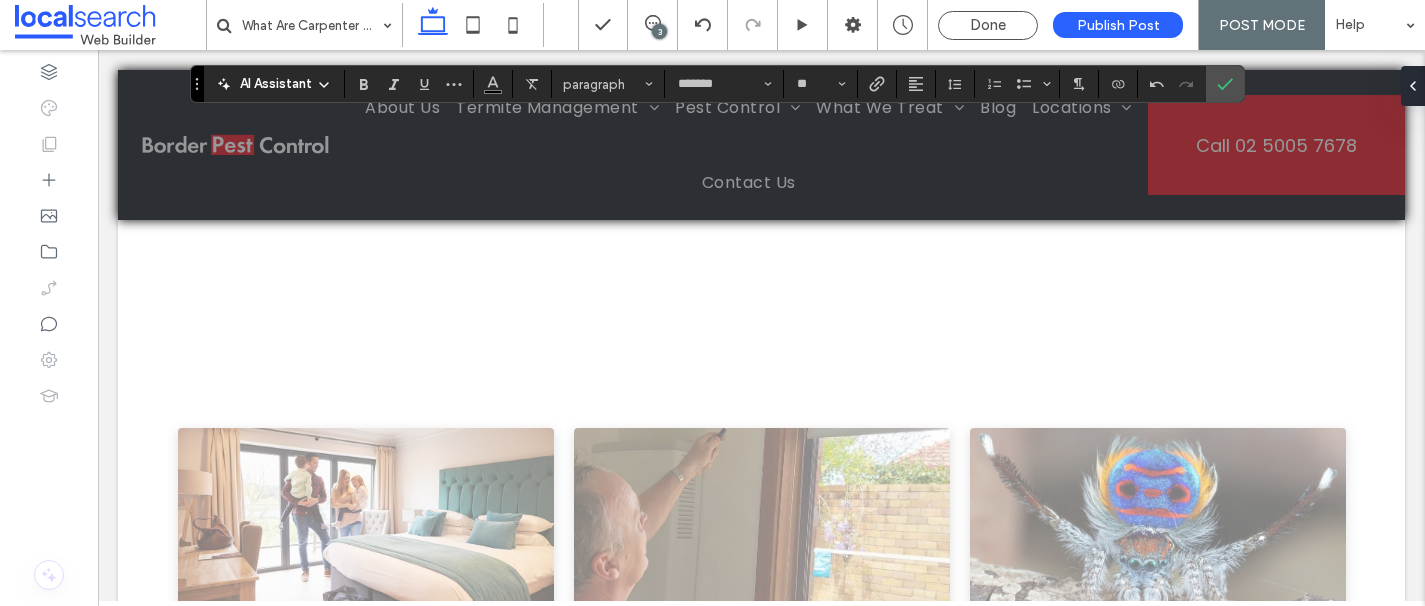 drag, startPoint x: 738, startPoint y: 446, endPoint x: 799, endPoint y: 448, distance: 61.03278 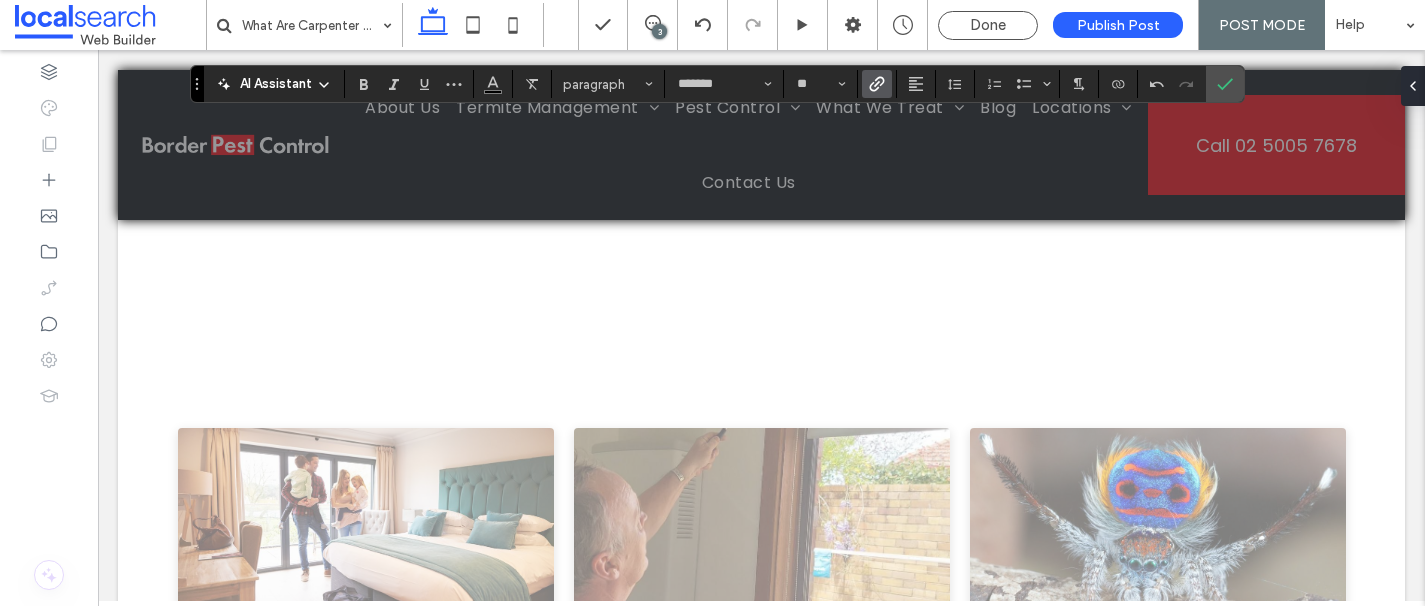 click at bounding box center [873, 84] 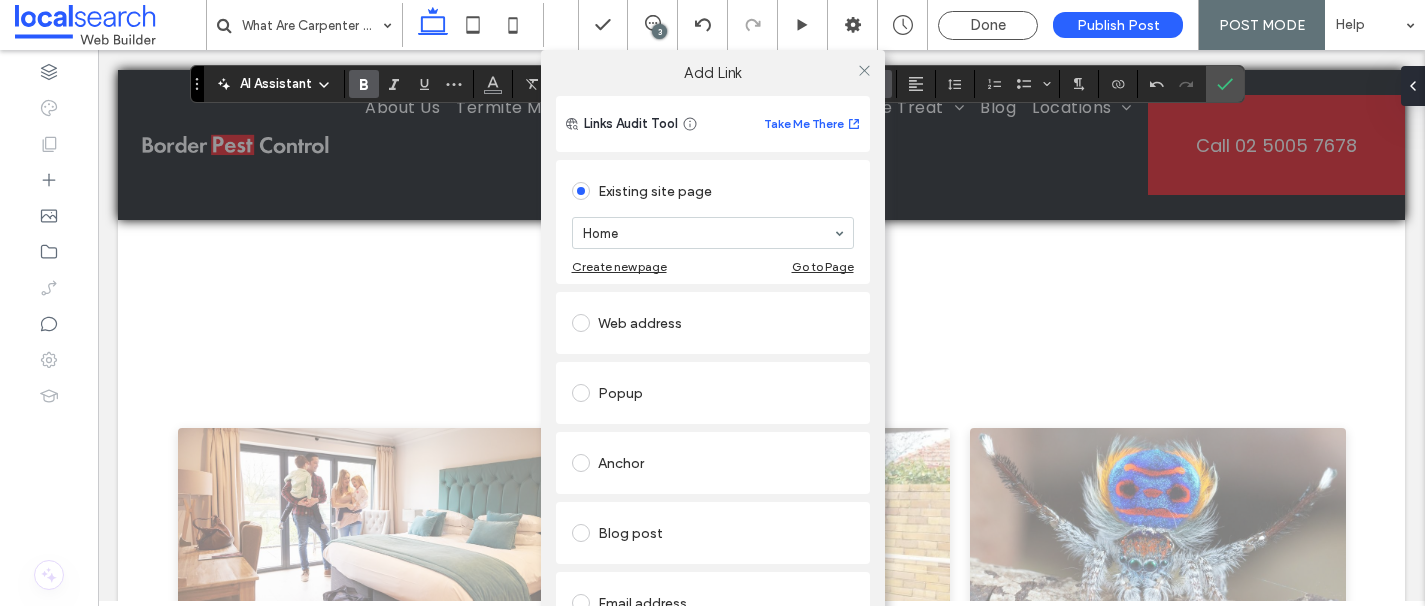 click on "Home" at bounding box center (713, 233) 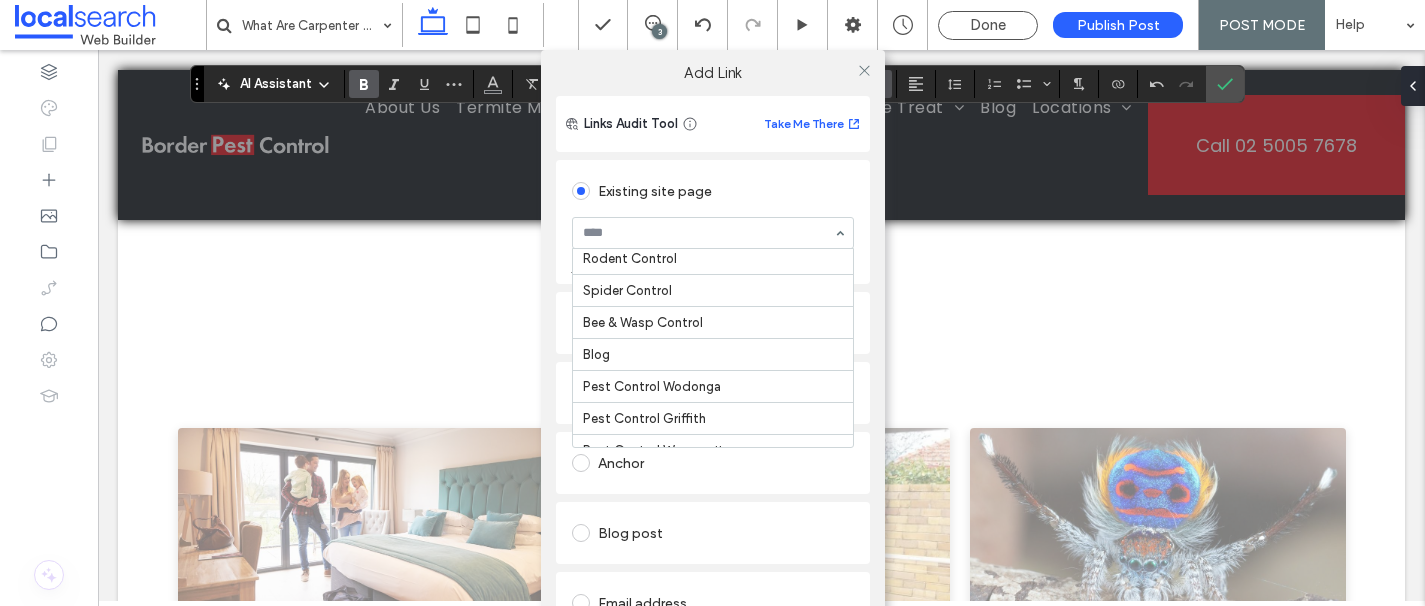 scroll, scrollTop: 395, scrollLeft: 0, axis: vertical 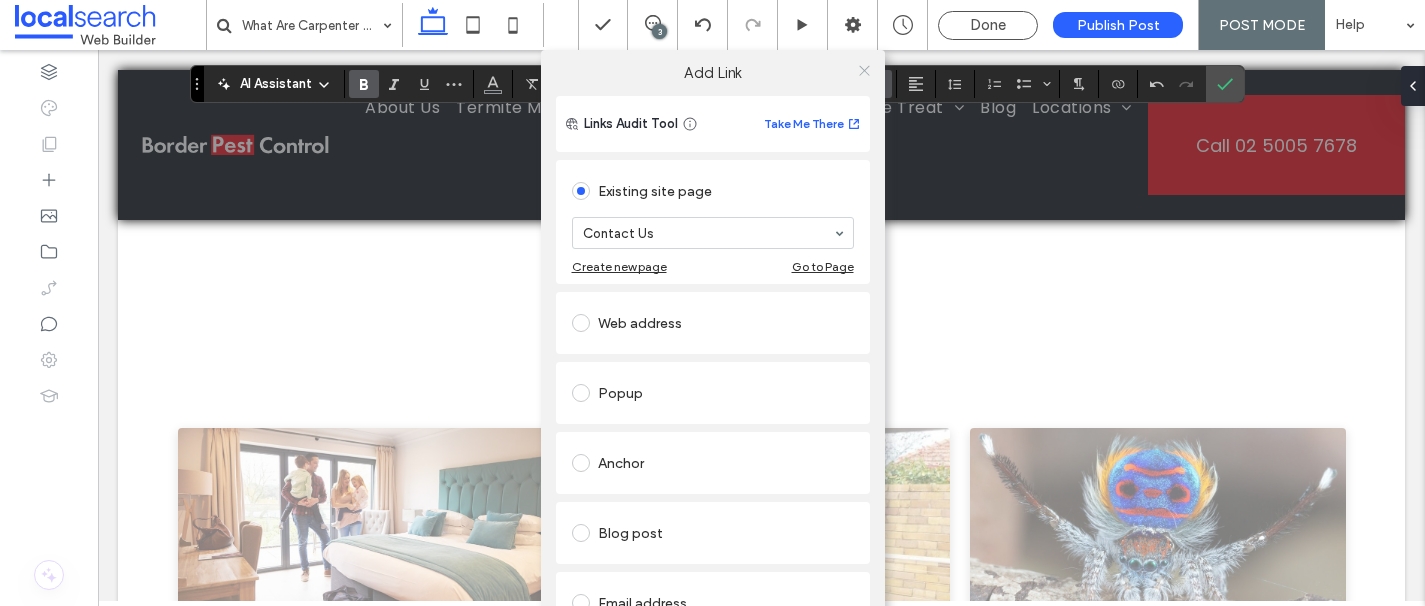 click at bounding box center (864, 70) 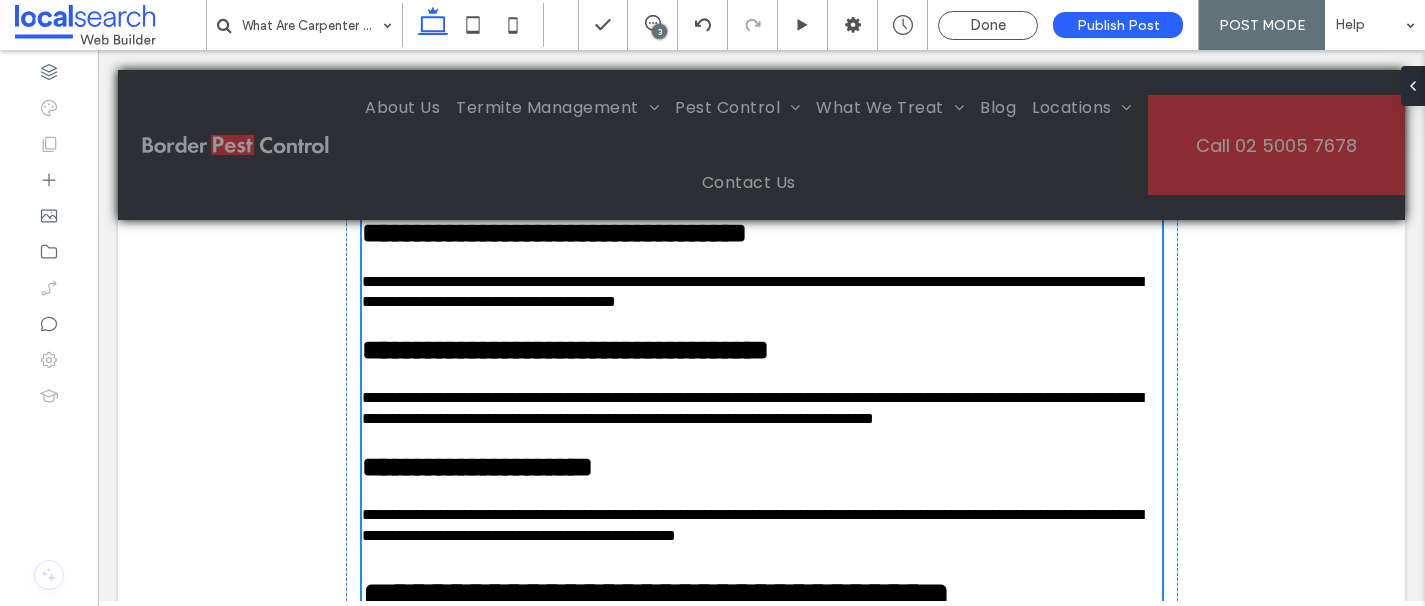 scroll, scrollTop: 1484, scrollLeft: 0, axis: vertical 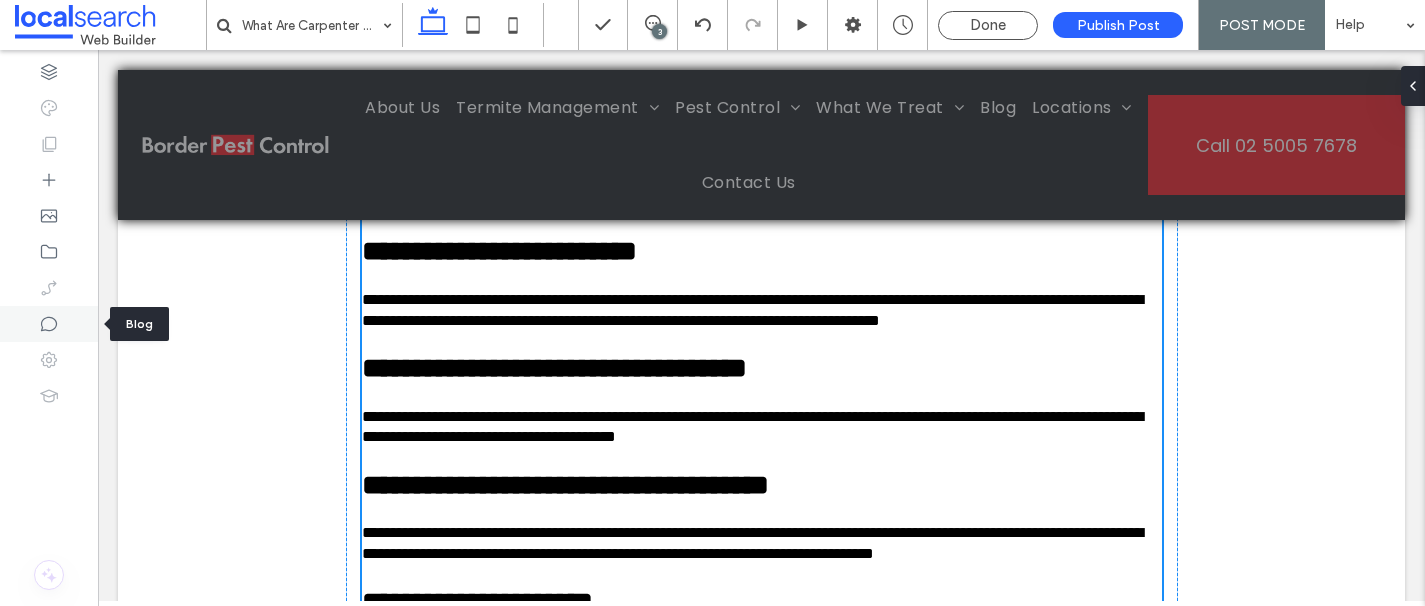 click 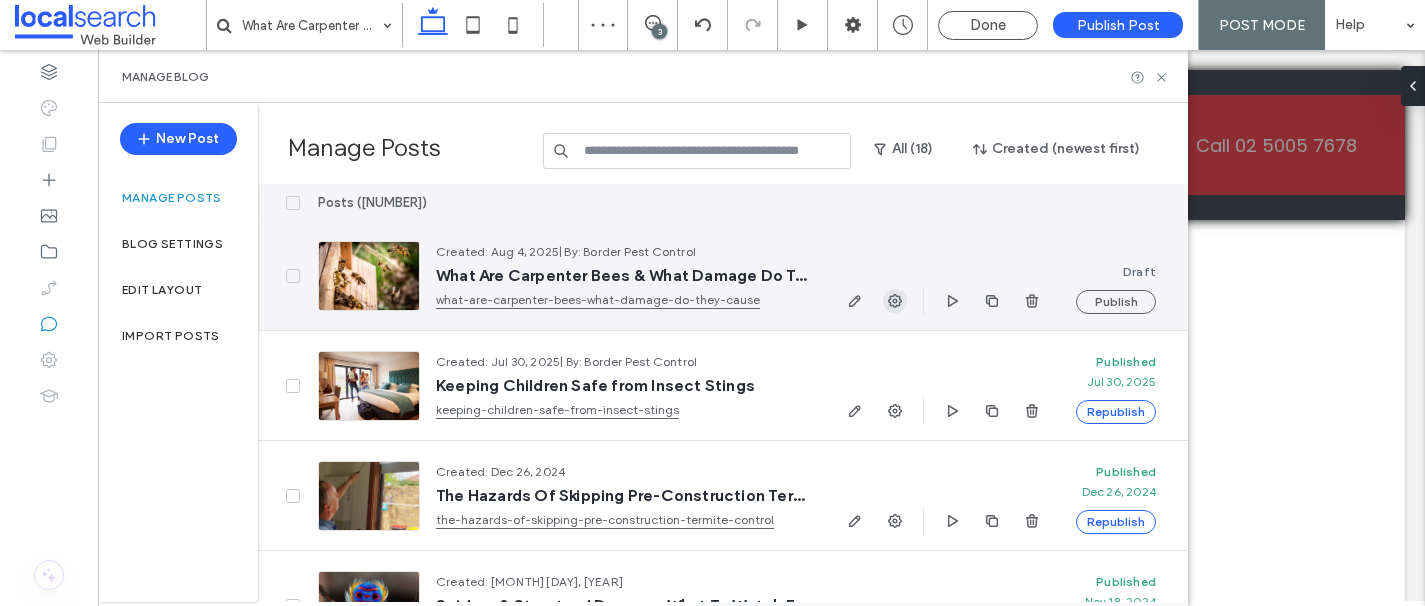 click 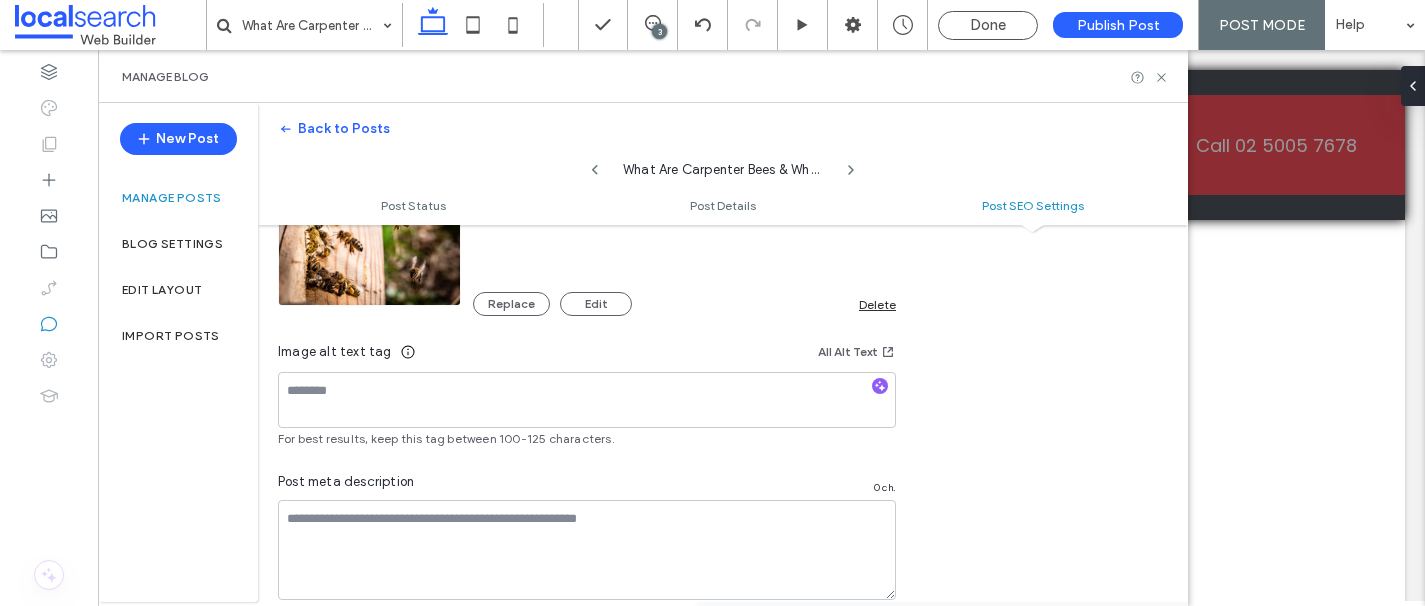 scroll, scrollTop: 1232, scrollLeft: 0, axis: vertical 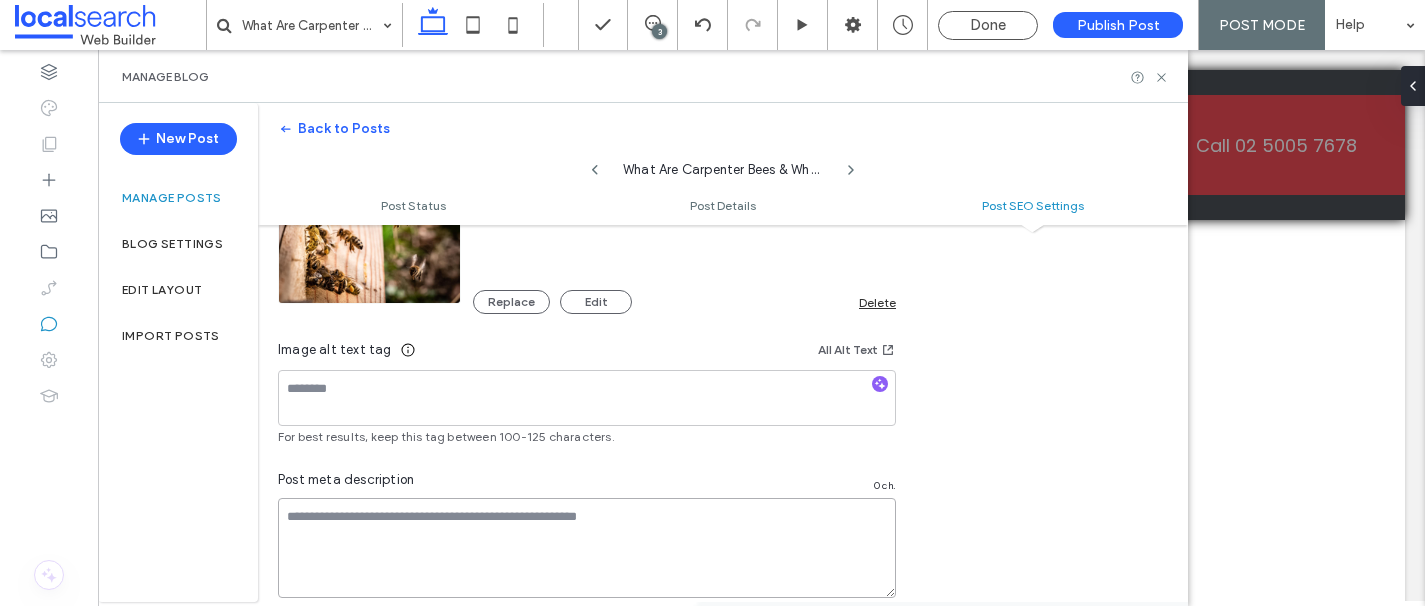 click at bounding box center [587, 548] 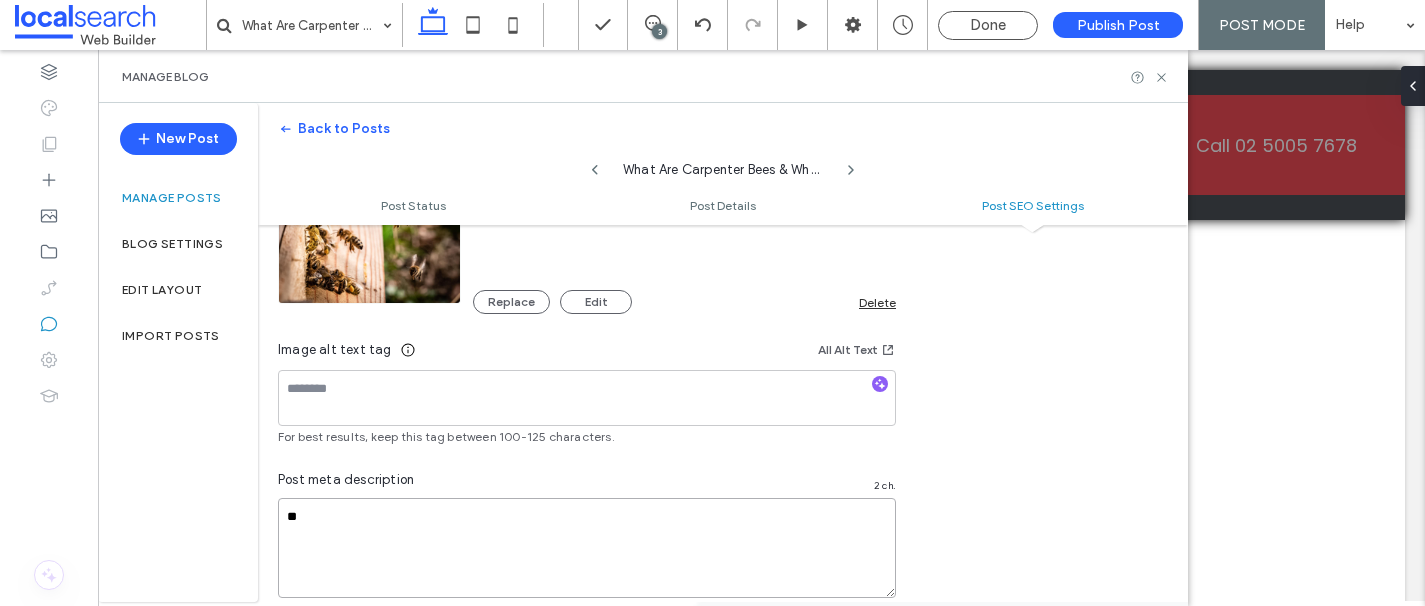 type on "*" 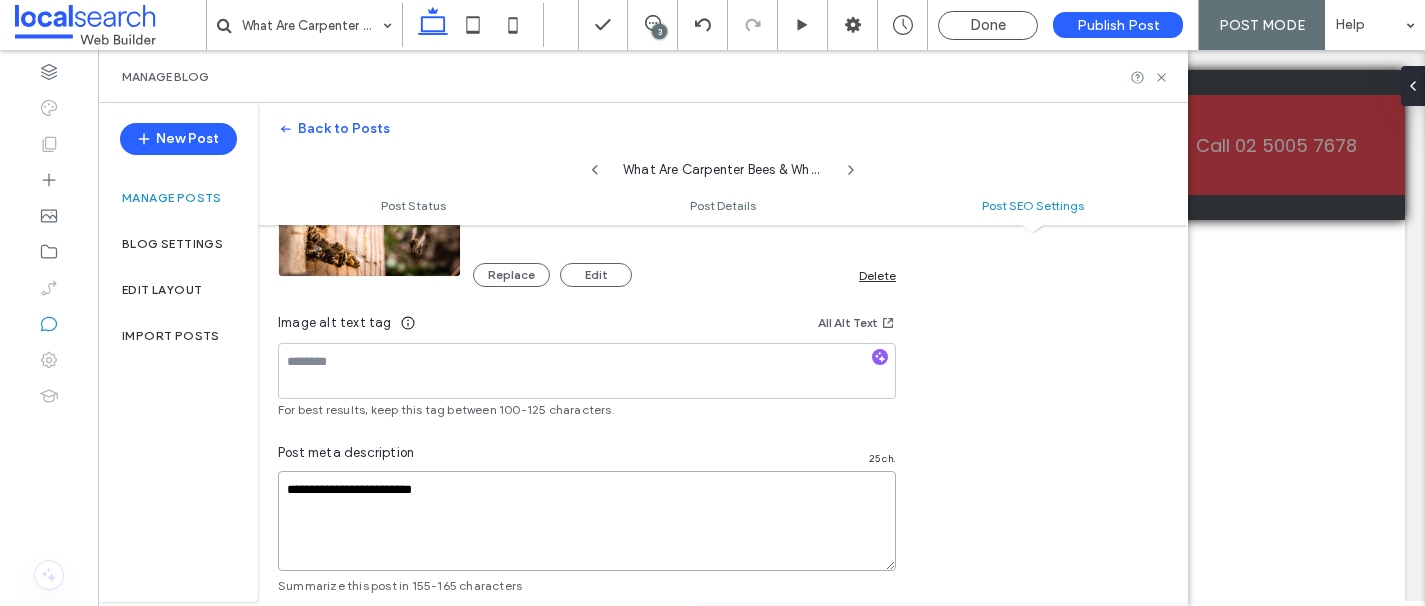 scroll, scrollTop: 1271, scrollLeft: 0, axis: vertical 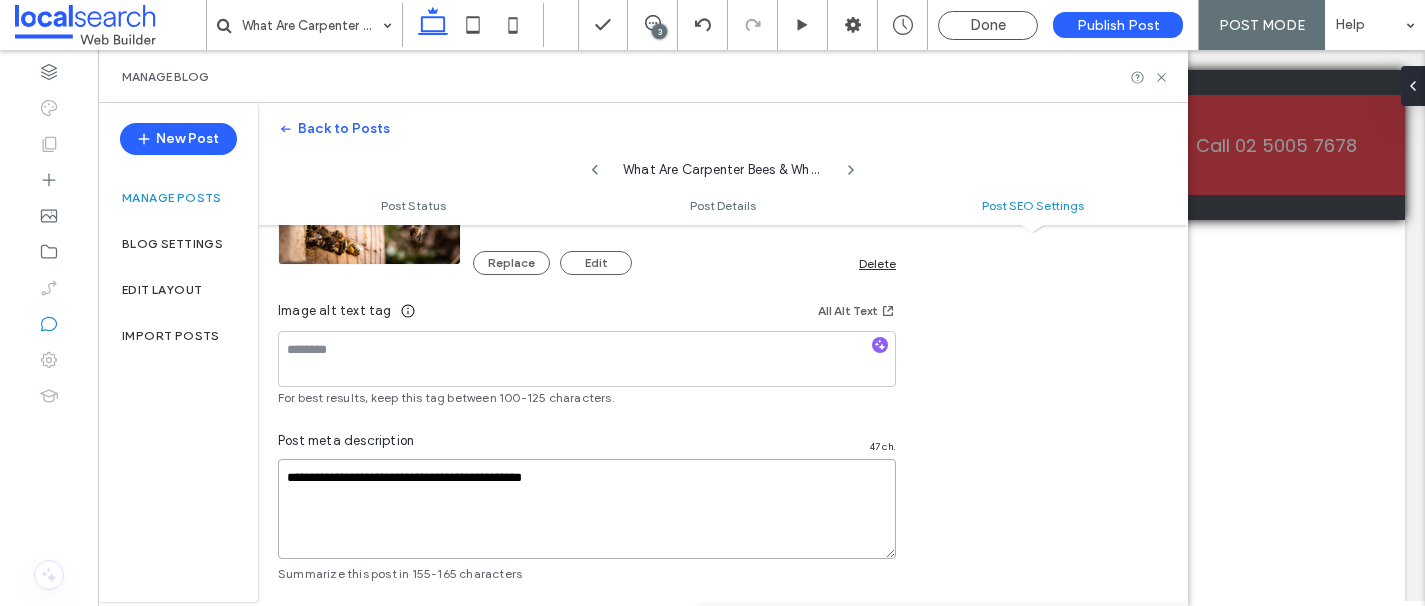 click on "**********" at bounding box center (587, 509) 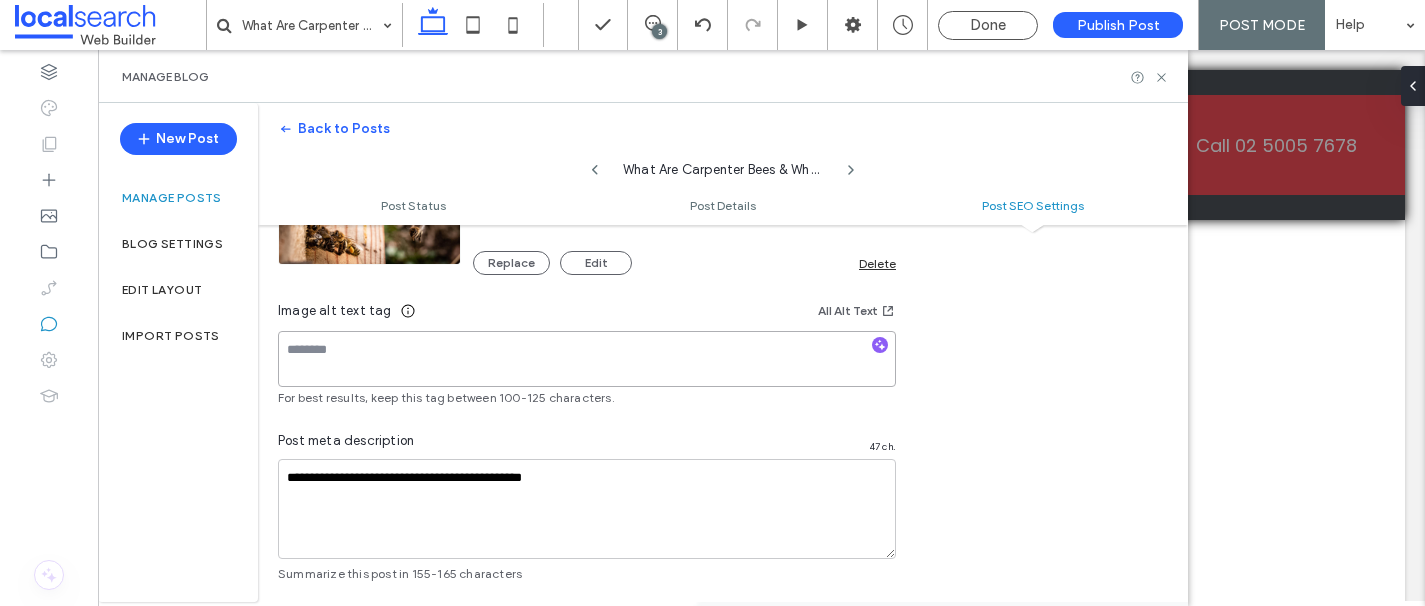 click at bounding box center [587, 359] 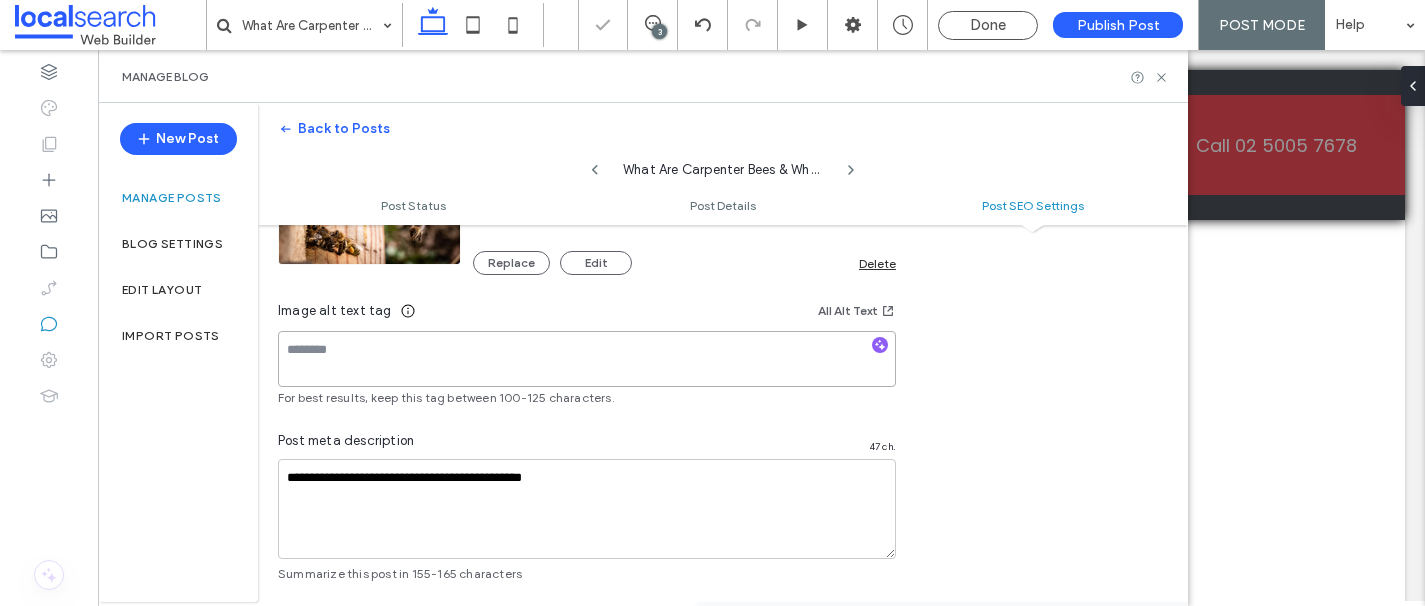 paste on "**********" 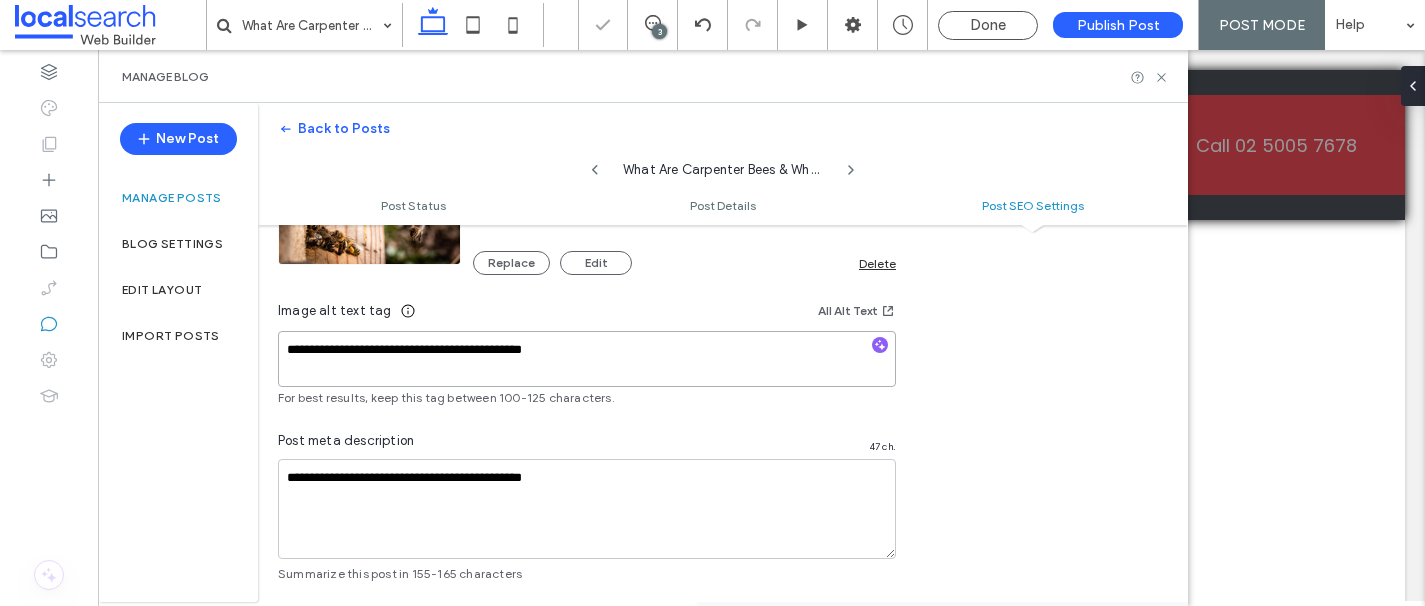 type on "**********" 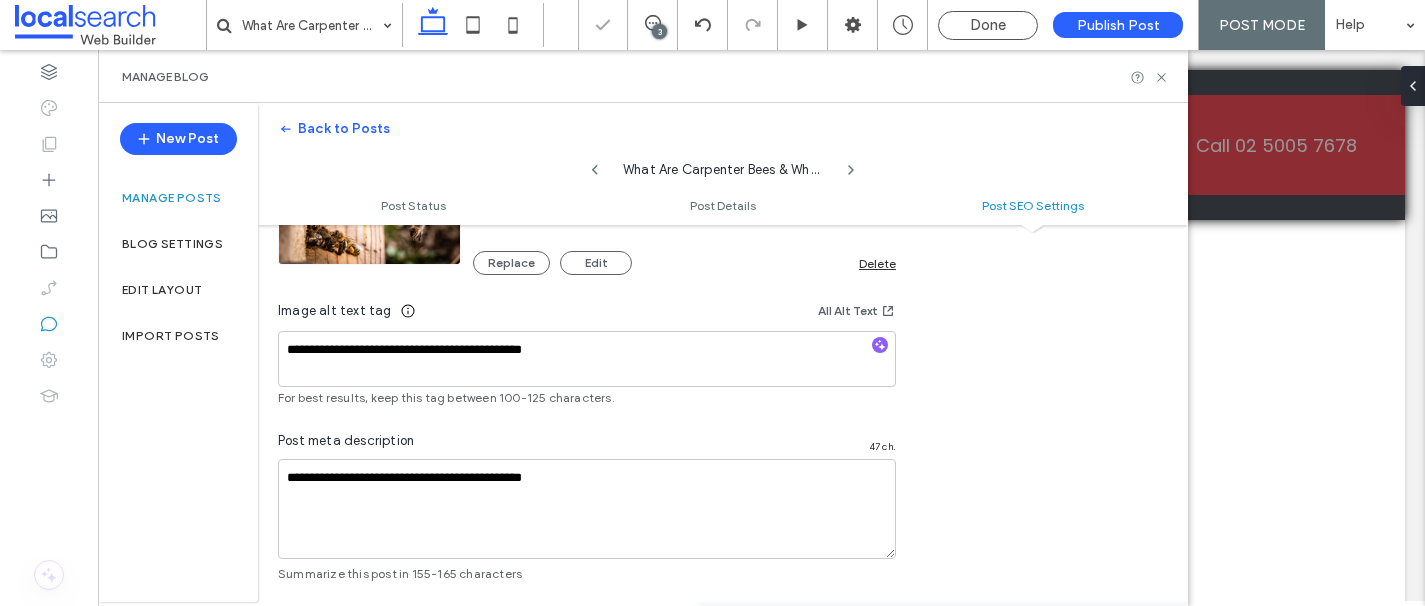 click on "**********" at bounding box center (712, 303) 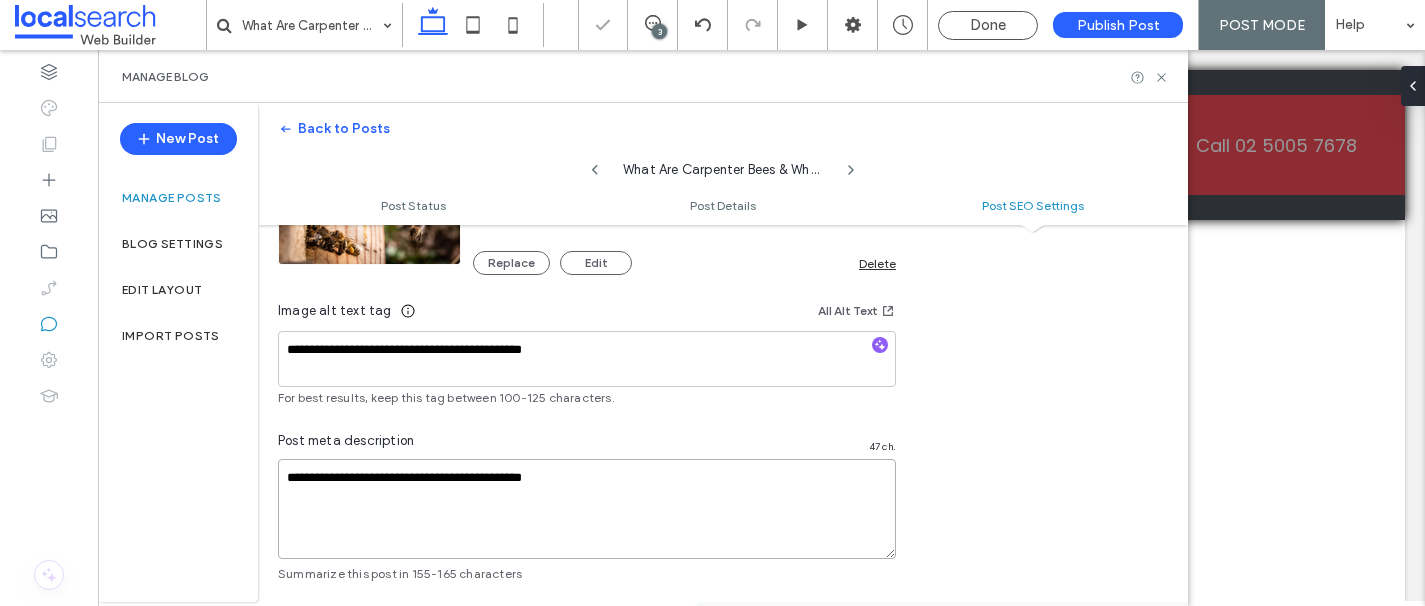 click on "**********" at bounding box center (587, 509) 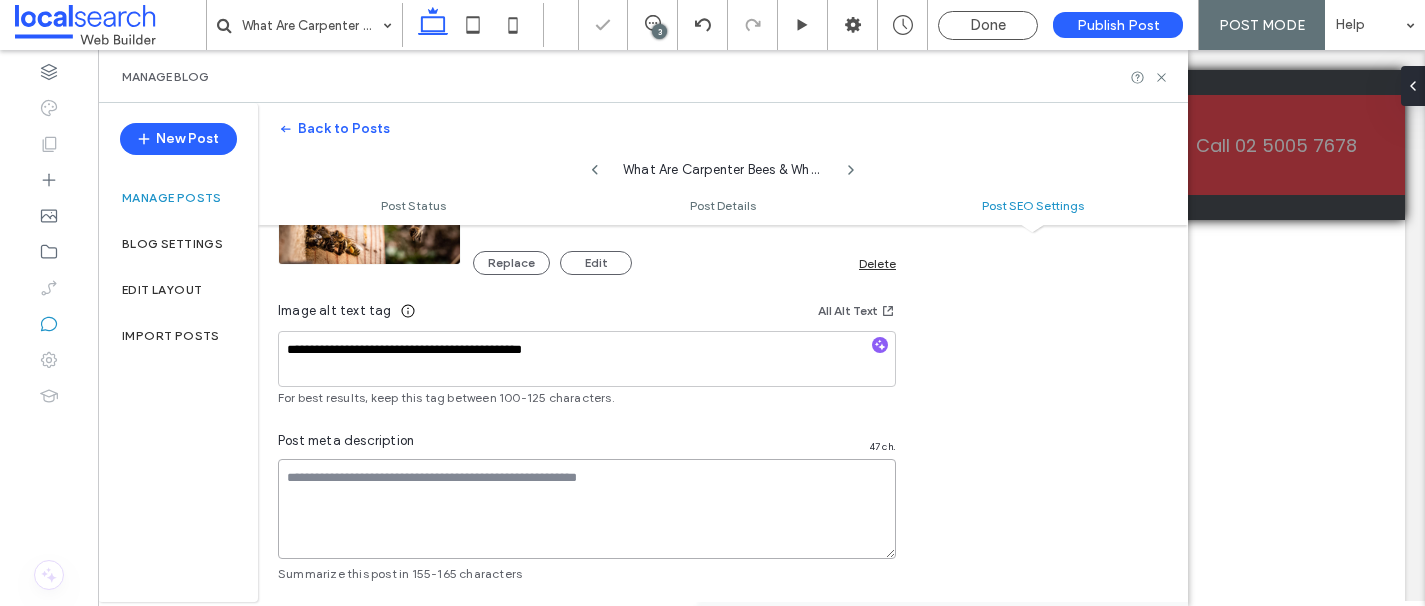 type on "**********" 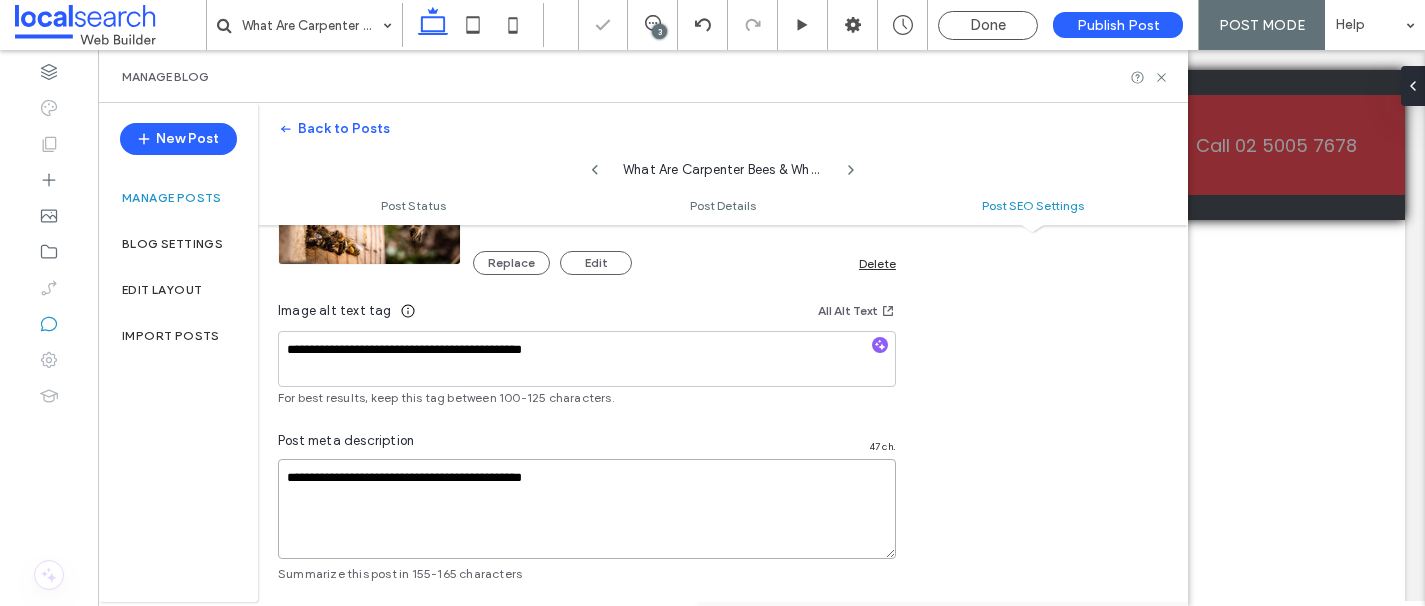 click on "**********" at bounding box center [587, 509] 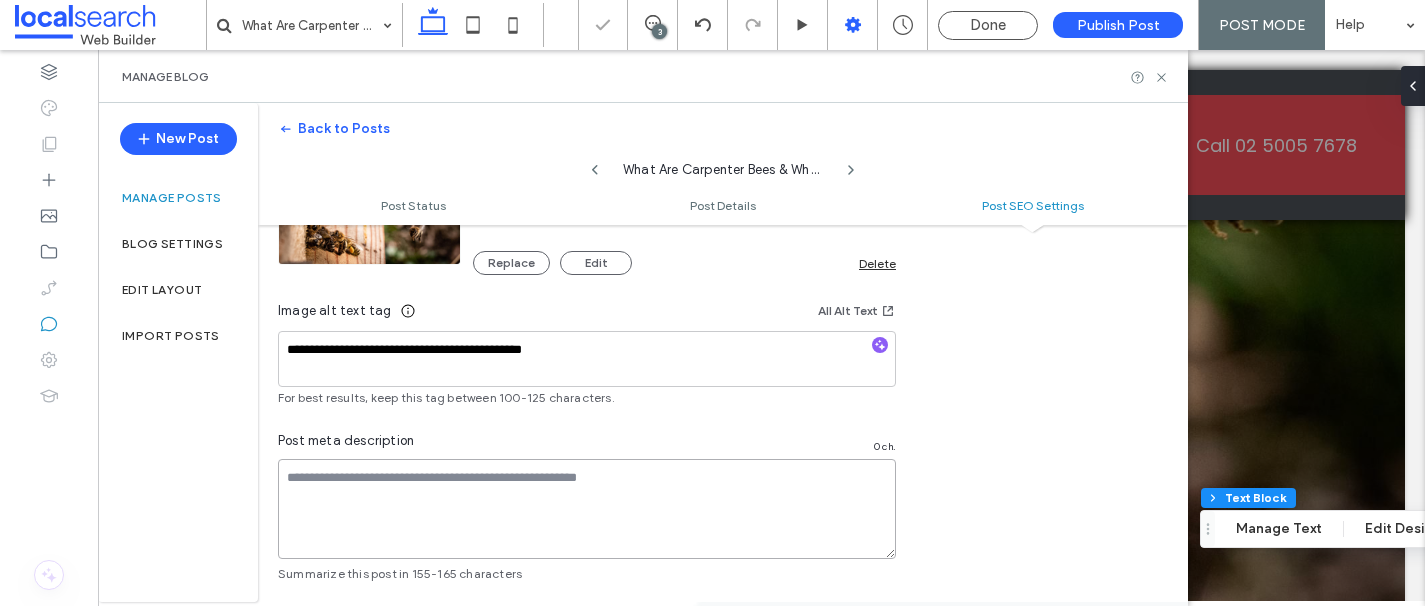 scroll, scrollTop: 1021, scrollLeft: 0, axis: vertical 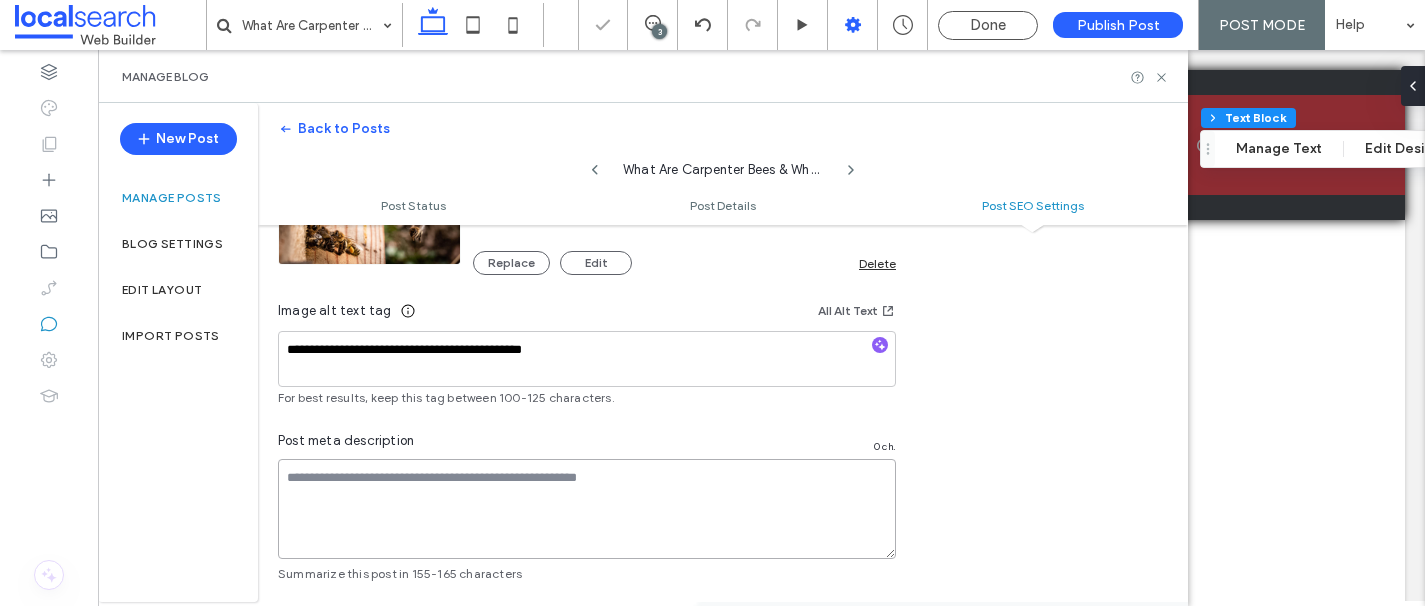 type 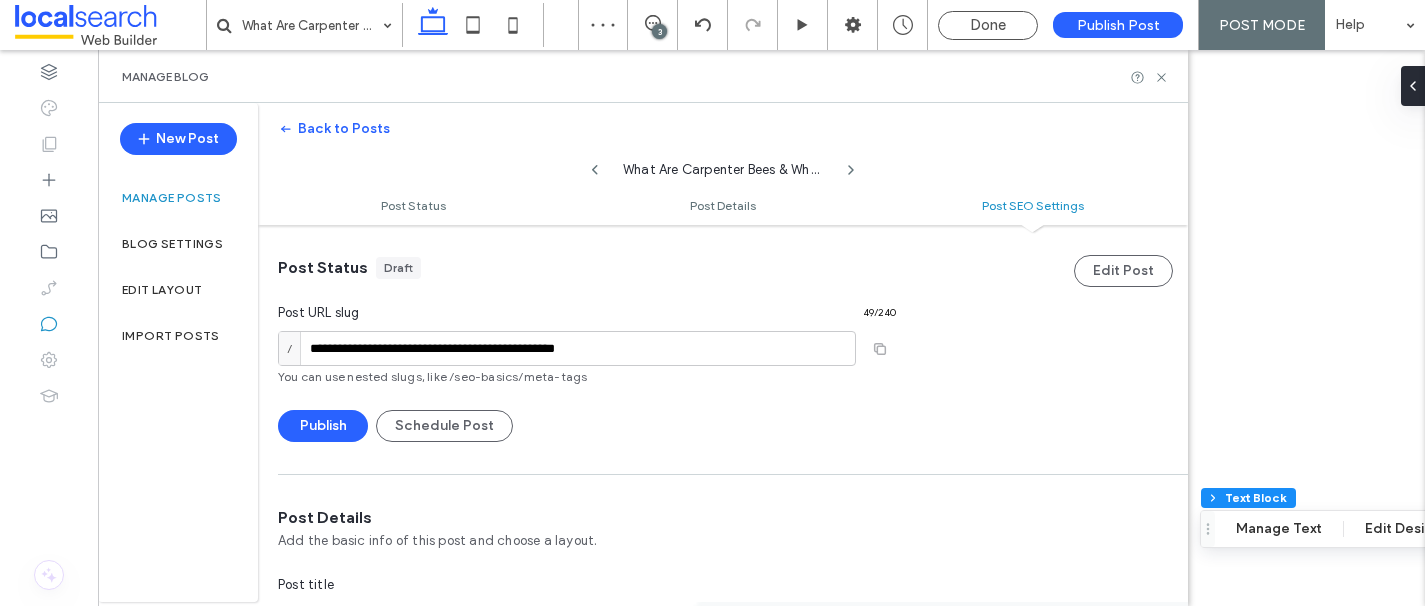 scroll, scrollTop: 0, scrollLeft: 0, axis: both 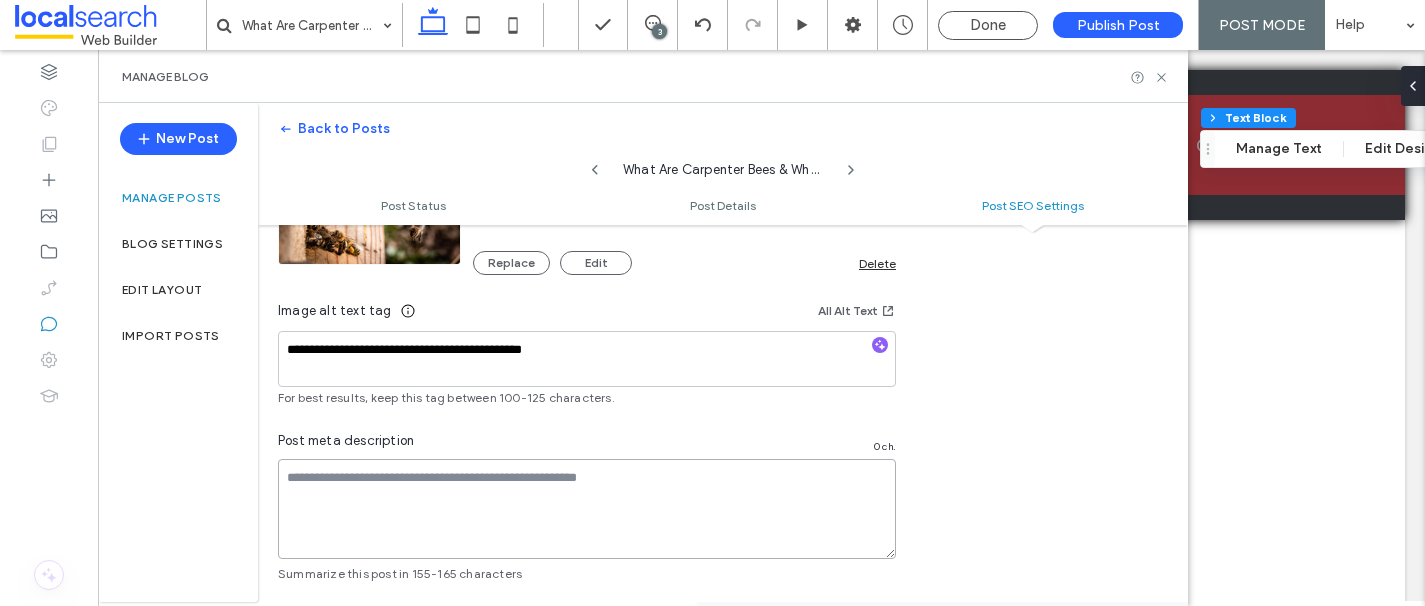 paste on "**********" 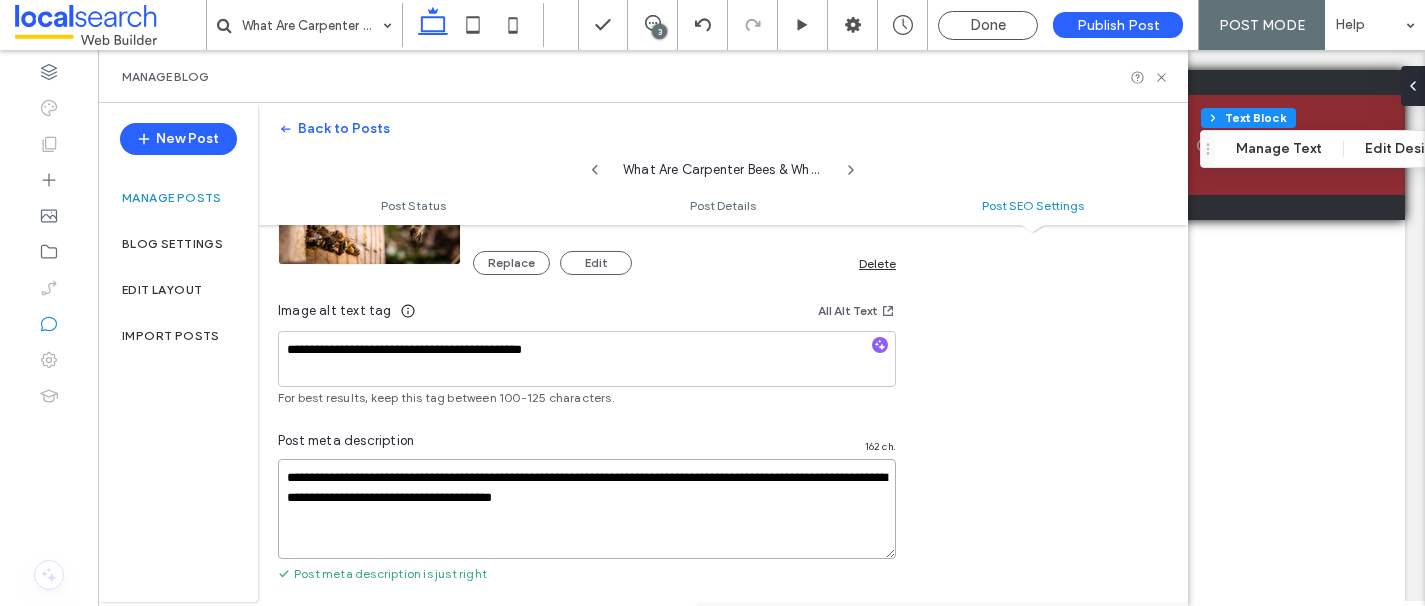 scroll, scrollTop: 0, scrollLeft: 0, axis: both 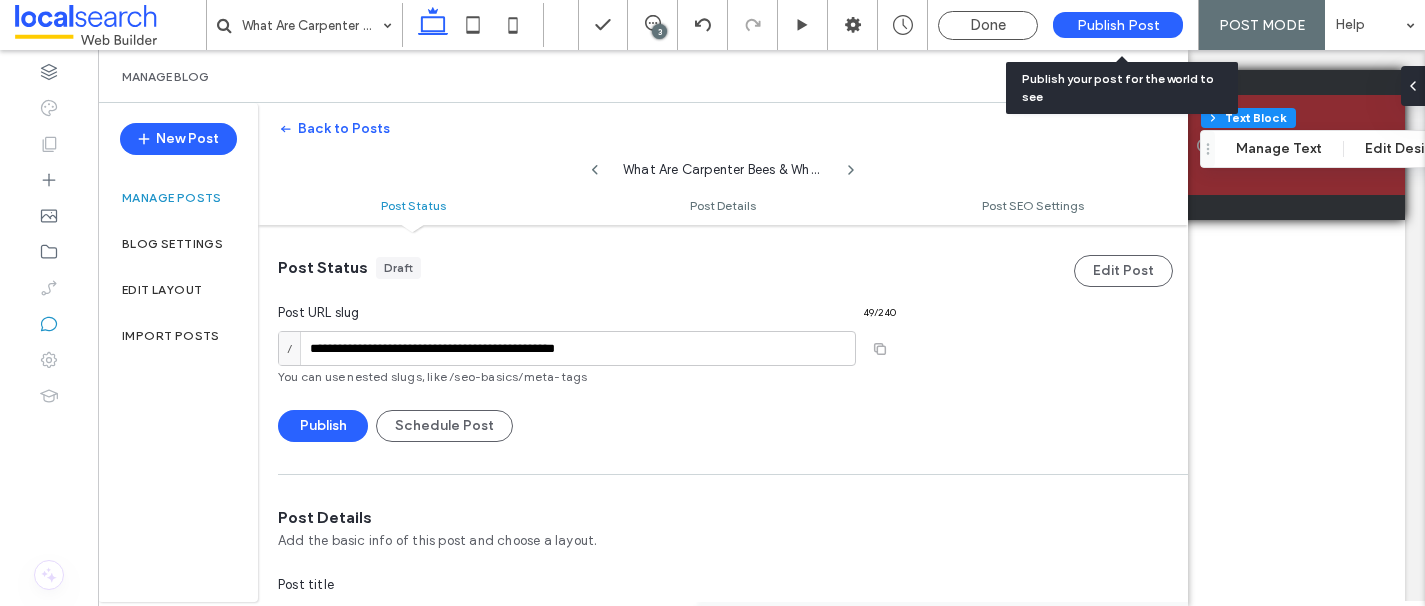 type on "**********" 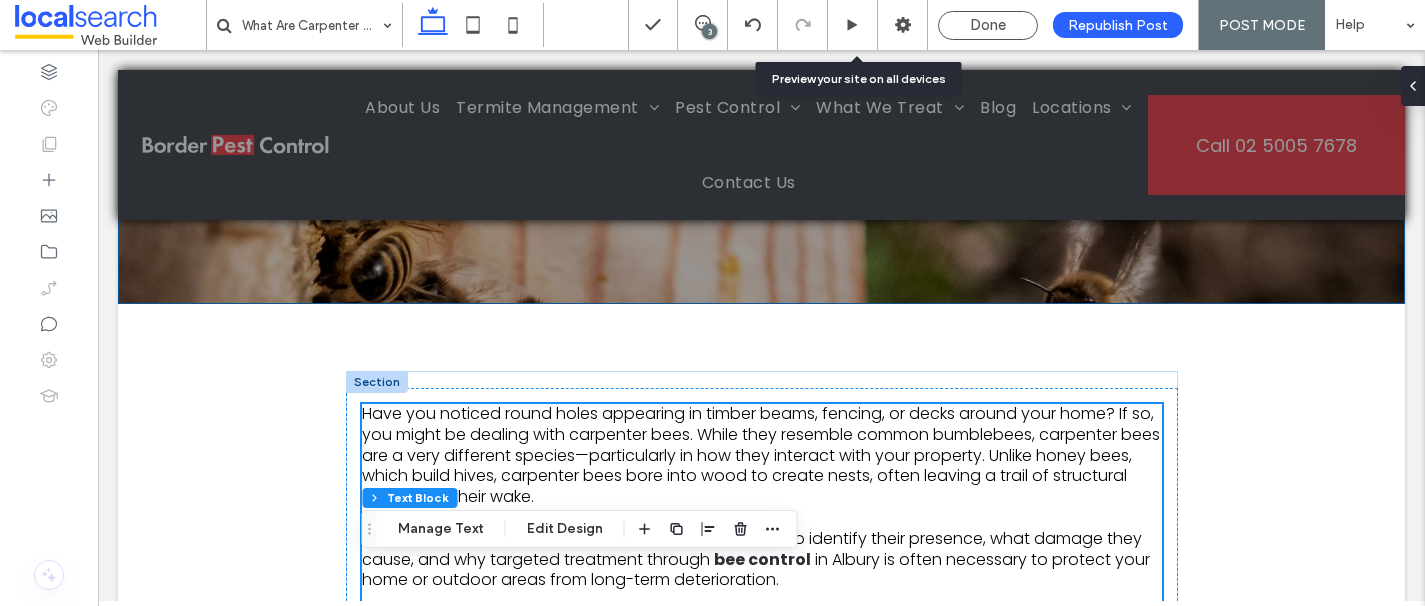 scroll, scrollTop: 1221, scrollLeft: 0, axis: vertical 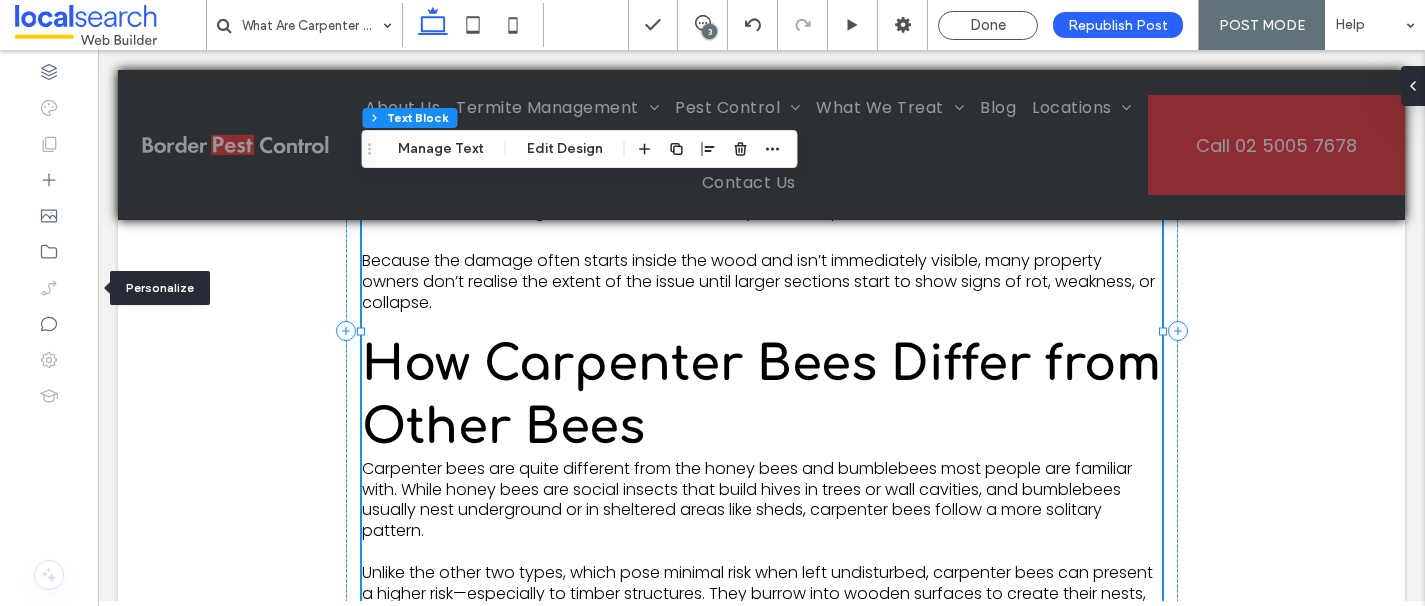 click at bounding box center (49, 288) 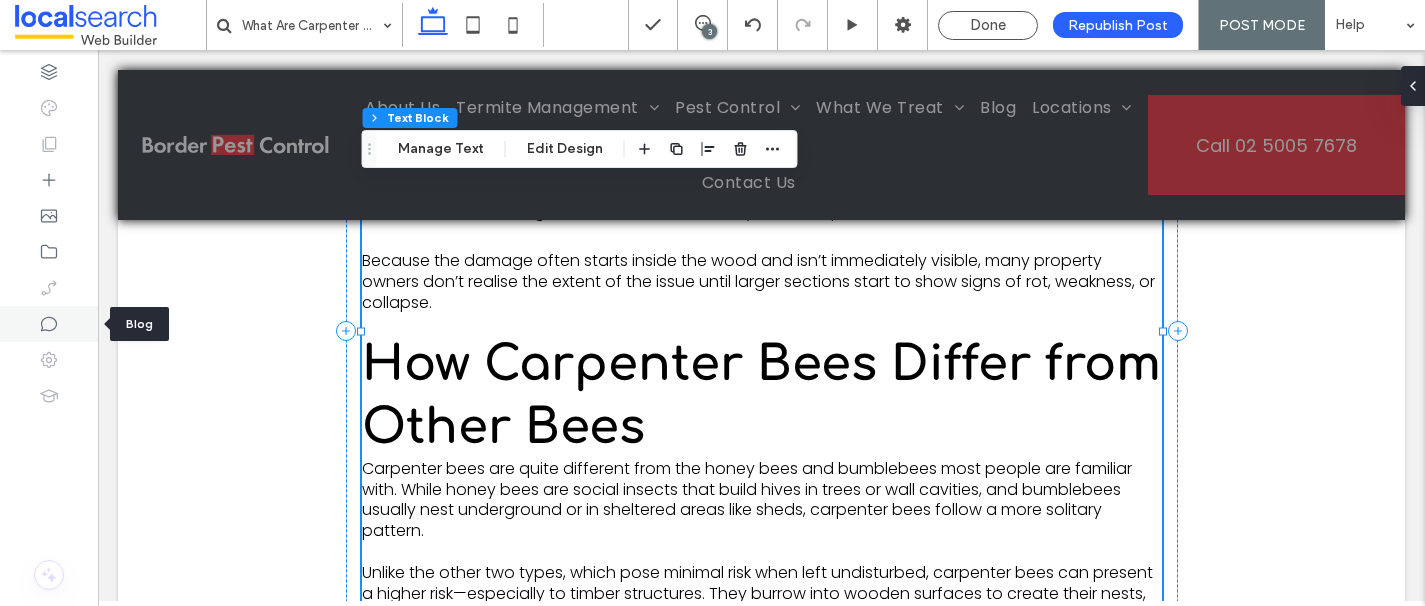 click 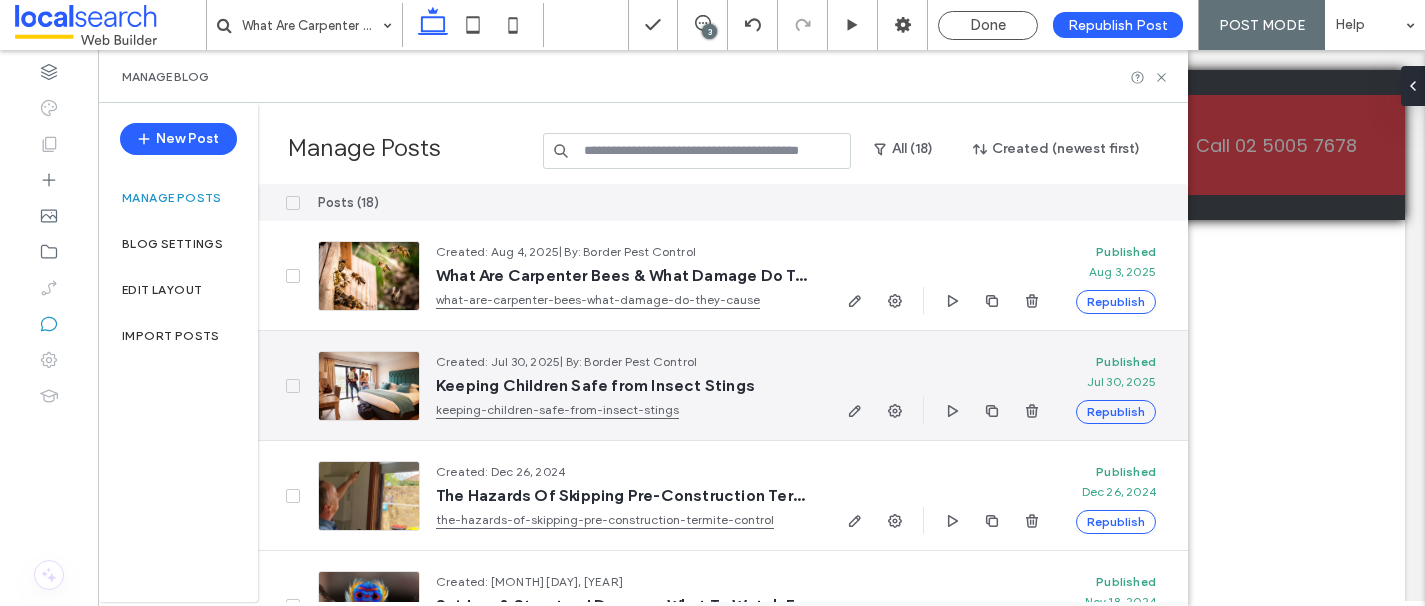 scroll, scrollTop: 29, scrollLeft: 0, axis: vertical 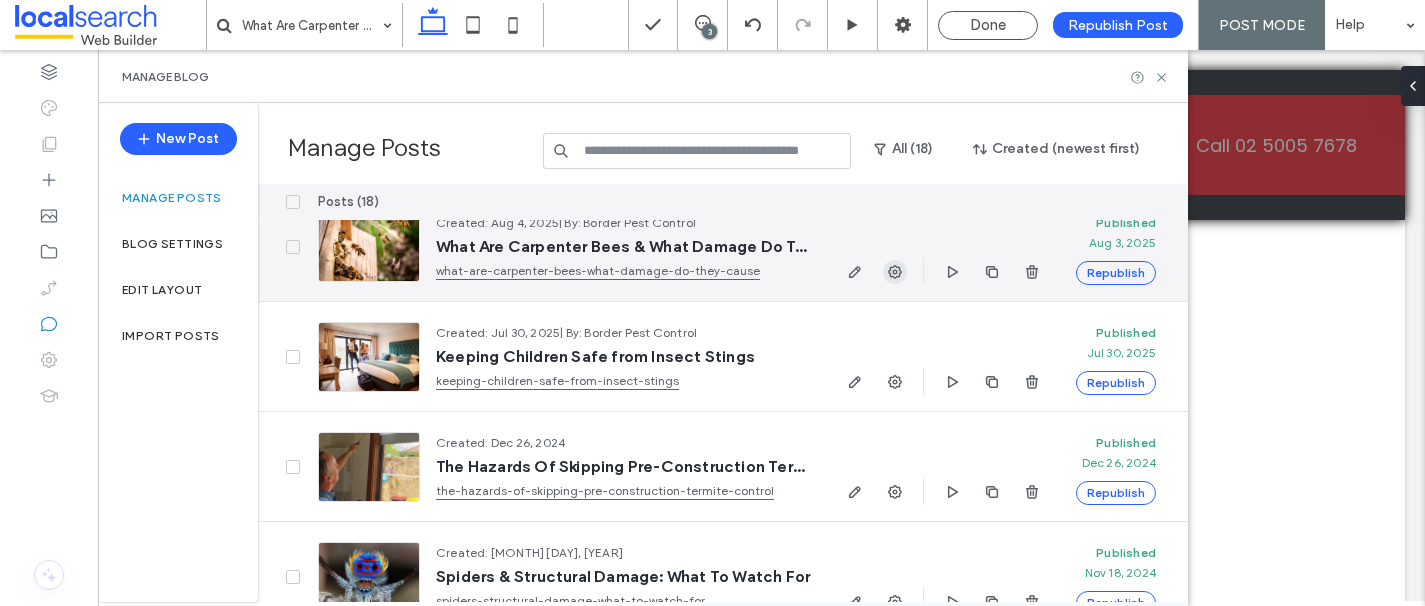 click at bounding box center [895, 272] 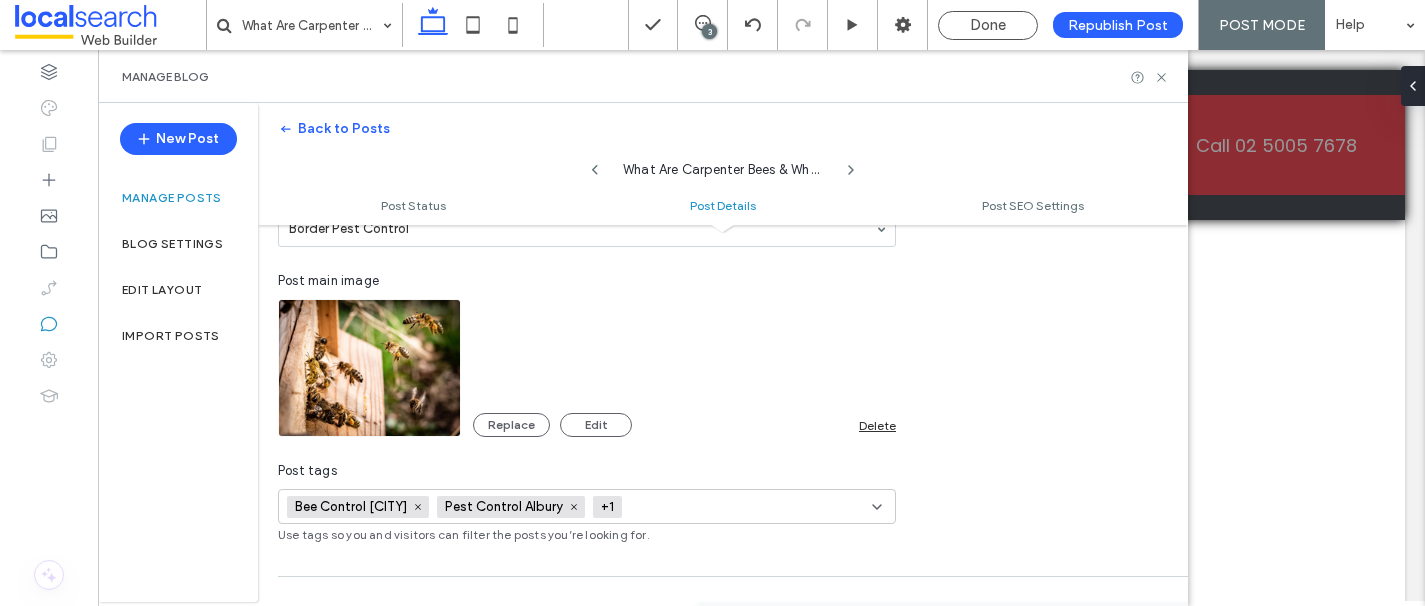 scroll, scrollTop: 634, scrollLeft: 0, axis: vertical 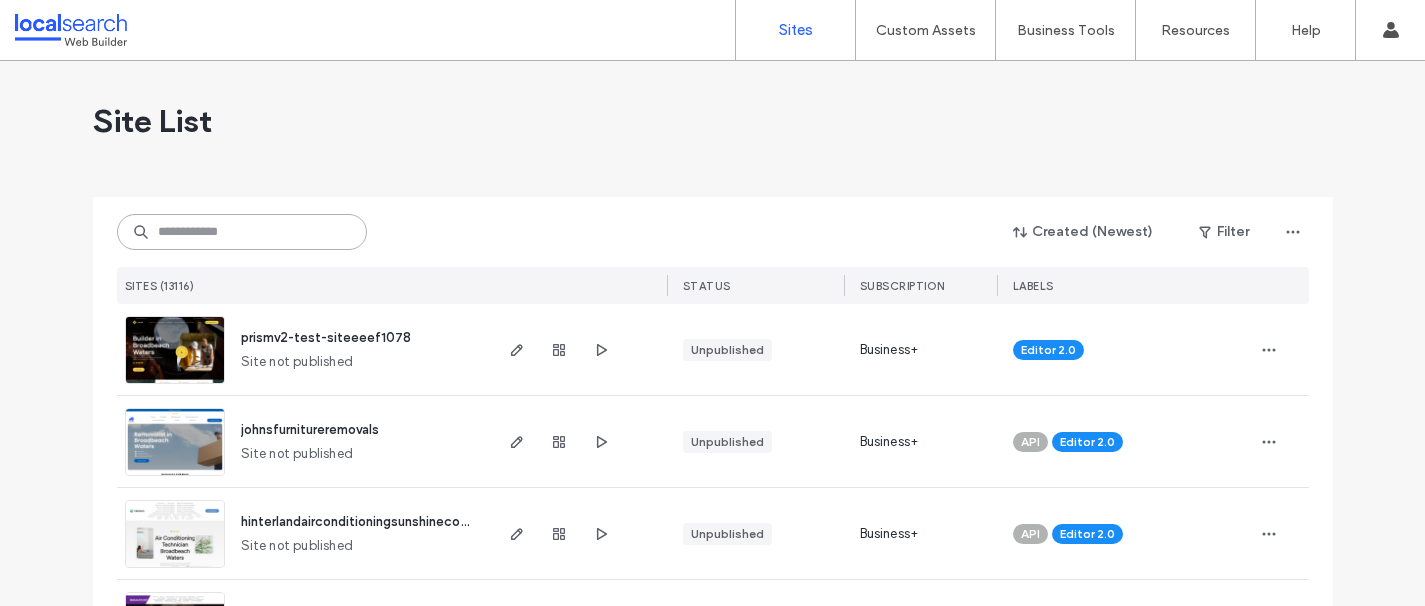 click at bounding box center [242, 232] 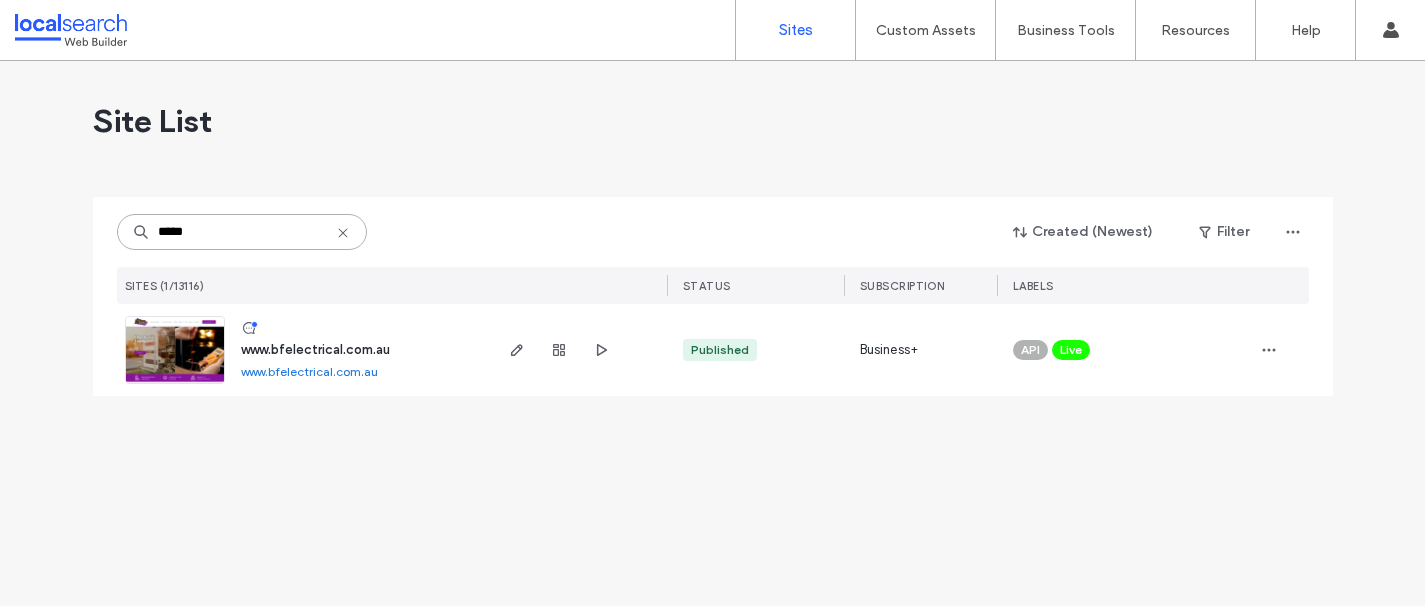 type on "*****" 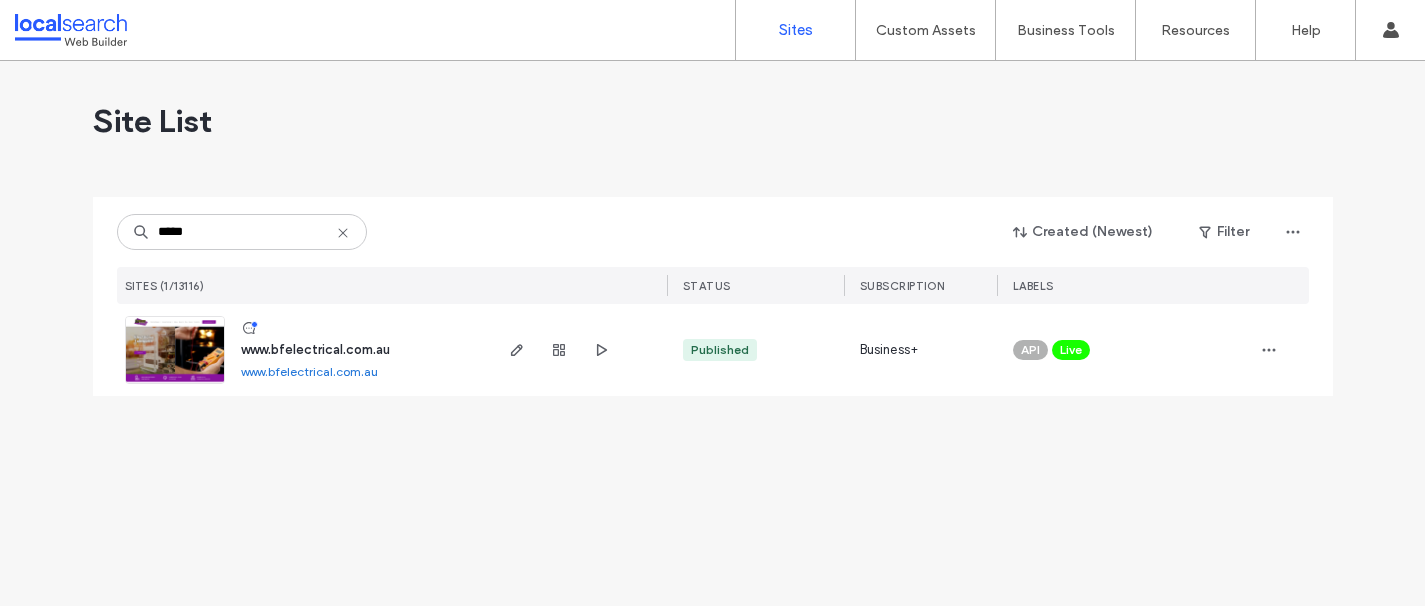 click on "www.bfelectrical.com.au" at bounding box center [315, 349] 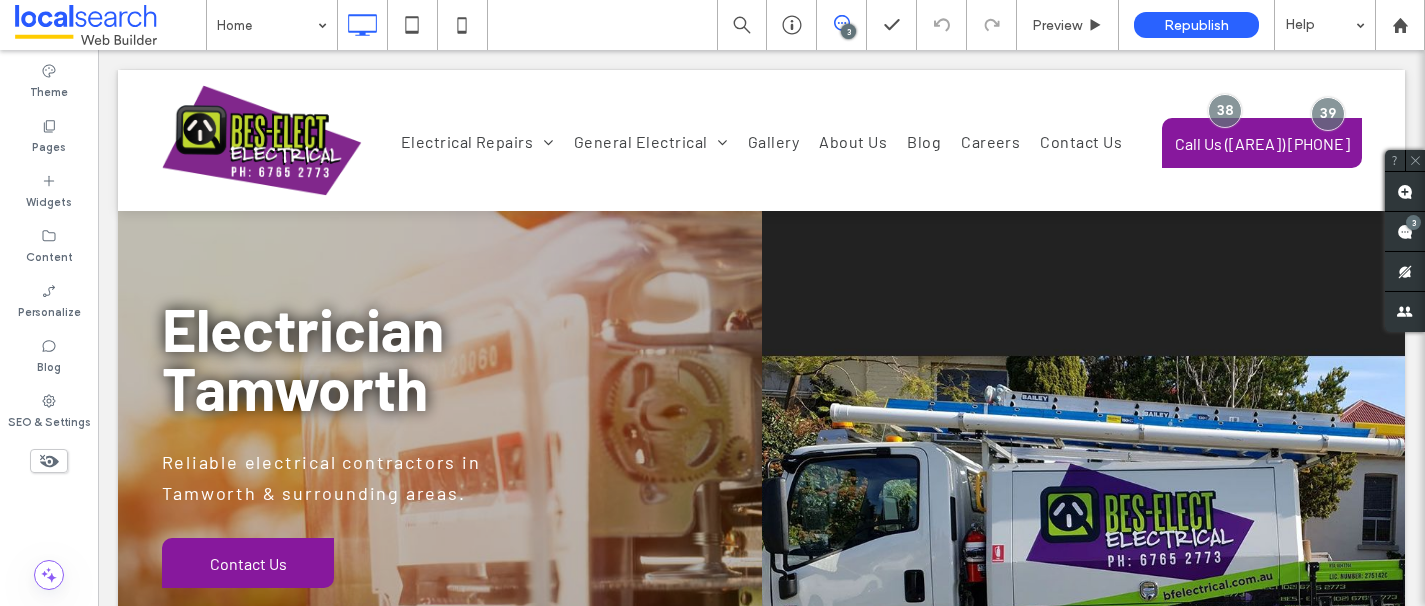 scroll, scrollTop: 0, scrollLeft: 0, axis: both 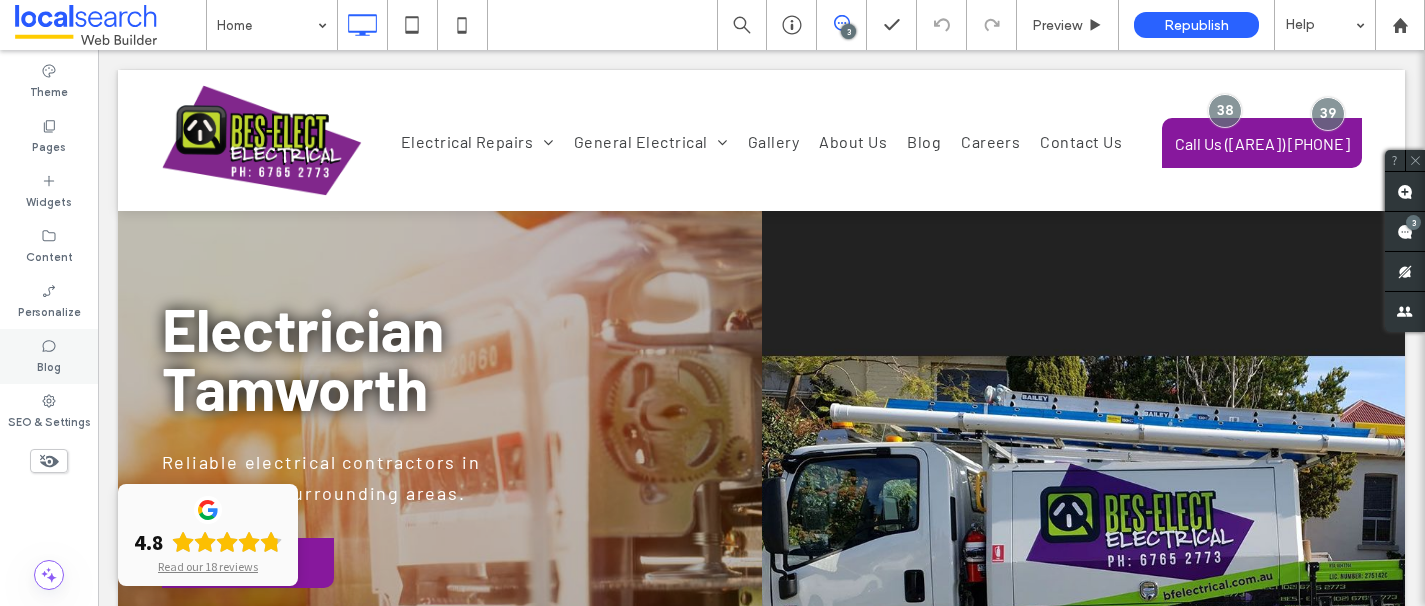 click on "Blog" at bounding box center (49, 356) 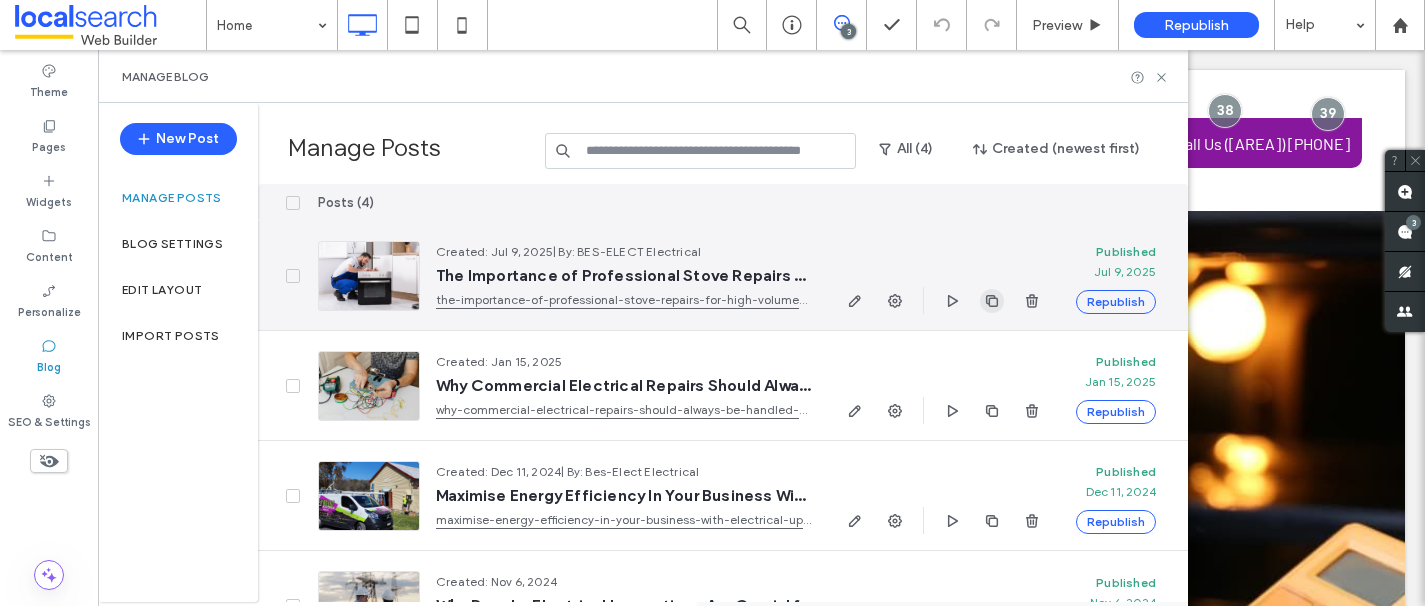 click at bounding box center [992, 301] 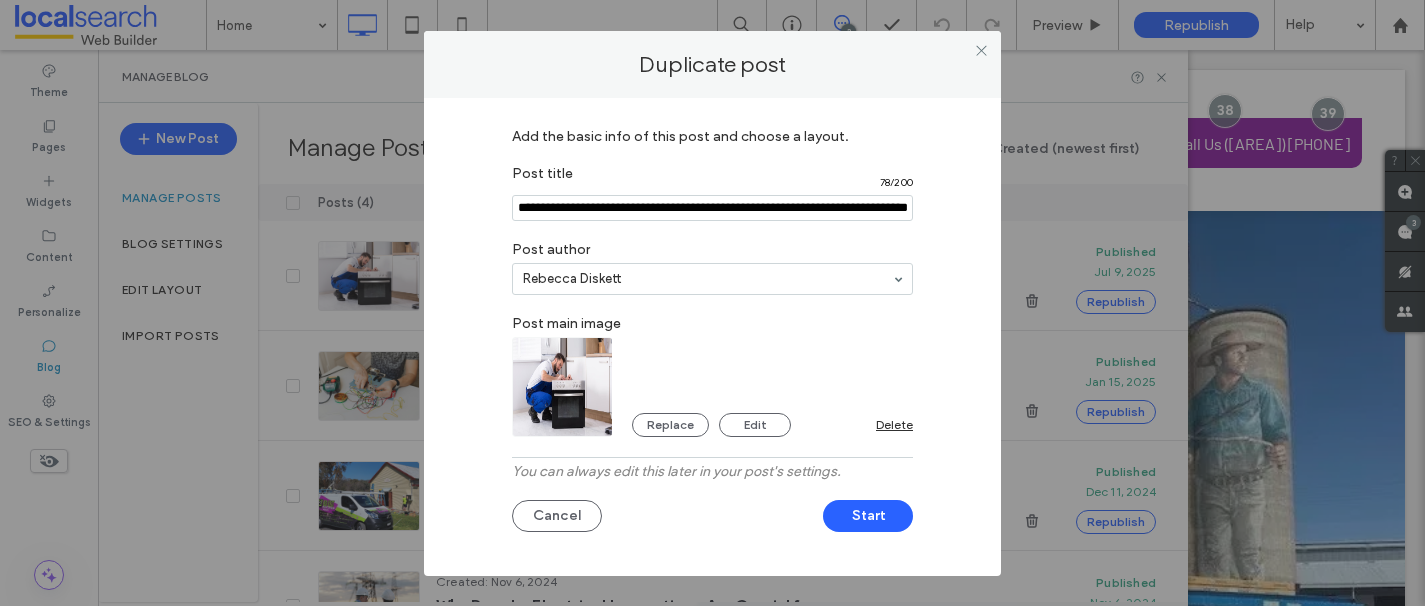 click at bounding box center [712, 208] 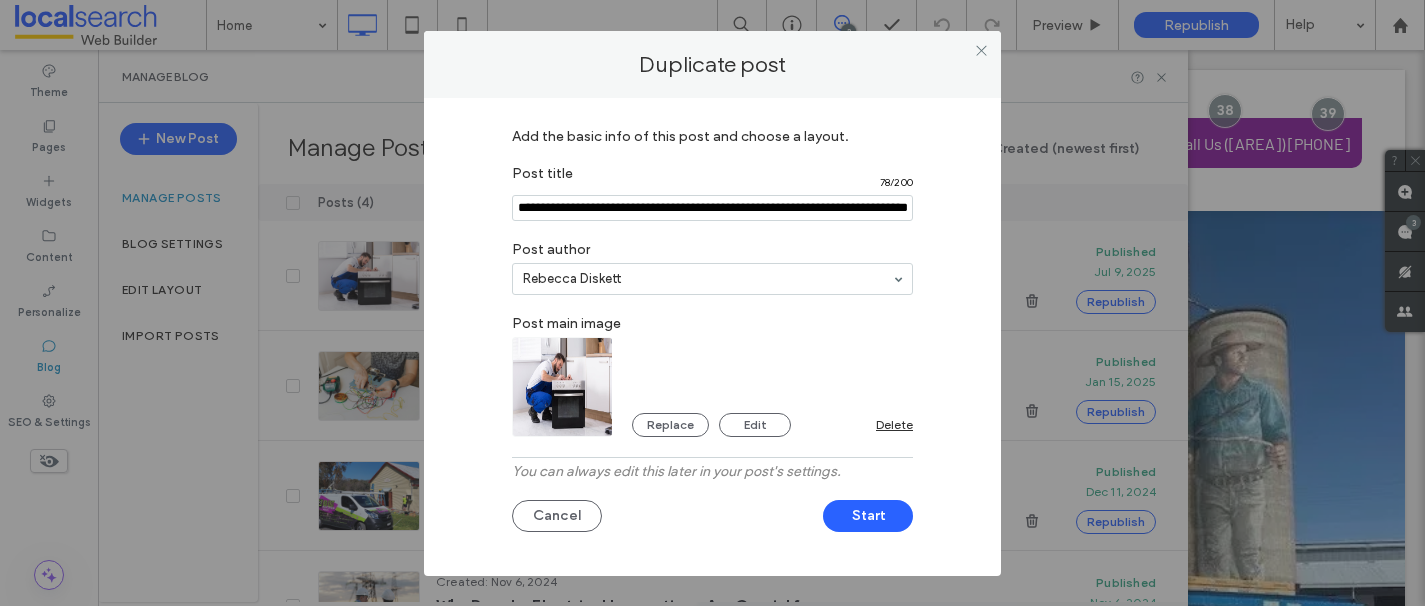 click at bounding box center (712, 208) 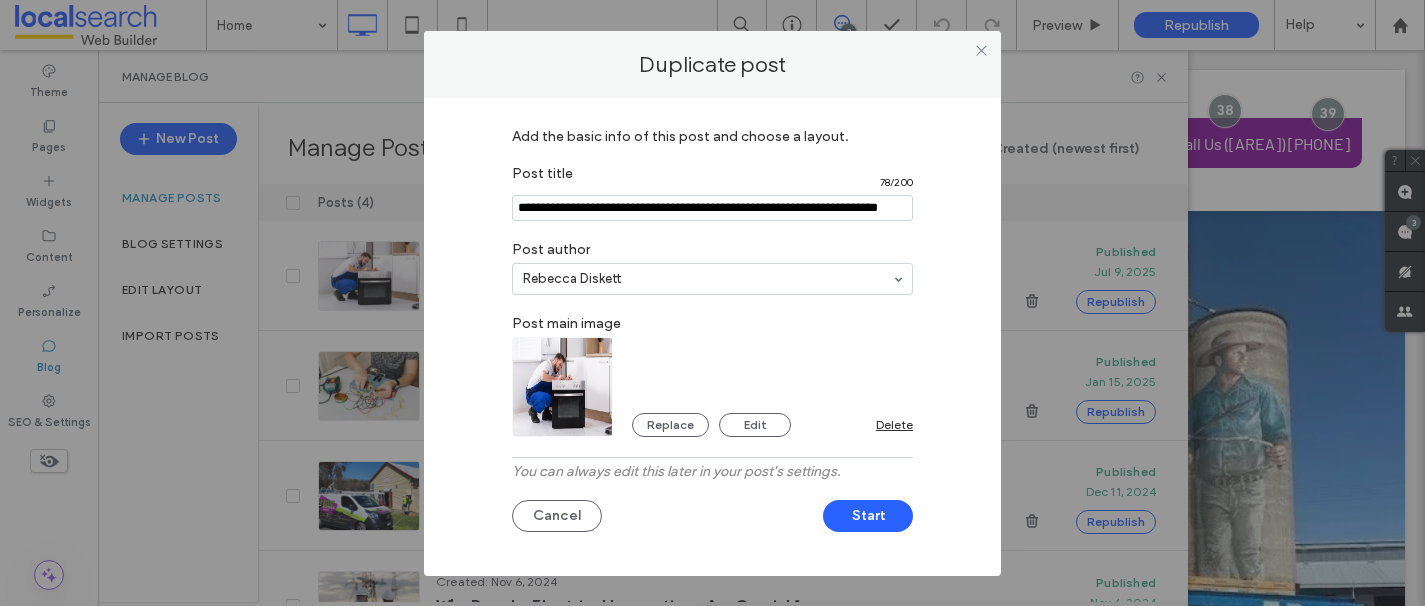 scroll, scrollTop: 0, scrollLeft: 58, axis: horizontal 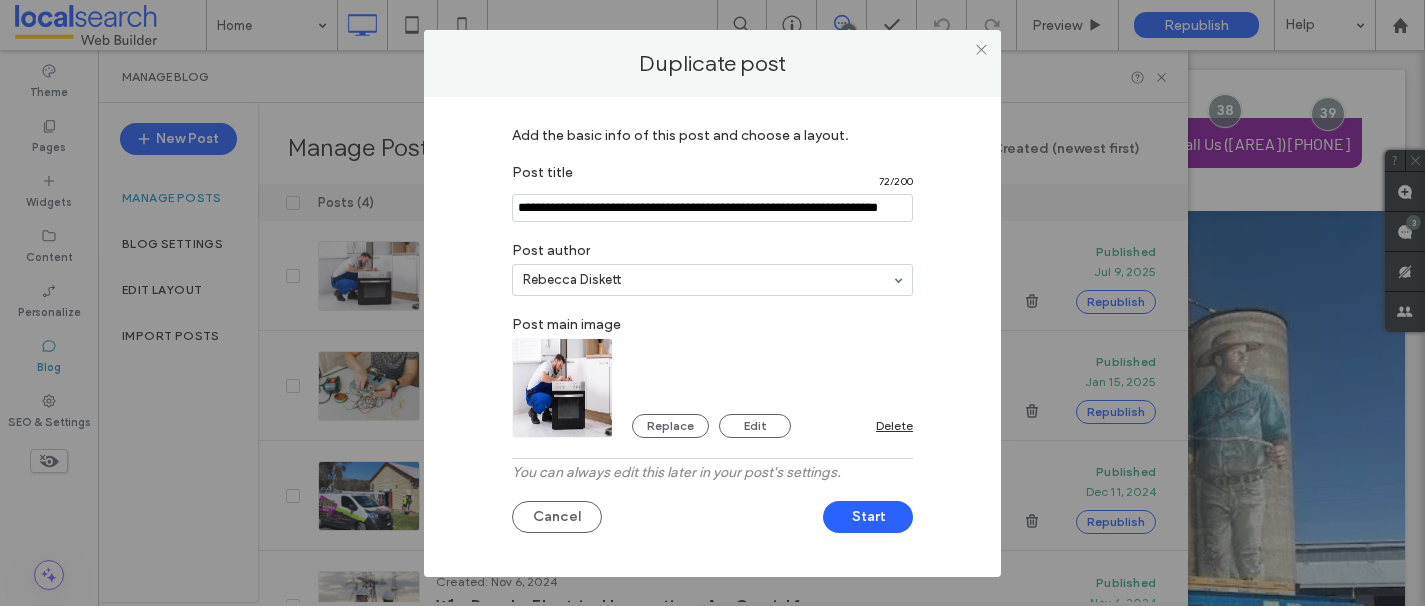 type on "**********" 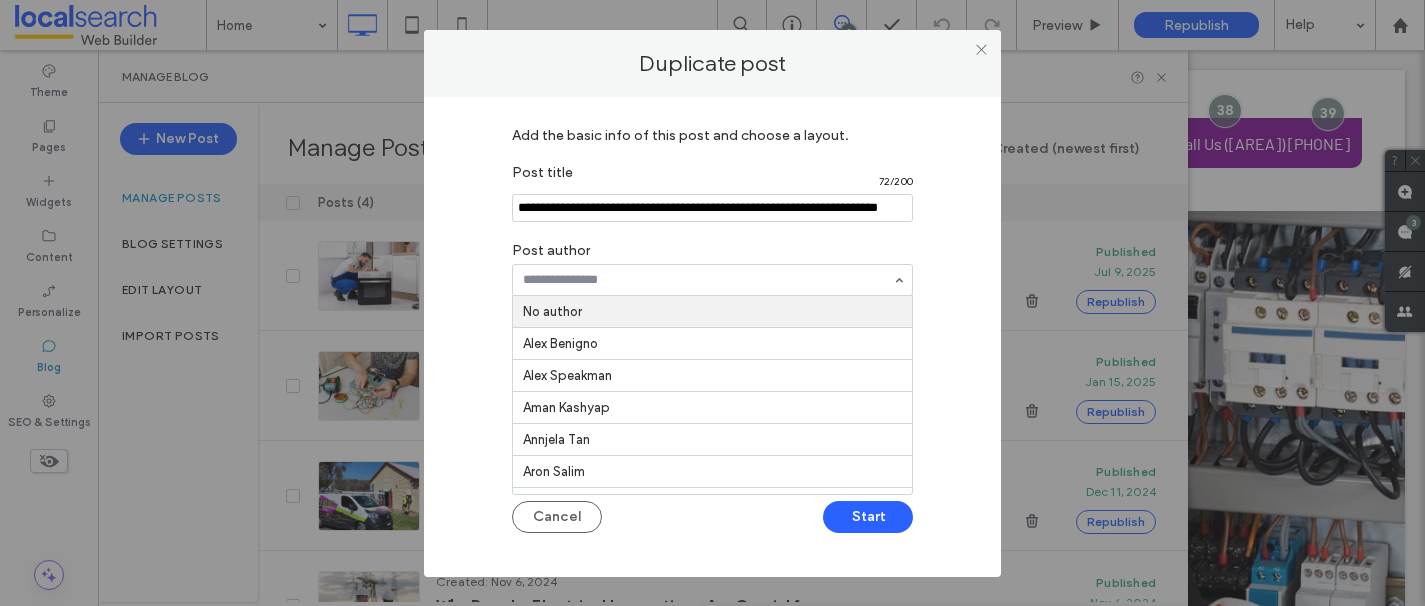 click at bounding box center (707, 280) 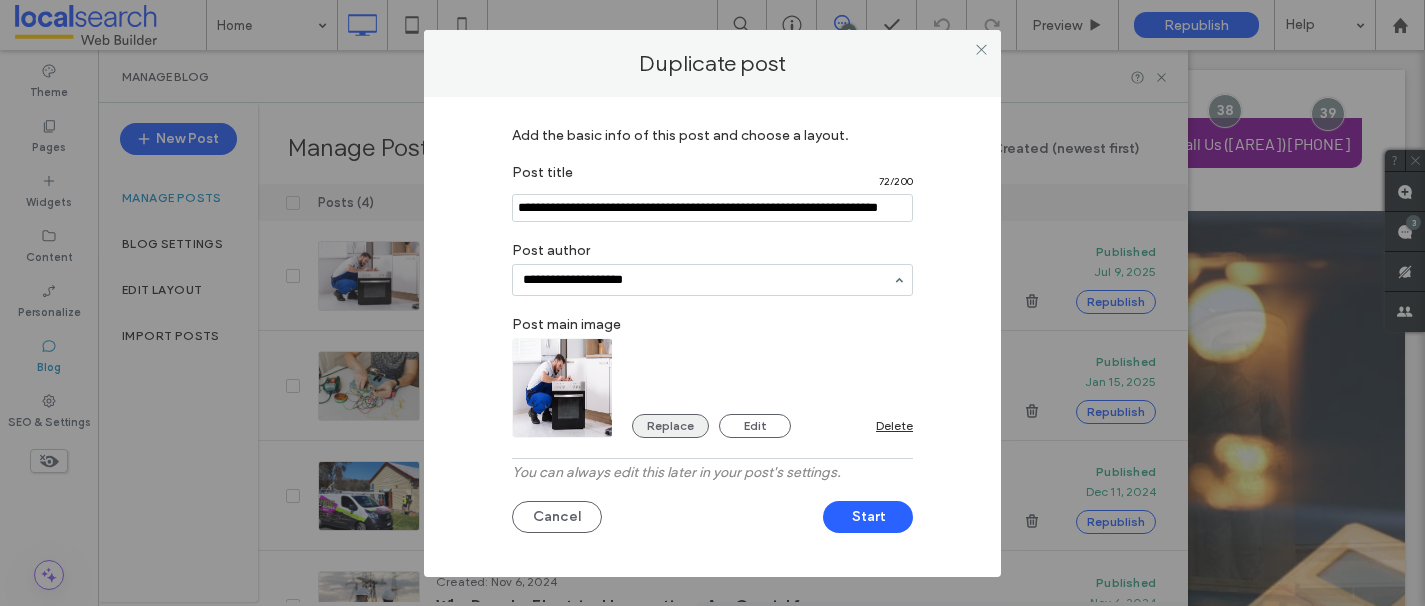 type on "**********" 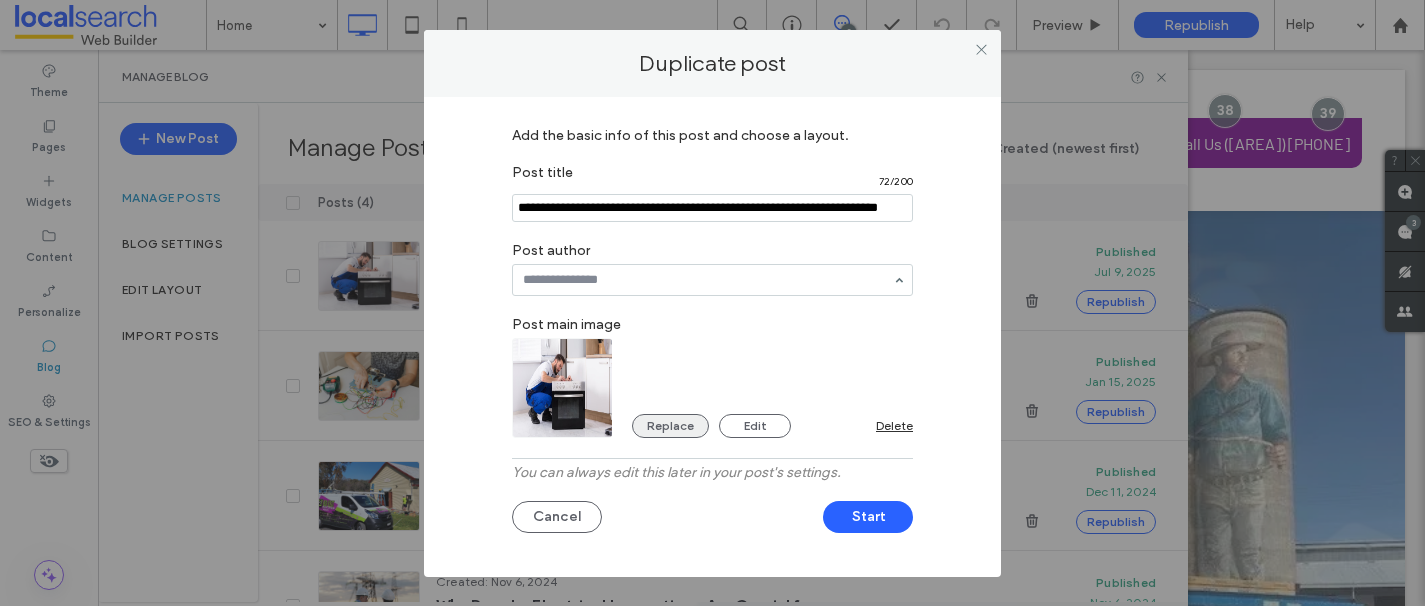 click on "Replace" at bounding box center (670, 426) 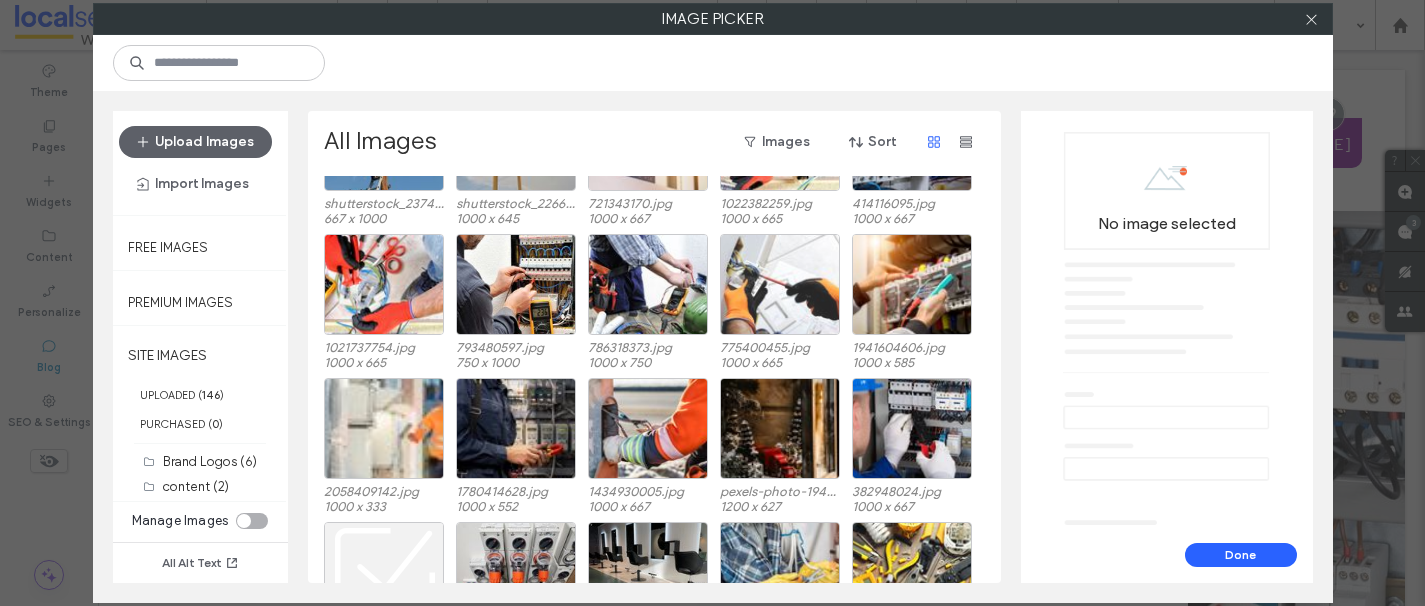 scroll, scrollTop: 847, scrollLeft: 0, axis: vertical 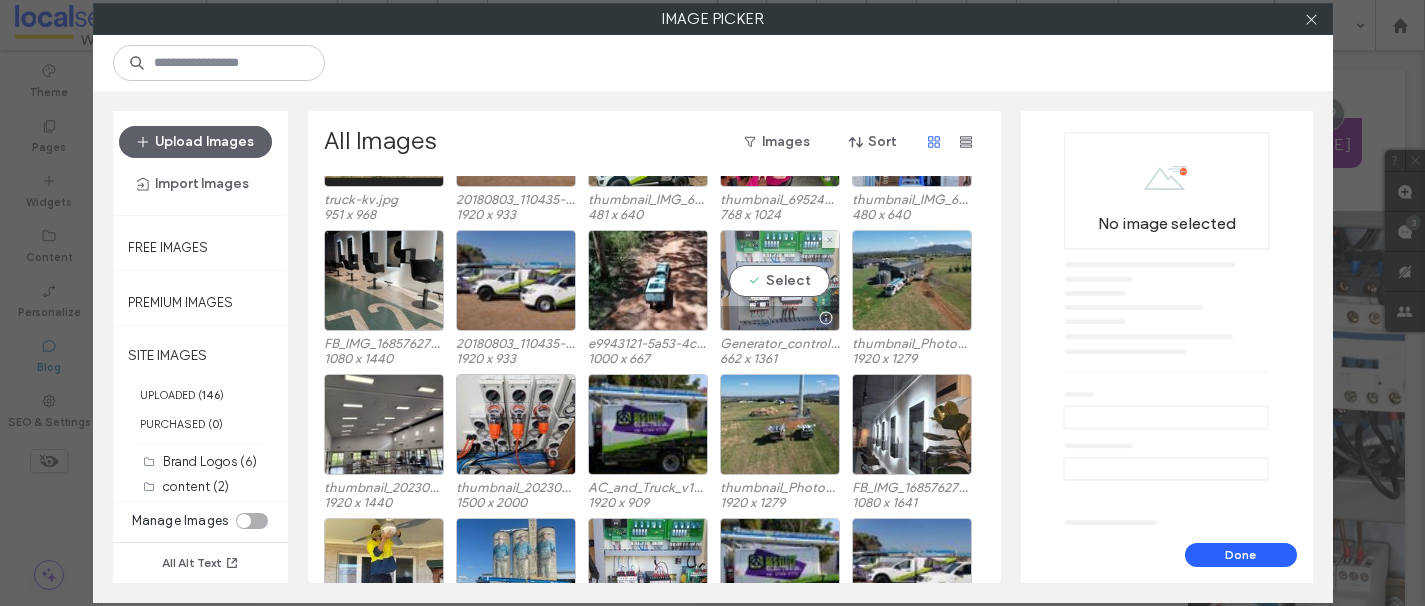 click on "Select" at bounding box center [780, 280] 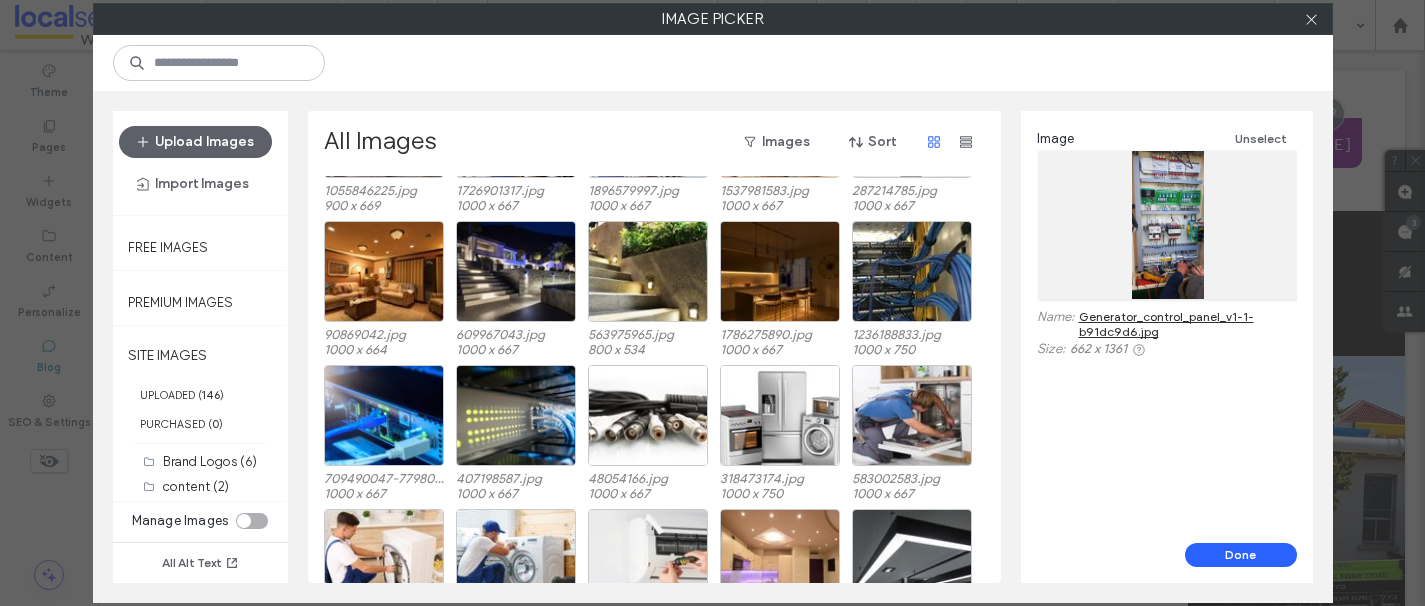 scroll, scrollTop: 2740, scrollLeft: 0, axis: vertical 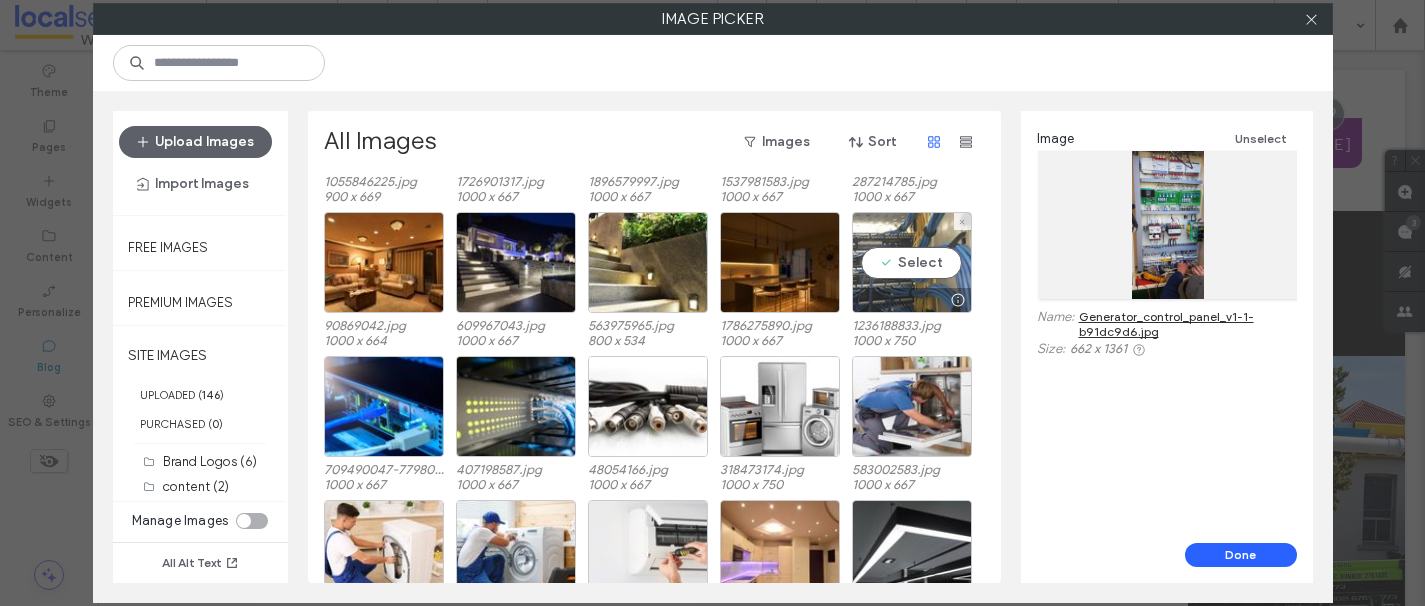 click on "Select" at bounding box center [912, 262] 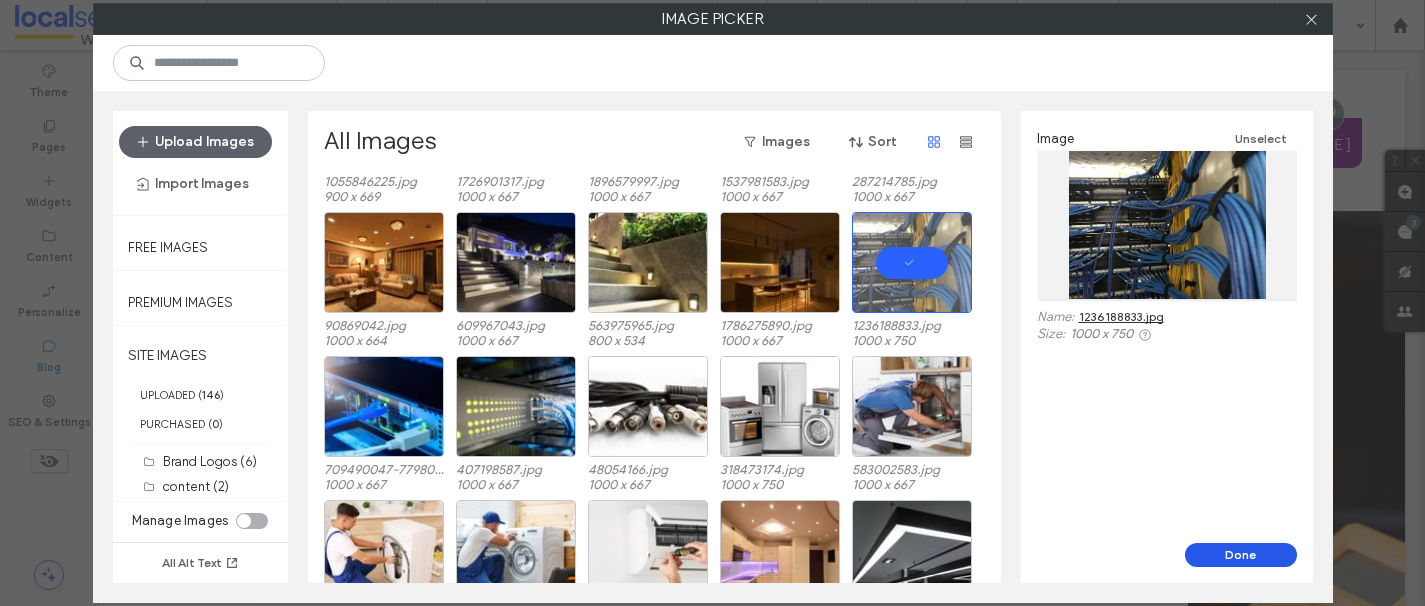 click on "Done" at bounding box center (1241, 555) 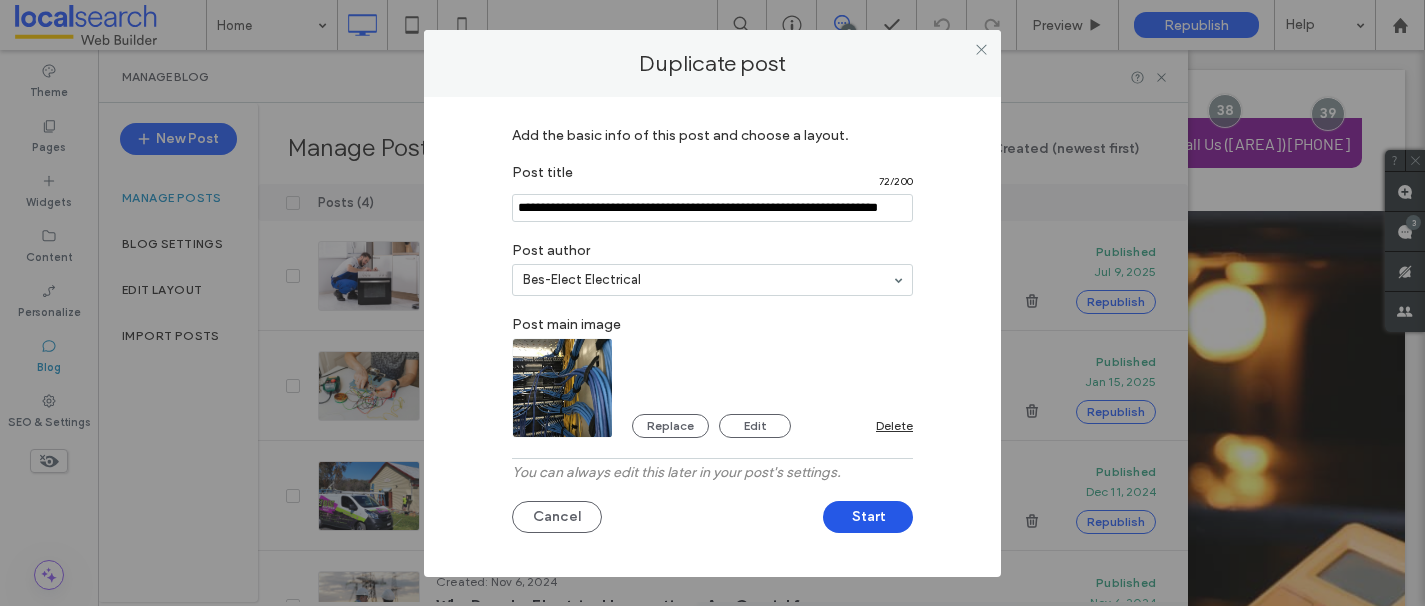 click on "Start" at bounding box center (868, 517) 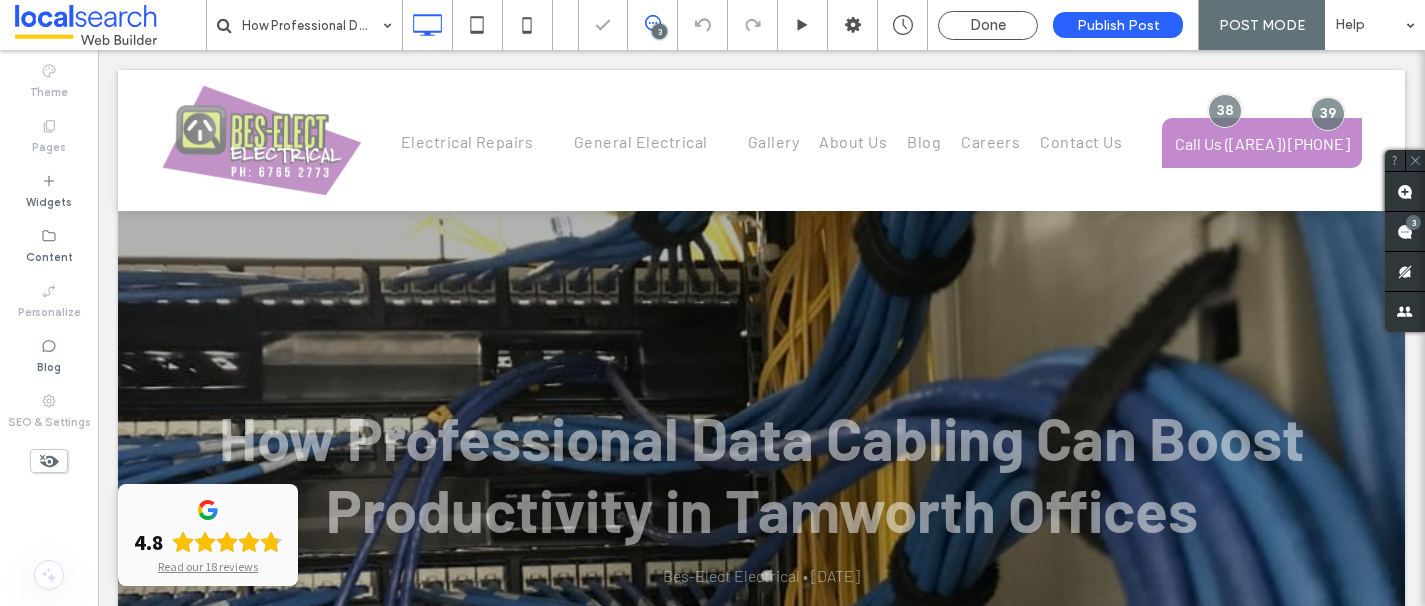 scroll, scrollTop: 0, scrollLeft: 0, axis: both 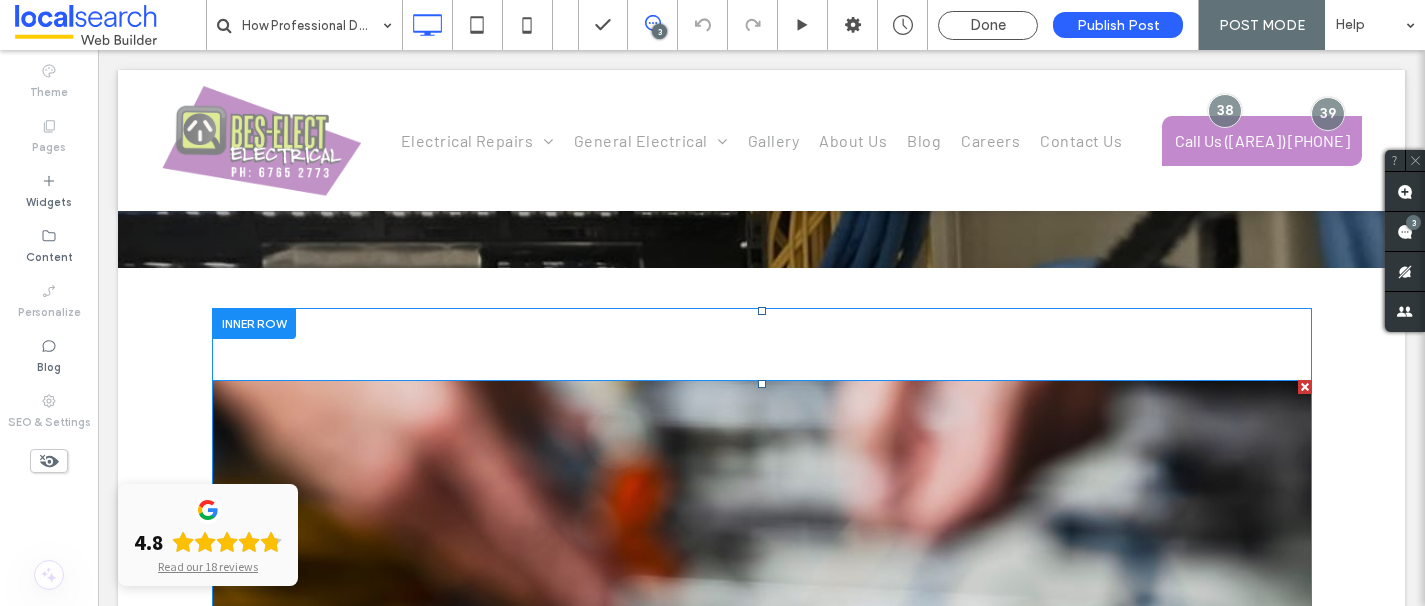 click at bounding box center (1305, 387) 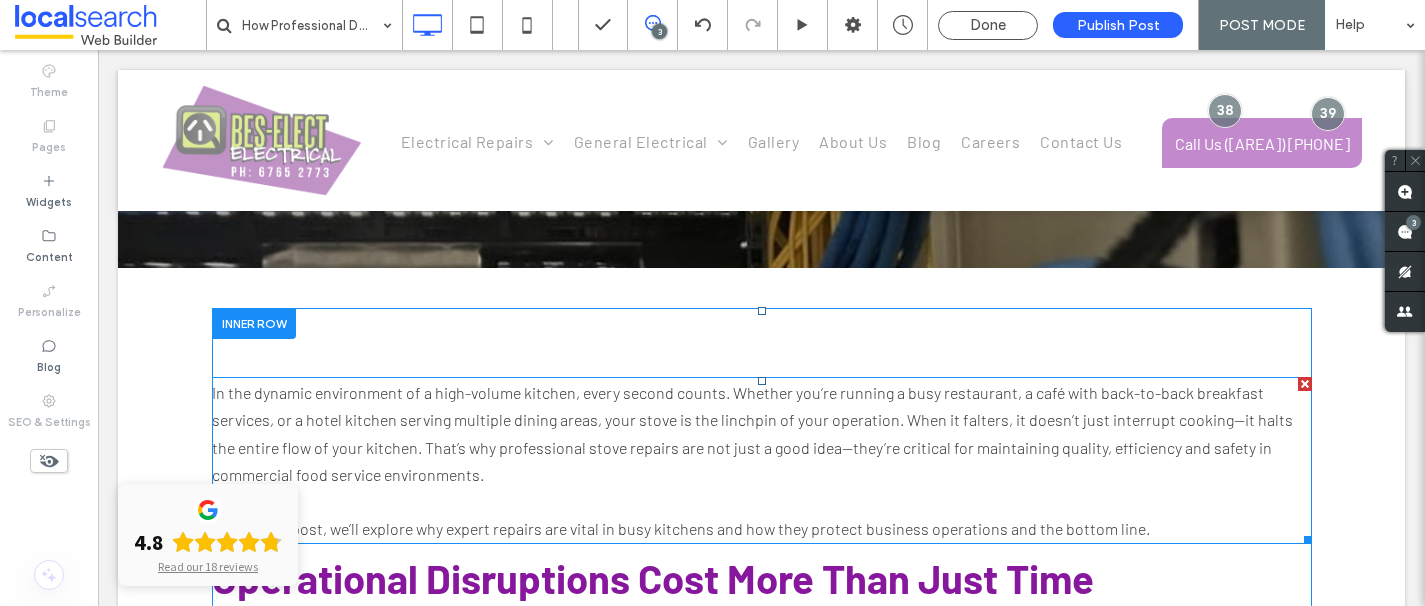 click on "In the dynamic environment of a high-volume kitchen, every second counts. Whether you’re running a busy restaurant, a café with back-to-back breakfast services, or a hotel kitchen serving multiple dining areas, your stove is the linchpin of your operation. When it falters, it doesn’t just interrupt cooking—it halts the entire flow of your kitchen. That’s why professional stove repairs are not just a good idea—they’re critical for maintaining quality, efficiency and safety in commercial food service environments." at bounding box center [752, 433] 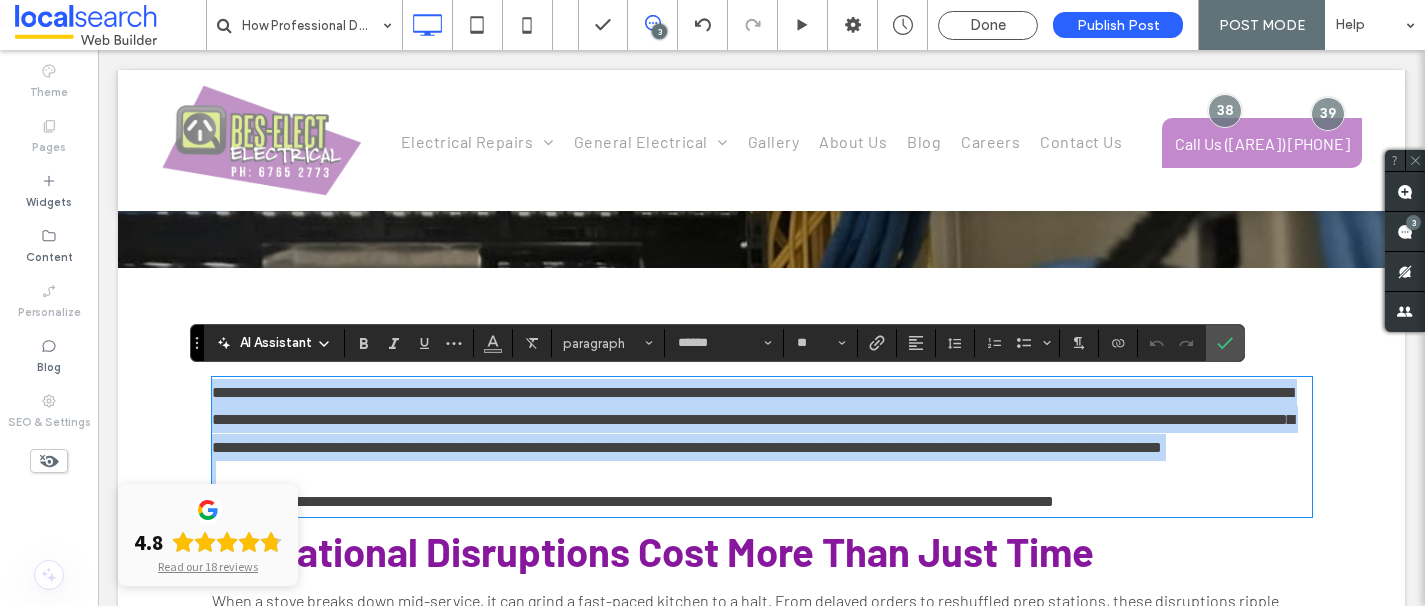 paste 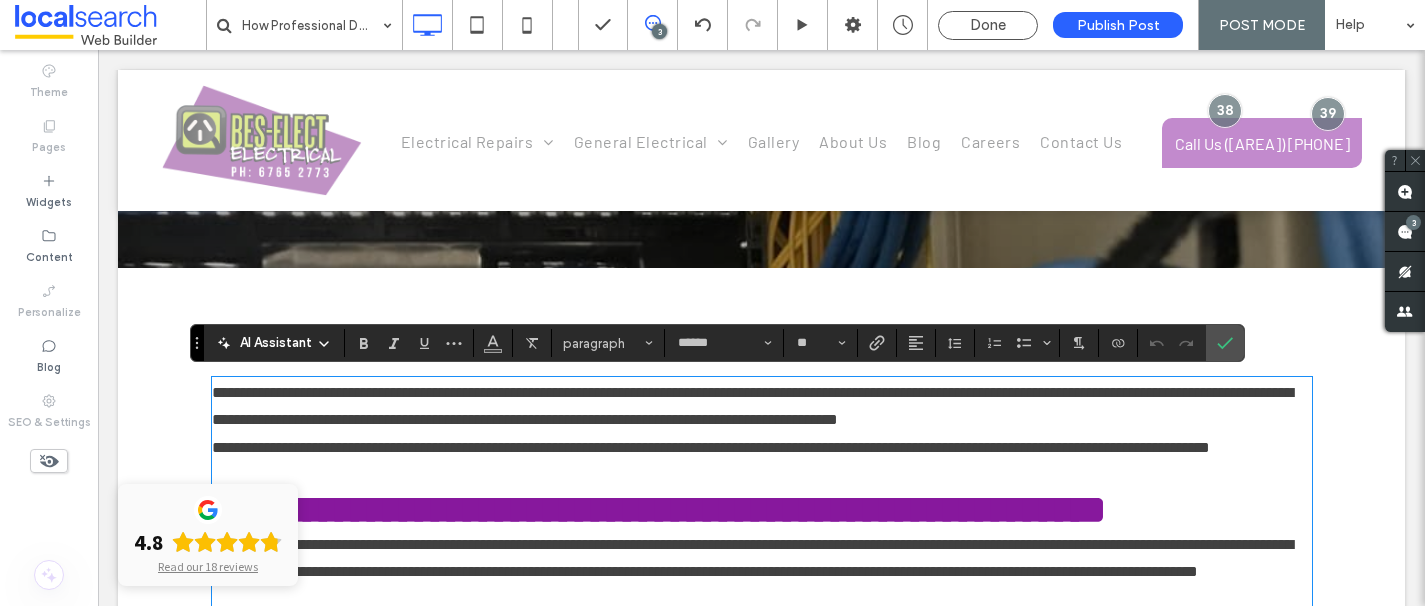 scroll, scrollTop: 3205, scrollLeft: 0, axis: vertical 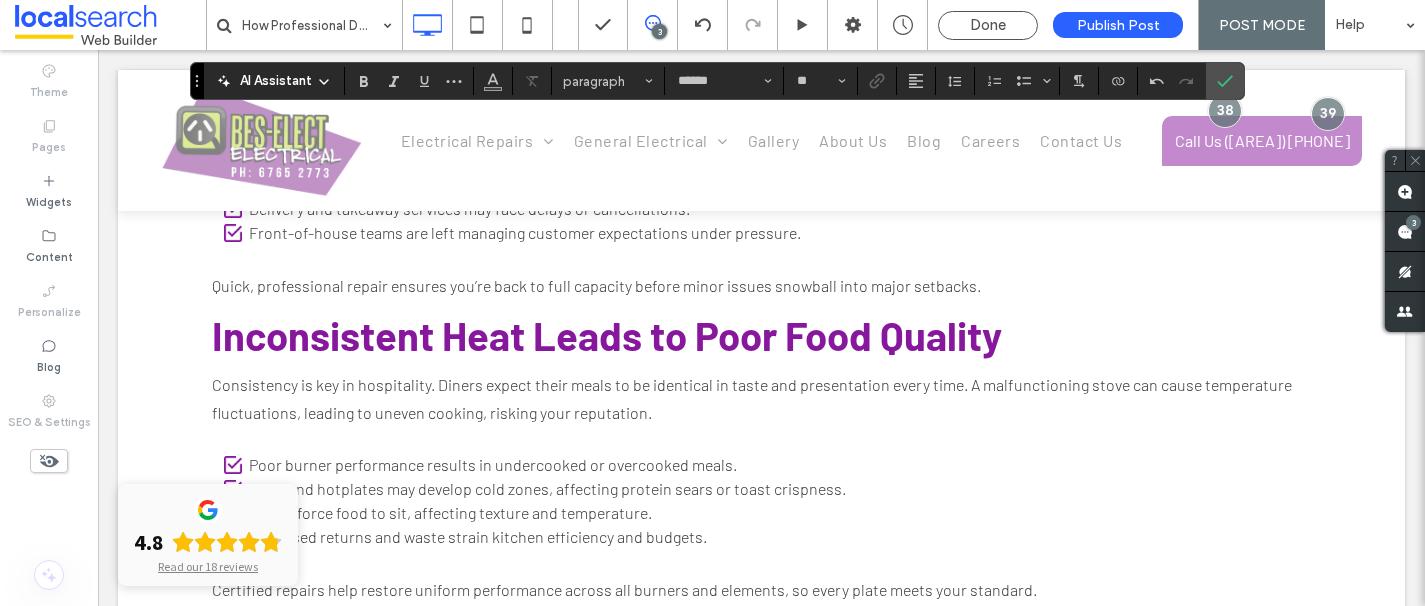 click on "**********" at bounding box center [762, 226] 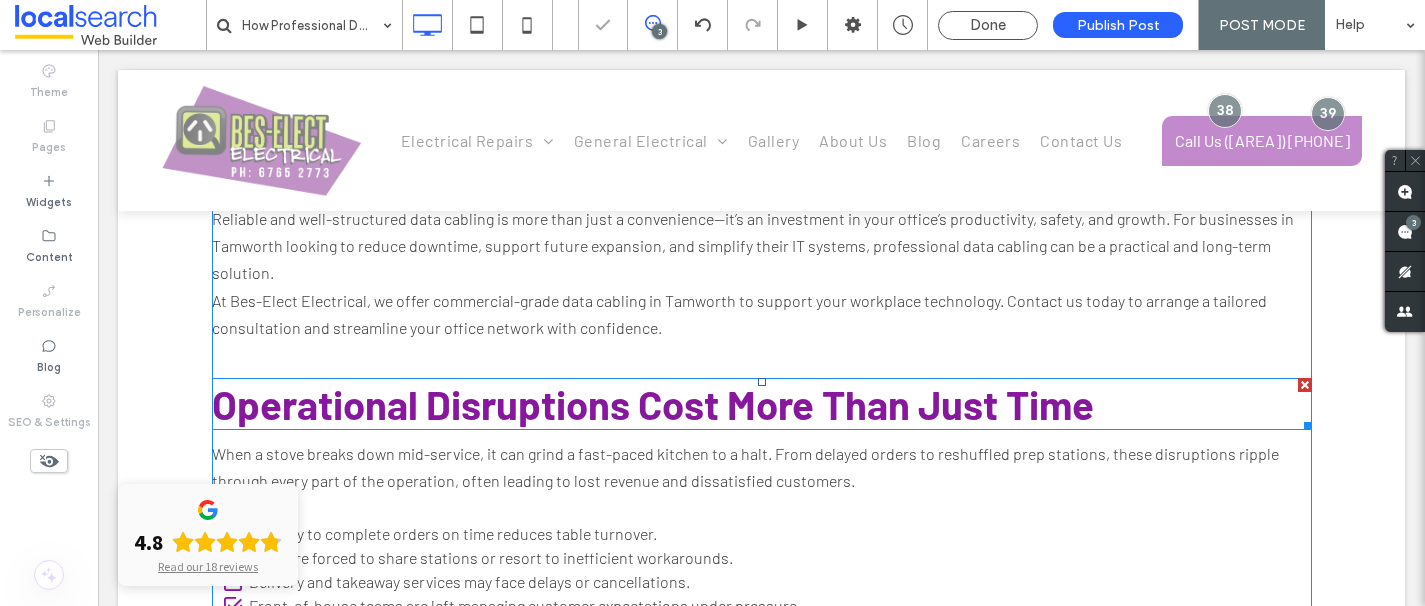 click at bounding box center (1305, 385) 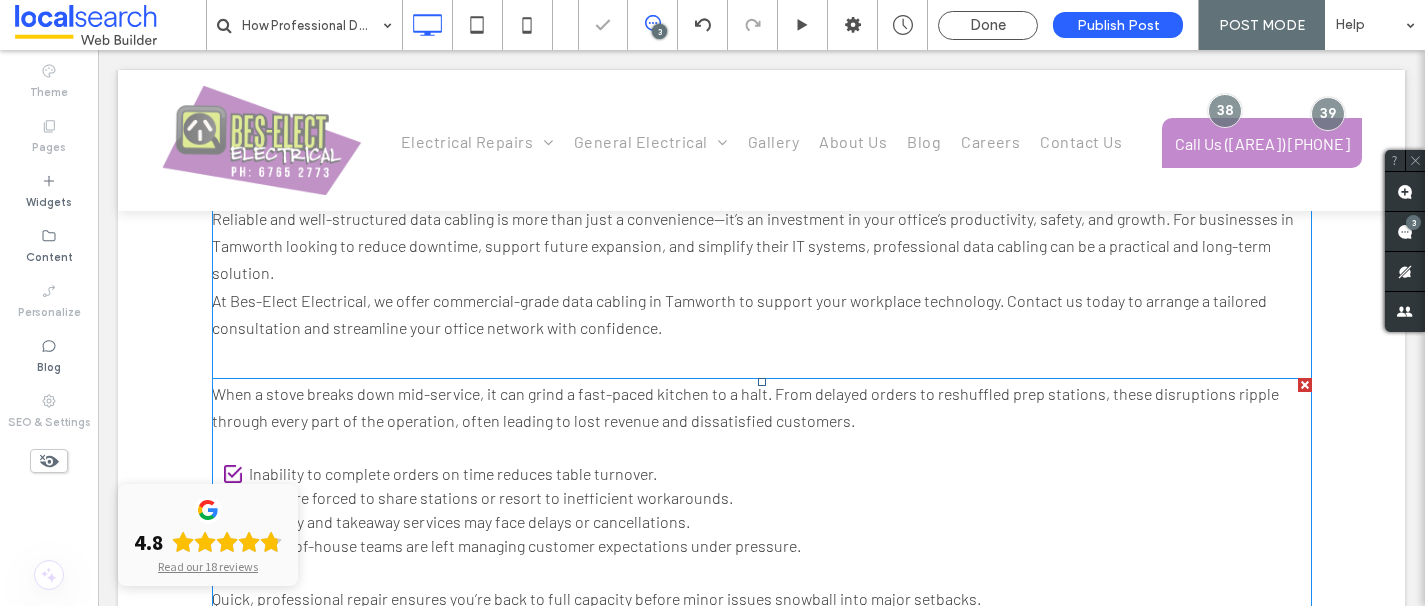 click at bounding box center [1305, 385] 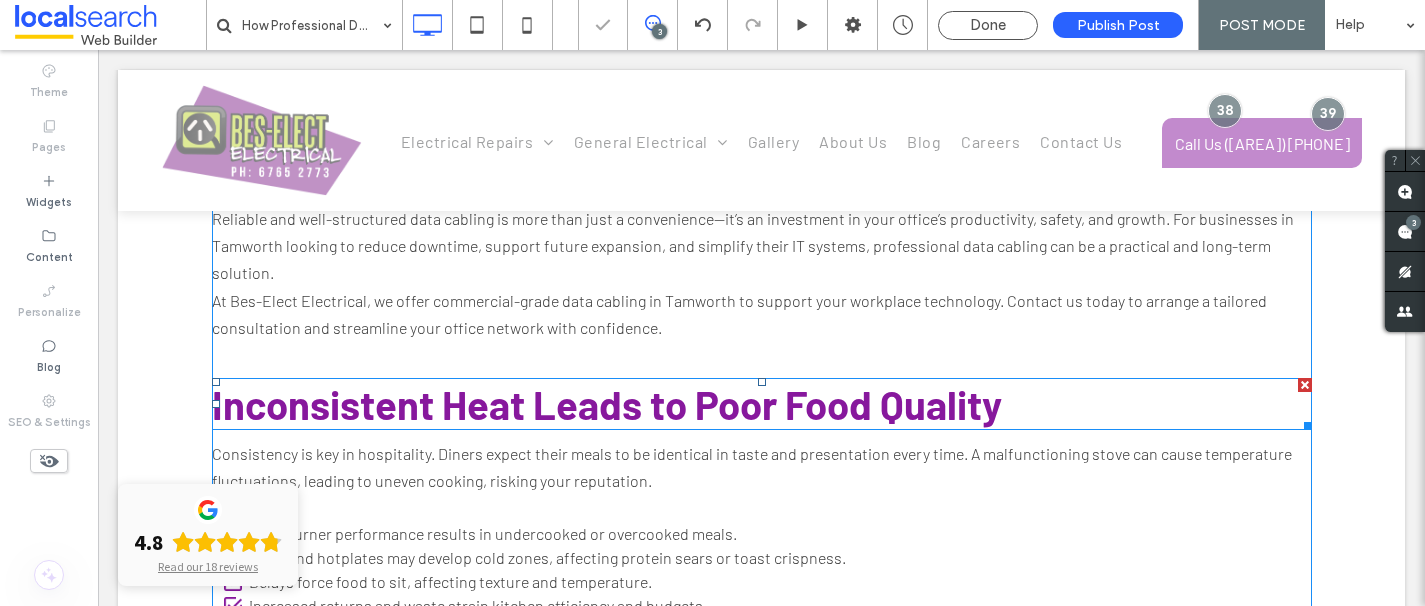 click at bounding box center (1305, 385) 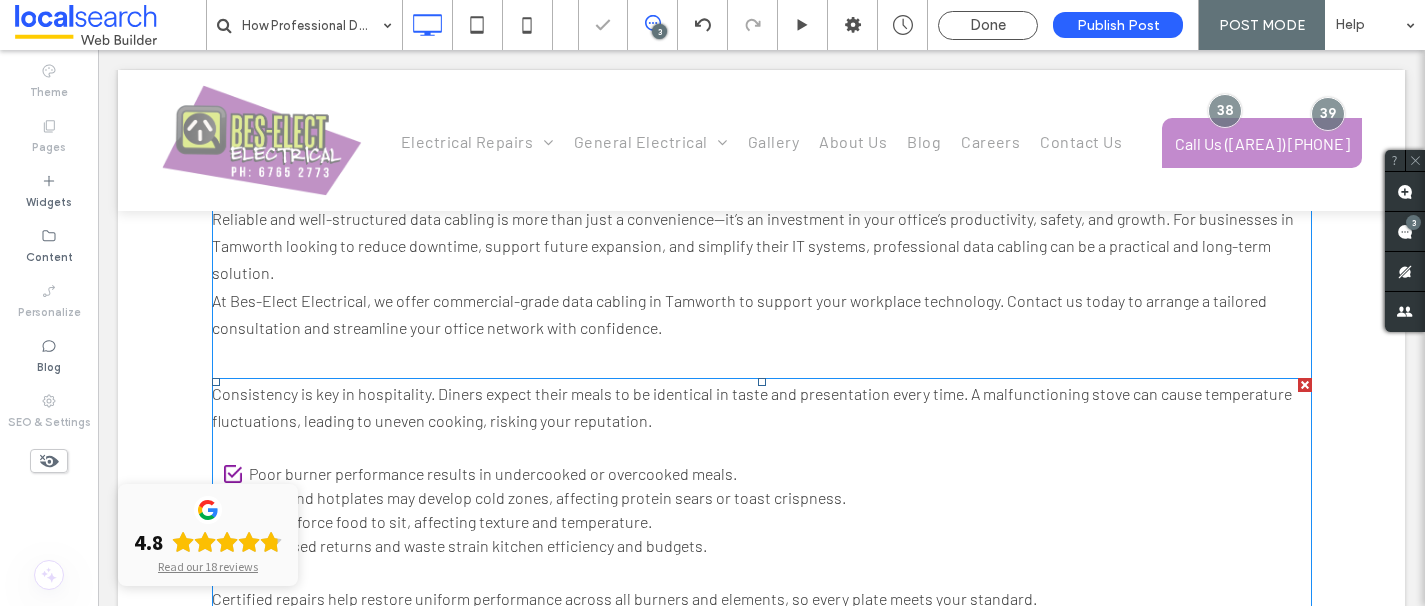click at bounding box center (1305, 385) 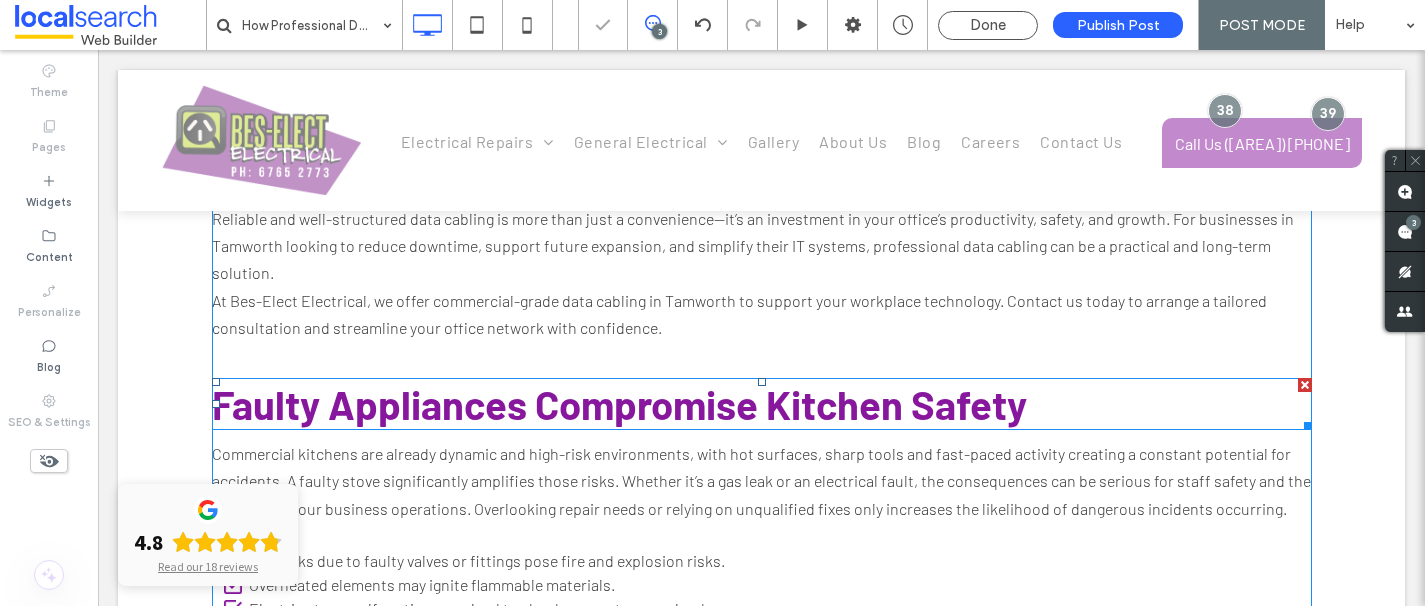 click at bounding box center [1305, 385] 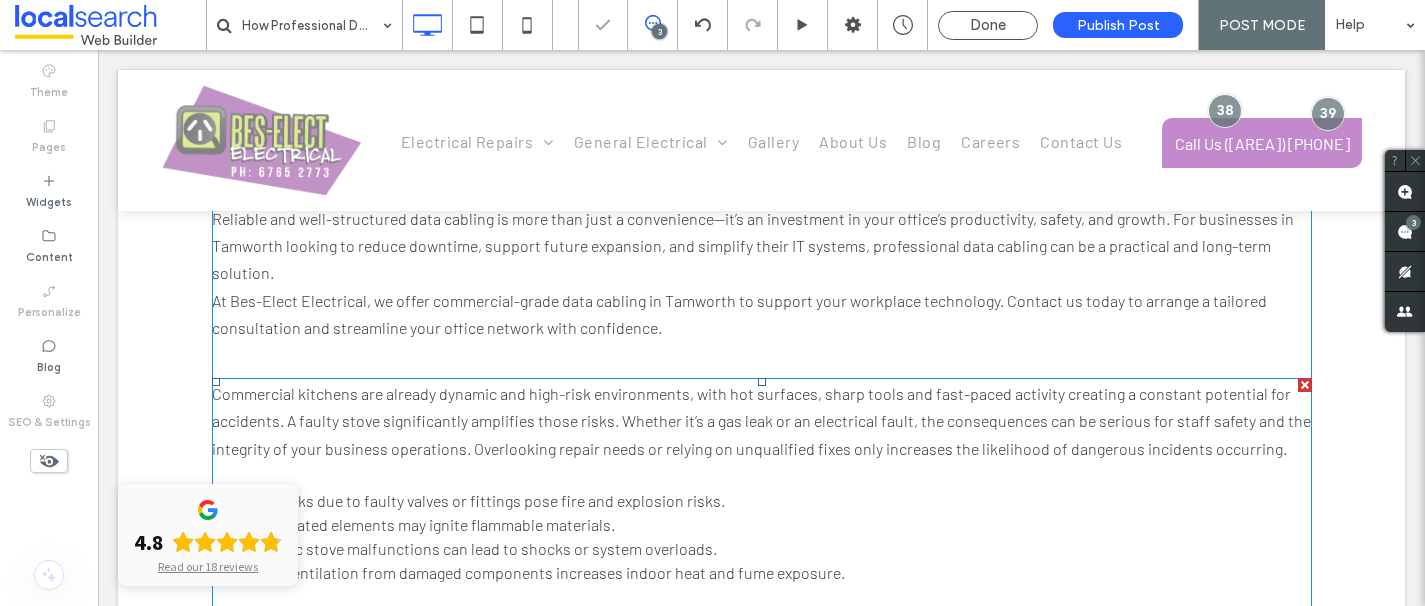 click at bounding box center (1305, 385) 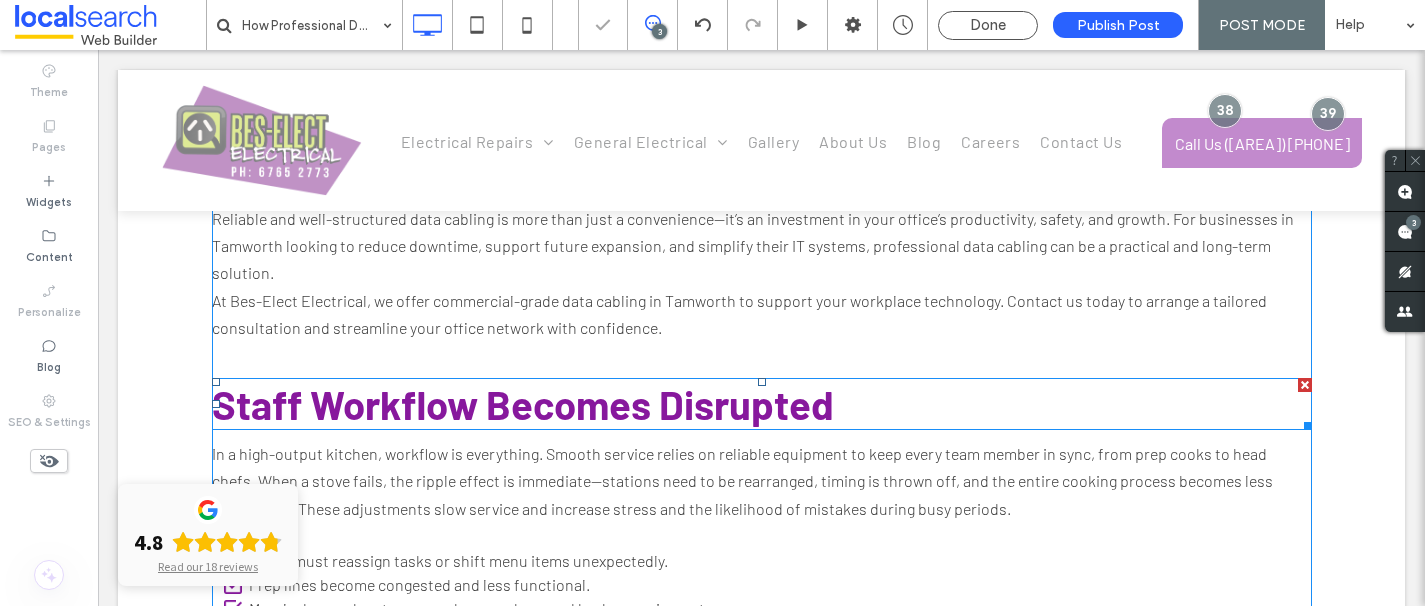 click at bounding box center (1305, 385) 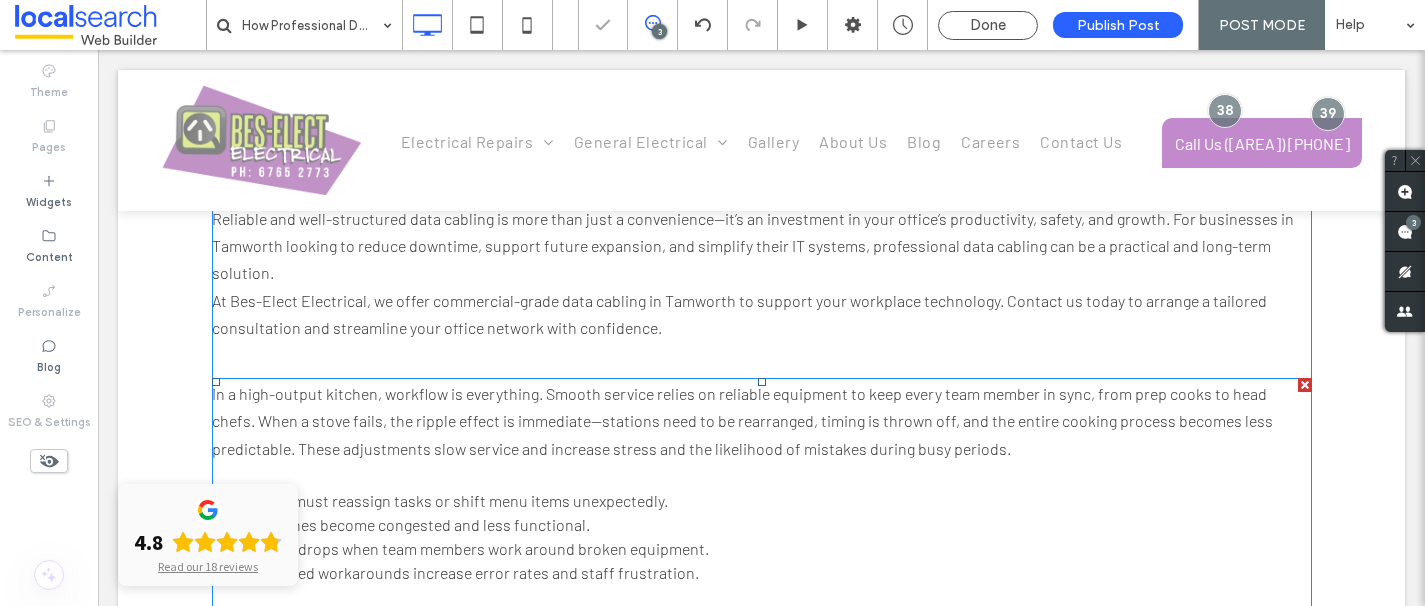 click at bounding box center [1305, 385] 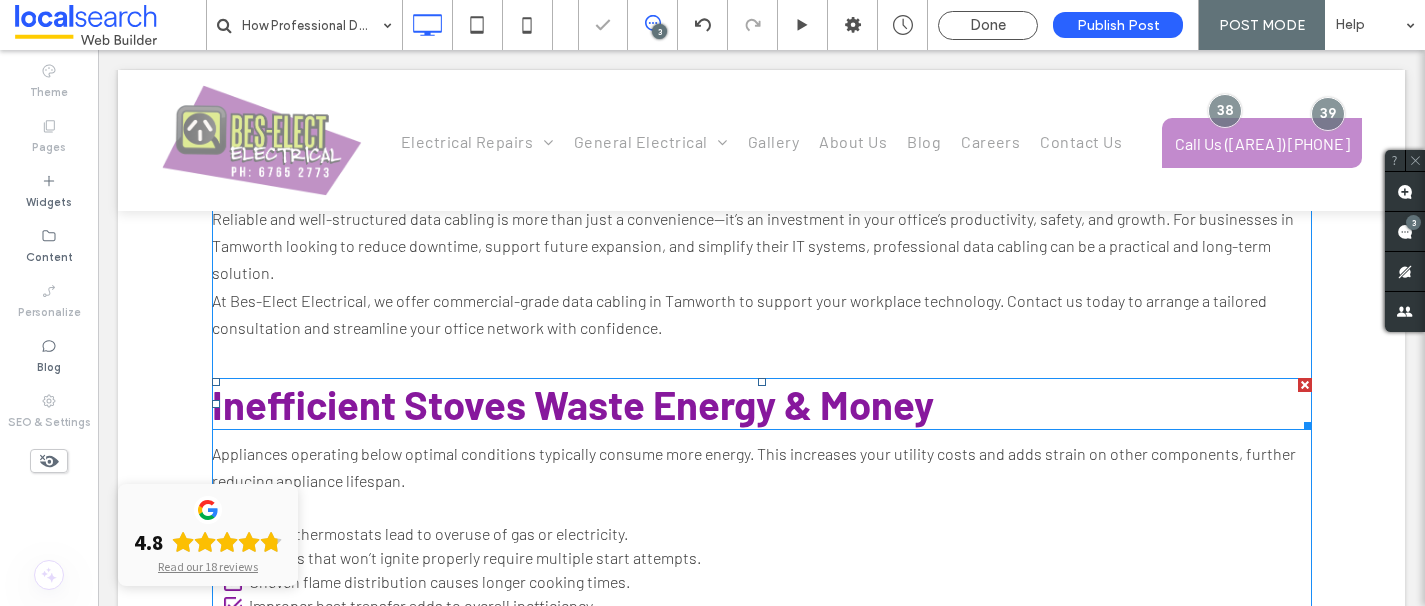 click at bounding box center (1305, 385) 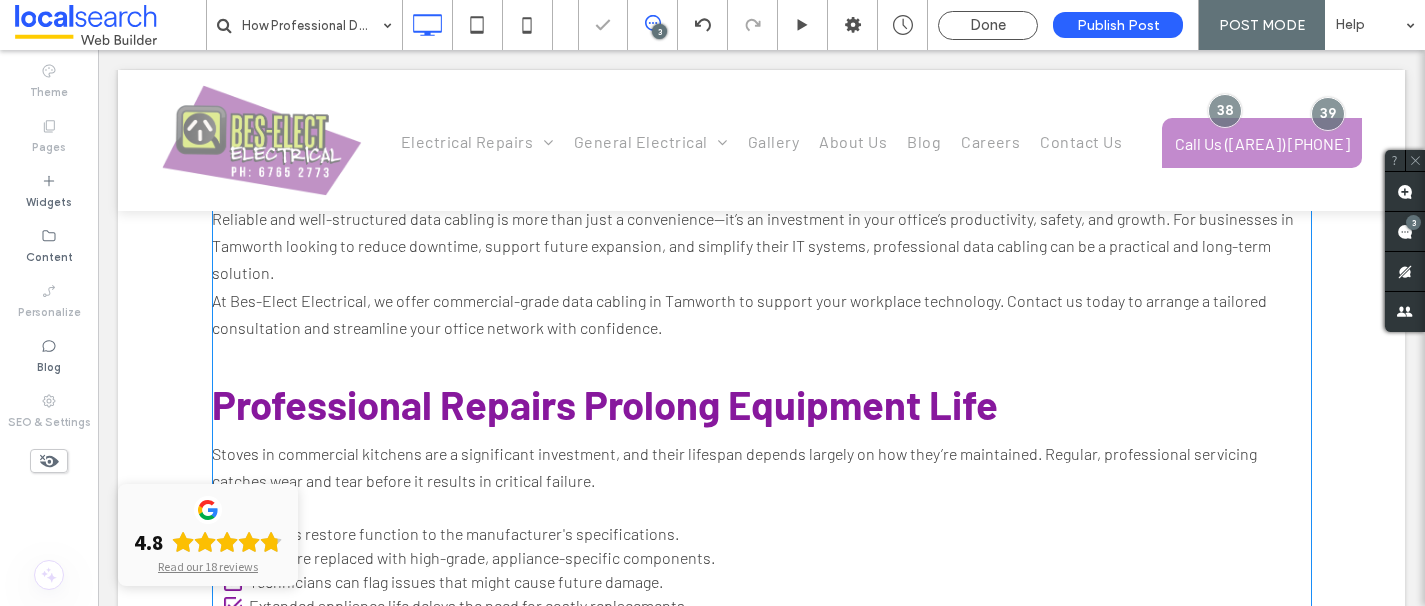 click at bounding box center (712, 303) 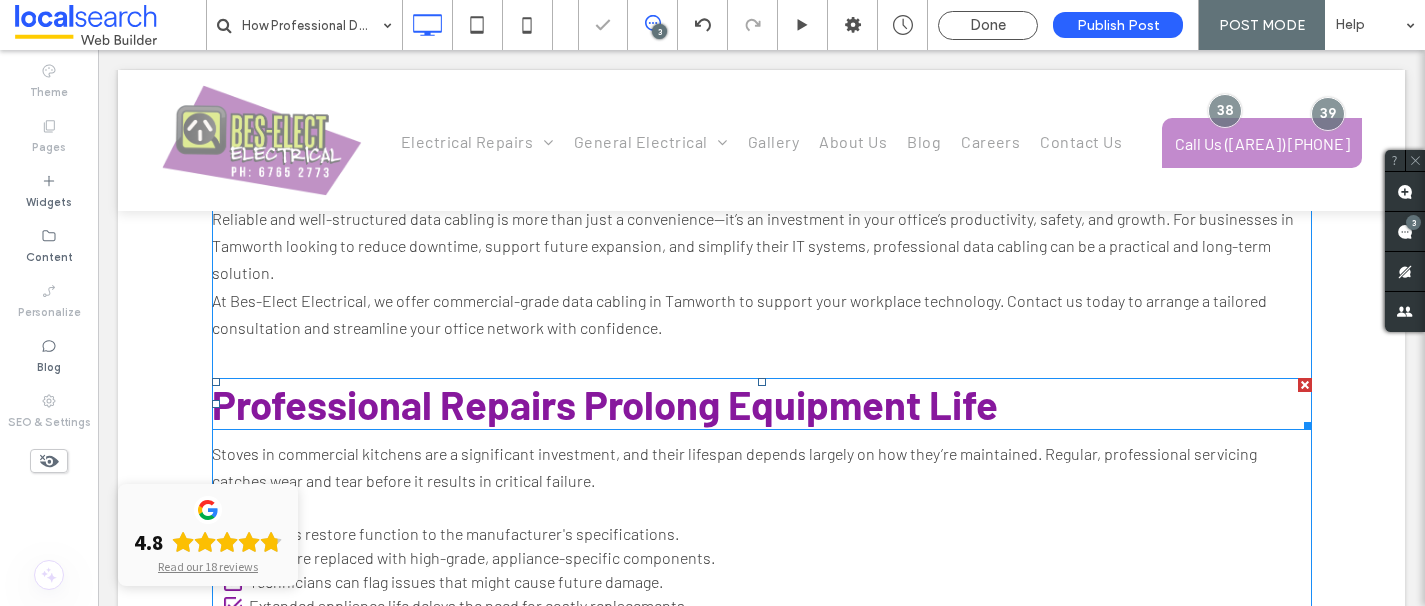 click at bounding box center [1305, 385] 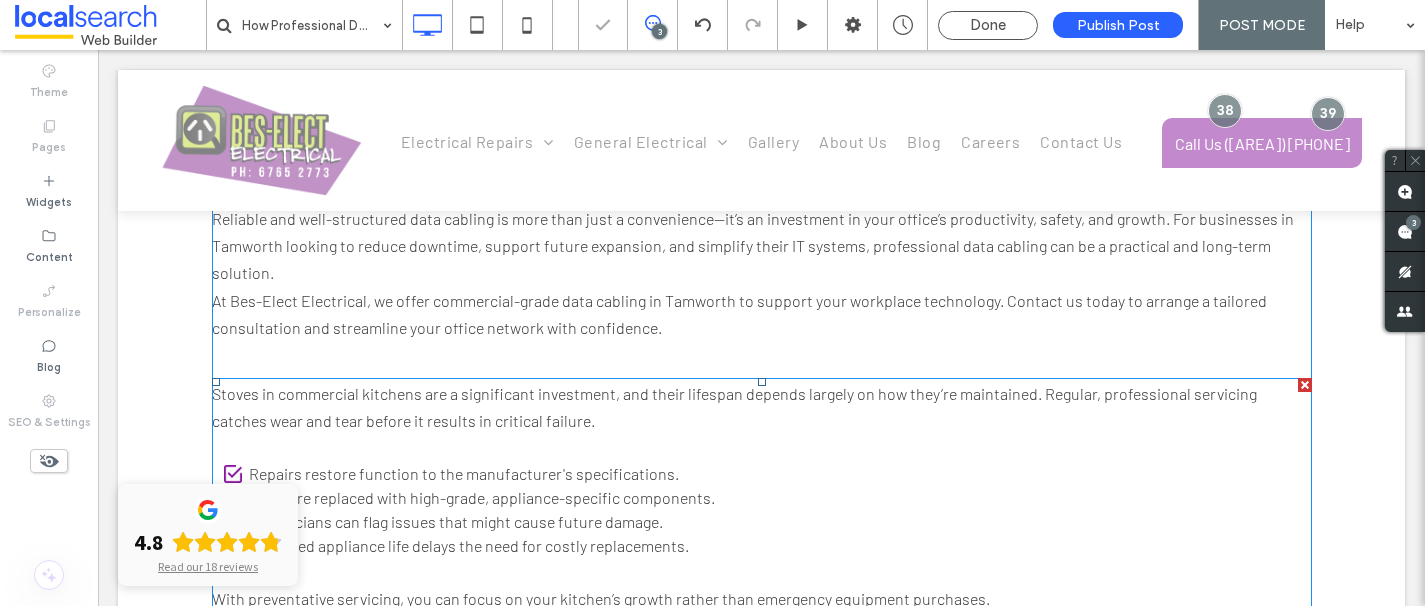 click at bounding box center [1305, 385] 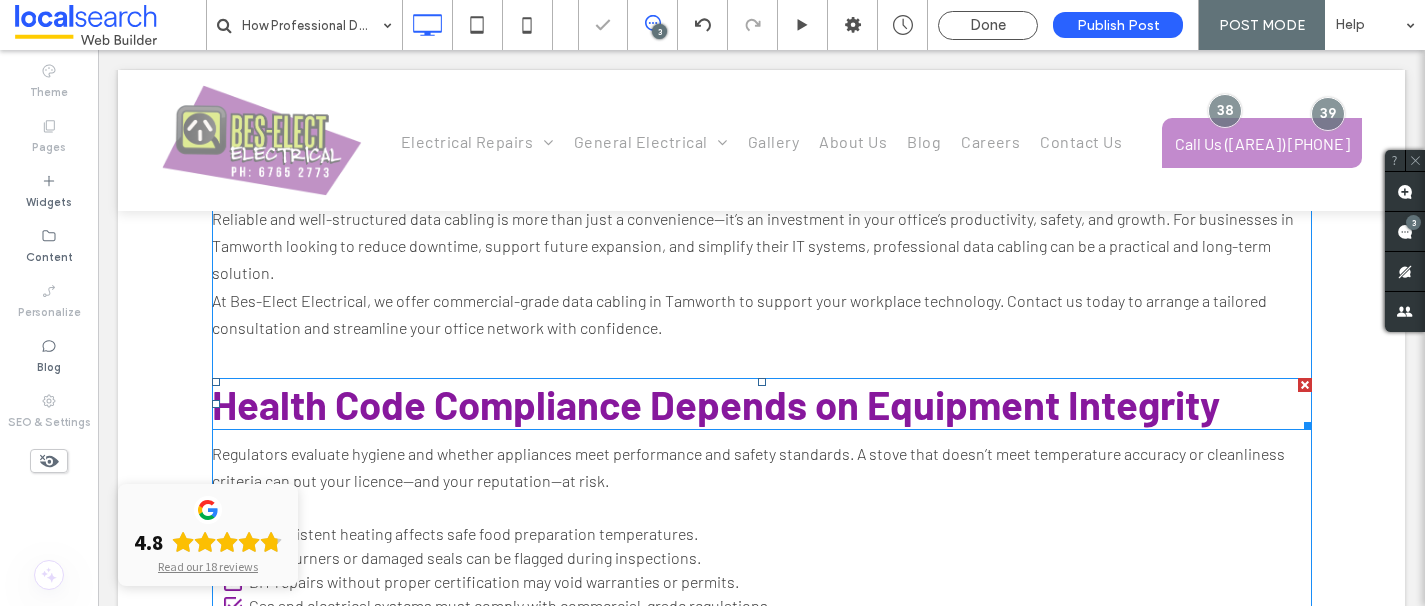 click at bounding box center (1305, 385) 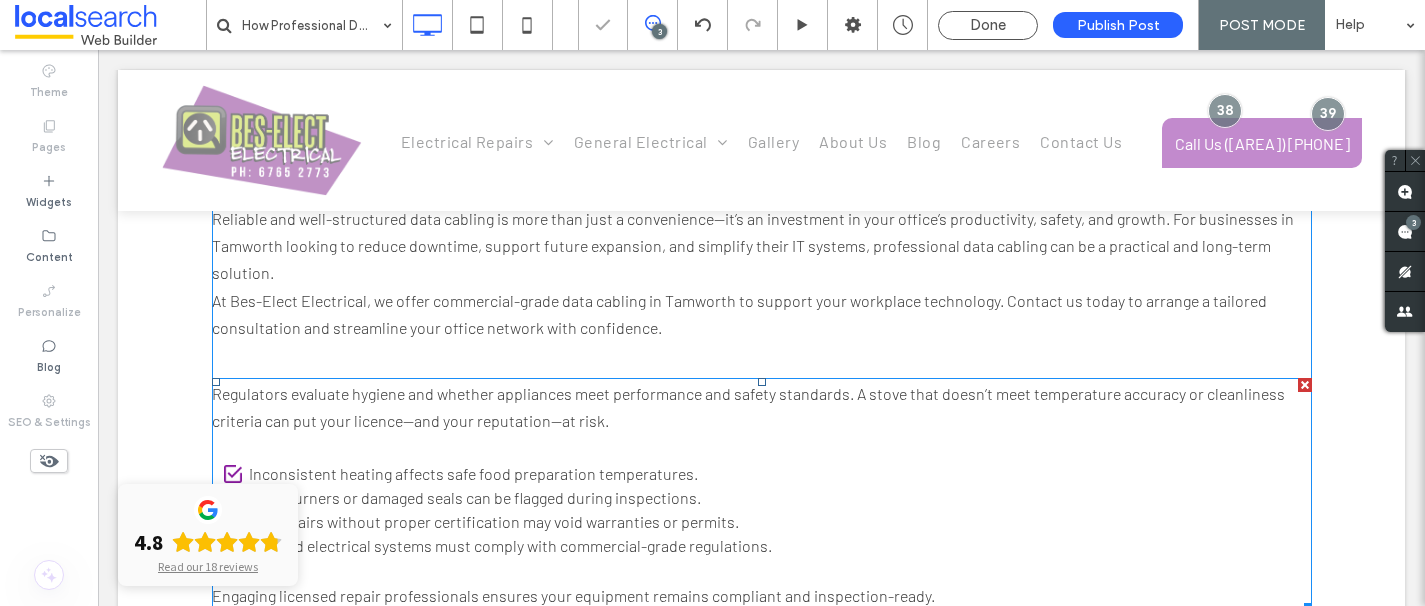 click at bounding box center (1305, 385) 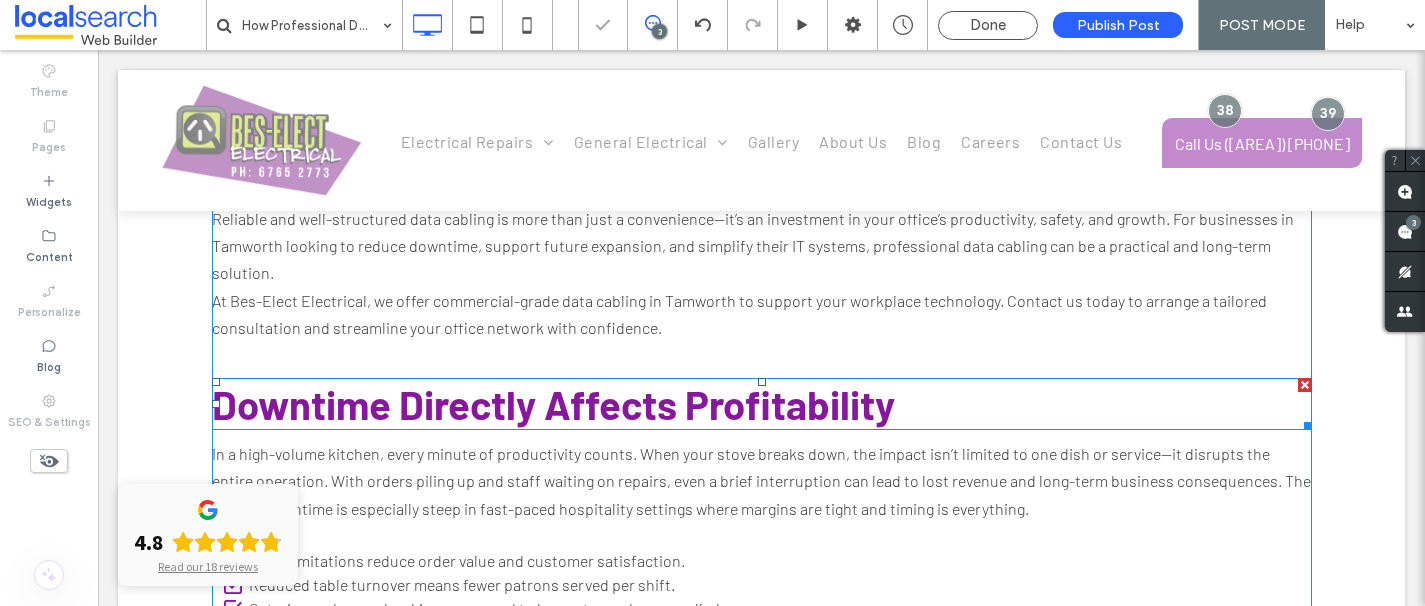 click at bounding box center (1305, 385) 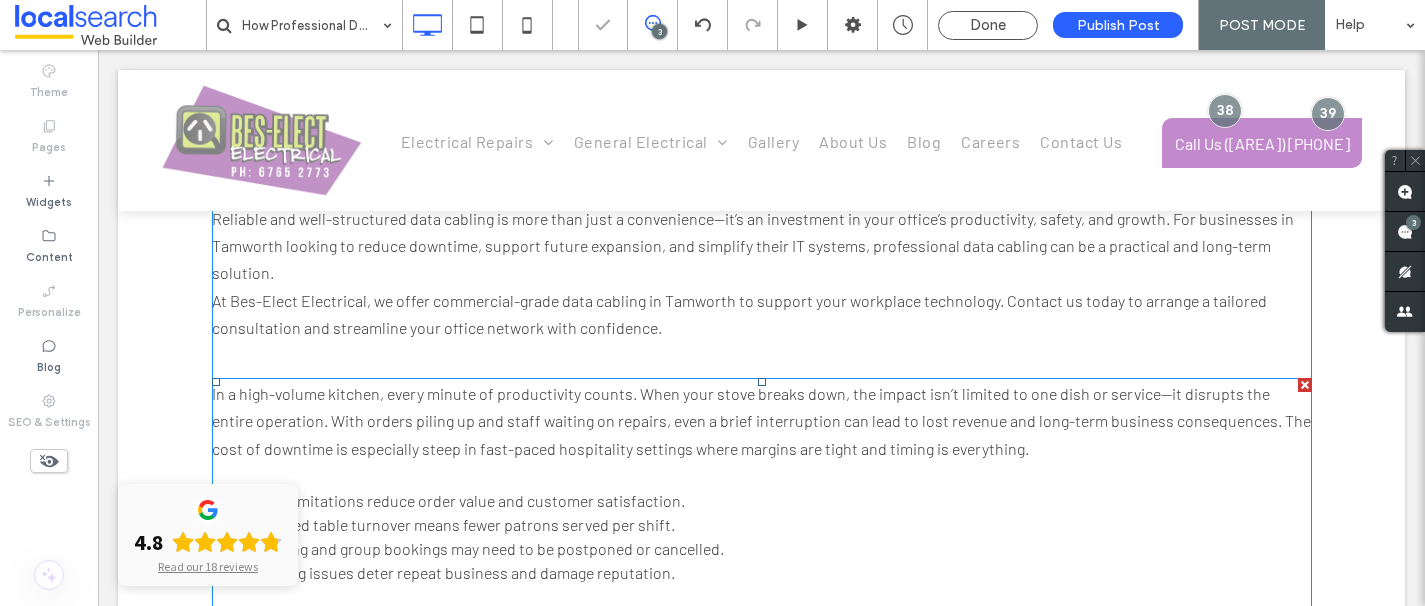click at bounding box center [1305, 385] 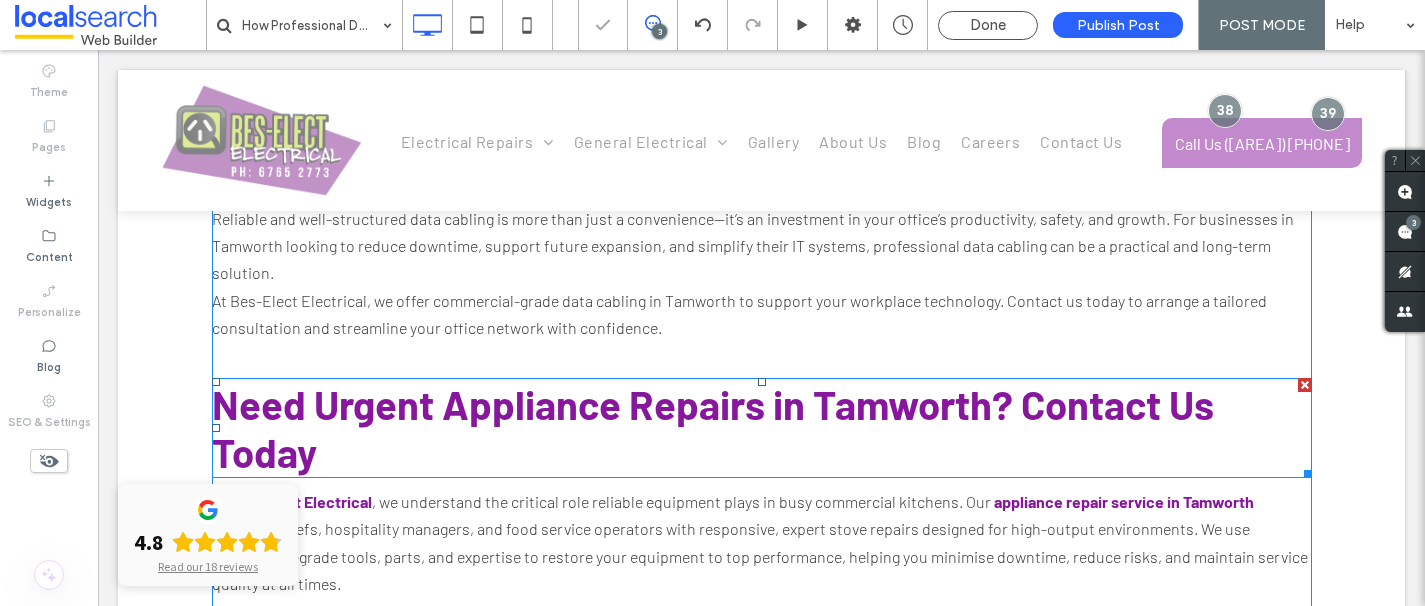 click at bounding box center (1305, 385) 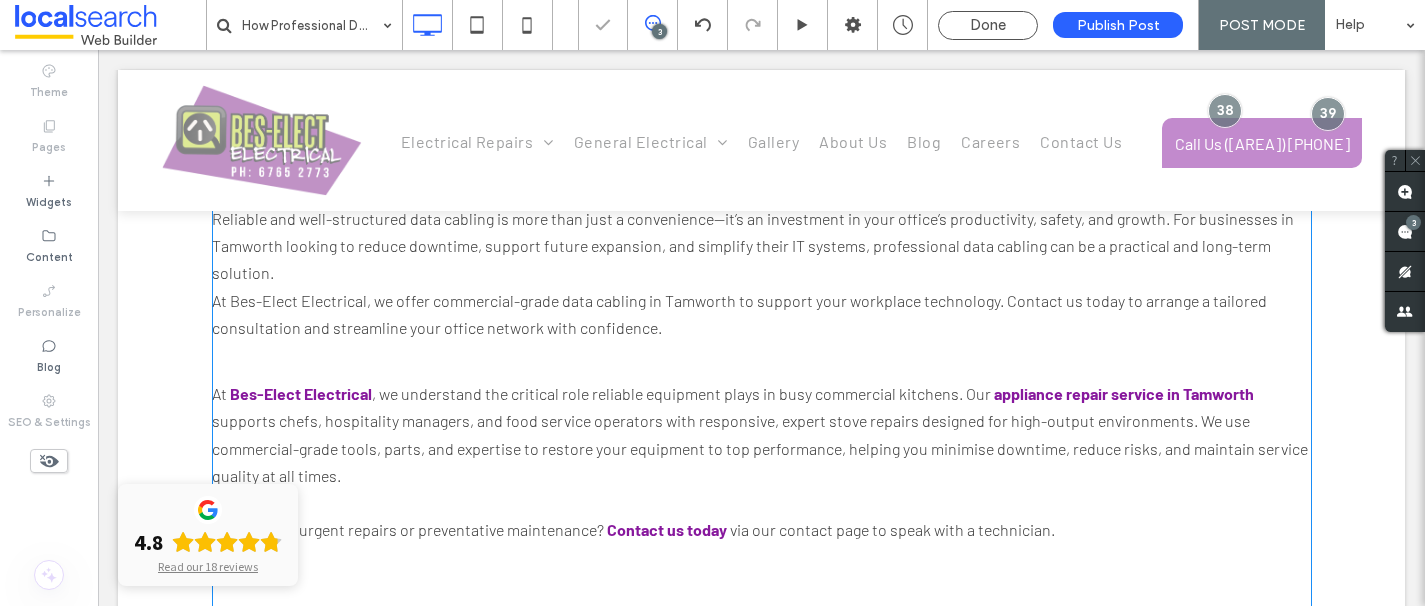 click on "At
Bes-Elect Electrical , we understand the critical role reliable equipment plays in busy commercial kitchens. Our
appliance repair service in Tamworth   supports chefs, hospitality managers, and food service operators with responsive, expert stove repairs designed for high-output environments. We use commercial-grade tools, parts, and expertise to restore your equipment to top performance, helping you minimise downtime, reduce risks, and maintain service quality at all times. Do you need urgent repairs or preventative maintenance?
Contact us today   via our contact page to speak with a technician." at bounding box center (762, 461) 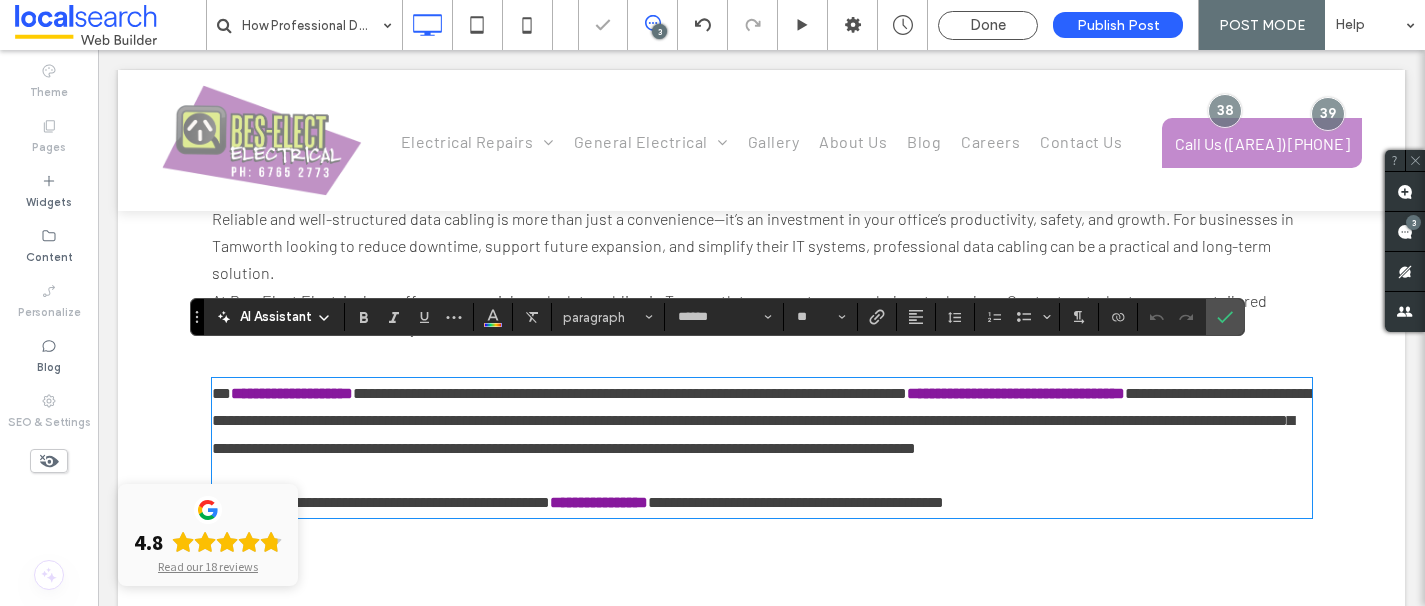 click on "Is your Tamworth office dealing with dropped connections, slow internet speeds, or tangled wires that make IT support a daily struggle? These are often signs of outdated or poorly installed data cabling—issues that can quietly drag down workplace productivity and network reliability. In this blog, we’ll explore how professional data cabling in Tamworth can streamline communication, improve IT efficiency, and support long-term business scalability. The Role of Structured Data Cabling in Office Operations Structured data cabling forms the backbone of every digital system in a modern commercial workspace. It connects phones, computers, printers, and servers, enabling seamless internal and external communication. A professionally designed cabling layout also allows for quicker fault identification and easier network expansion as businesses grow. Faster Data Transmission Means Less Downtime Reduced IT Maintenance & Fewer Network Disruptions Future-Proofing Your Office Infrastructure" at bounding box center [761, -897] 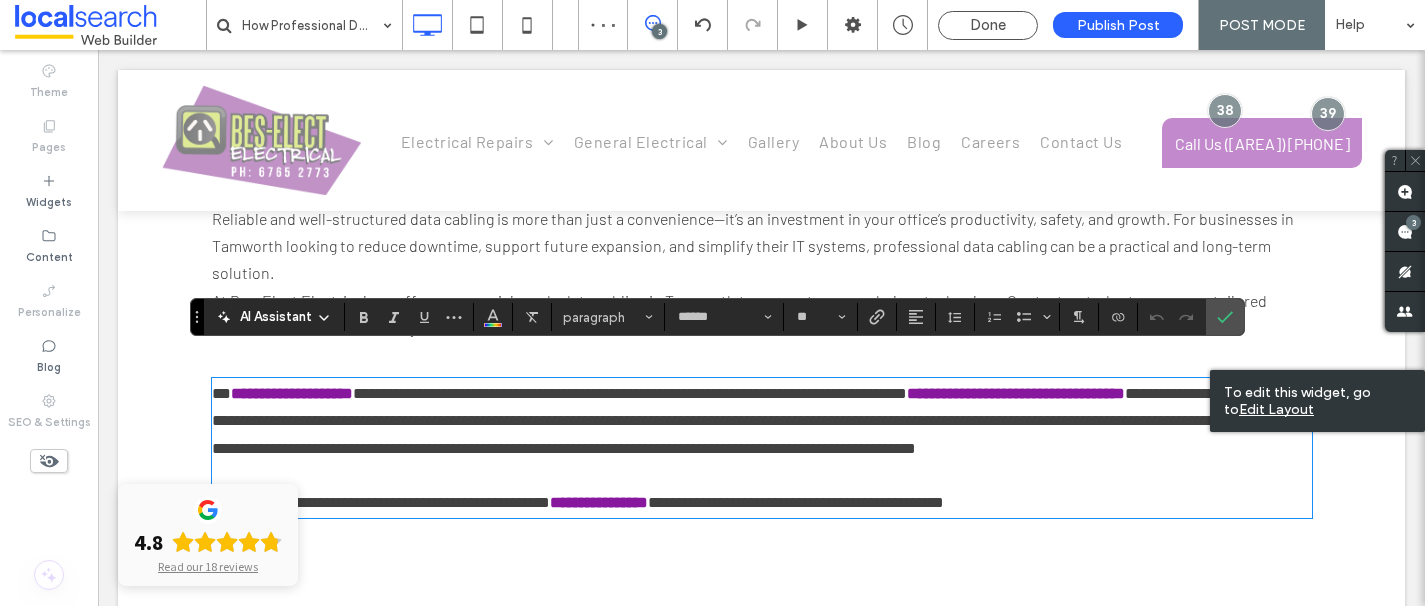 click on "At Bes-Elect Electrical, we offer commercial-grade data cabling in Tamworth to support your workplace technology. Contact us today to arrange a tailored consultation and streamline your office network with confidence." at bounding box center (762, 314) 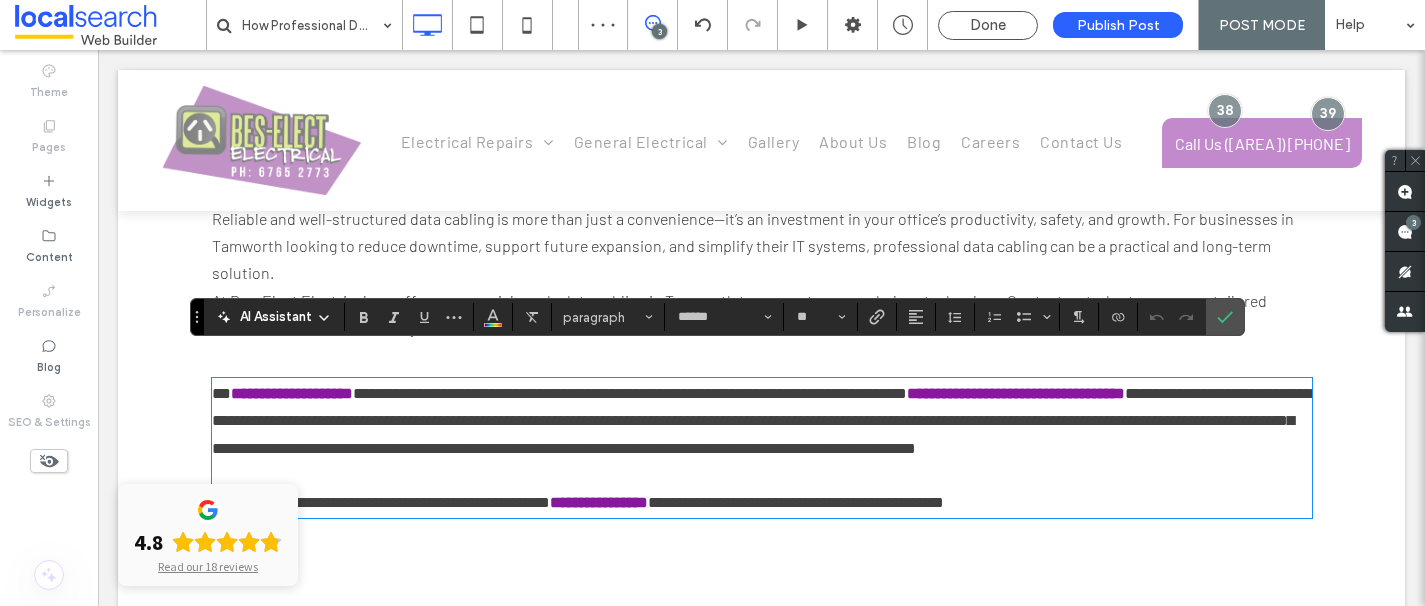 click on "At Bes-Elect Electrical, we offer commercial-grade data cabling in Tamworth to support your workplace technology. Contact us today to arrange a tailored consultation and streamline your office network with confidence." at bounding box center (762, 314) 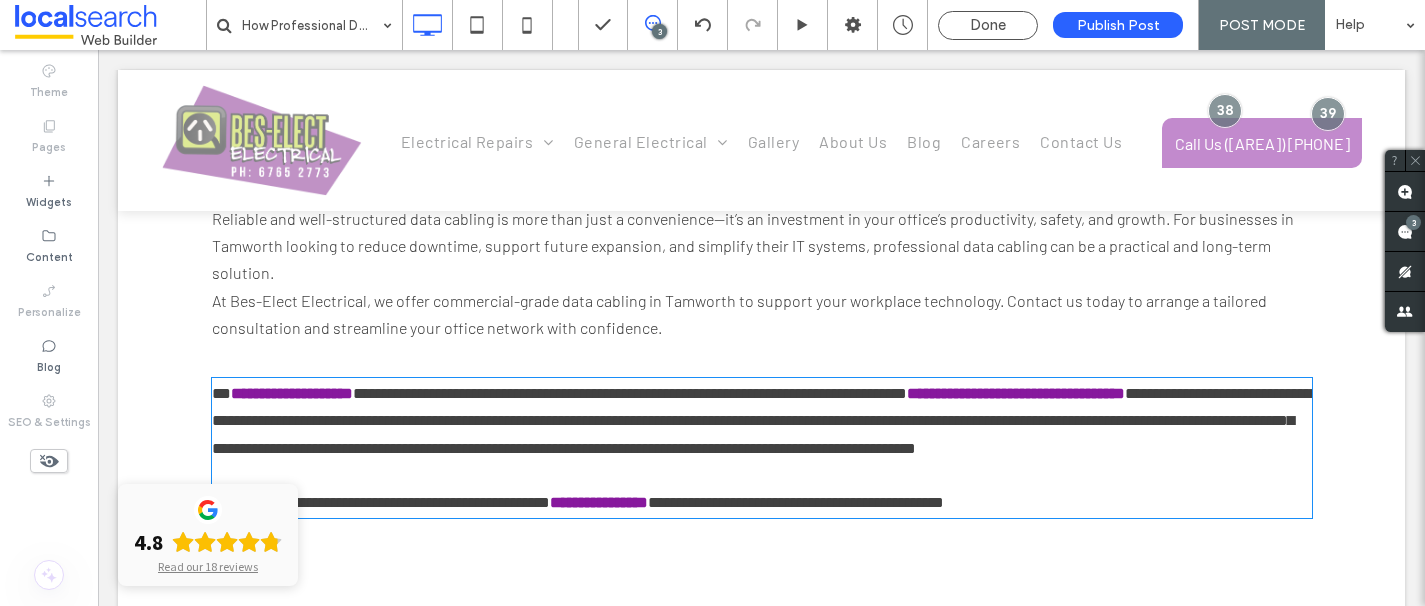 click on "At Bes-Elect Electrical, we offer commercial-grade data cabling in Tamworth to support your workplace technology. Contact us today to arrange a tailored consultation and streamline your office network with confidence." at bounding box center [762, 314] 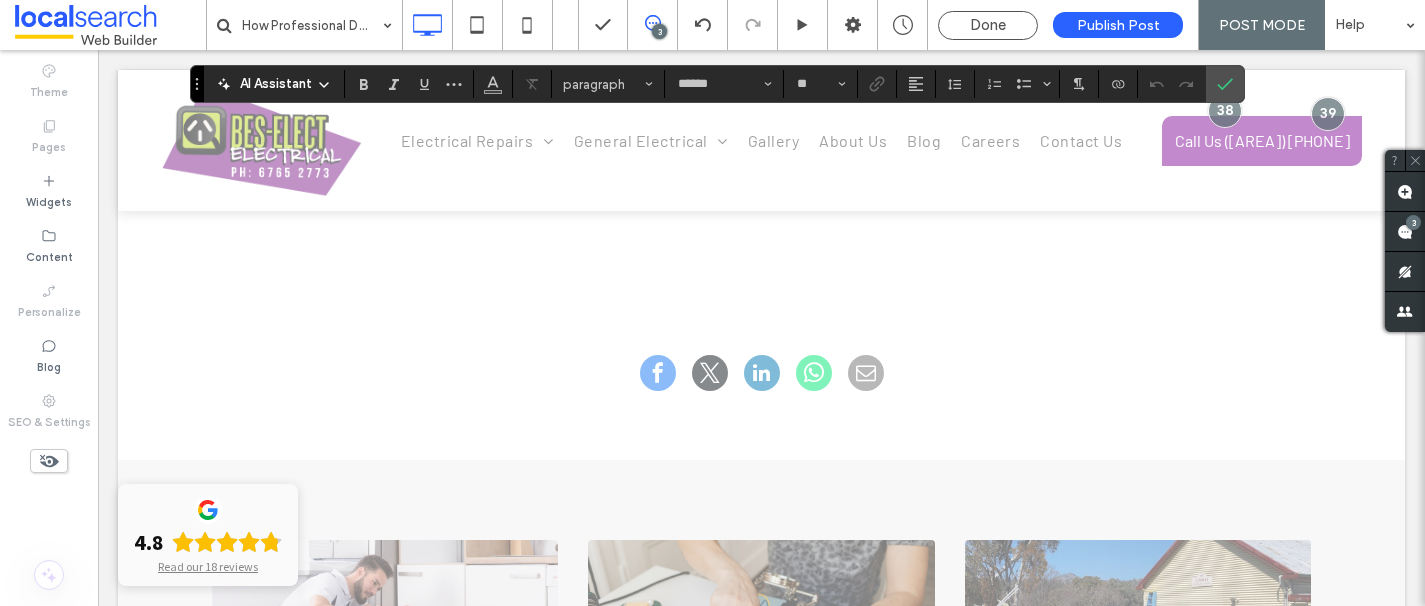 scroll, scrollTop: 3119, scrollLeft: 0, axis: vertical 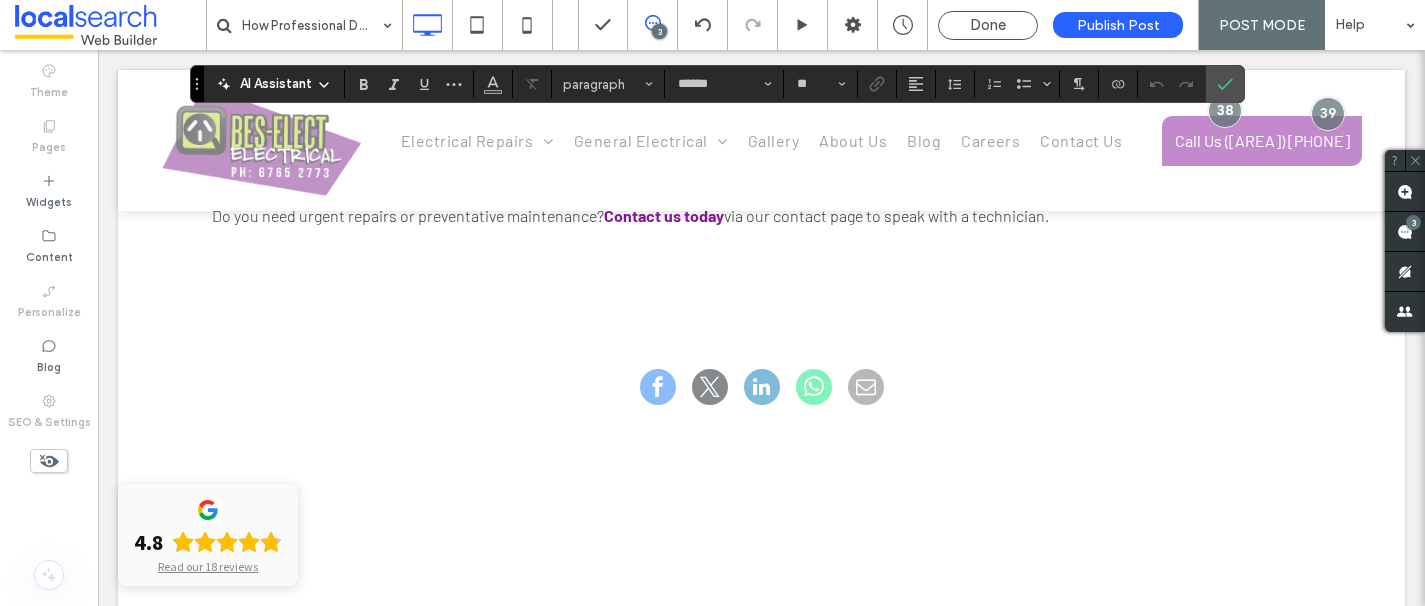 click on "At  Bes-Elect Electrical , we understand the critical role reliable equipment plays in busy commercial kitchens. Our  appliance repair service in Tamworth  supports chefs, hospitality managers, and food service operators with responsive, expert stove repairs designed for high-output environments. We use commercial-grade tools, parts, and expertise to restore your equipment to top performance, helping you minimise downtime, reduce risks, and maintain service quality at all times." at bounding box center (762, 134) 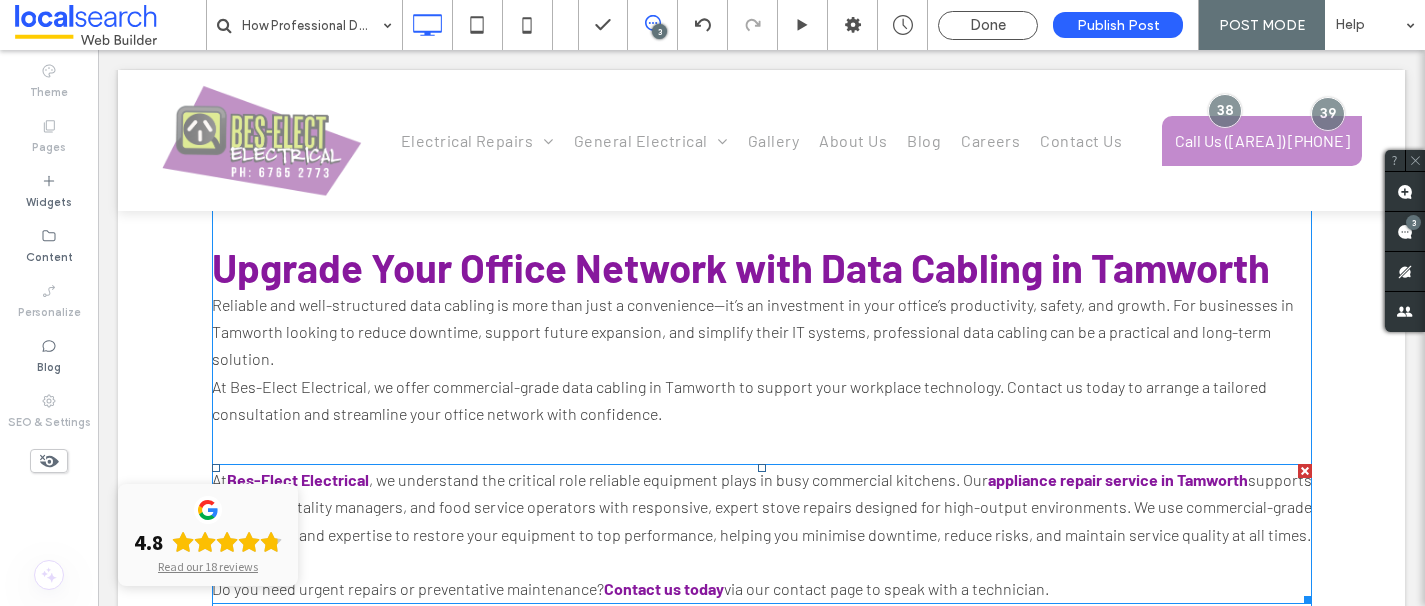 click at bounding box center (1305, 471) 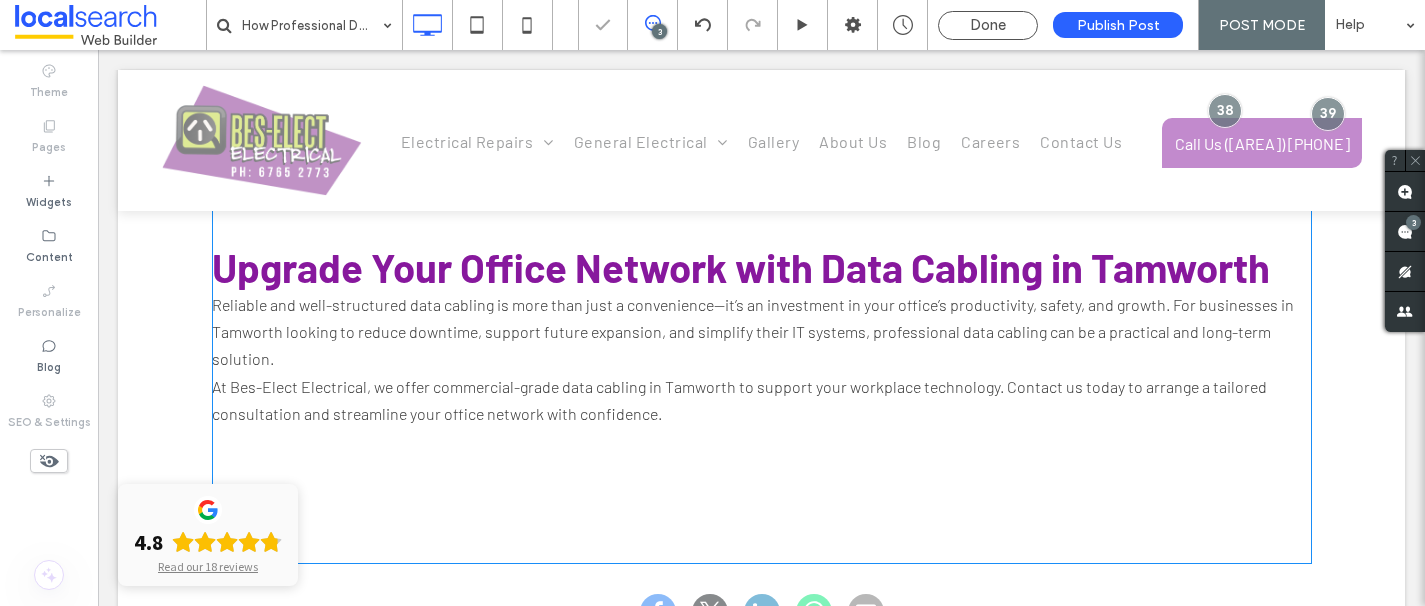 click on "Is your Tamworth office dealing with dropped connections, slow internet speeds, or tangled wires that make IT support a daily struggle? These are often signs of outdated or poorly installed data cabling—issues that can quietly drag down workplace productivity and network reliability. In this blog, we’ll explore how professional data cabling in Tamworth can streamline communication, improve IT efficiency, and support long-term business scalability. The Role of Structured Data Cabling in Office Operations Structured data cabling forms the backbone of every digital system in a modern commercial workspace. It connects phones, computers, printers, and servers, enabling seamless internal and external communication. A professionally designed cabling layout also allows for quicker fault identification and easier network expansion as businesses grow. Faster Data Transmission Means Less Downtime Reduced IT Maintenance & Fewer Network Disruptions Future-Proofing Your Office Infrastructure" at bounding box center (762, -873) 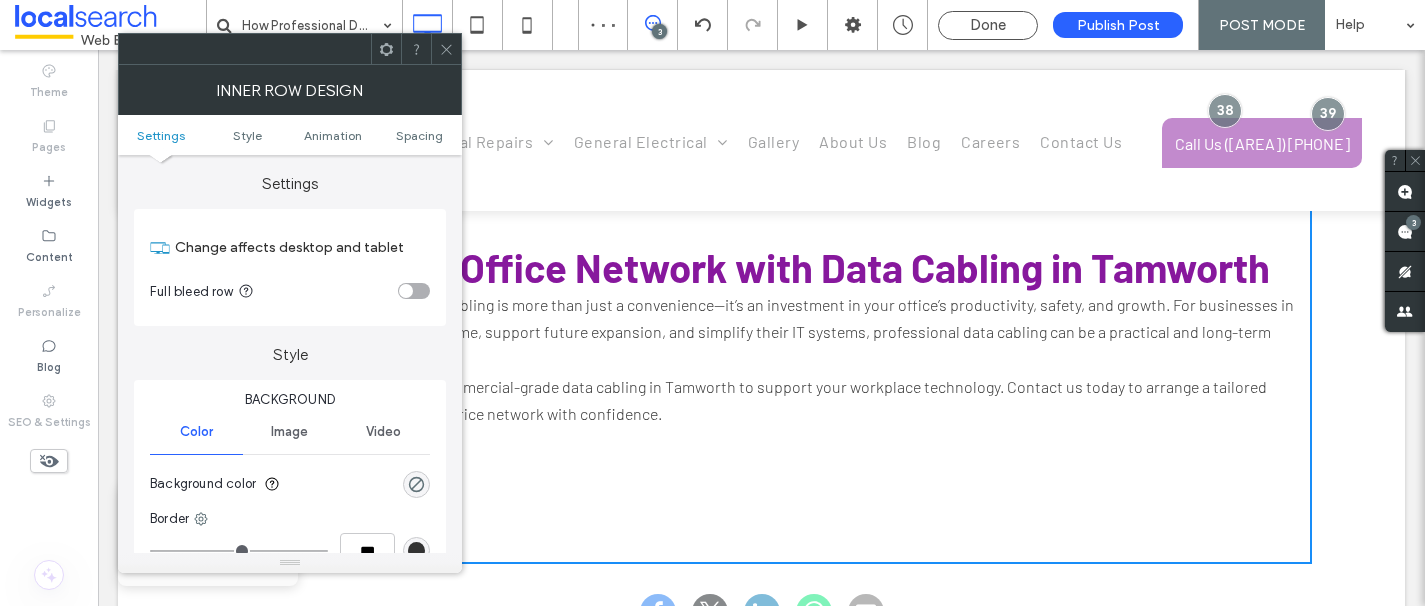 click on "At Bes-Elect Electrical, we offer commercial-grade data cabling in Tamworth to support your workplace technology. Contact us today to arrange a tailored consultation and streamline your office network with confidence." at bounding box center (739, 400) 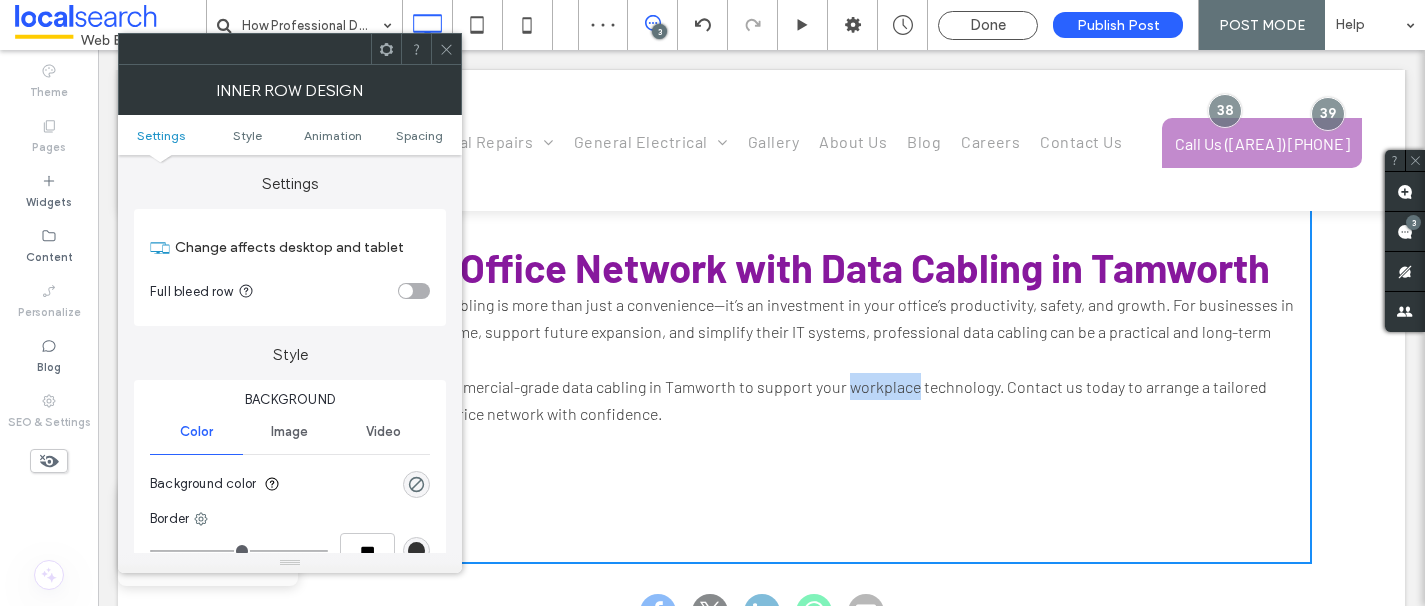 click on "At Bes-Elect Electrical, we offer commercial-grade data cabling in Tamworth to support your workplace technology. Contact us today to arrange a tailored consultation and streamline your office network with confidence." at bounding box center (739, 400) 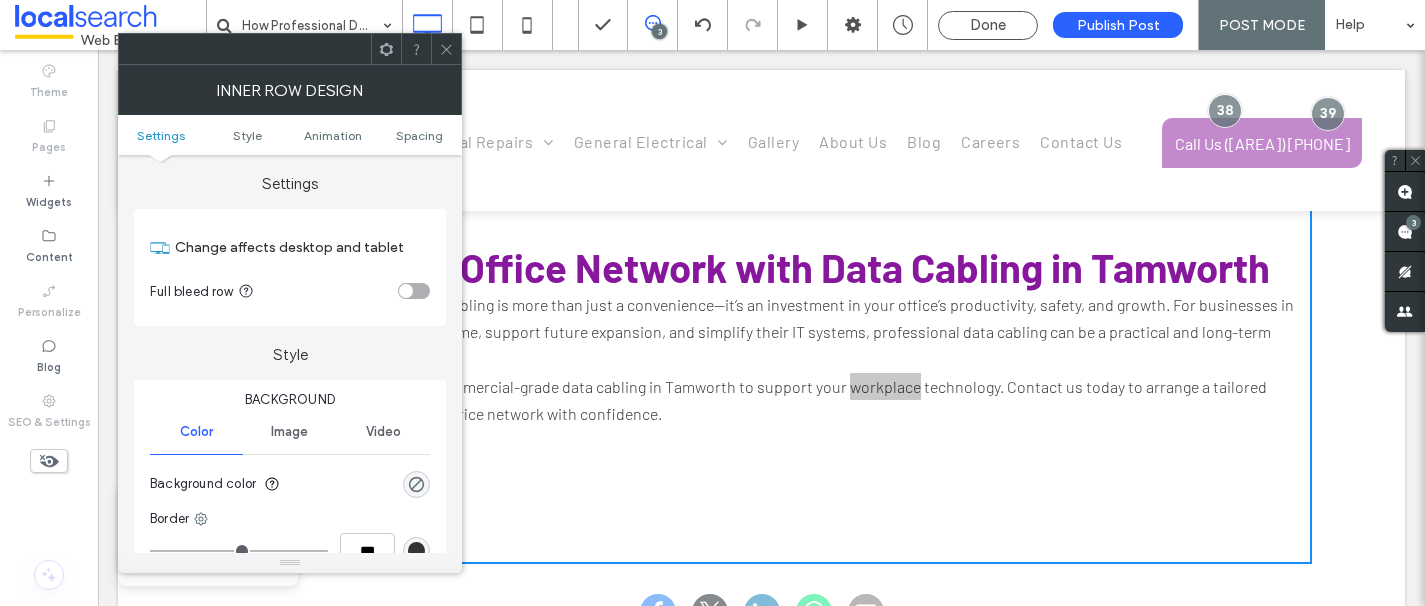 click 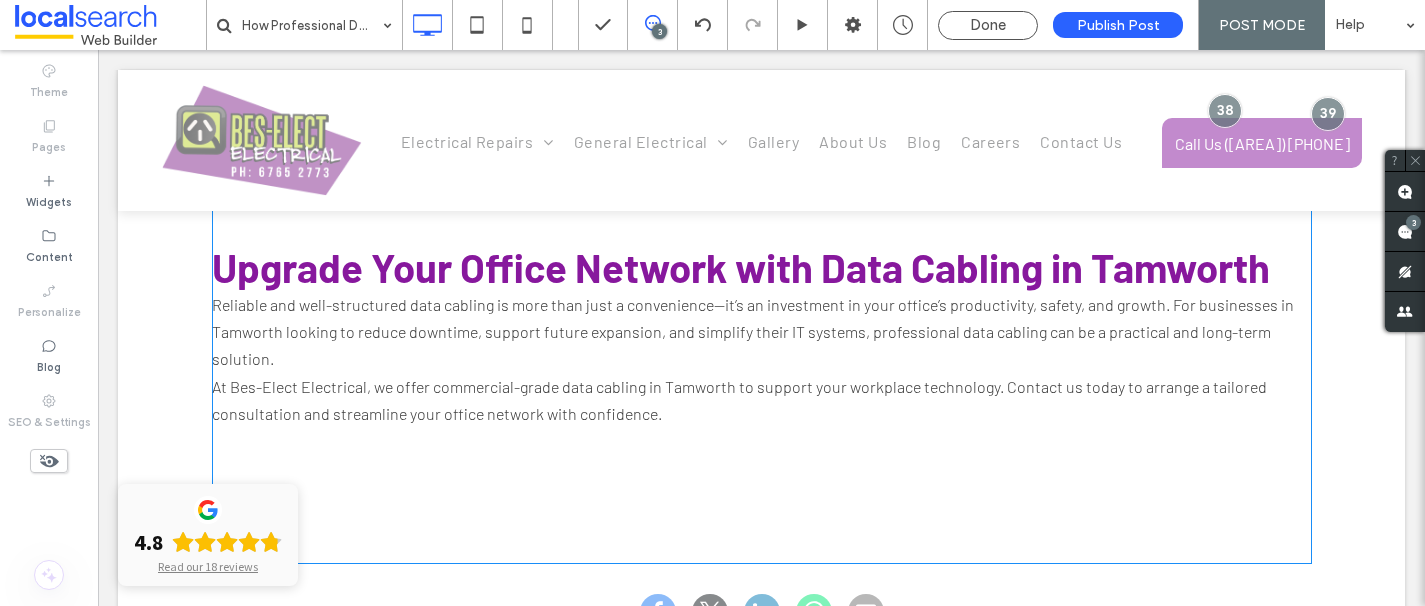 click on "Is your Tamworth office dealing with dropped connections, slow internet speeds, or tangled wires that make IT support a daily struggle? These are often signs of outdated or poorly installed data cabling—issues that can quietly drag down workplace productivity and network reliability. In this blog, we’ll explore how professional data cabling in Tamworth can streamline communication, improve IT efficiency, and support long-term business scalability. The Role of Structured Data Cabling in Office Operations Structured data cabling forms the backbone of every digital system in a modern commercial workspace. It connects phones, computers, printers, and servers, enabling seamless internal and external communication. A professionally designed cabling layout also allows for quicker fault identification and easier network expansion as businesses grow. Faster Data Transmission Means Less Downtime Reduced IT Maintenance & Fewer Network Disruptions Future-Proofing Your Office Infrastructure" at bounding box center [762, -873] 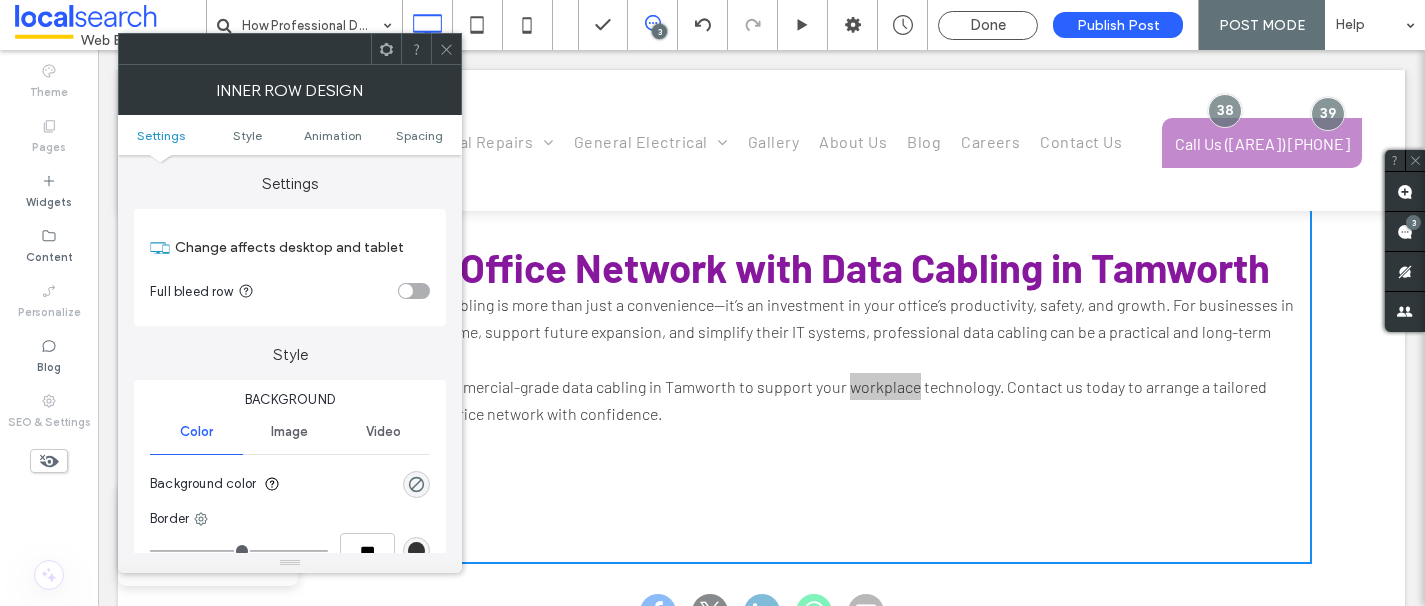 click 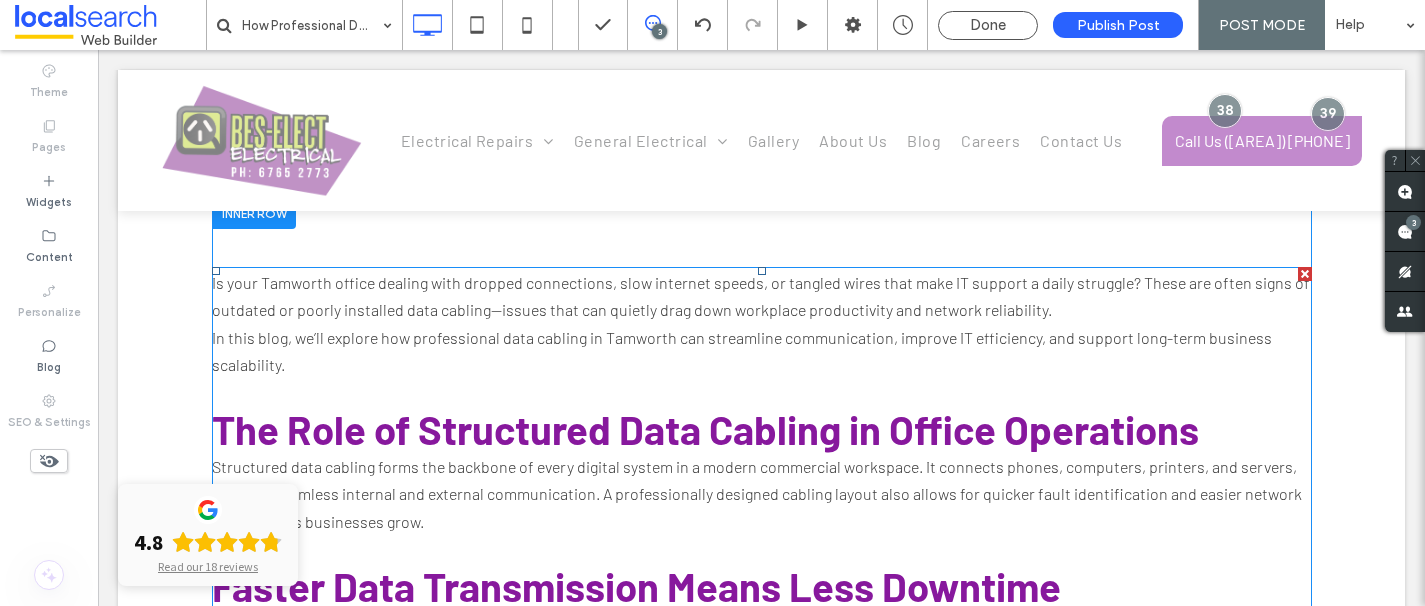scroll, scrollTop: 609, scrollLeft: 0, axis: vertical 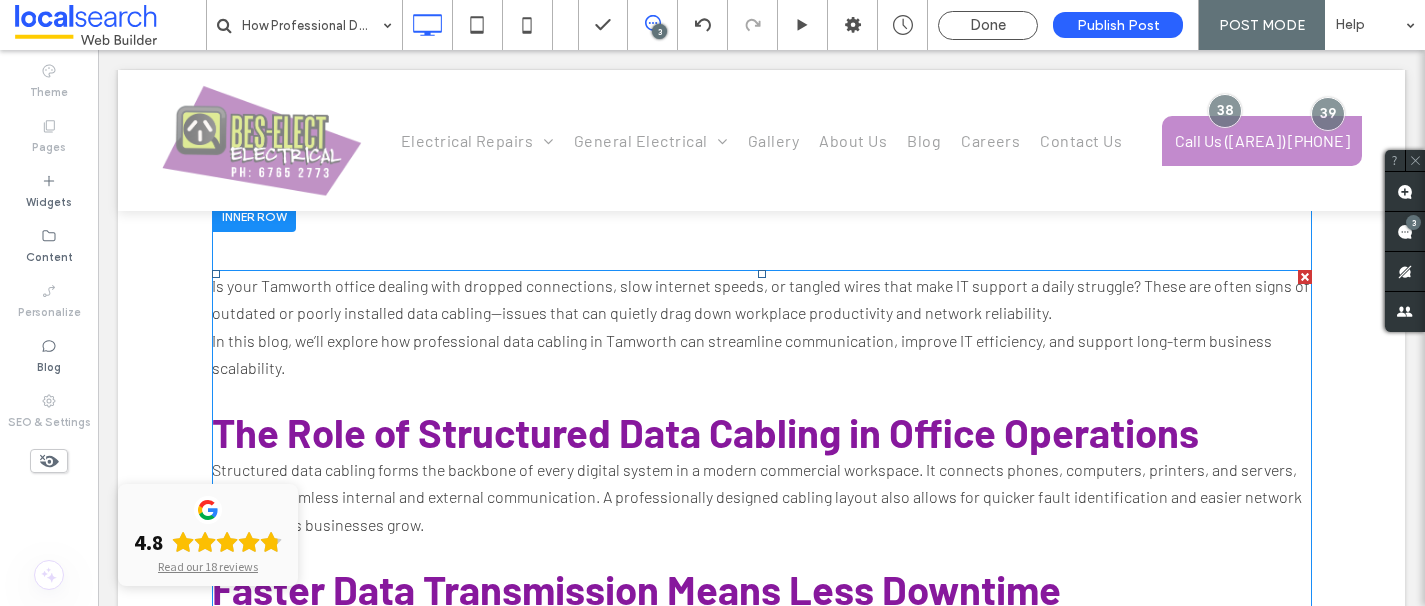 click on "In this blog, we’ll explore how professional data cabling in Tamworth can streamline communication, improve IT efficiency, and support long-term business scalability." at bounding box center (762, 354) 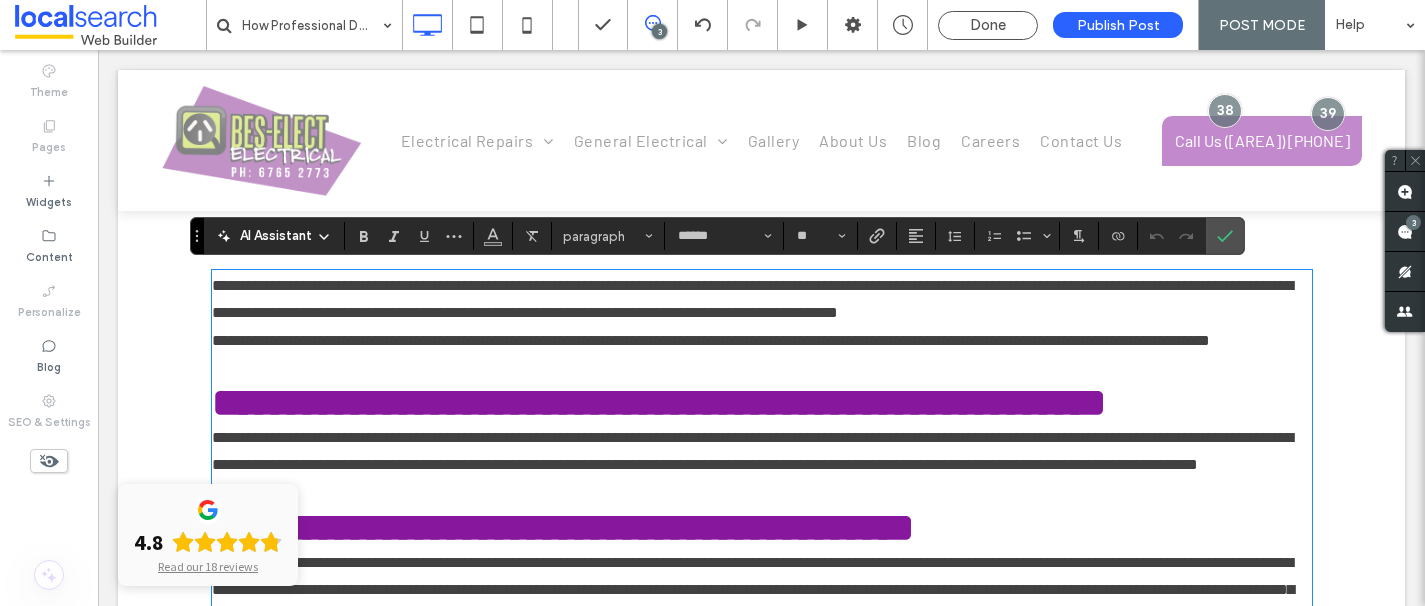 click on "**********" at bounding box center [762, 299] 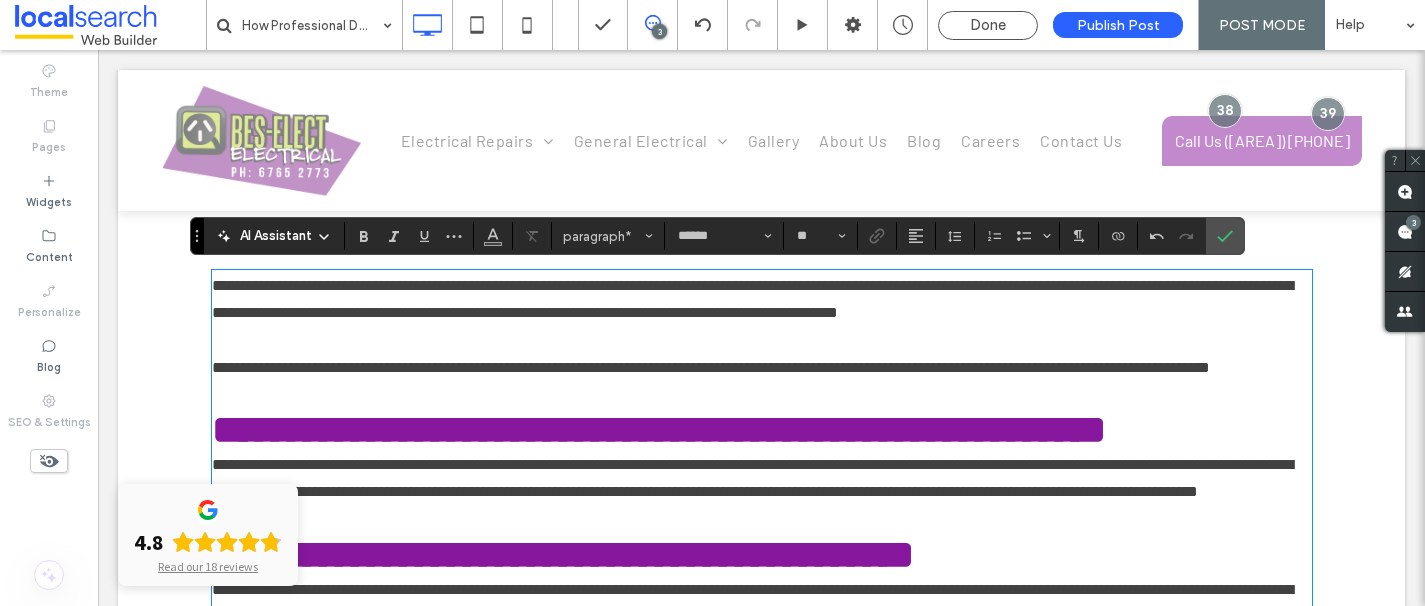 click at bounding box center (762, 394) 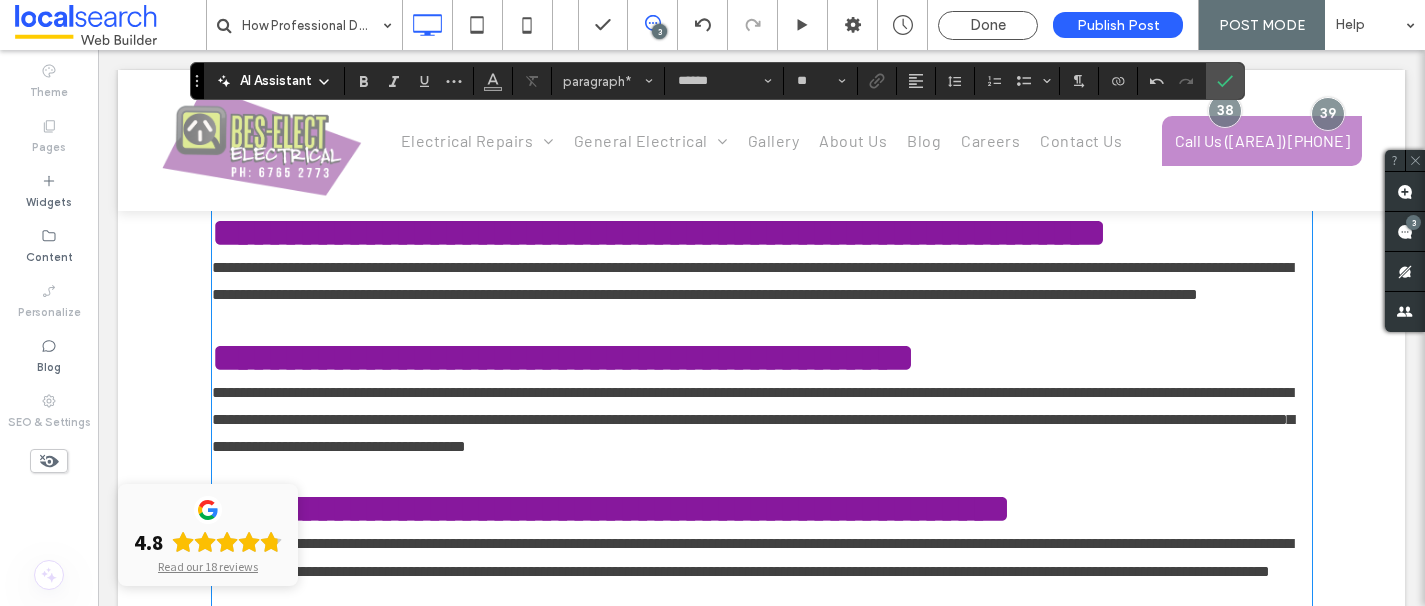 scroll, scrollTop: 807, scrollLeft: 0, axis: vertical 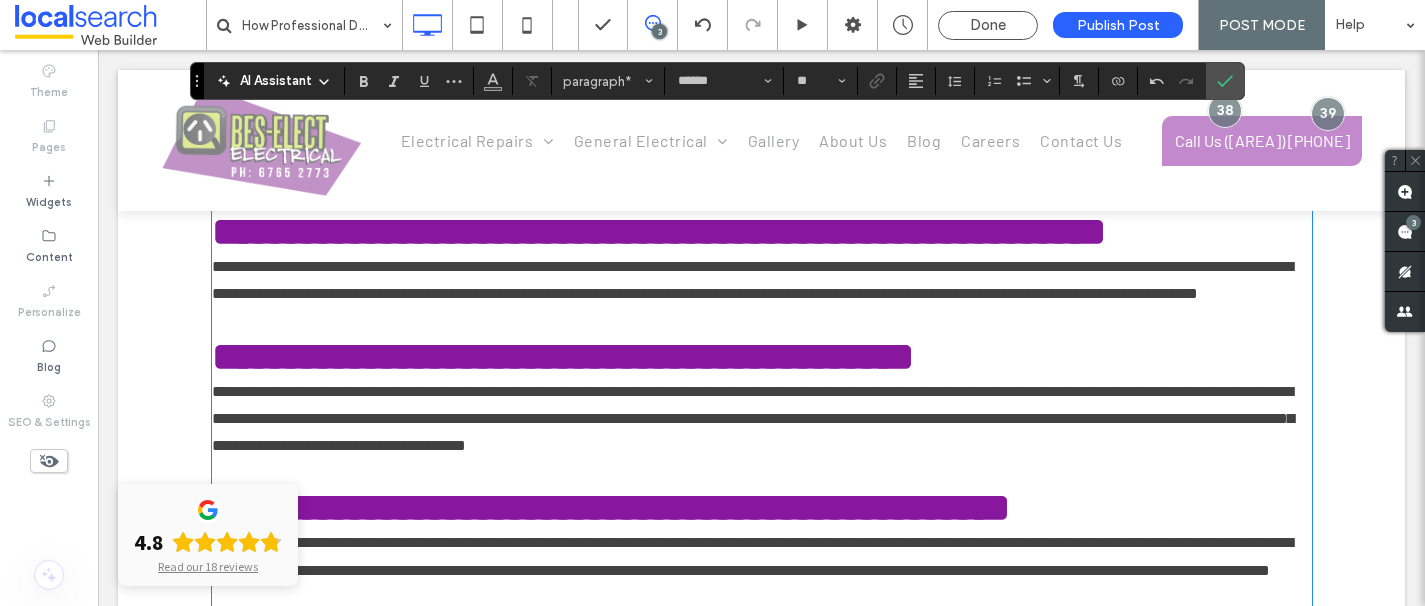 click on "**********" at bounding box center [752, 280] 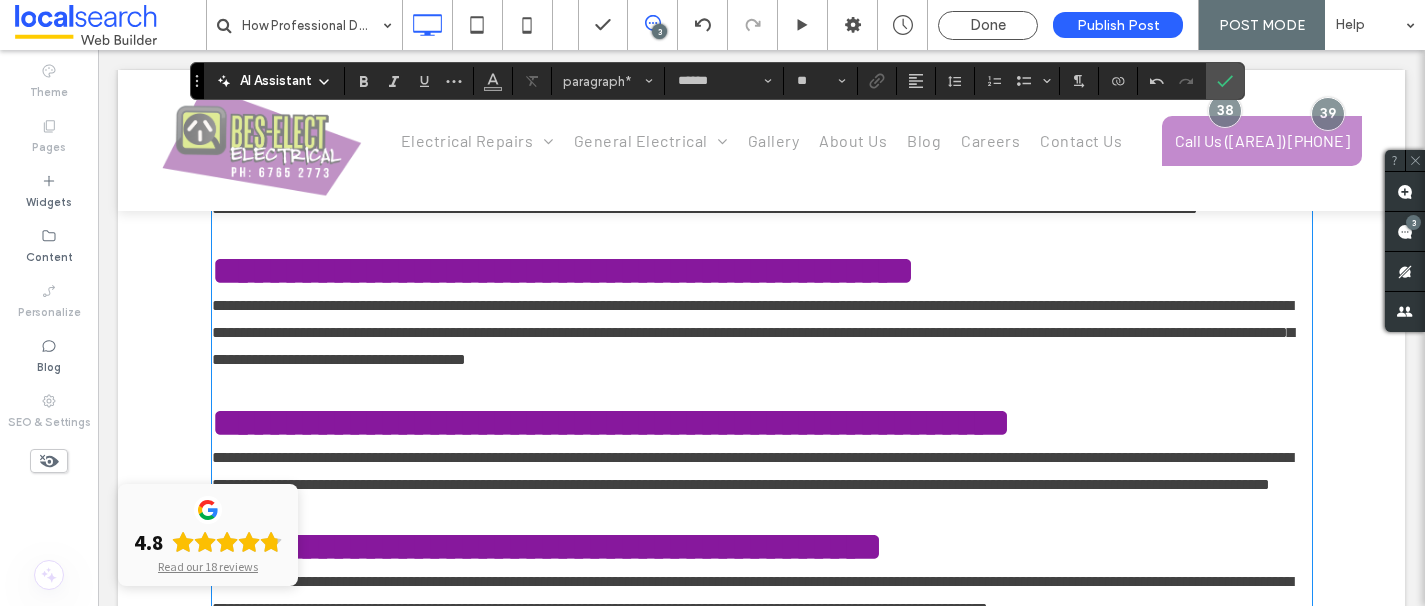 scroll, scrollTop: 955, scrollLeft: 0, axis: vertical 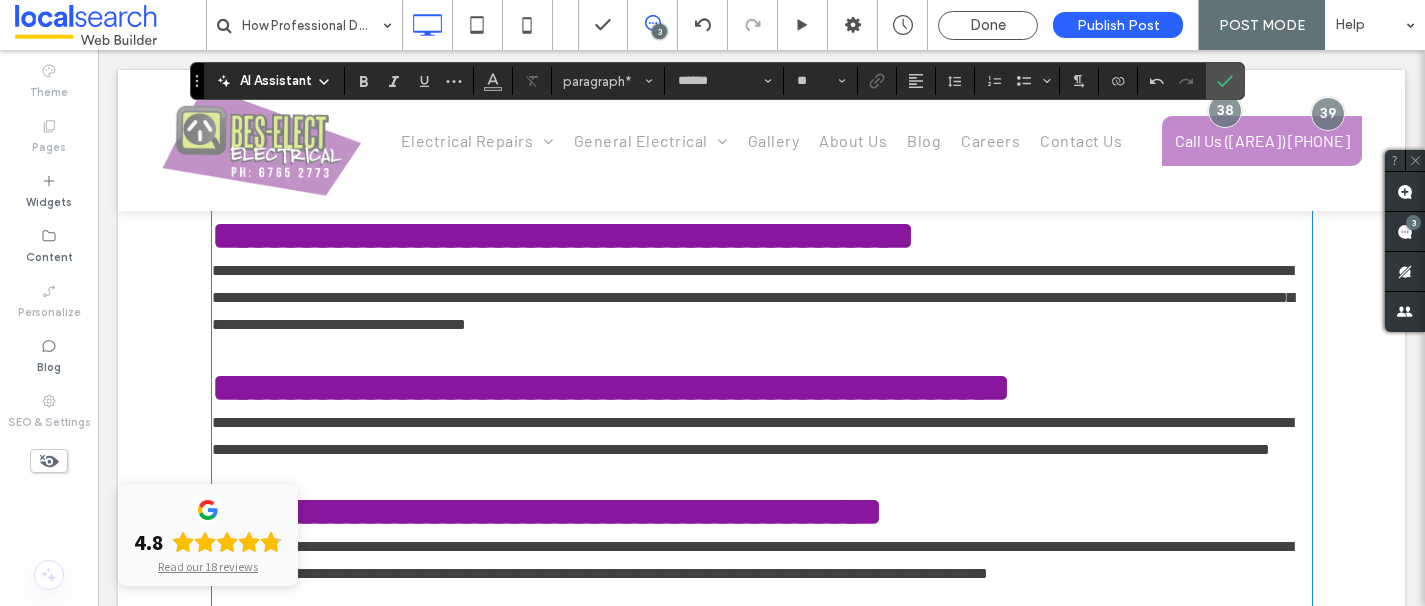 click on "**********" at bounding box center (753, 297) 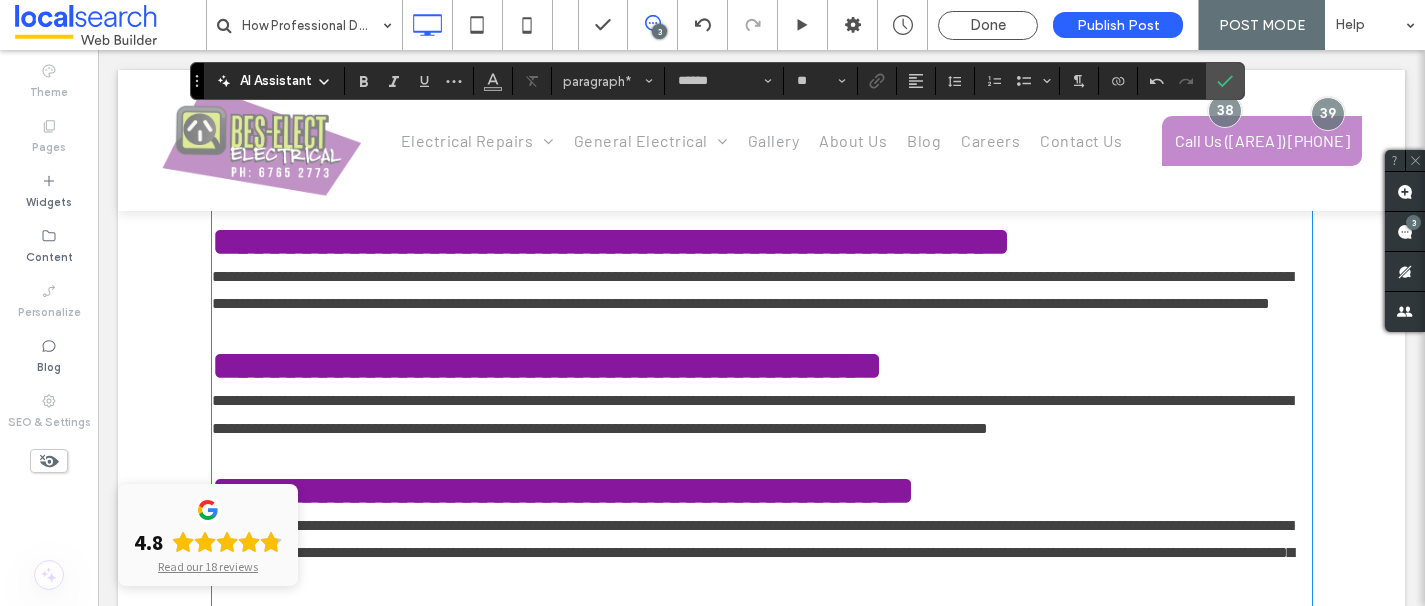 scroll, scrollTop: 1140, scrollLeft: 0, axis: vertical 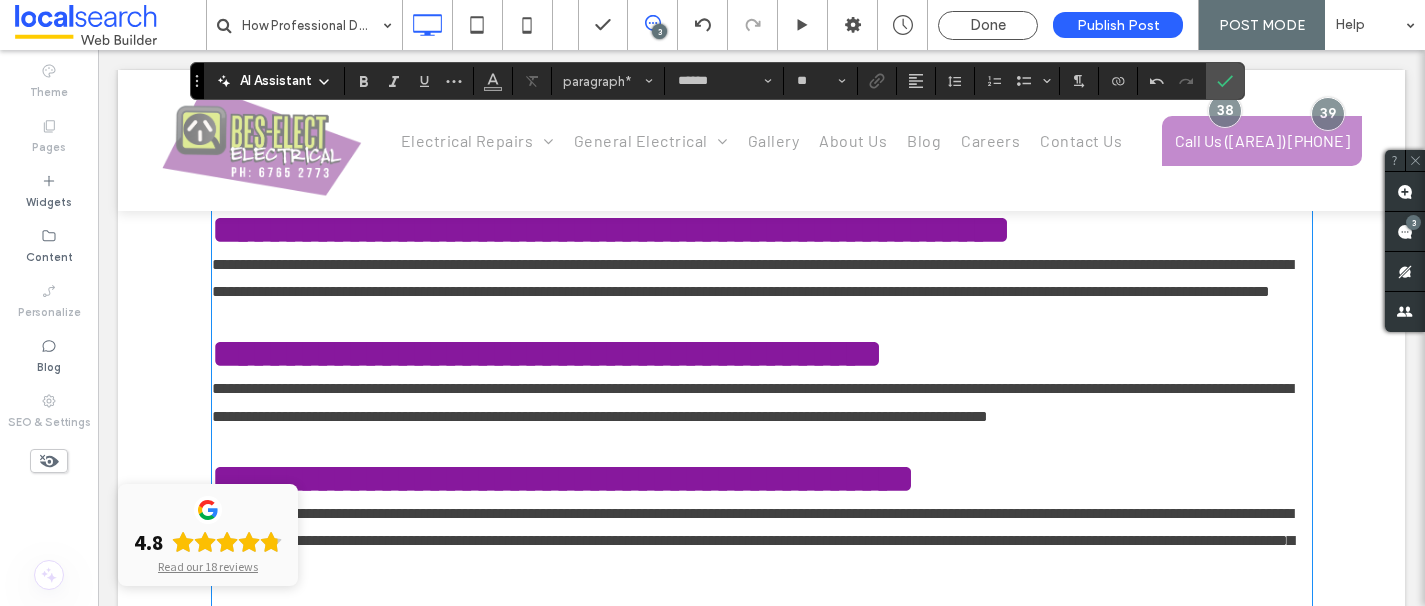 click on "**********" at bounding box center (752, 278) 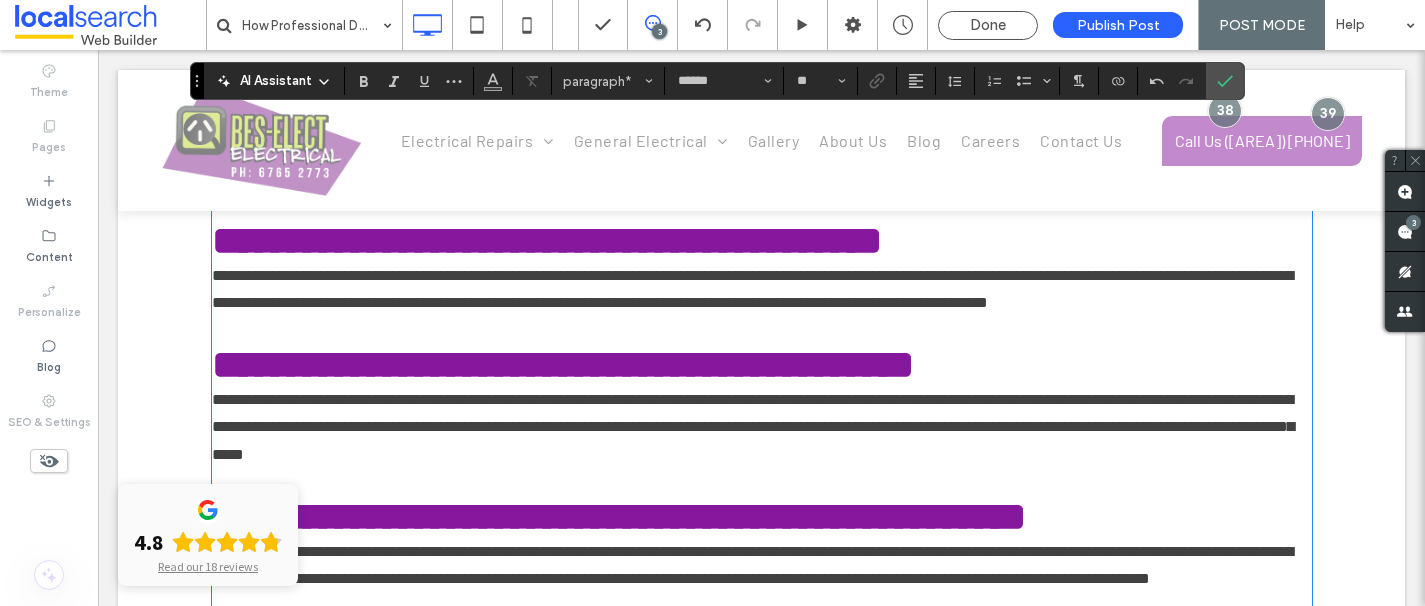 scroll, scrollTop: 1285, scrollLeft: 0, axis: vertical 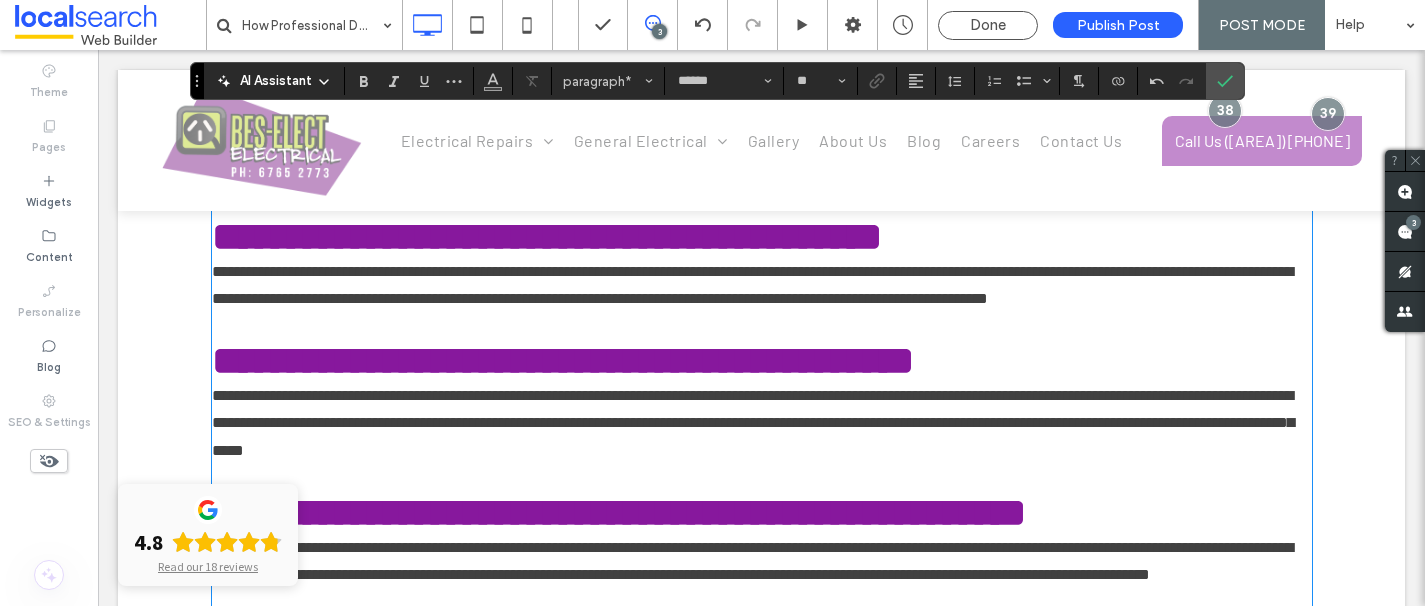 click on "**********" at bounding box center [762, 829] 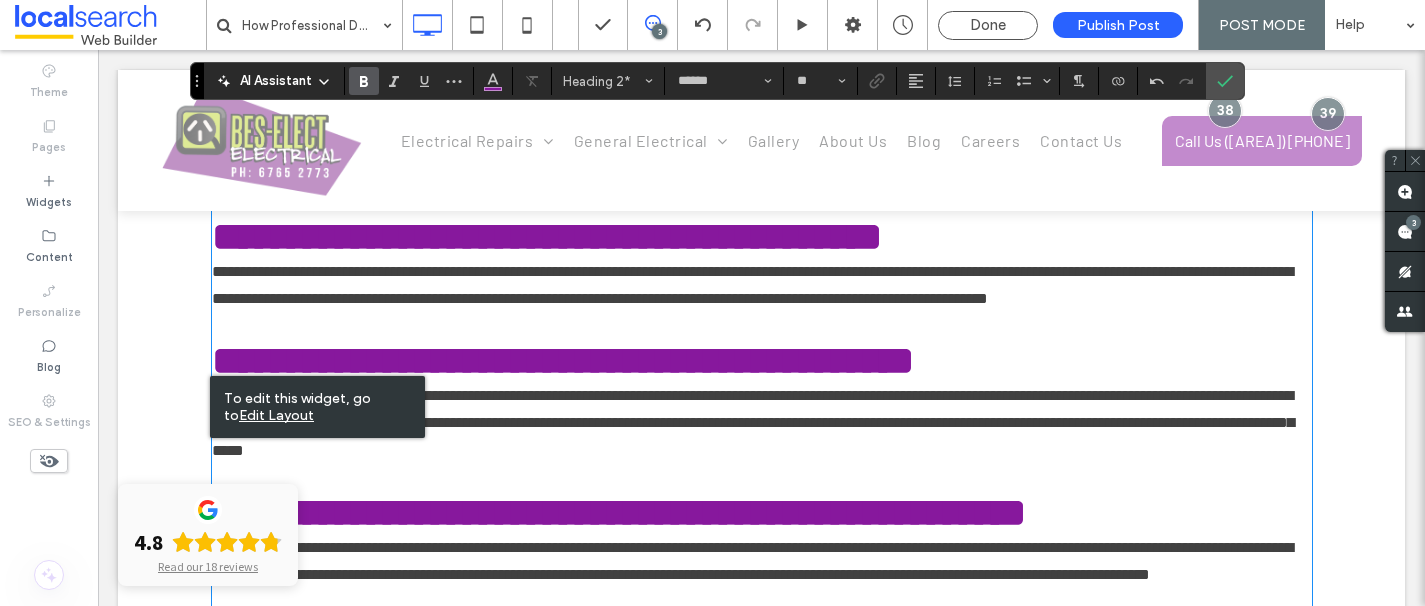 click on "**********" at bounding box center [547, 236] 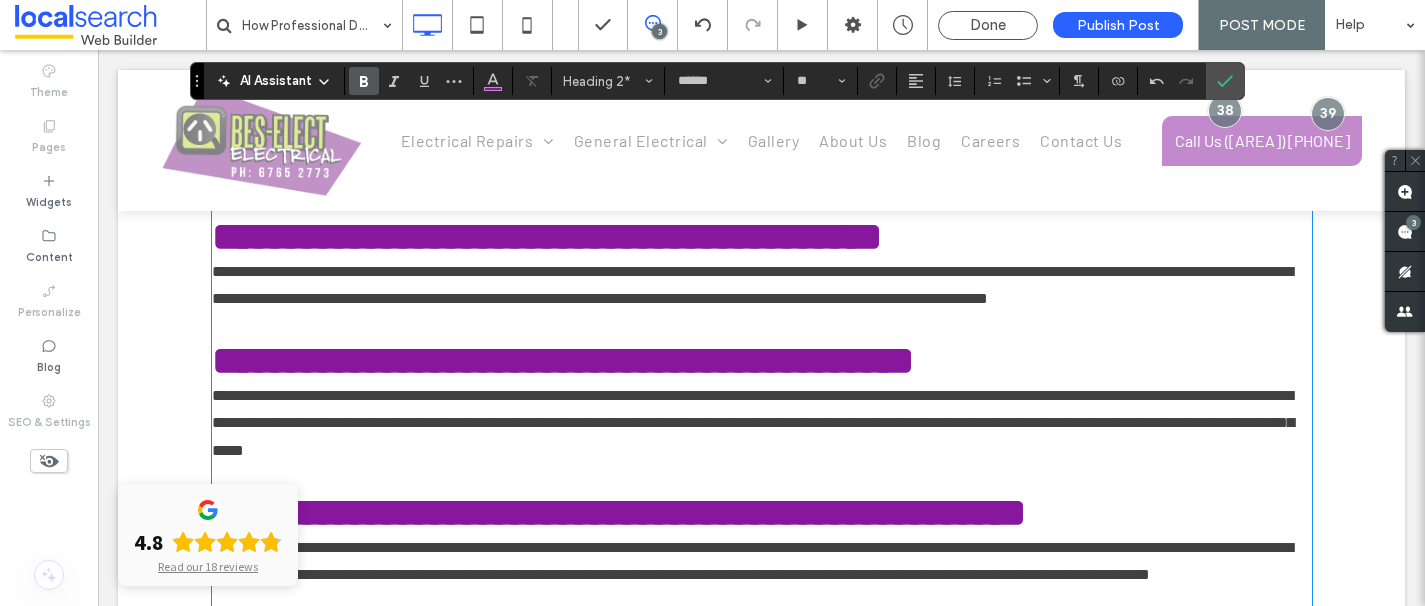 click on "**********" at bounding box center [752, 285] 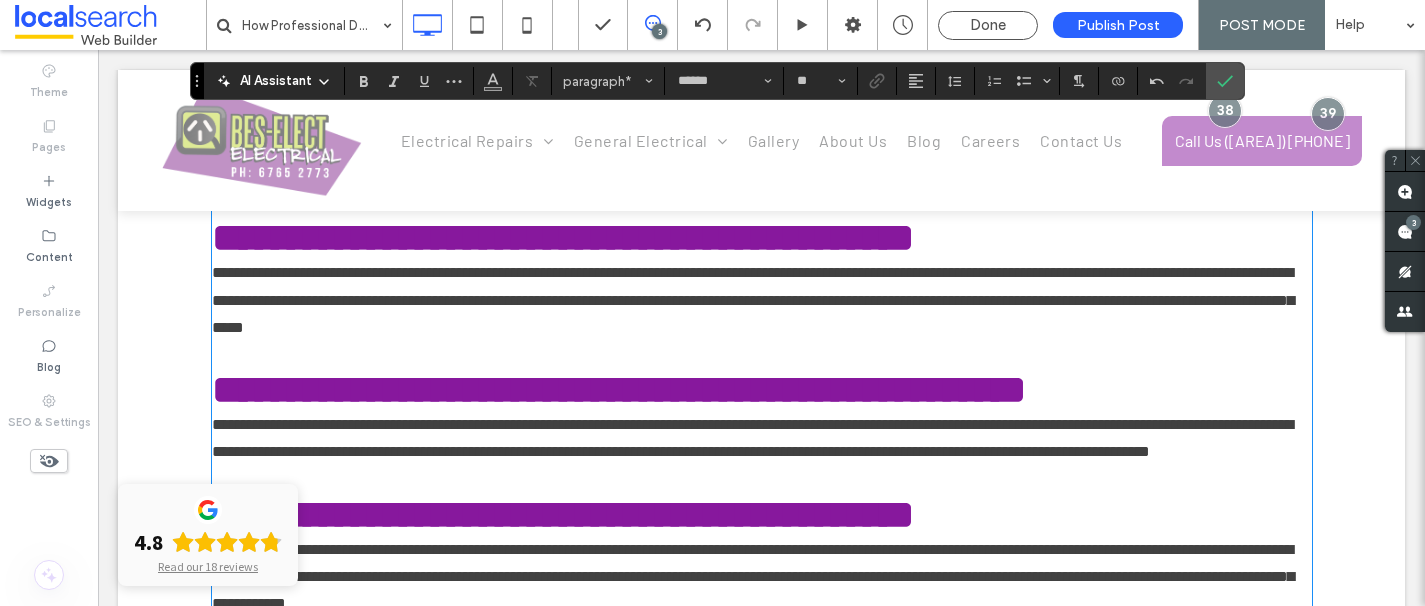 scroll, scrollTop: 1442, scrollLeft: 0, axis: vertical 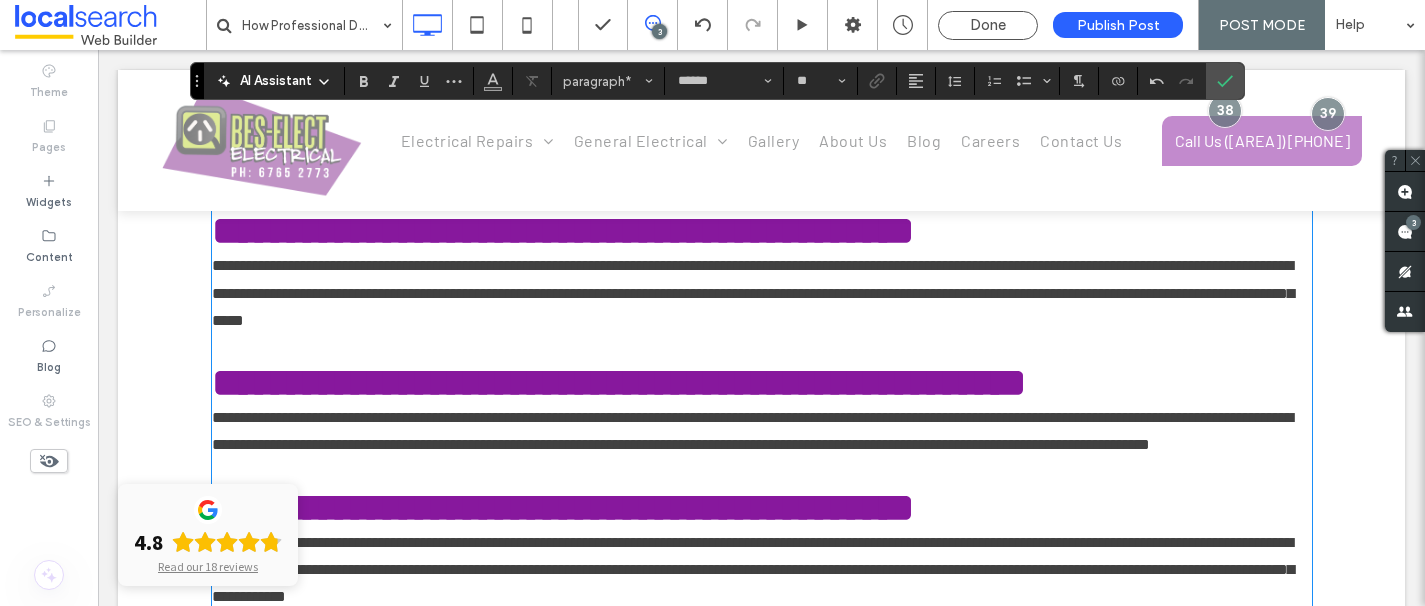click on "**********" at bounding box center [753, 292] 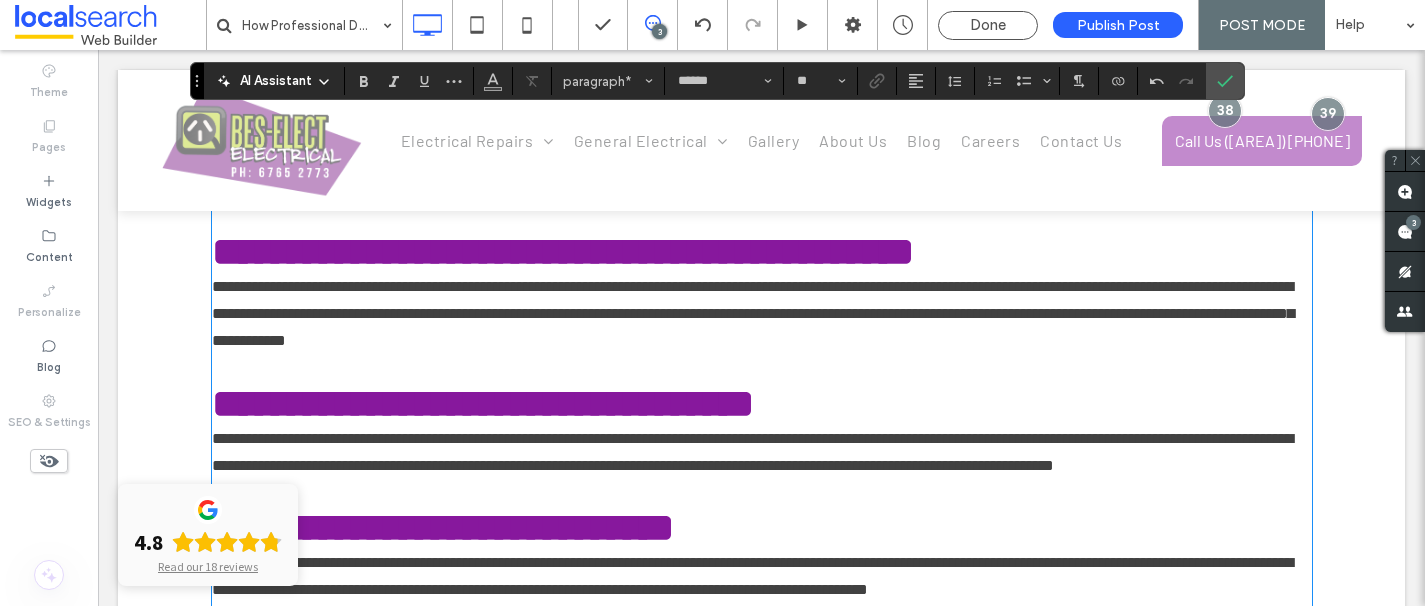 scroll, scrollTop: 1732, scrollLeft: 0, axis: vertical 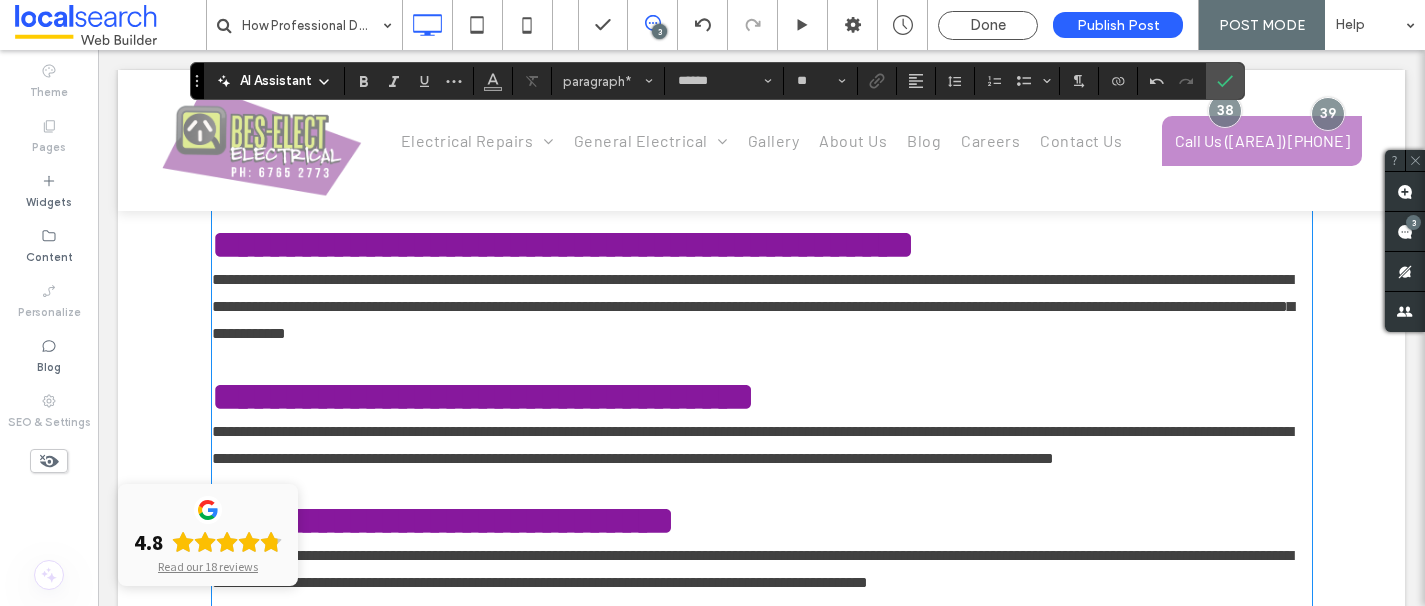 click on "**********" at bounding box center [752, 168] 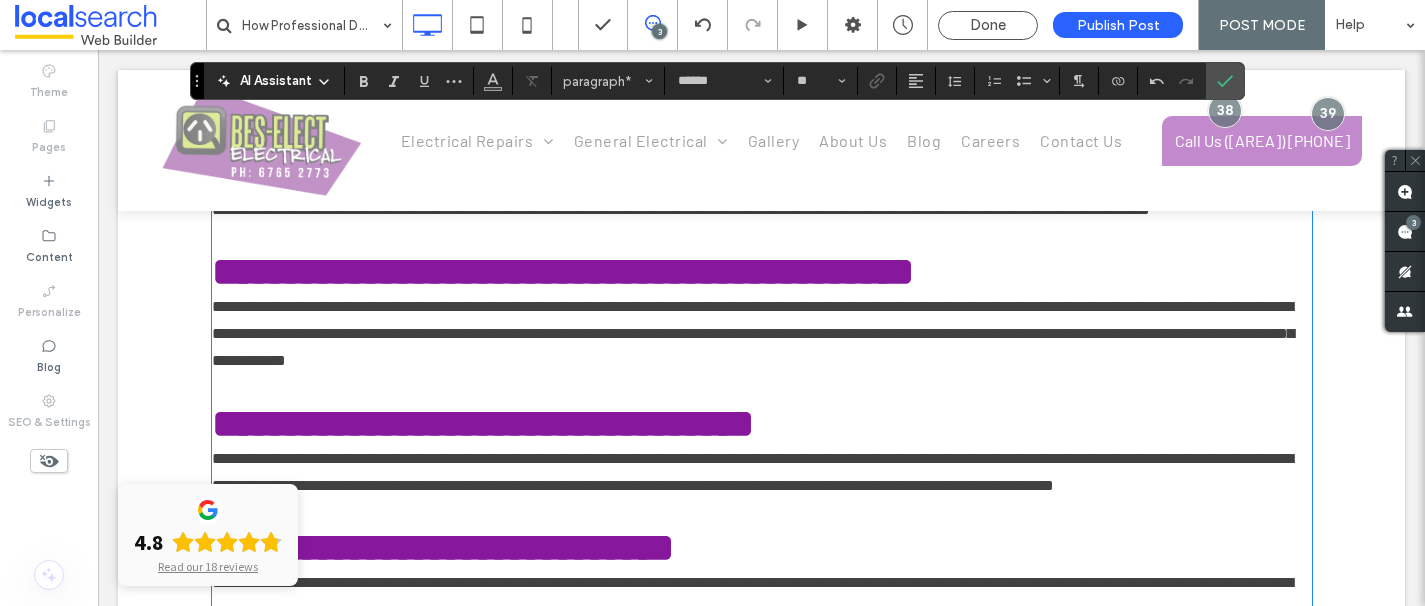 scroll, scrollTop: 1882, scrollLeft: 0, axis: vertical 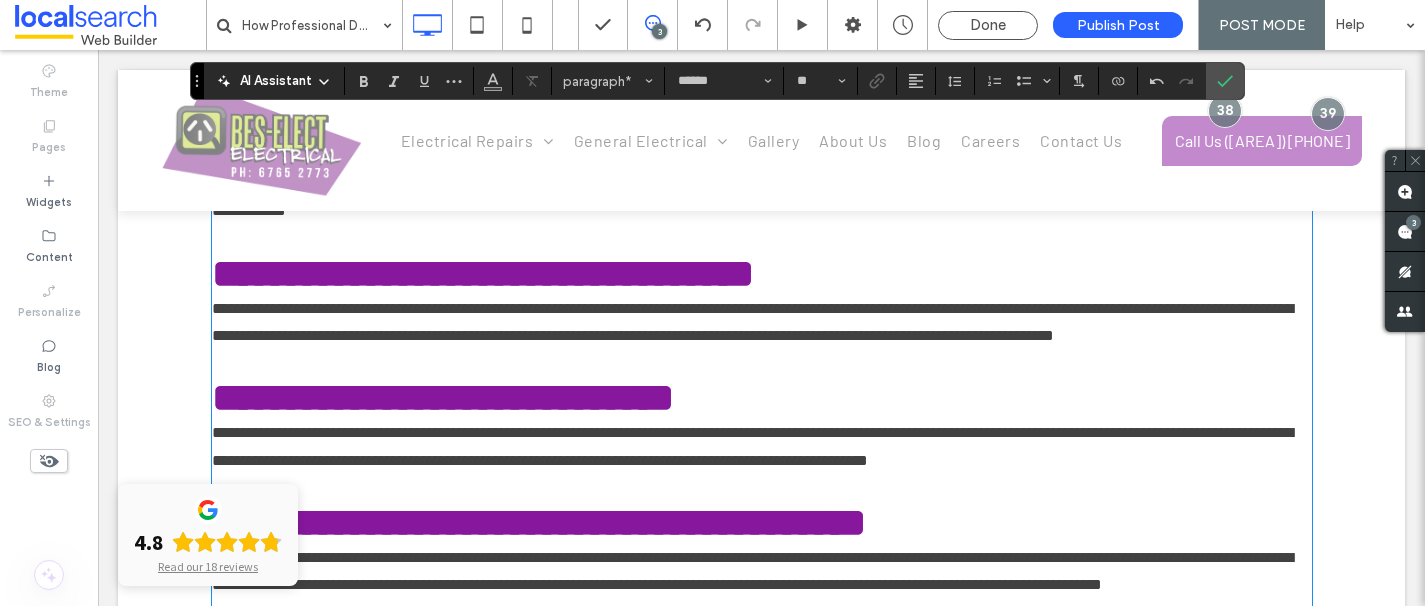 click on "**********" at bounding box center [753, 183] 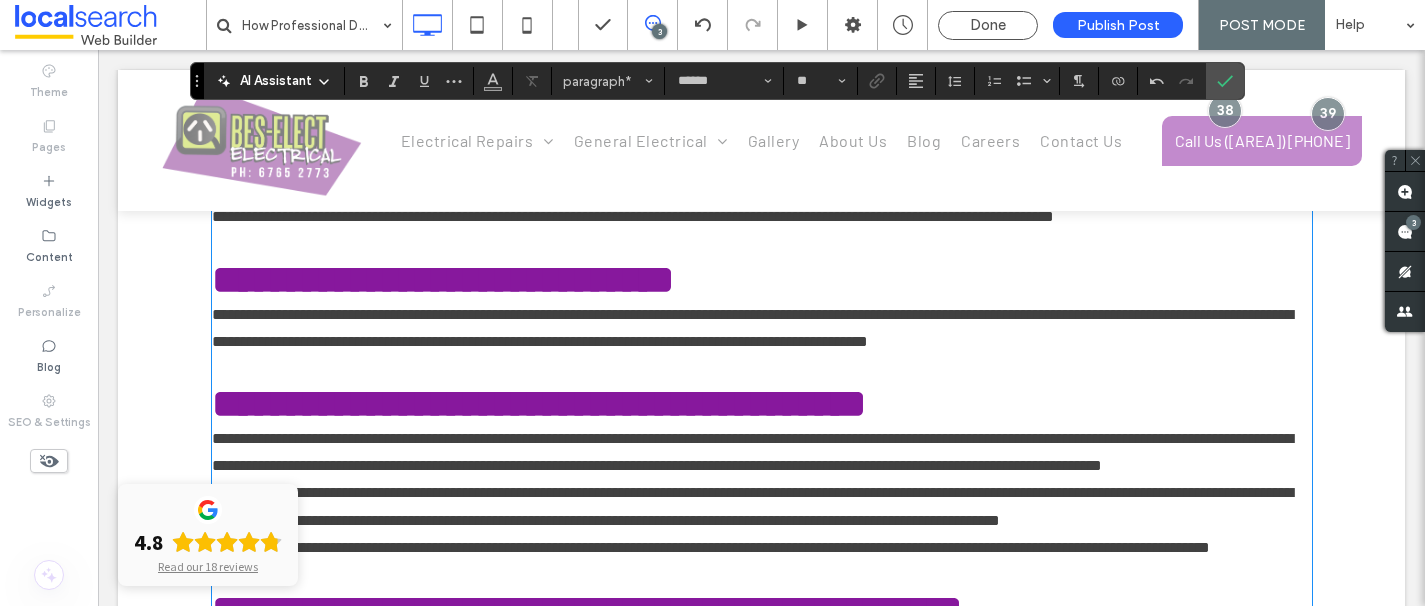 scroll, scrollTop: 2046, scrollLeft: 0, axis: vertical 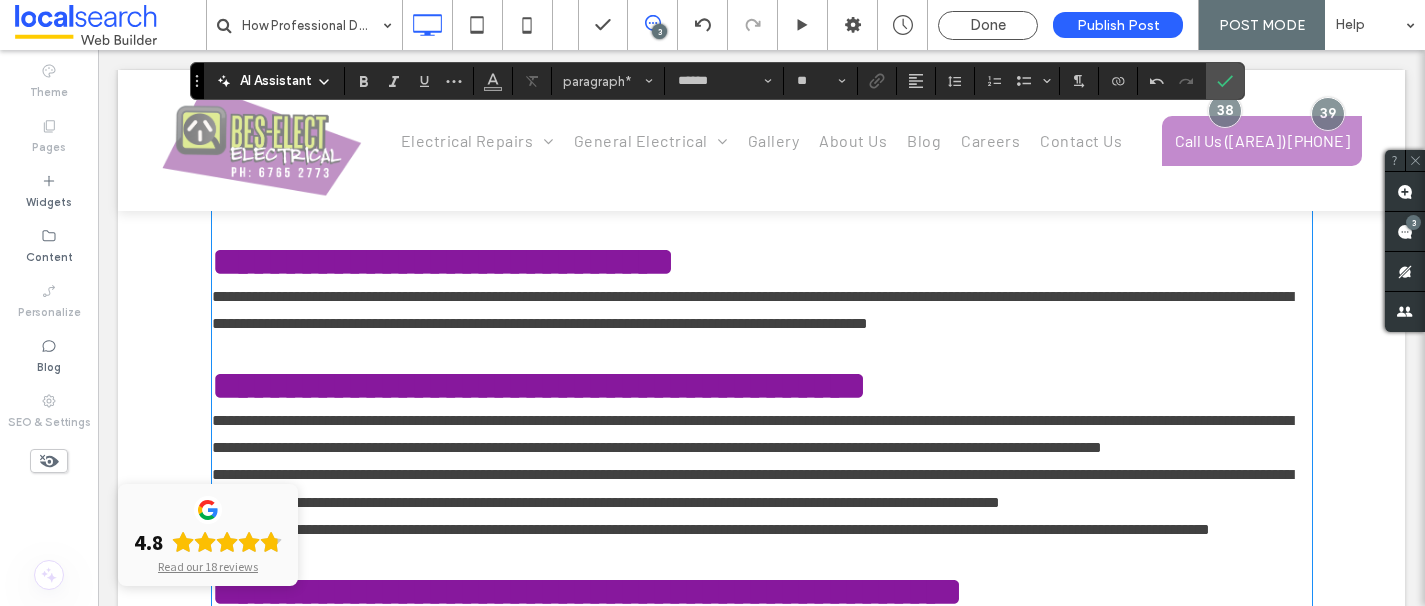 click on "**********" at bounding box center [752, 185] 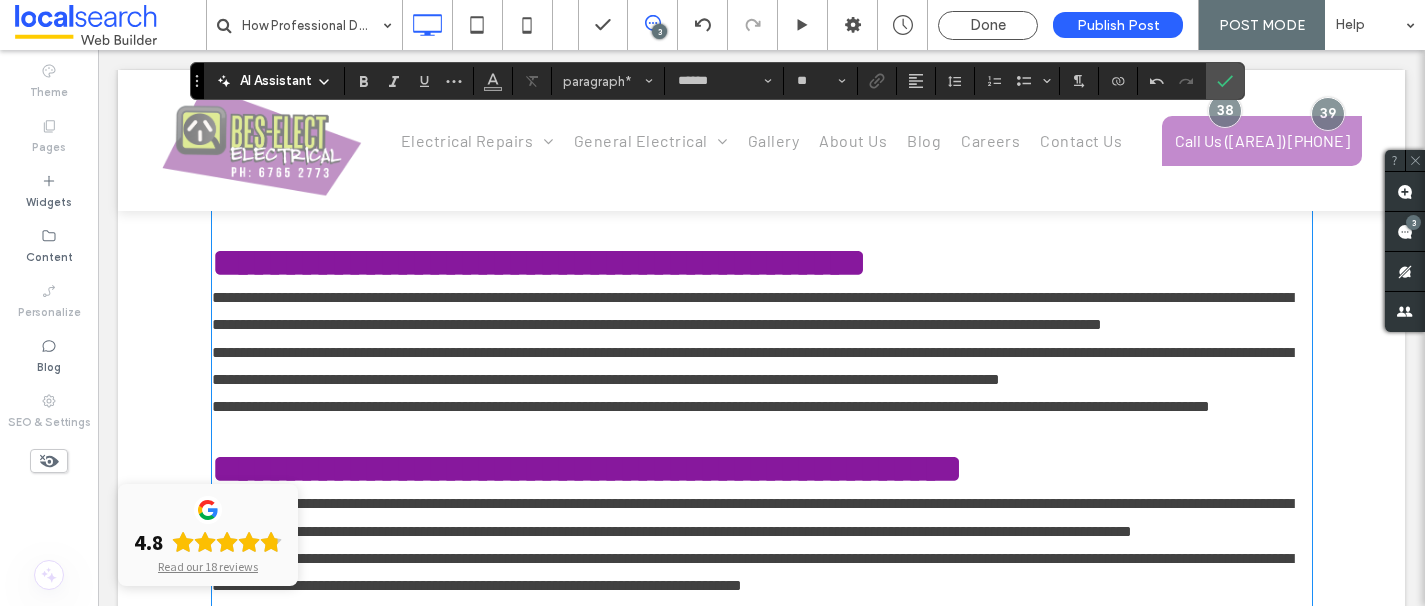 scroll, scrollTop: 2199, scrollLeft: 0, axis: vertical 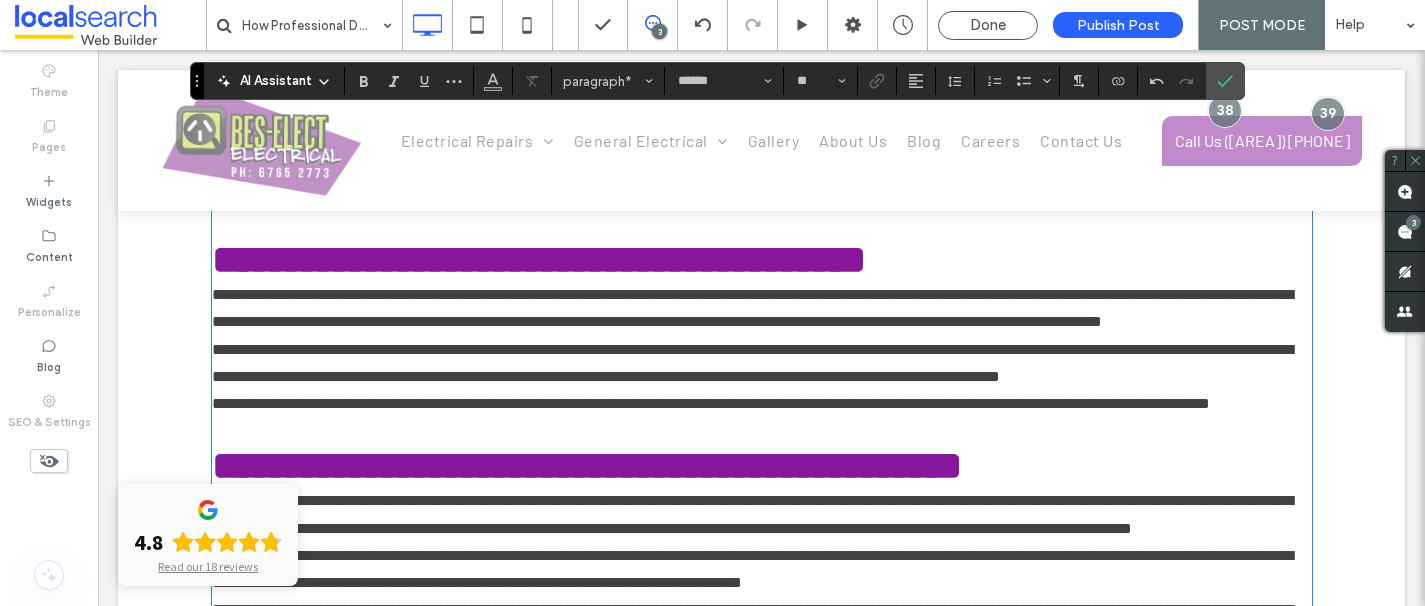 click on "**********" at bounding box center (752, 184) 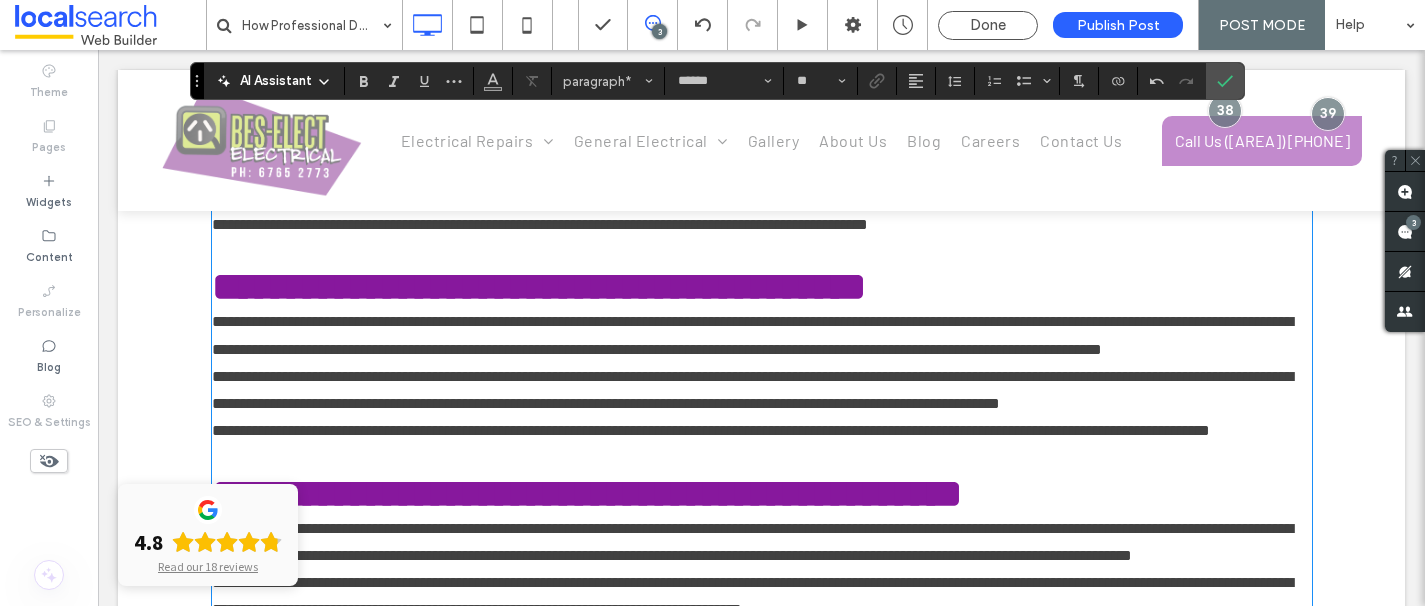 click on "**********" at bounding box center [539, 286] 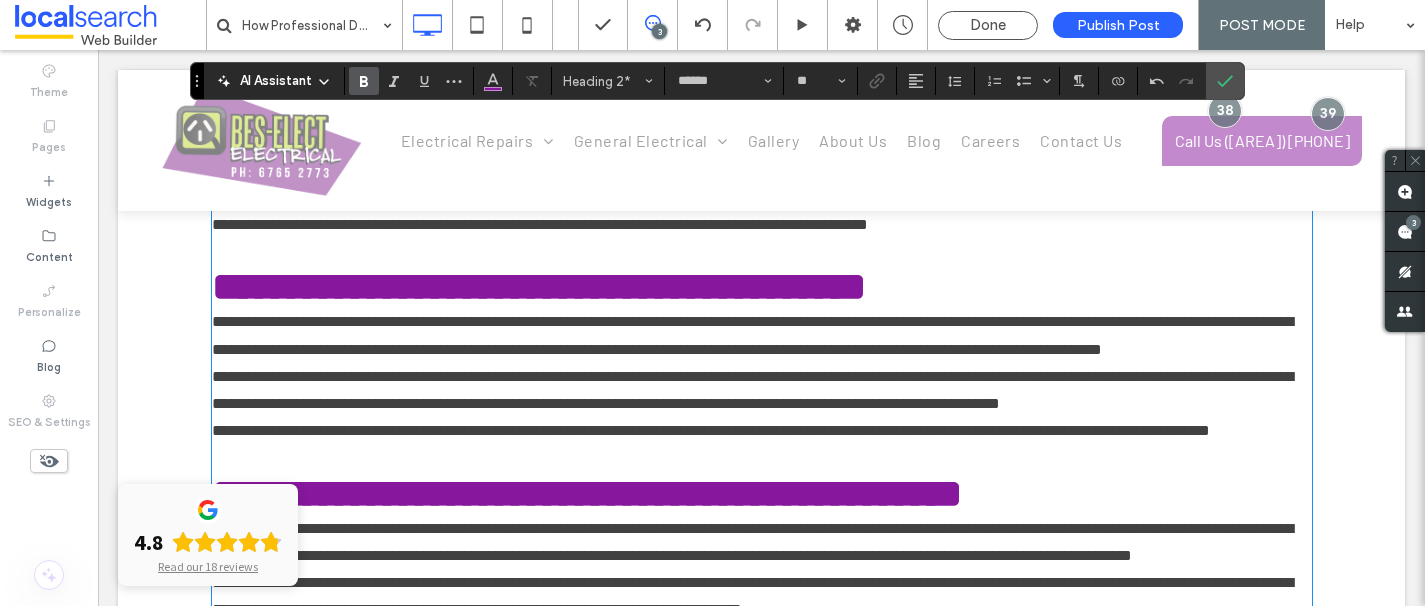 type on "**" 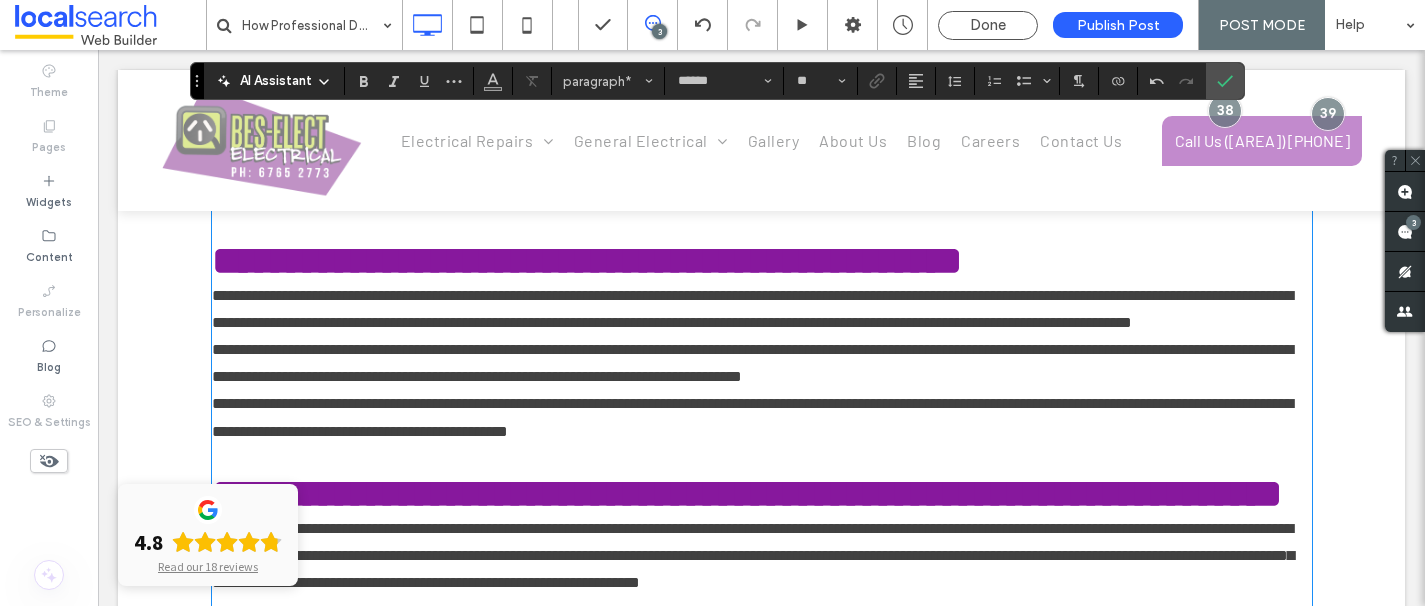 scroll, scrollTop: 2433, scrollLeft: 0, axis: vertical 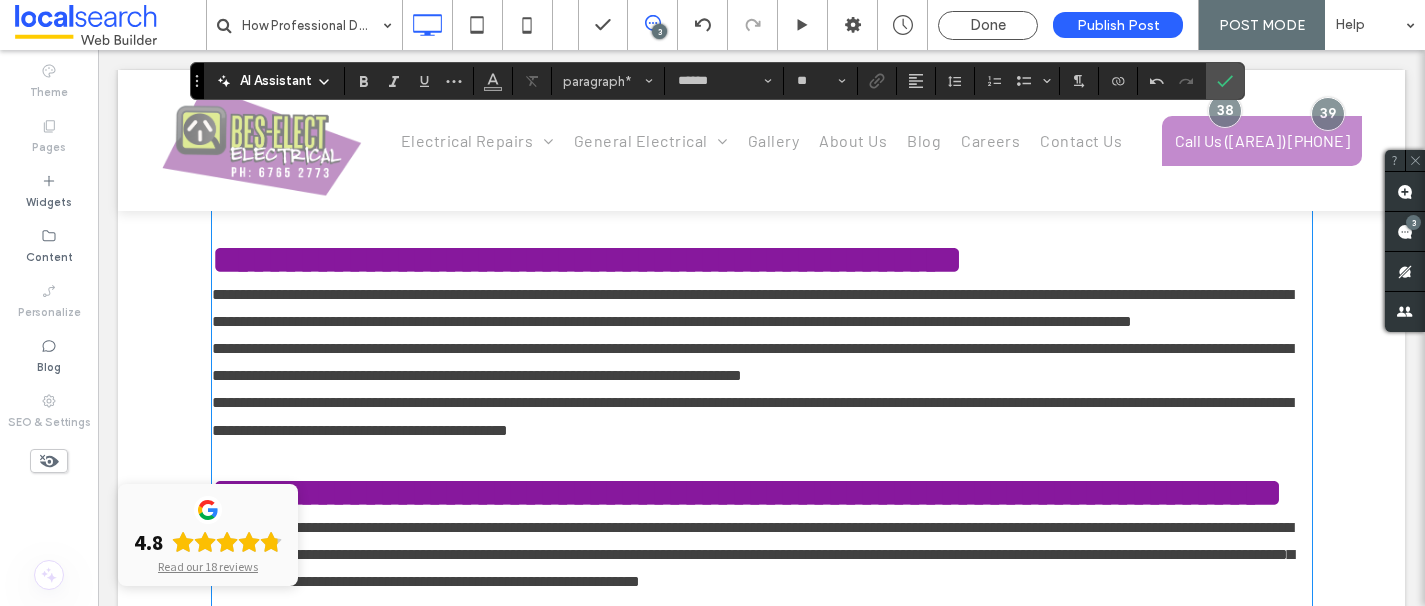 click on "**********" at bounding box center (752, 101) 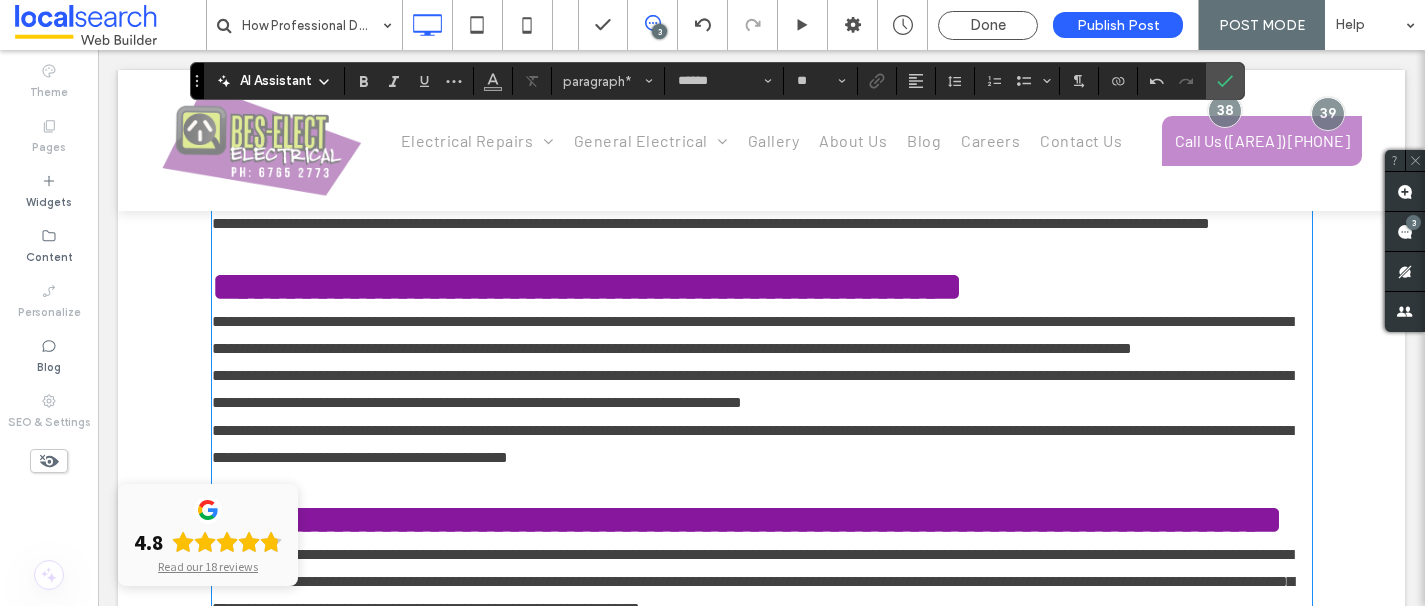 click on "**********" at bounding box center [762, 129] 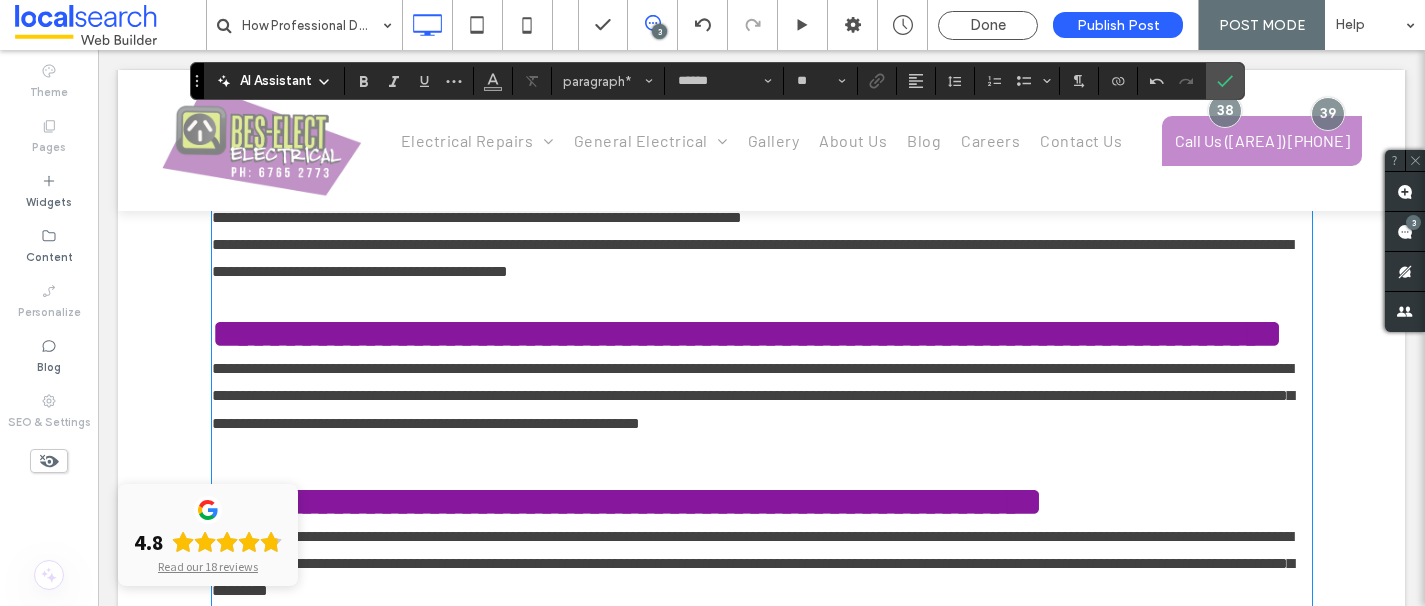scroll, scrollTop: 2681, scrollLeft: 0, axis: vertical 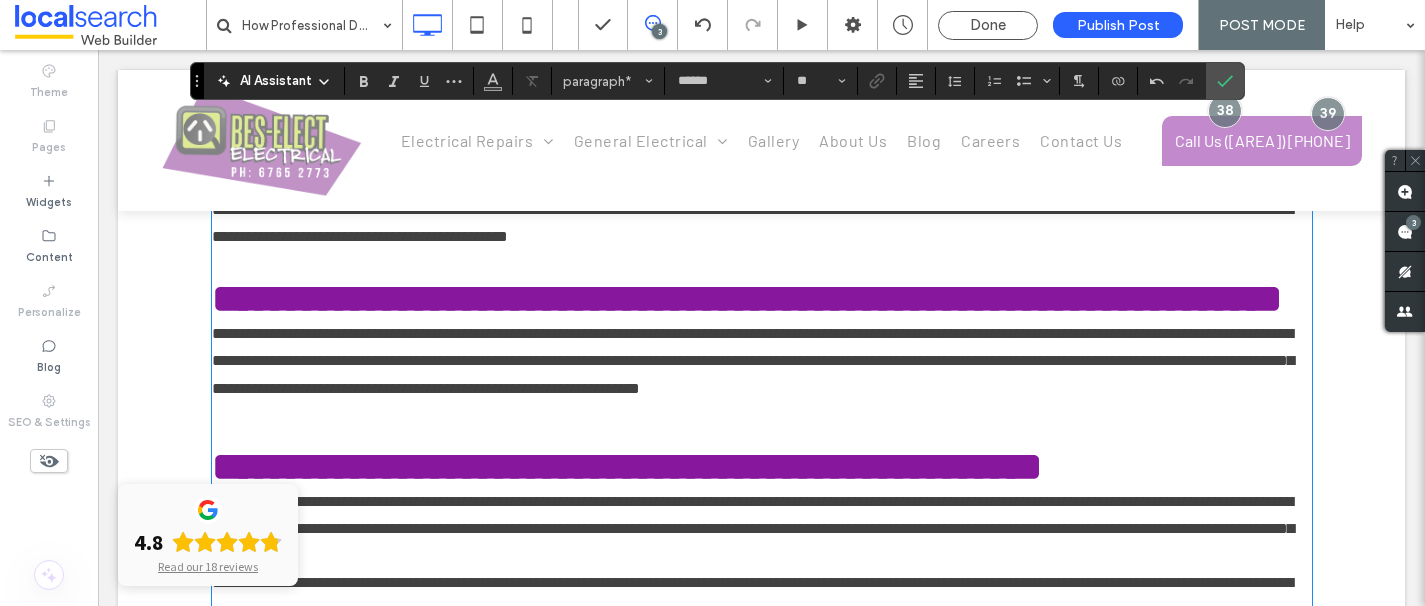 click on "**********" at bounding box center (752, 114) 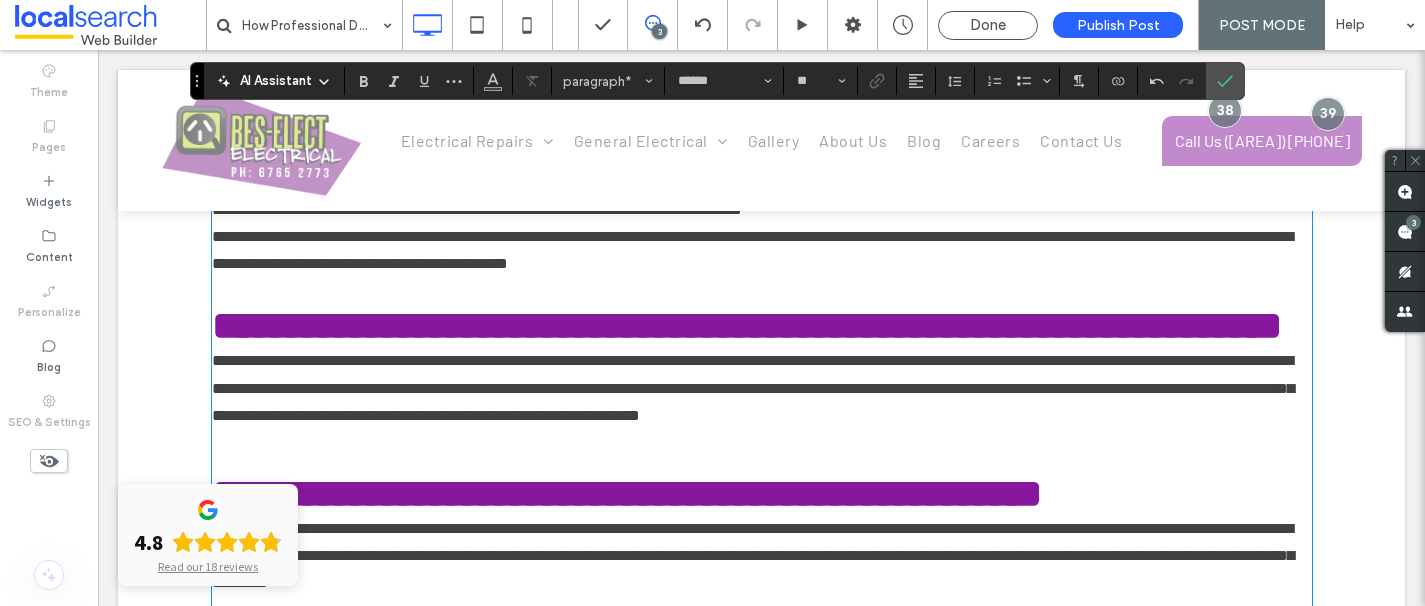 click on "**********" at bounding box center (762, 141) 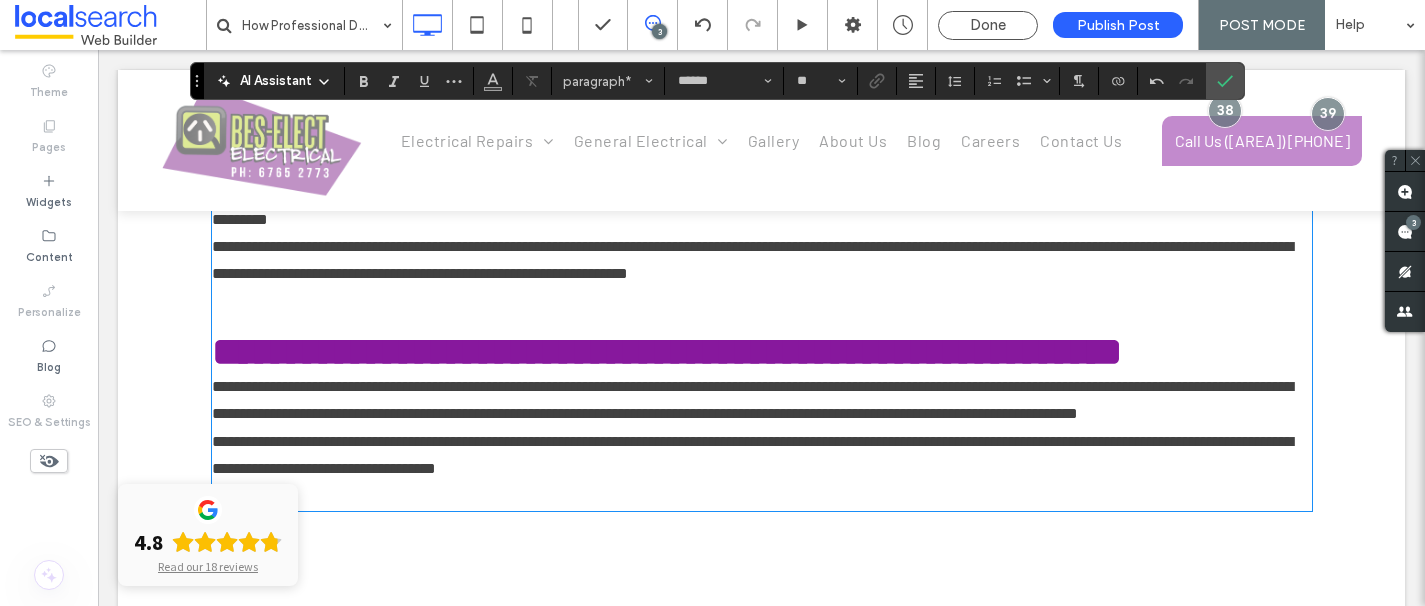 scroll, scrollTop: 3088, scrollLeft: 0, axis: vertical 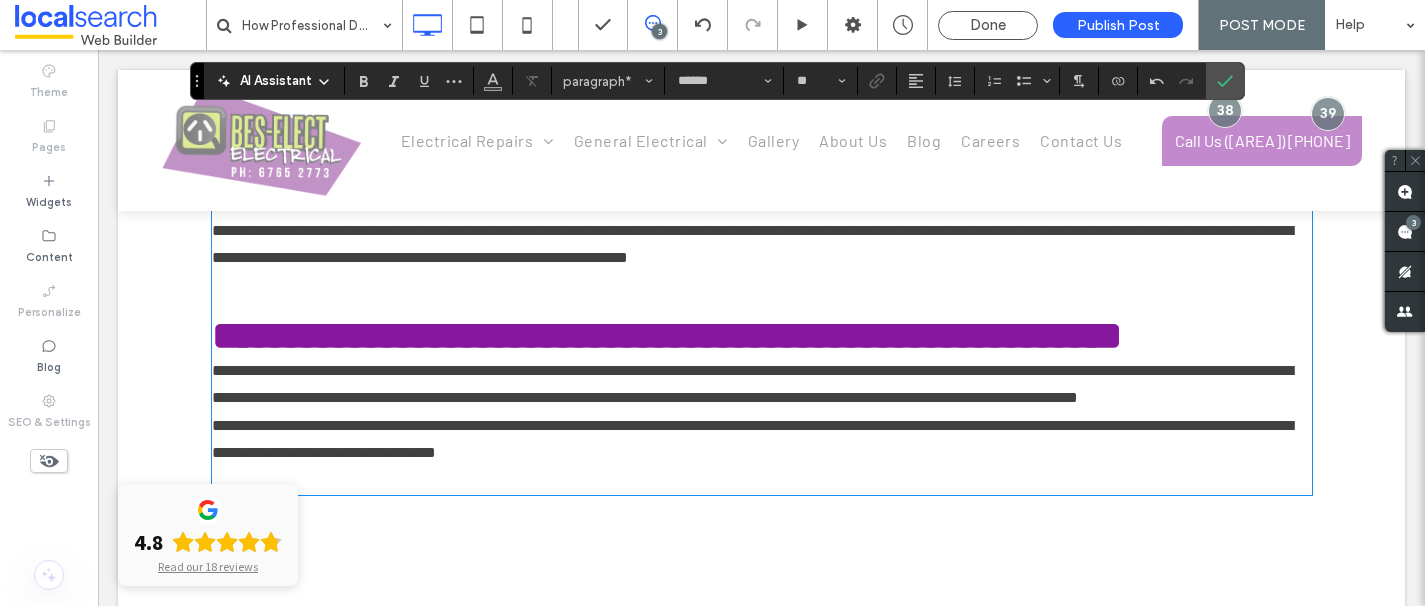 click on "**********" at bounding box center [762, -838] 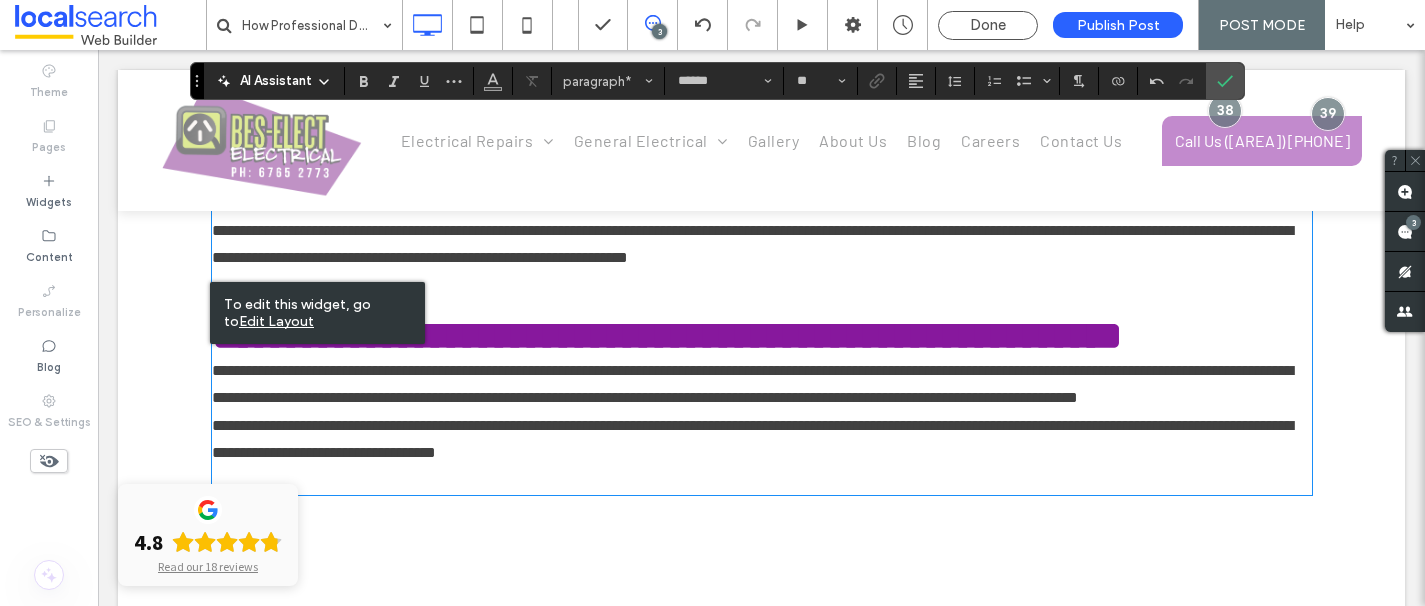 click on "**********" at bounding box center (753, 8) 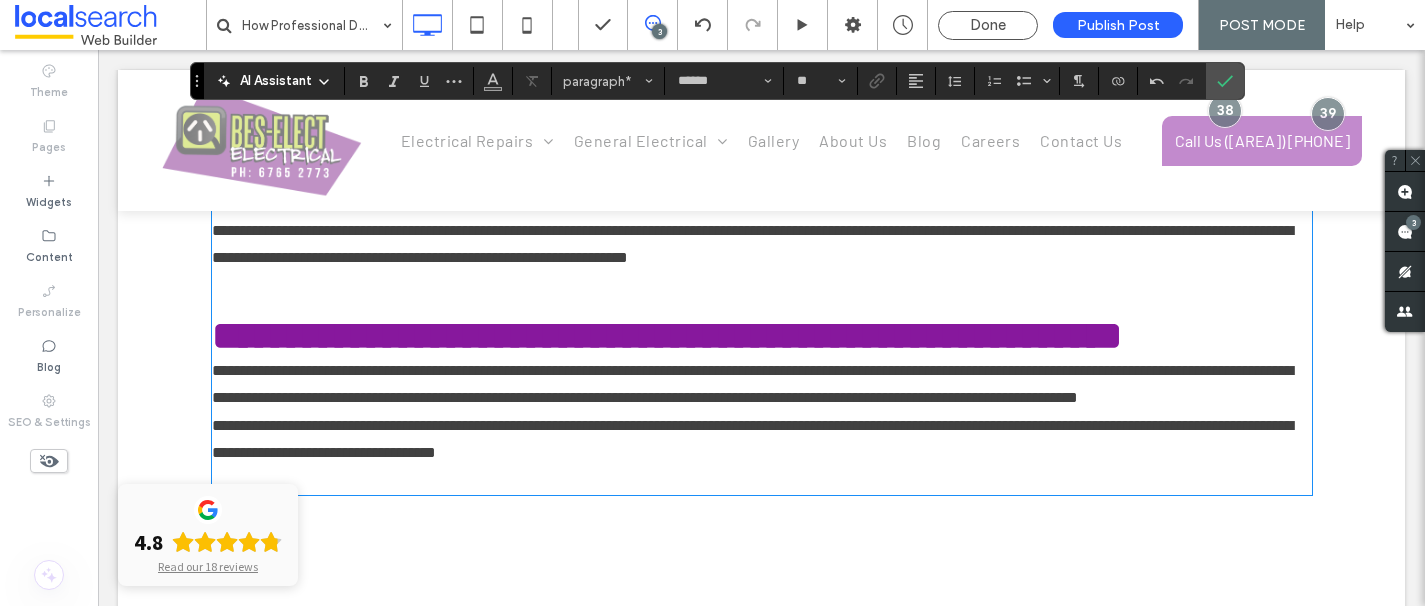 click on "**********" at bounding box center [753, 8] 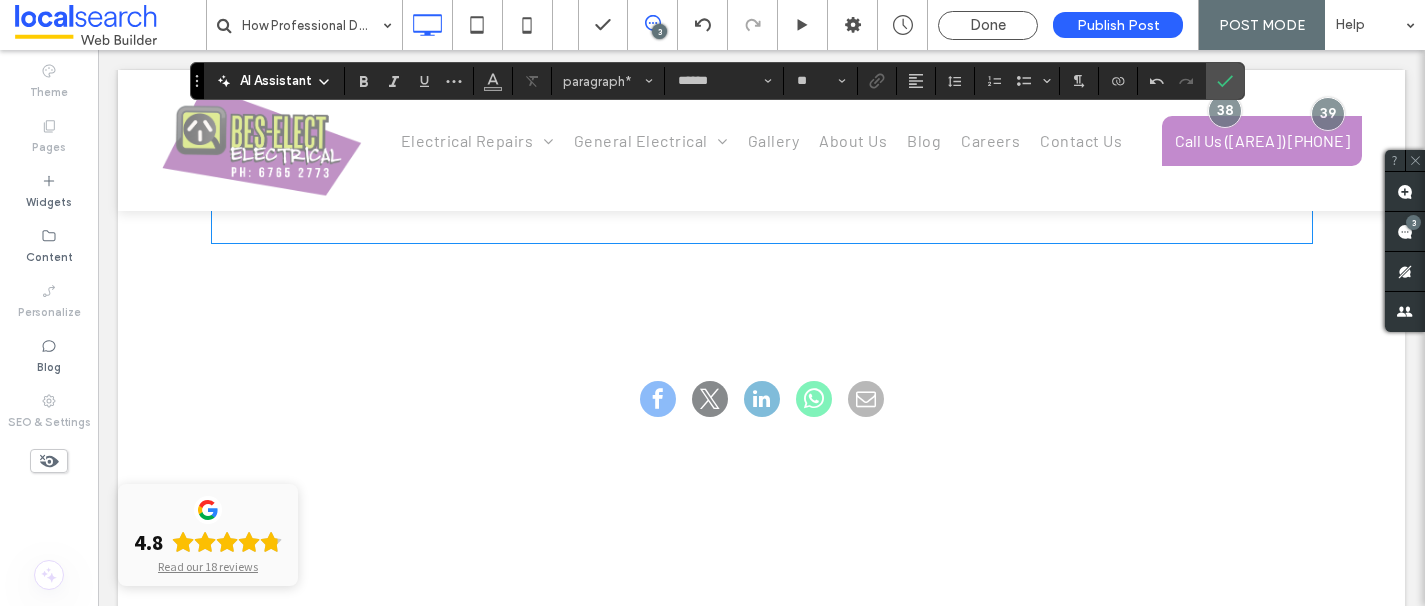 scroll, scrollTop: 3289, scrollLeft: 0, axis: vertical 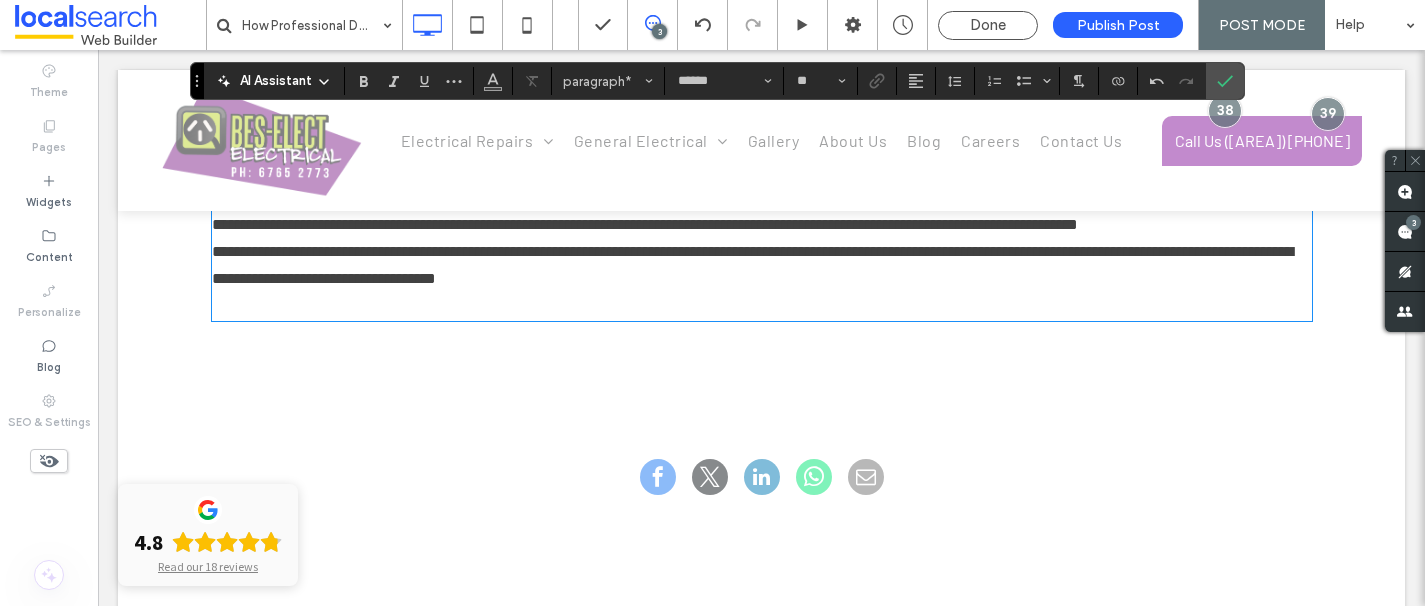 click on "**********" at bounding box center [753, 1] 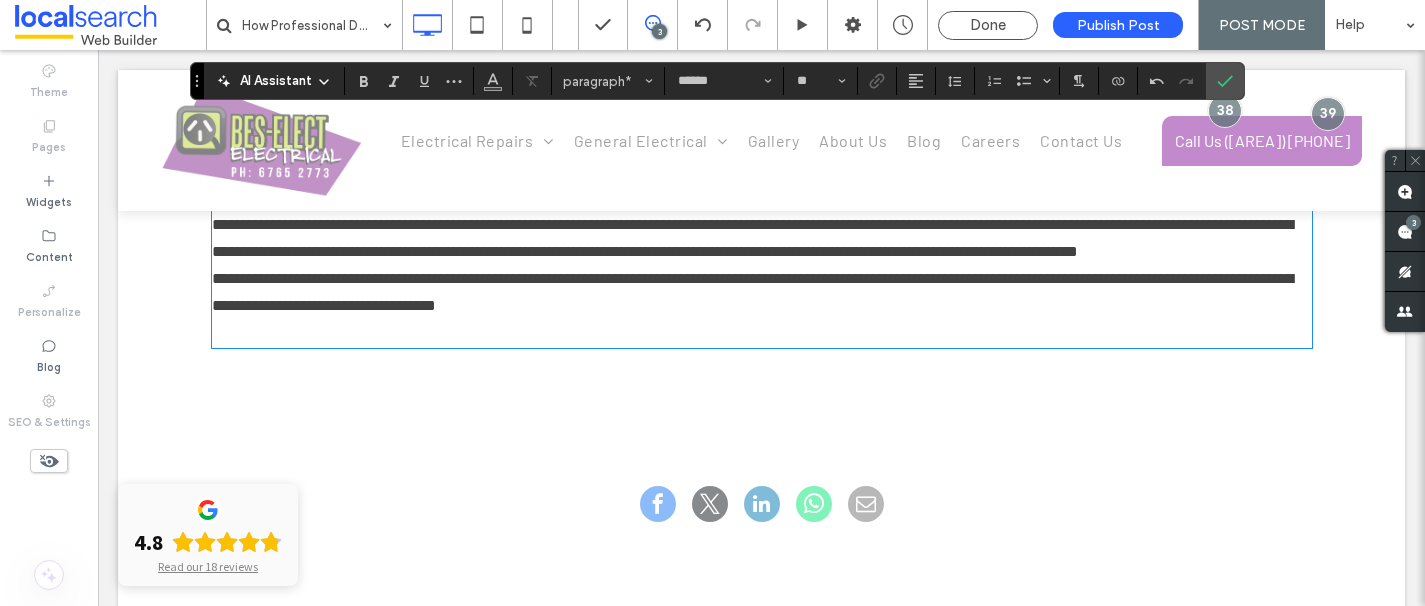 click on "**********" at bounding box center [762, 30] 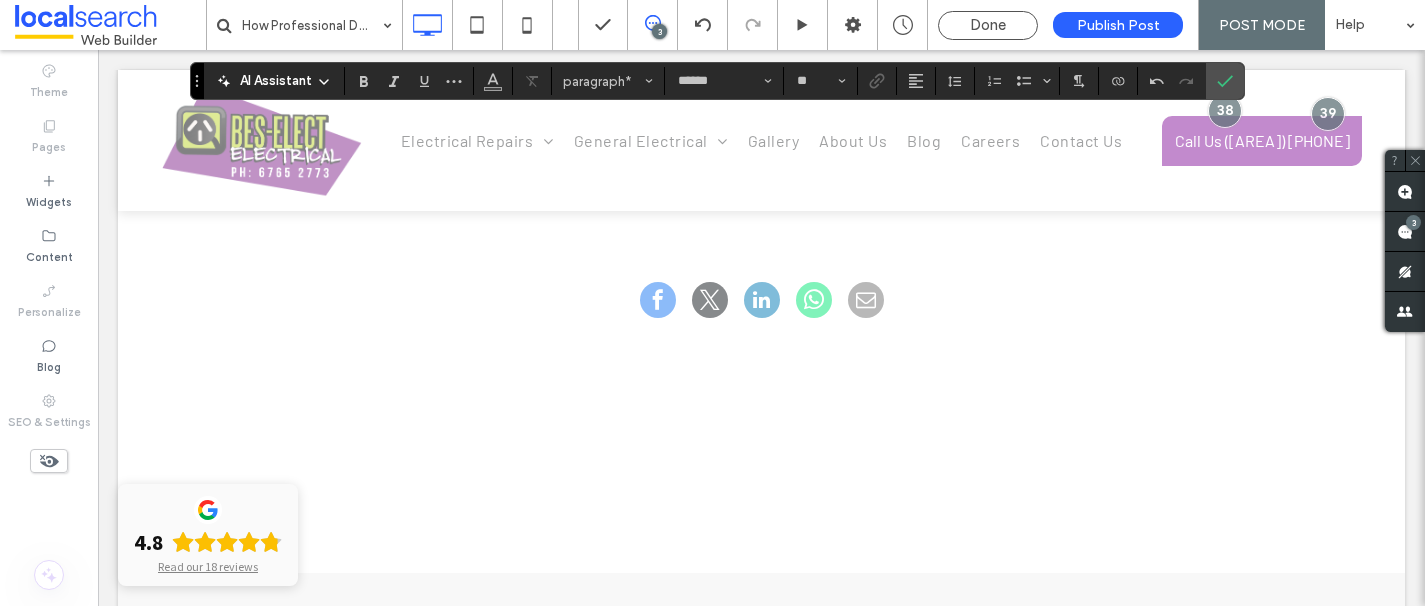 scroll, scrollTop: 3526, scrollLeft: 0, axis: vertical 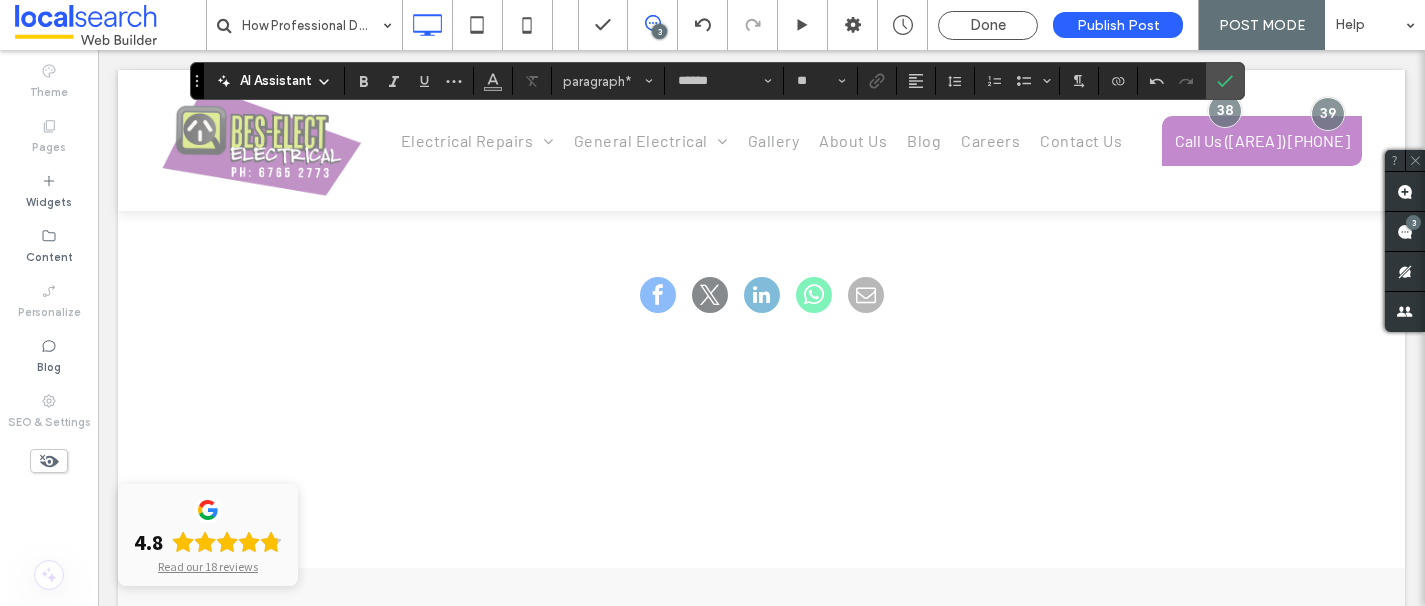 click on "**********" at bounding box center [752, 28] 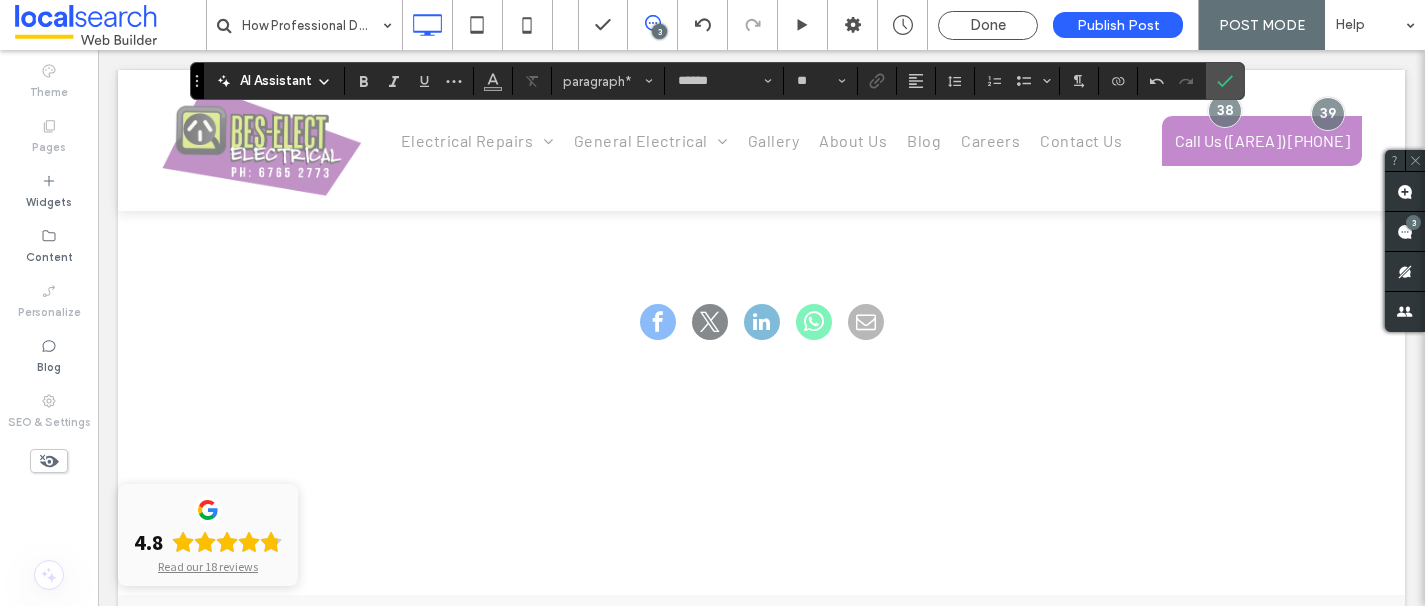 click on "**********" at bounding box center [762, 55] 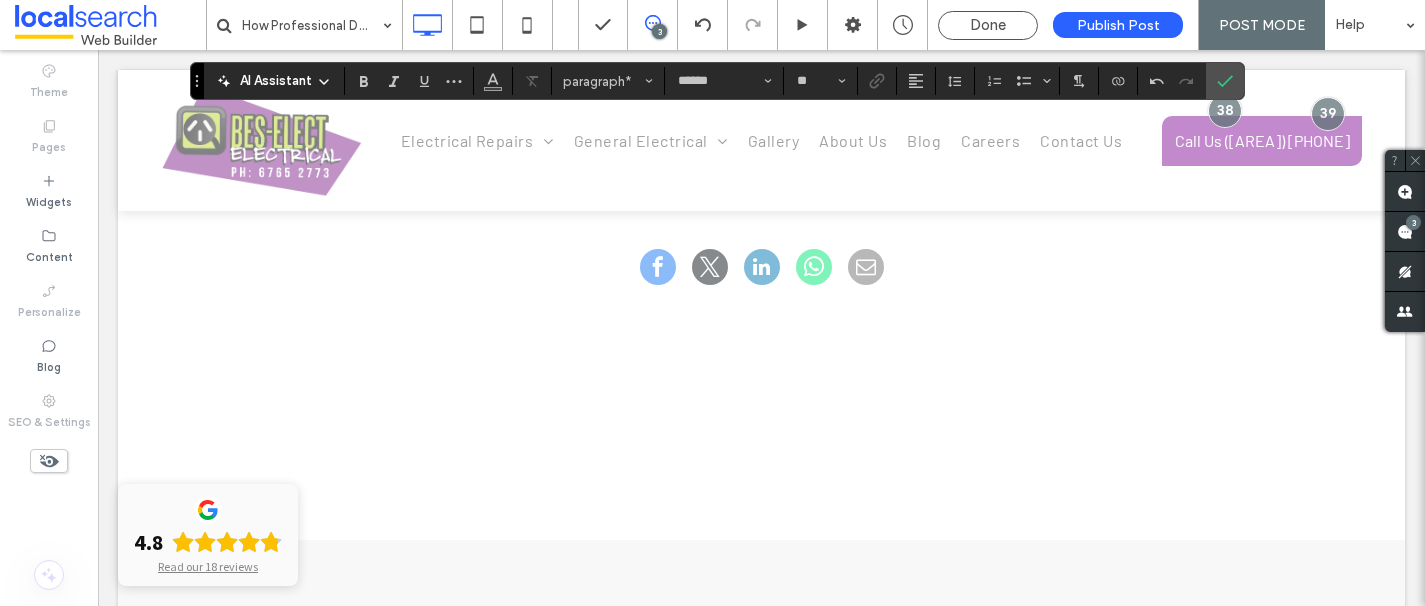 scroll, scrollTop: 3636, scrollLeft: 0, axis: vertical 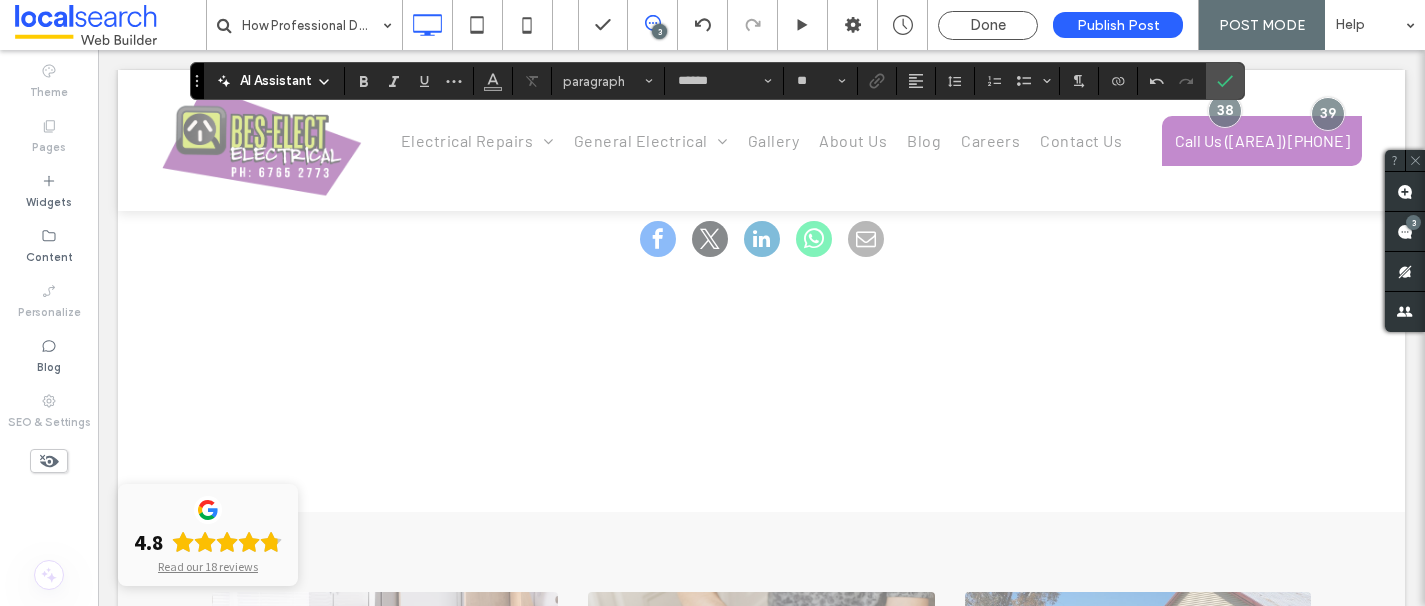 click at bounding box center [762, 67] 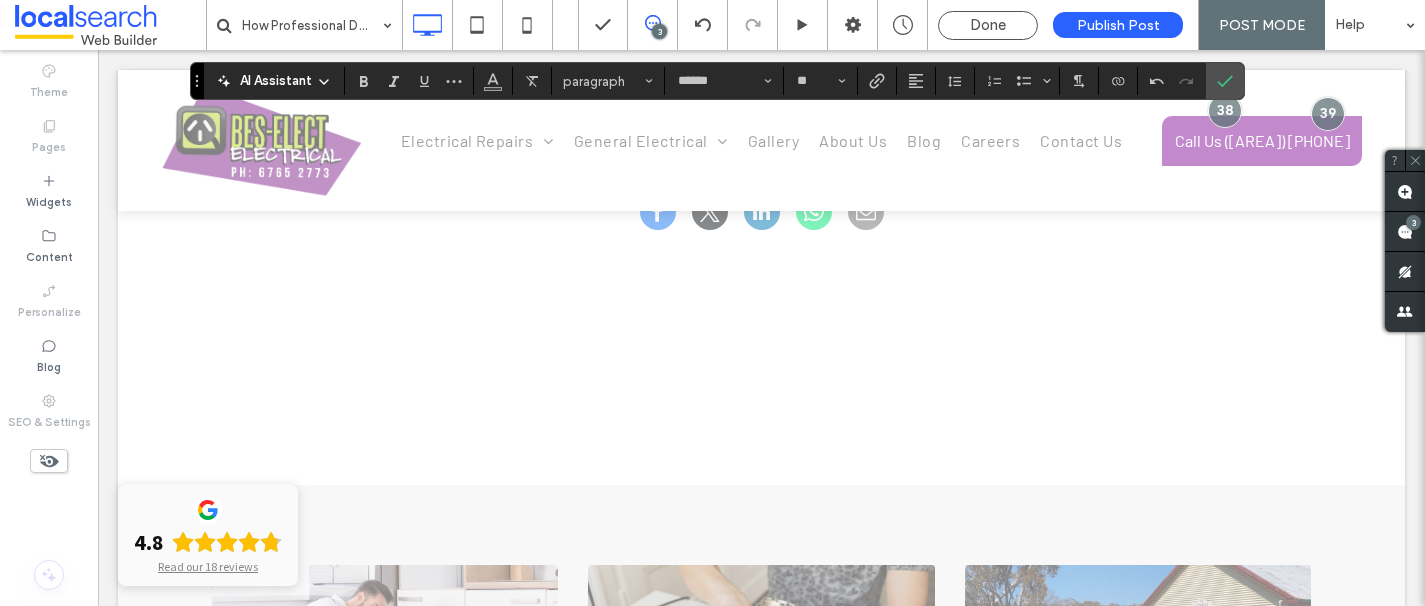 drag, startPoint x: 1078, startPoint y: 364, endPoint x: 1006, endPoint y: 364, distance: 72 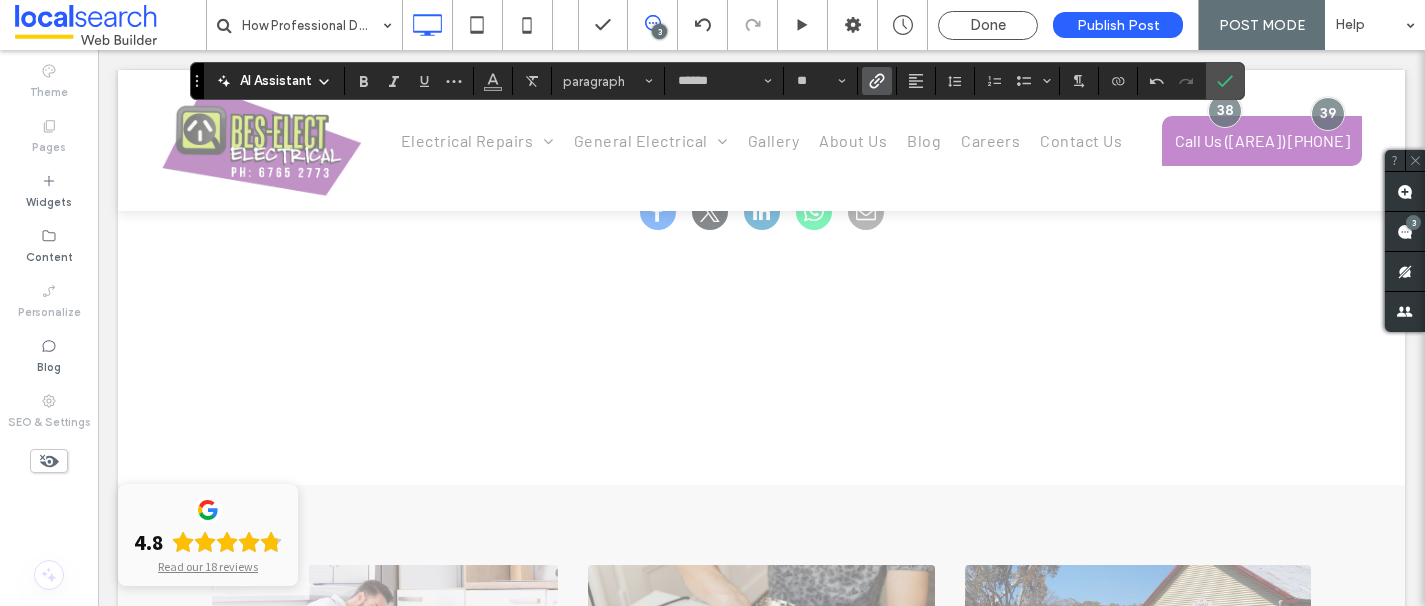 click 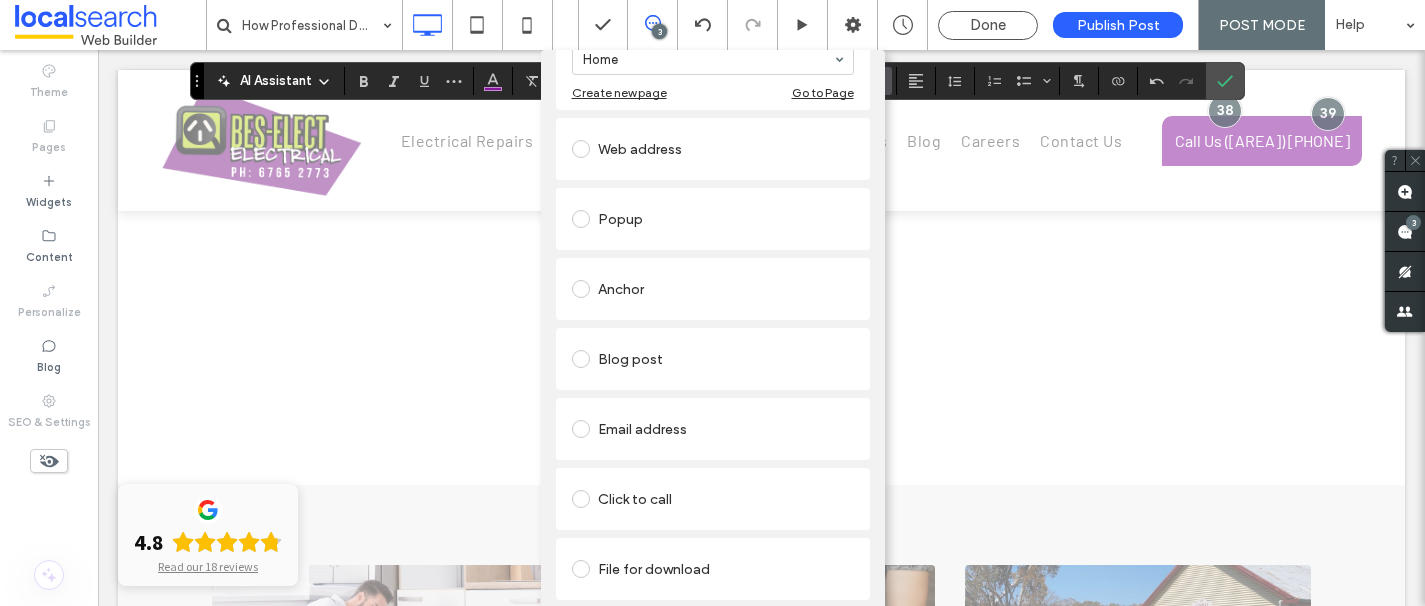 click on "Click to call" at bounding box center (713, 499) 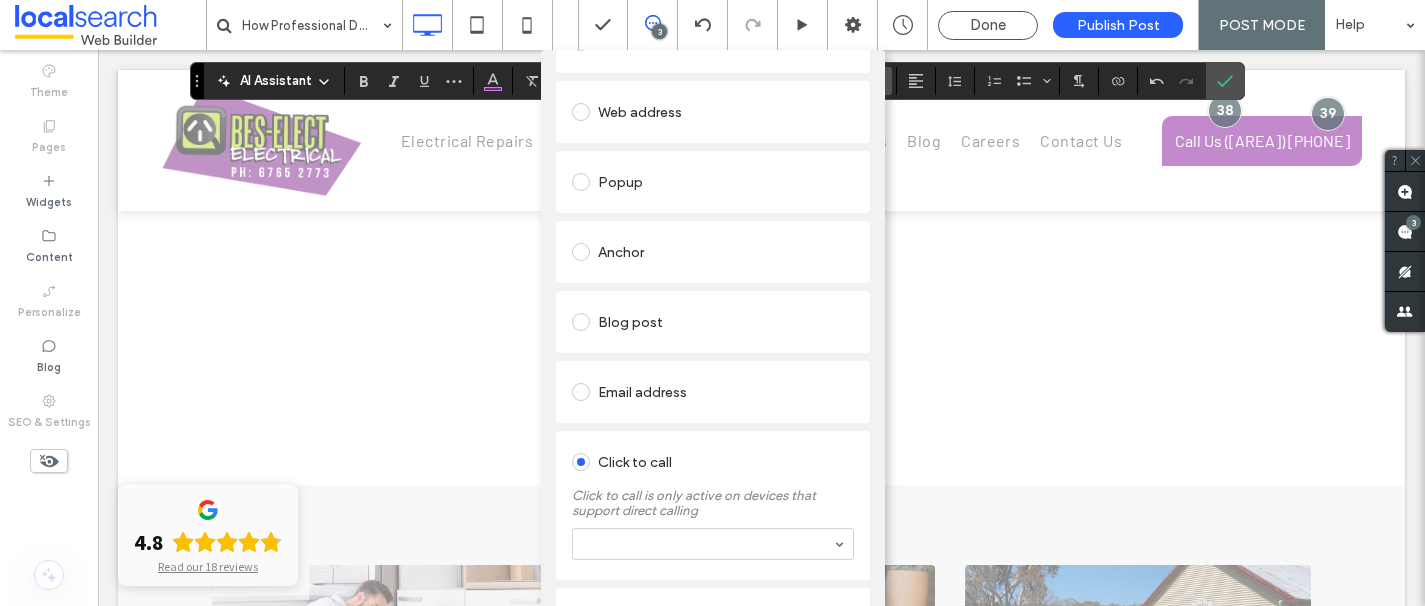 scroll, scrollTop: 201, scrollLeft: 0, axis: vertical 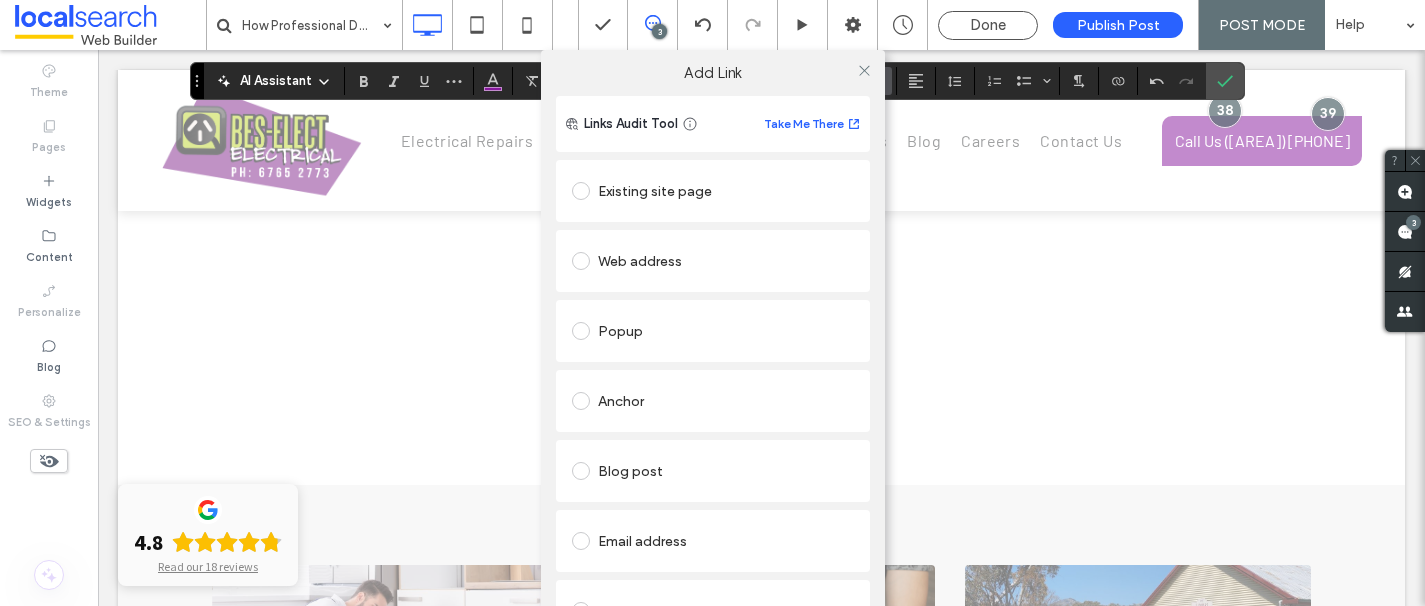 click at bounding box center [865, 70] 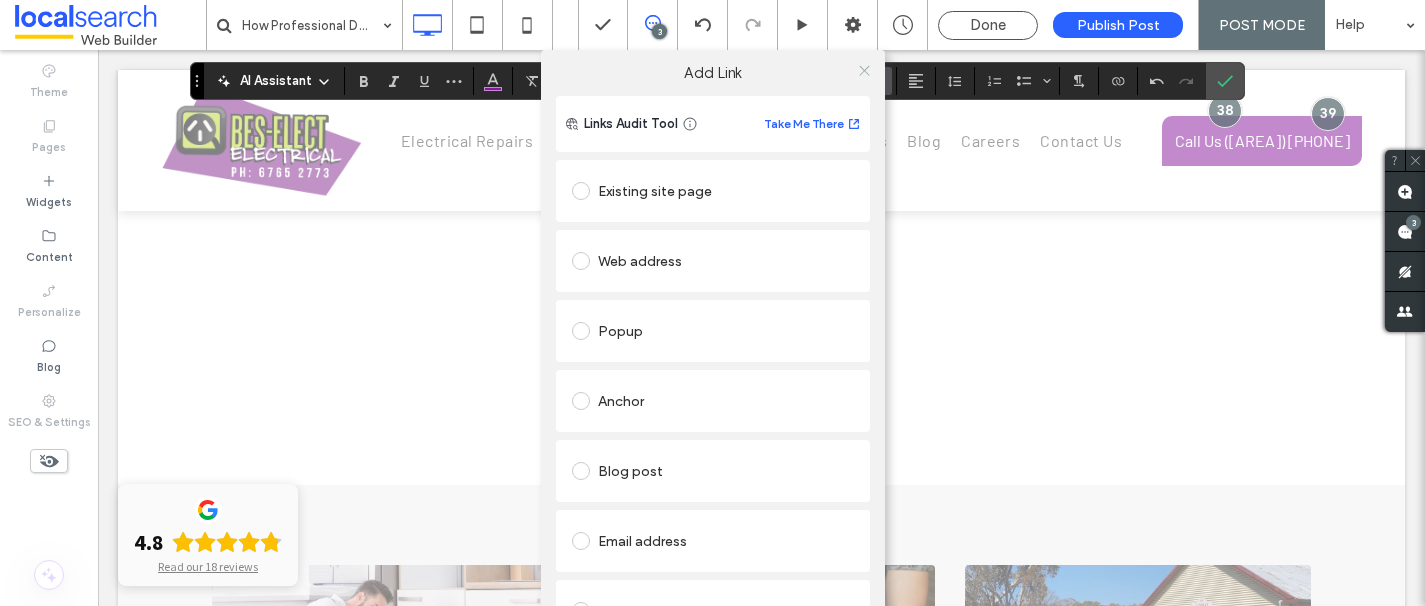 click 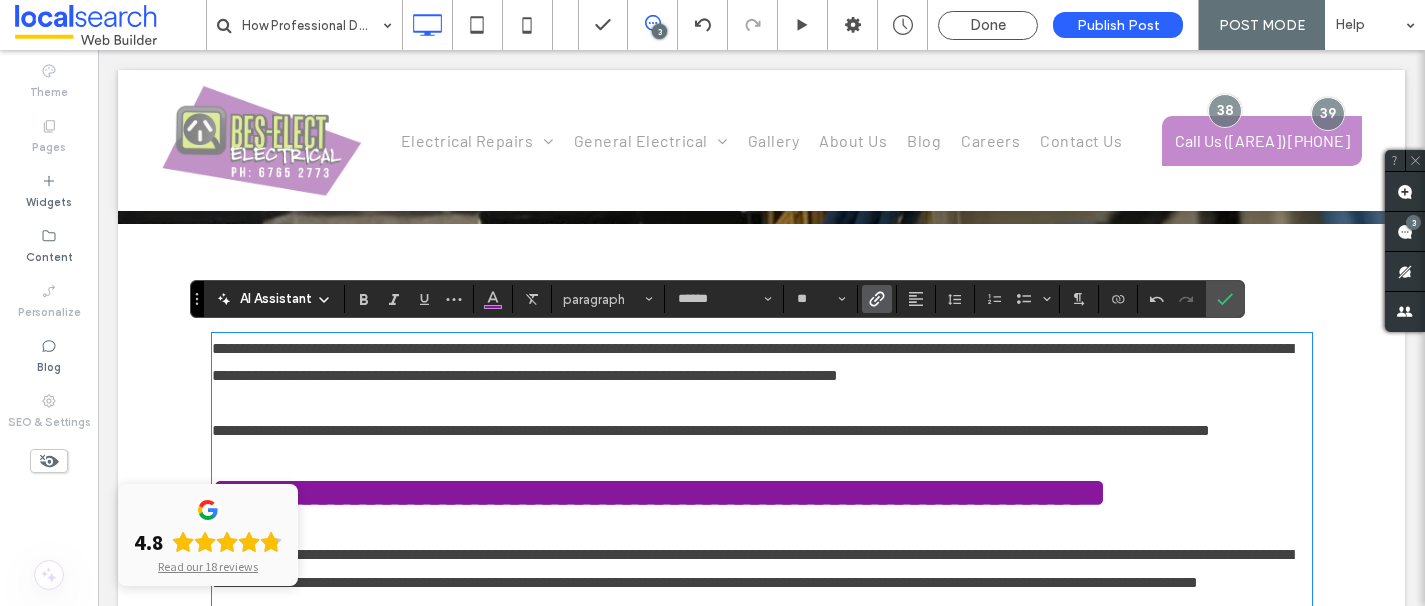 scroll, scrollTop: 533, scrollLeft: 0, axis: vertical 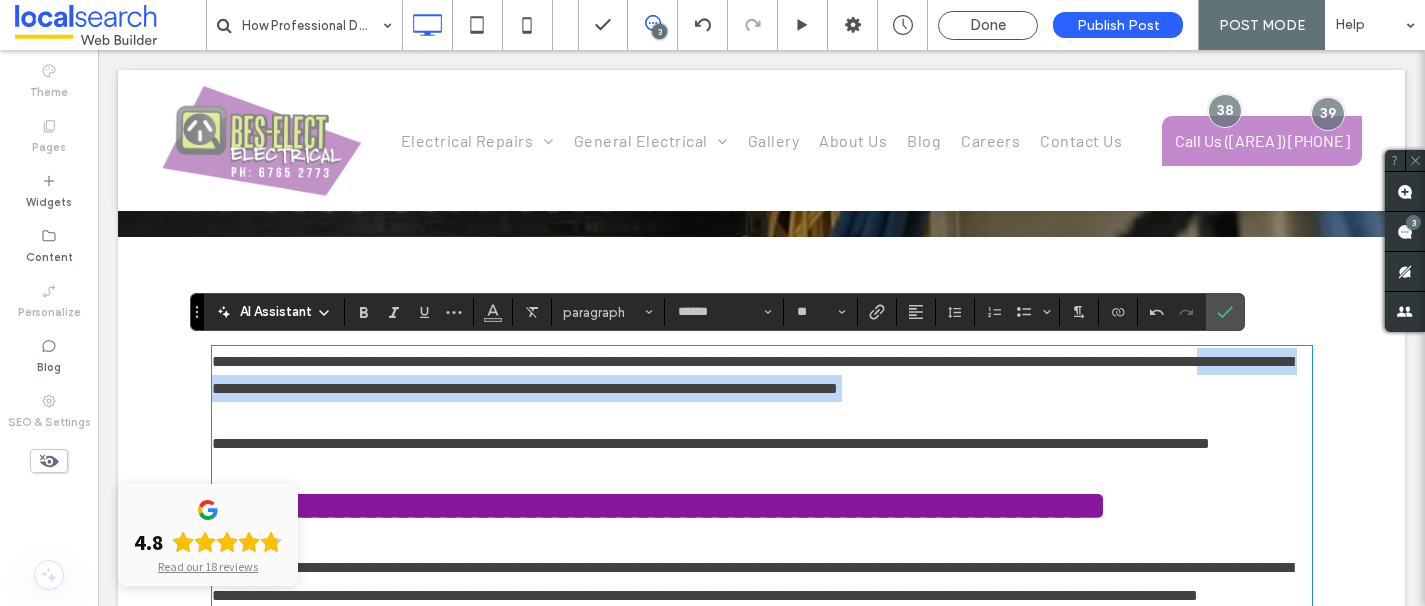 drag, startPoint x: 306, startPoint y: 477, endPoint x: 232, endPoint y: 386, distance: 117.29024 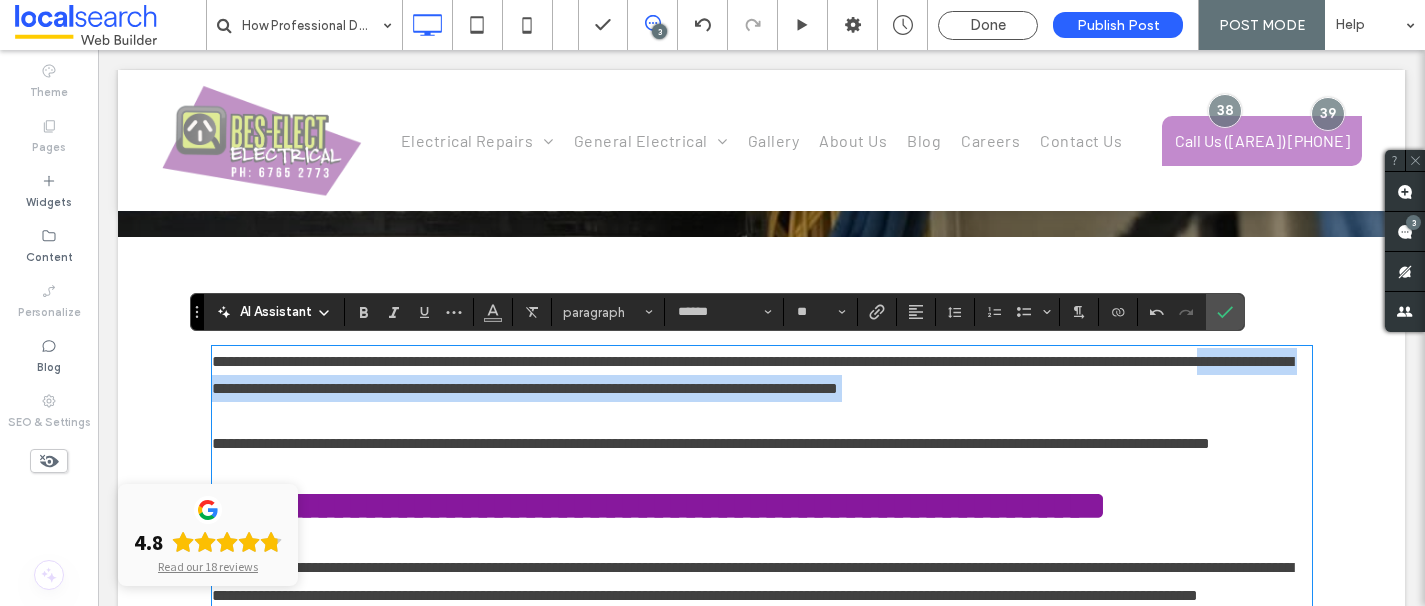 click on "﻿" at bounding box center [762, 416] 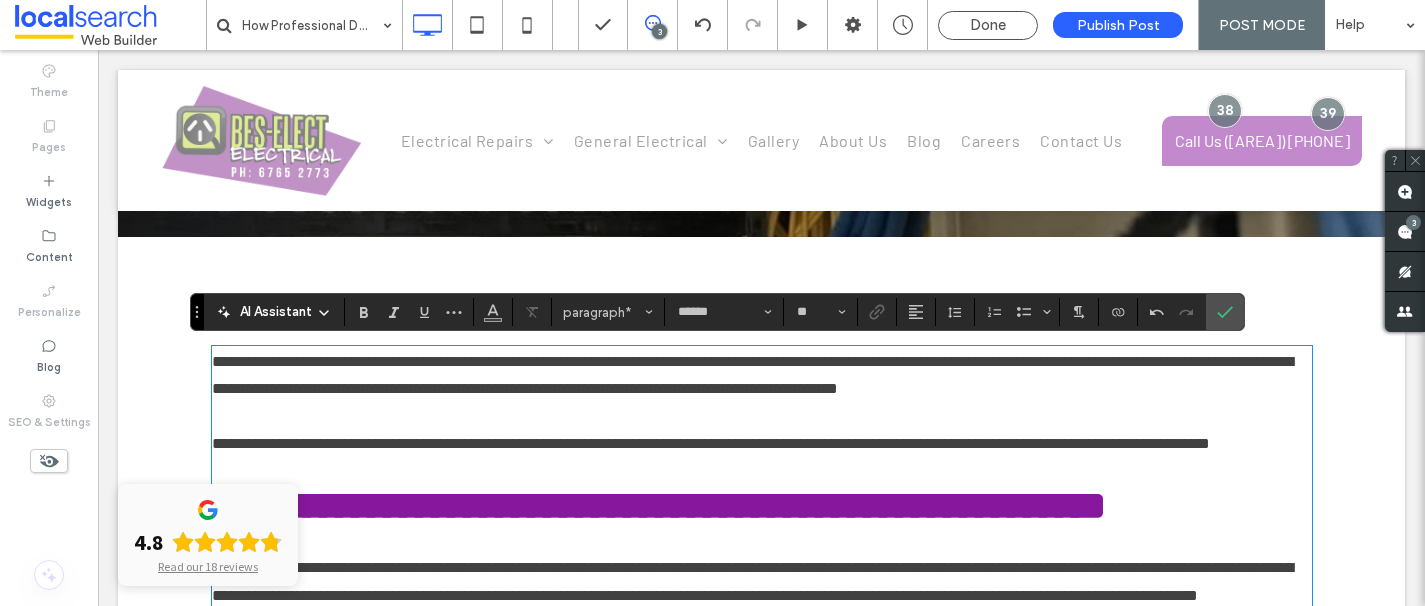 click on "﻿" at bounding box center (762, 416) 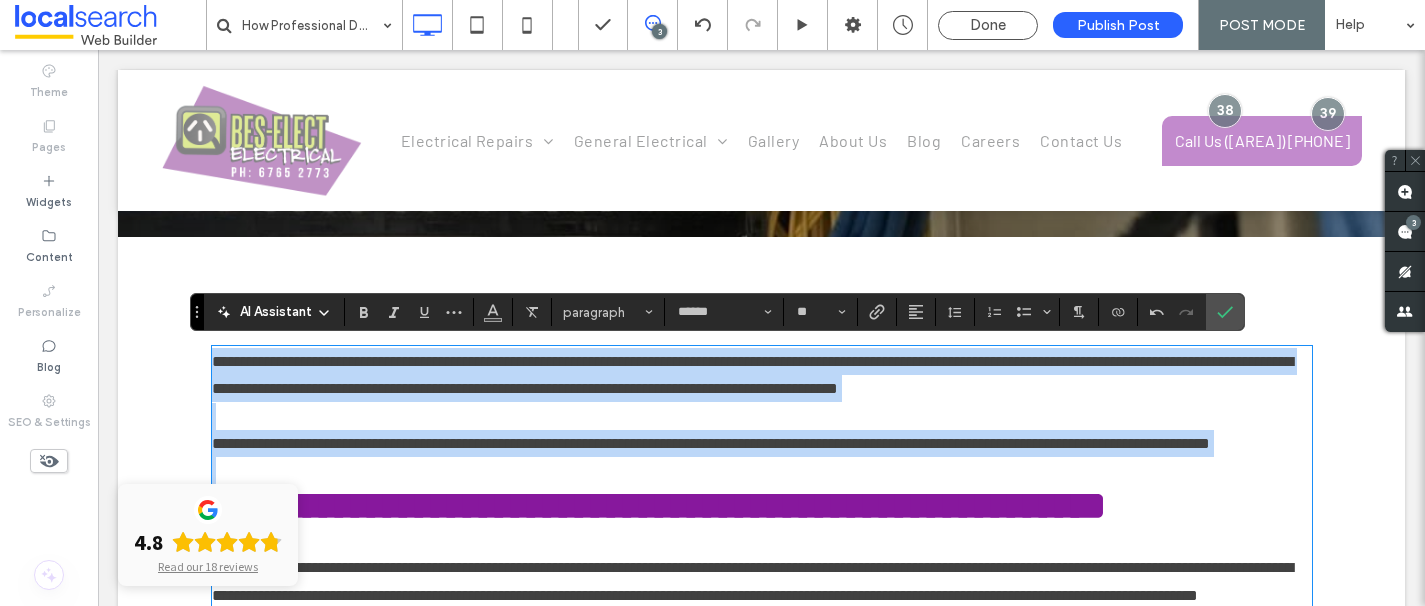 drag, startPoint x: 212, startPoint y: 361, endPoint x: 286, endPoint y: 485, distance: 144.40222 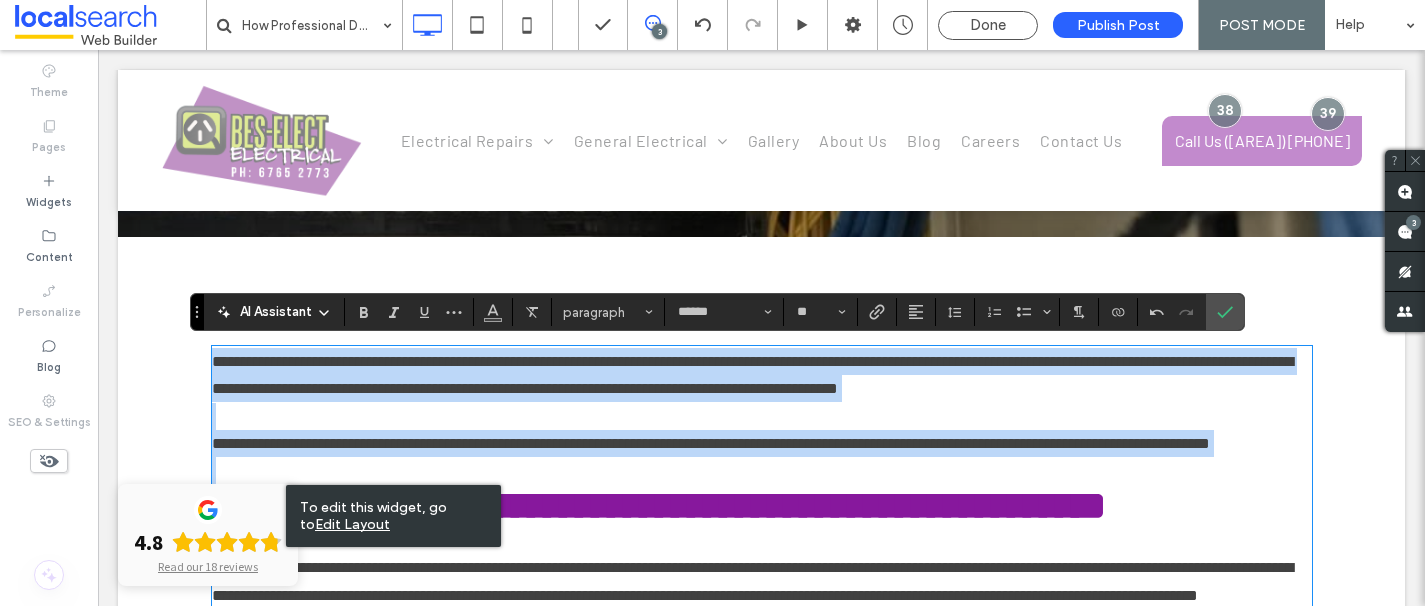 copy on "**********" 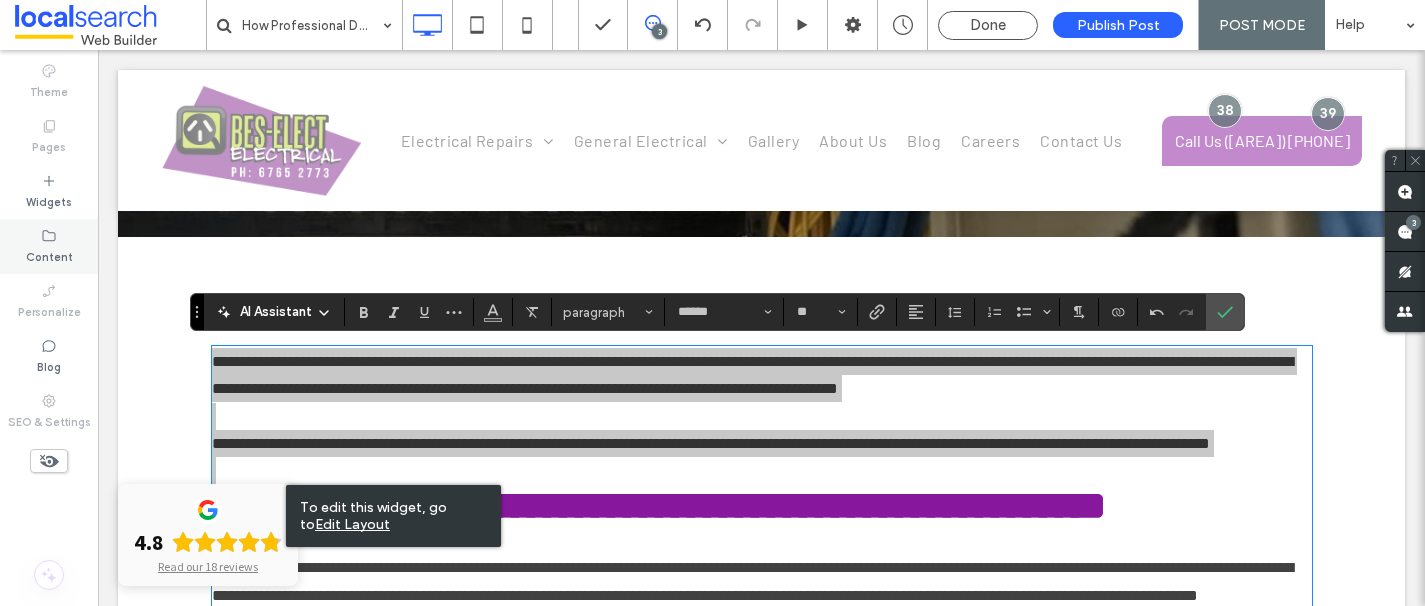 click on "Content" at bounding box center [49, 255] 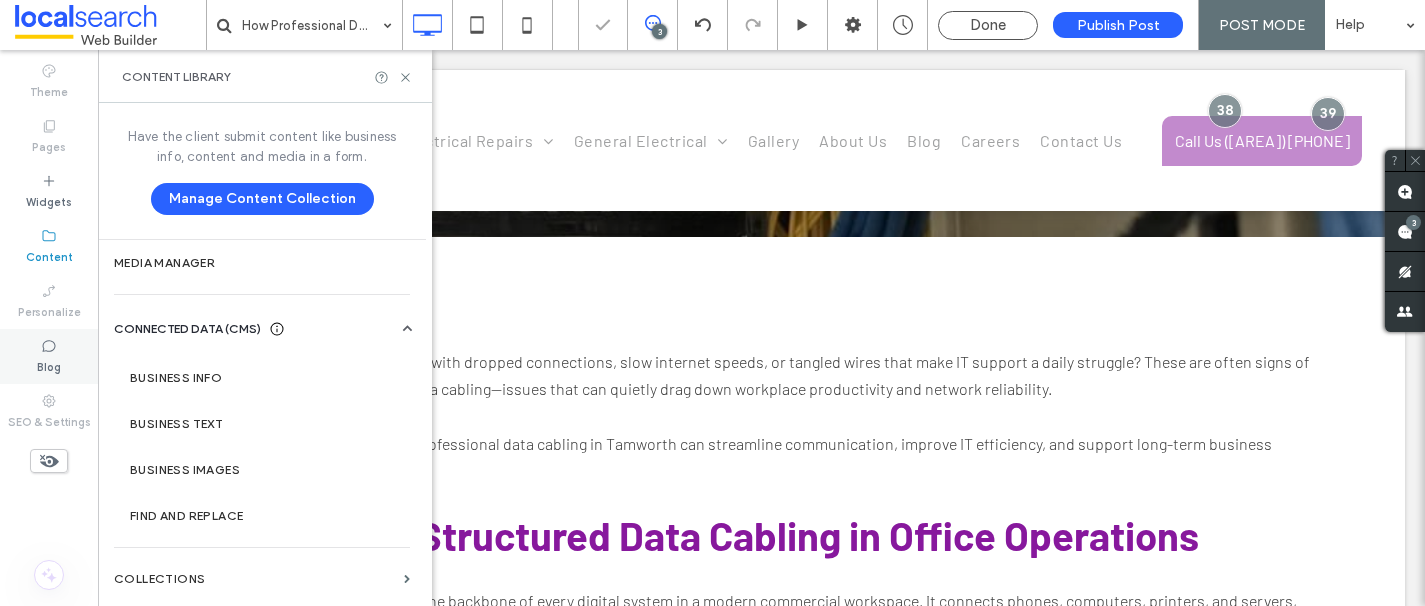 click on "Blog" at bounding box center (49, 356) 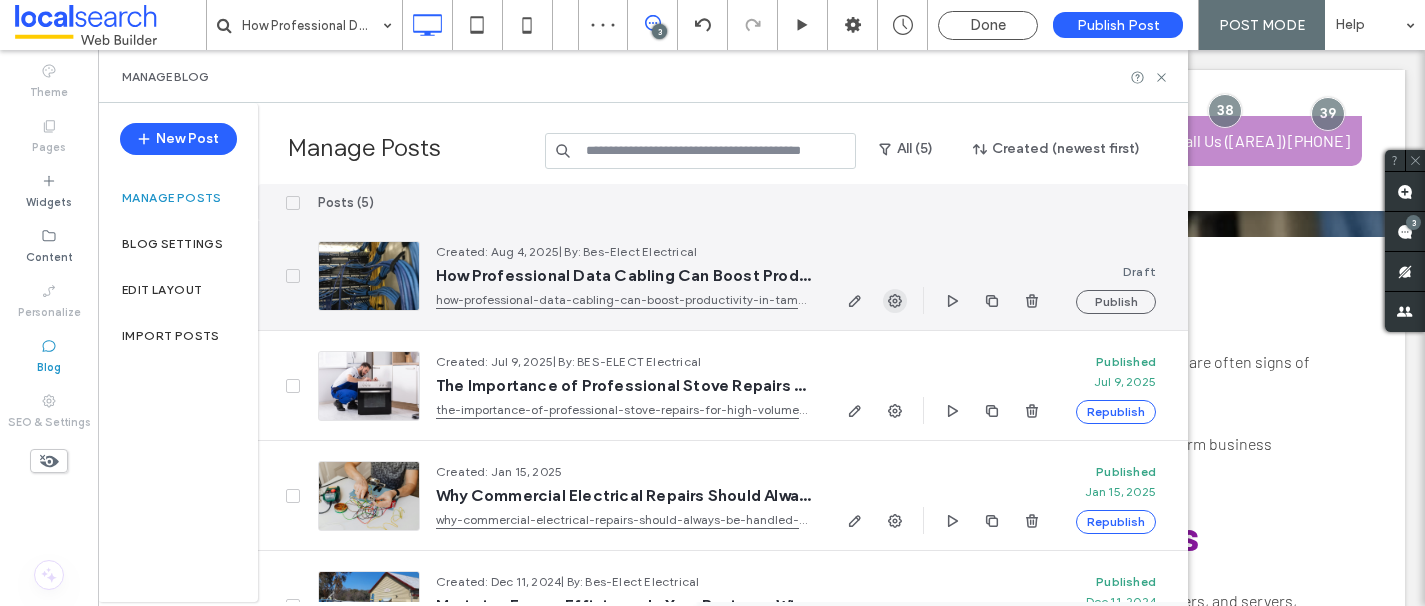 click 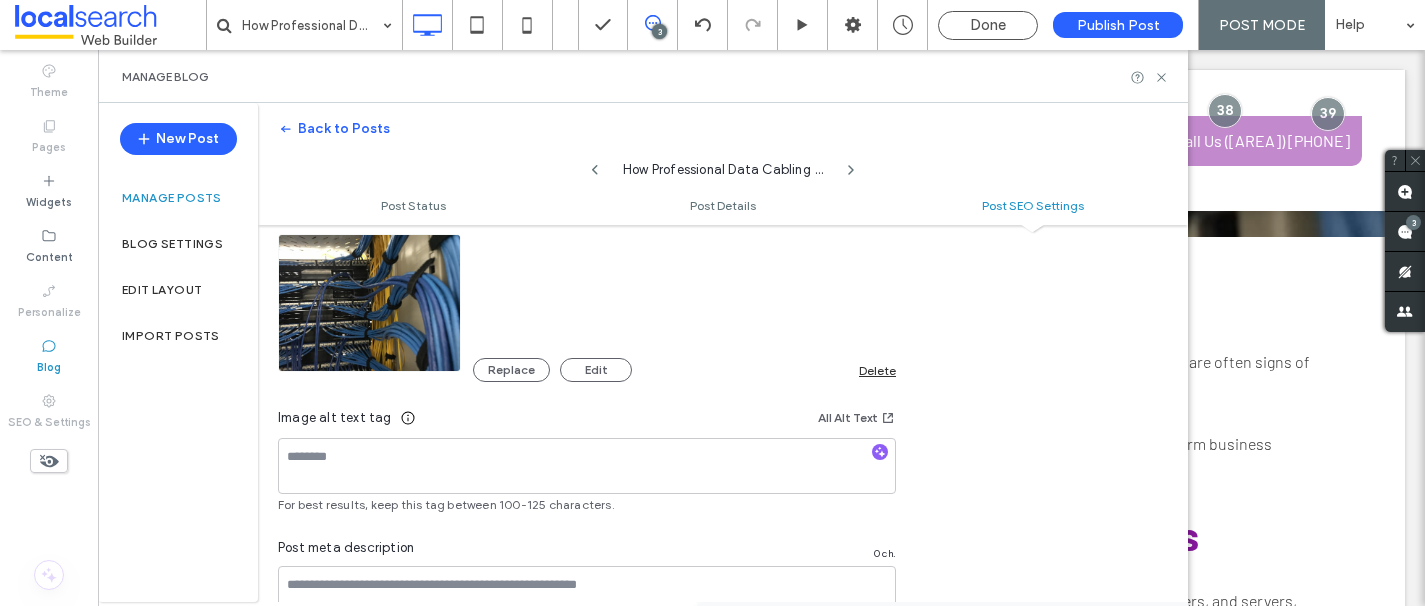 scroll, scrollTop: 1219, scrollLeft: 0, axis: vertical 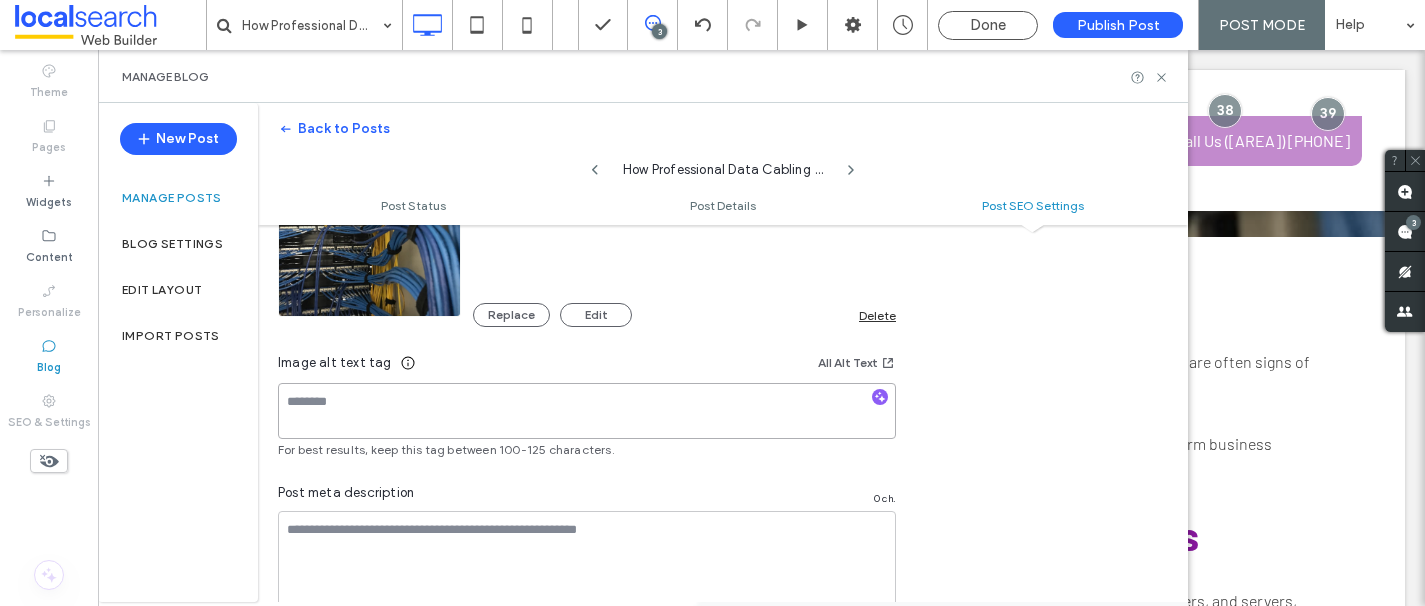 click at bounding box center [587, 411] 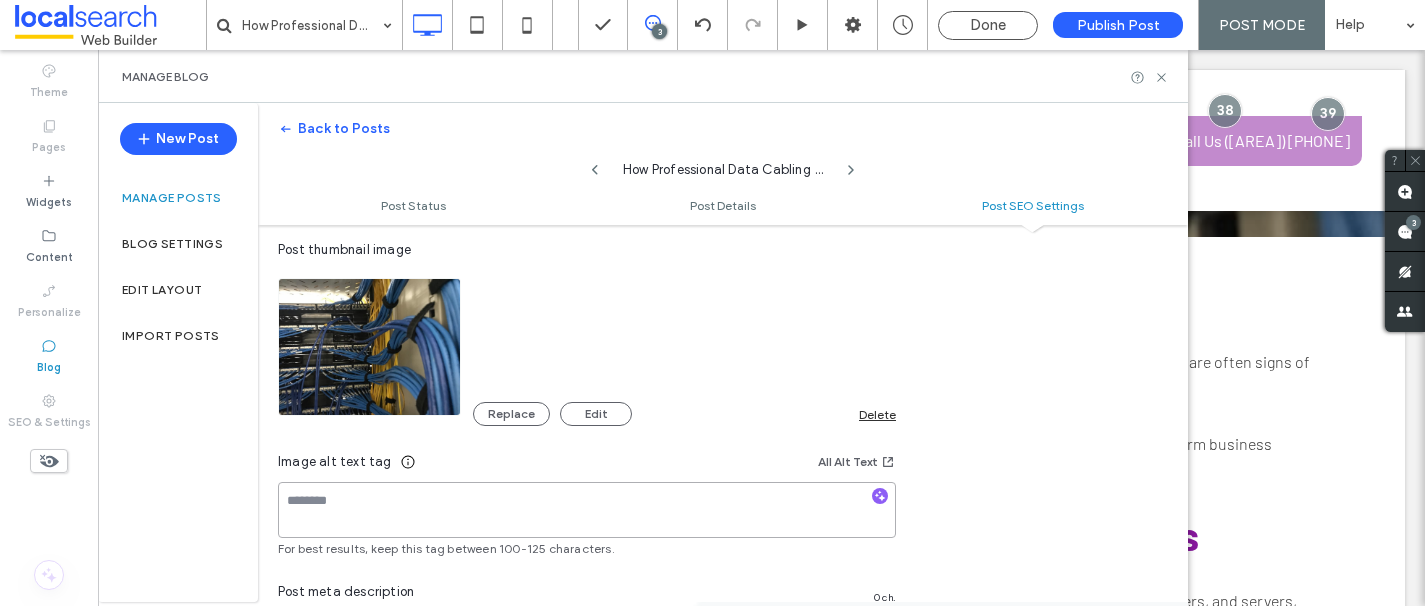 scroll, scrollTop: 1086, scrollLeft: 0, axis: vertical 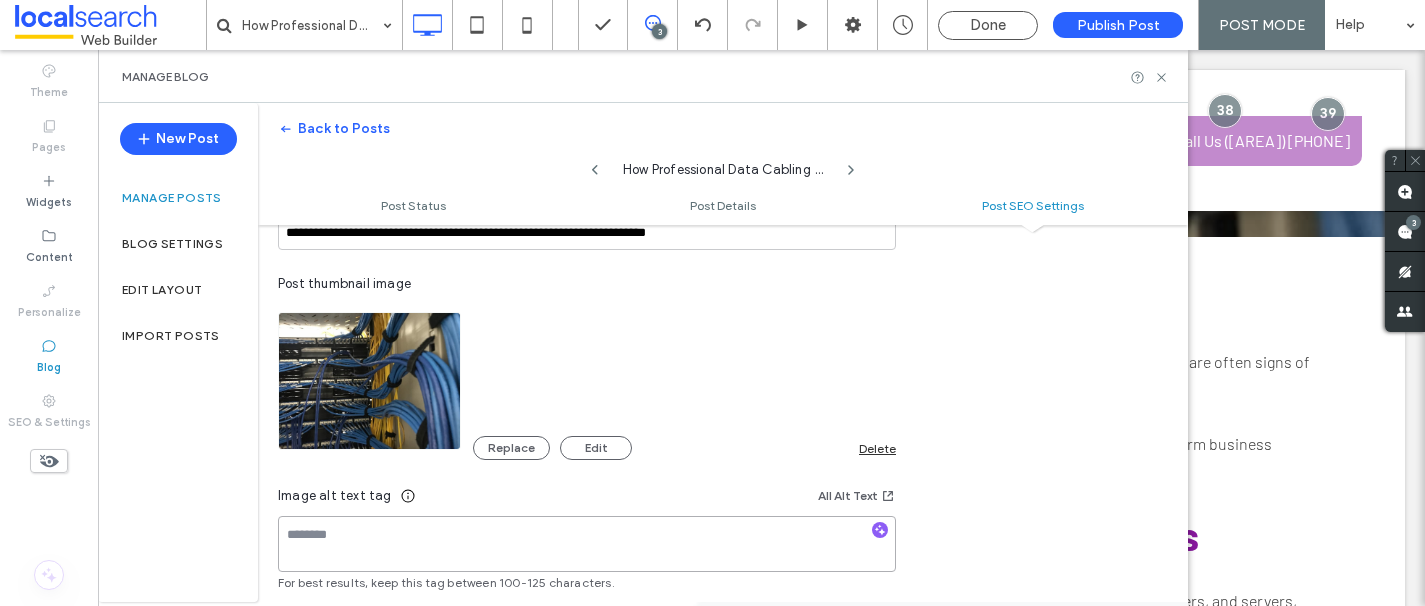 click at bounding box center [587, 544] 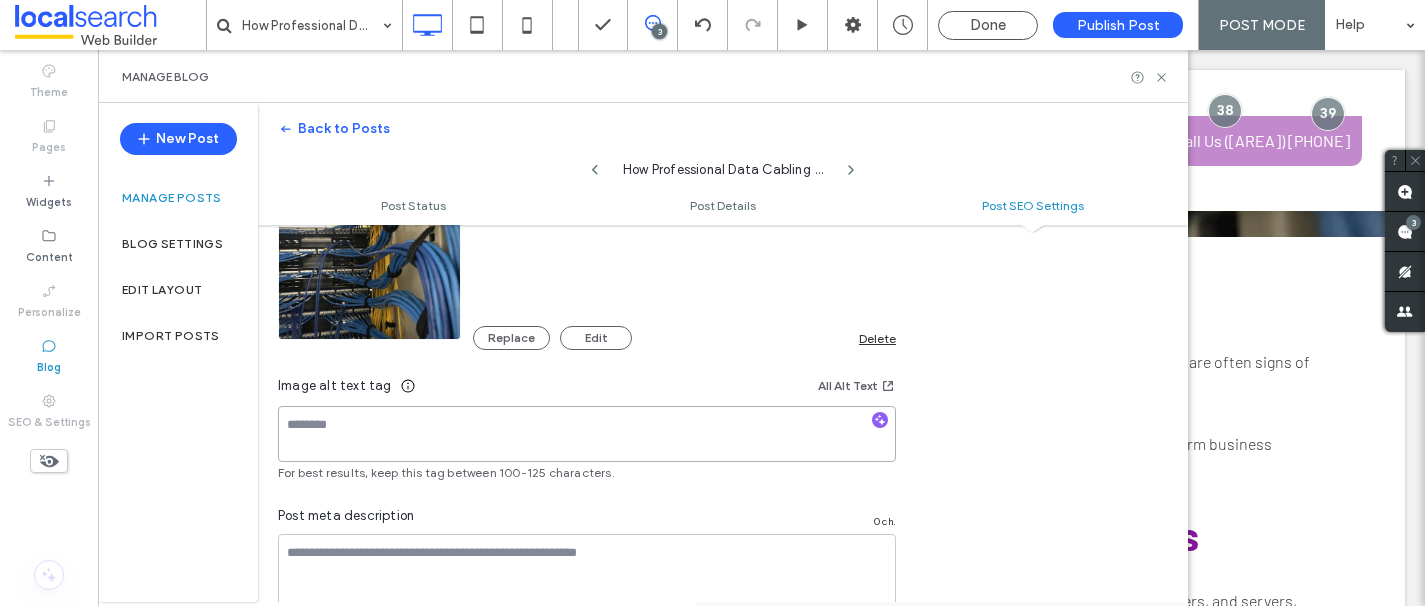 scroll, scrollTop: 1197, scrollLeft: 0, axis: vertical 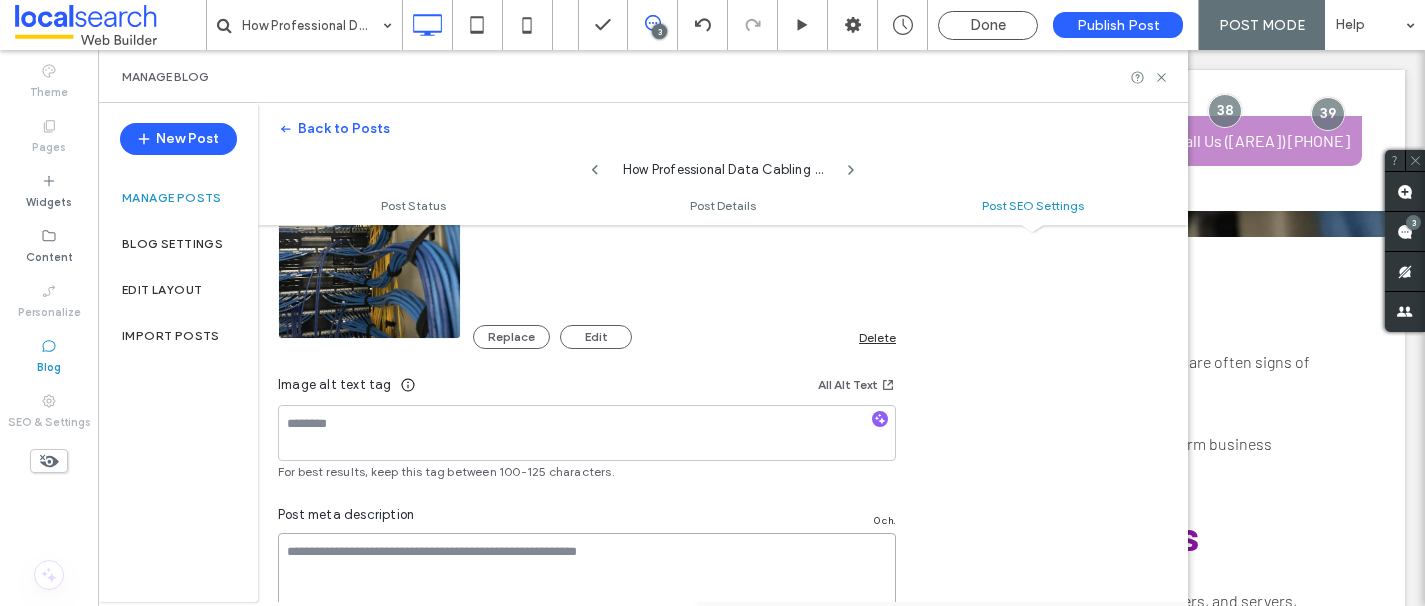 click at bounding box center [587, 583] 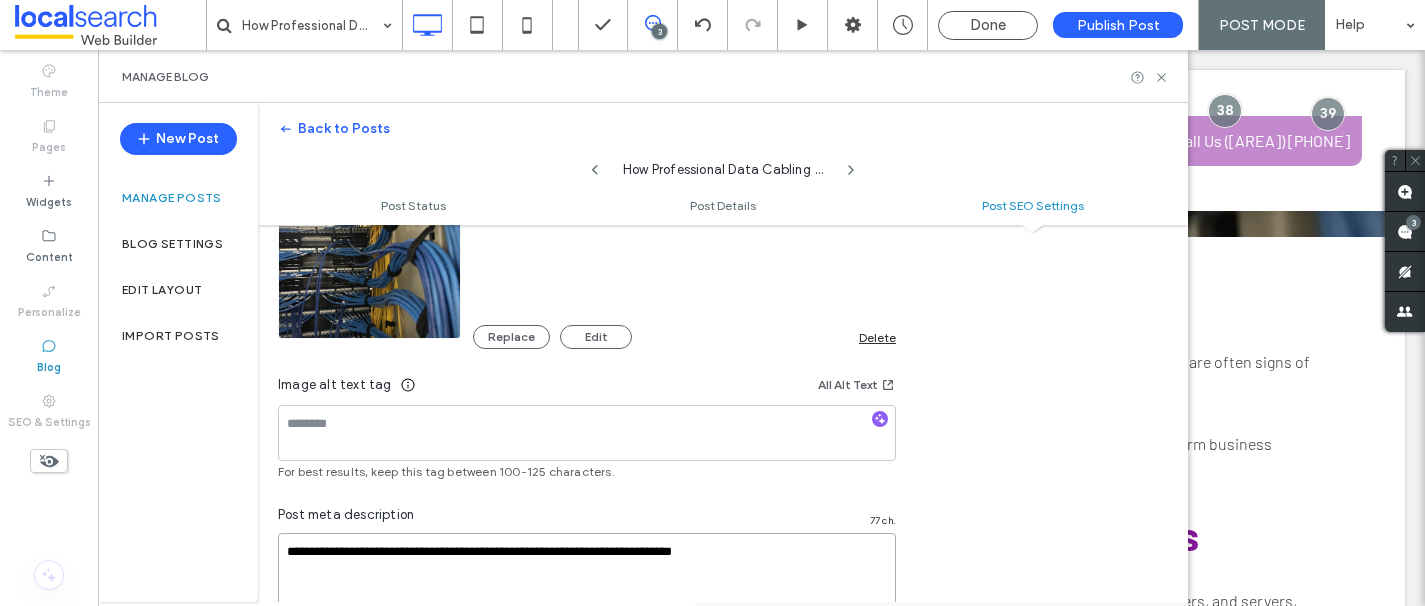click on "**********" at bounding box center [587, 583] 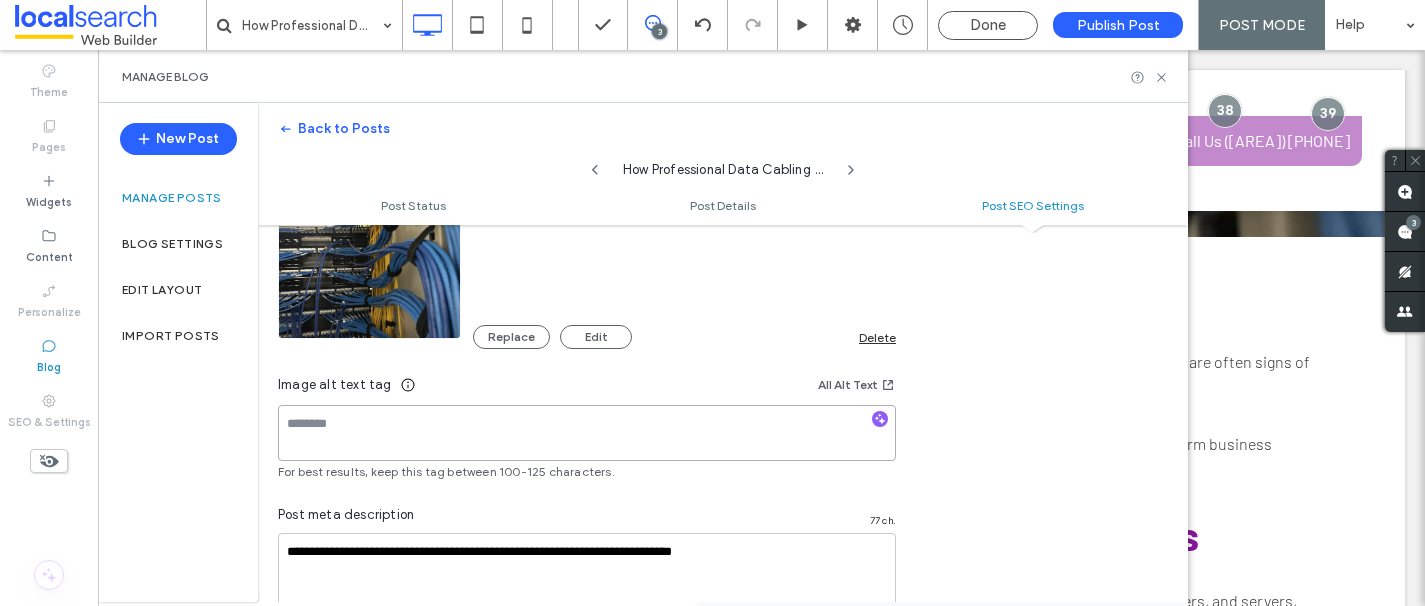 click at bounding box center [587, 433] 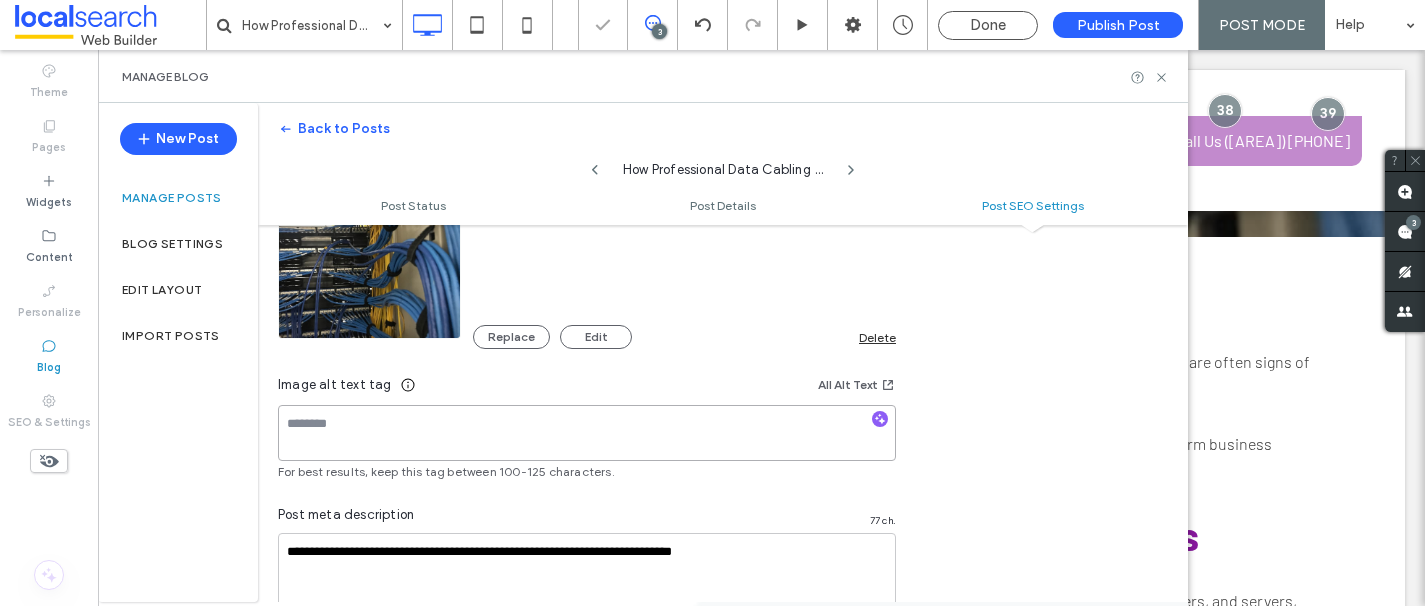 paste on "**********" 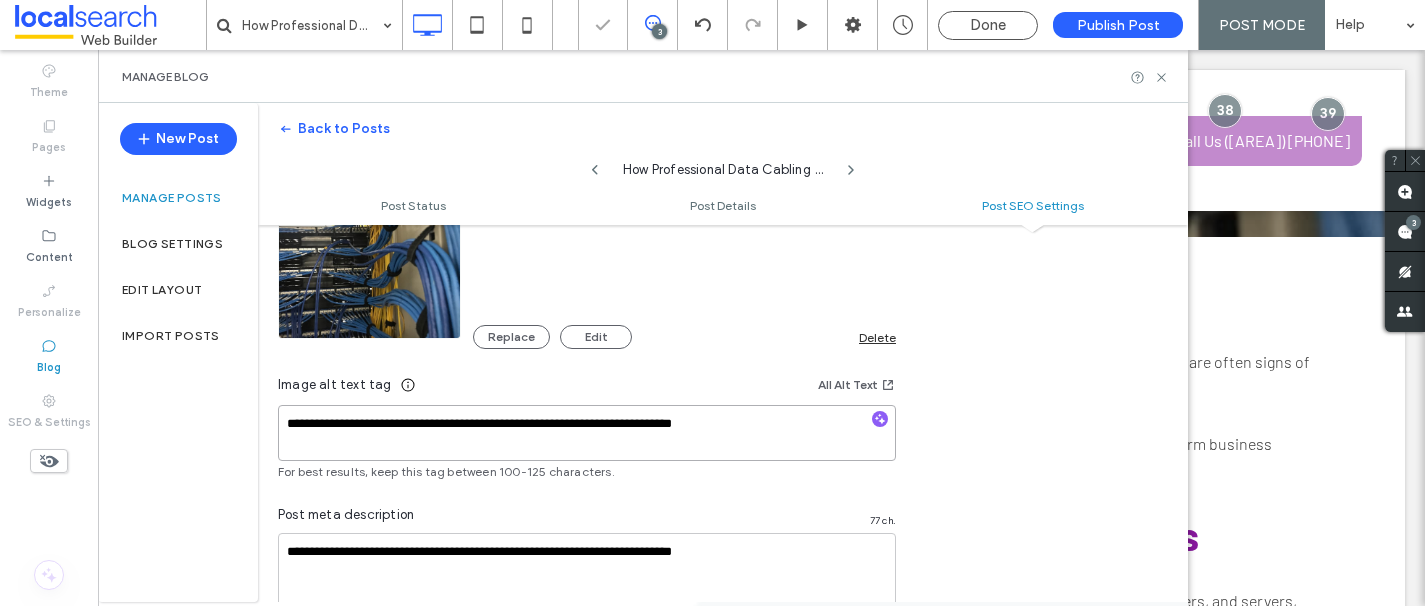 type on "**********" 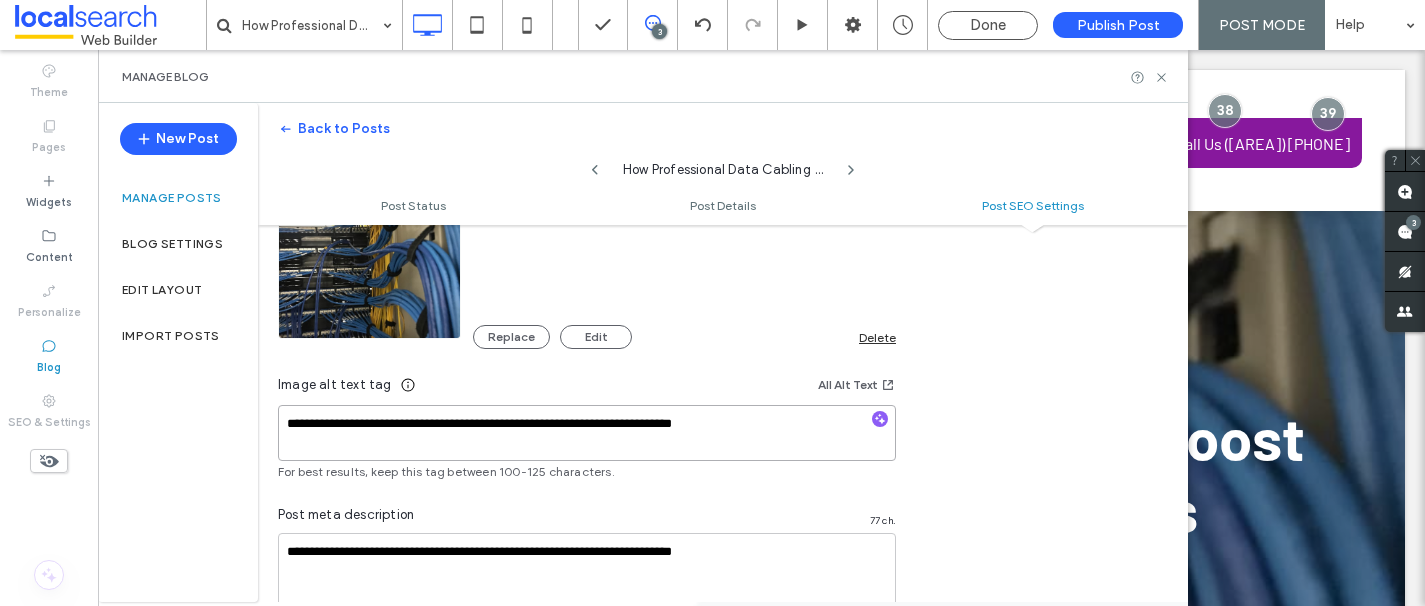 scroll, scrollTop: 0, scrollLeft: 0, axis: both 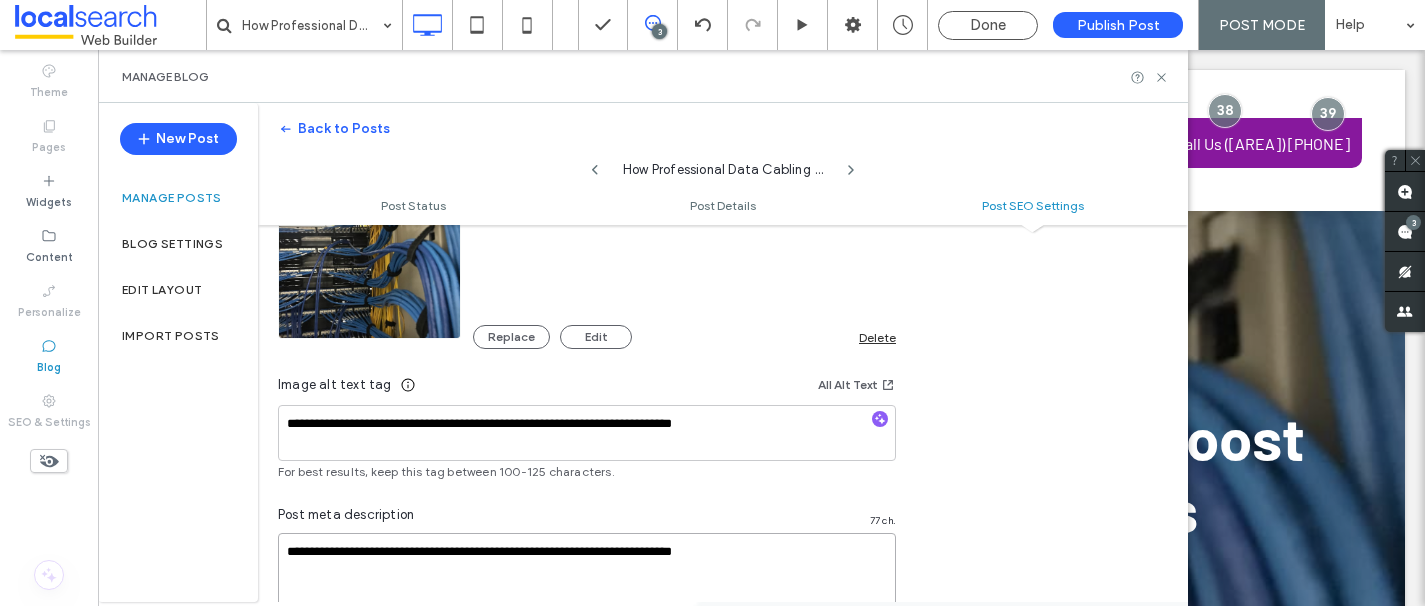 click on "**********" at bounding box center [587, 583] 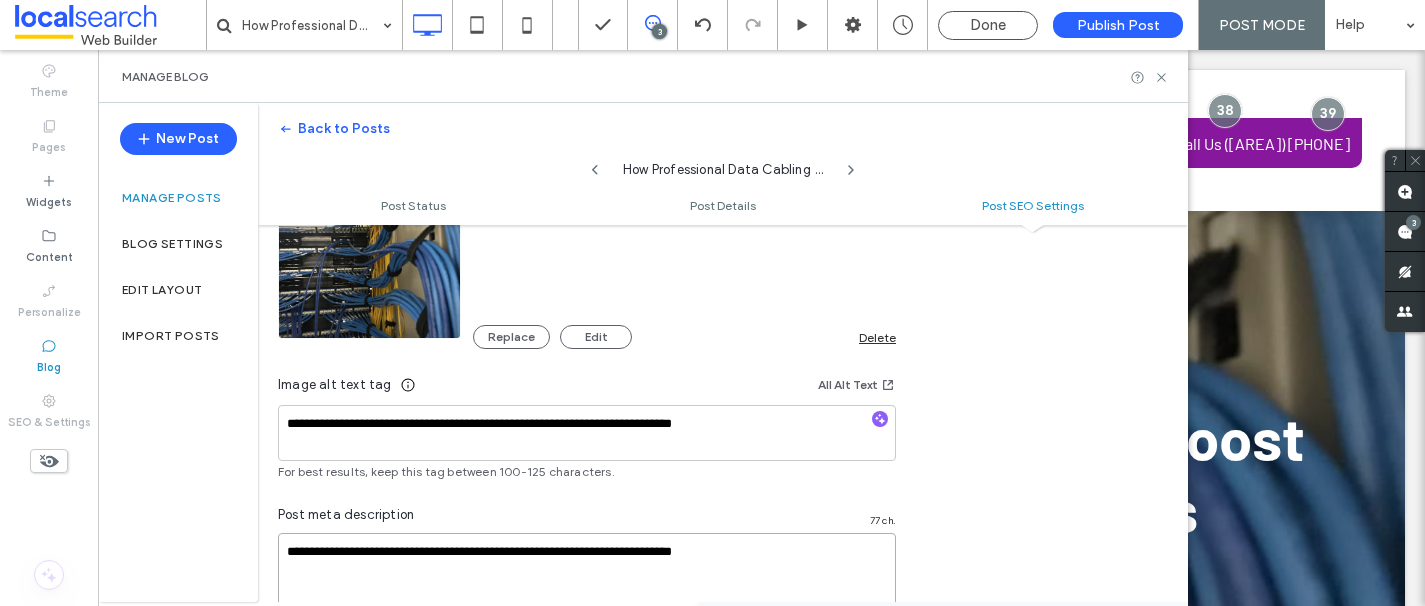click on "**********" at bounding box center (587, 583) 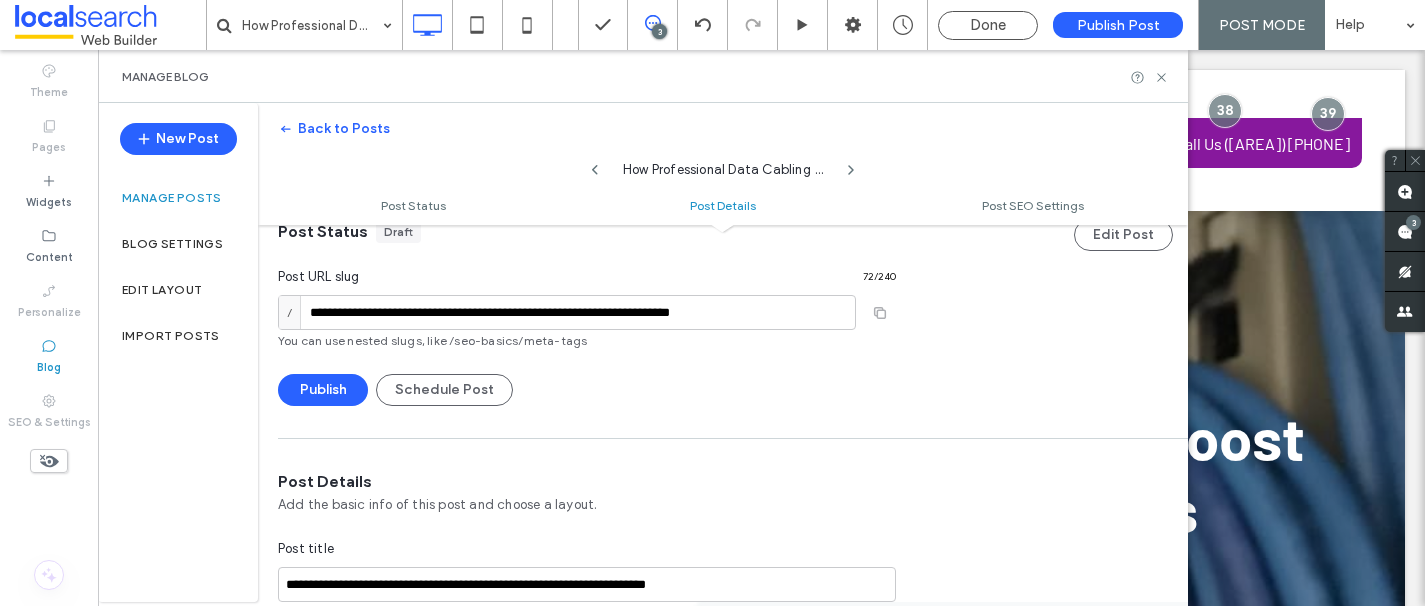 scroll, scrollTop: 0, scrollLeft: 0, axis: both 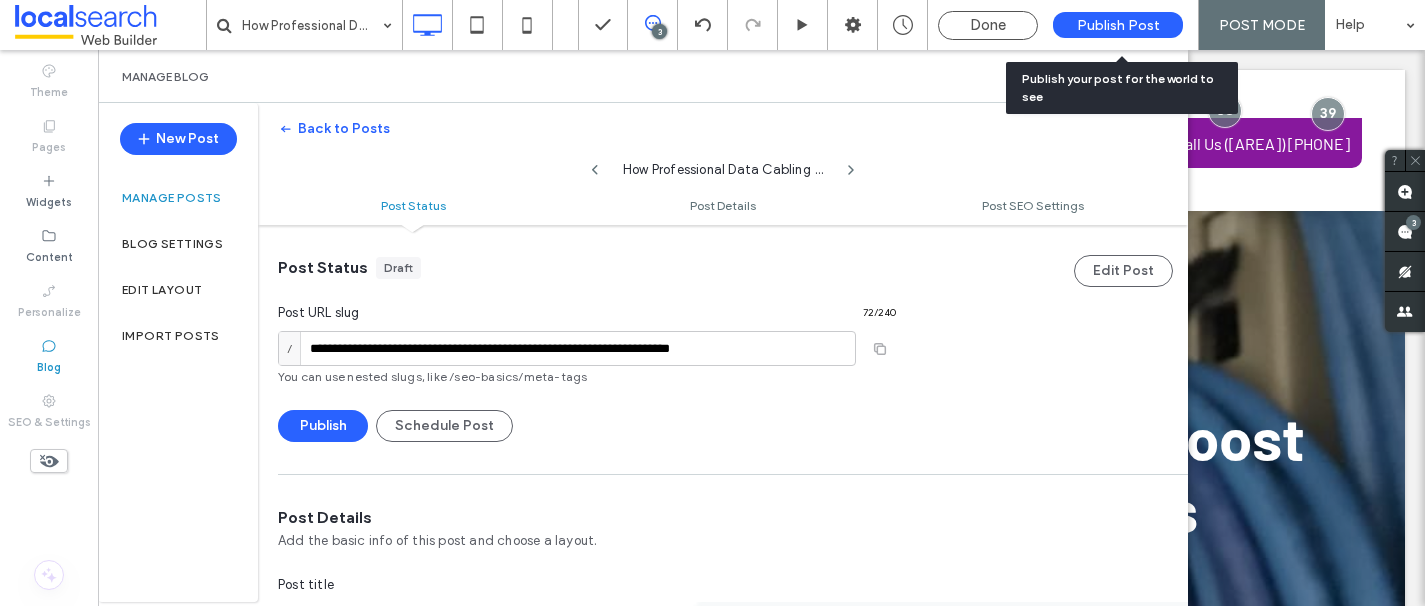 type on "**********" 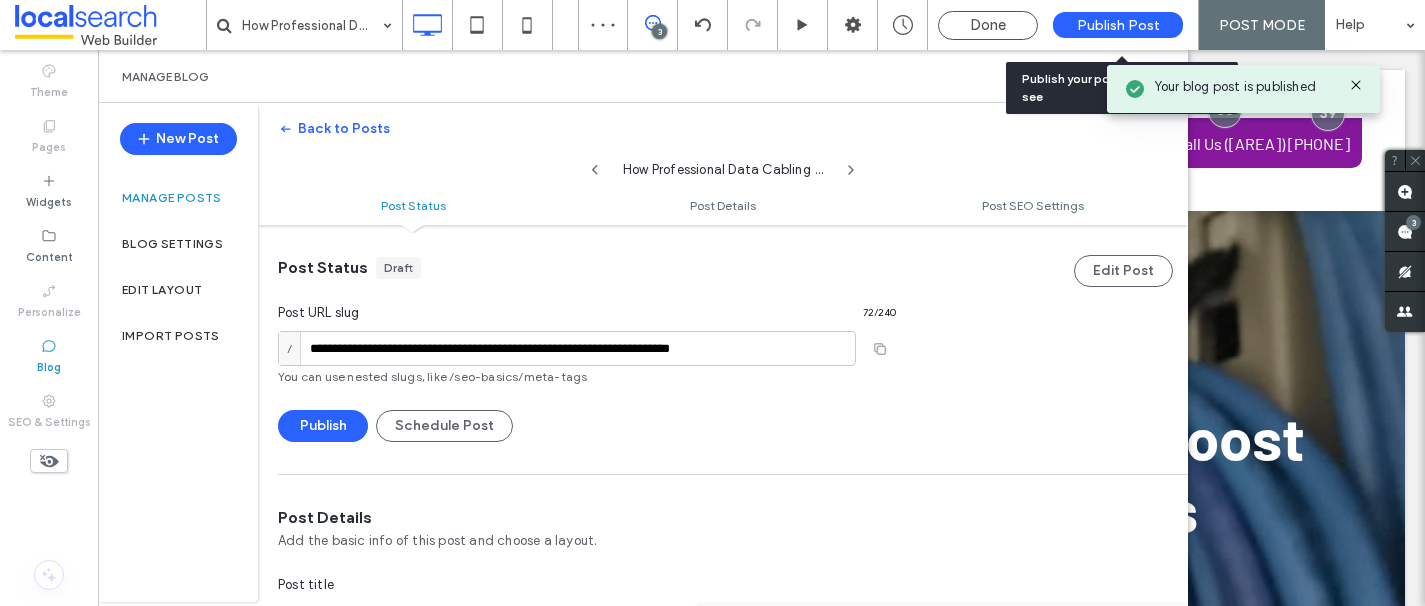 scroll, scrollTop: 0, scrollLeft: 0, axis: both 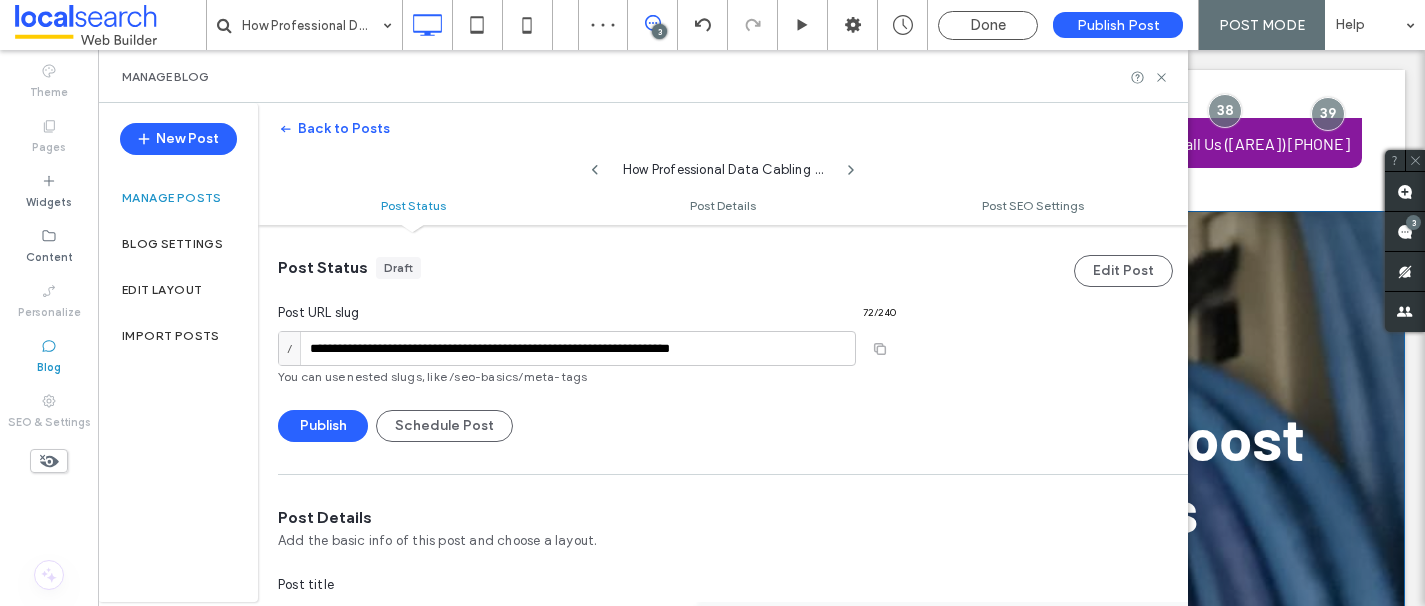 click on "How Professional Data Cabling Can Boost Productivity in Tamworth Offices
Bes-Elect Electrical • August 4, 2025 Click To Paste
Row + Add Section" at bounding box center [761, 490] 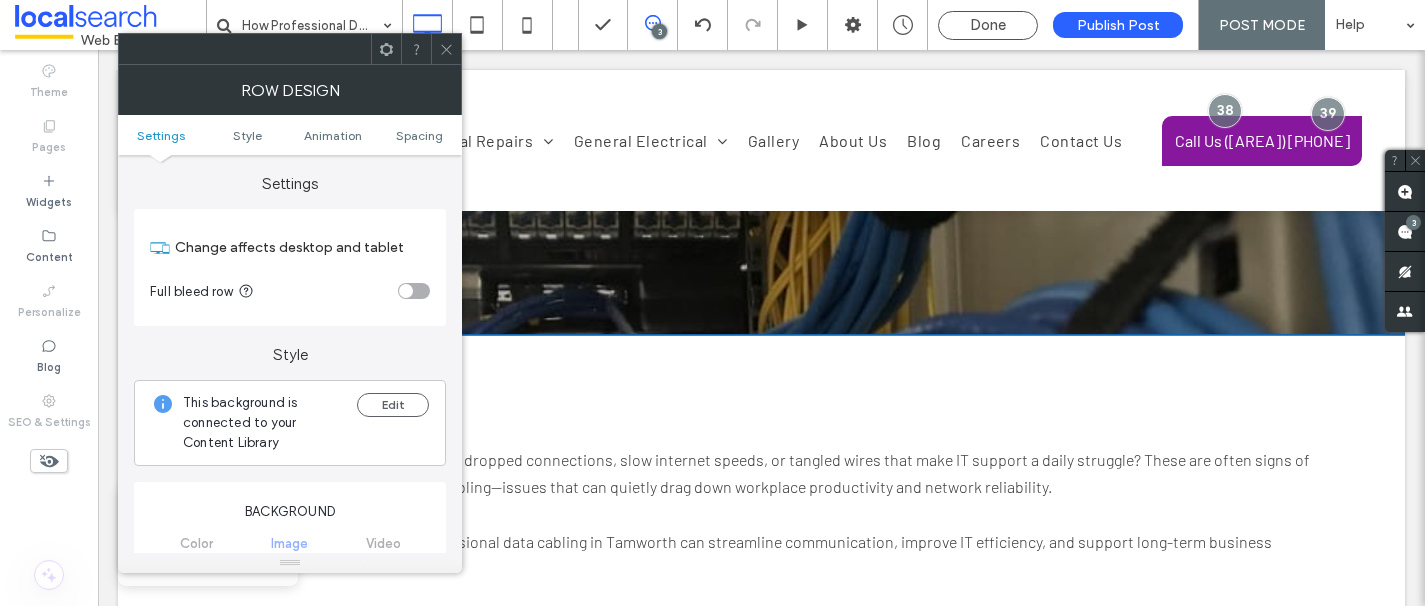 scroll, scrollTop: 568, scrollLeft: 0, axis: vertical 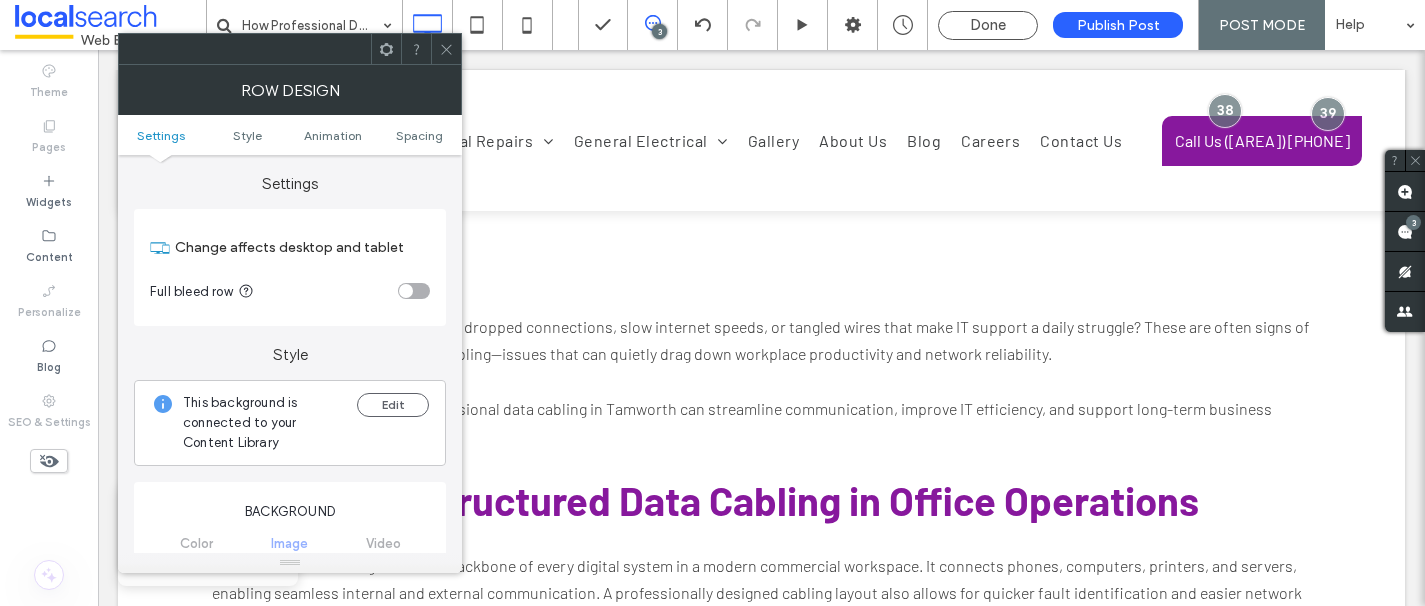 click 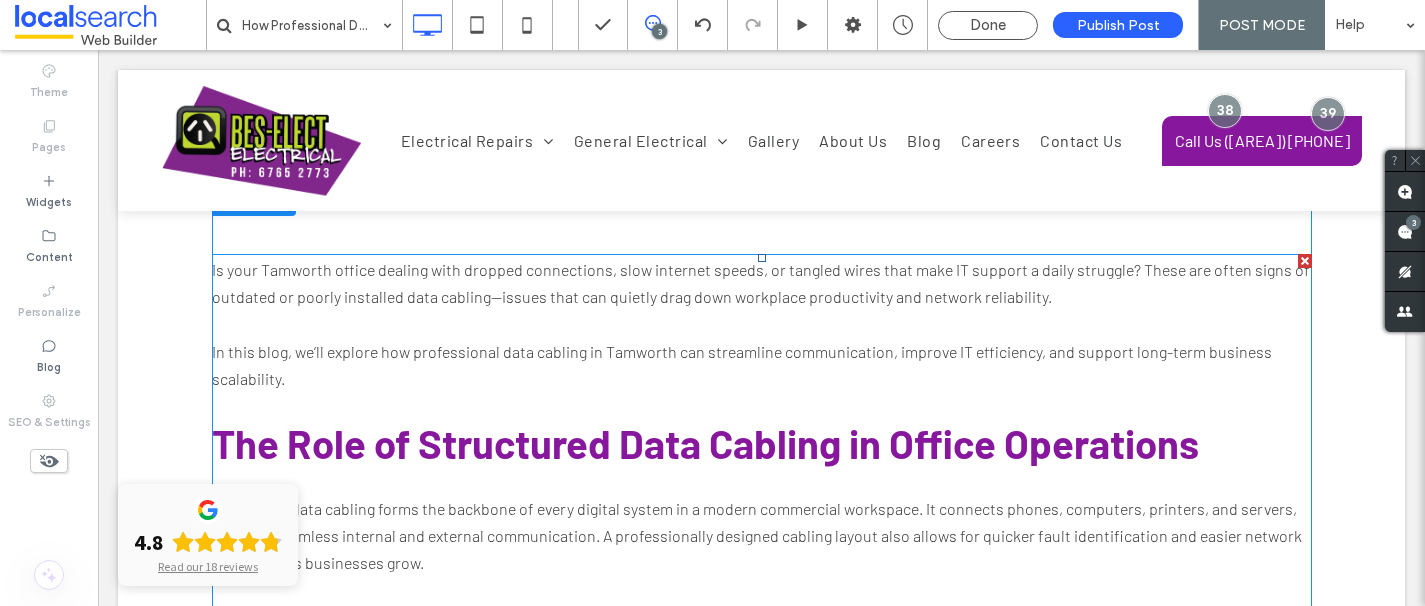 scroll, scrollTop: 621, scrollLeft: 0, axis: vertical 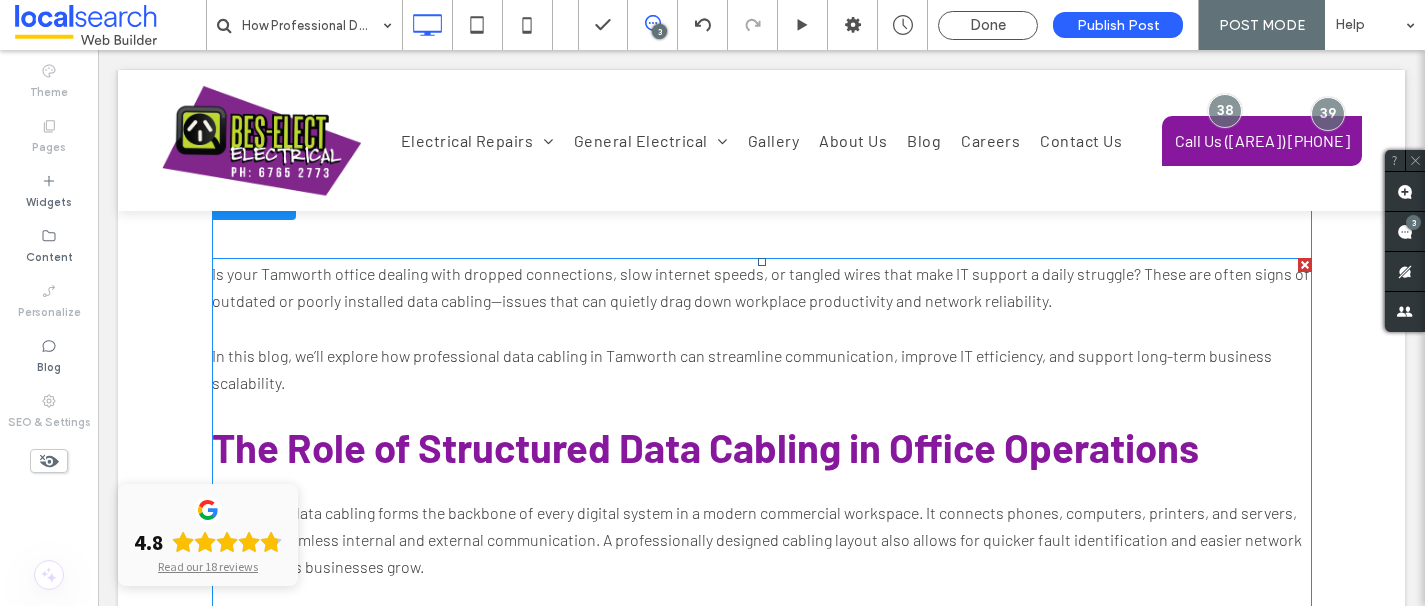 click on "In this blog, we’ll explore how professional data cabling in Tamworth can streamline communication, improve IT efficiency, and support long-term business scalability." at bounding box center (742, 369) 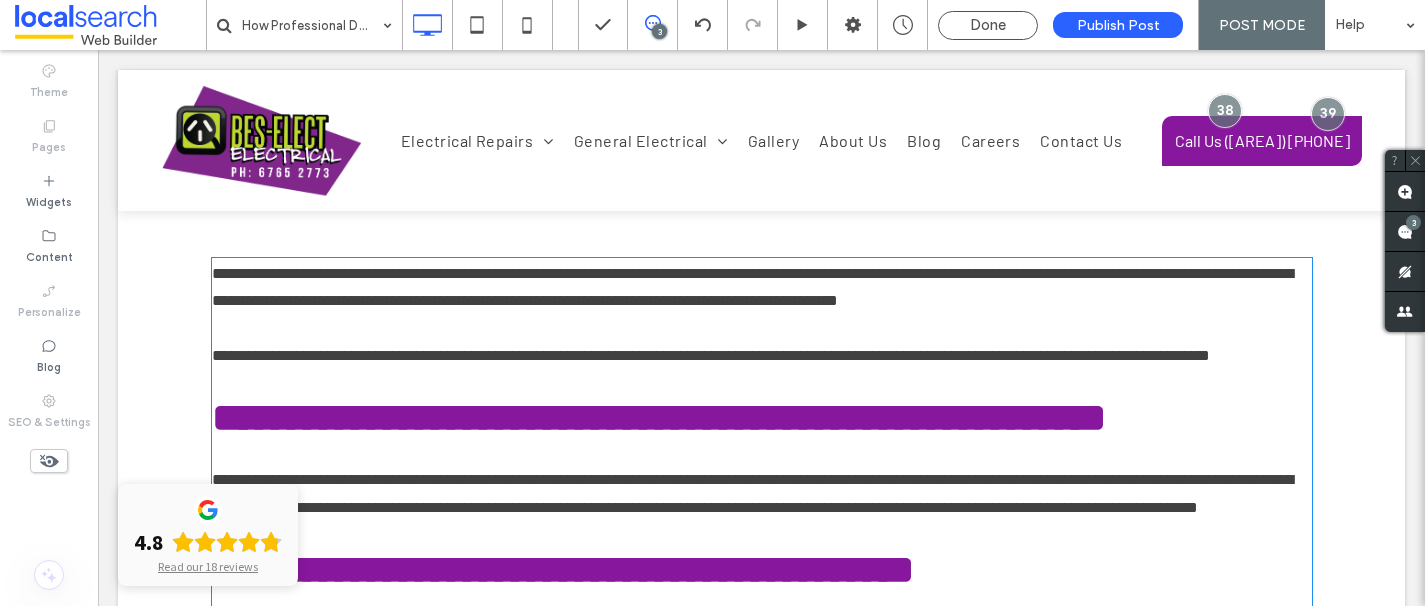 type on "******" 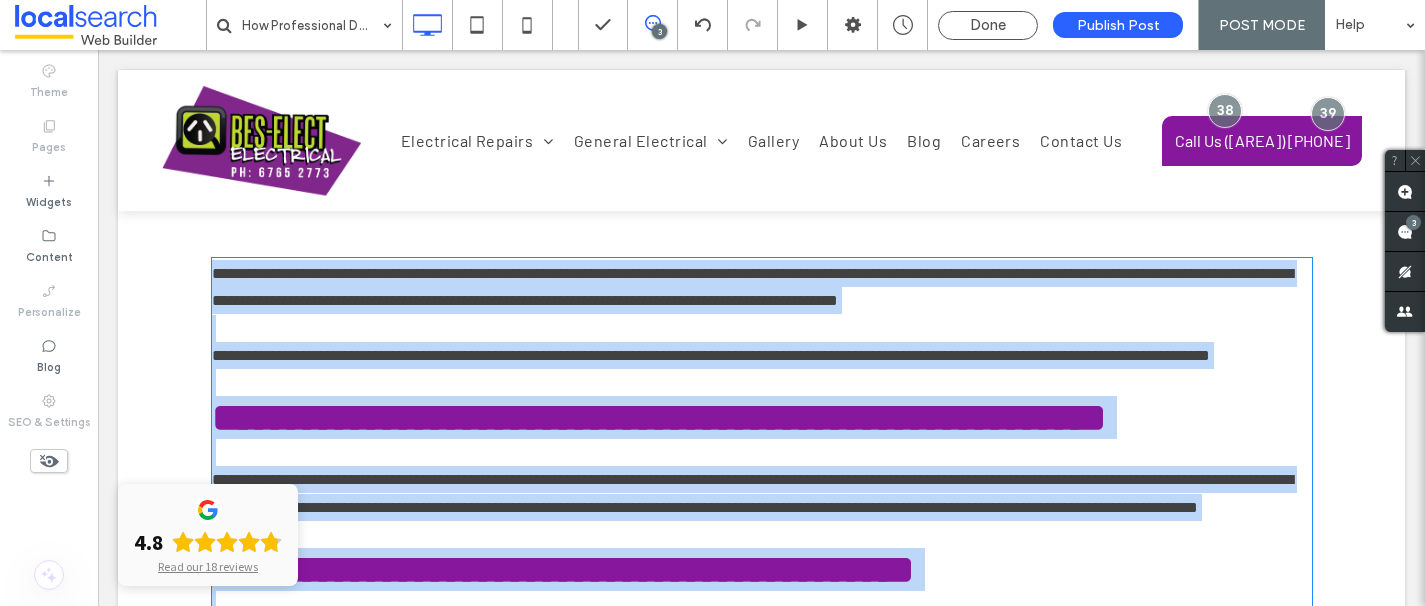 click on "**********" at bounding box center [711, 355] 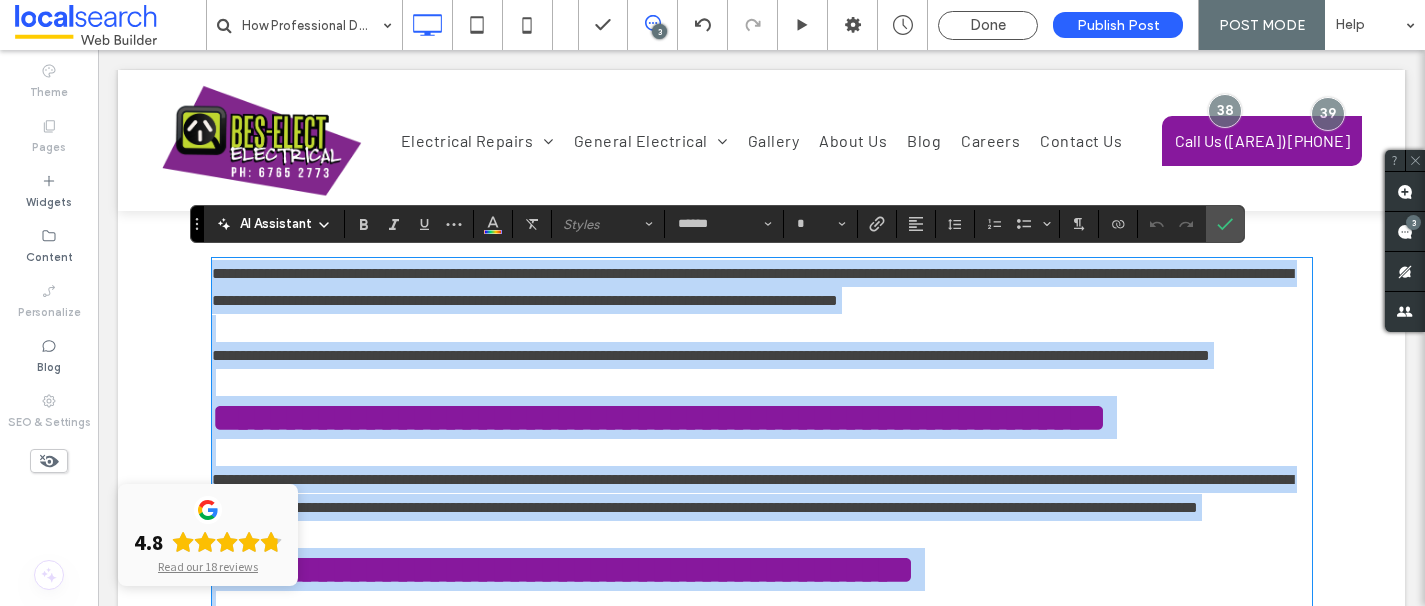 click on "**********" at bounding box center [711, 355] 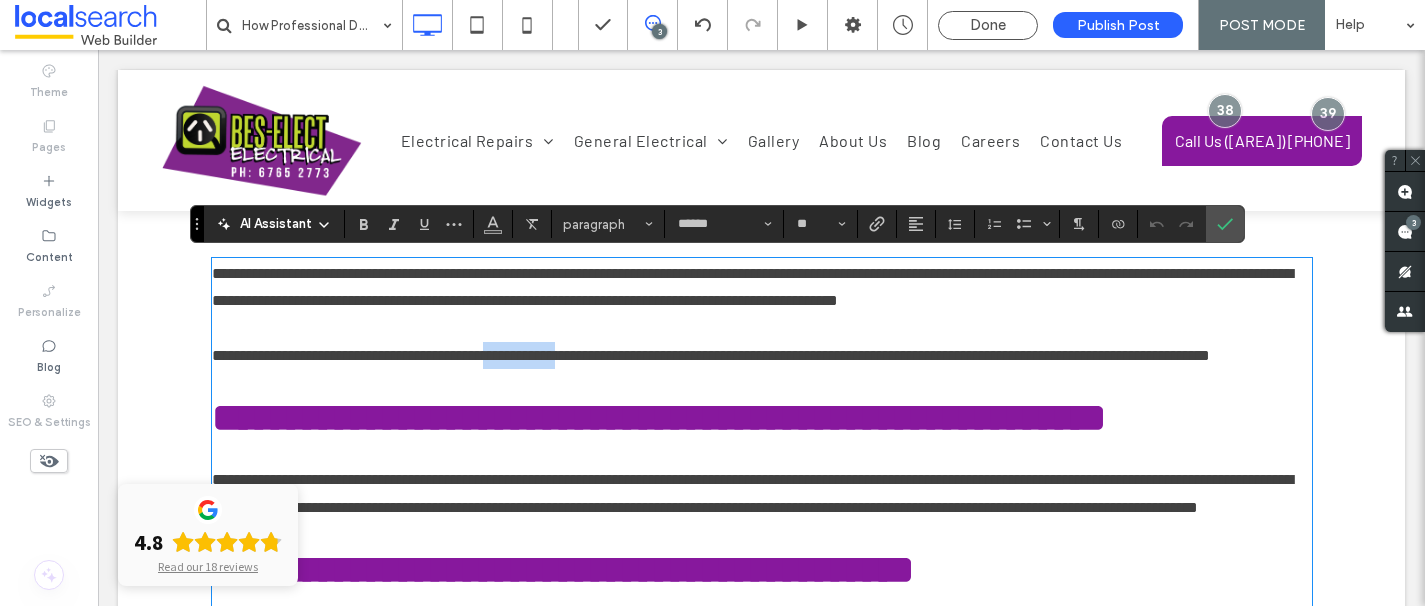 drag, startPoint x: 581, startPoint y: 359, endPoint x: 499, endPoint y: 358, distance: 82.006096 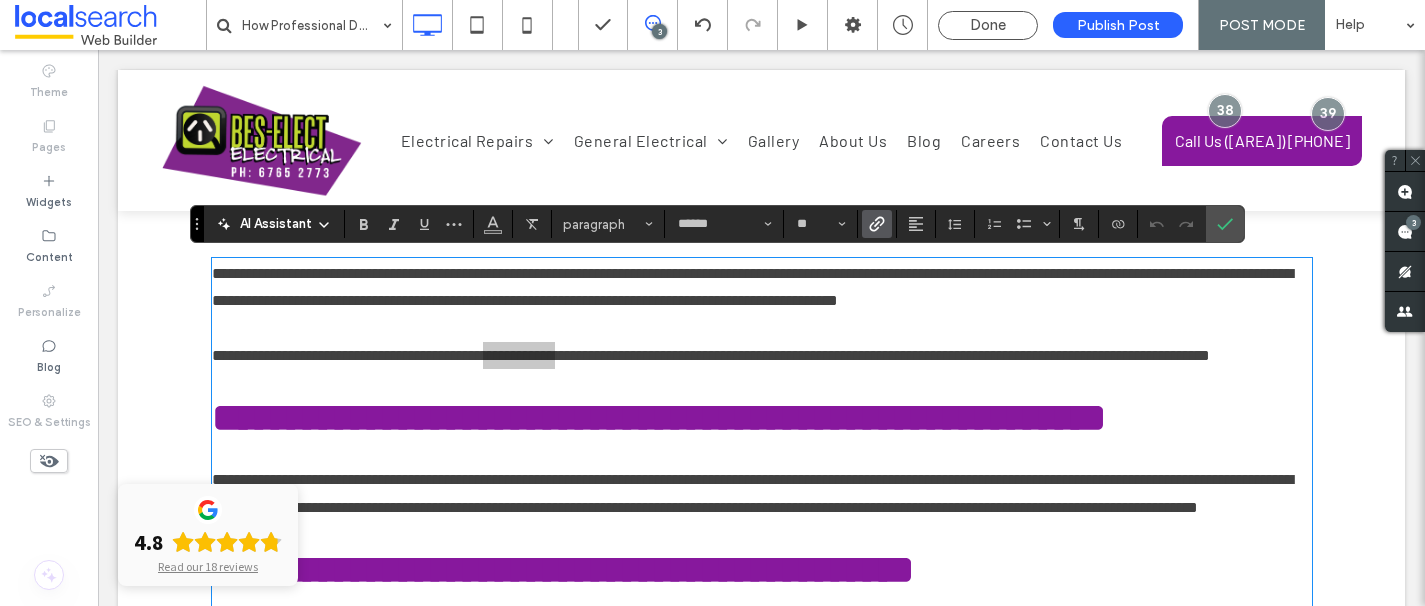 click 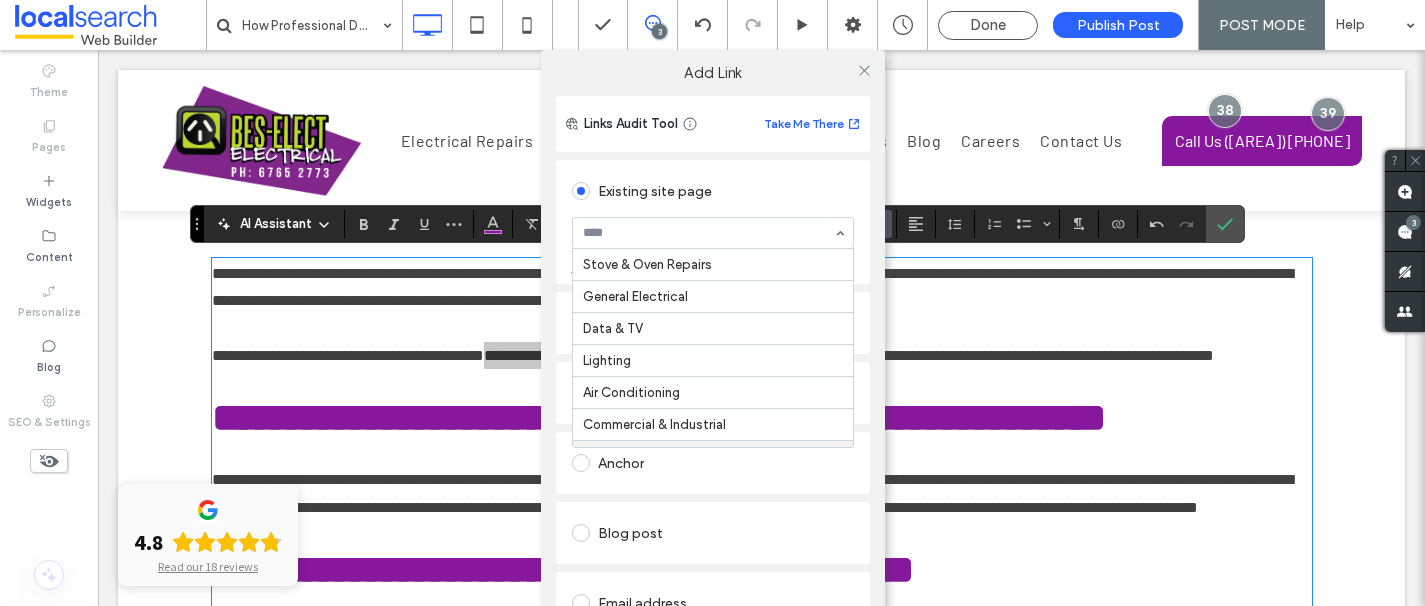 scroll, scrollTop: 50, scrollLeft: 0, axis: vertical 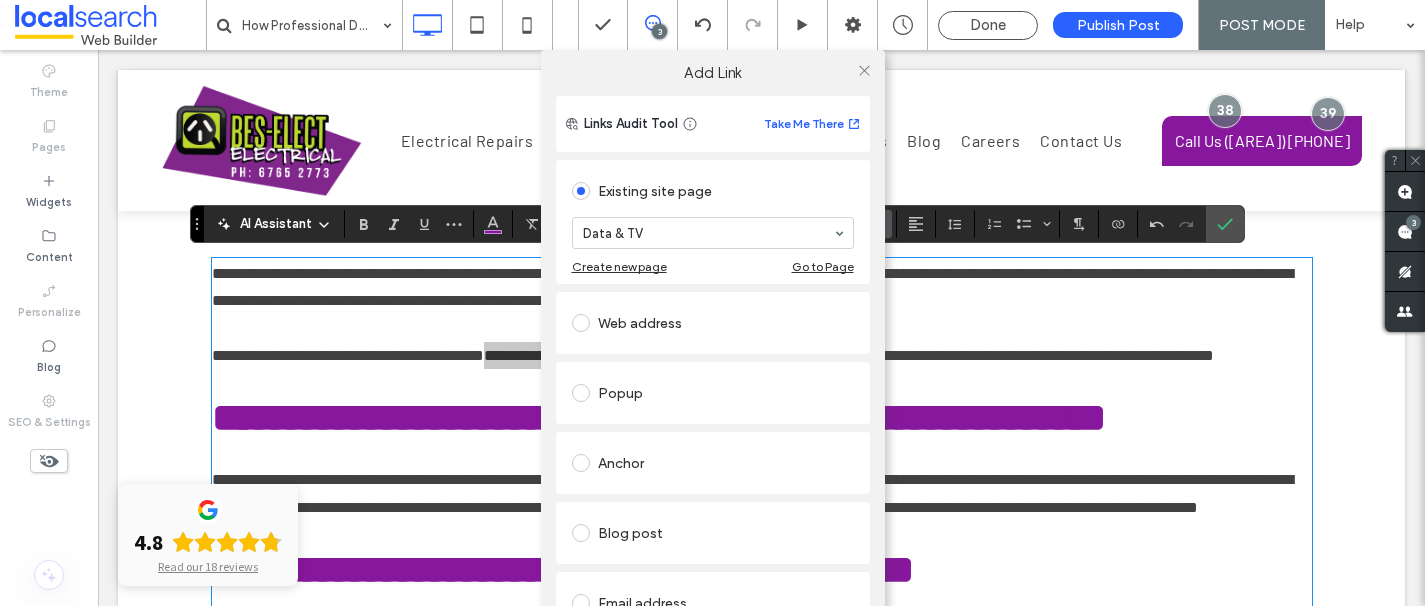 click at bounding box center [865, 70] 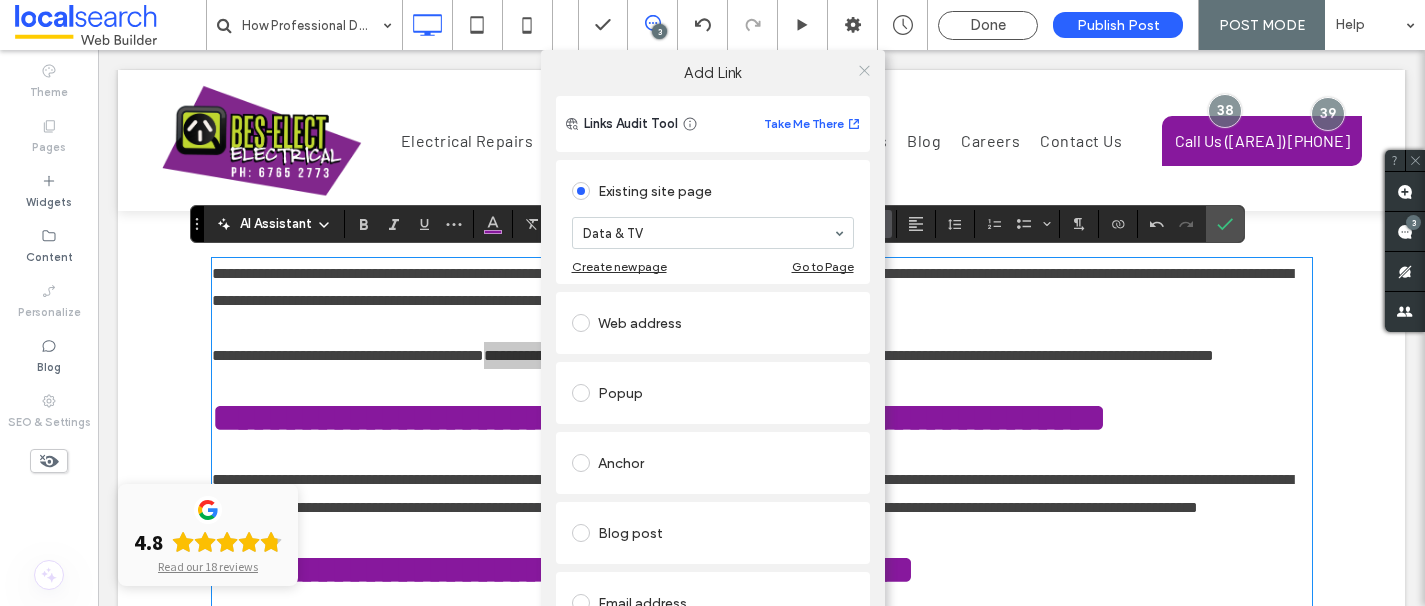 click 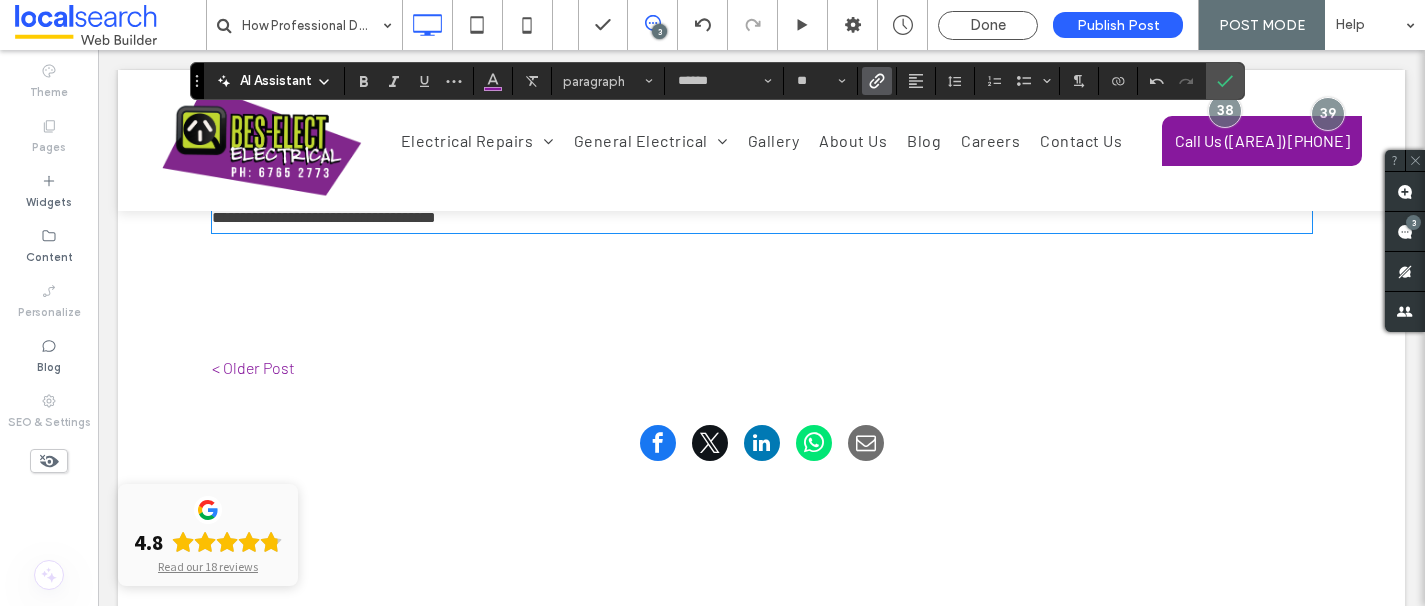 scroll, scrollTop: 3447, scrollLeft: 0, axis: vertical 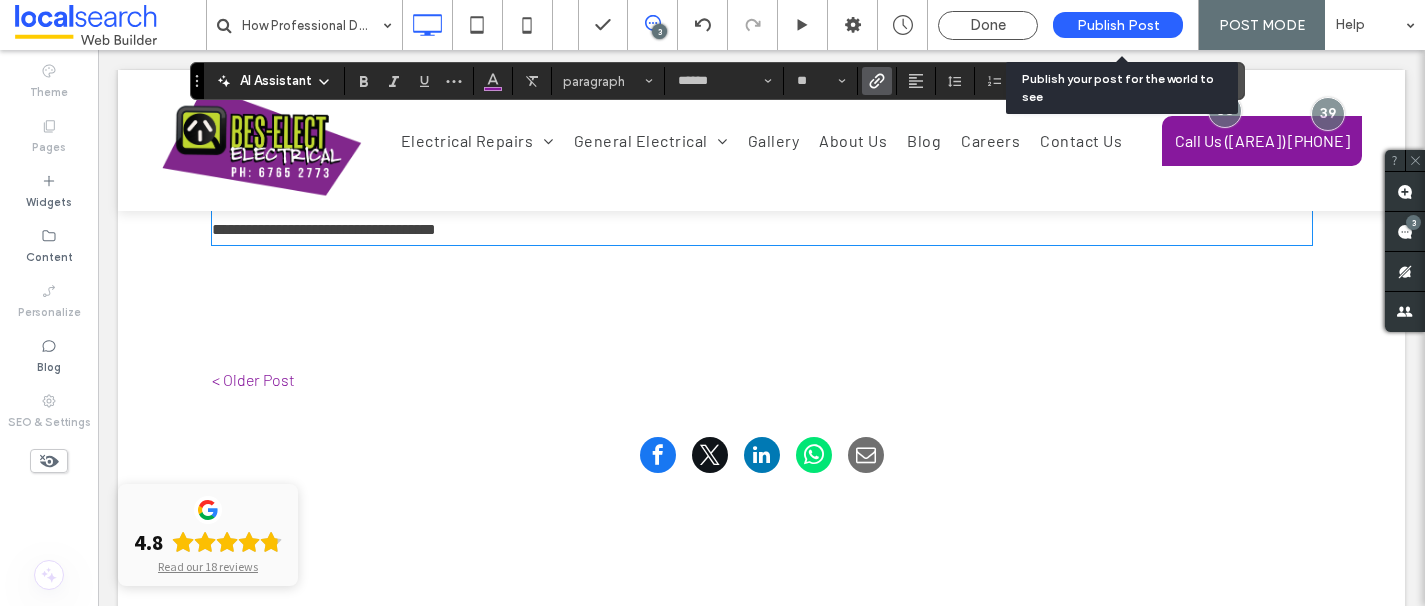 click on "Publish Post" at bounding box center [1118, 25] 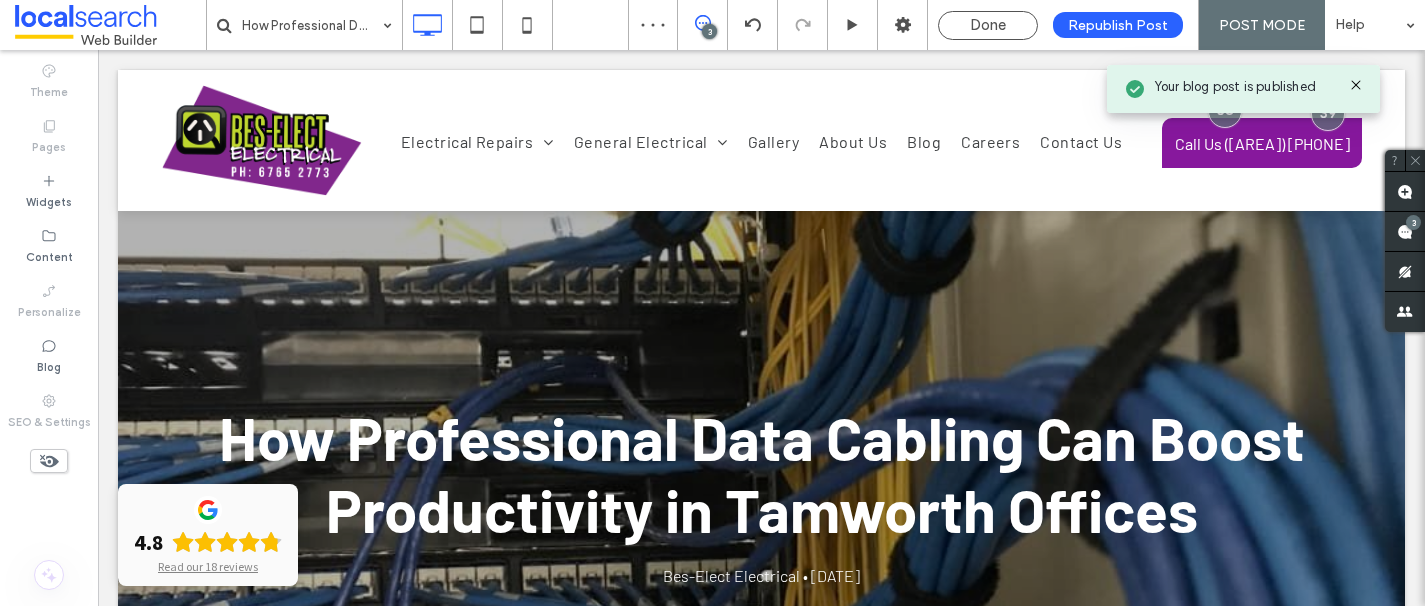 scroll, scrollTop: 0, scrollLeft: 0, axis: both 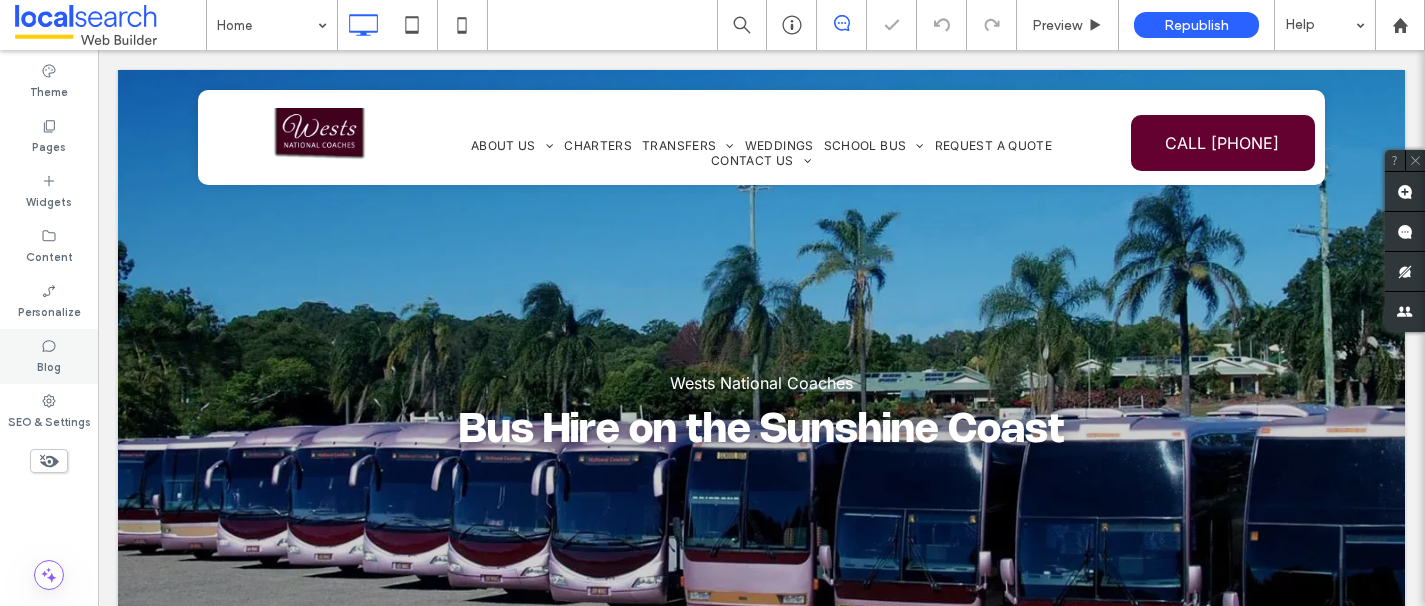 click on "Blog" at bounding box center [49, 365] 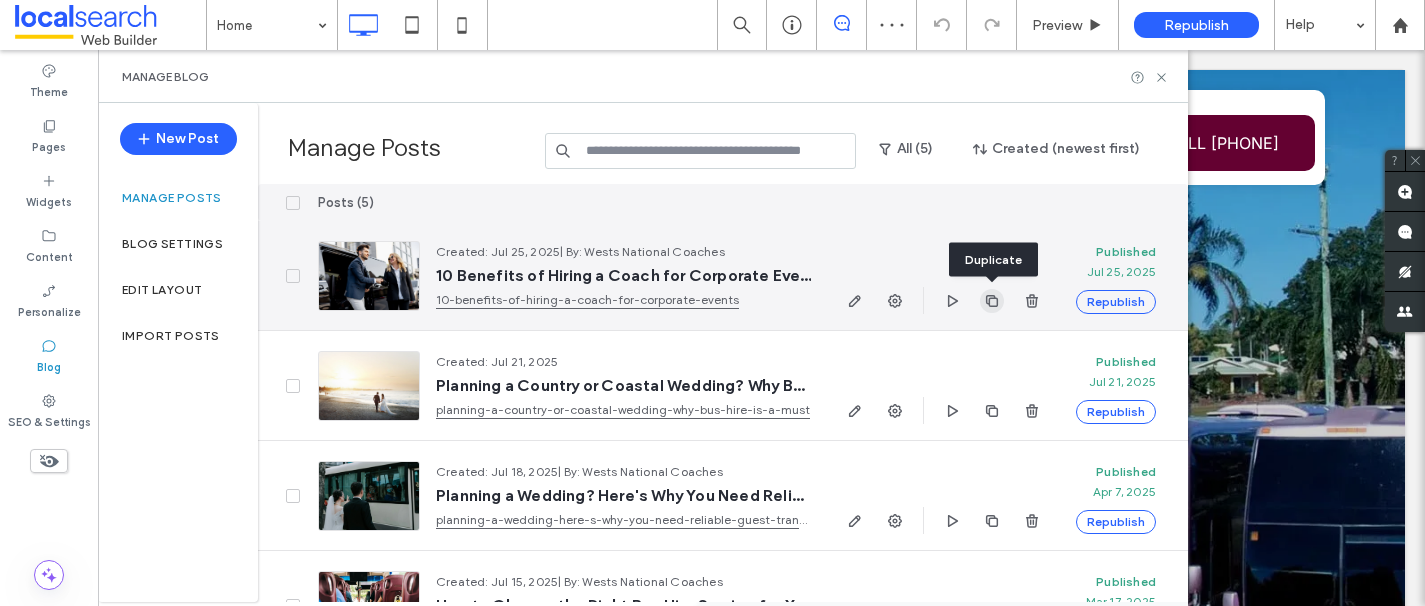 click 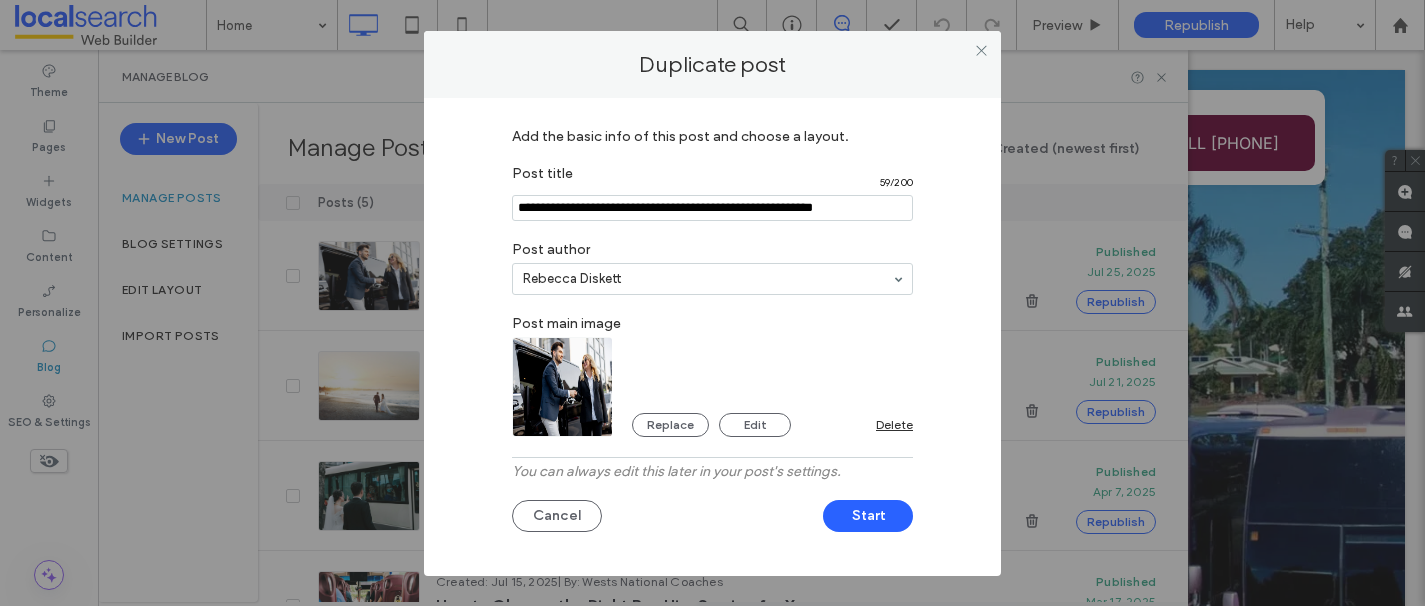 click at bounding box center [712, 208] 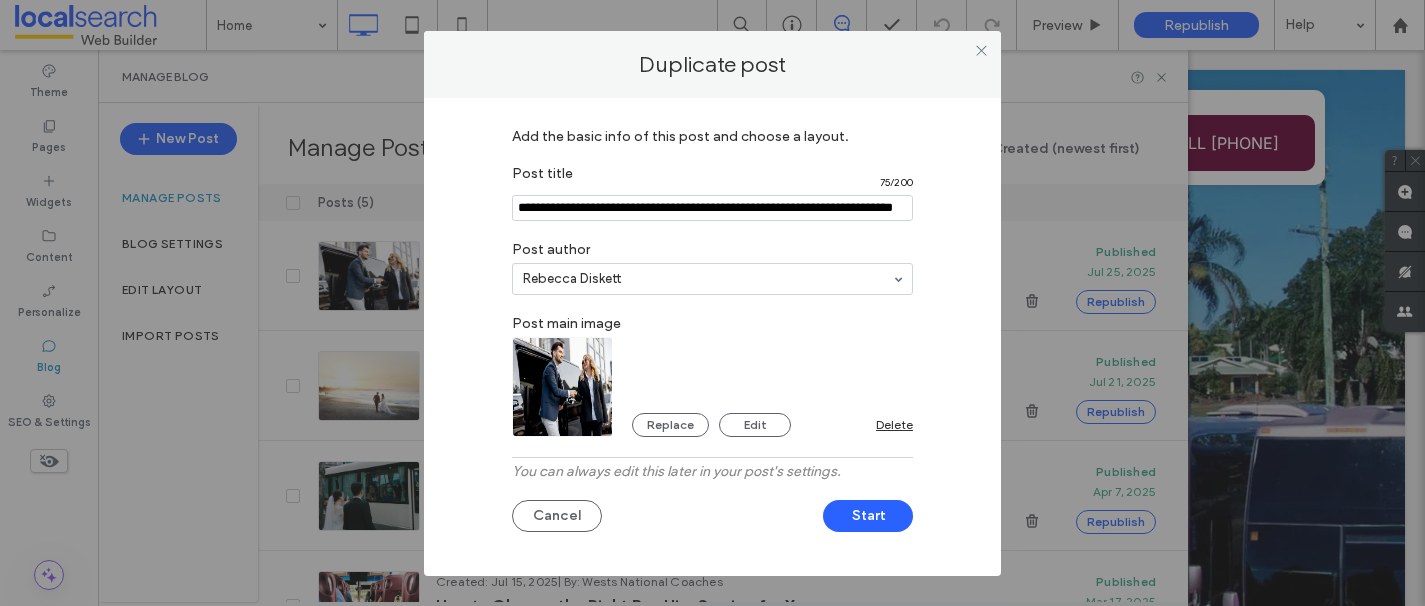 scroll, scrollTop: 0, scrollLeft: 70, axis: horizontal 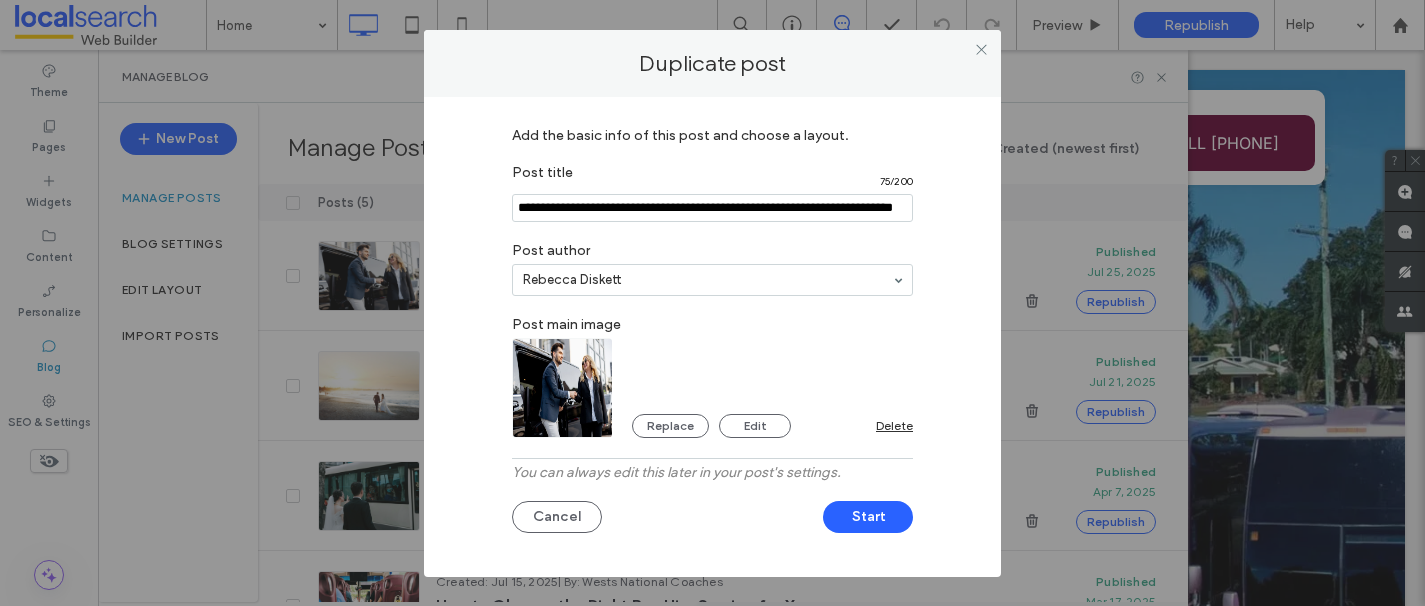 type on "**********" 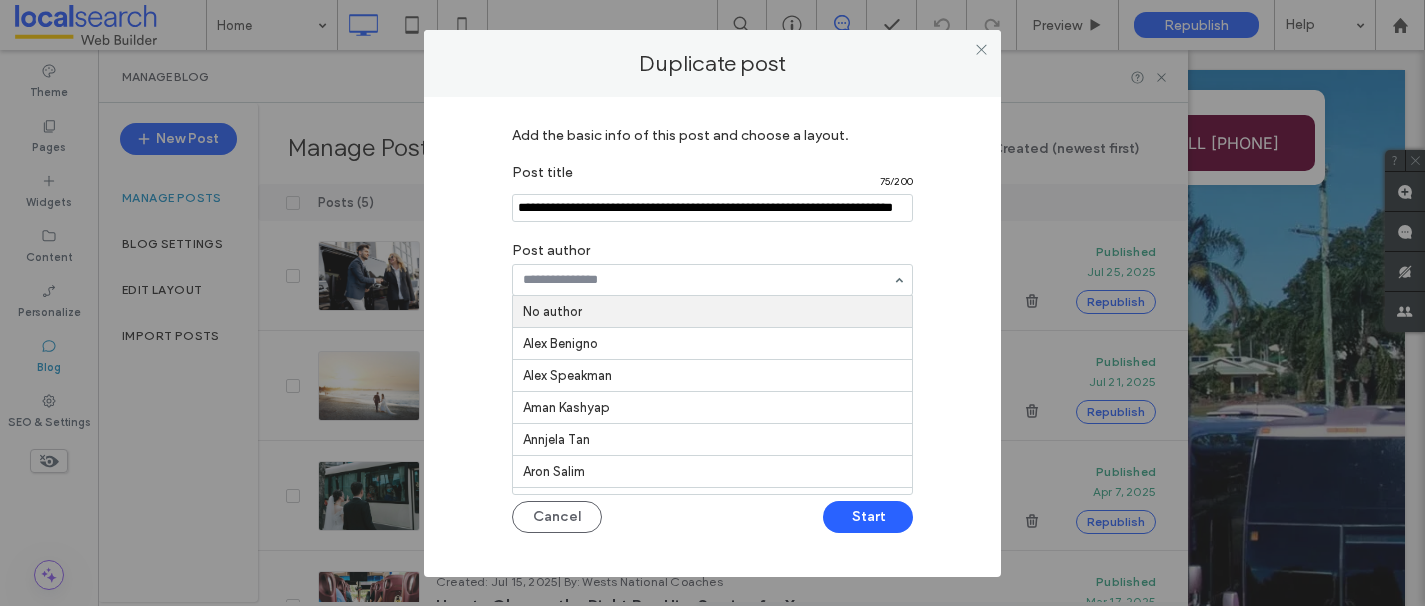 paste on "**********" 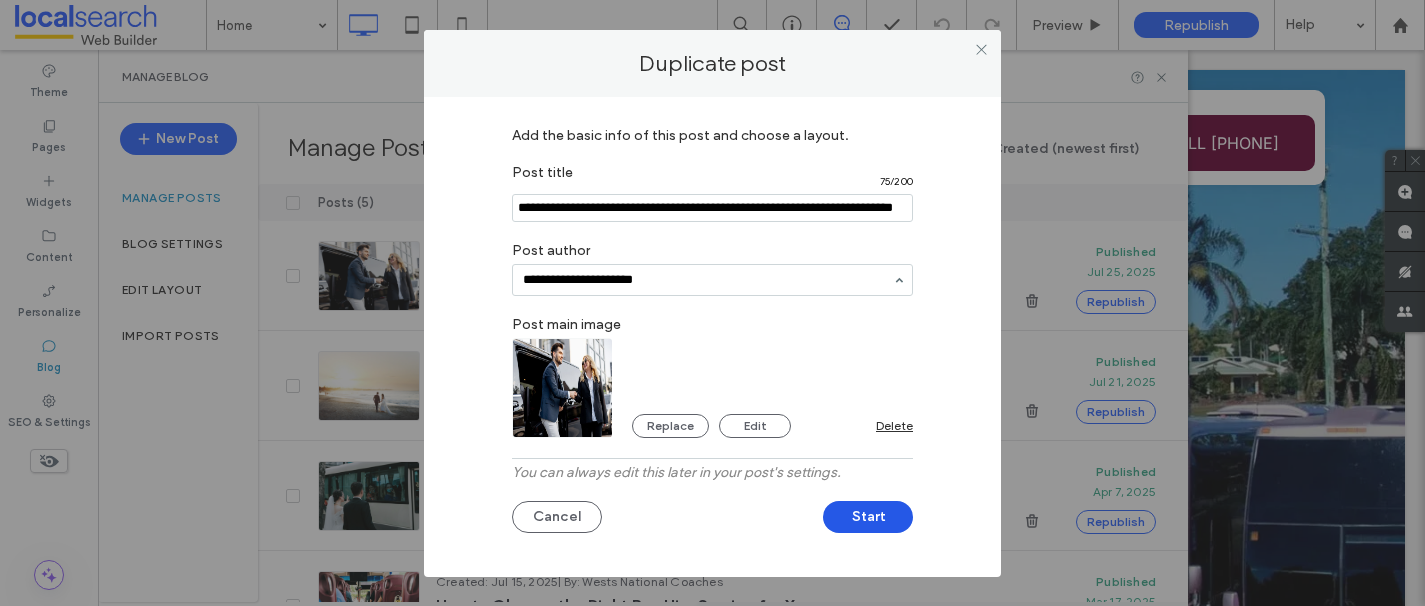 type on "**********" 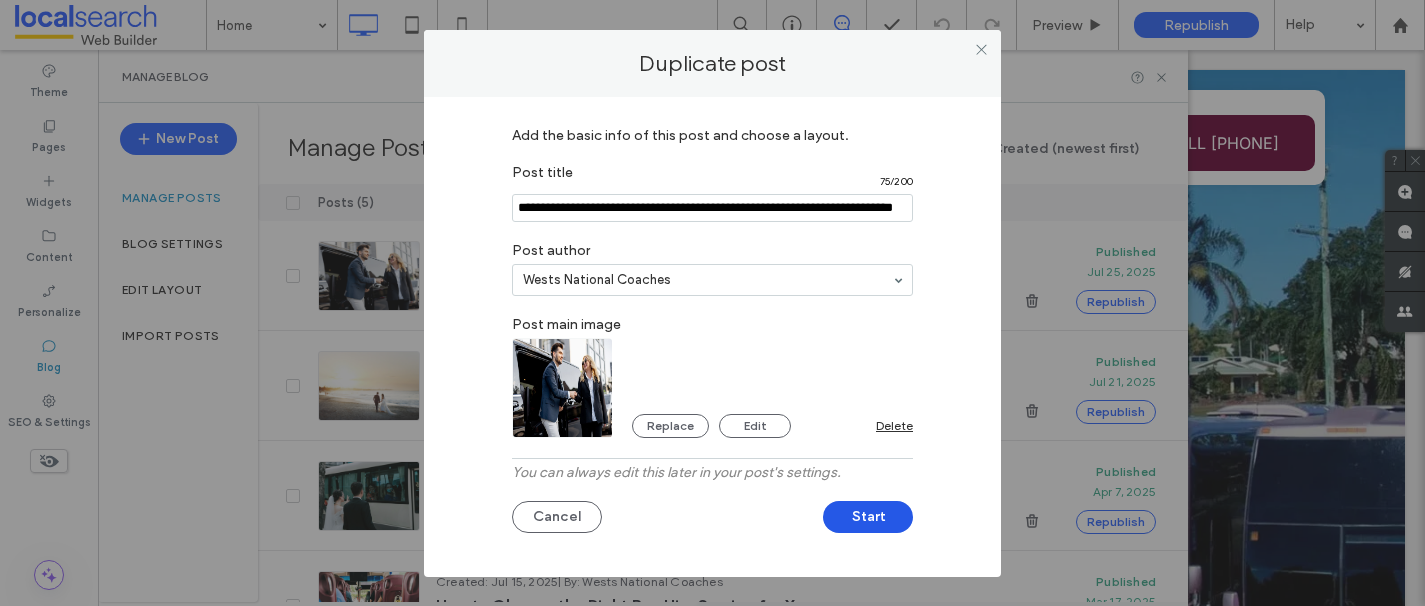 click on "Start" at bounding box center [868, 517] 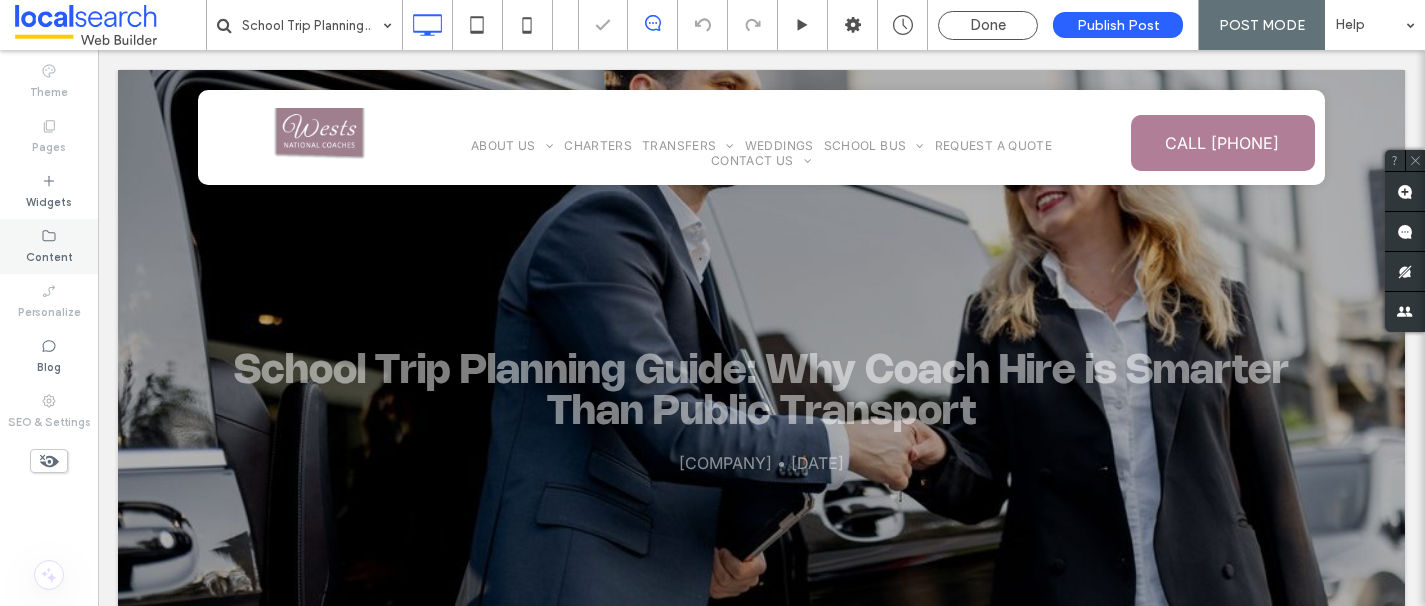 scroll, scrollTop: 0, scrollLeft: 0, axis: both 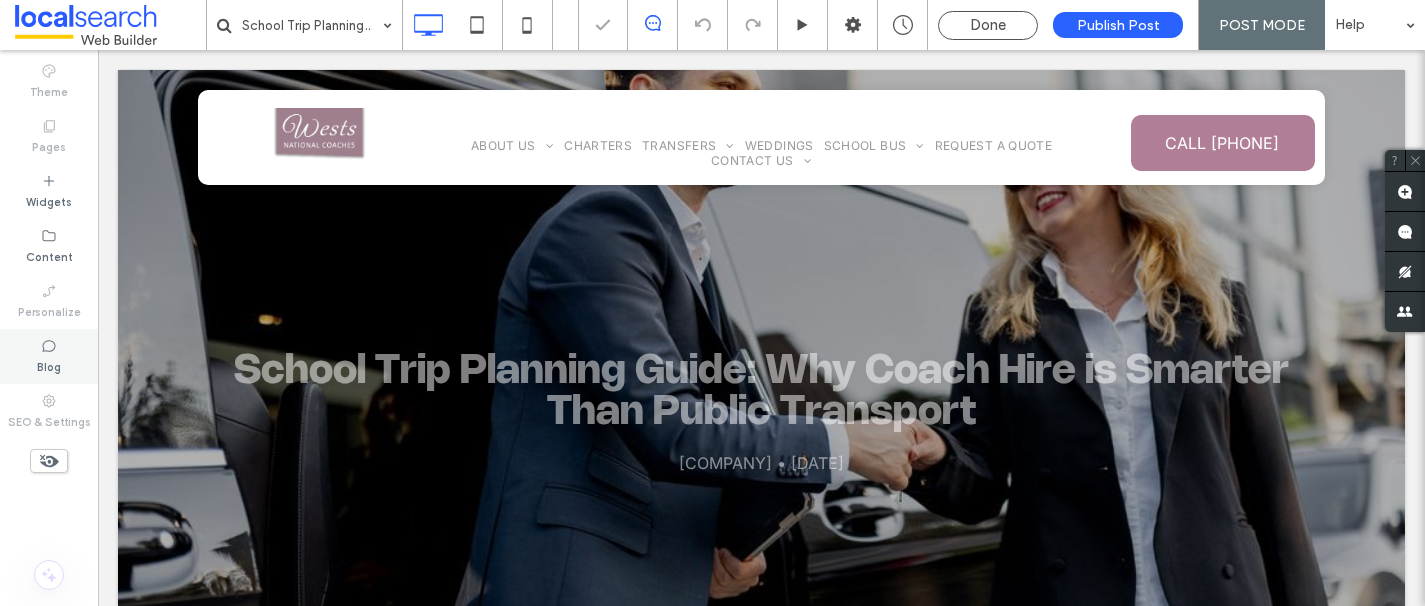 click on "Blog" at bounding box center (49, 365) 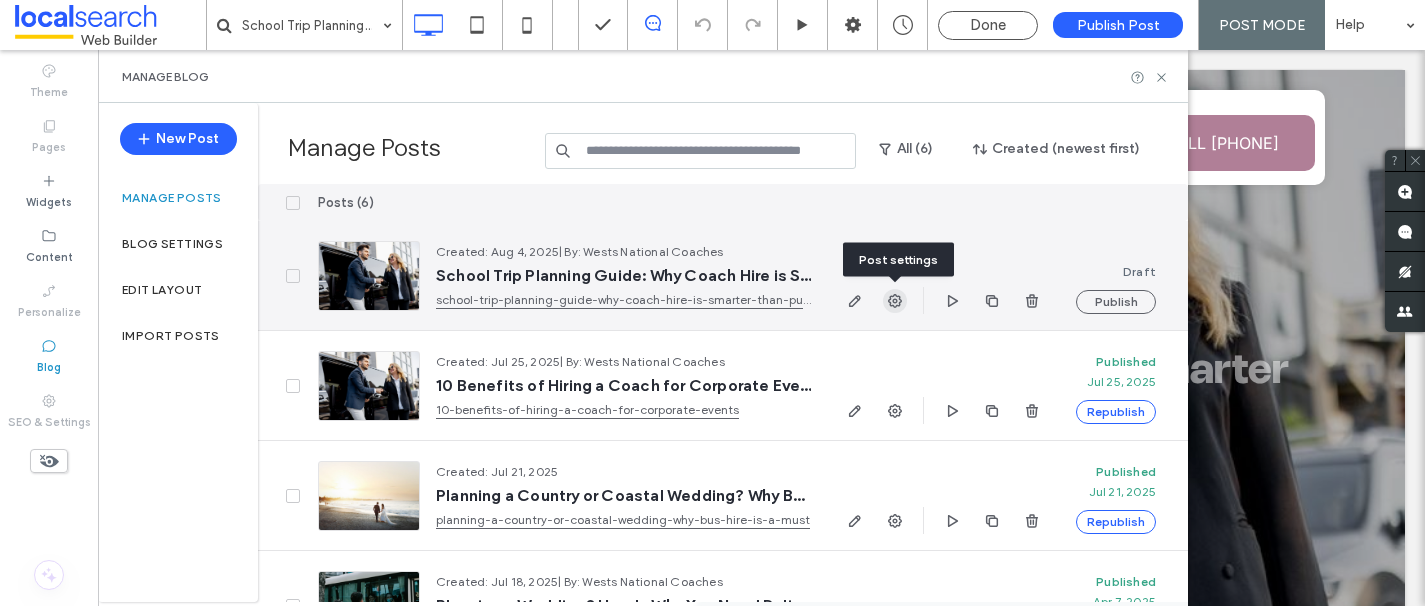 click 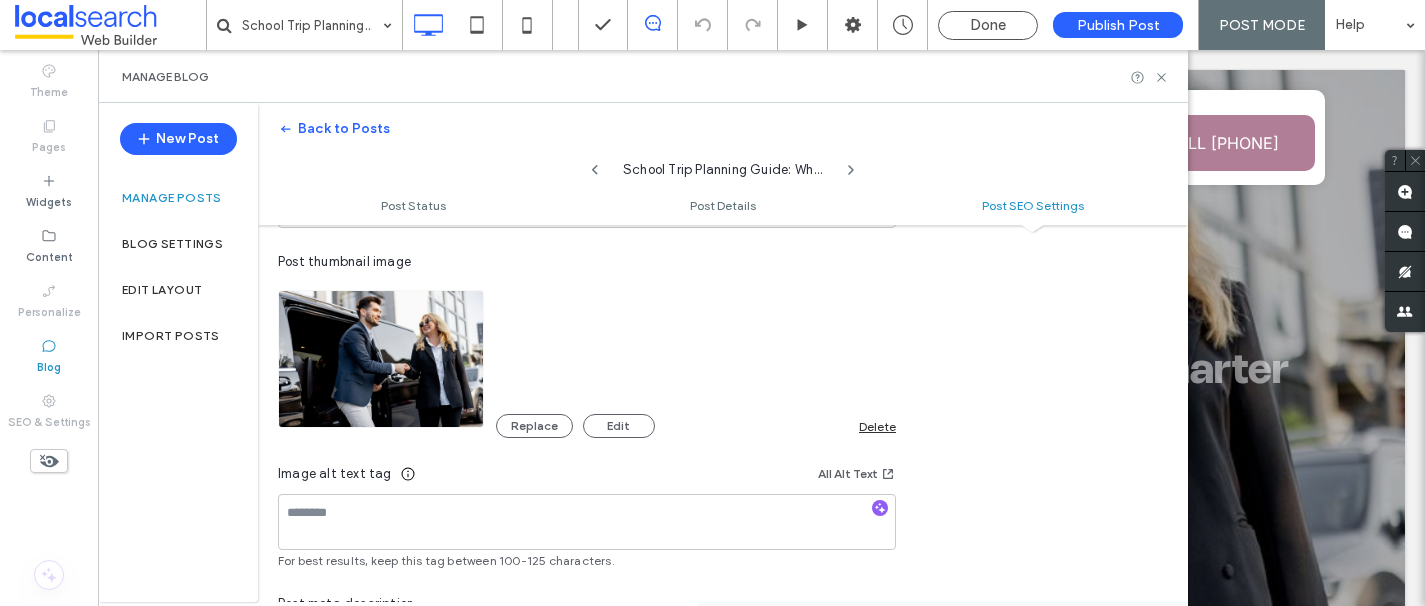 scroll, scrollTop: 1101, scrollLeft: 0, axis: vertical 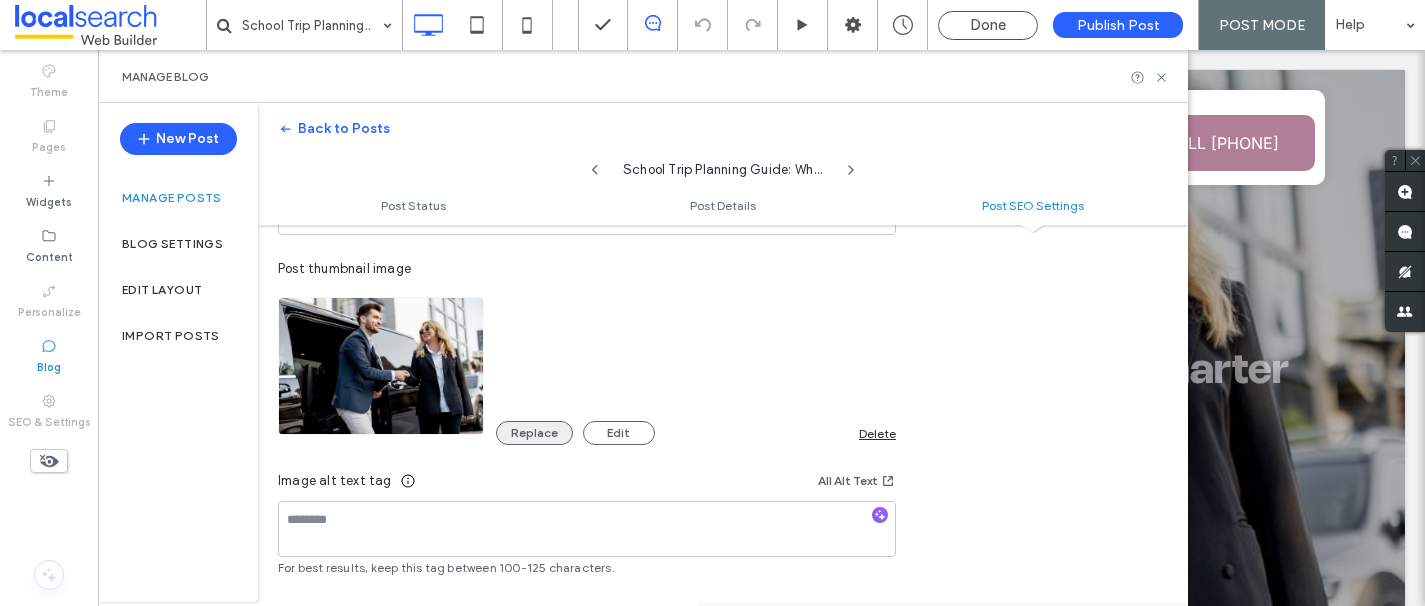 click on "Replace" at bounding box center [534, 433] 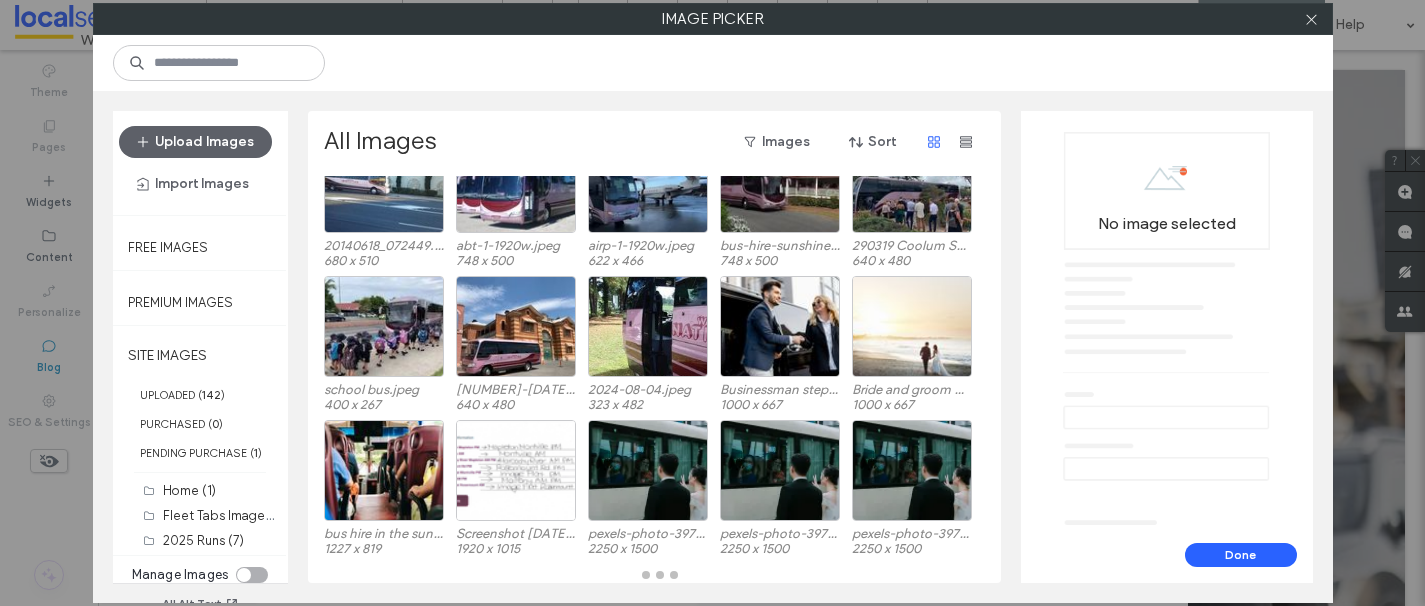 scroll, scrollTop: 228, scrollLeft: 0, axis: vertical 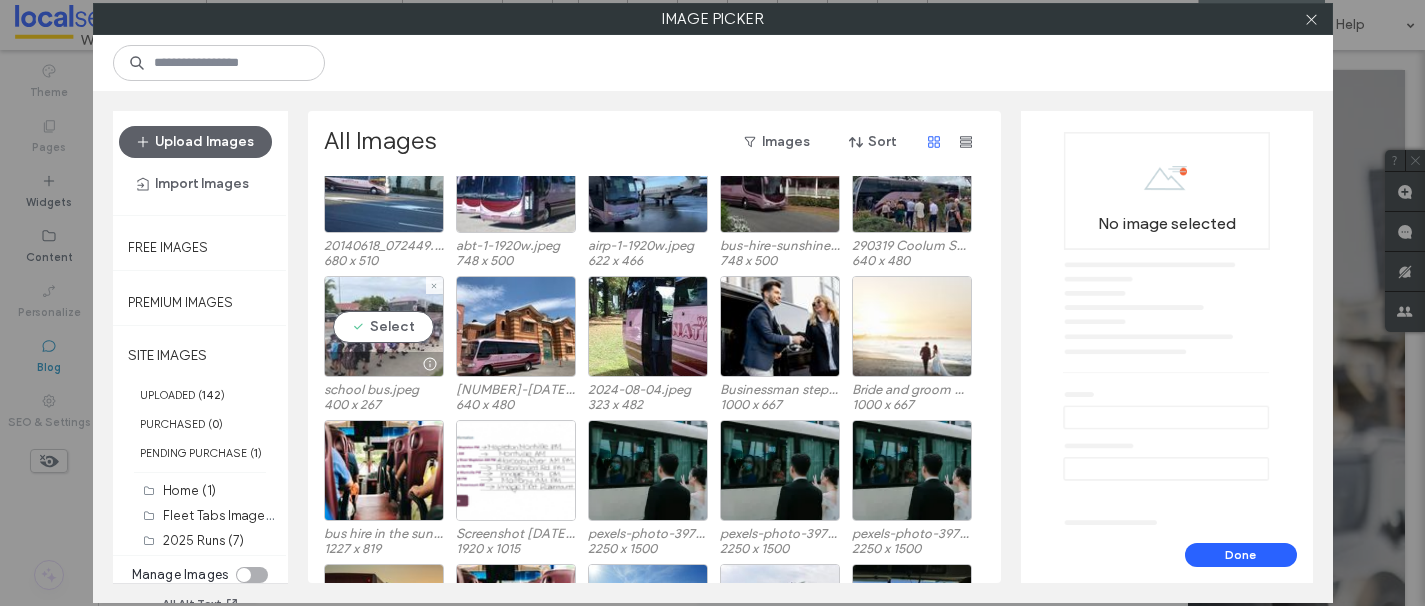 click on "Select" at bounding box center [384, 326] 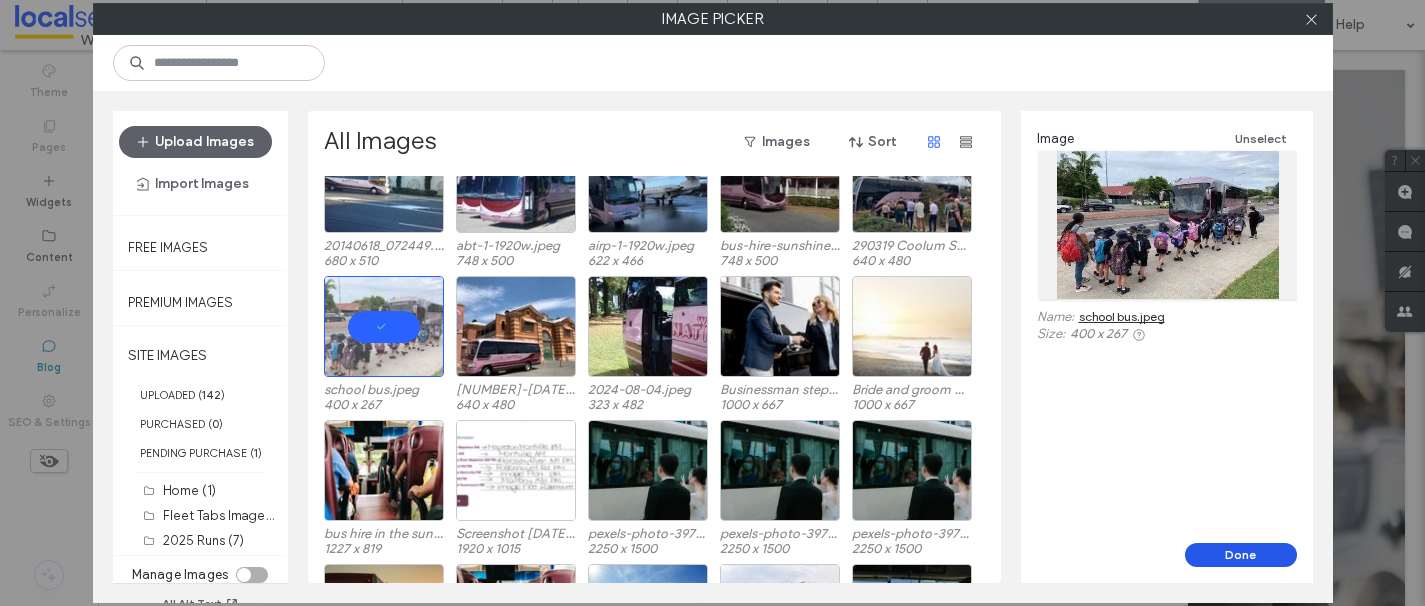click on "Done" at bounding box center [1241, 555] 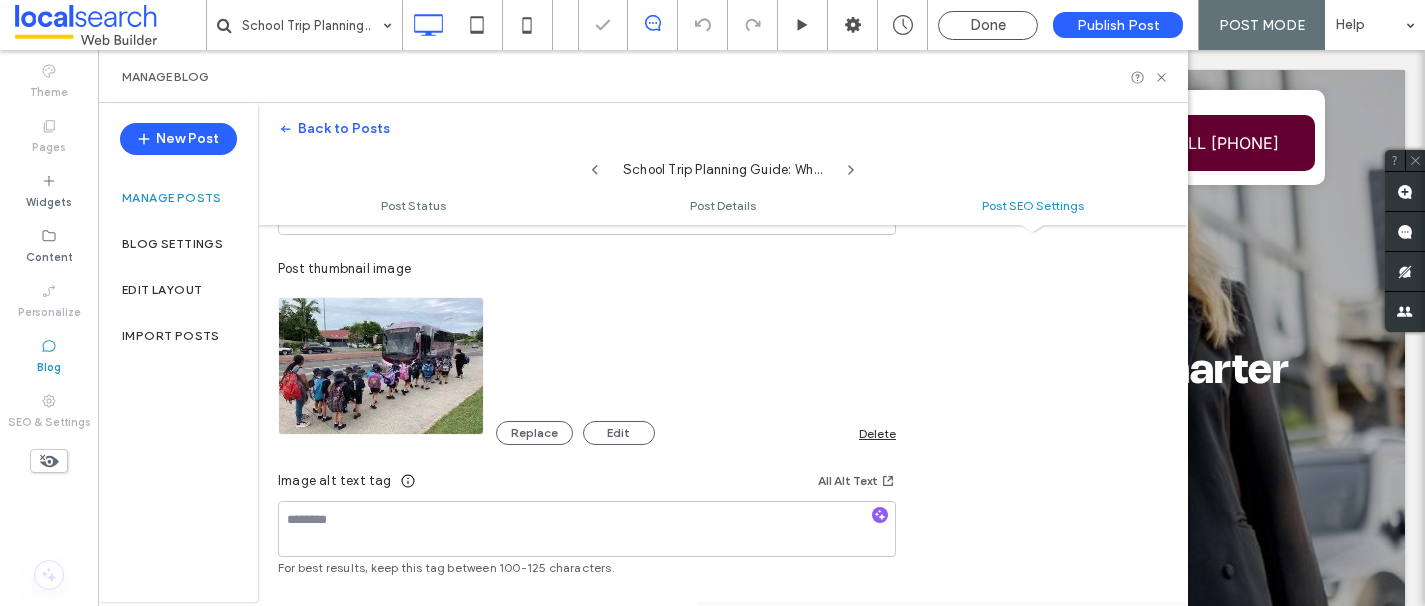 scroll, scrollTop: 0, scrollLeft: 0, axis: both 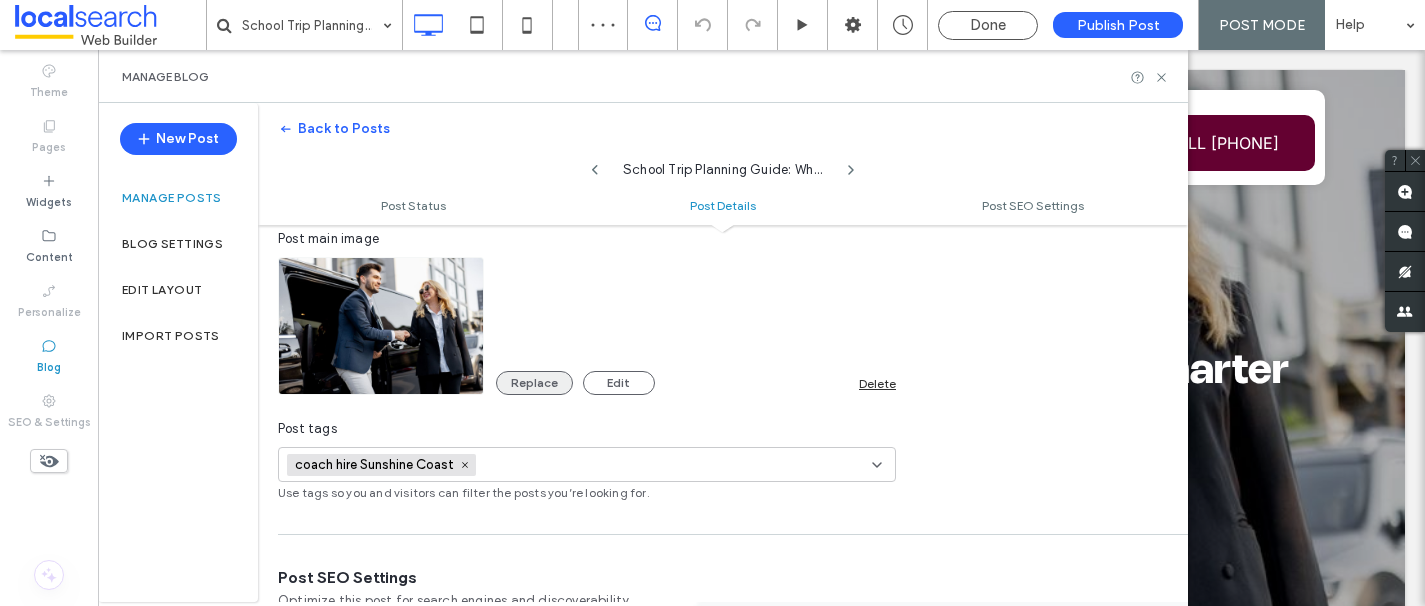 click on "Replace" at bounding box center [534, 383] 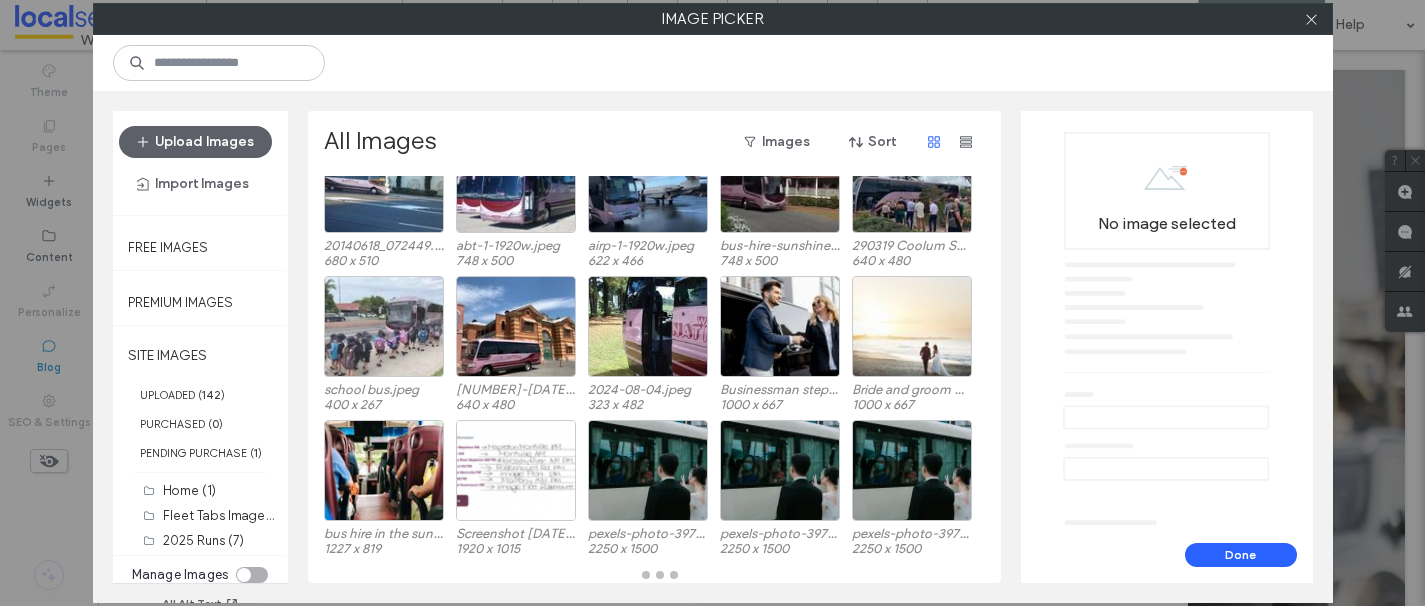 scroll, scrollTop: 228, scrollLeft: 0, axis: vertical 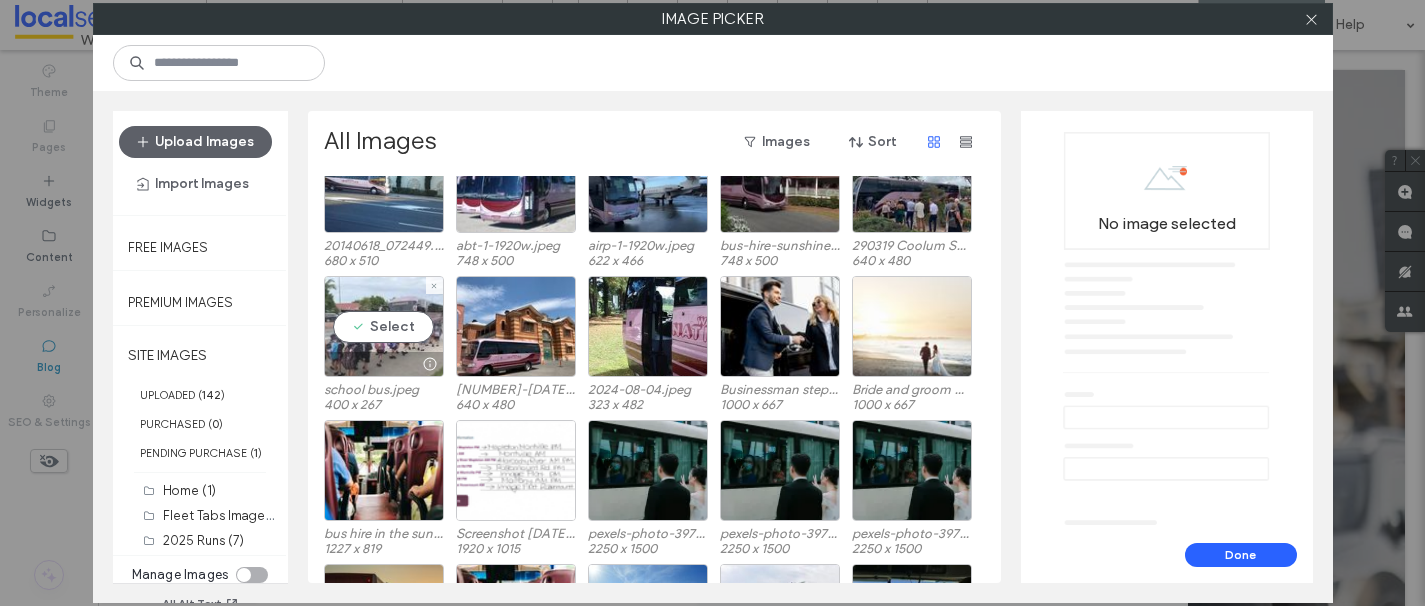 click on "Select" at bounding box center (384, 326) 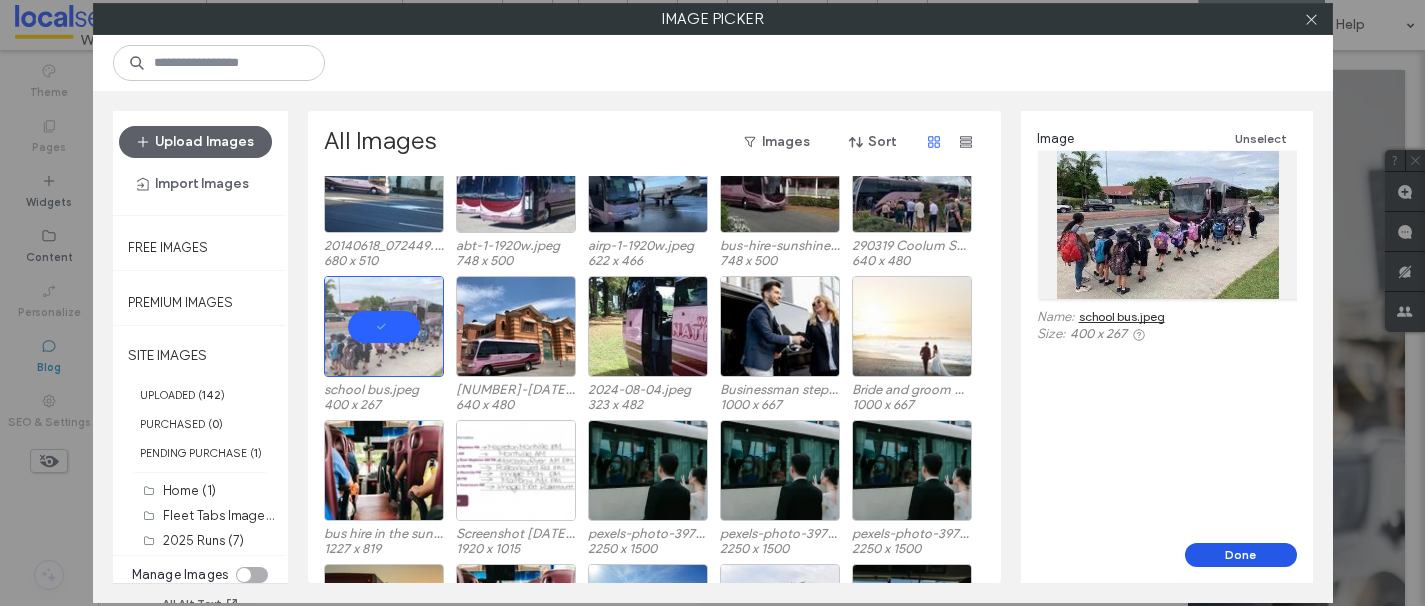 click on "Done" at bounding box center [1241, 555] 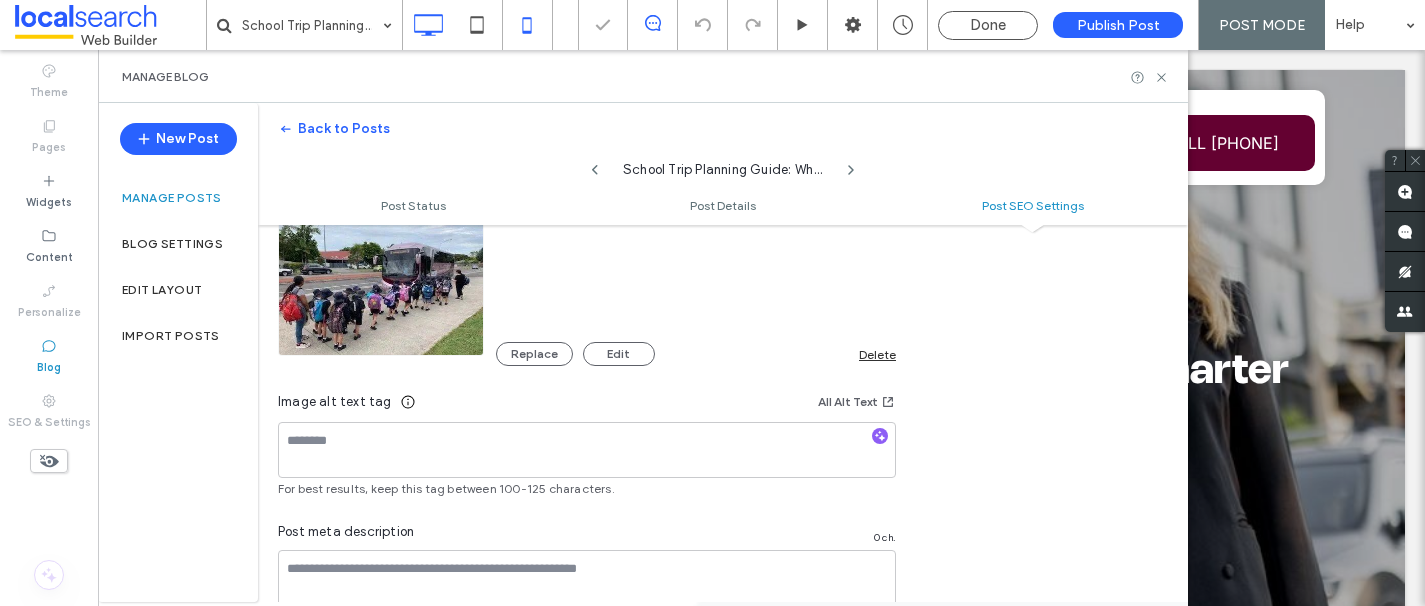 scroll, scrollTop: 1377, scrollLeft: 0, axis: vertical 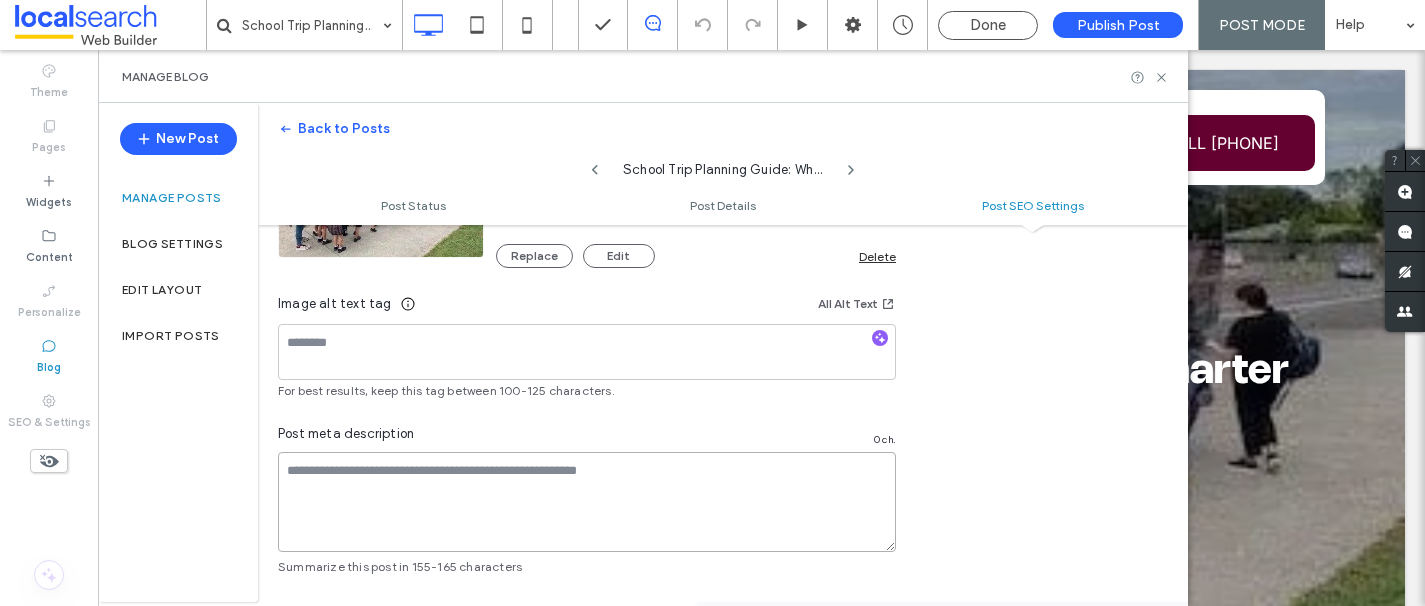 click at bounding box center [587, 502] 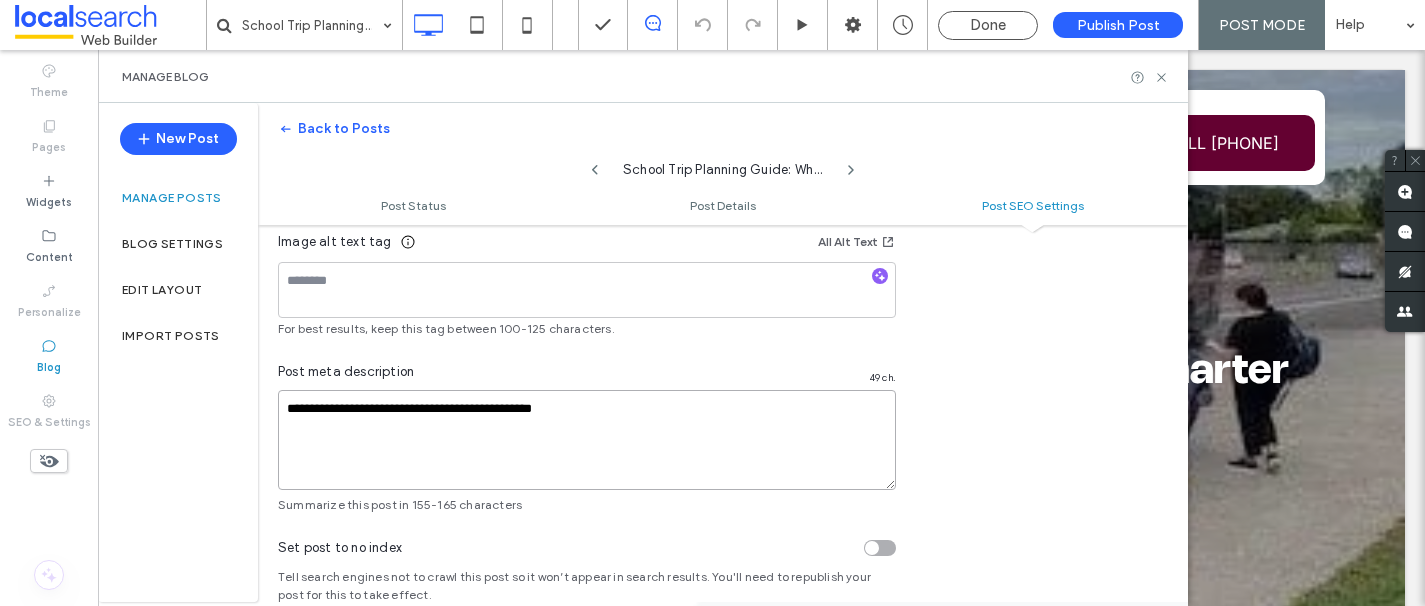 scroll, scrollTop: 1328, scrollLeft: 0, axis: vertical 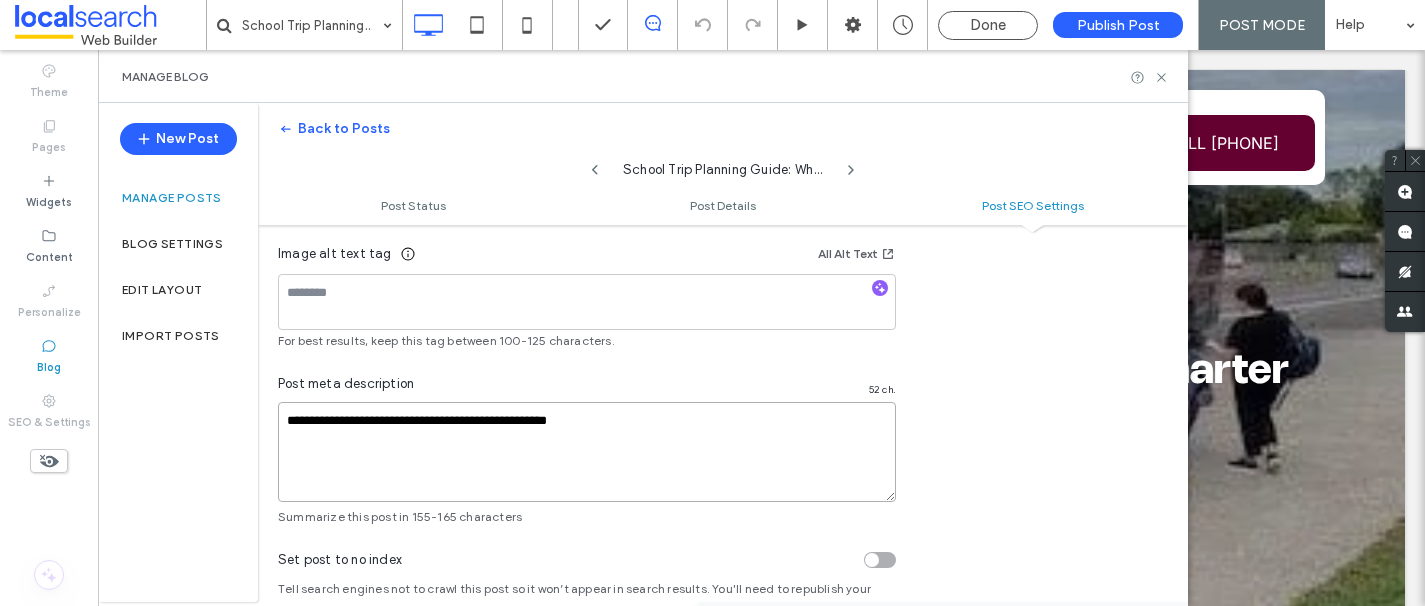 click on "**********" at bounding box center [587, 452] 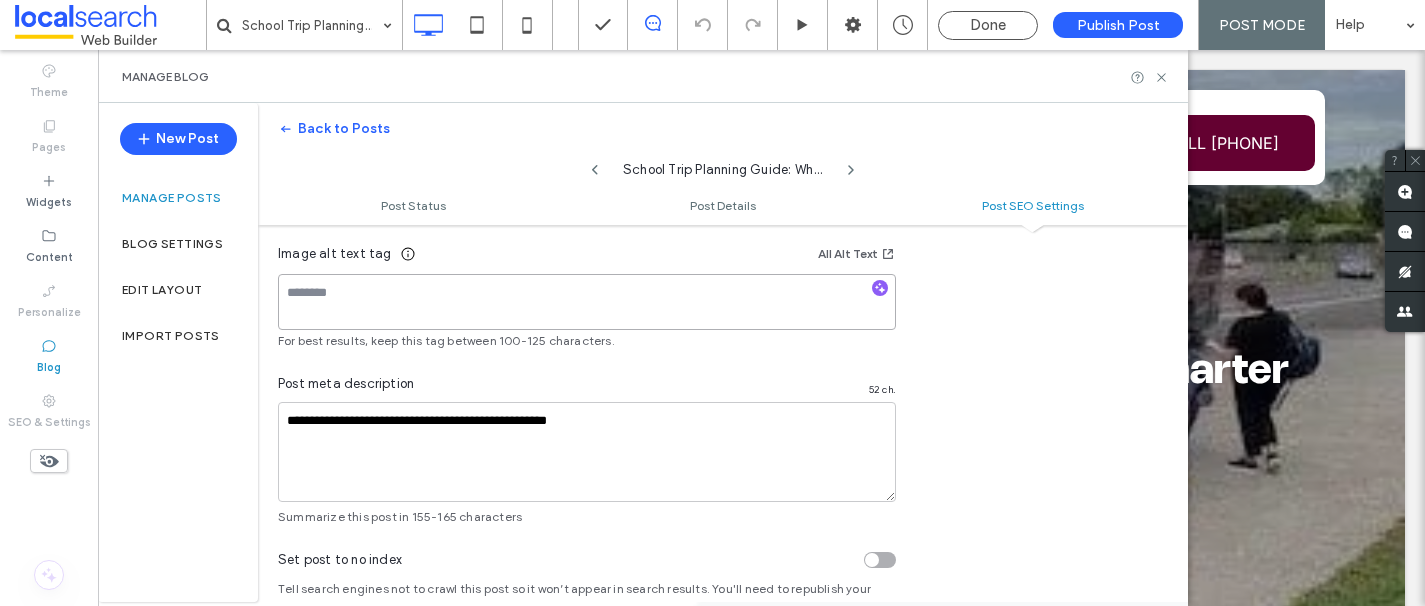 click at bounding box center (587, 302) 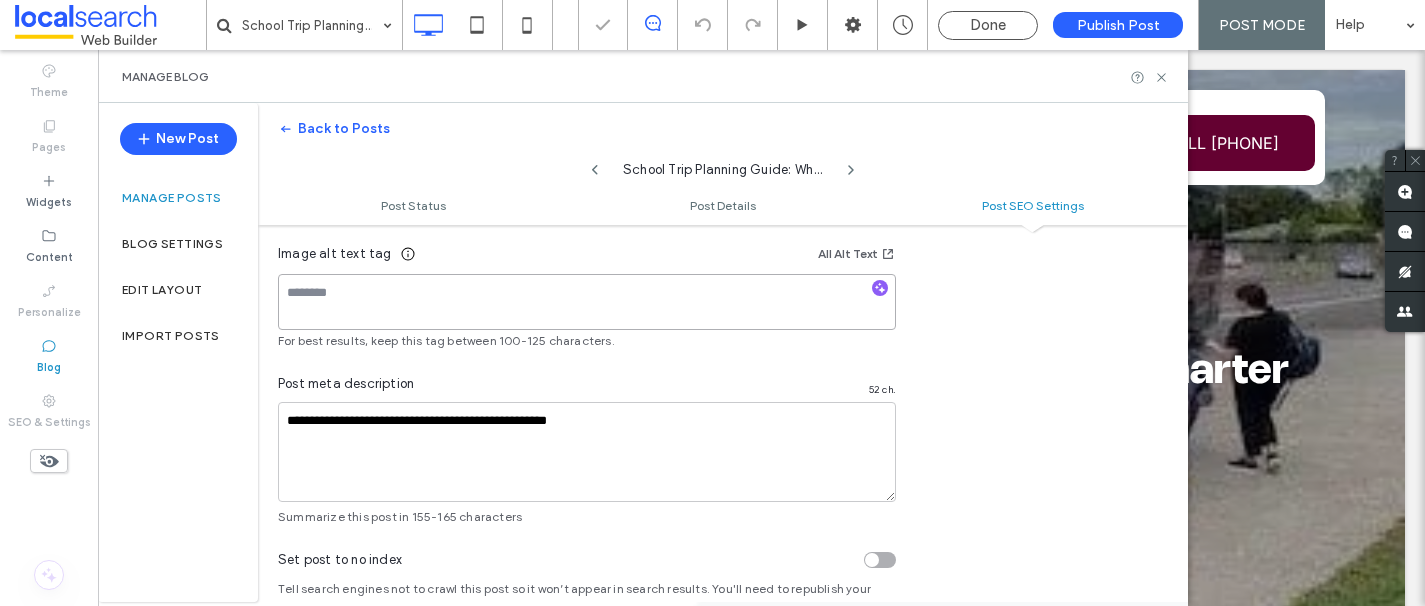 paste on "**********" 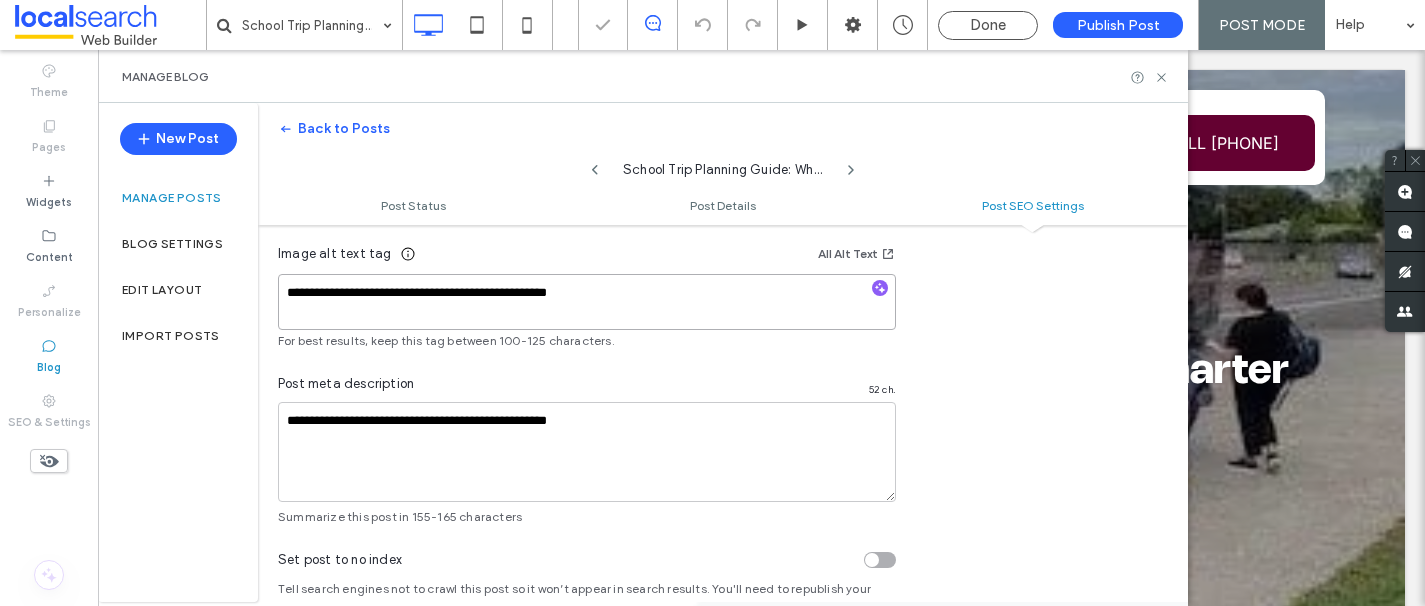 type on "**********" 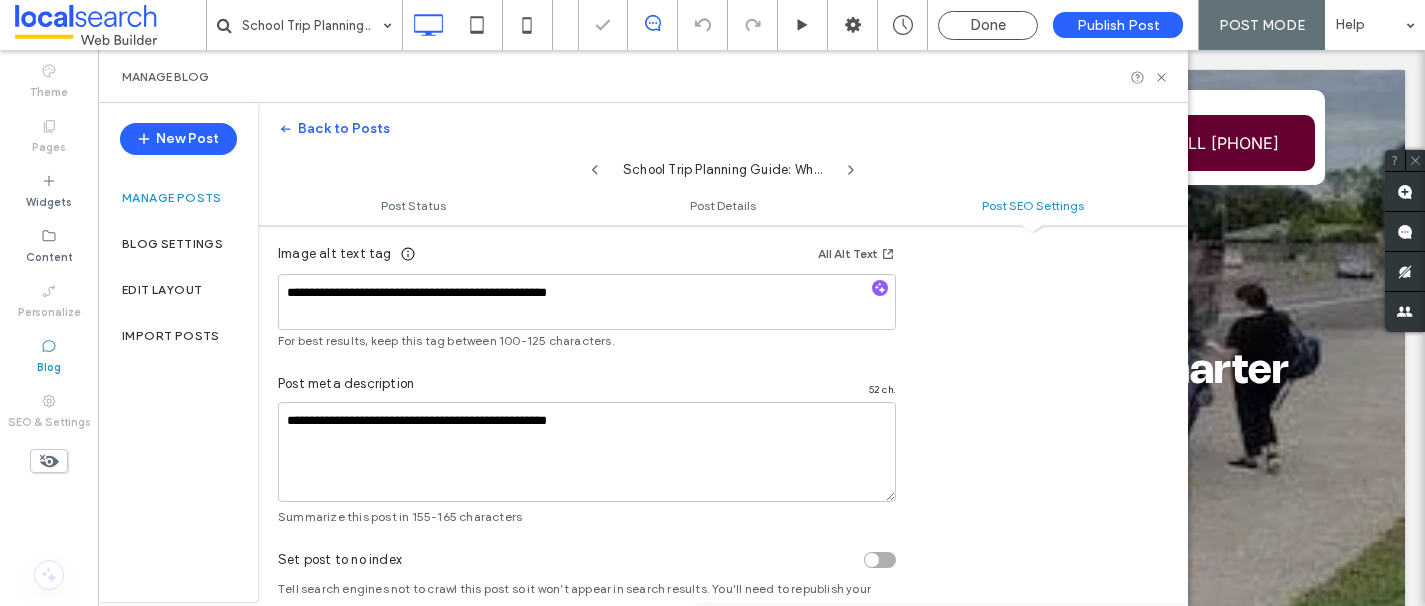 click at bounding box center [712, 303] 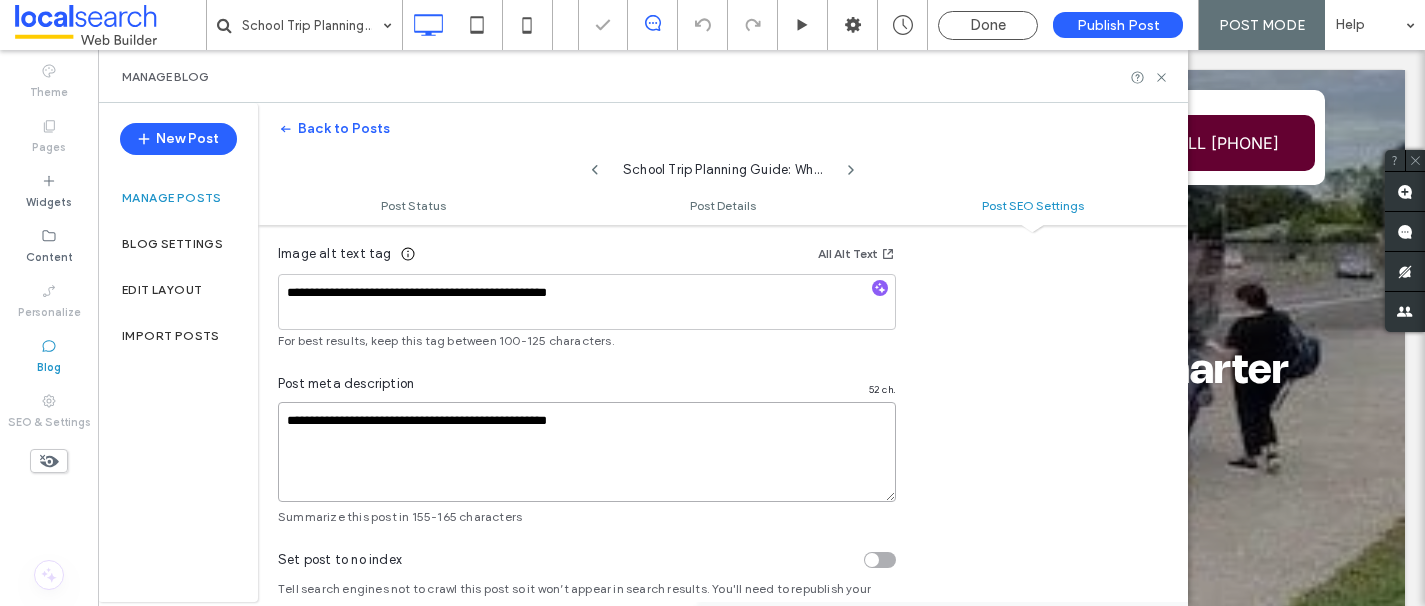 click on "**********" at bounding box center (587, 452) 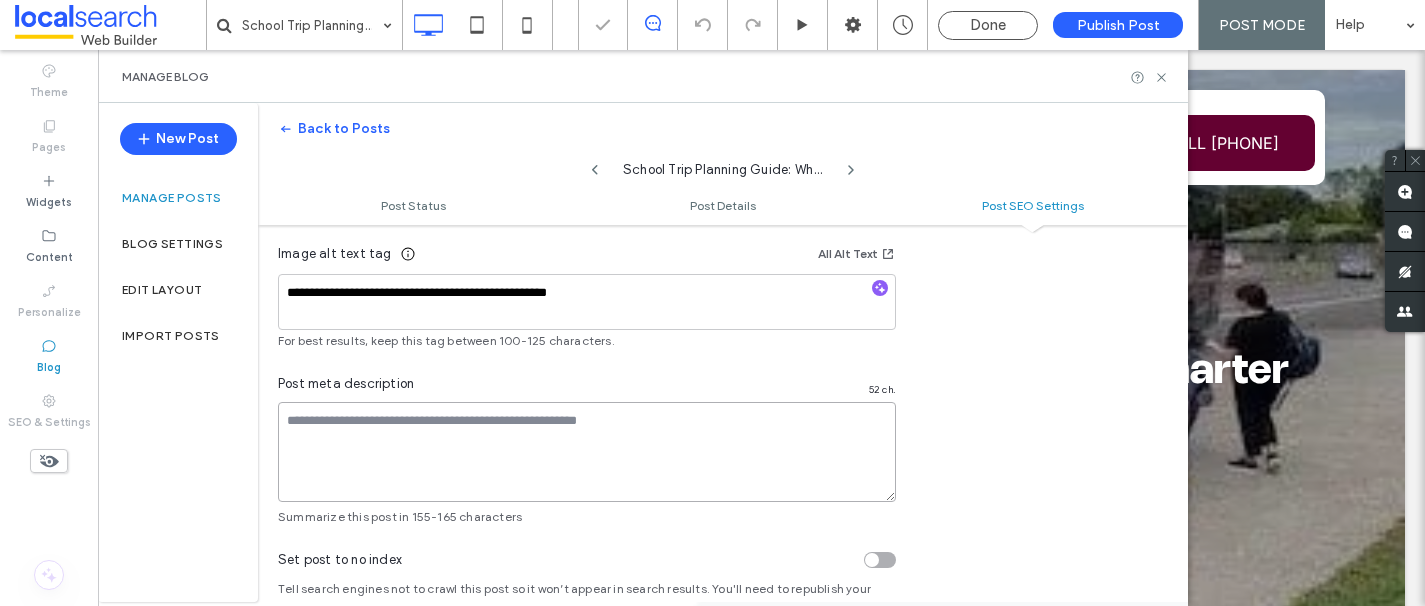 type on "**********" 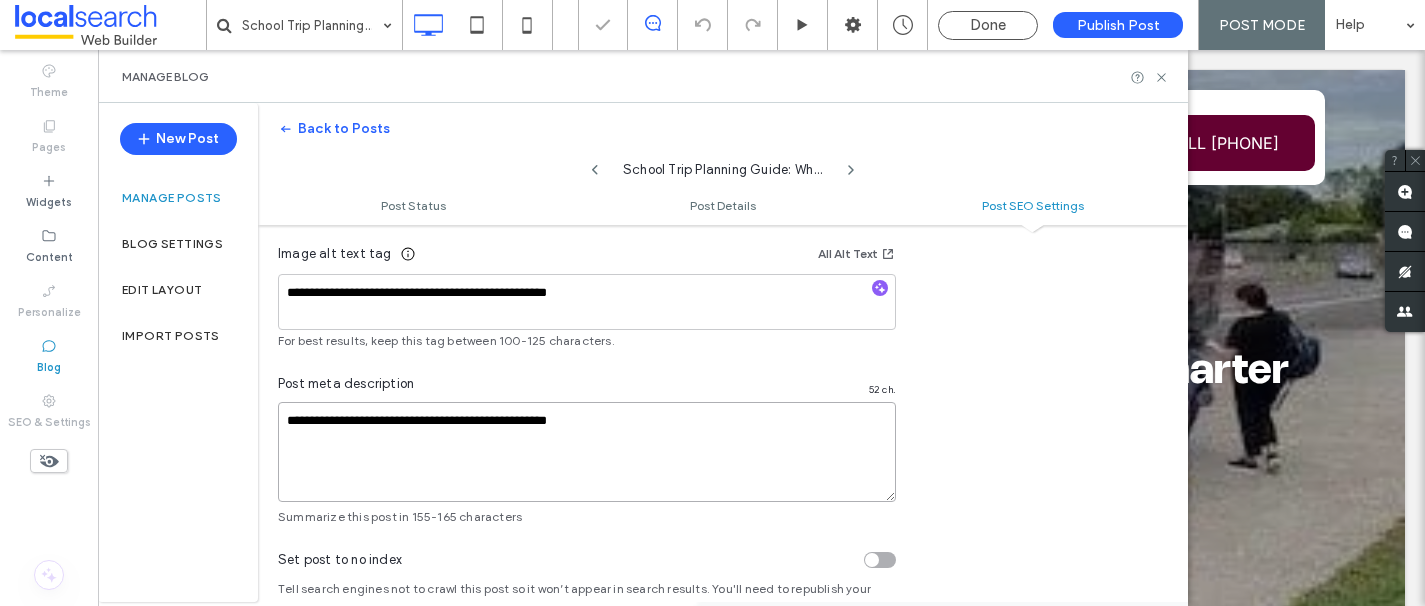 click on "**********" at bounding box center [587, 452] 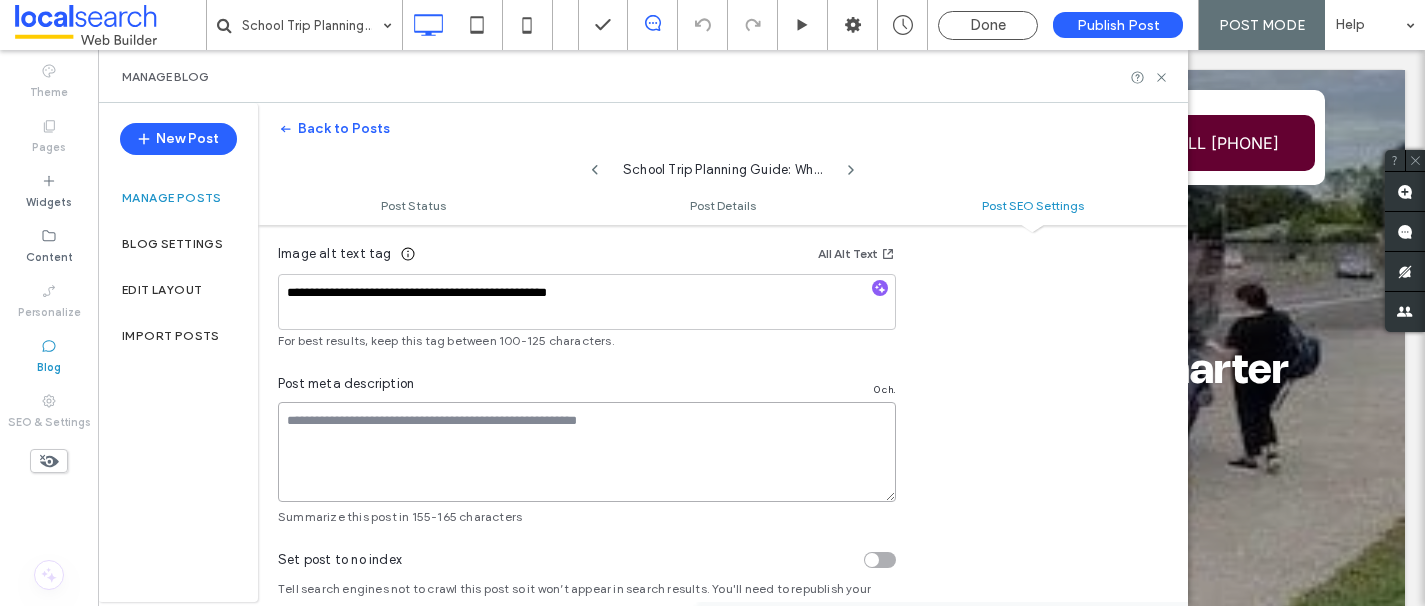 scroll, scrollTop: 0, scrollLeft: 0, axis: both 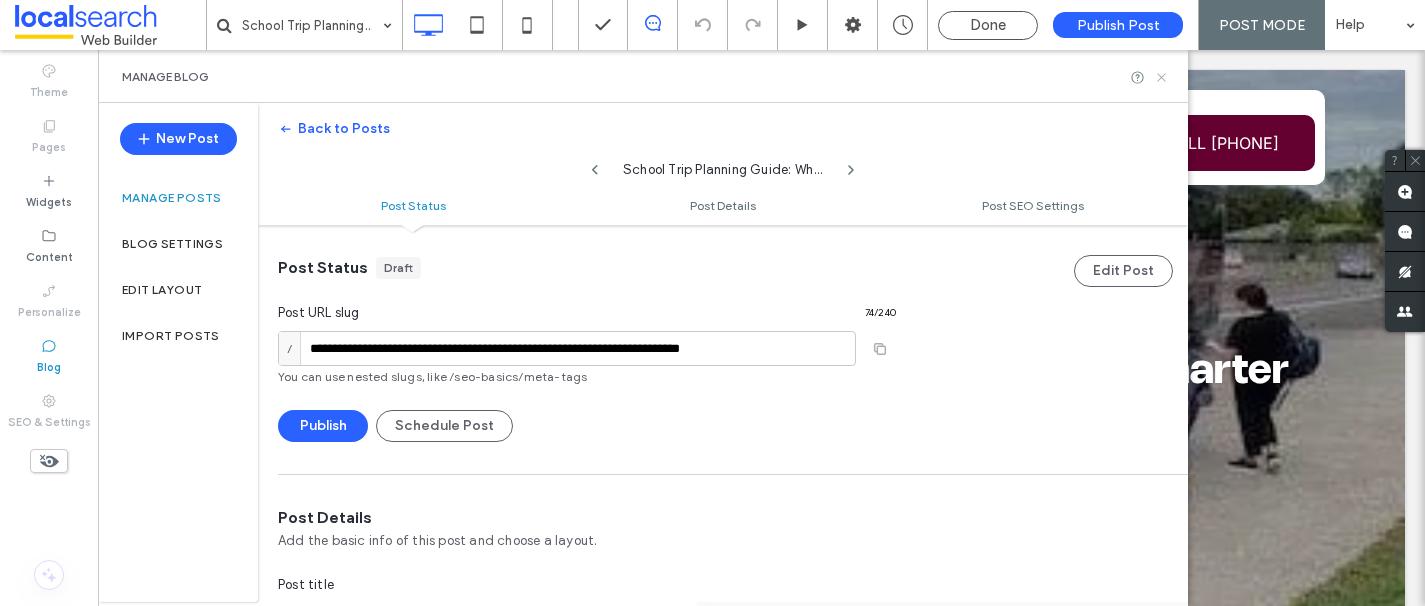 type on "**********" 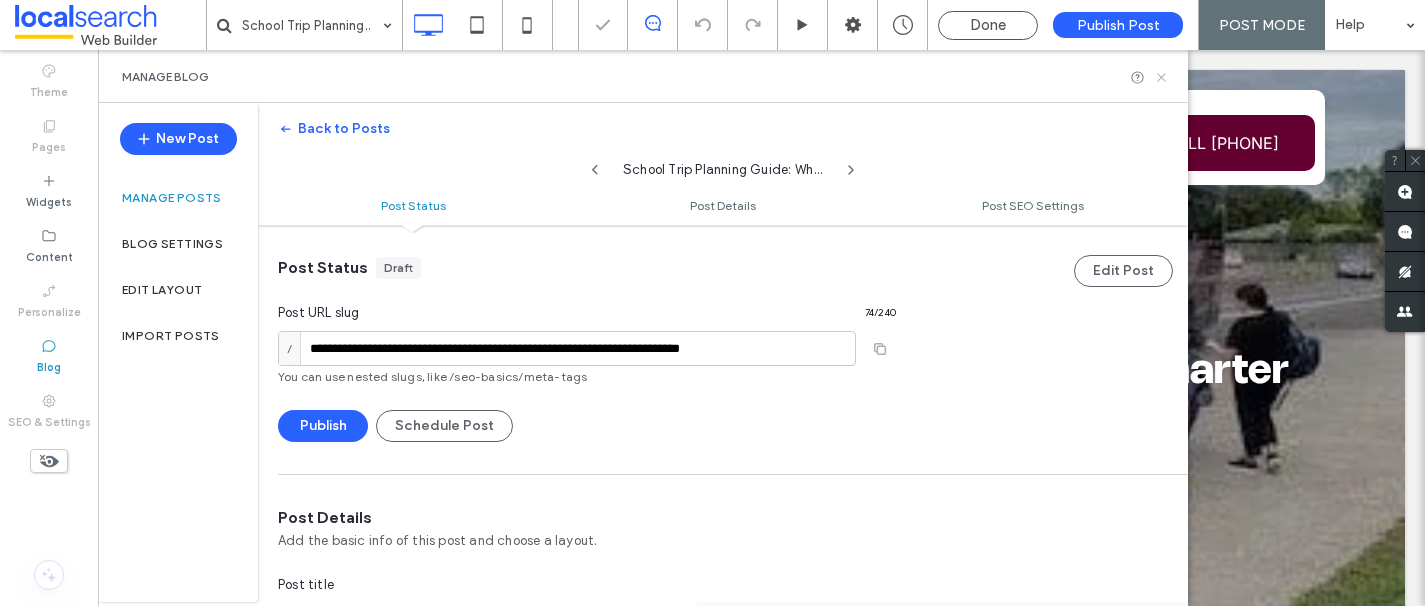 click 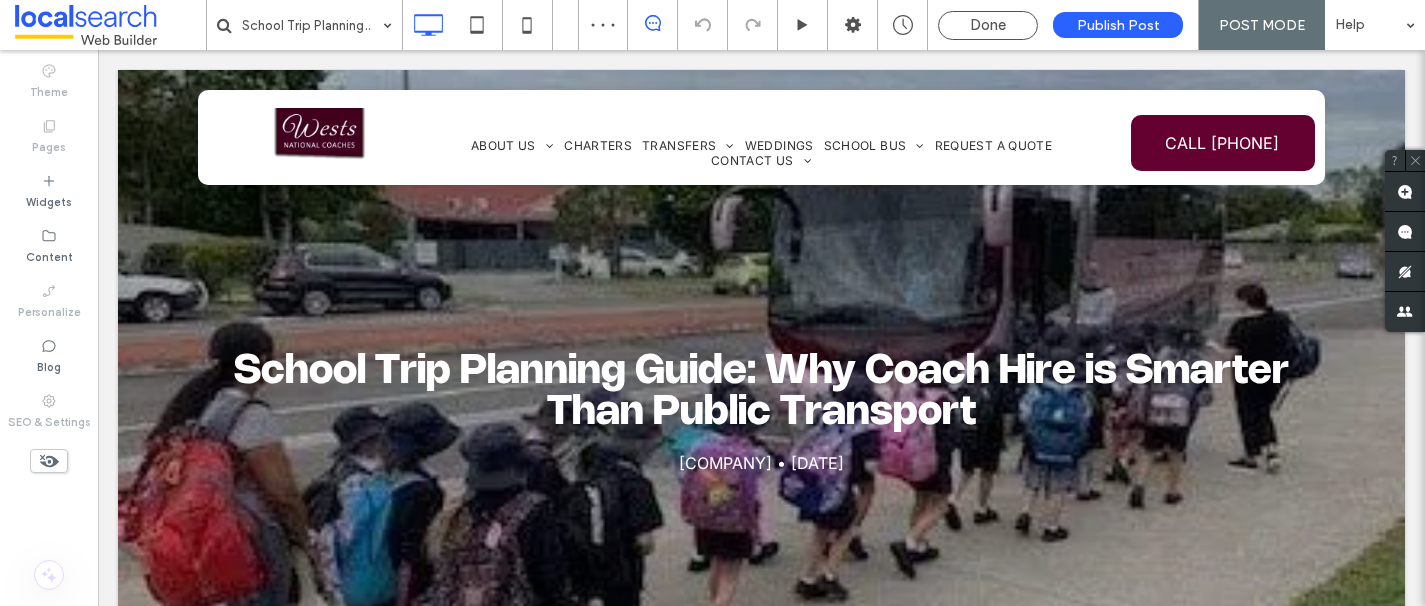 scroll, scrollTop: 225, scrollLeft: 0, axis: vertical 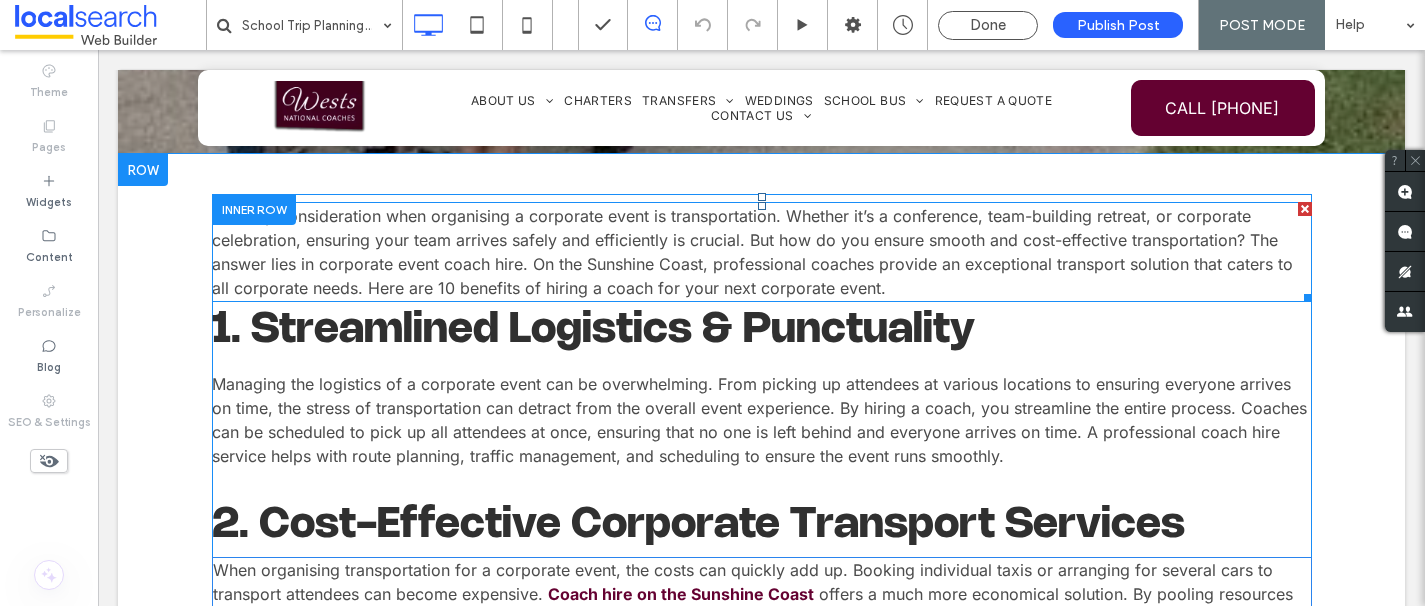 click on "One key consideration when organising a corporate event is transportation. Whether it’s a conference, team-building retreat, or corporate celebration, ensuring your team arrives safely and efficiently is crucial. But how do you ensure smooth and cost-effective transportation? The answer lies in corporate event coach hire. On the Sunshine Coast, professional coaches provide an exceptional transport solution that caters to all corporate needs. Here are 10 benefits of hiring a coach for your next corporate event." at bounding box center [752, 252] 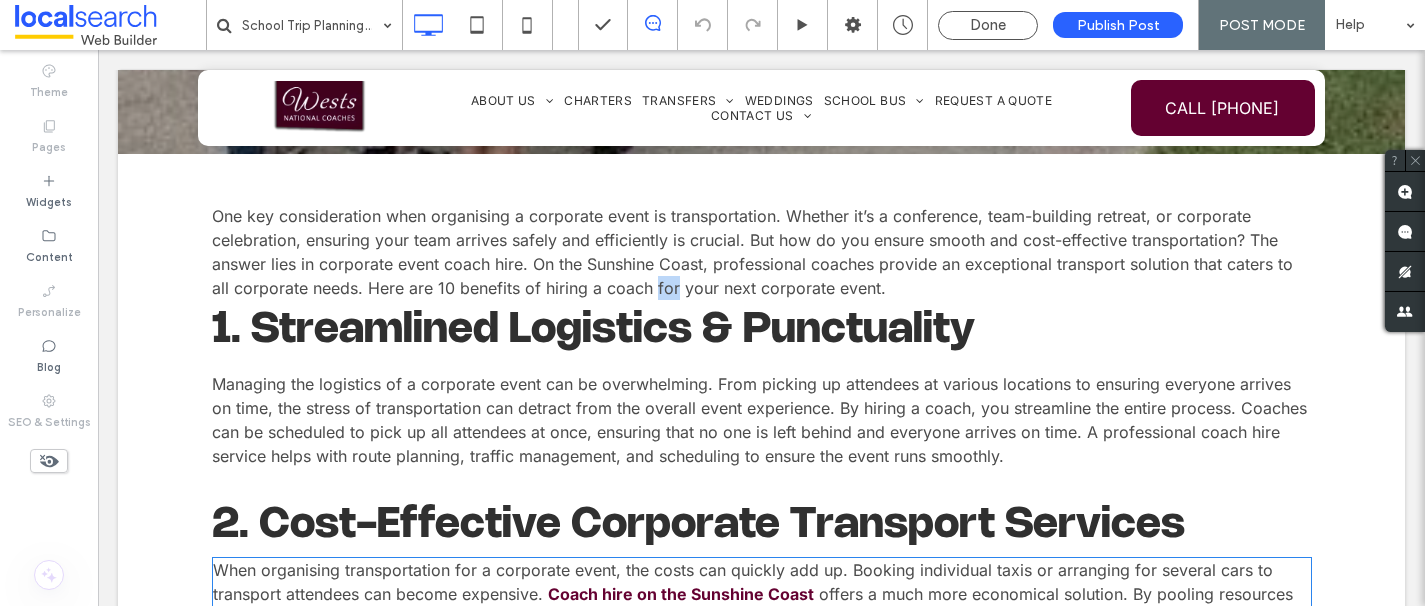 click on "One key consideration when organising a corporate event is transportation. Whether it’s a conference, team-building retreat, or corporate celebration, ensuring your team arrives safely and efficiently is crucial. But how do you ensure smooth and cost-effective transportation? The answer lies in corporate event coach hire. On the Sunshine Coast, professional coaches provide an exceptional transport solution that caters to all corporate needs. Here are 10 benefits of hiring a coach for your next corporate event." at bounding box center (752, 252) 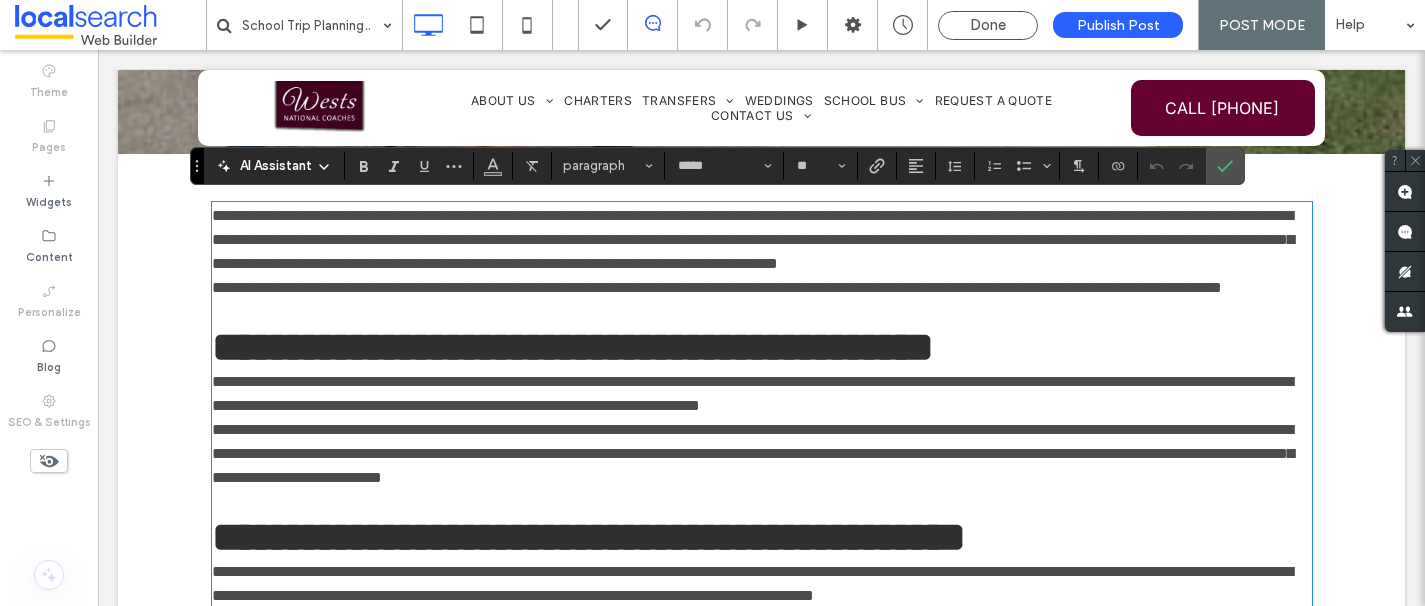 scroll, scrollTop: 2568, scrollLeft: 0, axis: vertical 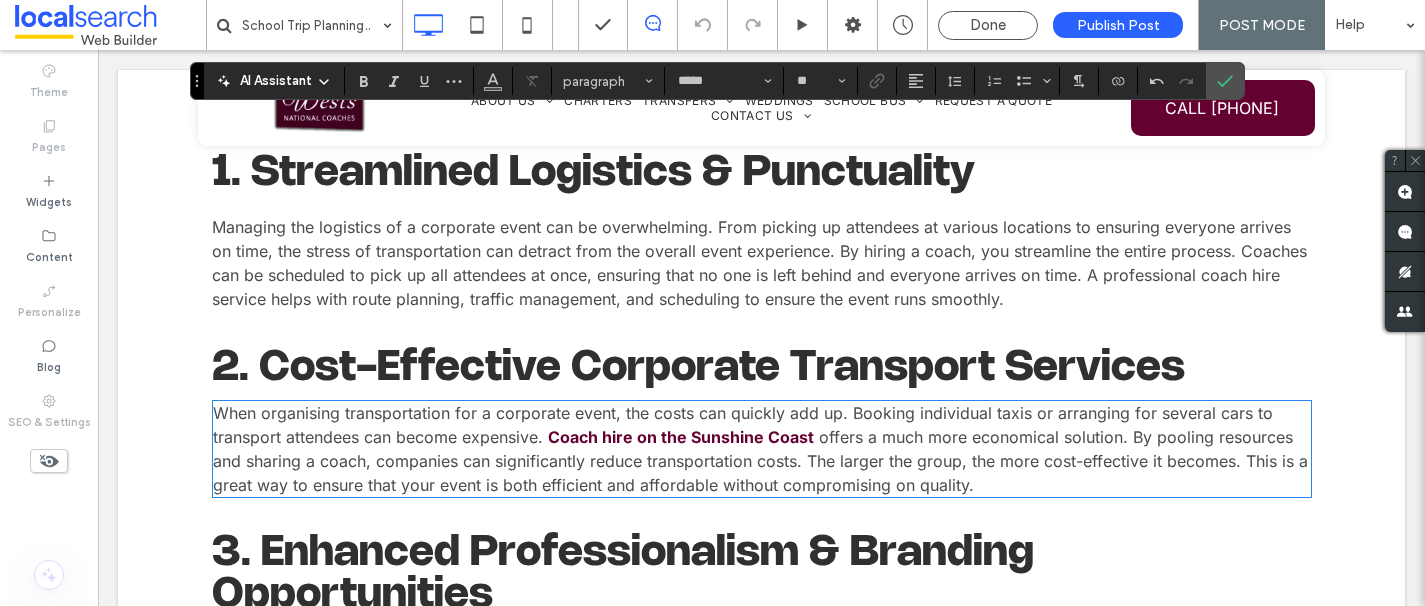 click on "1. Streamlined Logistics & Punctuality" at bounding box center [762, 174] 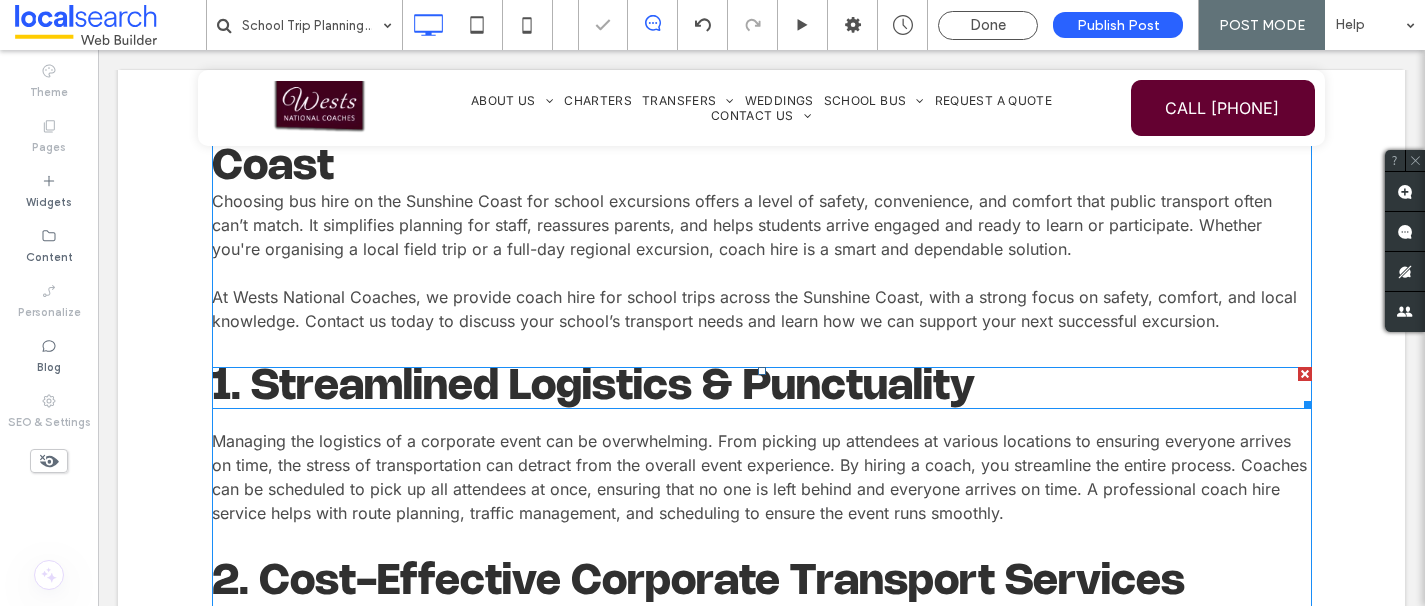 click at bounding box center [1305, 374] 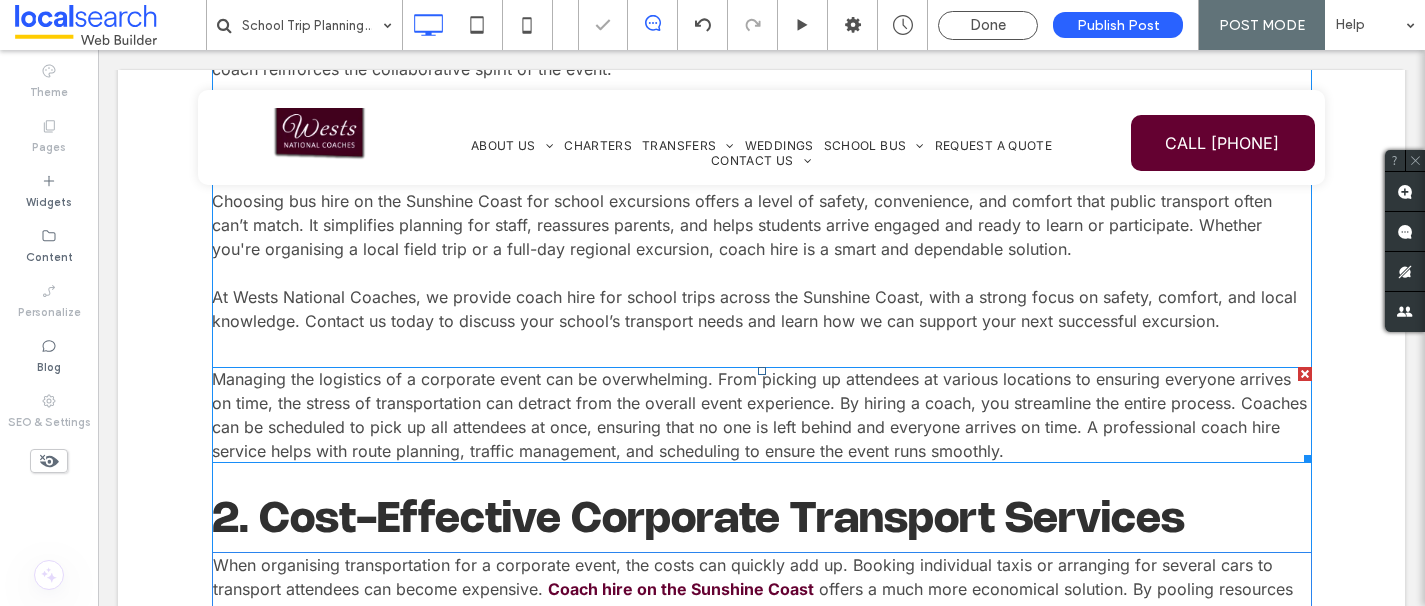 click at bounding box center [1305, 374] 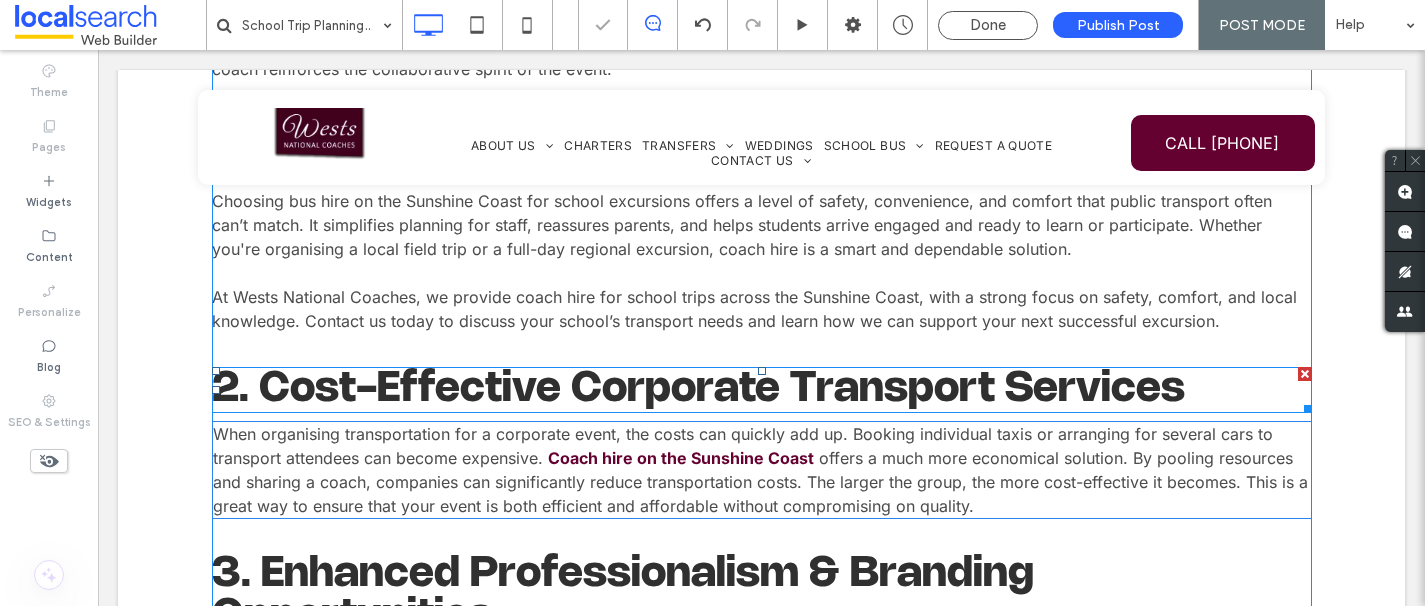 click at bounding box center [1305, 374] 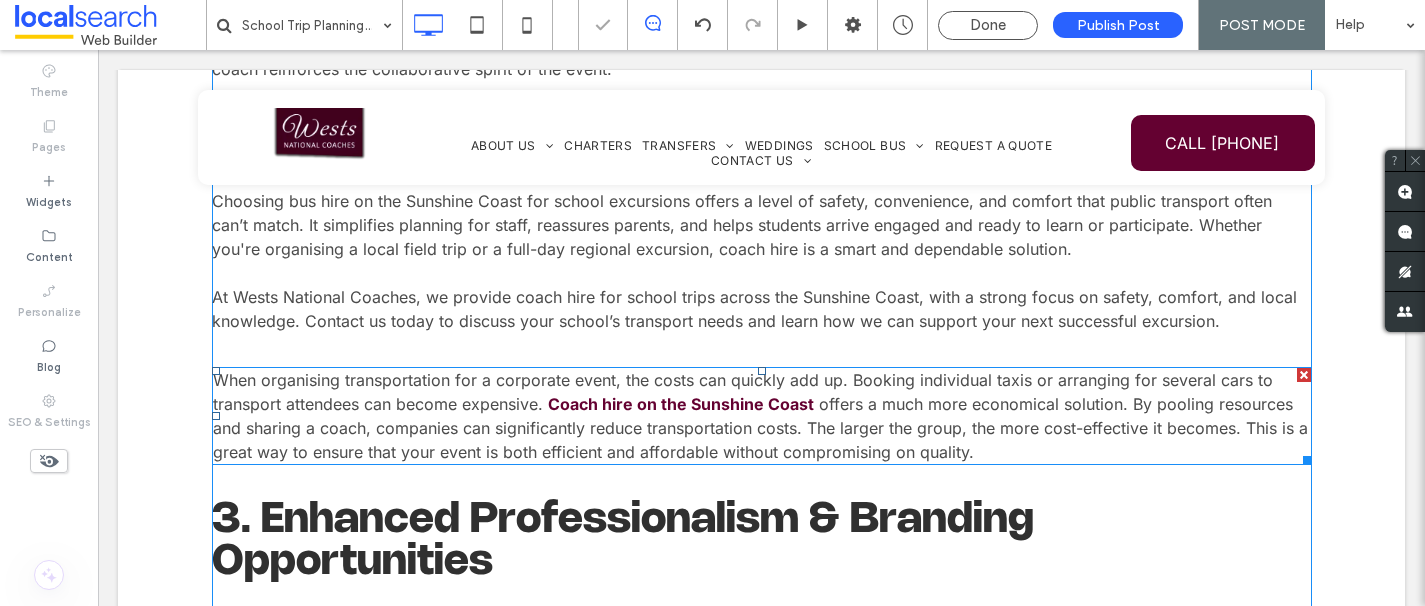 click at bounding box center [1304, 375] 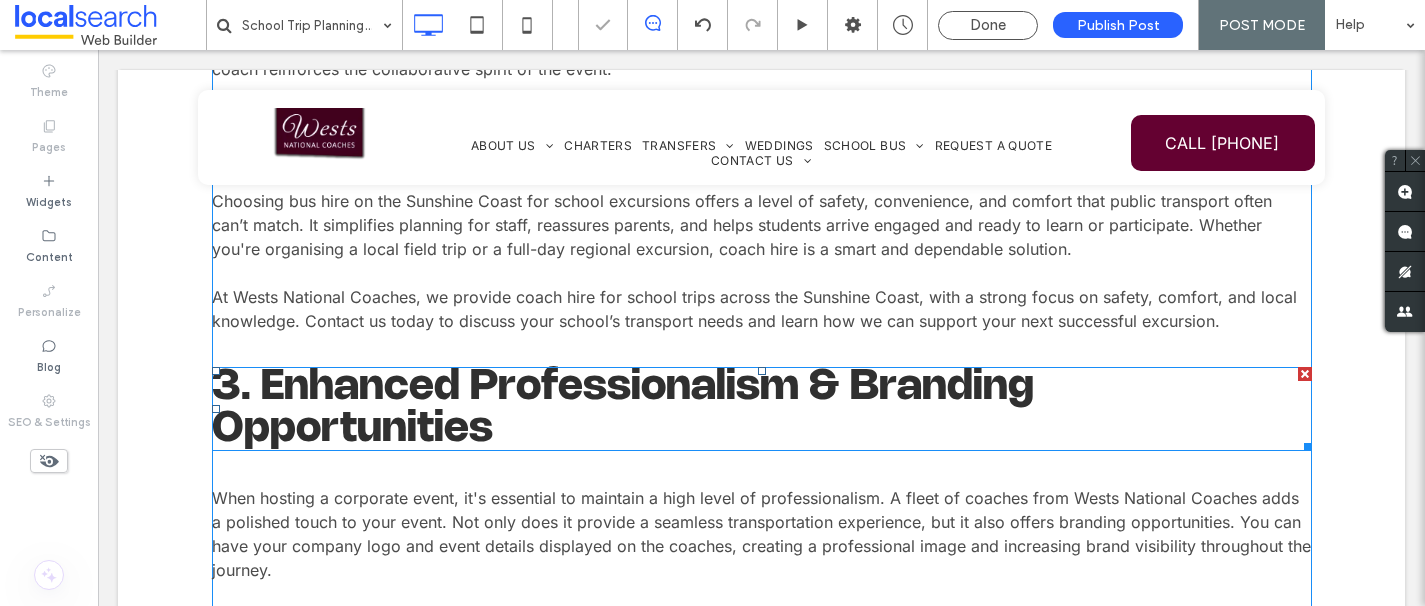 click at bounding box center (1305, 374) 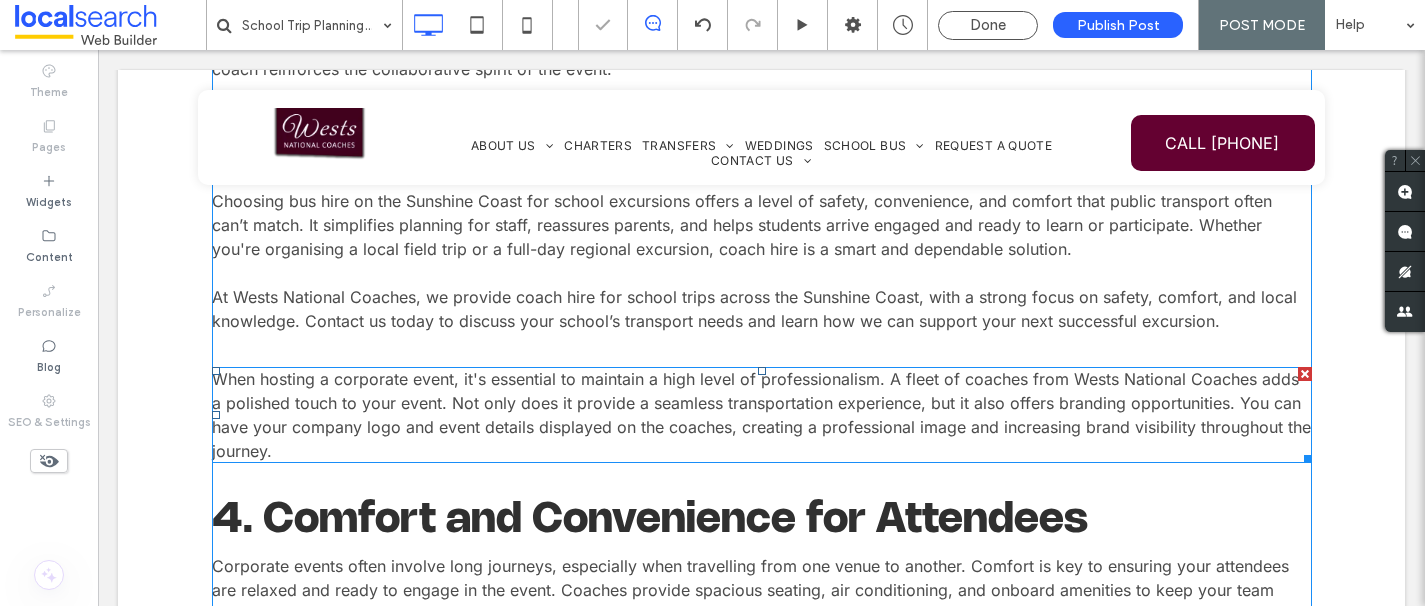 click at bounding box center [1305, 374] 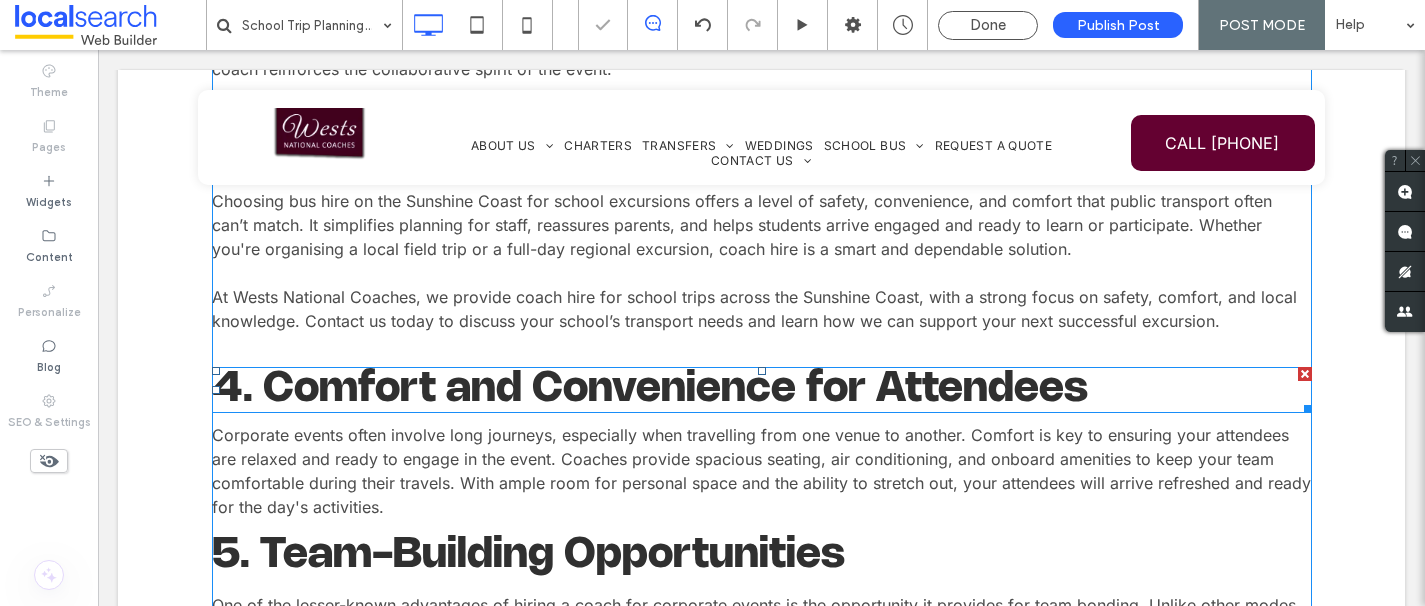 click at bounding box center (1305, 374) 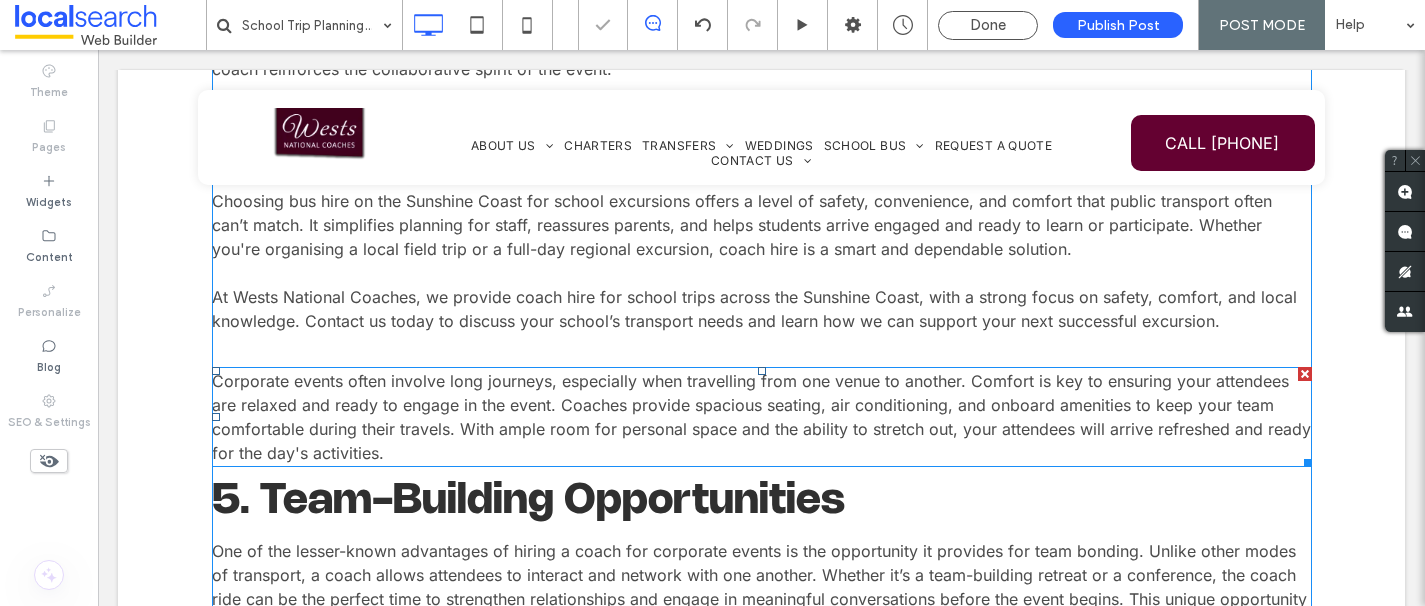 click at bounding box center (1305, 374) 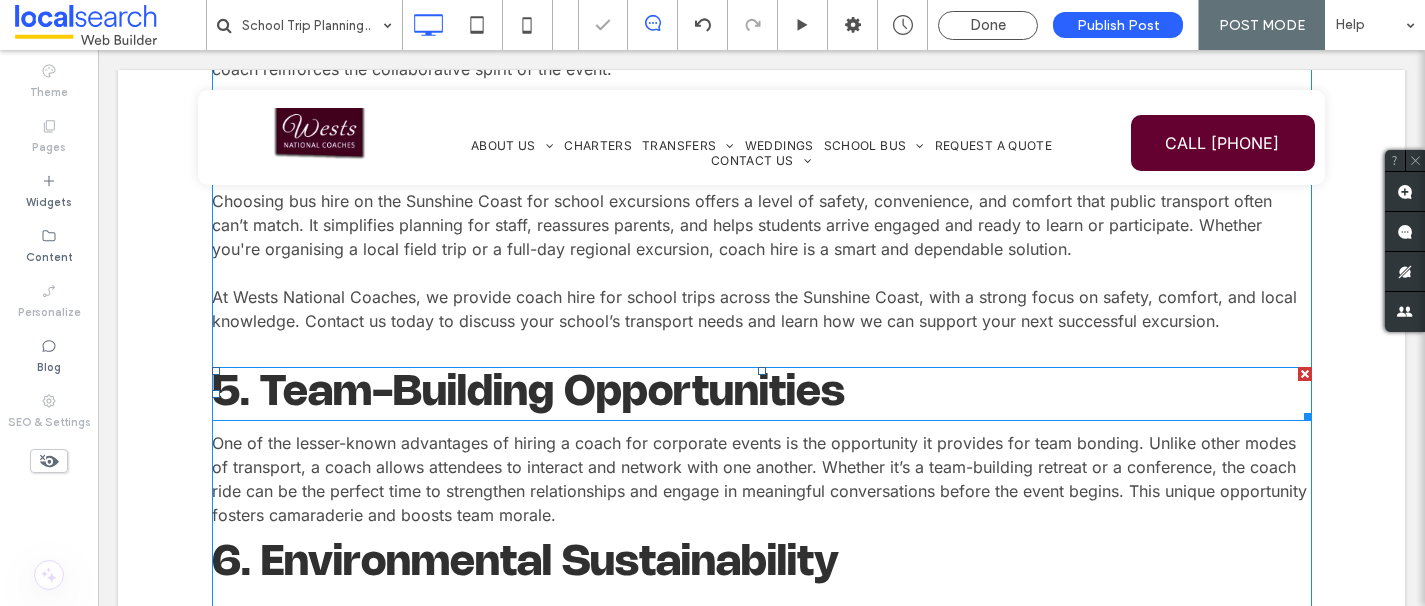 click at bounding box center (1305, 374) 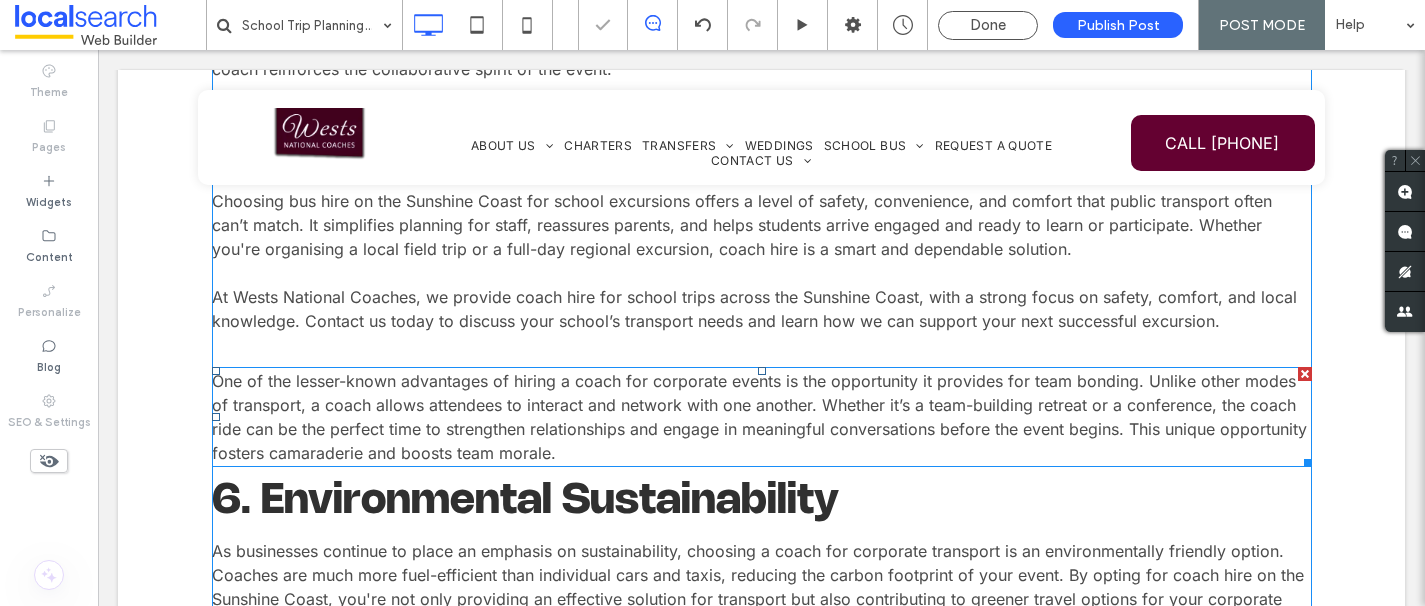 click at bounding box center (1305, 374) 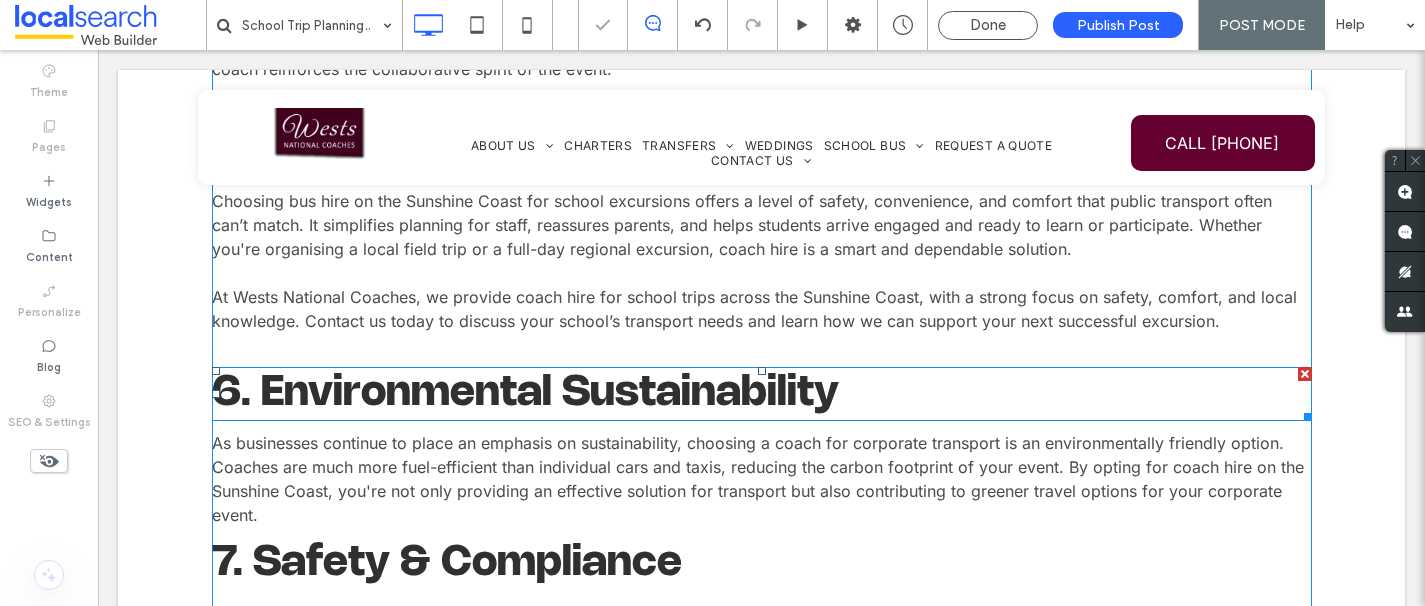 click at bounding box center [1305, 374] 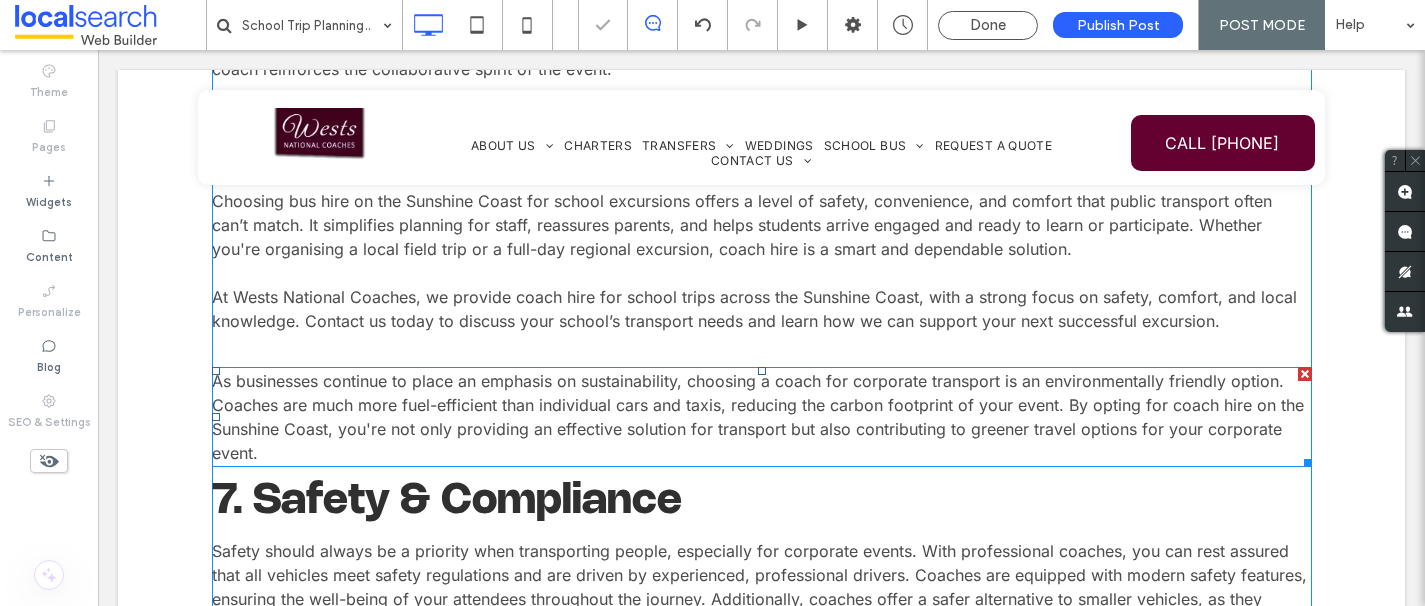 click at bounding box center [1305, 374] 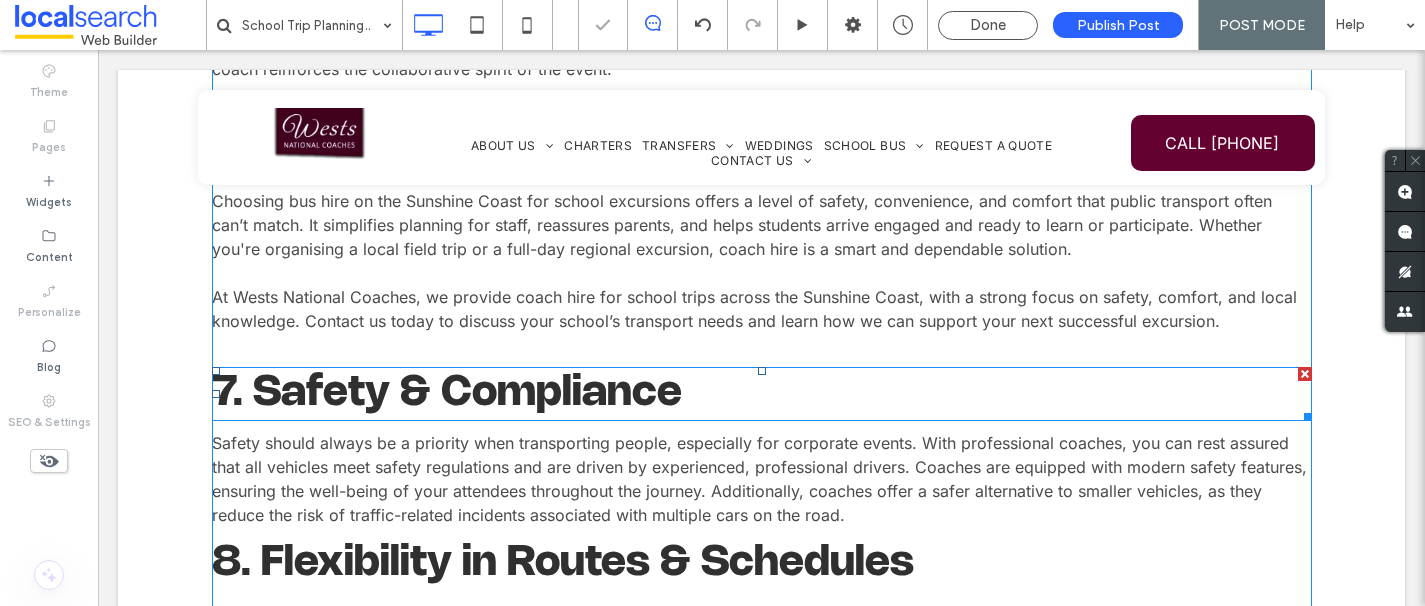 click at bounding box center [1305, 374] 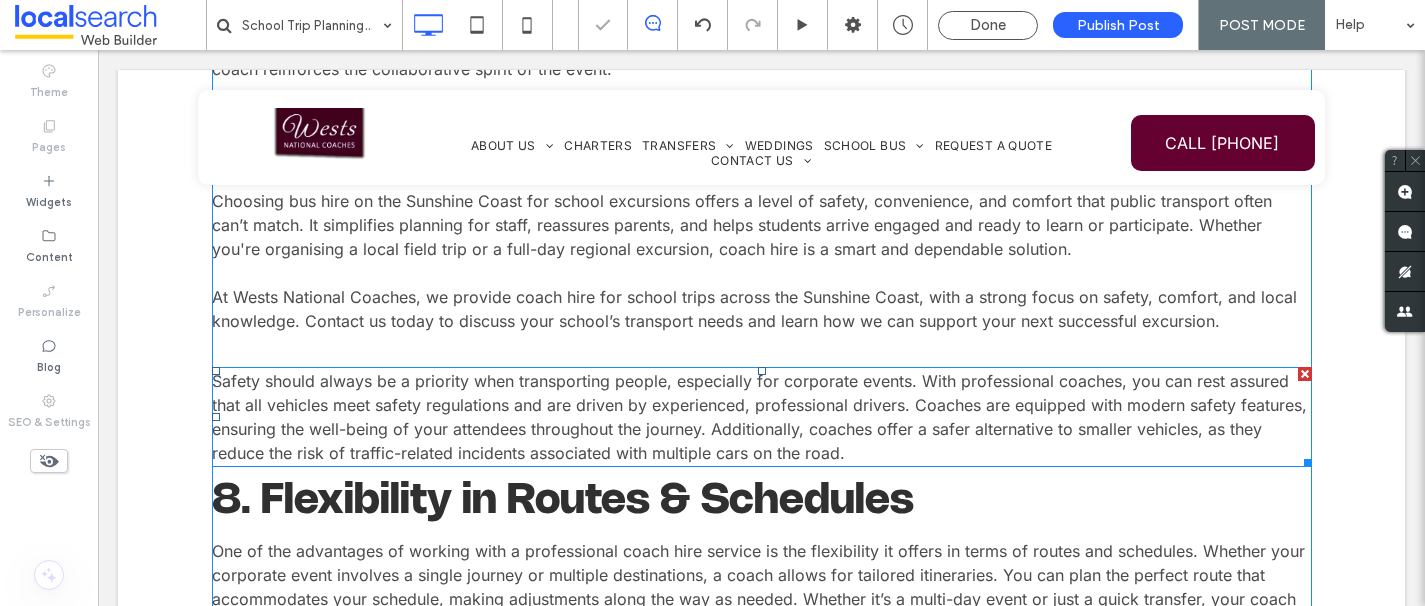 click at bounding box center (1305, 374) 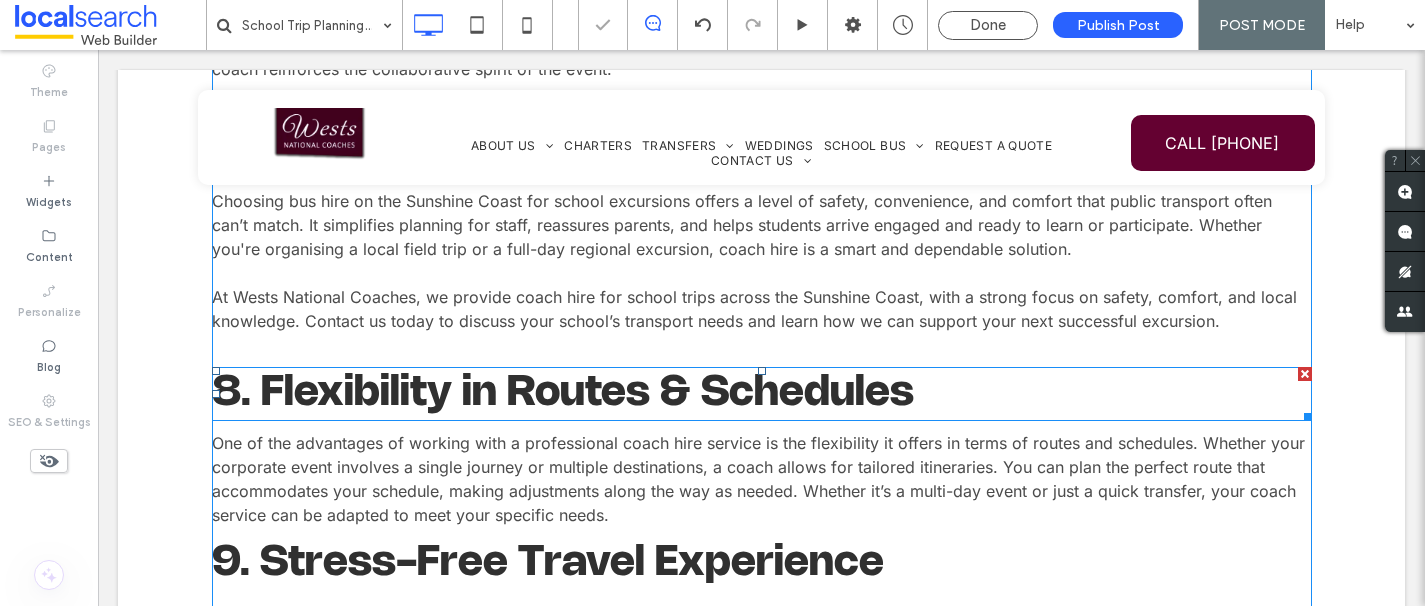 click at bounding box center (1305, 374) 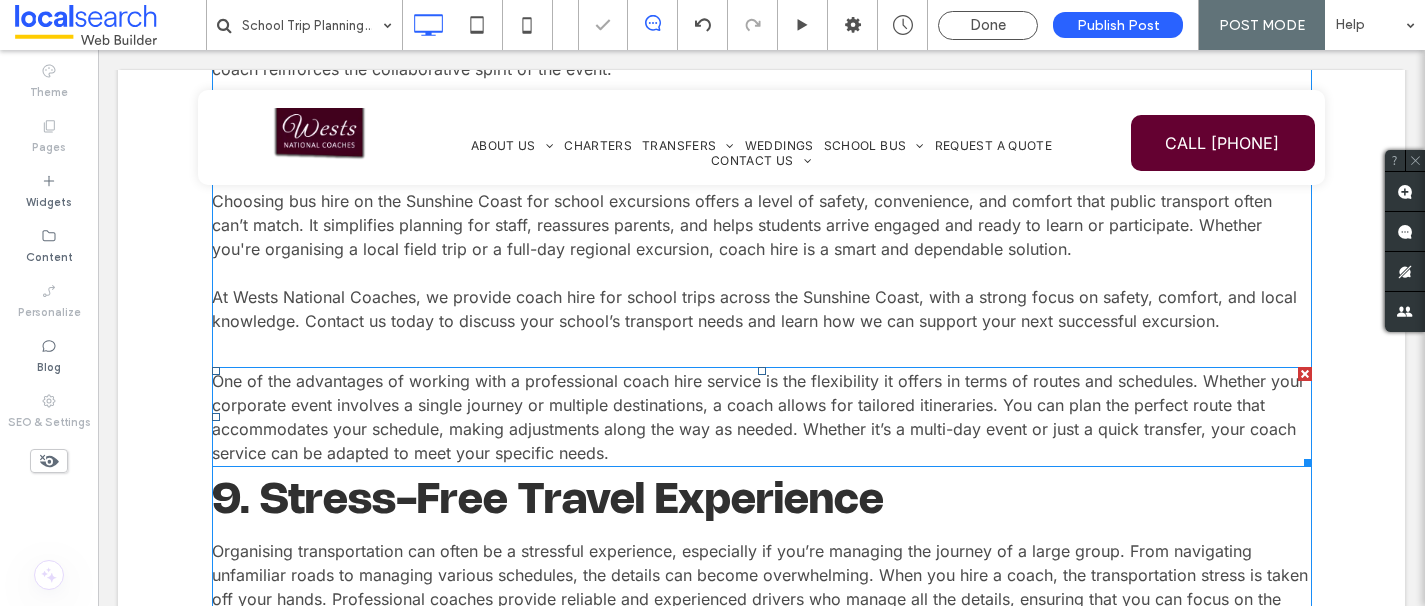 click at bounding box center (1305, 374) 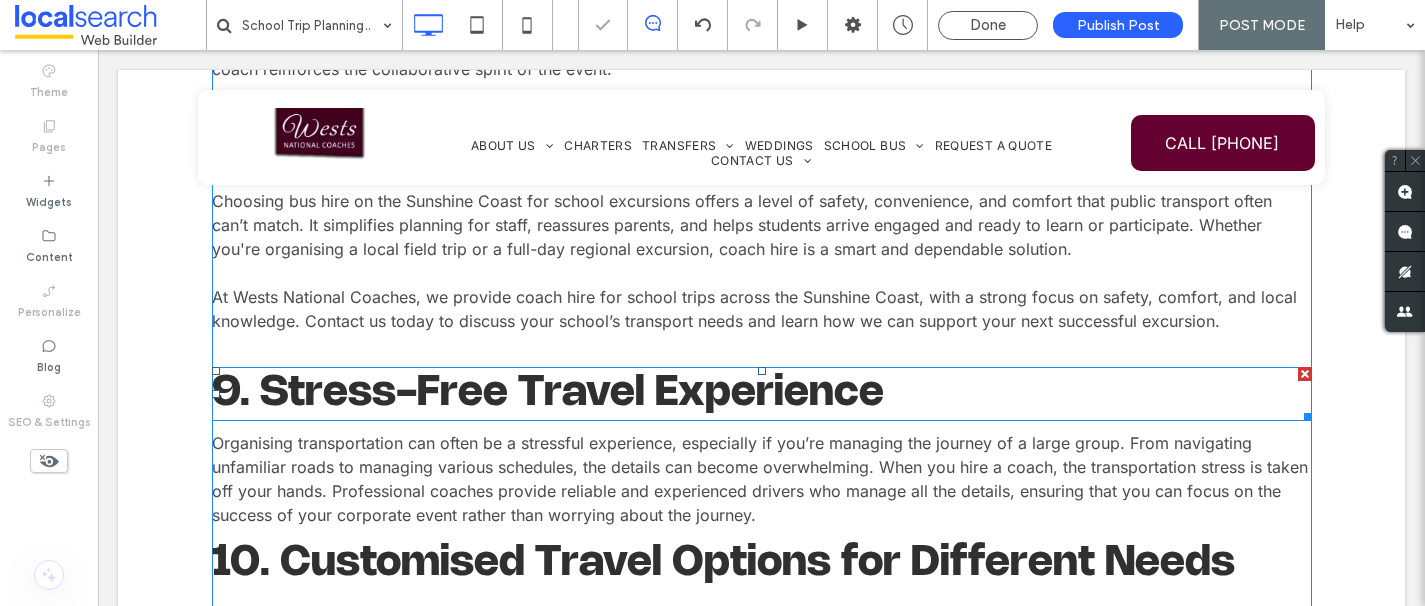 click at bounding box center [1305, 374] 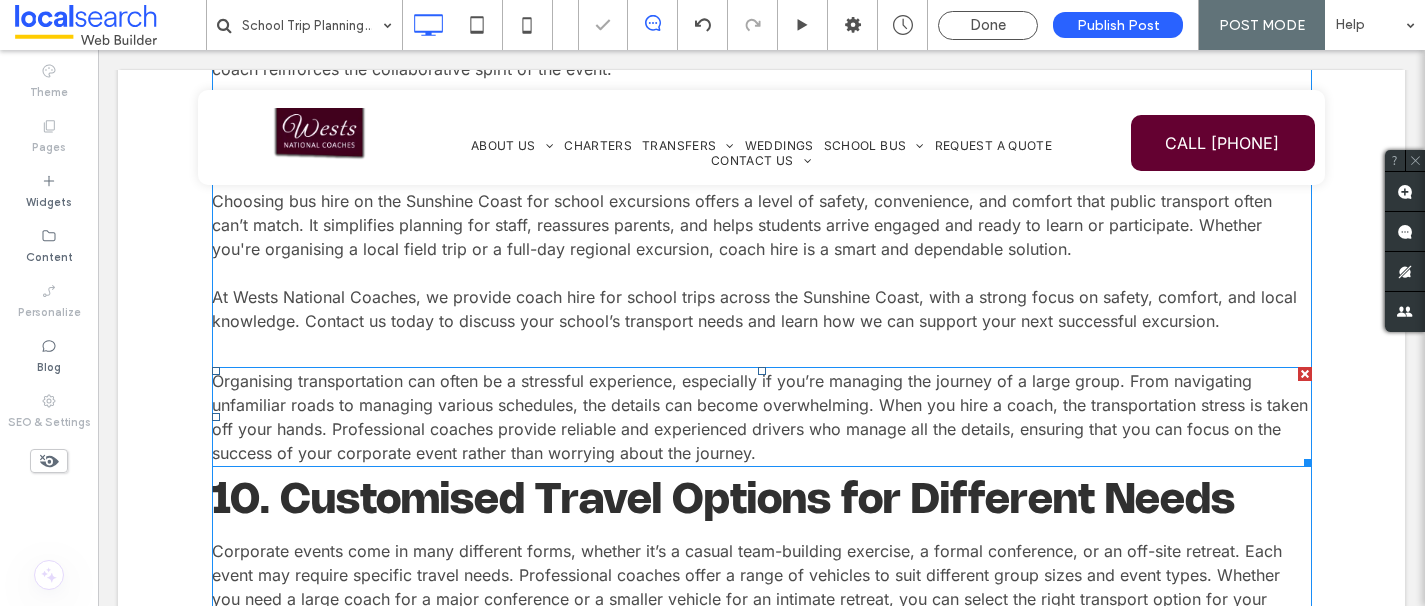 click at bounding box center [1305, 374] 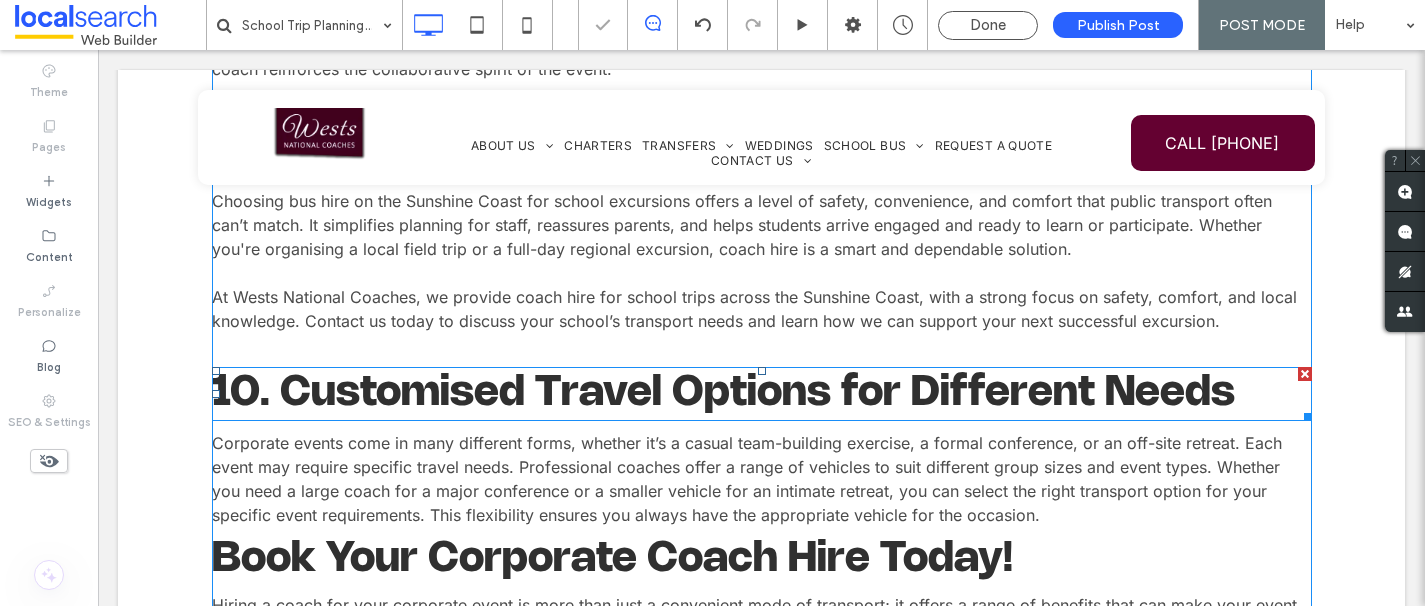 click at bounding box center [1305, 374] 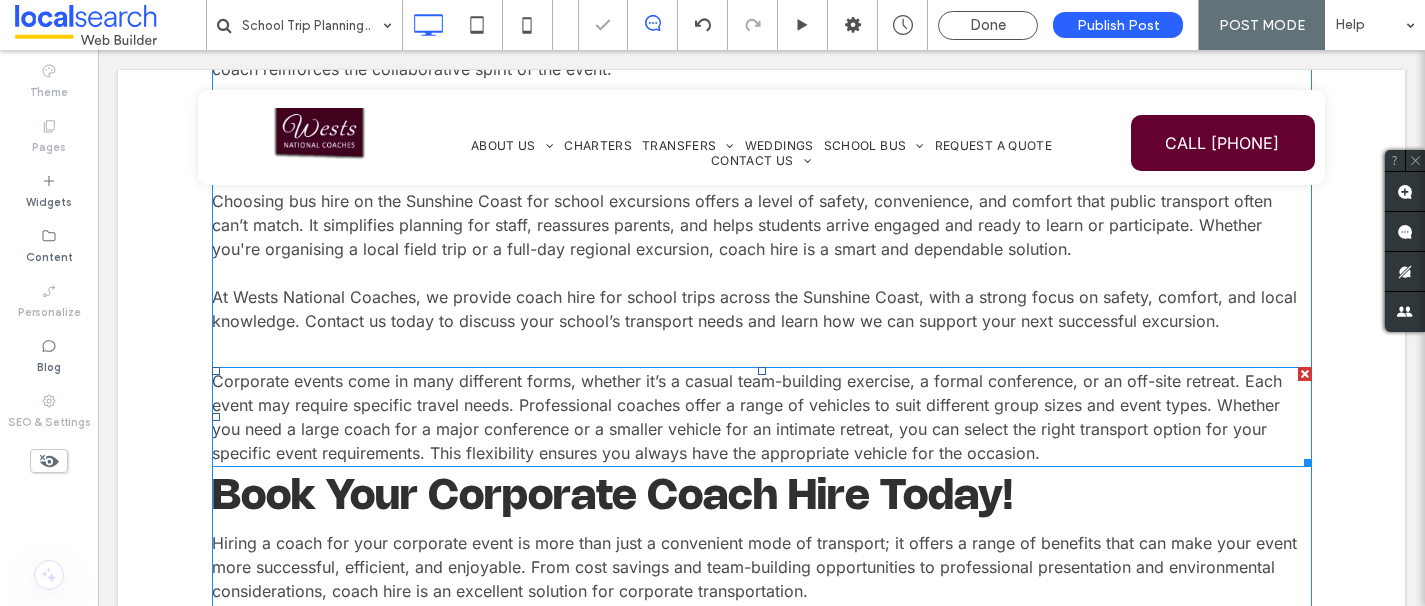 click at bounding box center [1305, 374] 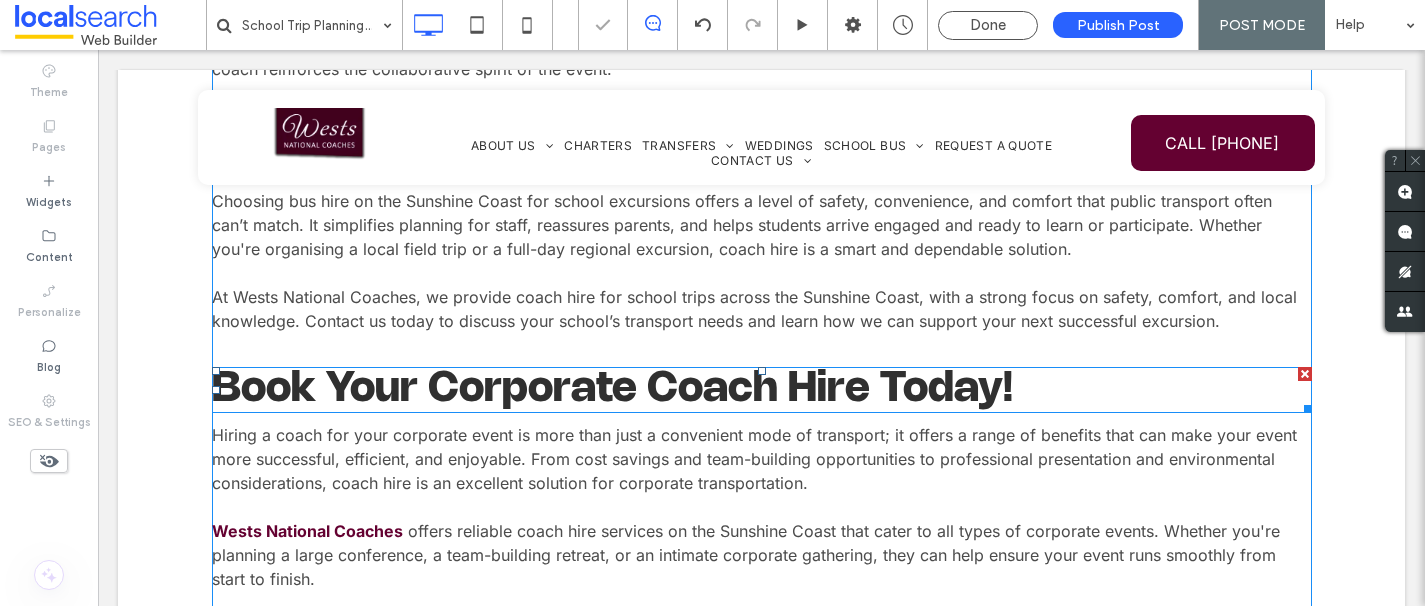 click at bounding box center (1305, 374) 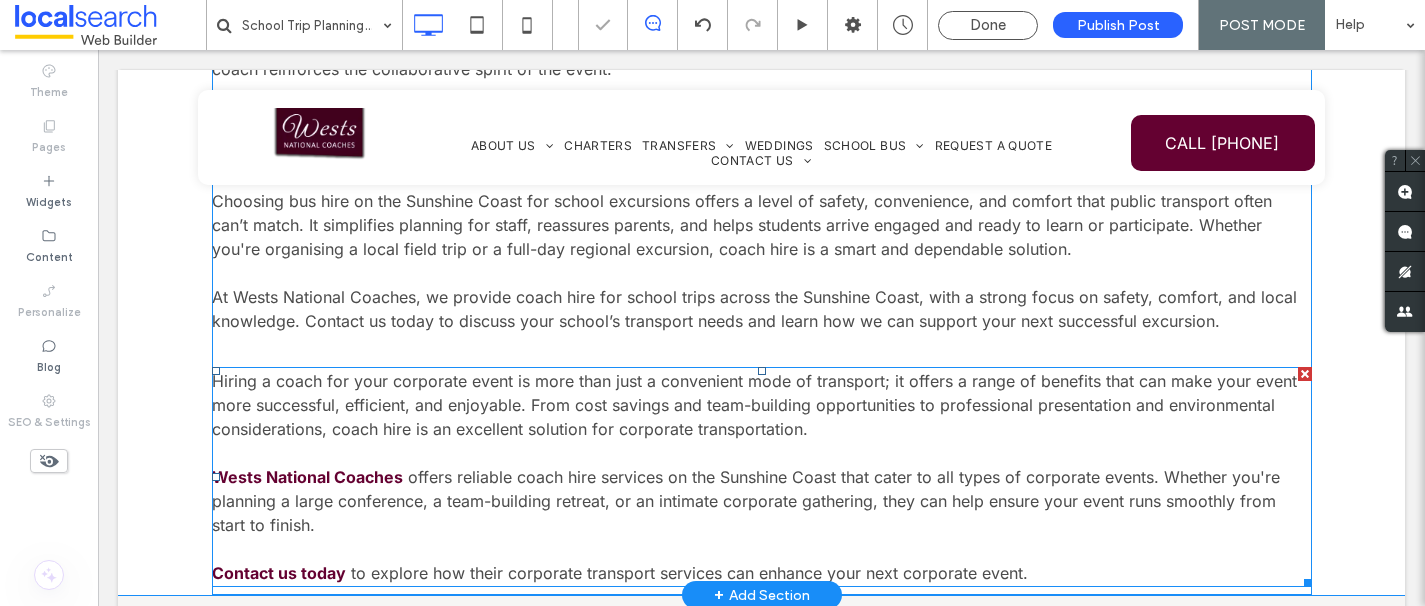 click at bounding box center (1305, 374) 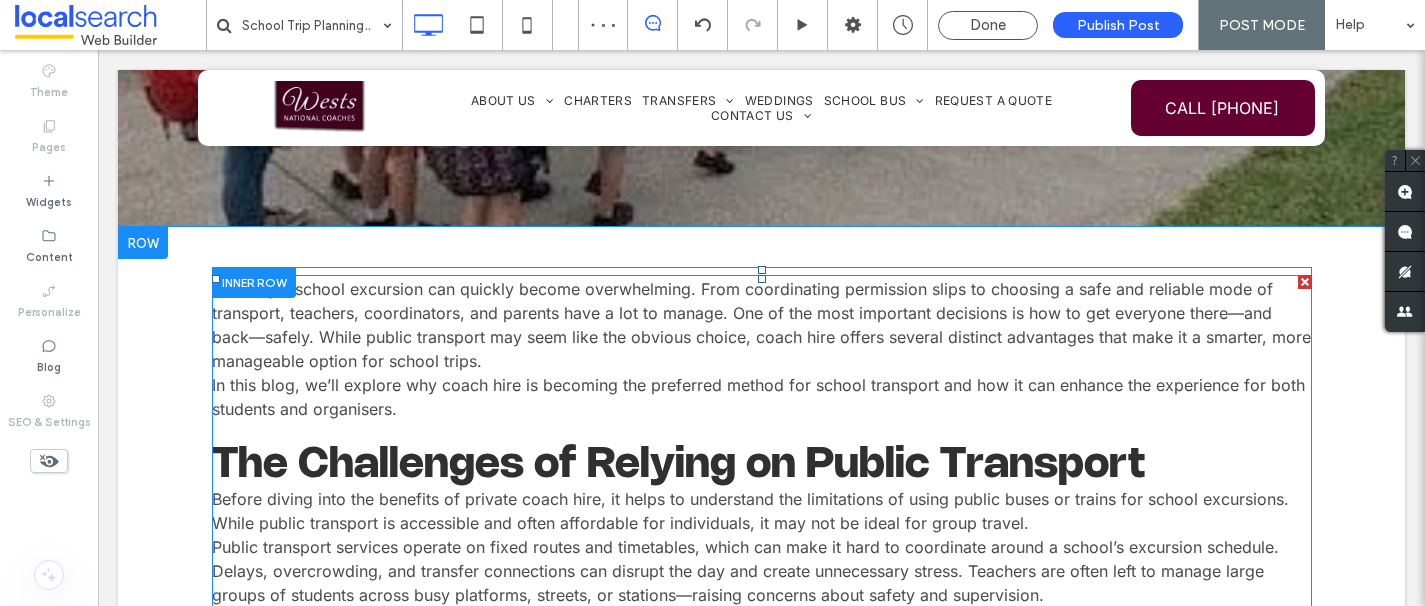 scroll, scrollTop: 474, scrollLeft: 0, axis: vertical 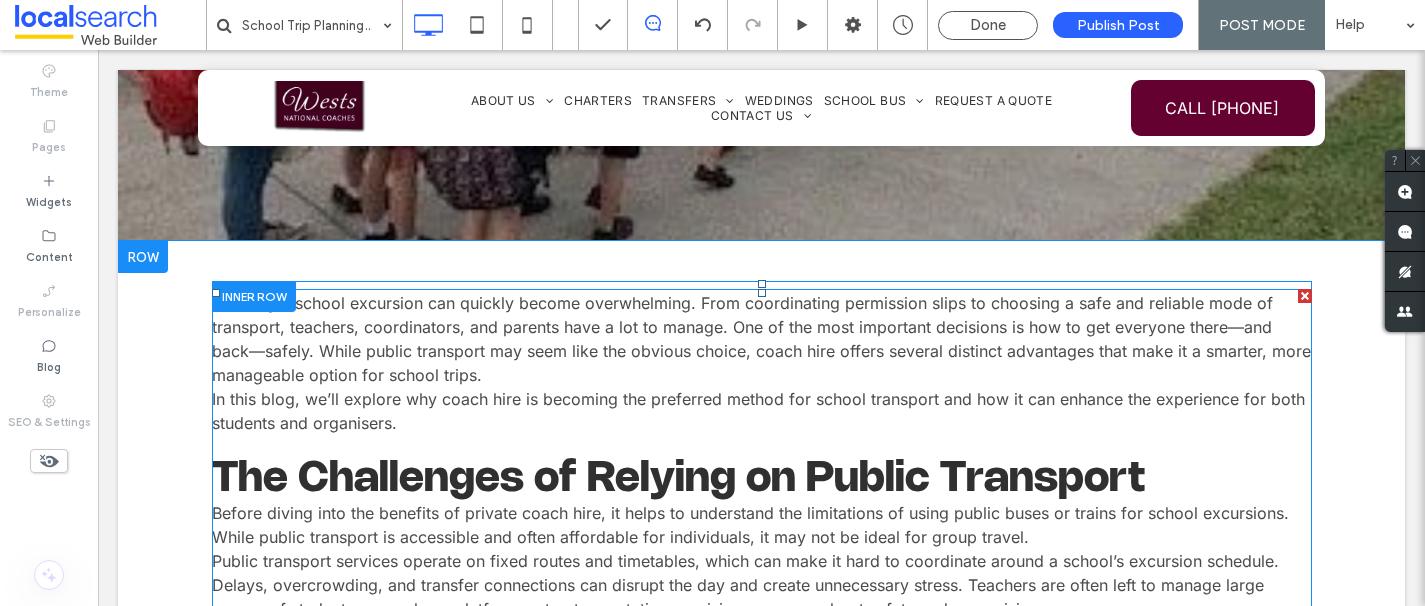 click on "Planning a school excursion can quickly become overwhelming. From coordinating permission slips to choosing a safe and reliable mode of transport, teachers, coordinators, and parents have a lot to manage. One of the most important decisions is how to get everyone there—and back—safely. While public transport may seem like the obvious choice, coach hire offers several distinct advantages that make it a smarter, more manageable option for school trips." at bounding box center (762, 339) 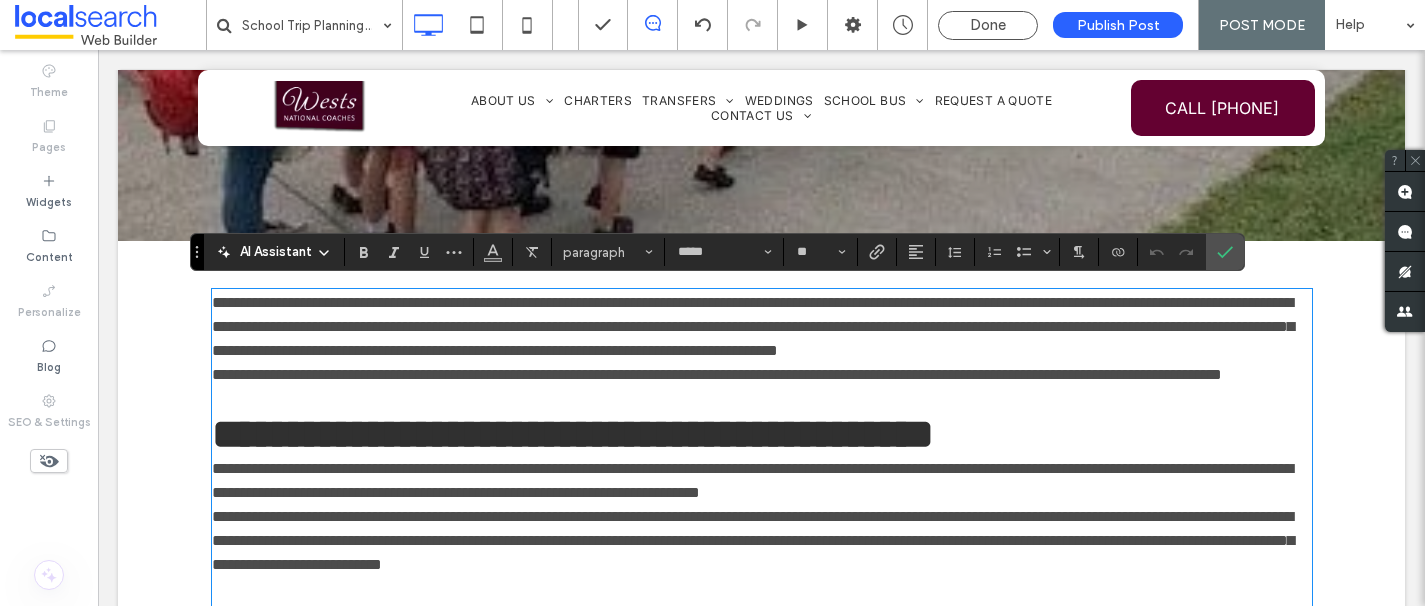 click on "**********" at bounding box center [762, 327] 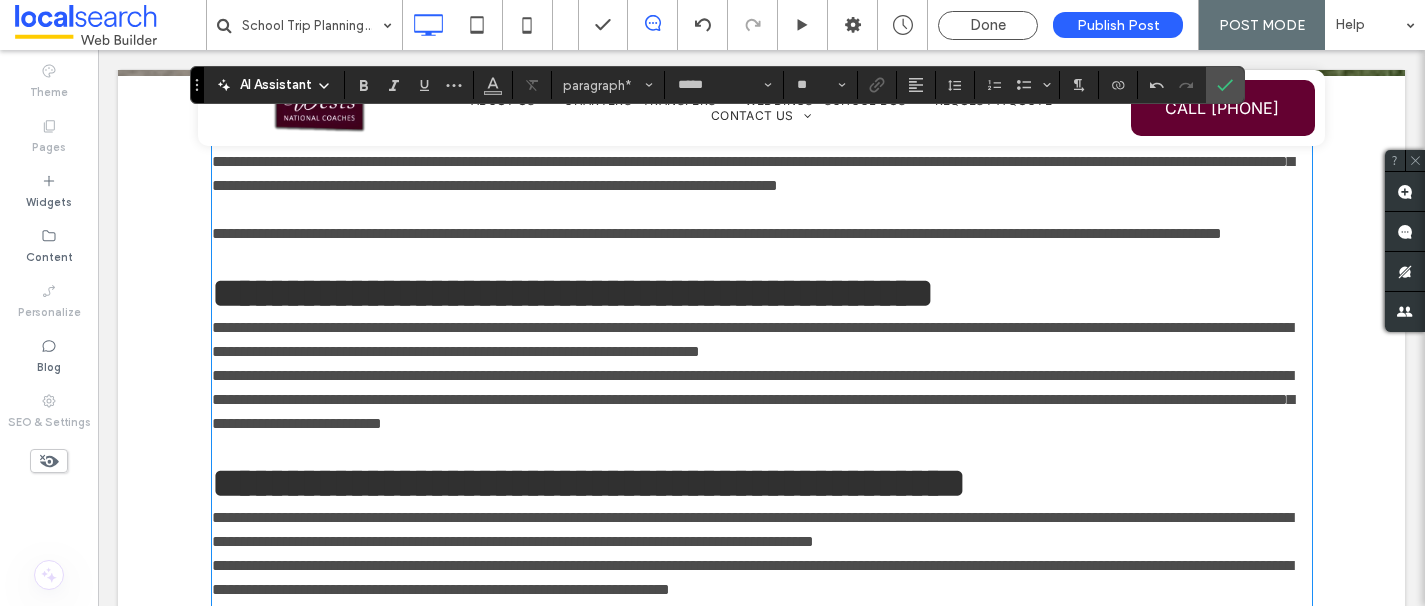 scroll, scrollTop: 641, scrollLeft: 0, axis: vertical 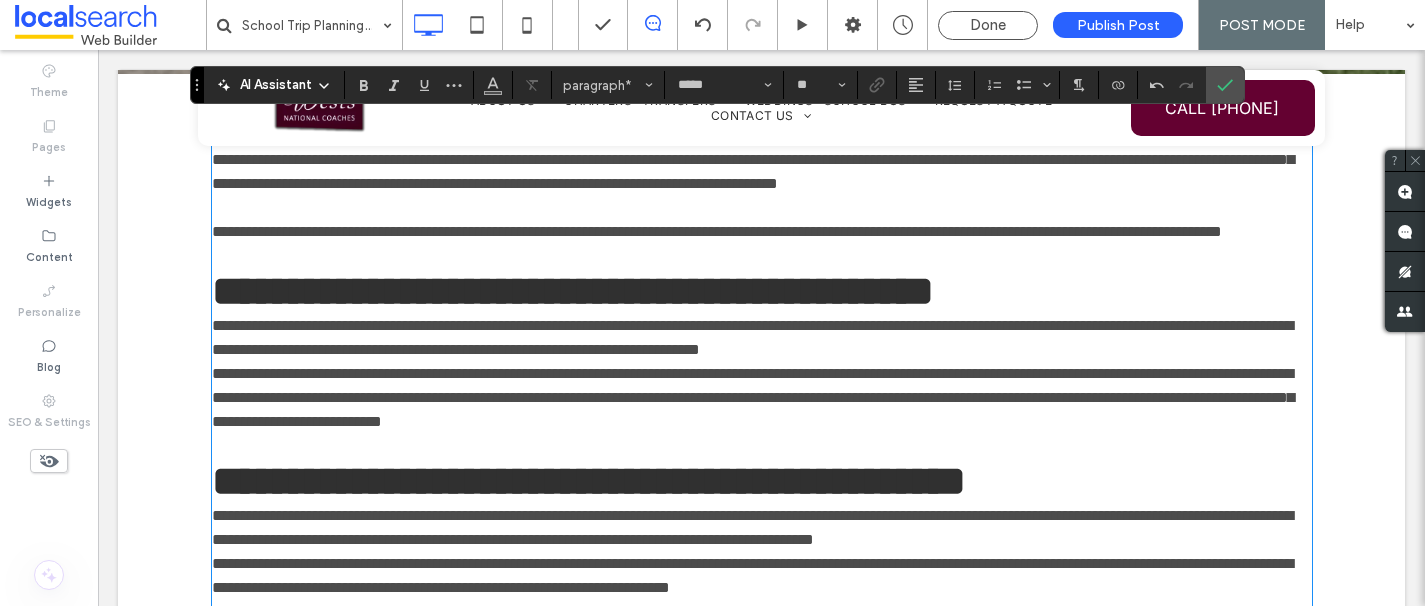 click on "**********" at bounding box center [762, 338] 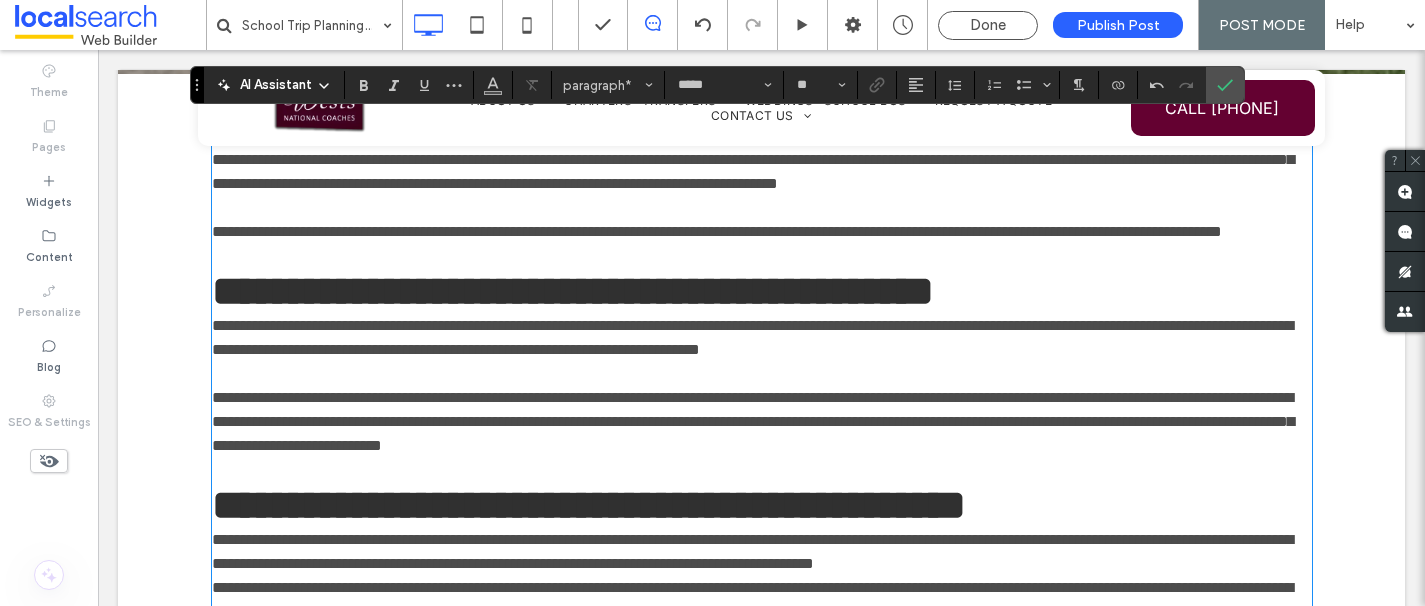 click on "**********" at bounding box center [752, 337] 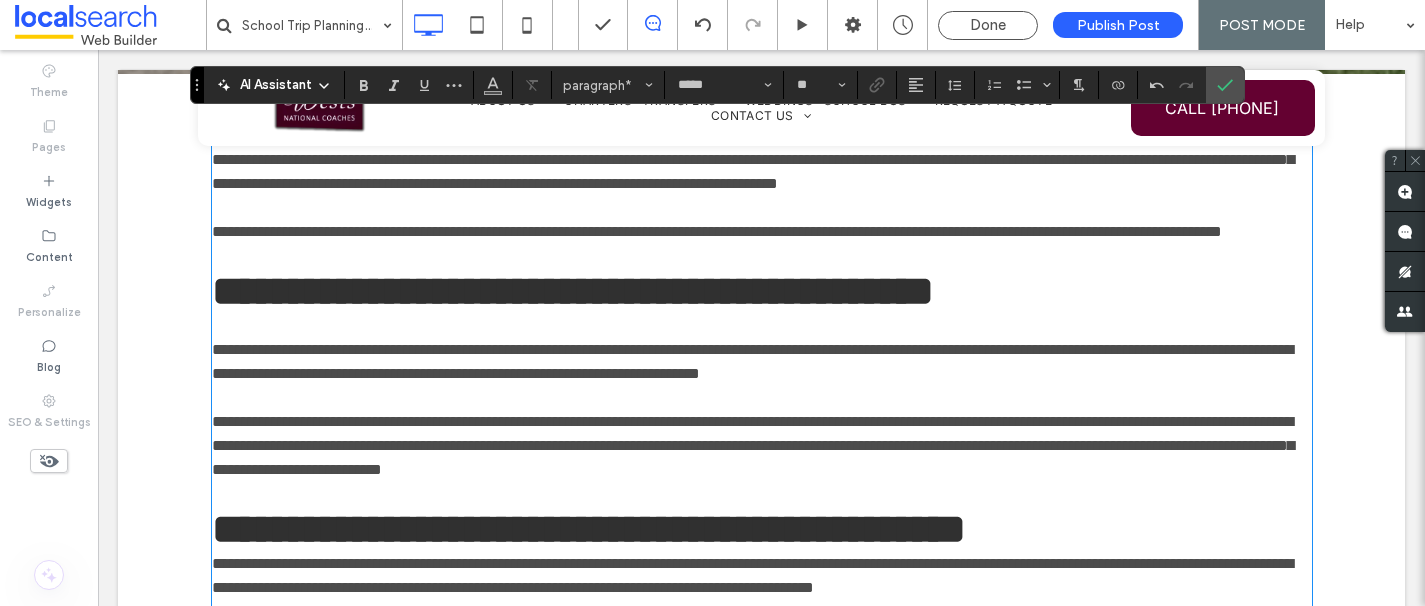click on "﻿" at bounding box center (762, 398) 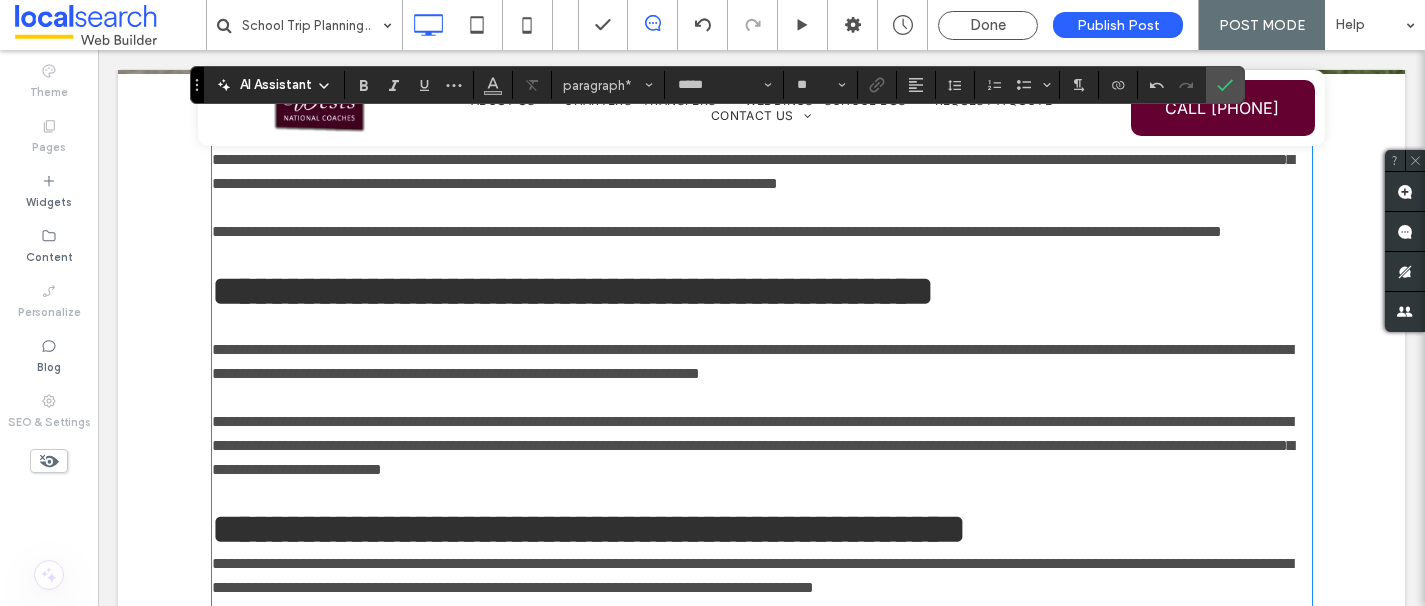 type on "**********" 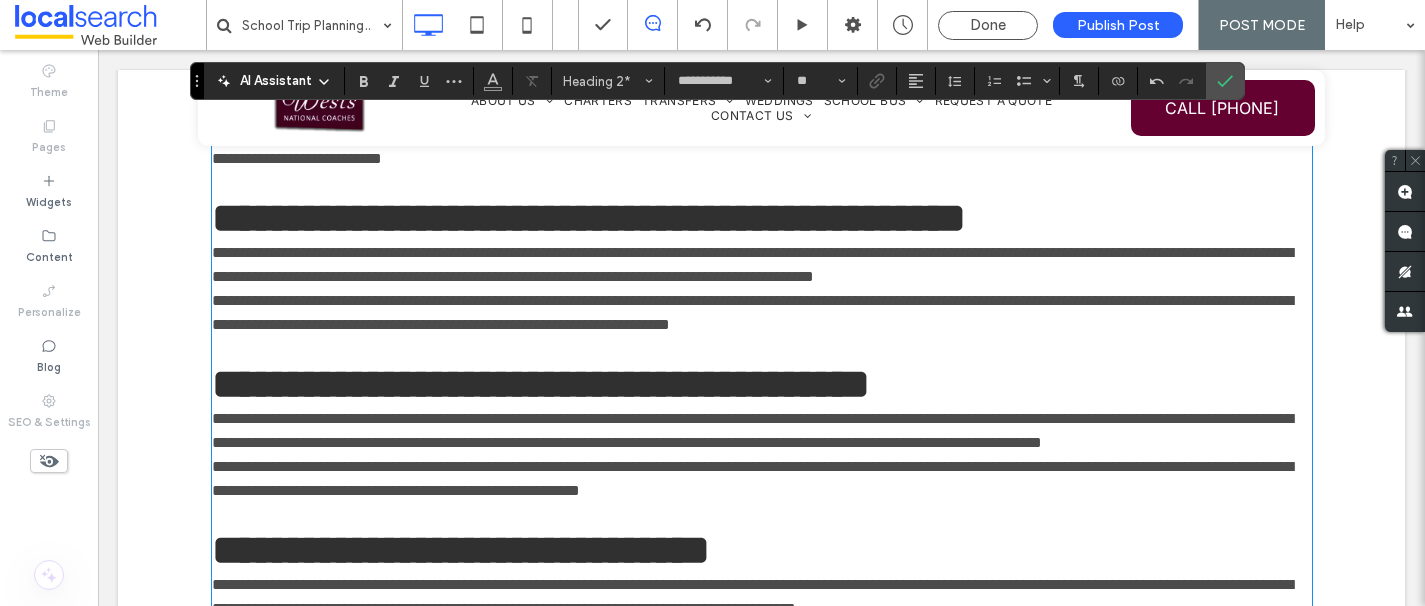 scroll, scrollTop: 930, scrollLeft: 0, axis: vertical 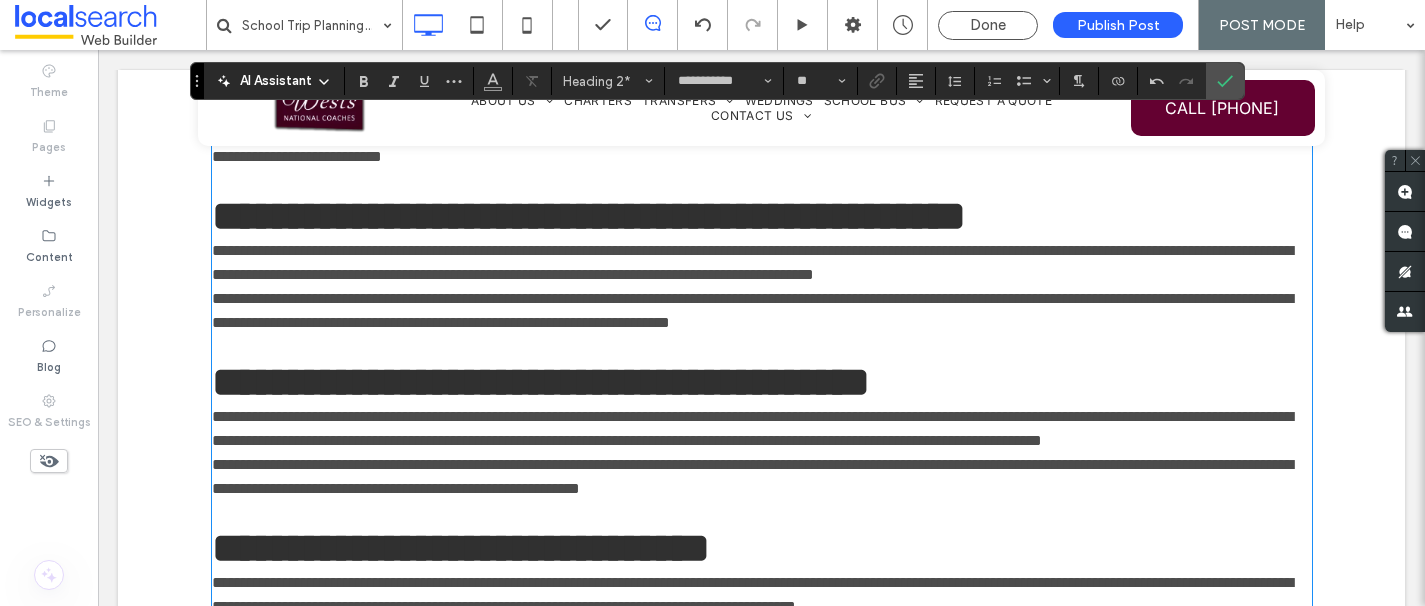 type on "*****" 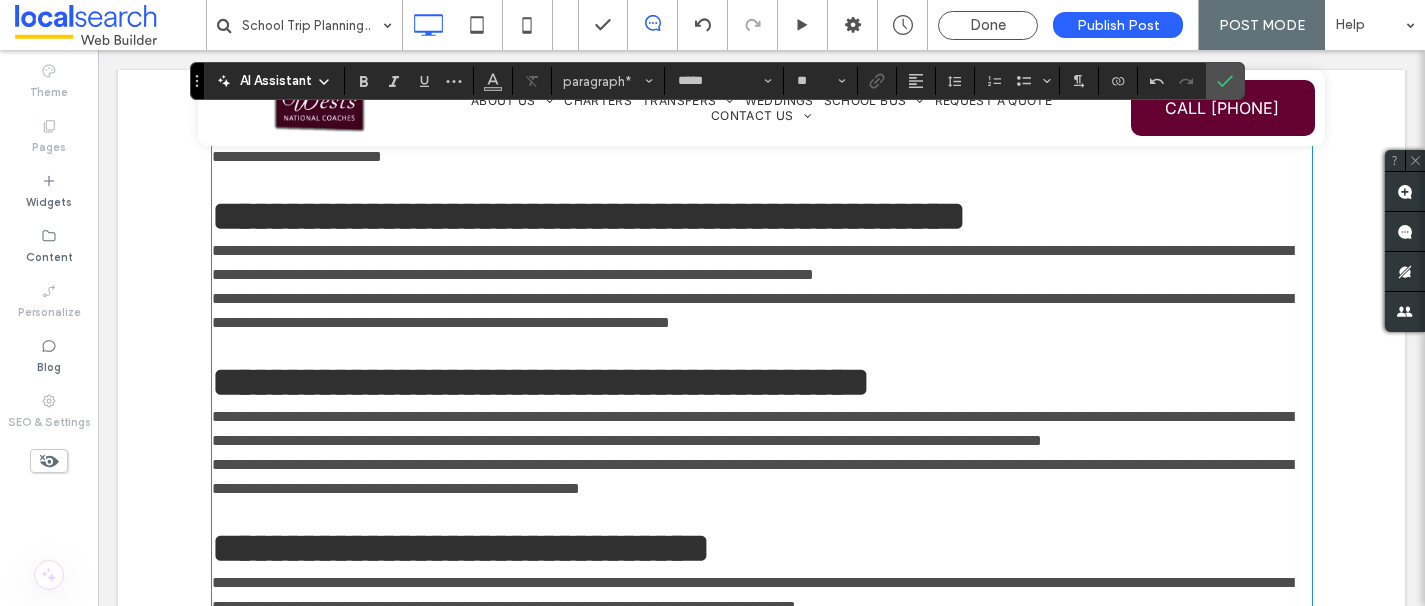 click on "**********" at bounding box center [762, 263] 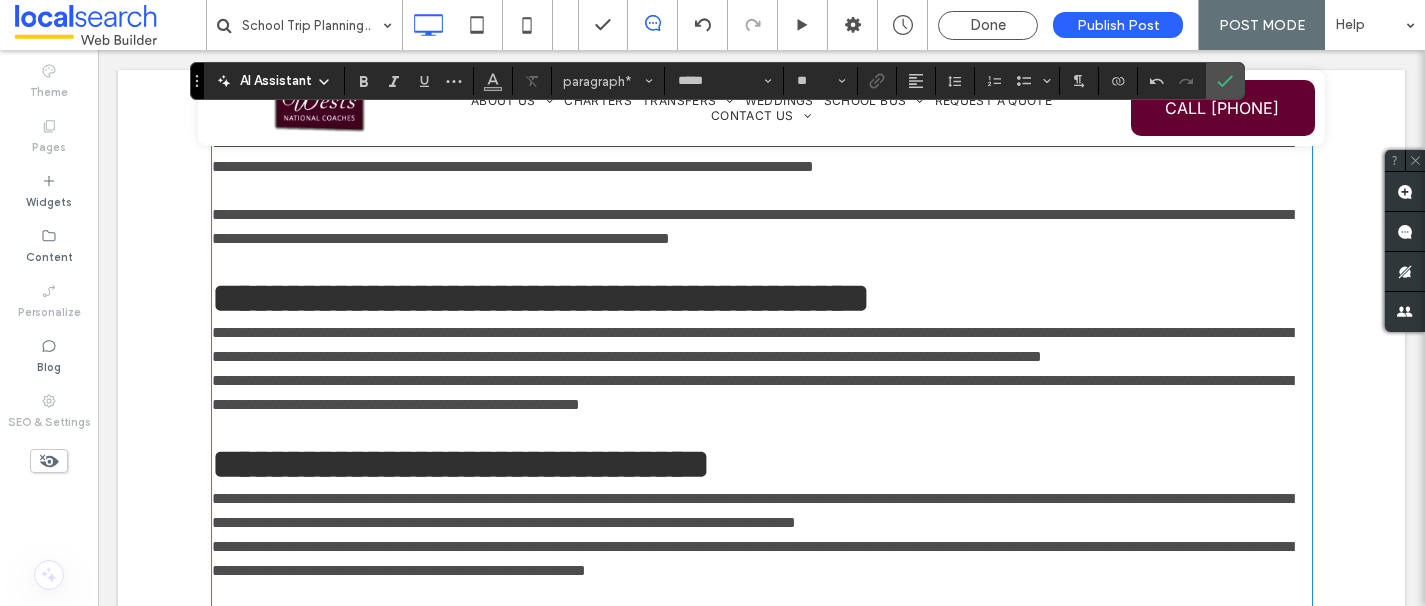 scroll, scrollTop: 1039, scrollLeft: 0, axis: vertical 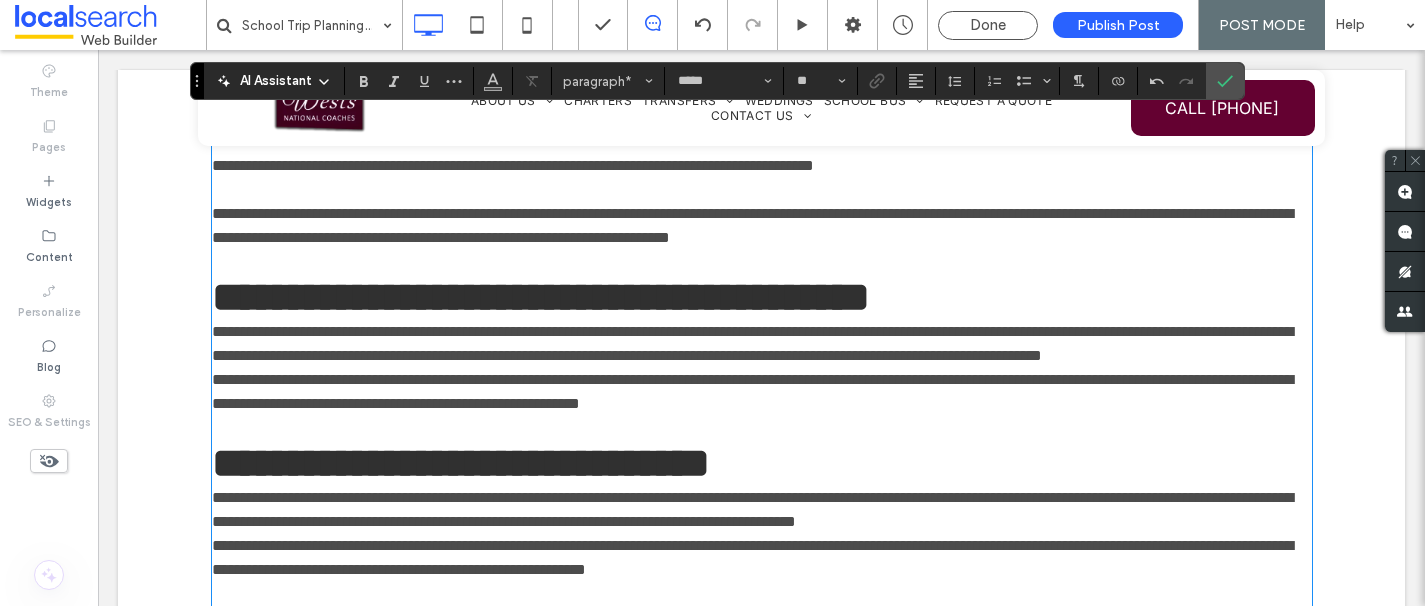 click on "**********" at bounding box center [762, 392] 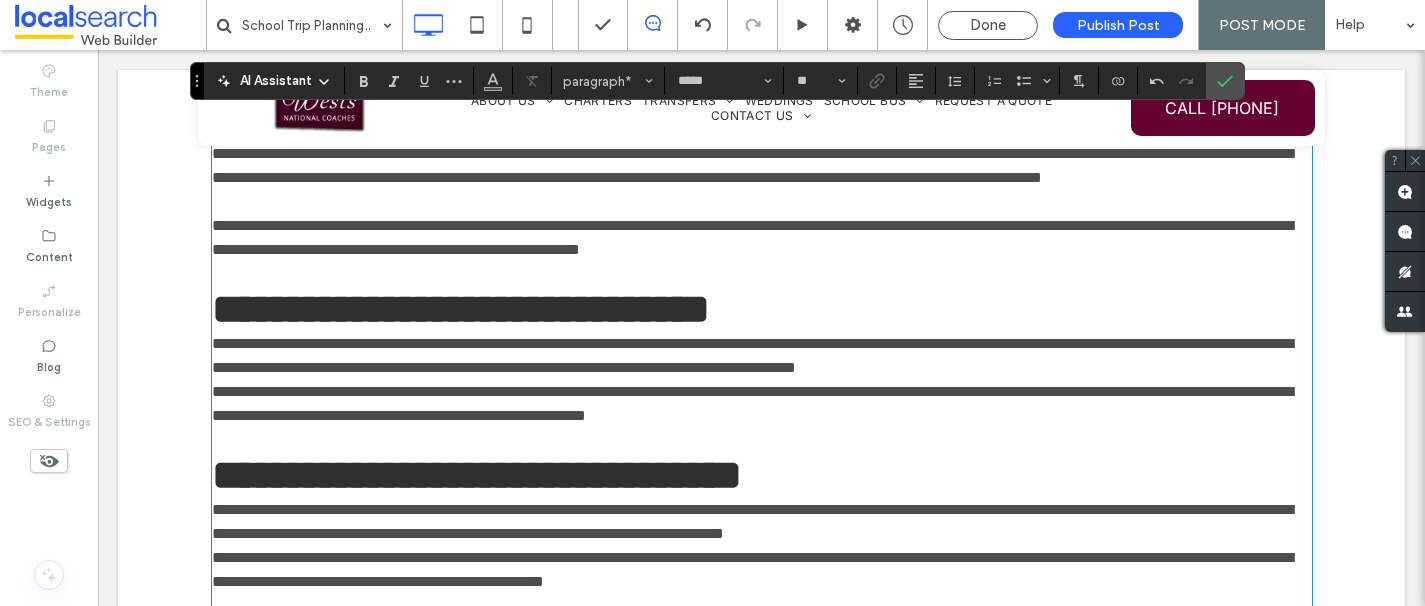 scroll, scrollTop: 1219, scrollLeft: 0, axis: vertical 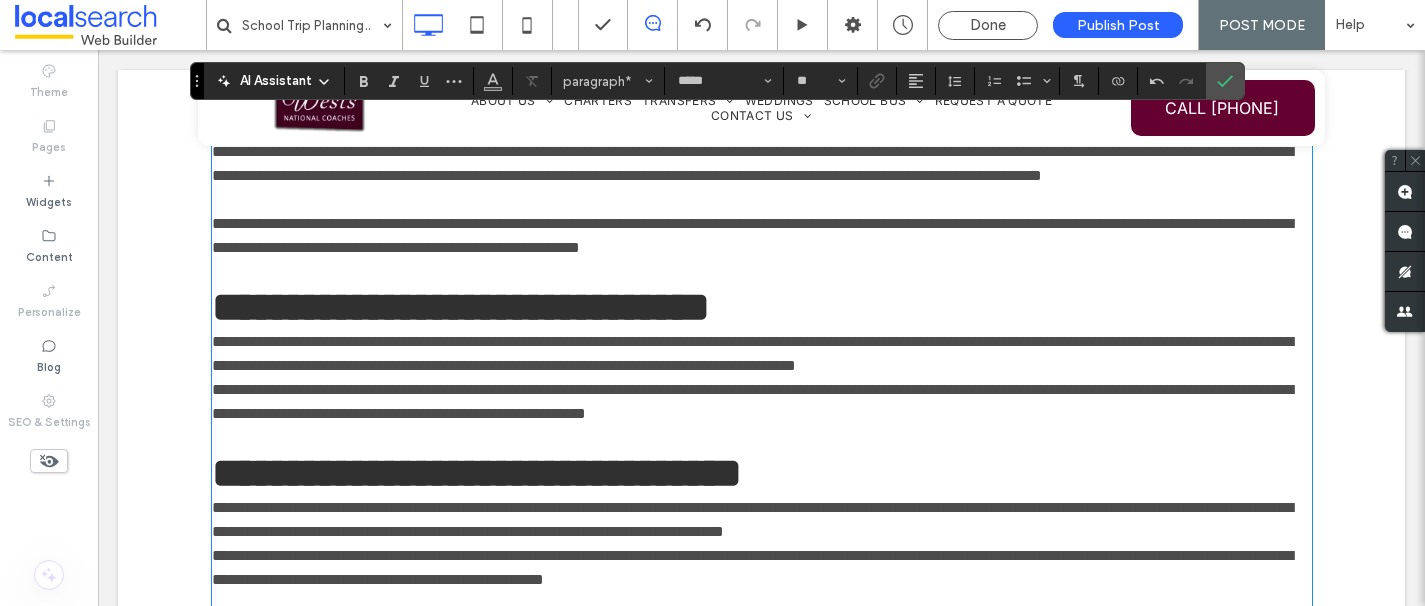 click on "**********" at bounding box center (762, 354) 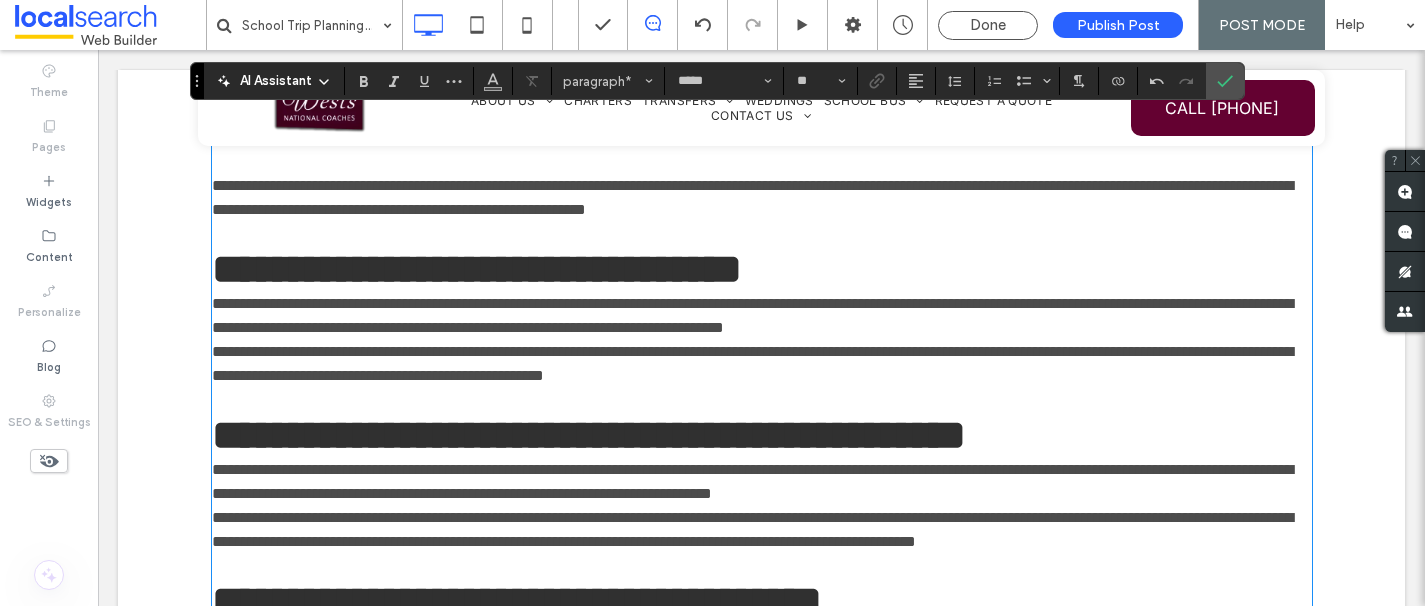 scroll, scrollTop: 1455, scrollLeft: 0, axis: vertical 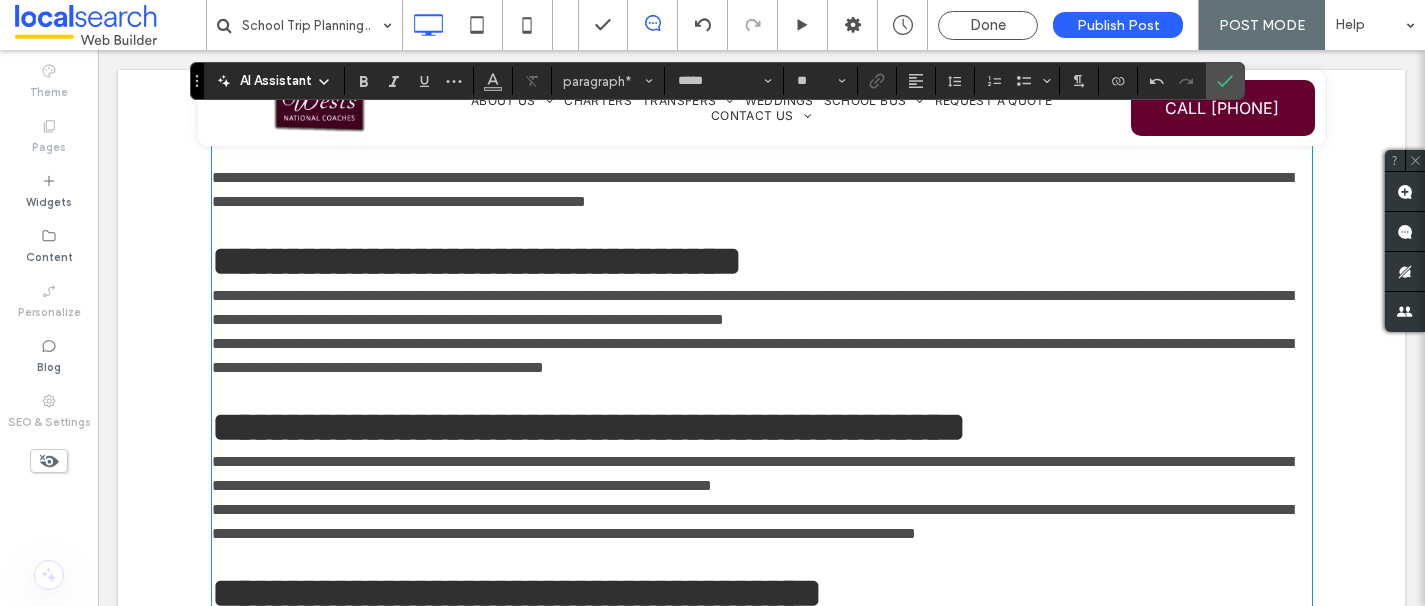 click on "**********" at bounding box center [752, 355] 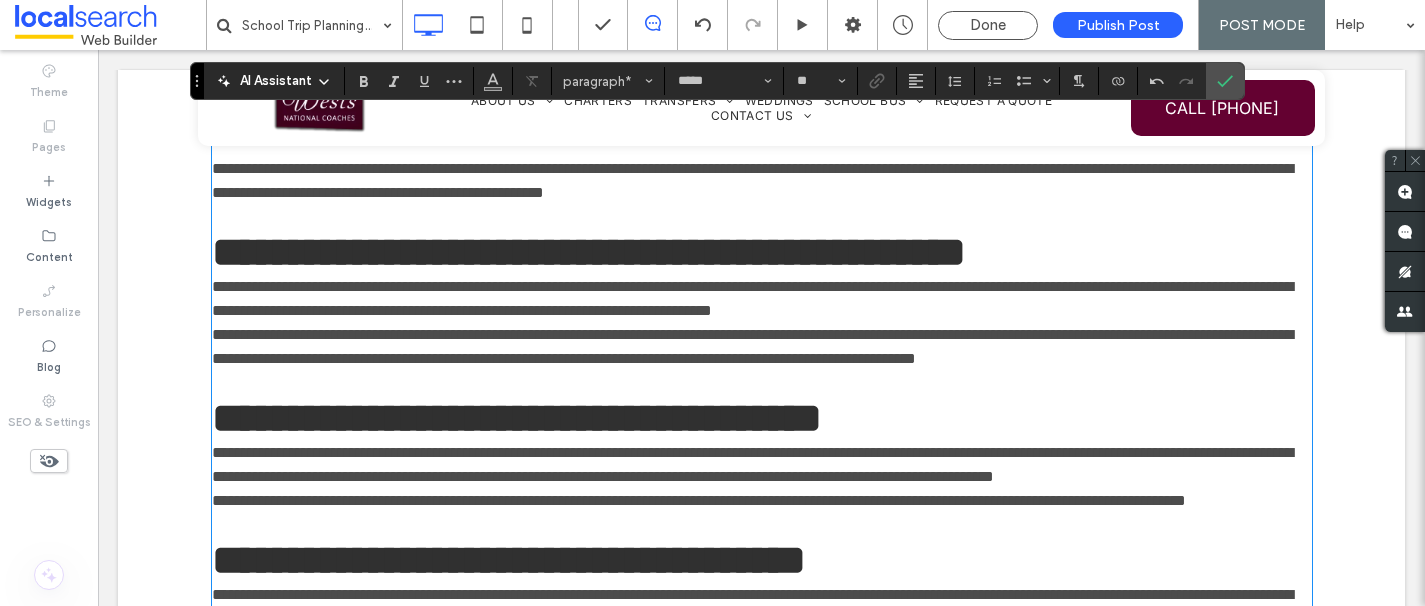 scroll, scrollTop: 1655, scrollLeft: 0, axis: vertical 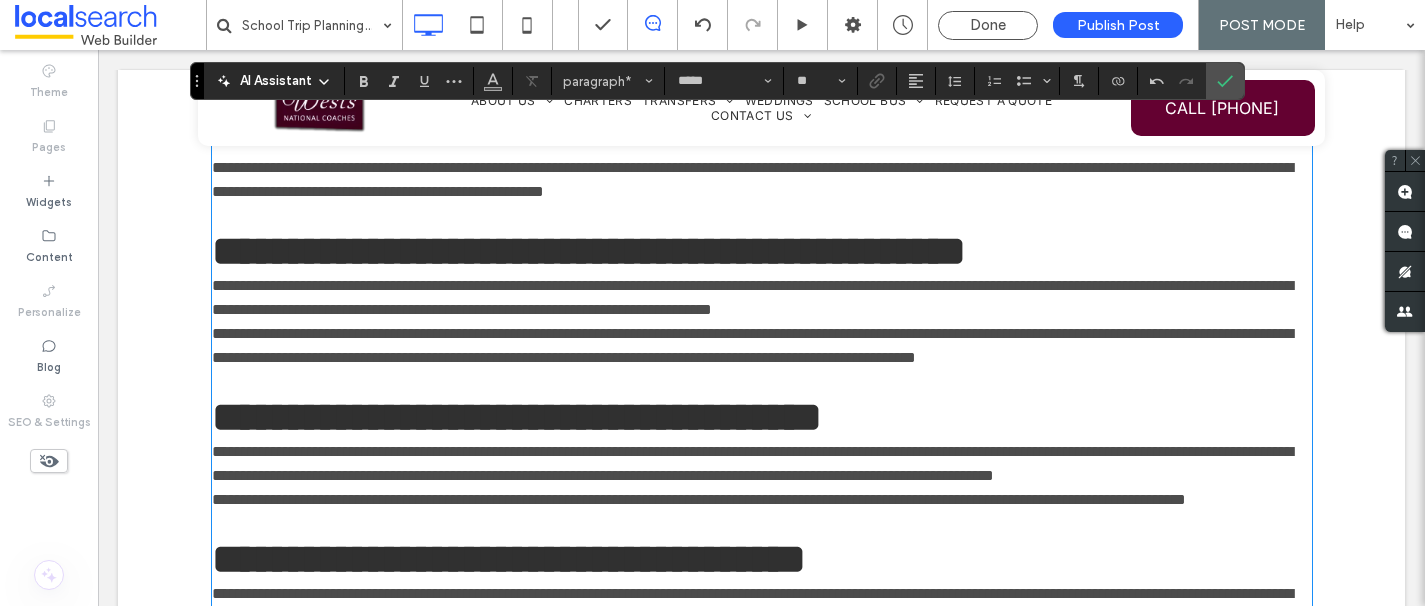 click on "**********" at bounding box center (762, 298) 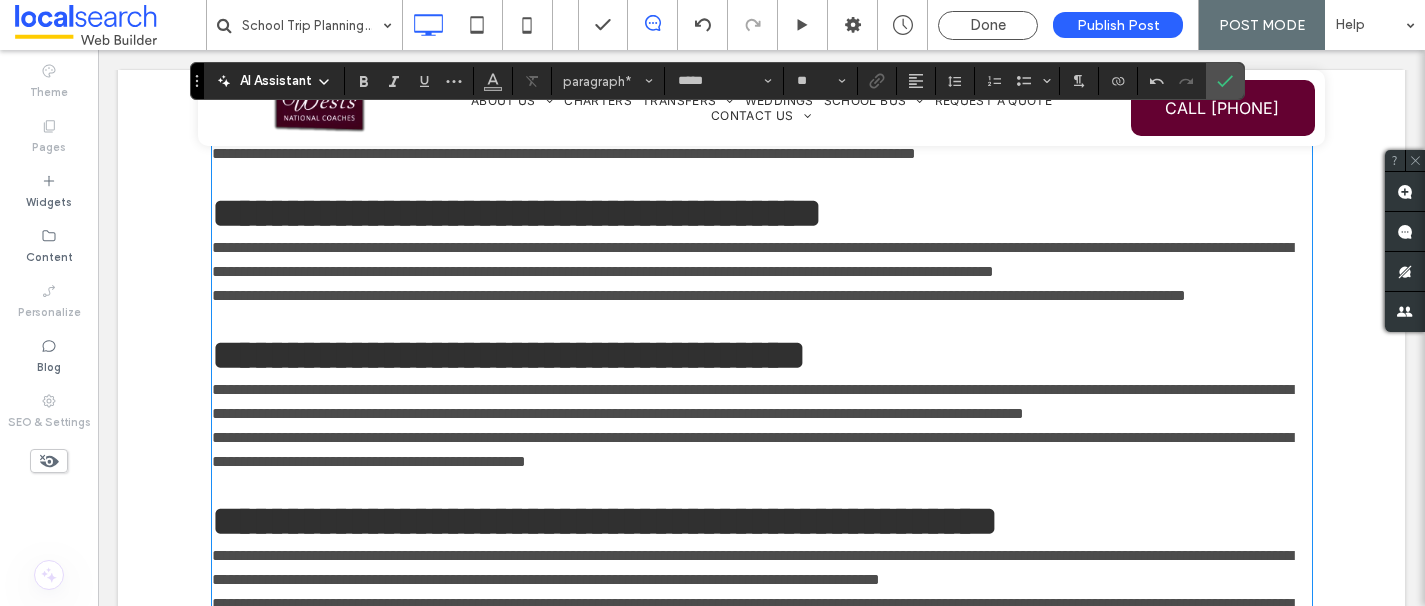 scroll, scrollTop: 1908, scrollLeft: 0, axis: vertical 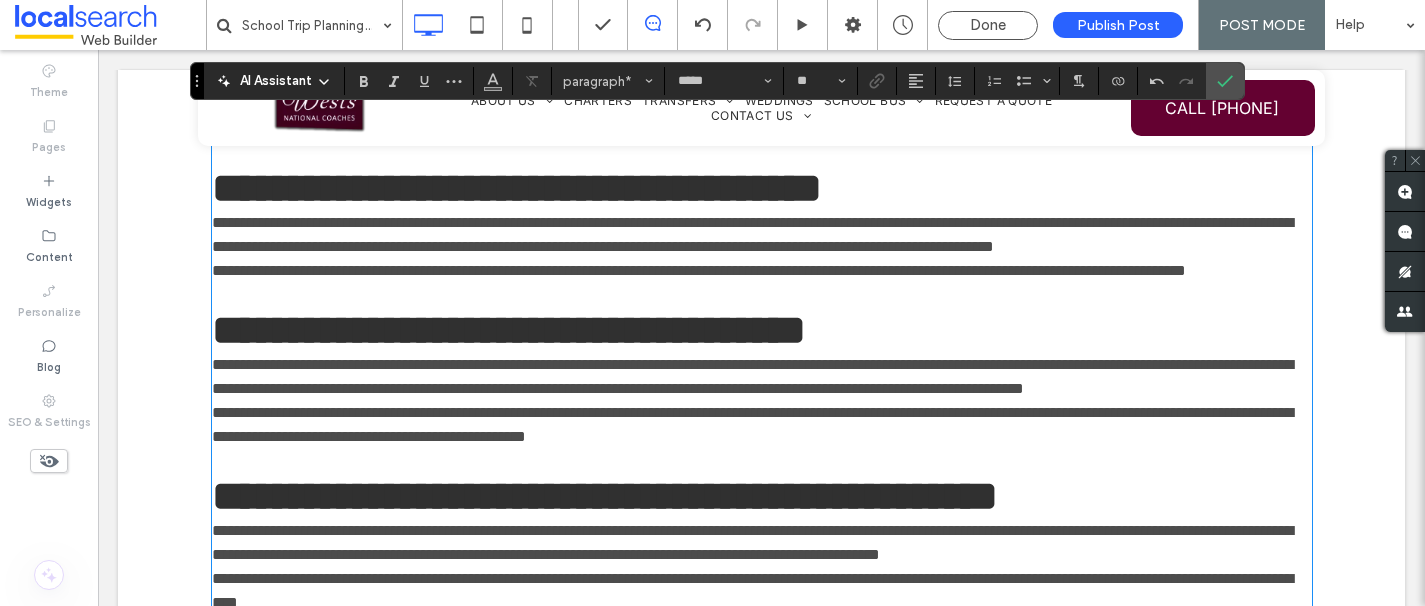 click on "**********" at bounding box center (762, 235) 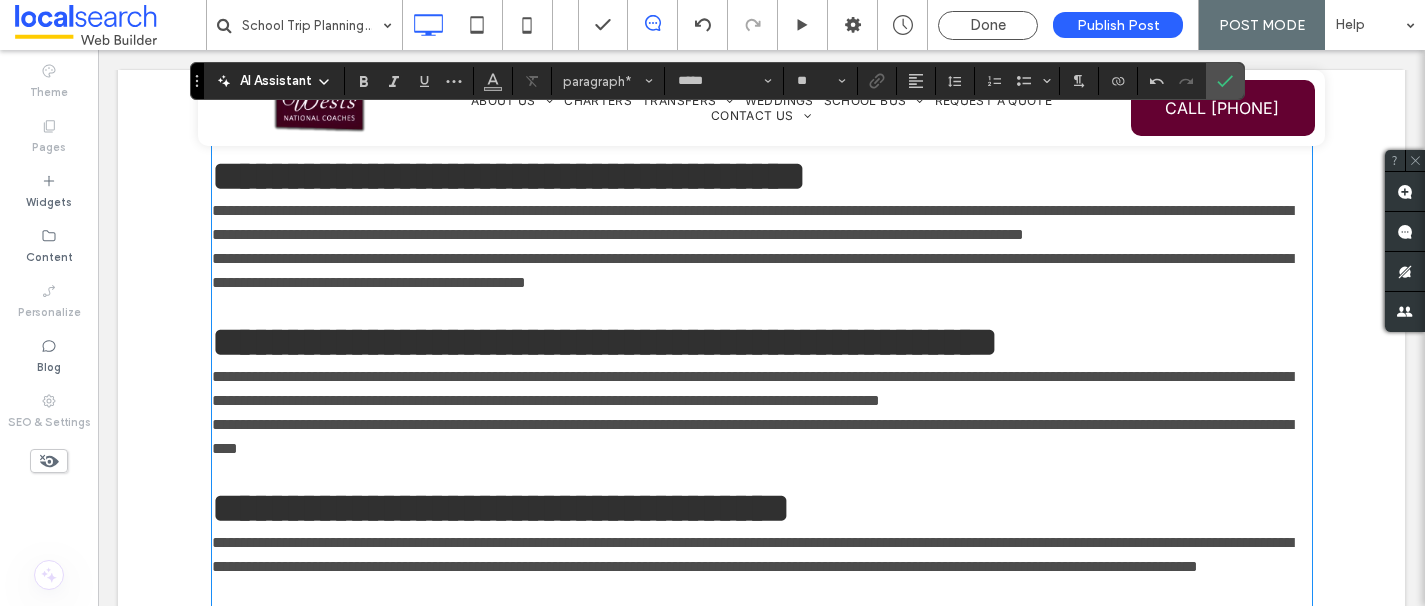 scroll, scrollTop: 2087, scrollLeft: 0, axis: vertical 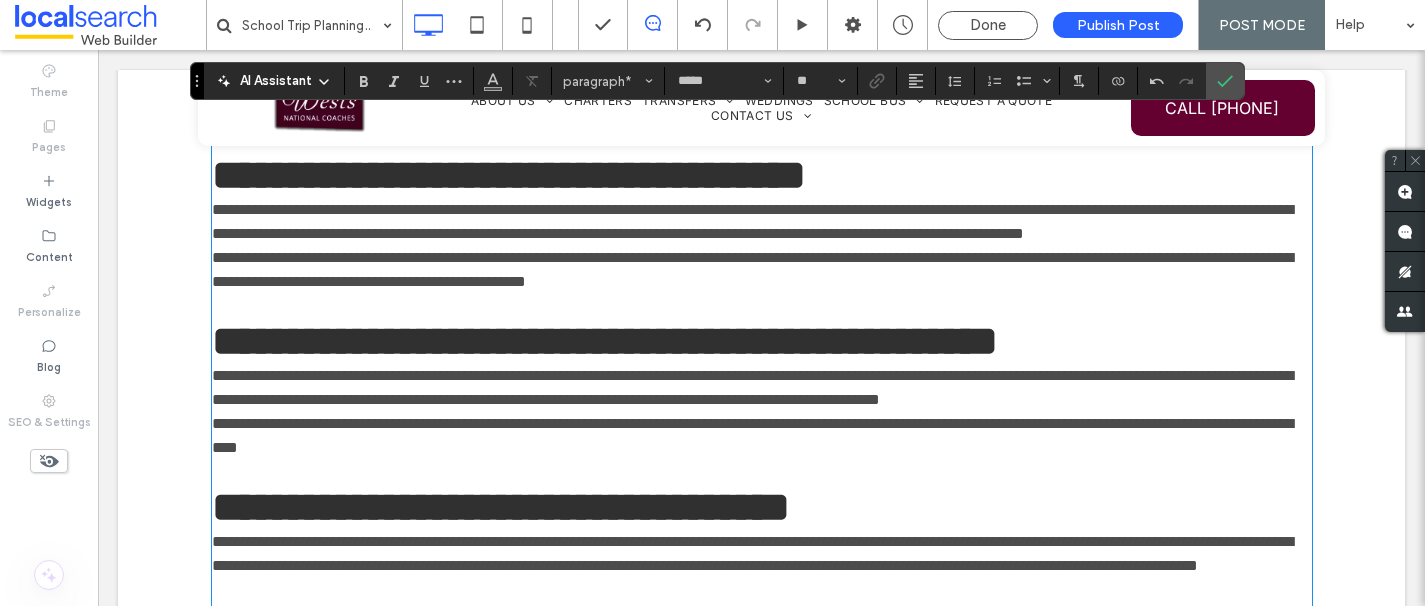 click on "**********" at bounding box center [762, 222] 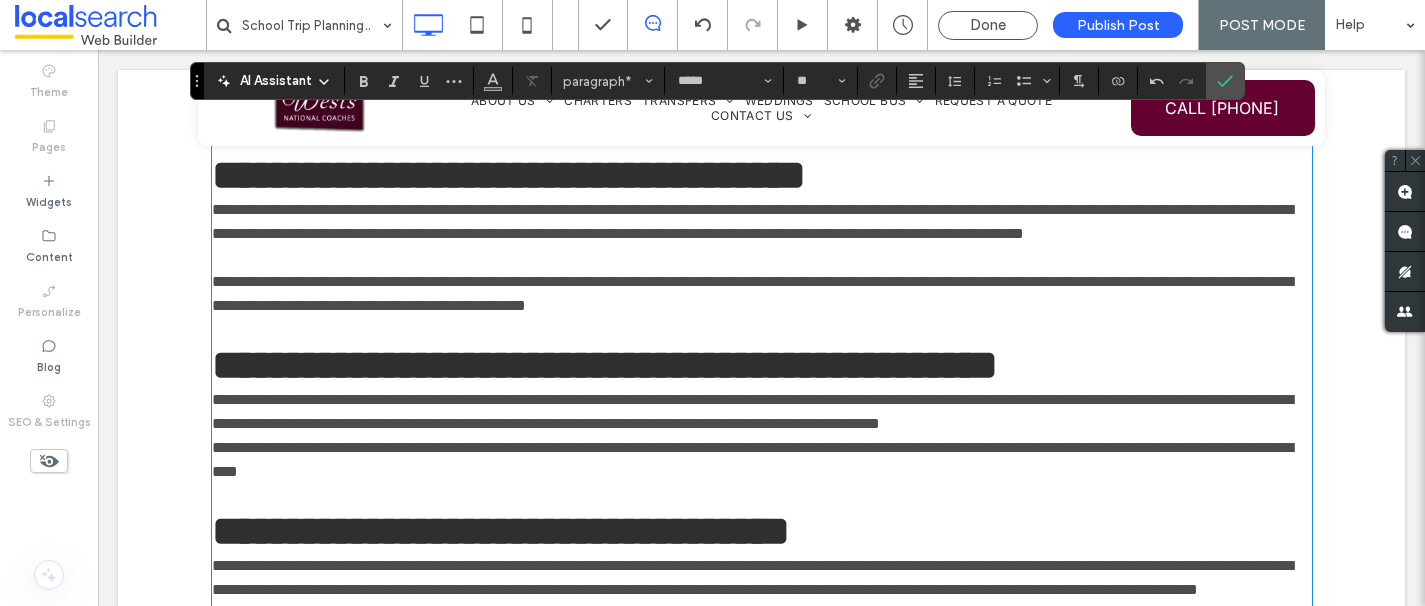 scroll, scrollTop: 2249, scrollLeft: 0, axis: vertical 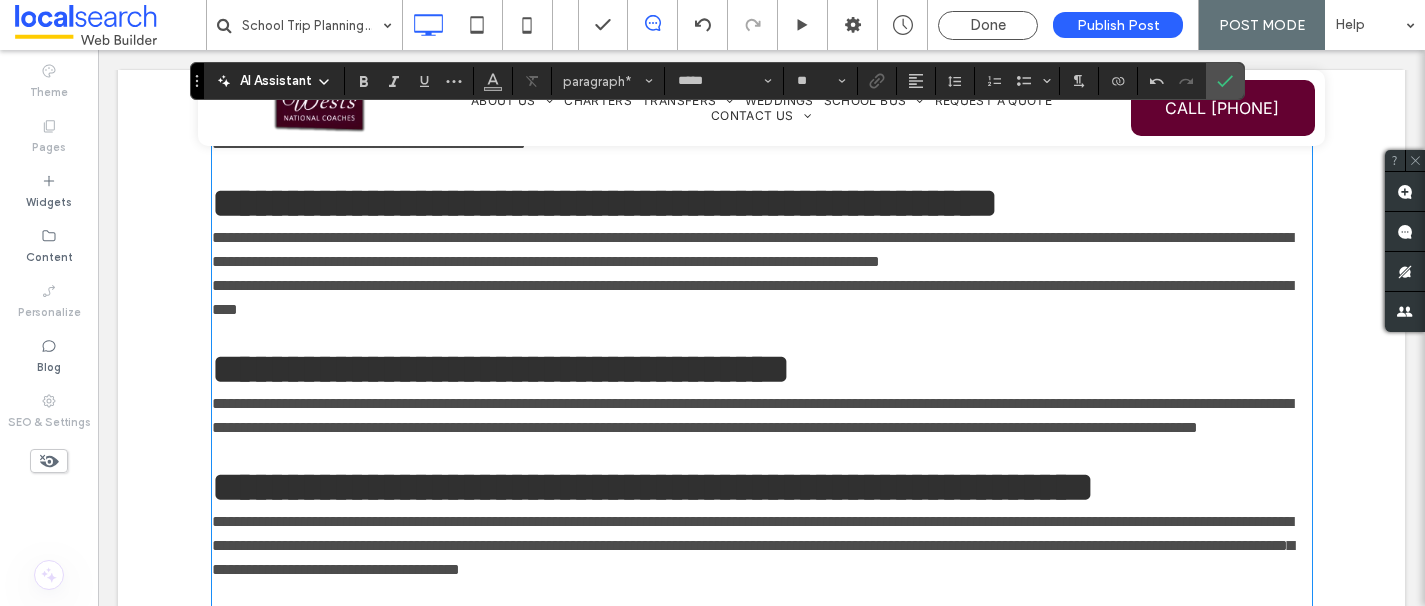 click on "**********" at bounding box center (762, 250) 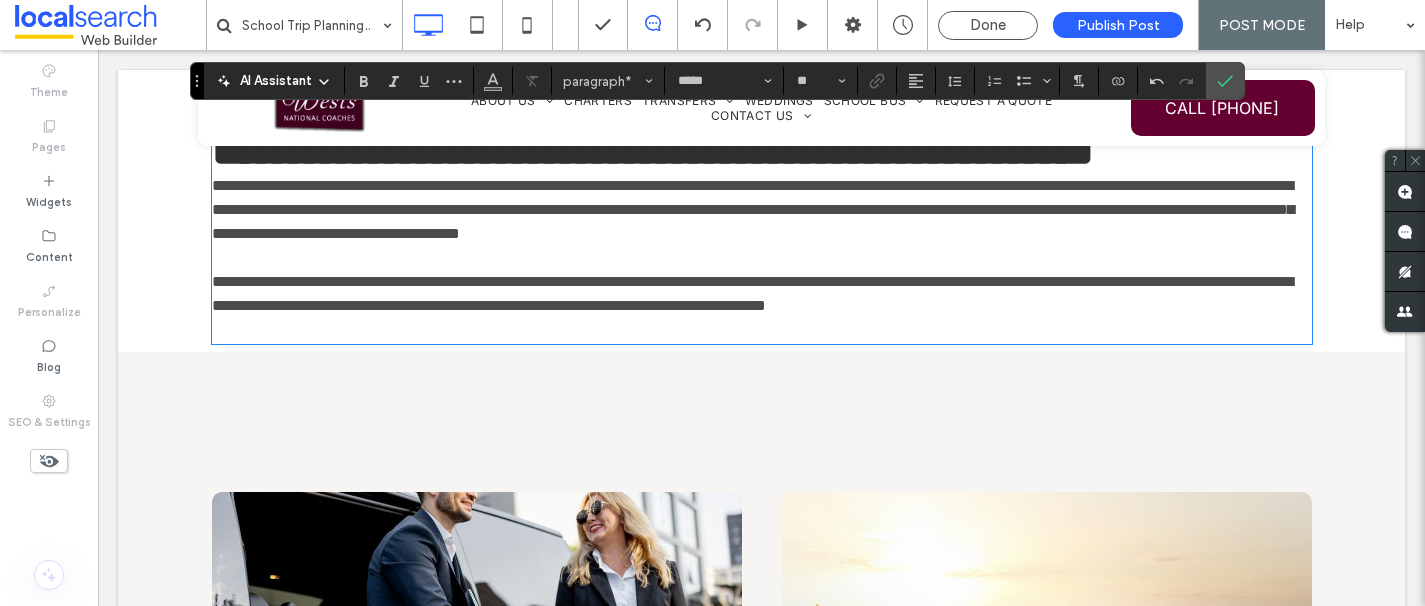 scroll, scrollTop: 2611, scrollLeft: 0, axis: vertical 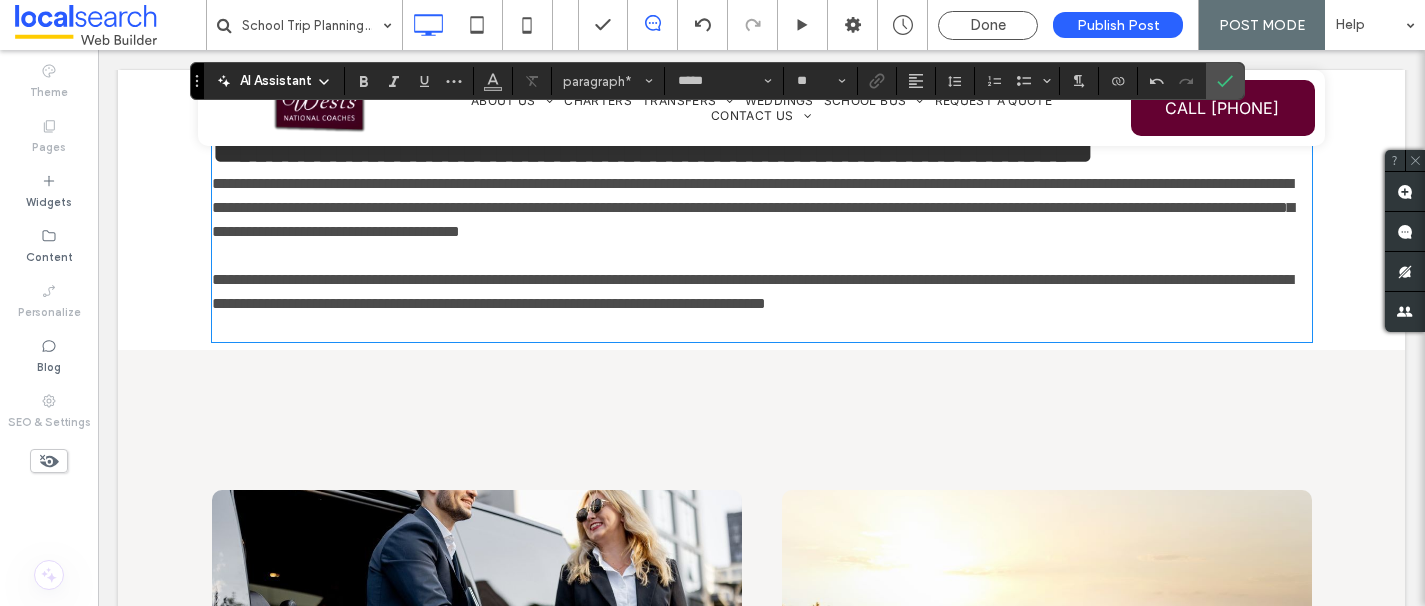 click at bounding box center (762, 328) 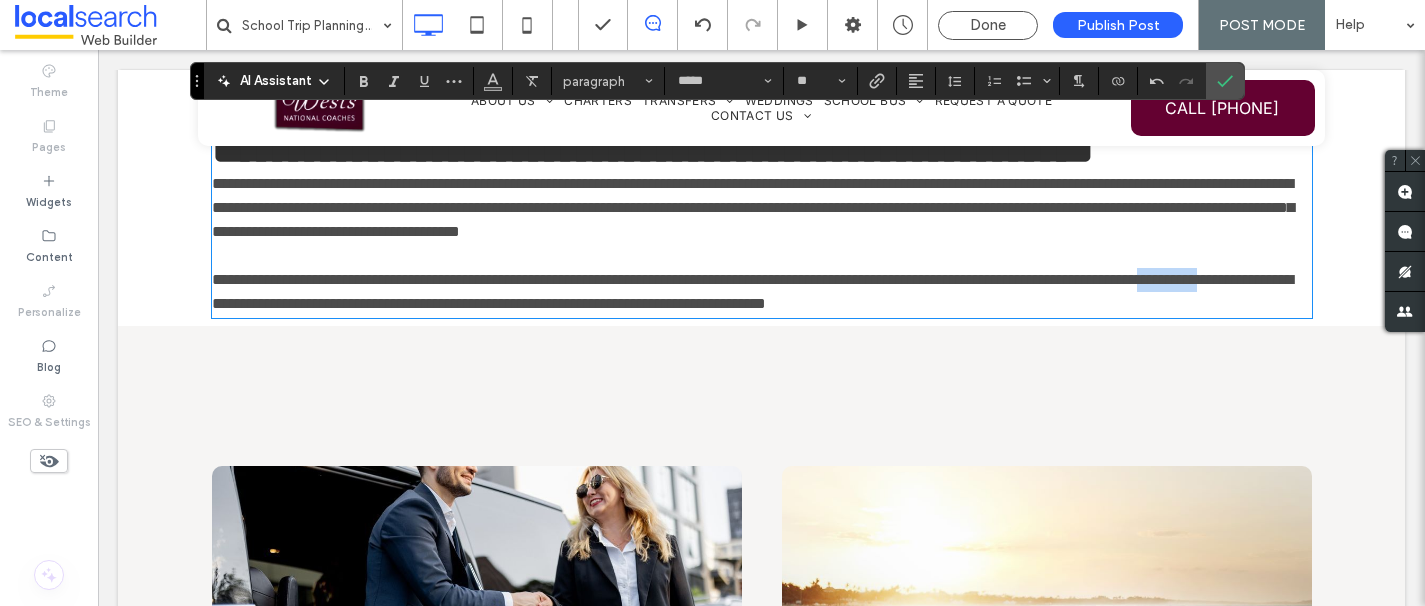 drag, startPoint x: 382, startPoint y: 517, endPoint x: 308, endPoint y: 512, distance: 74.168724 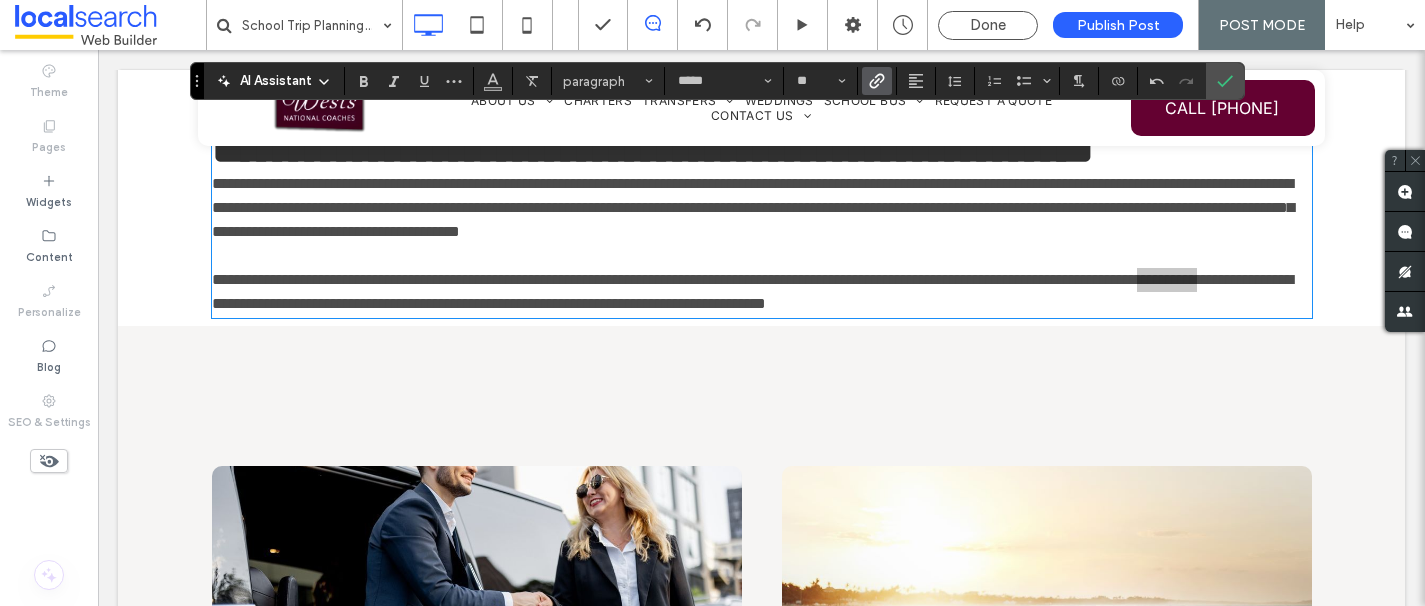 click 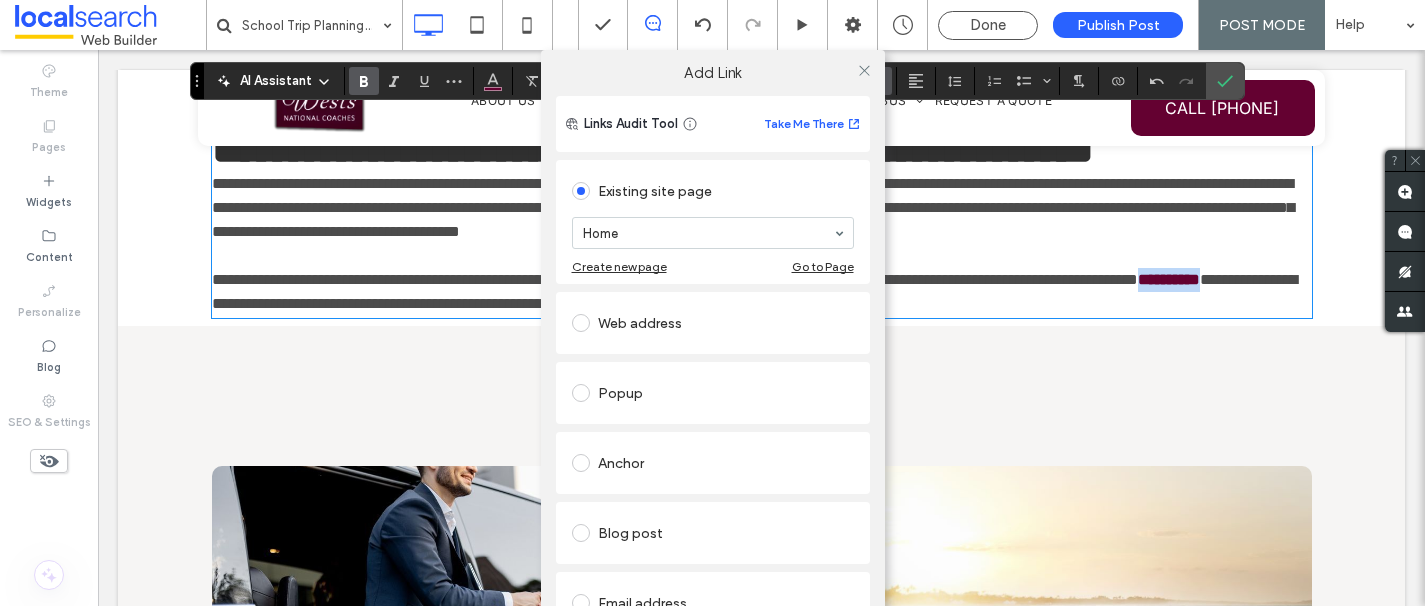 scroll, scrollTop: 21, scrollLeft: 0, axis: vertical 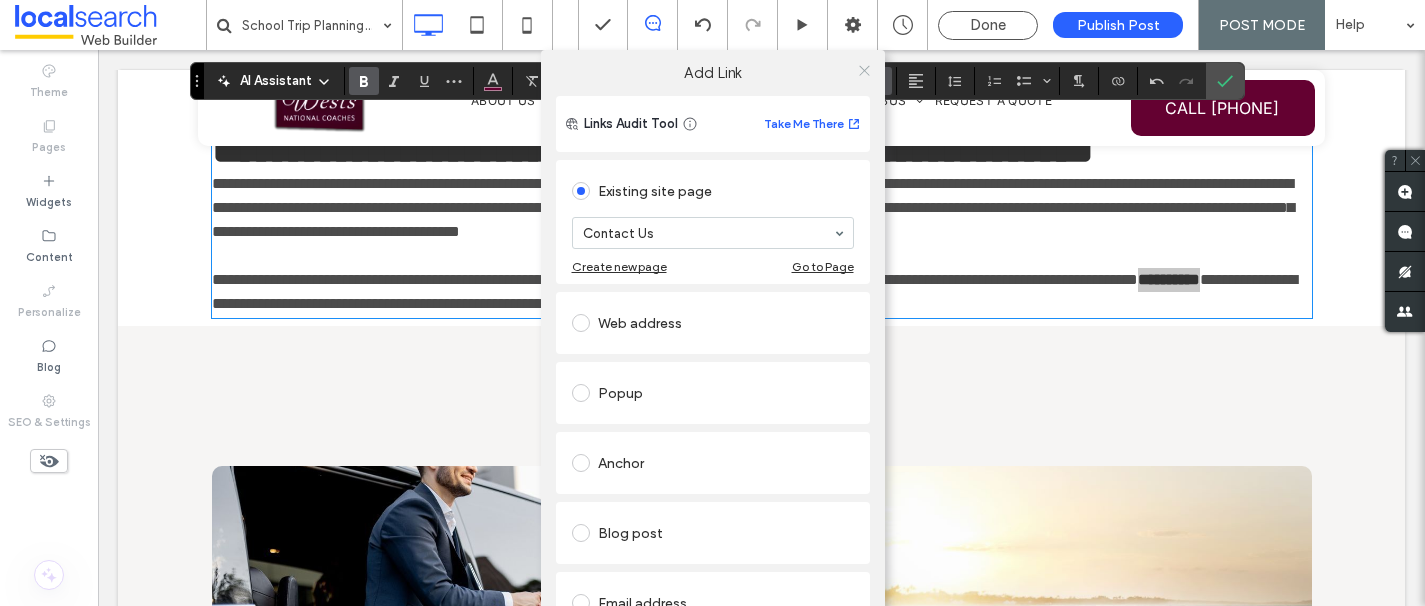 click 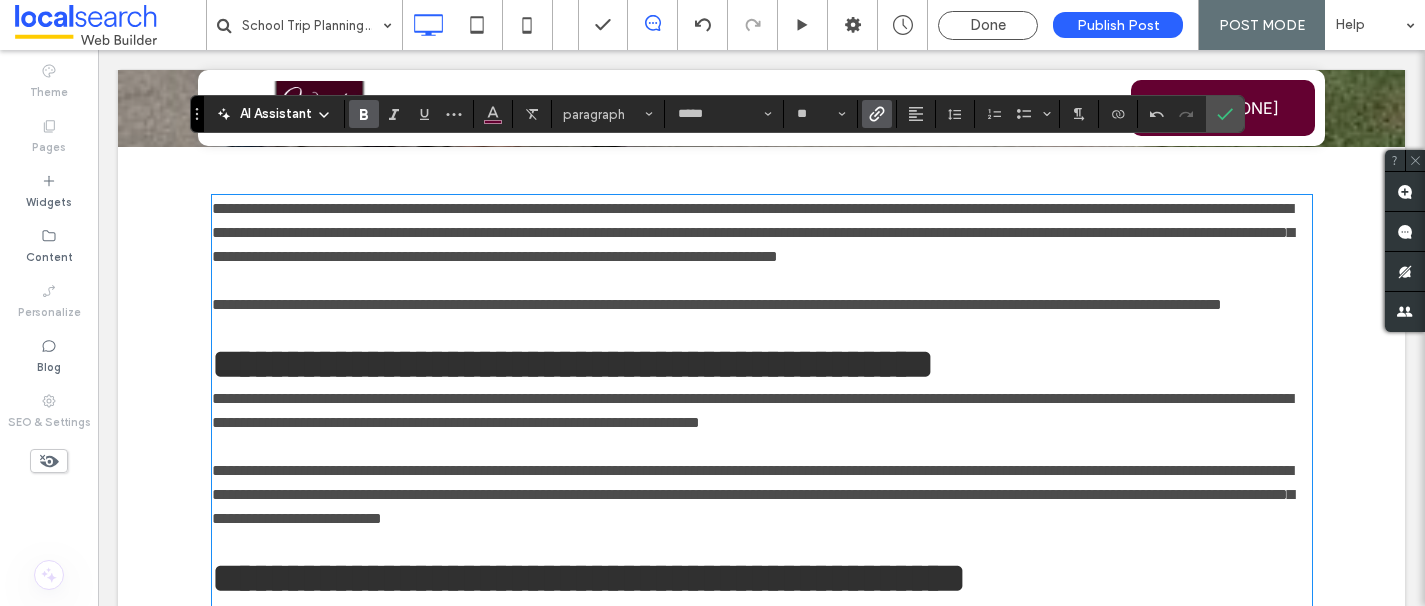 scroll, scrollTop: 551, scrollLeft: 0, axis: vertical 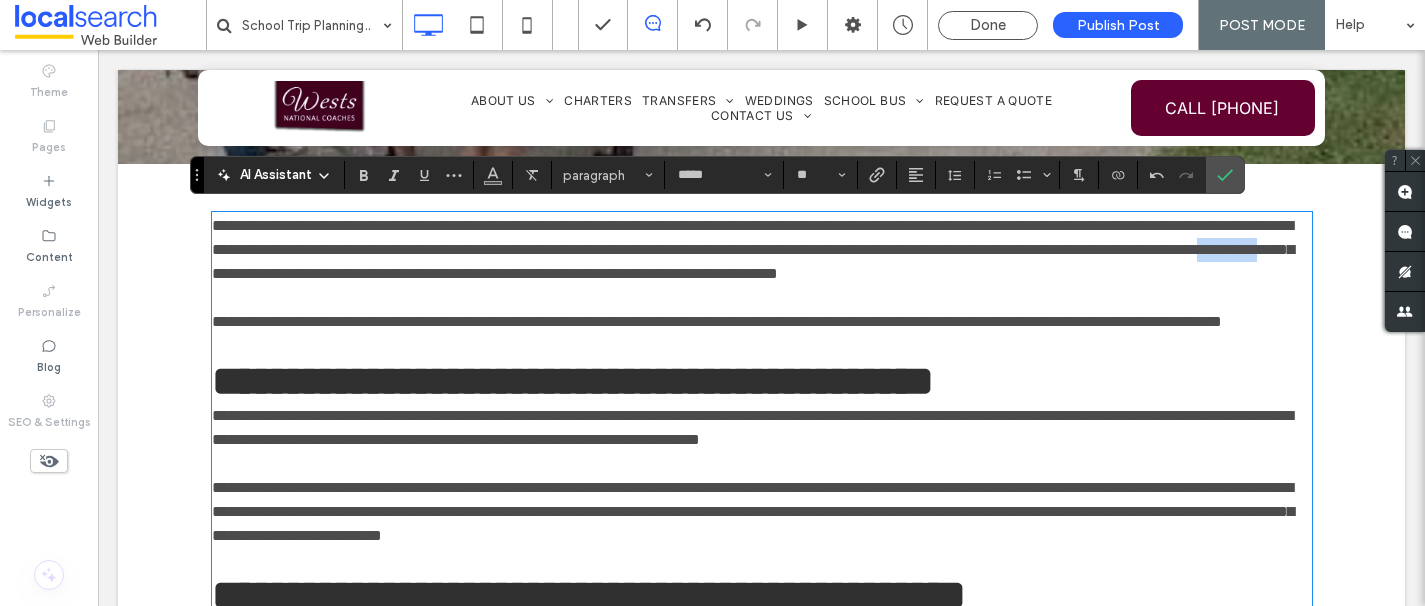 drag, startPoint x: 795, startPoint y: 273, endPoint x: 717, endPoint y: 273, distance: 78 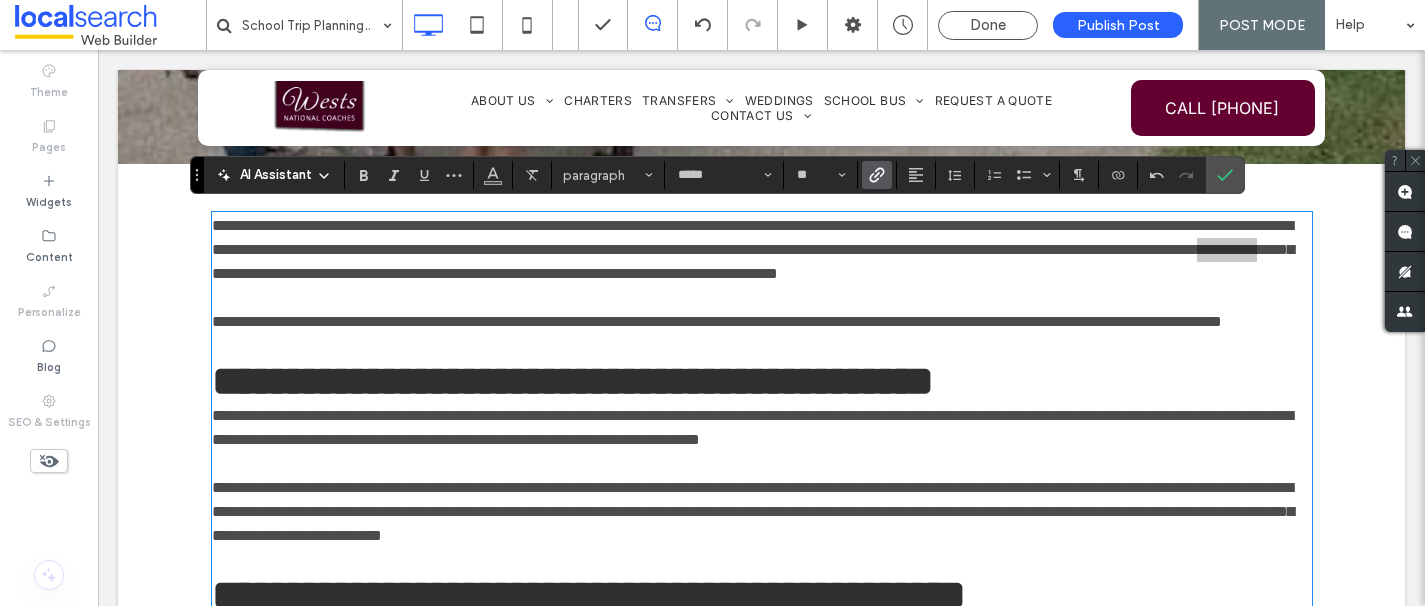 click 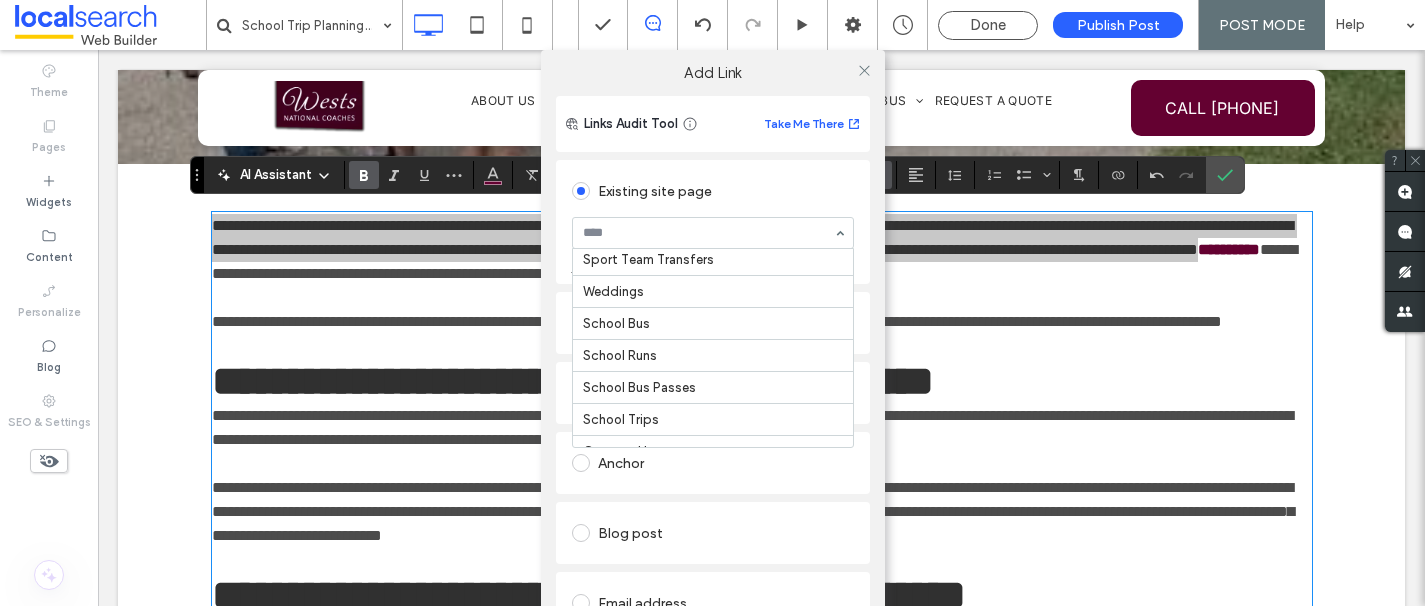 scroll, scrollTop: 197, scrollLeft: 0, axis: vertical 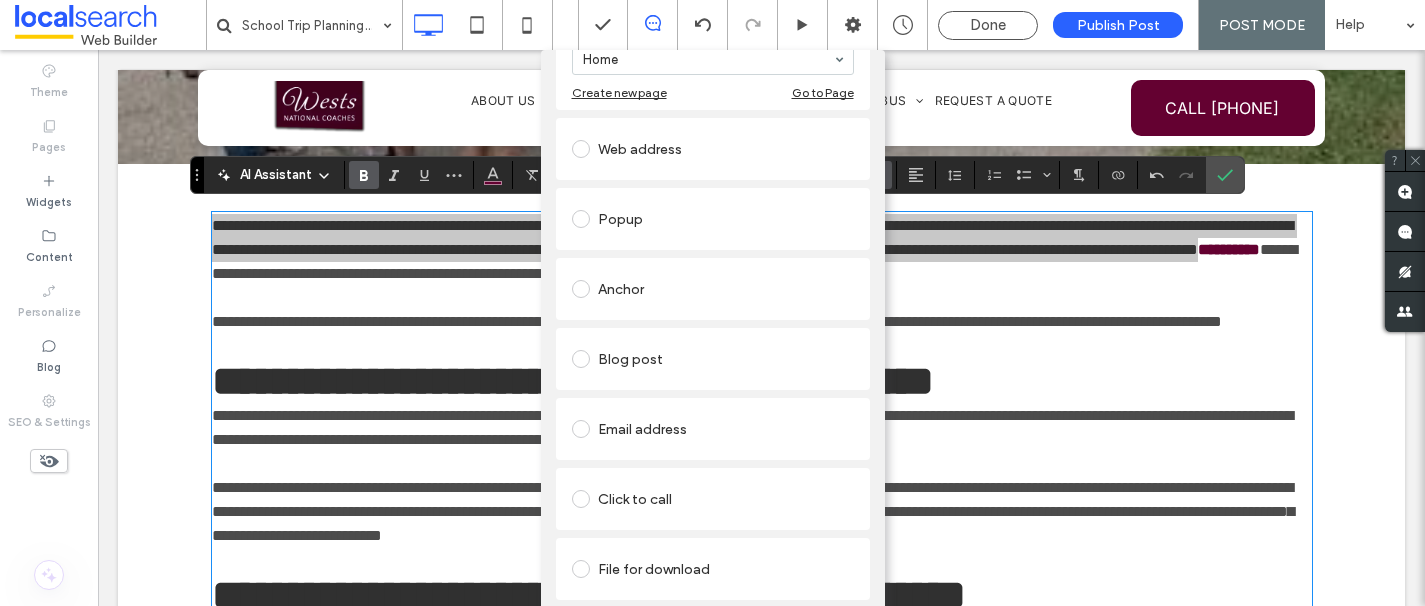 drag, startPoint x: 876, startPoint y: 192, endPoint x: 872, endPoint y: 106, distance: 86.09297 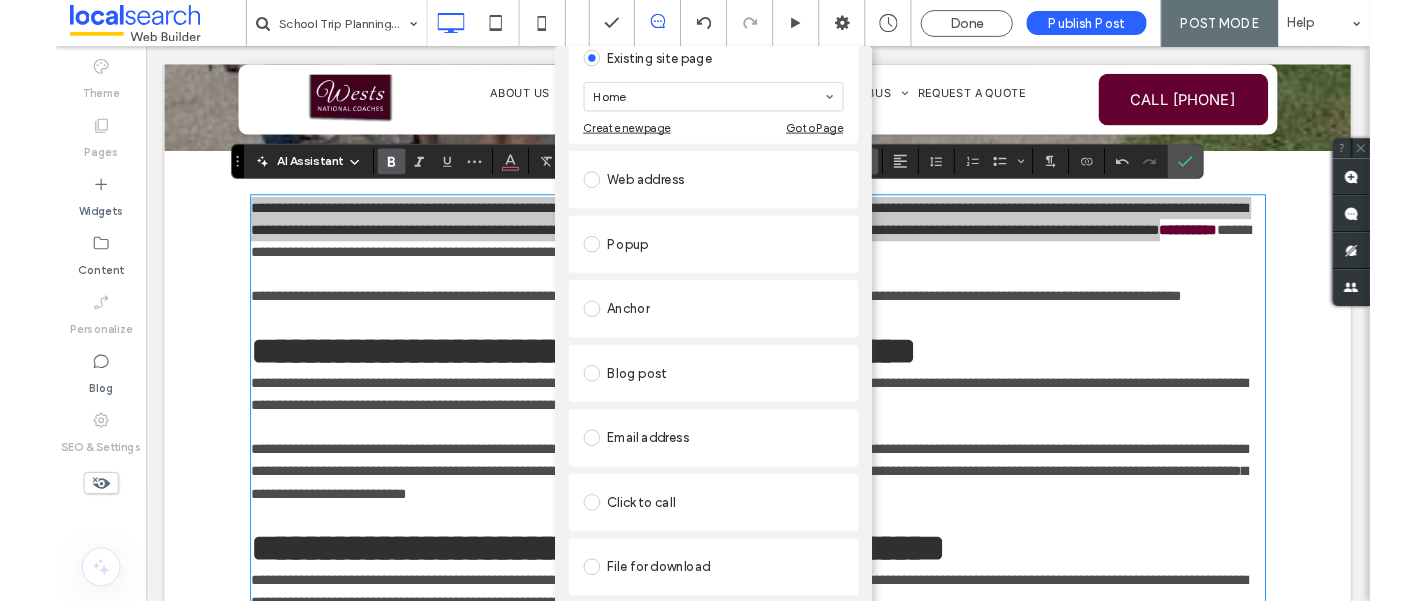 scroll, scrollTop: 127, scrollLeft: 0, axis: vertical 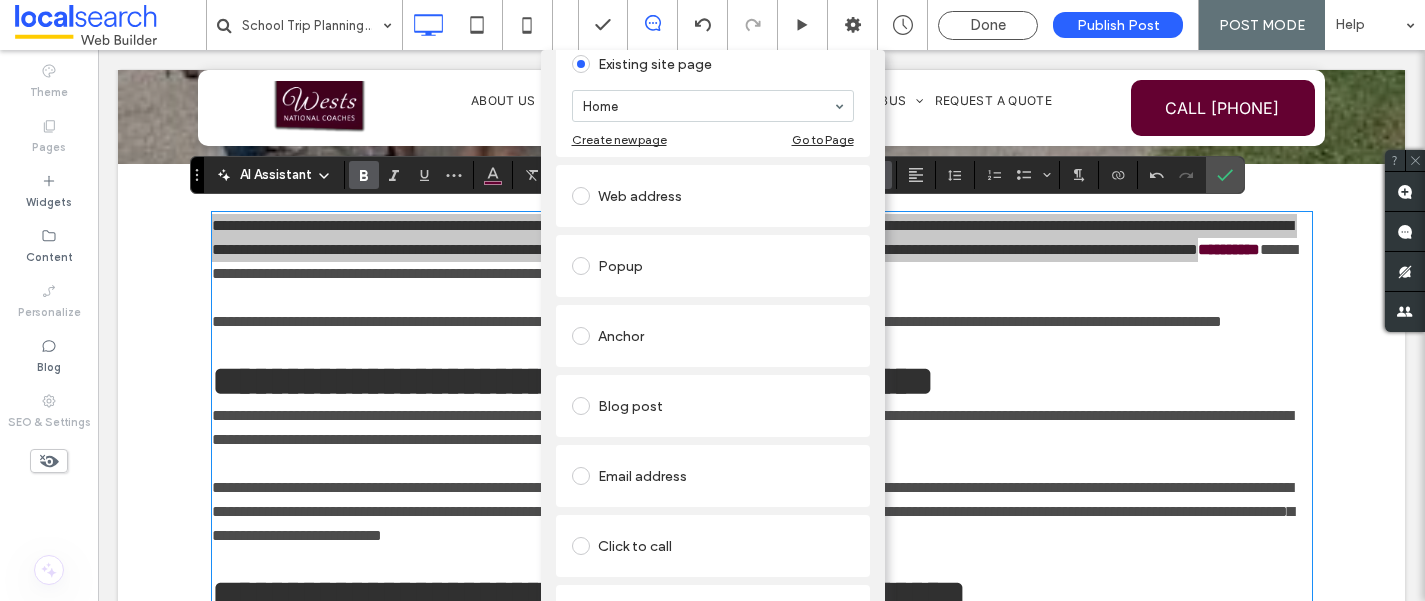 click on "Add Link Links Audit Tool Take Me There Existing site page Home Create new page Go to Page Web address Popup Anchor Blog post Email address Click to call File for download Remove link" at bounding box center [712, 350] 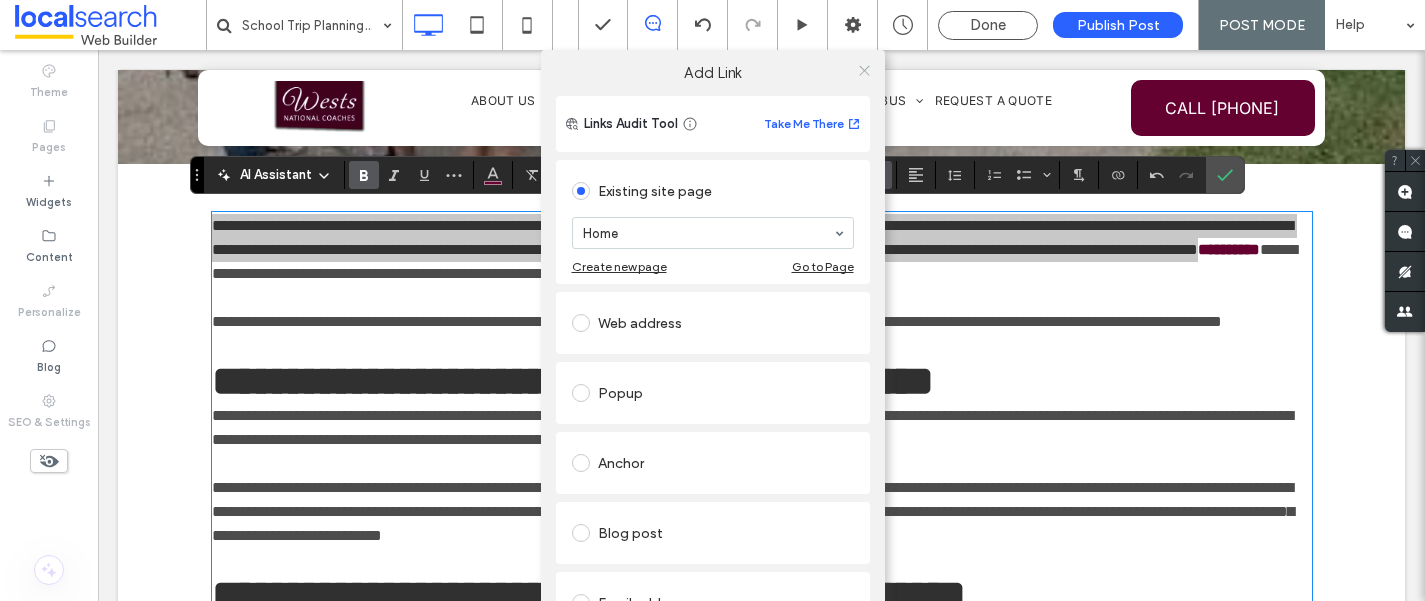 click 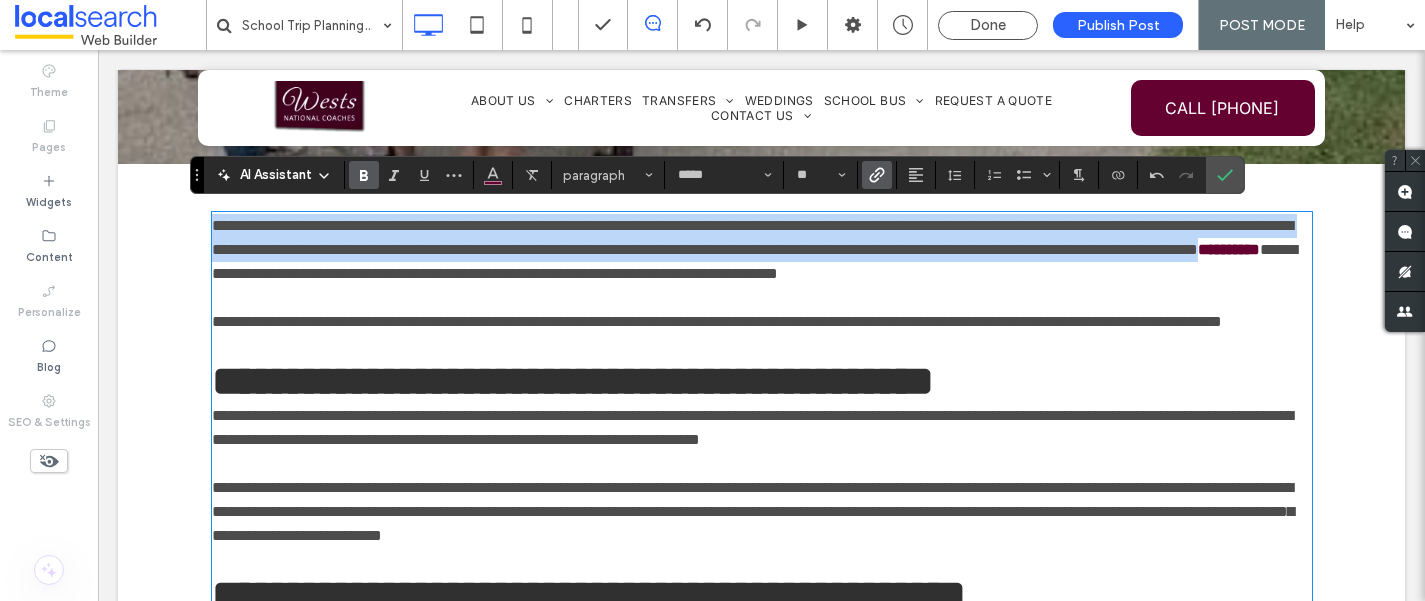 type 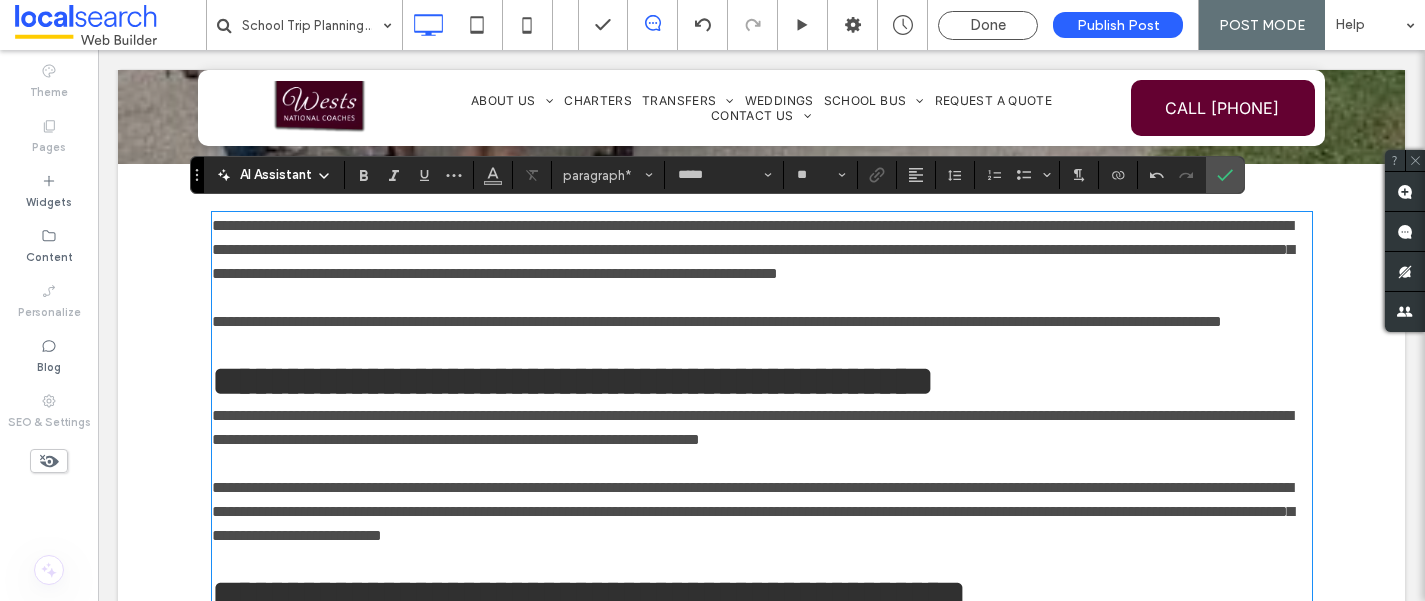 click at bounding box center (762, 298) 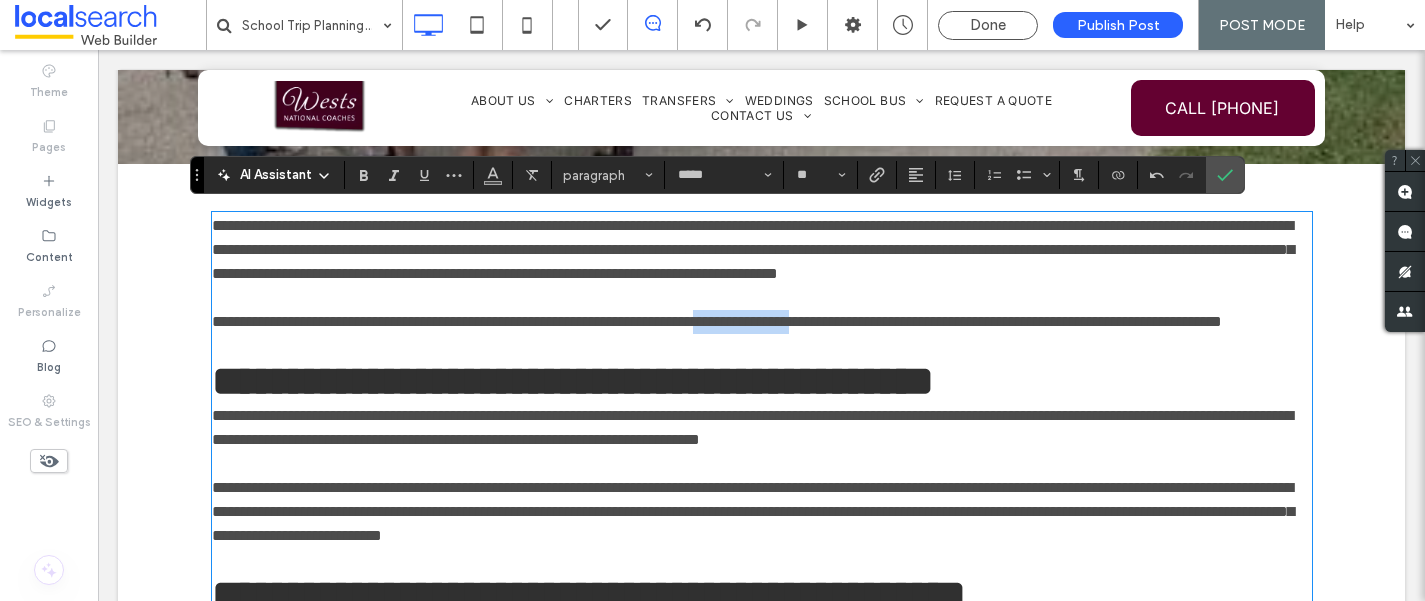 drag, startPoint x: 934, startPoint y: 342, endPoint x: 811, endPoint y: 338, distance: 123.065025 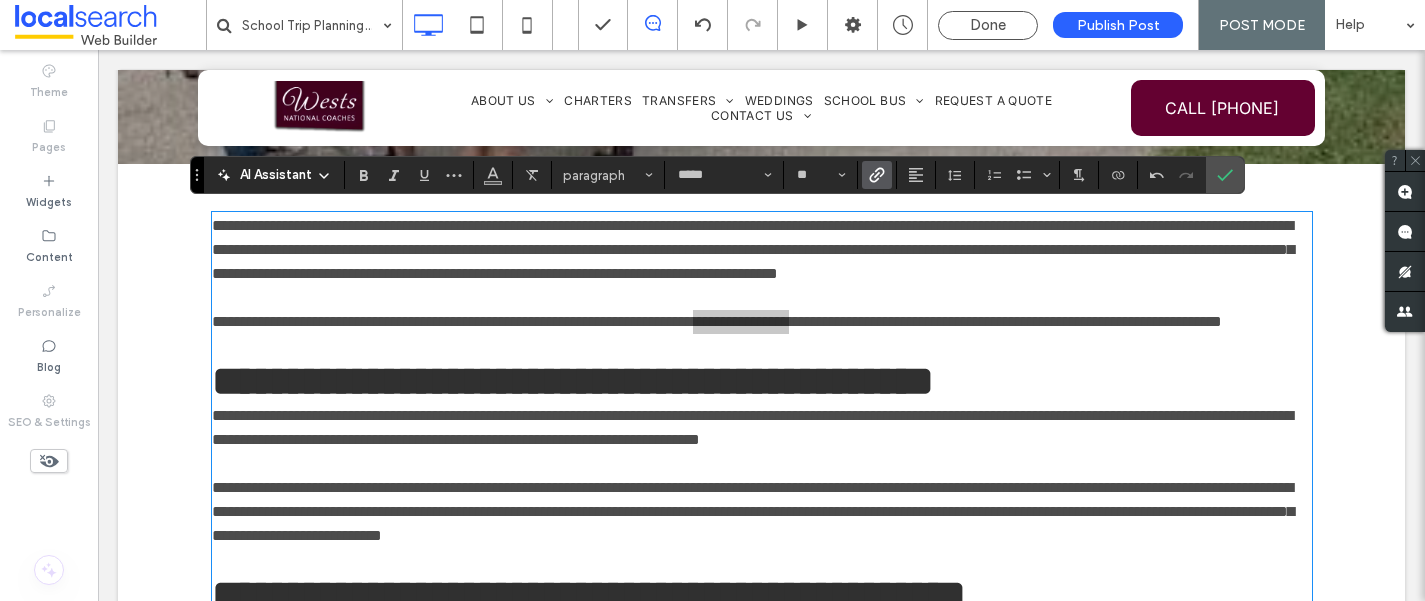 click at bounding box center (877, 175) 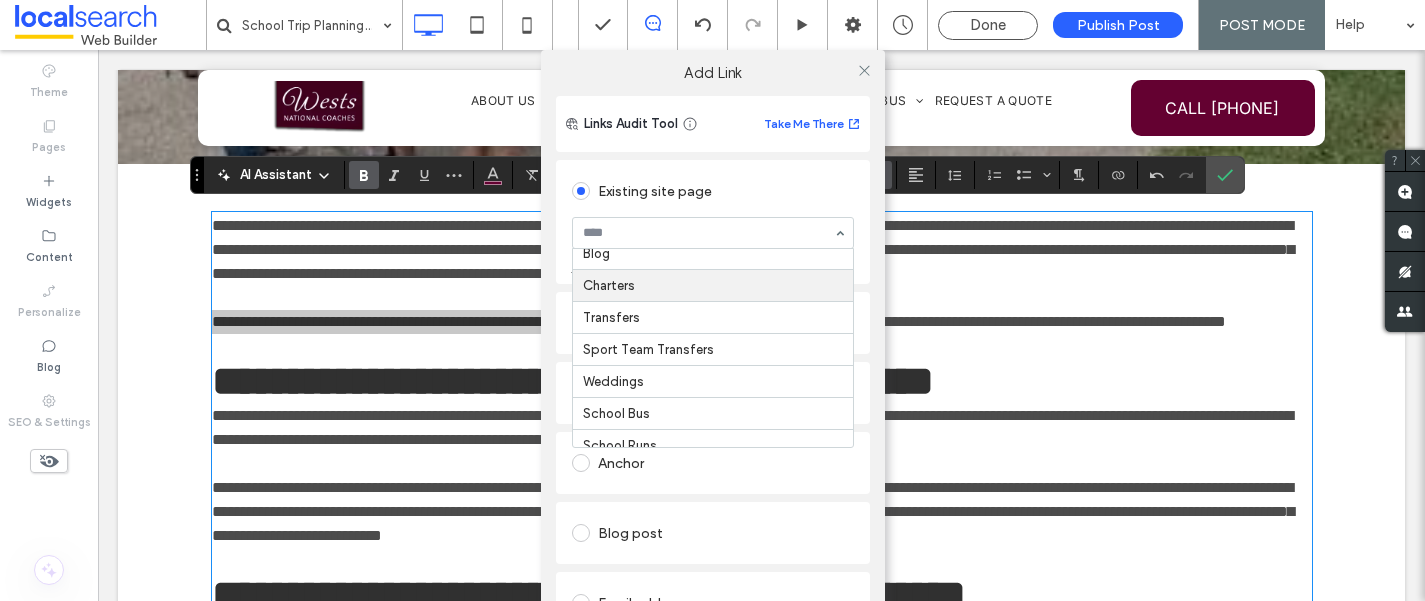 scroll, scrollTop: 78, scrollLeft: 0, axis: vertical 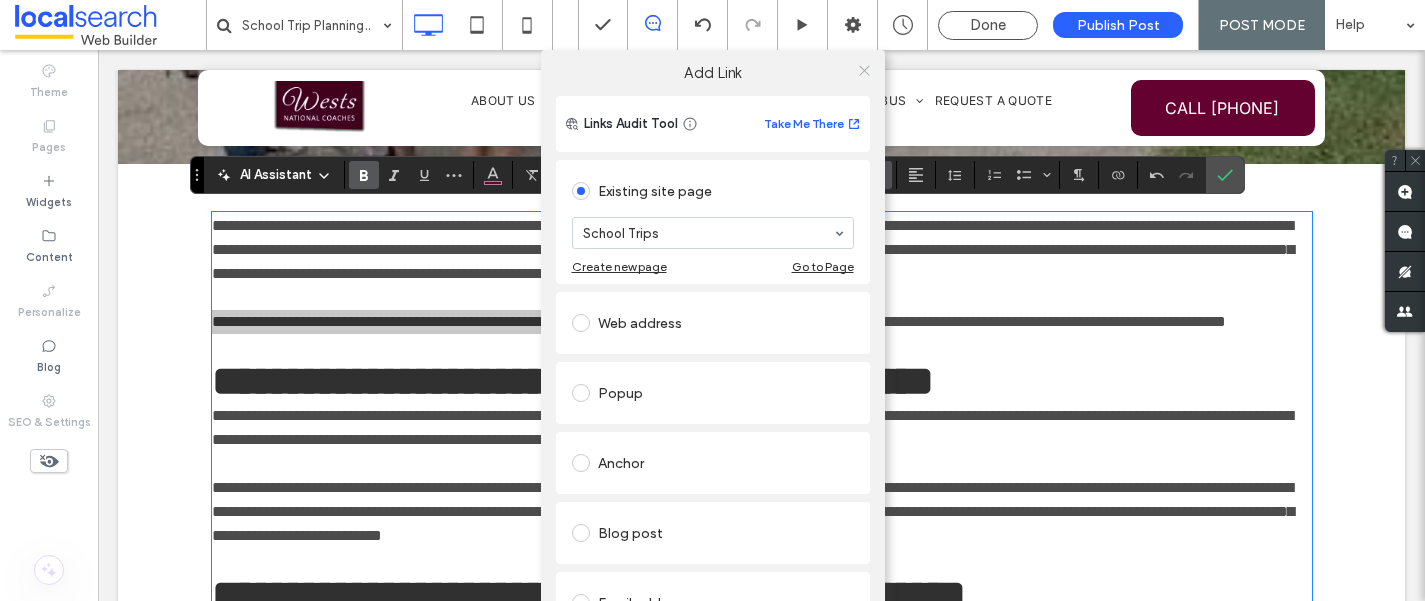 click 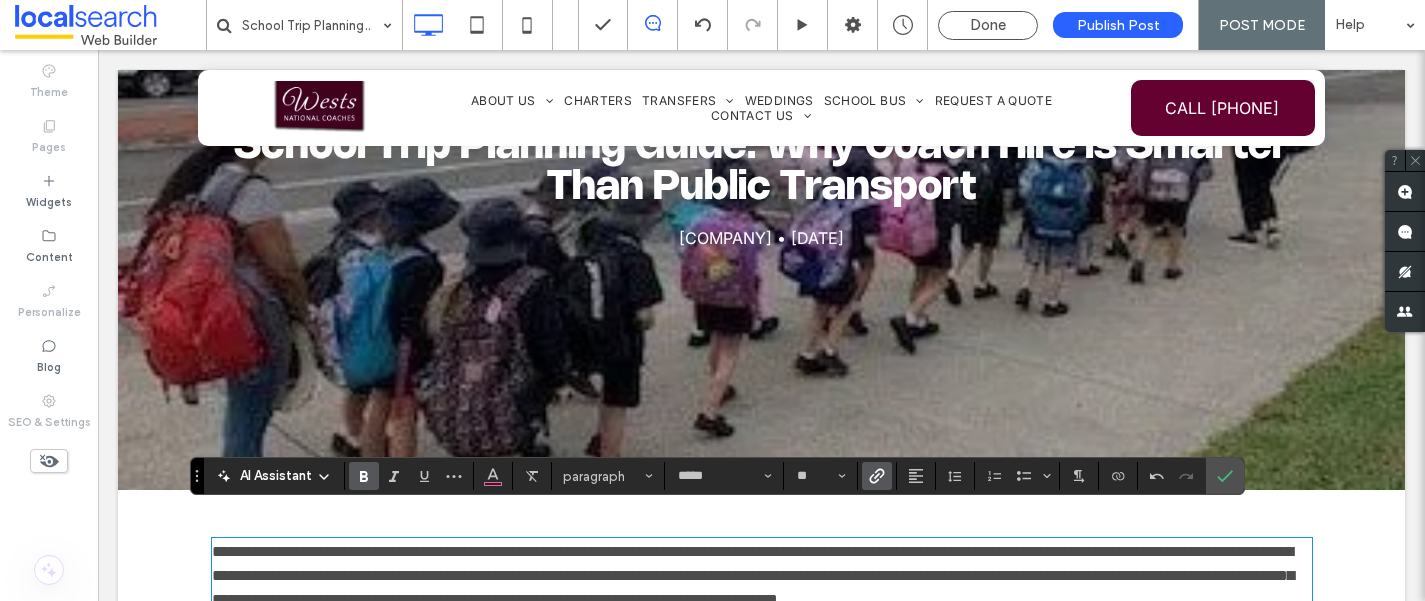 scroll, scrollTop: 257, scrollLeft: 0, axis: vertical 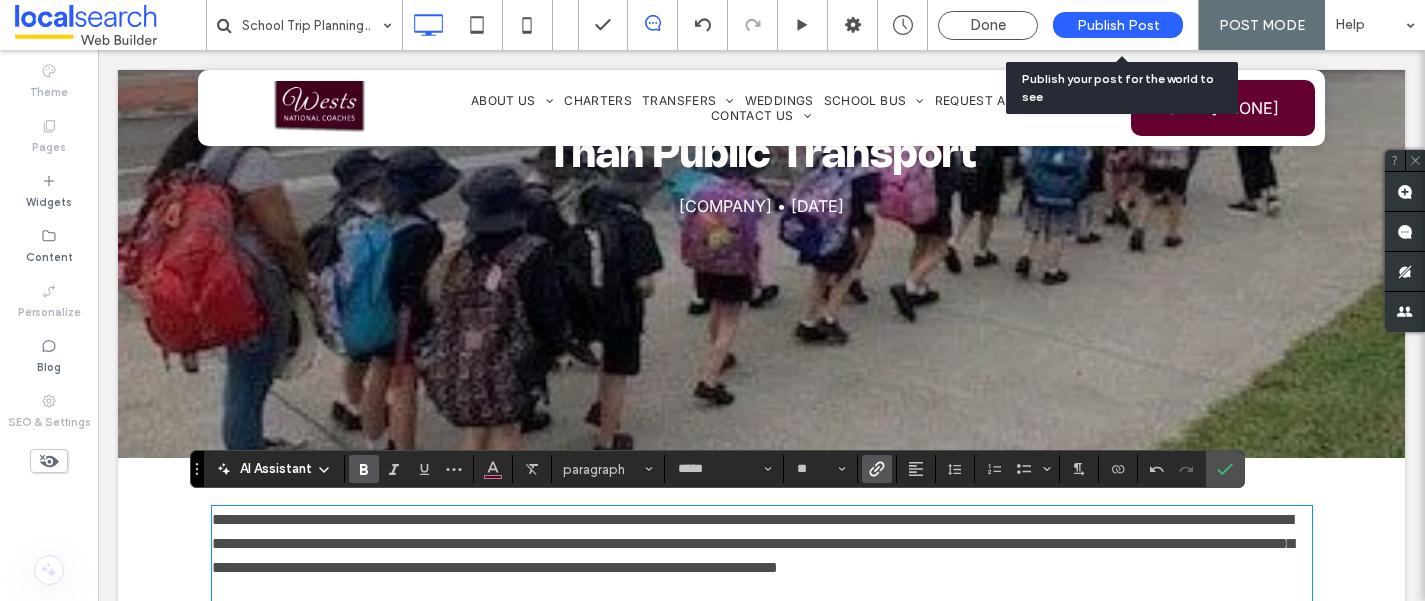 click on "Publish Post" at bounding box center [1118, 25] 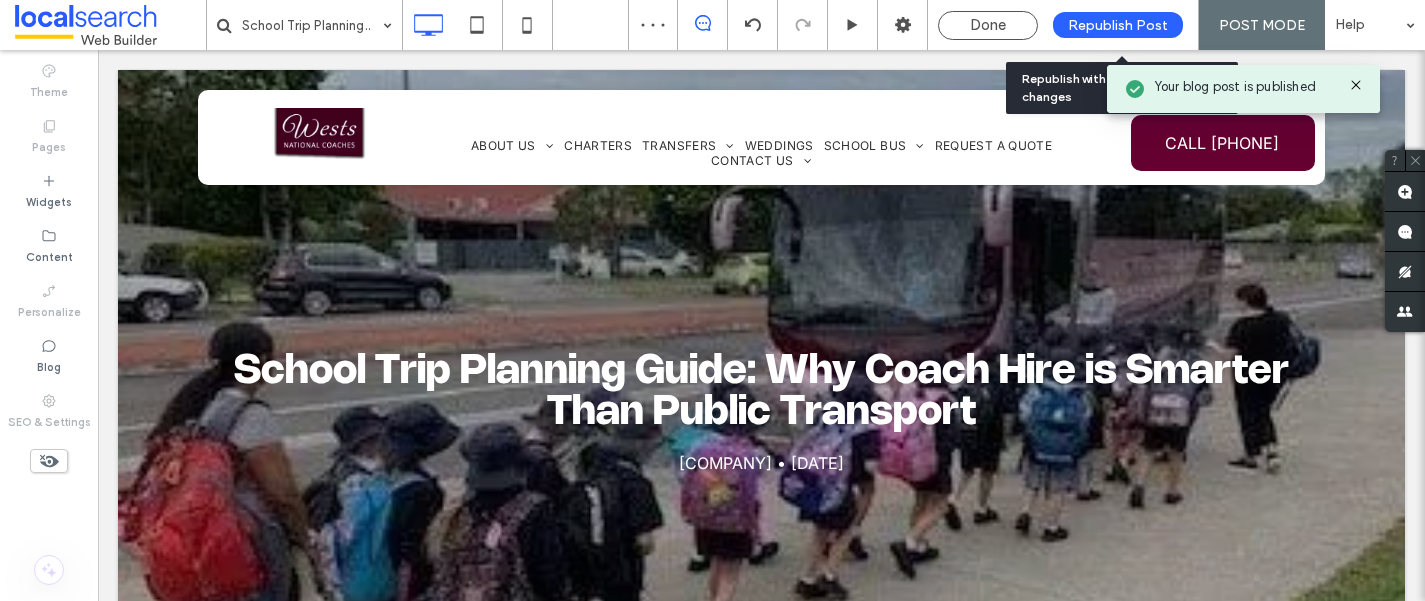 scroll, scrollTop: 0, scrollLeft: 0, axis: both 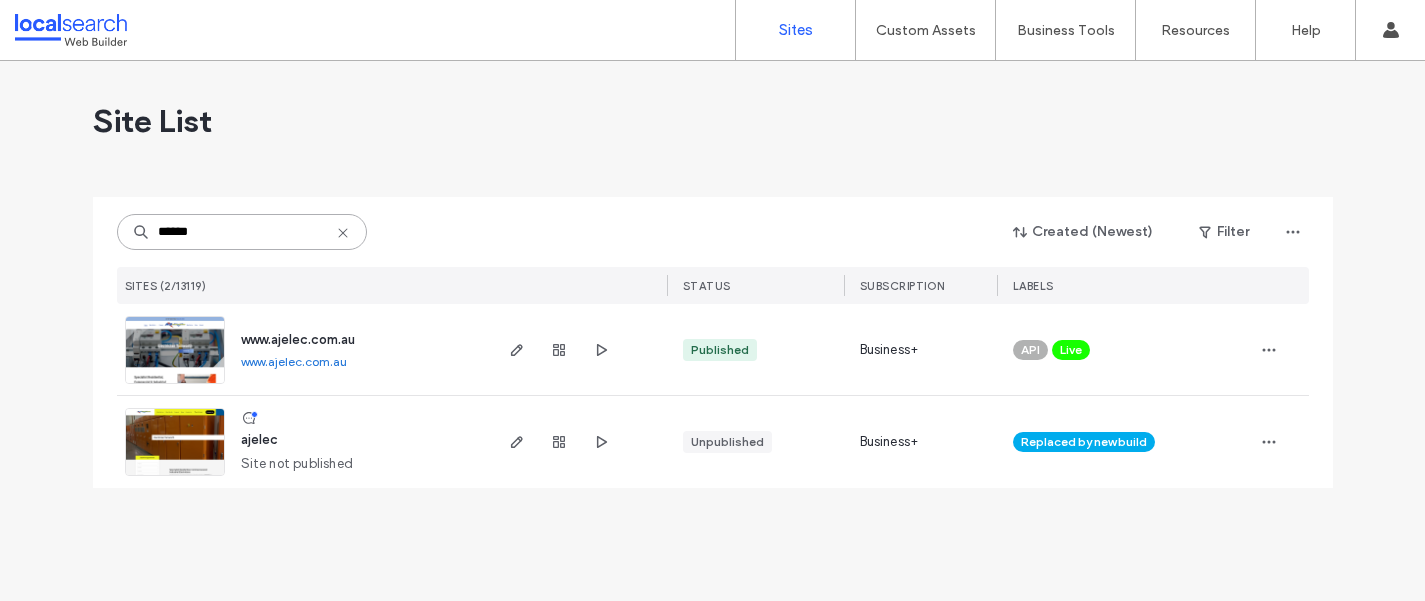type on "******" 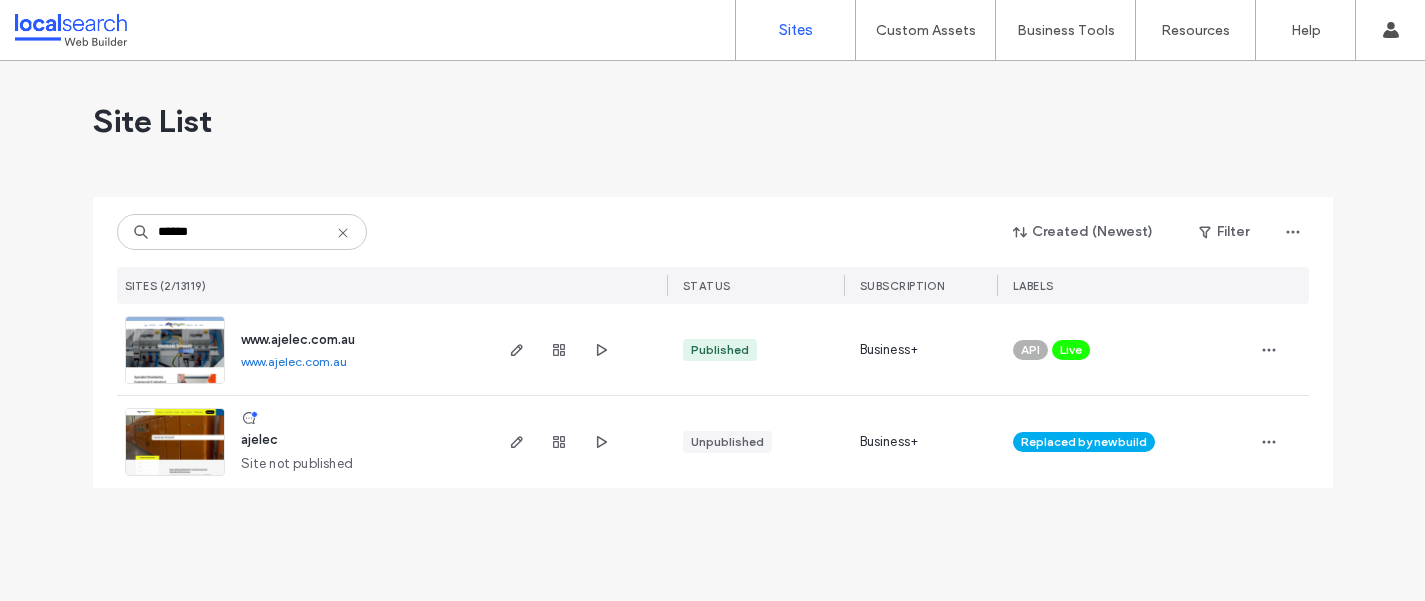 click on "www.ajelec.com.au" at bounding box center [298, 339] 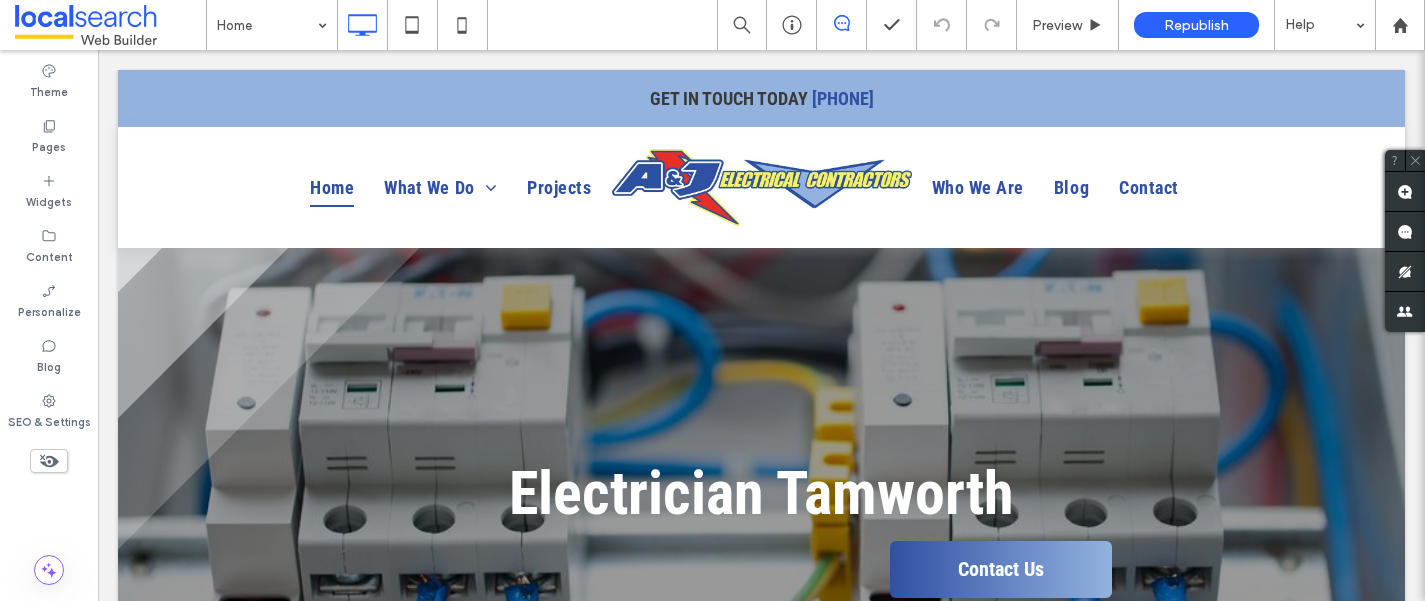 scroll, scrollTop: 0, scrollLeft: 0, axis: both 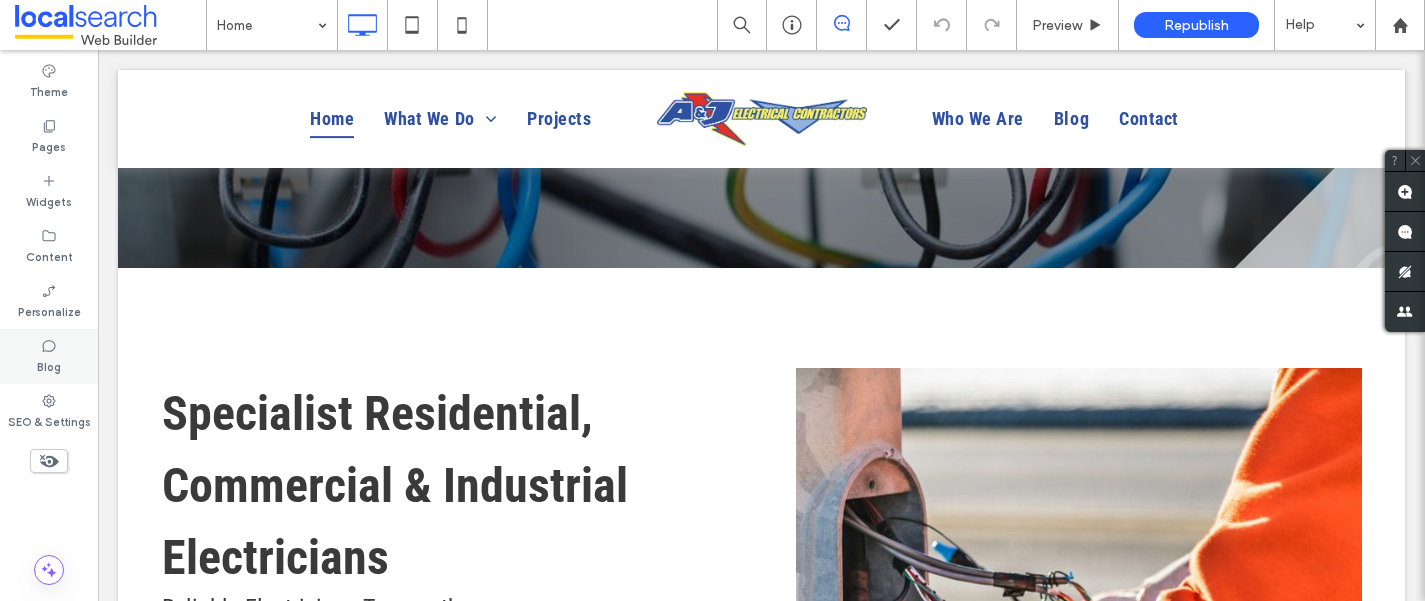 click 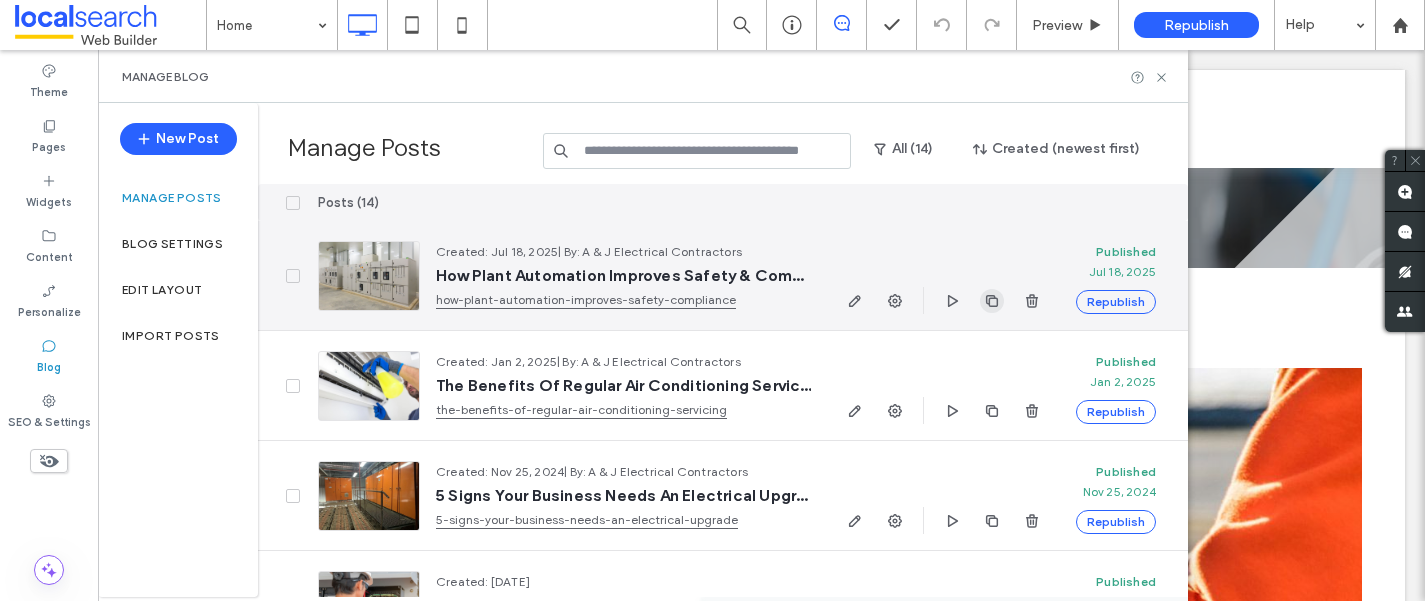 click 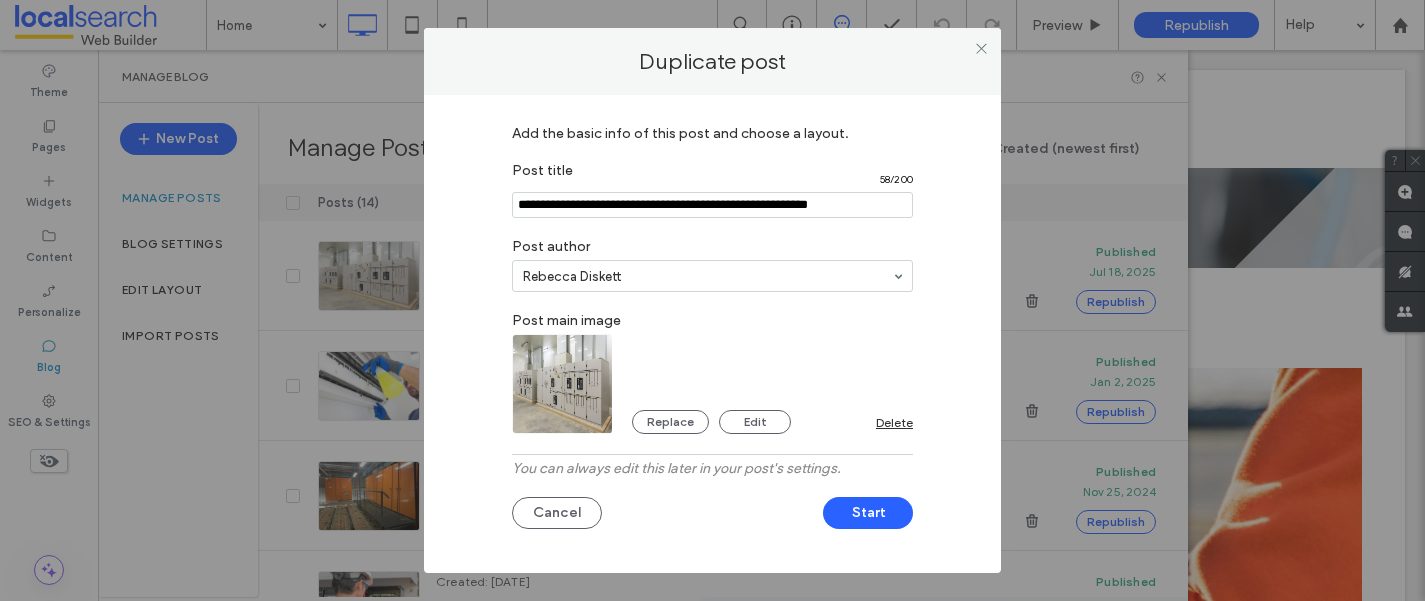 click at bounding box center [712, 205] 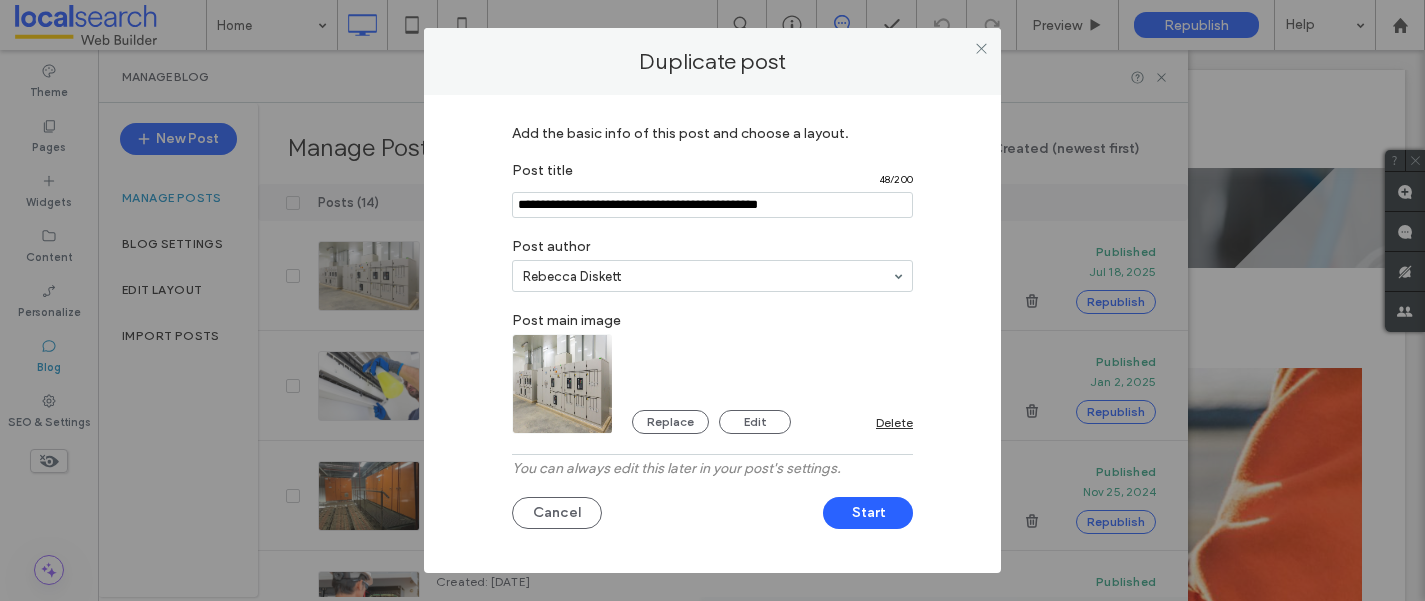 type on "**********" 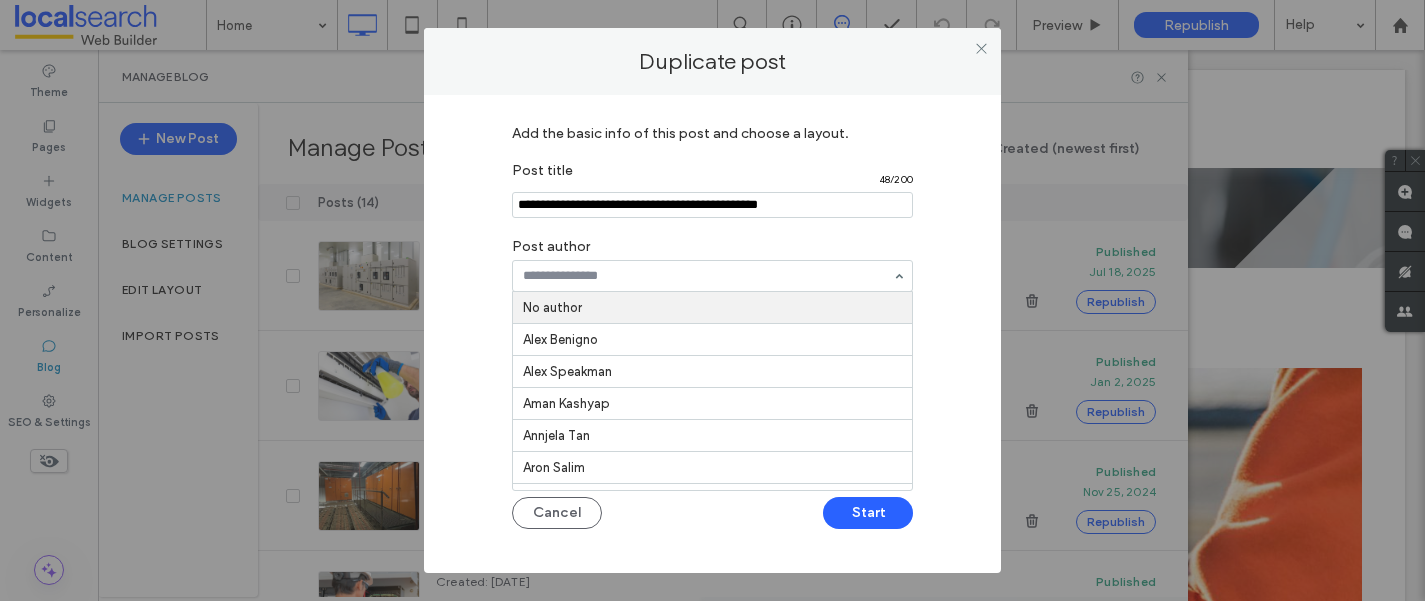 paste on "**********" 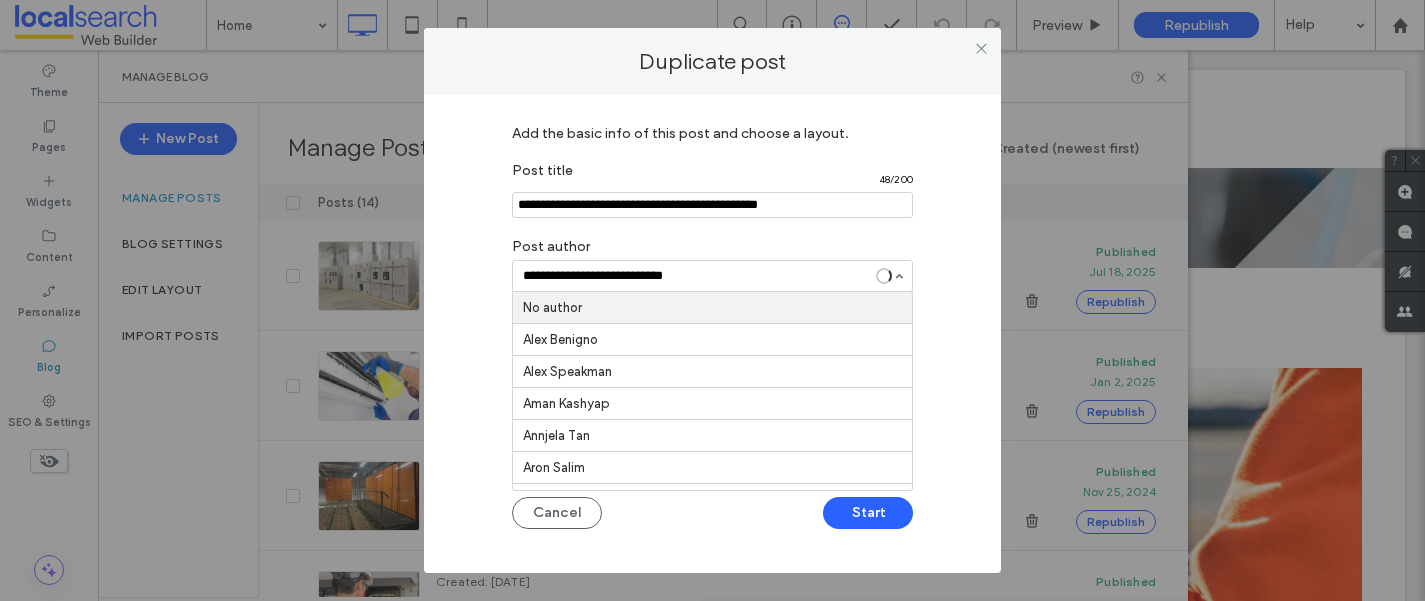 type on "**********" 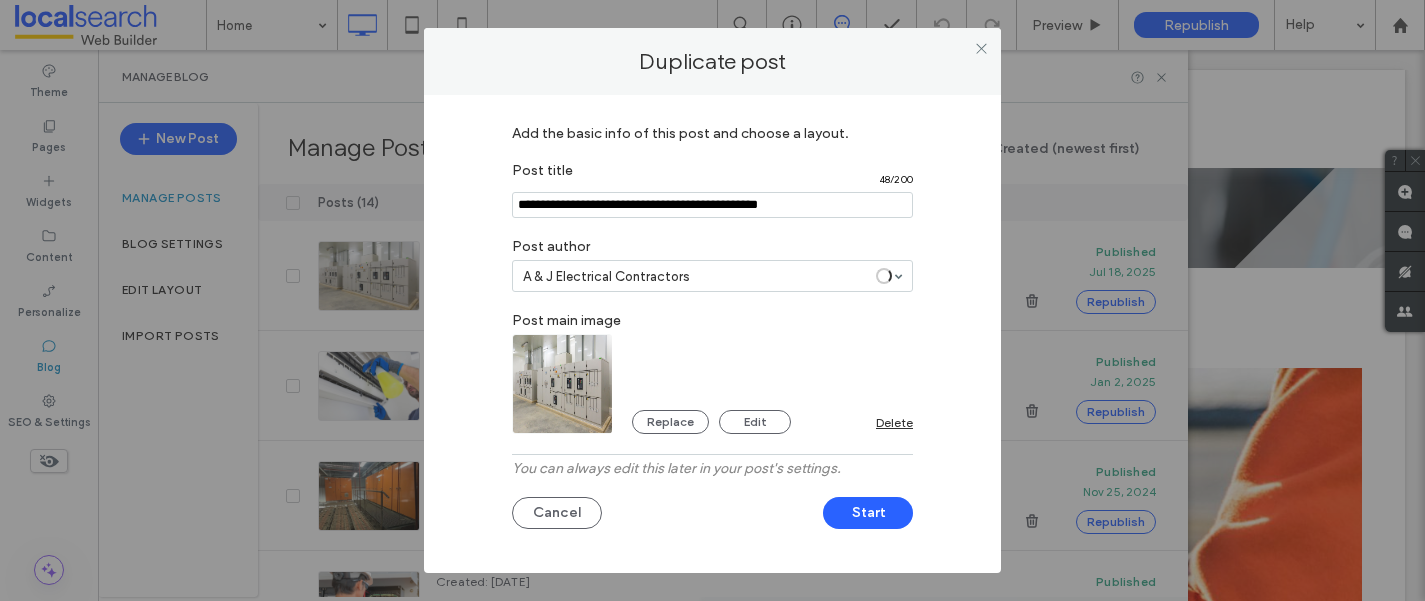 click on "Add the basic info of this post and choose a layout. Post title 48 / 200 Post author A & J Electrical Contractors Post main image Replace Edit Delete You can always edit this later in your post's settings. Cancel Start" at bounding box center (712, 334) 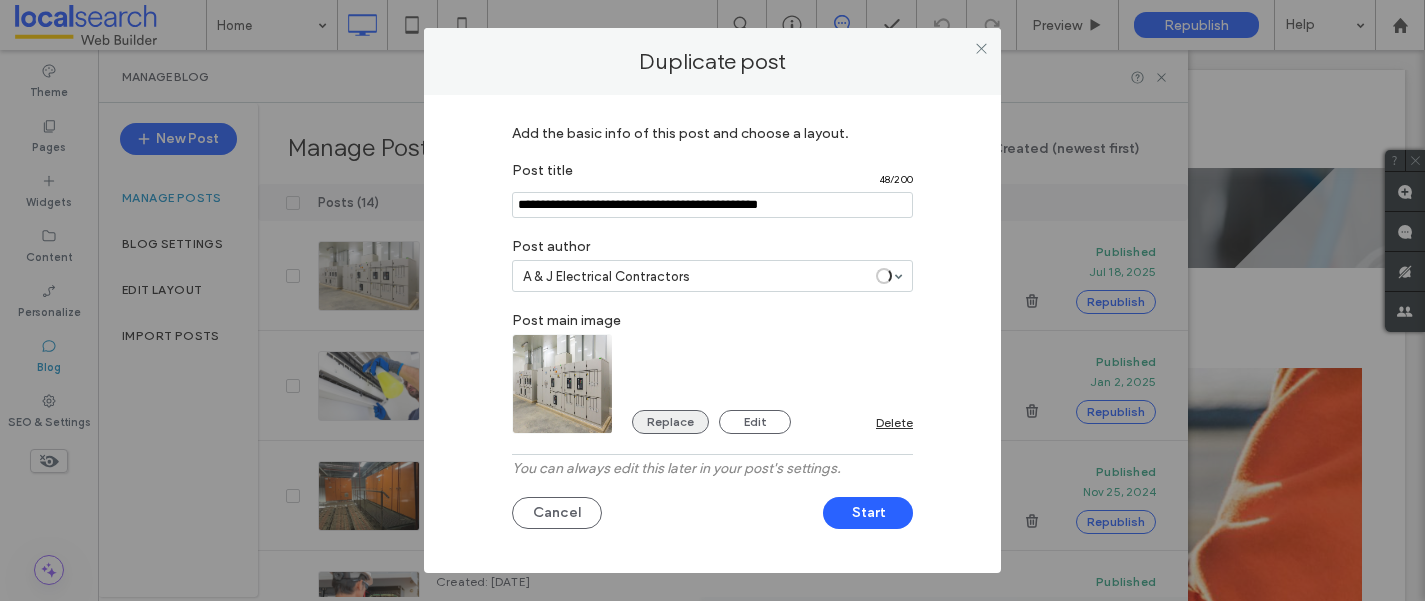 click on "Replace" at bounding box center (670, 422) 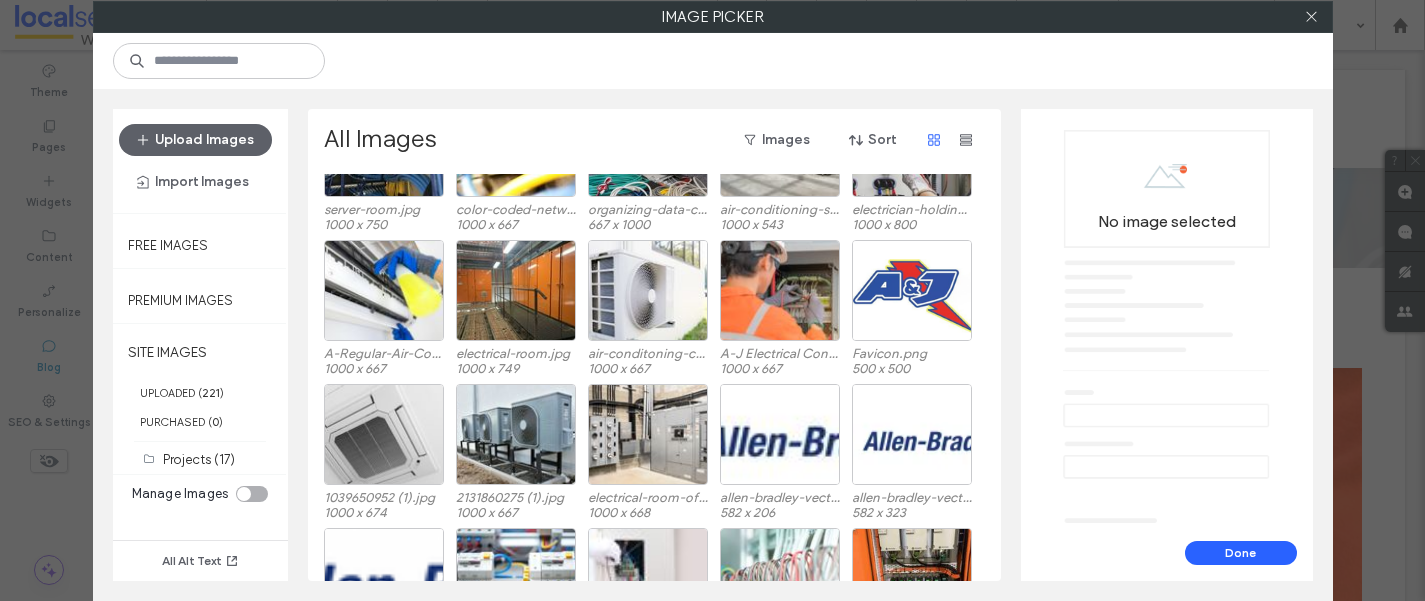 scroll, scrollTop: 711, scrollLeft: 0, axis: vertical 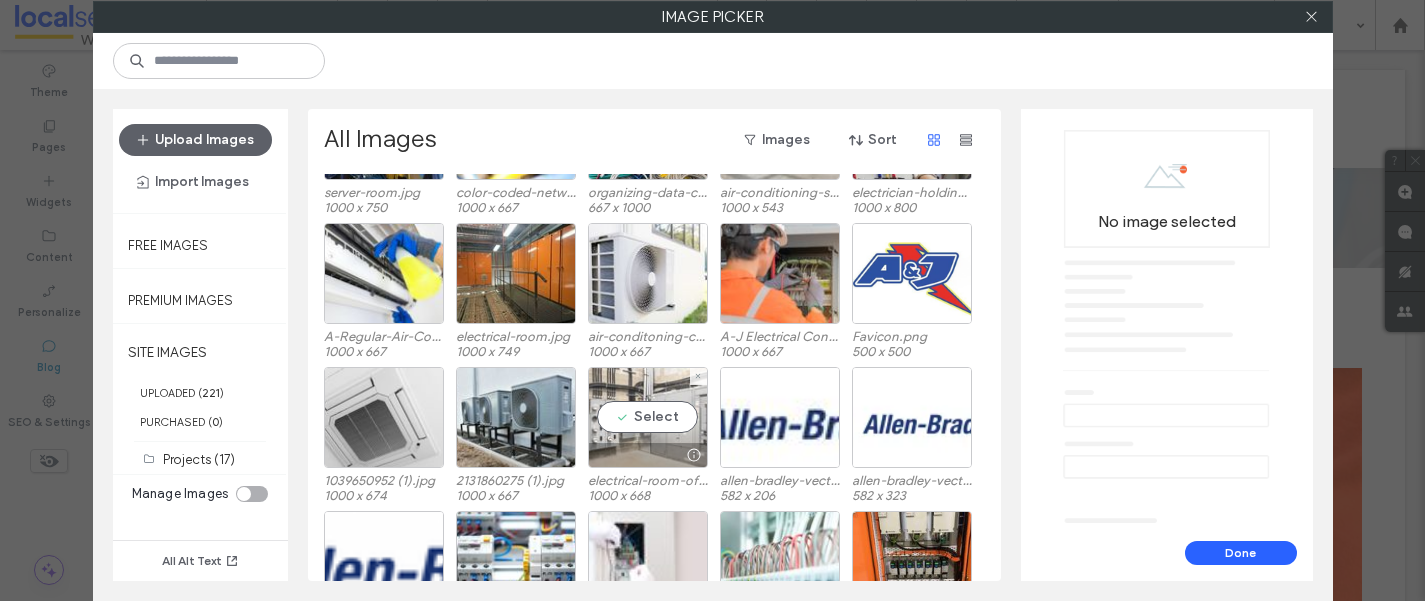 click on "Select" at bounding box center [648, 417] 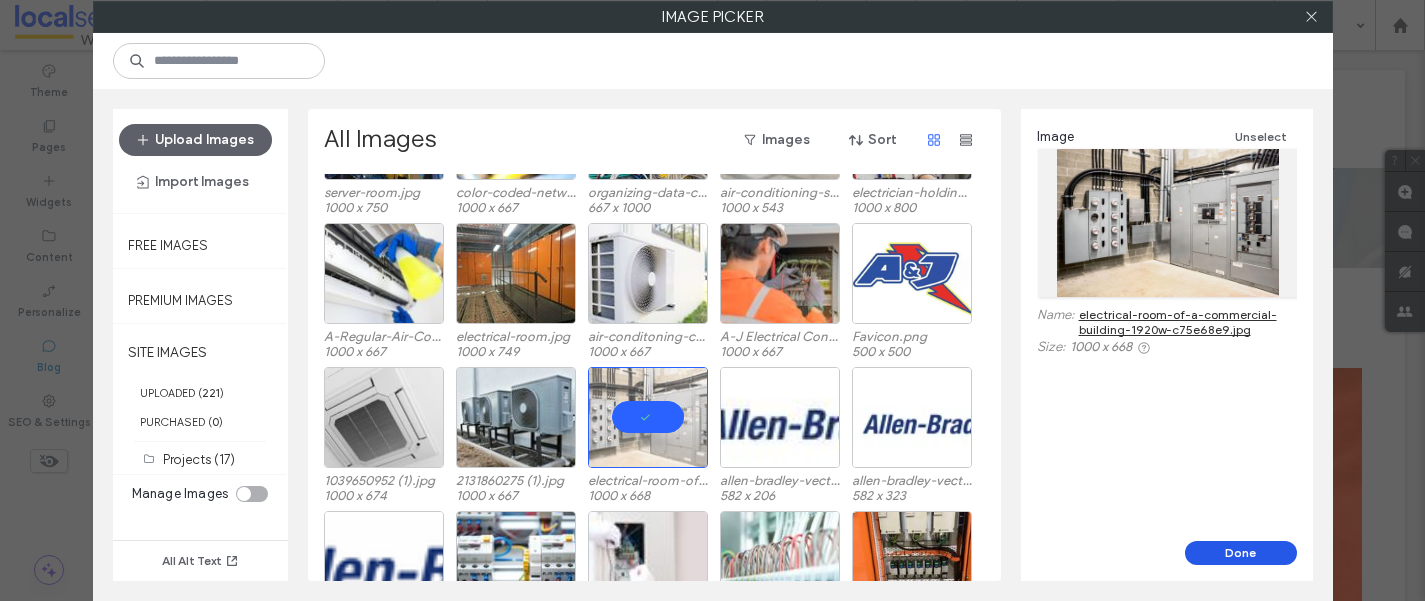 click on "Done" at bounding box center (1241, 553) 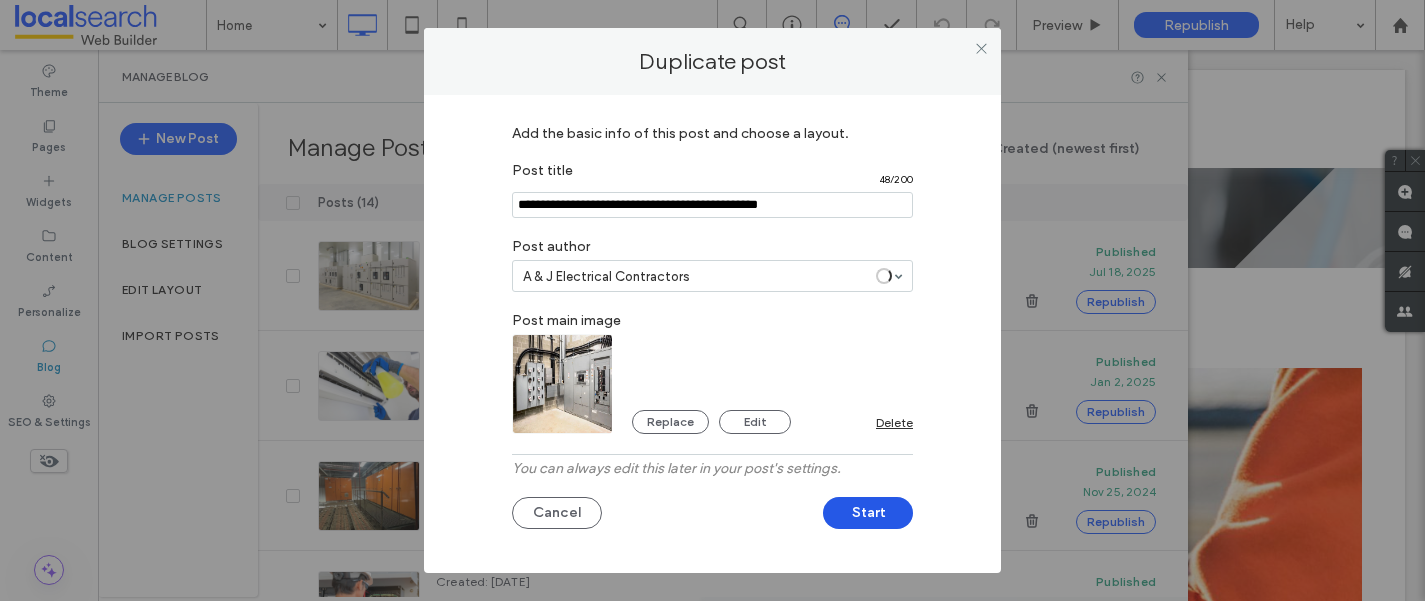 click on "Start" at bounding box center [868, 513] 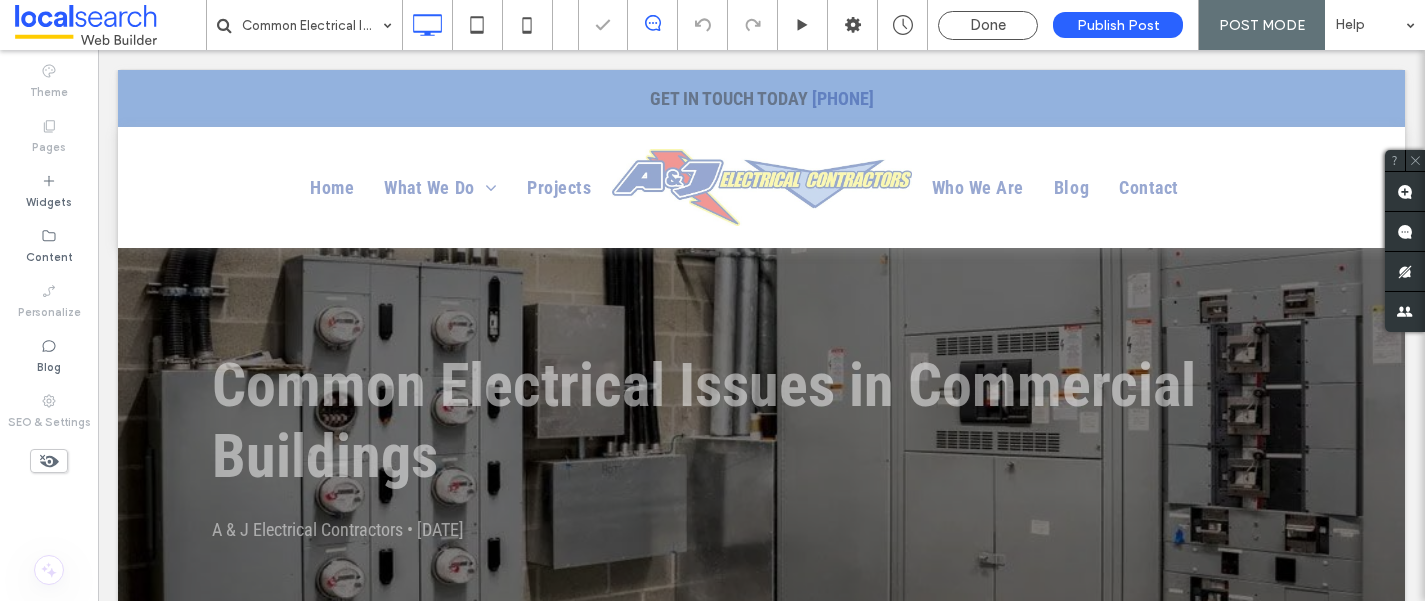 scroll, scrollTop: 0, scrollLeft: 0, axis: both 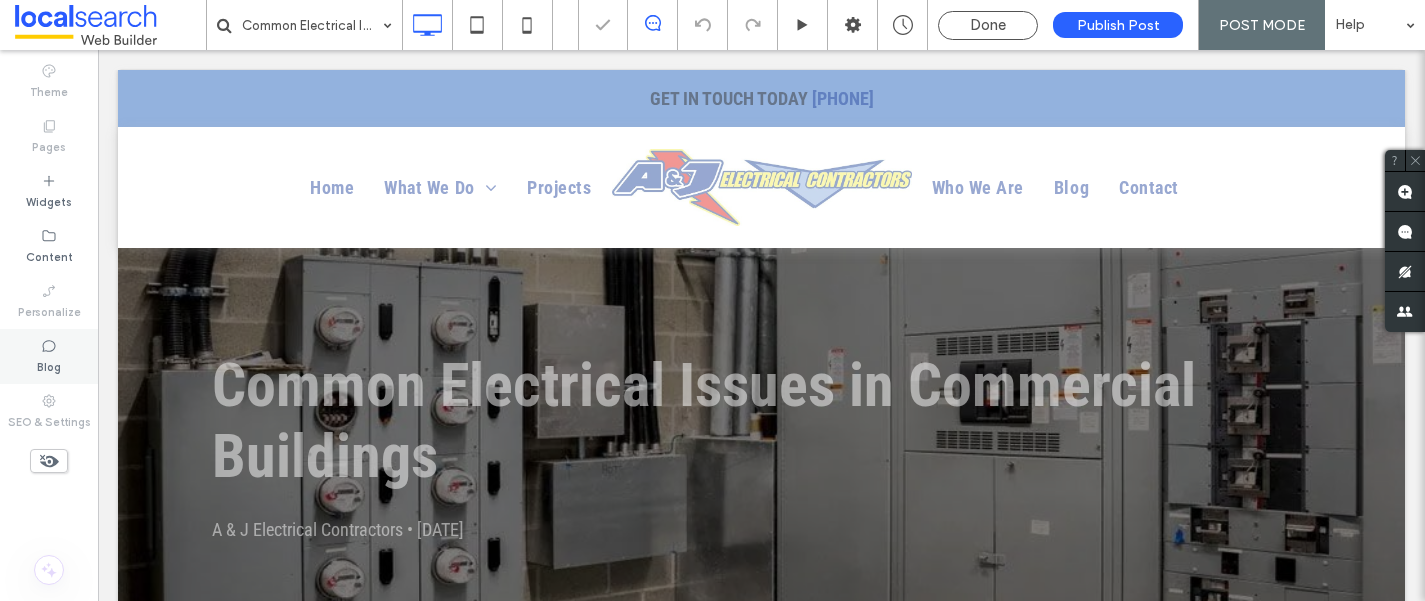 click on "Blog" at bounding box center (49, 365) 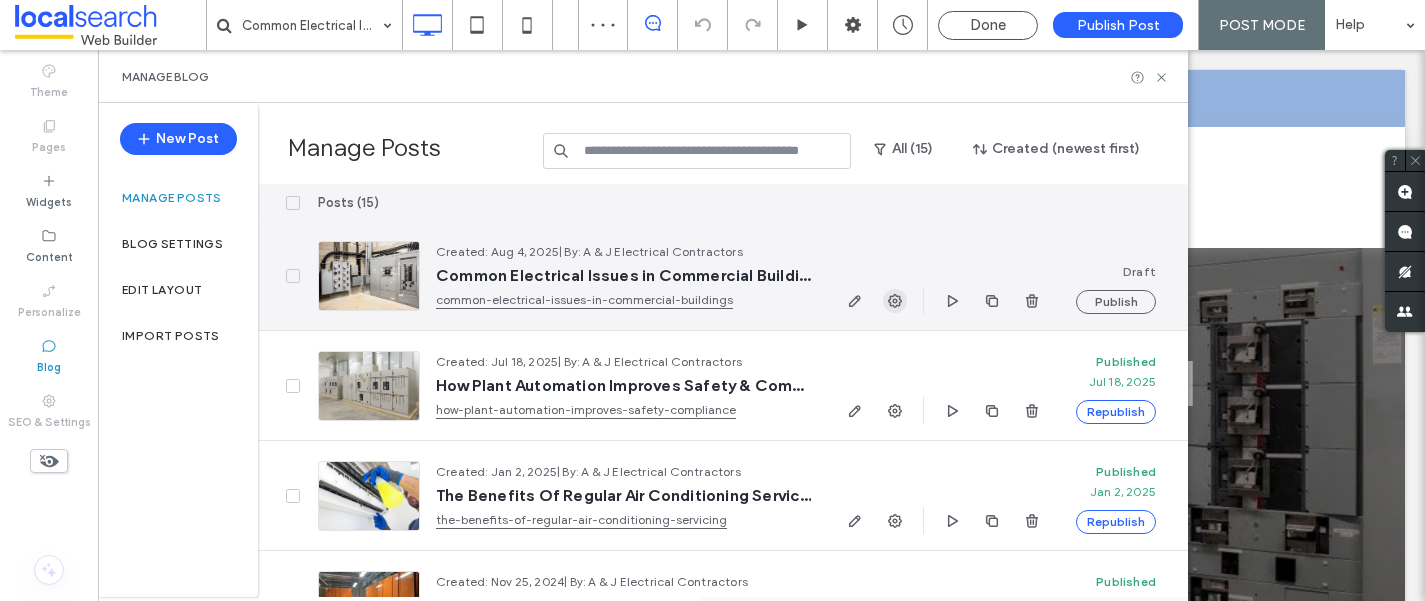 click 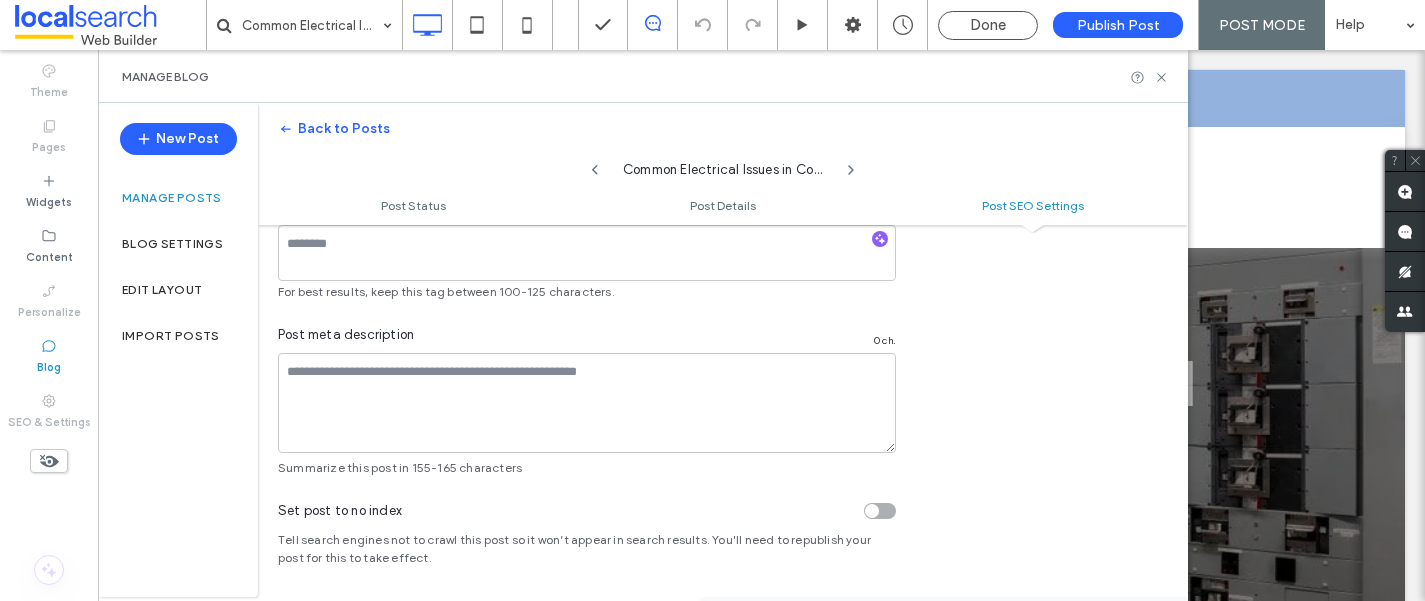 scroll, scrollTop: 1382, scrollLeft: 0, axis: vertical 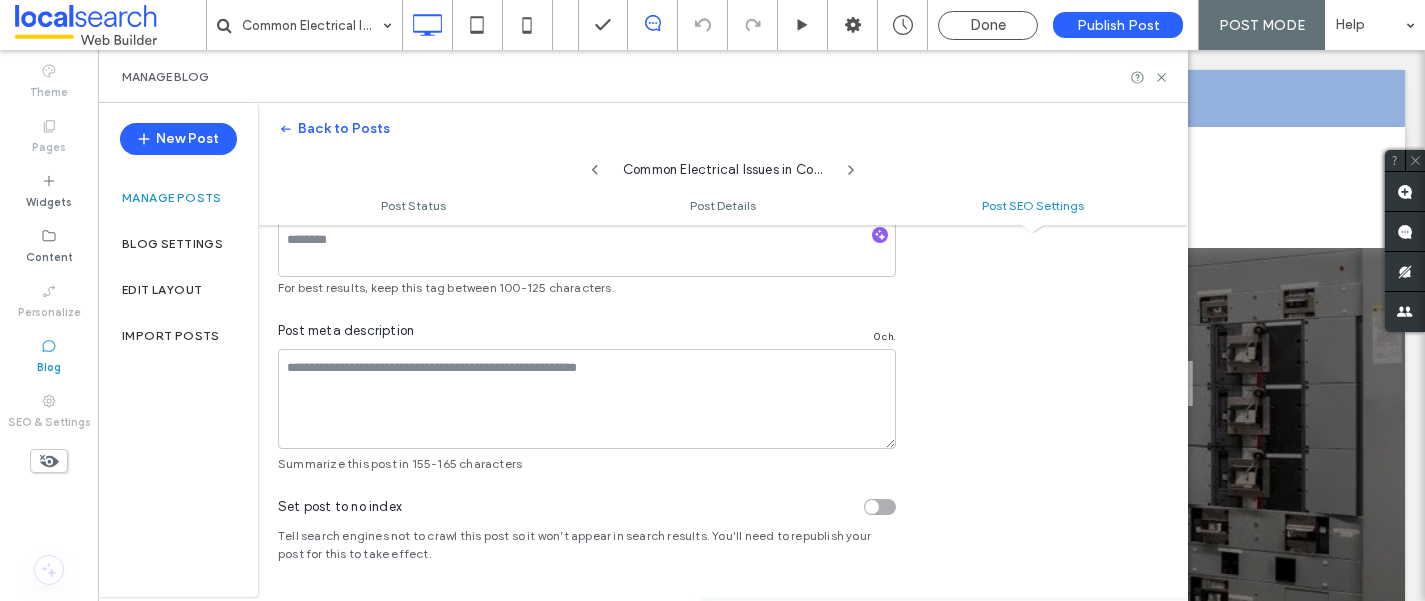 click on "Post meta description 0   ch. Summarize this post in 155-165 characters" at bounding box center (587, 397) 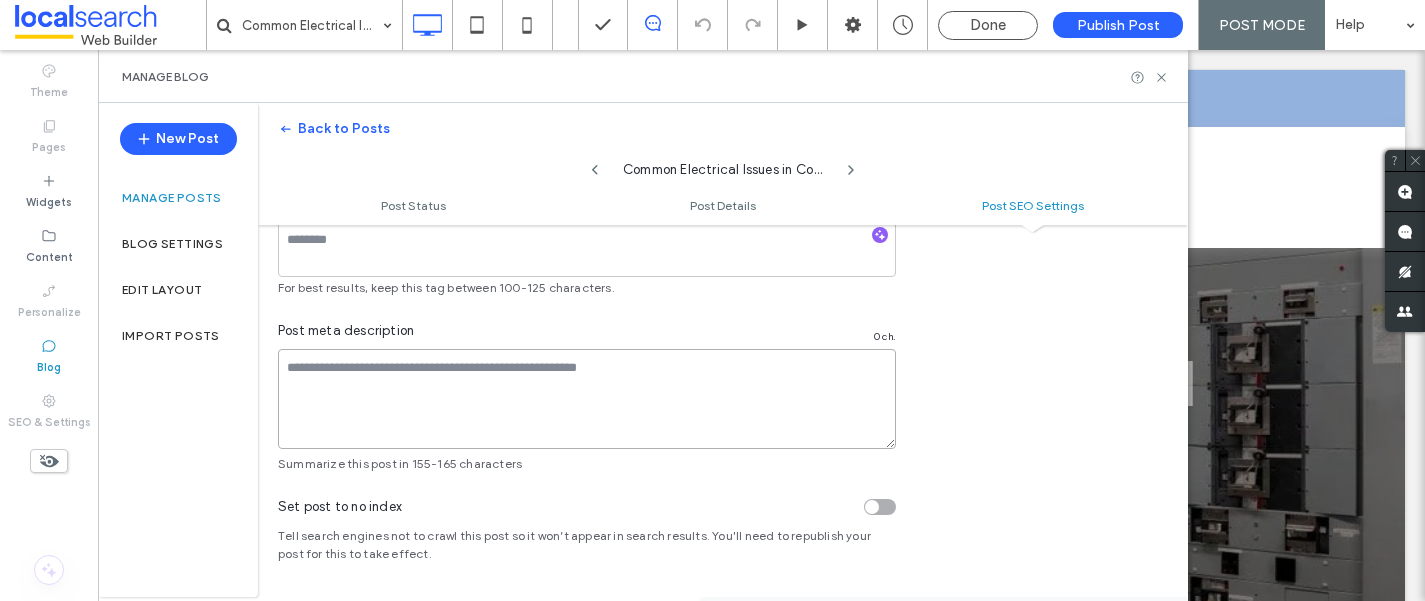 click at bounding box center (587, 399) 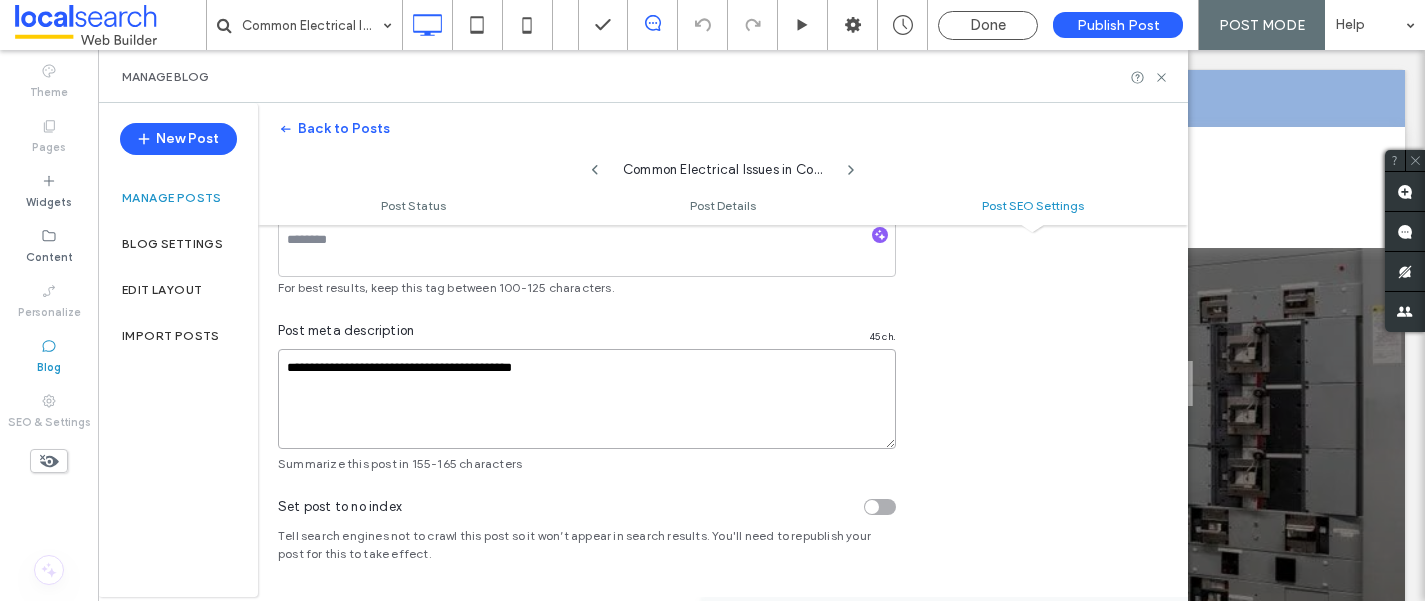 click on "**********" at bounding box center [587, 399] 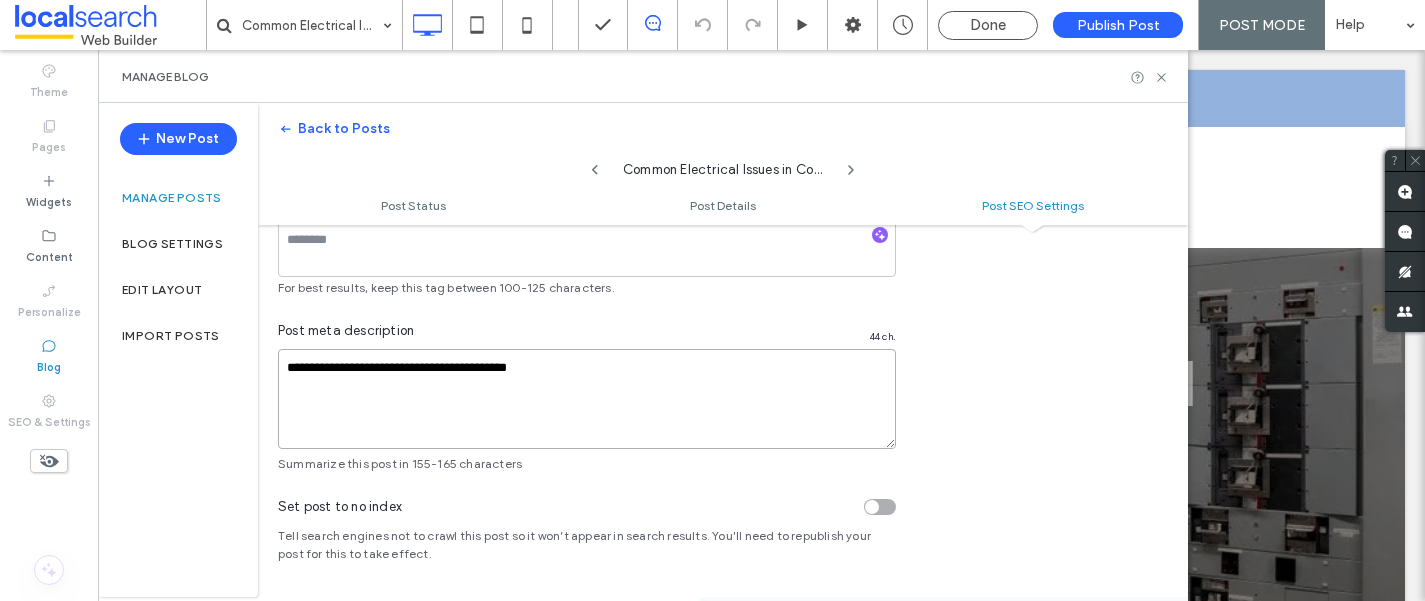 click on "**********" at bounding box center (587, 399) 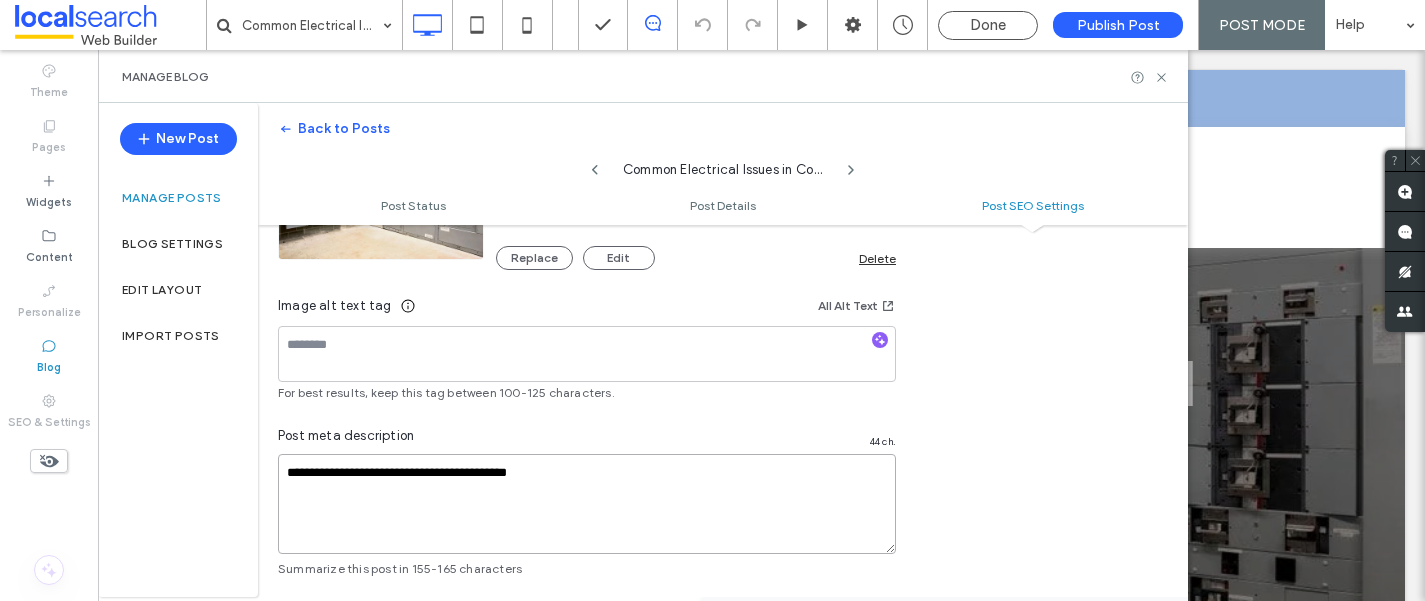 scroll, scrollTop: 1272, scrollLeft: 0, axis: vertical 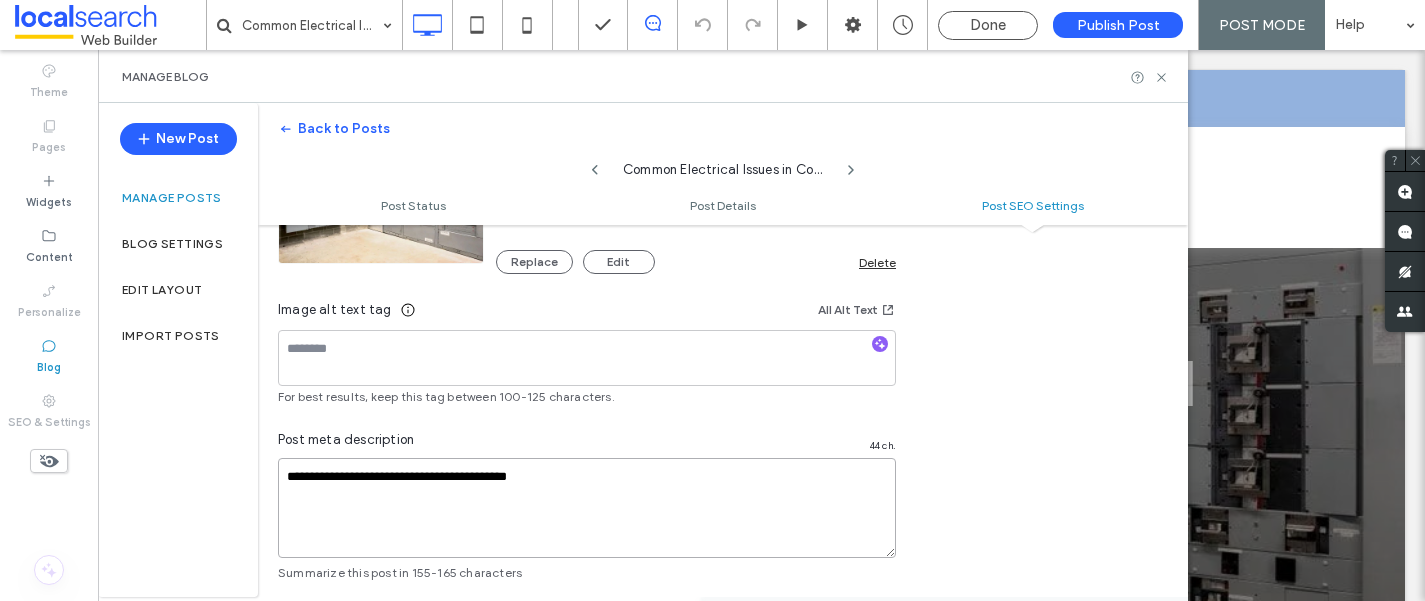 type on "**********" 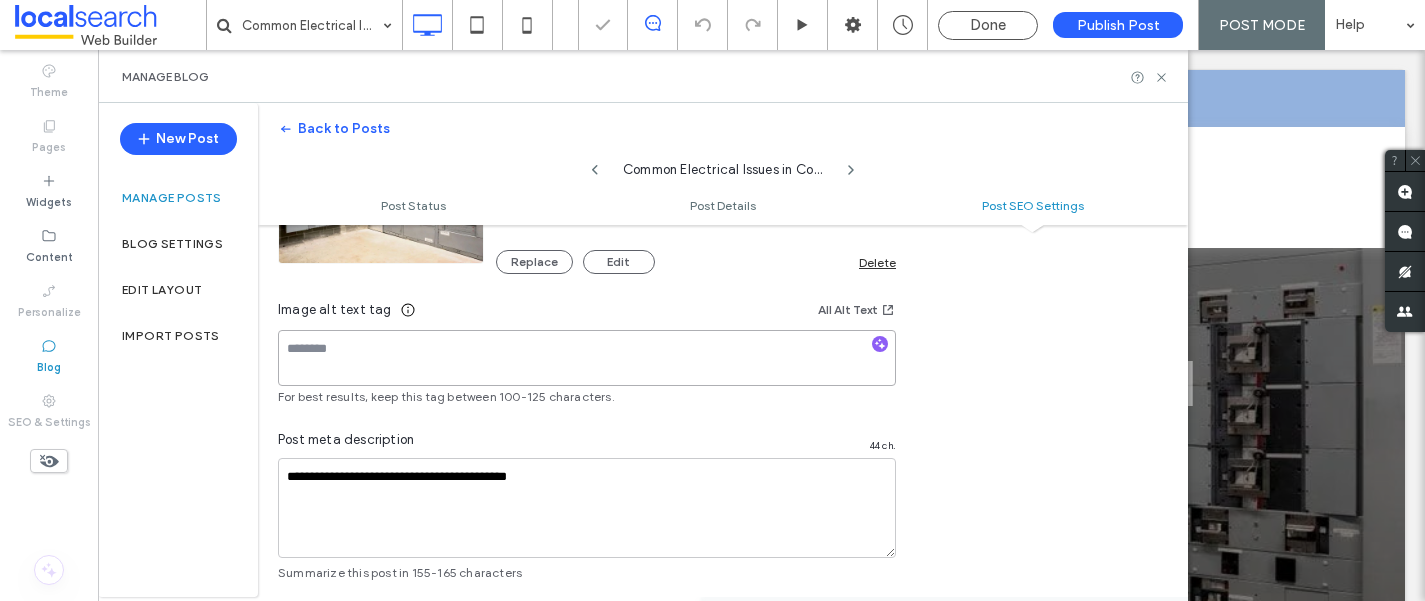 click at bounding box center (587, 358) 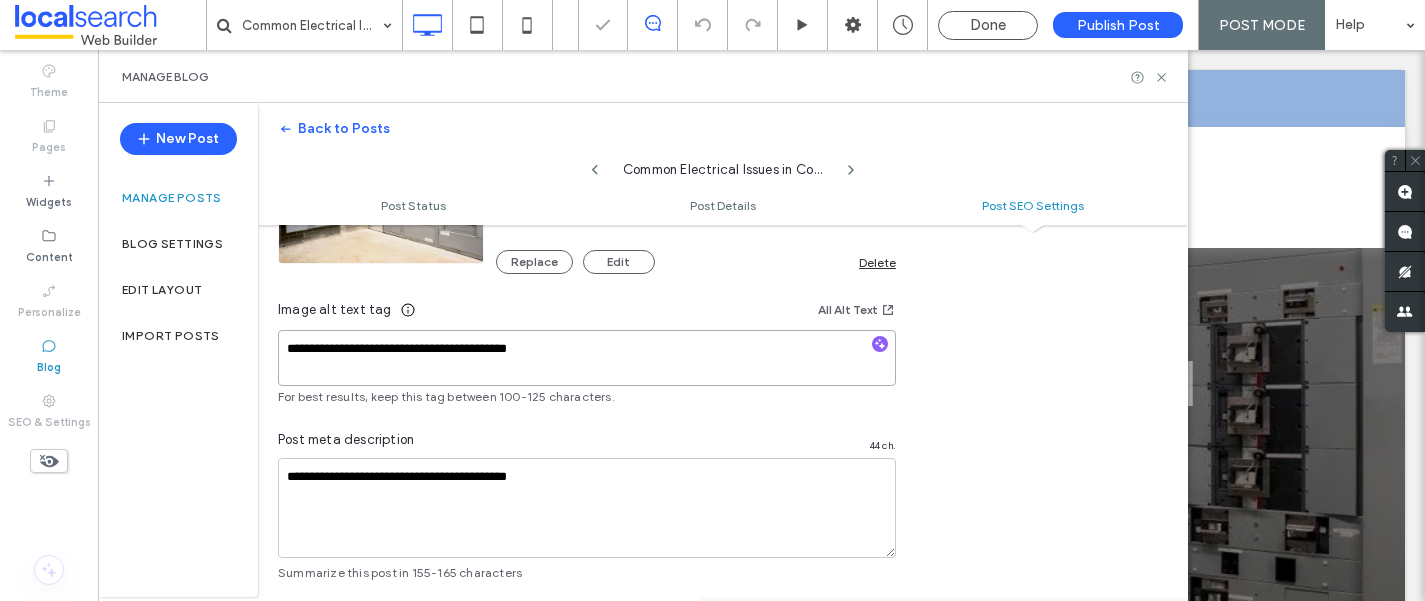 type on "**********" 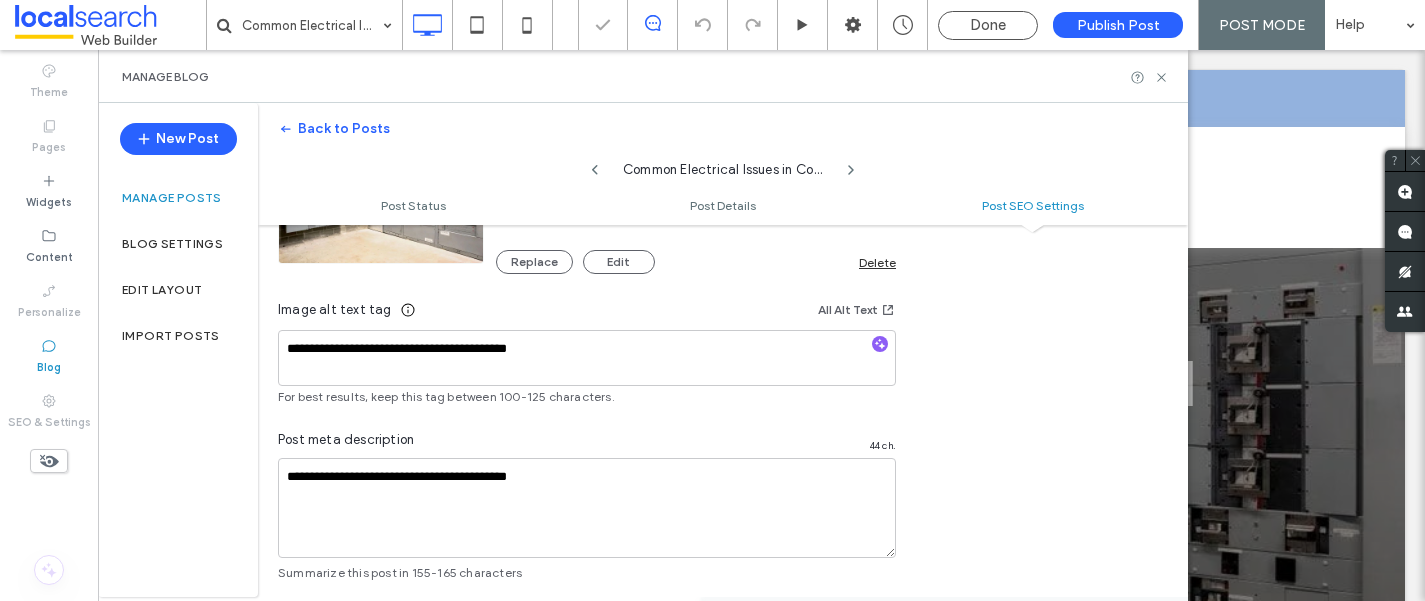 click on "**********" at bounding box center [712, 300] 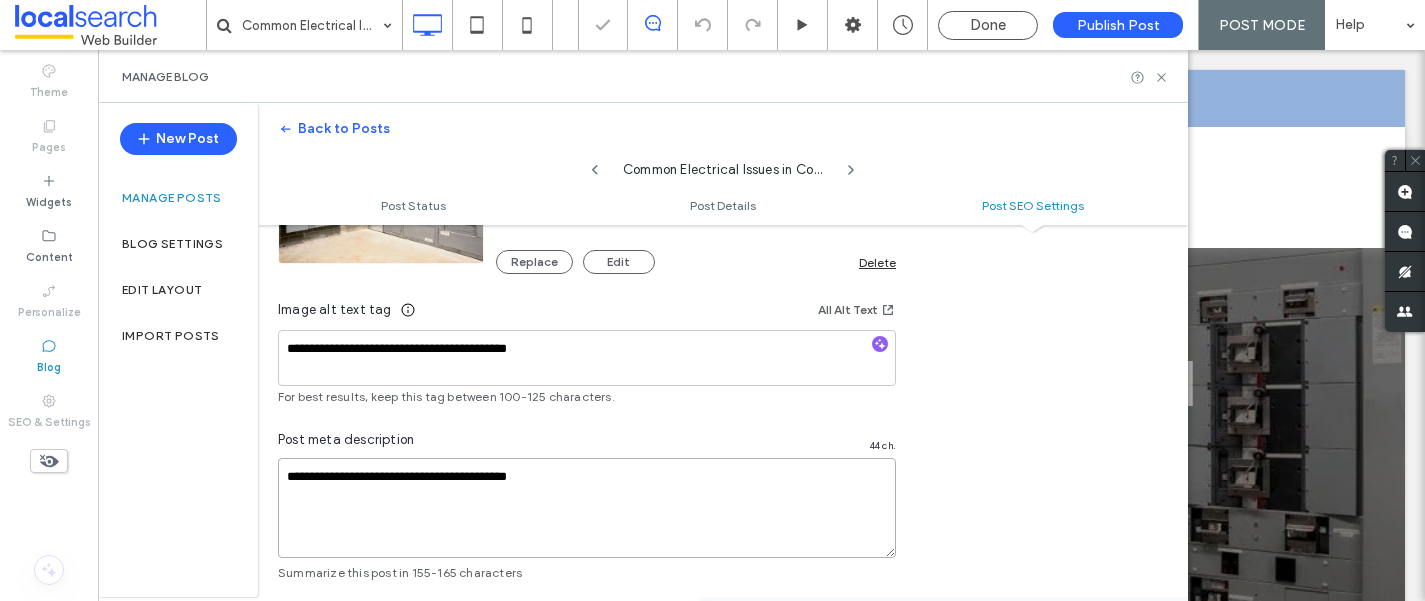 click on "**********" at bounding box center [587, 508] 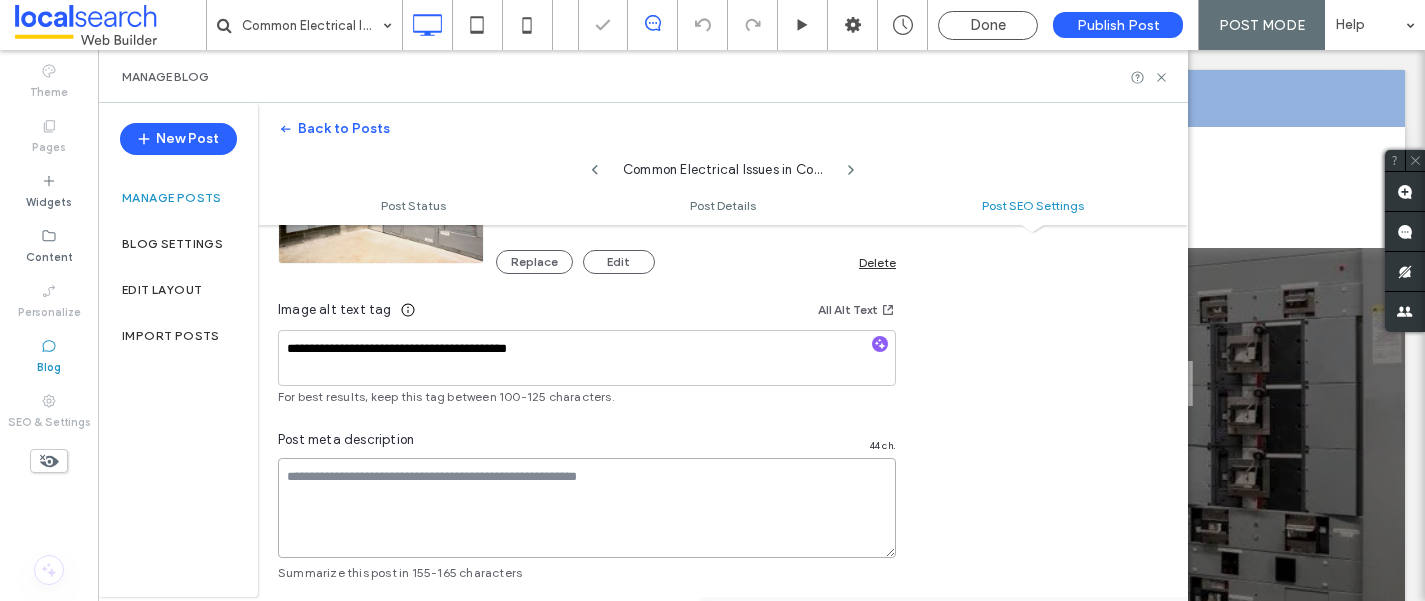 type on "**********" 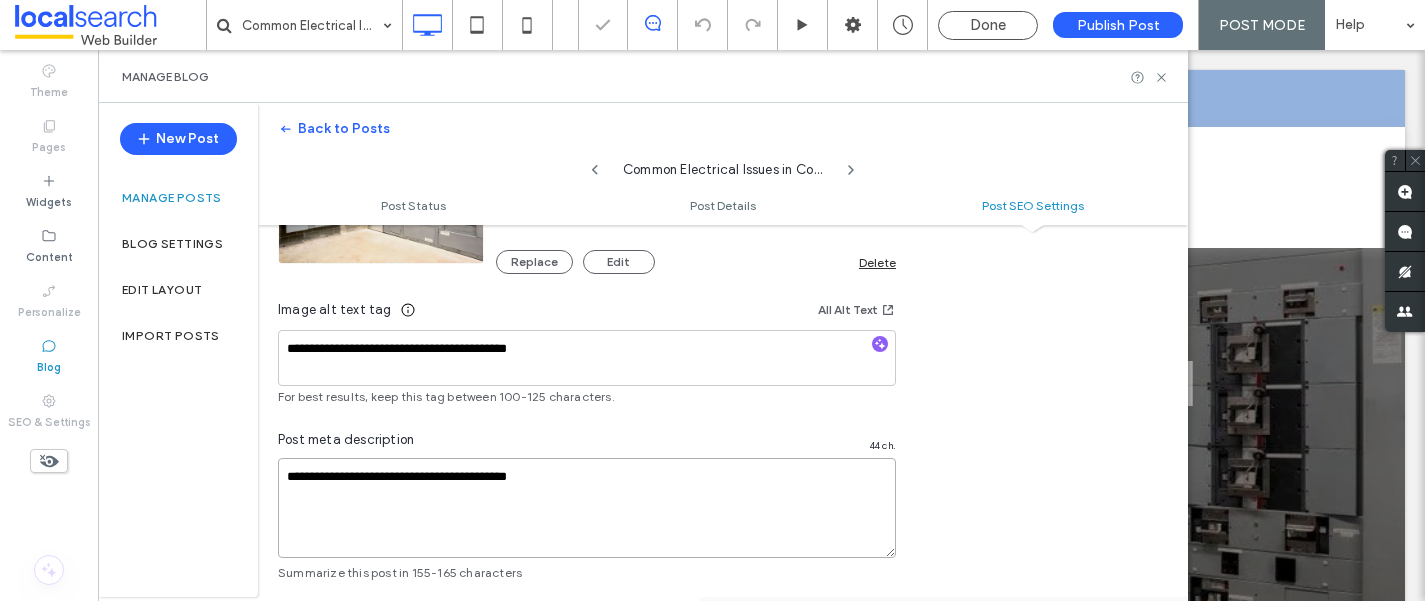 click on "**********" at bounding box center [587, 508] 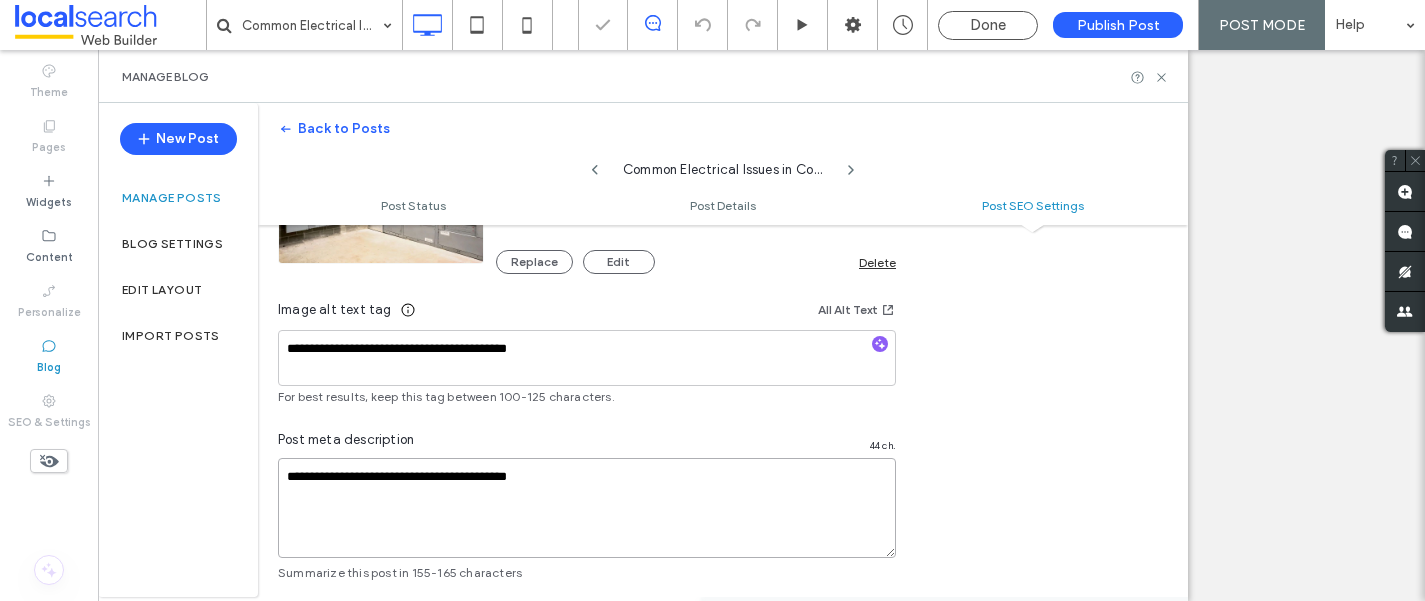 click on "**********" at bounding box center (587, 508) 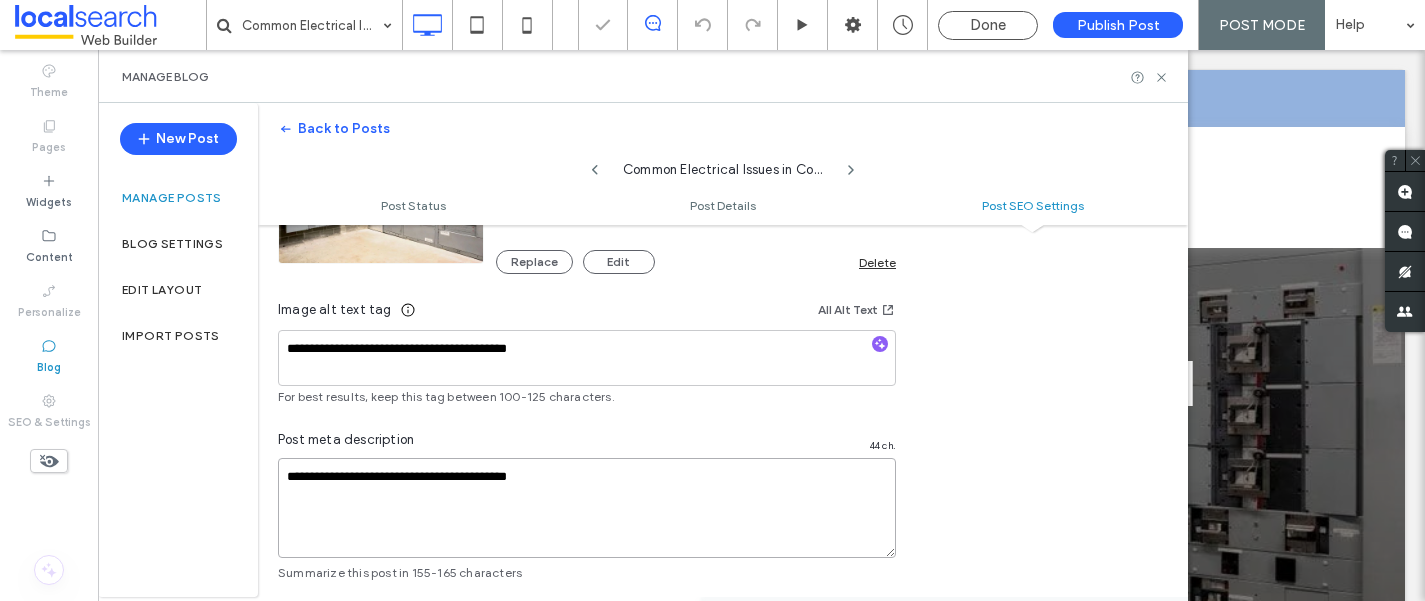 click on "**********" at bounding box center (587, 508) 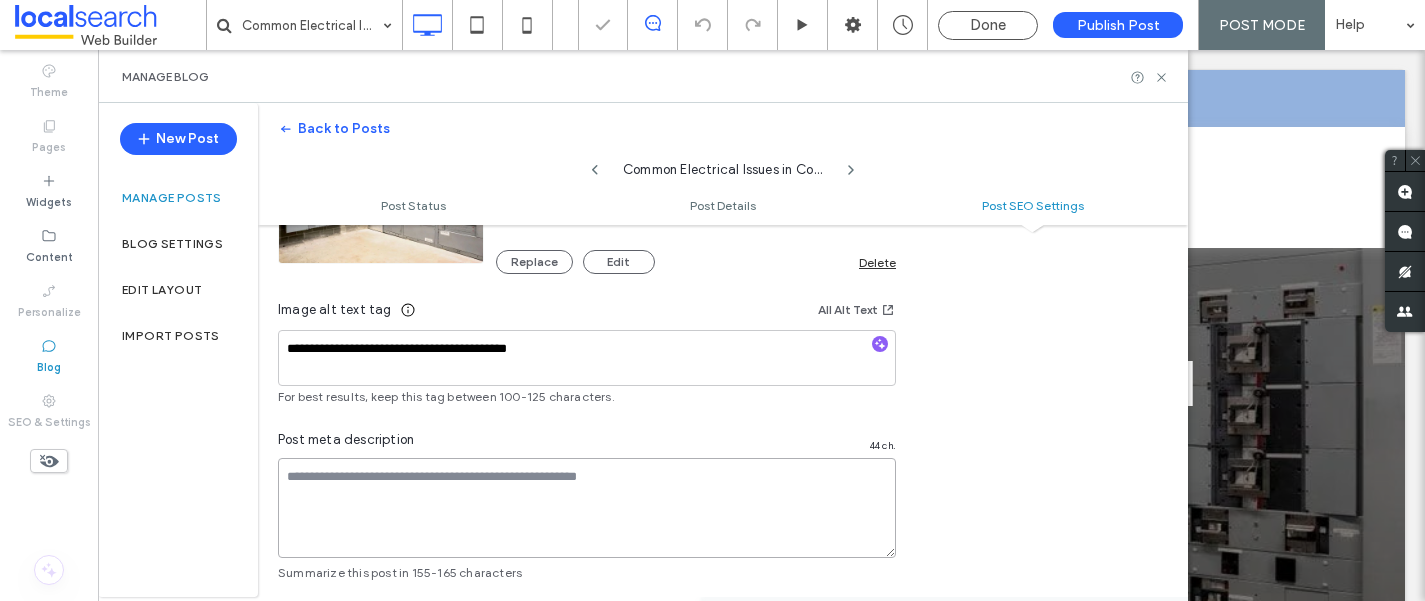 scroll, scrollTop: 0, scrollLeft: 0, axis: both 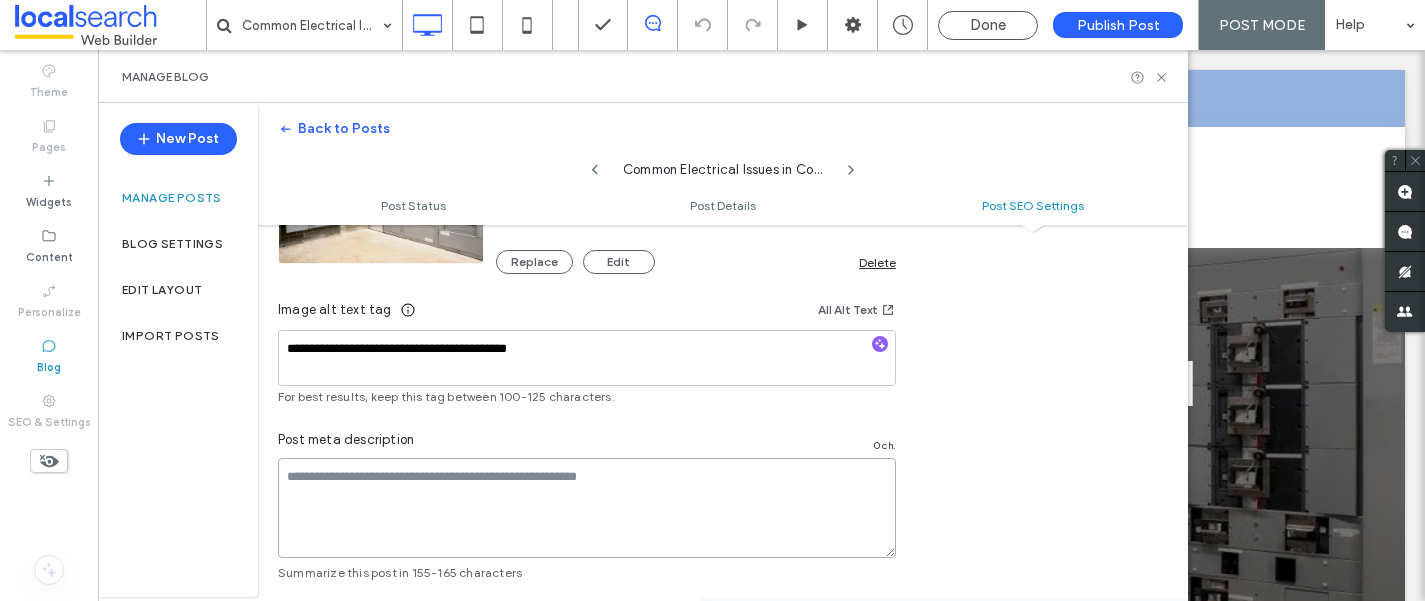 paste on "**********" 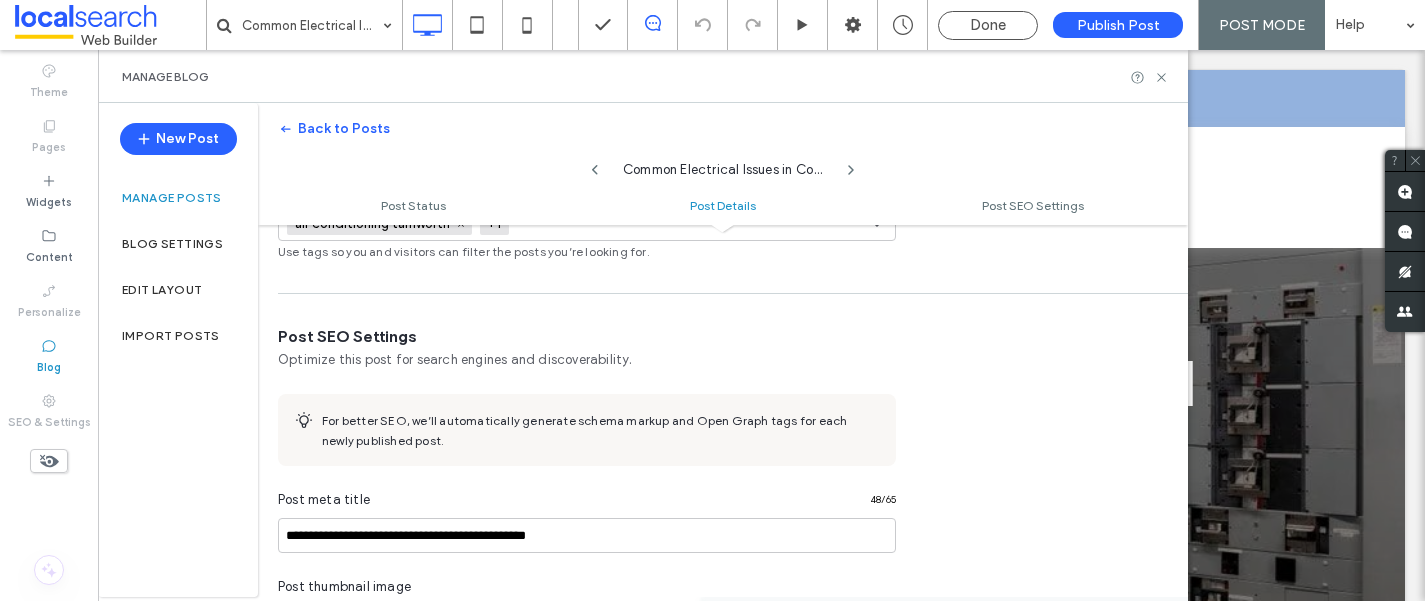 scroll, scrollTop: 757, scrollLeft: 0, axis: vertical 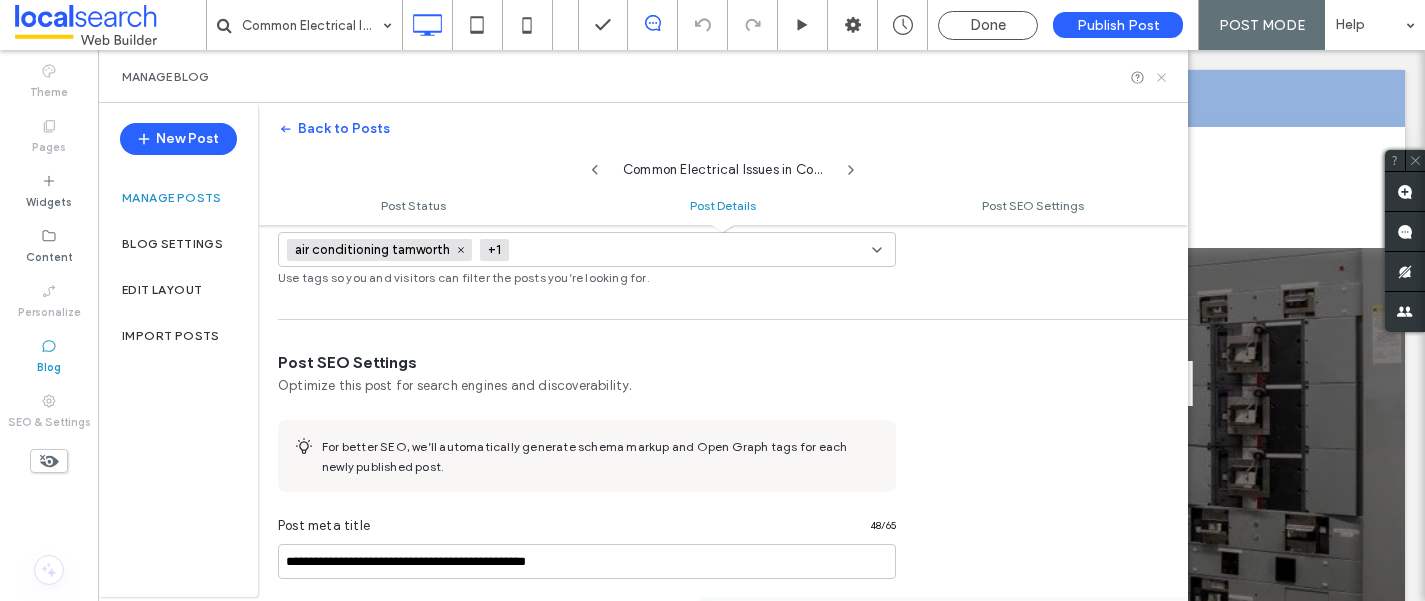 type on "**********" 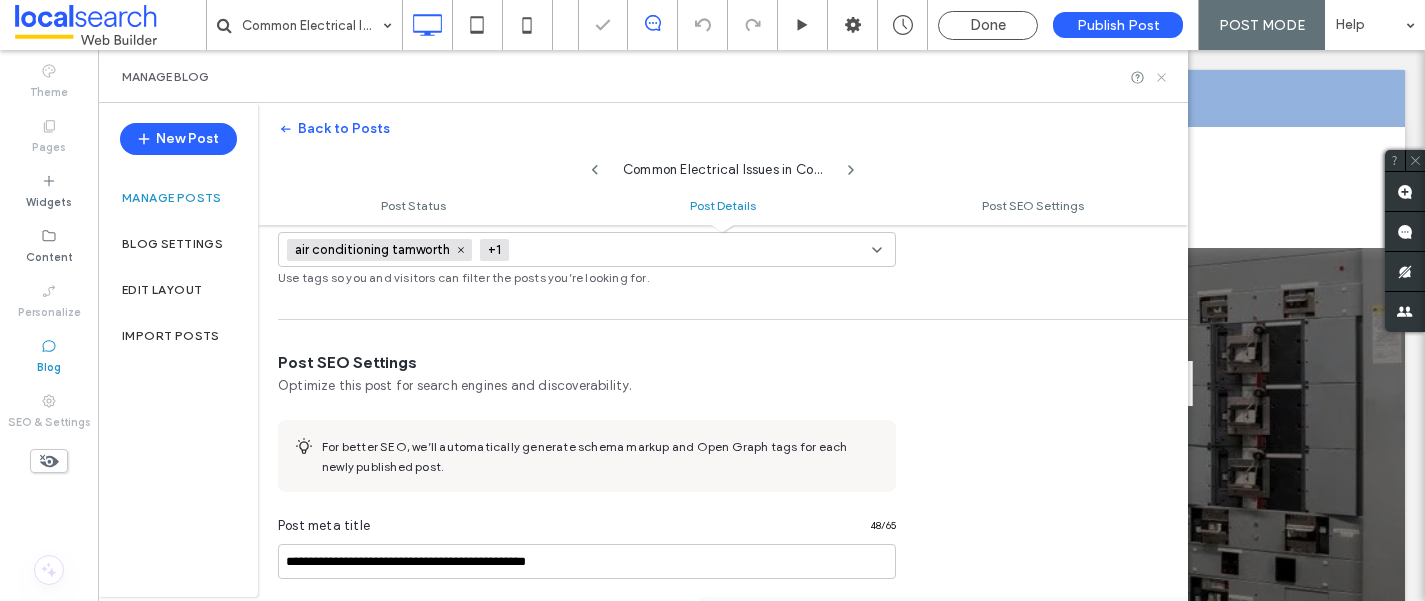 click 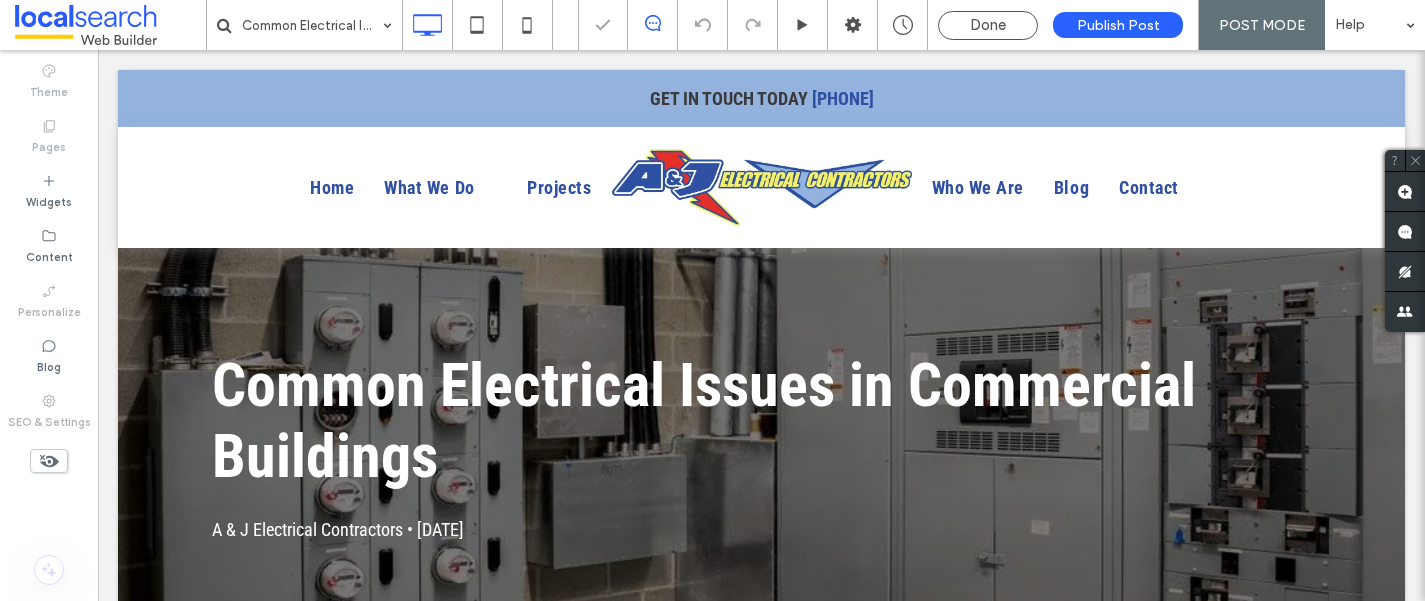 scroll, scrollTop: 0, scrollLeft: 0, axis: both 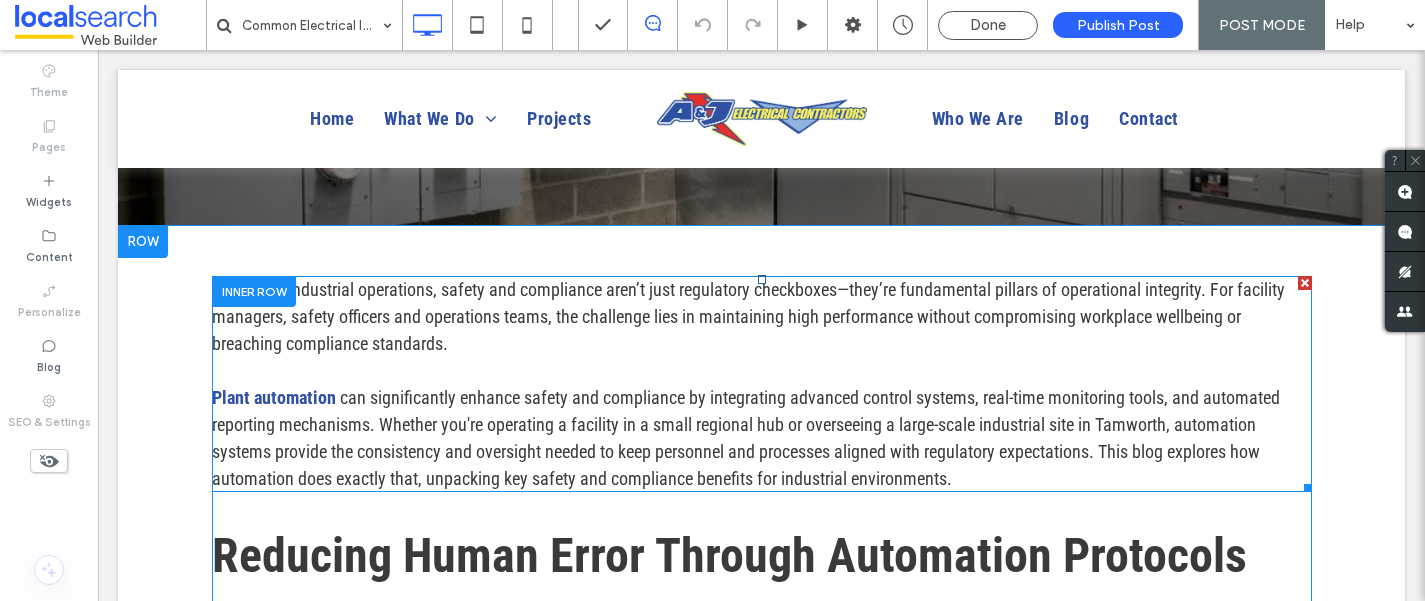click at bounding box center [762, 370] 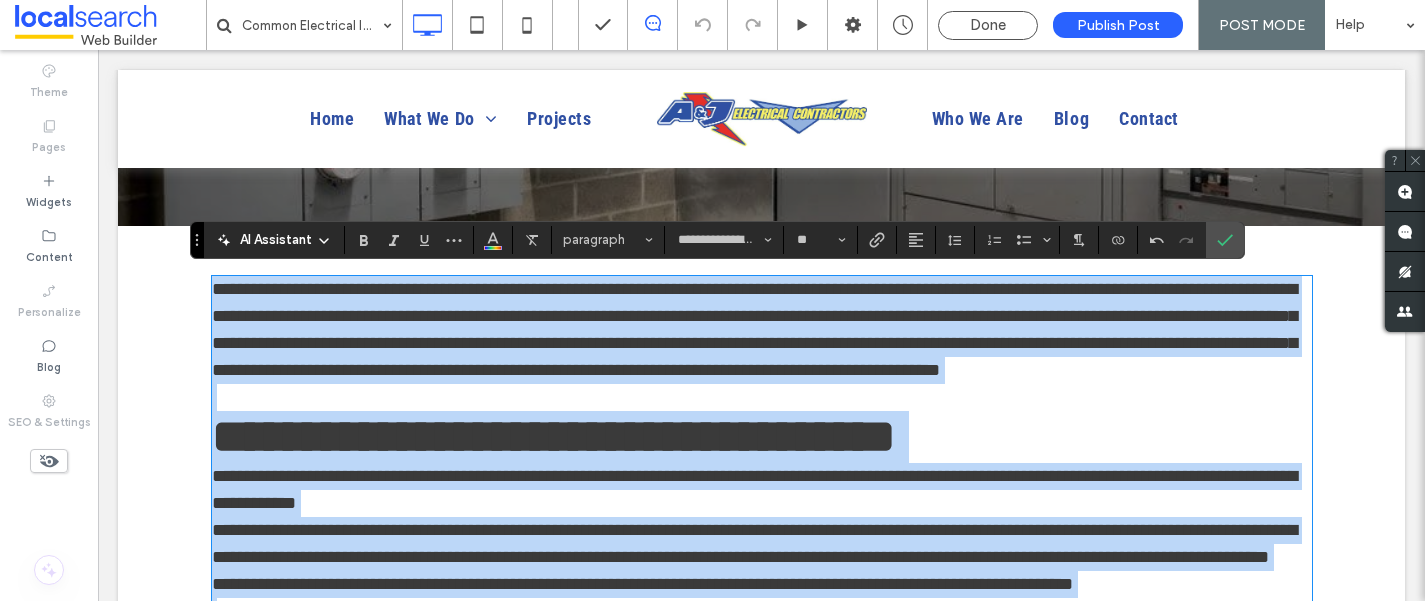 scroll, scrollTop: 0, scrollLeft: 0, axis: both 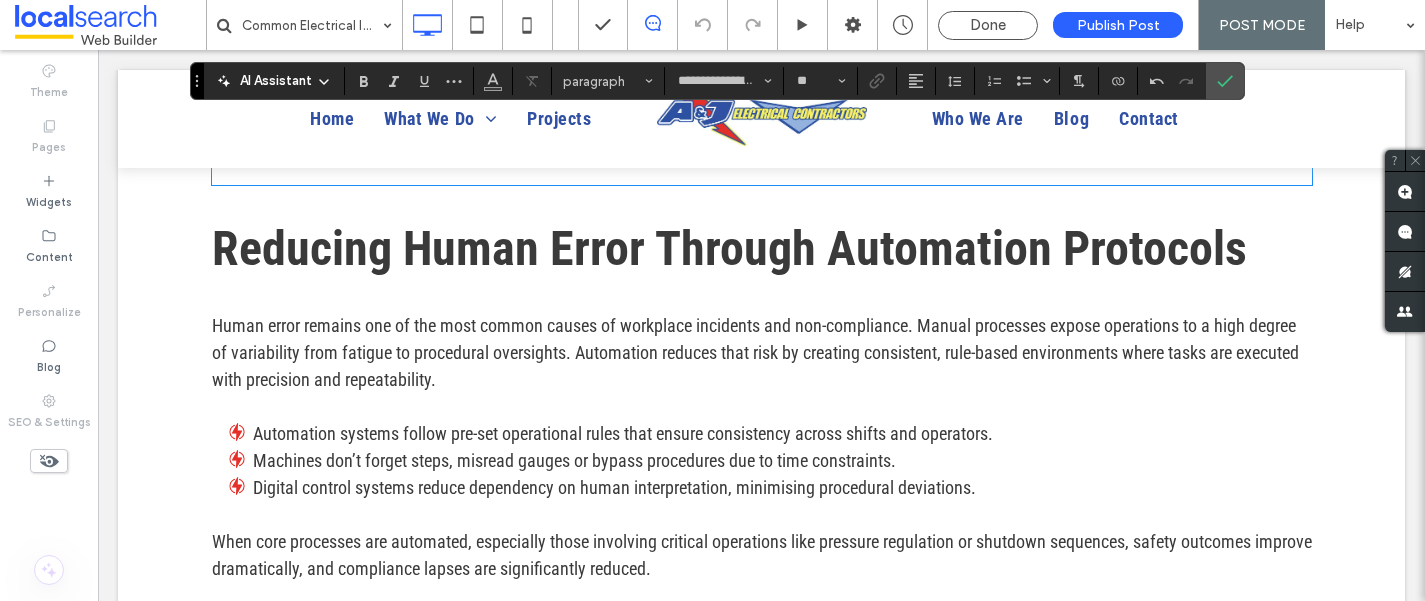 click on "Reducing Human Error Through Automation Protocols" at bounding box center [729, 248] 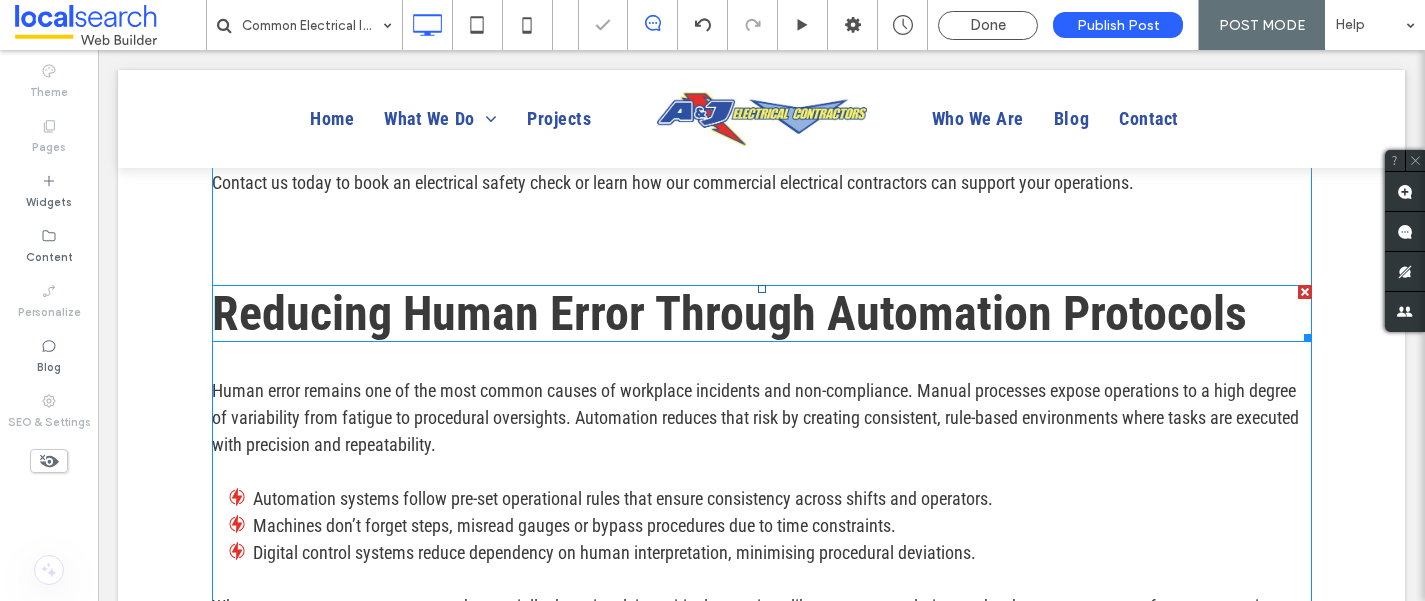 click at bounding box center [1305, 292] 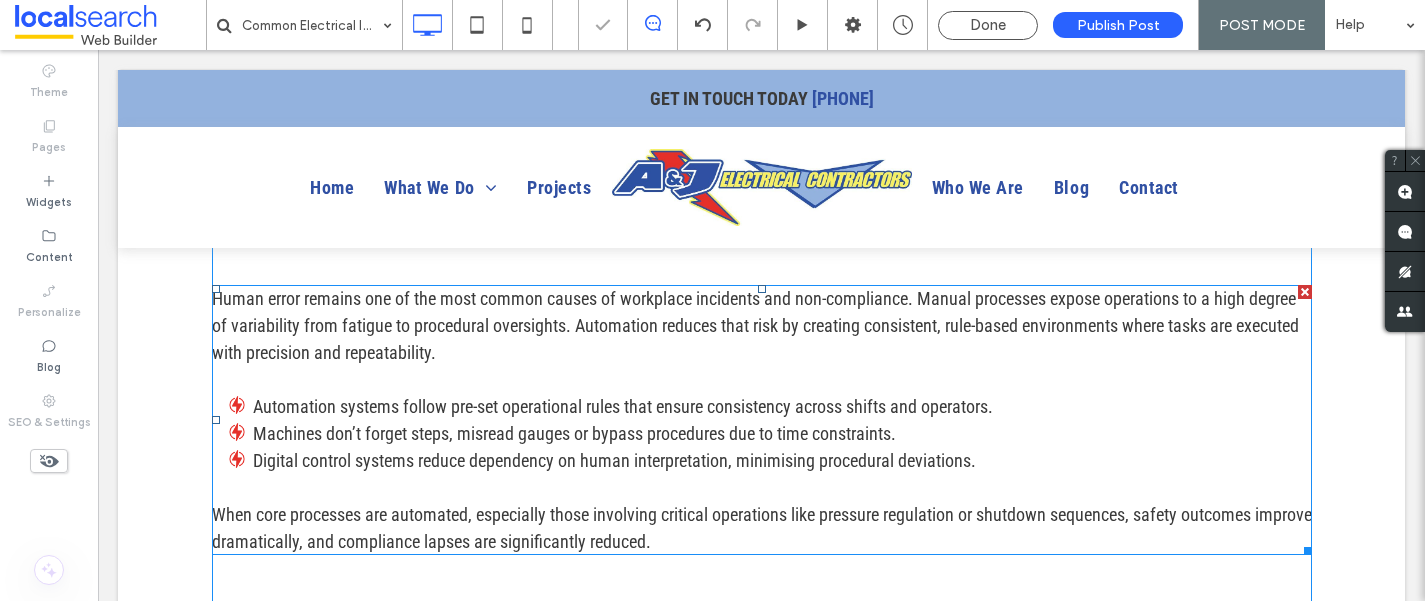 click at bounding box center (1305, 292) 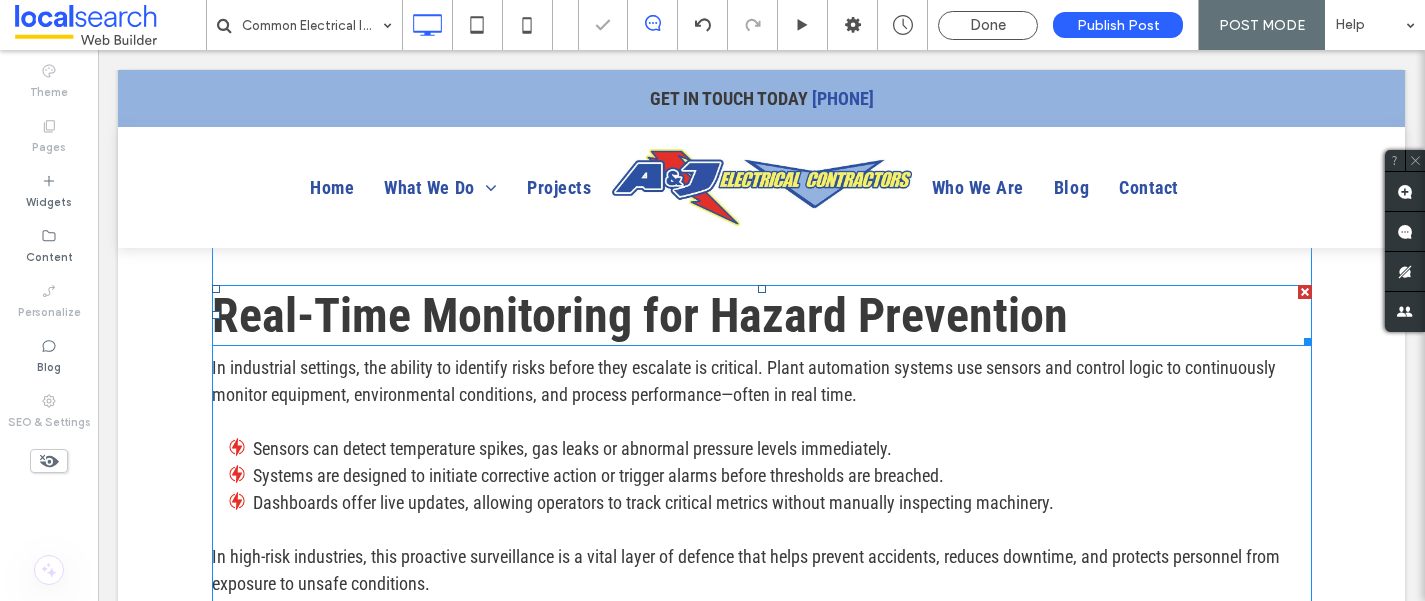 click at bounding box center [1305, 292] 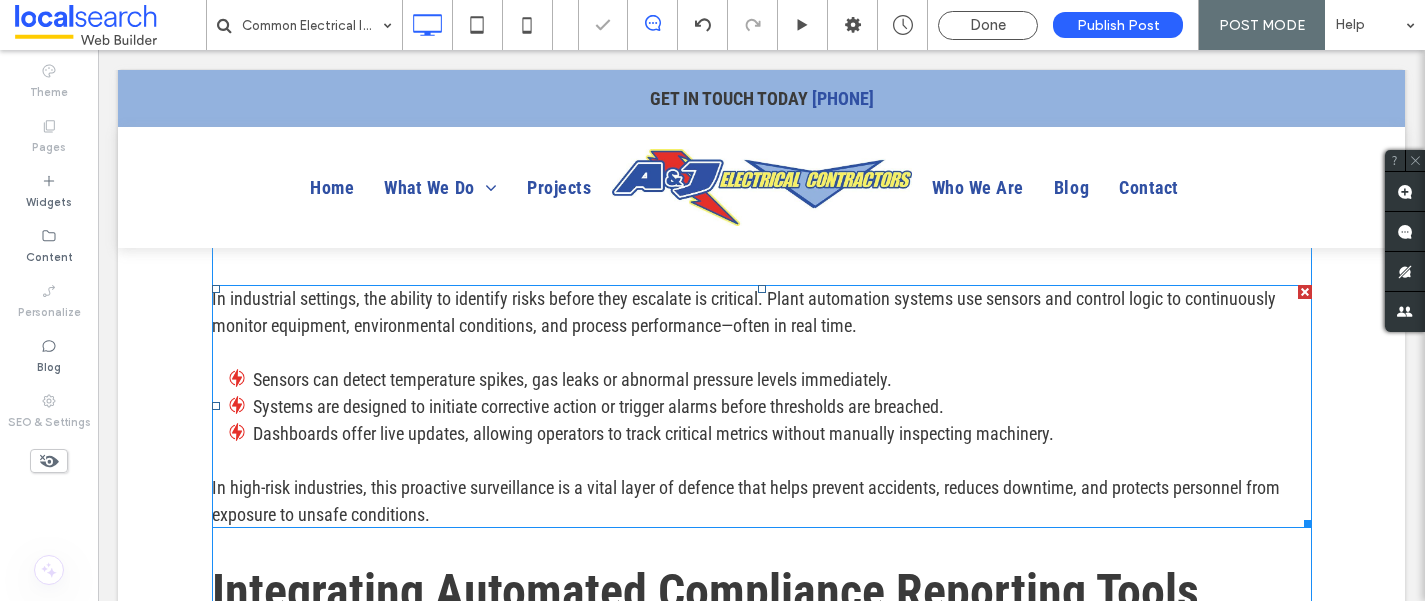 click at bounding box center (1305, 292) 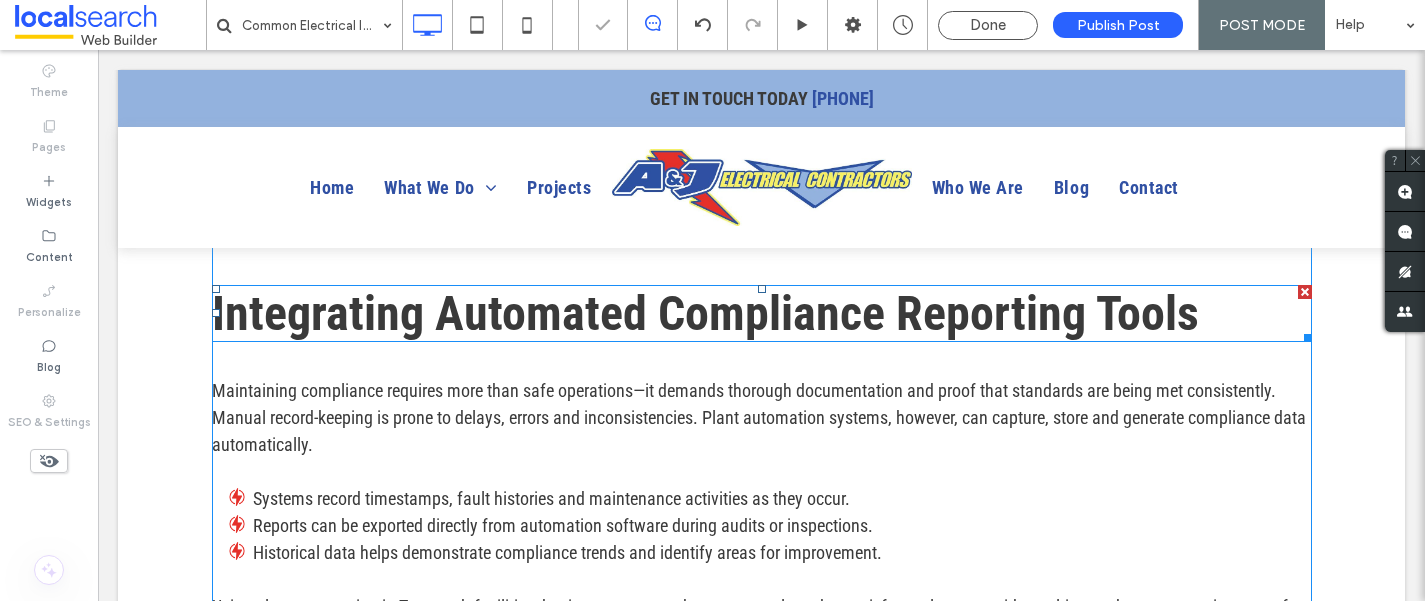 click at bounding box center [1305, 292] 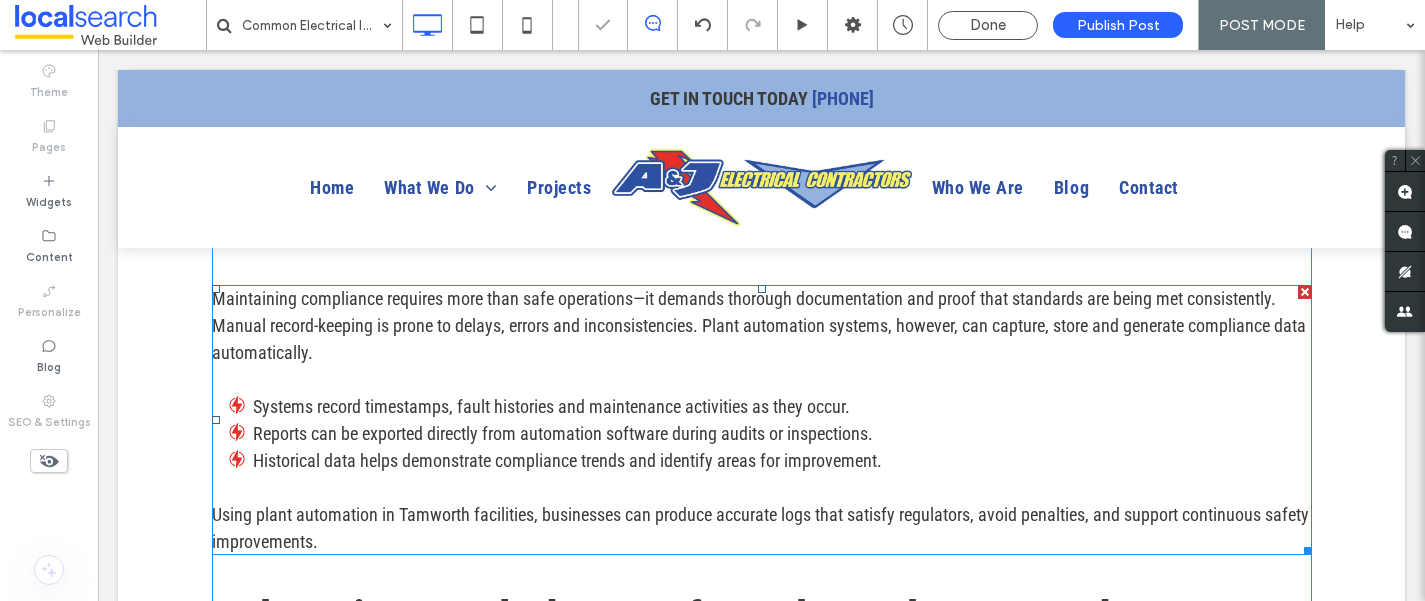 click at bounding box center (1305, 292) 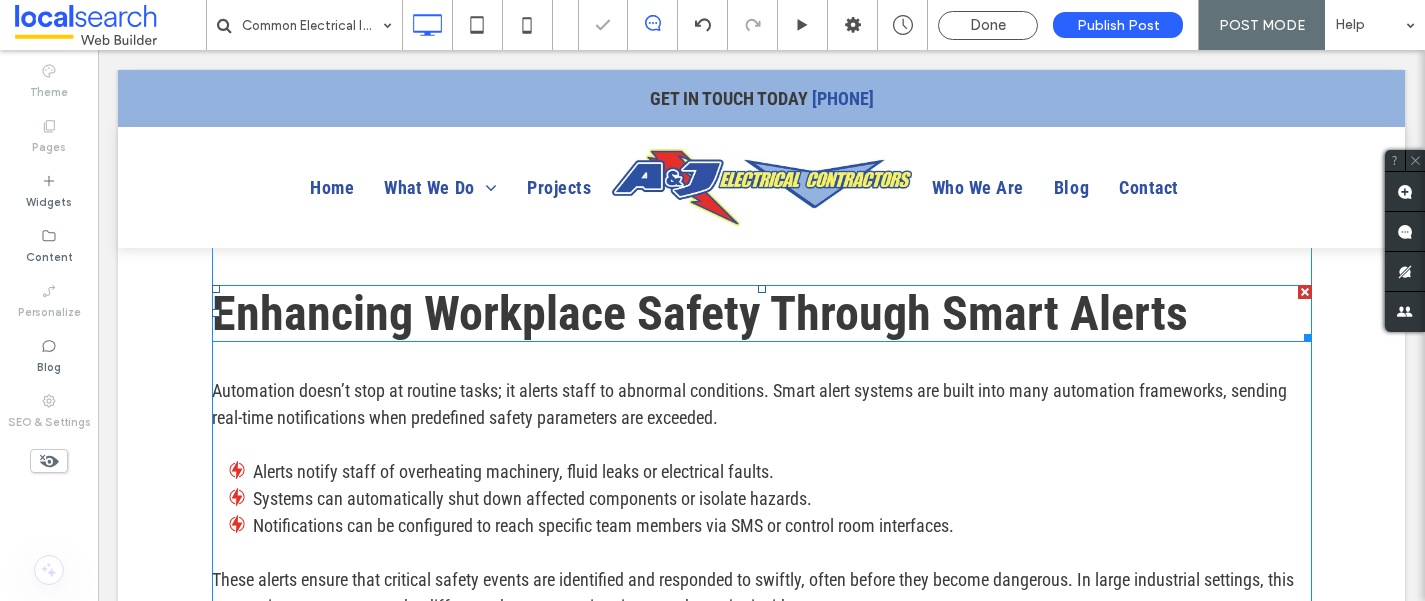 click at bounding box center (1305, 292) 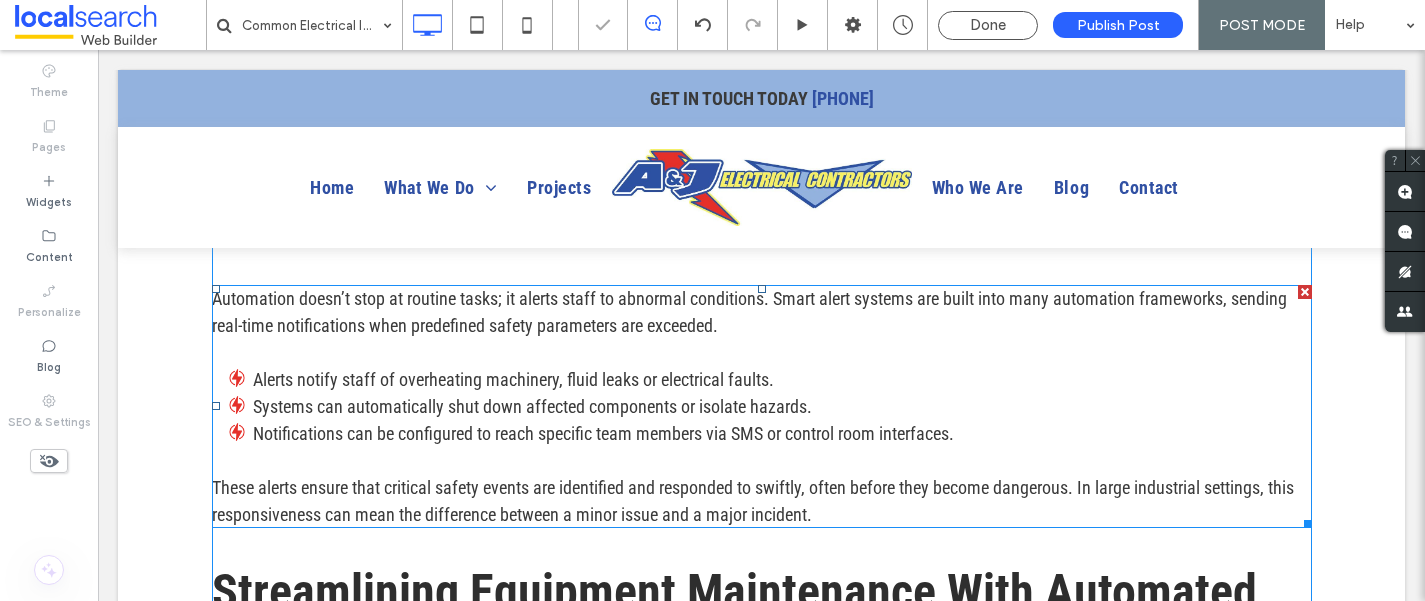 click at bounding box center (1305, 292) 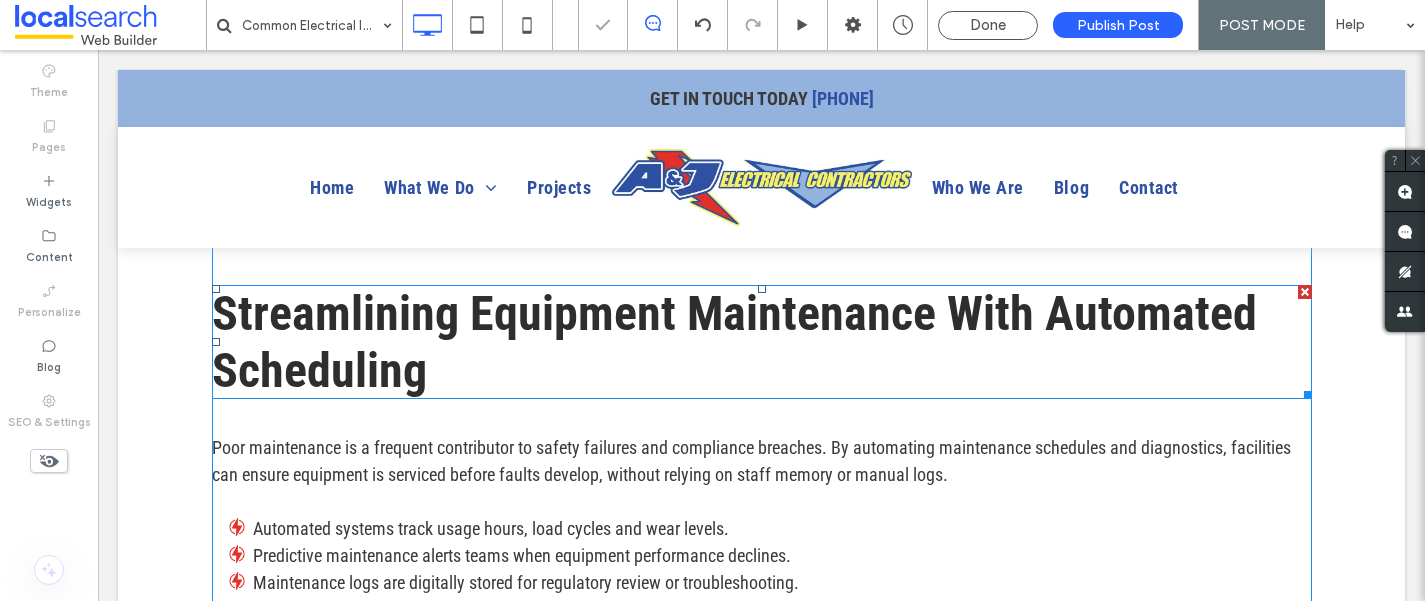 click at bounding box center (1305, 292) 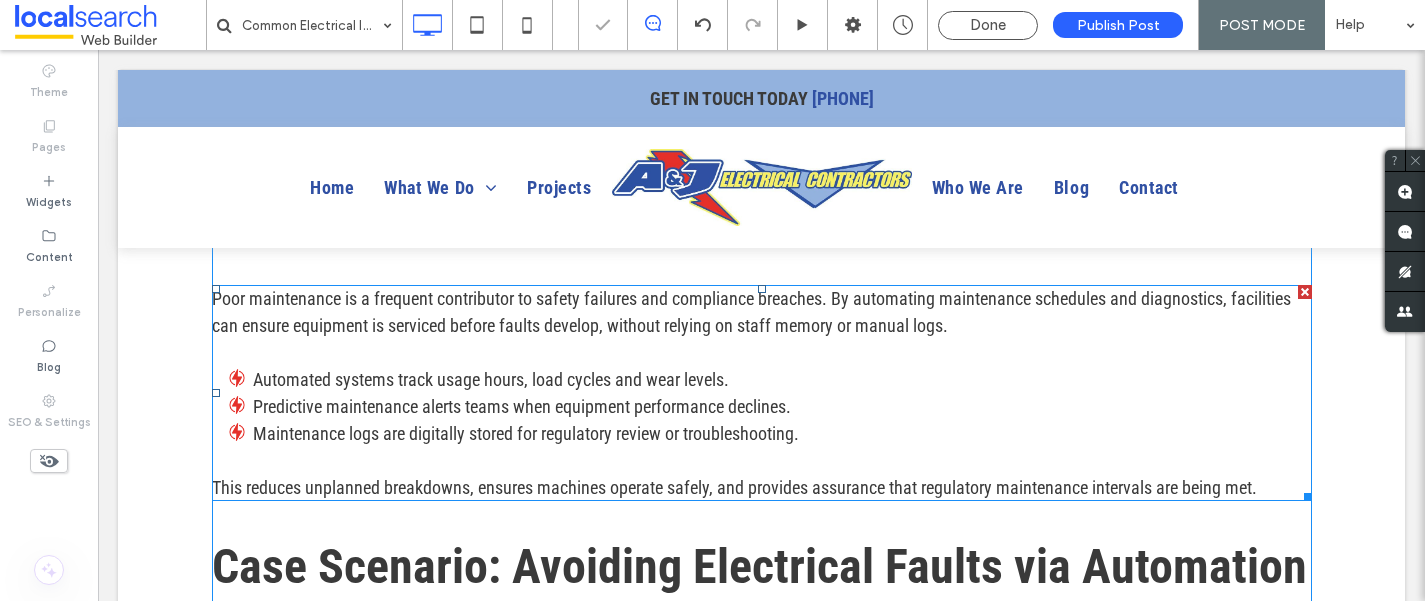 click at bounding box center (1305, 292) 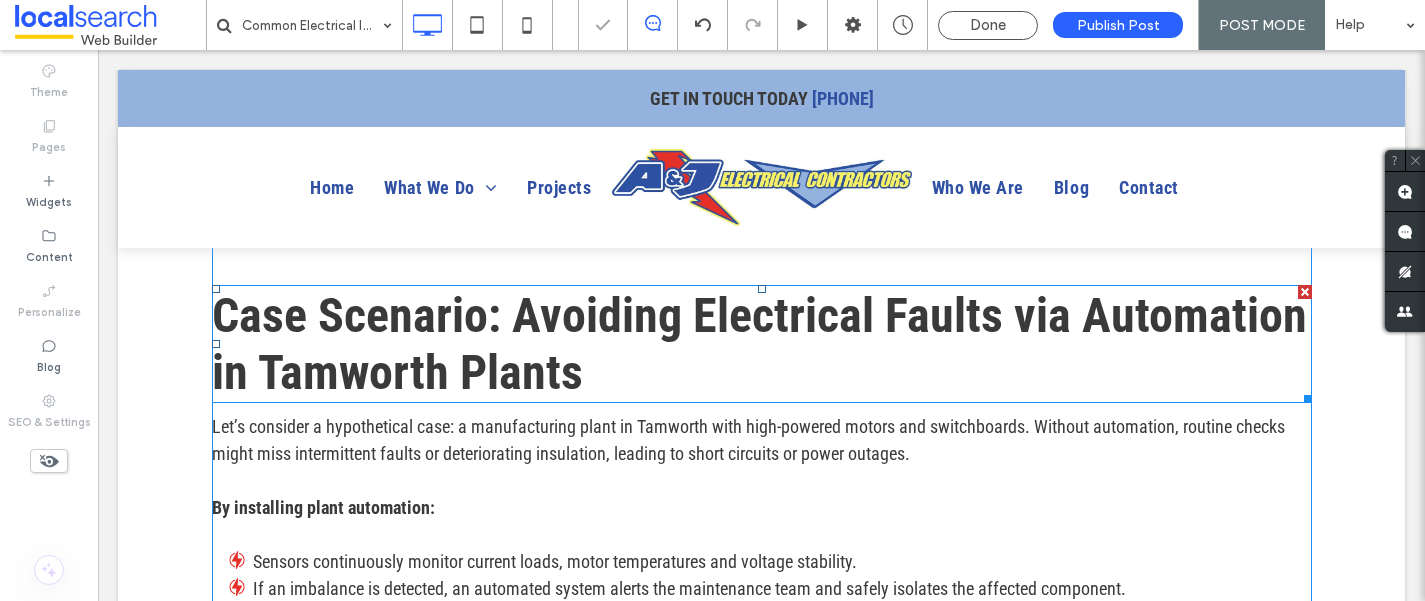 click at bounding box center (1305, 292) 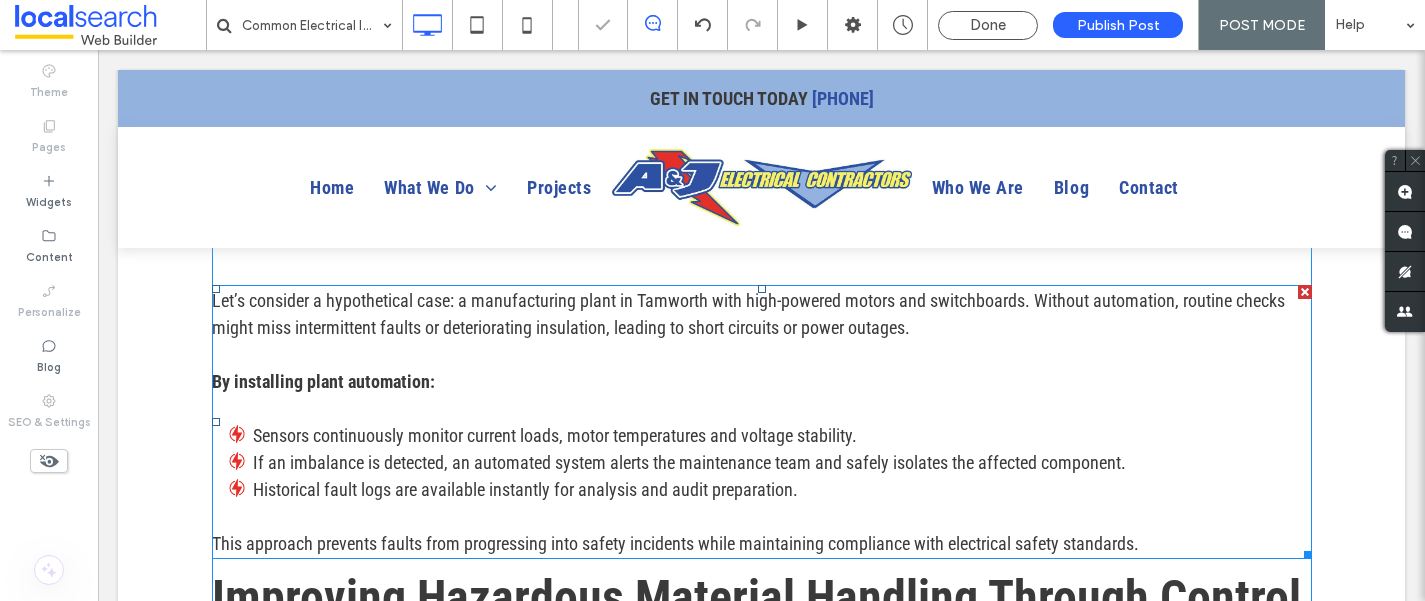 click at bounding box center [1305, 292] 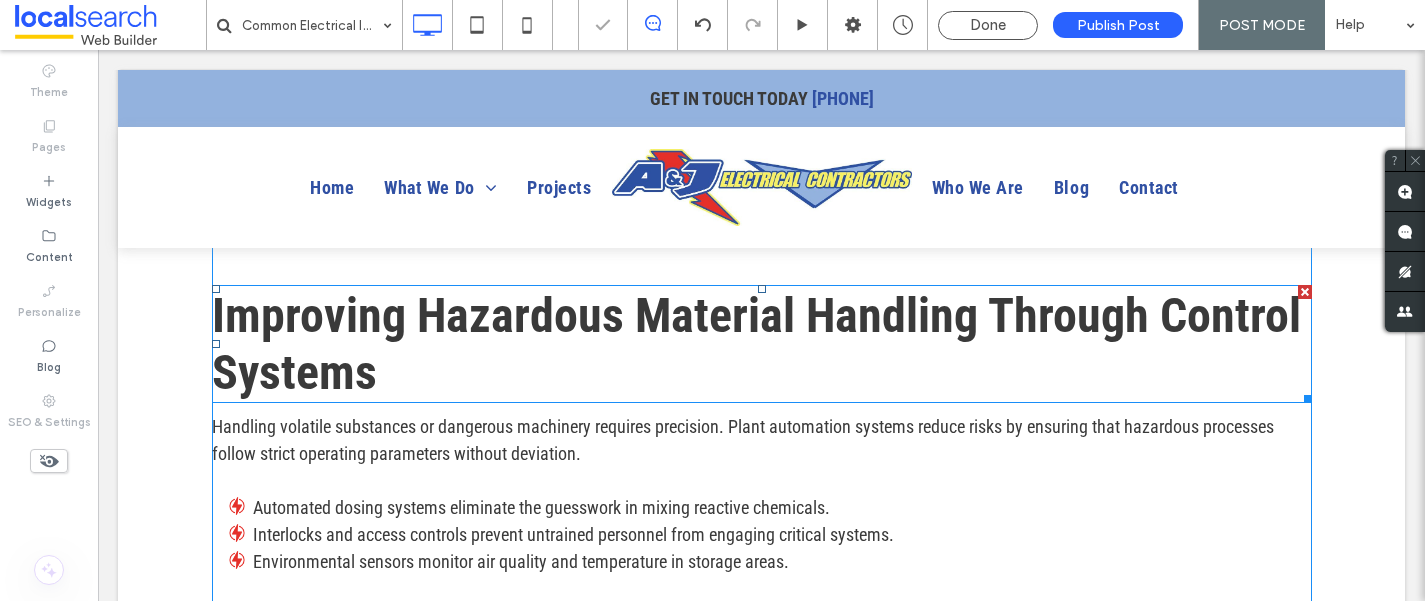 click at bounding box center [1305, 292] 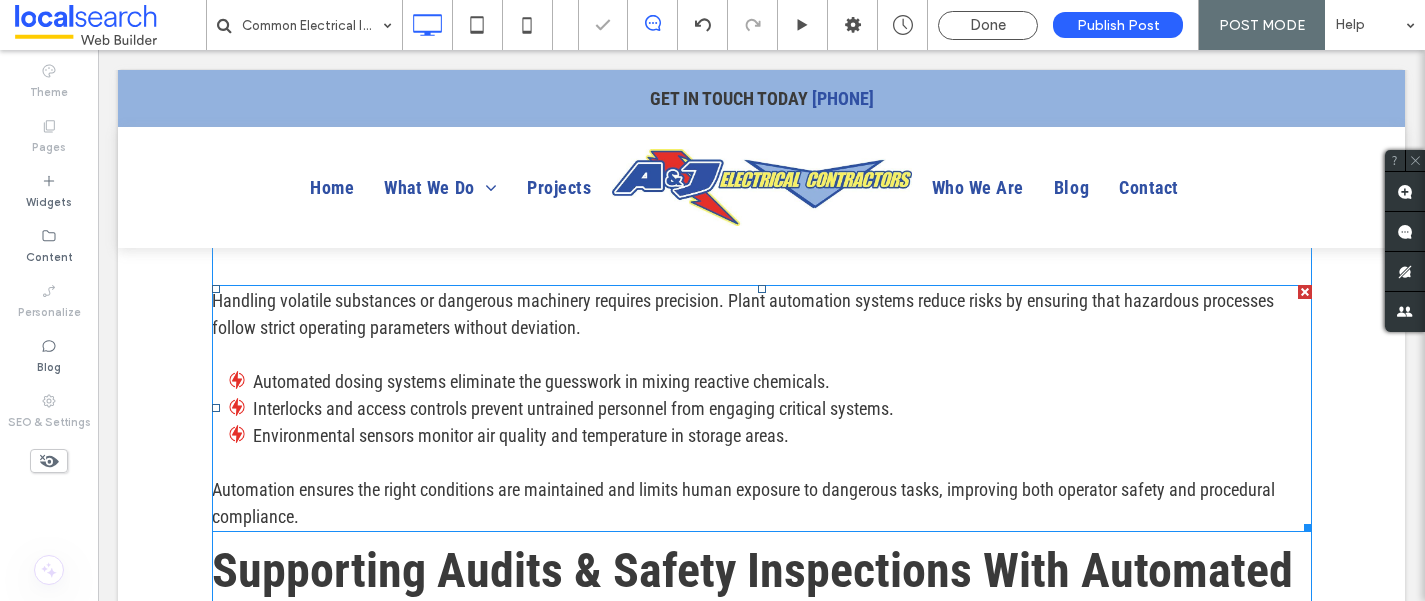 click at bounding box center (1305, 292) 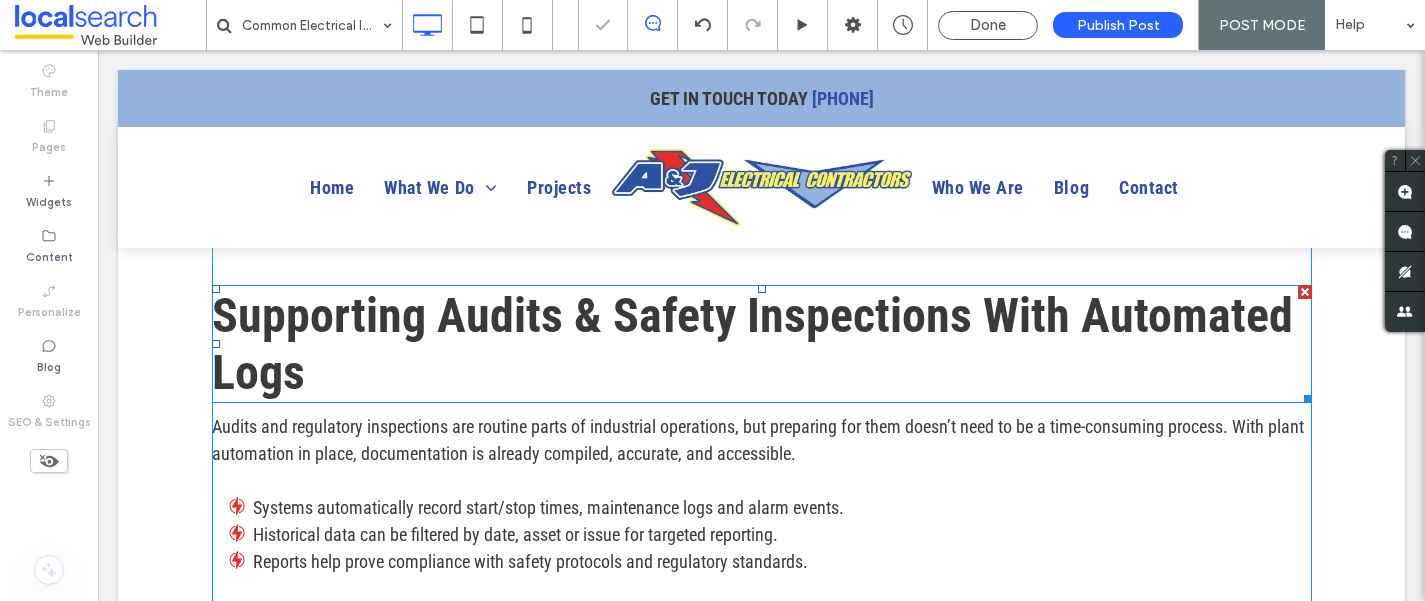 click at bounding box center (1305, 292) 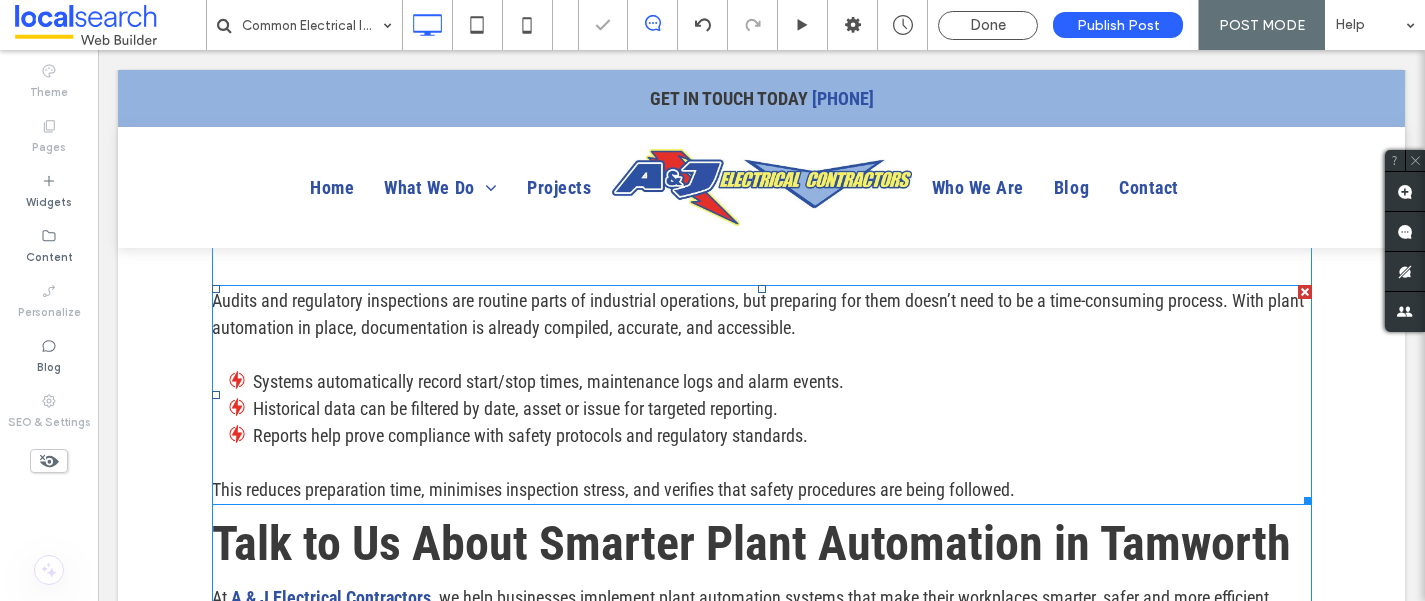 click at bounding box center [1305, 292] 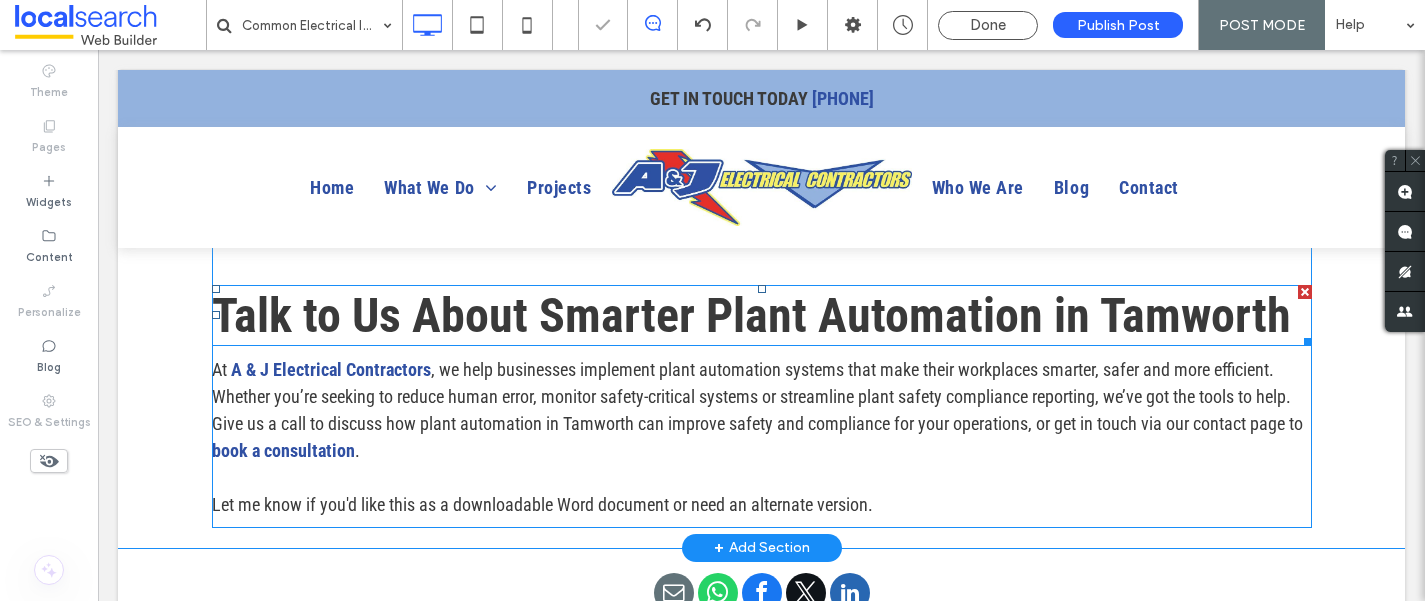 click at bounding box center [1305, 292] 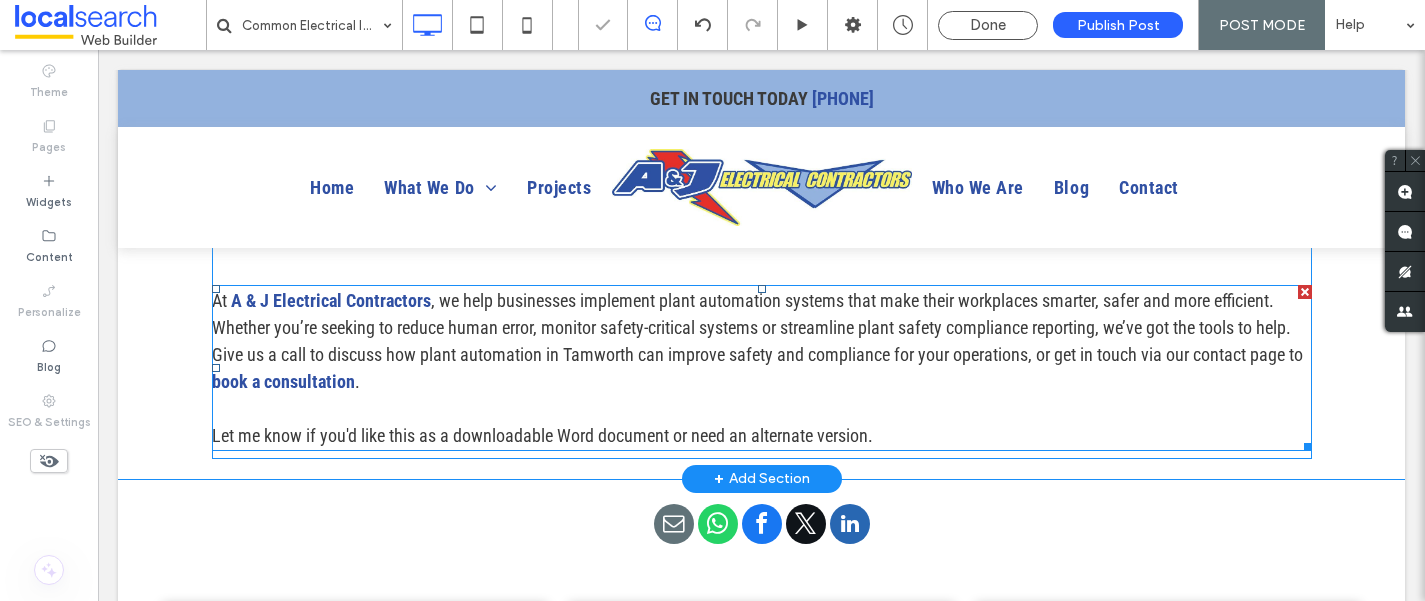 click at bounding box center [1305, 292] 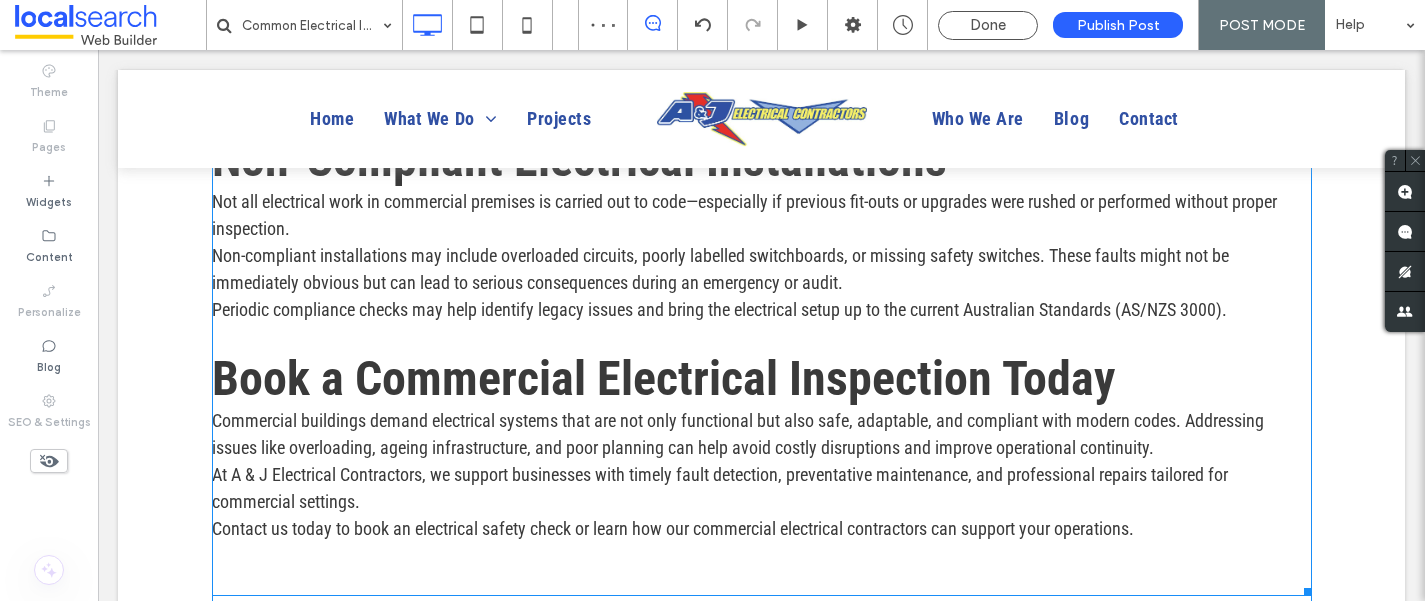 scroll, scrollTop: 2987, scrollLeft: 0, axis: vertical 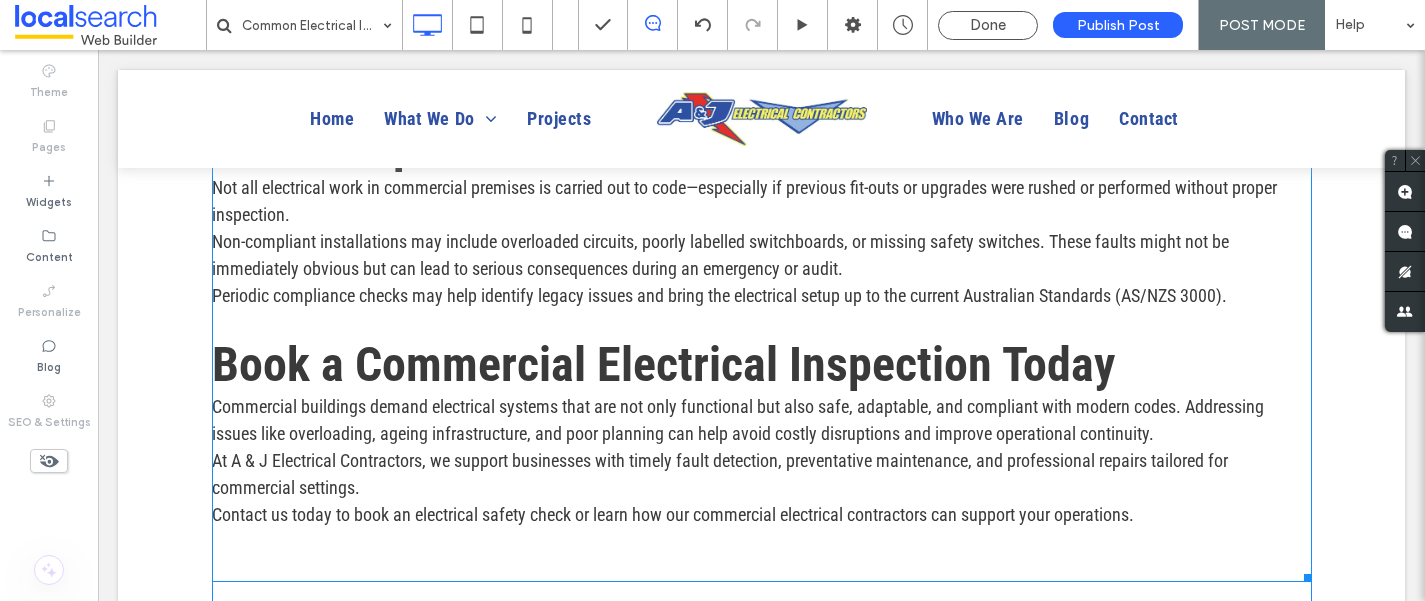 click on "At A & J Electrical Contractors, we support businesses with timely fault detection, preventative maintenance, and professional repairs tailored for commercial settings." at bounding box center [762, 474] 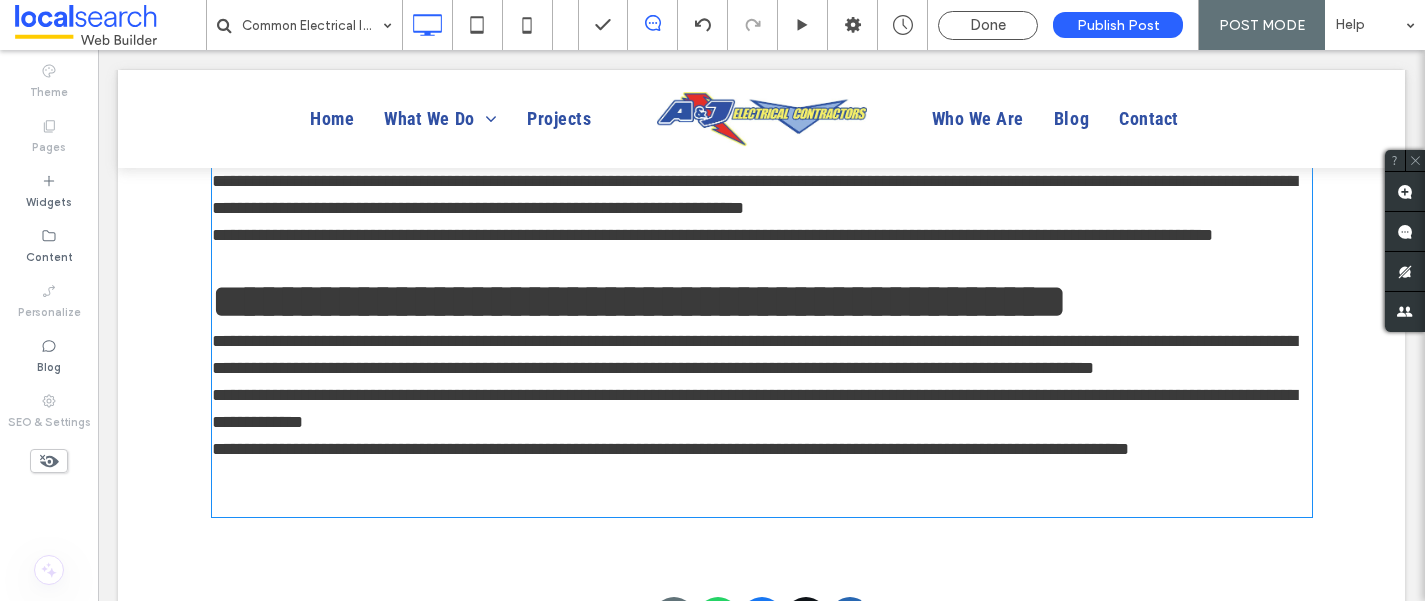type on "**********" 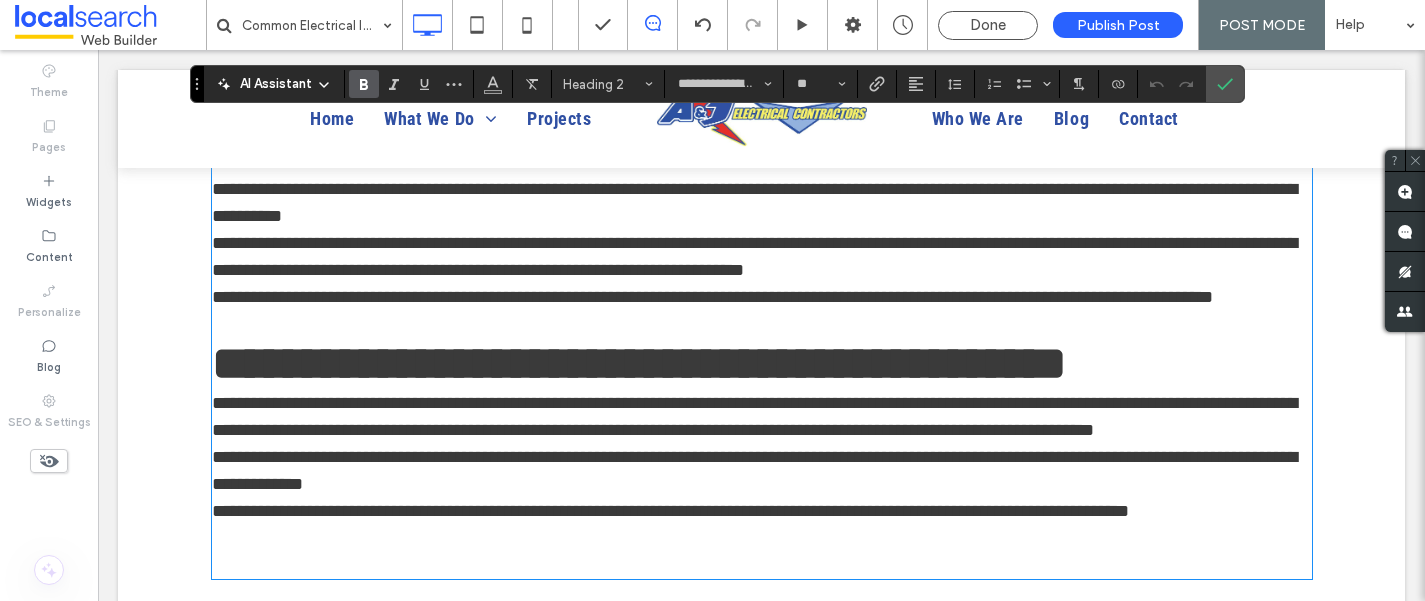 scroll, scrollTop: 2923, scrollLeft: 0, axis: vertical 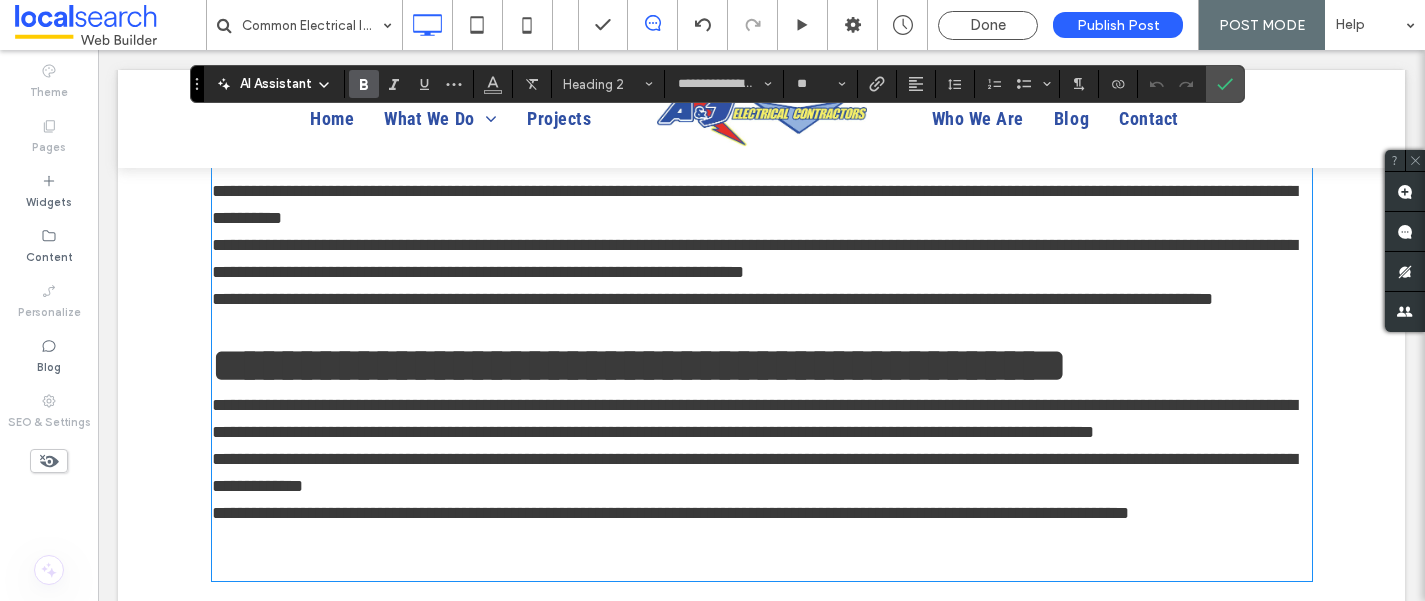 type on "**" 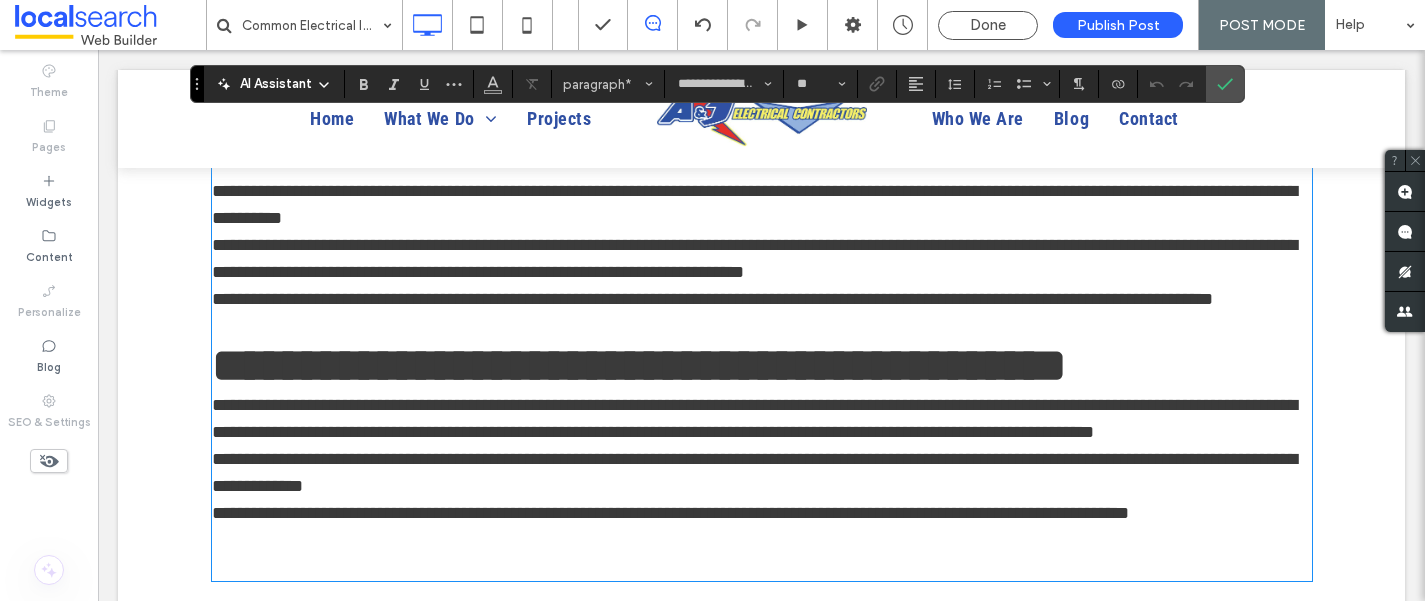 click on "**********" at bounding box center (762, 473) 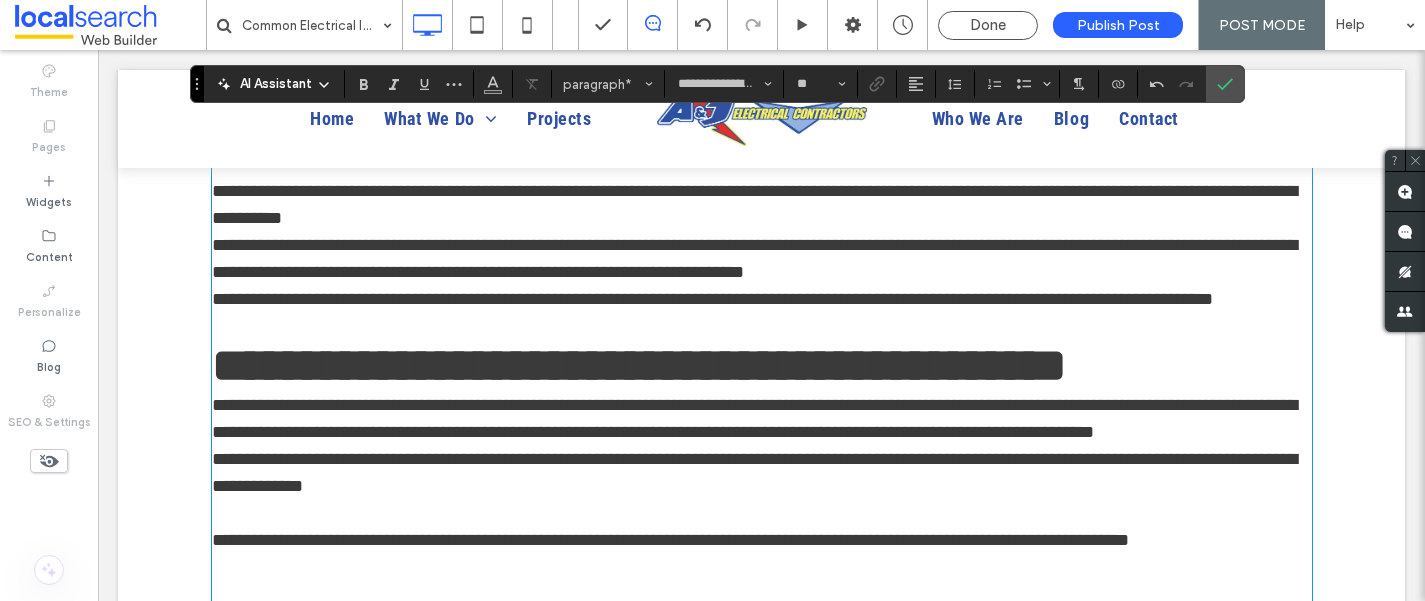 scroll, scrollTop: 3043, scrollLeft: 0, axis: vertical 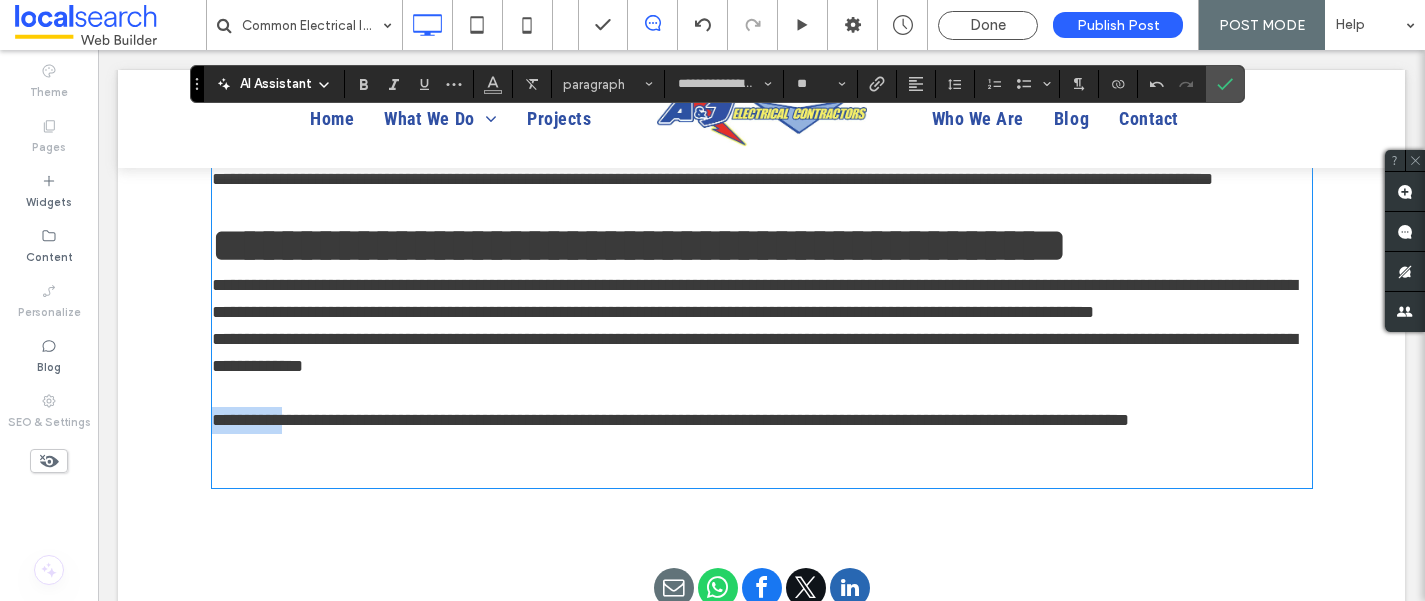 drag, startPoint x: 288, startPoint y: 469, endPoint x: 216, endPoint y: 466, distance: 72.06247 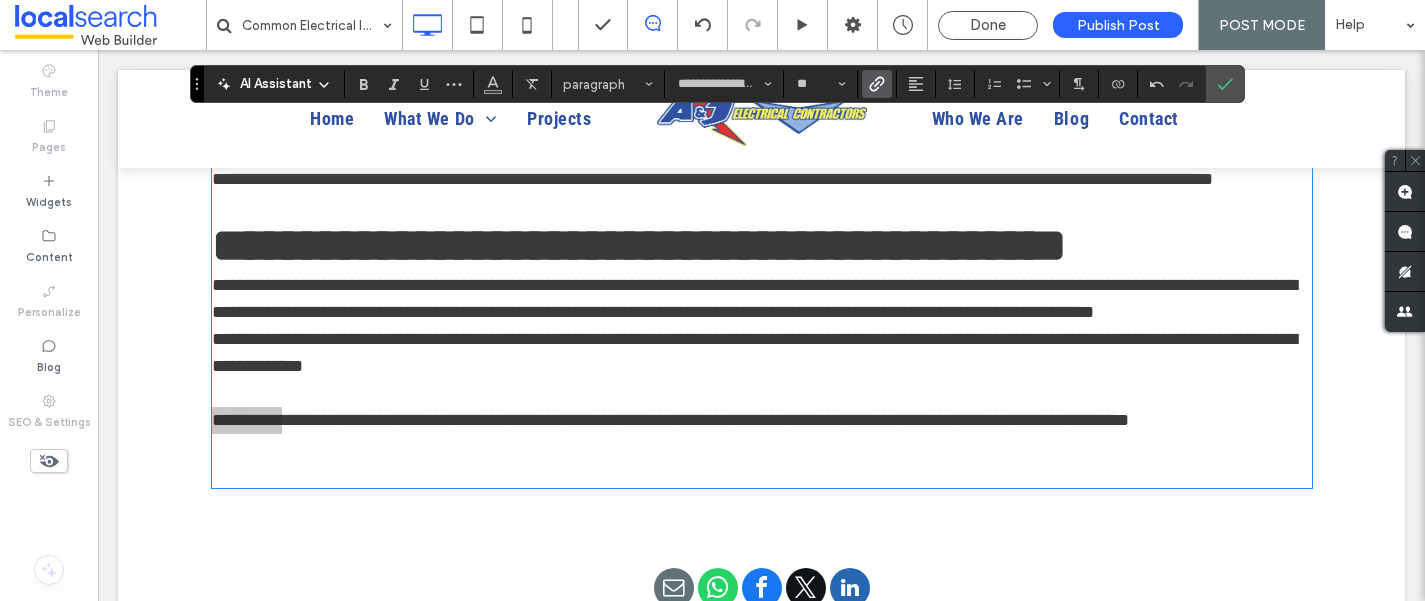 click 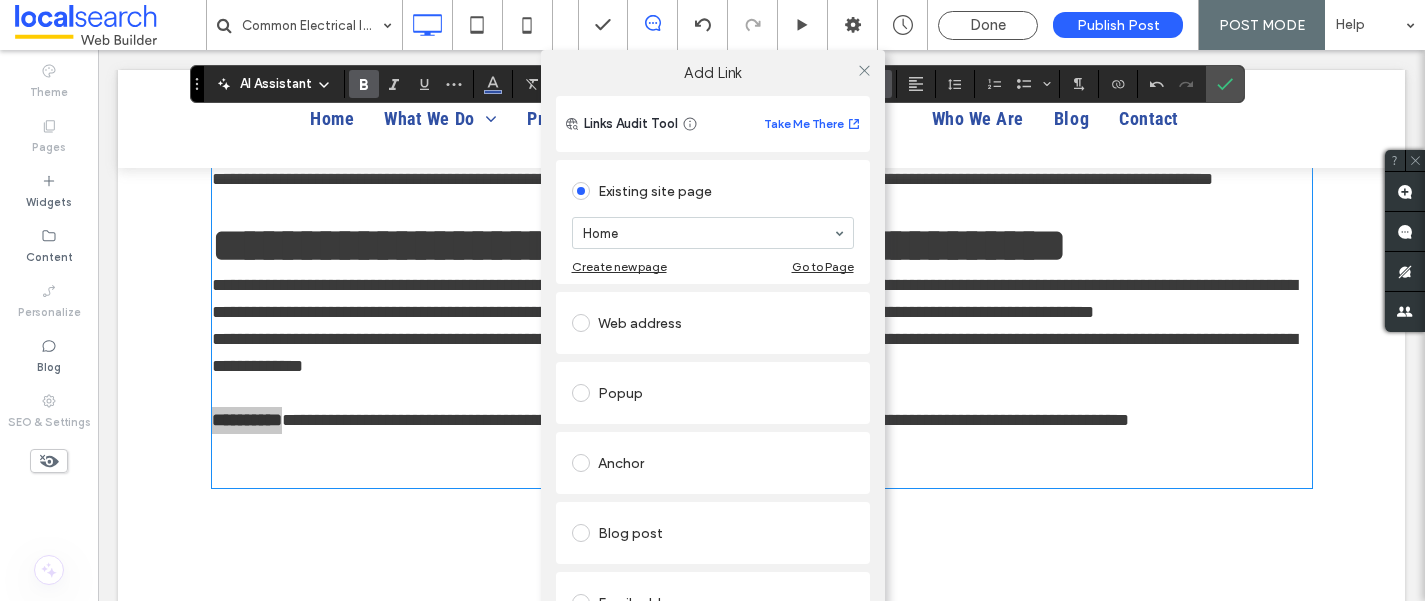 click on "Home" at bounding box center [713, 233] 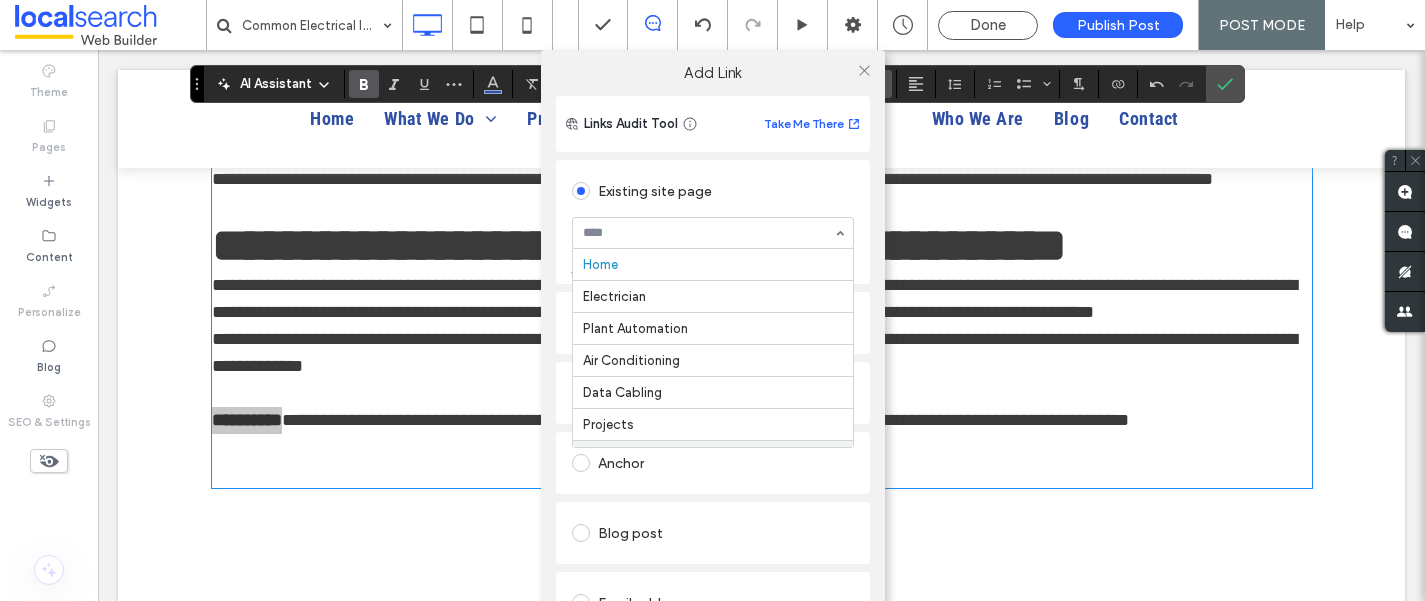 scroll, scrollTop: 3, scrollLeft: 0, axis: vertical 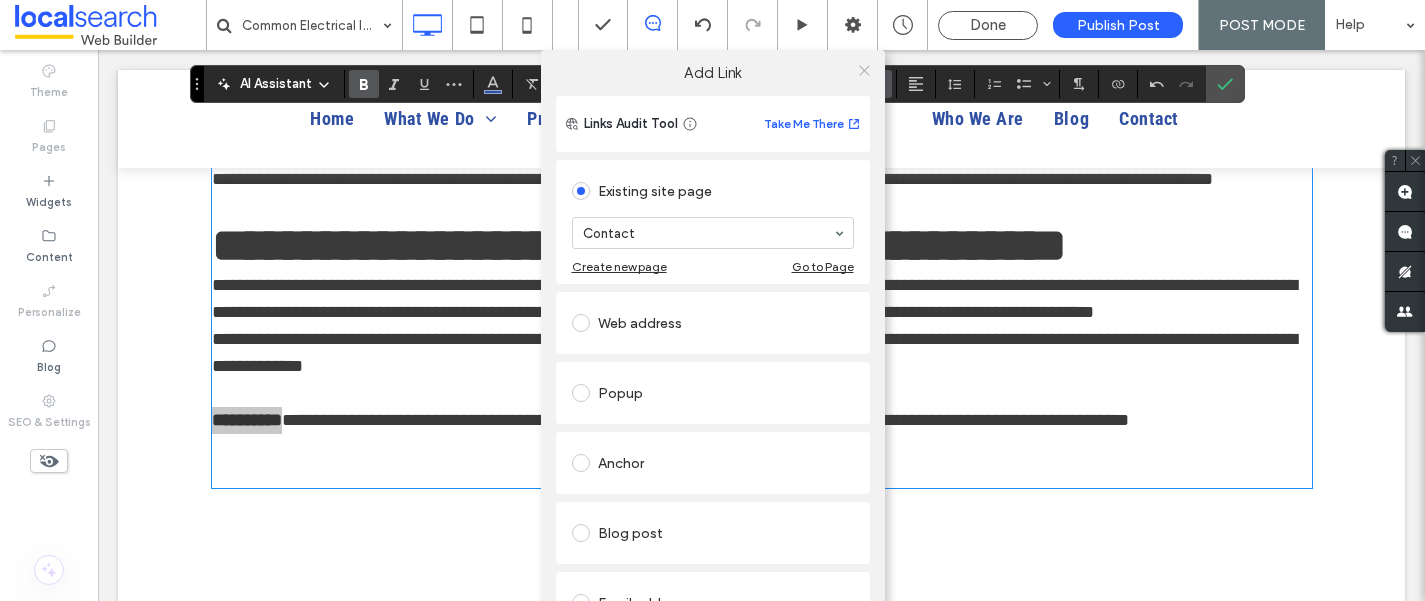 click at bounding box center [864, 70] 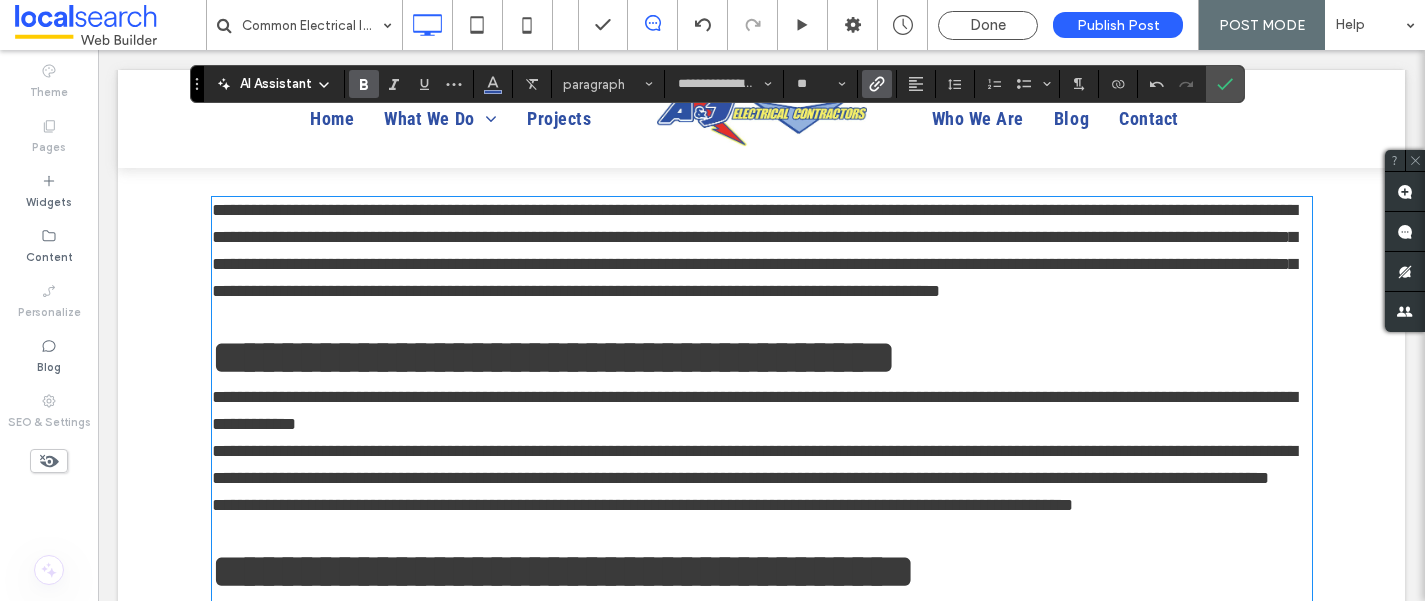 scroll, scrollTop: 489, scrollLeft: 0, axis: vertical 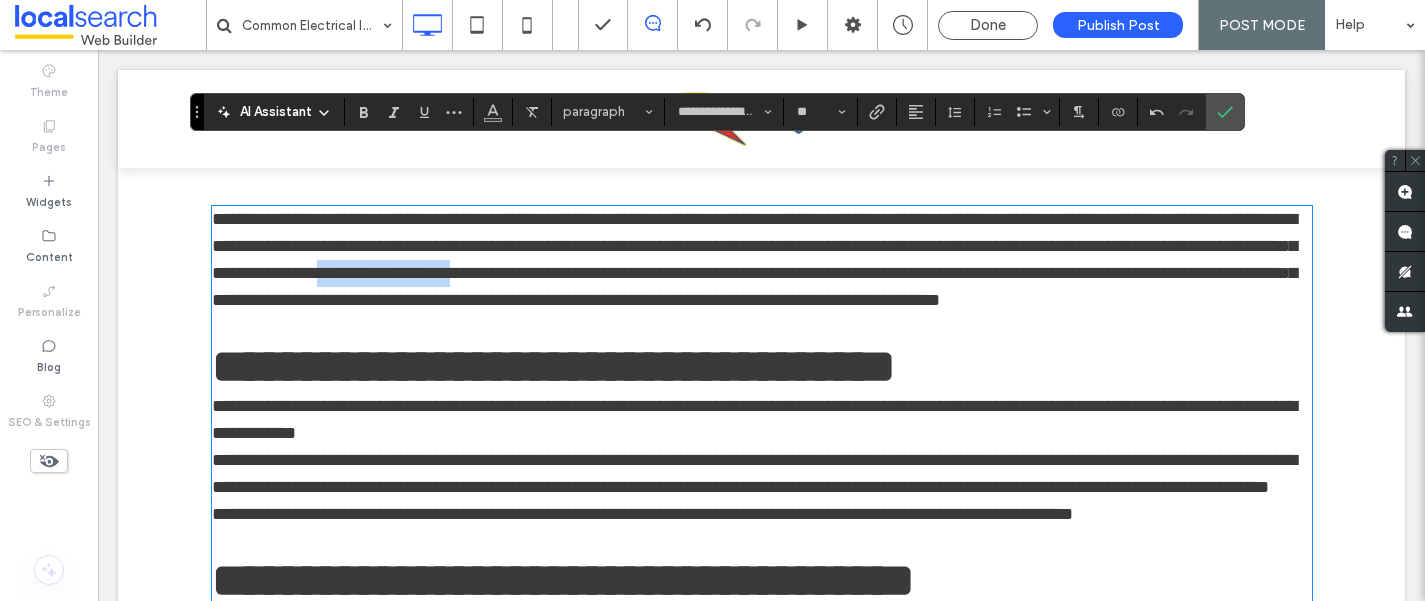 drag, startPoint x: 616, startPoint y: 275, endPoint x: 486, endPoint y: 278, distance: 130.0346 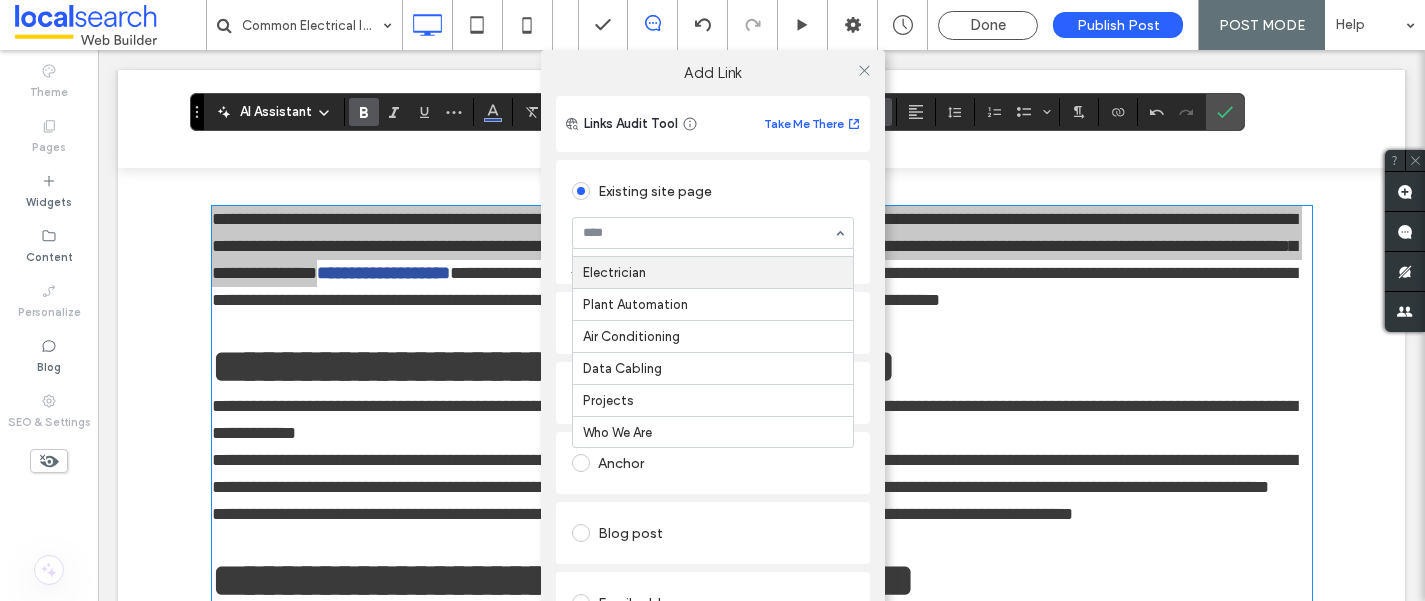 scroll, scrollTop: 3, scrollLeft: 0, axis: vertical 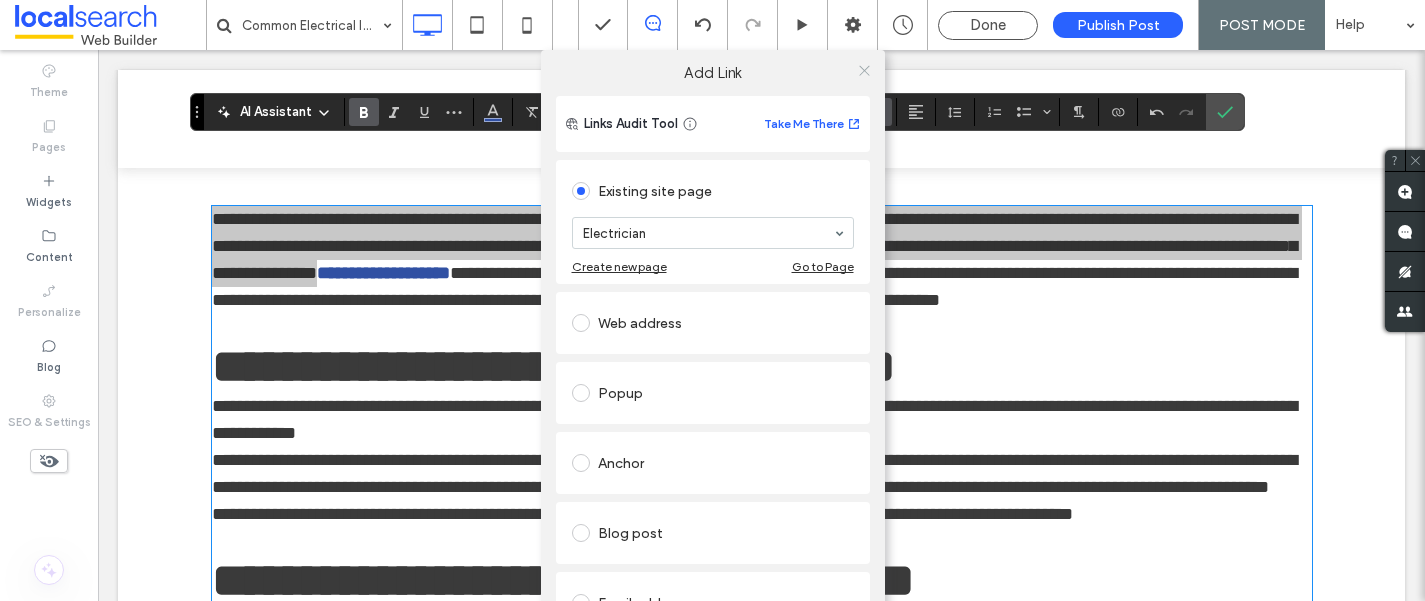 click 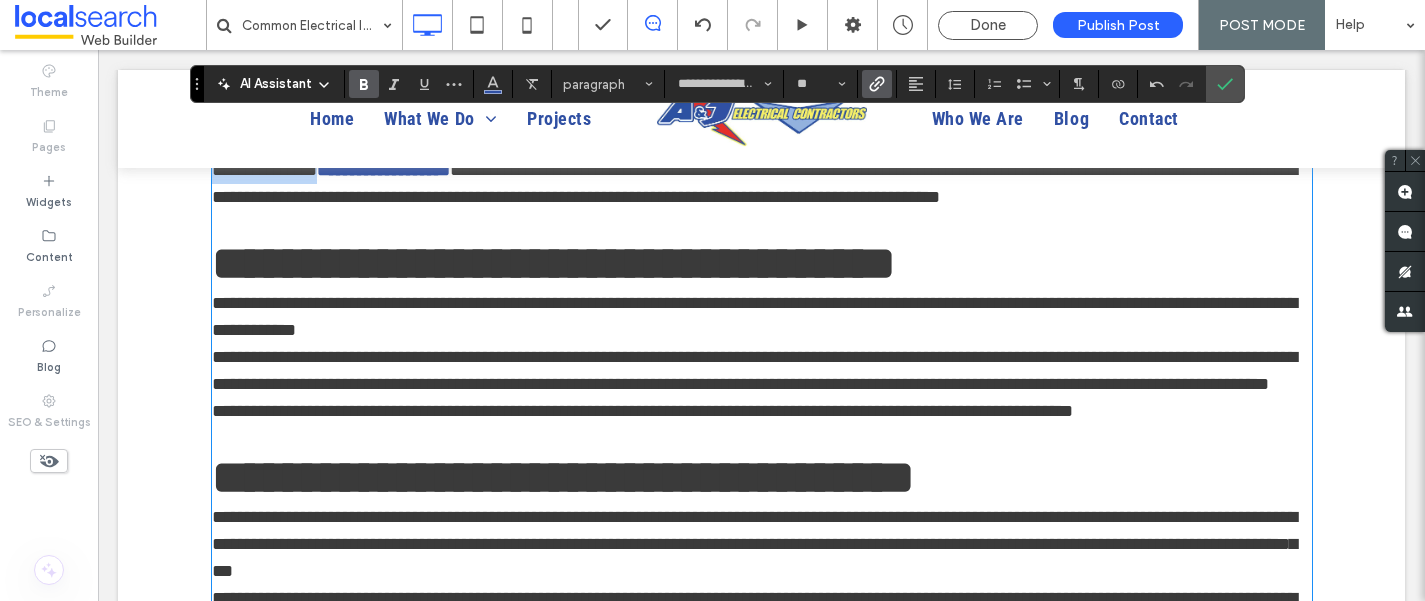 scroll, scrollTop: 594, scrollLeft: 0, axis: vertical 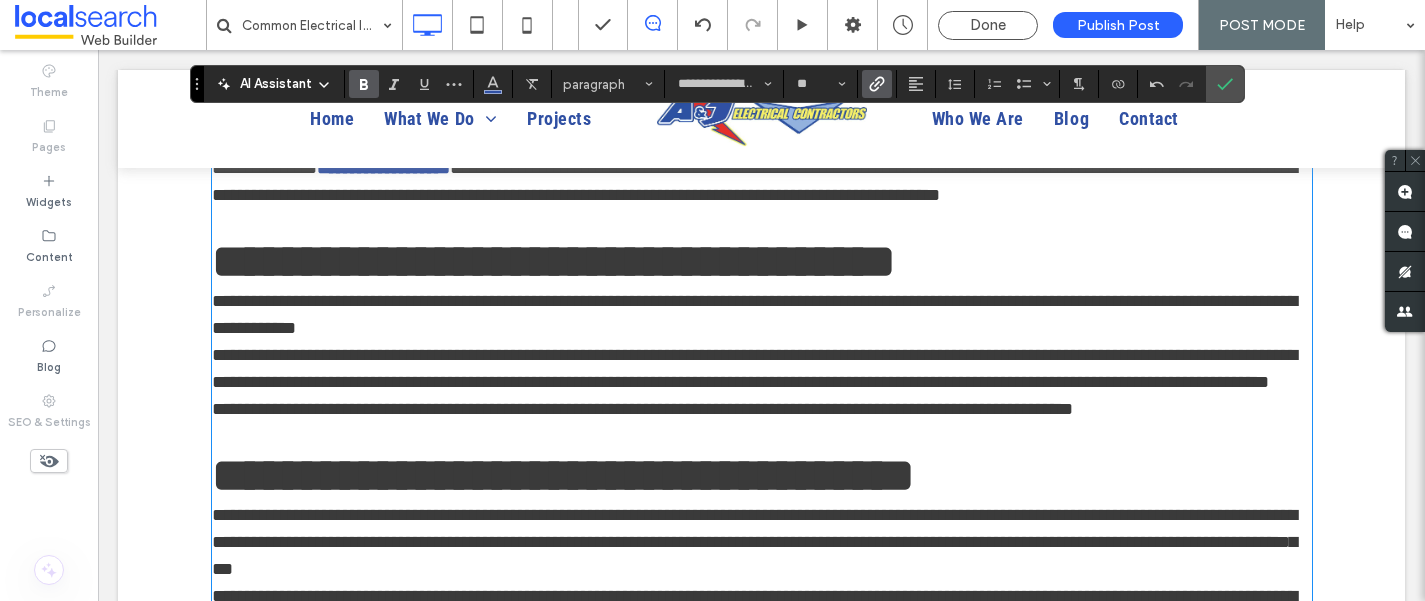 click on "**********" at bounding box center [762, 315] 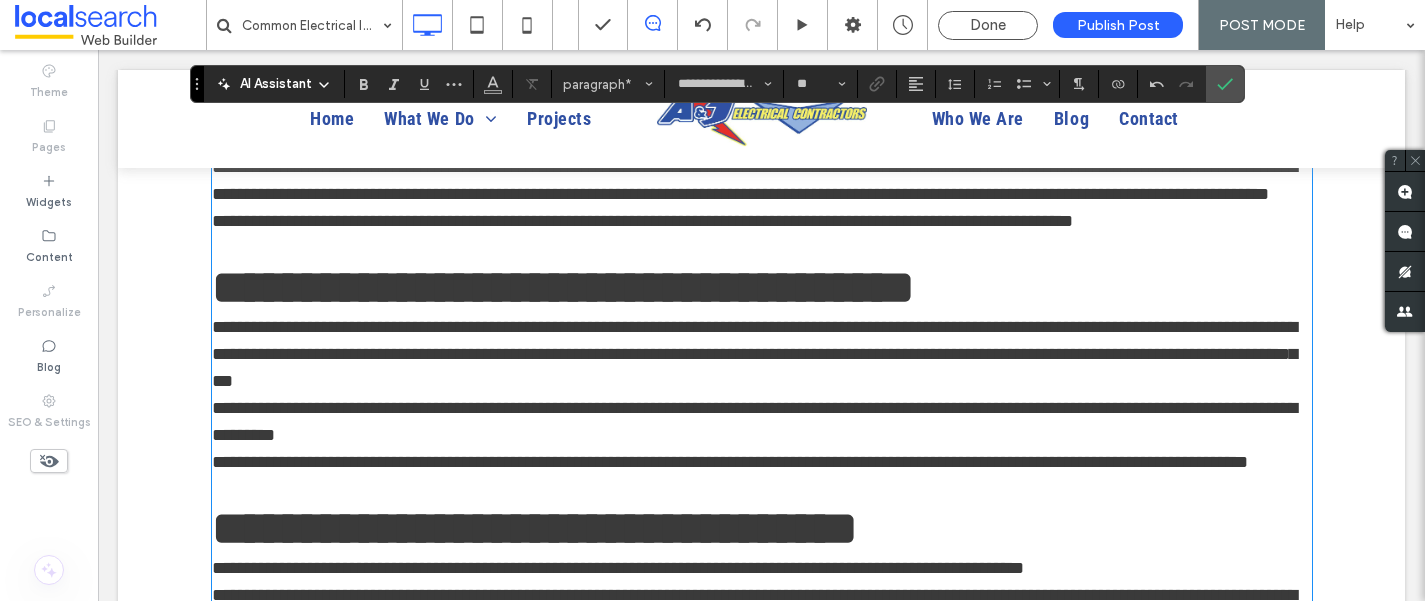 scroll, scrollTop: 825, scrollLeft: 0, axis: vertical 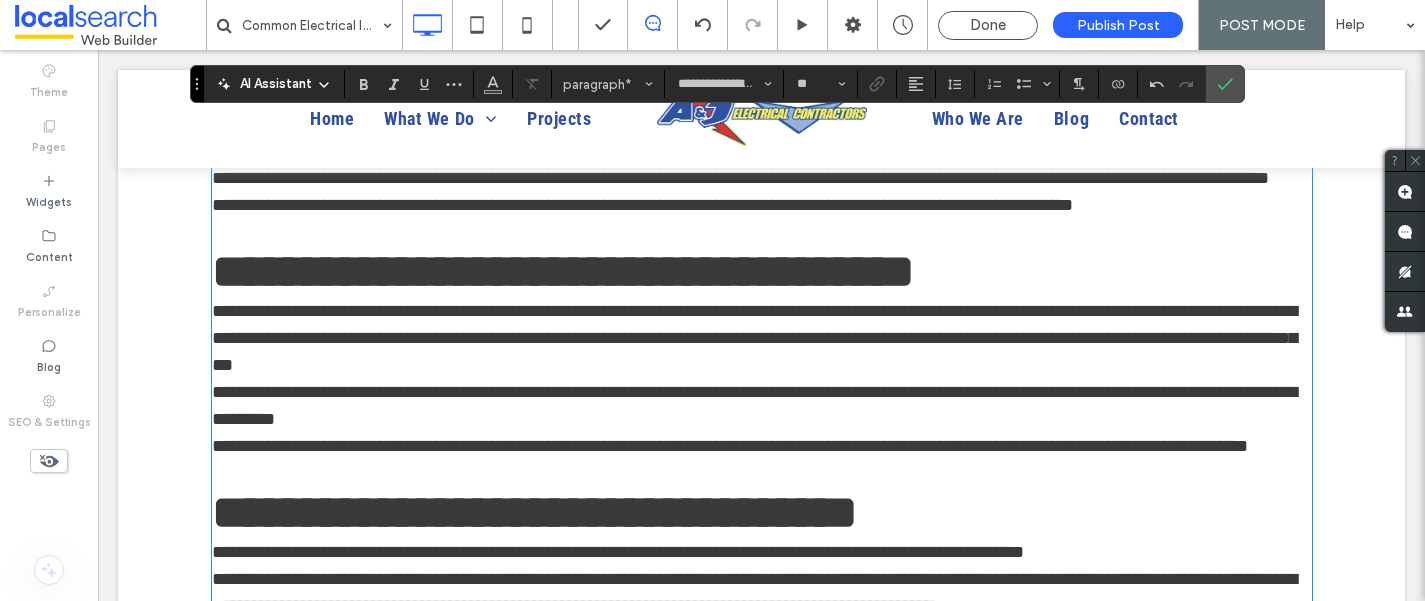 click on "**********" at bounding box center (762, 338) 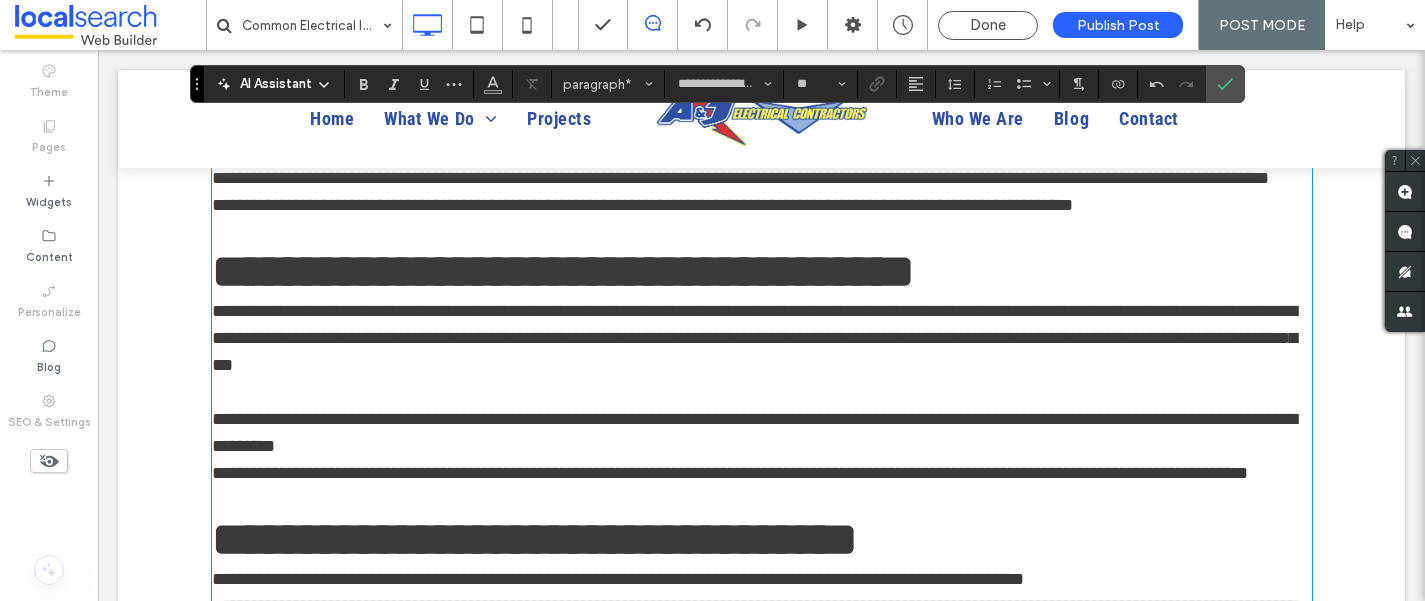 click on "**********" at bounding box center [762, 433] 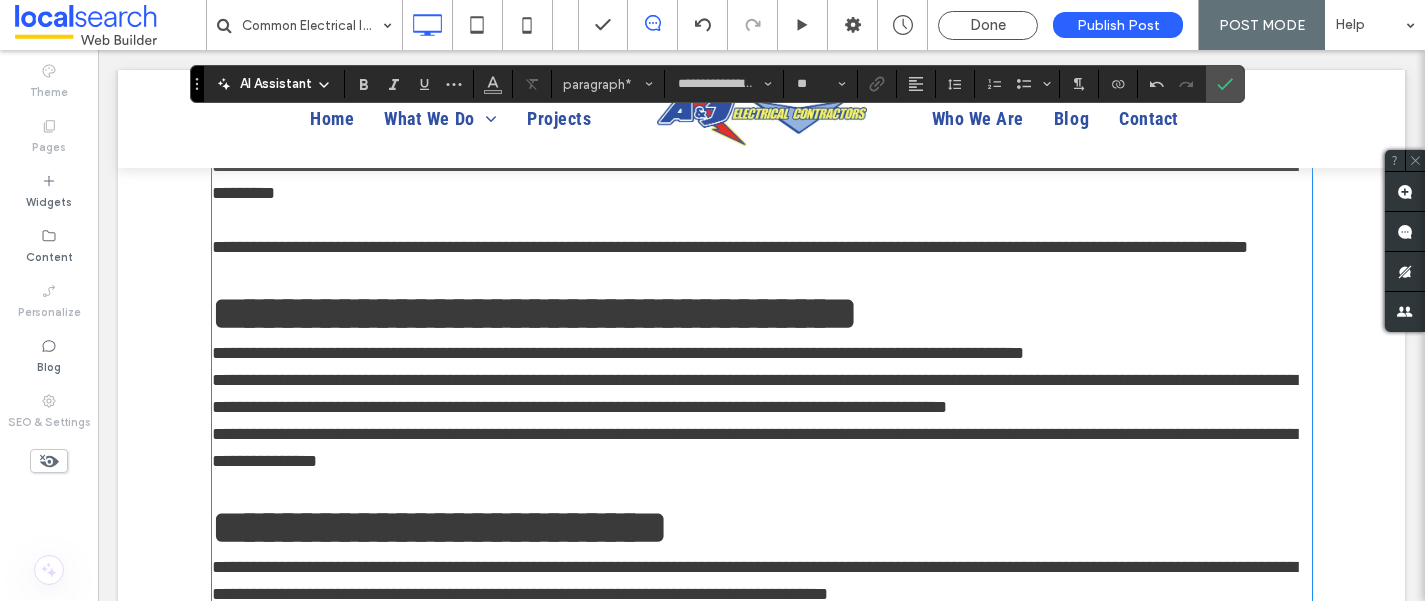 scroll, scrollTop: 1079, scrollLeft: 0, axis: vertical 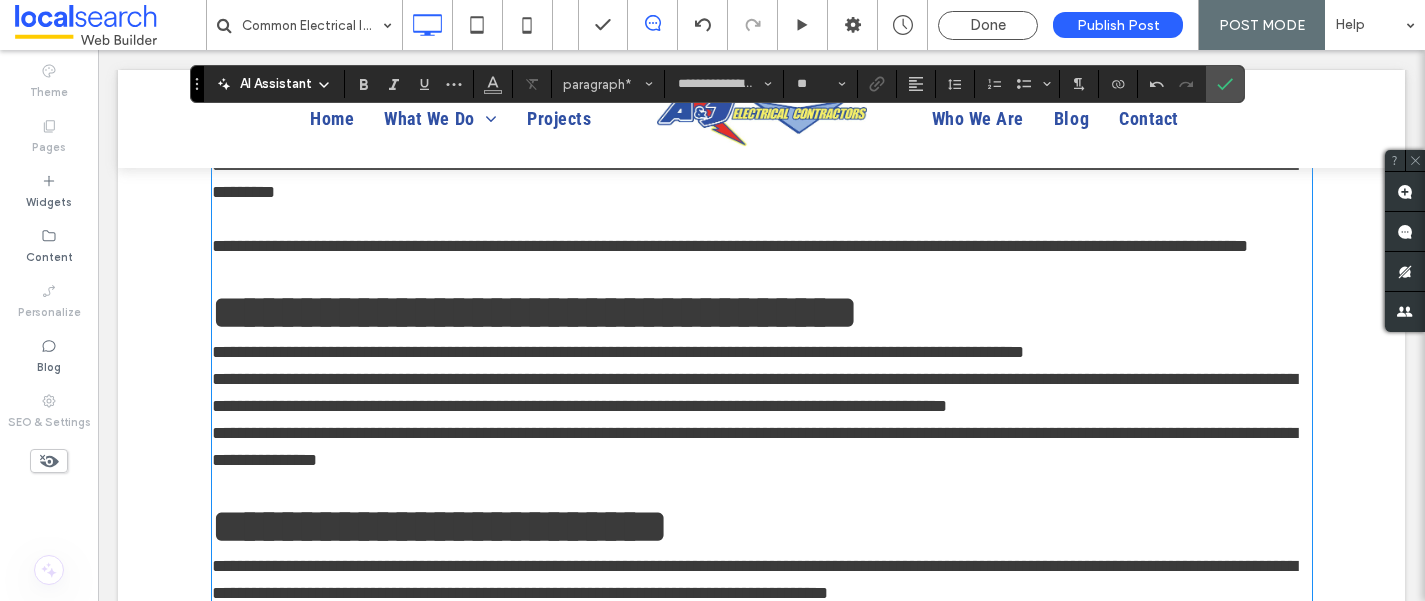 click on "**********" at bounding box center (762, 352) 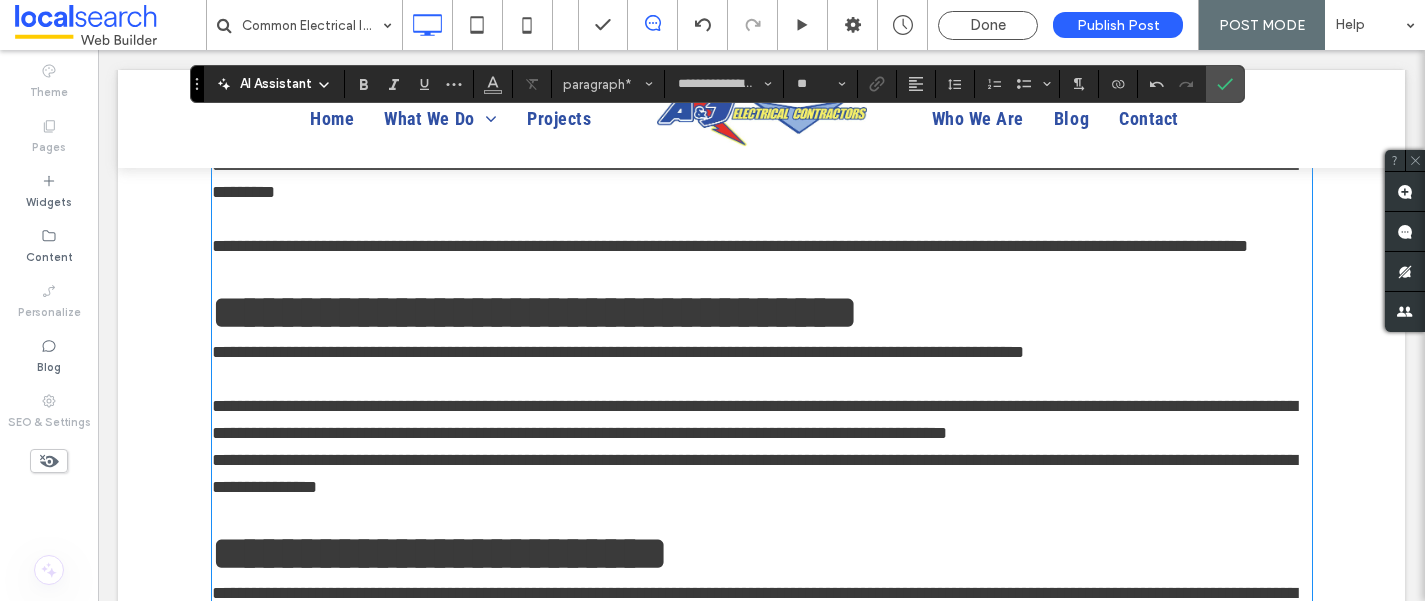 click on "**********" at bounding box center (762, 420) 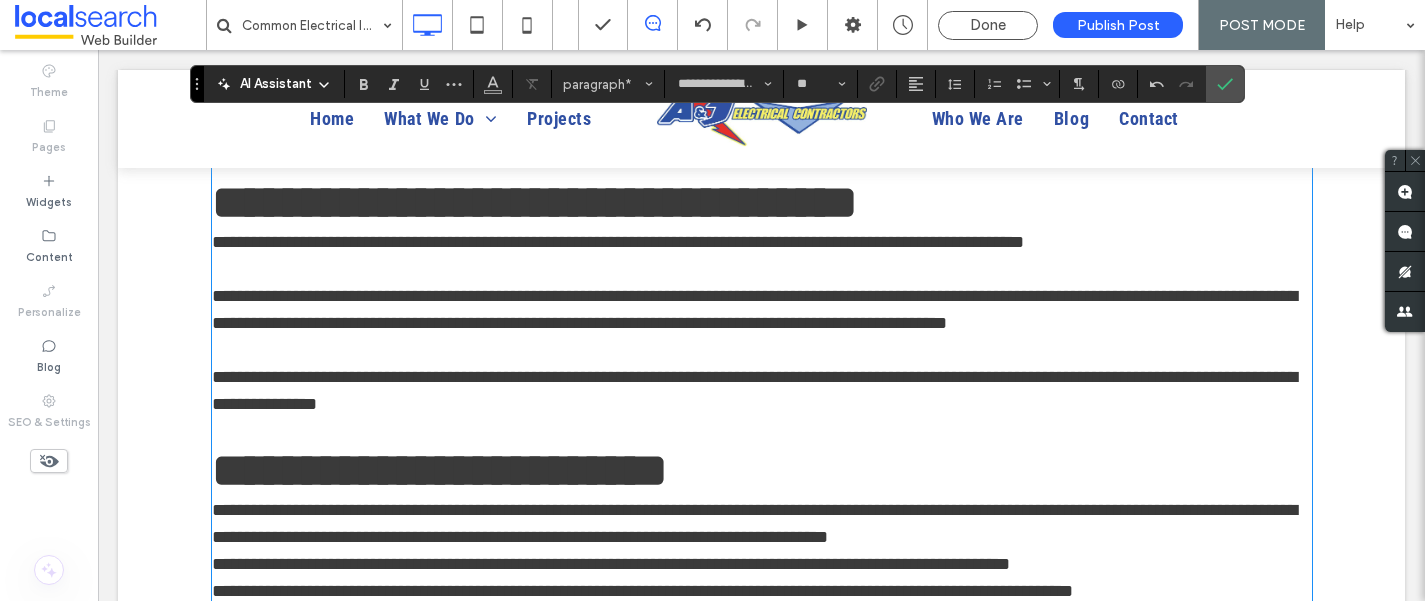 scroll, scrollTop: 1415, scrollLeft: 0, axis: vertical 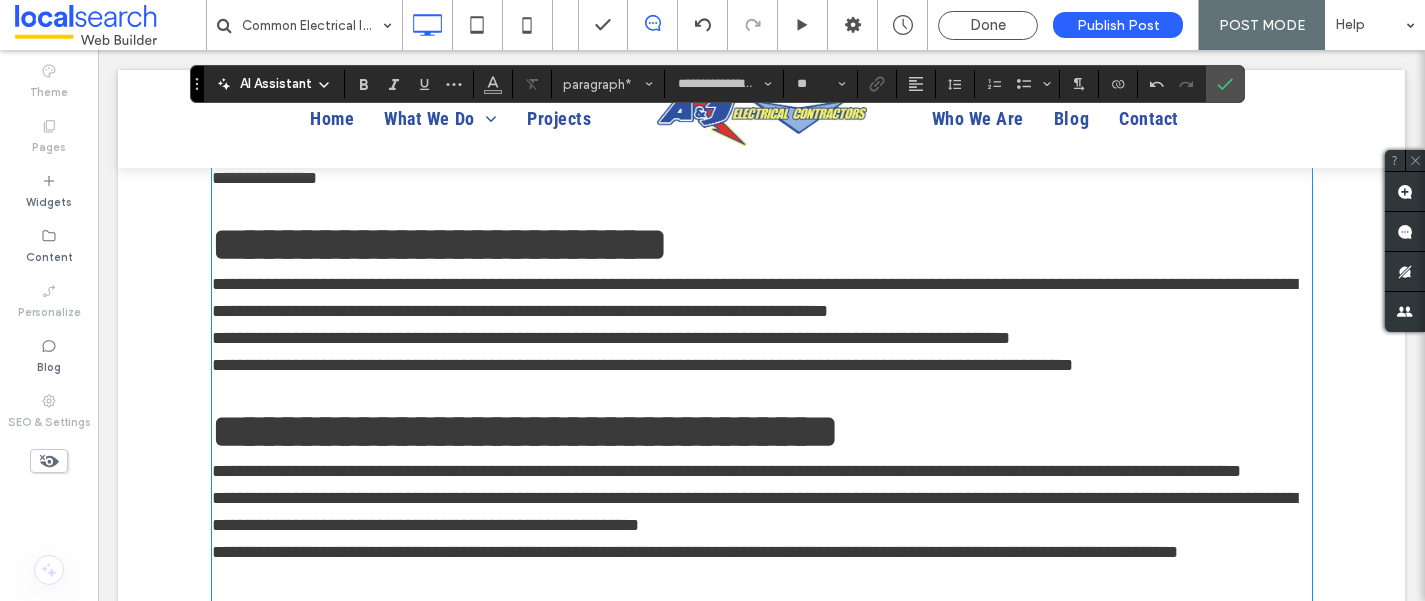 click on "**********" at bounding box center [762, 298] 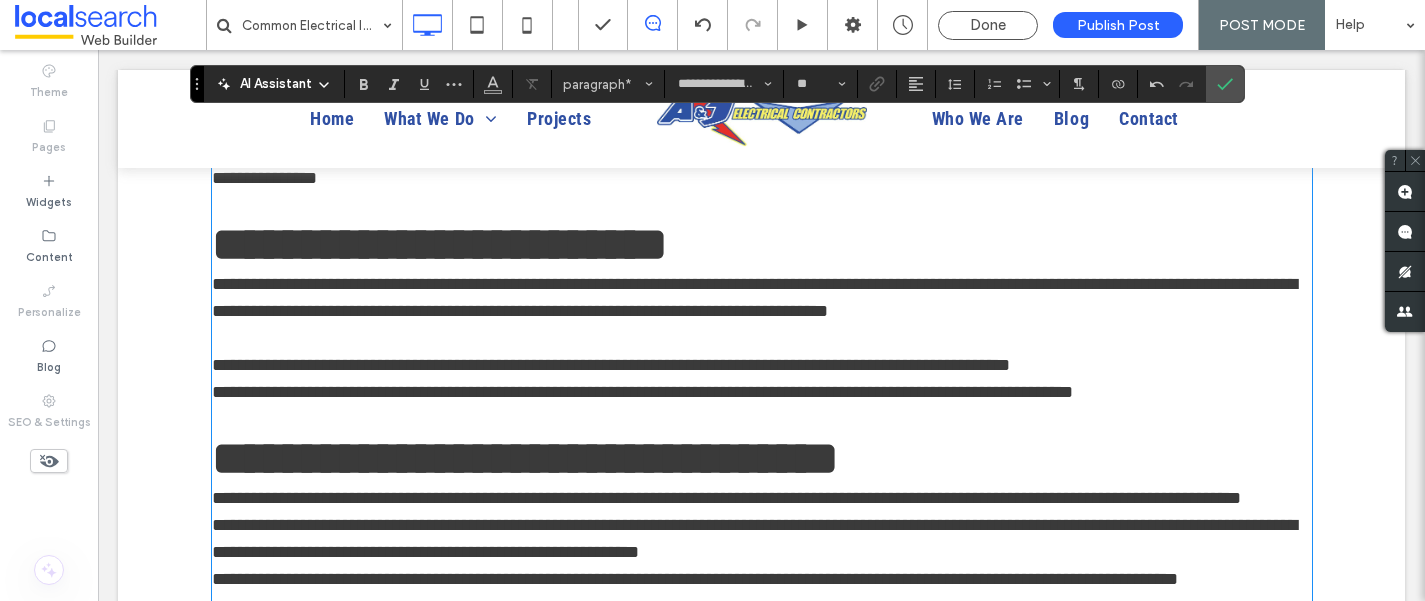 click on "**********" at bounding box center (762, 365) 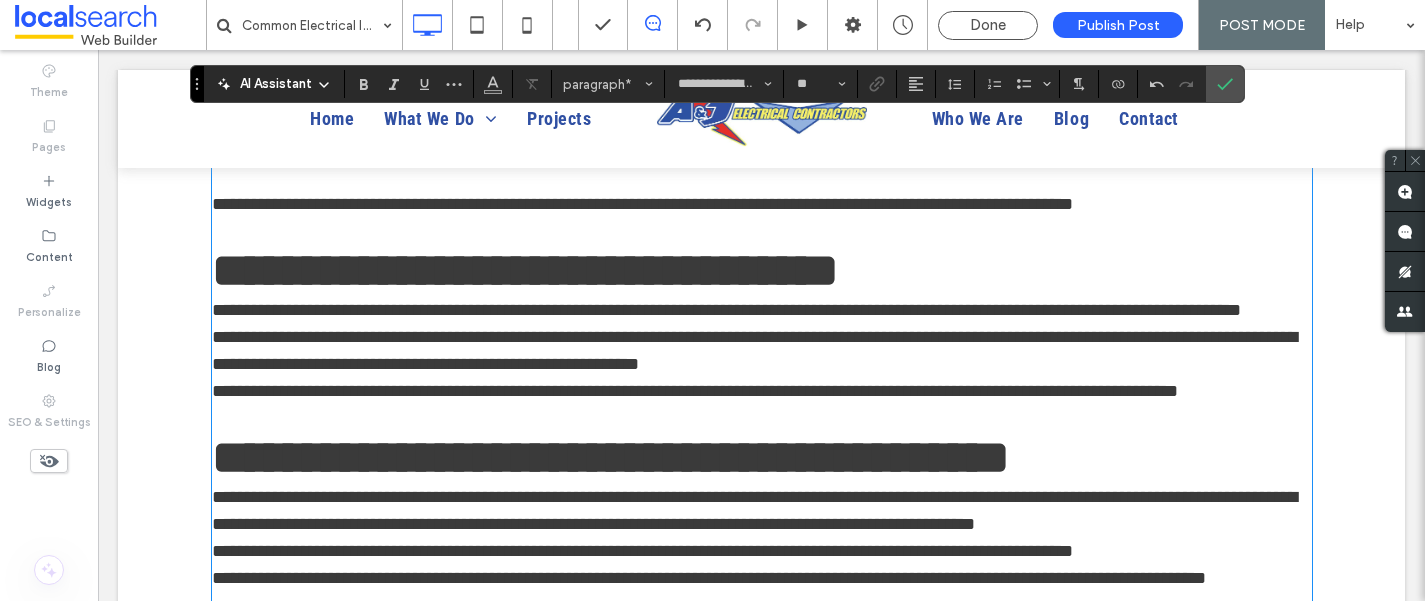 scroll, scrollTop: 1640, scrollLeft: 0, axis: vertical 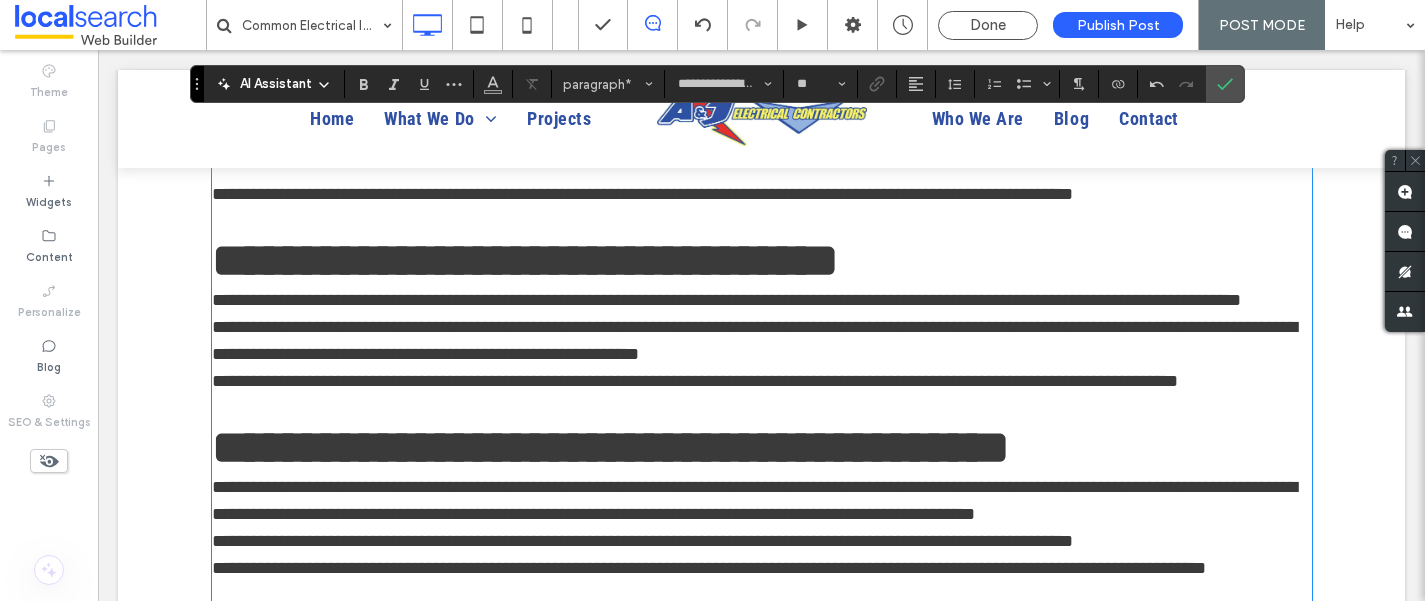 click on "**********" at bounding box center [762, 341] 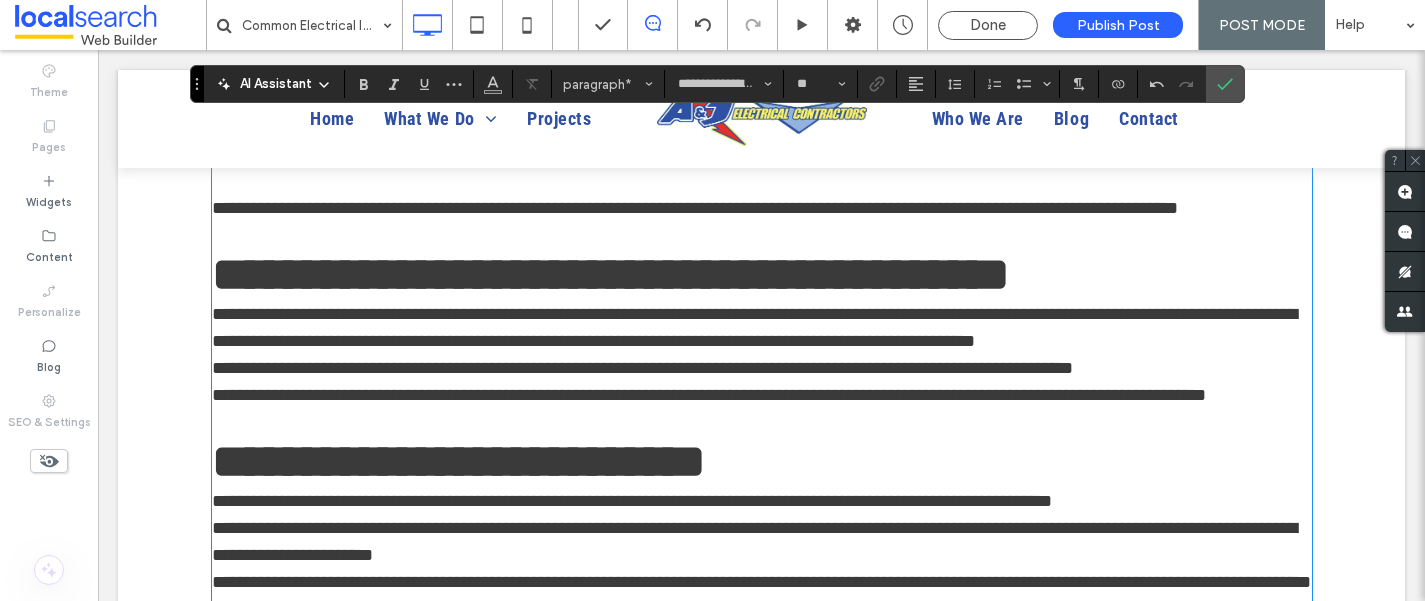 scroll, scrollTop: 1852, scrollLeft: 0, axis: vertical 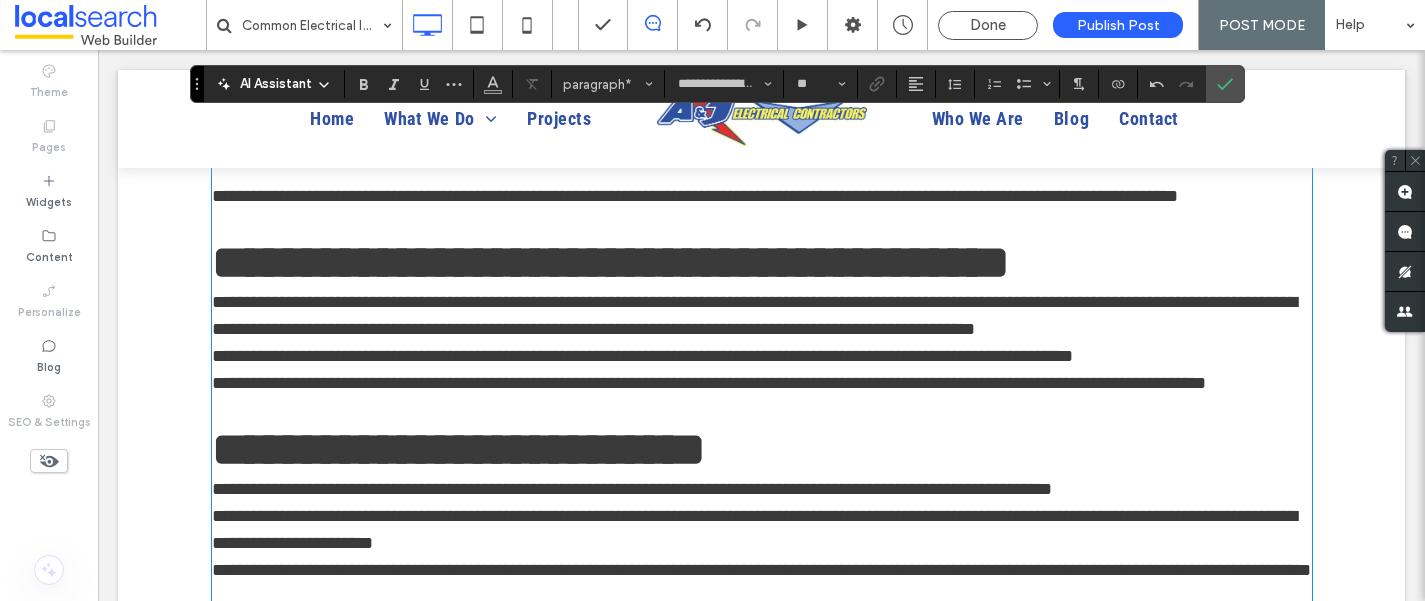 click on "**********" at bounding box center (762, 316) 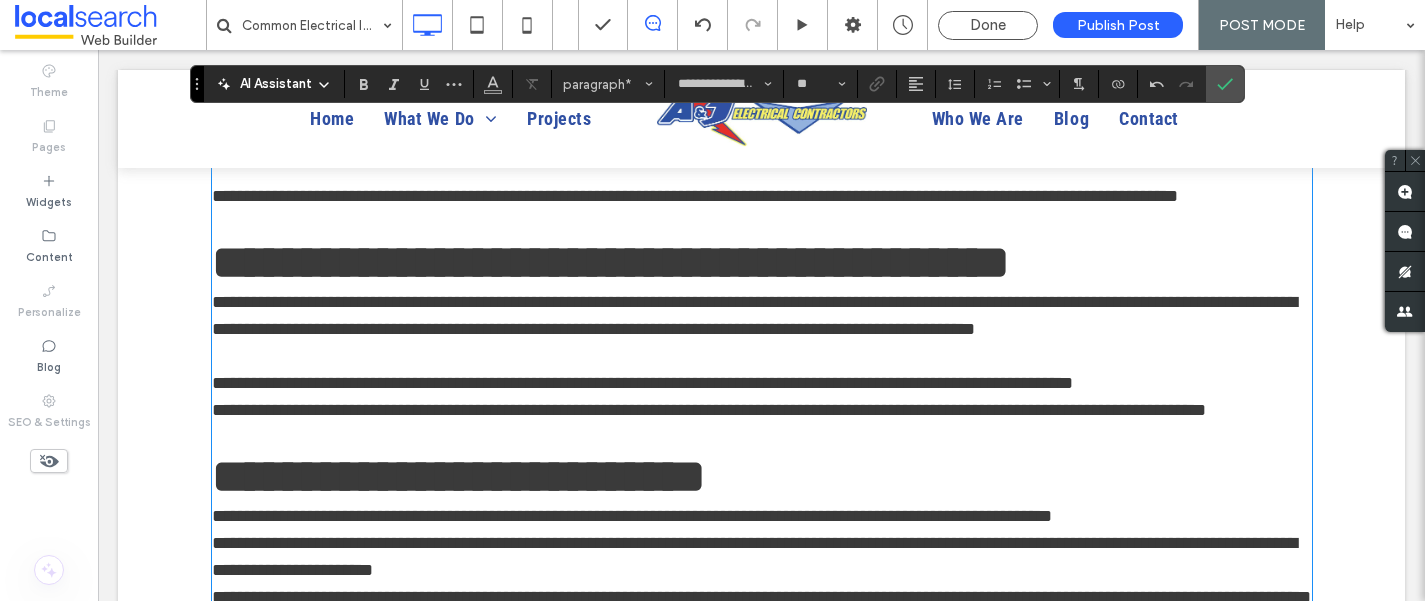 click on "**********" at bounding box center (762, 383) 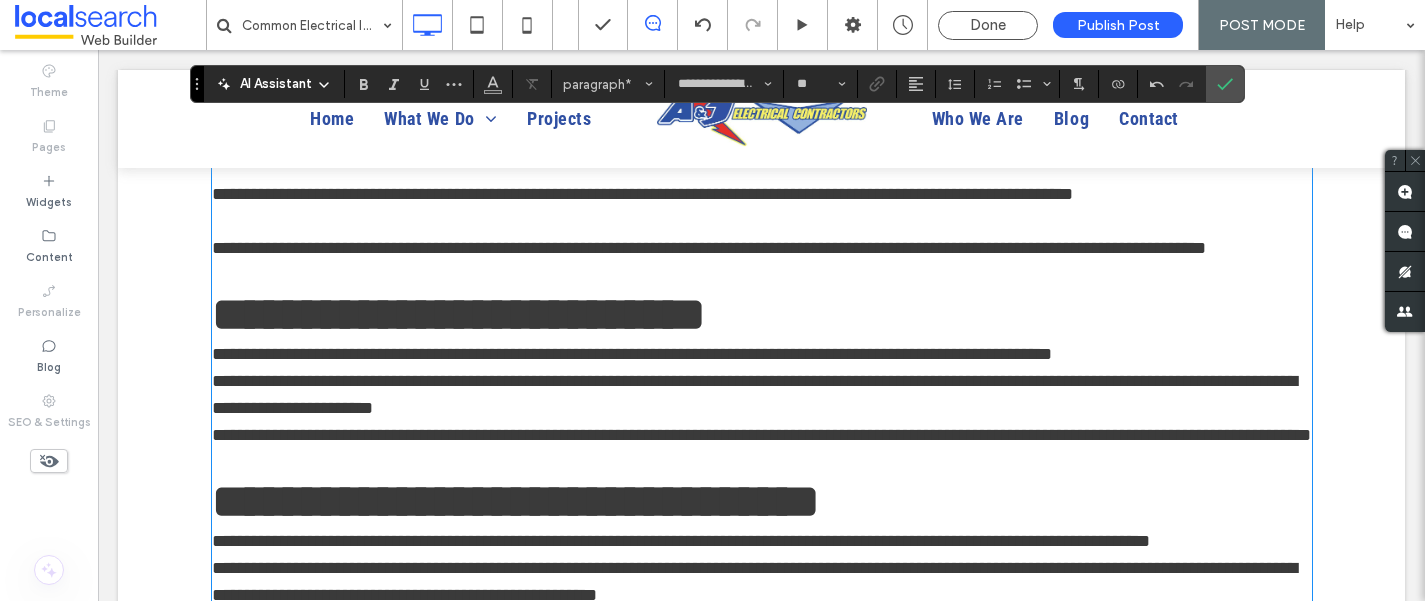 scroll, scrollTop: 2042, scrollLeft: 0, axis: vertical 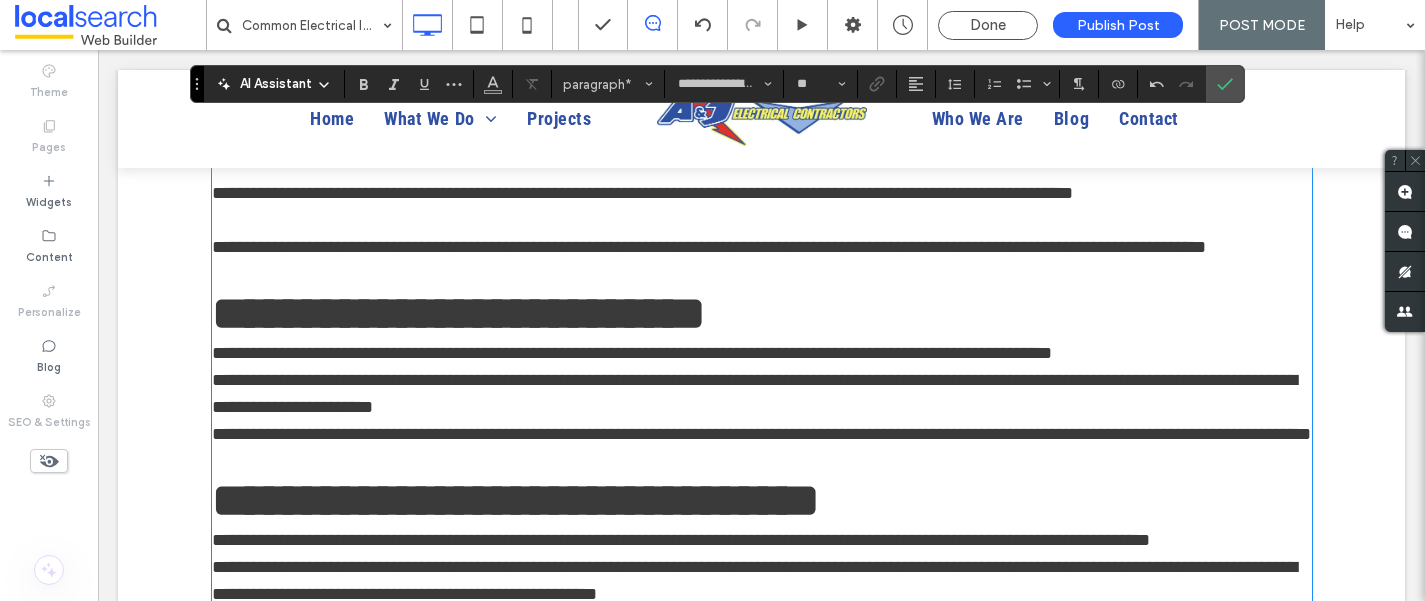click on "**********" at bounding box center [762, 353] 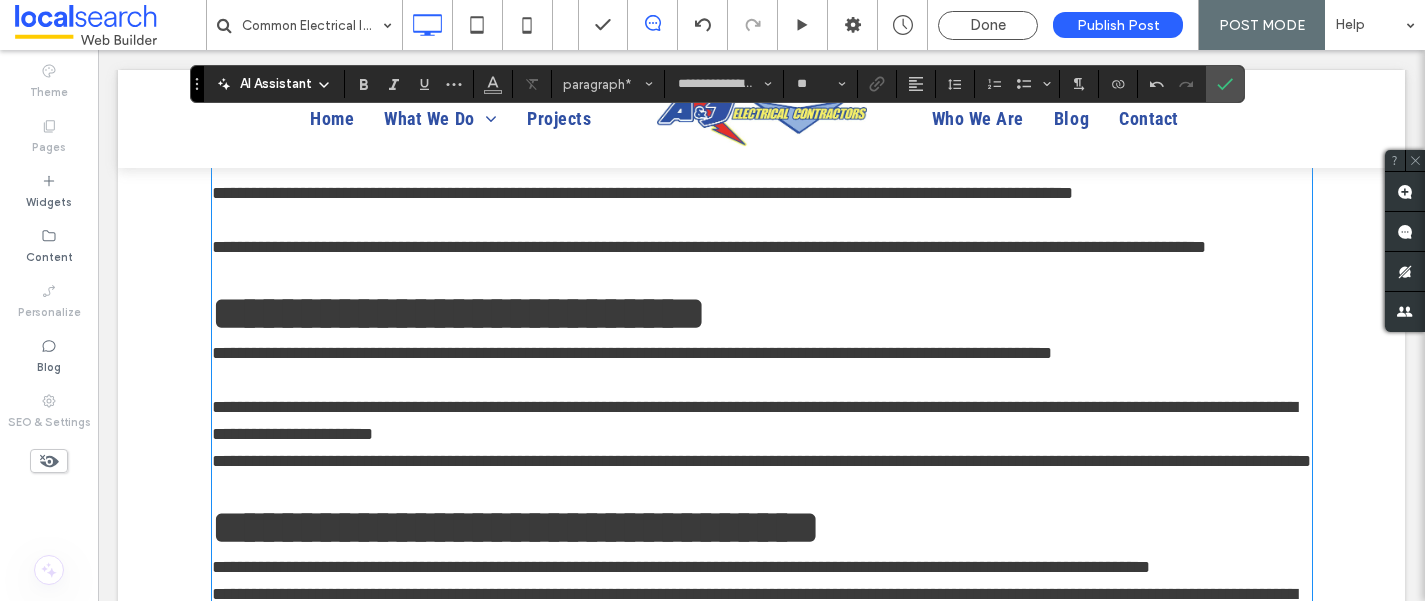 click on "**********" at bounding box center [762, 421] 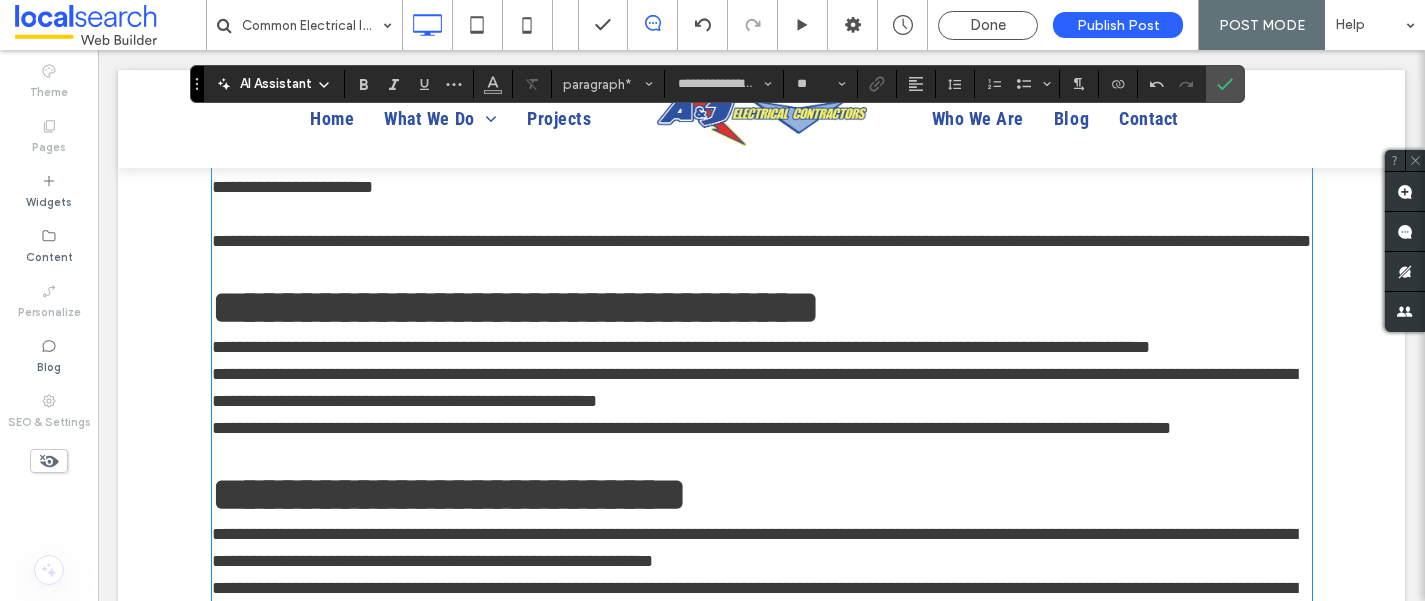 scroll, scrollTop: 2292, scrollLeft: 0, axis: vertical 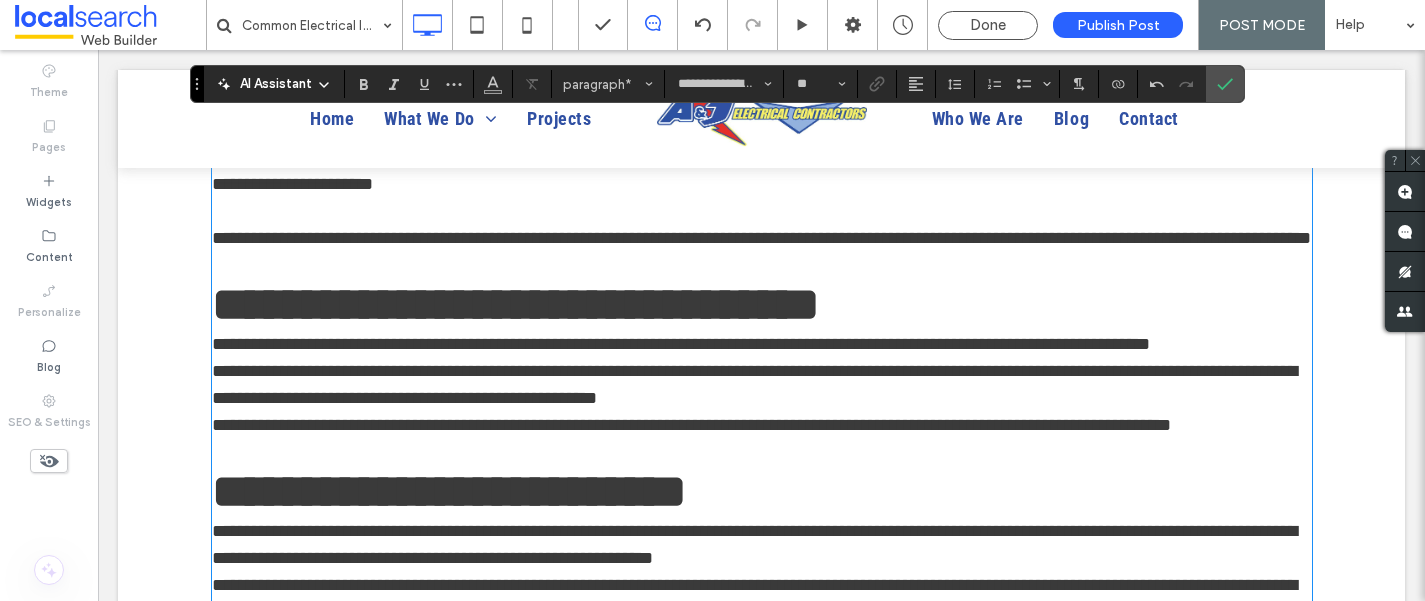 click on "**********" at bounding box center (762, 344) 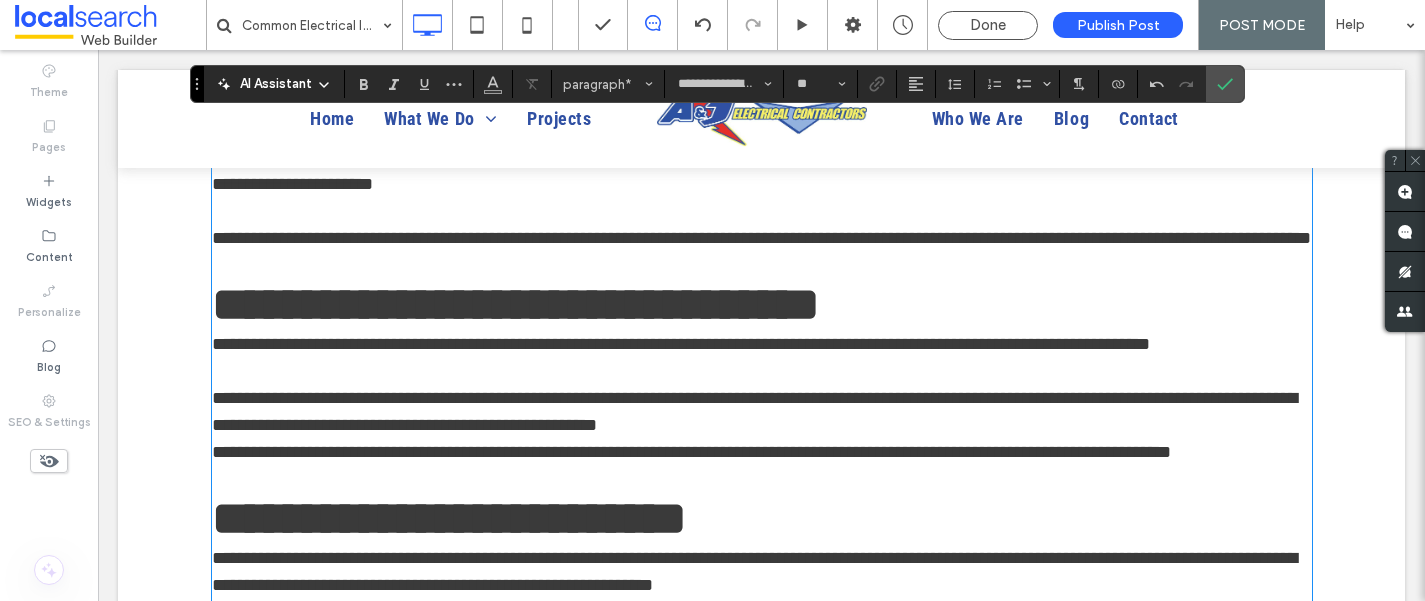 click on "**********" at bounding box center [762, 412] 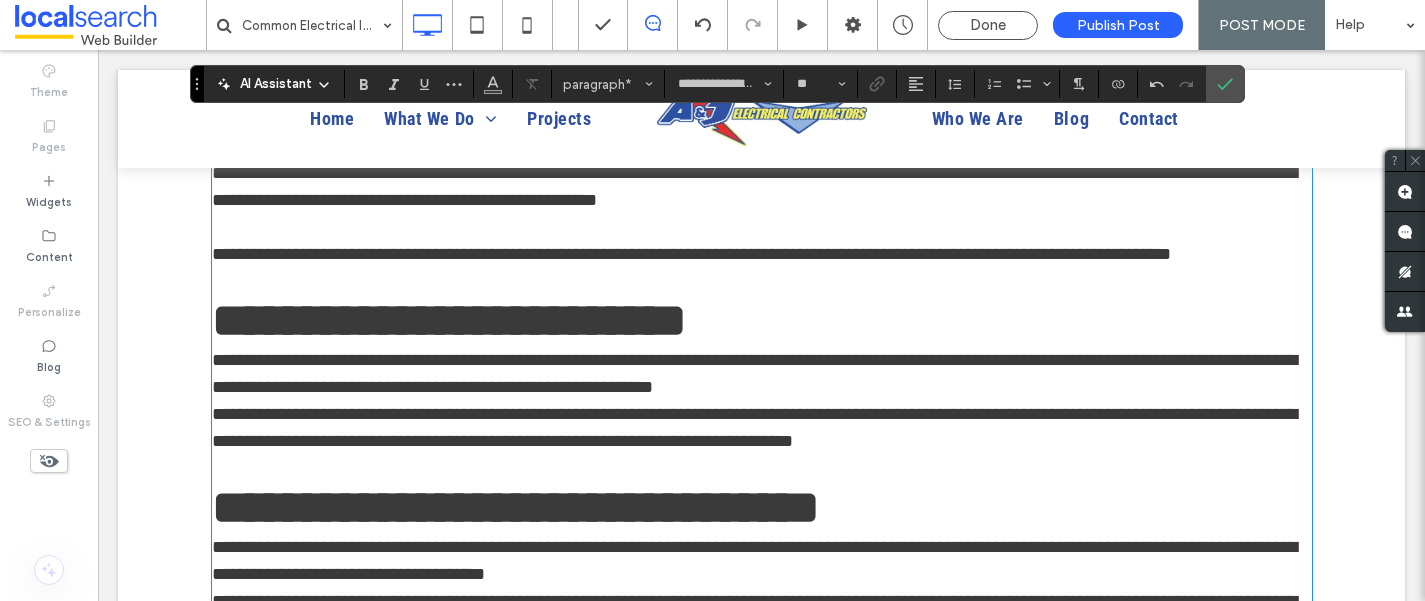 scroll, scrollTop: 2520, scrollLeft: 0, axis: vertical 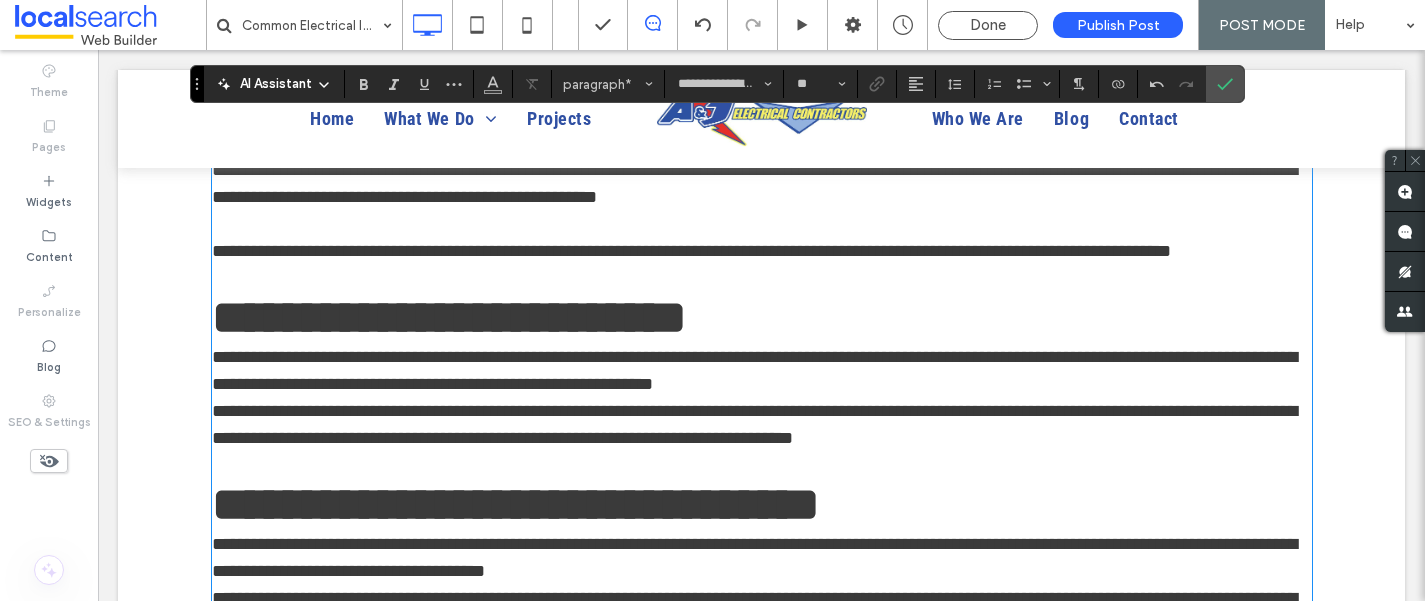 click on "**********" at bounding box center (762, 371) 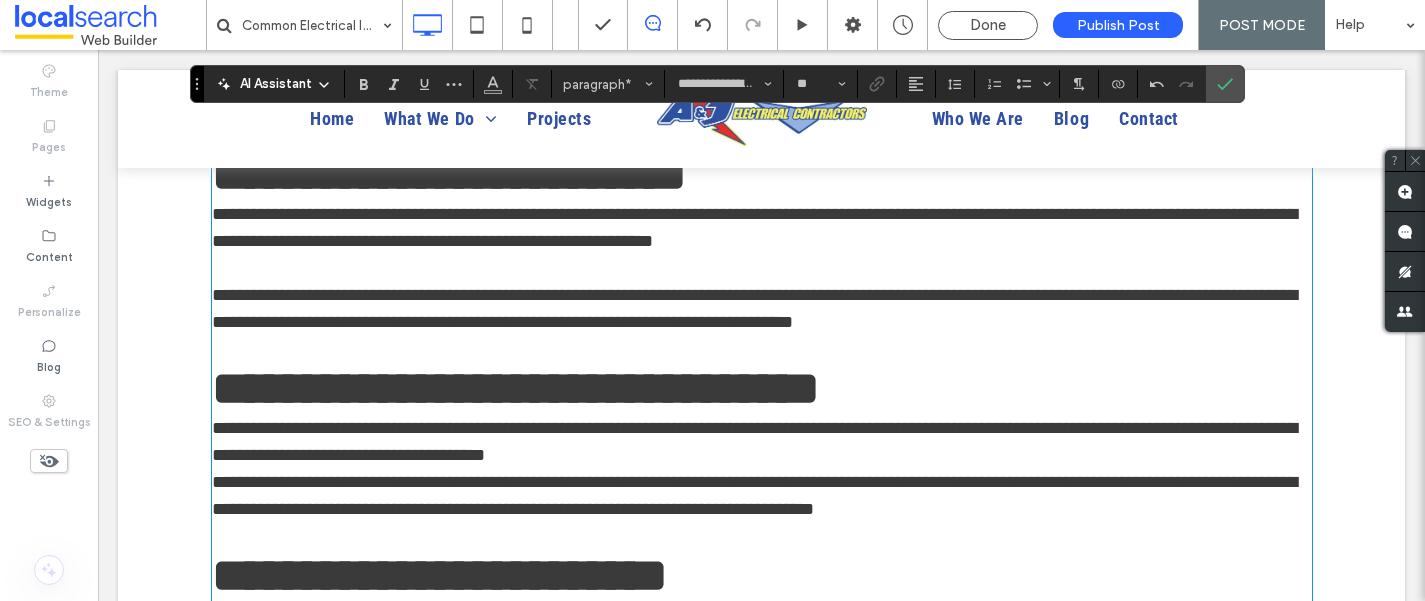 scroll, scrollTop: 2756, scrollLeft: 0, axis: vertical 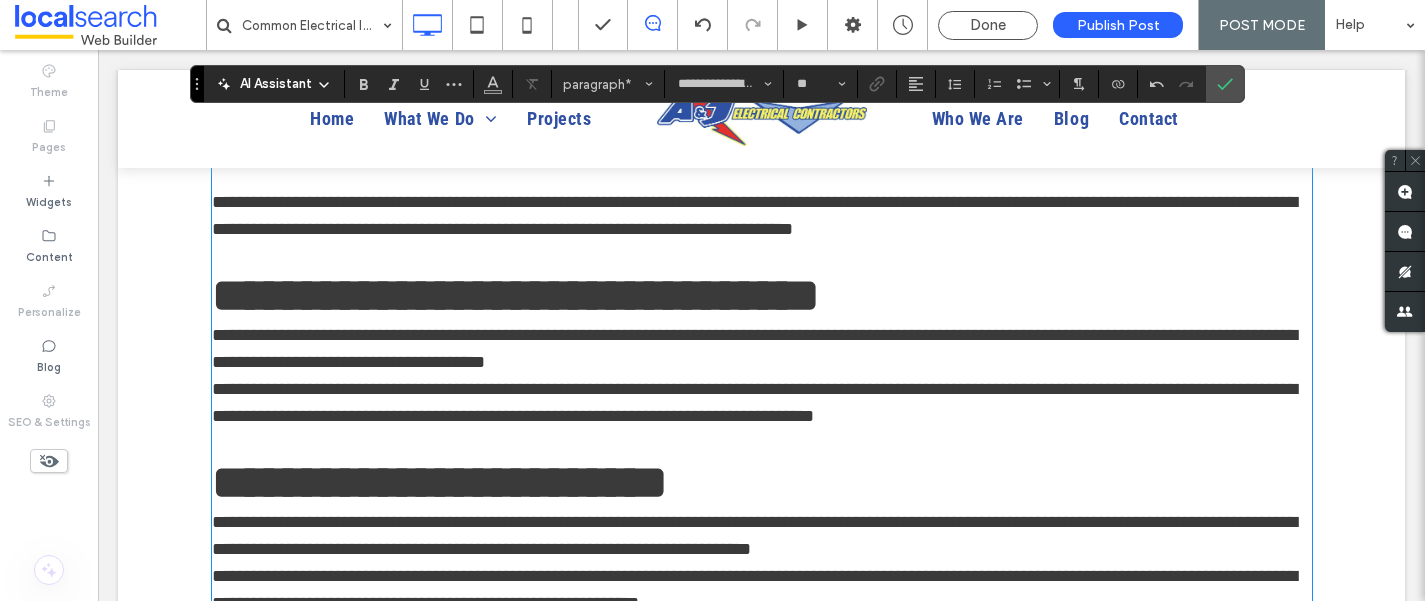 click on "**********" at bounding box center [762, 349] 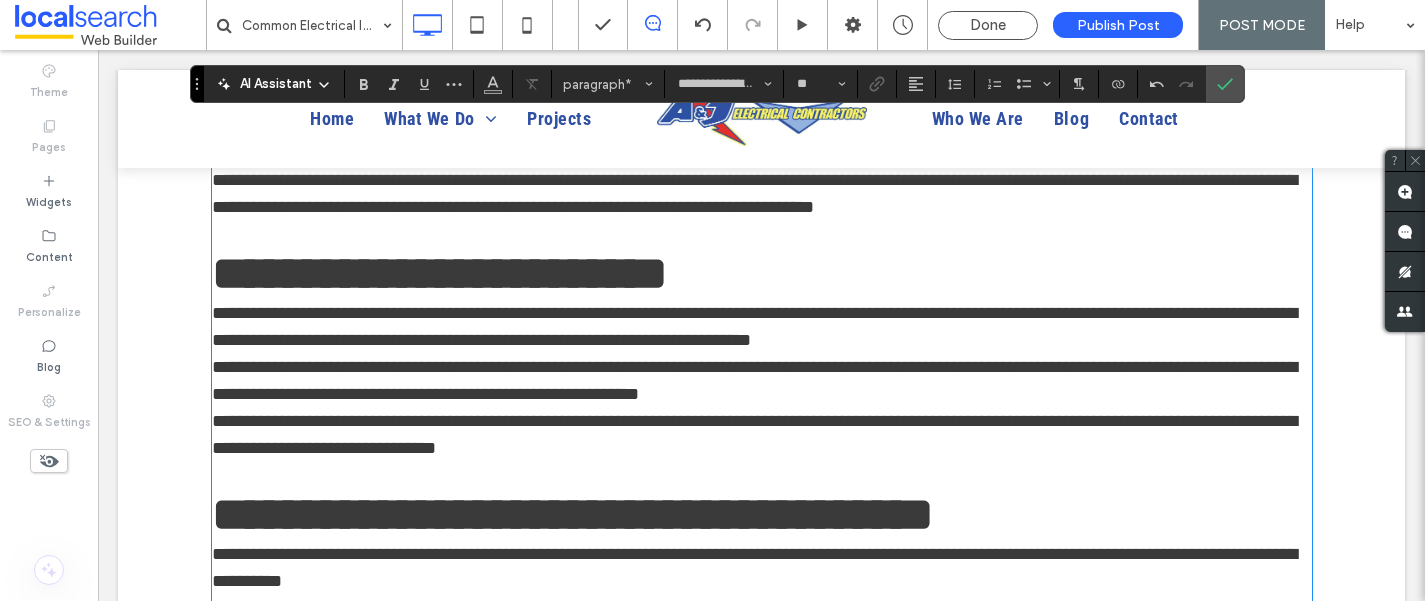scroll, scrollTop: 2999, scrollLeft: 0, axis: vertical 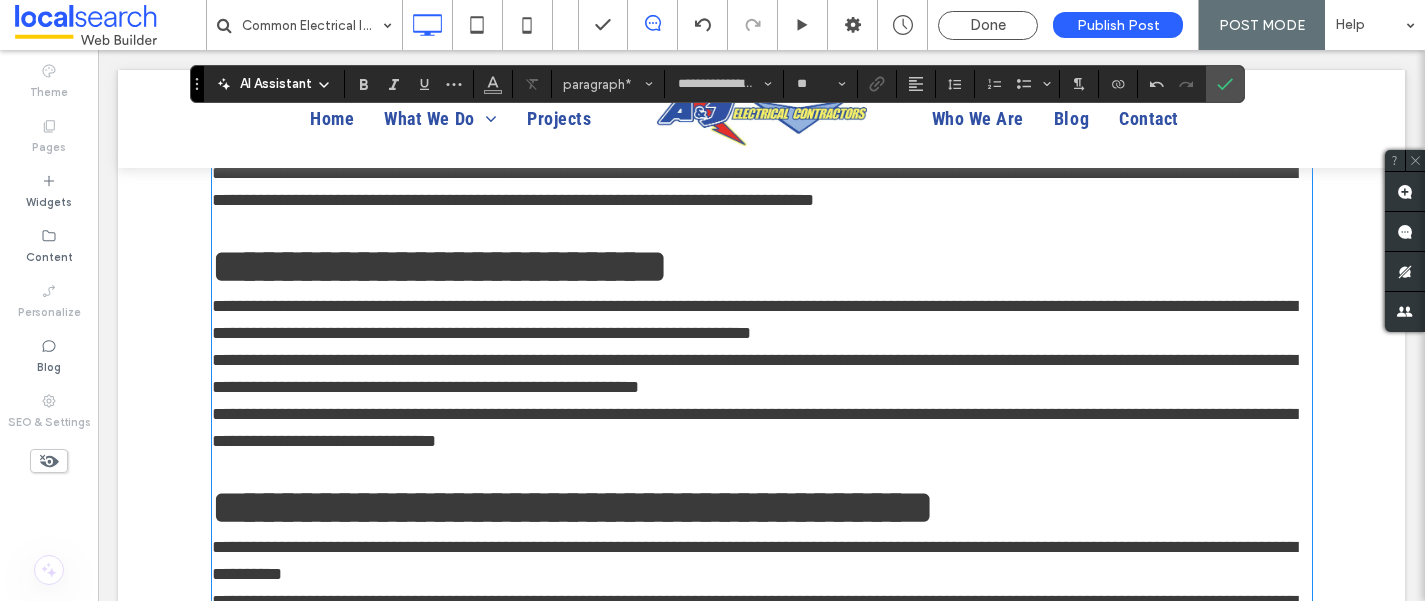 click on "**********" at bounding box center [762, 320] 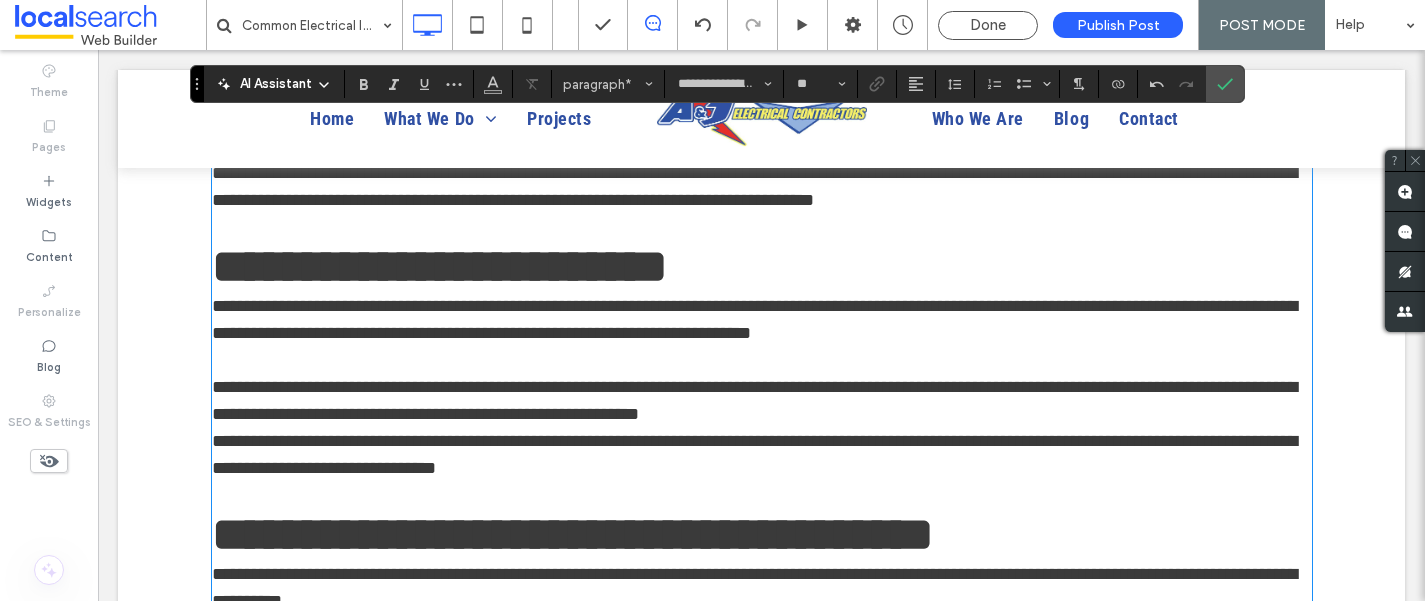 click on "**********" at bounding box center (762, 401) 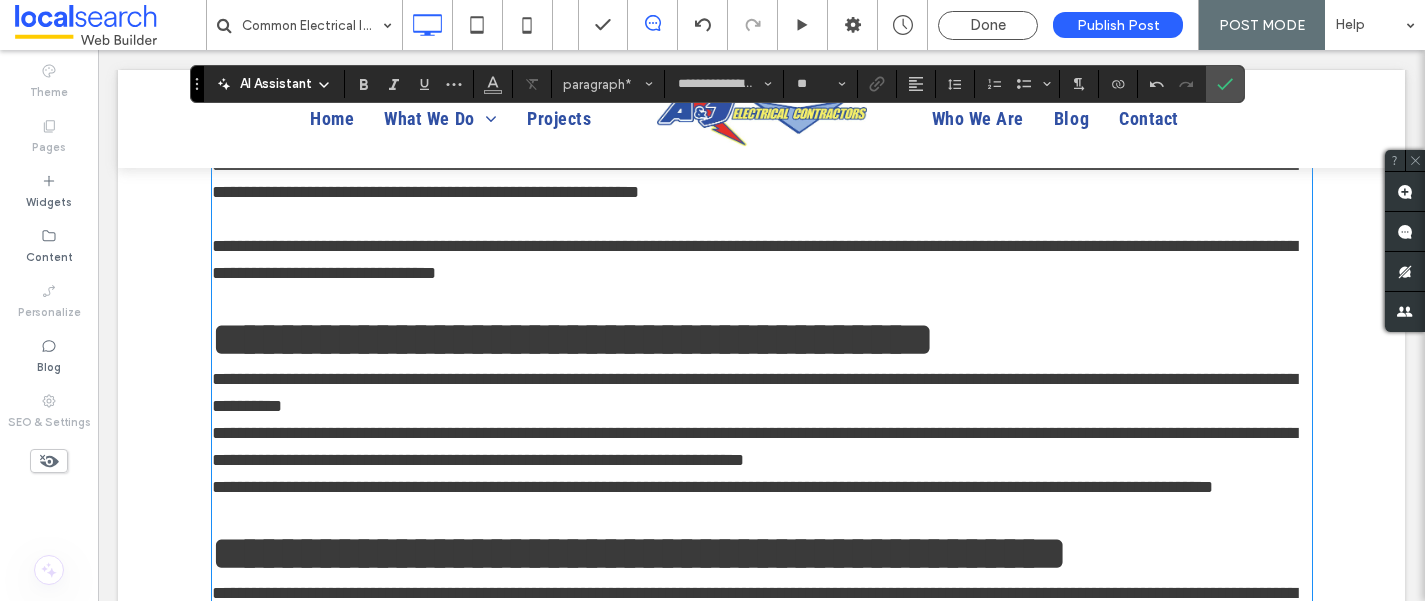 scroll, scrollTop: 3222, scrollLeft: 0, axis: vertical 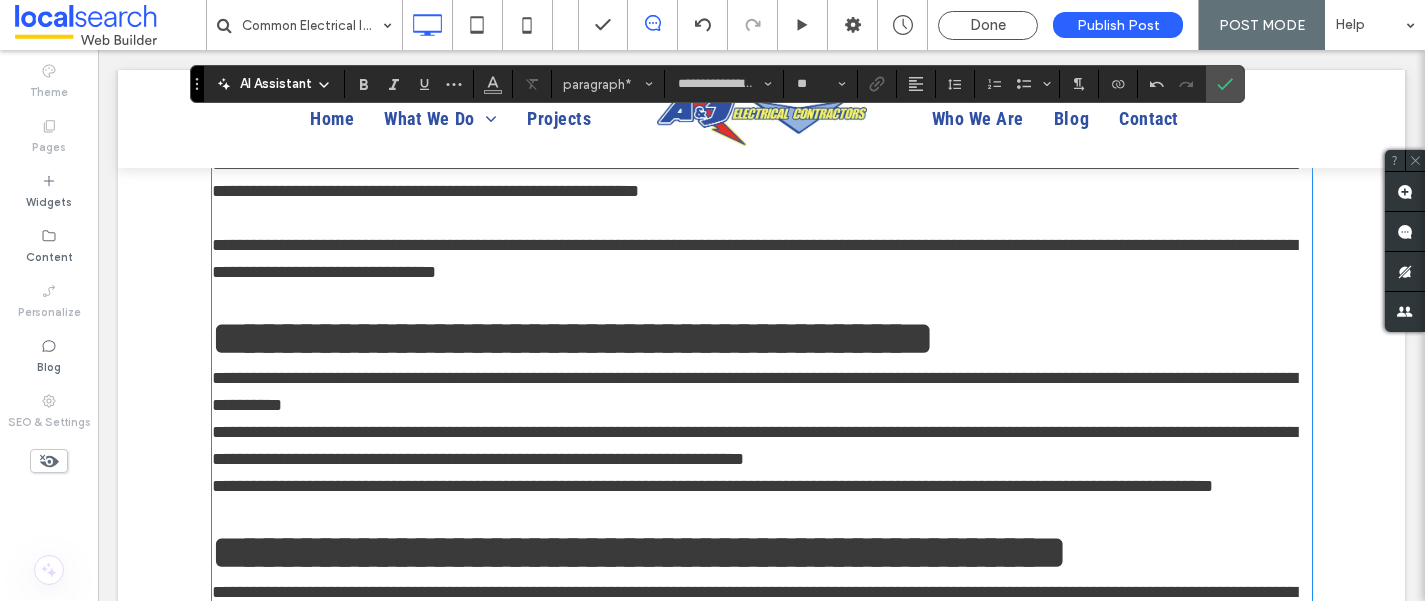 click on "**********" at bounding box center (762, 392) 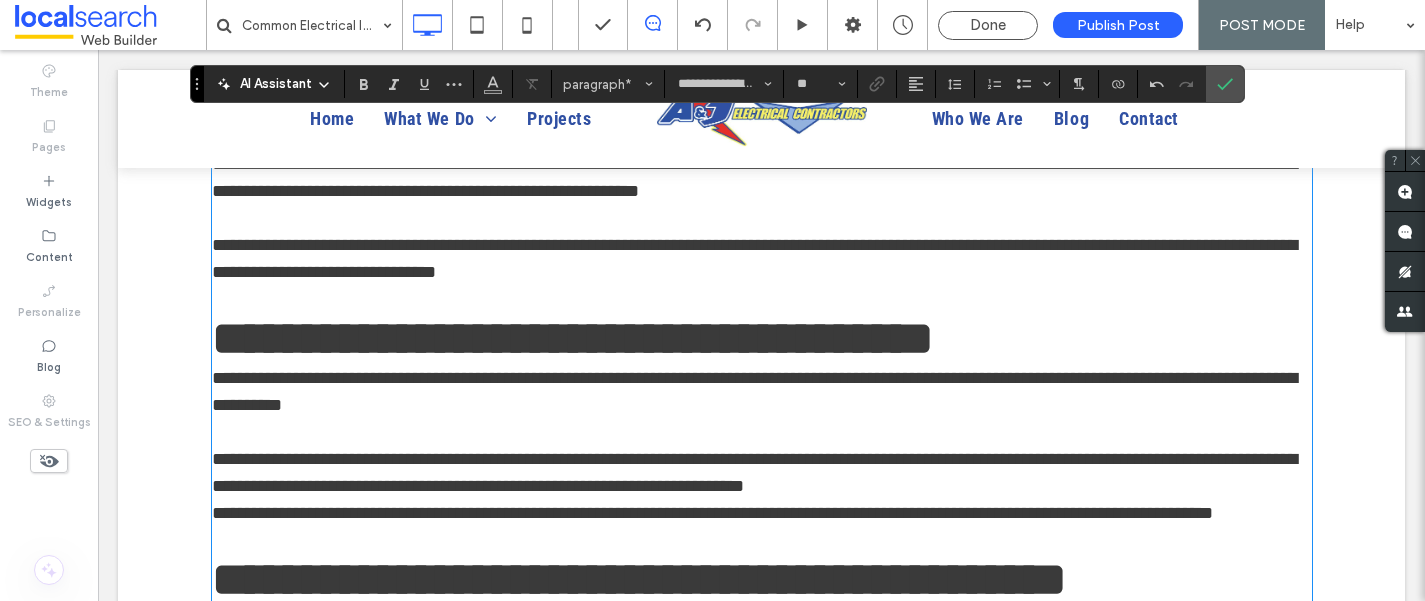 click on "**********" at bounding box center (762, 473) 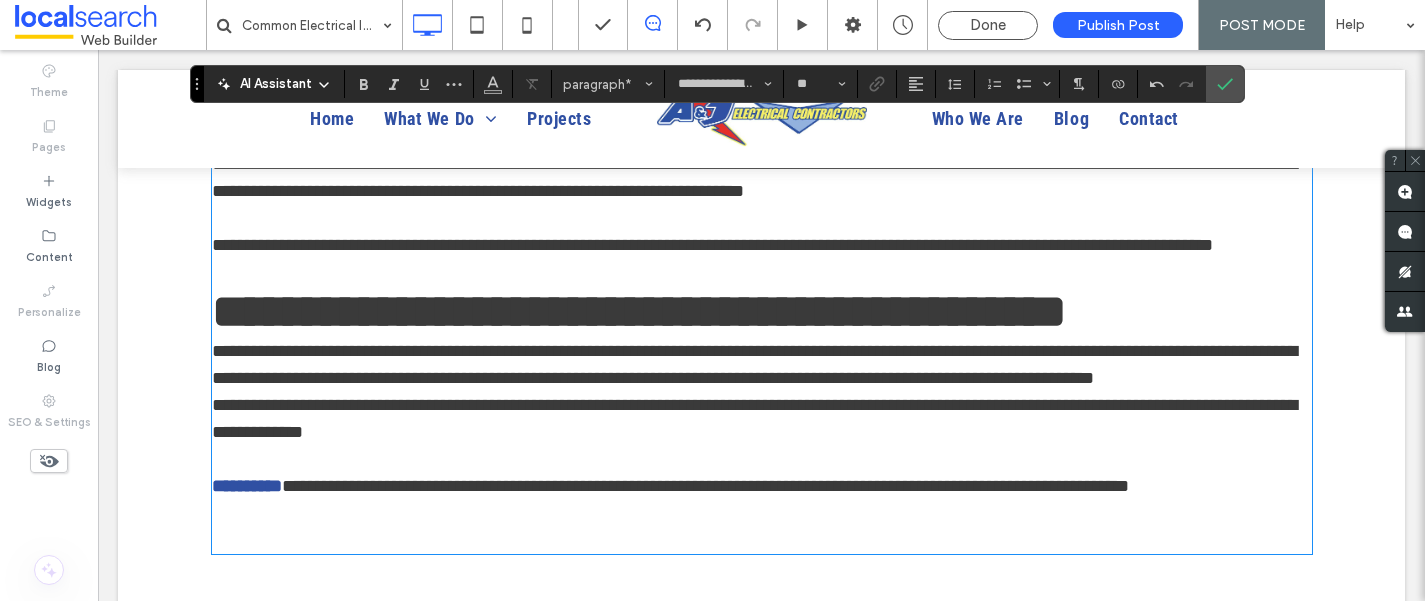 scroll, scrollTop: 3584, scrollLeft: 0, axis: vertical 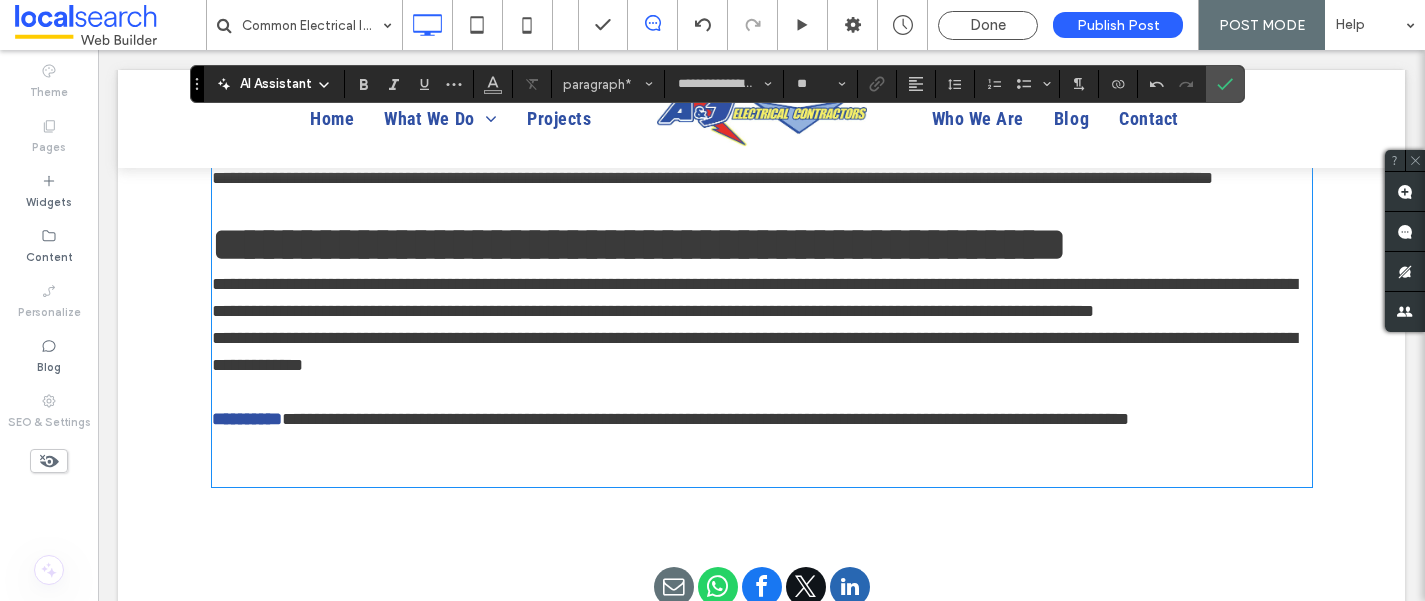 click on "**********" at bounding box center [762, 298] 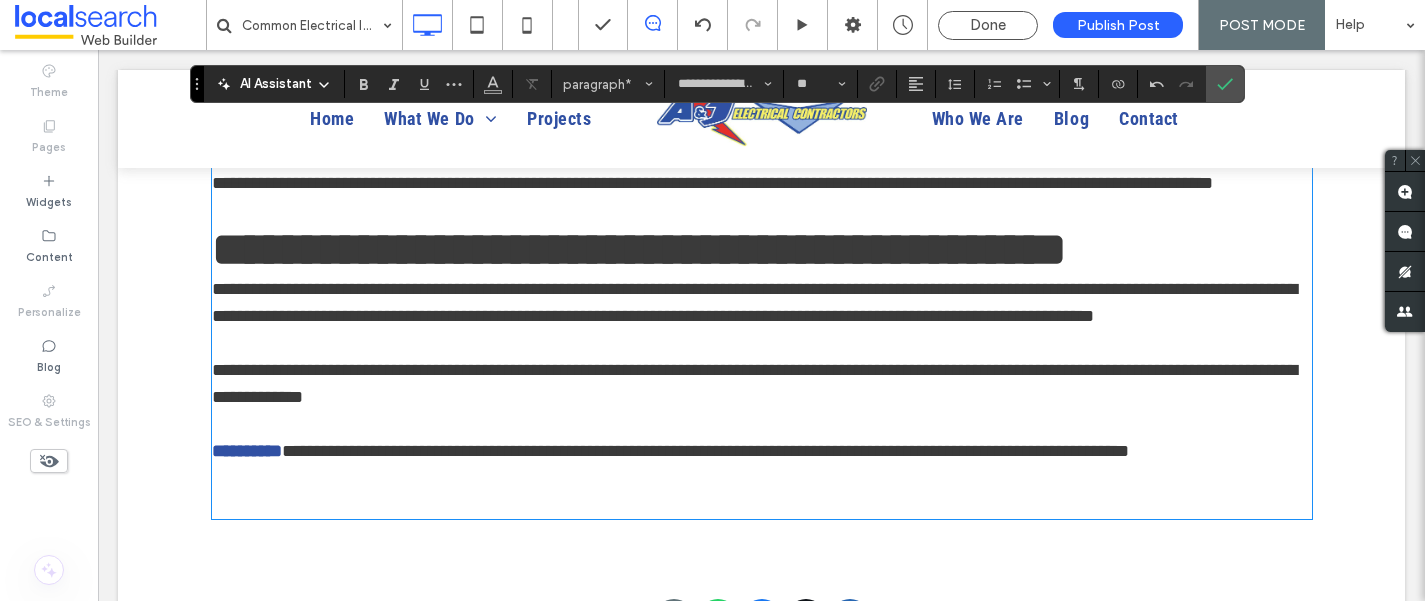 scroll, scrollTop: 3570, scrollLeft: 0, axis: vertical 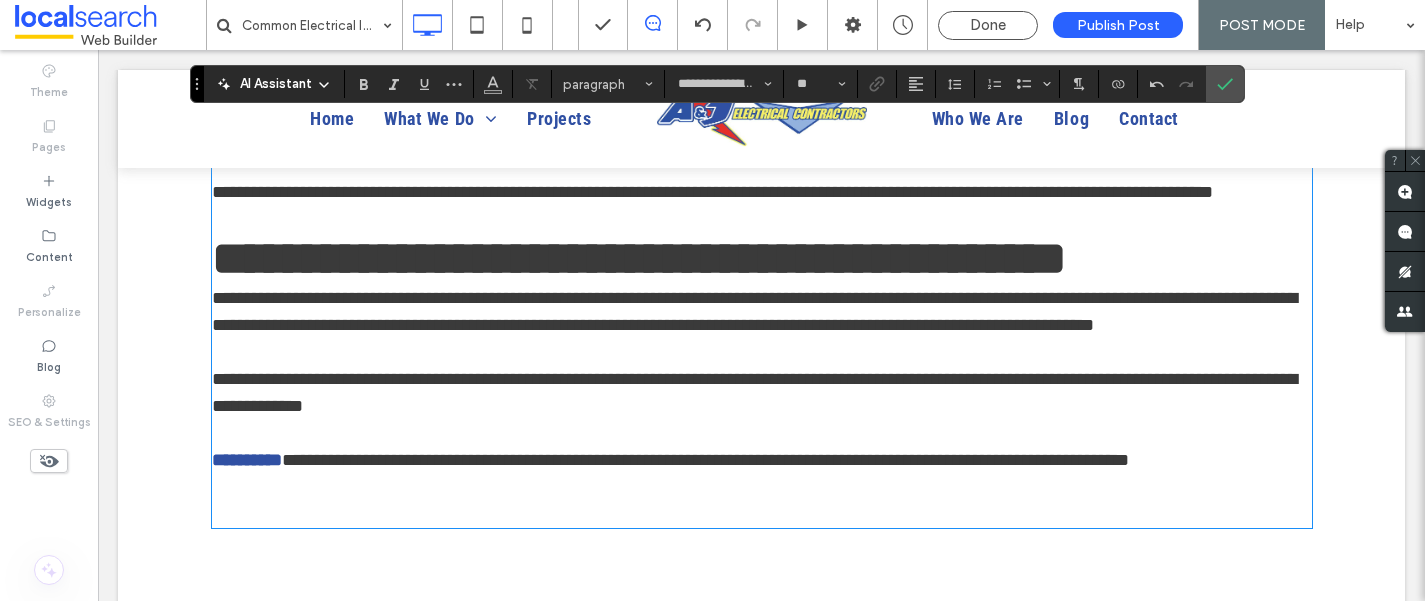 click at bounding box center [762, 501] 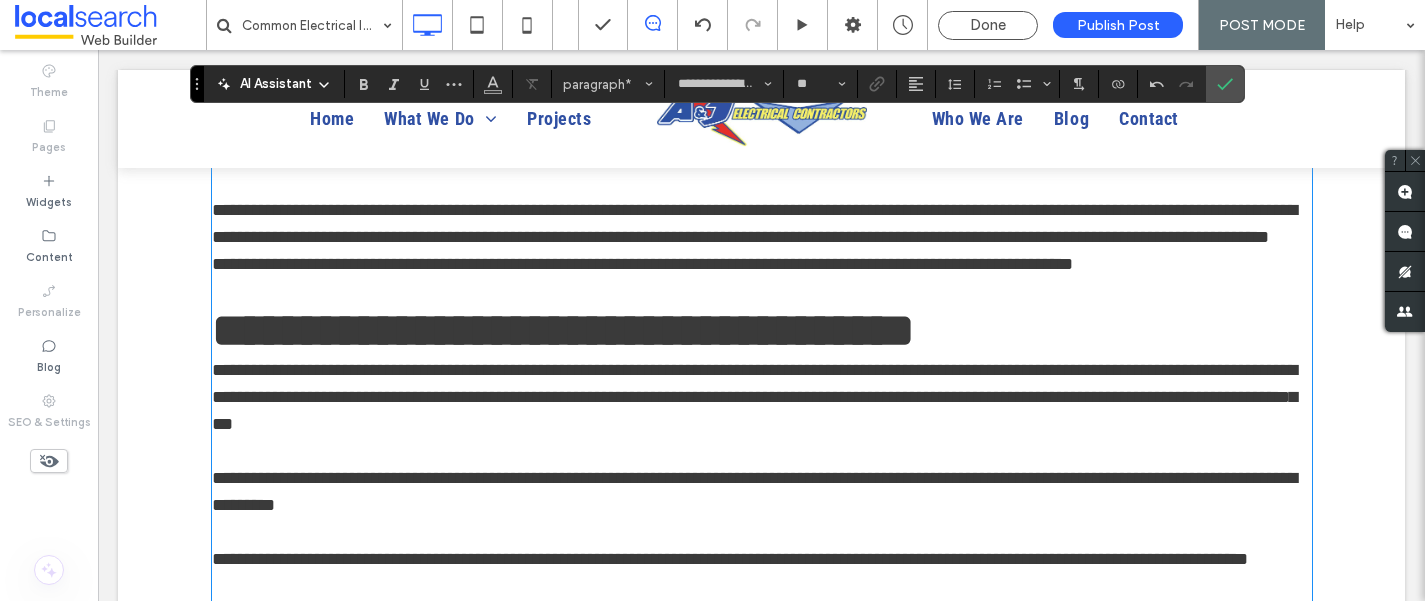 scroll, scrollTop: 930, scrollLeft: 0, axis: vertical 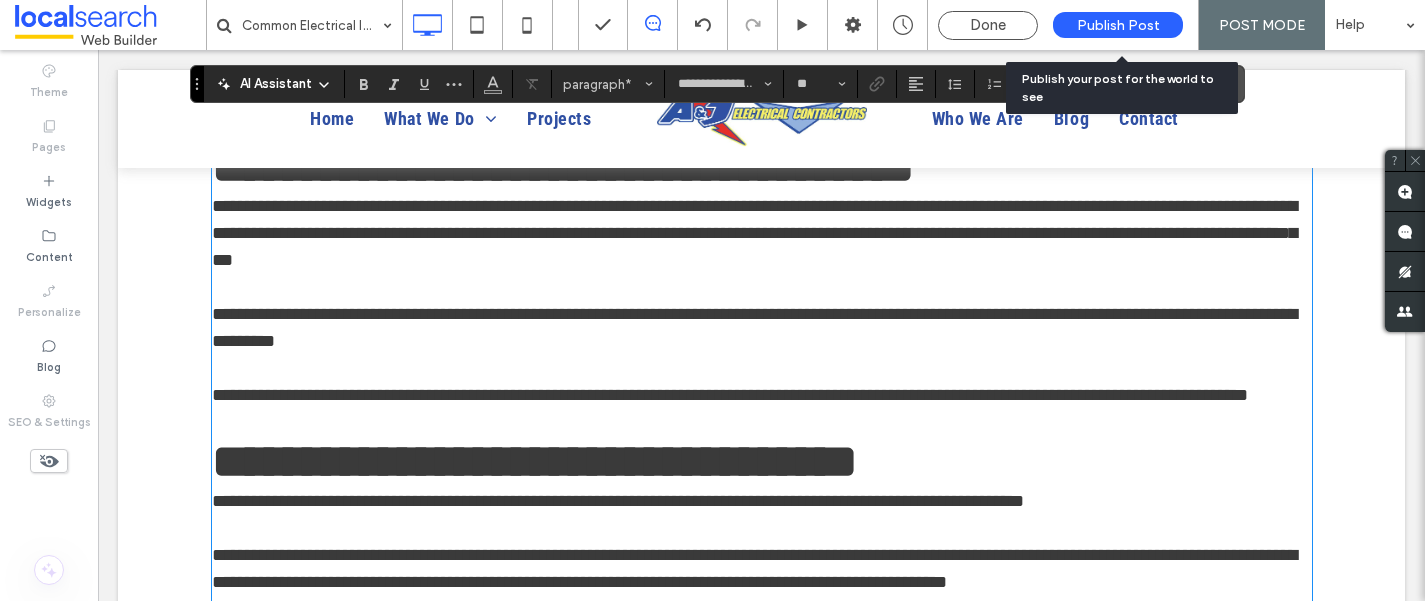 click on "Publish Post" at bounding box center (1118, 25) 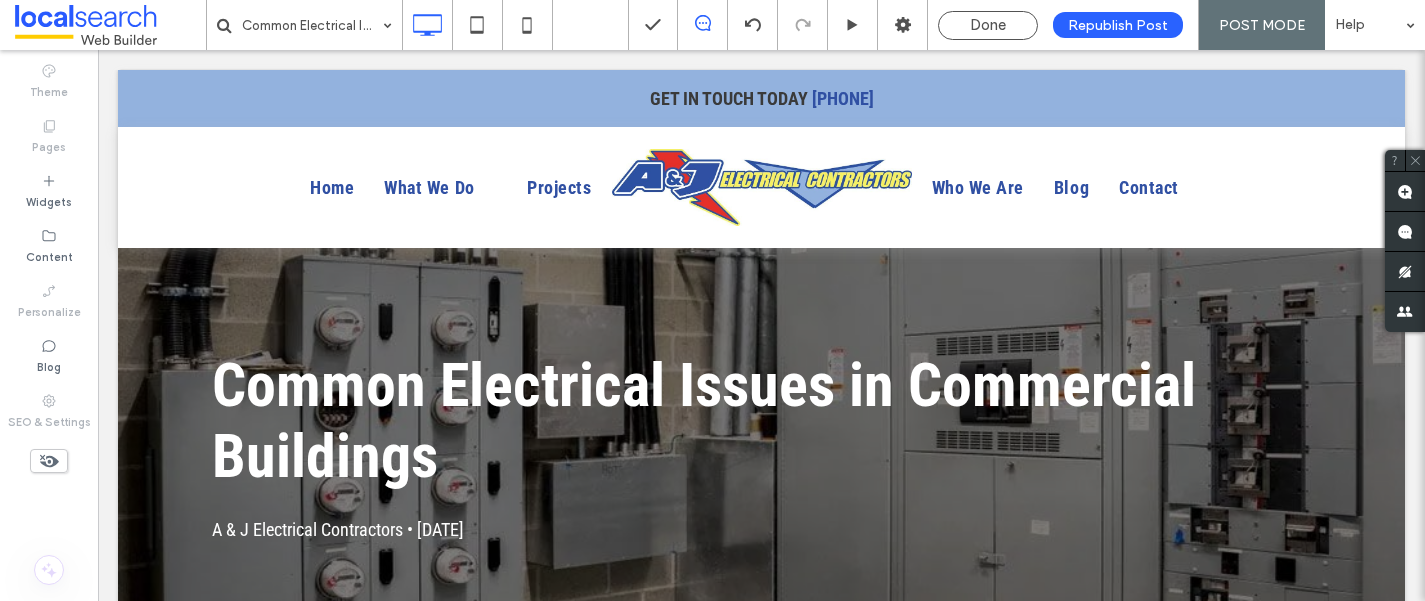 scroll, scrollTop: 0, scrollLeft: 0, axis: both 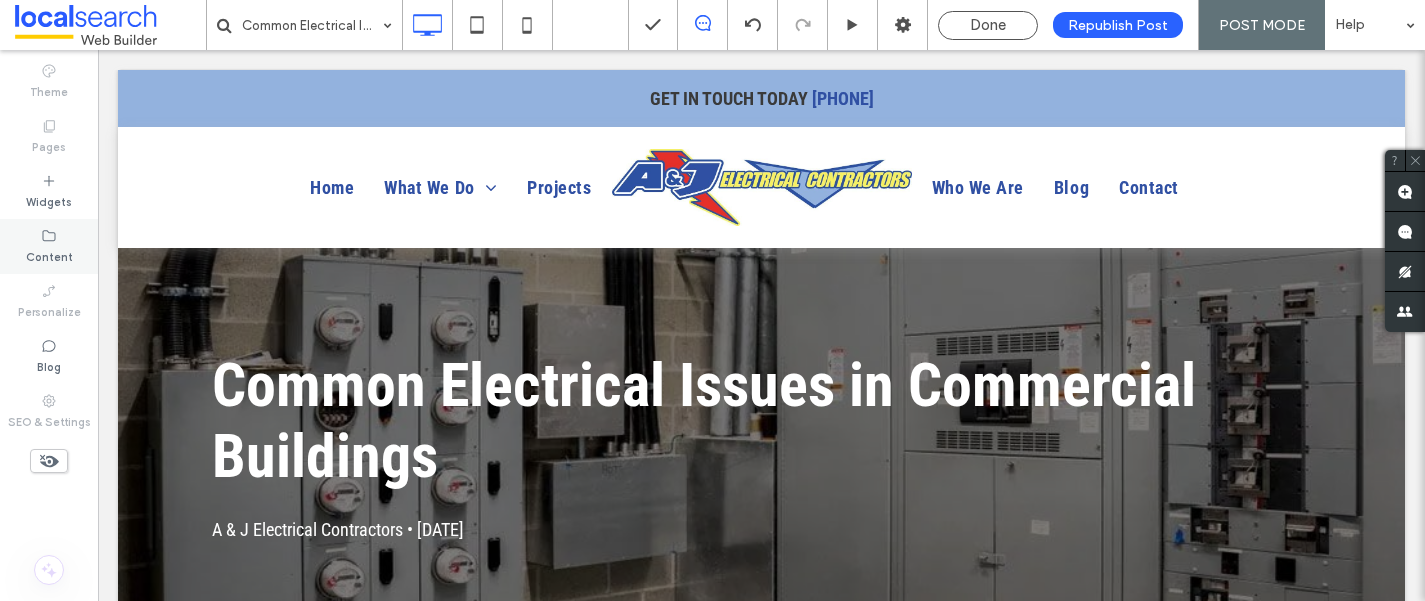 click on "Content" at bounding box center (49, 246) 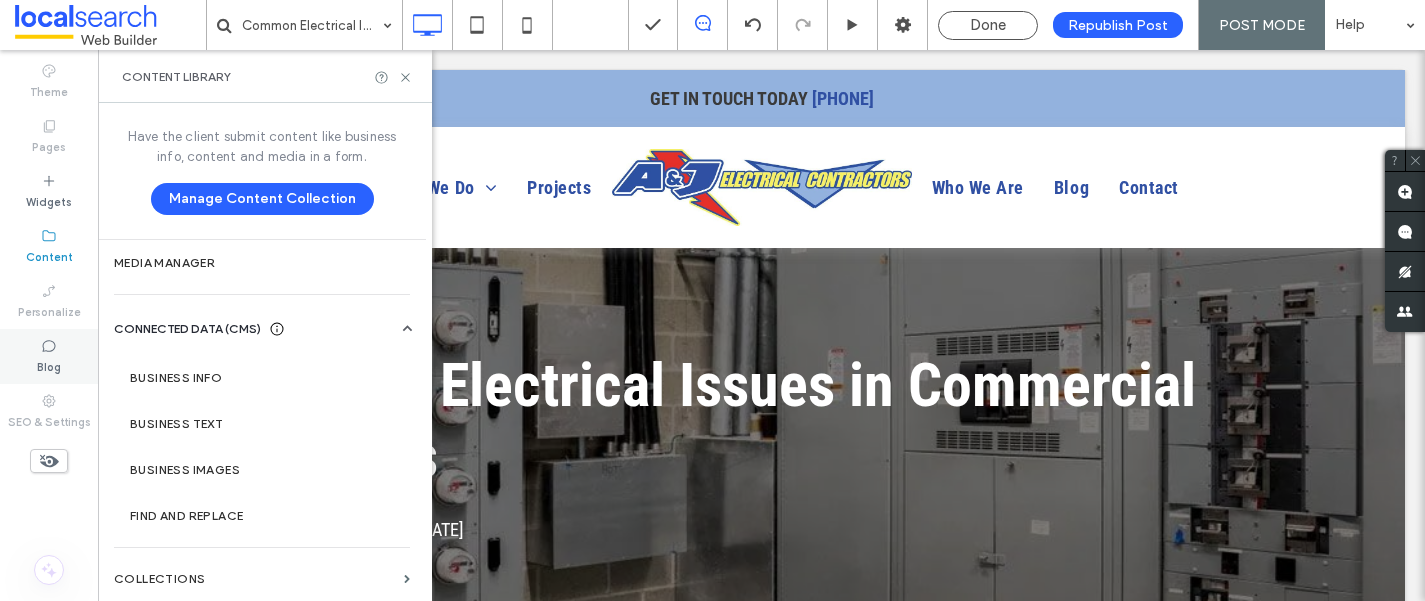 click on "Blog" at bounding box center [49, 365] 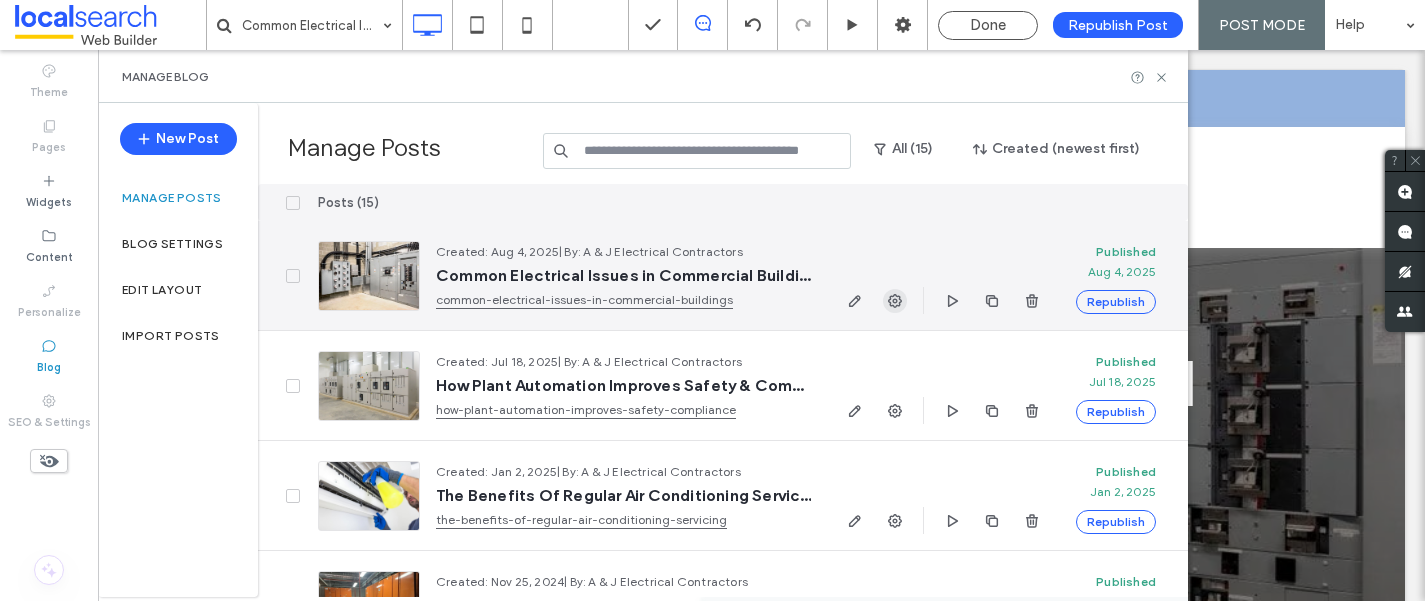 click 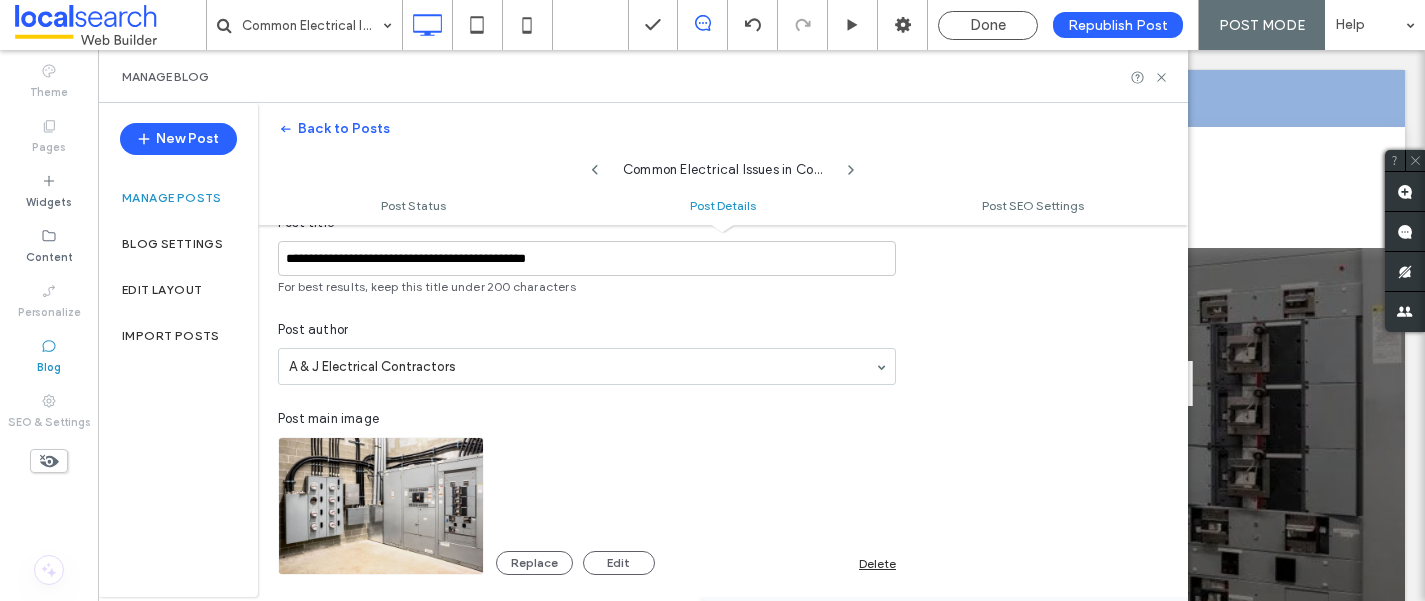 scroll, scrollTop: 493, scrollLeft: 0, axis: vertical 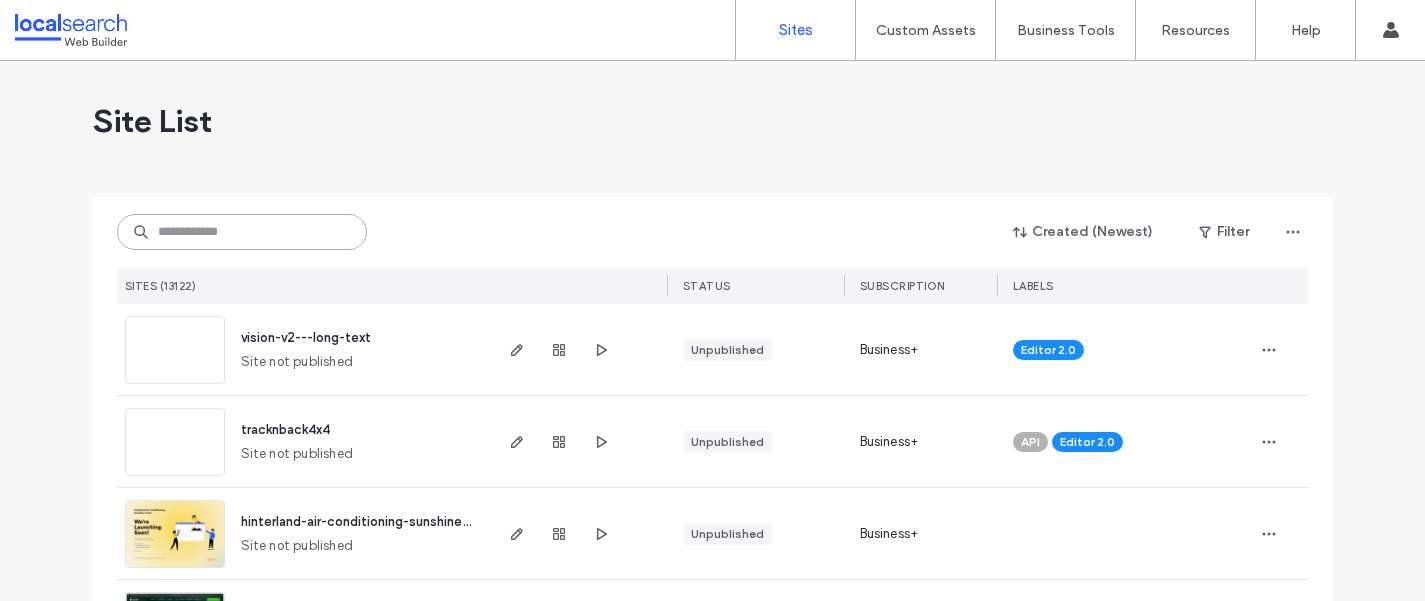 click at bounding box center [242, 232] 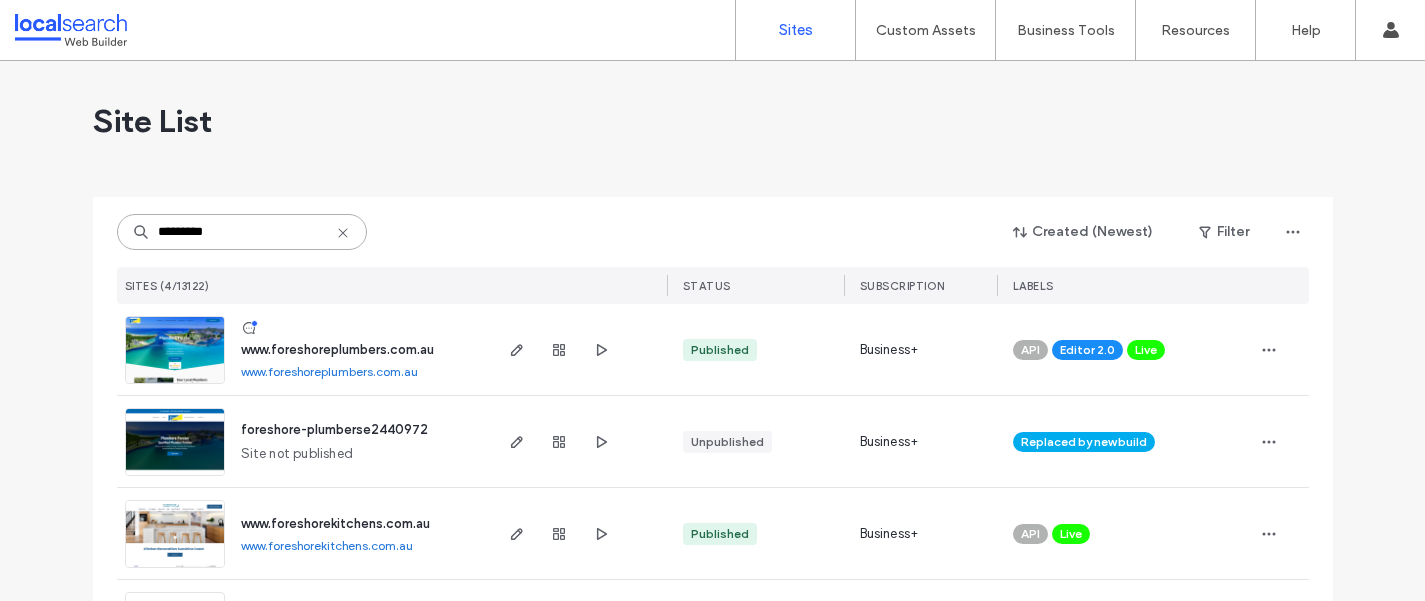 type on "*********" 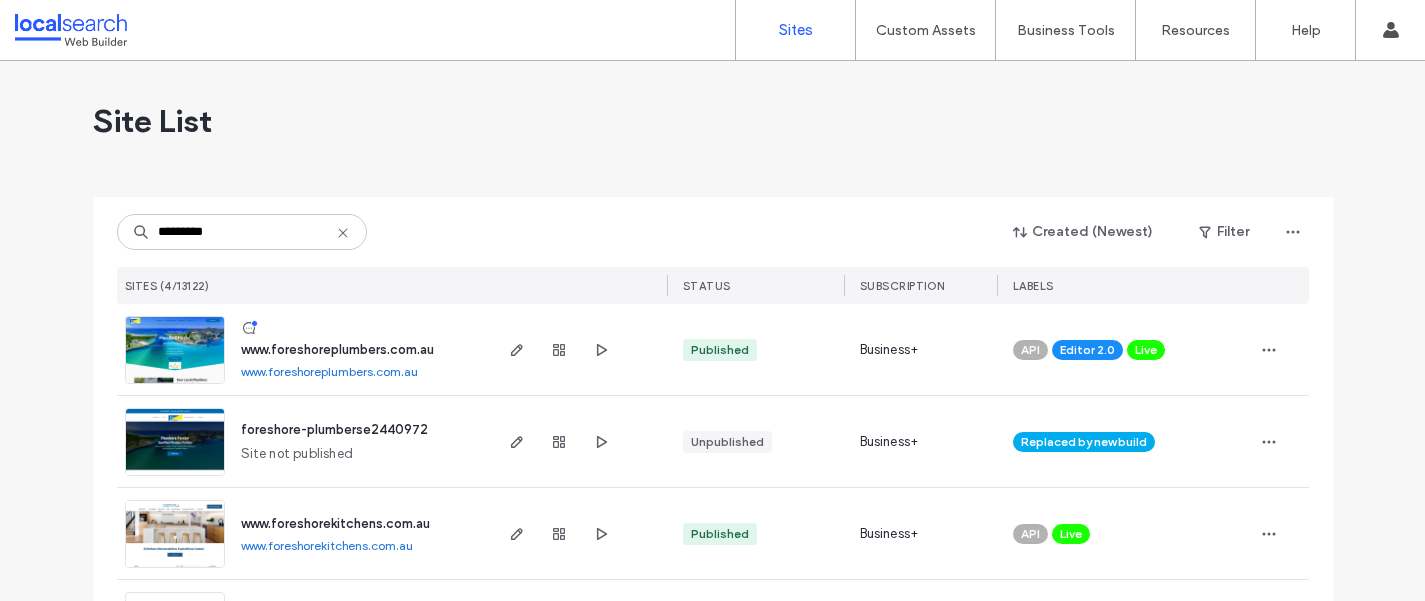 click on "www.foreshoreplumbers.com.au" at bounding box center [337, 349] 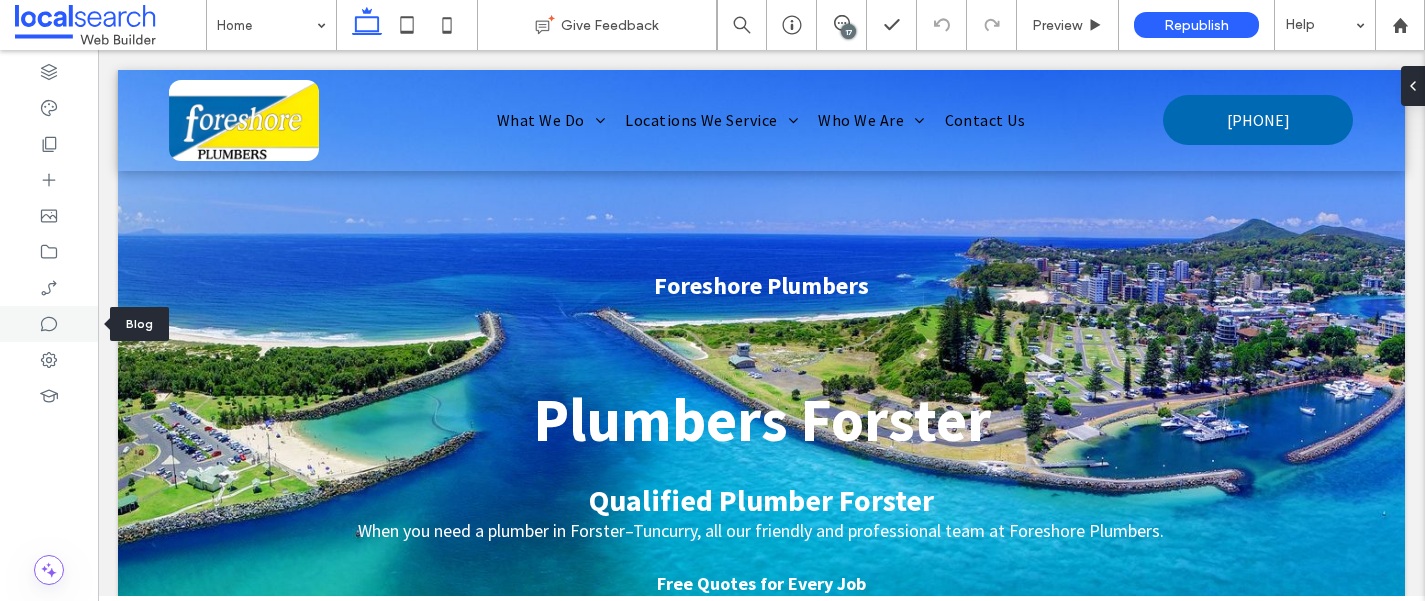 scroll, scrollTop: 0, scrollLeft: 0, axis: both 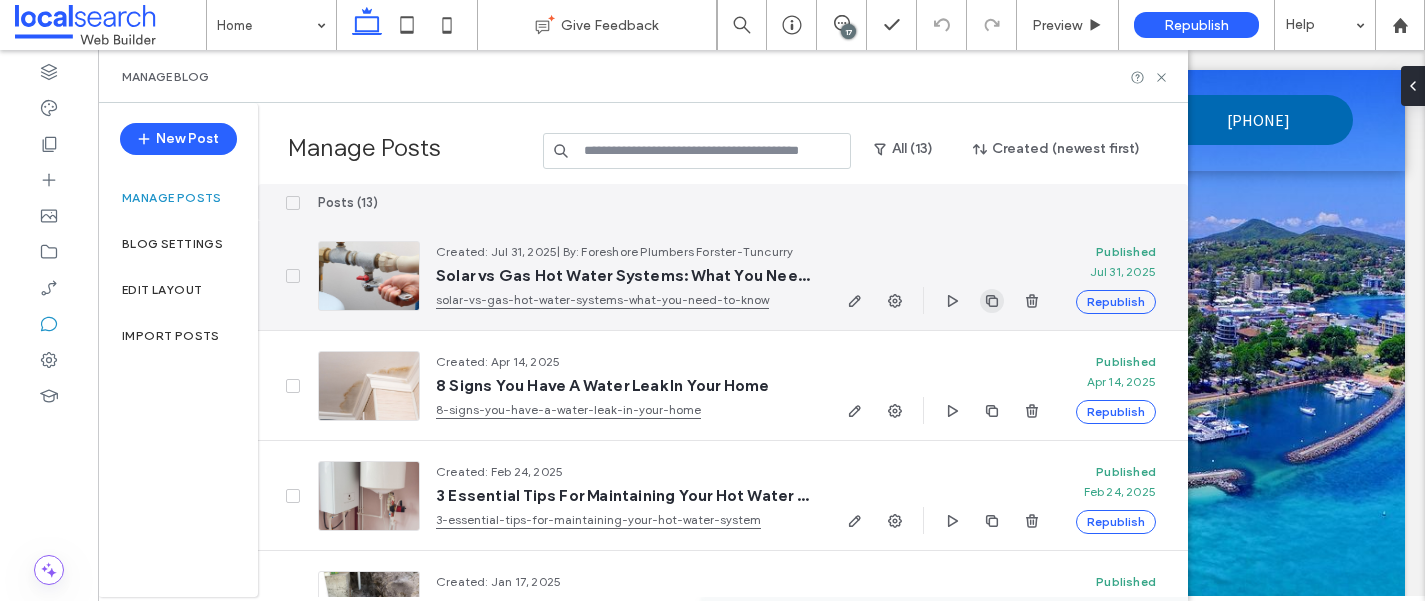 click at bounding box center [992, 301] 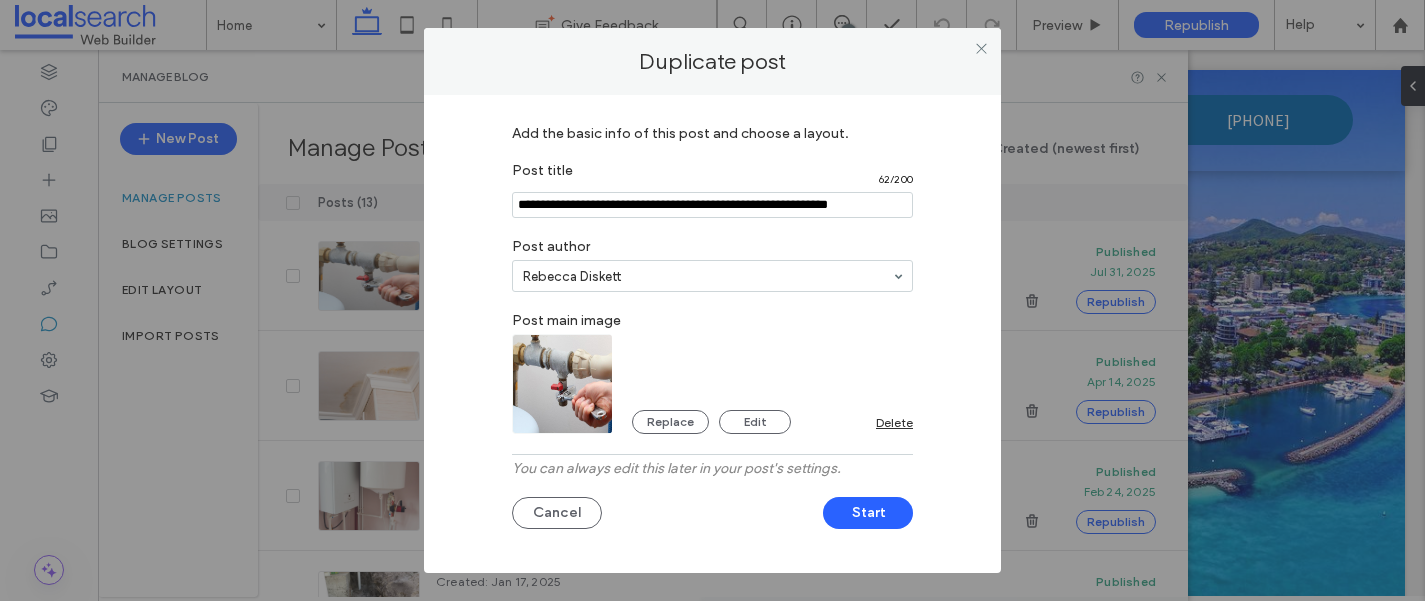 click at bounding box center [712, 205] 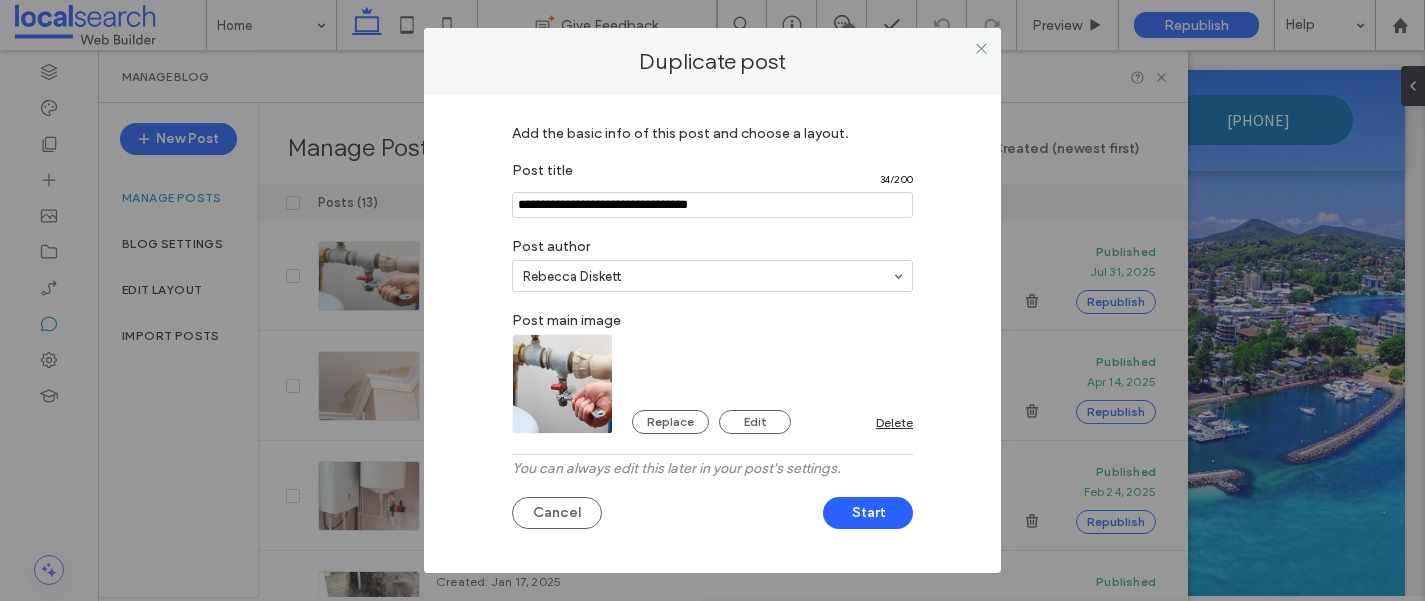 type on "**********" 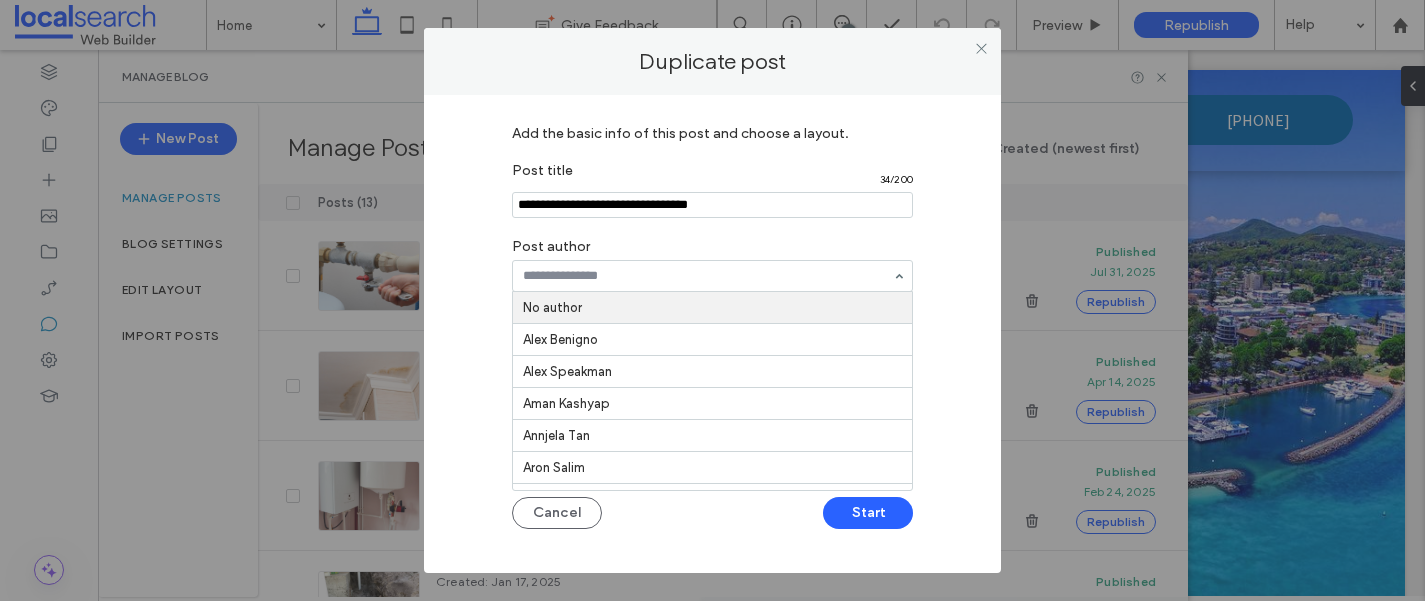 paste on "**********" 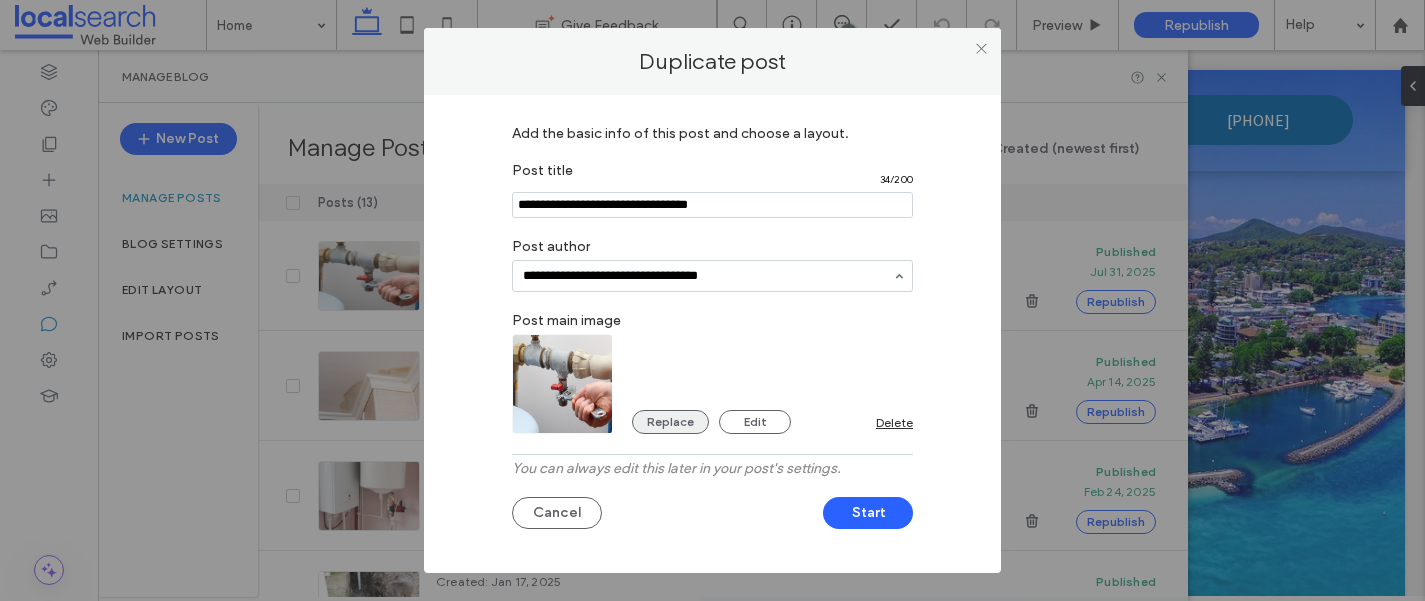 type on "**********" 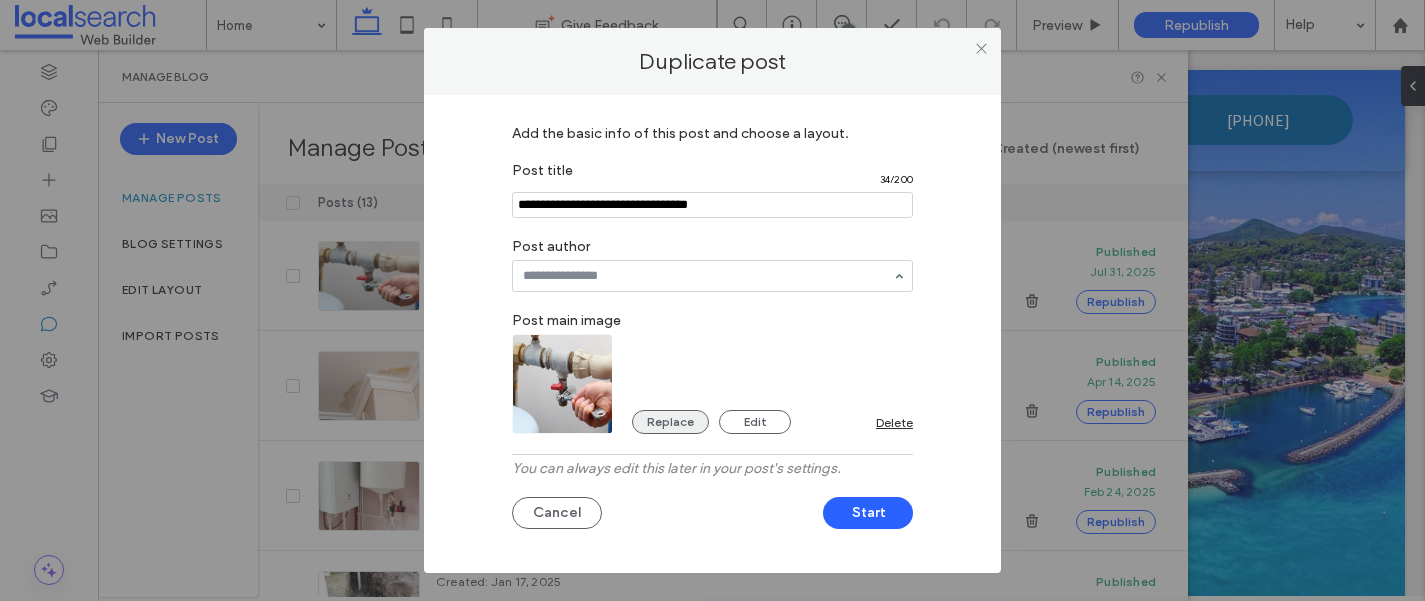 click on "Replace" at bounding box center [670, 422] 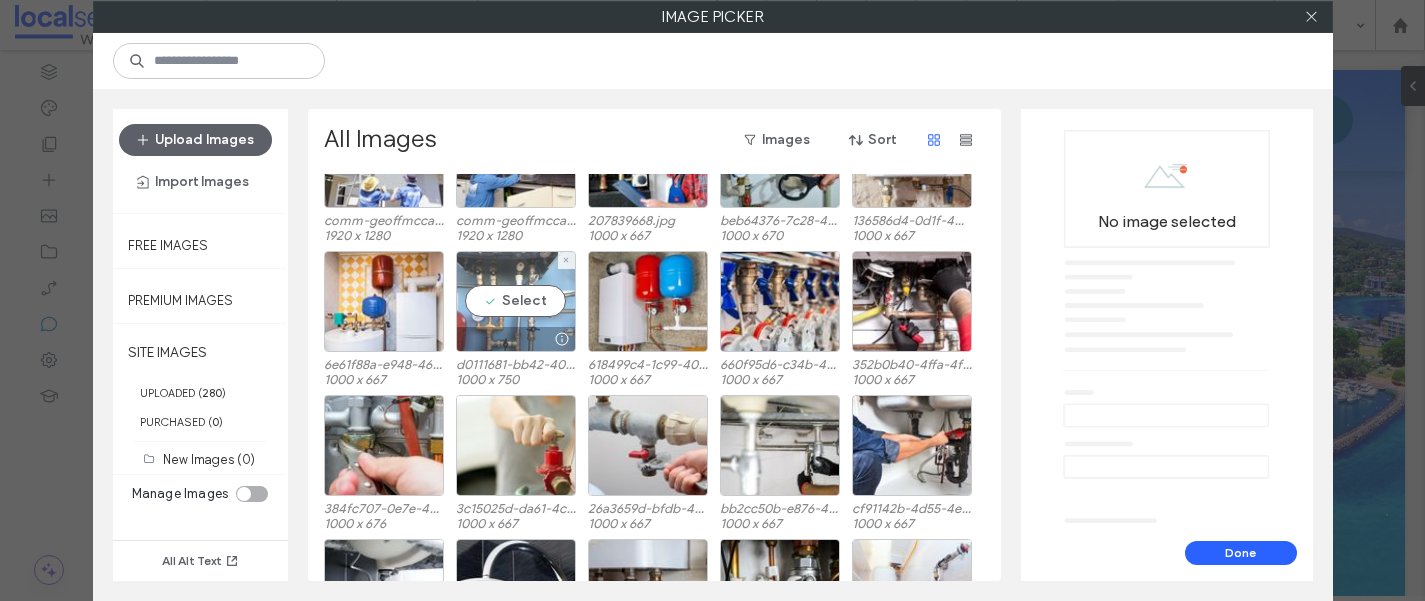 scroll, scrollTop: 1838, scrollLeft: 0, axis: vertical 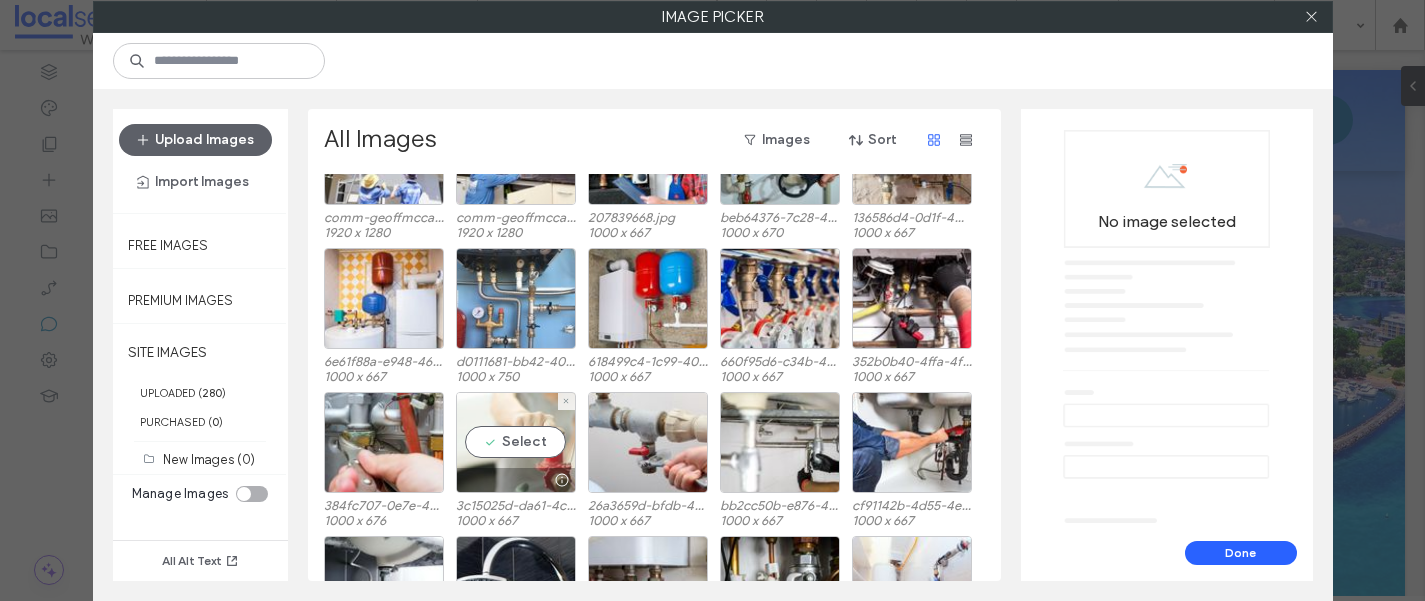 click on "Select" at bounding box center [516, 442] 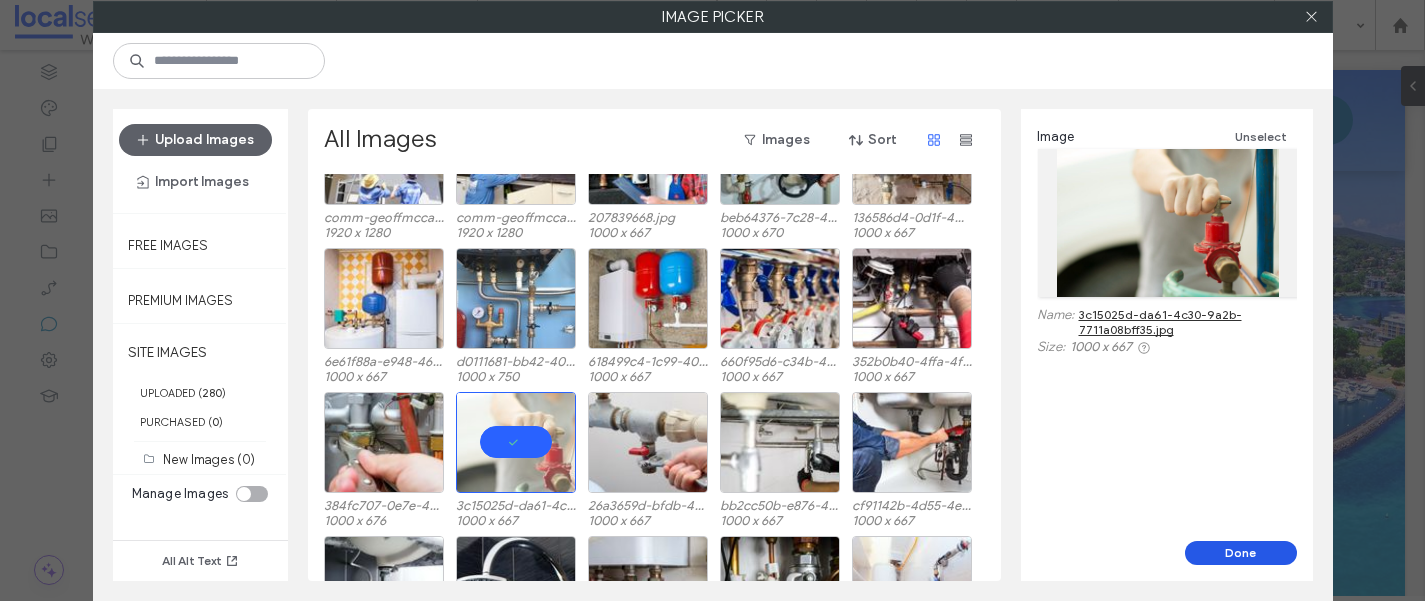 click on "Done" at bounding box center [1241, 553] 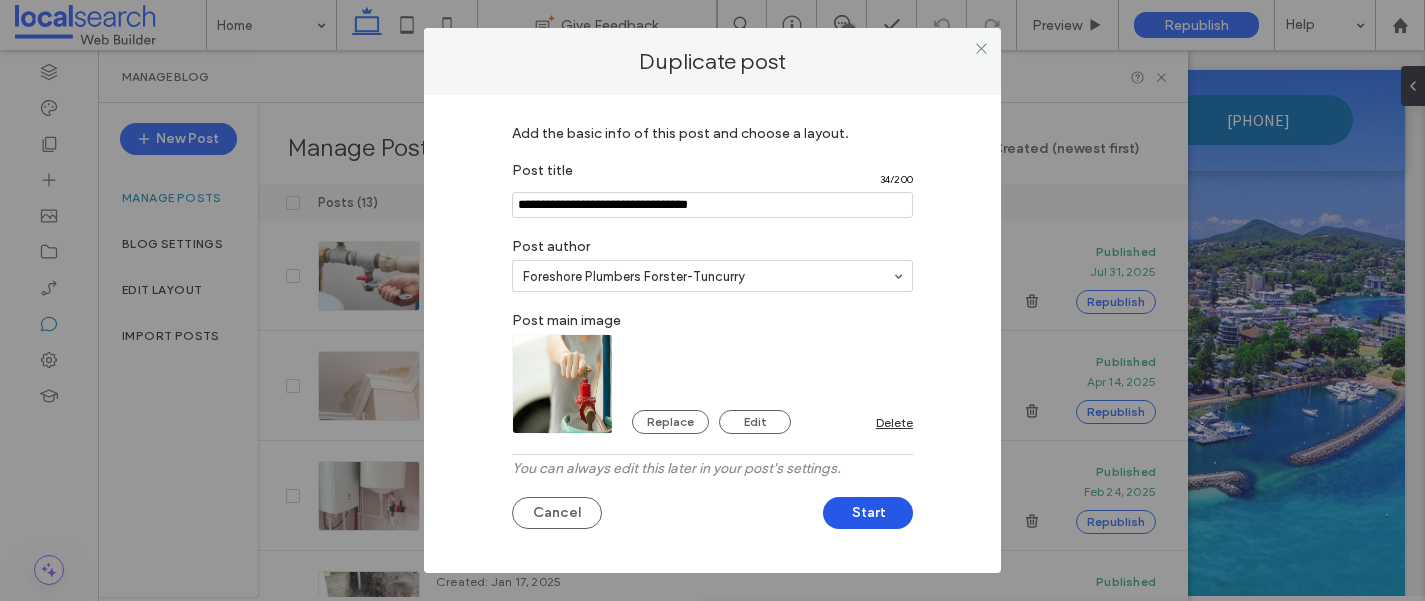 click on "Start" at bounding box center (868, 513) 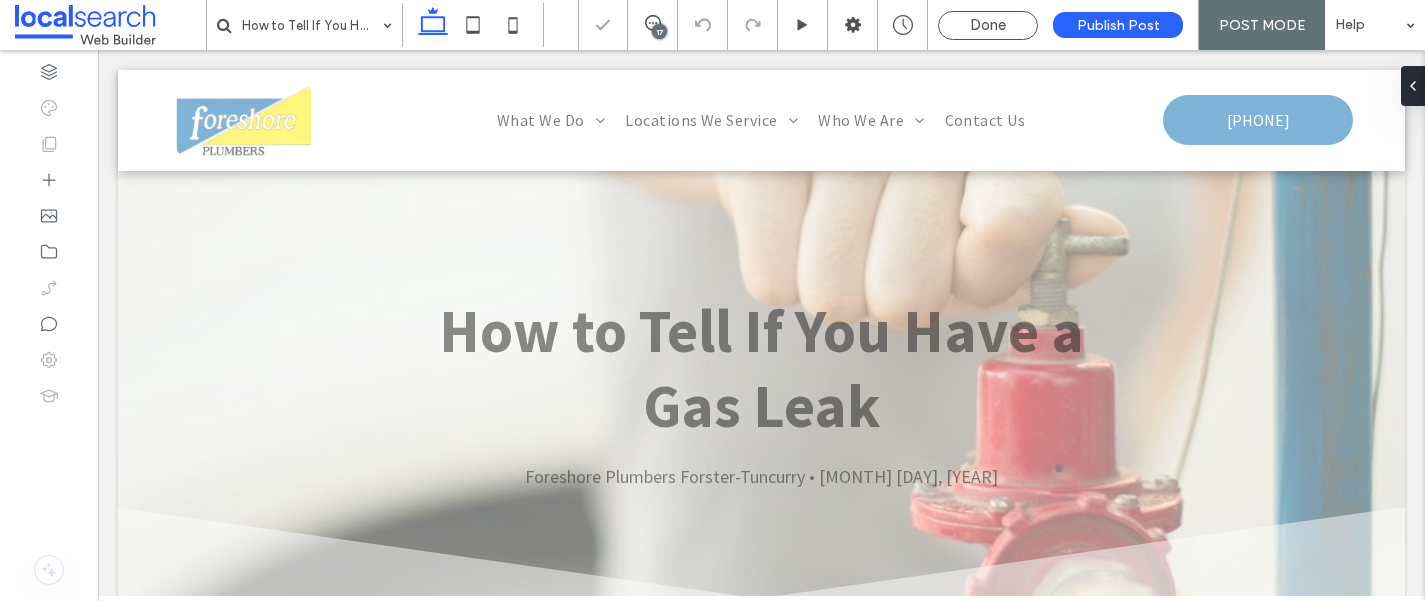 scroll, scrollTop: 401, scrollLeft: 0, axis: vertical 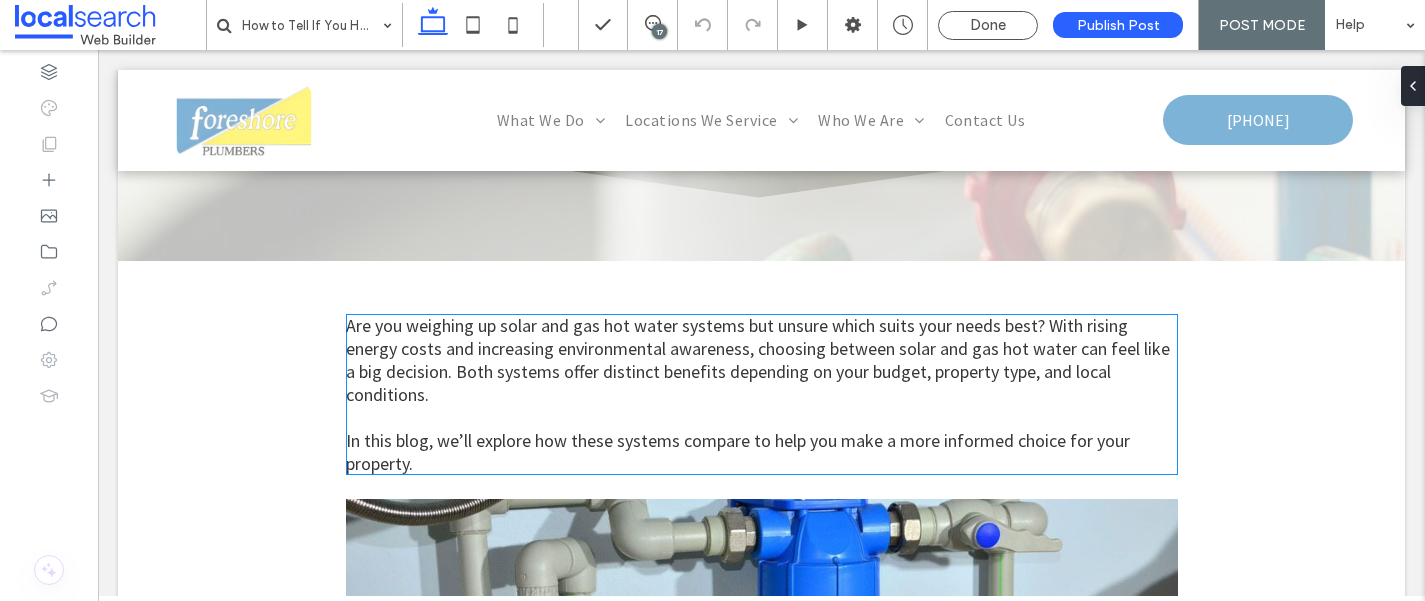 click on "Are you weighing up solar and gas hot water systems but unsure which suits your needs best? With rising energy costs and increasing environmental awareness, choosing between solar and gas hot water can feel like a big decision. Both systems offer distinct benefits depending on your budget, property type, and local conditions." at bounding box center [758, 360] 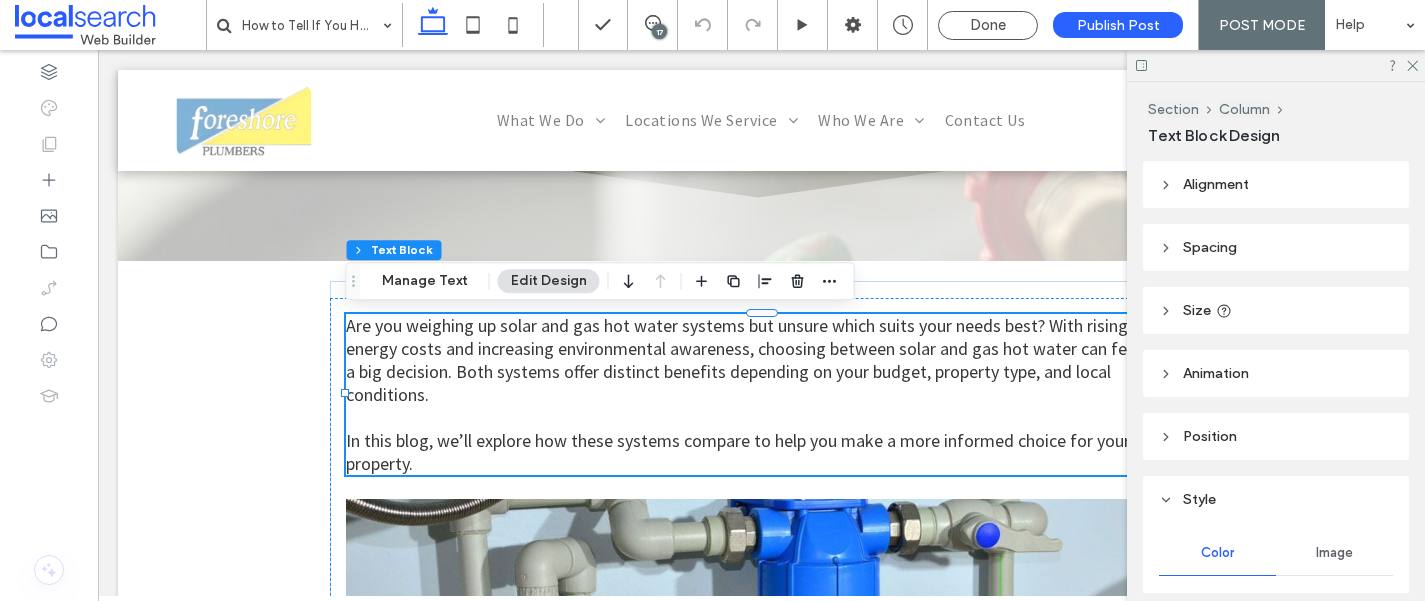 click on "Are you weighing up solar and gas hot water systems but unsure which suits your needs best? With rising energy costs and increasing environmental awareness, choosing between solar and gas hot water can feel like a big decision. Both systems offer distinct benefits depending on your budget, property type, and local conditions. ﻿ In this blog, we’ll explore how these systems compare to help you make a more informed choice for your property." at bounding box center [762, 394] 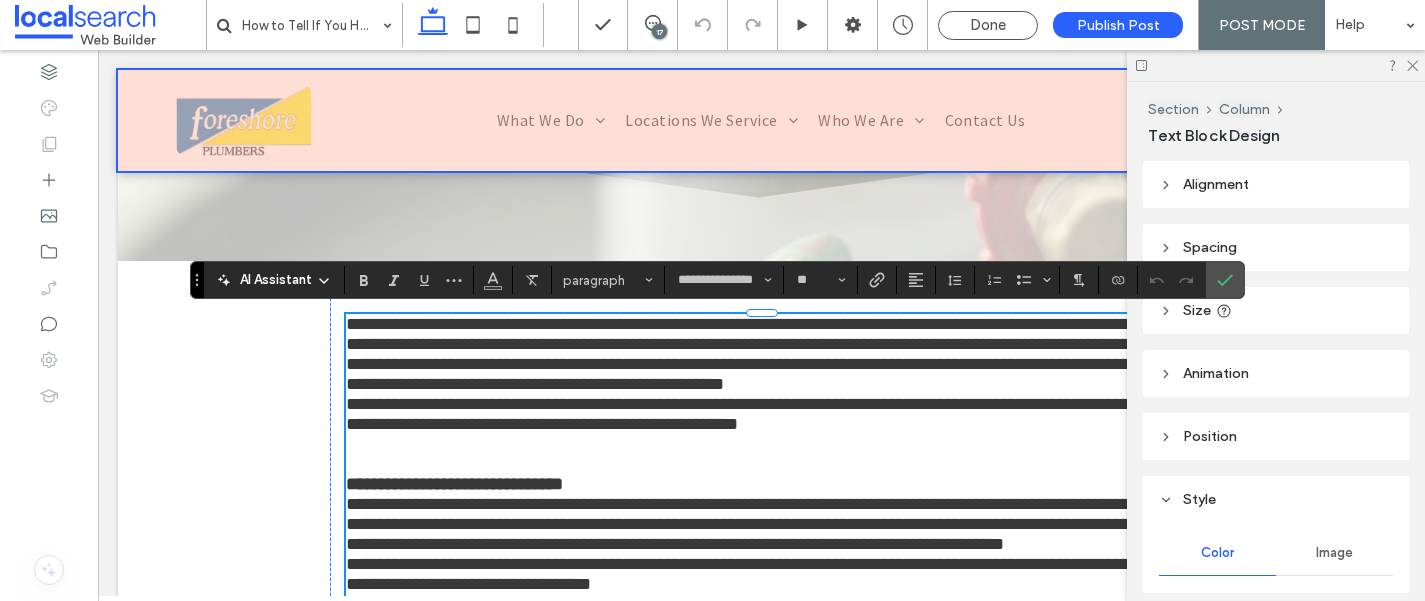 scroll, scrollTop: 0, scrollLeft: 0, axis: both 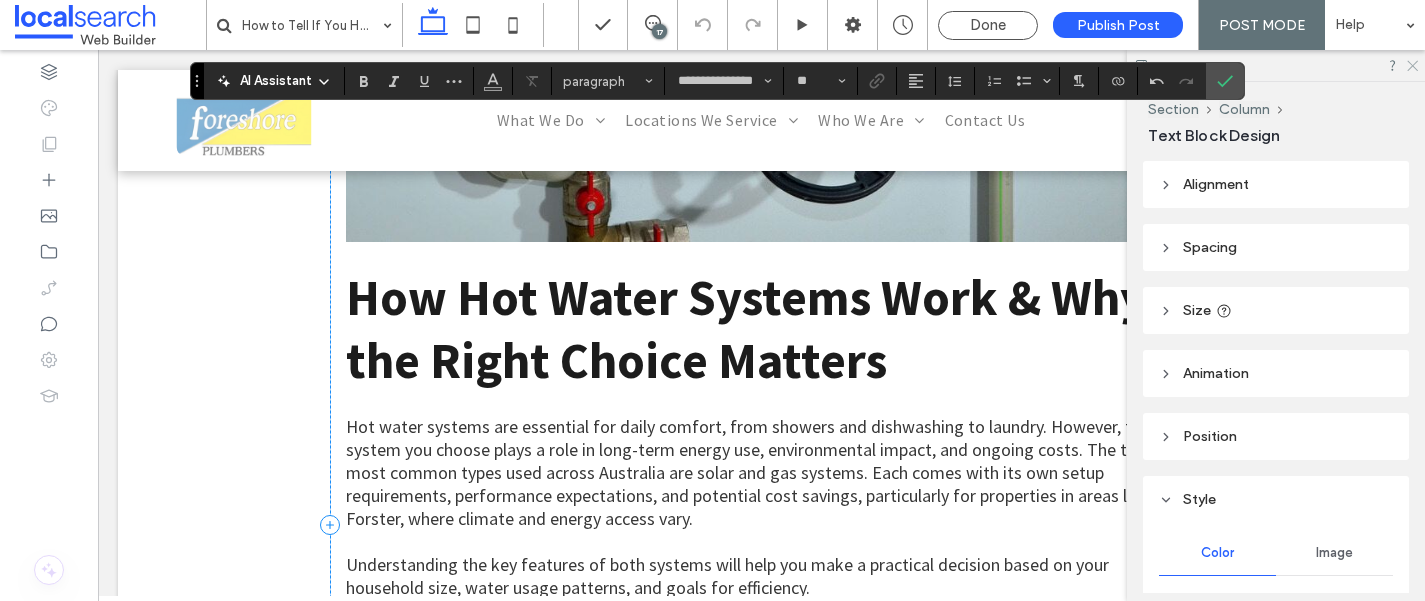 click 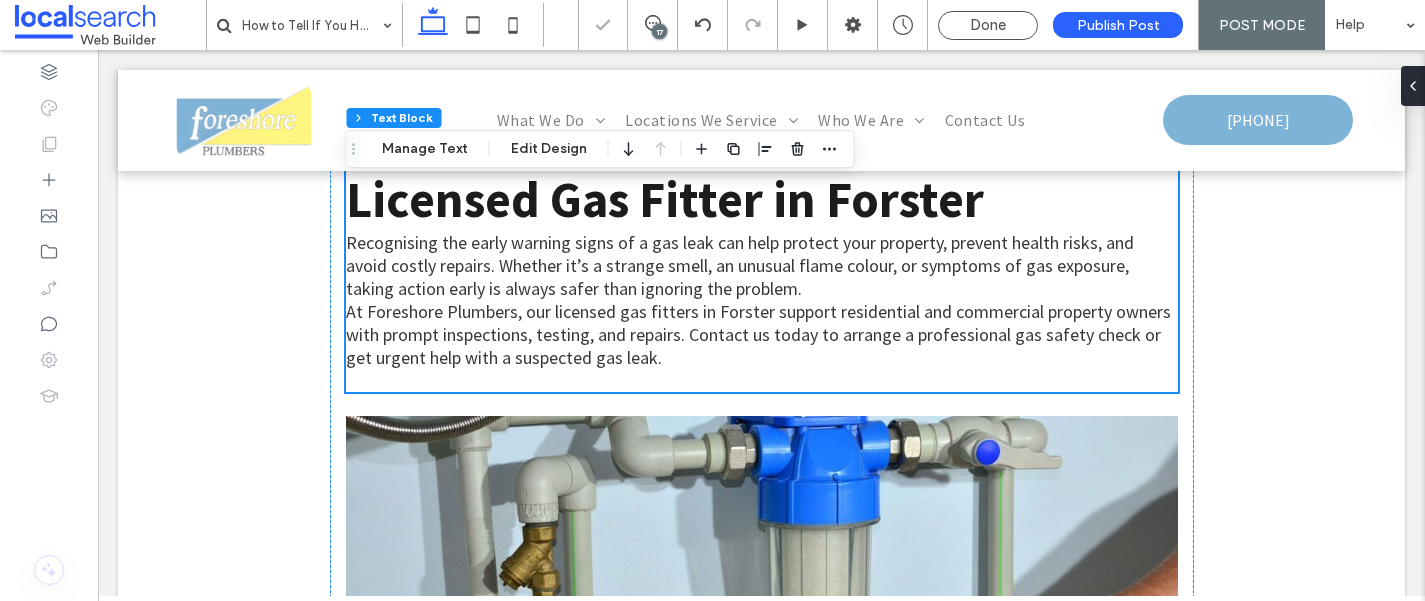 click at bounding box center [762, 643] 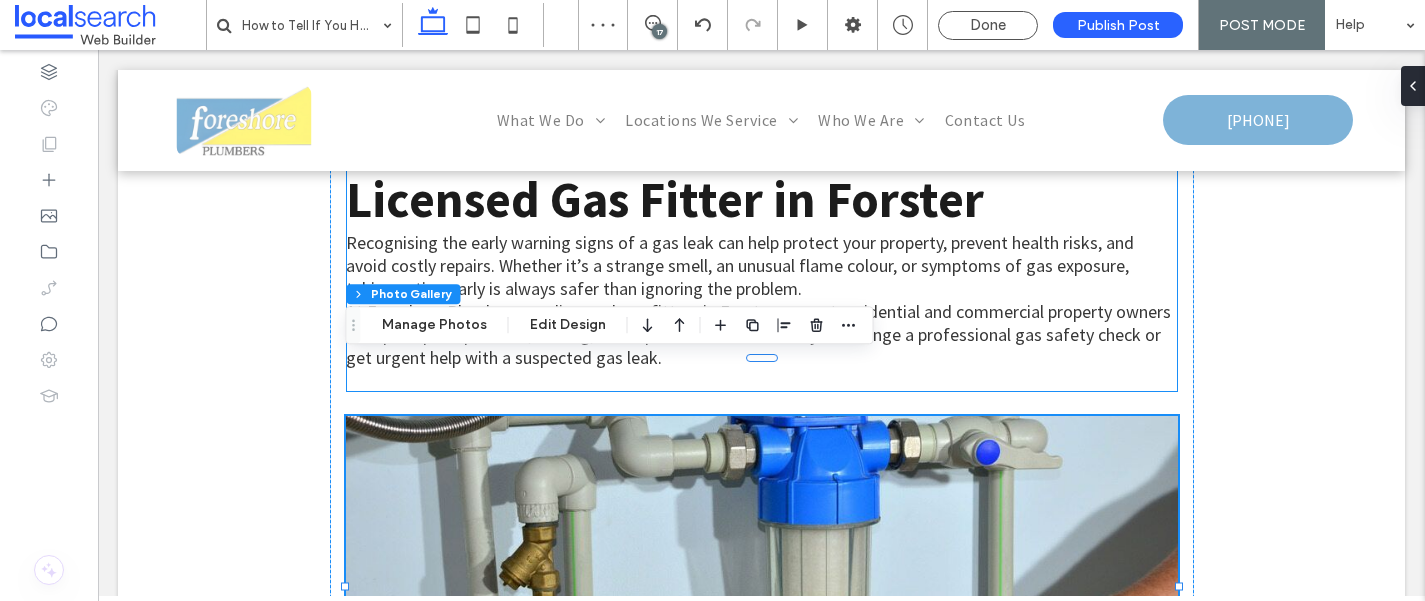 click at bounding box center [762, 380] 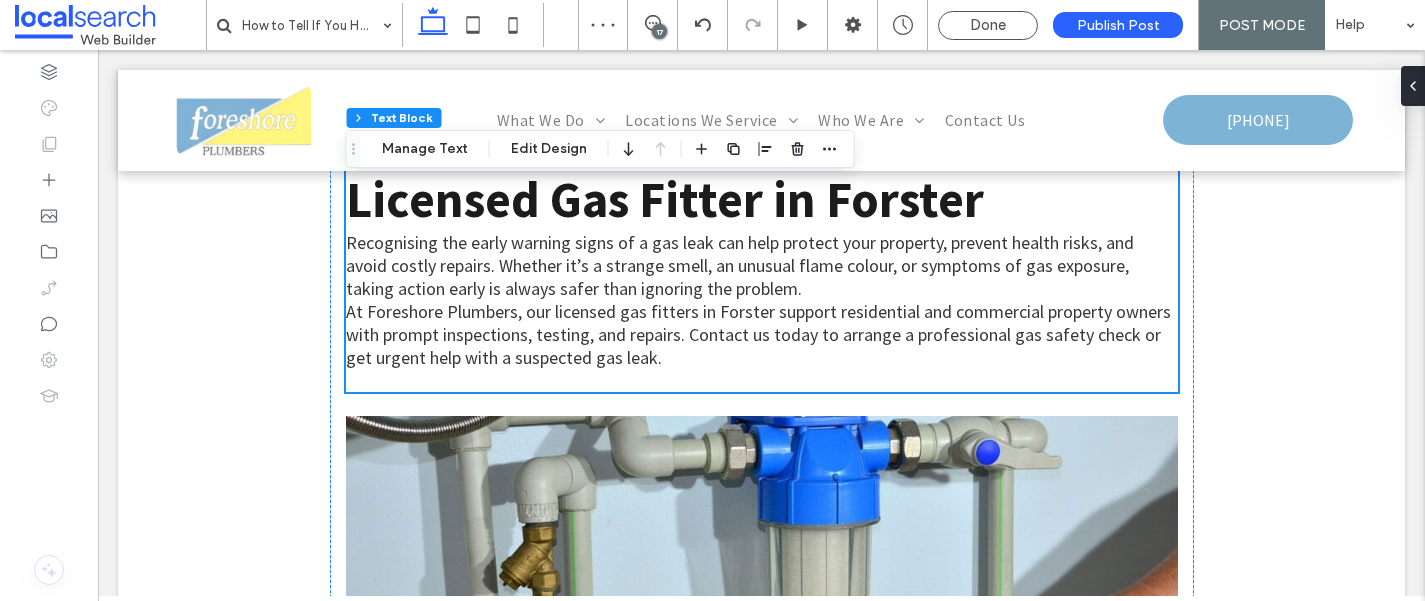 click at bounding box center (762, 643) 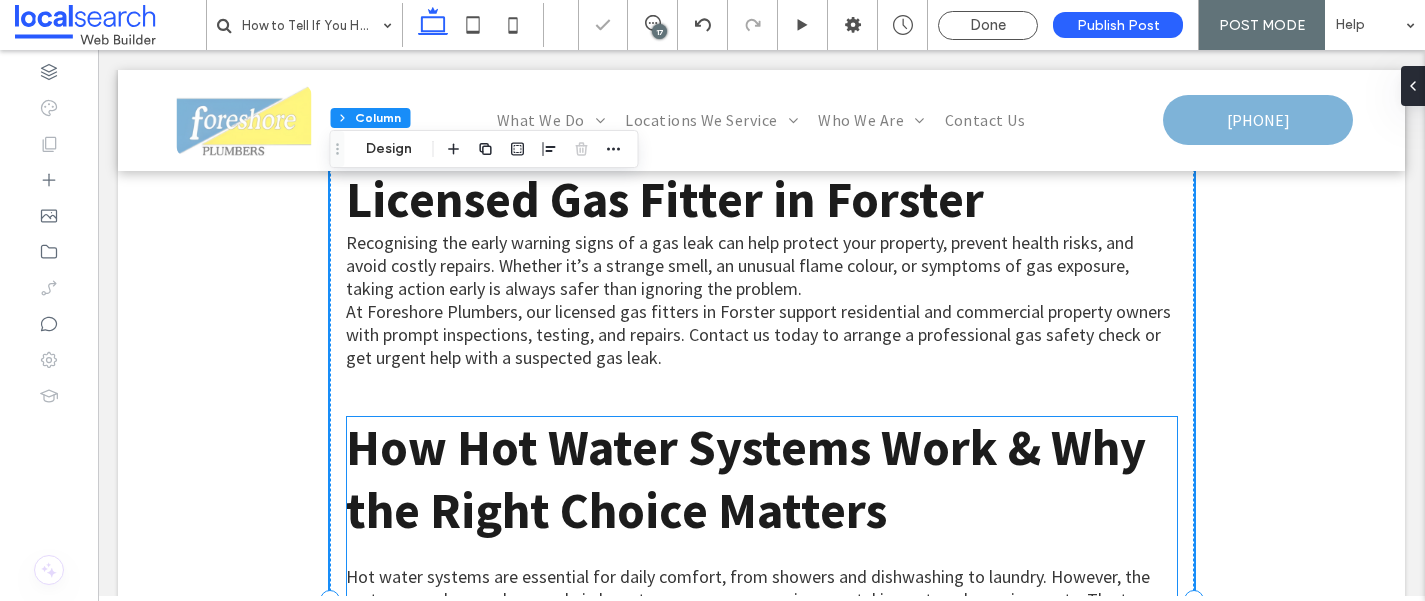 click on "How Hot Water Systems Work & Why the Right Choice Matters" at bounding box center (762, 479) 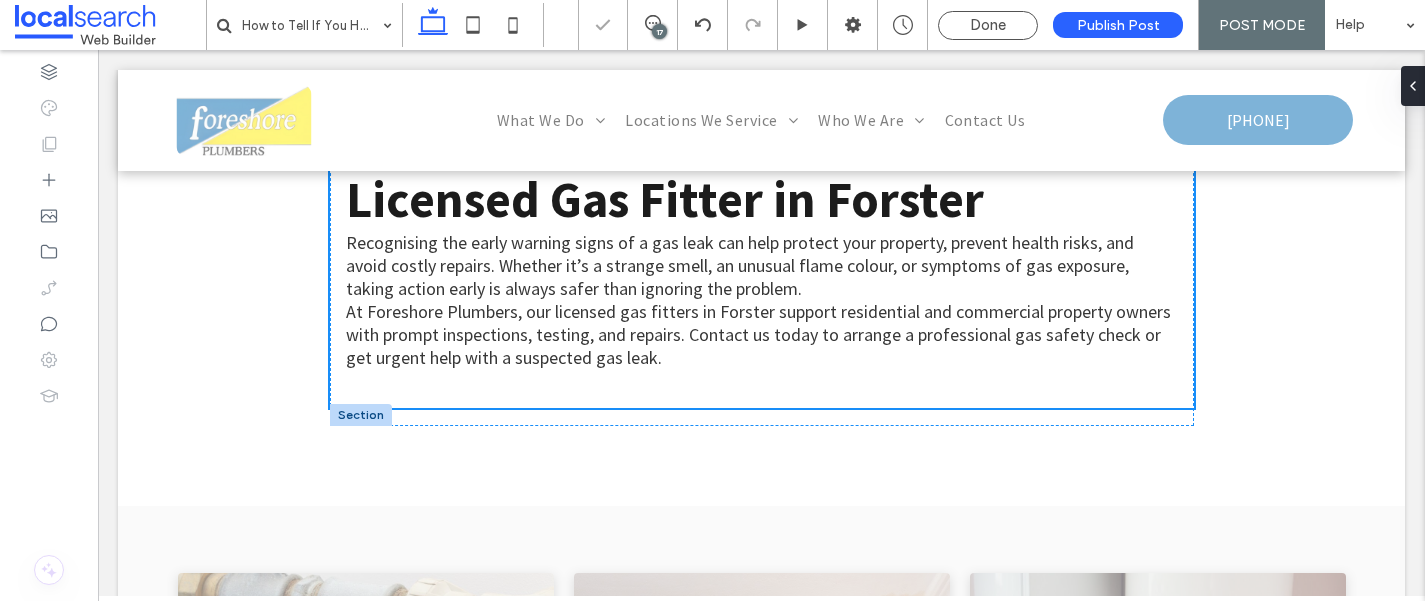 click at bounding box center [762, 368] 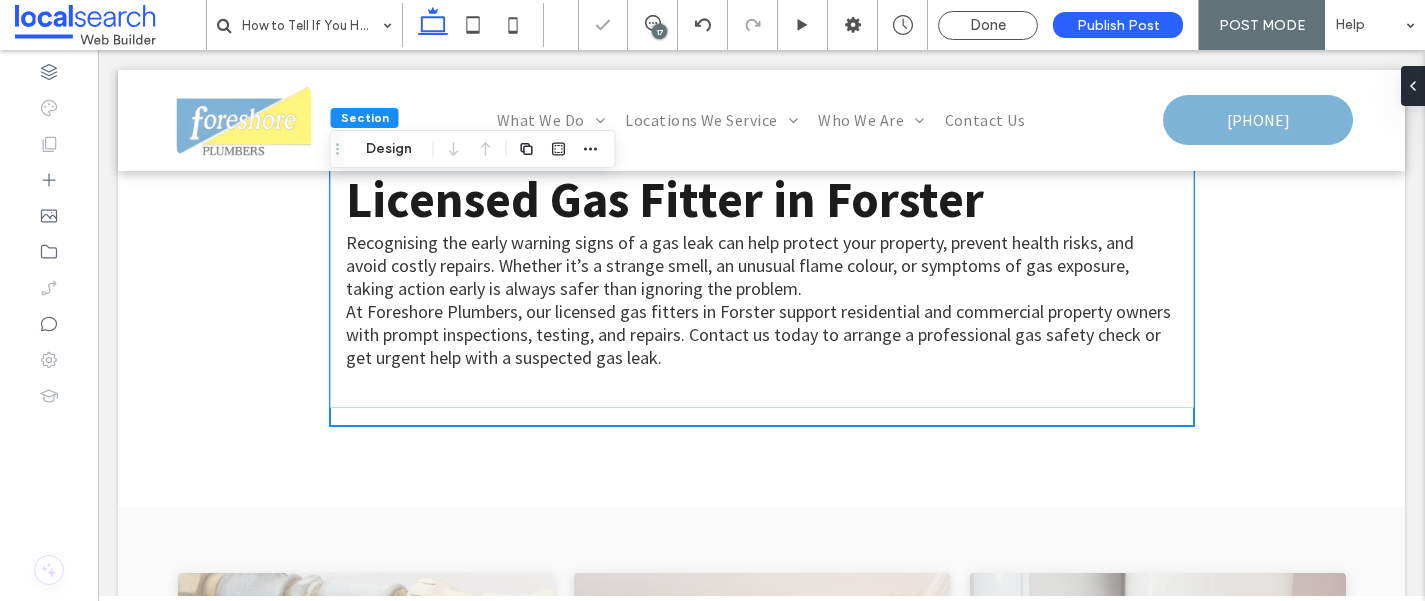 click on "How to Tell If You Have a Gas Leak
Foreshore Plumbers Forster-Tuncurry • August 4, 2025
Section + Add Section
Divider Icon
.cls-1-1158168734-1158168734 {
fill-rule: evenodd;
}
Section
Have you ever noticed an unusual smell or hissing sound in your kitchen or around your hot water system? While it might be easy to dismiss, these can be early warning signs of a gas leak. Gas leaks can pose serious safety risks, including fire, explosion, and health concerns. Recognising the early symptoms and understanding what to do next is vital for protecting your property and everyone in it. In this blog, we’ll explore the most common signs of a gas leak, the dangers of ignoring them, and why professional help is necessary to safely handle any suspected issue. Unusual Smell Around Appliances Hissing or Whistling Noises Dying or Discoloured Plants Headaches." at bounding box center [761, -657] 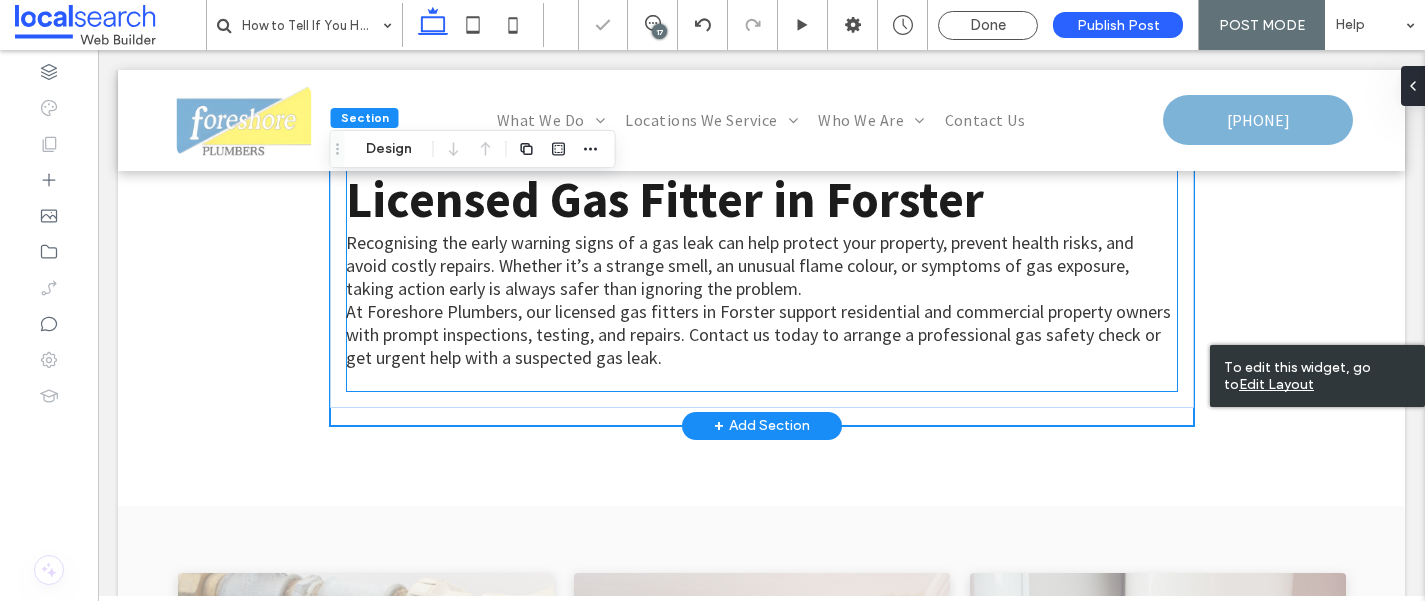 click on "At Foreshore Plumbers, our licensed gas fitters in Forster support residential and commercial property owners with prompt inspections, testing, and repairs. Contact us today to arrange a professional gas safety check or get urgent help with a suspected gas leak." at bounding box center (758, 334) 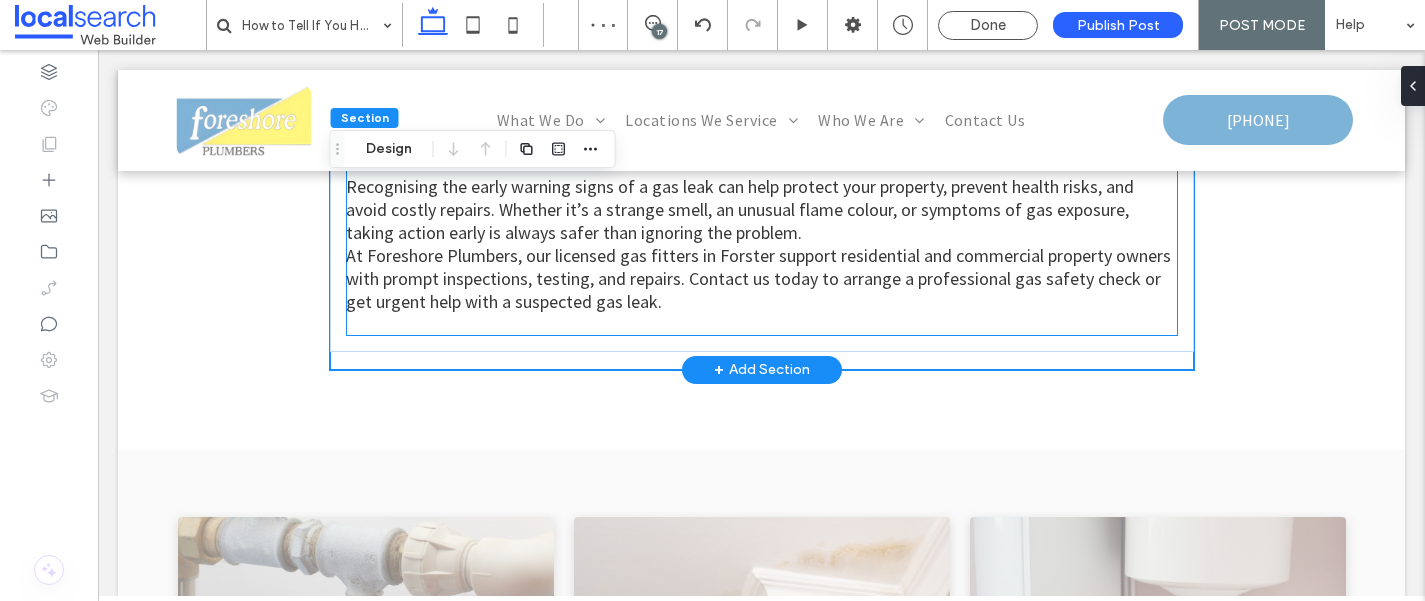 scroll, scrollTop: 3631, scrollLeft: 0, axis: vertical 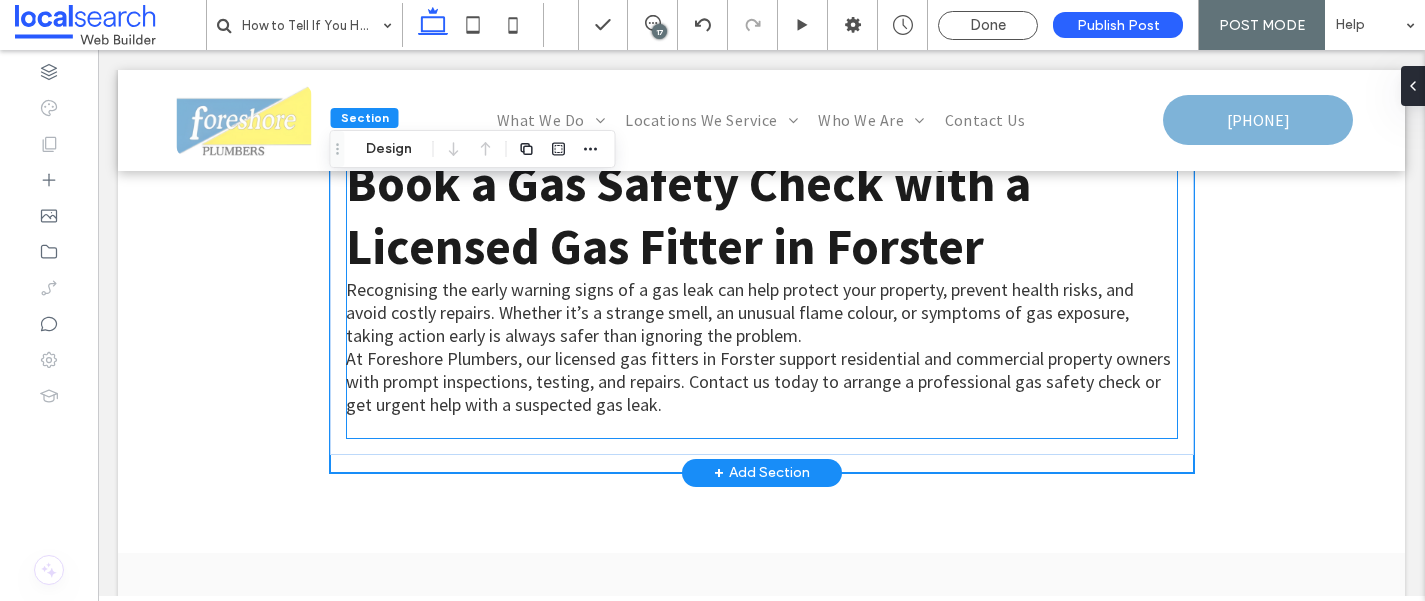 click on "Recognising the early warning signs of a gas leak can help protect your property, prevent health risks, and avoid costly repairs. Whether it’s a strange smell, an unusual flame colour, or symptoms of gas exposure, taking action early is always safer than ignoring the problem." at bounding box center (762, 312) 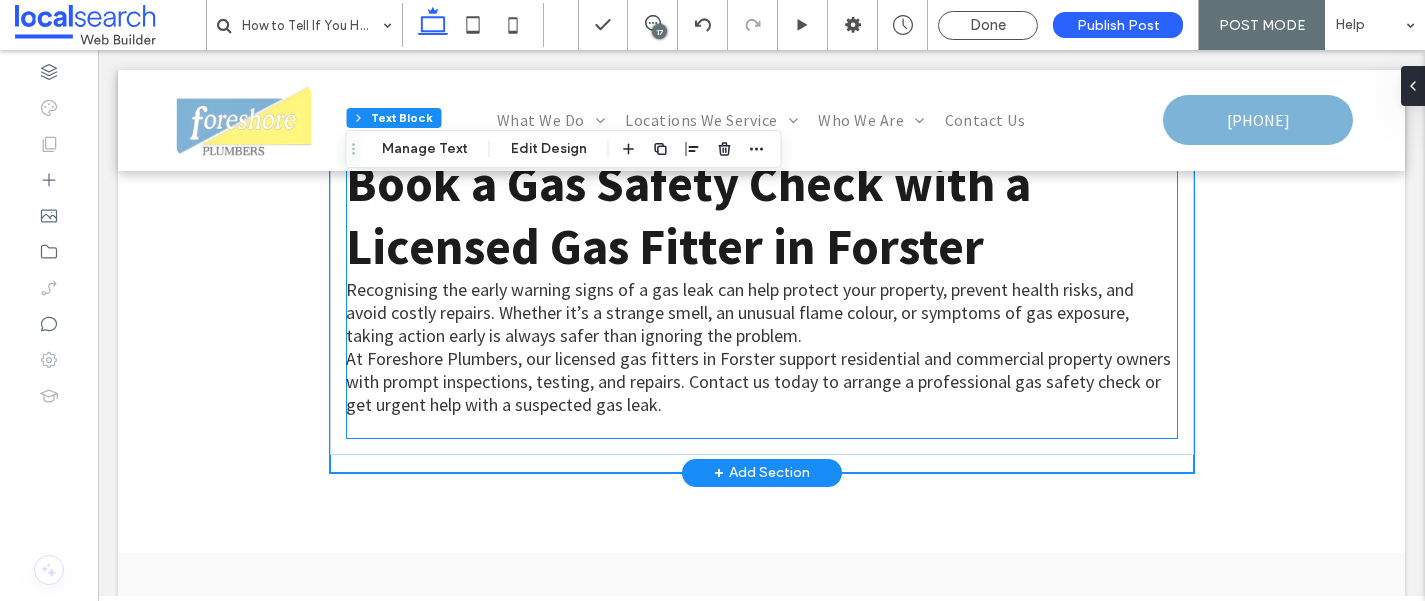 click on "Have you ever noticed an unusual smell or hissing sound in your kitchen or around your hot water system? While it might be easy to dismiss, these can be early warning signs of a gas leak. Gas leaks can pose serious safety risks, including fire, explosion, and health concerns. Recognising the early symptoms and understanding what to do next is vital for protecting your property and everyone in it. In this blog, we’ll explore the most common signs of a gas leak, the dangers of ignoring them, and why professional help is necessary to safely handle any suspected issue. Unusual Smell Around Appliances One of the most recognisable signs of a gas leak is the smell. While natural gas is odourless, suppliers add a chemical called mercaptan, which gives it a sulphuric or rotten egg smell. If you notice this scent near your stove, gas heater, or hot water system, it may indicate a leak in the gas line or appliance connection. Hissing or Whistling Noises Dying or Discoloured Plants Physical Symptoms in Occupants" at bounding box center (762, -1239) 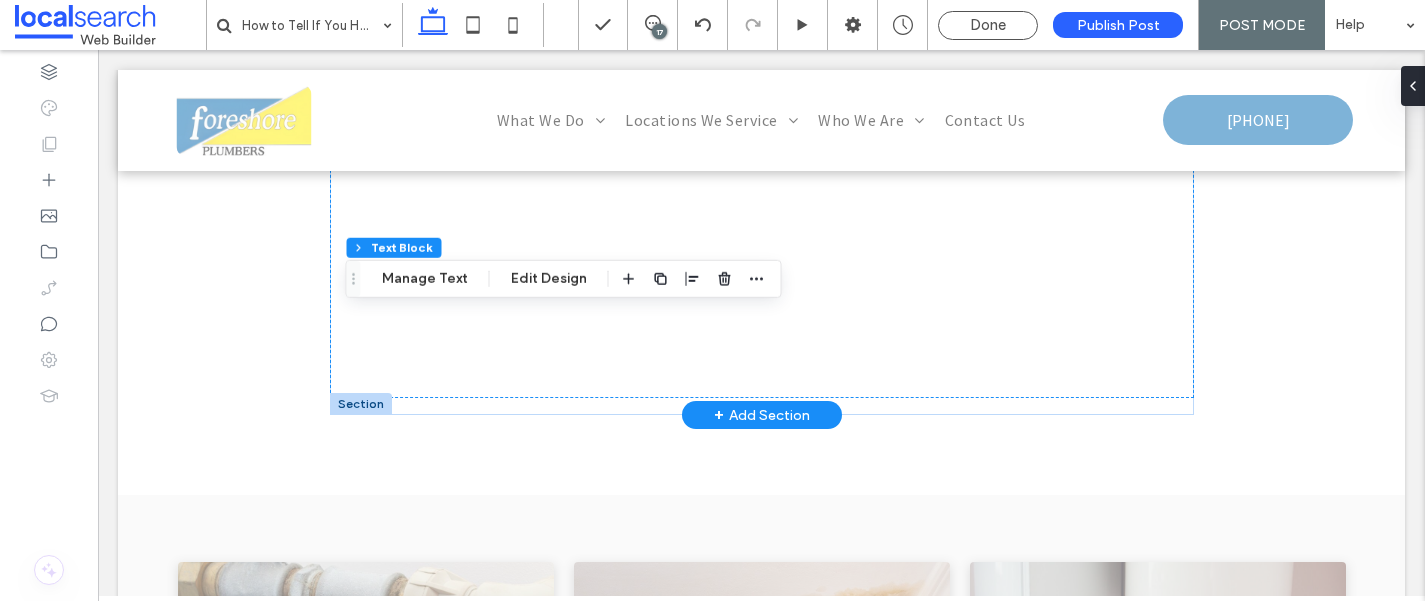 type on "**********" 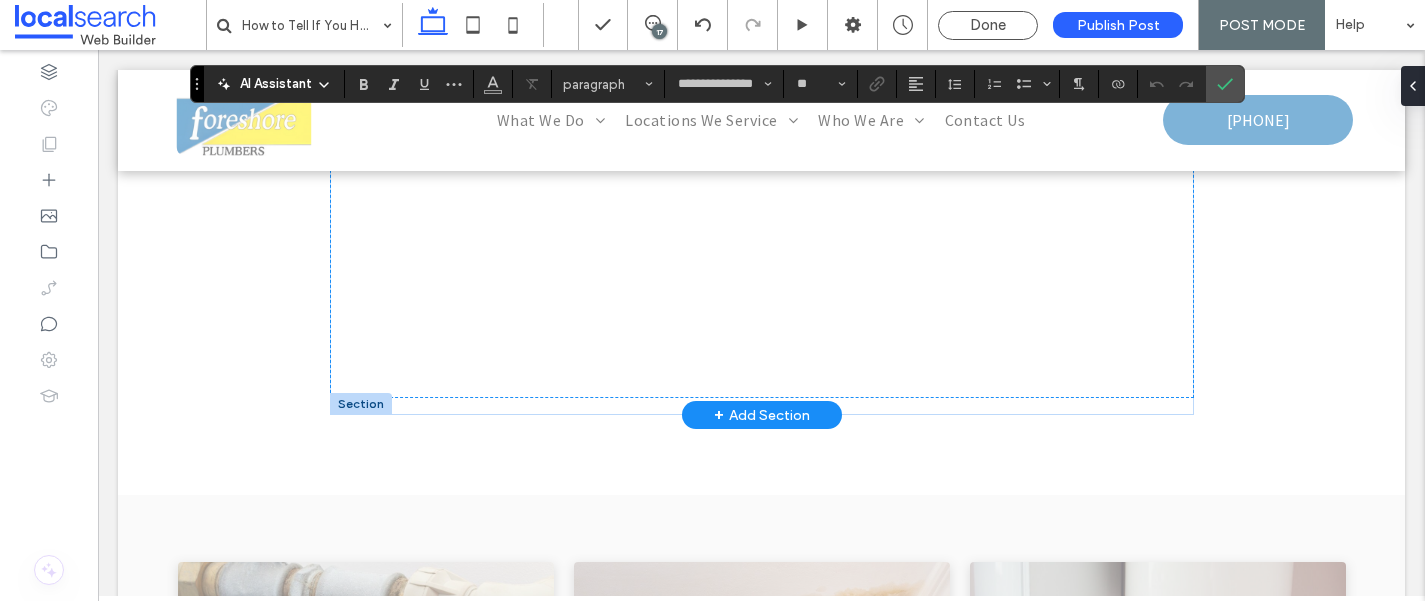 scroll, scrollTop: 403, scrollLeft: 0, axis: vertical 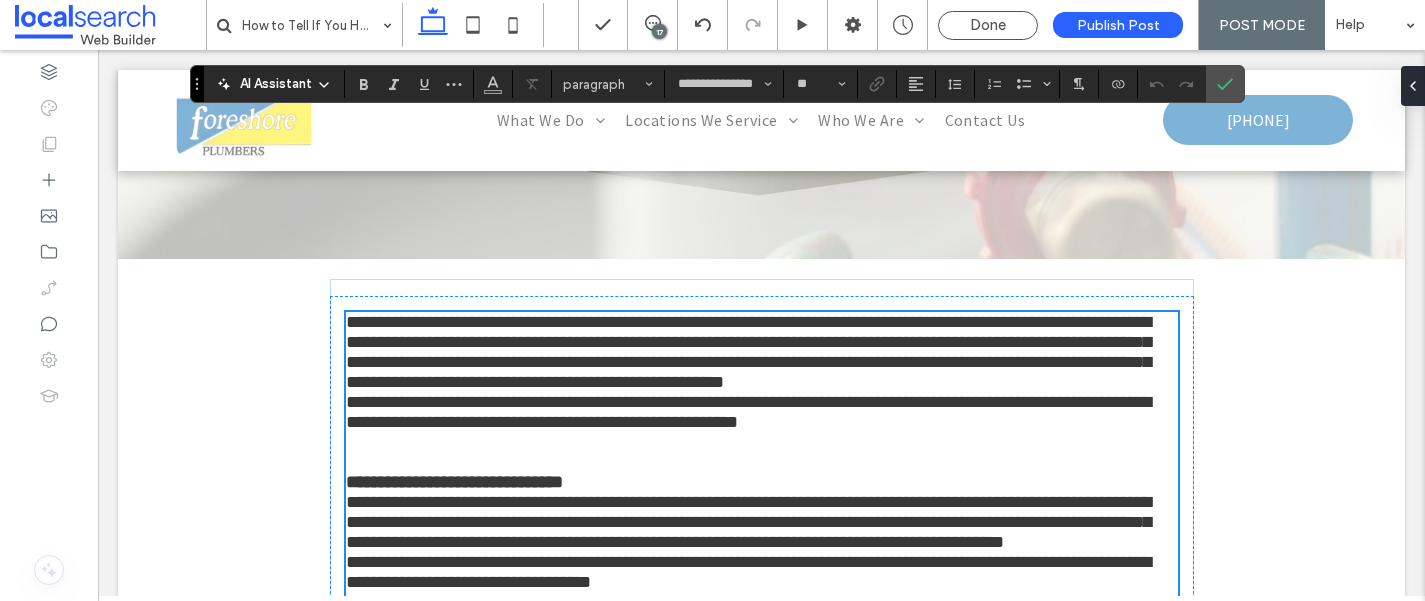 click on "**********" at bounding box center (761, 2589) 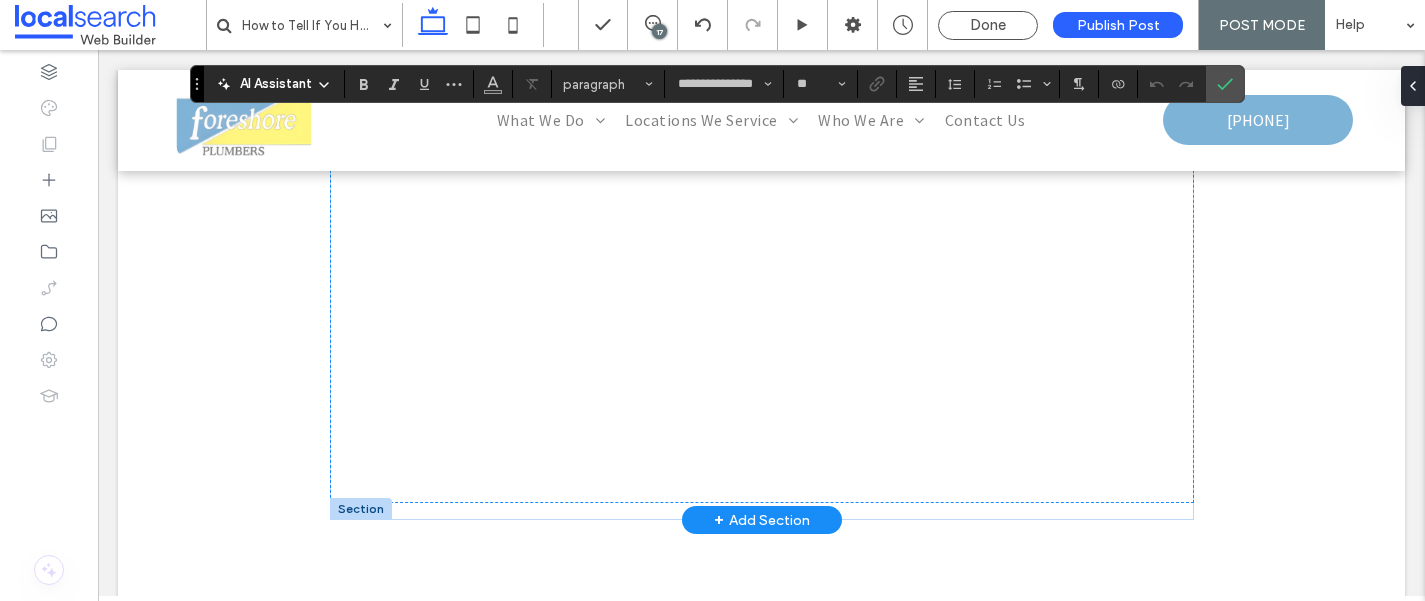 scroll, scrollTop: 3499, scrollLeft: 0, axis: vertical 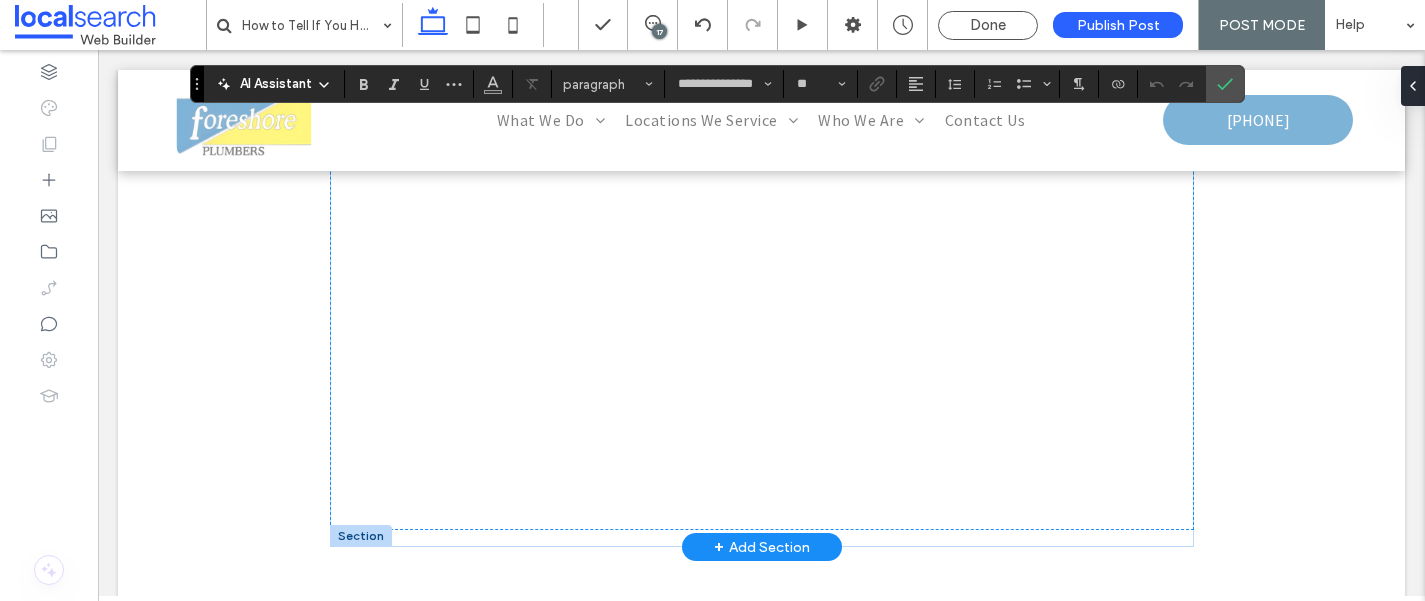 click on "**********" at bounding box center (762, -168) 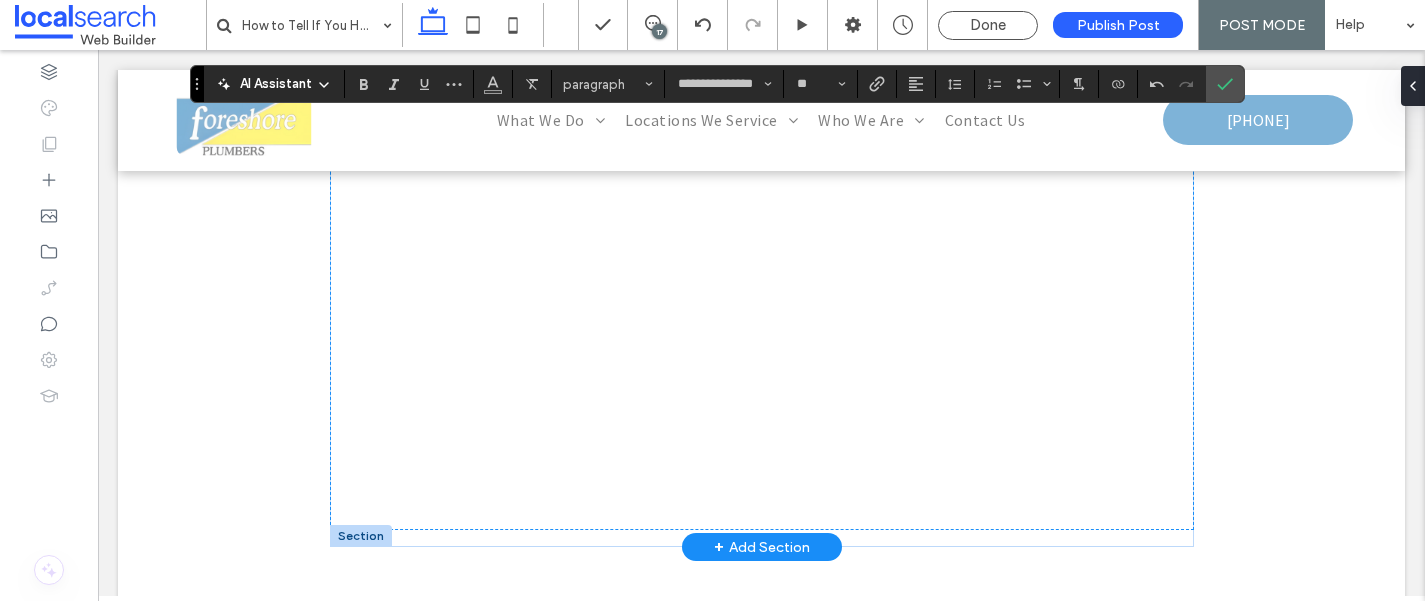 drag, startPoint x: 768, startPoint y: 485, endPoint x: 691, endPoint y: 481, distance: 77.10383 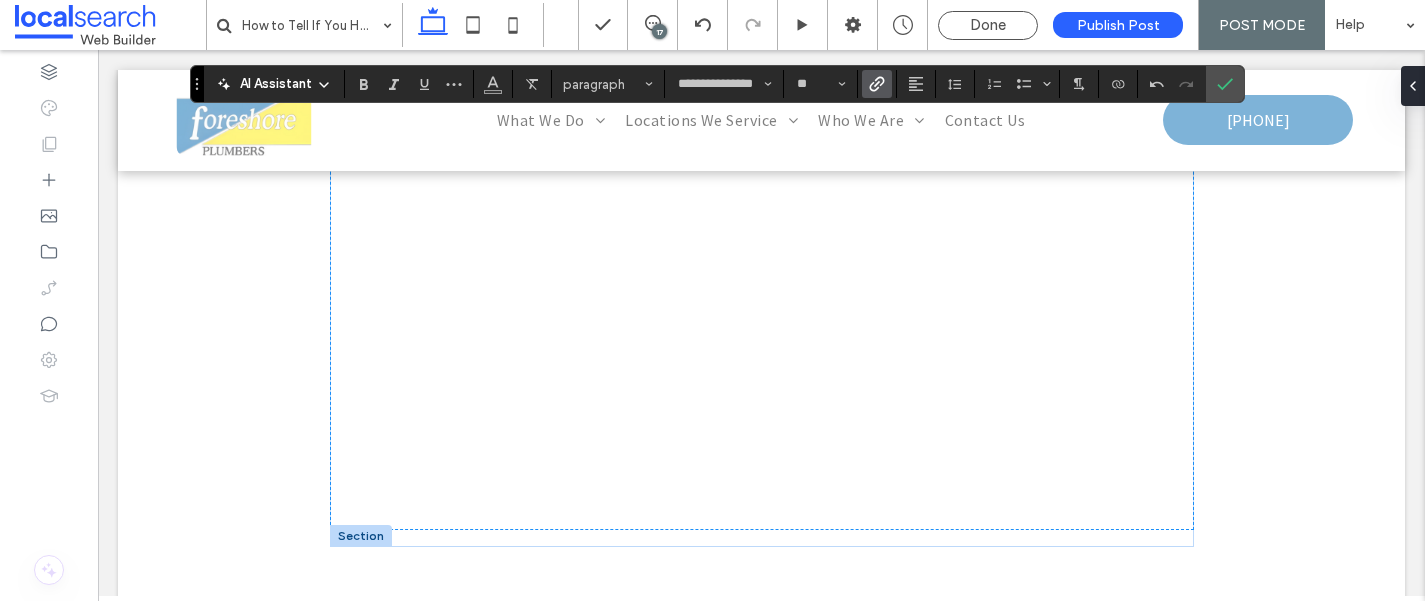click 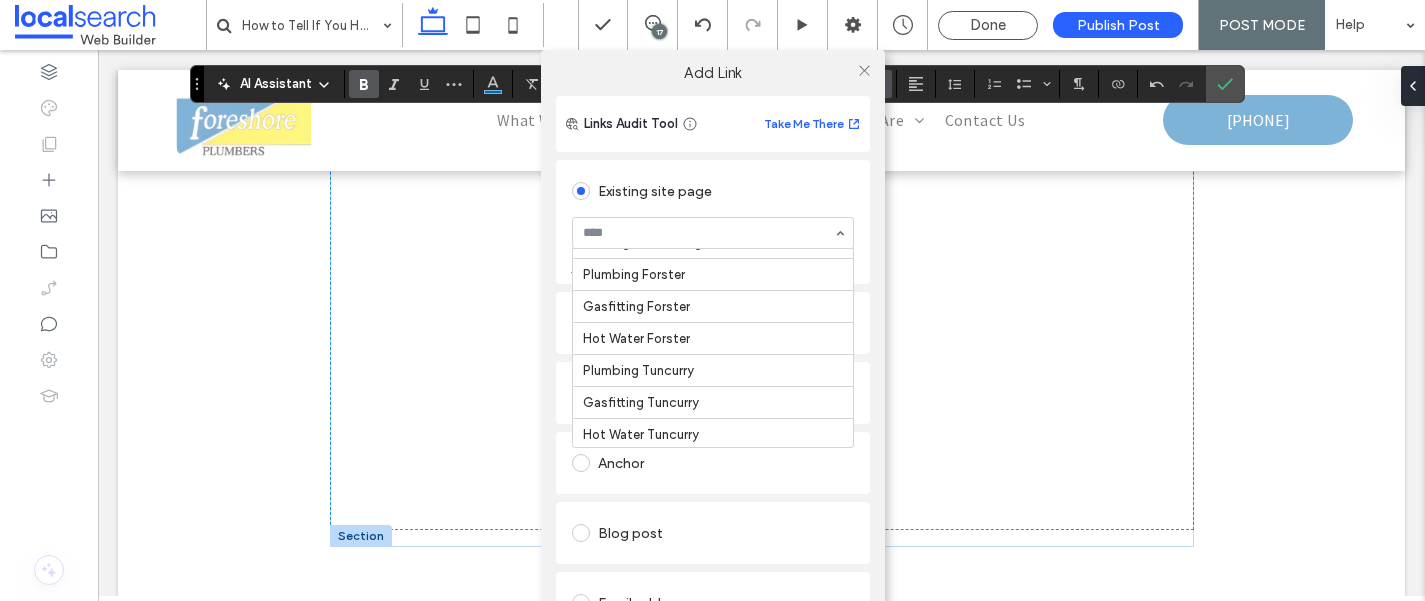 scroll, scrollTop: 692, scrollLeft: 0, axis: vertical 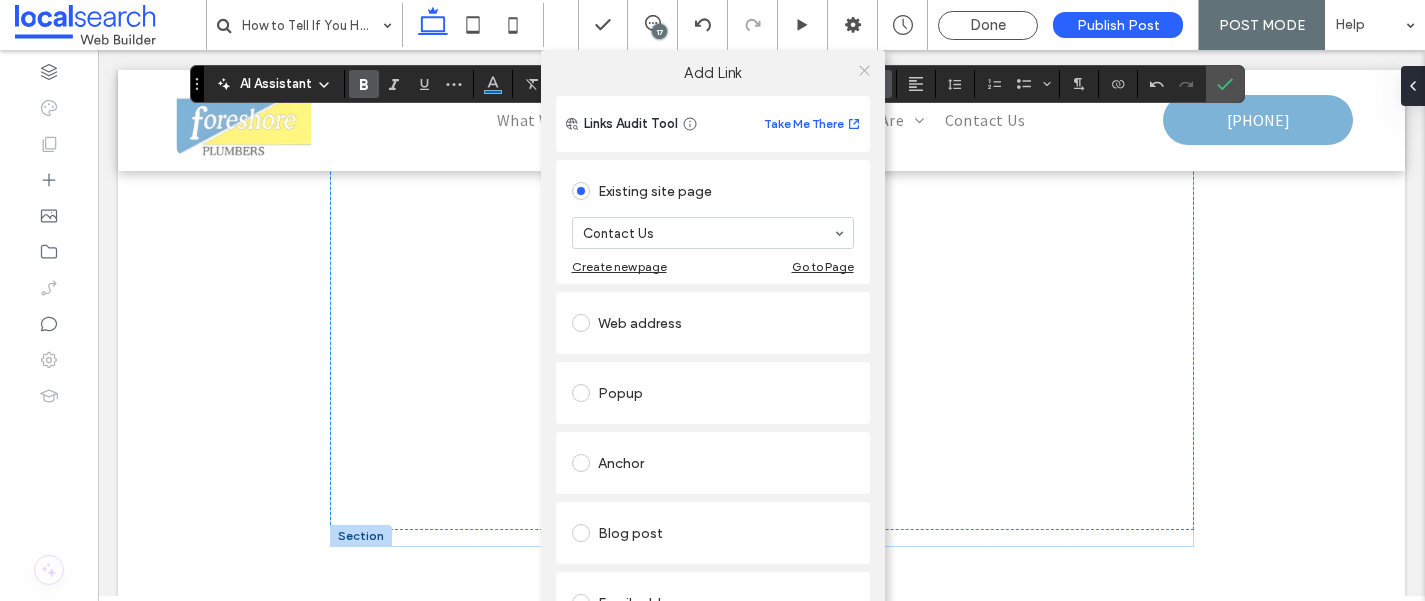 click 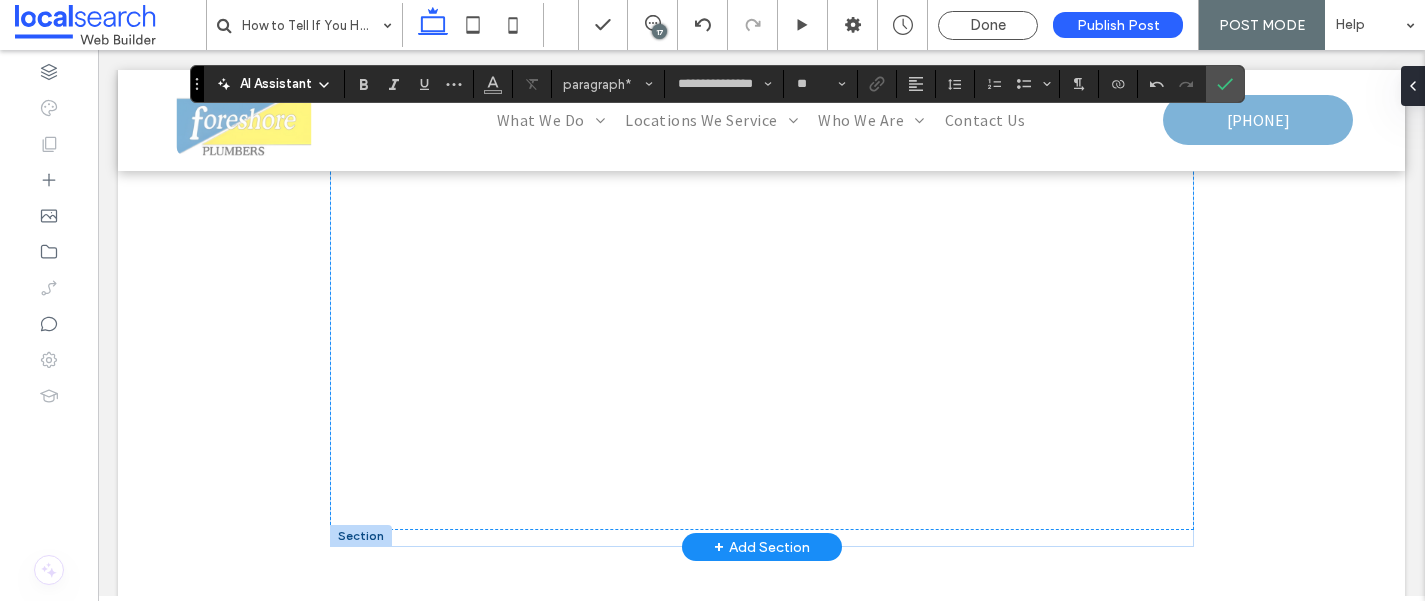 click on "**********" at bounding box center [762, -88] 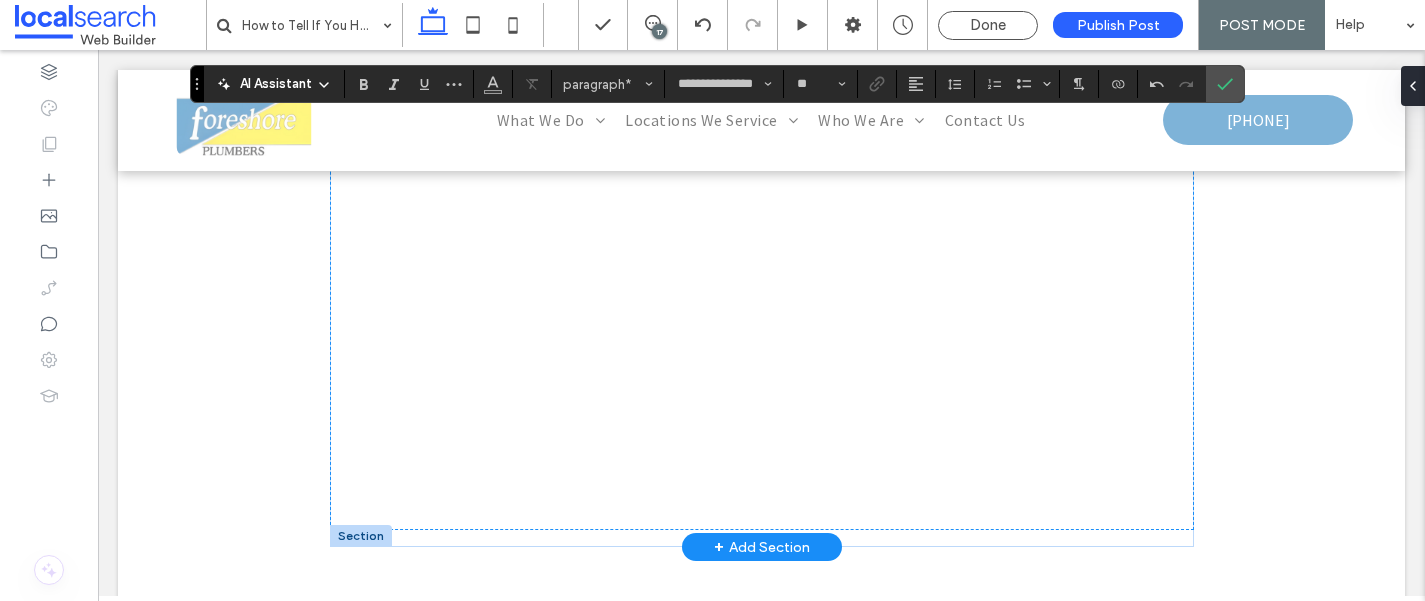 click at bounding box center [762, -48] 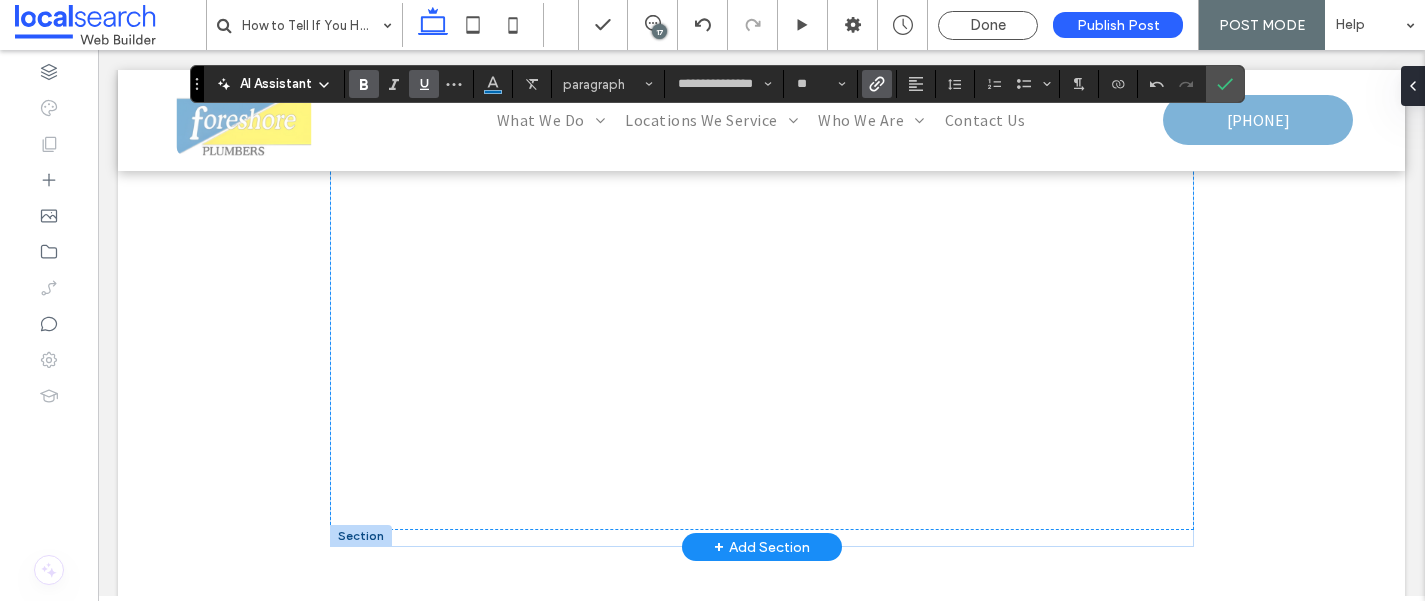 drag, startPoint x: 771, startPoint y: 484, endPoint x: 692, endPoint y: 481, distance: 79.05694 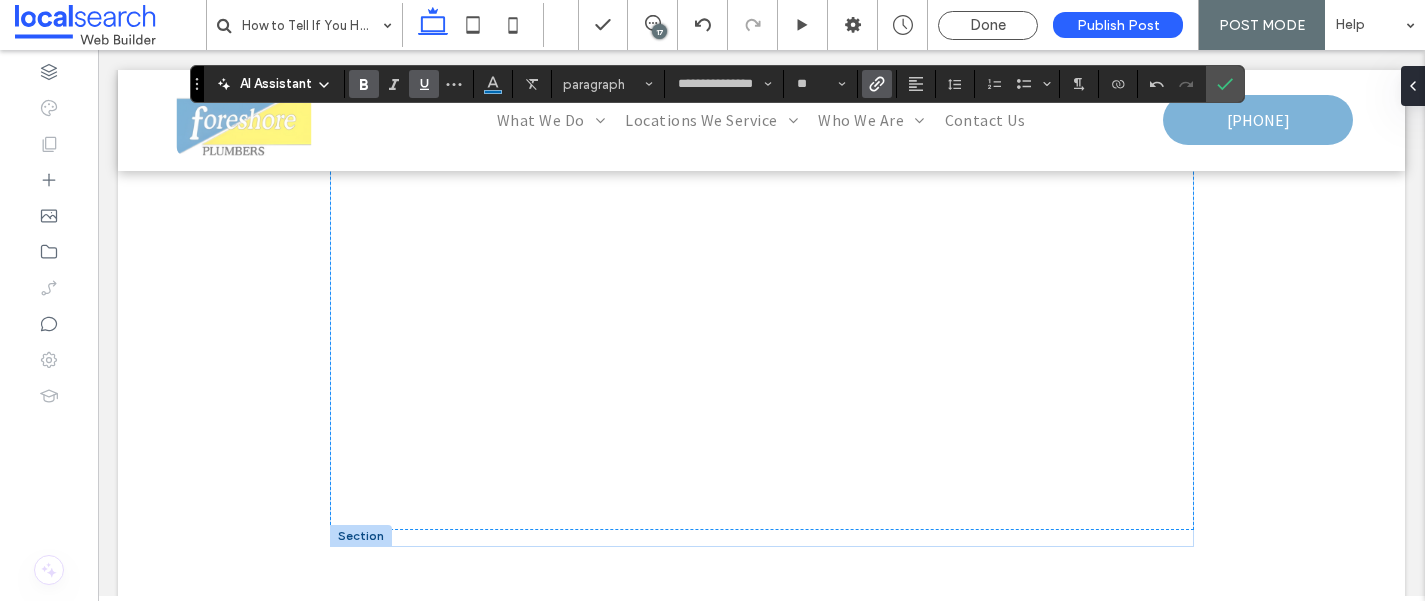 click 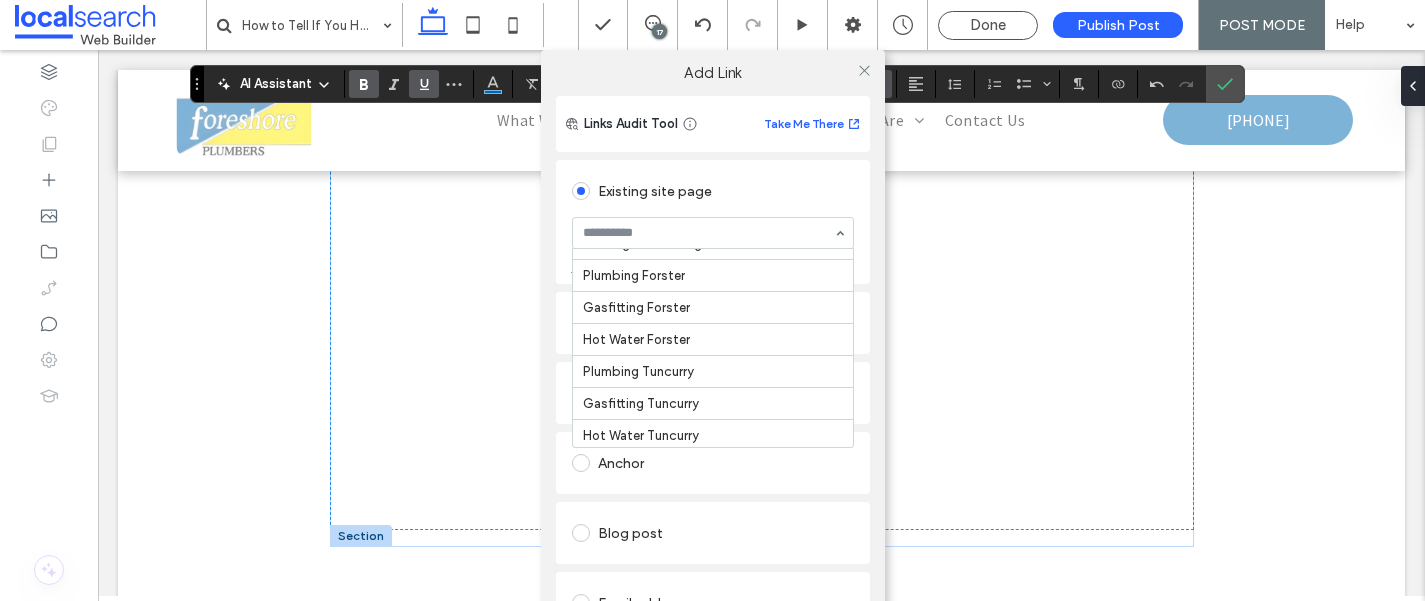 scroll, scrollTop: 278, scrollLeft: 0, axis: vertical 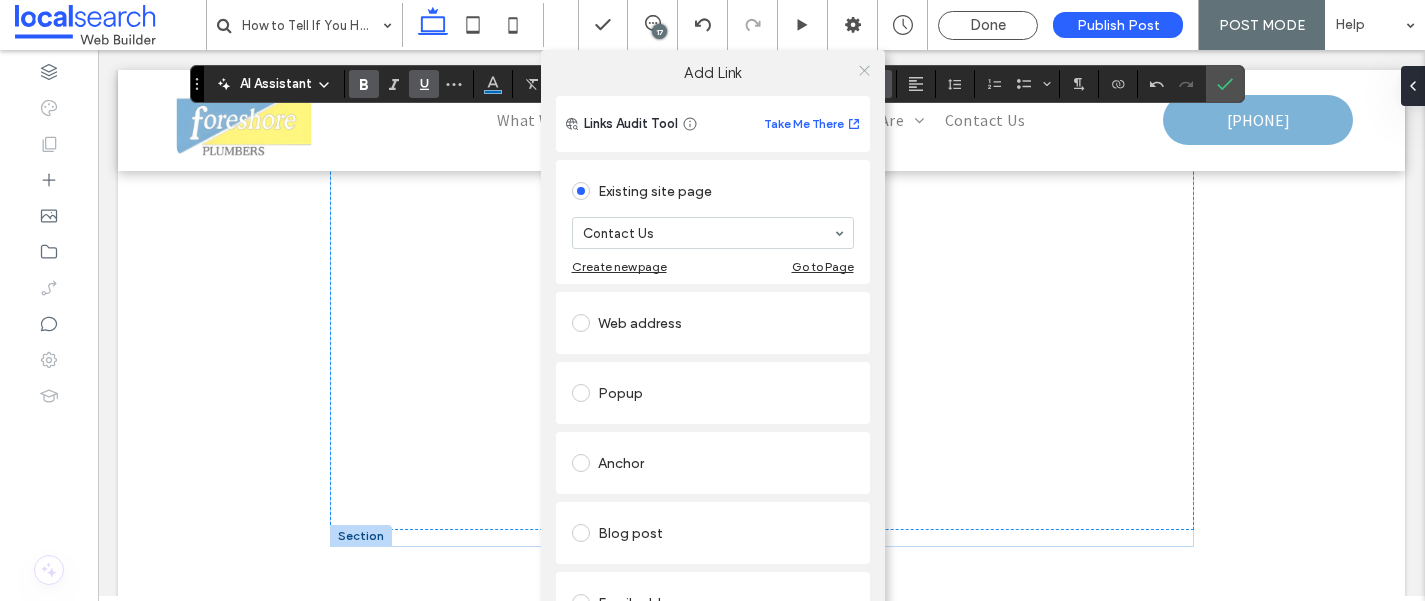 click 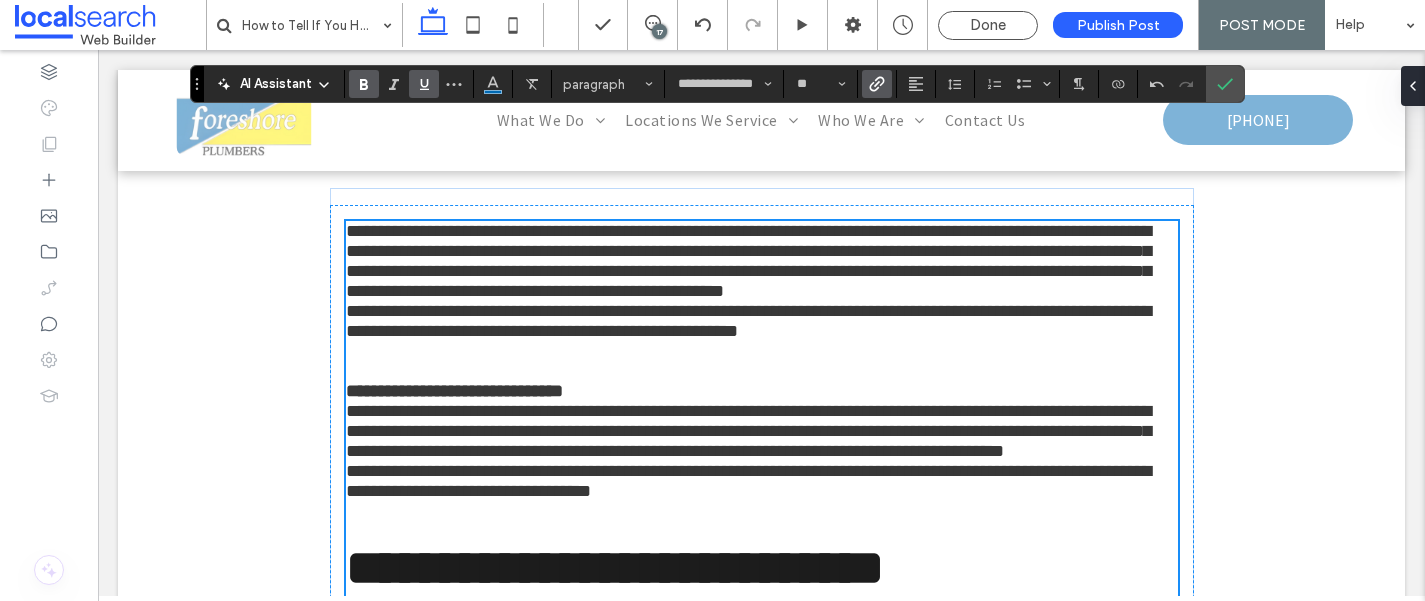 scroll, scrollTop: 497, scrollLeft: 0, axis: vertical 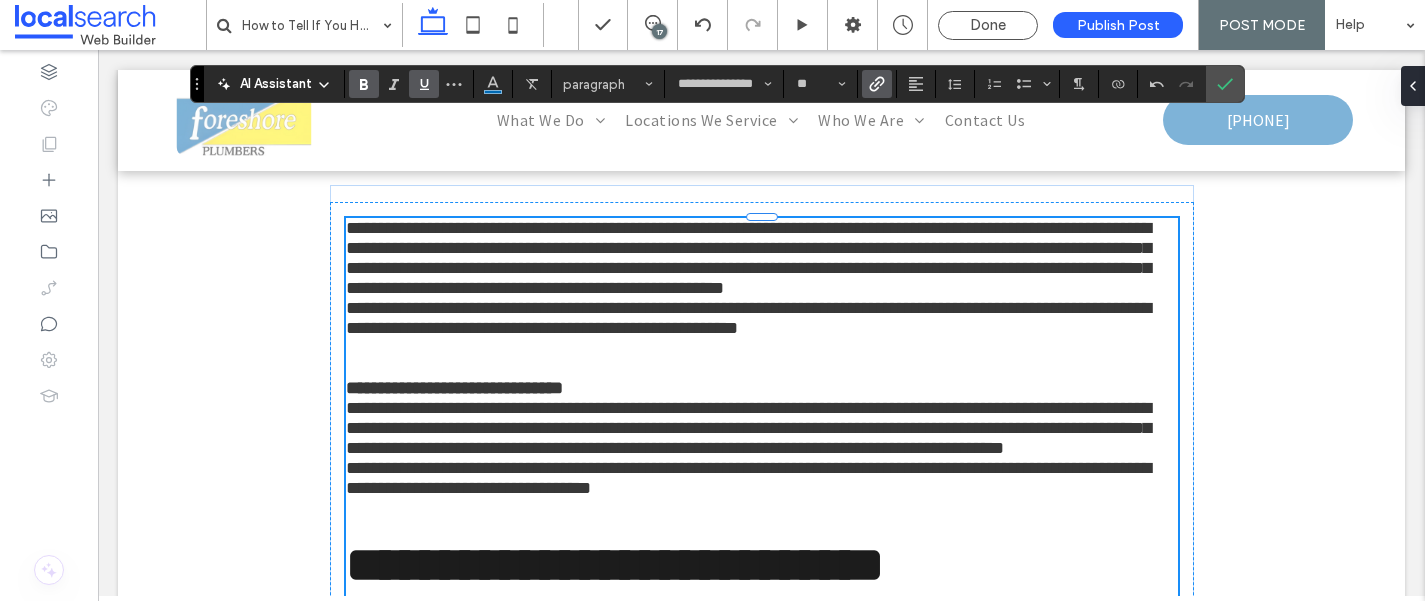 click on "**********" at bounding box center [762, 258] 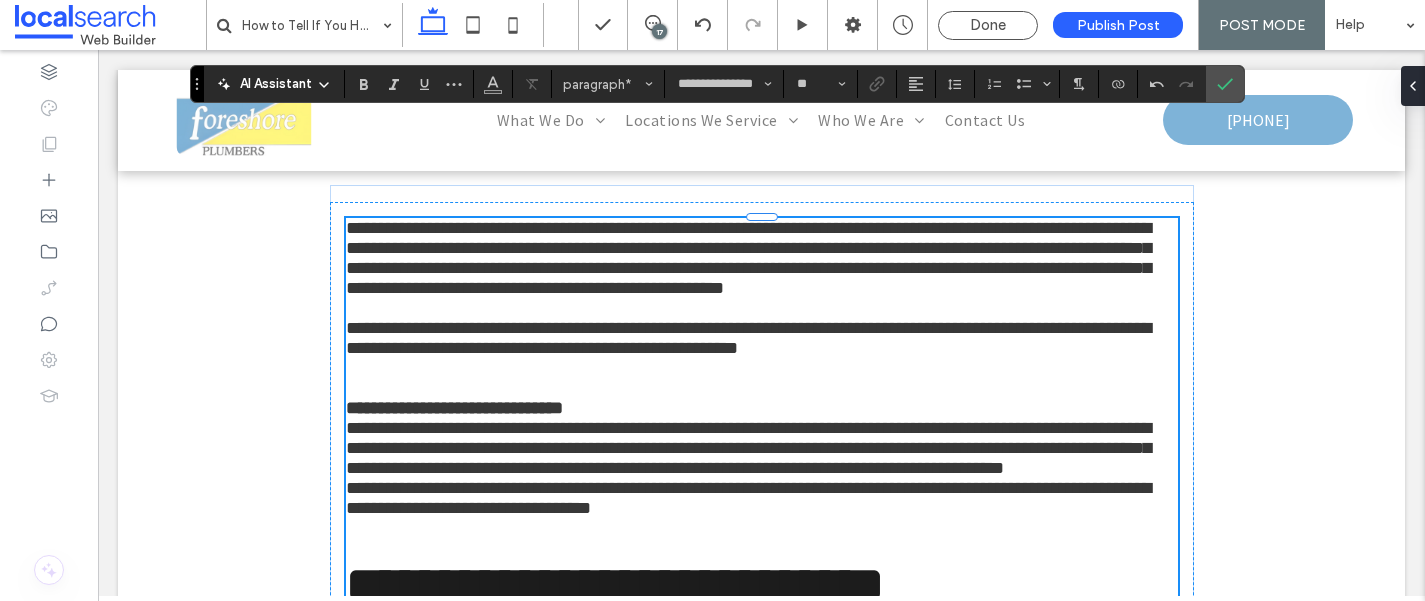 click at bounding box center (762, 388) 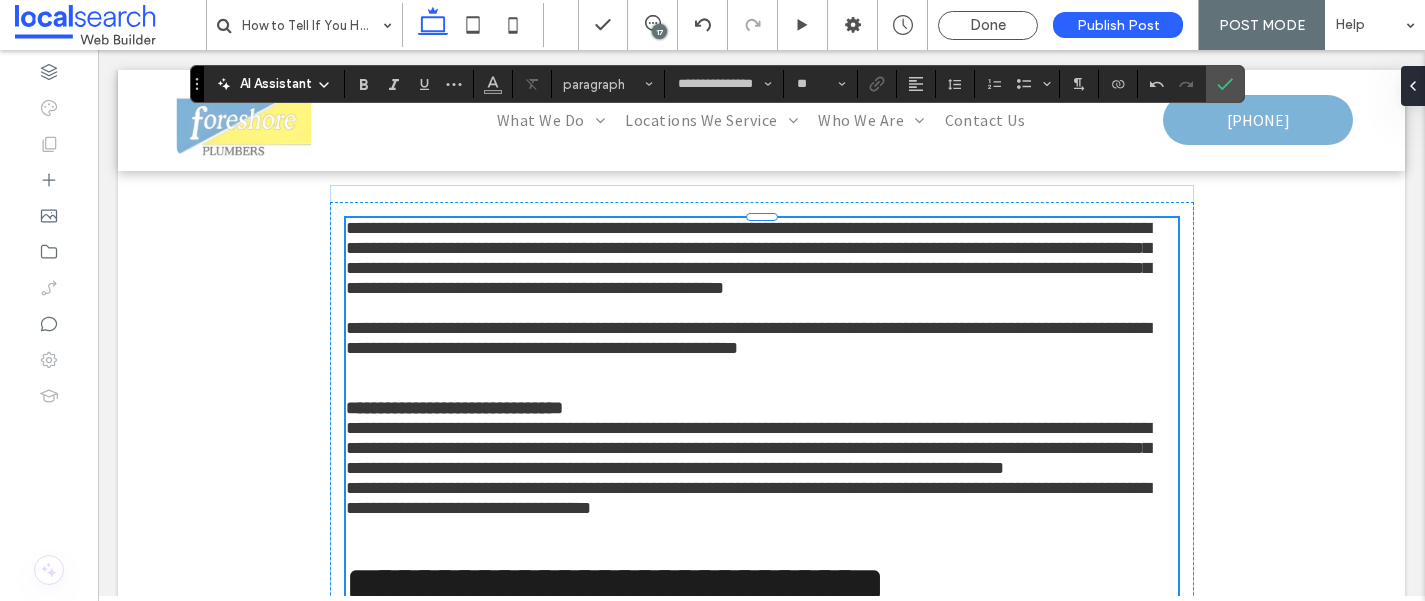 type 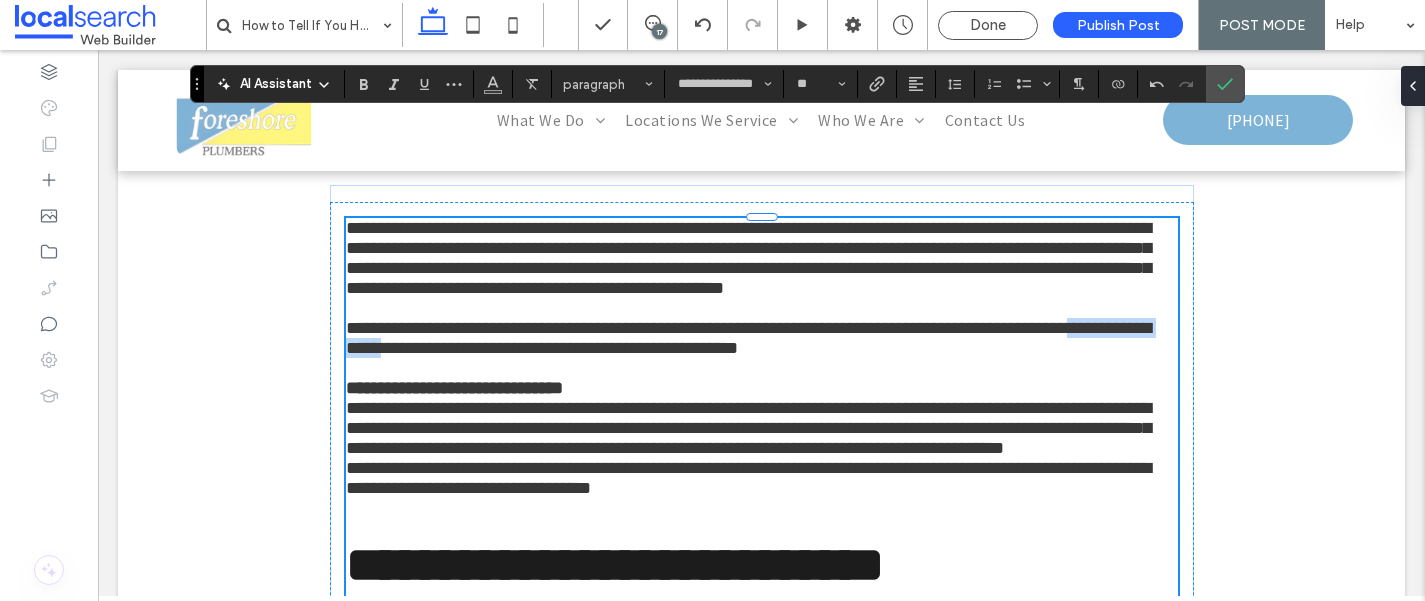 drag, startPoint x: 475, startPoint y: 366, endPoint x: 348, endPoint y: 364, distance: 127.01575 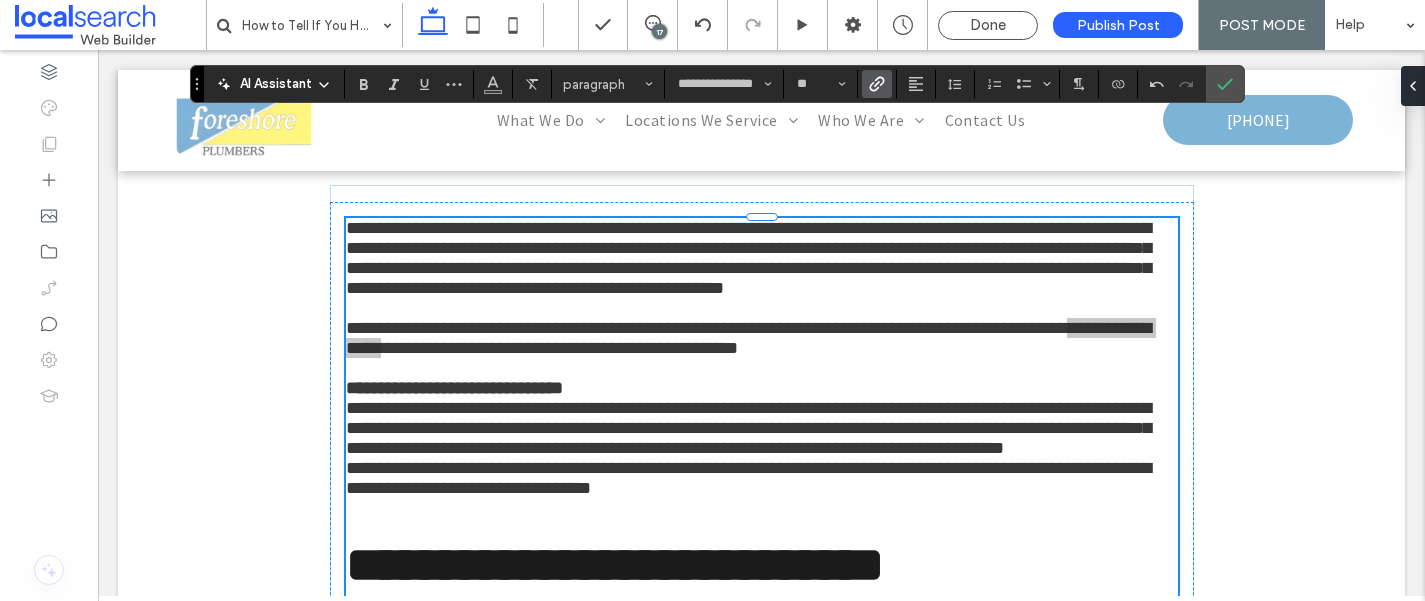 click 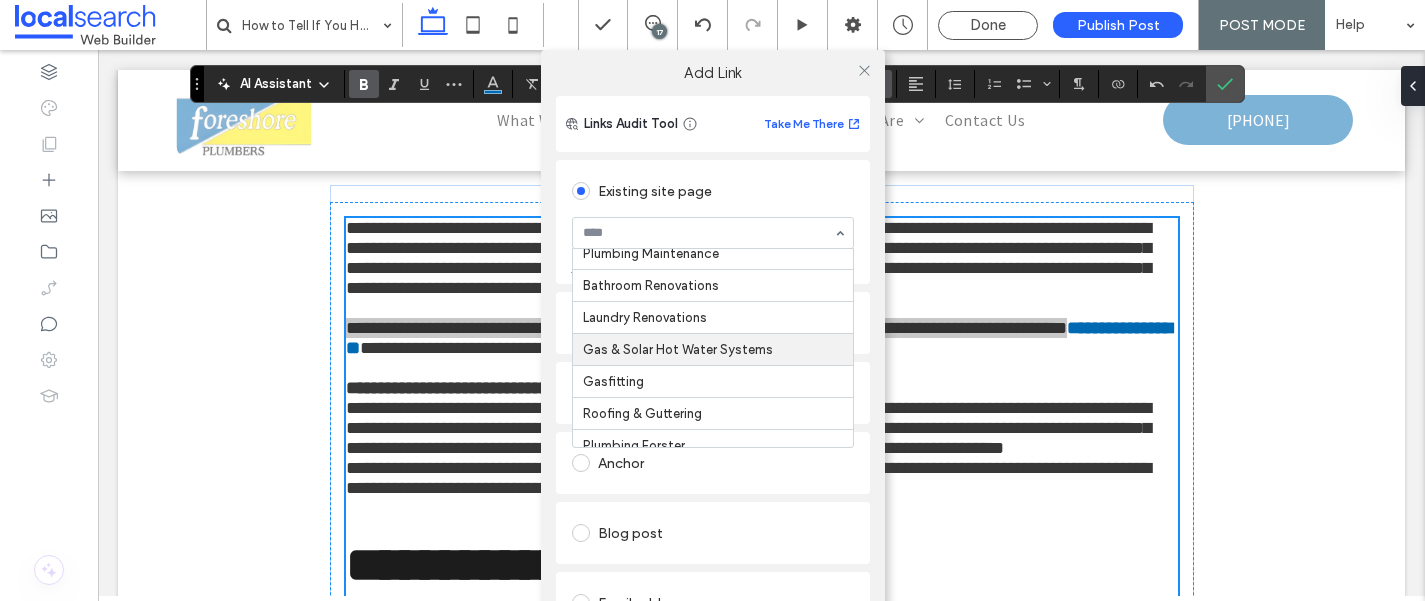 scroll, scrollTop: 148, scrollLeft: 0, axis: vertical 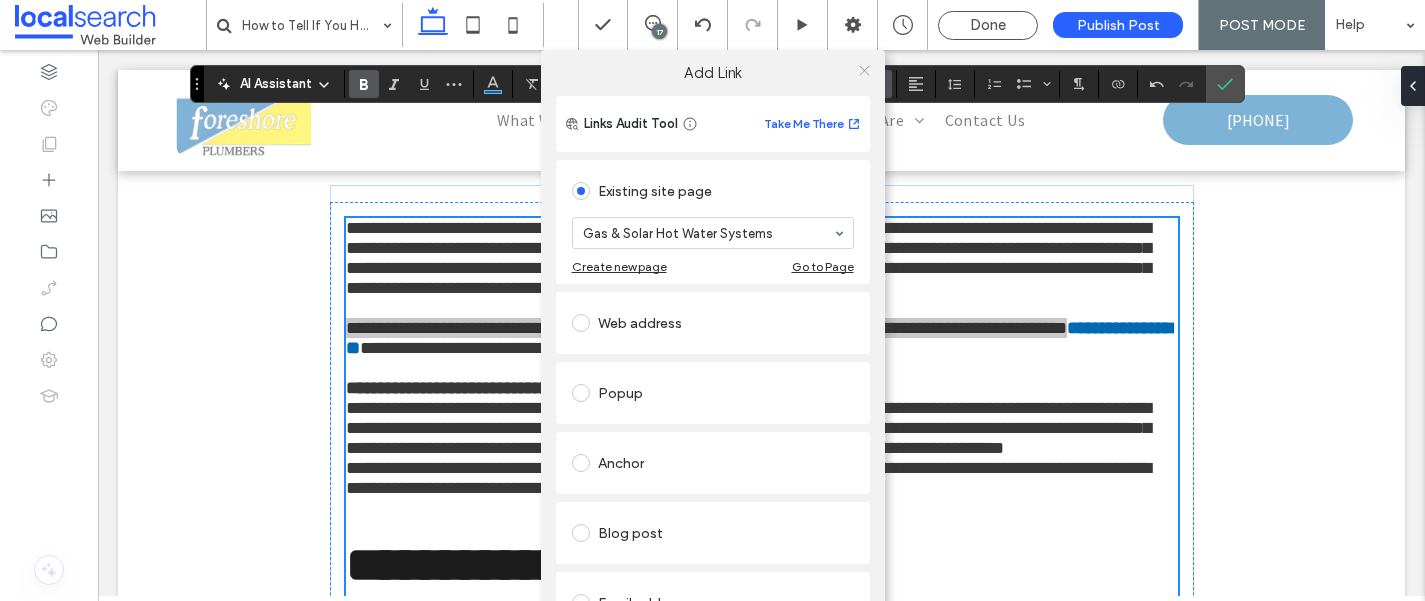 click 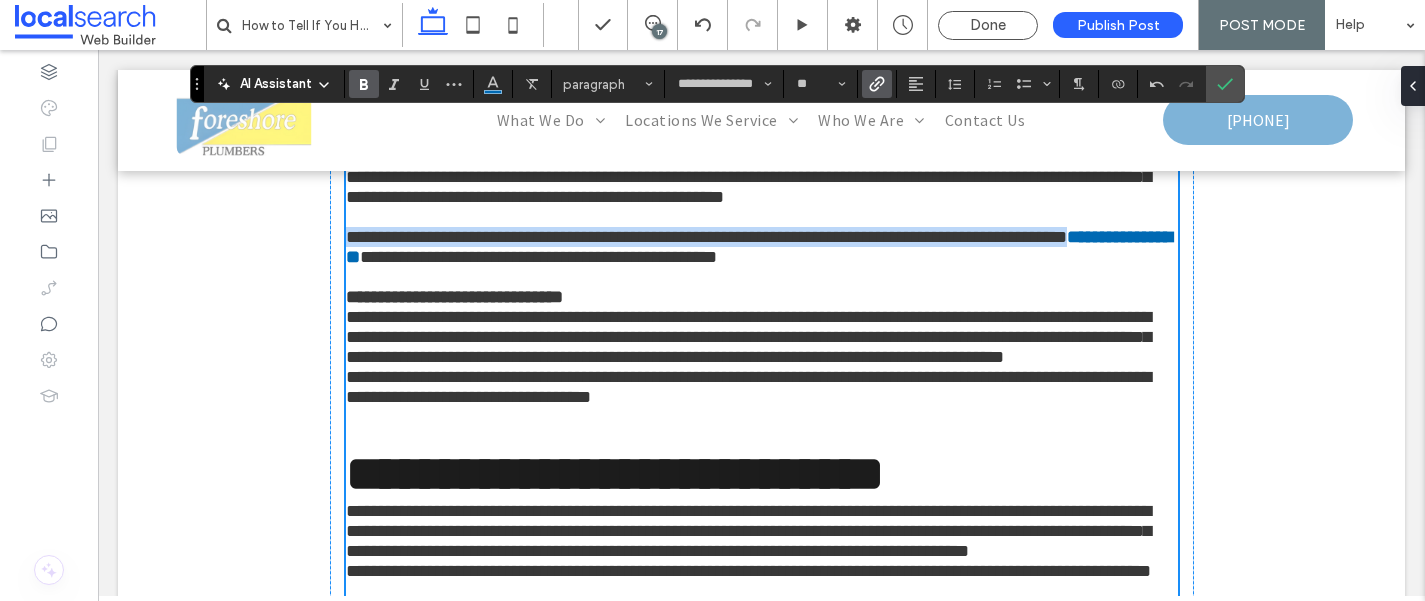 scroll, scrollTop: 590, scrollLeft: 0, axis: vertical 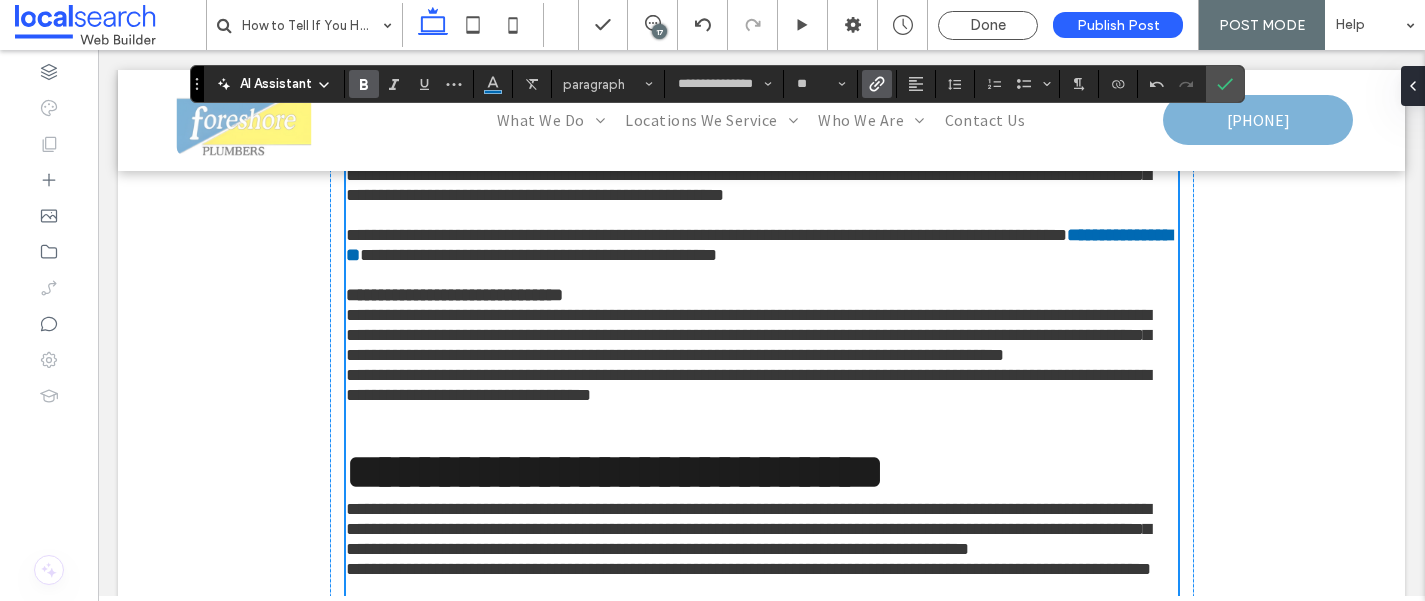 click on "**********" at bounding box center [748, 335] 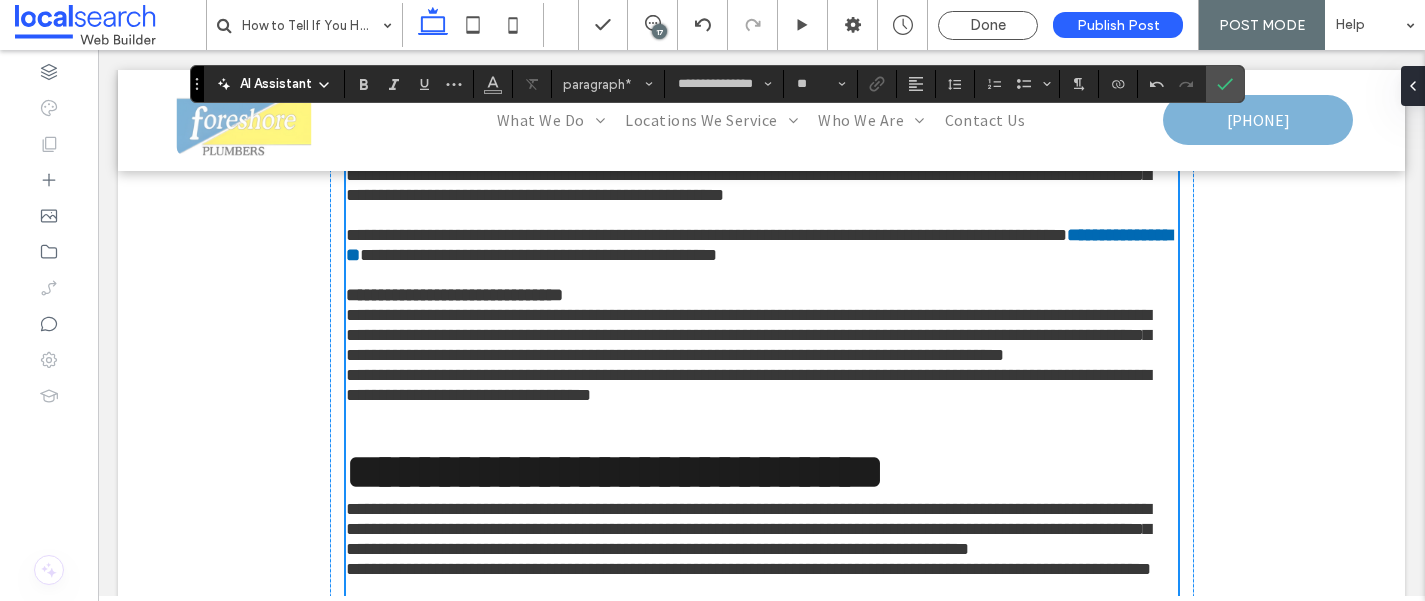 click at bounding box center (762, 435) 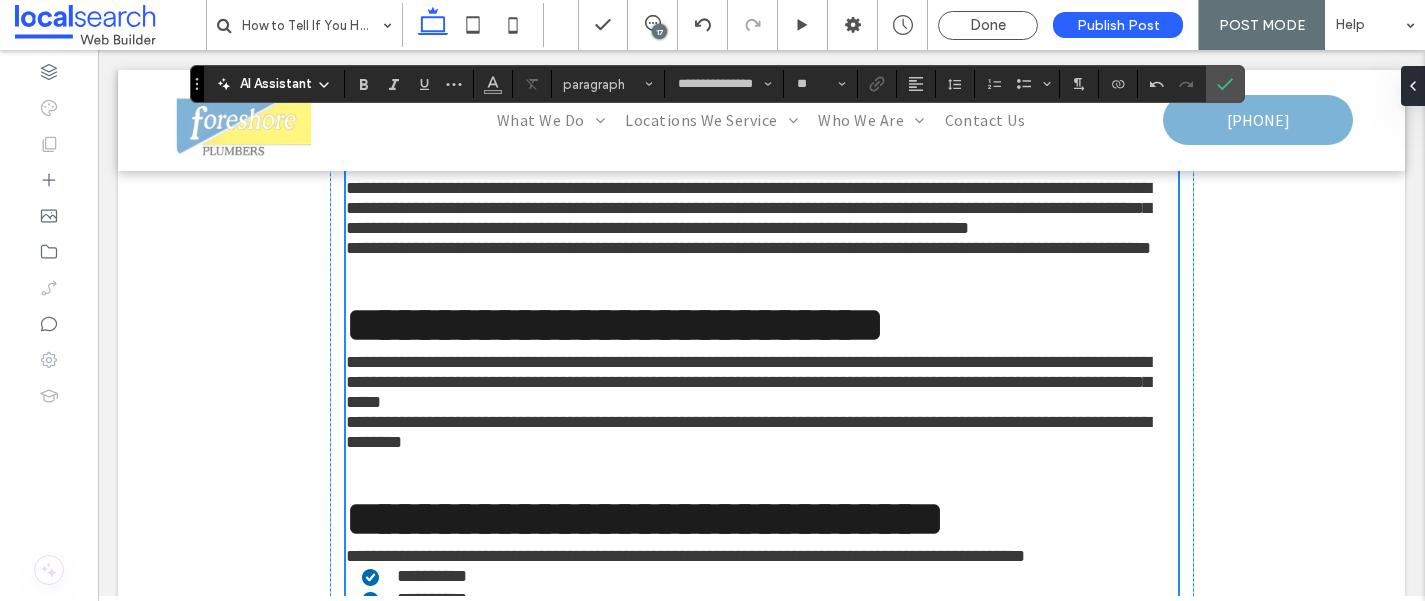 scroll, scrollTop: 886, scrollLeft: 0, axis: vertical 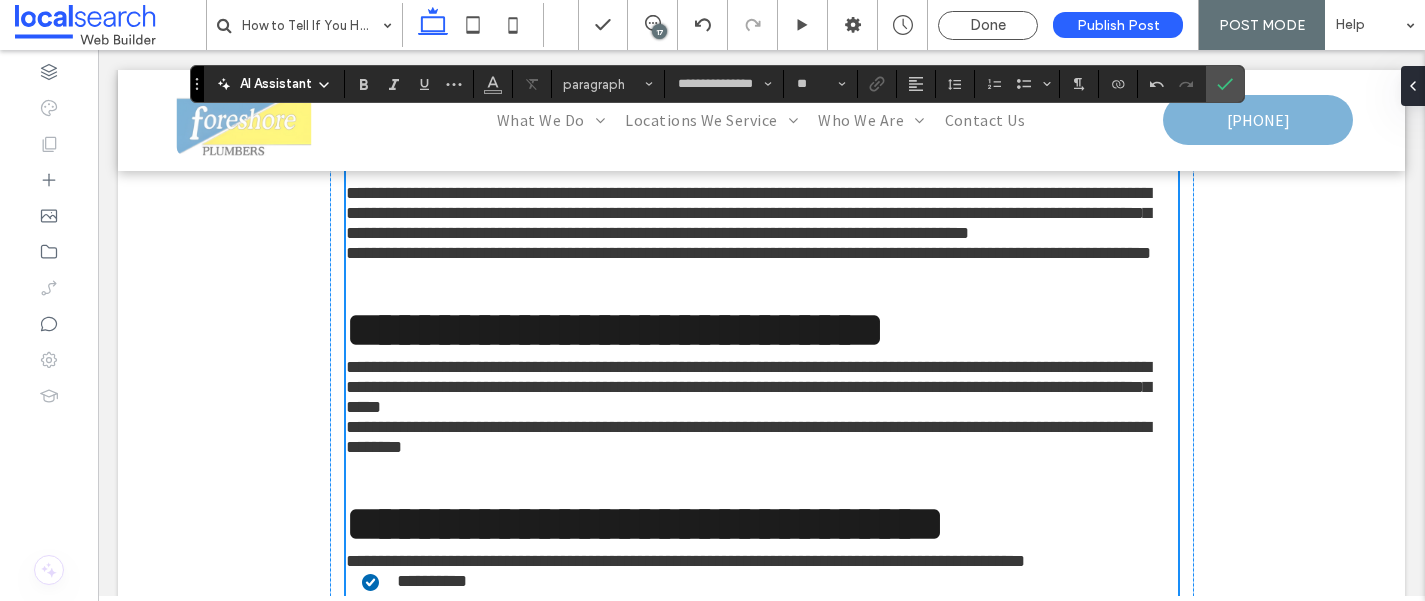 click on "**********" at bounding box center (762, 213) 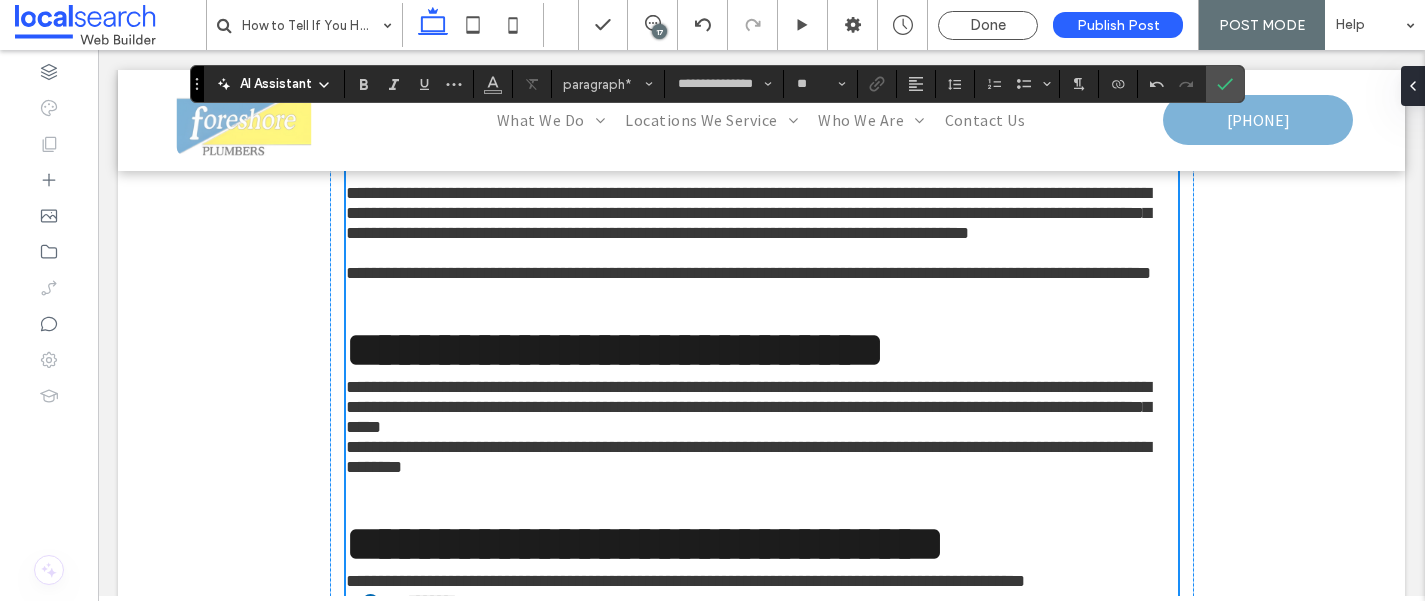 click at bounding box center [762, 313] 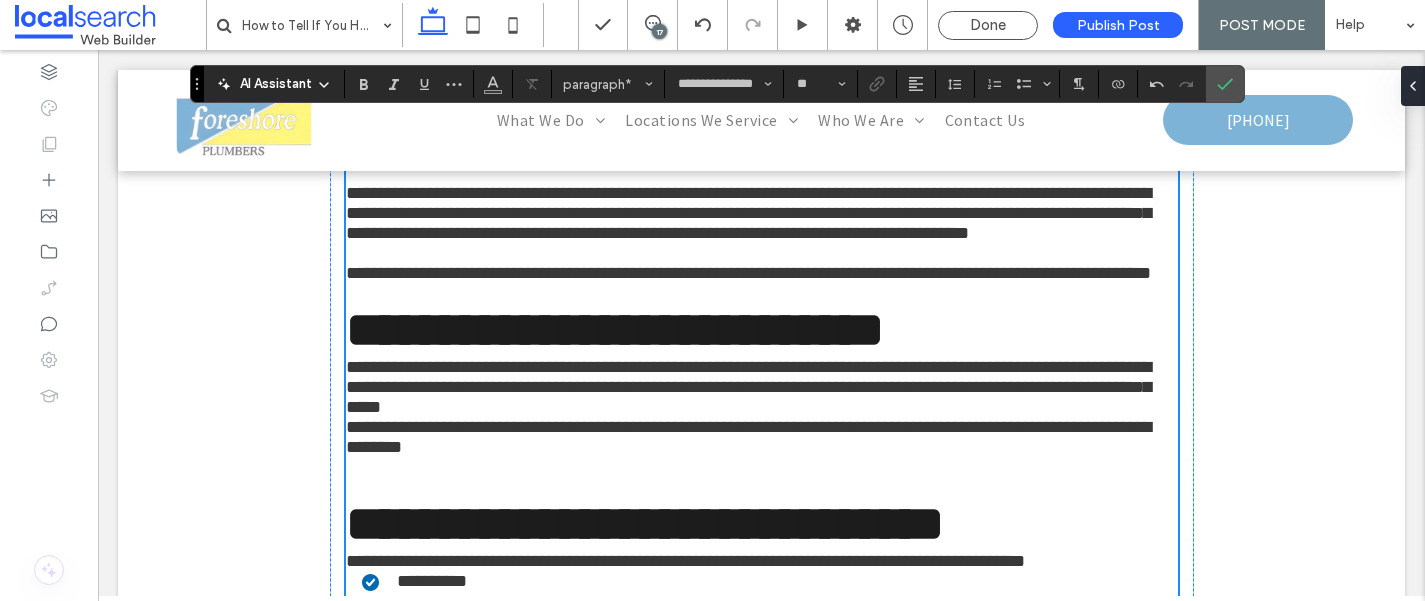 click on "**********" at bounding box center [762, 387] 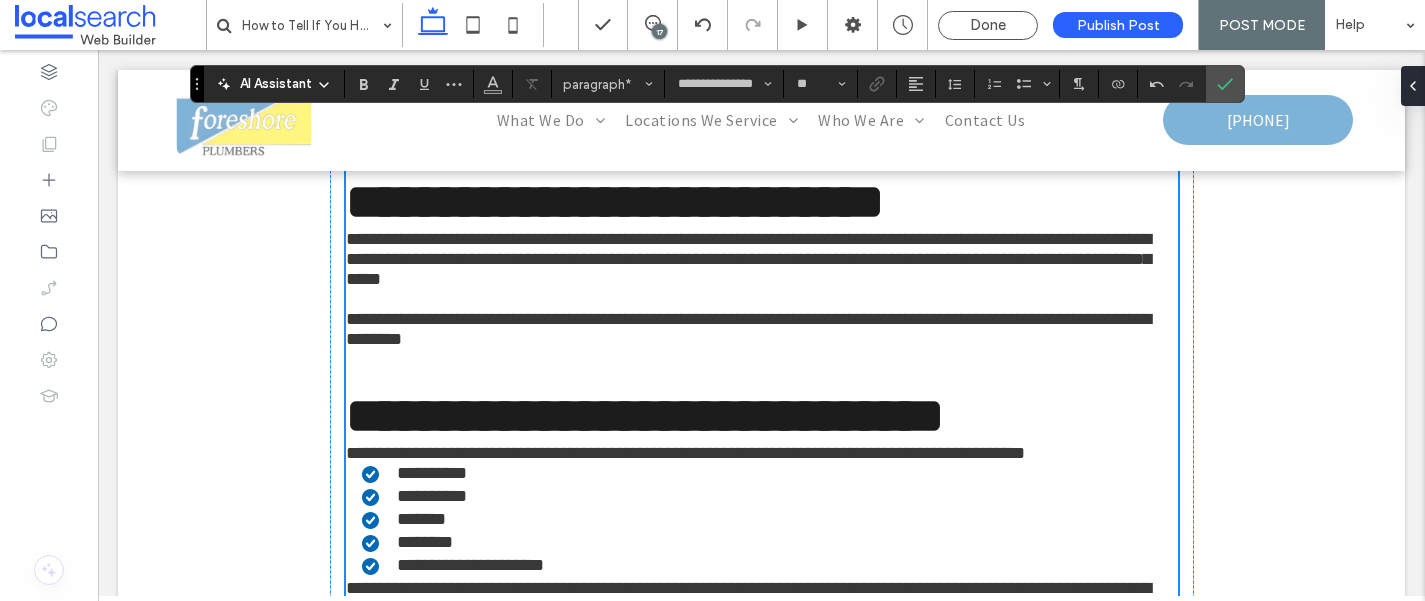 scroll, scrollTop: 1040, scrollLeft: 0, axis: vertical 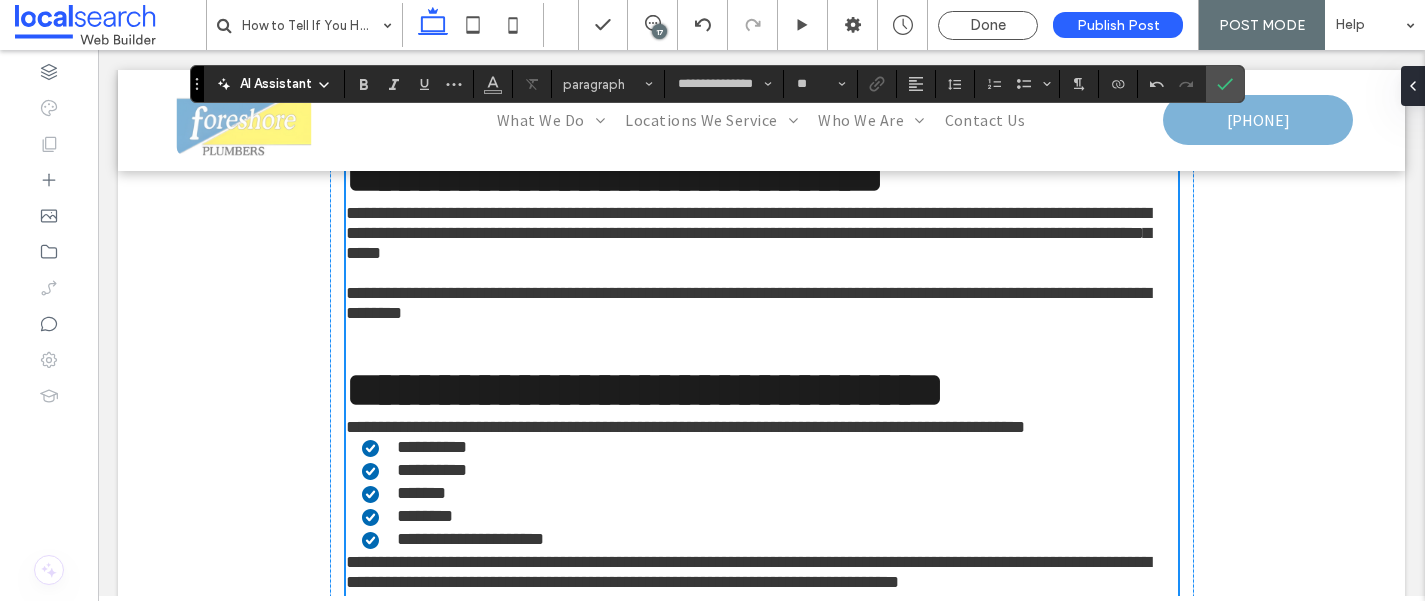 click at bounding box center [762, 353] 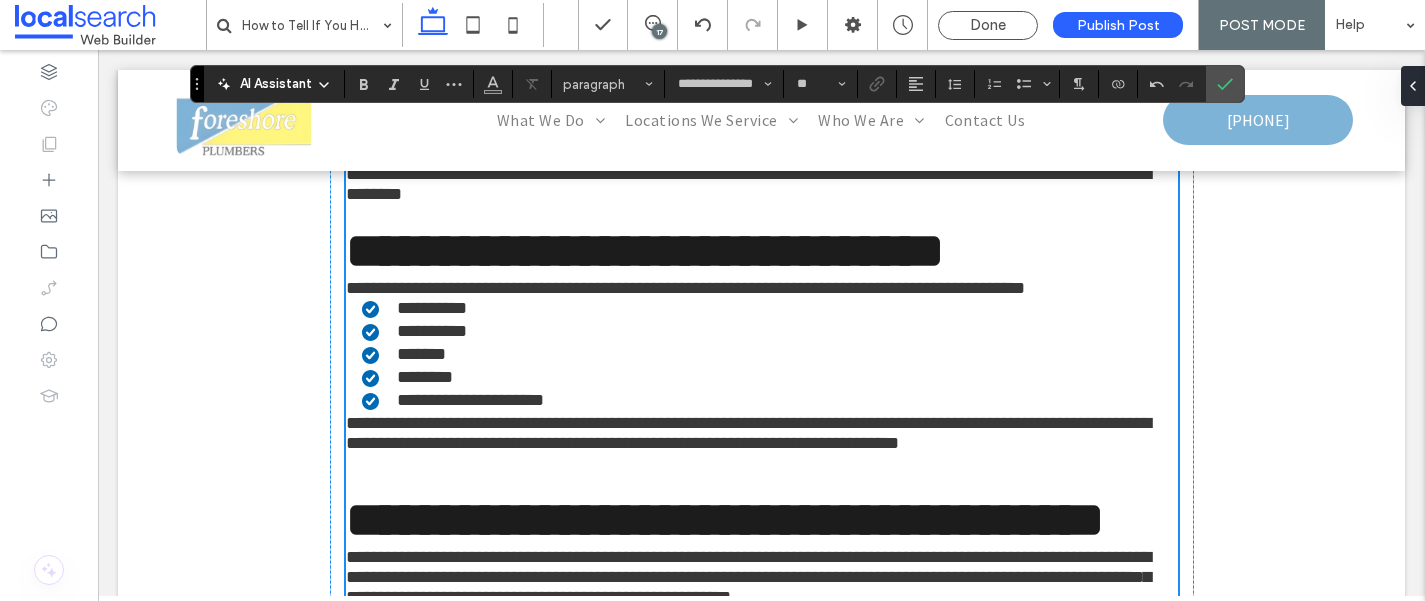 scroll, scrollTop: 1197, scrollLeft: 0, axis: vertical 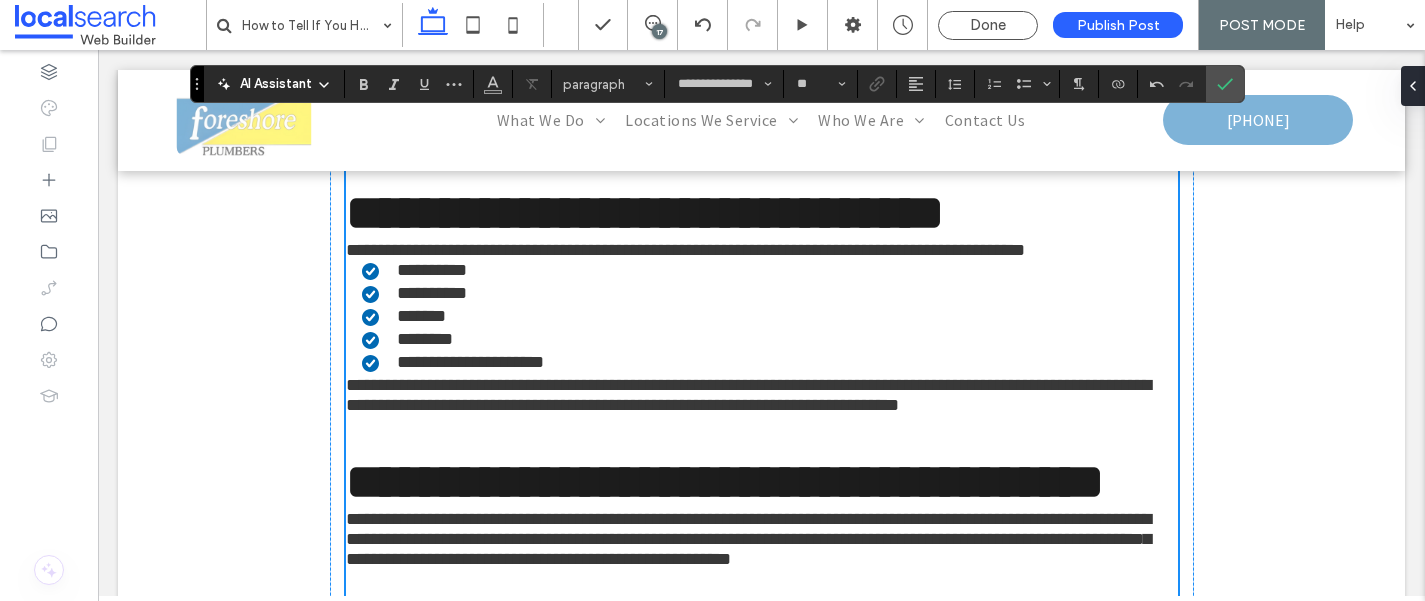 click on "**********" at bounding box center [762, 250] 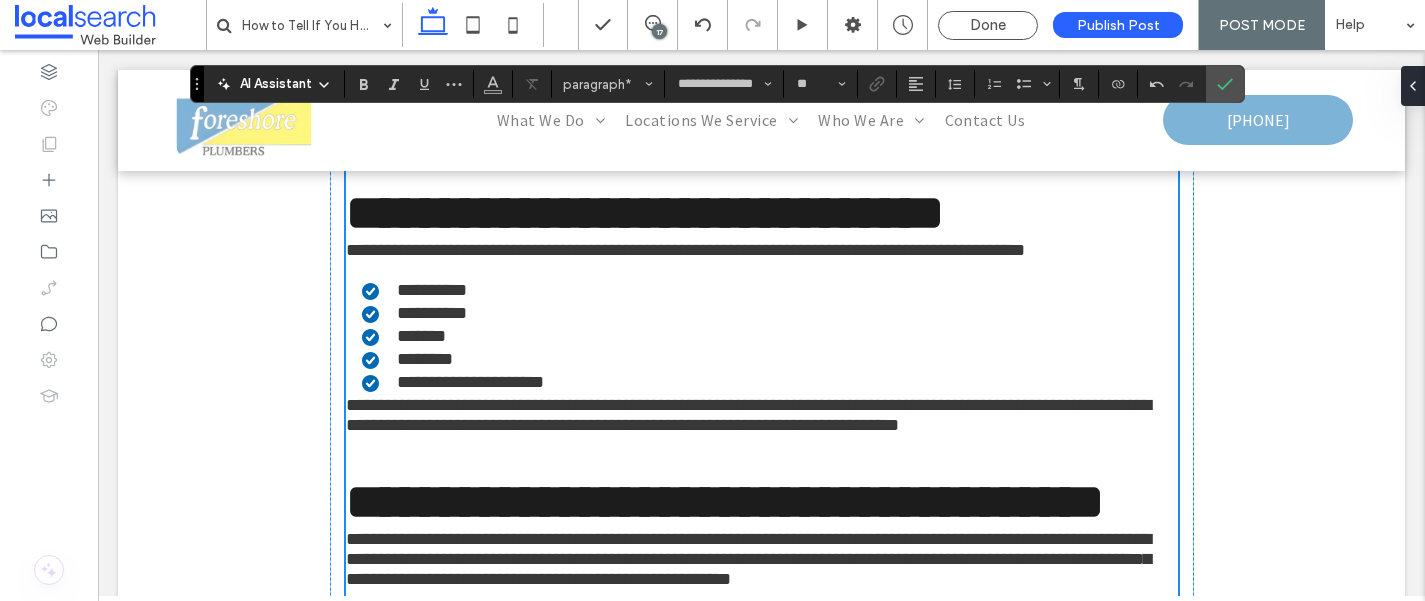 click on "**********" at bounding box center [748, 415] 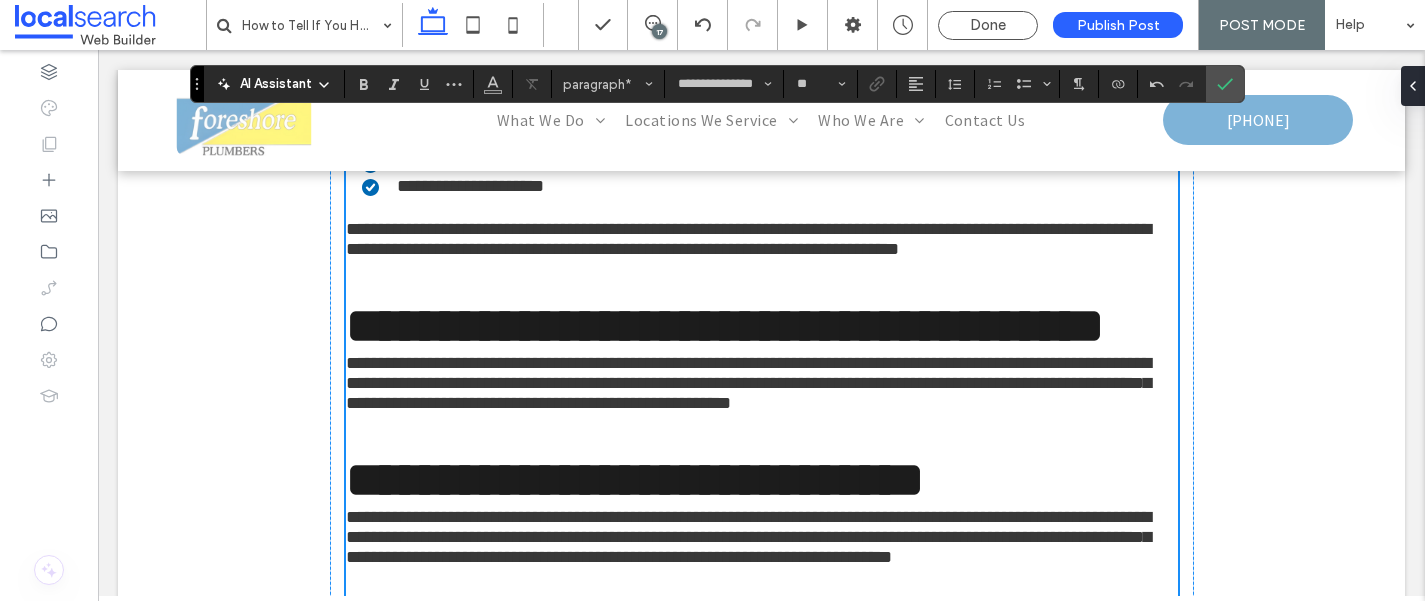 scroll, scrollTop: 1410, scrollLeft: 0, axis: vertical 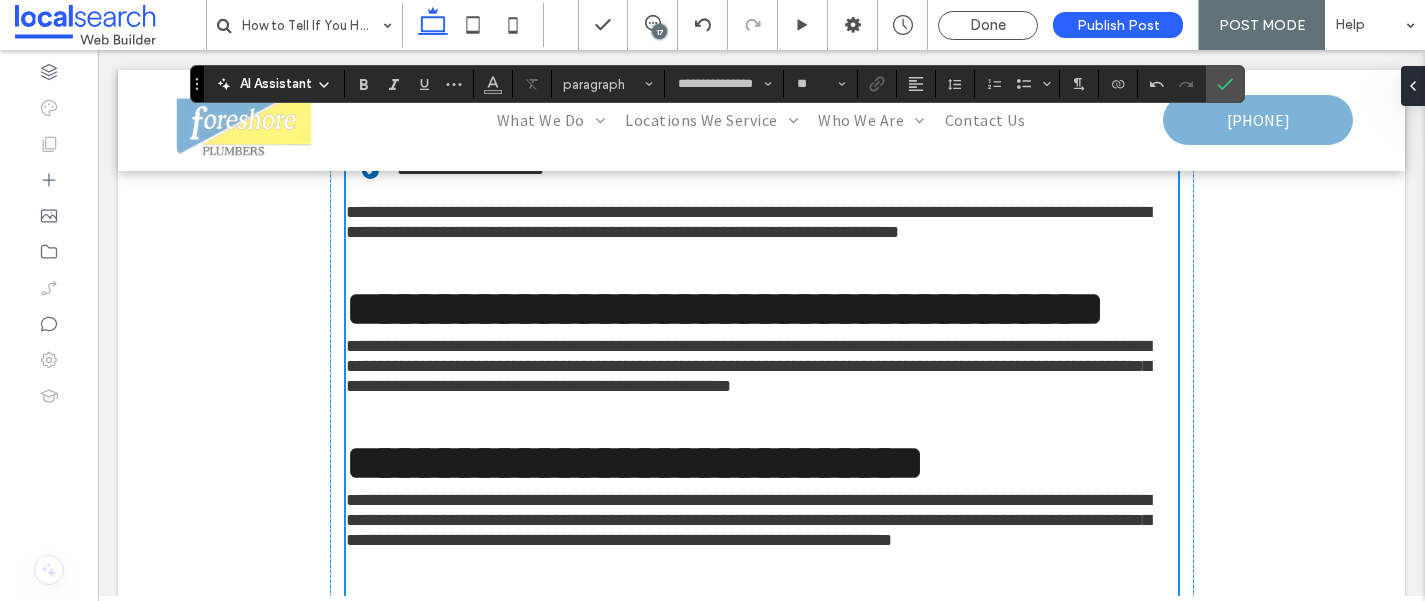 click at bounding box center (762, 272) 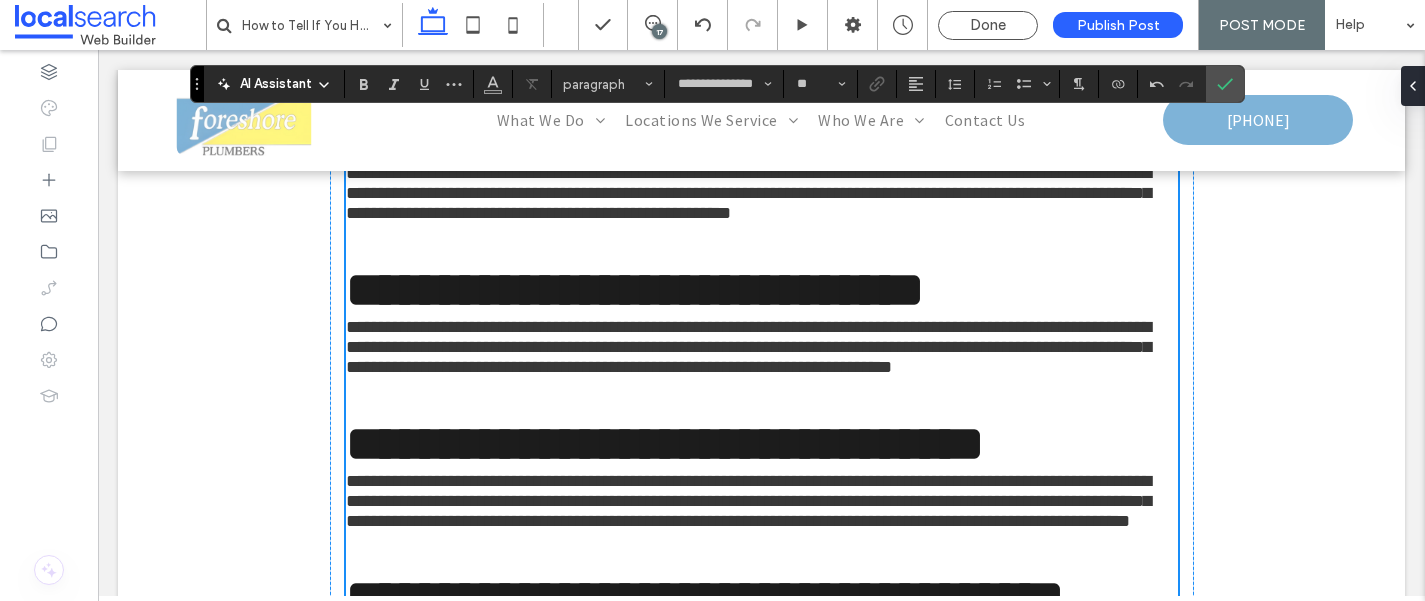 scroll, scrollTop: 1568, scrollLeft: 0, axis: vertical 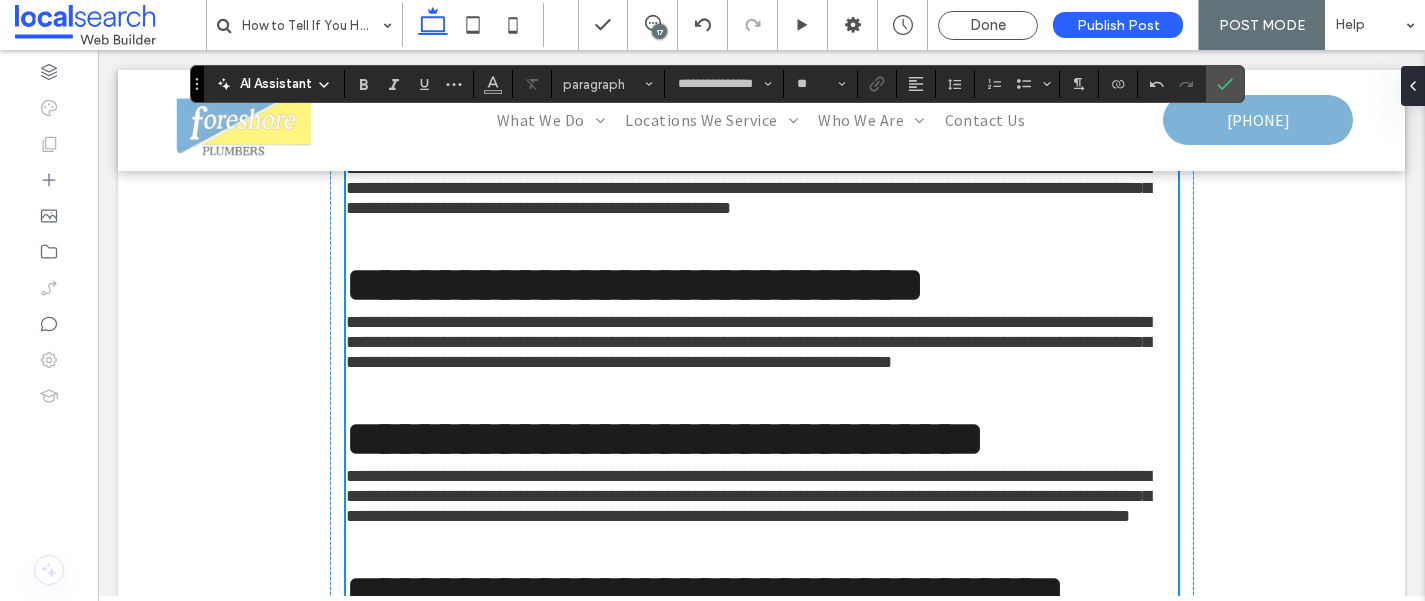 click at bounding box center (762, 248) 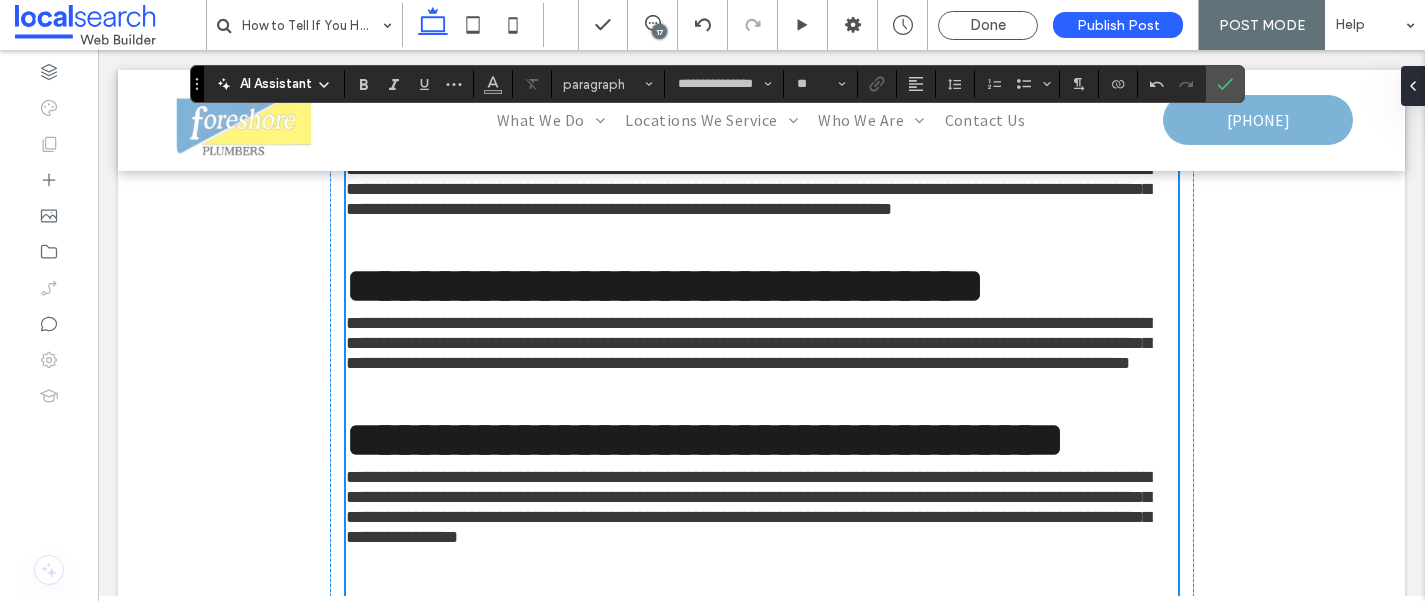 scroll, scrollTop: 1720, scrollLeft: 0, axis: vertical 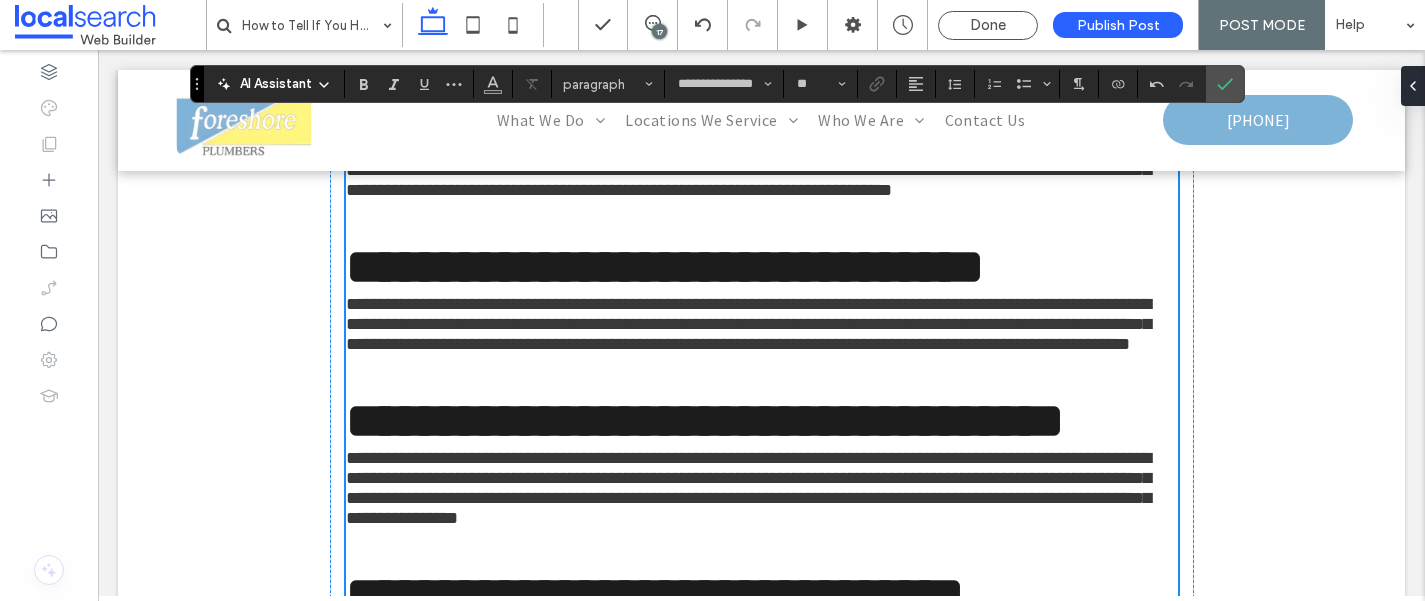 click at bounding box center [762, 230] 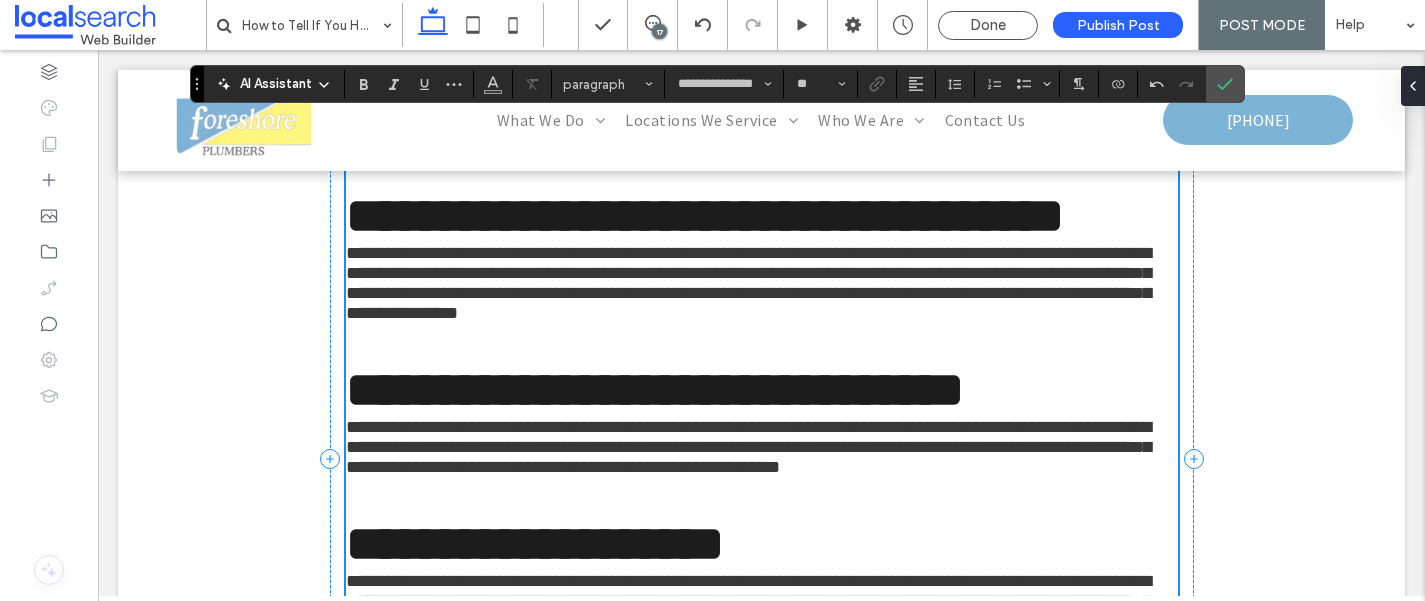 scroll, scrollTop: 1918, scrollLeft: 0, axis: vertical 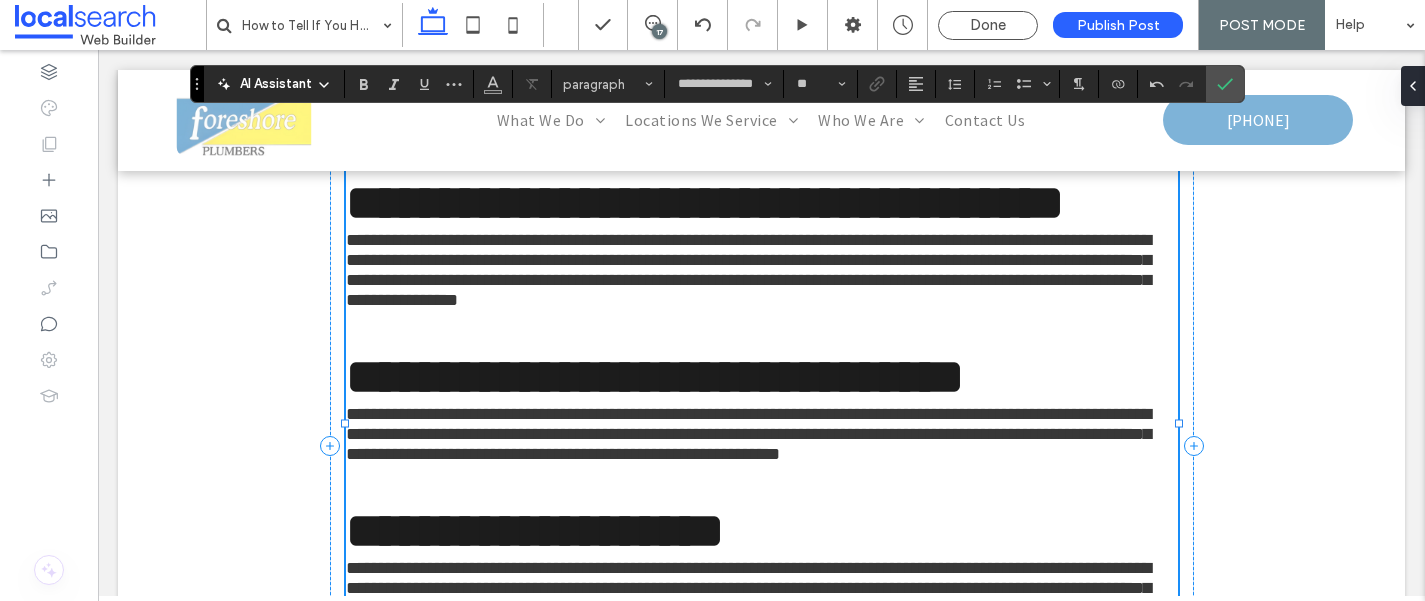 click at bounding box center (762, 166) 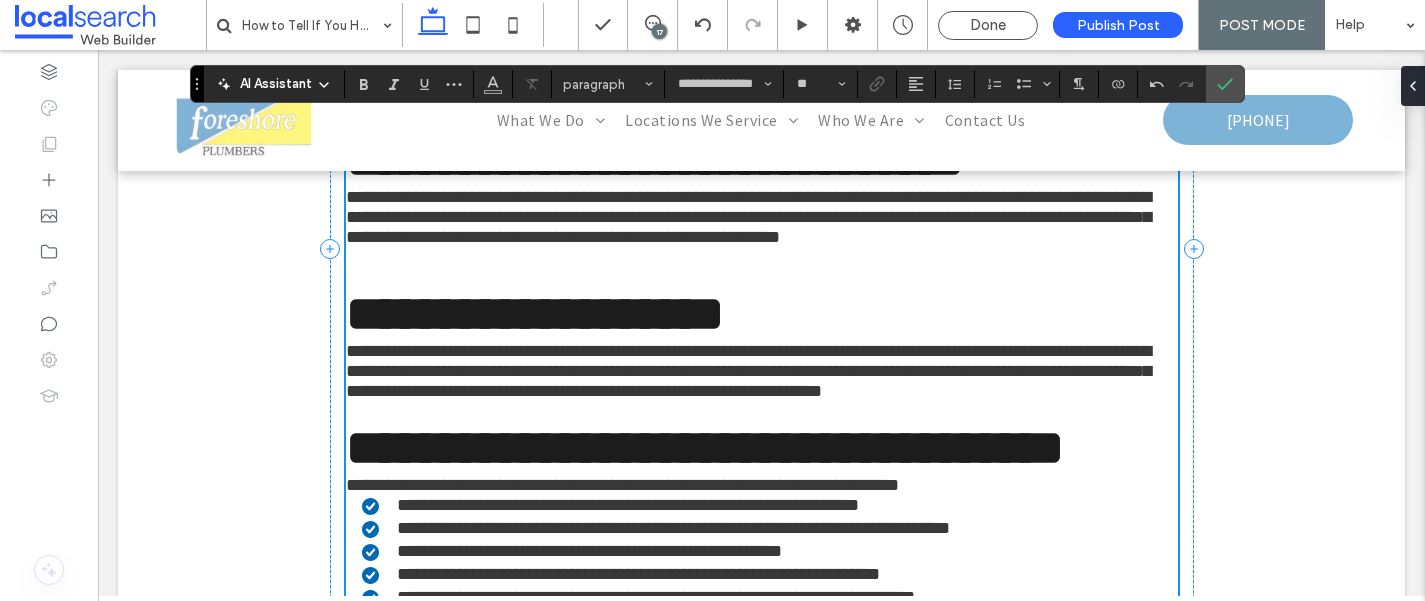 scroll, scrollTop: 2120, scrollLeft: 0, axis: vertical 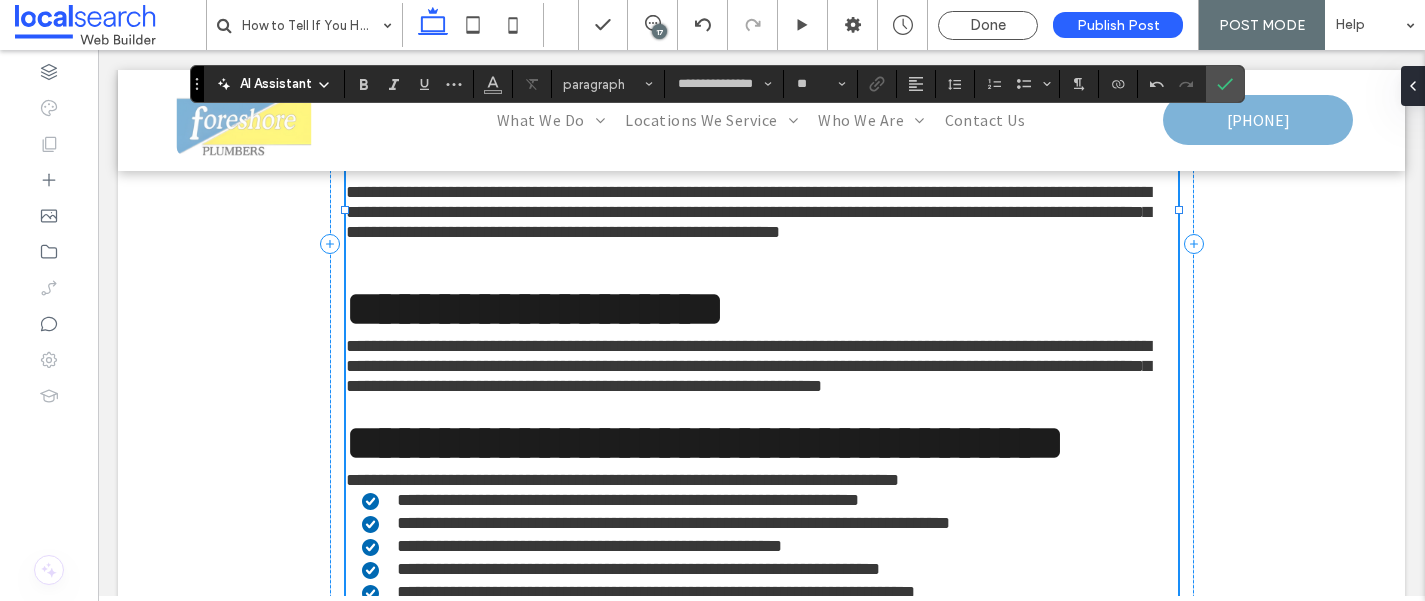click at bounding box center [762, 118] 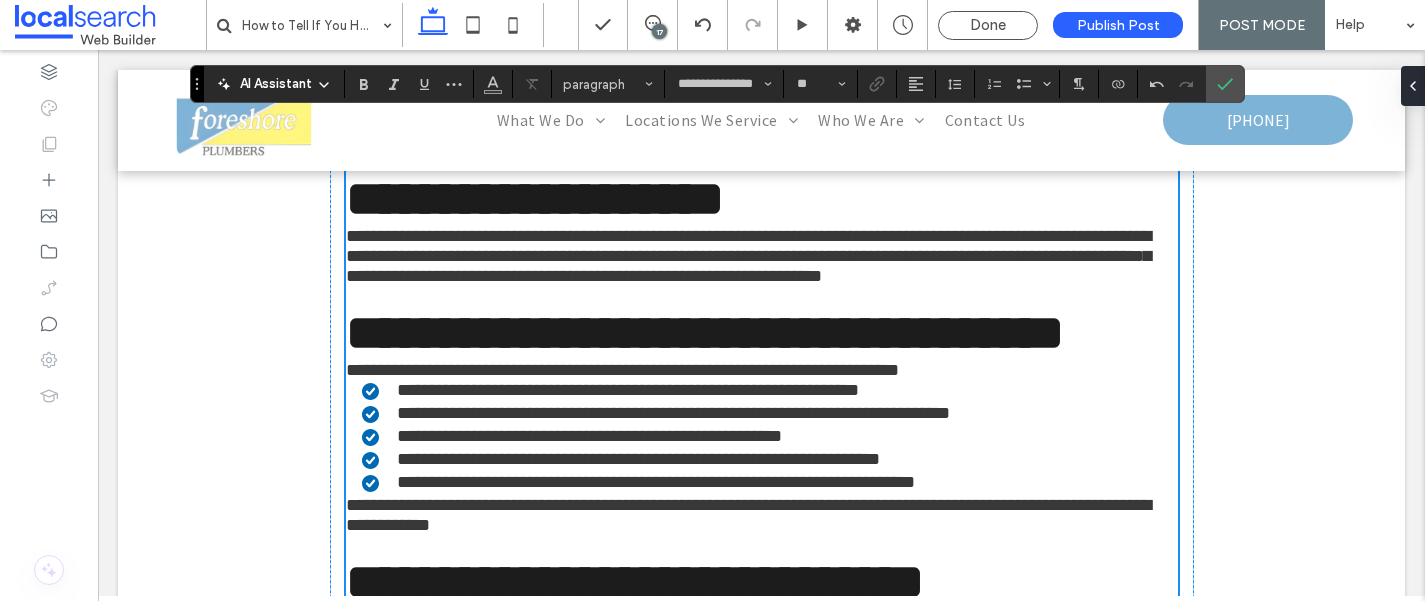 scroll, scrollTop: 2331, scrollLeft: 0, axis: vertical 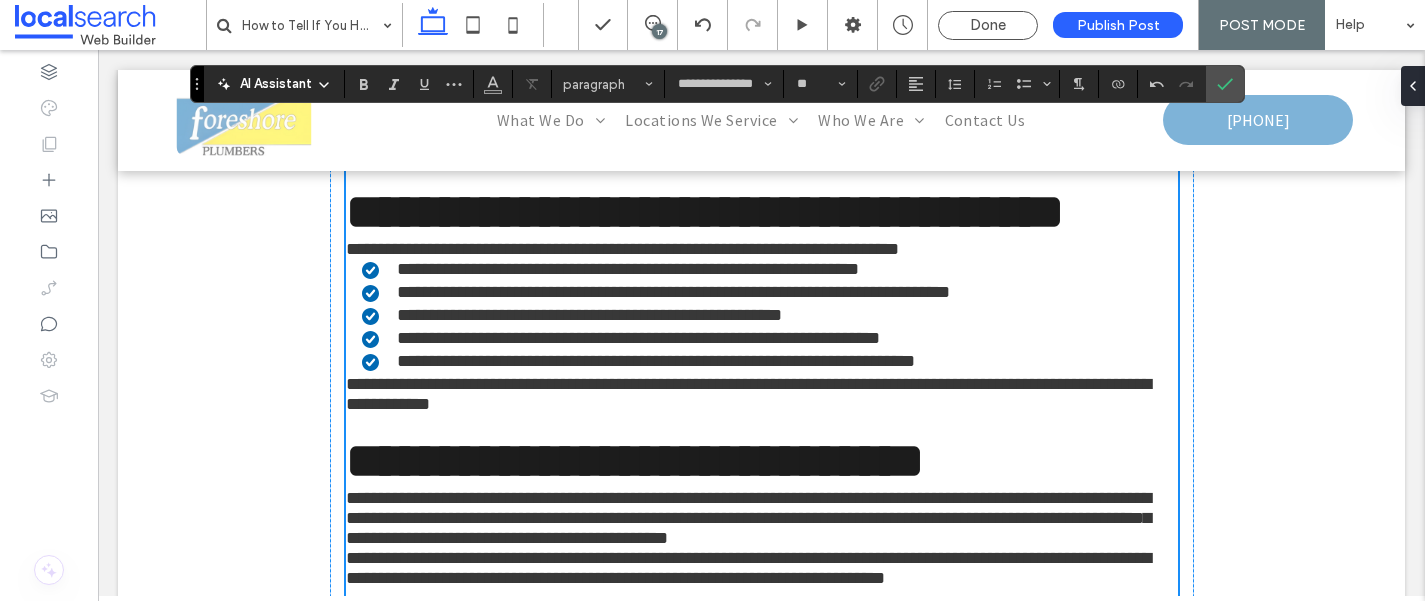 click at bounding box center [762, 41] 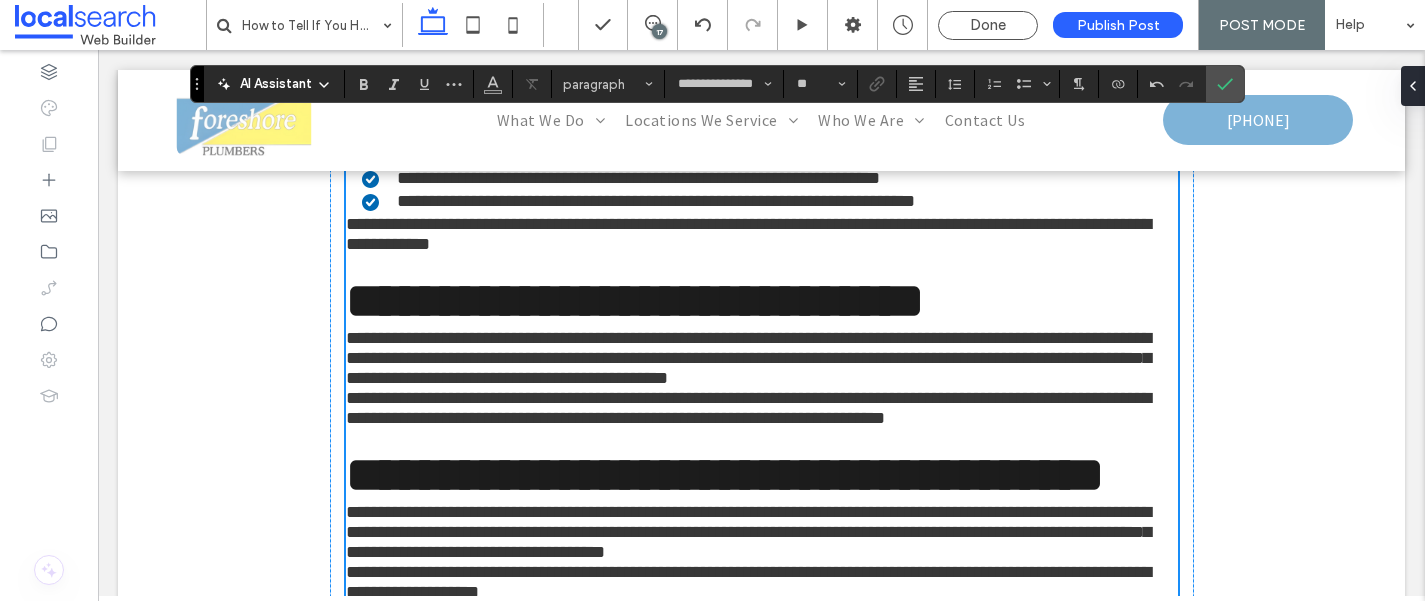 scroll, scrollTop: 2478, scrollLeft: 0, axis: vertical 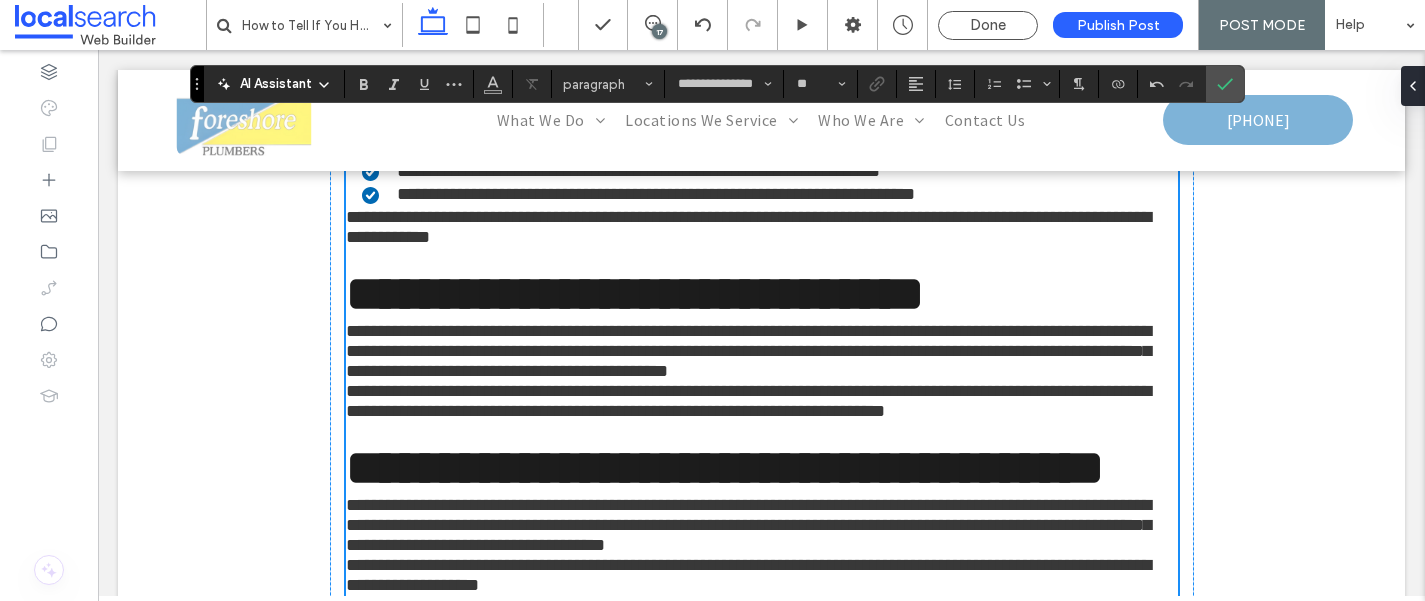 click at bounding box center (762, 8) 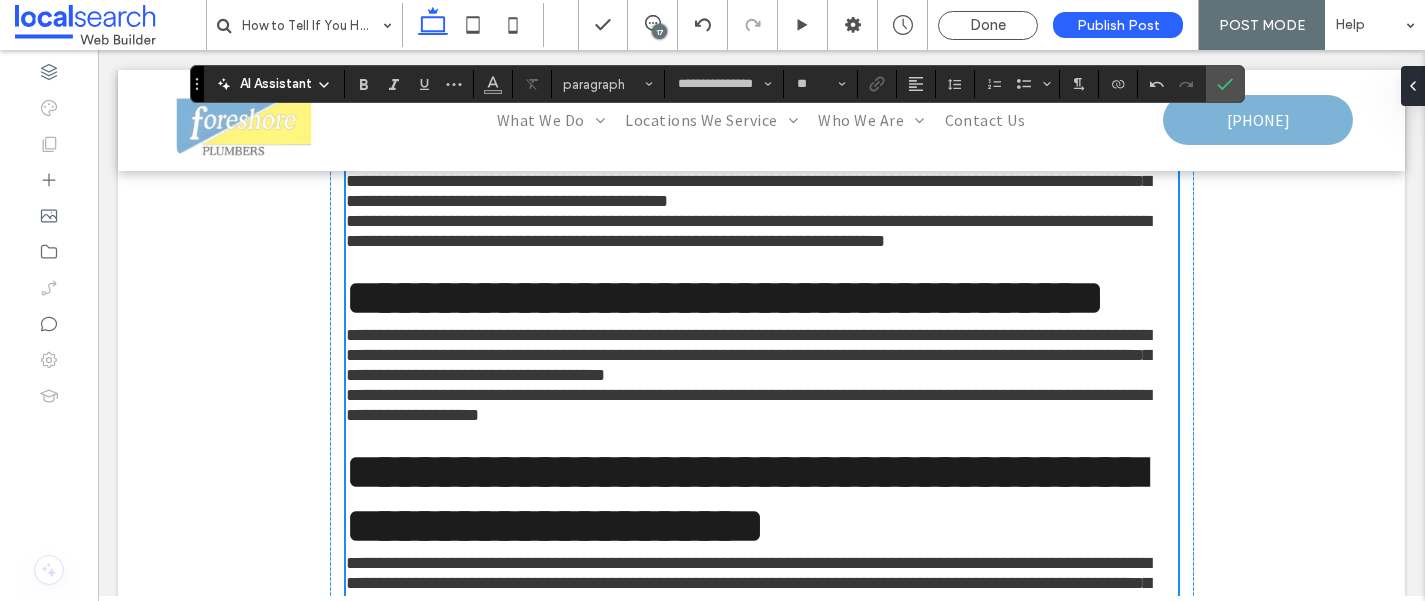 scroll, scrollTop: 2657, scrollLeft: 0, axis: vertical 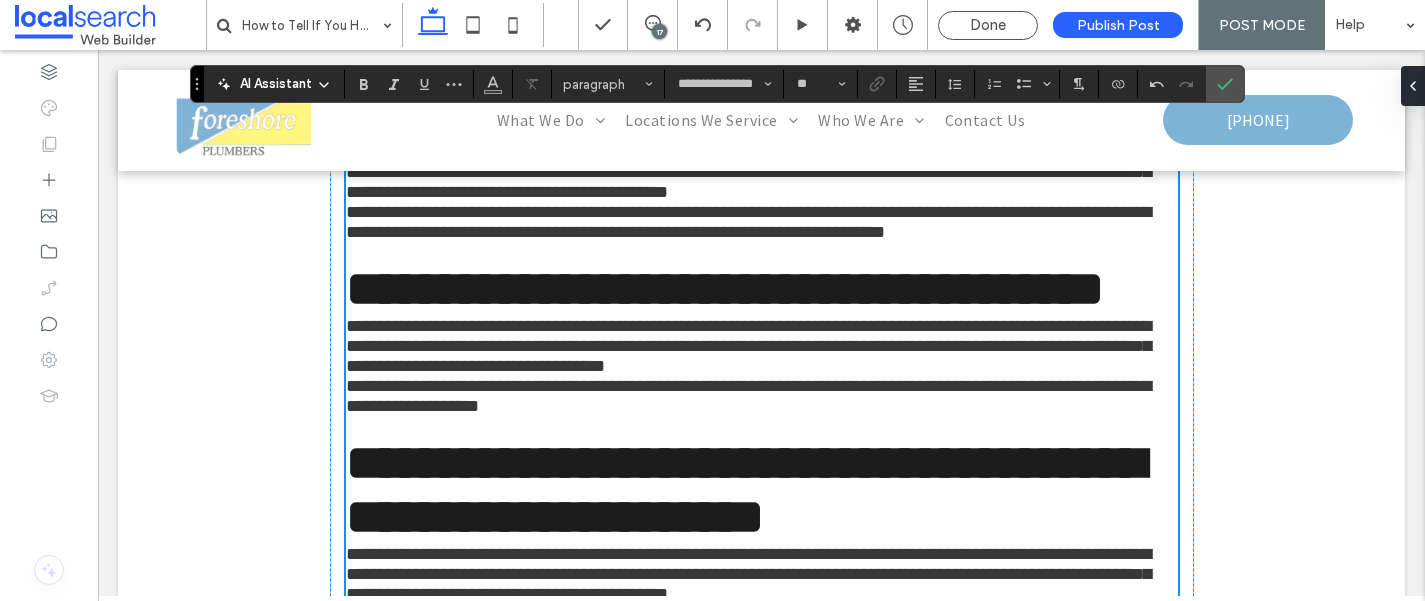 click on "**********" at bounding box center [762, -97] 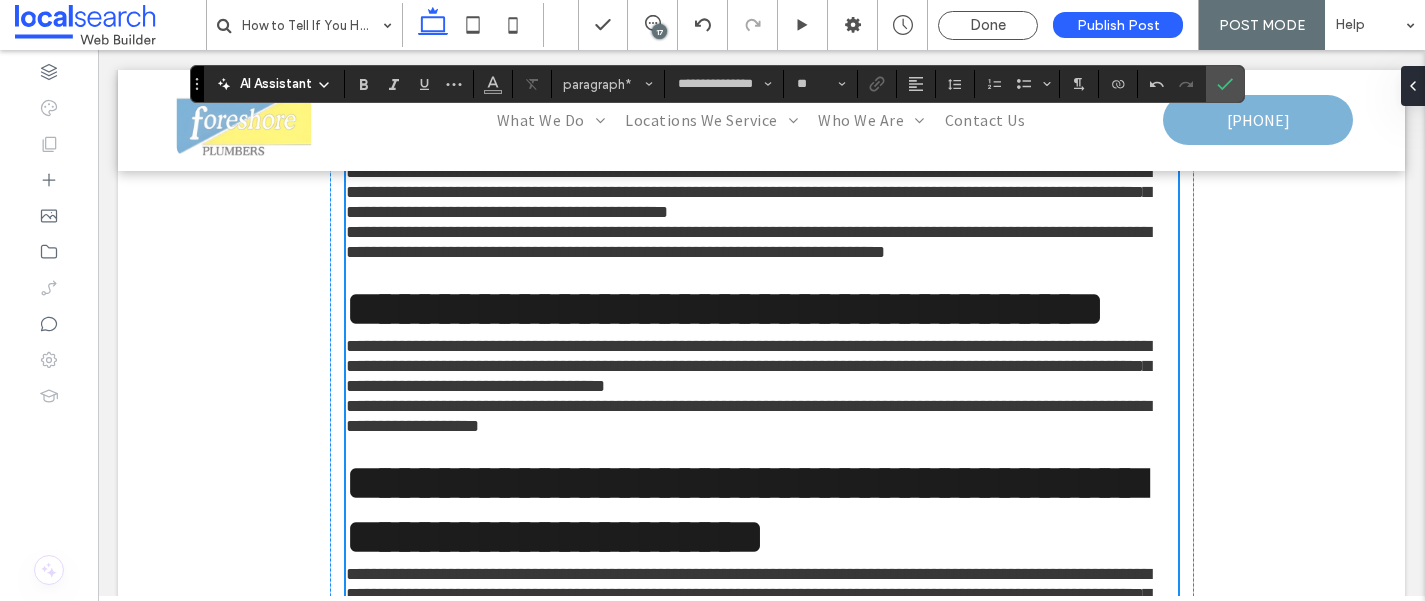 click on "**********" at bounding box center [748, 68] 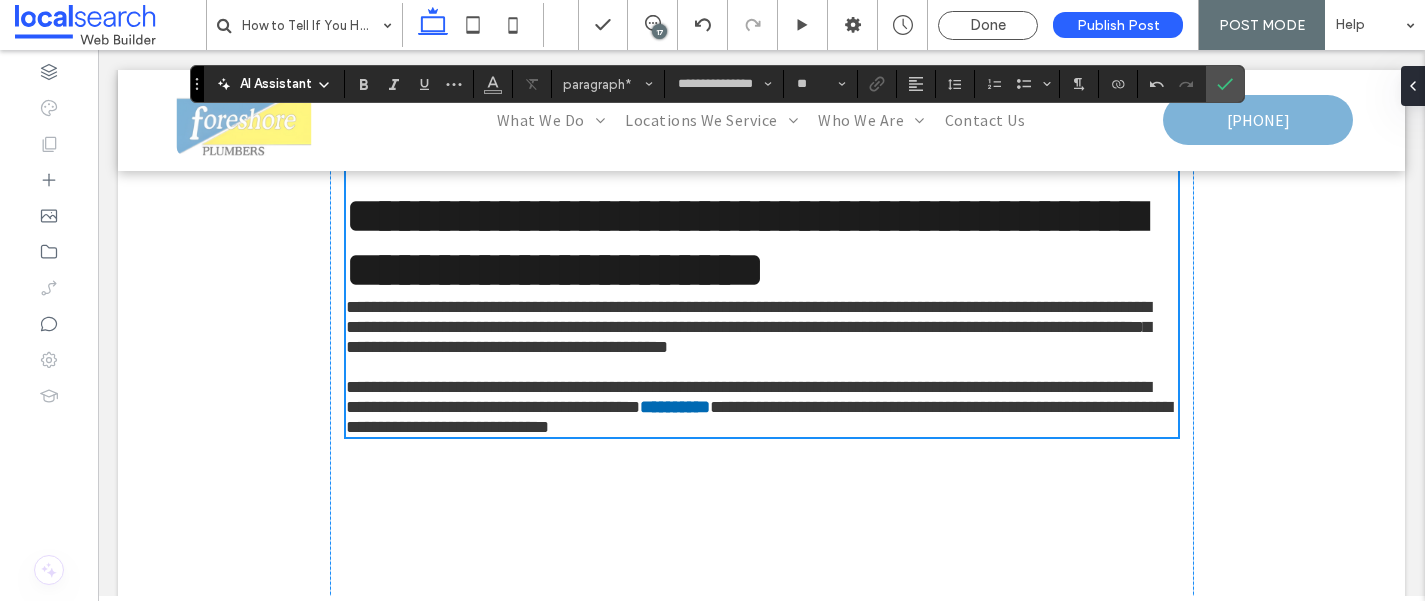 scroll, scrollTop: 2948, scrollLeft: 0, axis: vertical 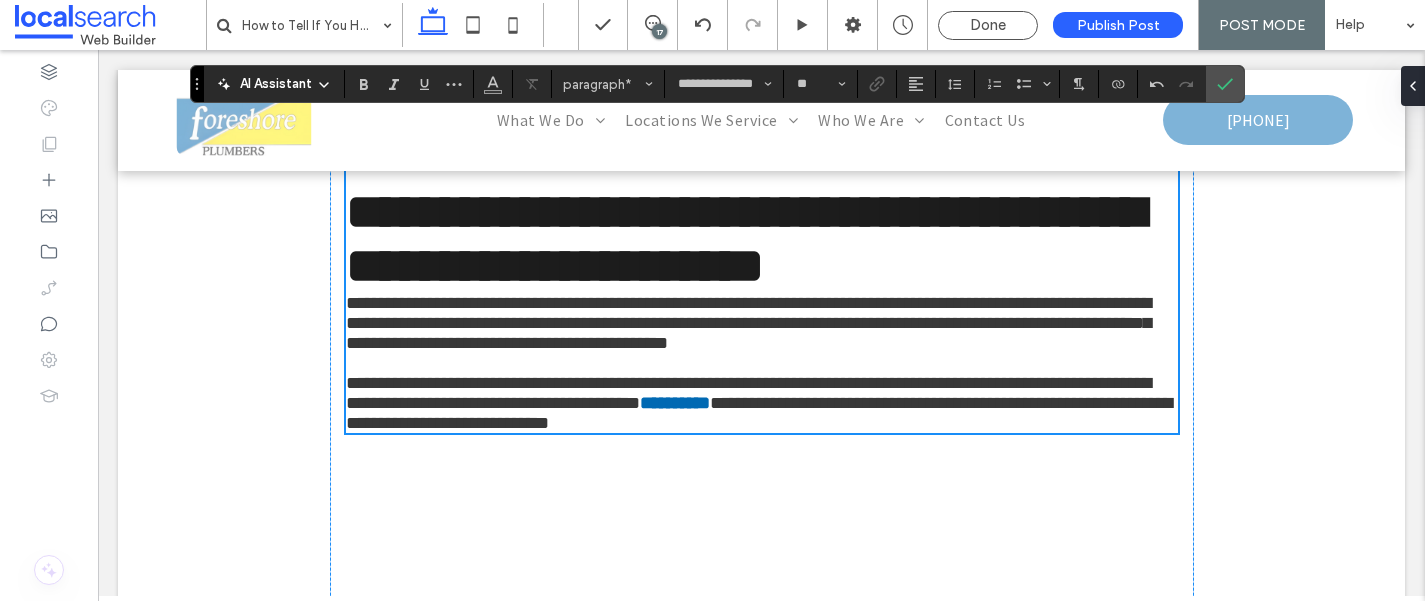 click on "**********" at bounding box center [762, -79] 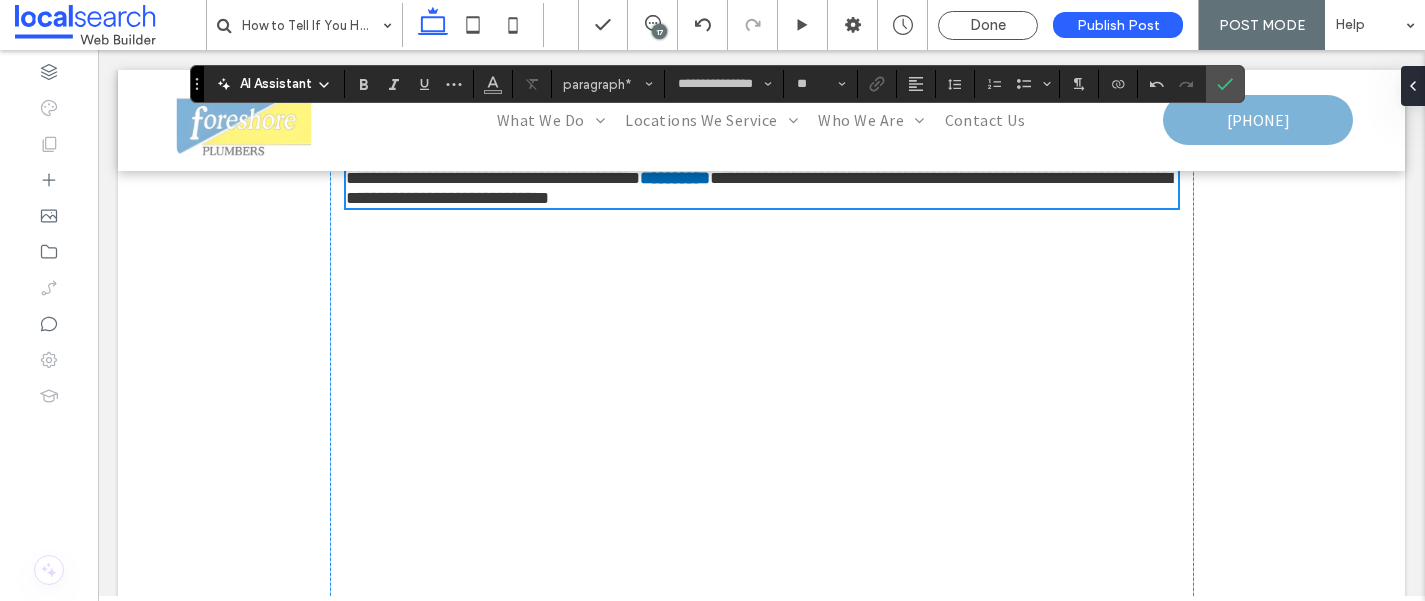 scroll, scrollTop: 3194, scrollLeft: 0, axis: vertical 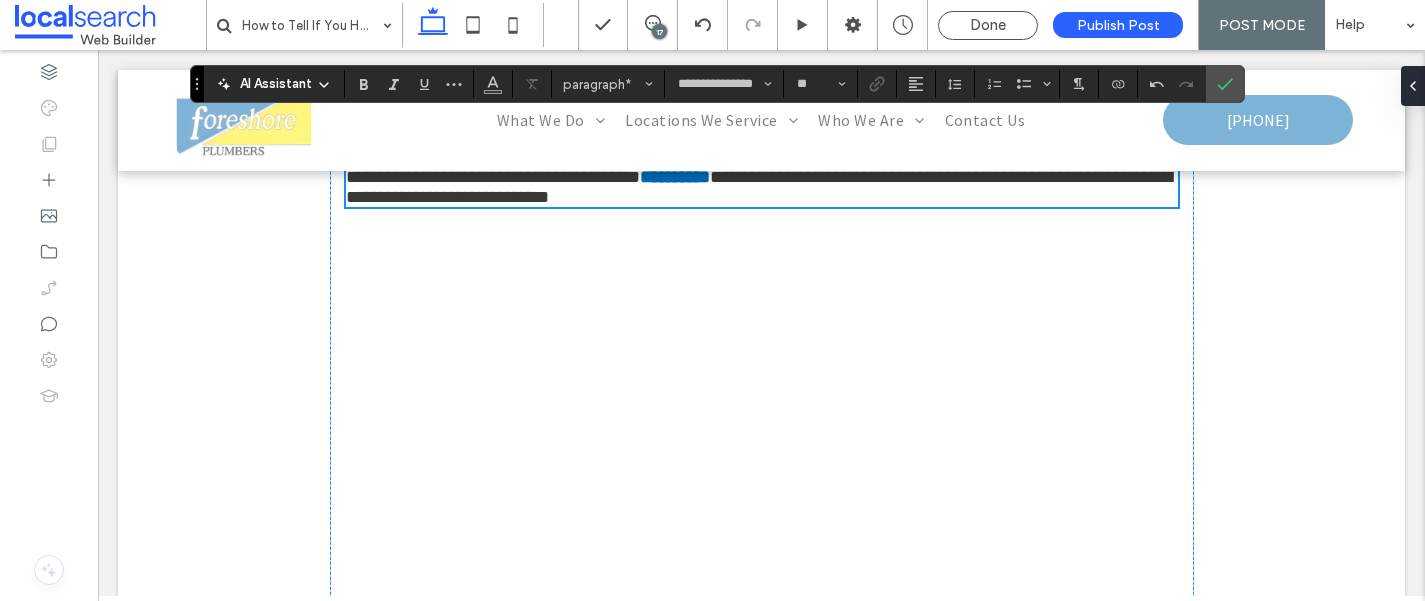 click on "**********" at bounding box center [748, -131] 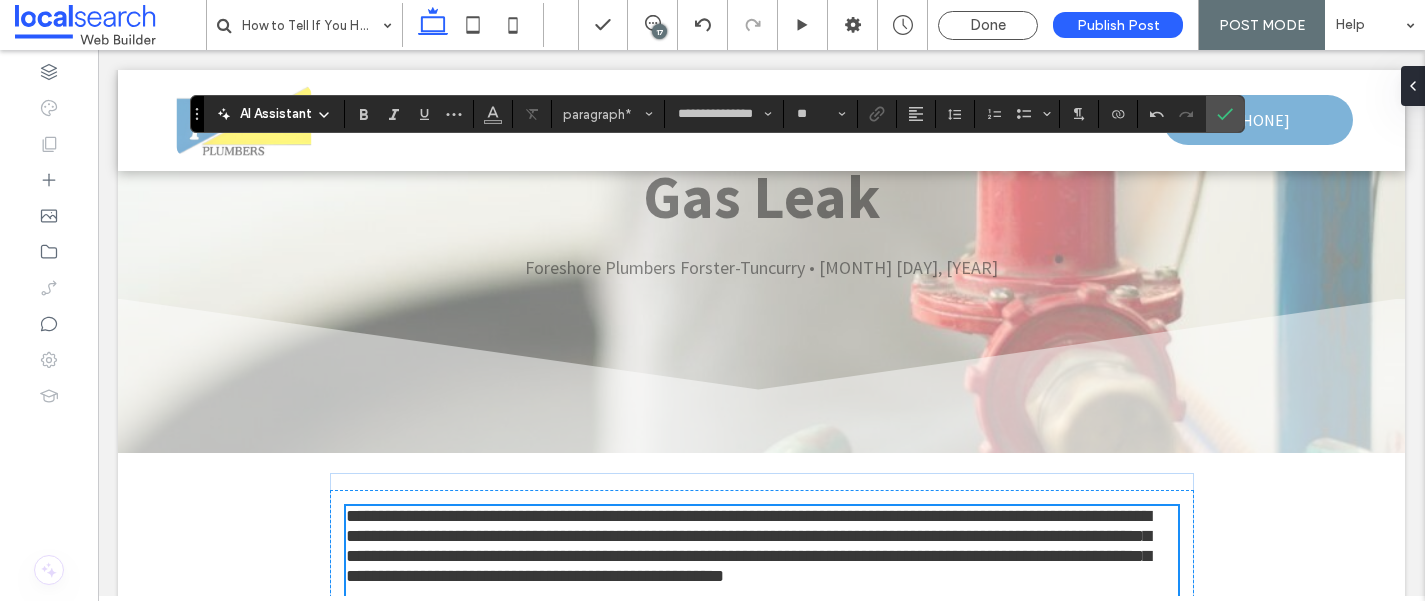 scroll, scrollTop: 0, scrollLeft: 0, axis: both 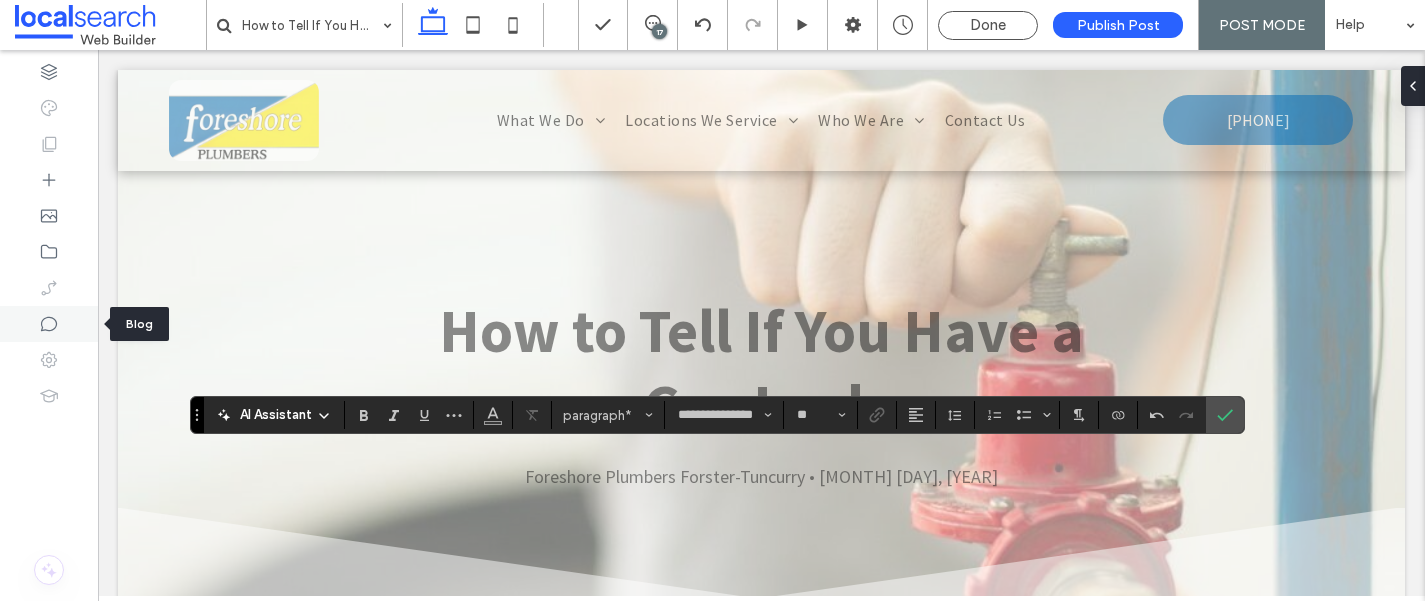 click 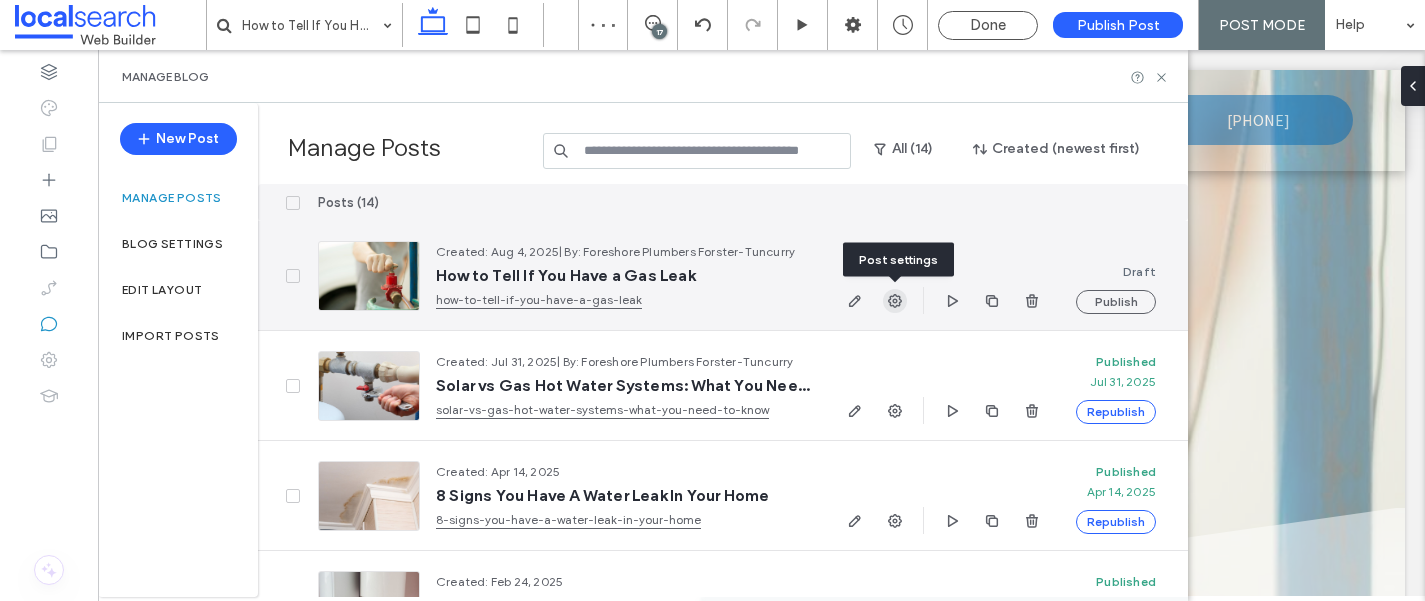 click 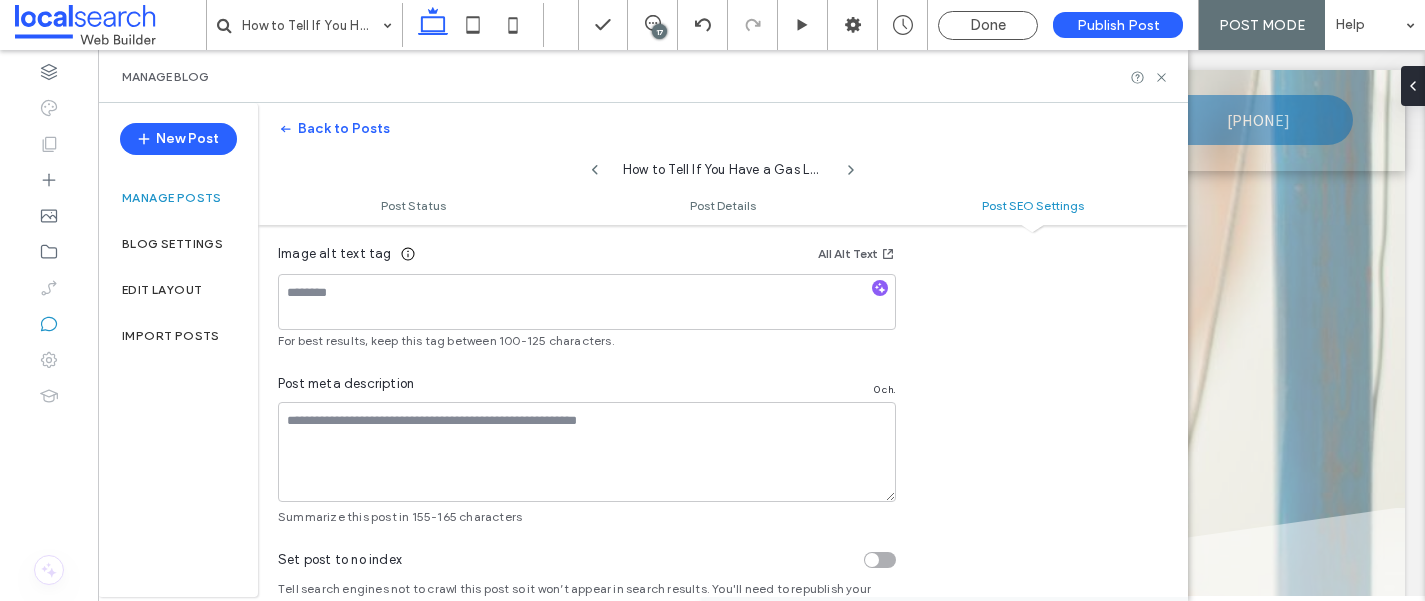 scroll, scrollTop: 1382, scrollLeft: 0, axis: vertical 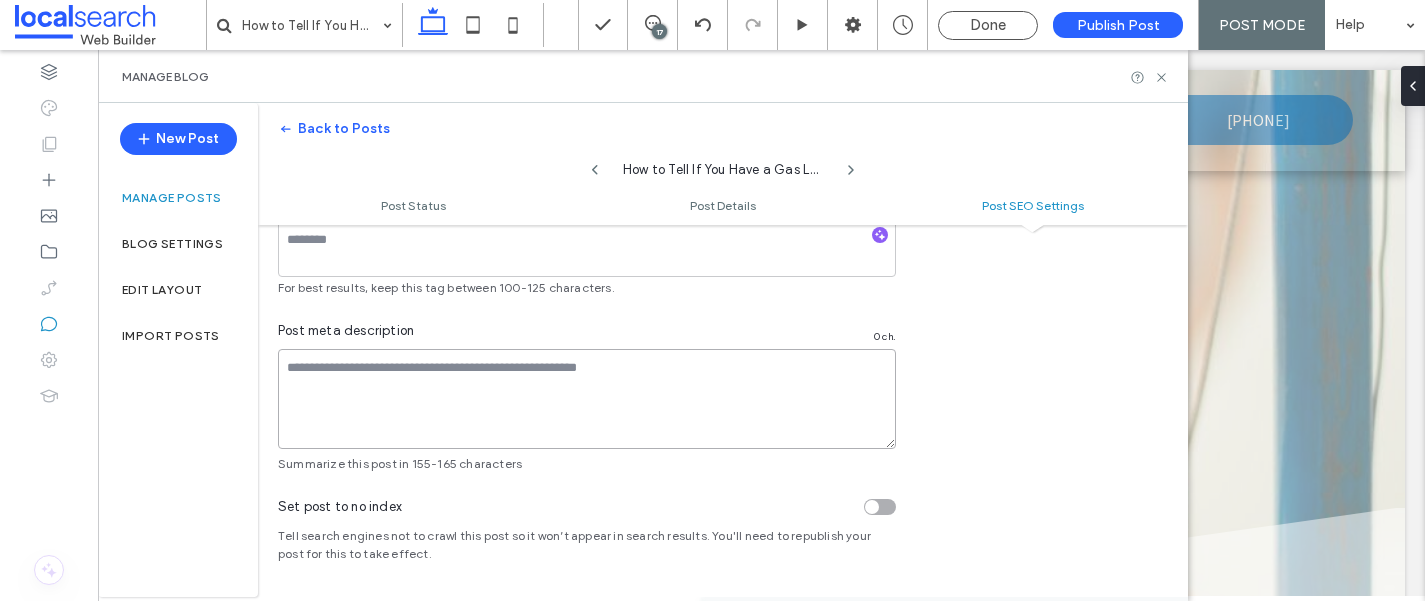 click at bounding box center [587, 399] 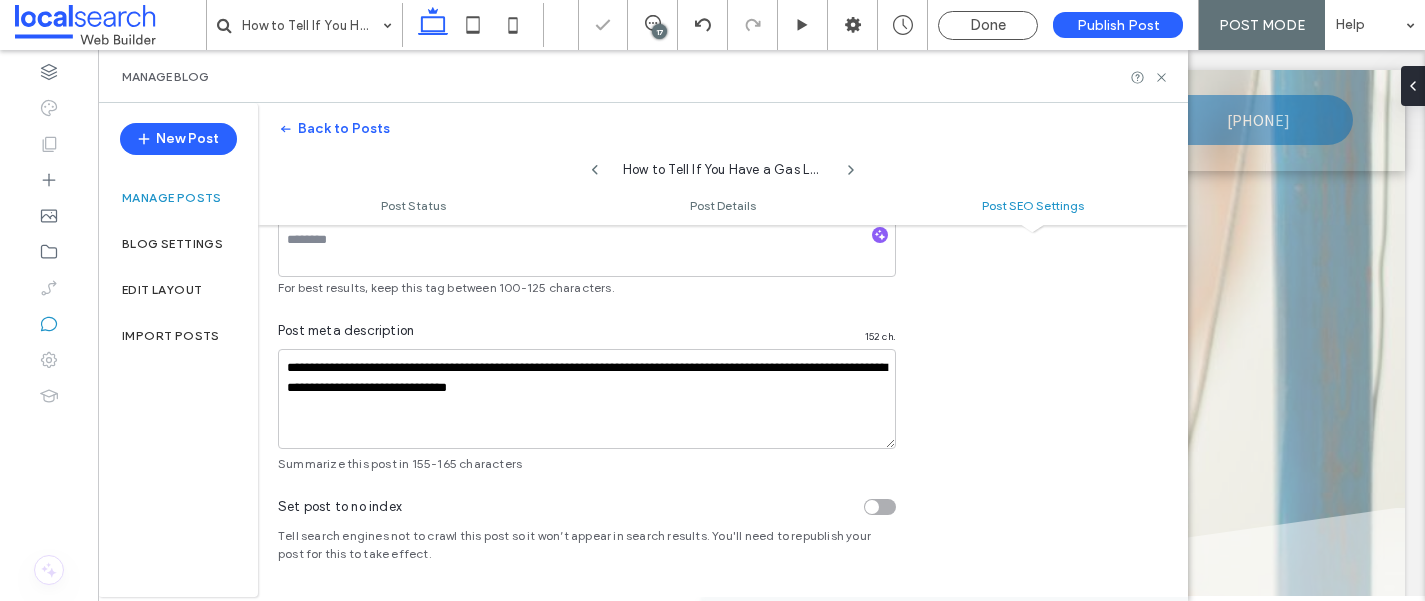 scroll, scrollTop: 0, scrollLeft: 0, axis: both 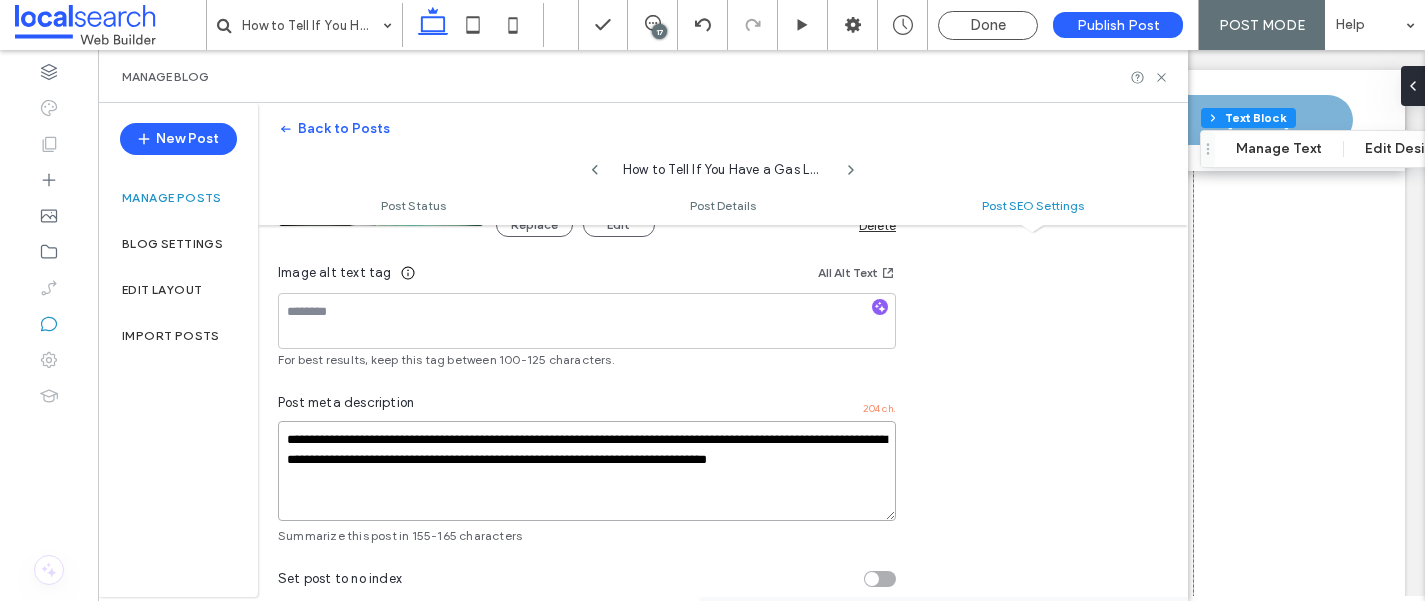 click on "**********" at bounding box center [587, 471] 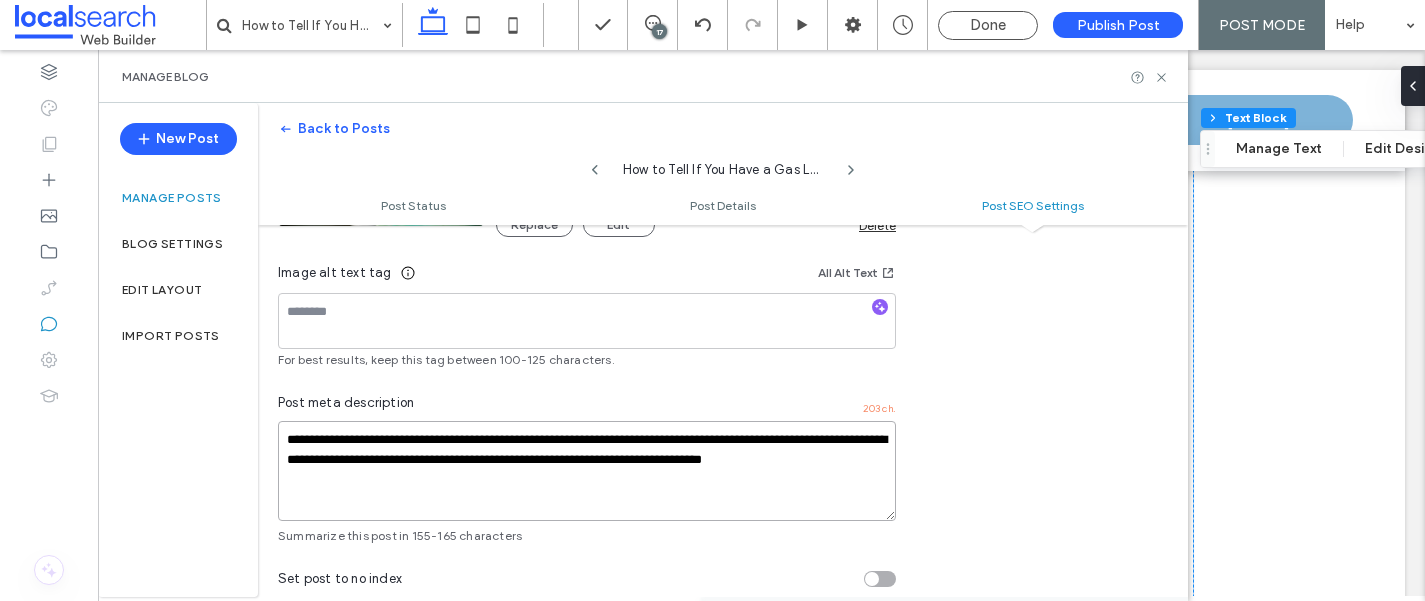 drag, startPoint x: 358, startPoint y: 486, endPoint x: 639, endPoint y: 460, distance: 282.2003 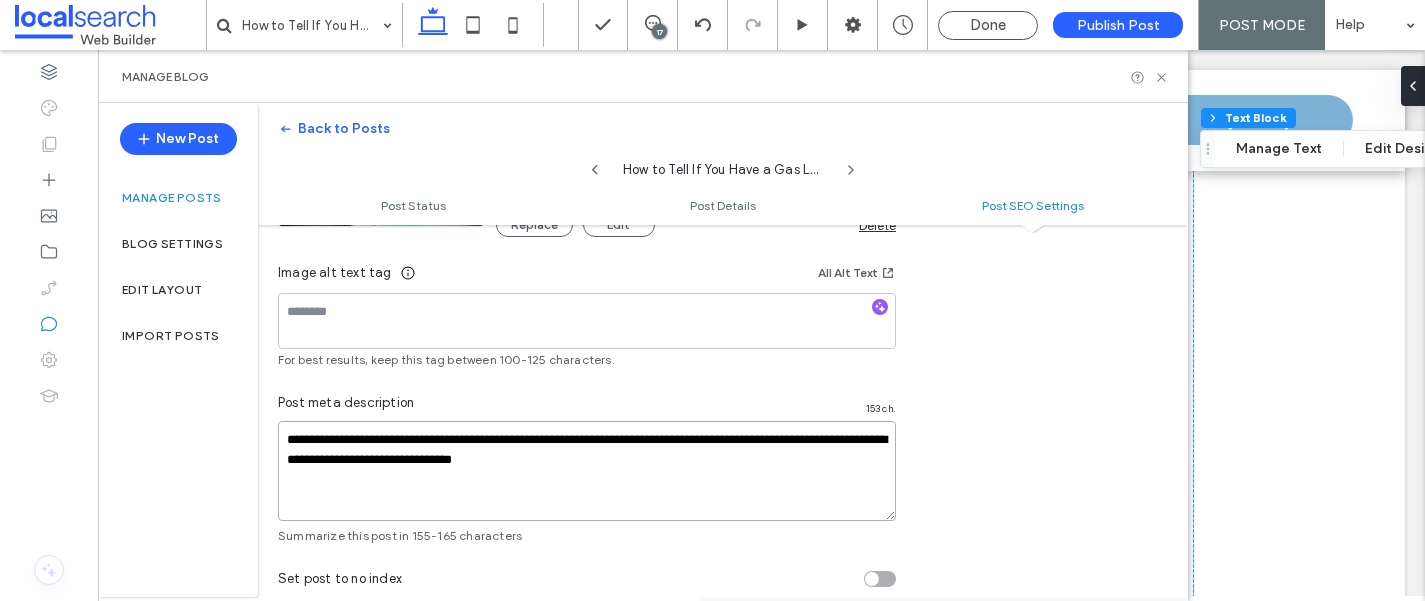 type on "**********" 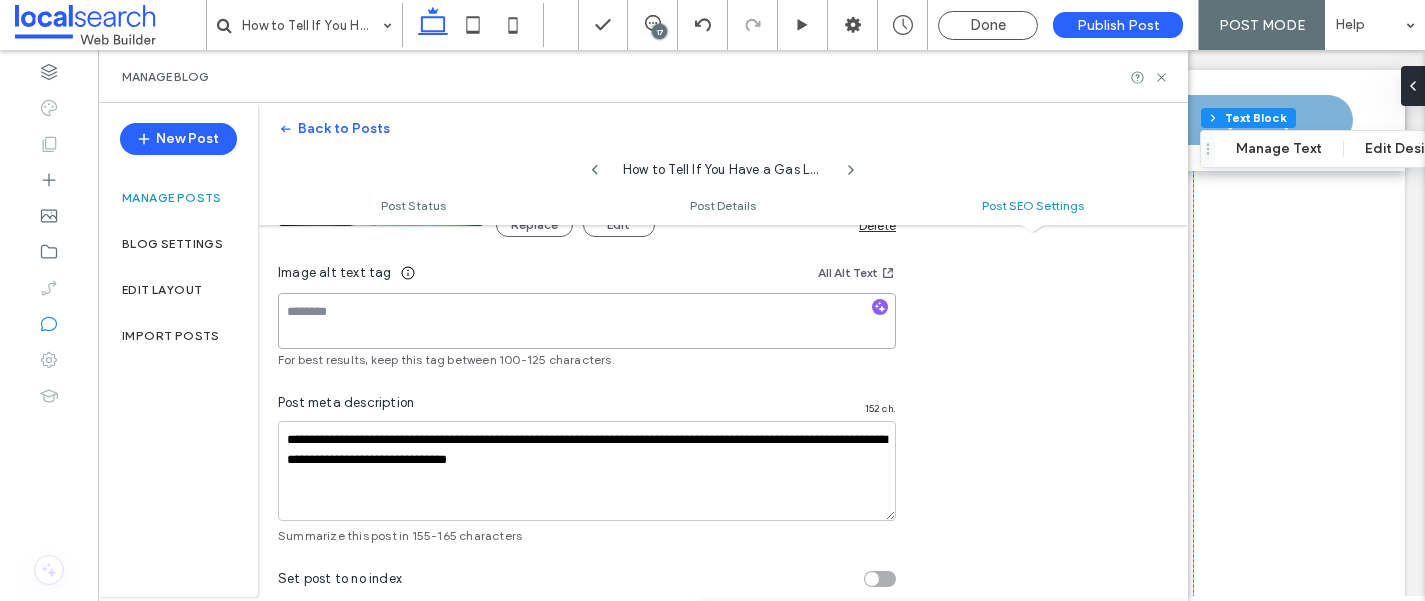 click at bounding box center [587, 321] 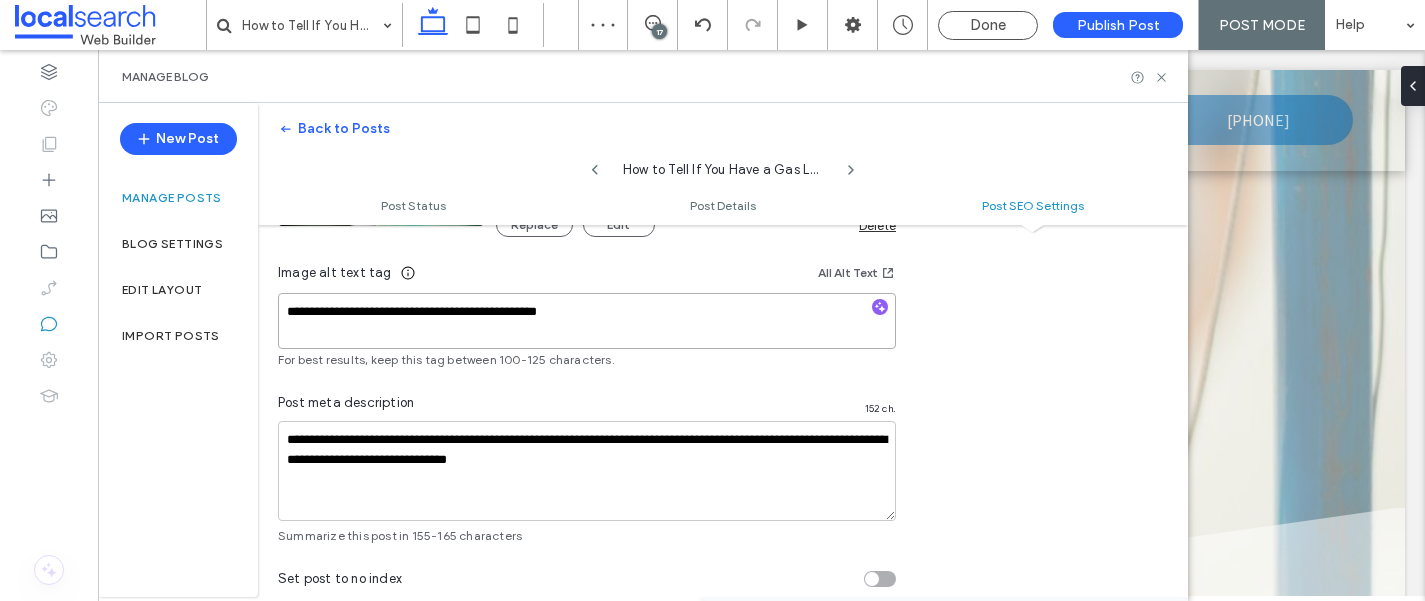 scroll, scrollTop: 0, scrollLeft: 0, axis: both 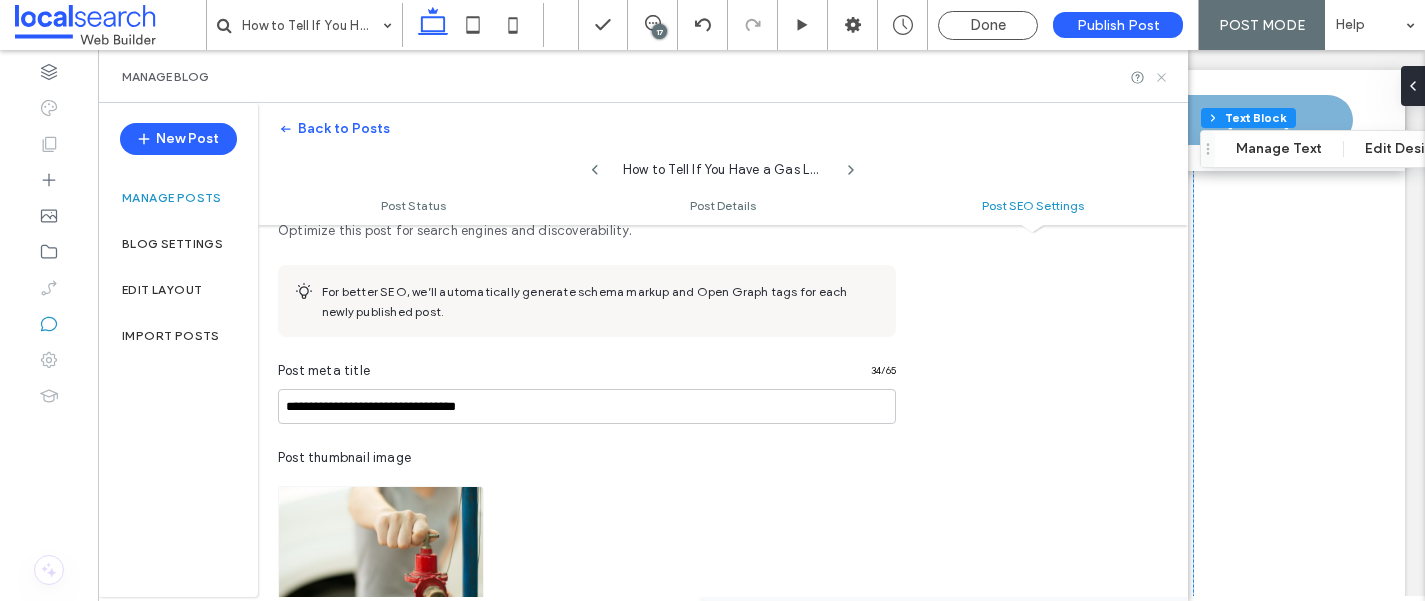 type on "**********" 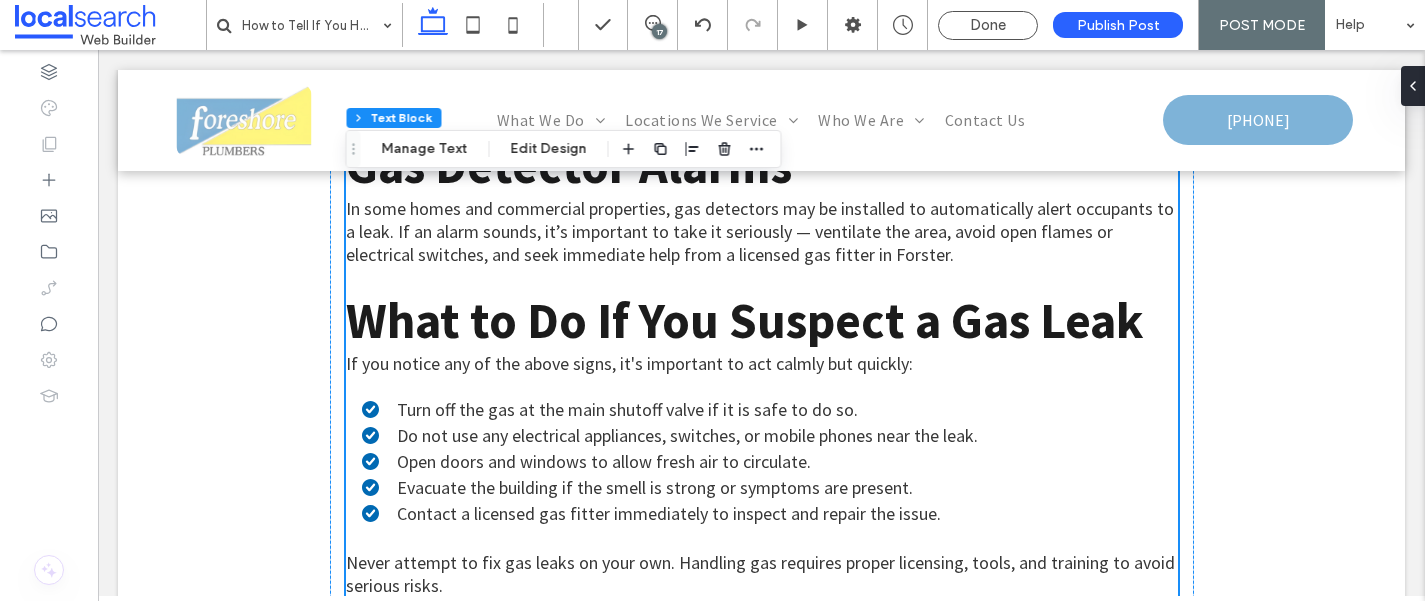 scroll, scrollTop: 2647, scrollLeft: 0, axis: vertical 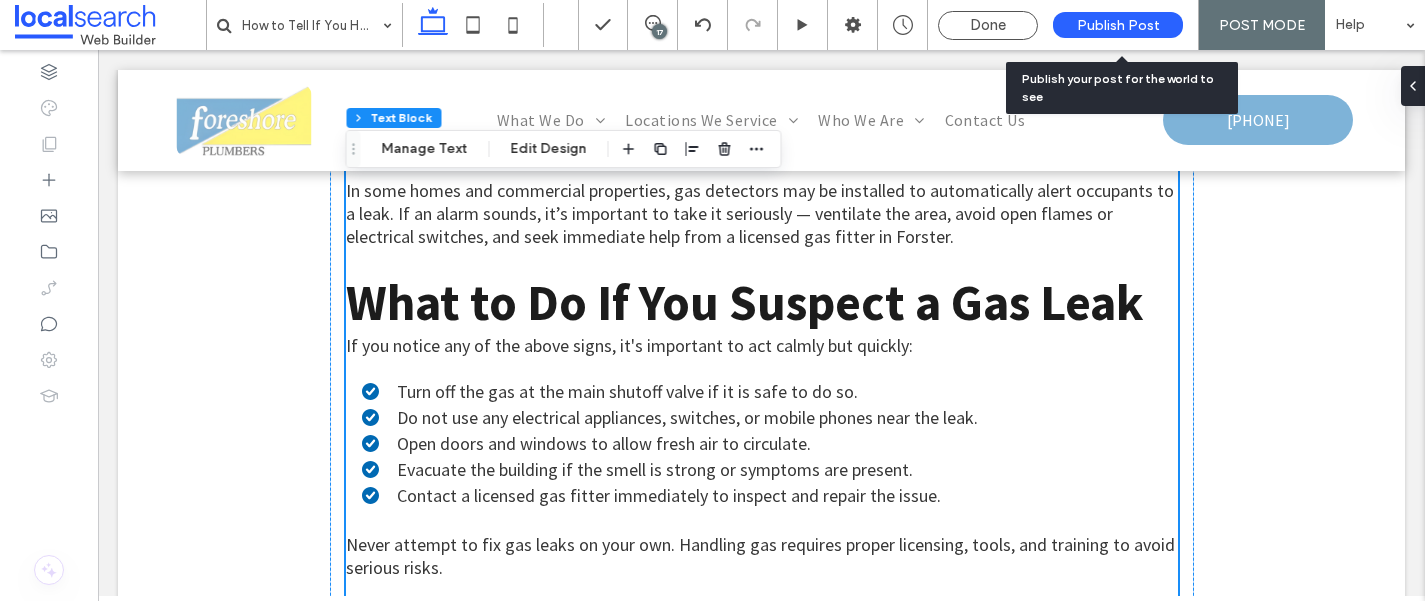click on "Publish Post" at bounding box center [1118, 25] 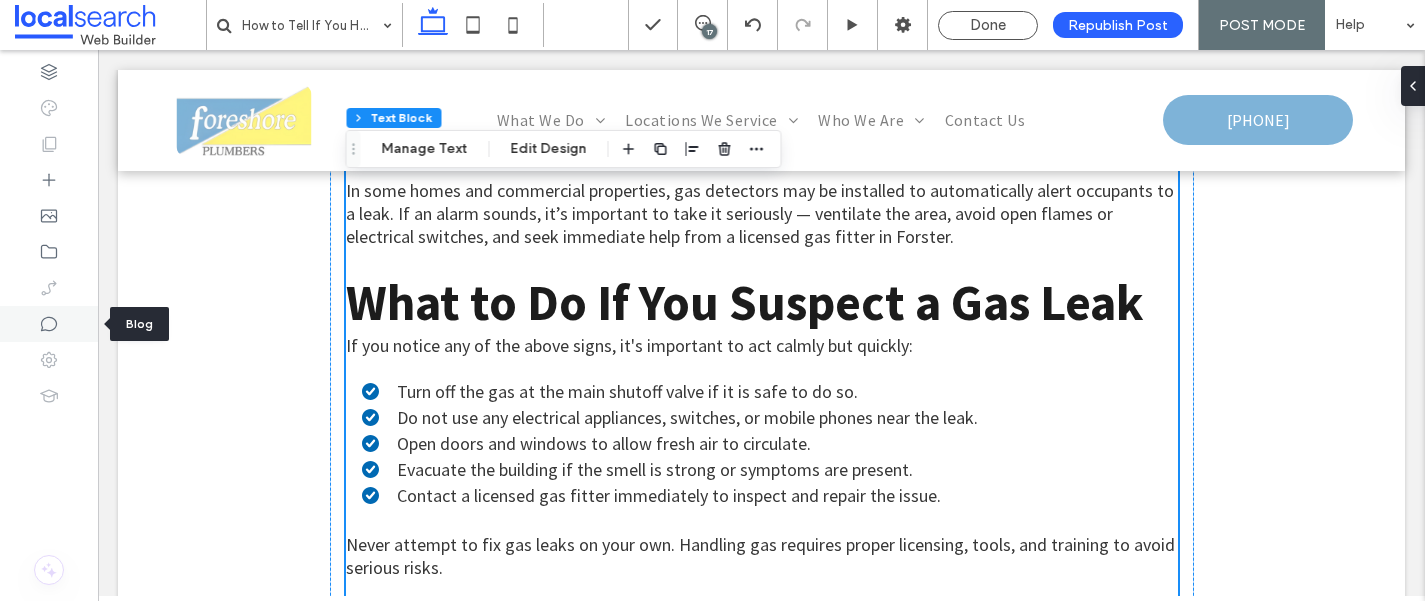 click at bounding box center [49, 324] 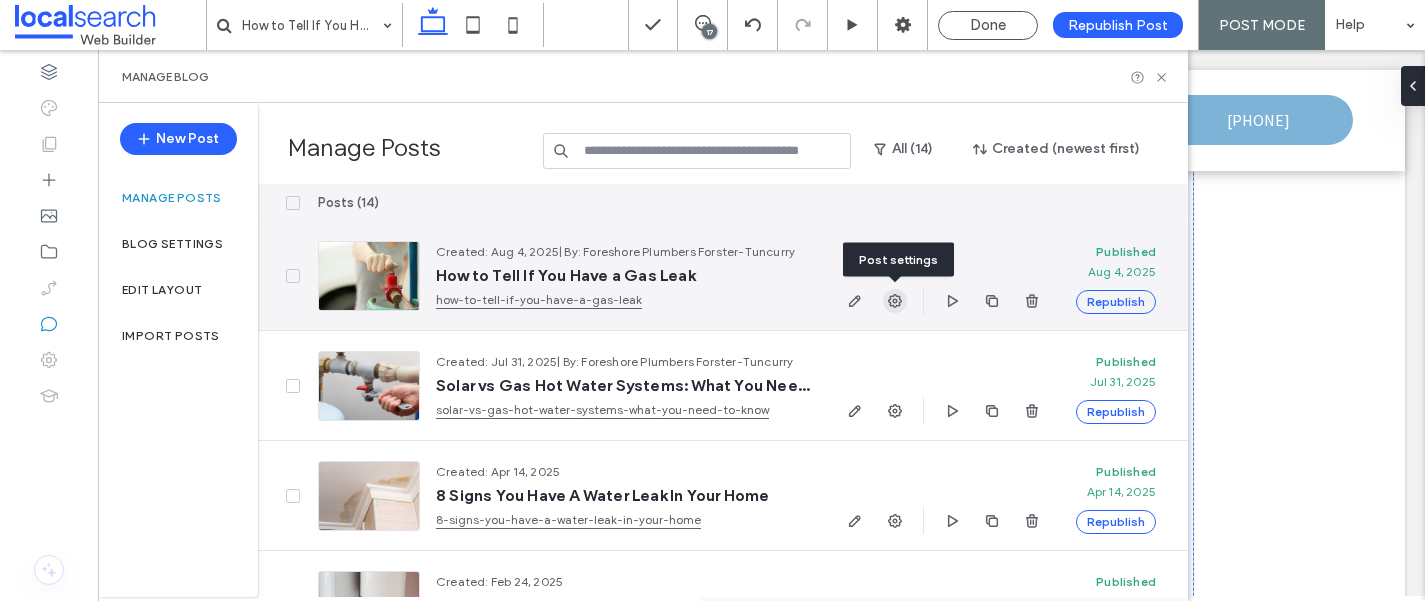 click 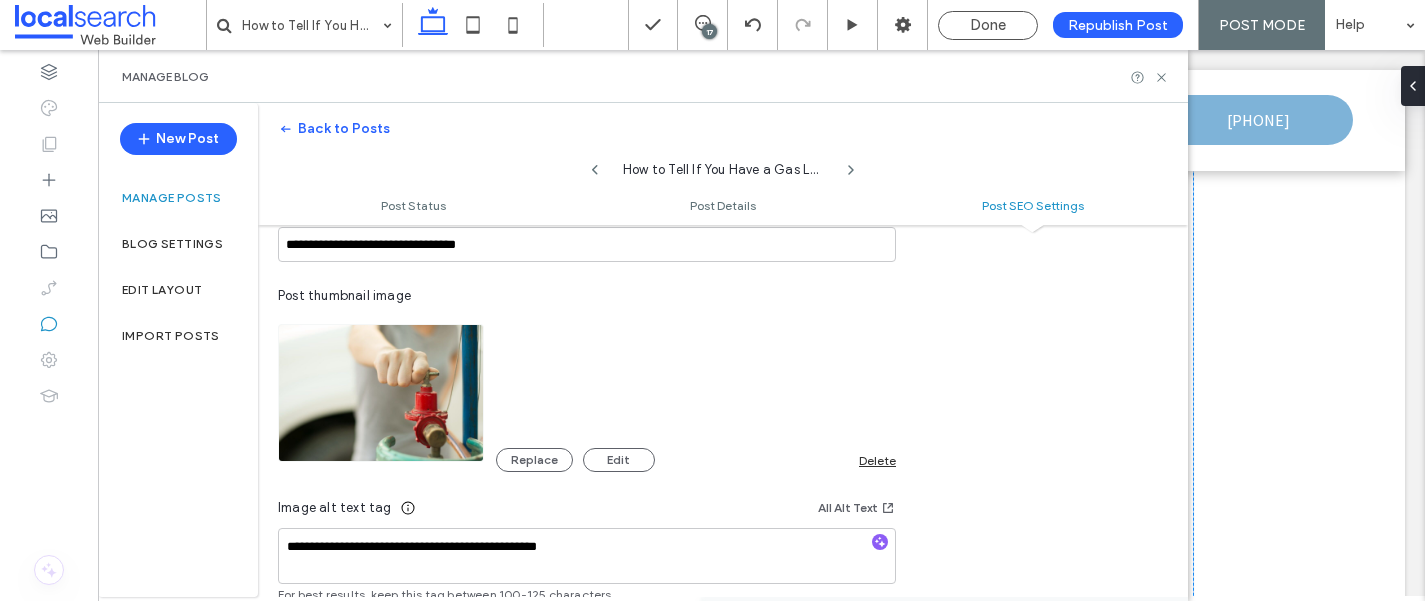 scroll, scrollTop: 1187, scrollLeft: 0, axis: vertical 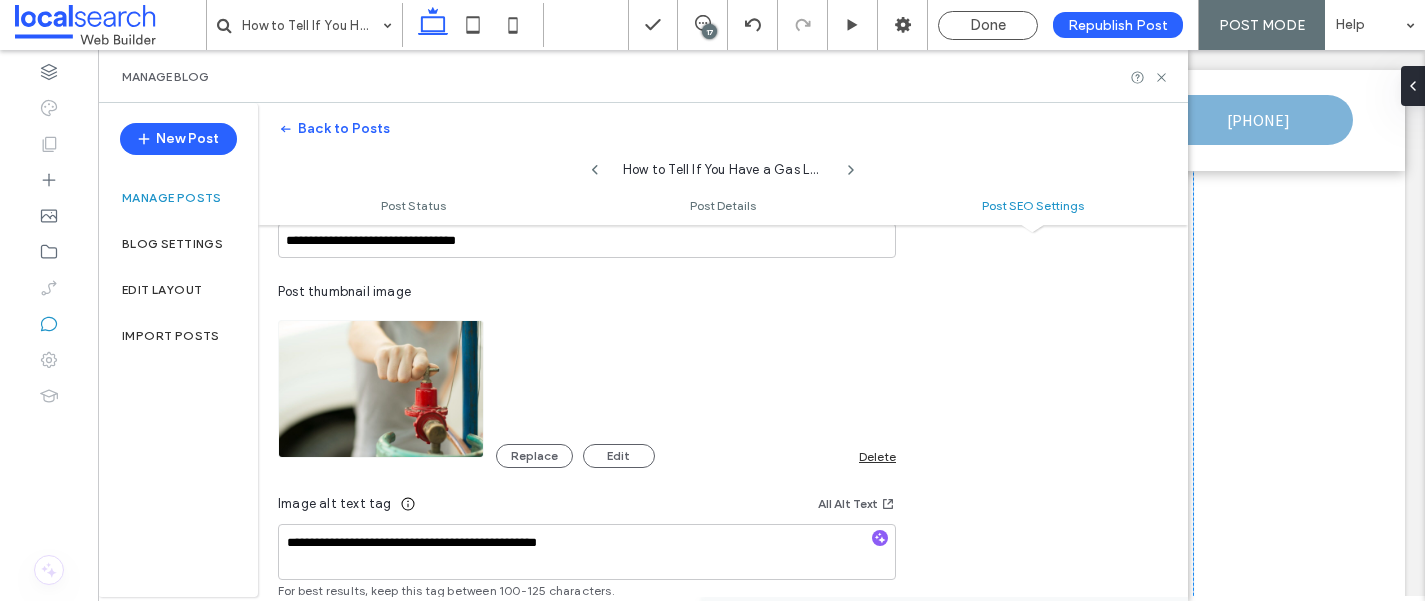 click at bounding box center (381, 389) 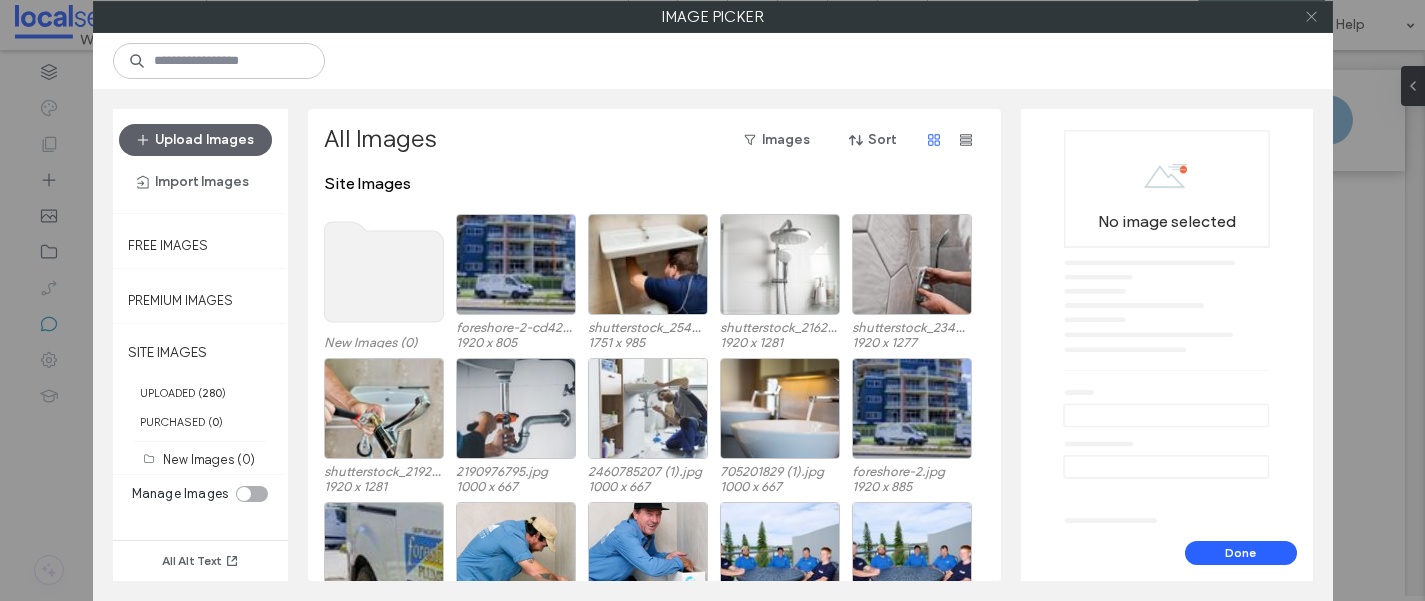 click 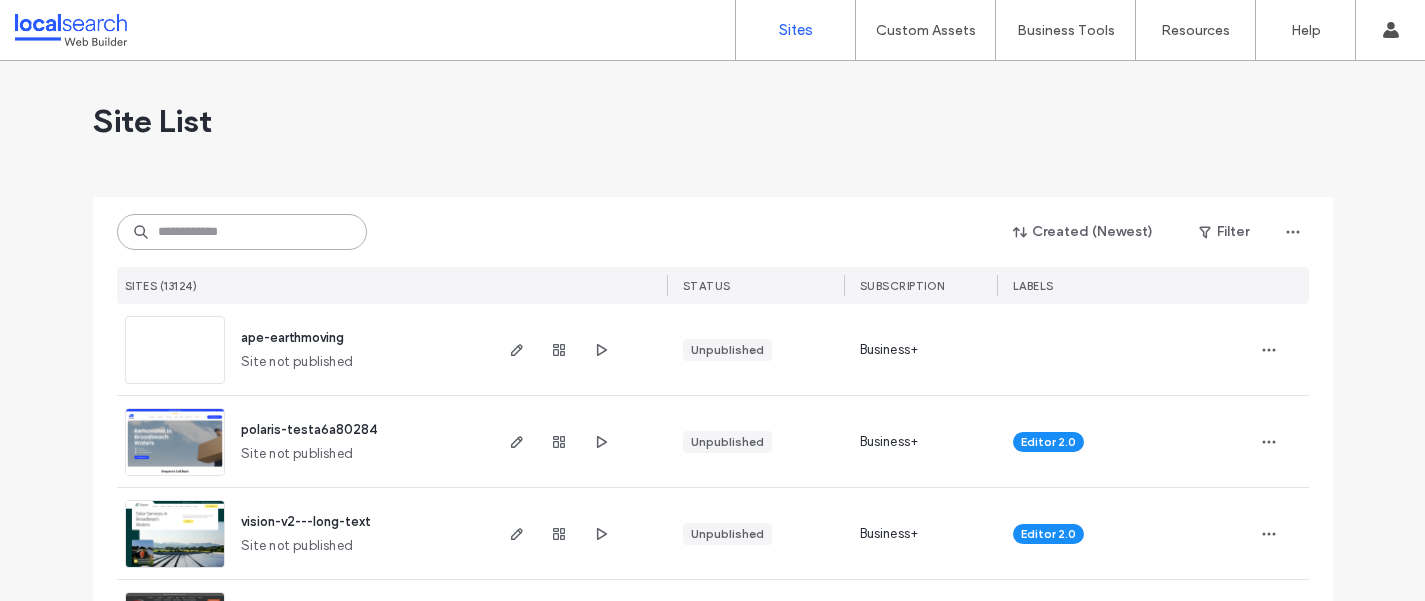 click at bounding box center [242, 232] 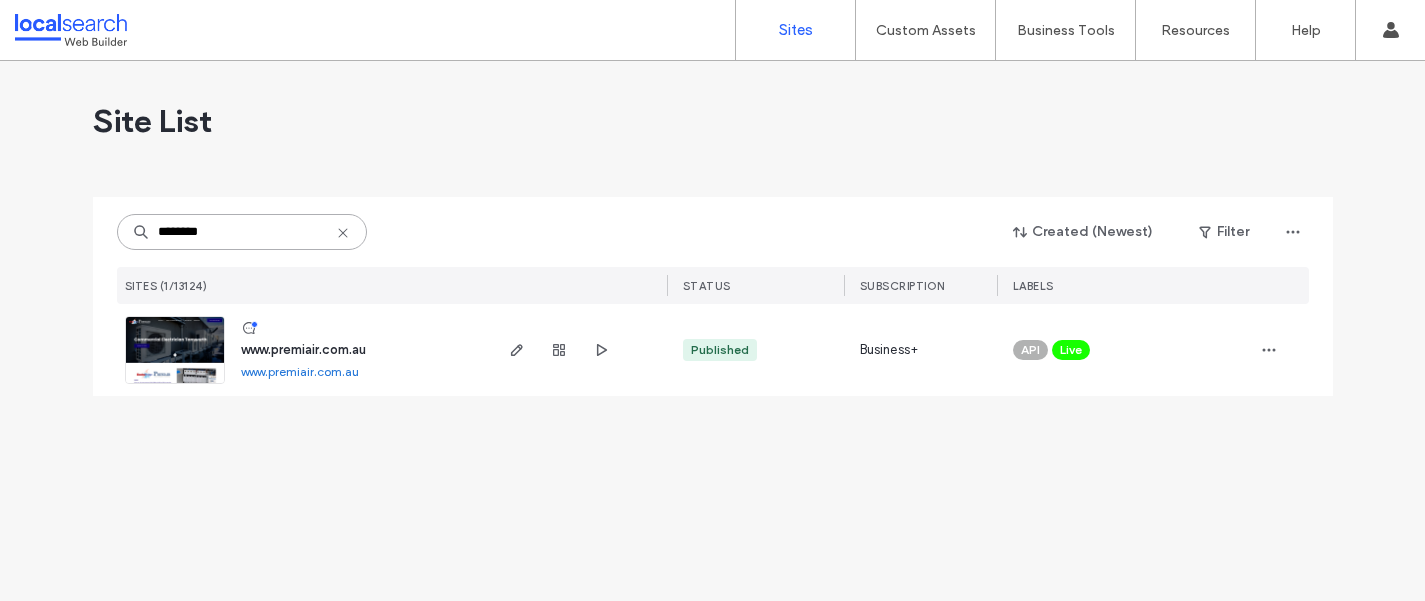 type on "********" 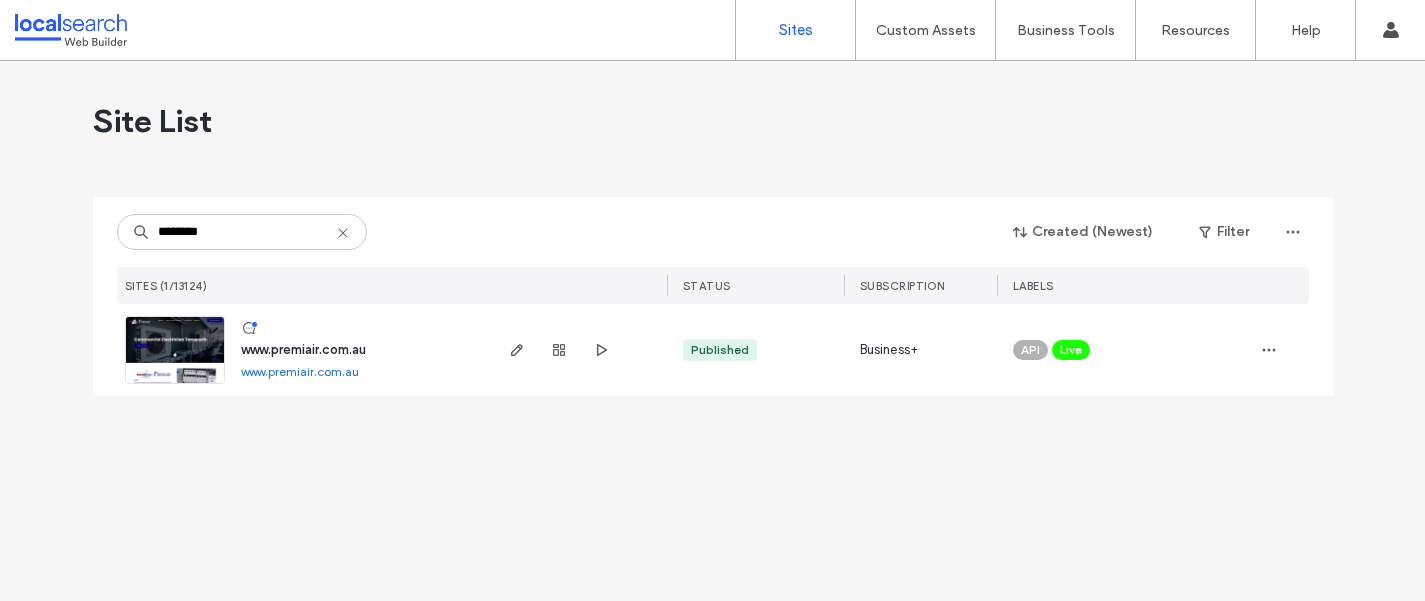 click on "www.premiair.com.au" at bounding box center [303, 349] 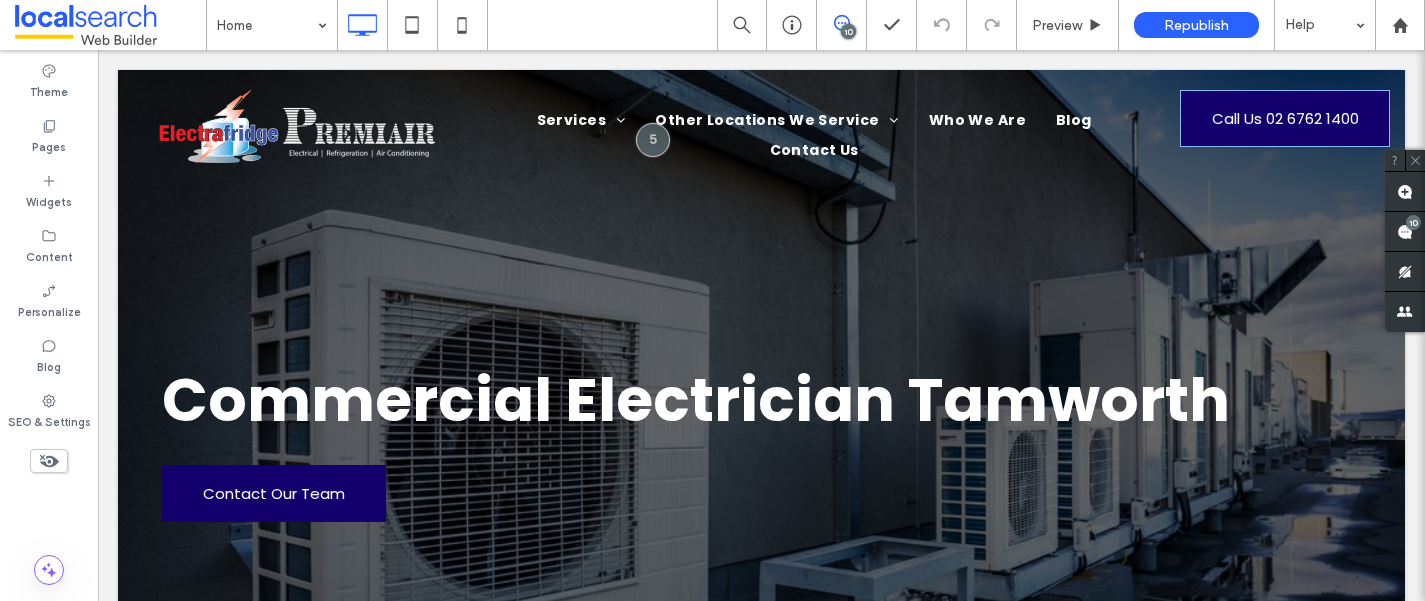 scroll, scrollTop: 0, scrollLeft: 0, axis: both 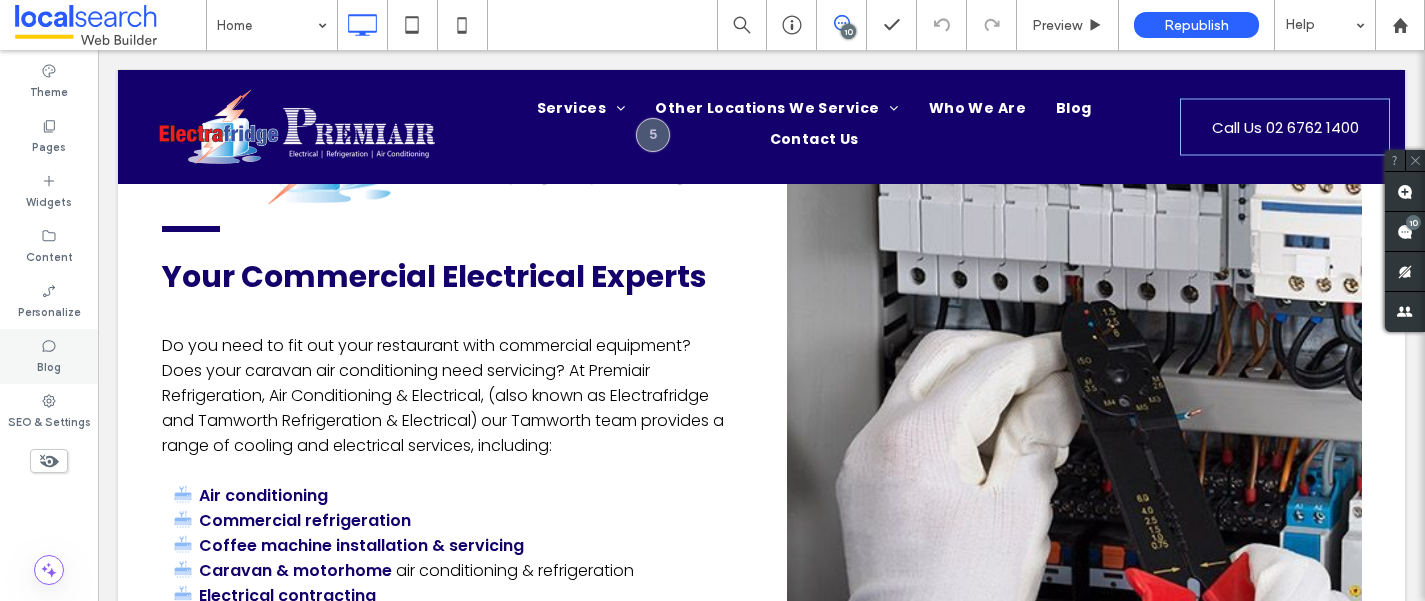 click on "Blog" at bounding box center (49, 356) 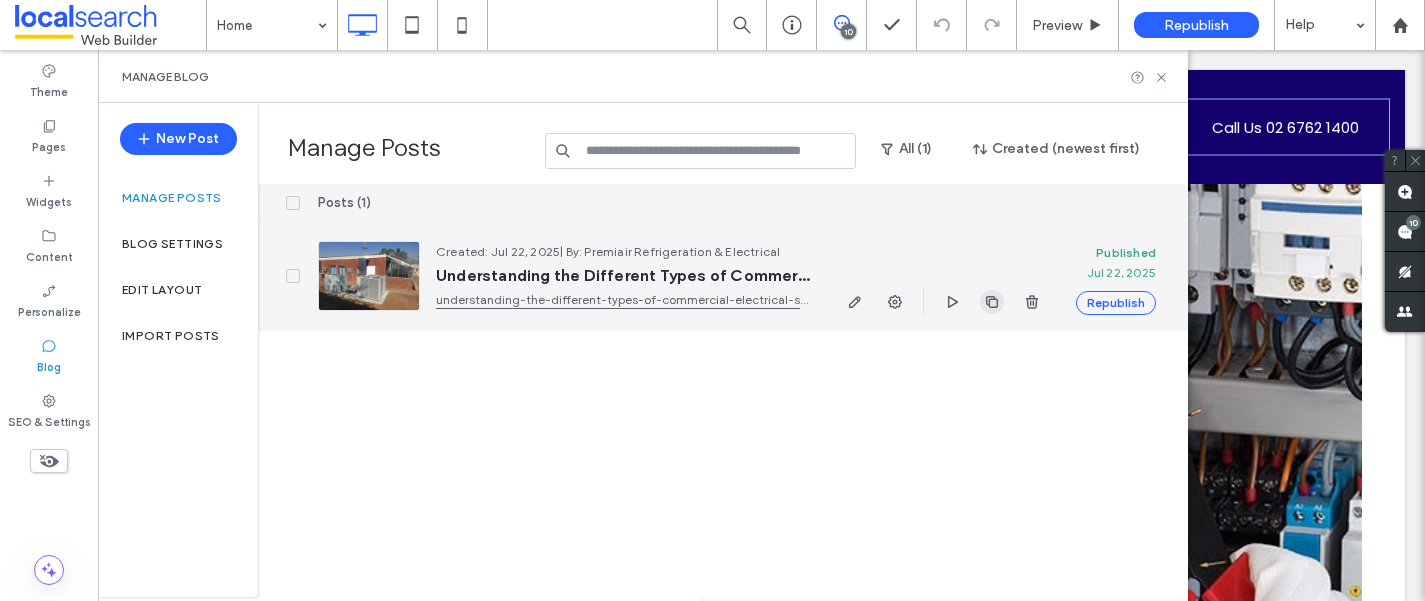 click 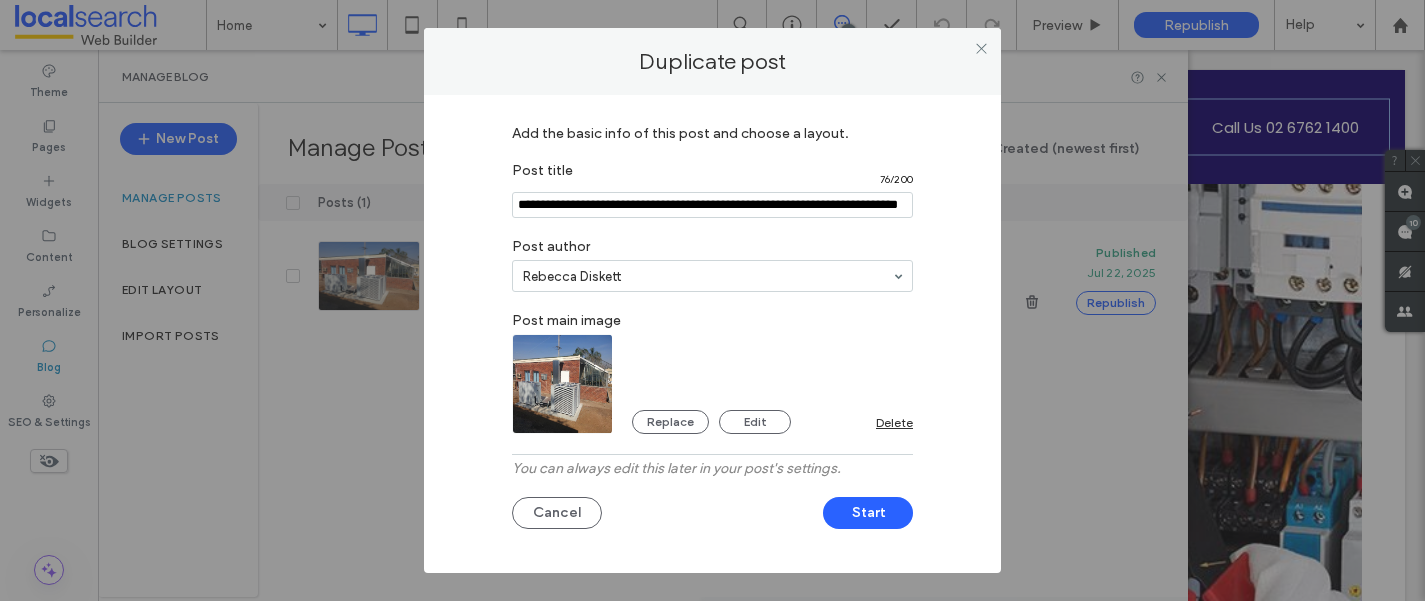 click at bounding box center (712, 205) 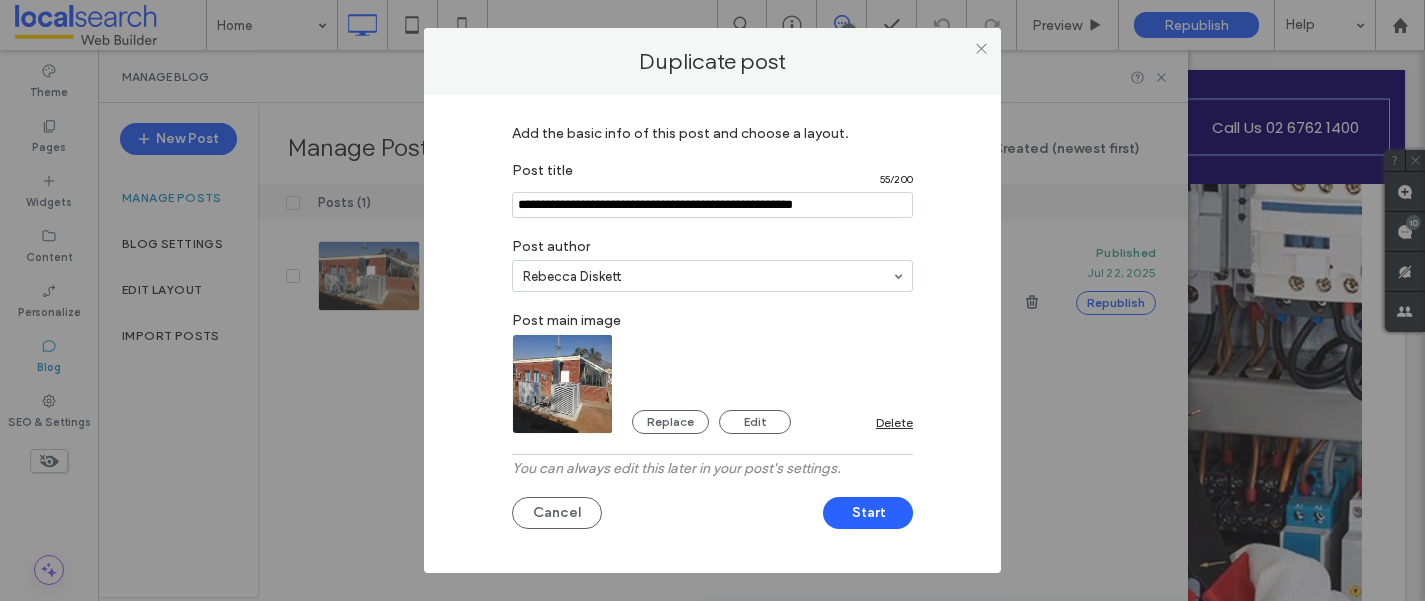 type on "**********" 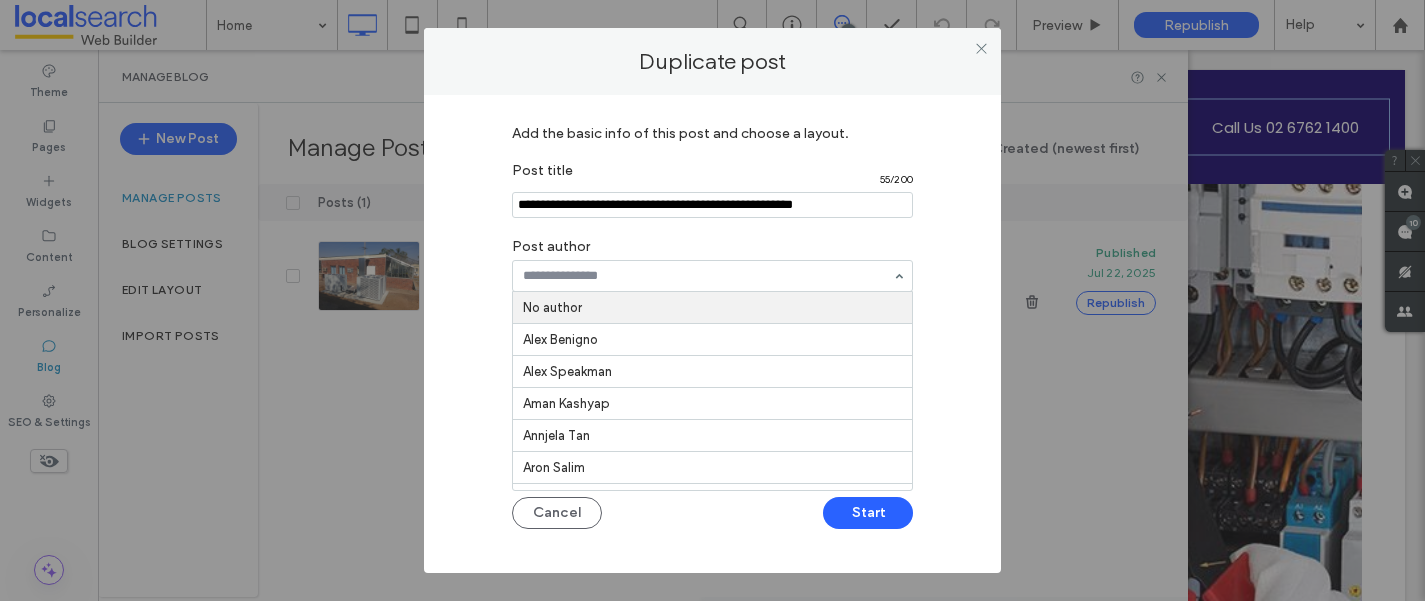 paste on "**********" 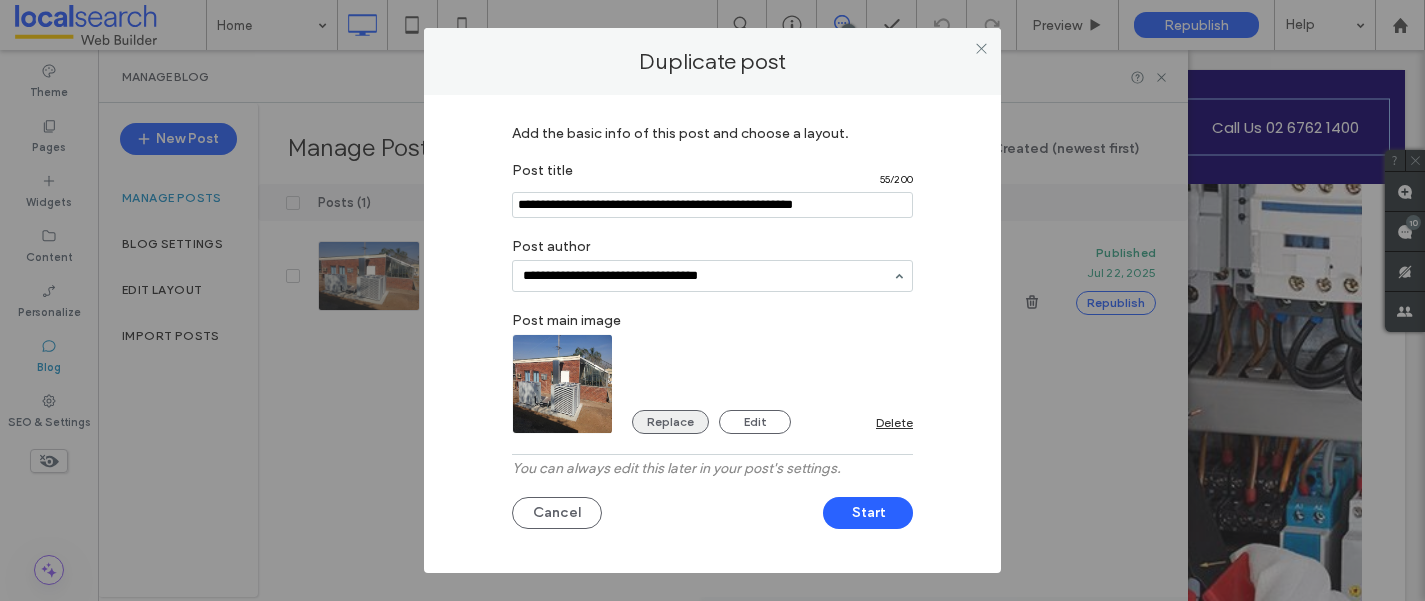 type on "**********" 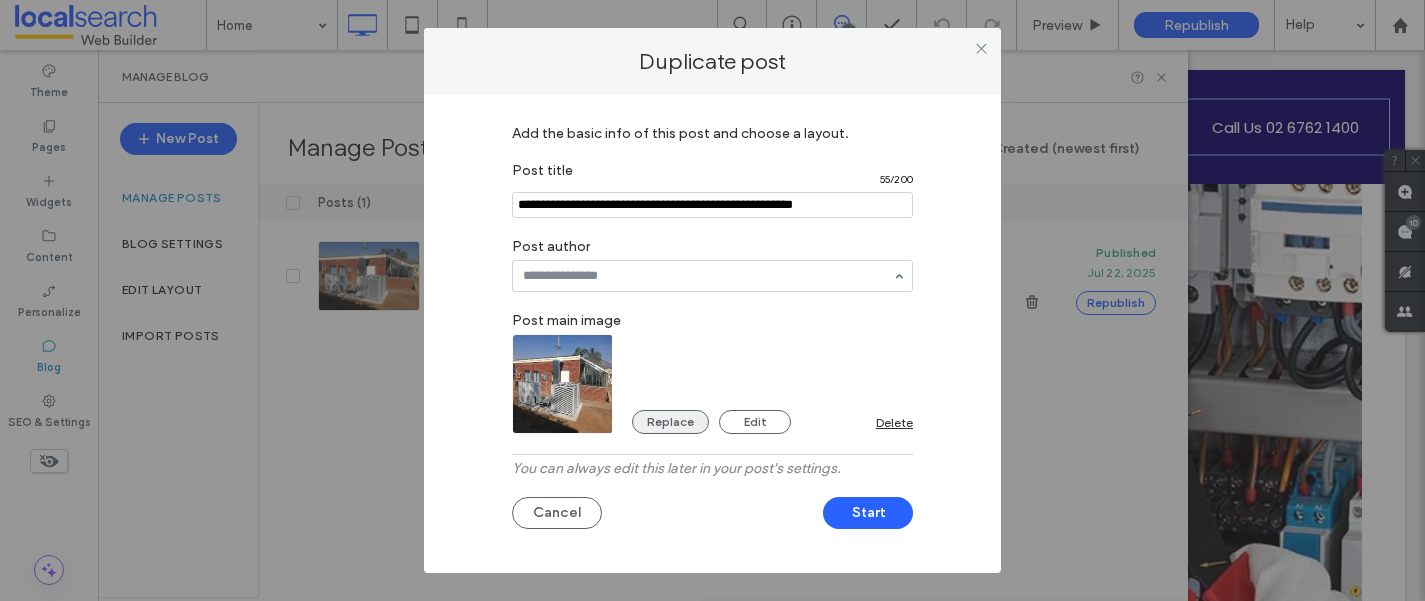 click on "Replace" at bounding box center (670, 422) 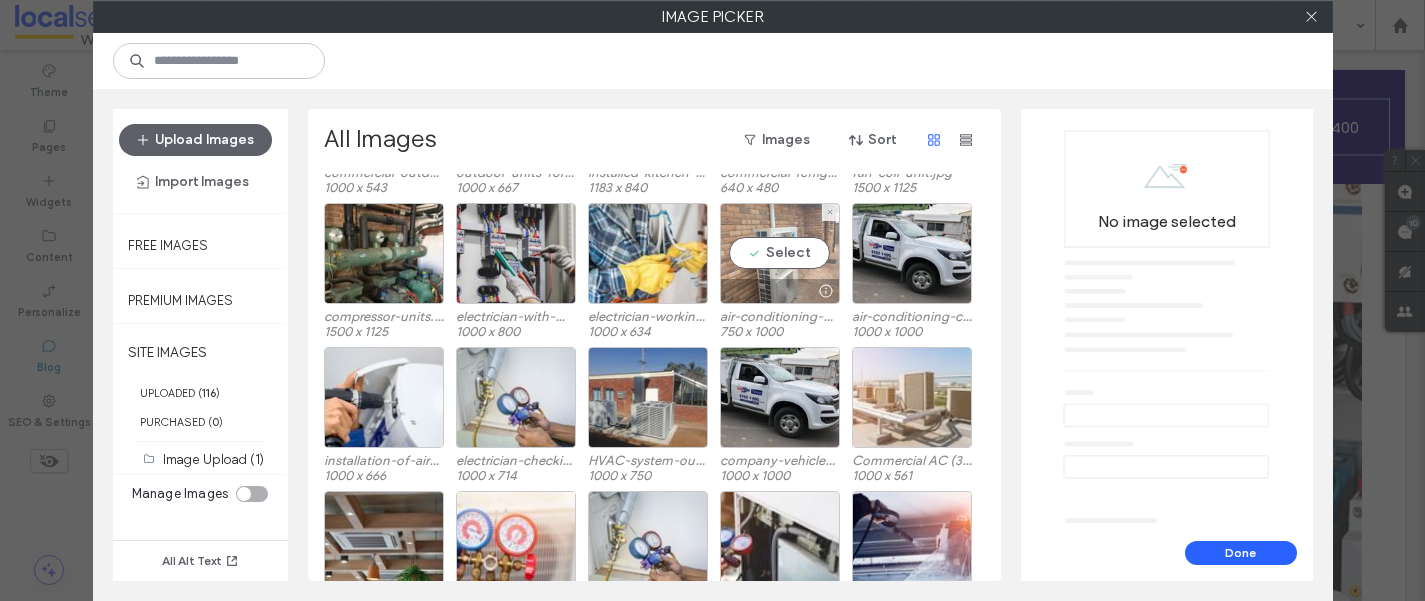scroll, scrollTop: 300, scrollLeft: 0, axis: vertical 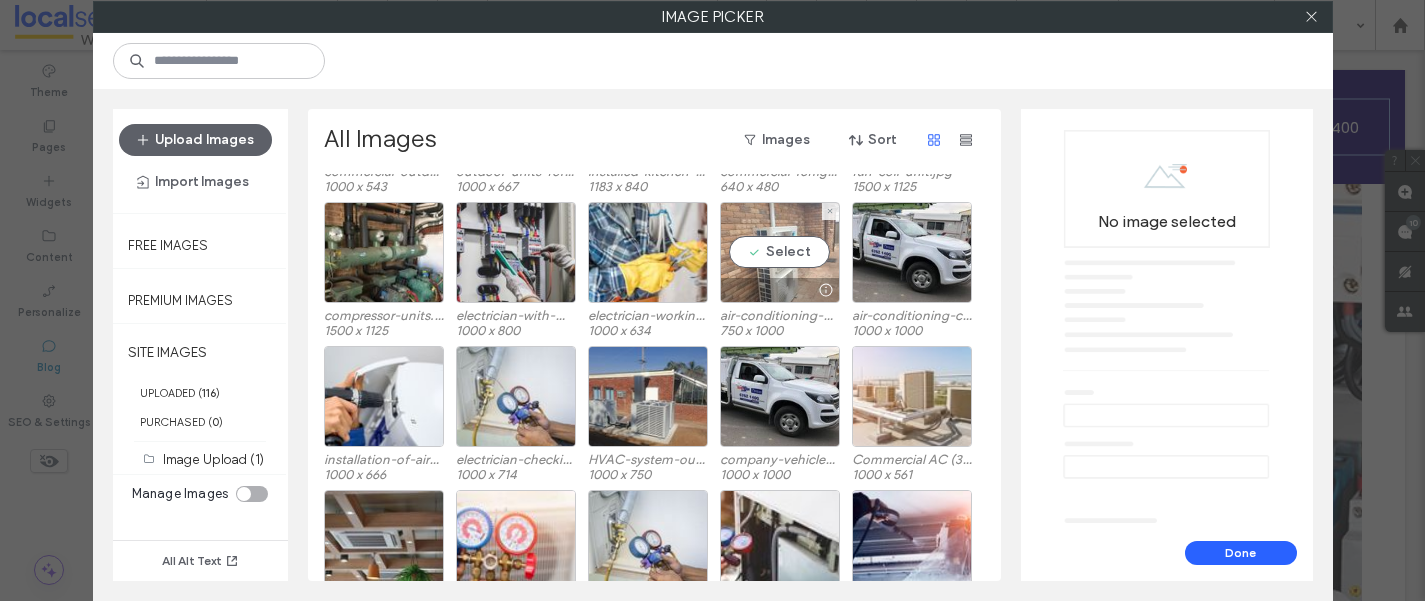 click on "Select" at bounding box center (780, 252) 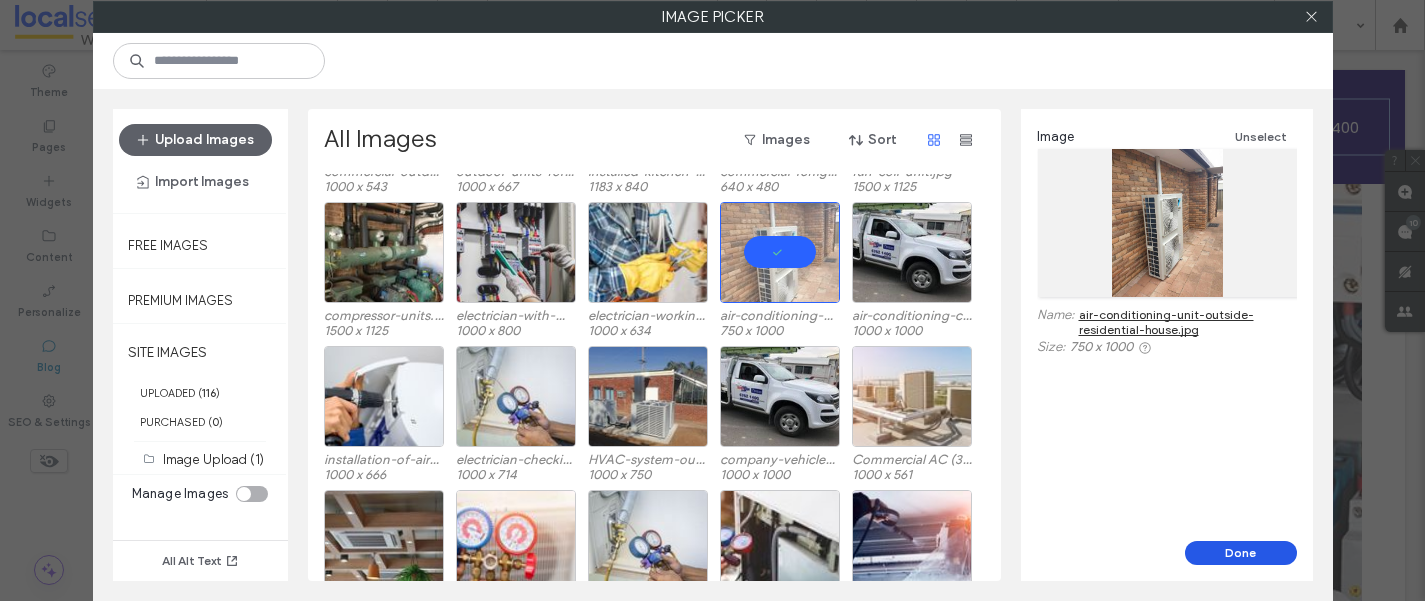 click on "Done" at bounding box center (1241, 553) 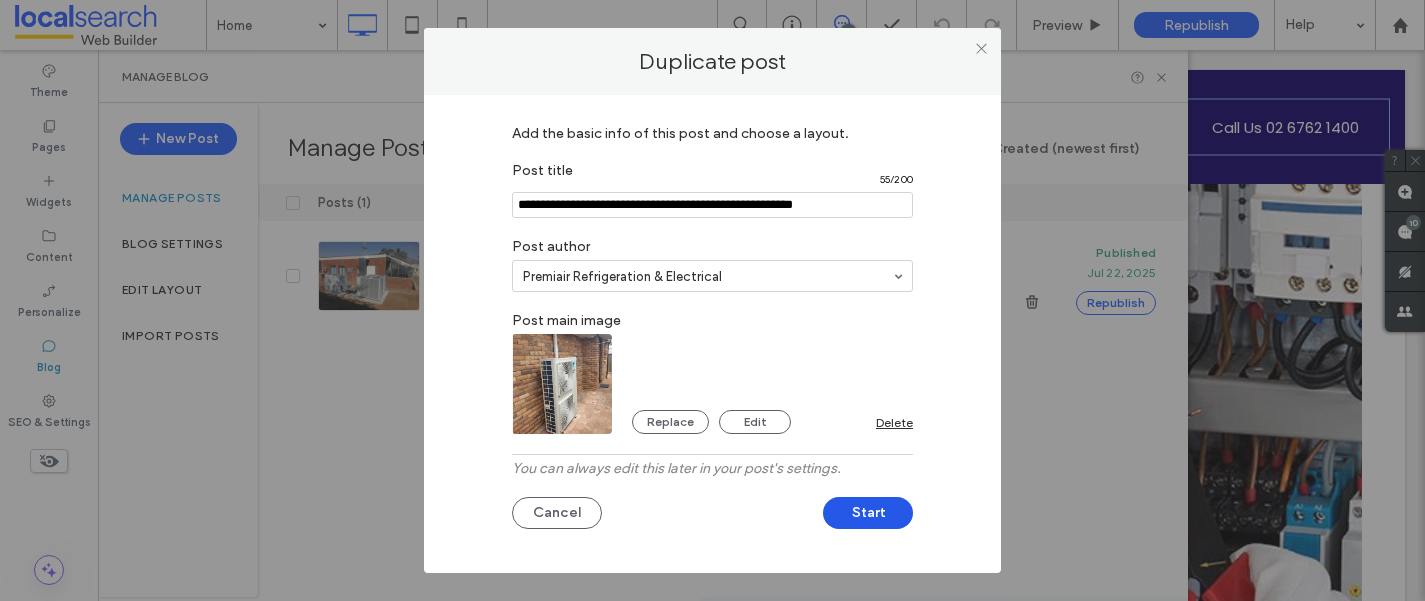click on "Start" at bounding box center (868, 513) 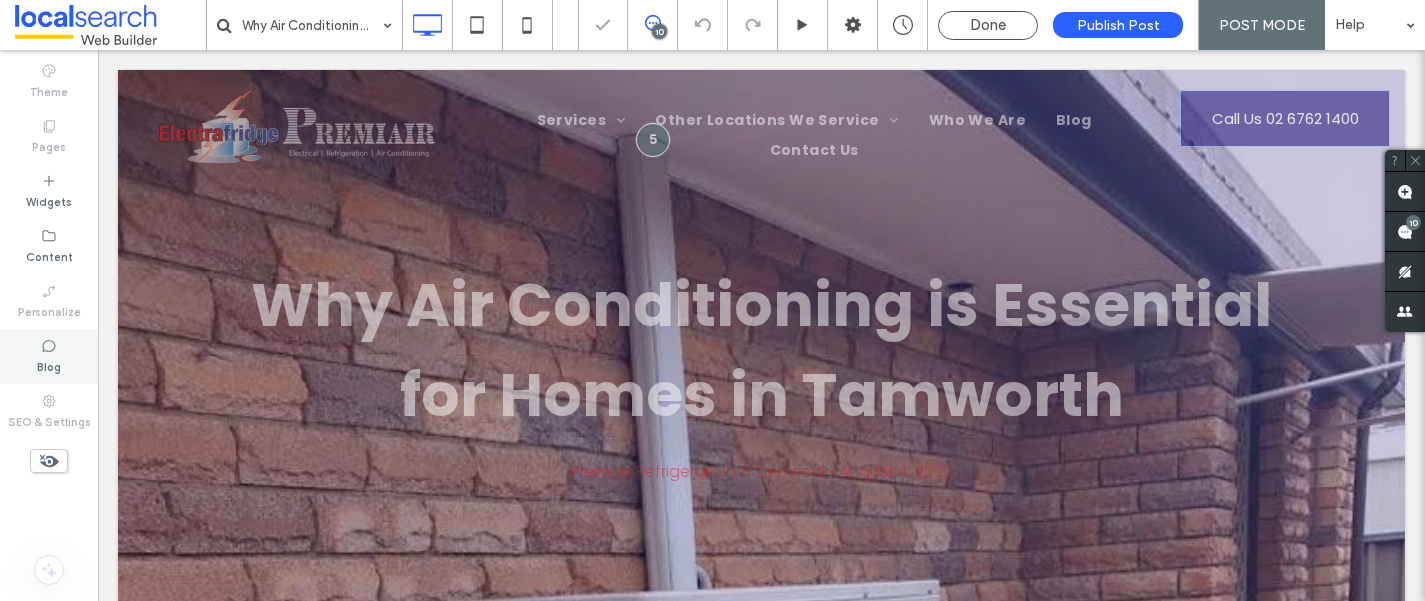 scroll, scrollTop: 0, scrollLeft: 0, axis: both 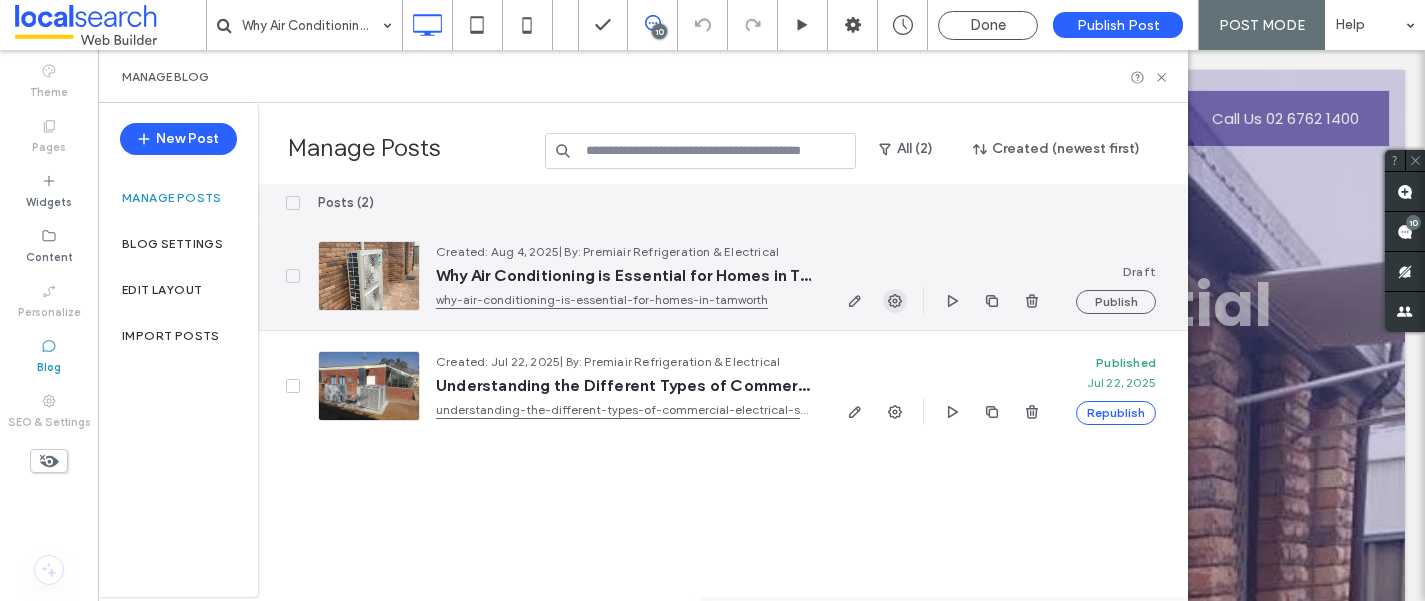 click 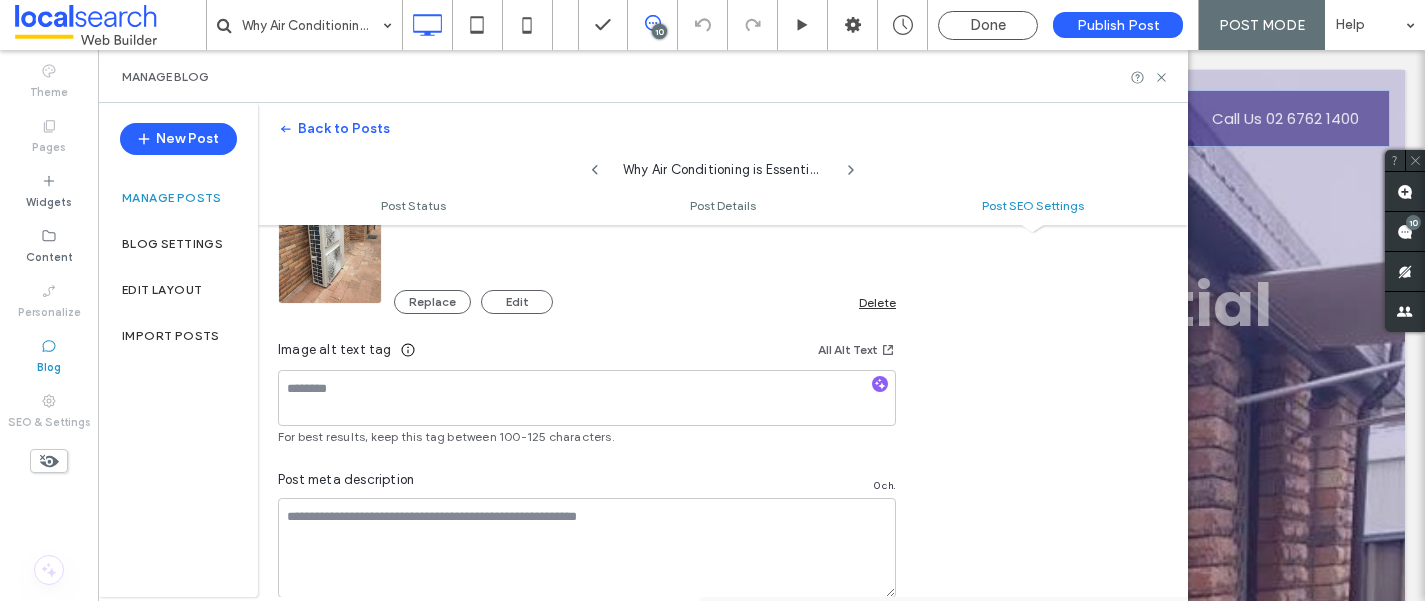 scroll, scrollTop: 1327, scrollLeft: 0, axis: vertical 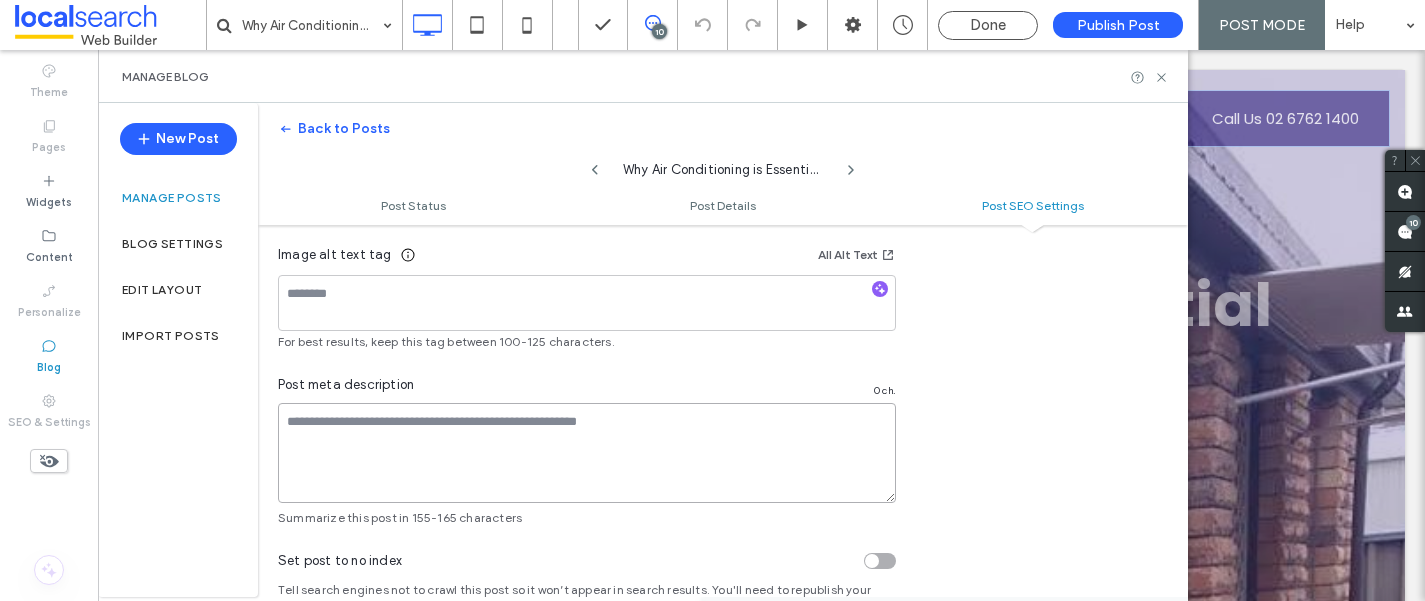 click at bounding box center (587, 453) 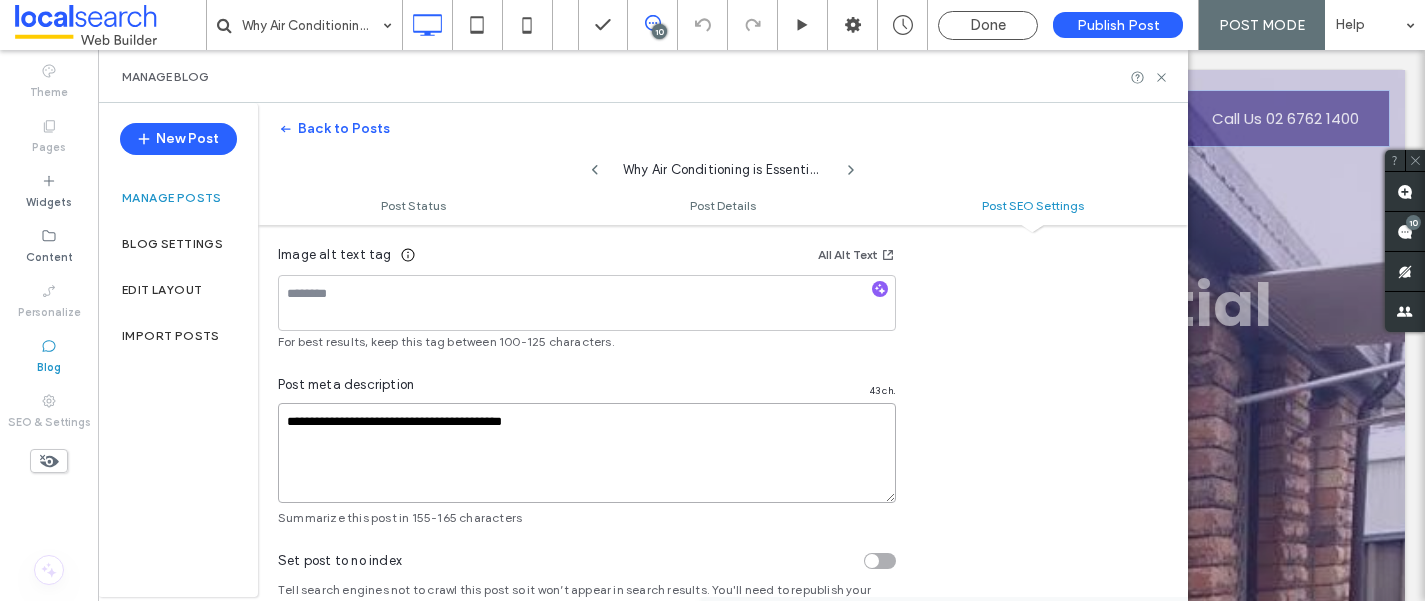 click on "**********" at bounding box center (587, 453) 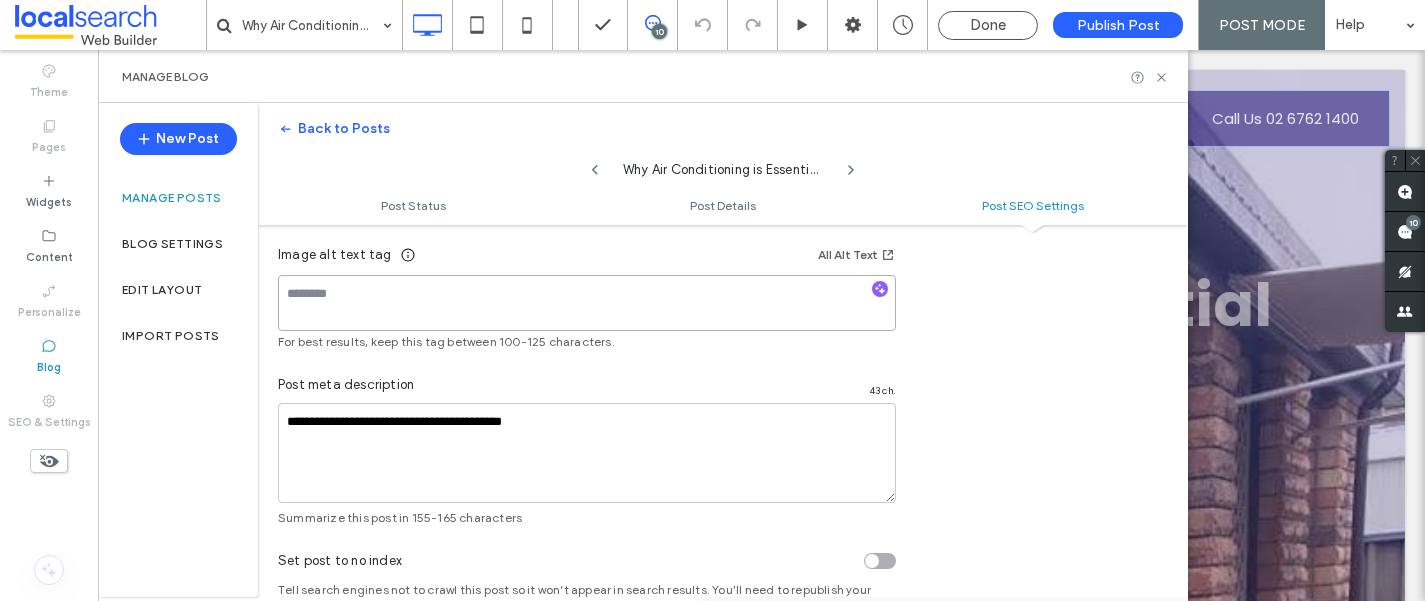 click at bounding box center [587, 303] 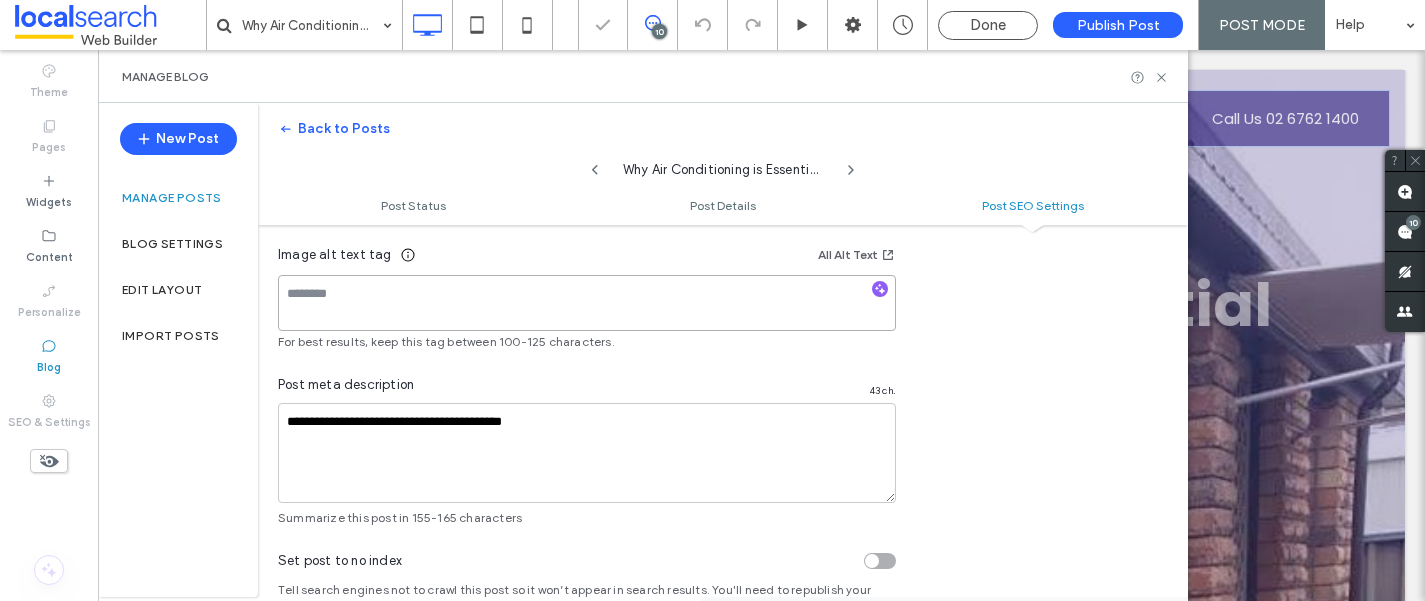type on "*" 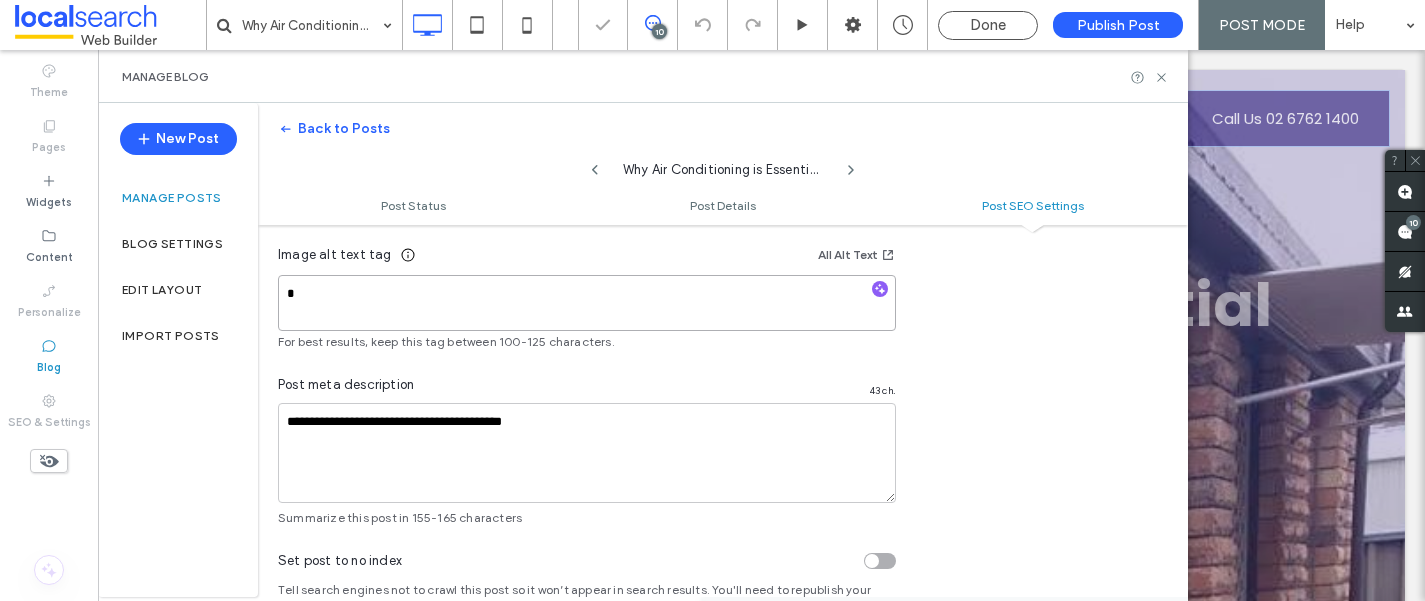 paste on "**********" 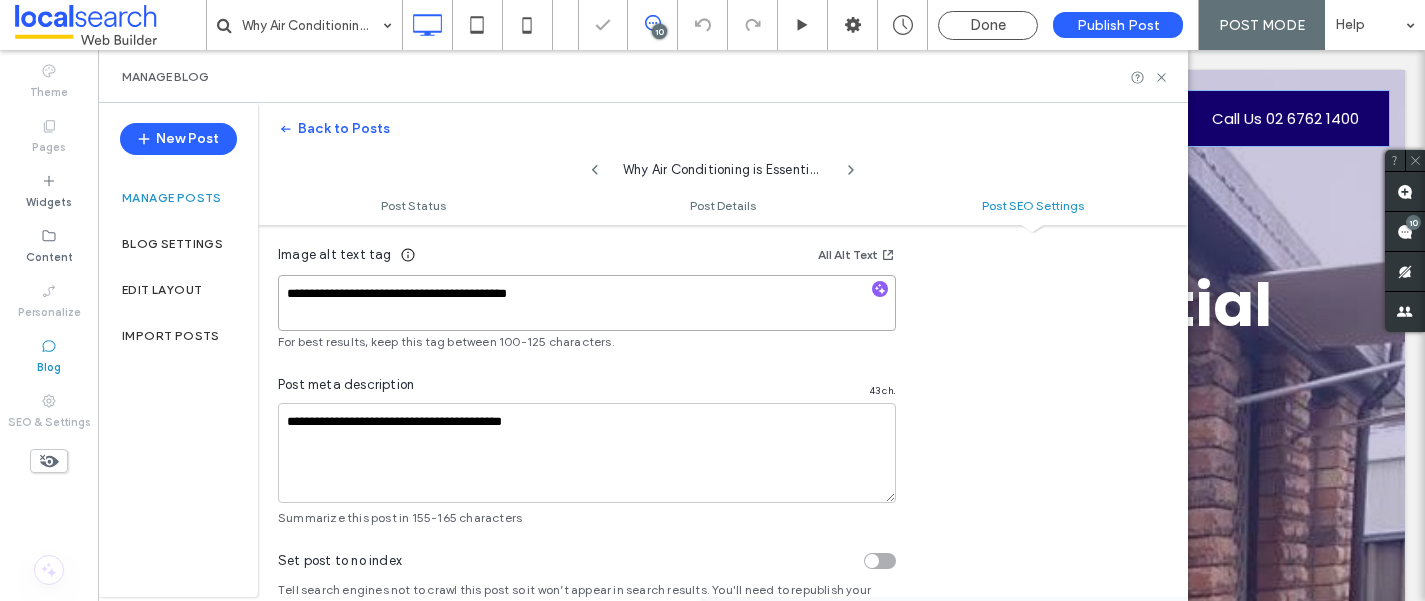 scroll, scrollTop: 0, scrollLeft: 0, axis: both 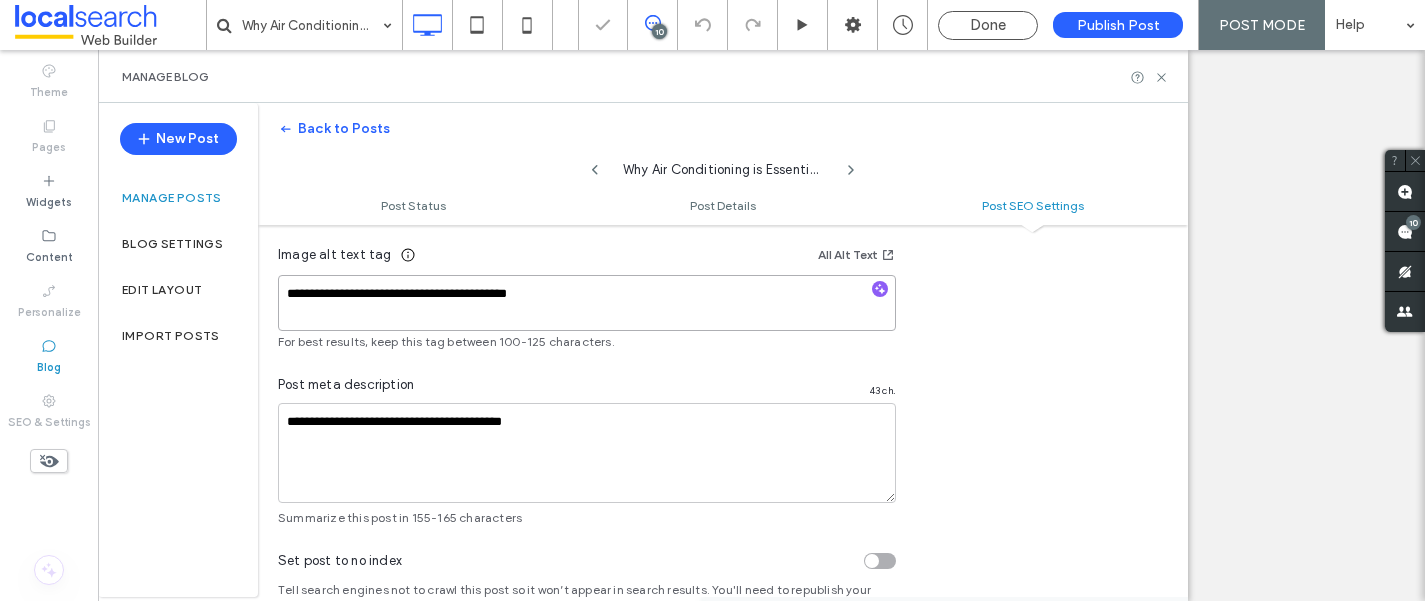 click on "**********" at bounding box center (587, 303) 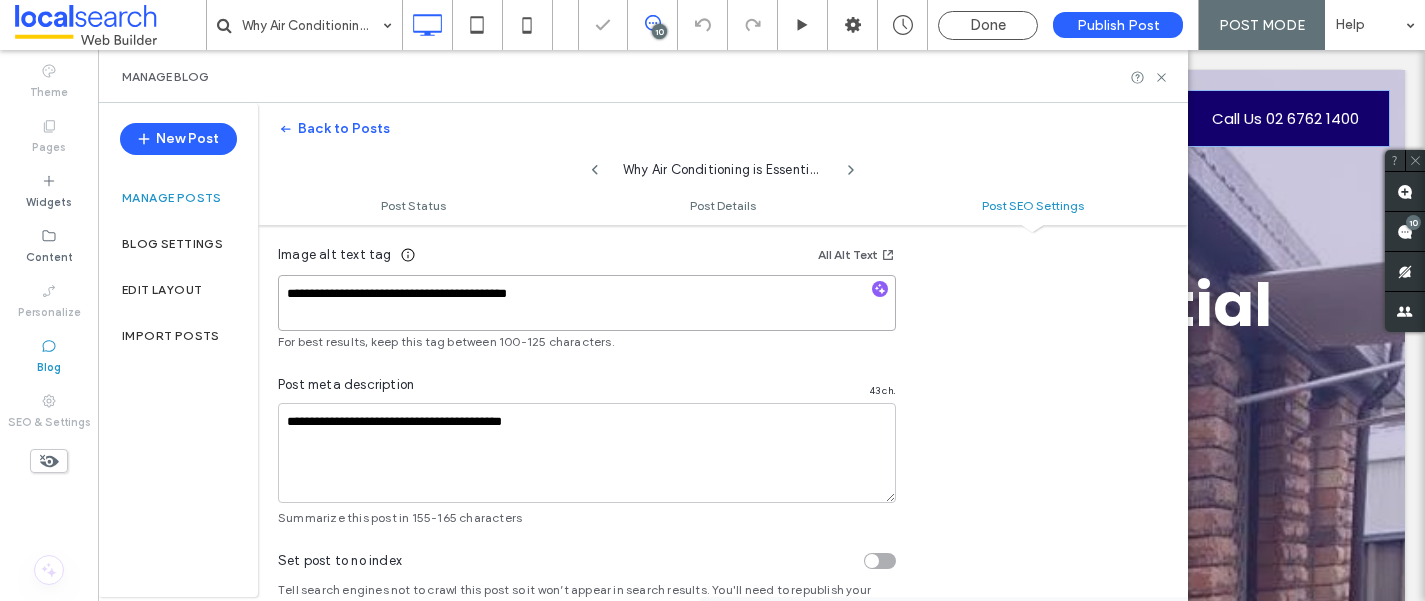 scroll, scrollTop: 0, scrollLeft: 0, axis: both 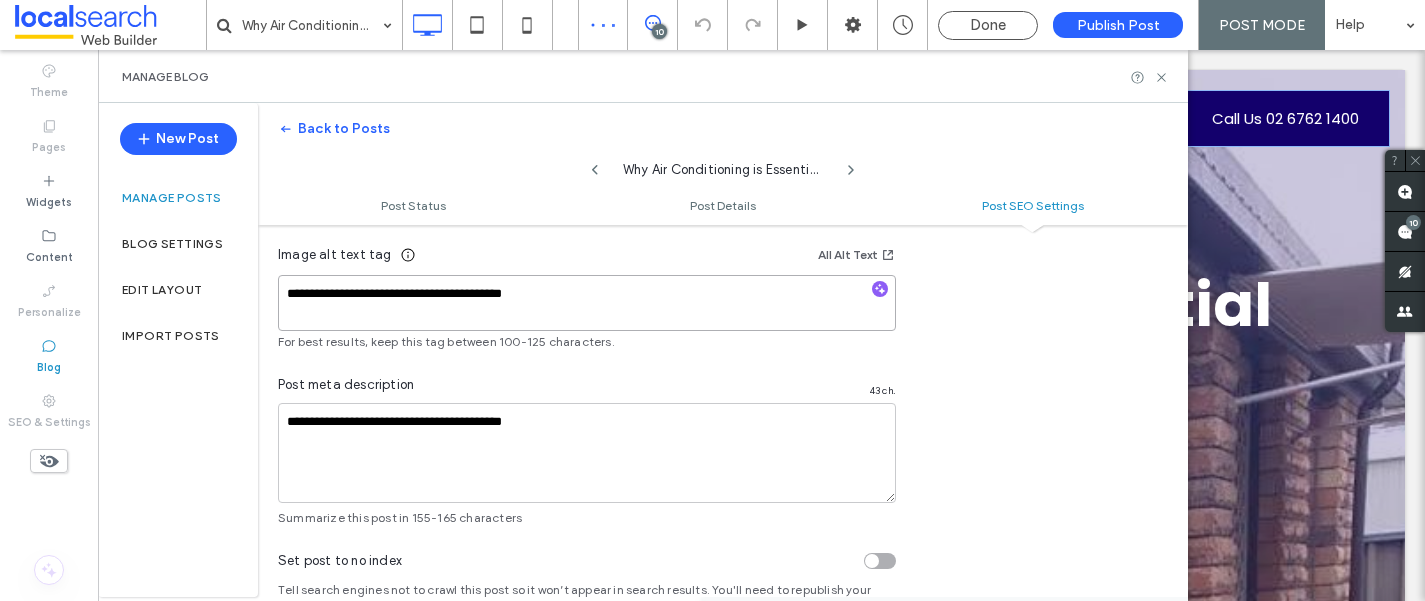 type on "**********" 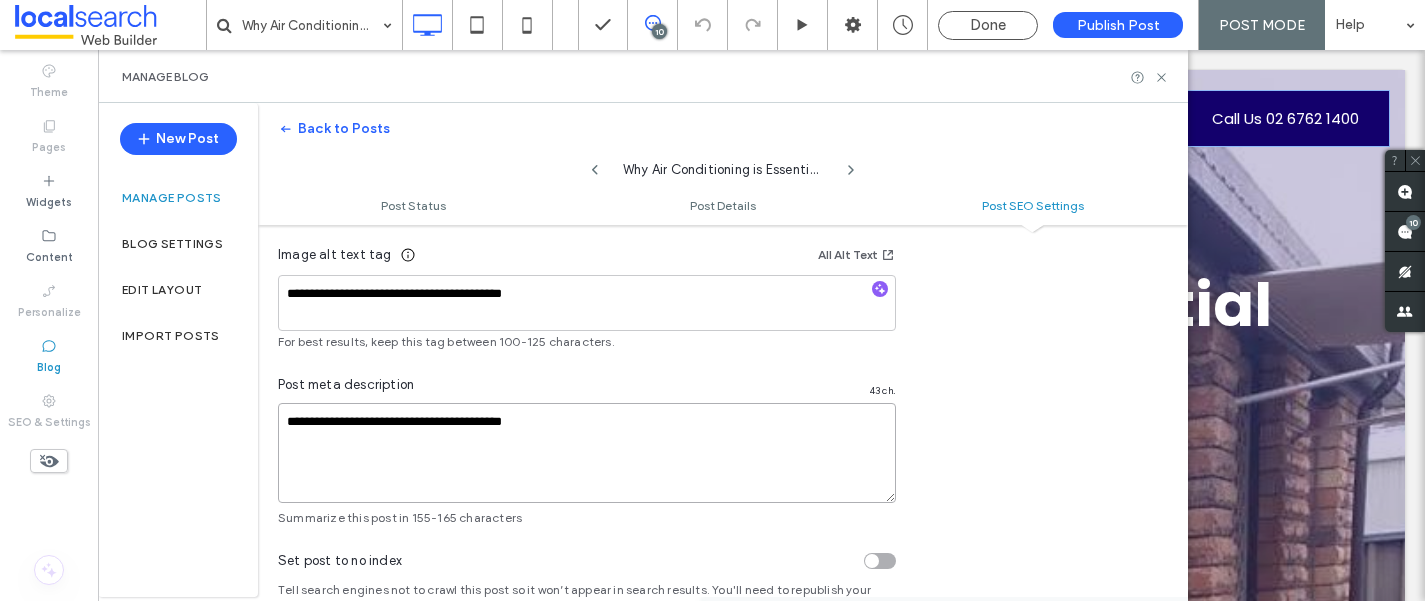 drag, startPoint x: 601, startPoint y: 404, endPoint x: 542, endPoint y: 421, distance: 61.400326 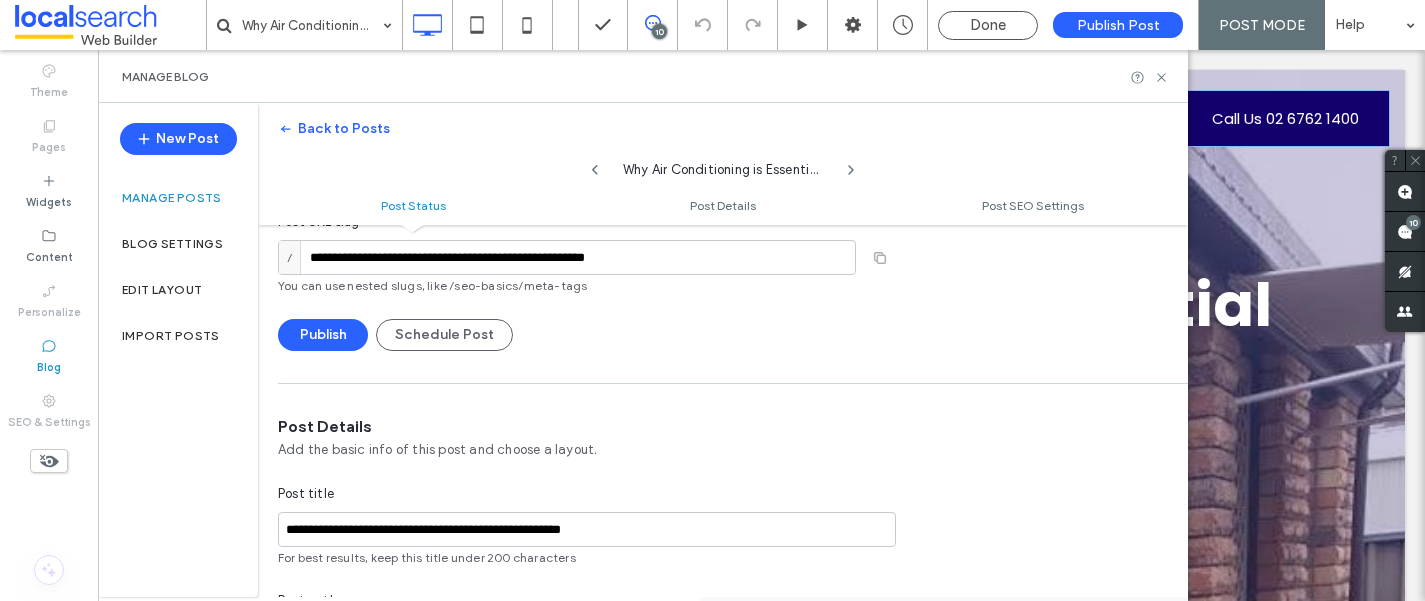 scroll, scrollTop: 49, scrollLeft: 0, axis: vertical 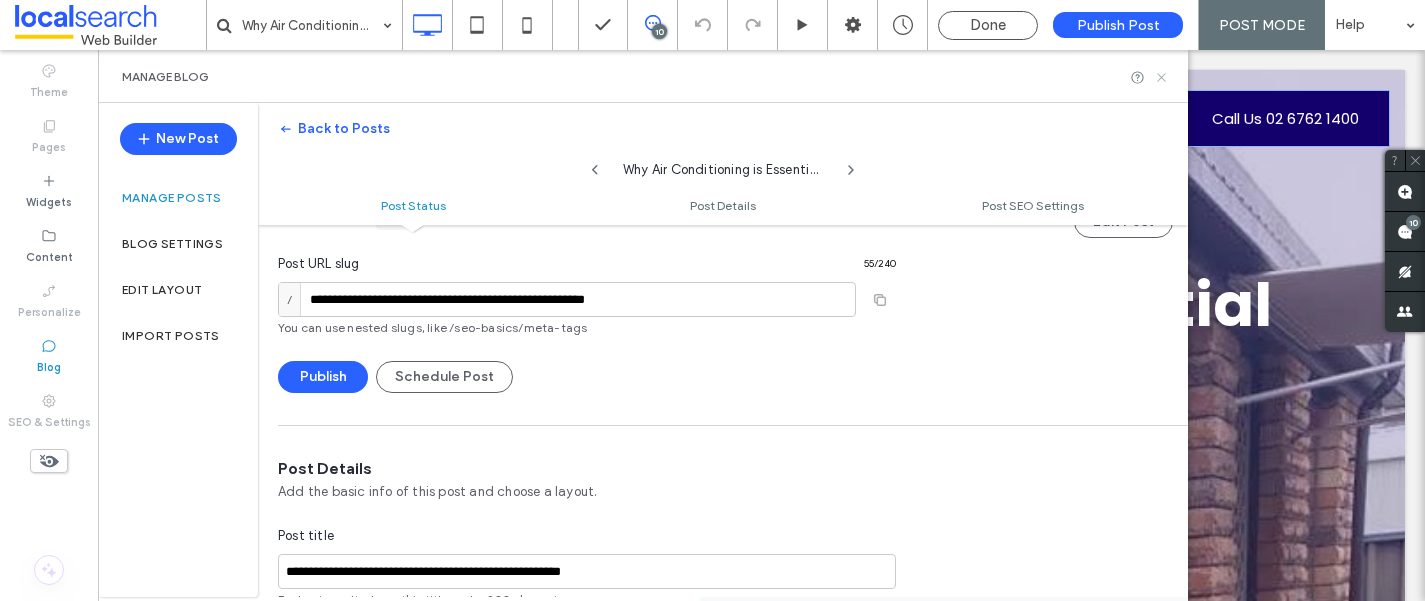 type on "**********" 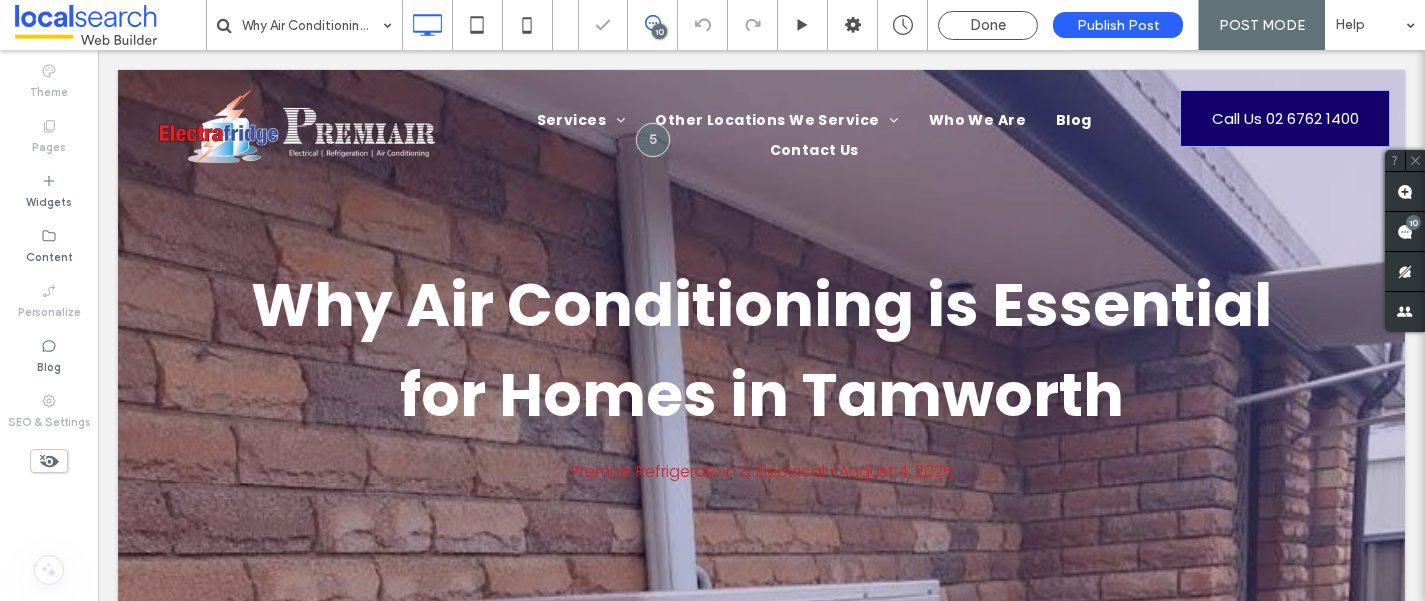 scroll, scrollTop: 171, scrollLeft: 0, axis: vertical 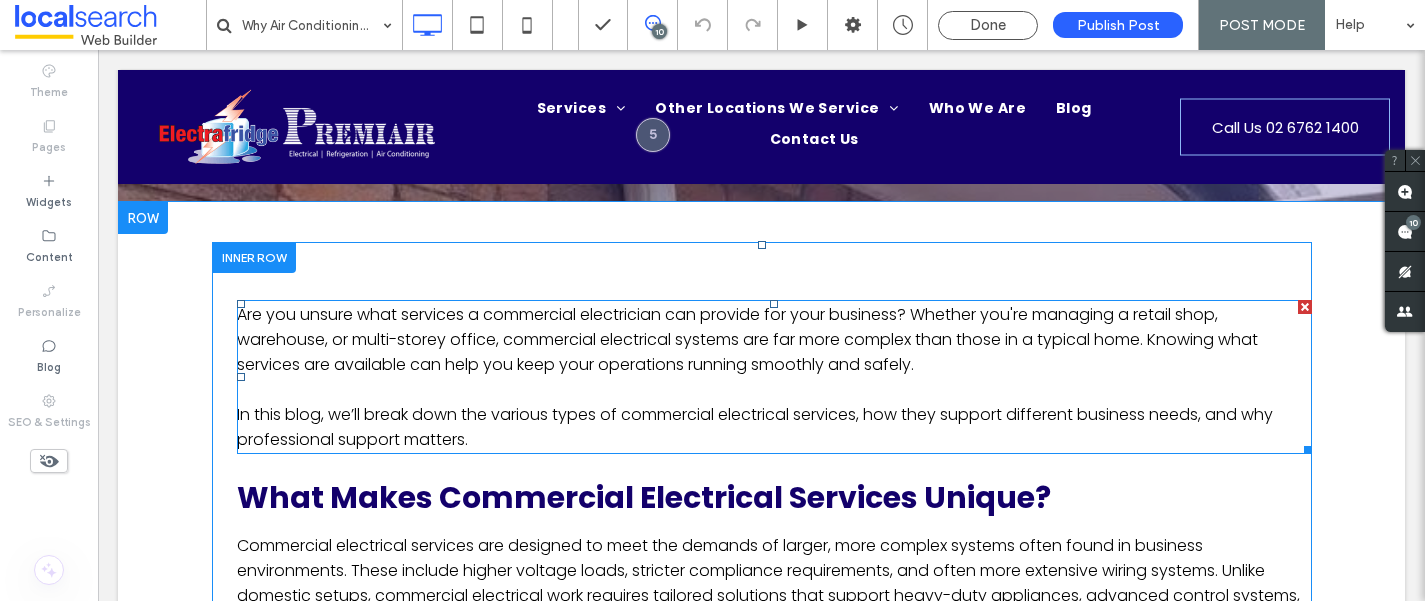click on "Are you unsure what services a commercial electrician can provide for your business? Whether you're managing a retail shop, warehouse, or multi-storey office, commercial electrical systems are far more complex than those in a typical home. Knowing what services are available can help you keep your operations running smoothly and safely." at bounding box center (747, 339) 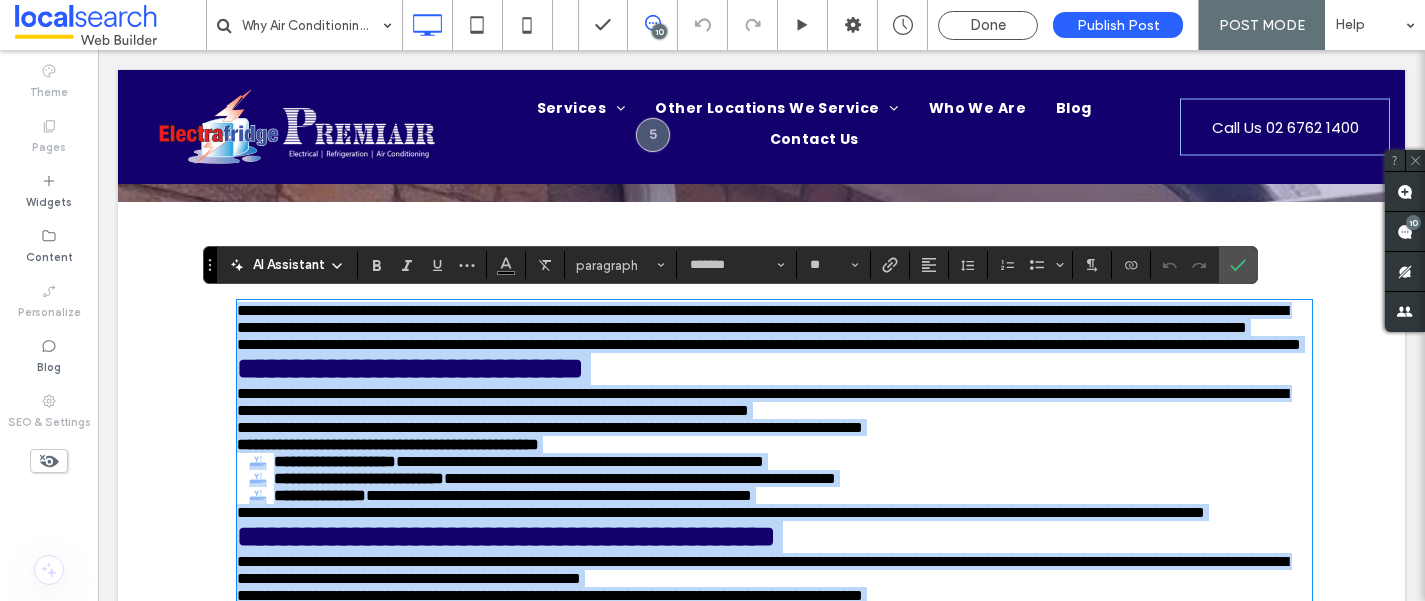 scroll, scrollTop: 2659, scrollLeft: 0, axis: vertical 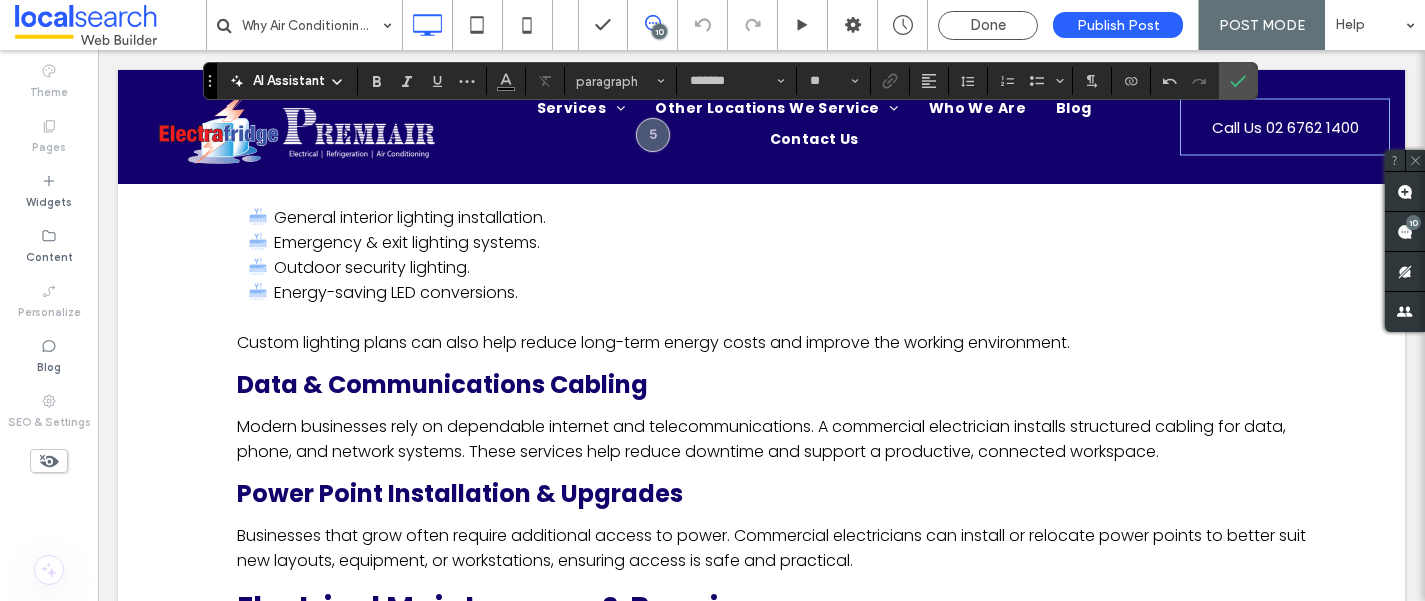 click on "What Makes Commercial Electrical Services Unique?" at bounding box center [774, -452] 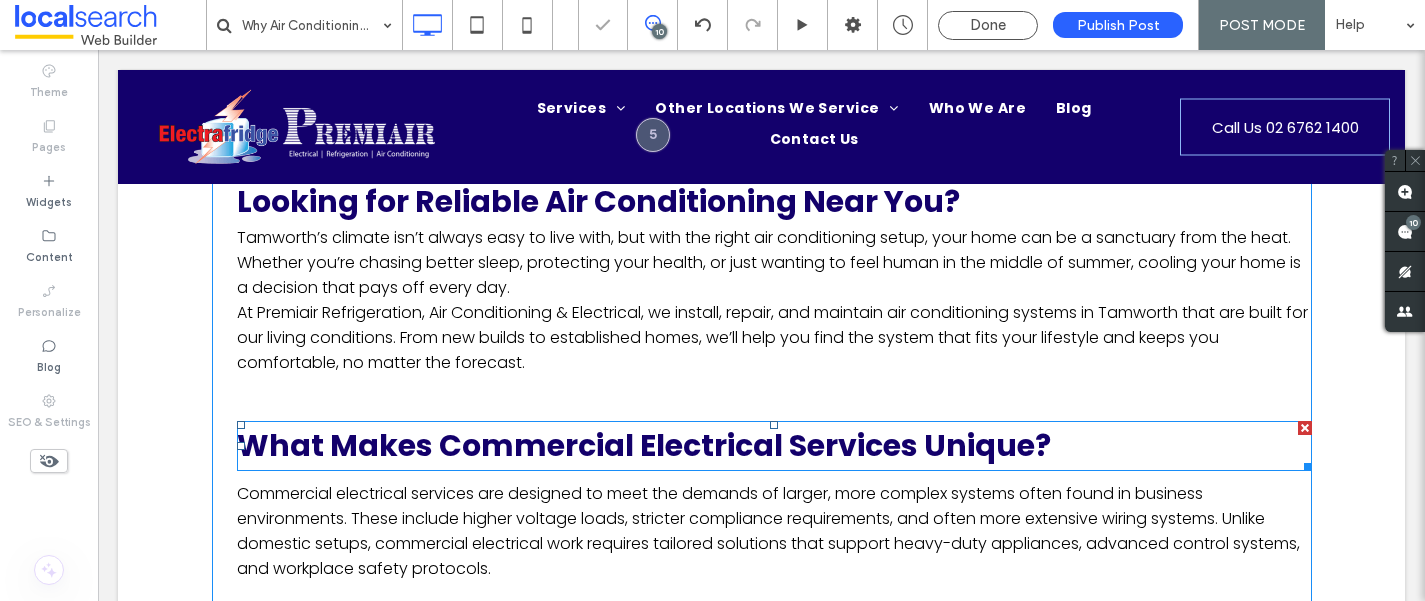 click at bounding box center (1305, 428) 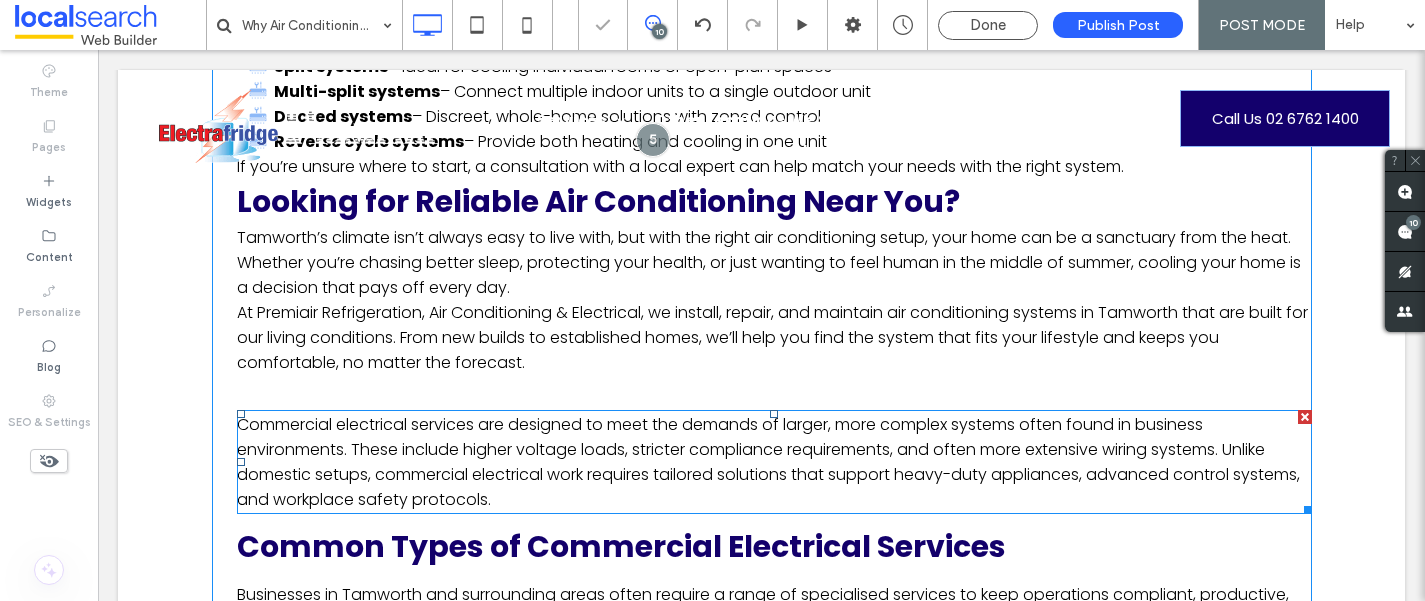 click on "Commercial electrical services are designed to meet the demands of larger, more complex systems often found in business environments. These include higher voltage loads, stricter compliance requirements, and often more extensive wiring systems. Unlike domestic setups, commercial electrical work requires tailored solutions that support heavy-duty appliances, advanced control systems, and workplace safety protocols." at bounding box center (774, 462) 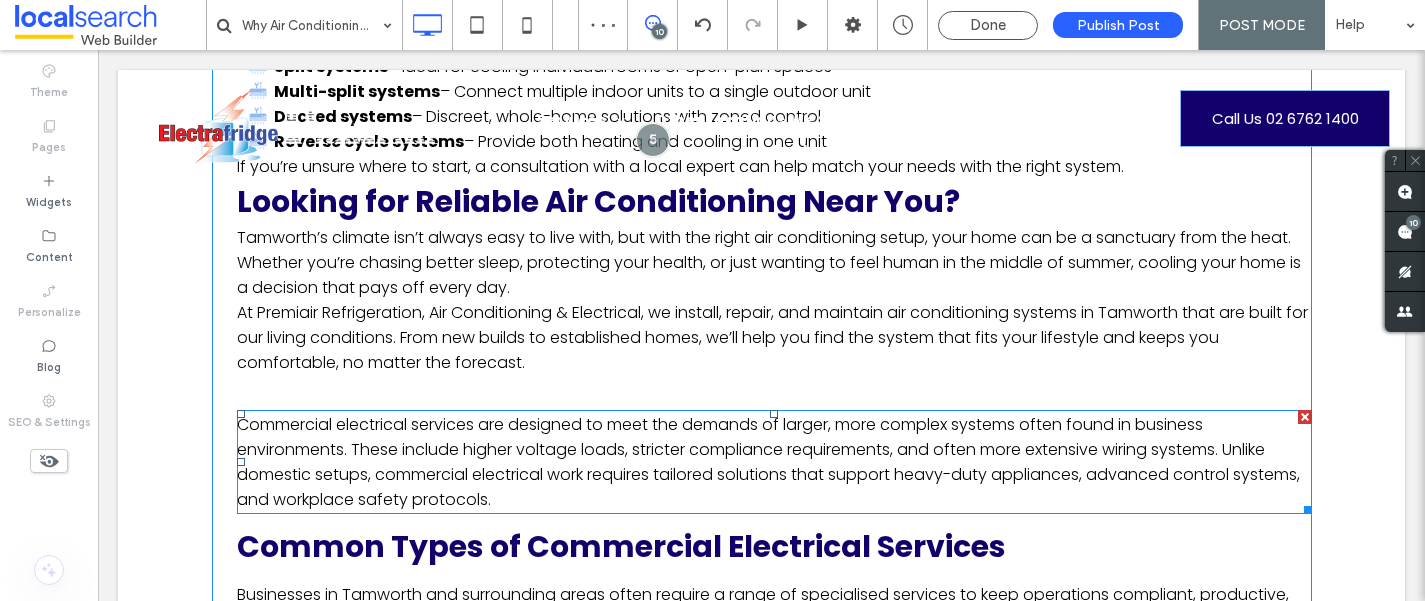 type on "*******" 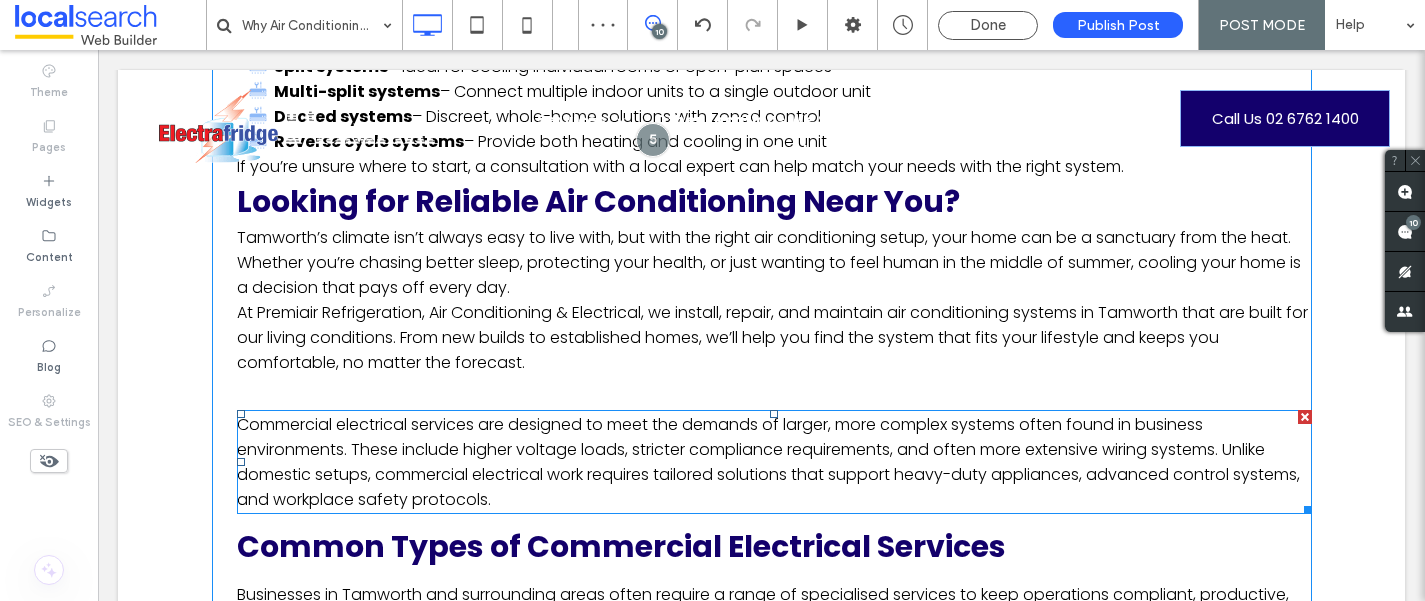 type on "**" 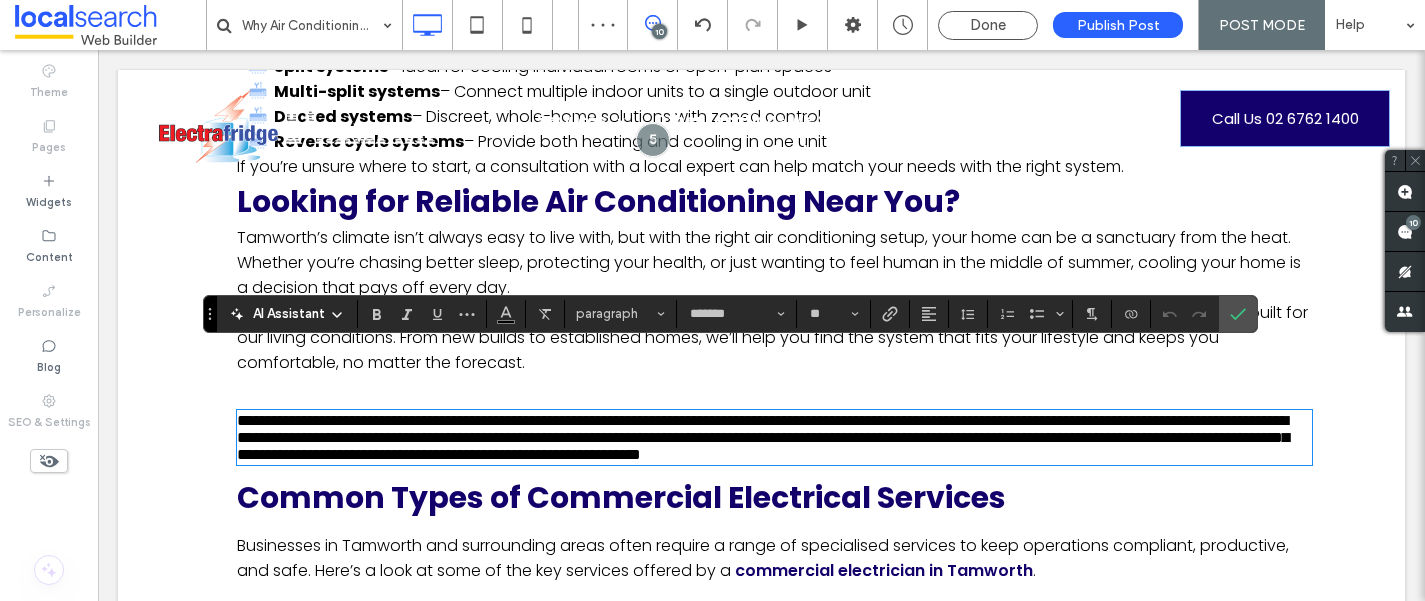 click on "At Premiair Refrigeration, Air Conditioning & Electrical, we install, repair, and maintain air conditioning systems in Tamworth that are built for our living conditions. From new builds to established homes, we’ll help you find the system that fits your lifestyle and keeps you comfortable, no matter the forecast." at bounding box center [774, 337] 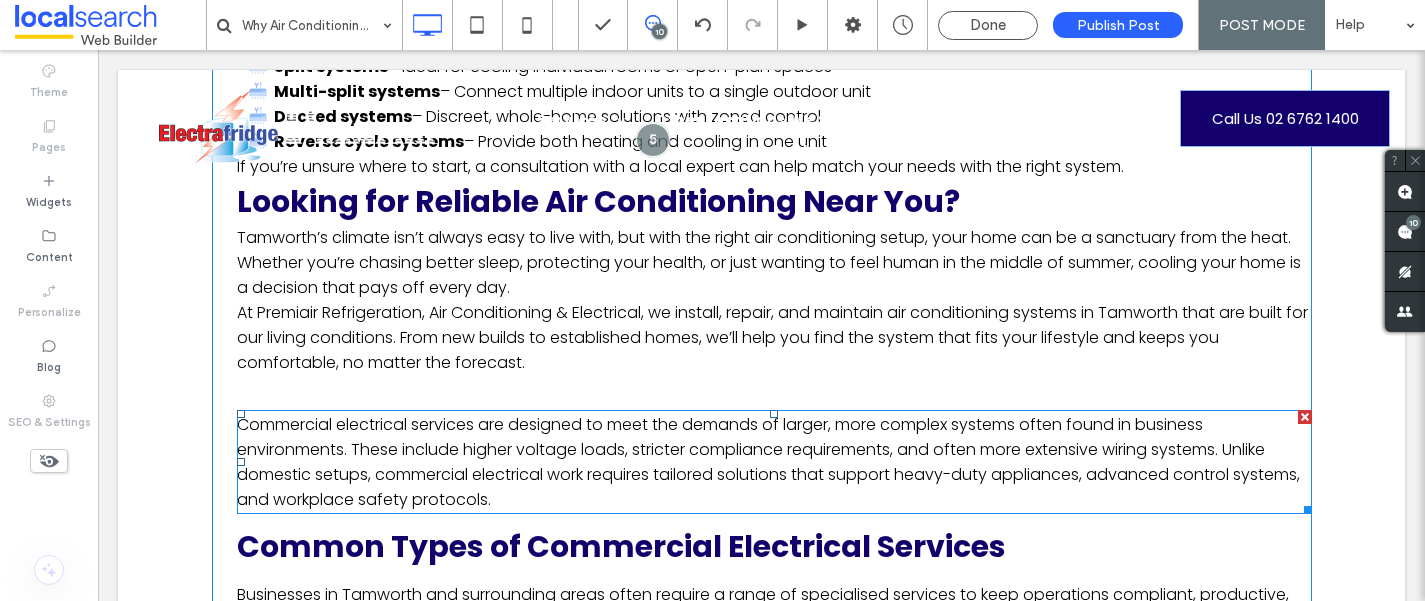 click at bounding box center [1305, 417] 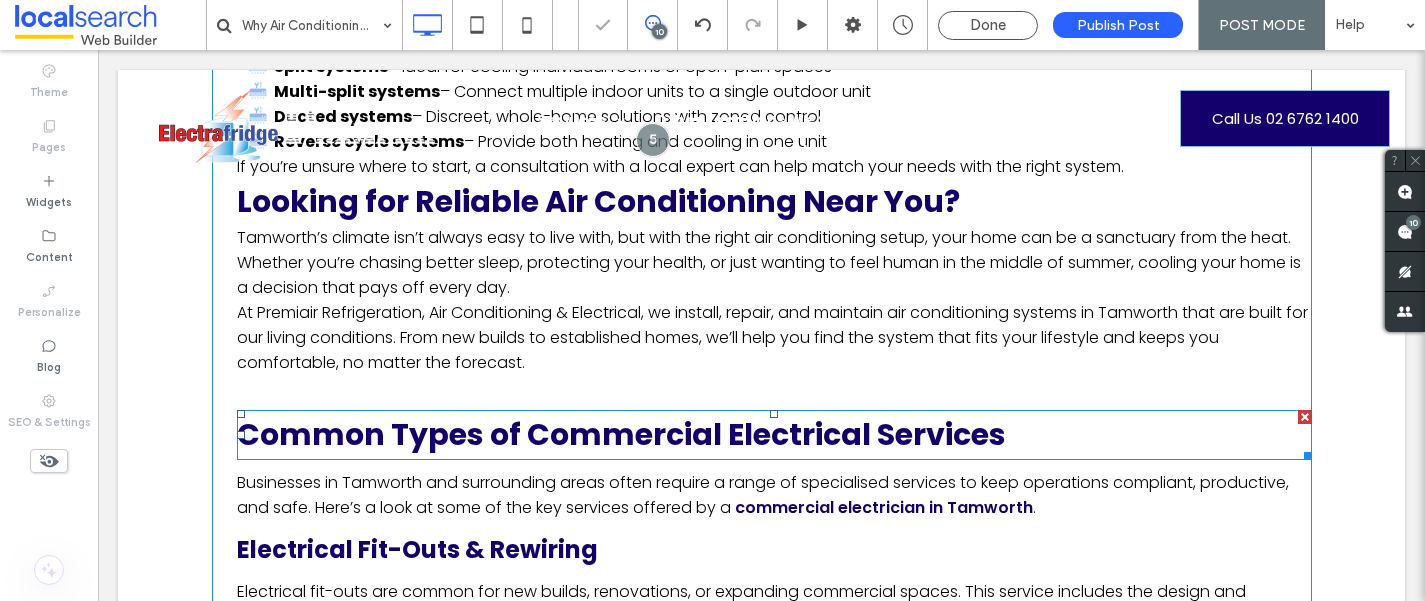 click at bounding box center (1305, 417) 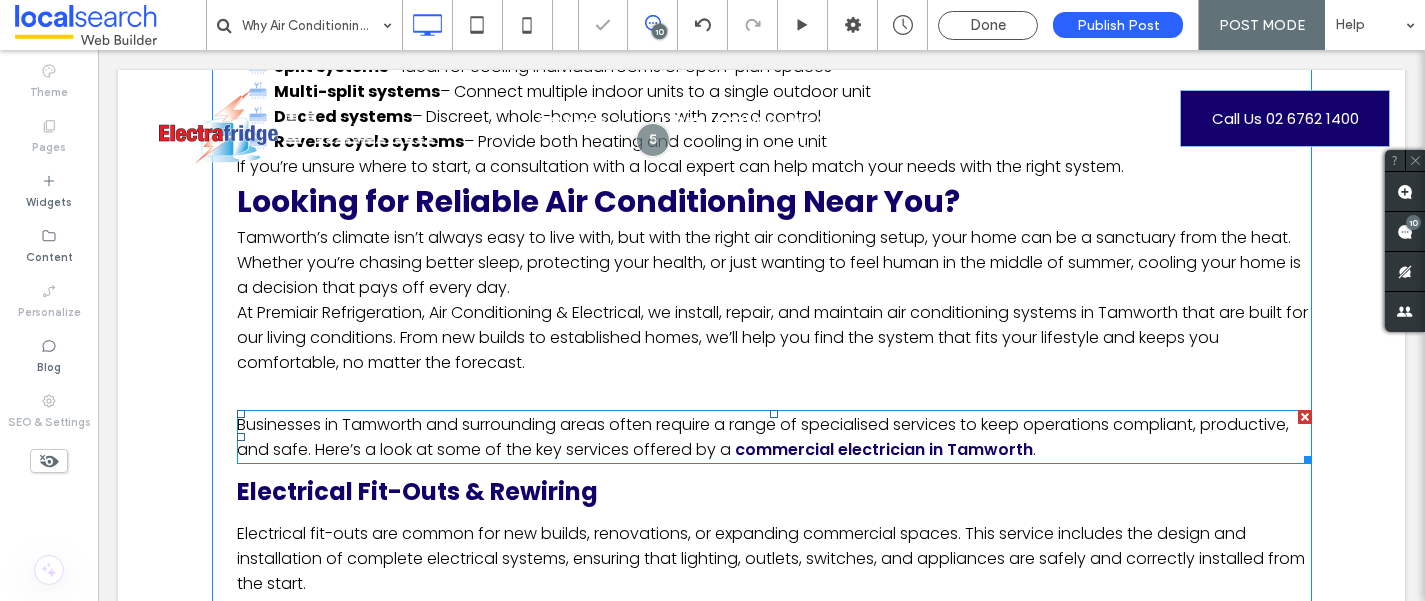 click at bounding box center [1305, 417] 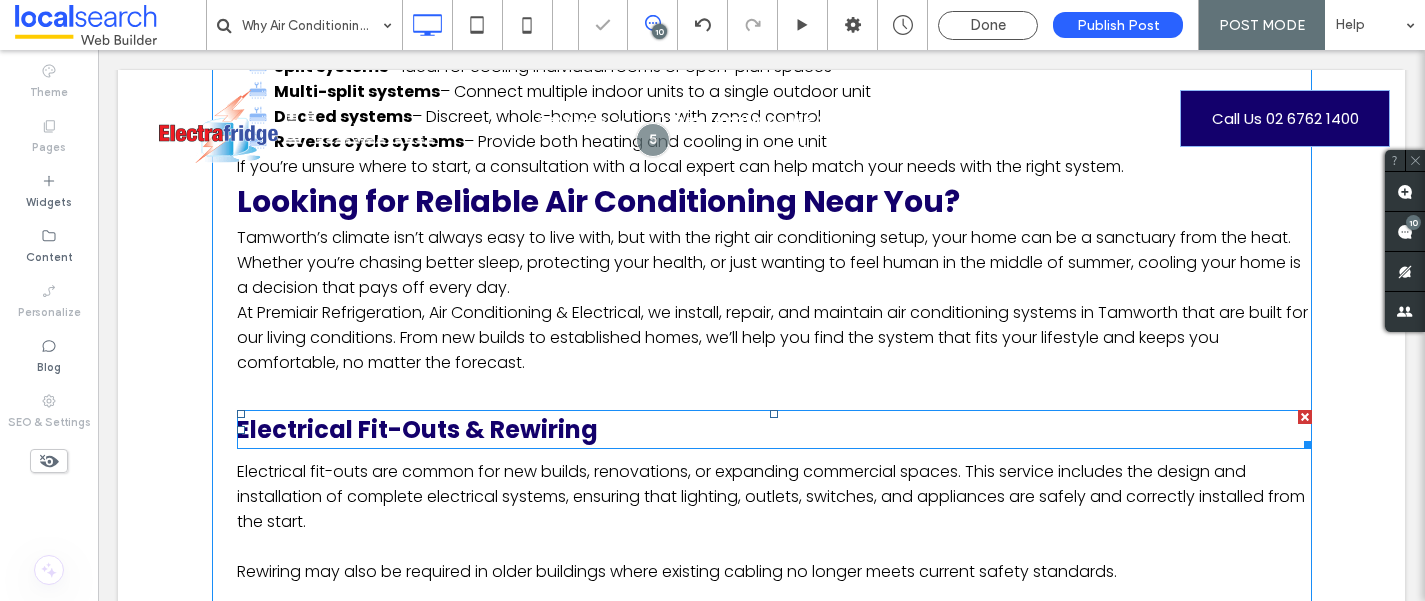 click at bounding box center [1305, 417] 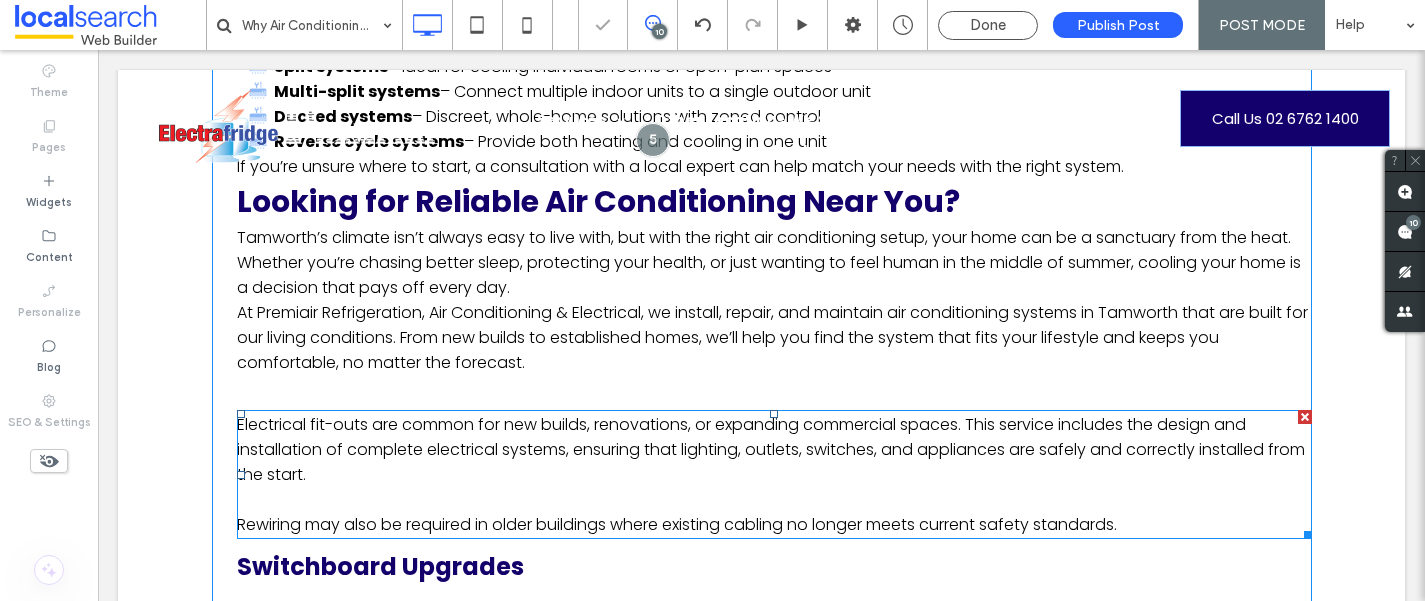 click at bounding box center (1305, 417) 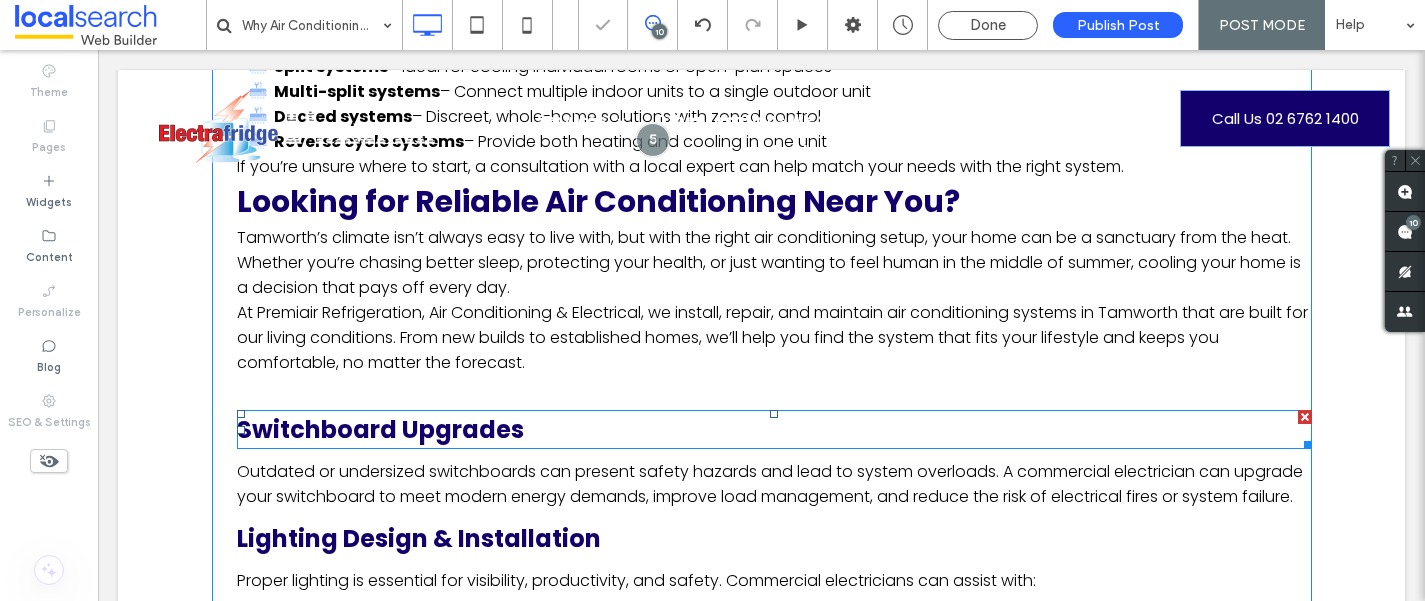 click at bounding box center [1305, 417] 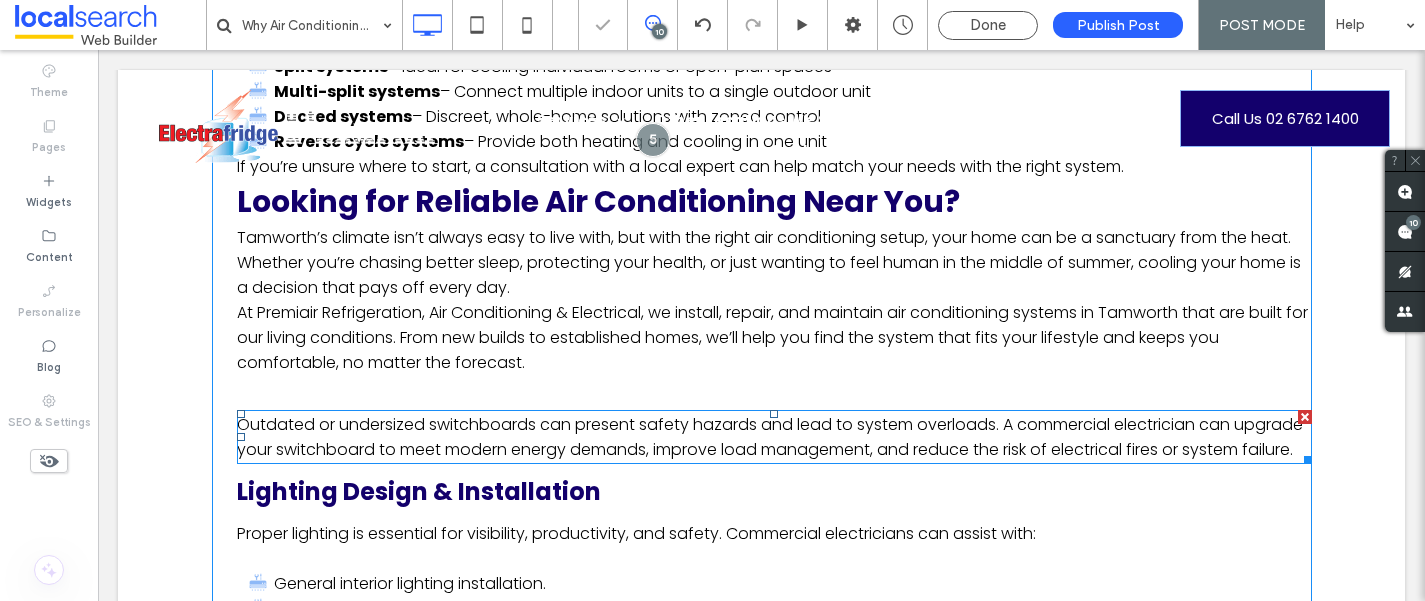 click at bounding box center [1305, 417] 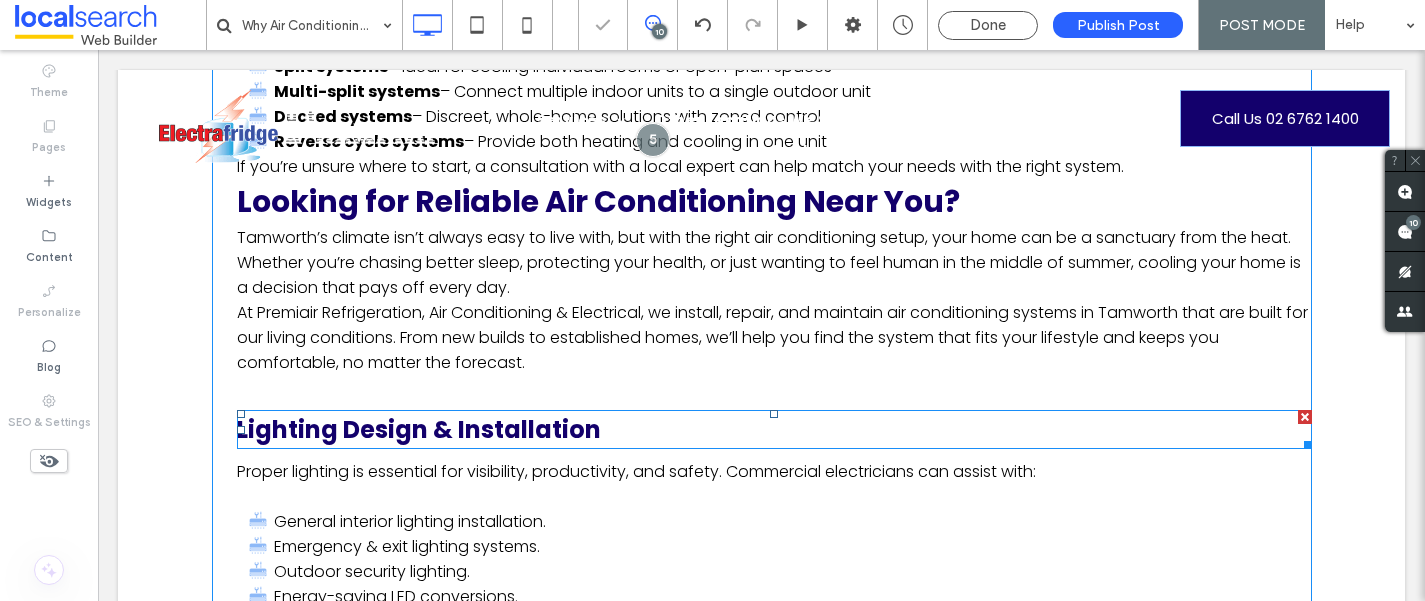 click at bounding box center (1305, 417) 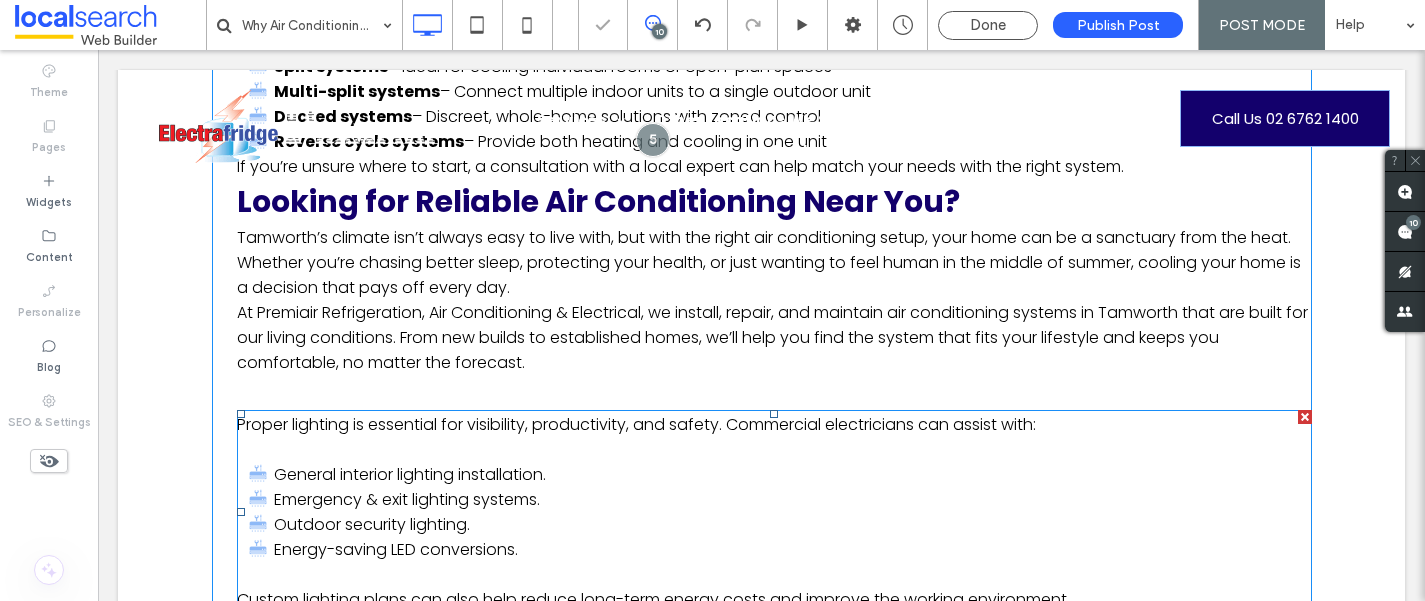 click at bounding box center [1305, 417] 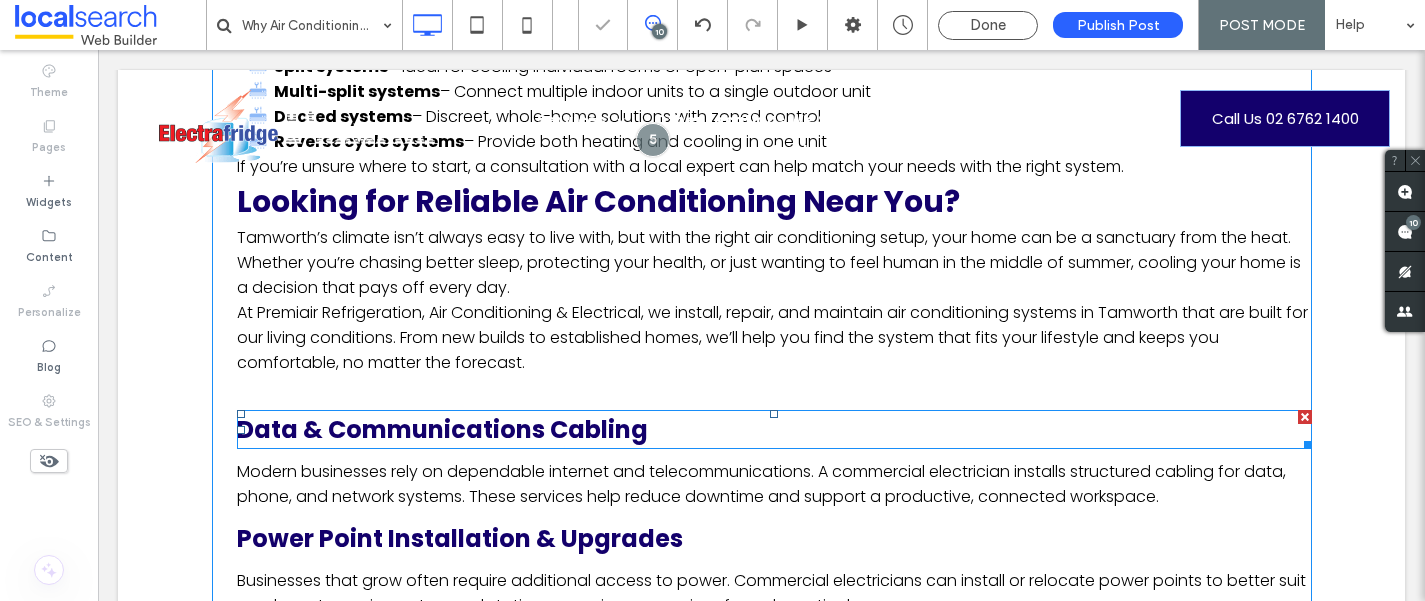 click at bounding box center [1305, 417] 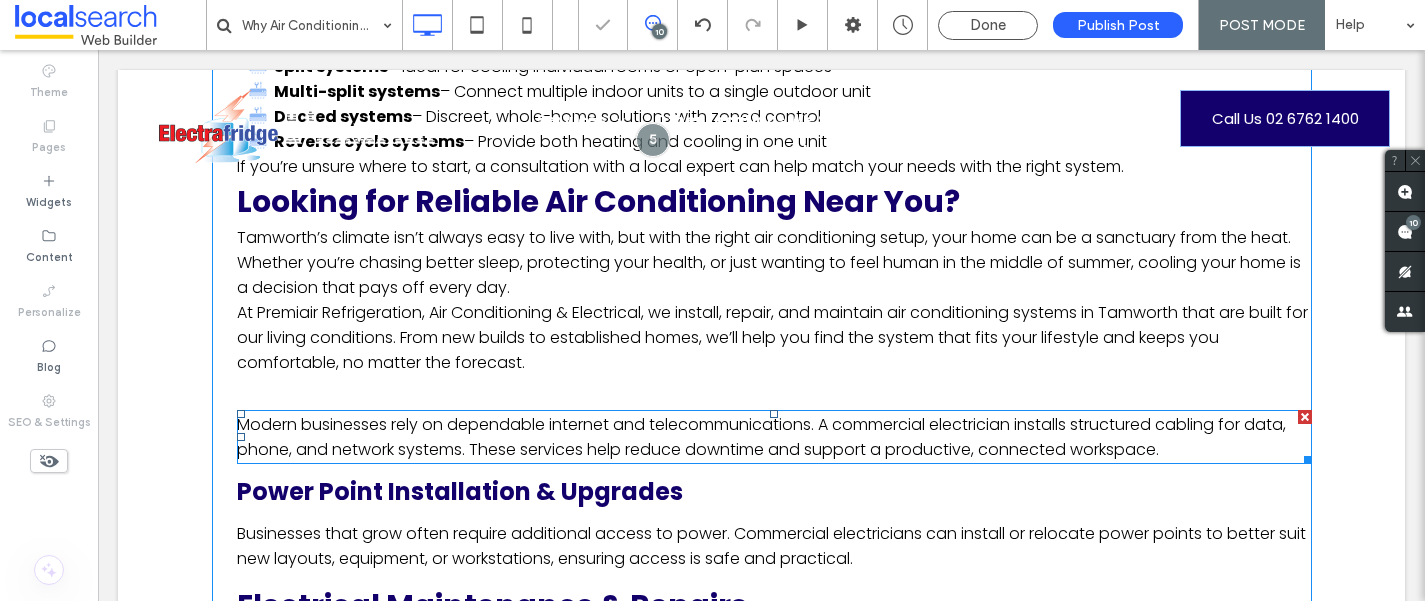 click at bounding box center [1305, 417] 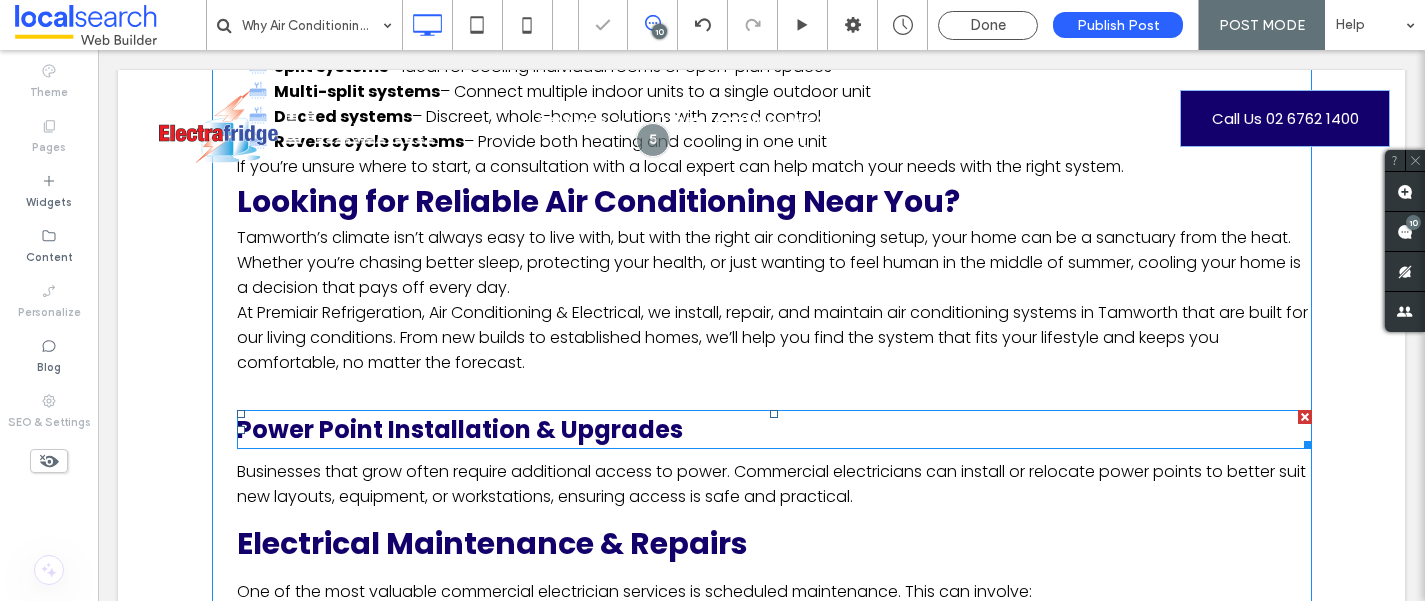 click on "Power Point Installation & Upgrades" at bounding box center [774, 429] 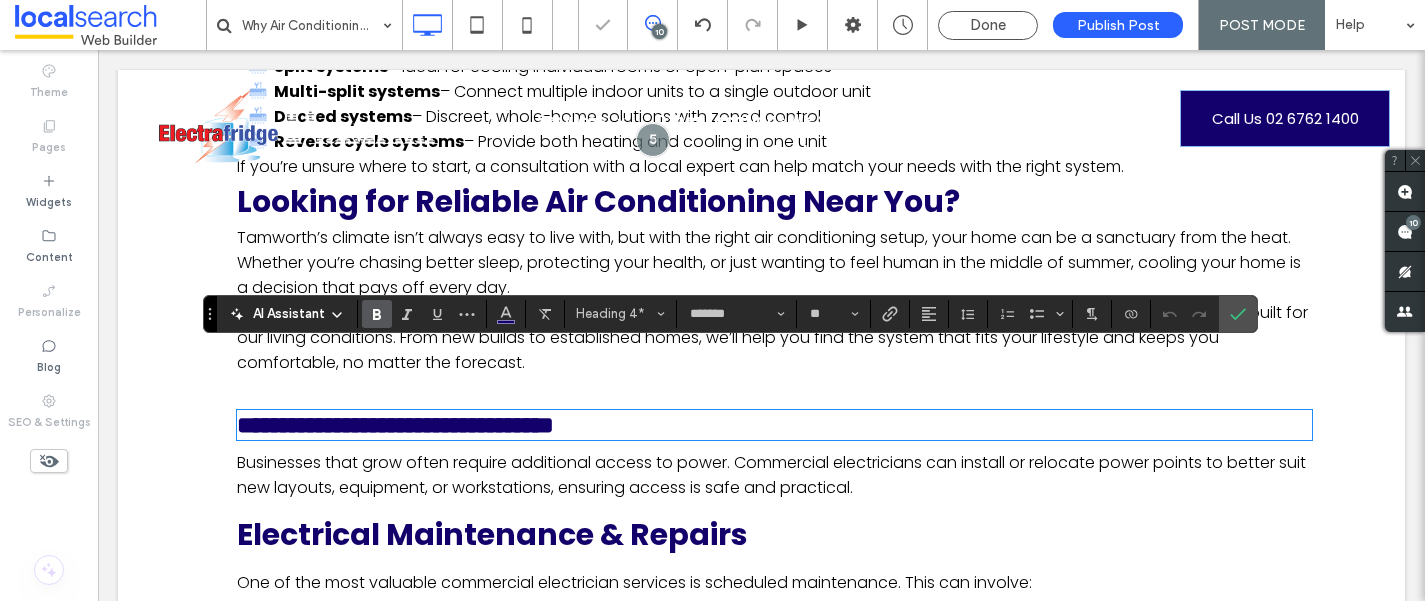 click on "At Premiair Refrigeration, Air Conditioning & Electrical, we install, repair, and maintain air conditioning systems in Tamworth that are built for our living conditions. From new builds to established homes, we’ll help you find the system that fits your lifestyle and keeps you comfortable, no matter the forecast." at bounding box center [772, 337] 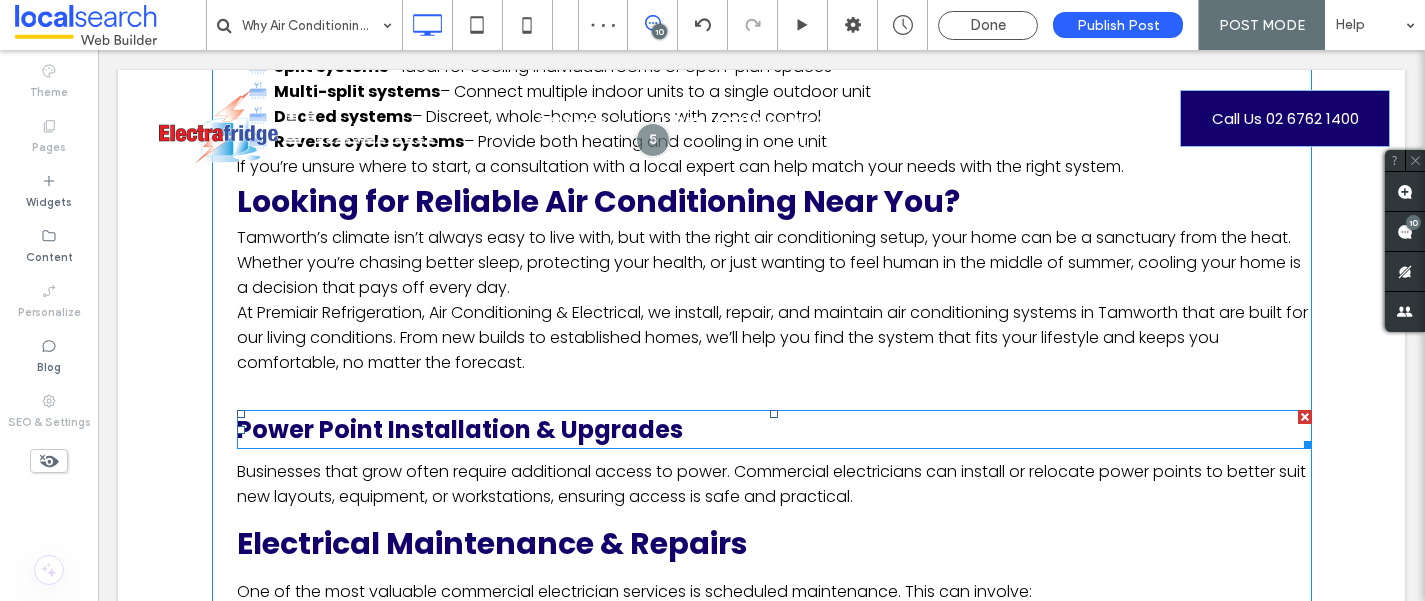 click at bounding box center (1305, 417) 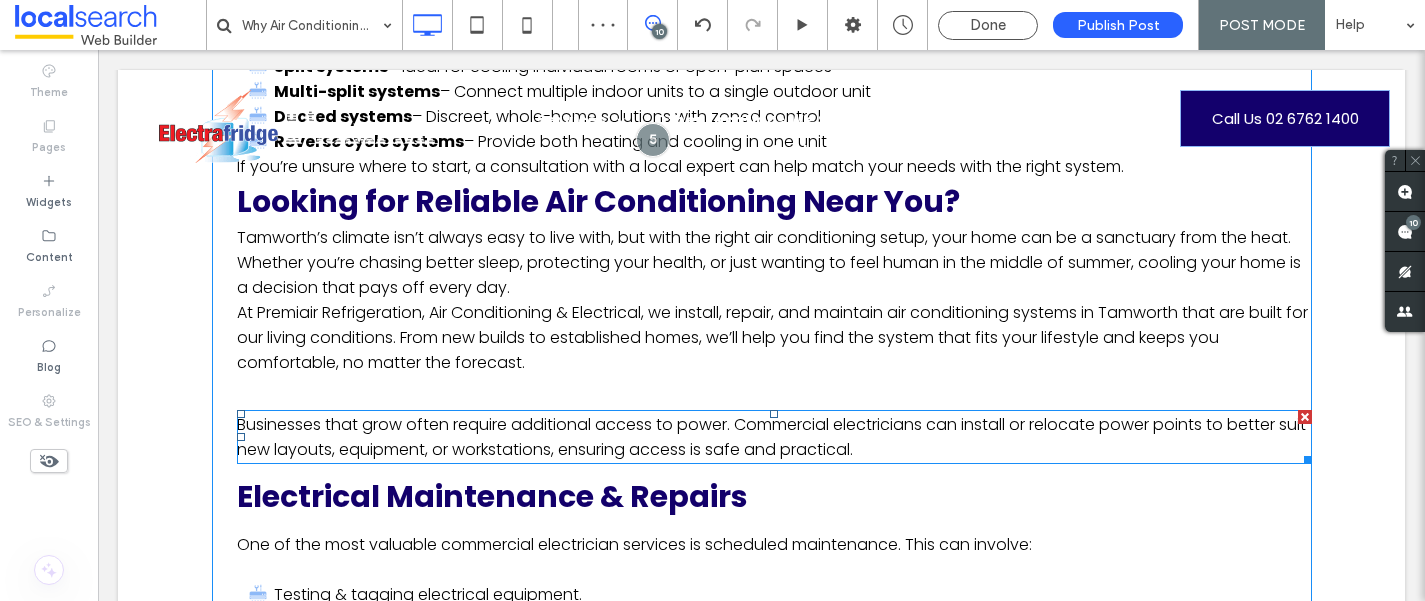click at bounding box center (1305, 417) 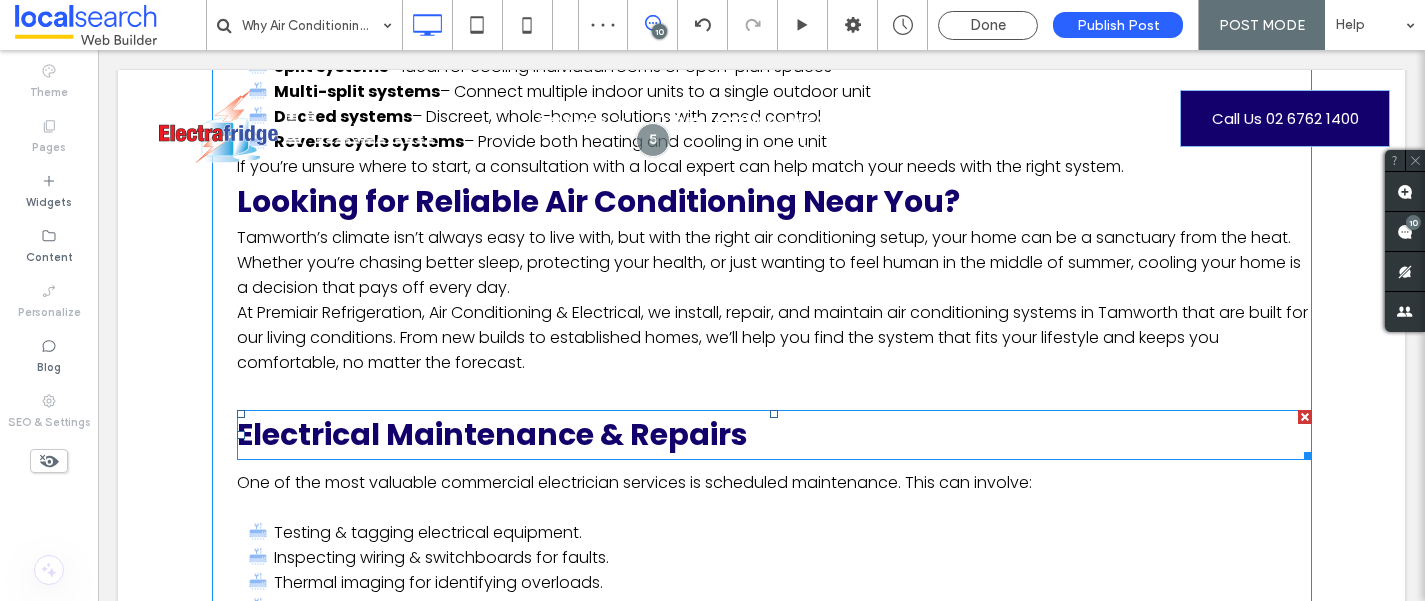click at bounding box center [1305, 417] 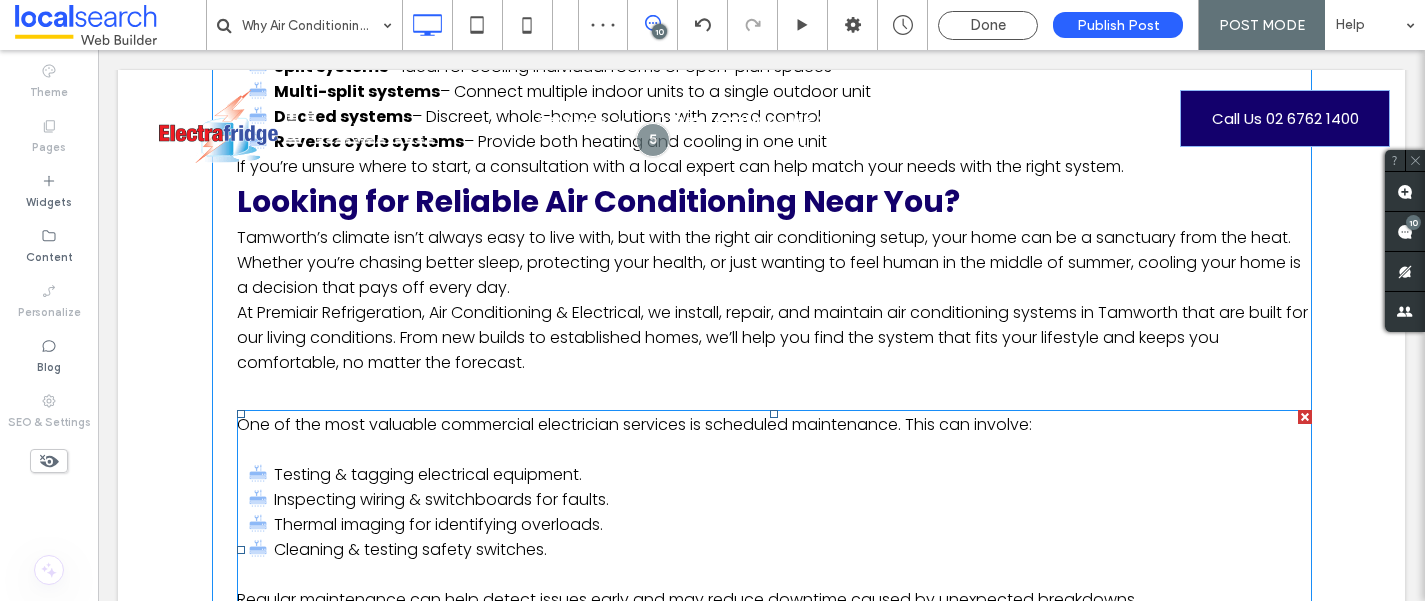 click at bounding box center [1305, 417] 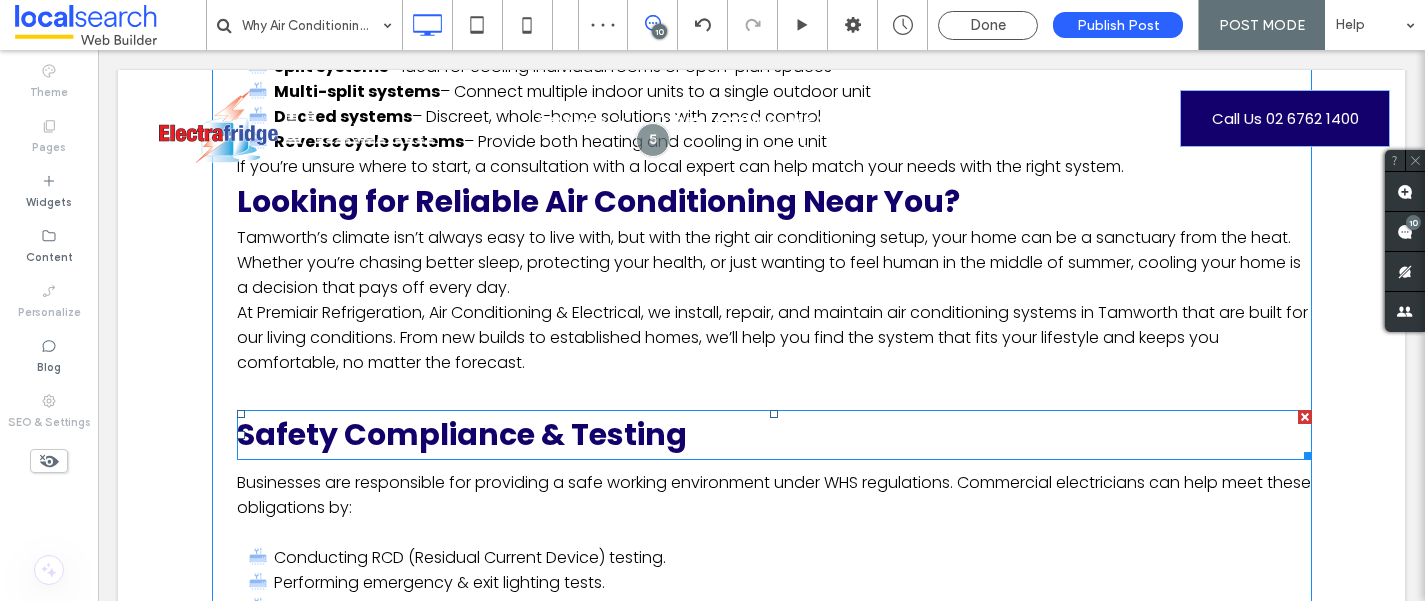 click at bounding box center [1305, 417] 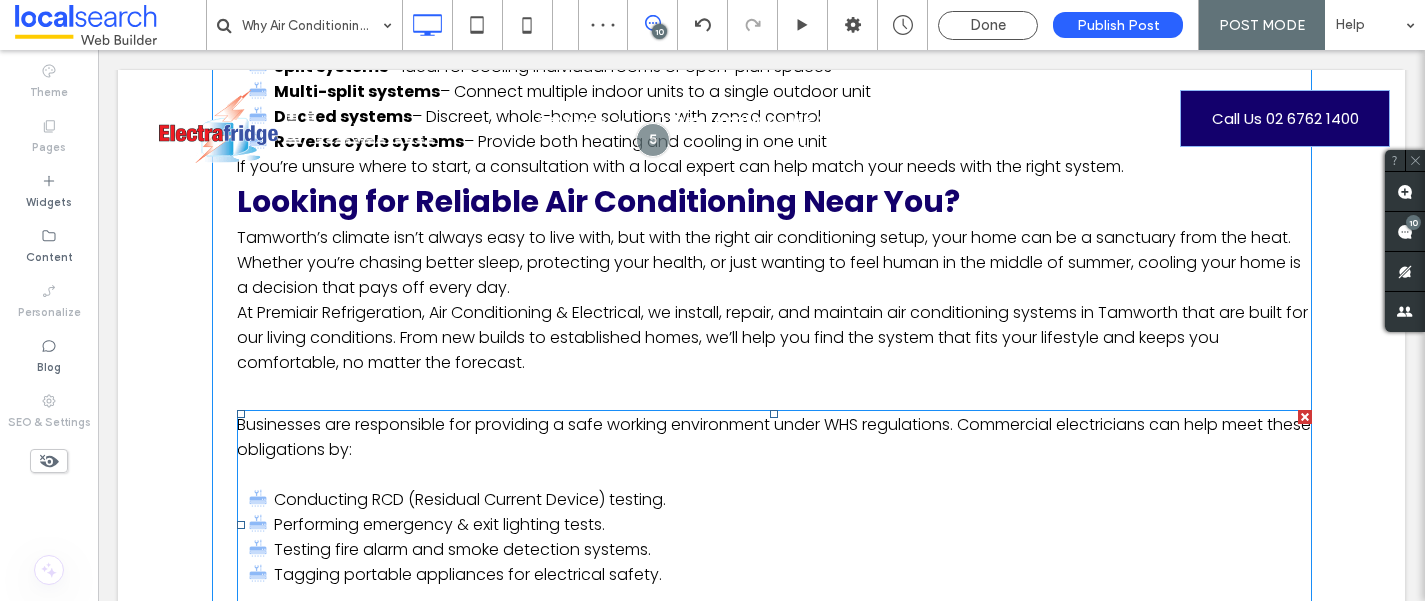 click at bounding box center [1305, 417] 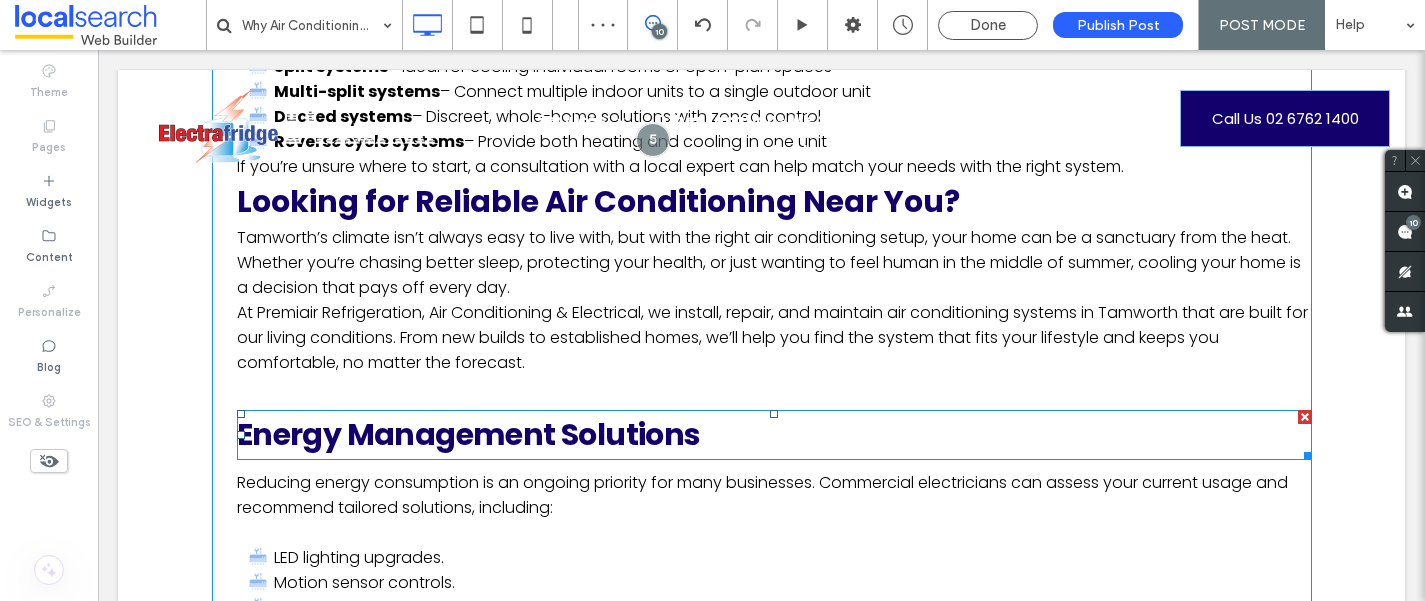 click at bounding box center (1305, 417) 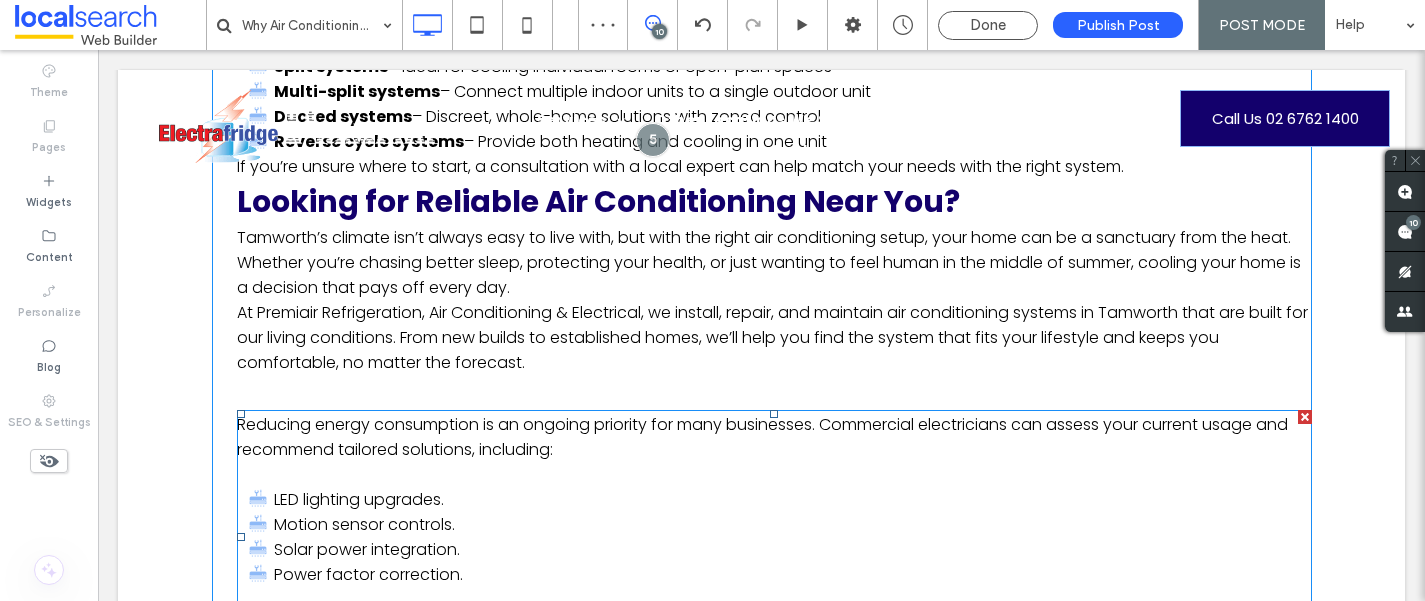 click at bounding box center [1305, 417] 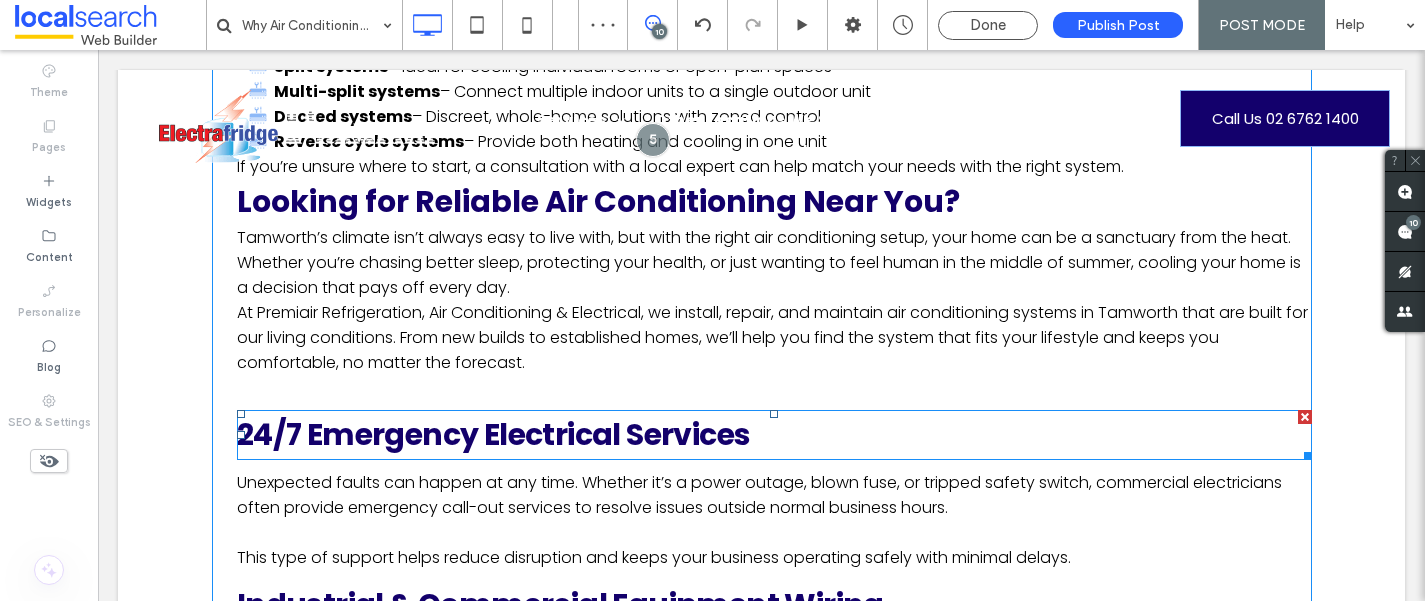 click at bounding box center (1305, 417) 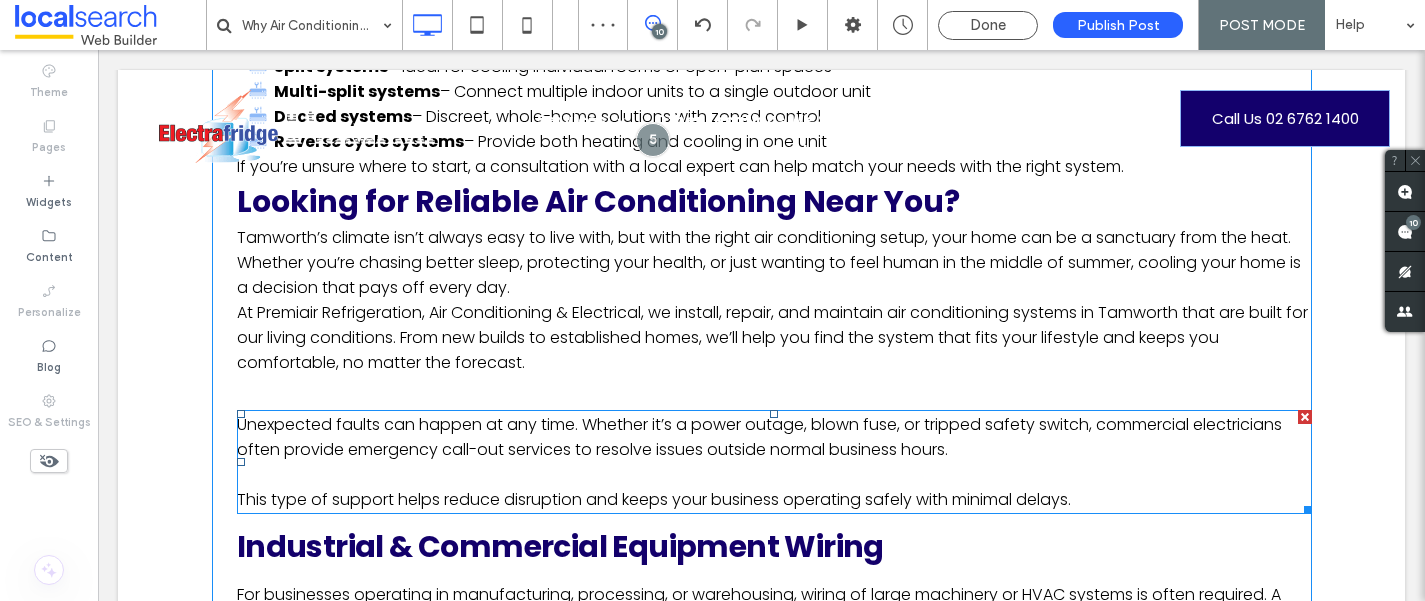 click at bounding box center [1305, 417] 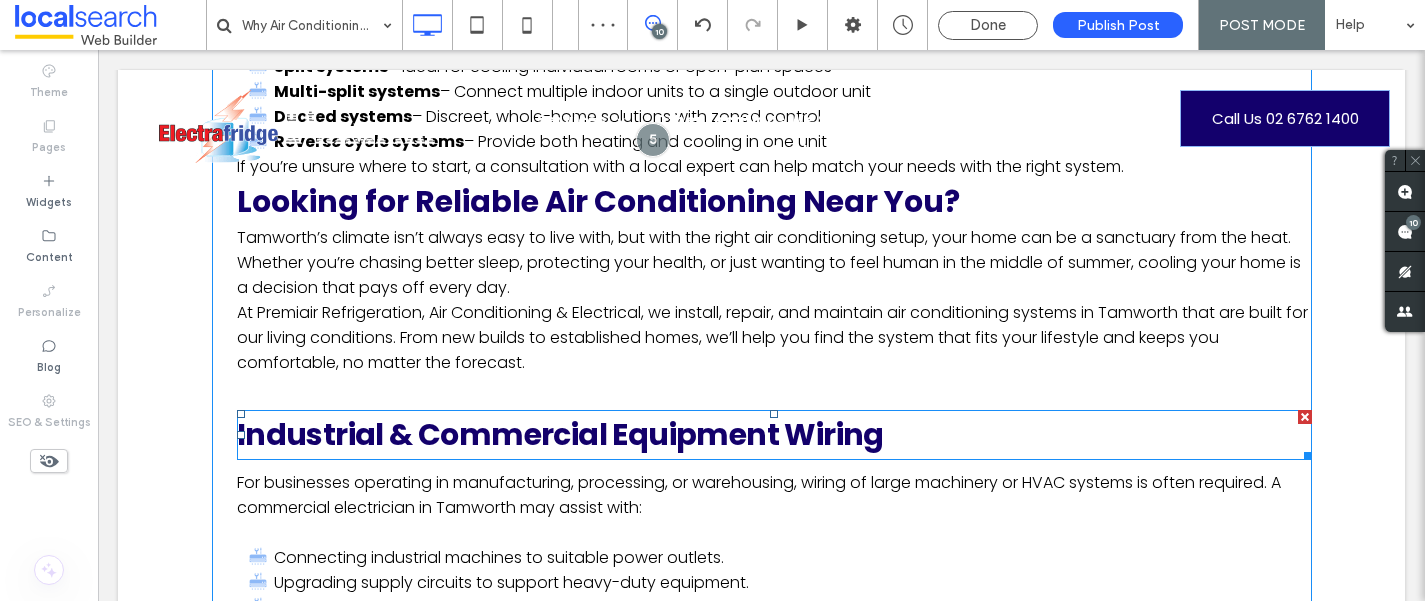 click at bounding box center [1305, 417] 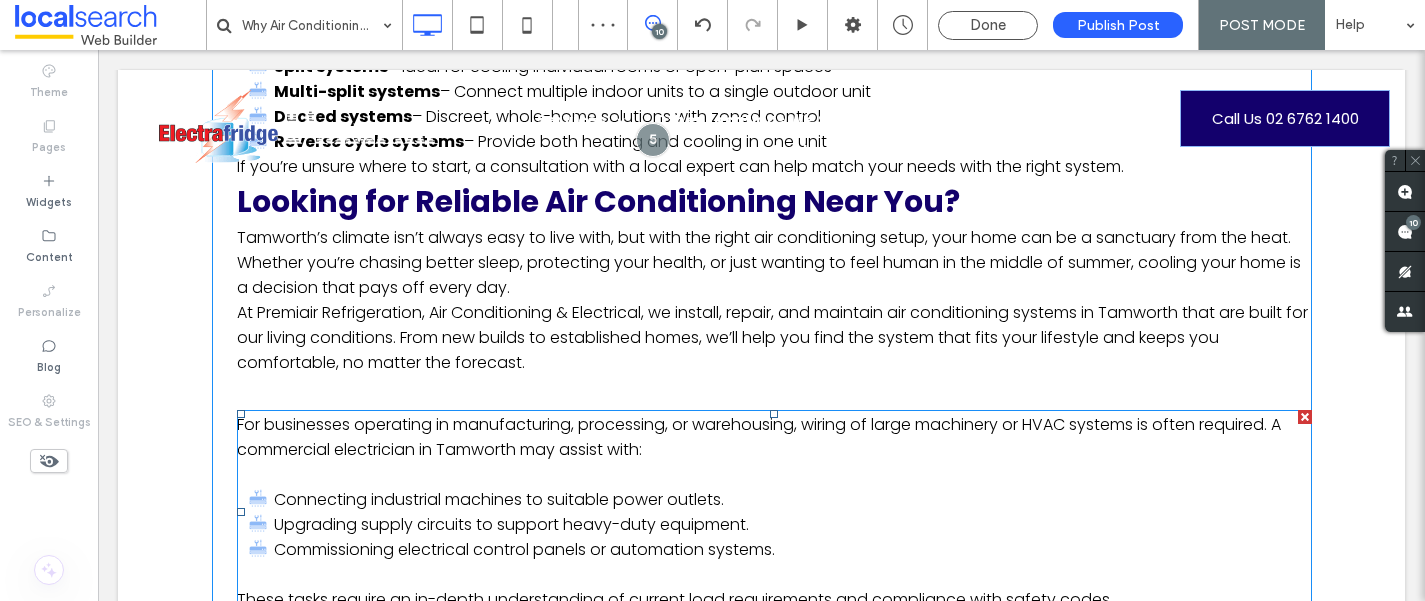 click at bounding box center [1305, 417] 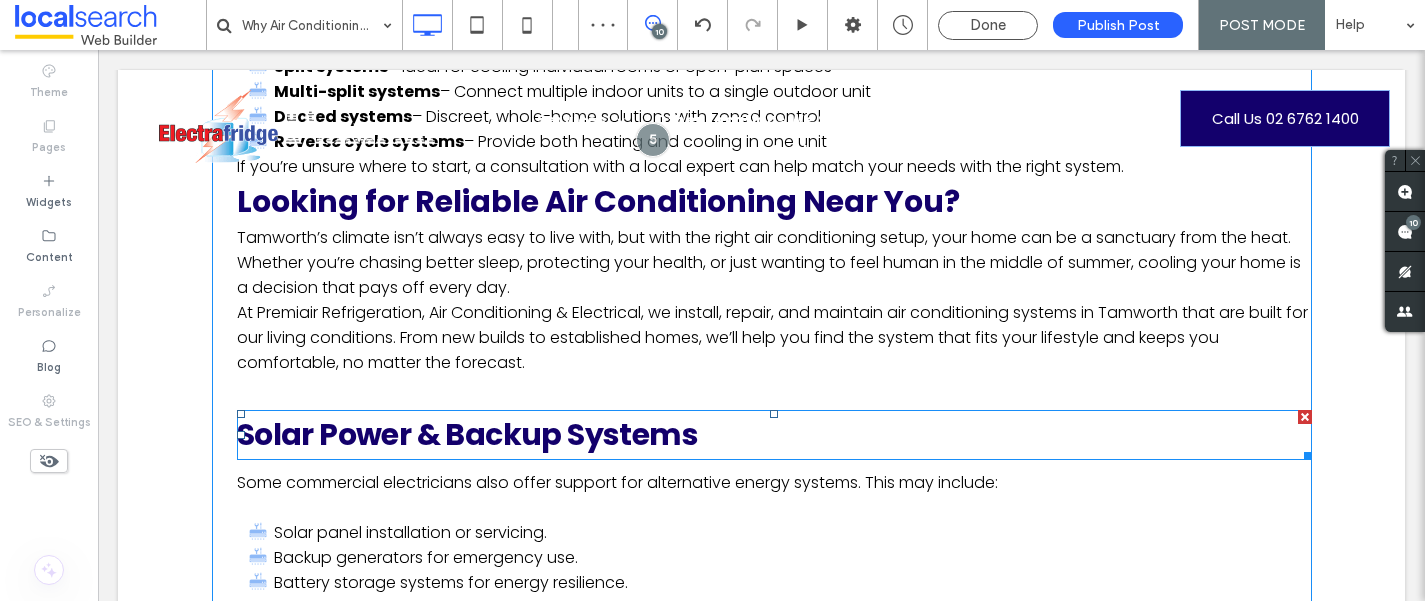 click at bounding box center (1305, 417) 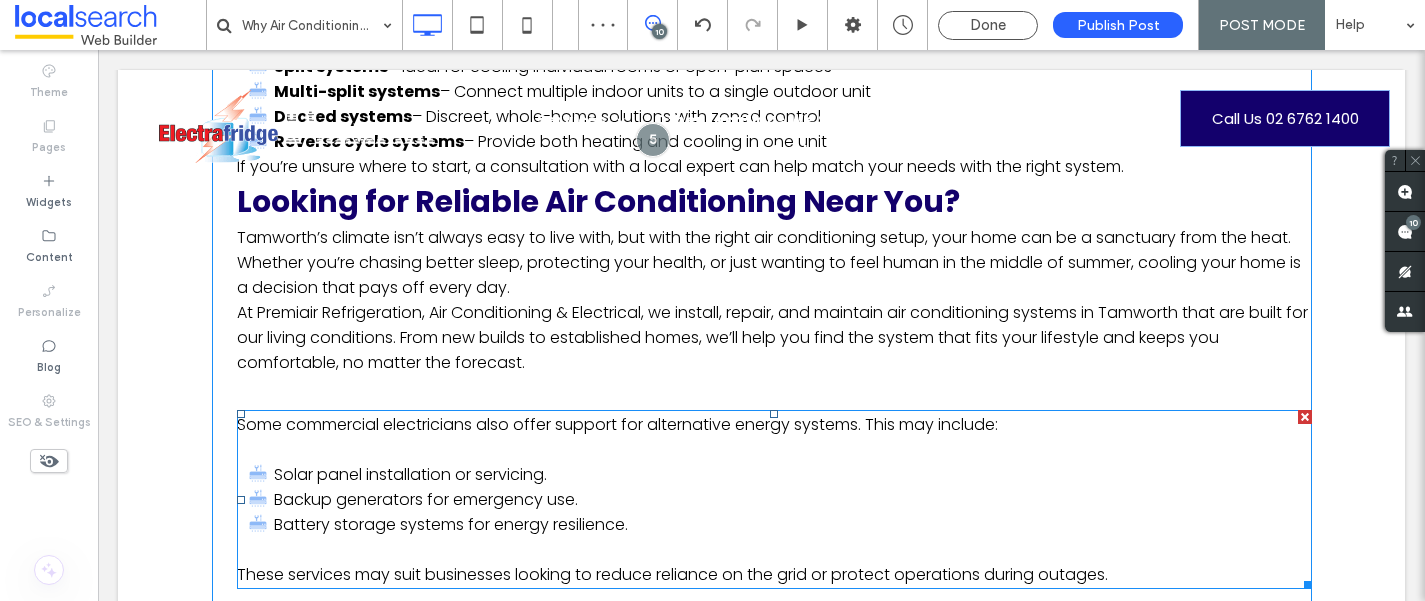 click at bounding box center (1305, 417) 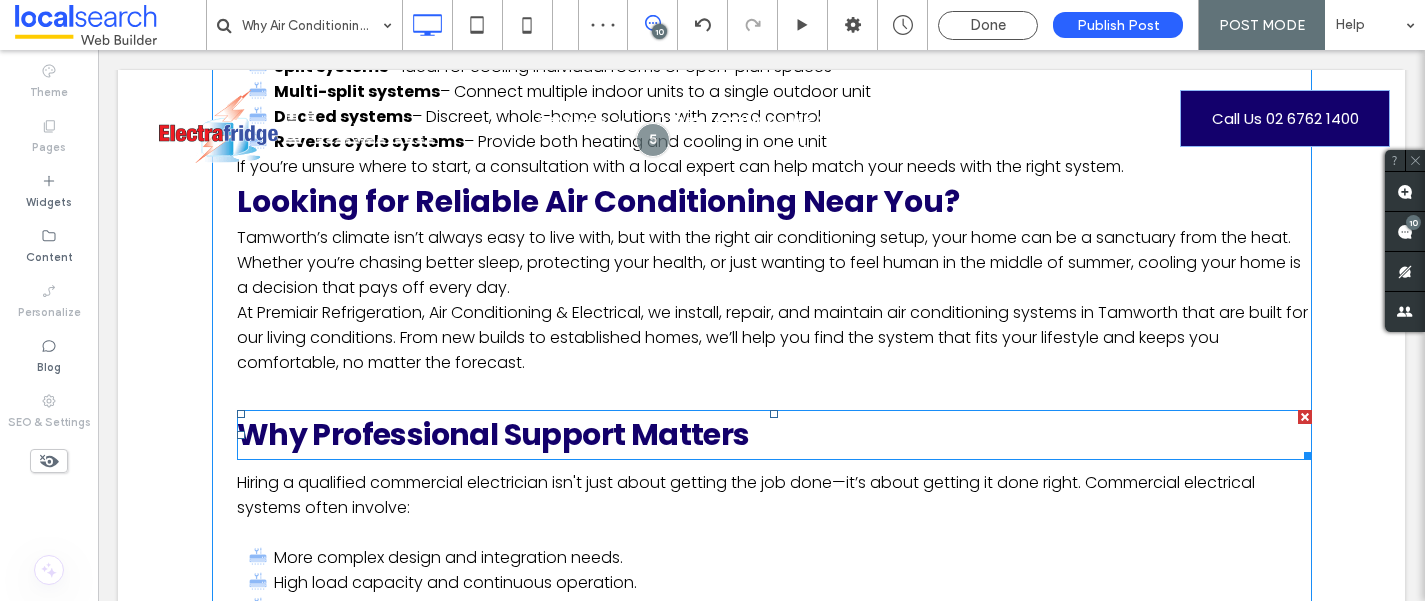 click at bounding box center [1305, 417] 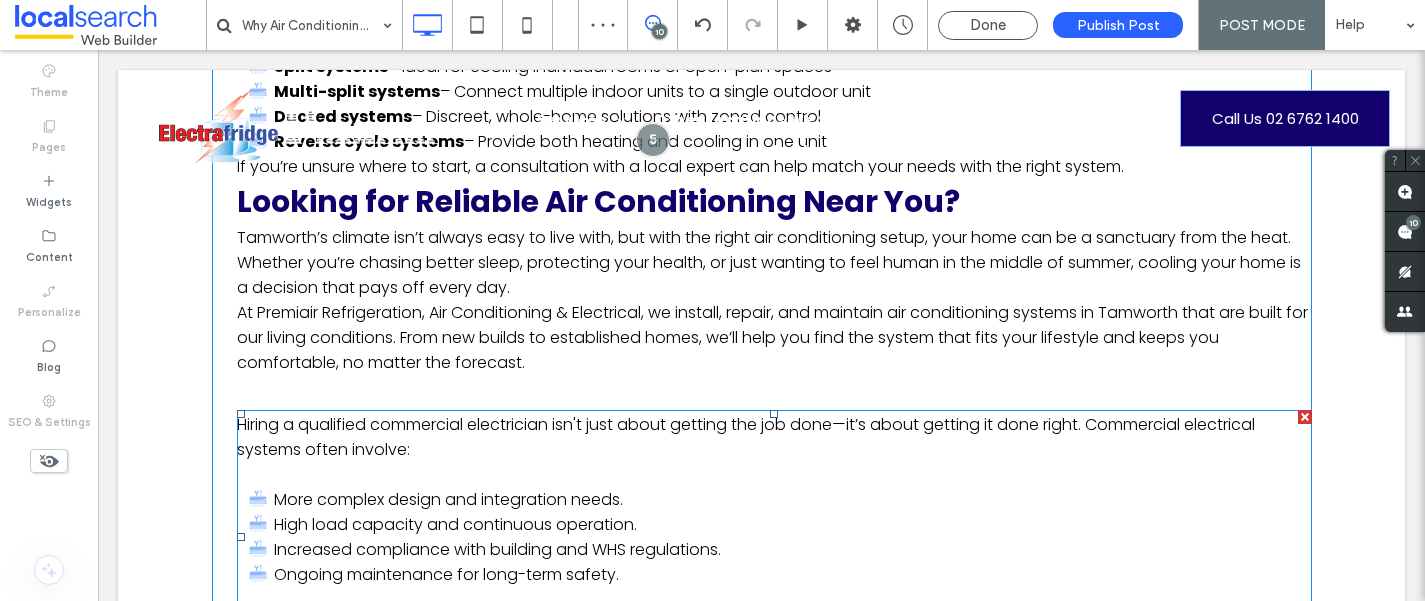 click at bounding box center [1305, 417] 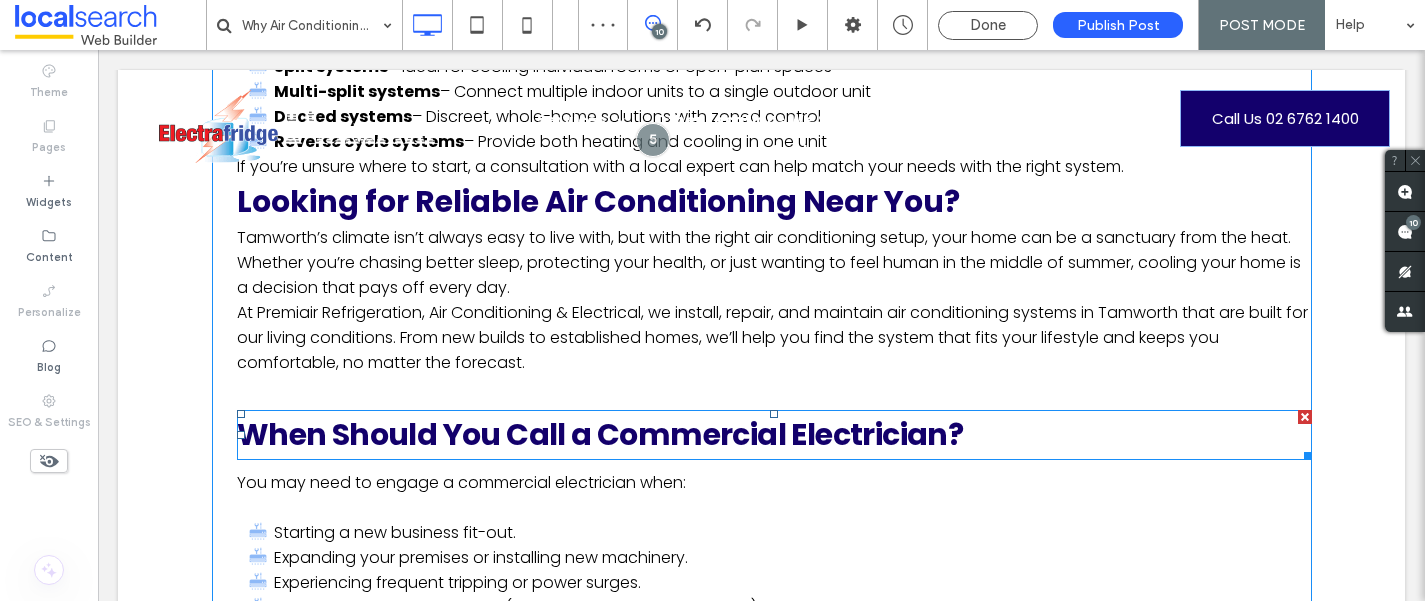 click at bounding box center [1305, 417] 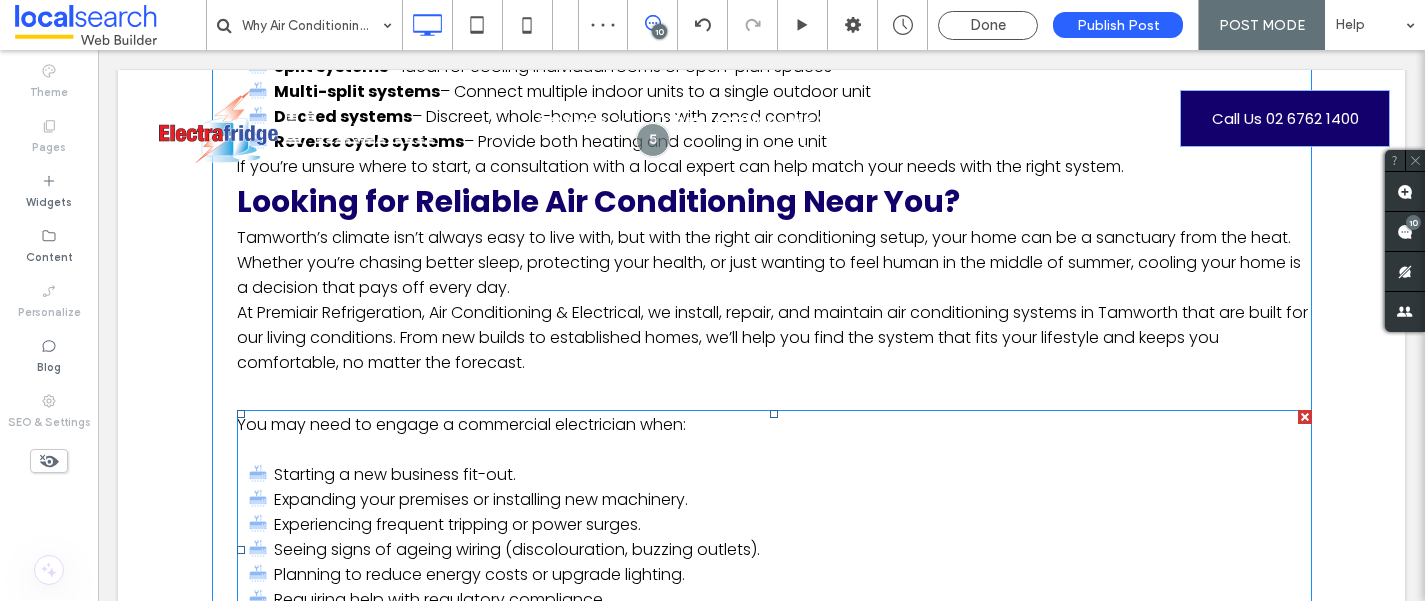 click at bounding box center [1305, 417] 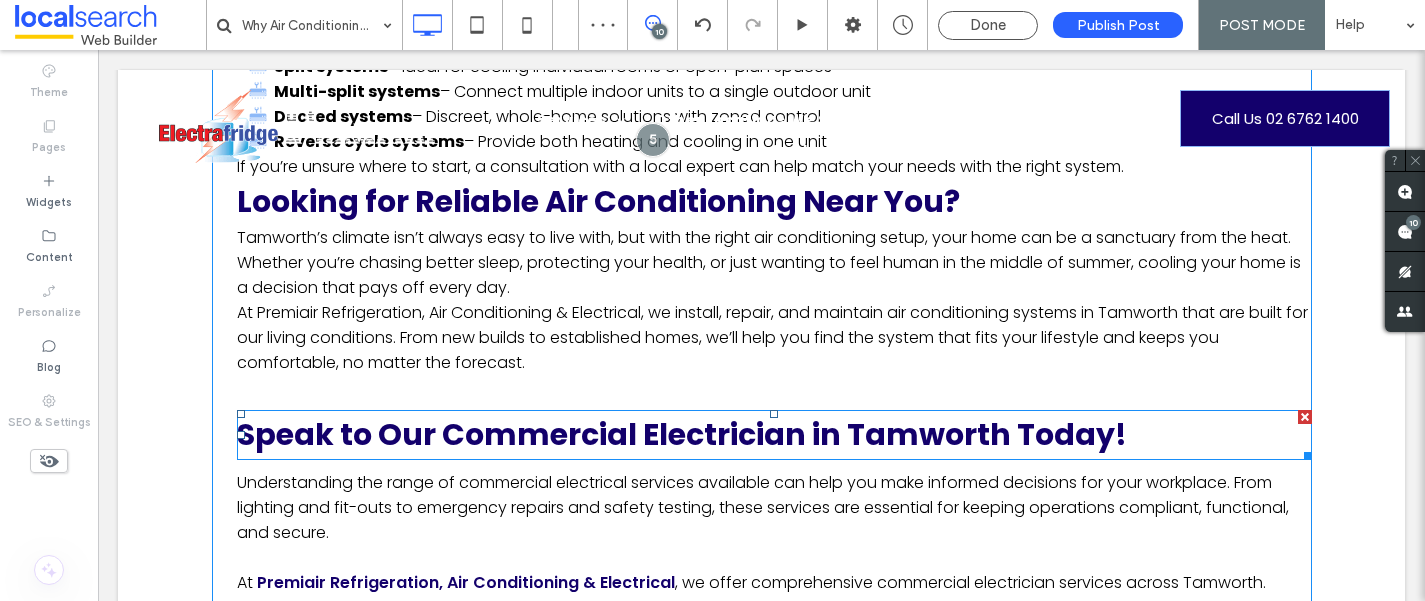click at bounding box center [1305, 417] 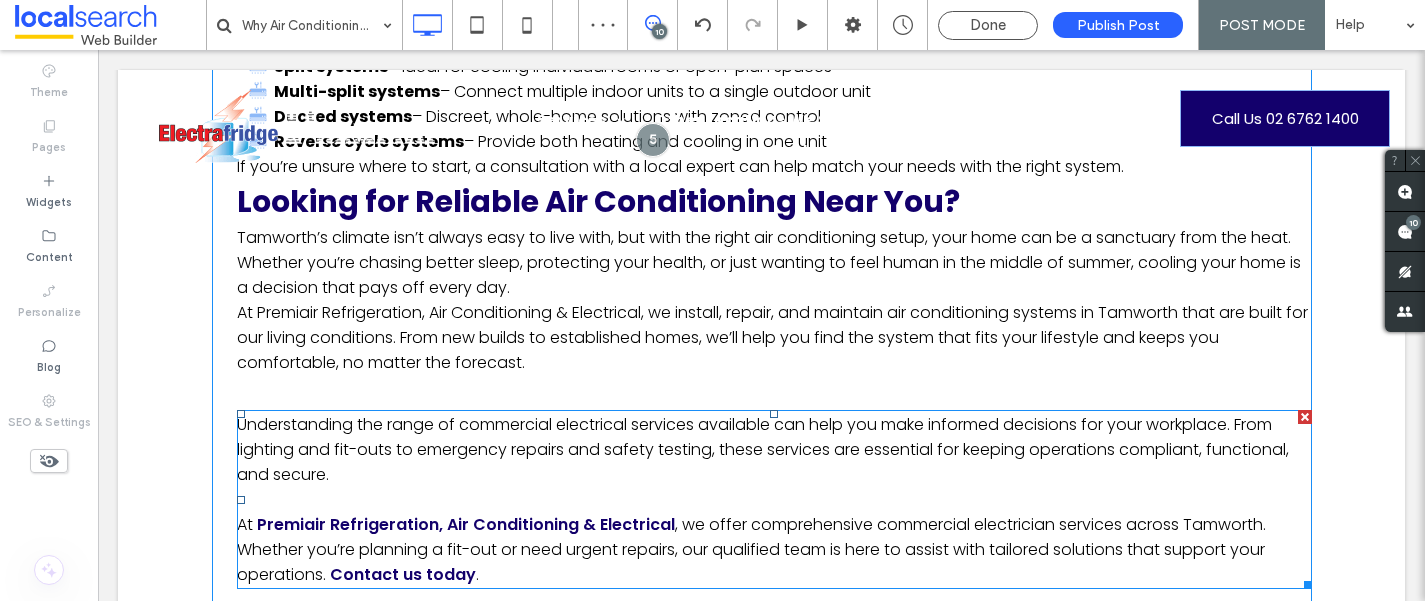 click at bounding box center (1305, 417) 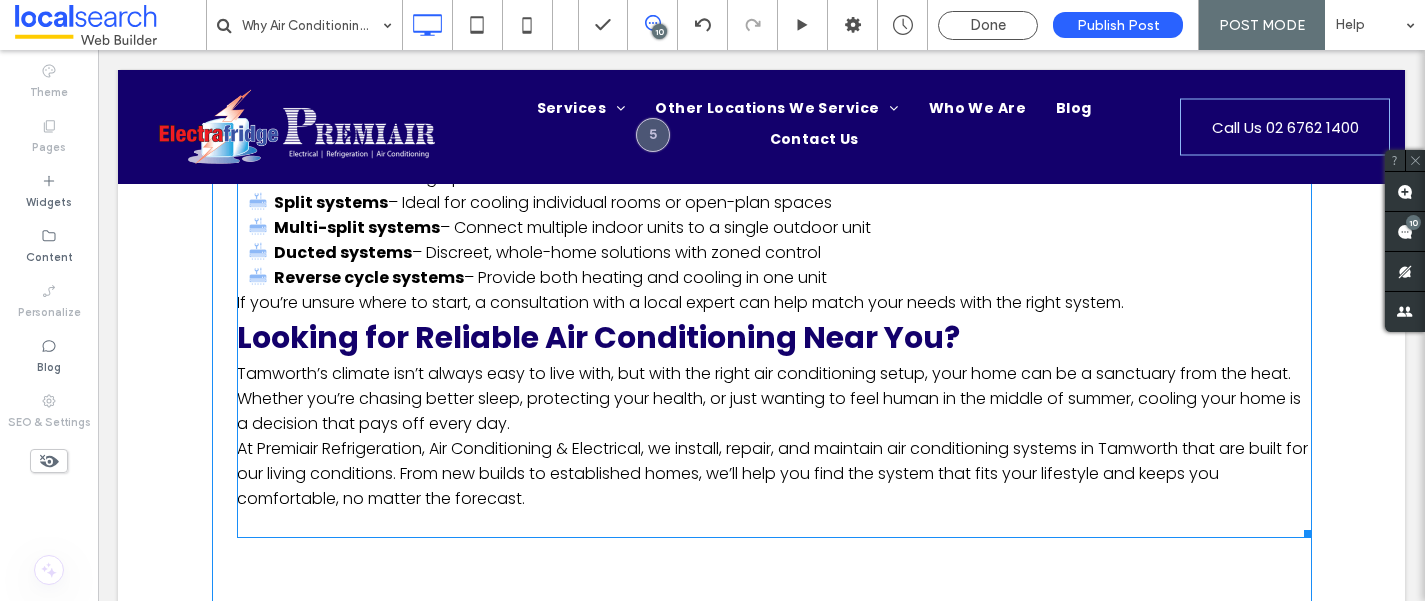 scroll, scrollTop: 2525, scrollLeft: 0, axis: vertical 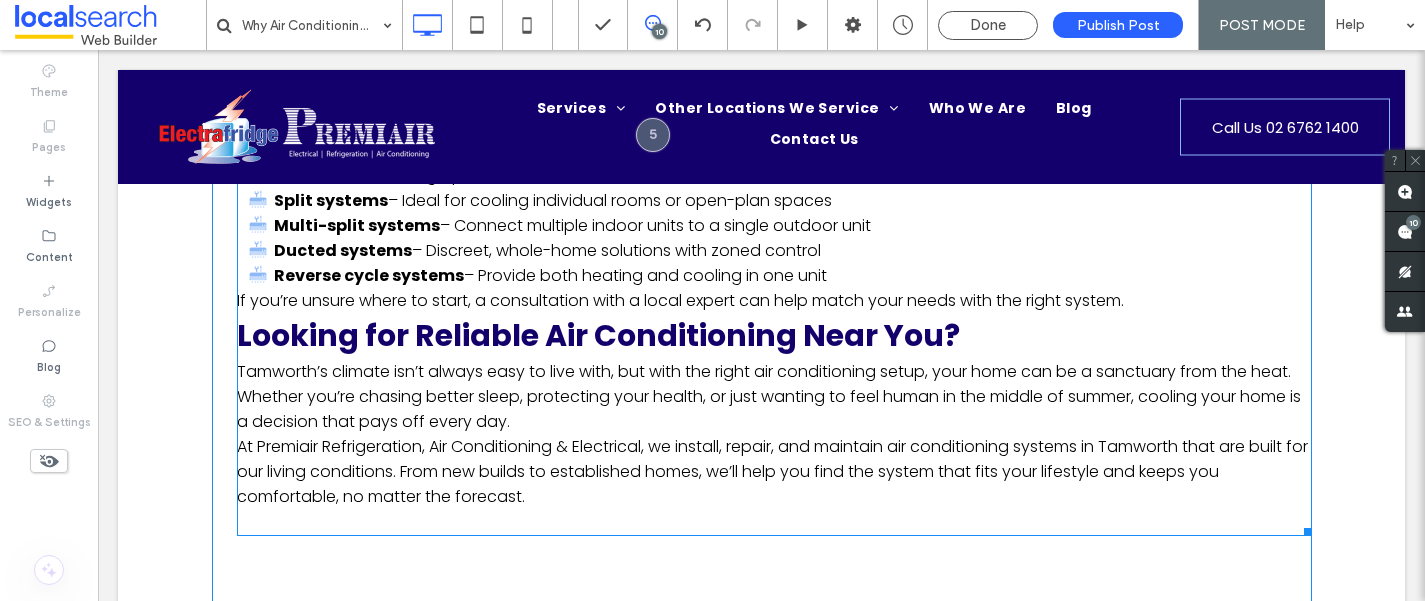 click on "Tamworth’s climate isn’t always easy to live with, but with the right air conditioning setup, your home can be a sanctuary from the heat. Whether you’re chasing better sleep, protecting your health, or just wanting to feel human in the middle of summer, cooling your home is a decision that pays off every day." at bounding box center [774, 396] 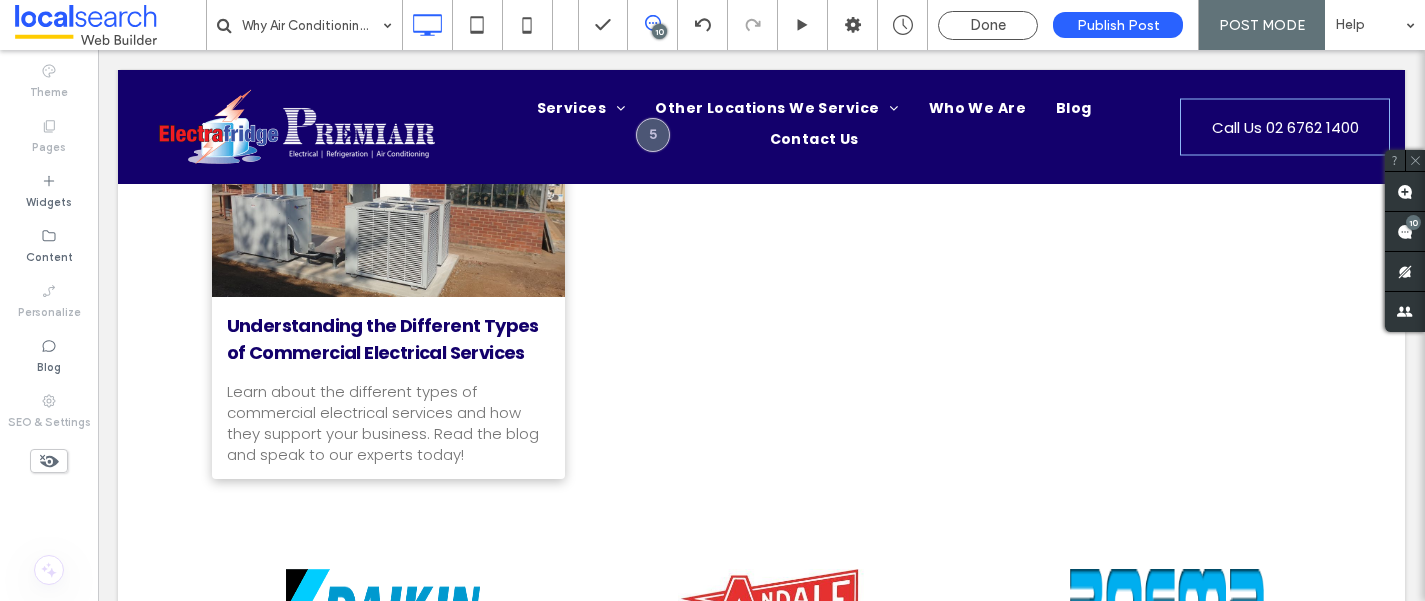 click on "**********" at bounding box center (762, -1742) 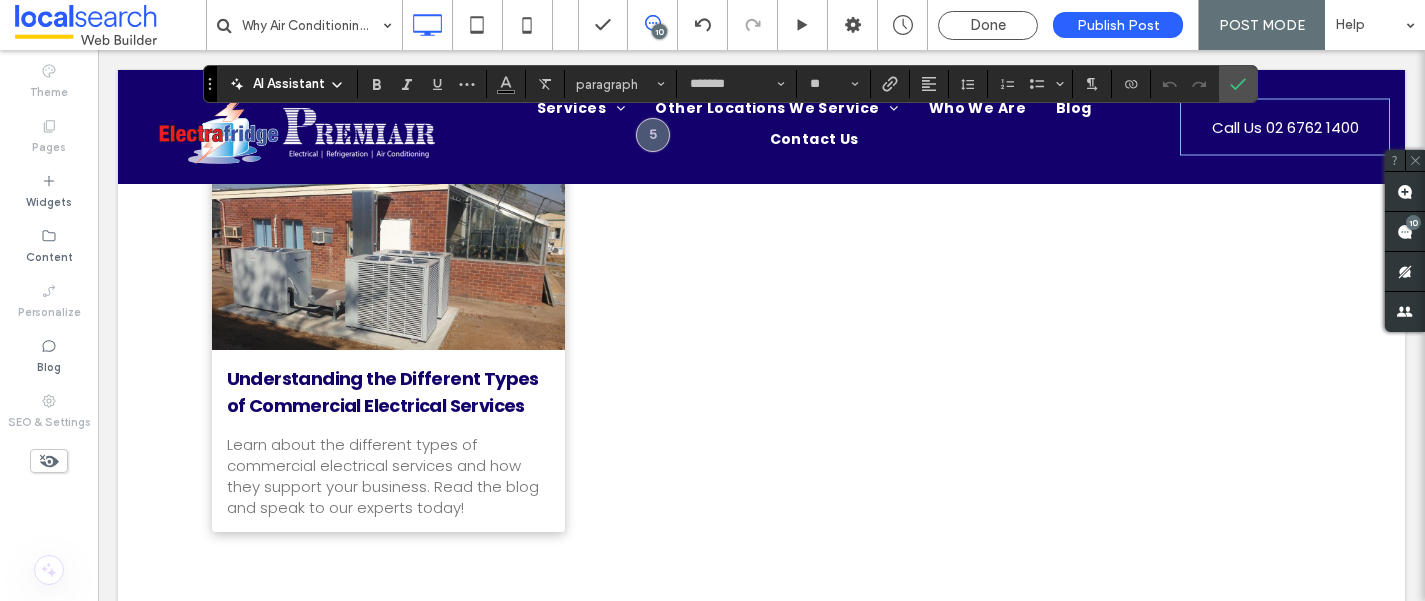 scroll, scrollTop: 2506, scrollLeft: 0, axis: vertical 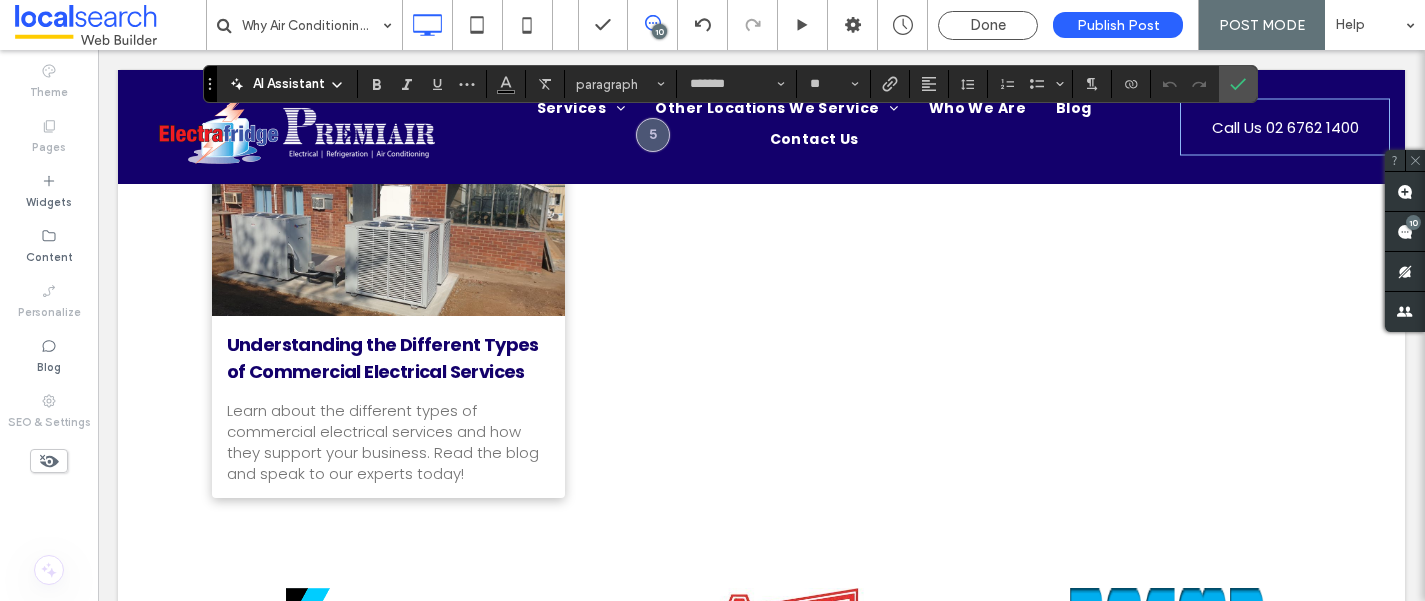 click on "**********" at bounding box center [774, -413] 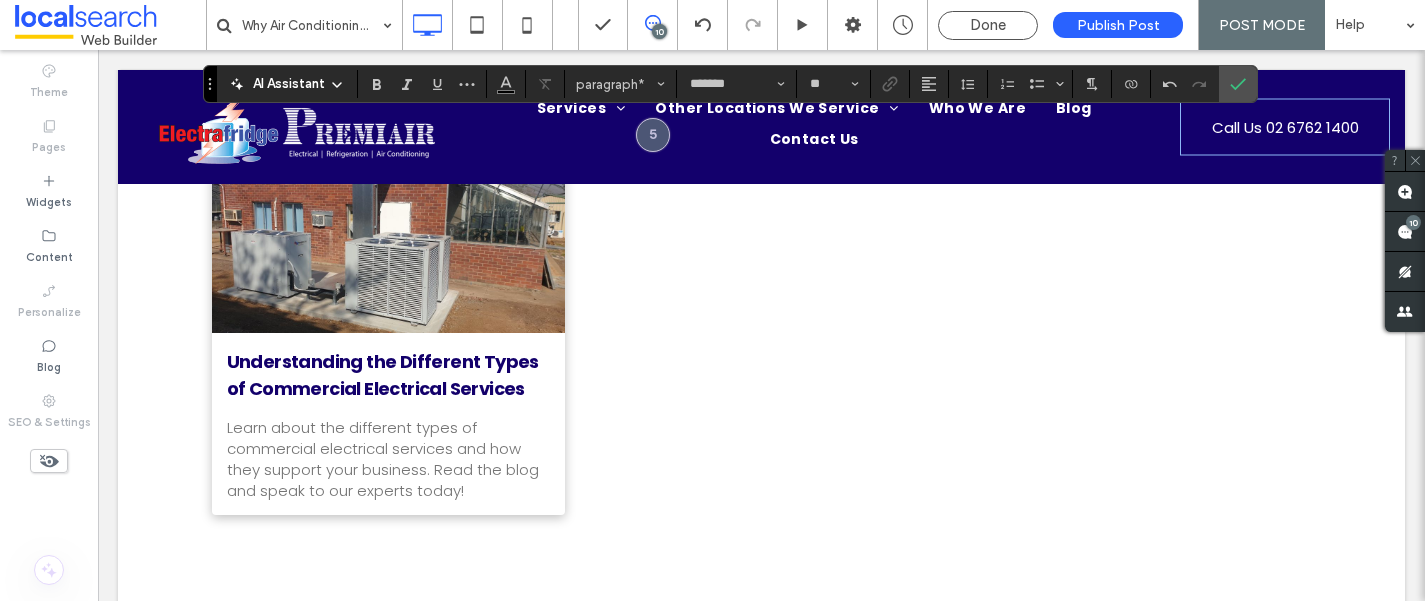 click at bounding box center (774, -337) 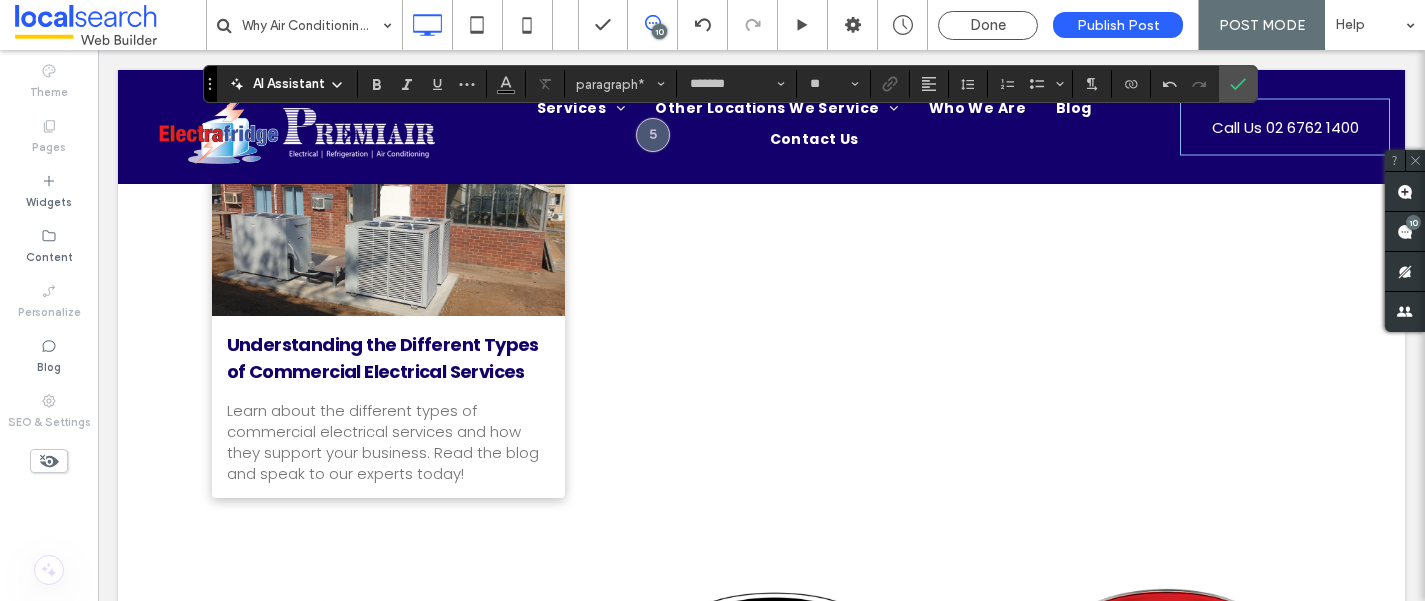 click on "**********" at bounding box center (774, -471) 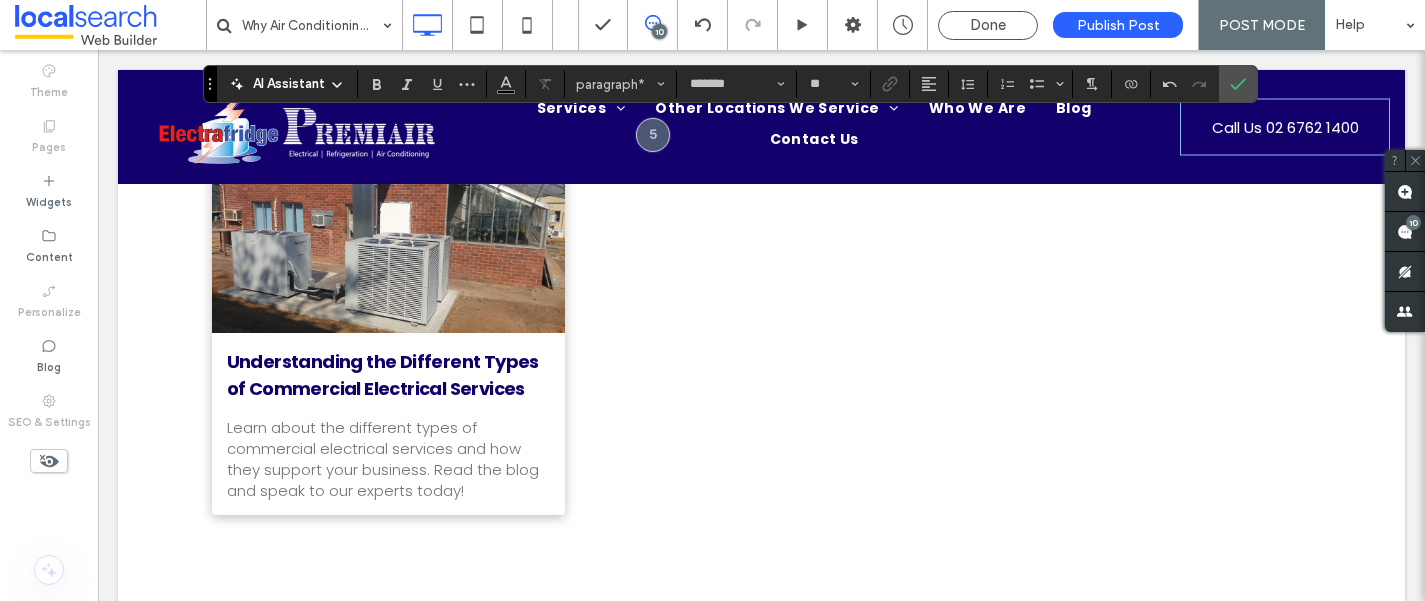 click on "**********" at bounding box center (586, -471) 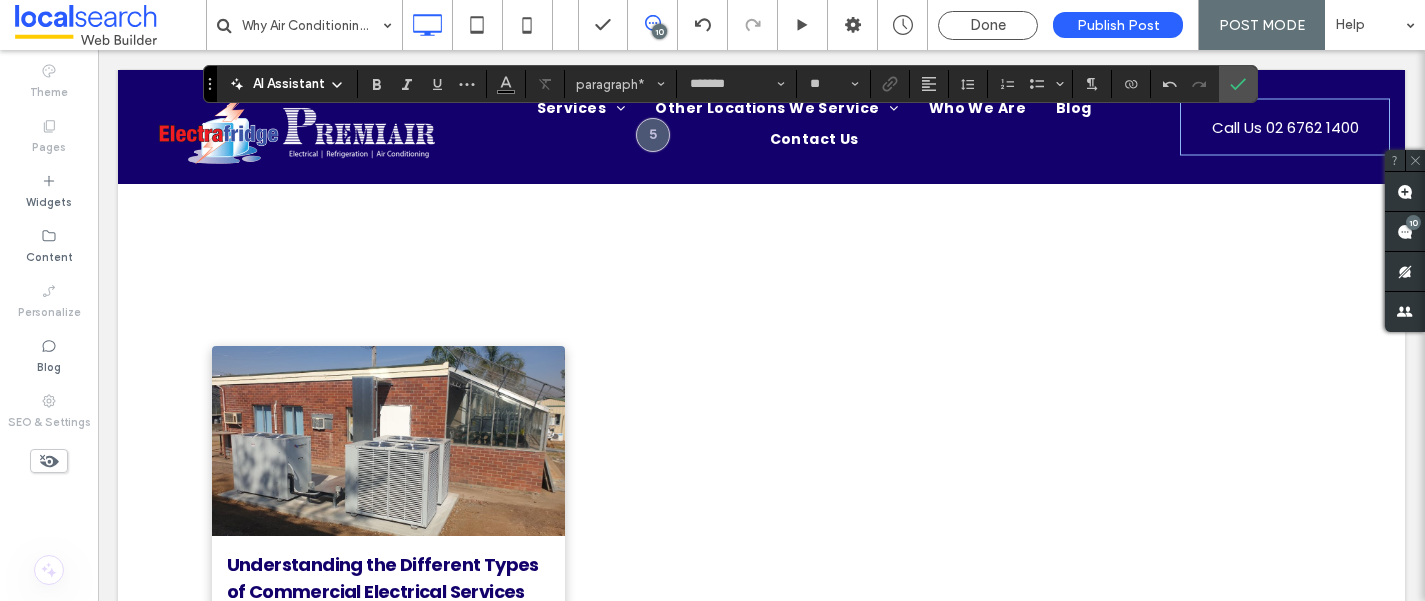 scroll, scrollTop: 2312, scrollLeft: 0, axis: vertical 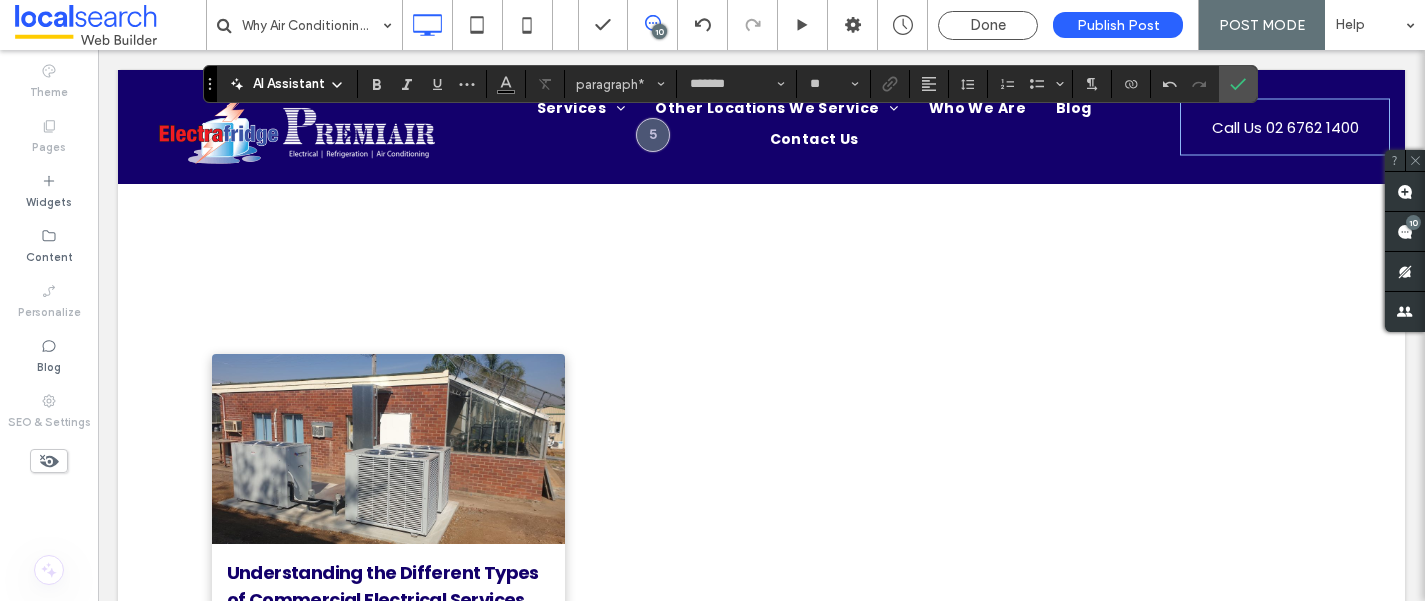 click on "**********" at bounding box center (774, -362) 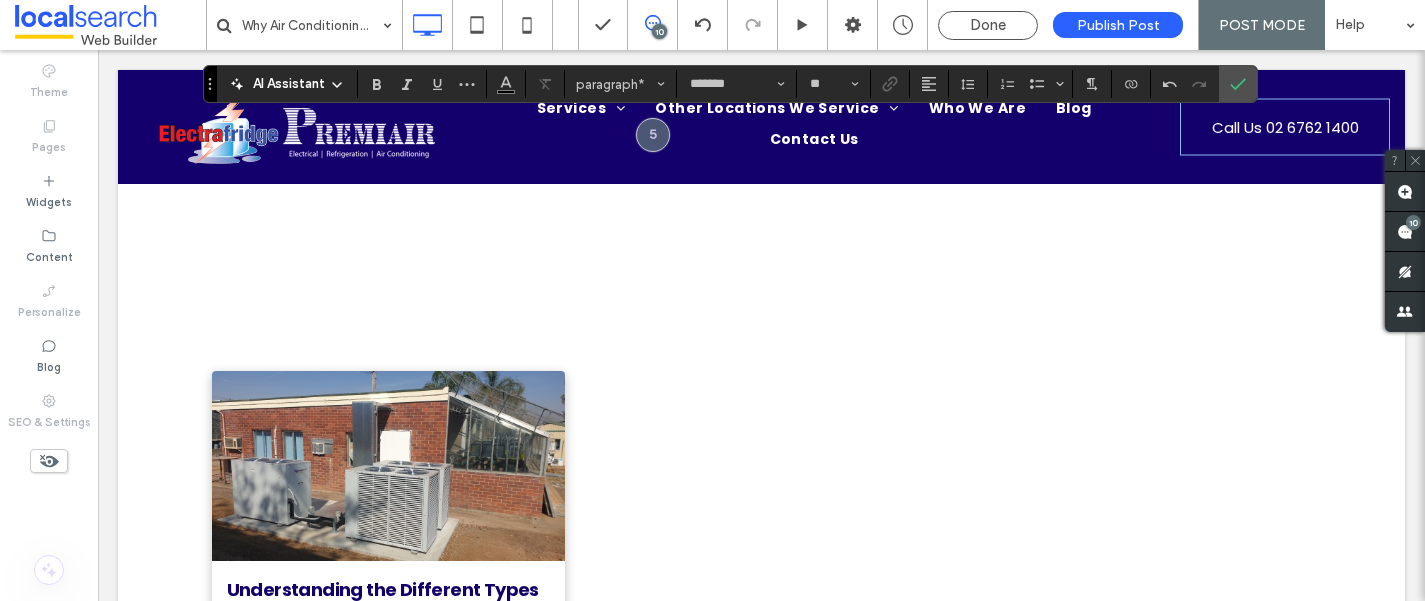 click on "**********" at bounding box center [774, -379] 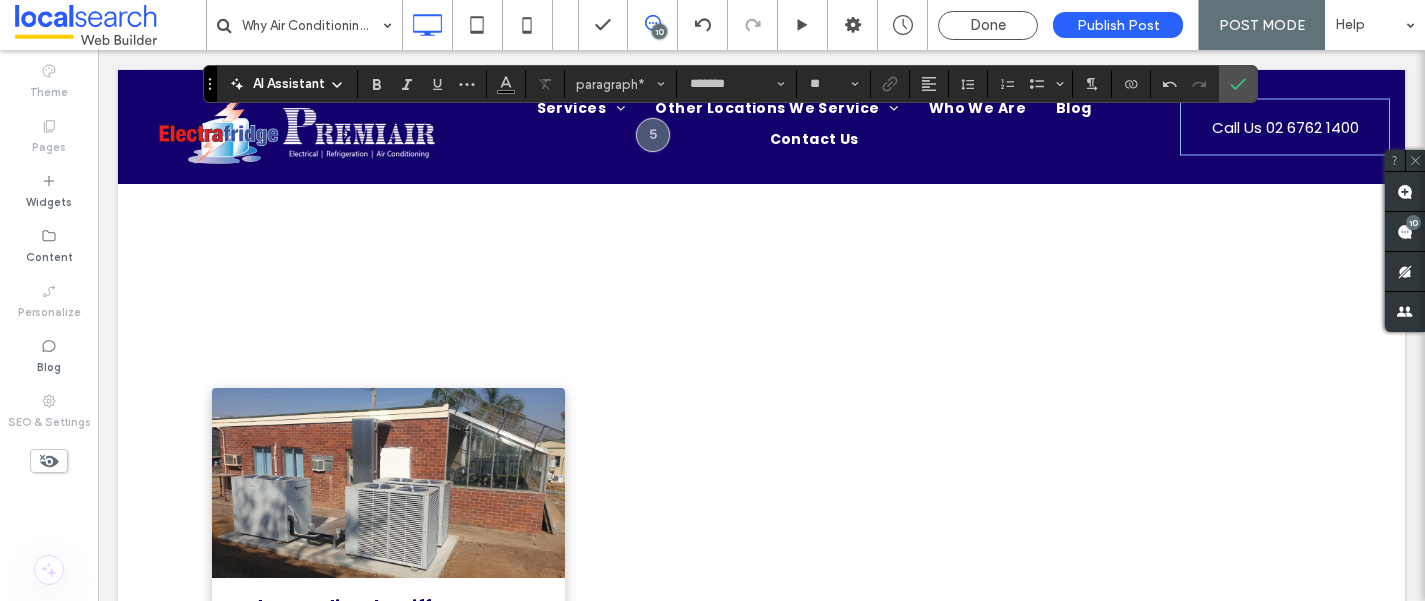 click on "**********" at bounding box center [774, -404] 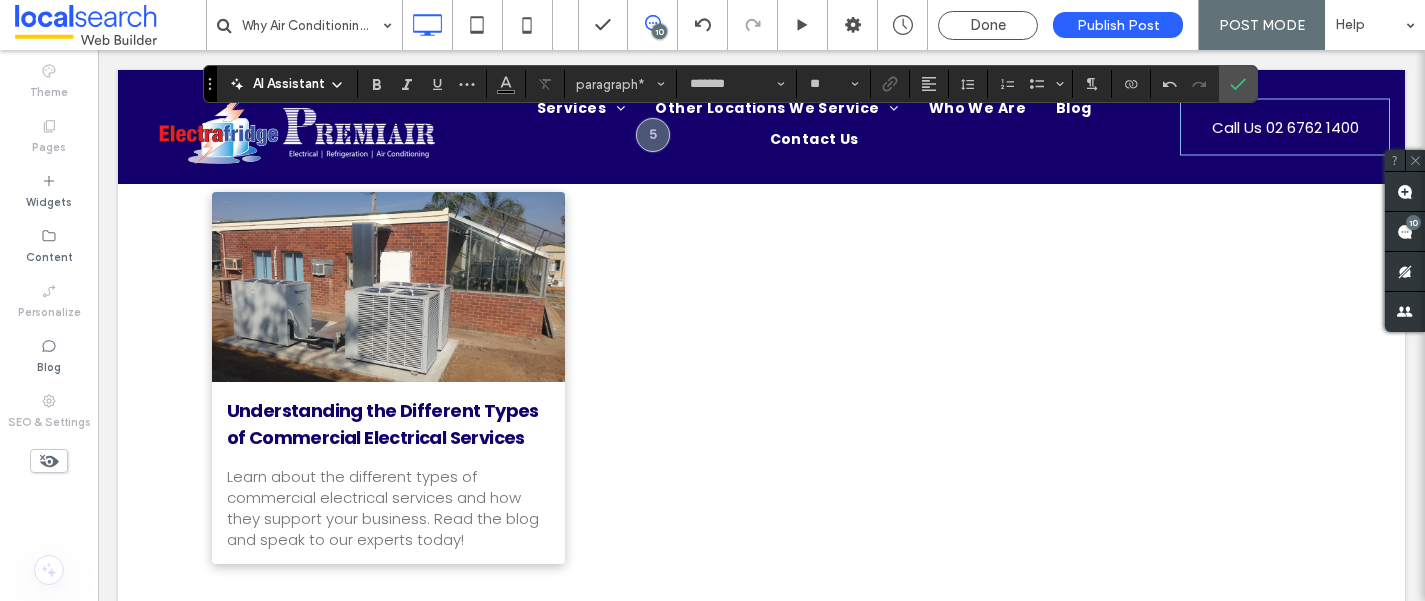 scroll, scrollTop: 2637, scrollLeft: 0, axis: vertical 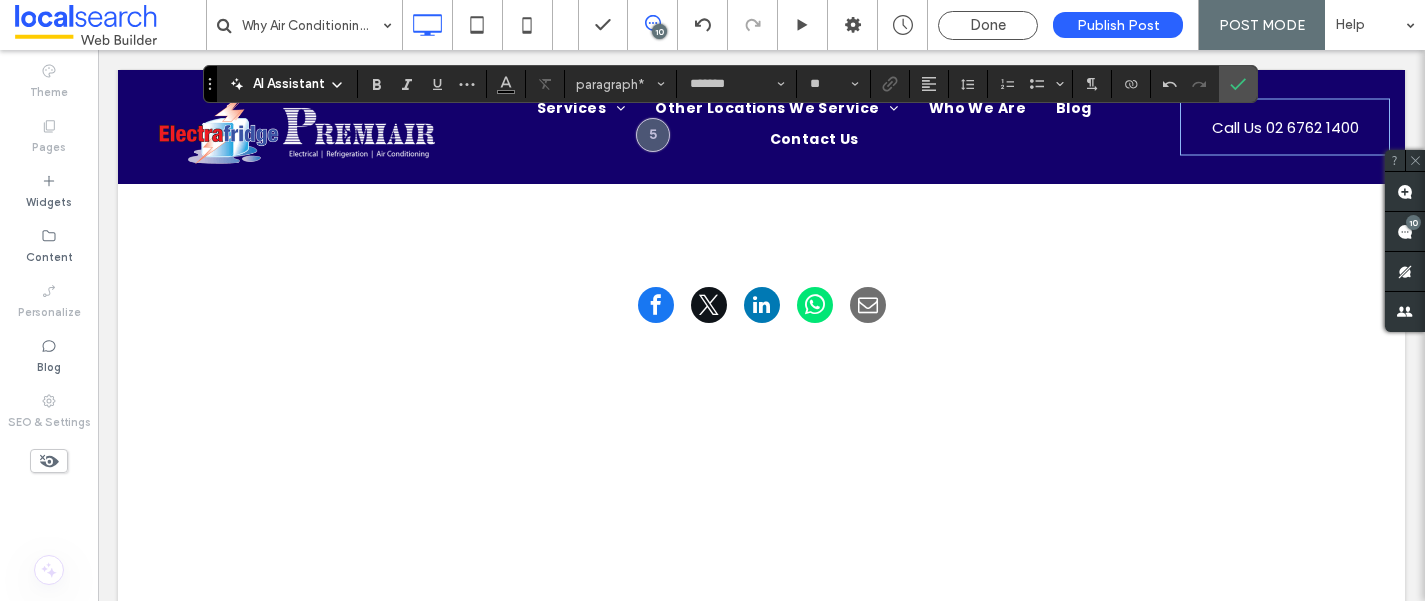 click on "**********" at bounding box center [679, -249] 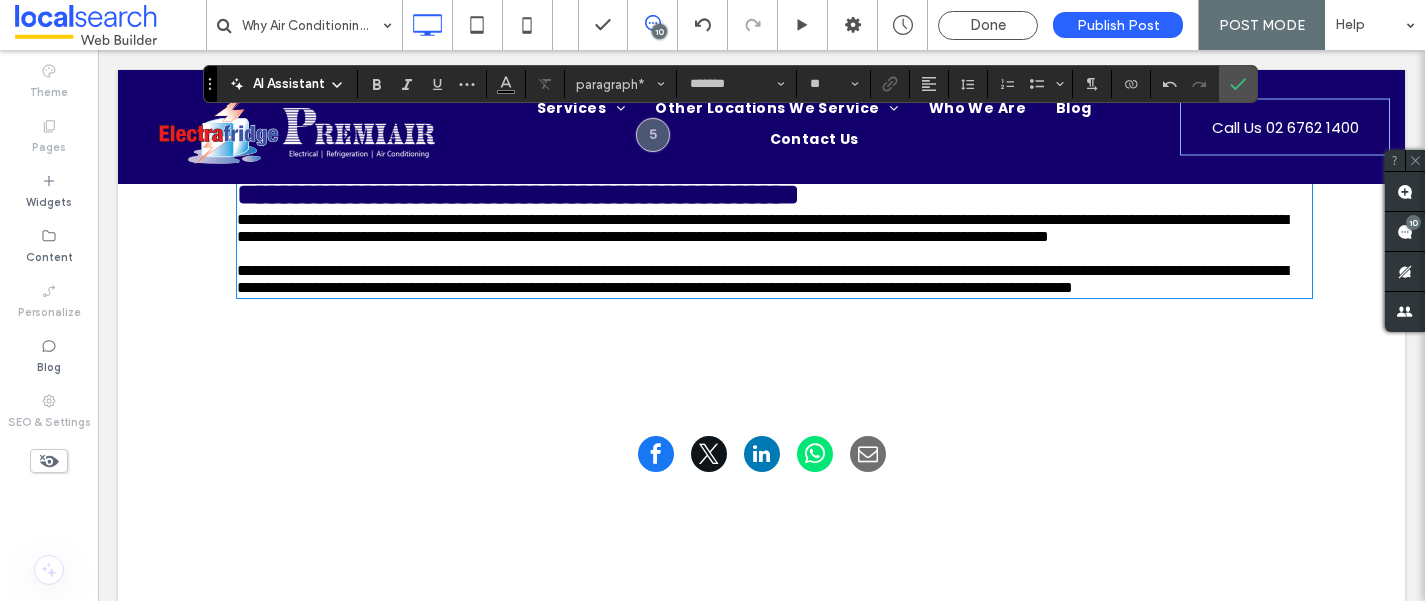 scroll, scrollTop: 1963, scrollLeft: 0, axis: vertical 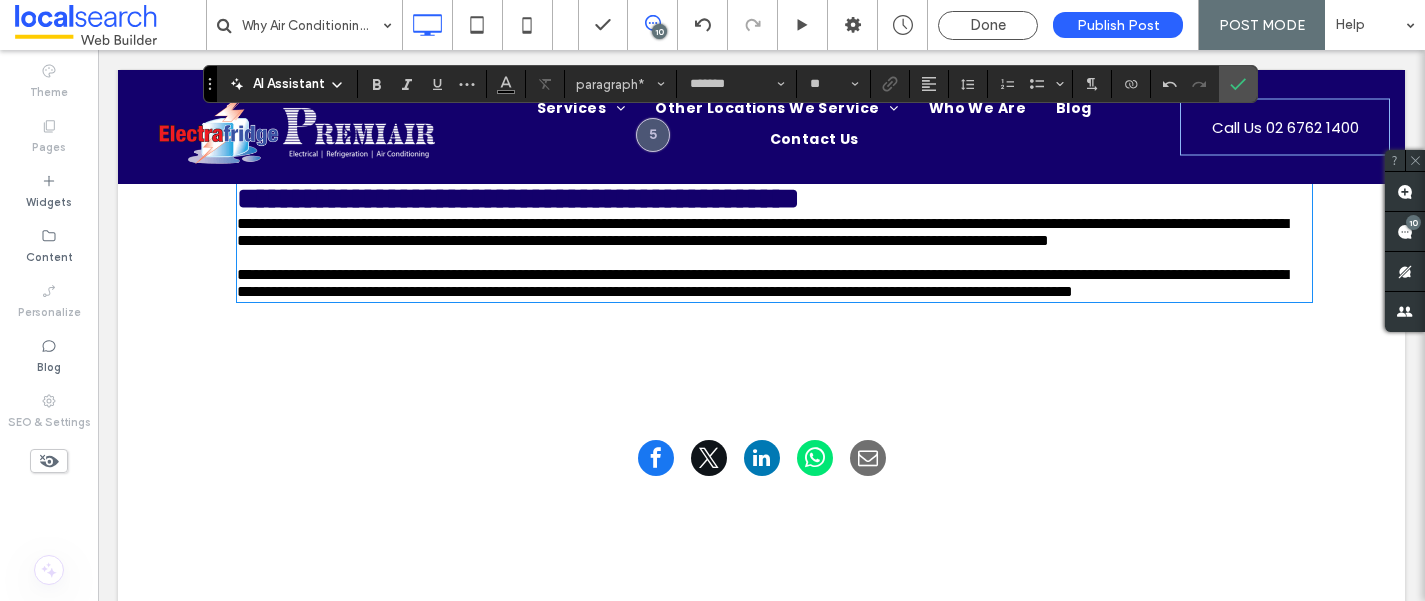 click on "**********" at bounding box center (774, -198) 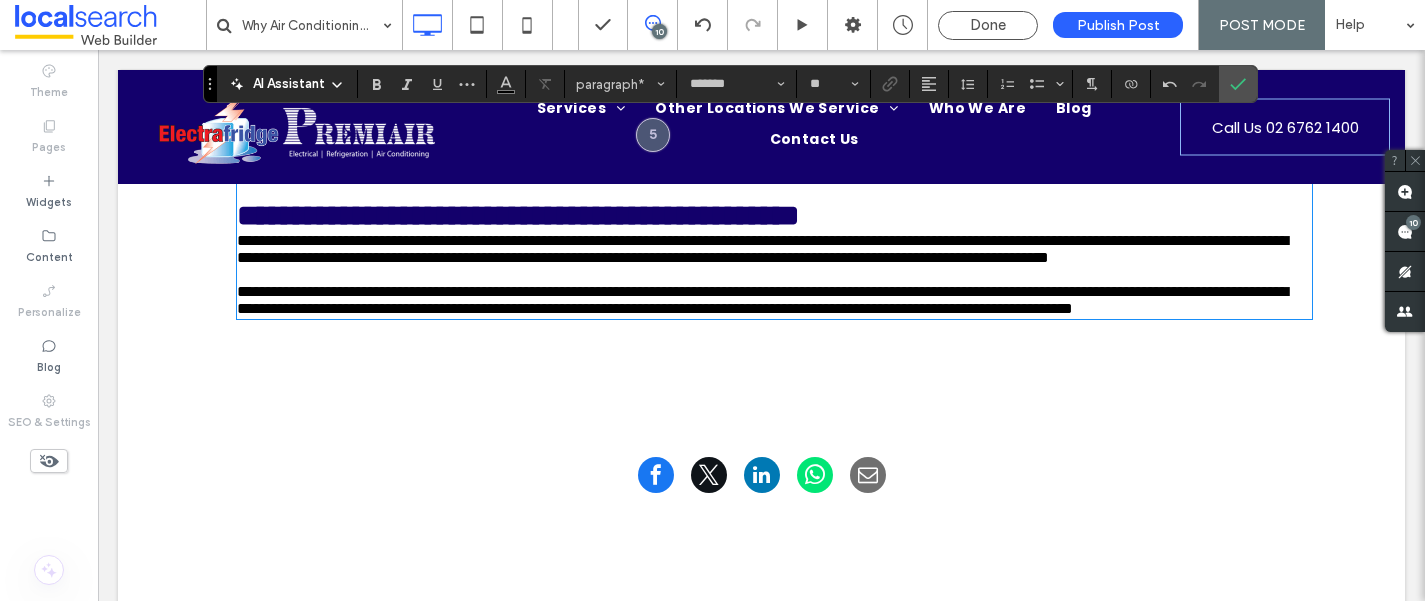 click on "**********" at bounding box center [774, -215] 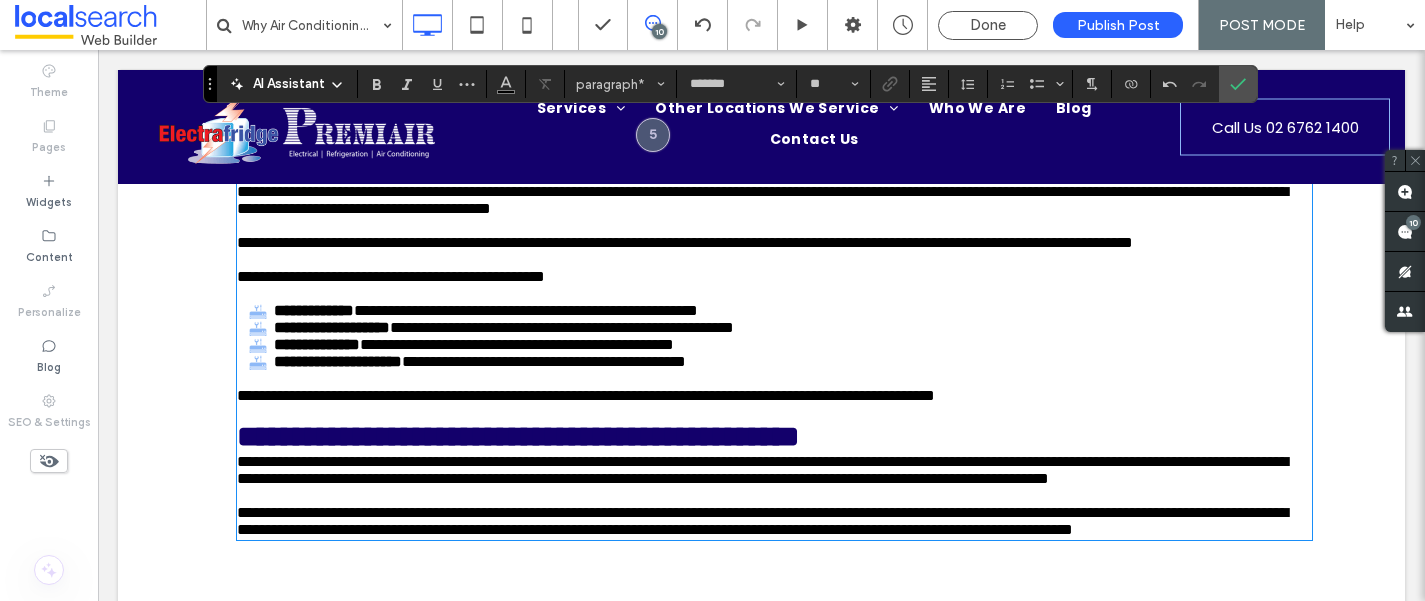 scroll, scrollTop: 1704, scrollLeft: 0, axis: vertical 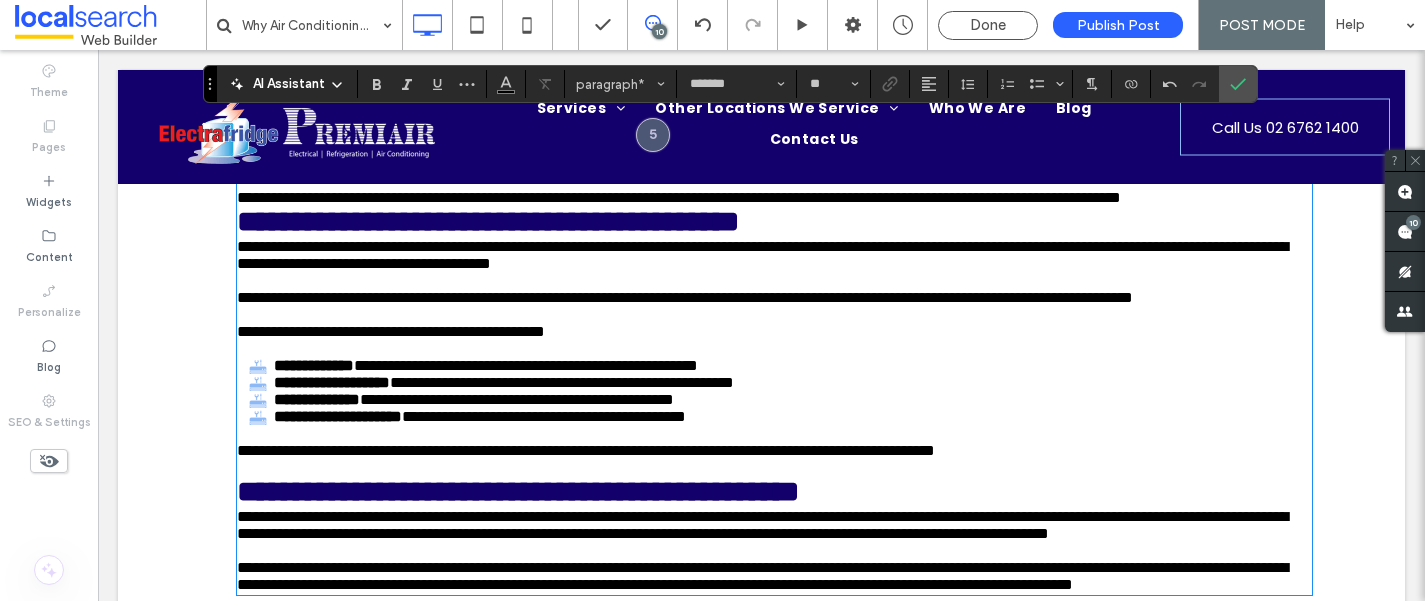 click on "**********" at bounding box center (511, -39) 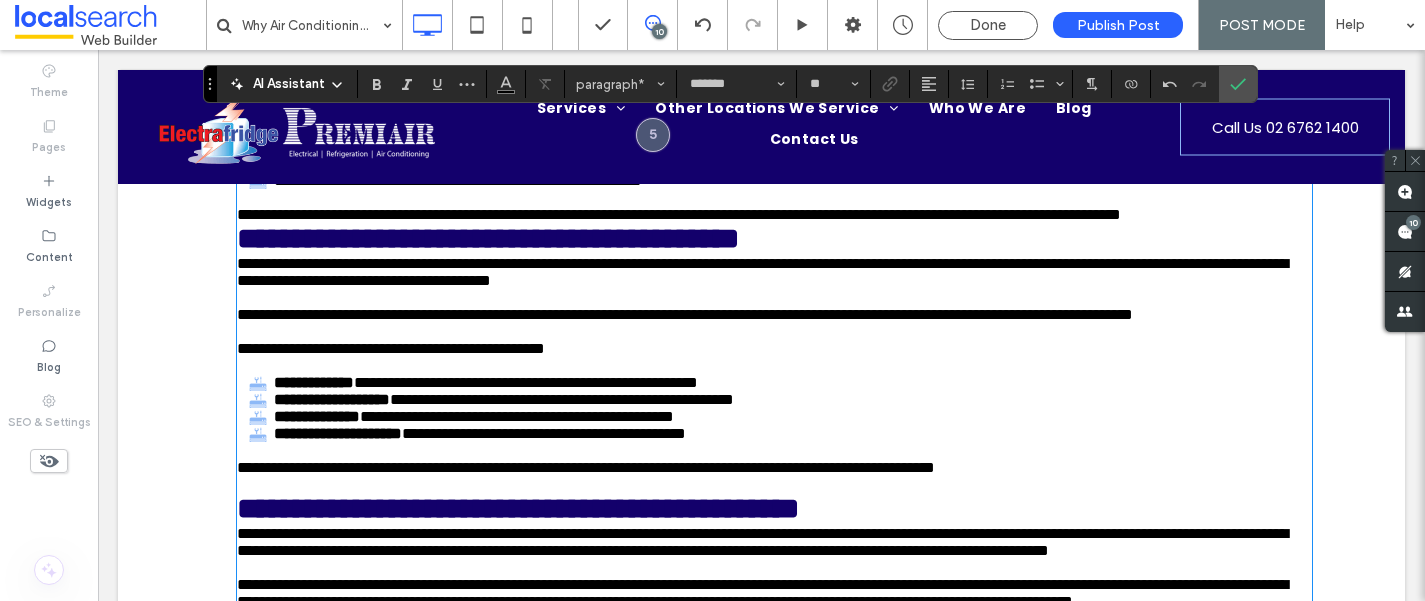 click on "**********" at bounding box center [774, -22] 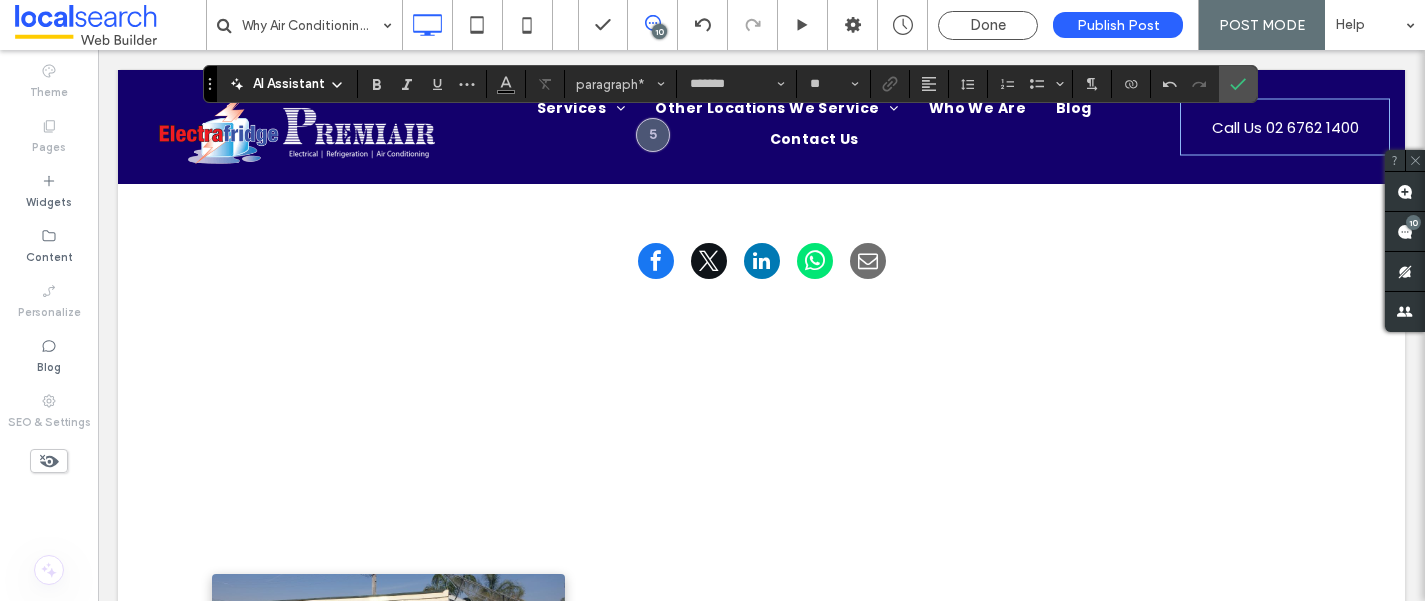 scroll, scrollTop: 2279, scrollLeft: 0, axis: vertical 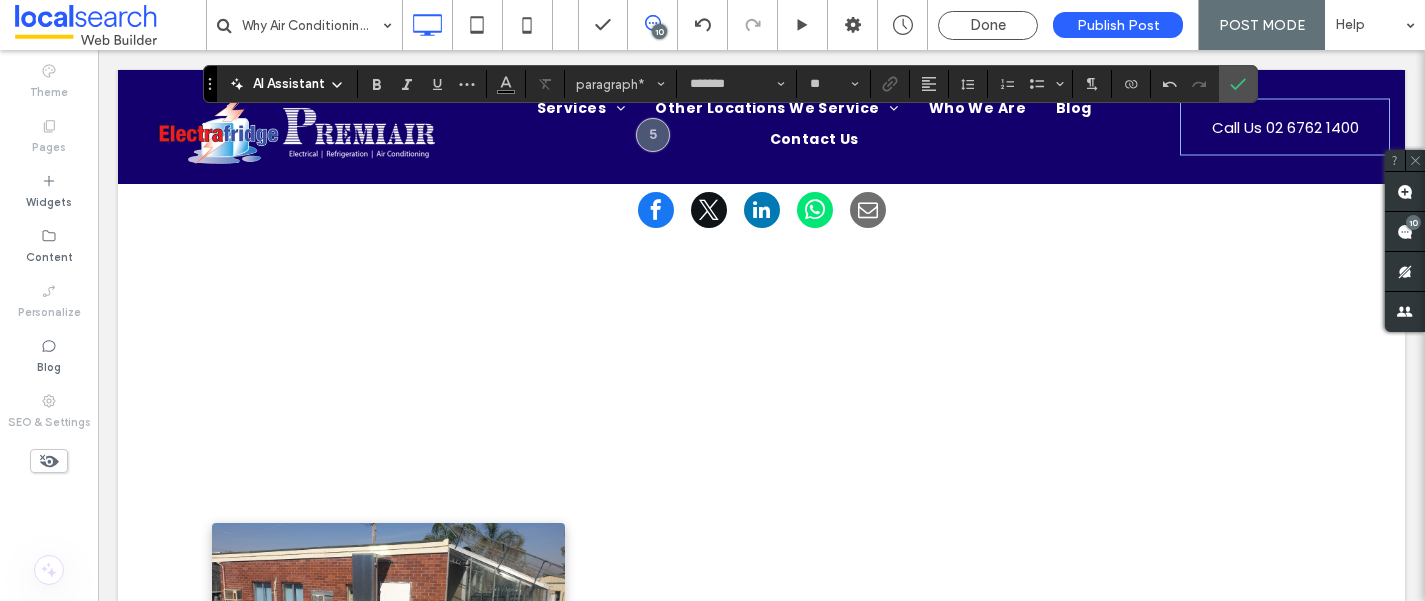 click on "**********" at bounding box center (774, -344) 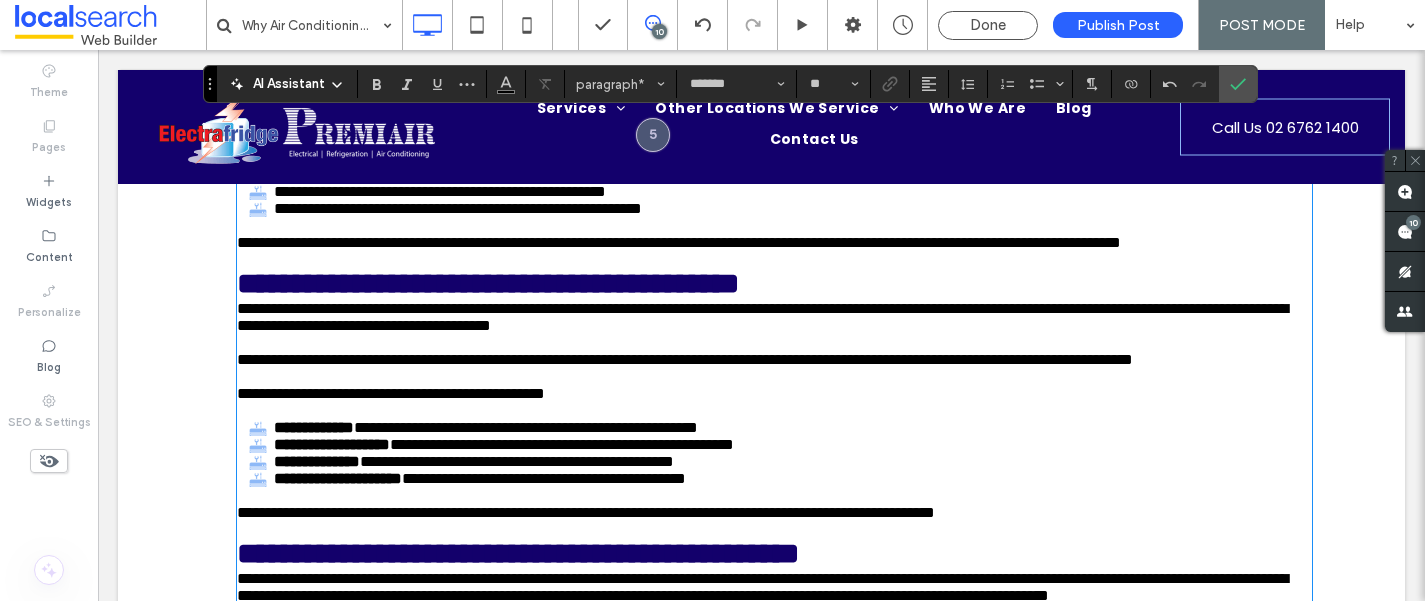 scroll, scrollTop: 1687, scrollLeft: 0, axis: vertical 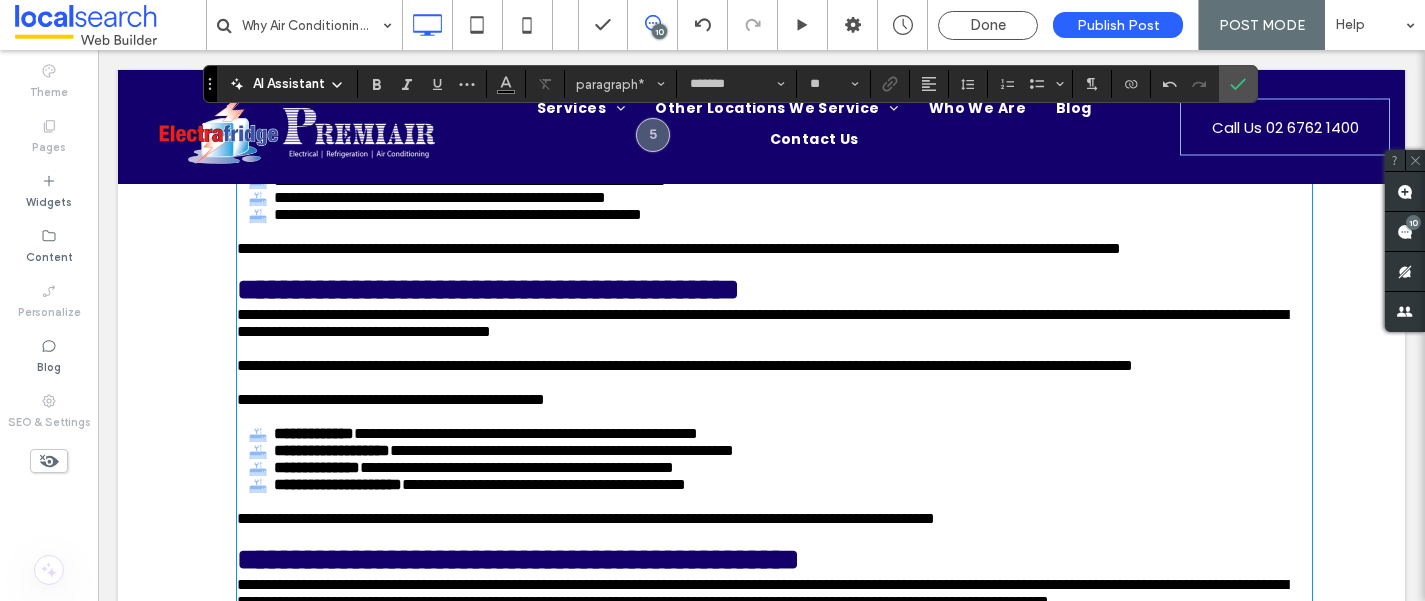click on "**********" at bounding box center (774, -107) 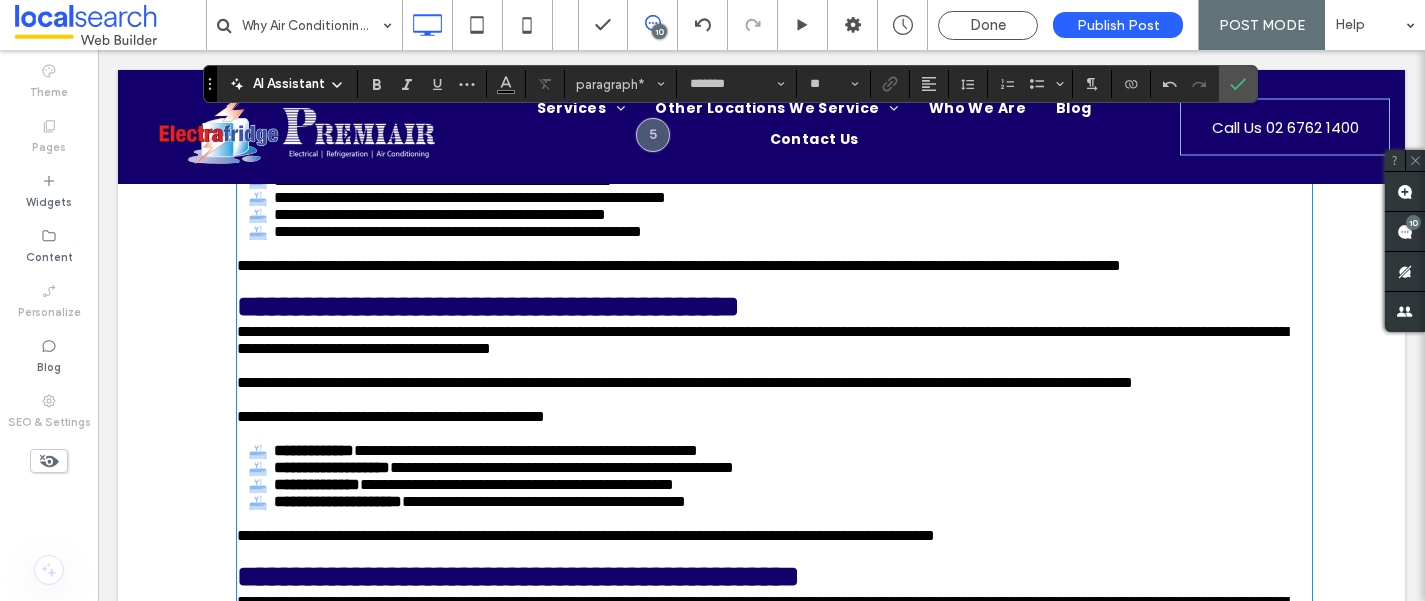 click on "**********" at bounding box center (774, -149) 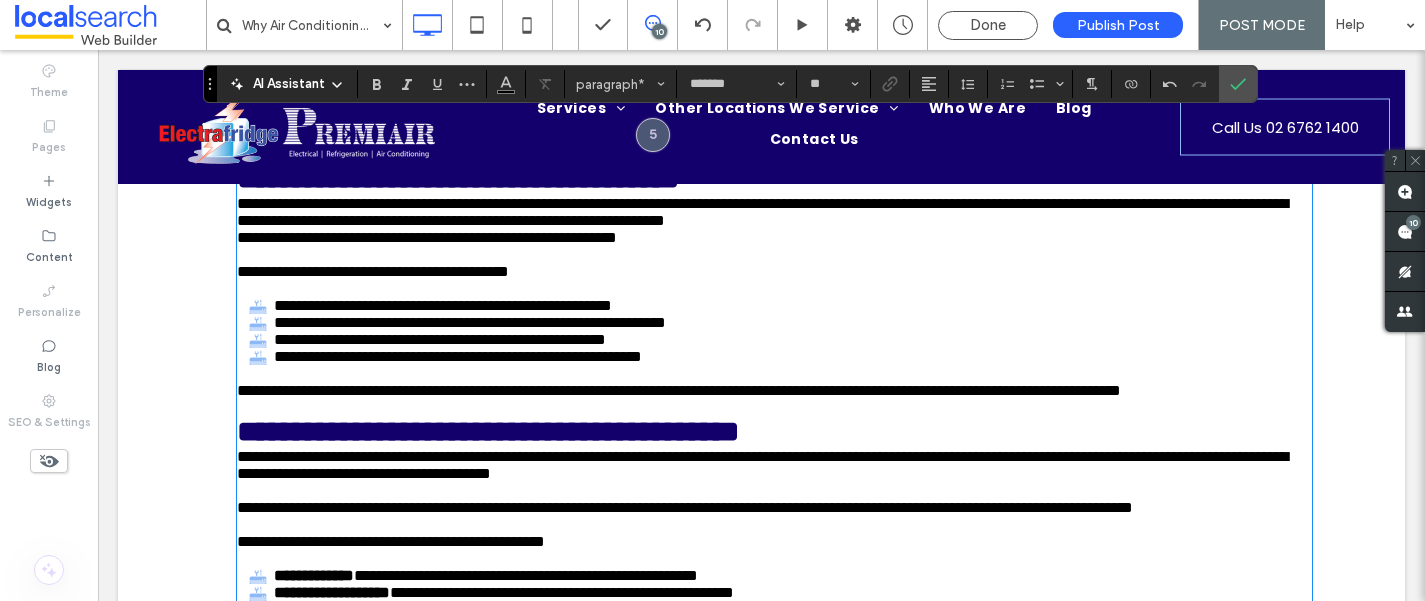 scroll, scrollTop: 1578, scrollLeft: 0, axis: vertical 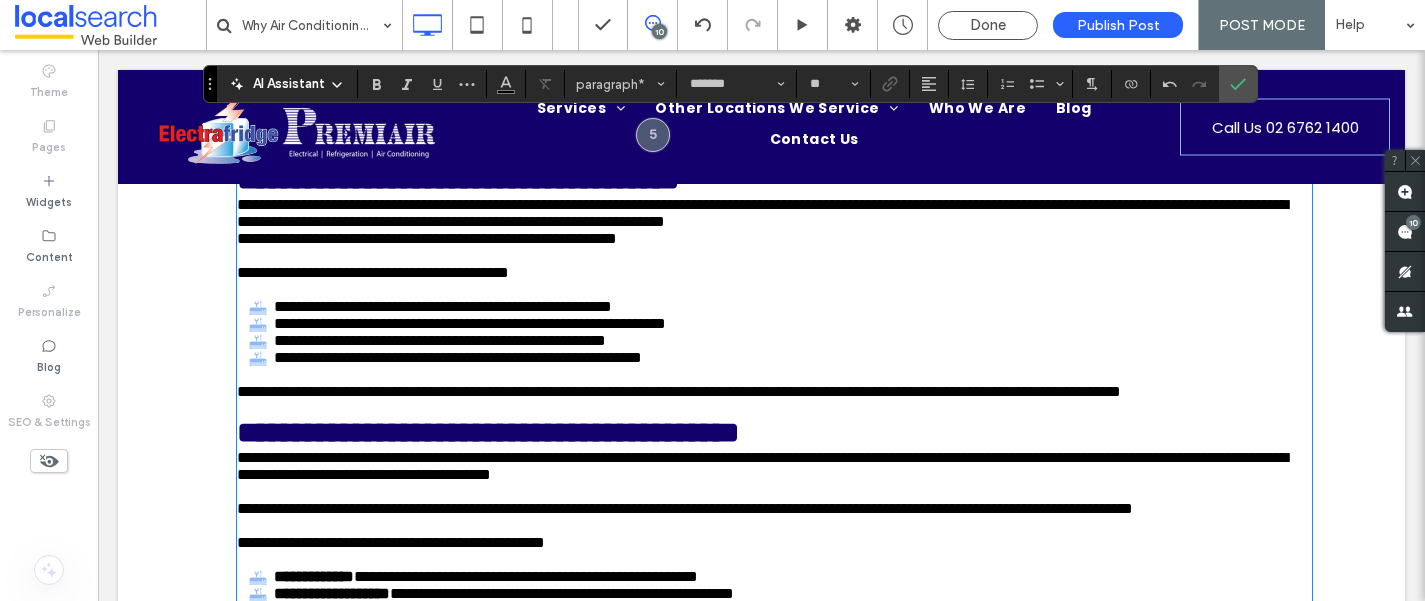 click on "**********" at bounding box center [774, -98] 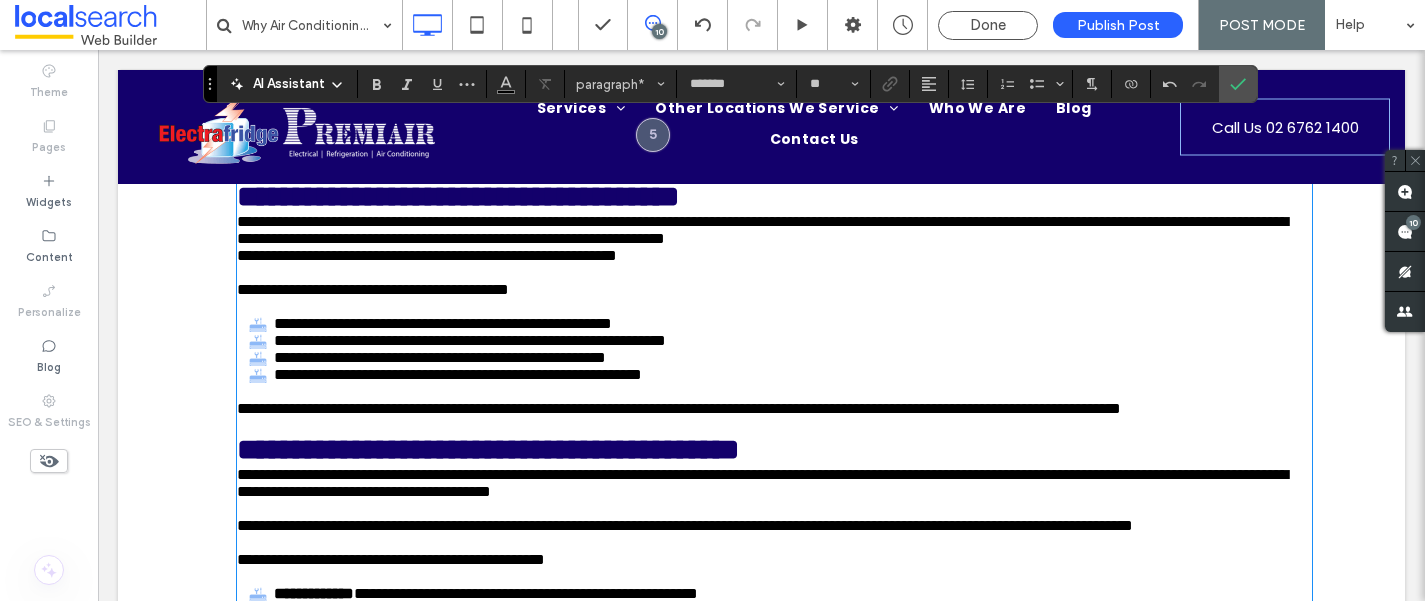 click on "**********" at bounding box center [583, -98] 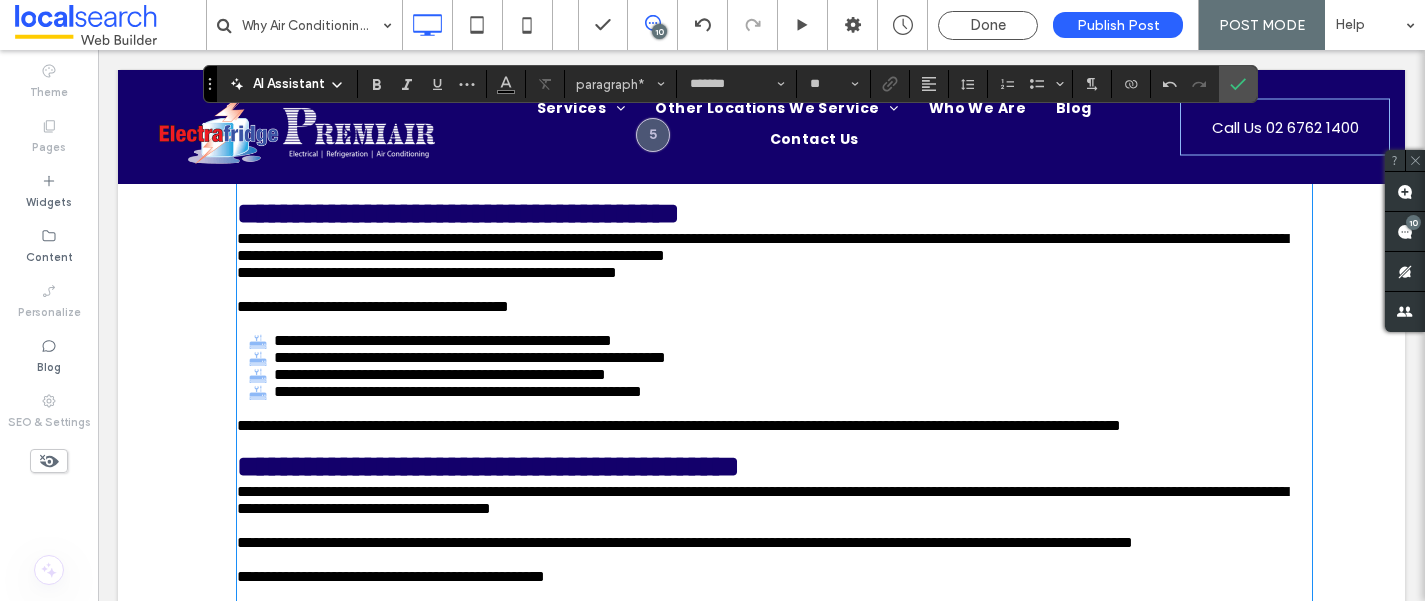 click on "**********" at bounding box center (774, -183) 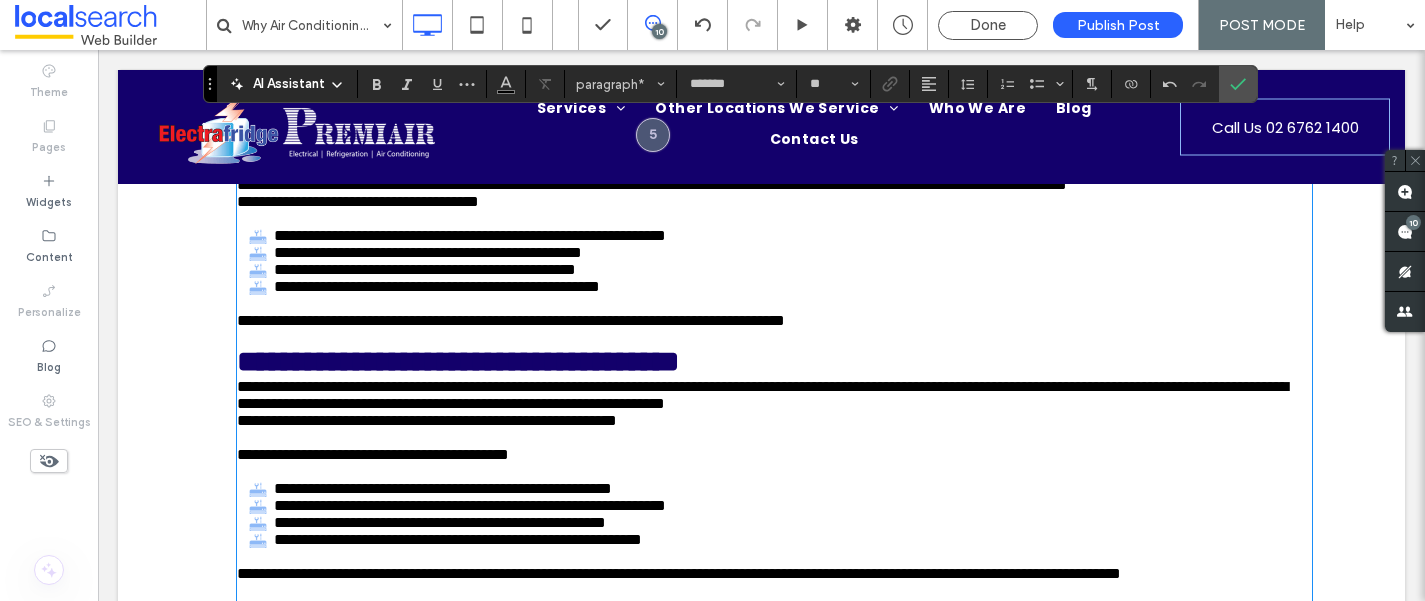 scroll, scrollTop: 1446, scrollLeft: 0, axis: vertical 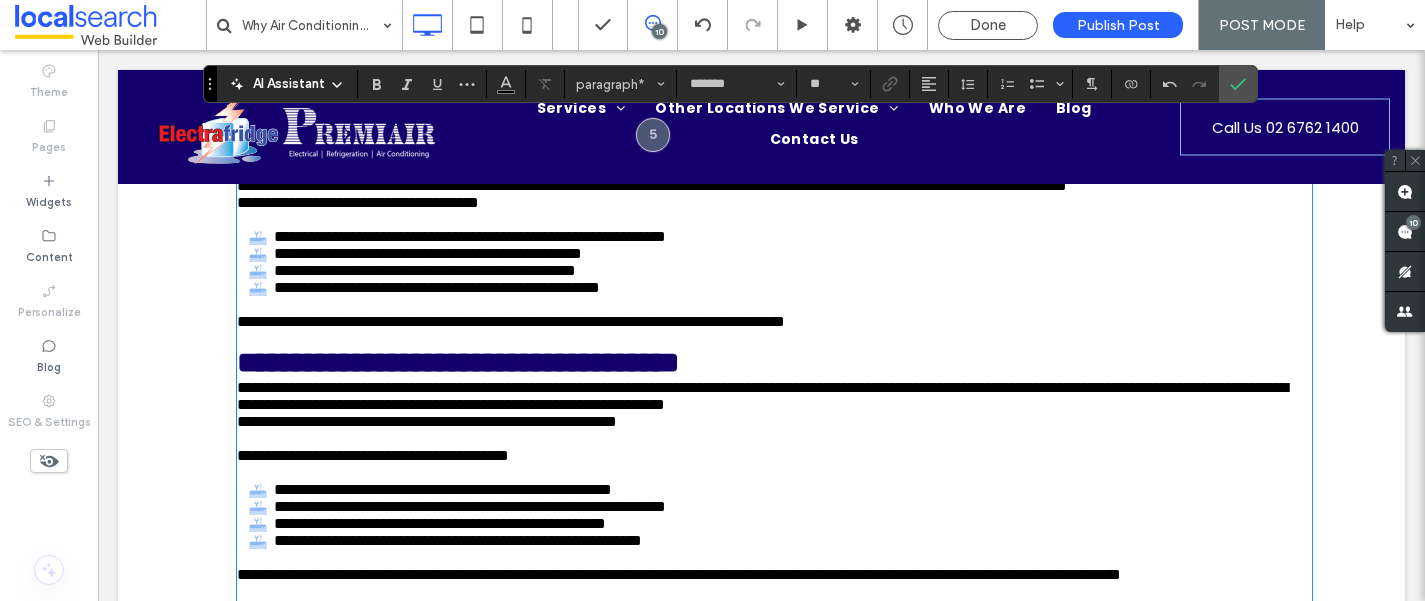 click on "**********" at bounding box center (774, -85) 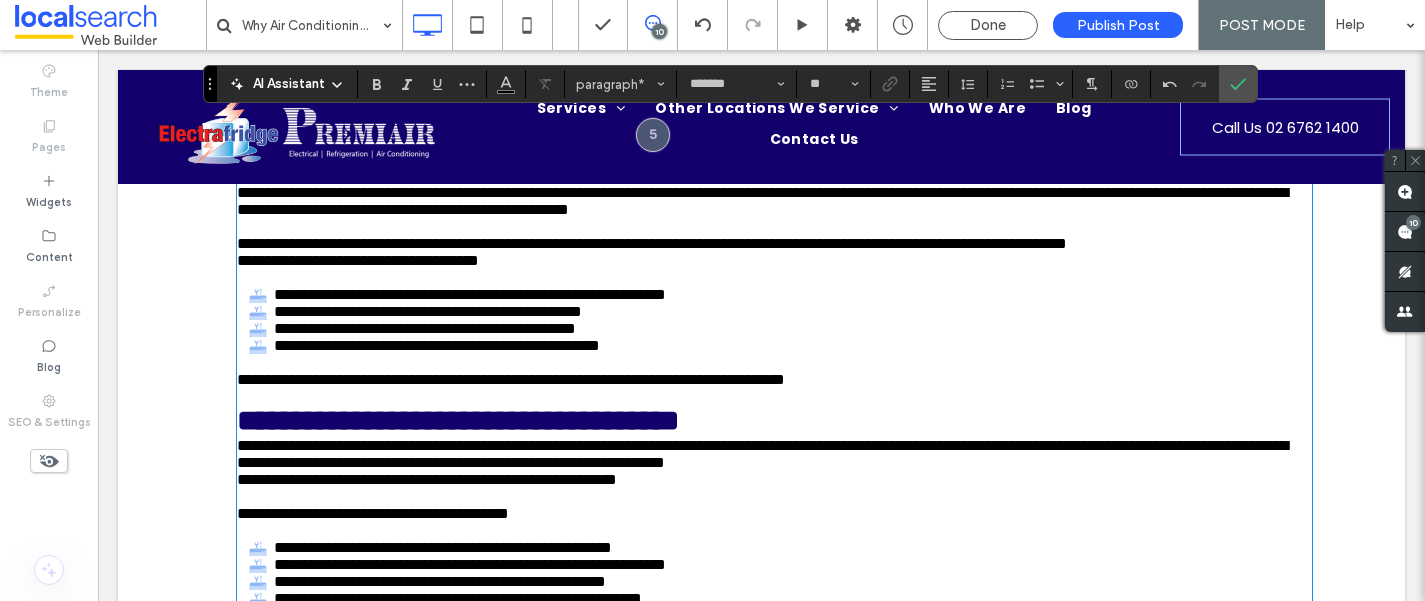 scroll, scrollTop: 1311, scrollLeft: 0, axis: vertical 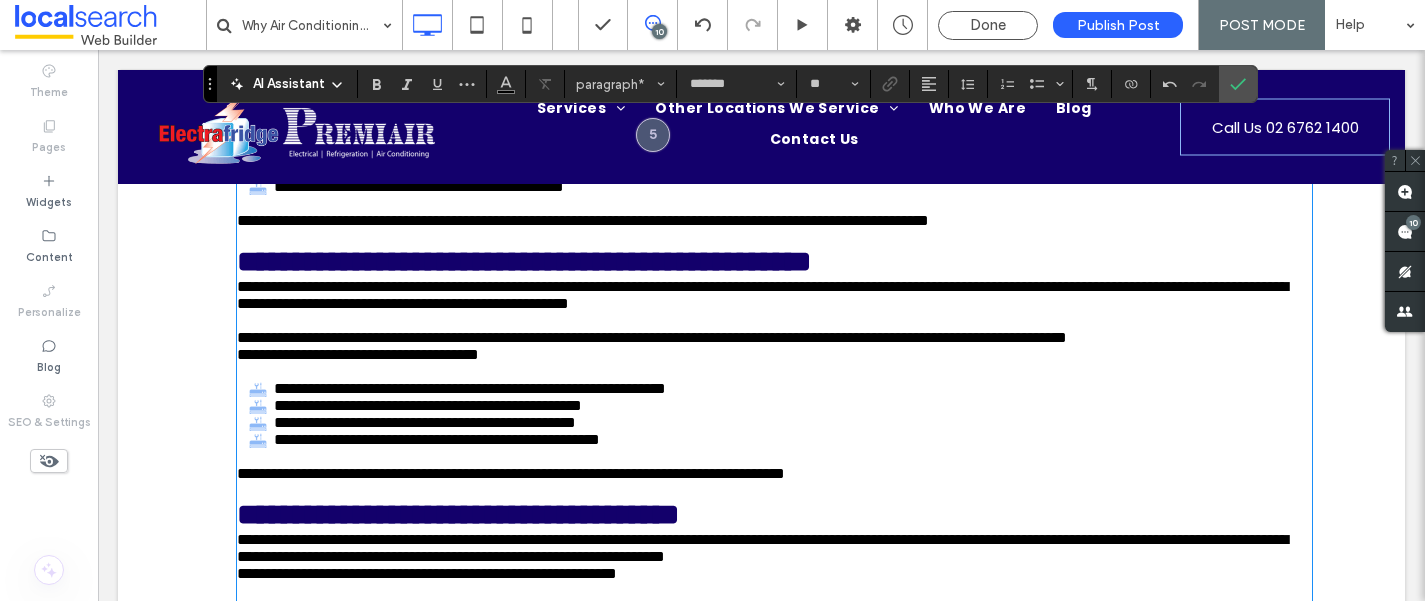 click on "**********" at bounding box center (682, 1) 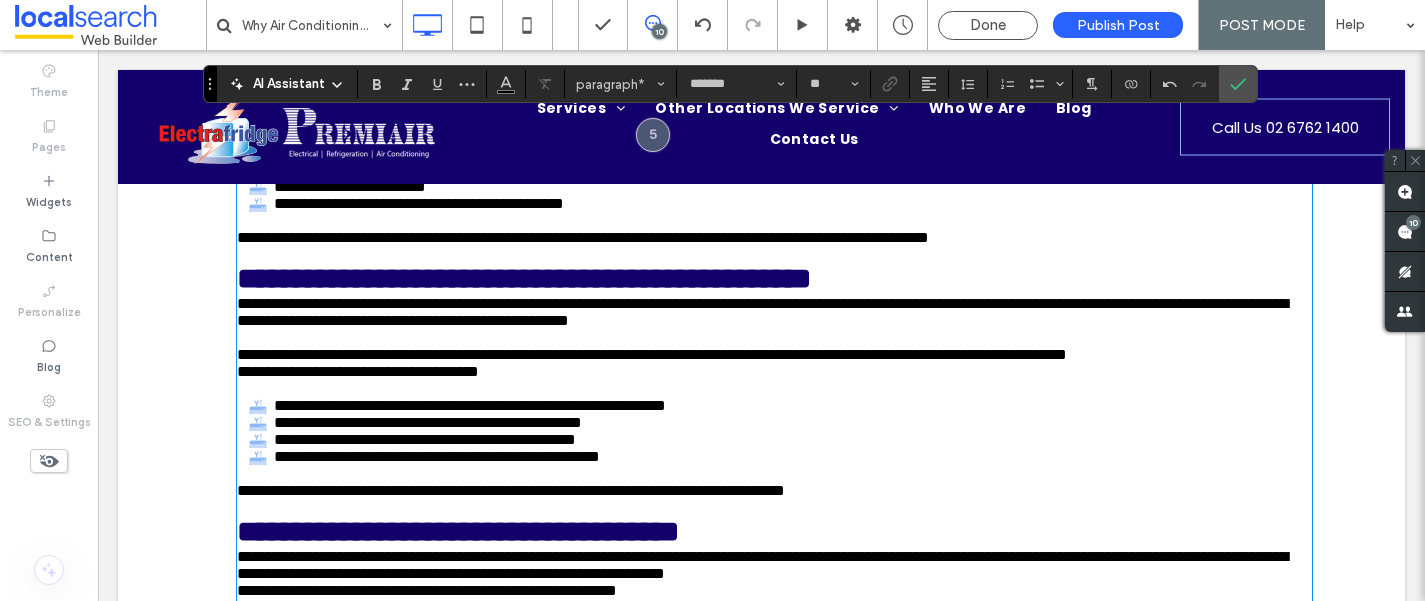 click on "**********" at bounding box center [774, 18] 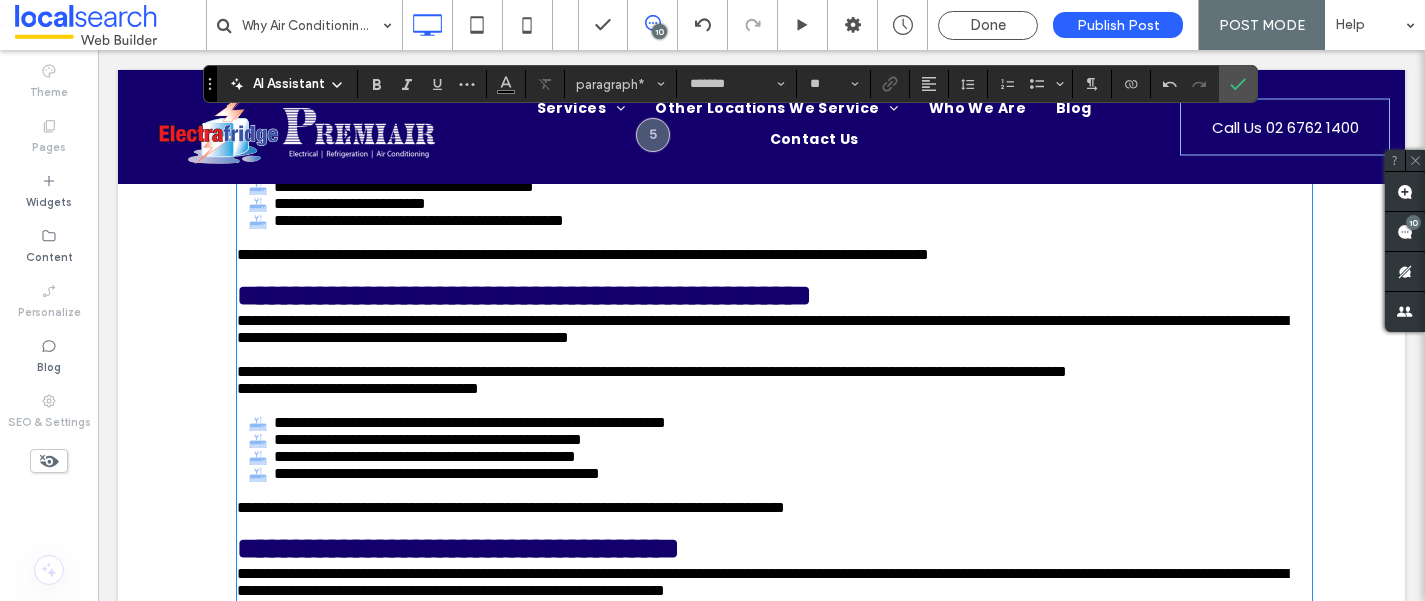 scroll, scrollTop: 1191, scrollLeft: 0, axis: vertical 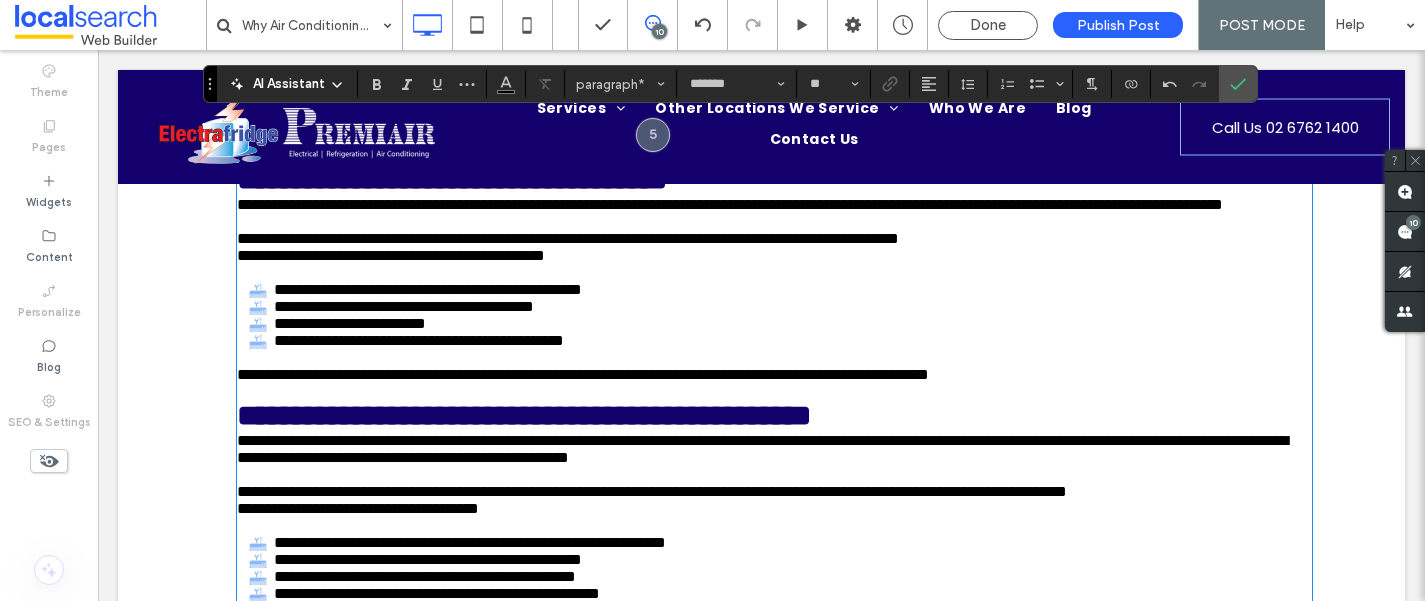 click on "**********" at bounding box center [774, 36] 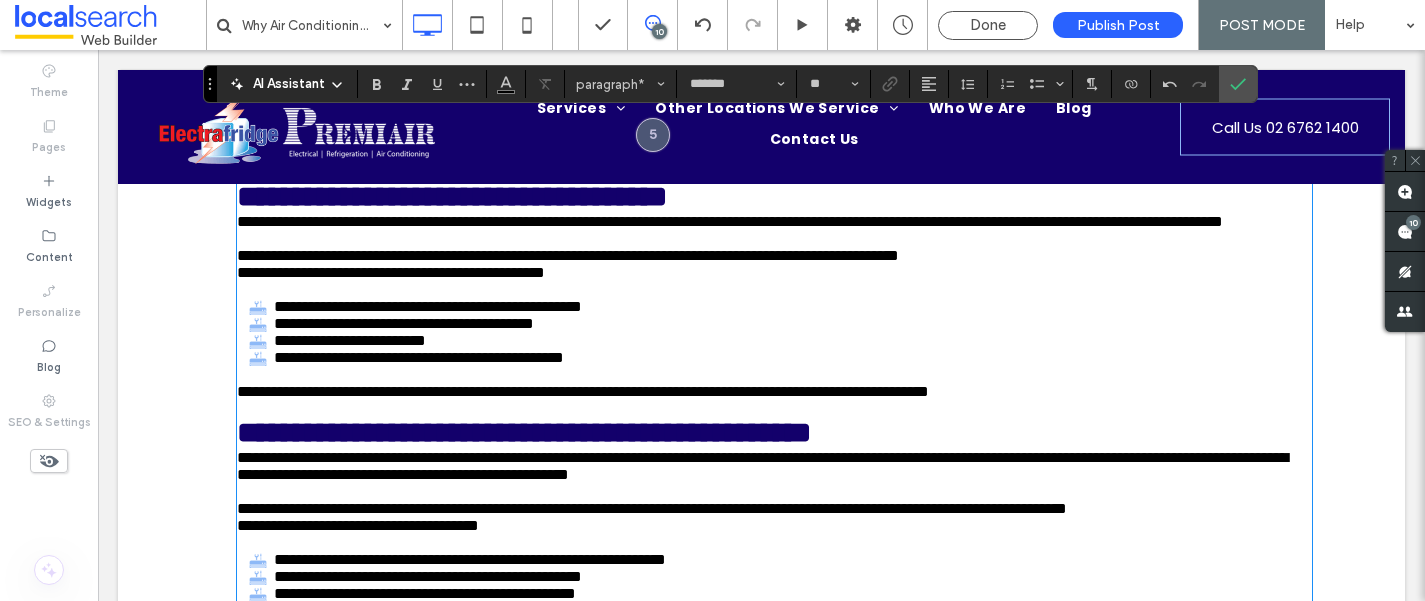 click on "**********" at bounding box center (774, 19) 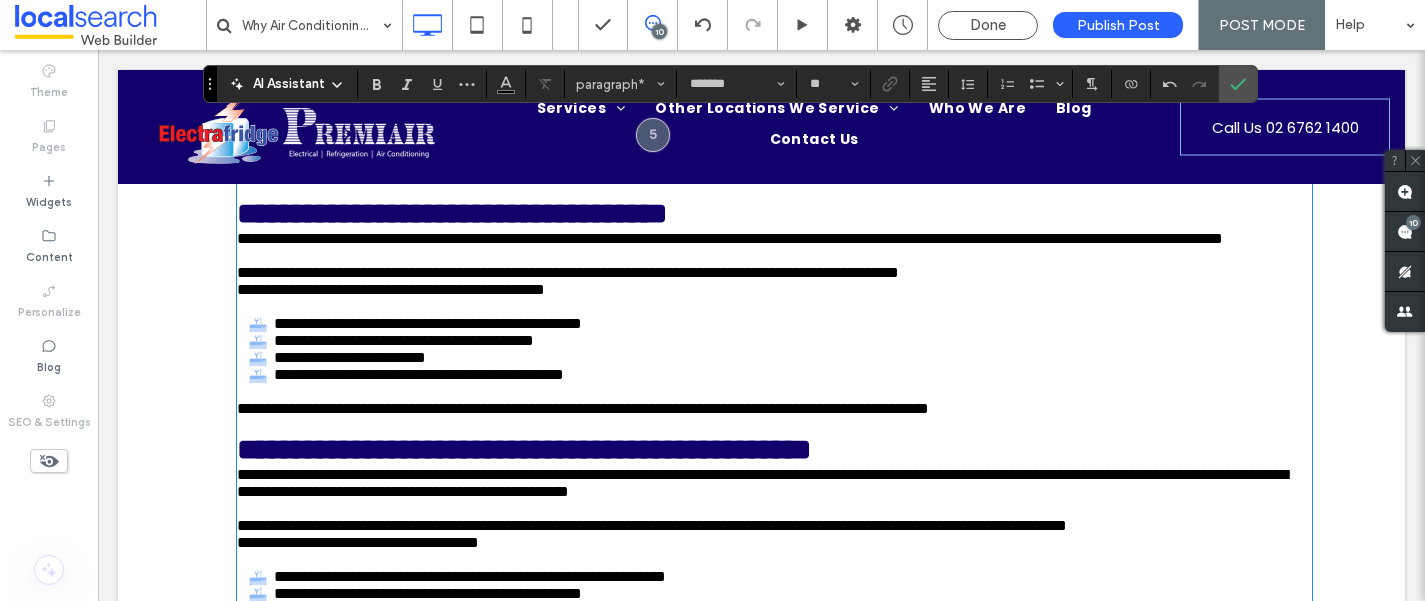 click on "**********" at bounding box center (774, 2) 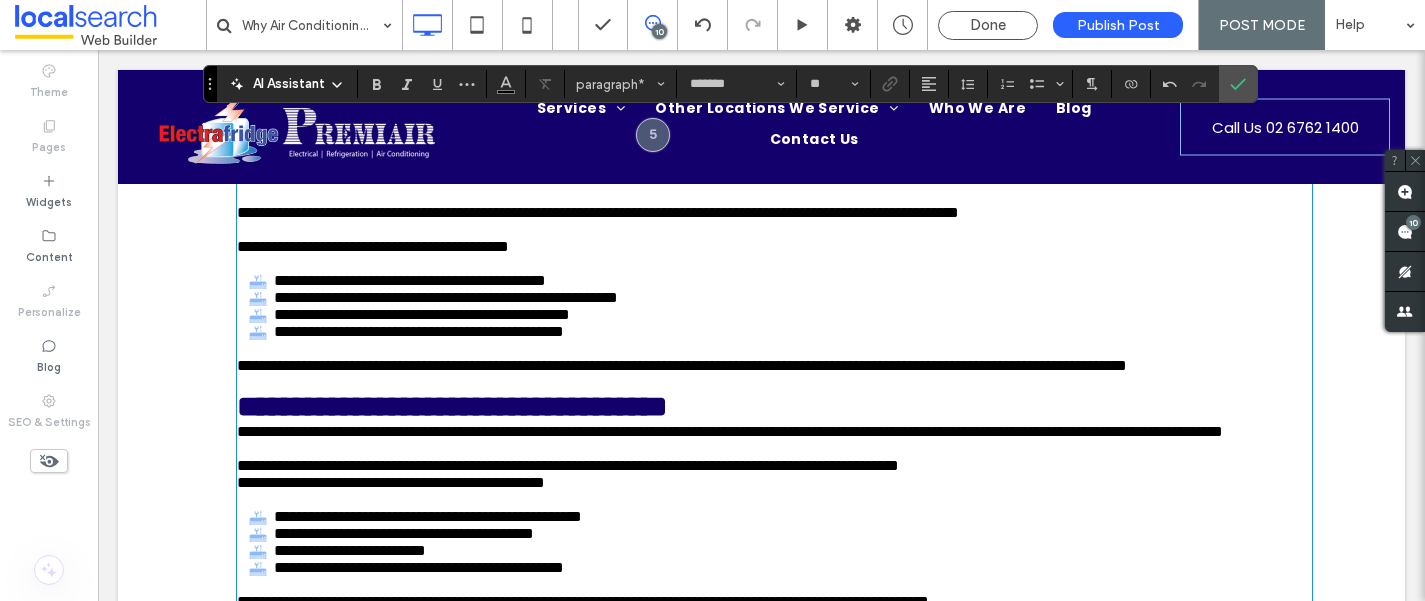 scroll, scrollTop: 1011, scrollLeft: 0, axis: vertical 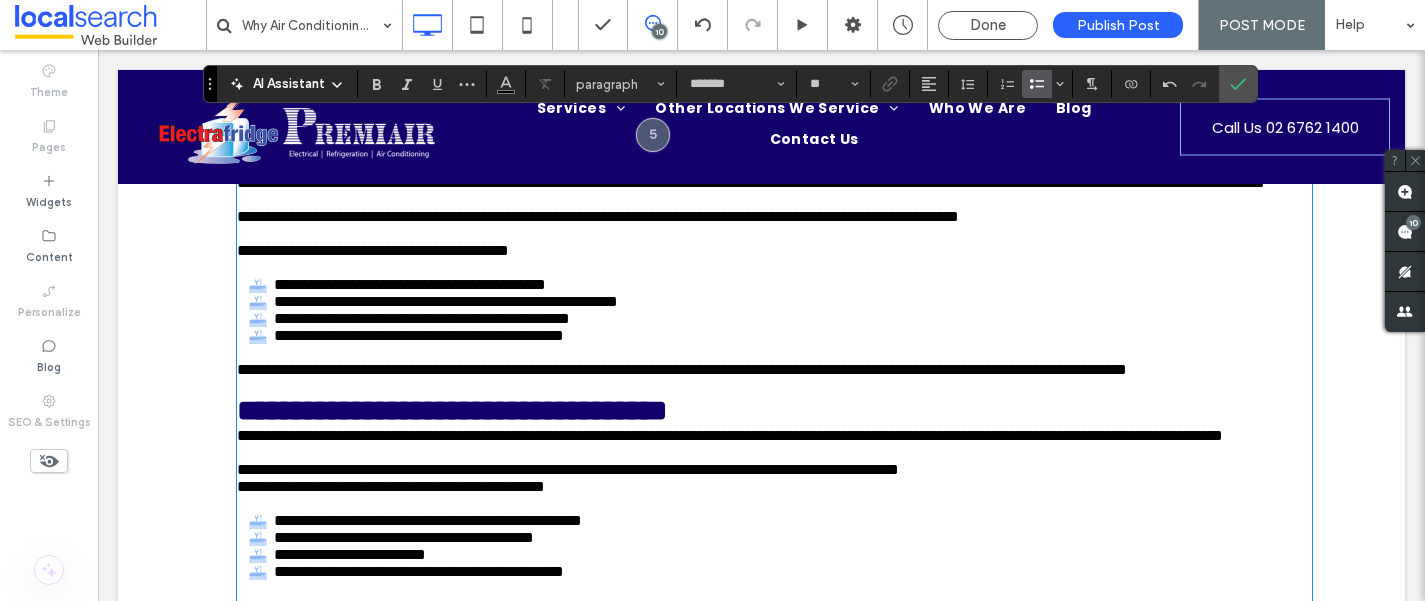 click on "**********" at bounding box center [780, 133] 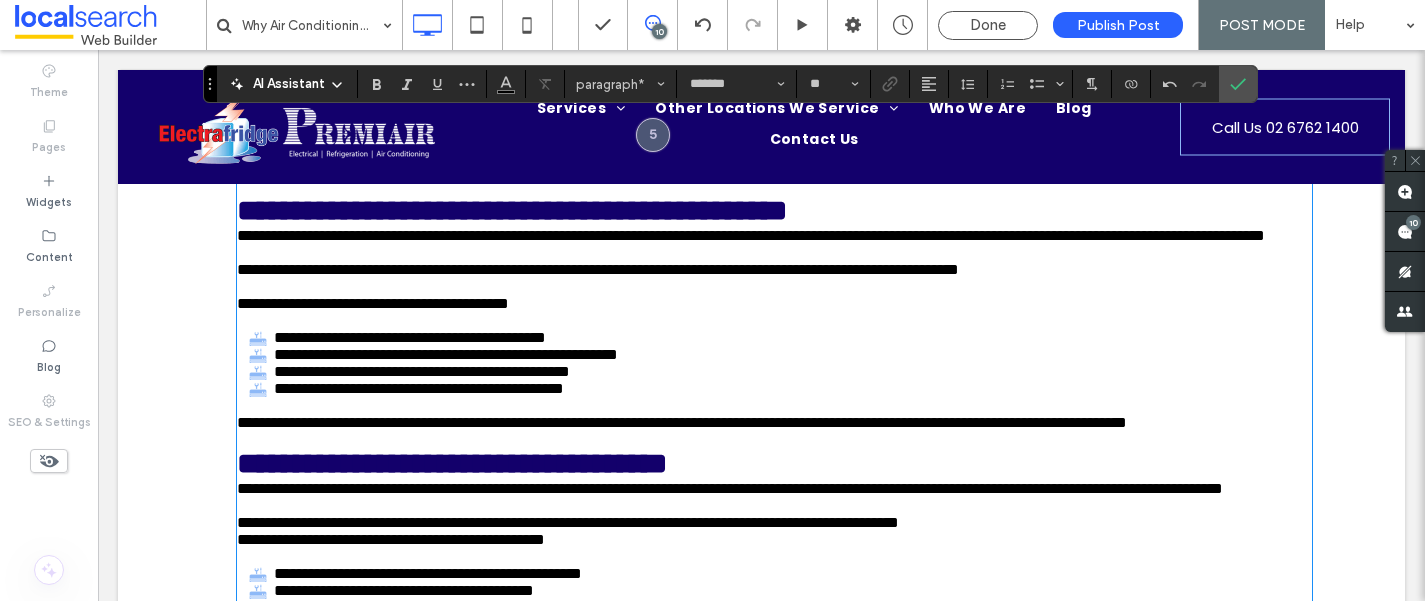 scroll, scrollTop: 966, scrollLeft: 0, axis: vertical 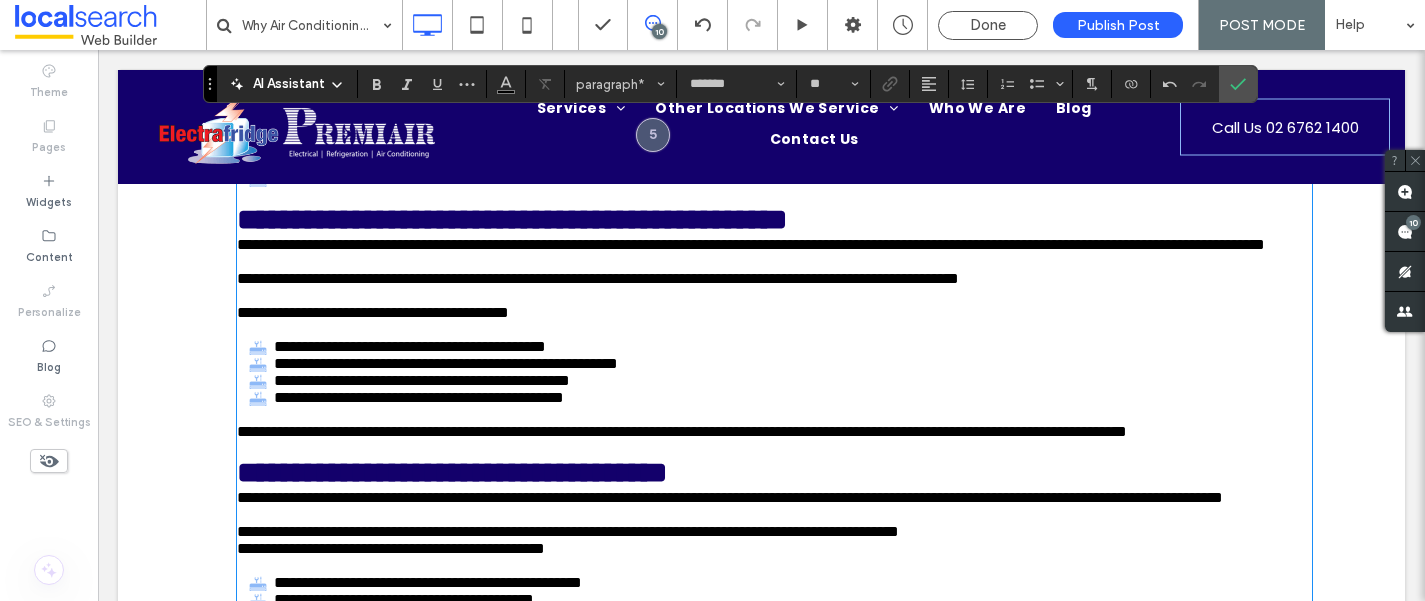 click on "**********" at bounding box center (774, 110) 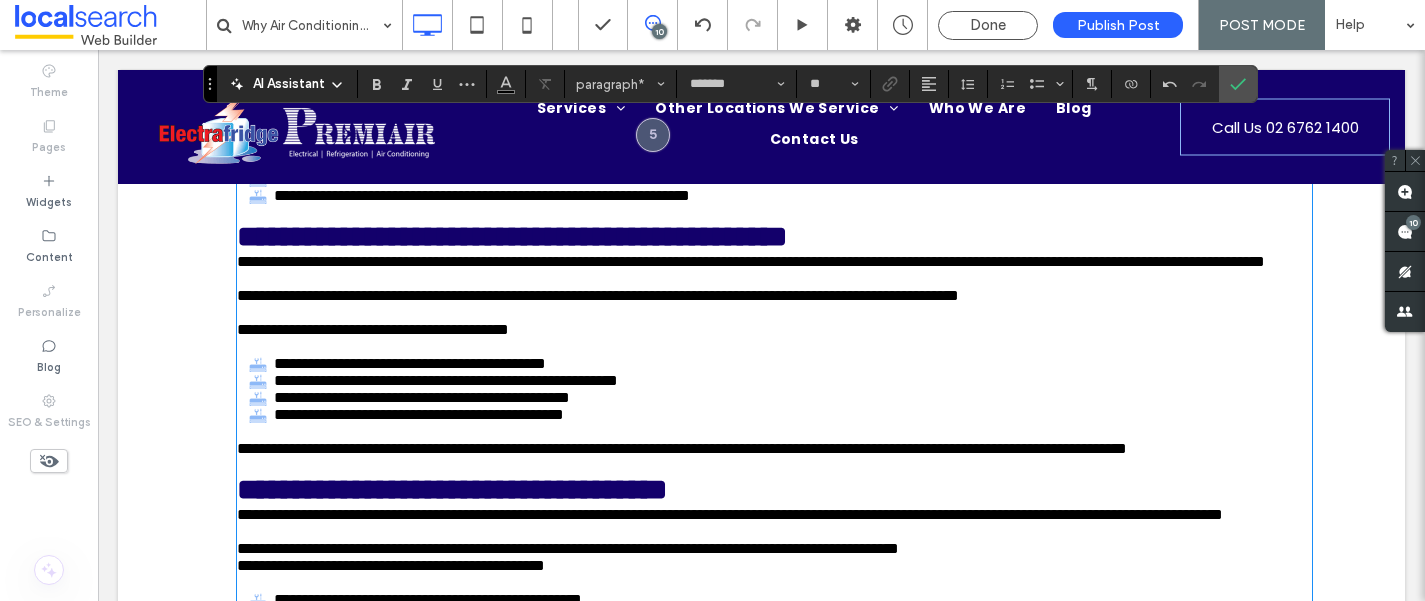 click on "**********" at bounding box center [774, 93] 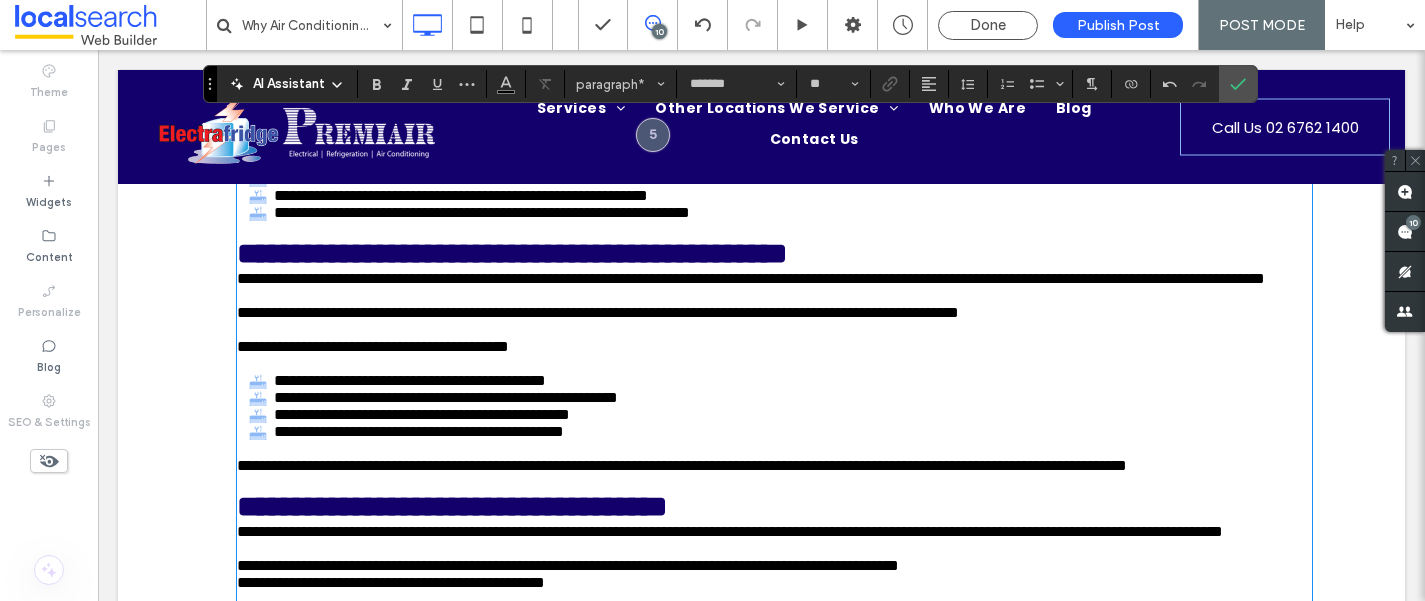 click on "**********" at bounding box center [774, 68] 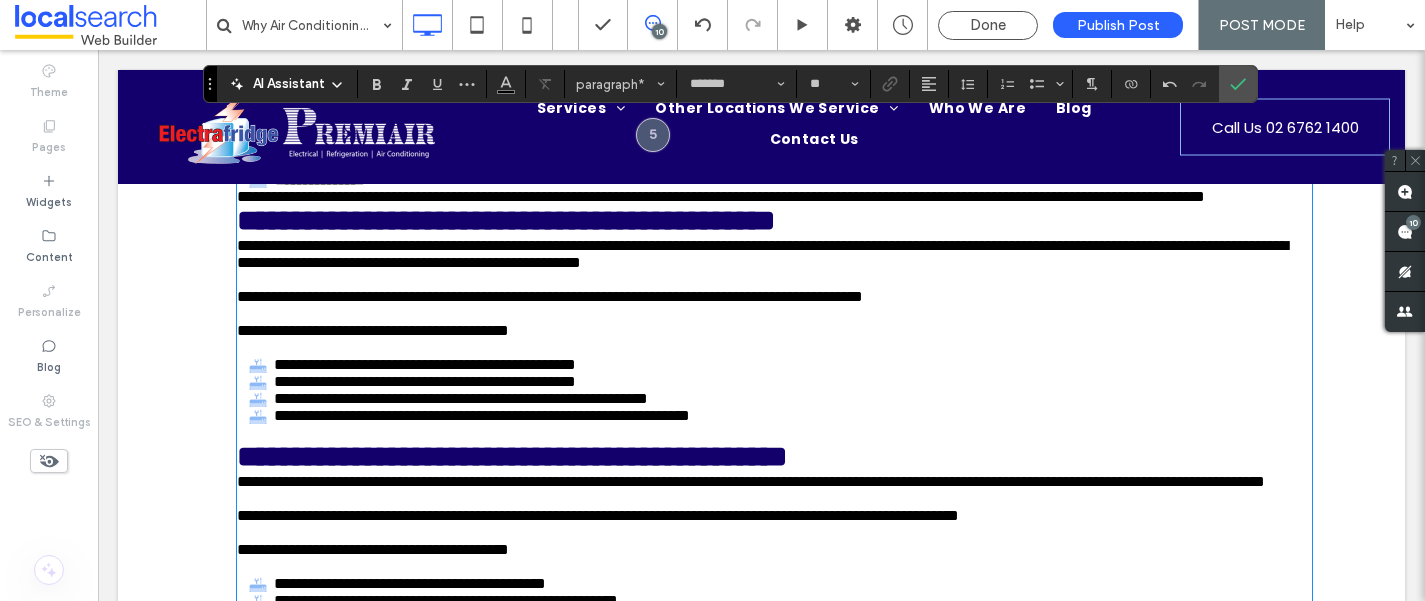 scroll, scrollTop: 774, scrollLeft: 0, axis: vertical 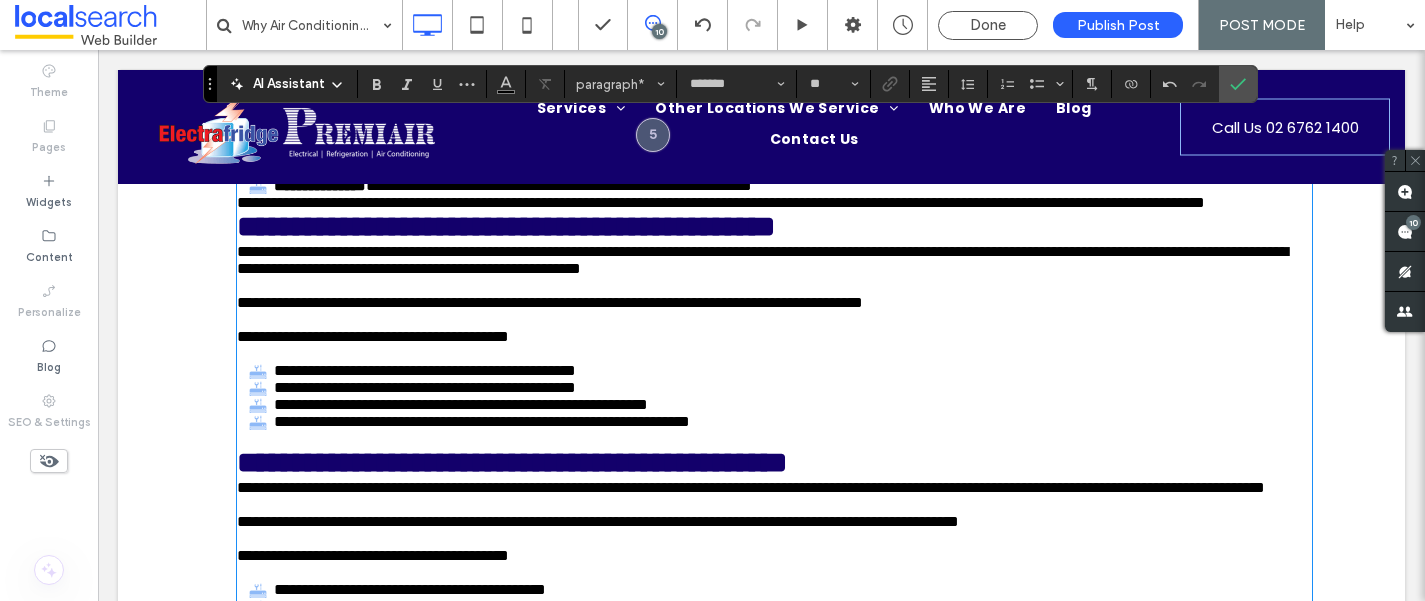 click on "**********" at bounding box center (774, 202) 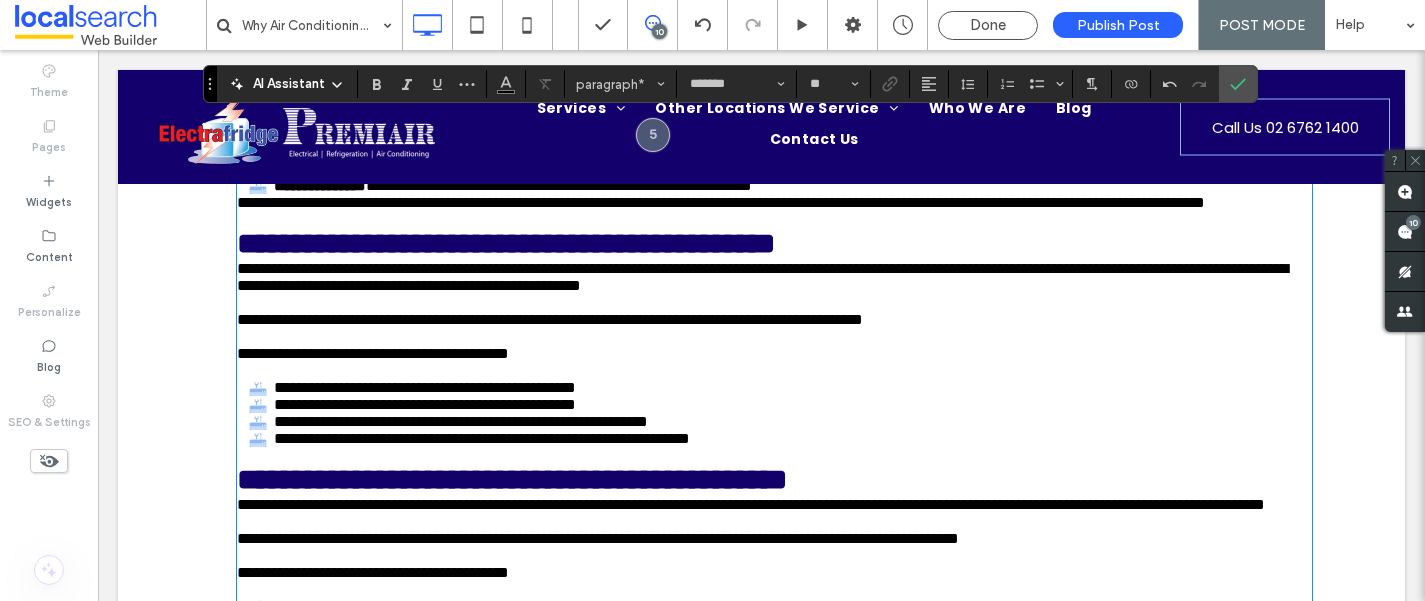 click on "**********" at bounding box center [721, 202] 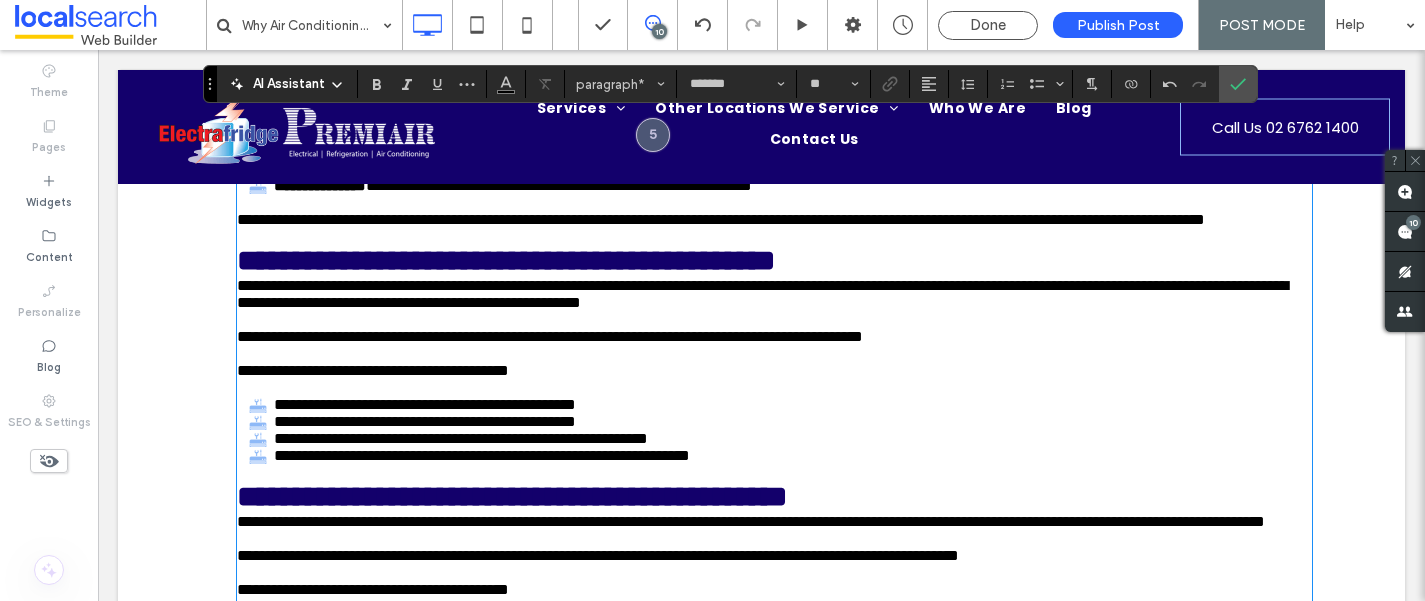 click on "**********" at bounding box center [774, 134] 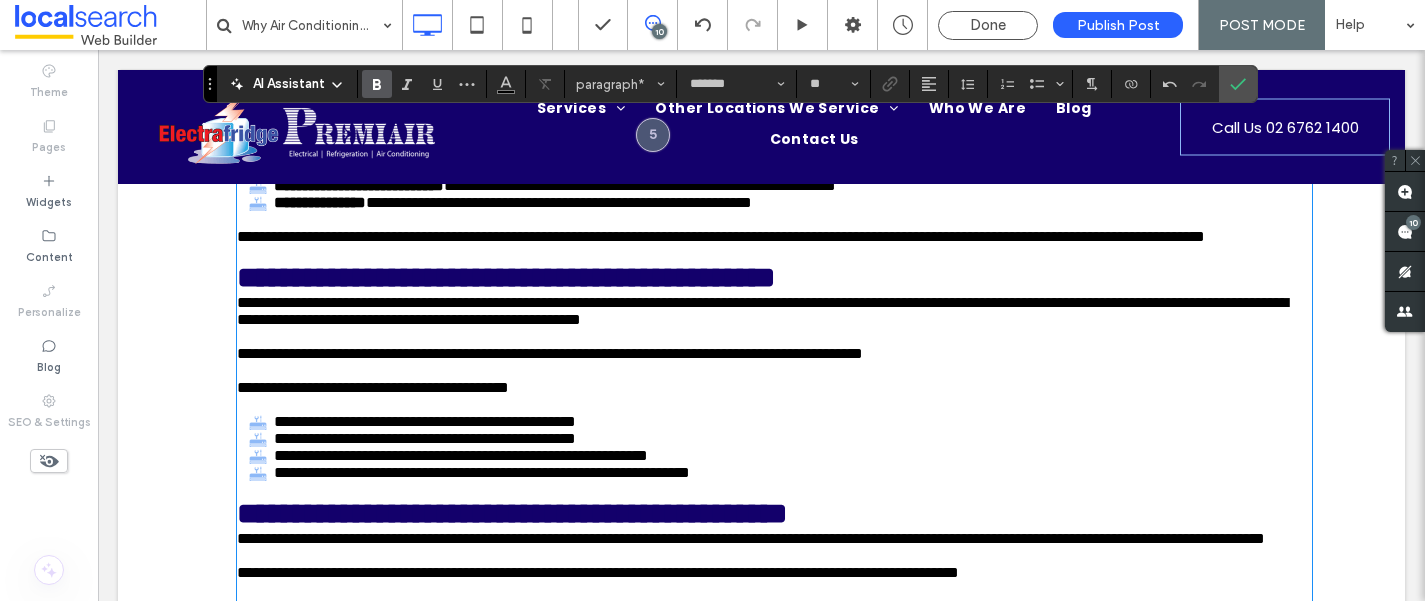 click on "**********" at bounding box center [774, 117] 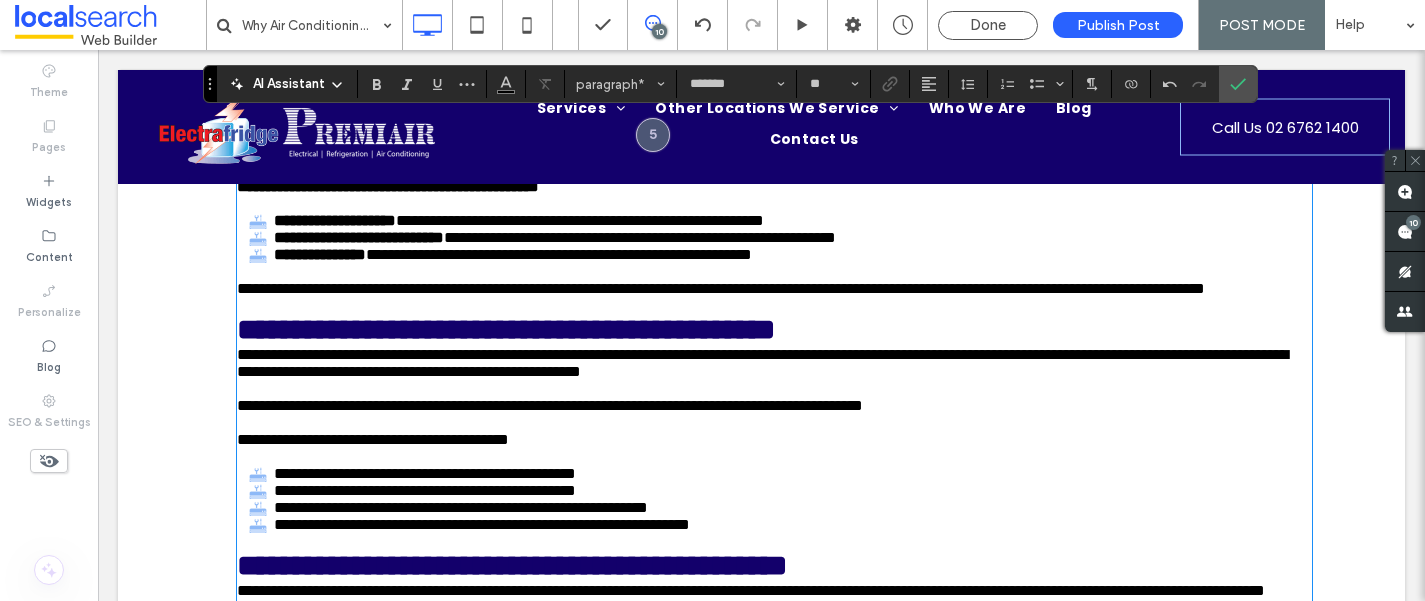 scroll, scrollTop: 616, scrollLeft: 0, axis: vertical 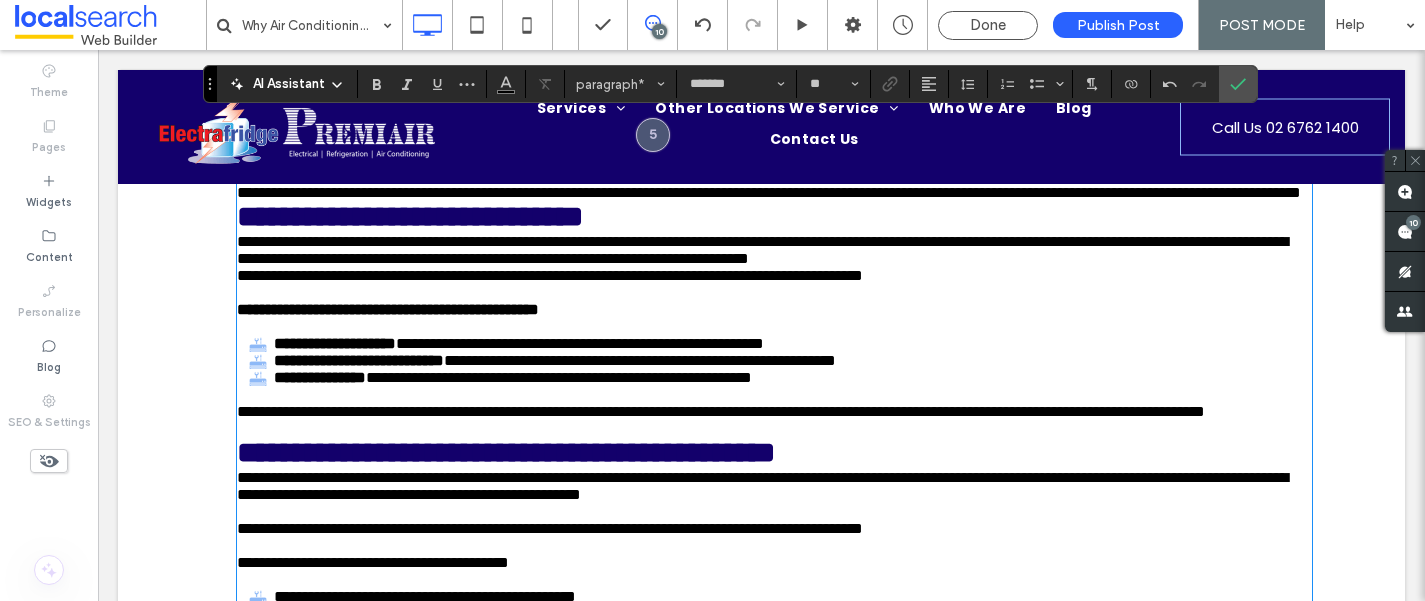click on "**********" at bounding box center (774, 250) 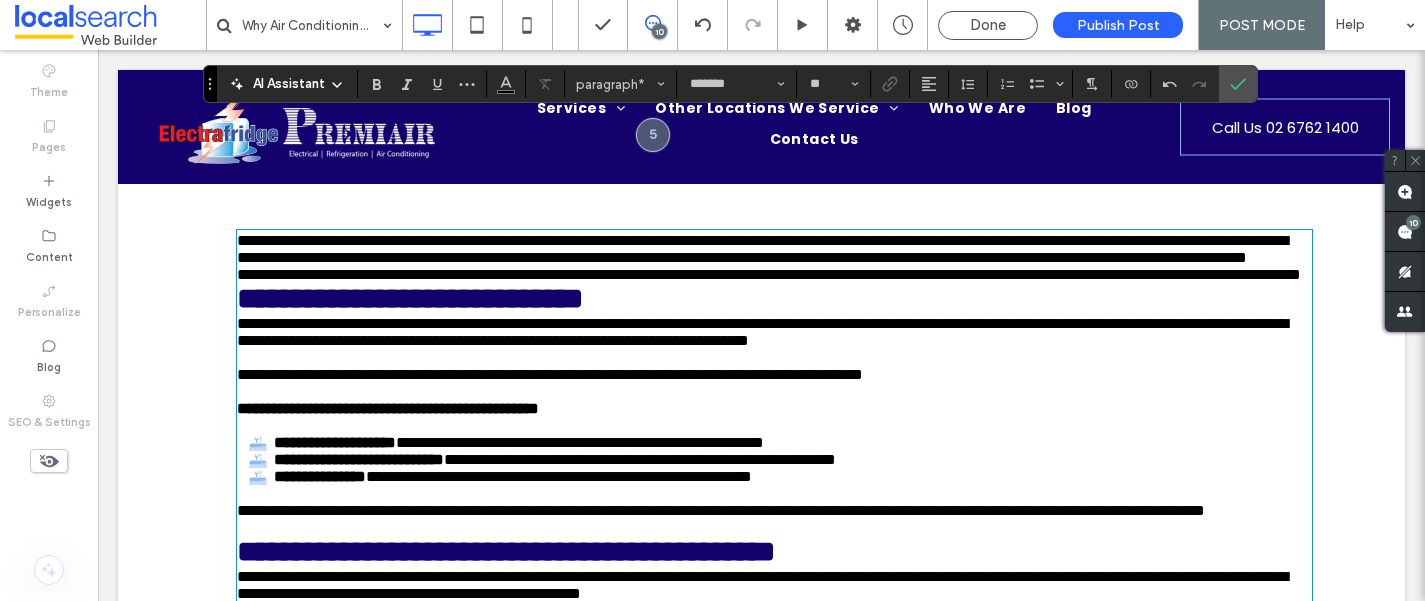 scroll, scrollTop: 486, scrollLeft: 0, axis: vertical 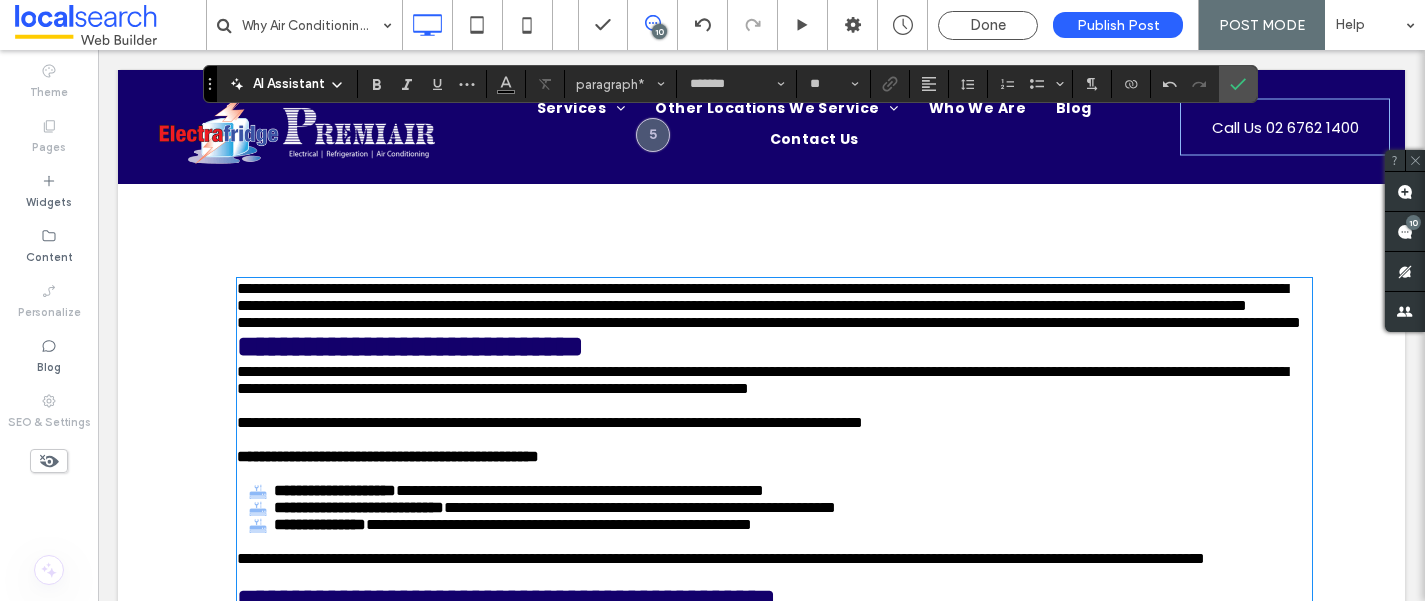 click on "**********" at bounding box center (774, 322) 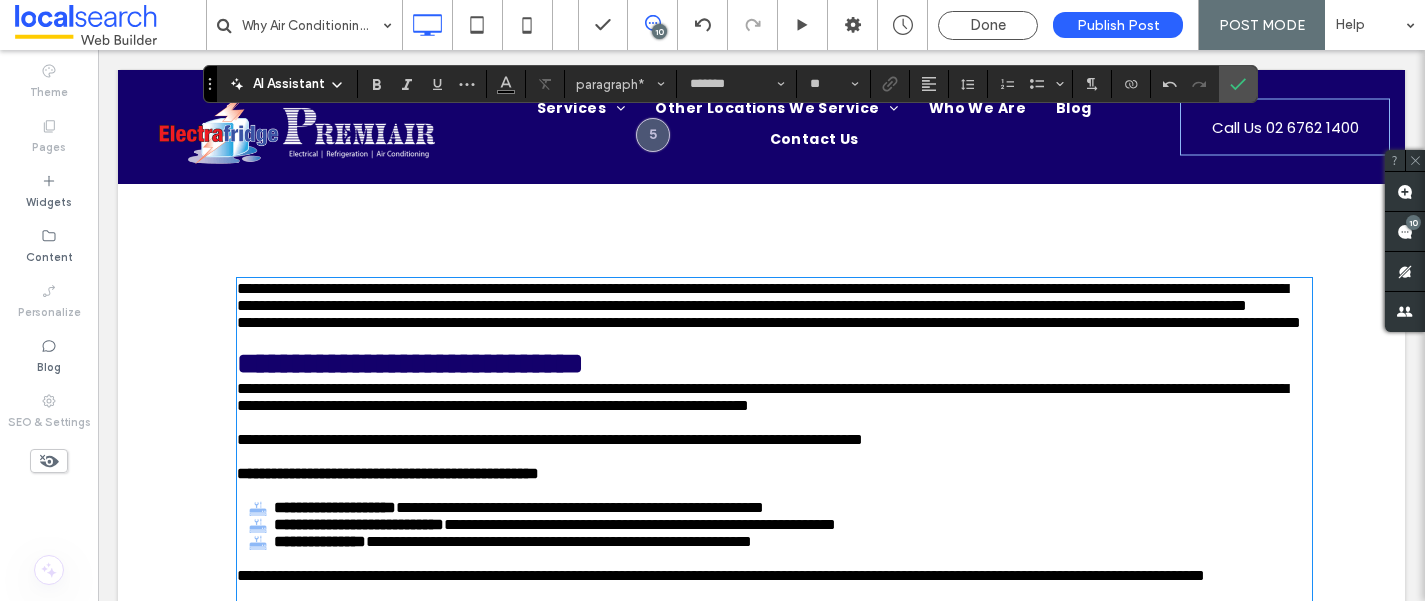 click on "**********" at bounding box center [774, 297] 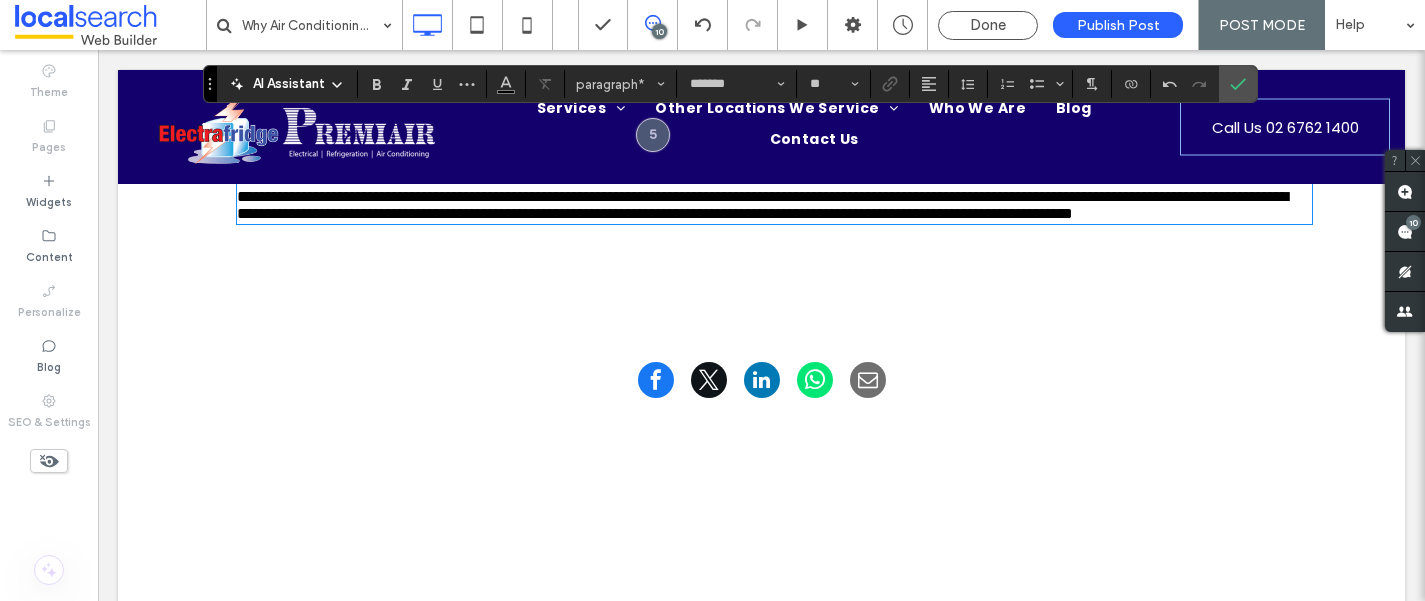 scroll, scrollTop: 2496, scrollLeft: 0, axis: vertical 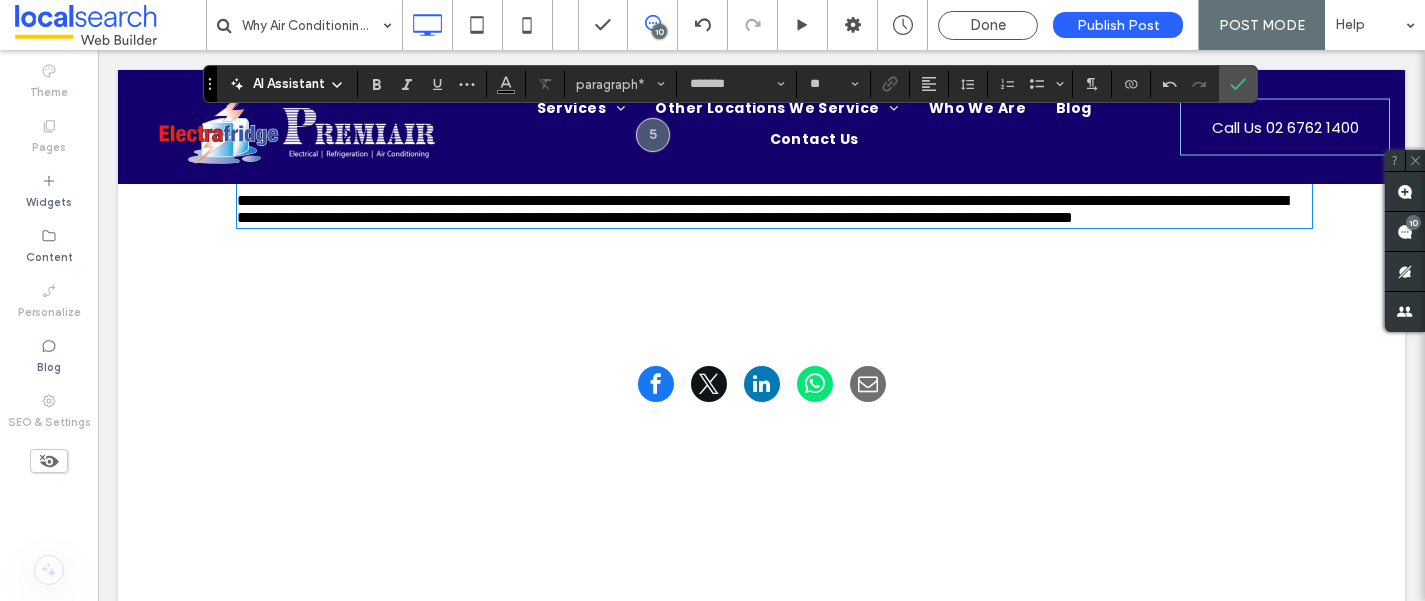 click on "**********" at bounding box center (762, -365) 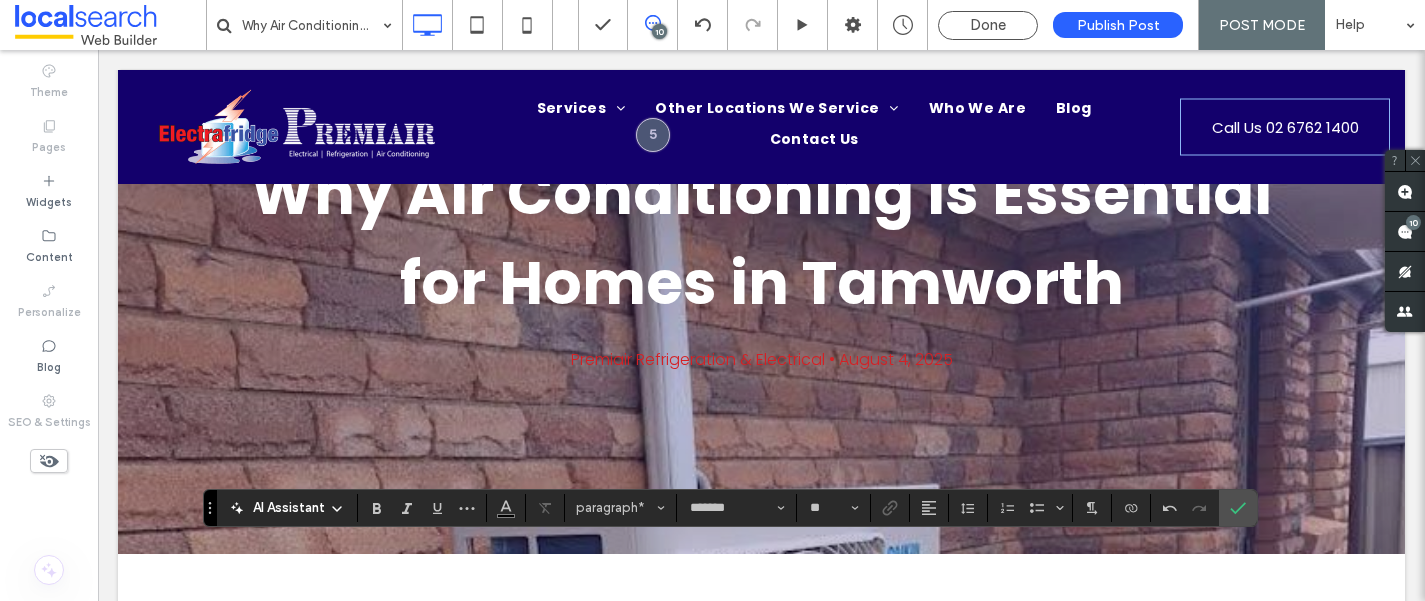 scroll, scrollTop: 0, scrollLeft: 0, axis: both 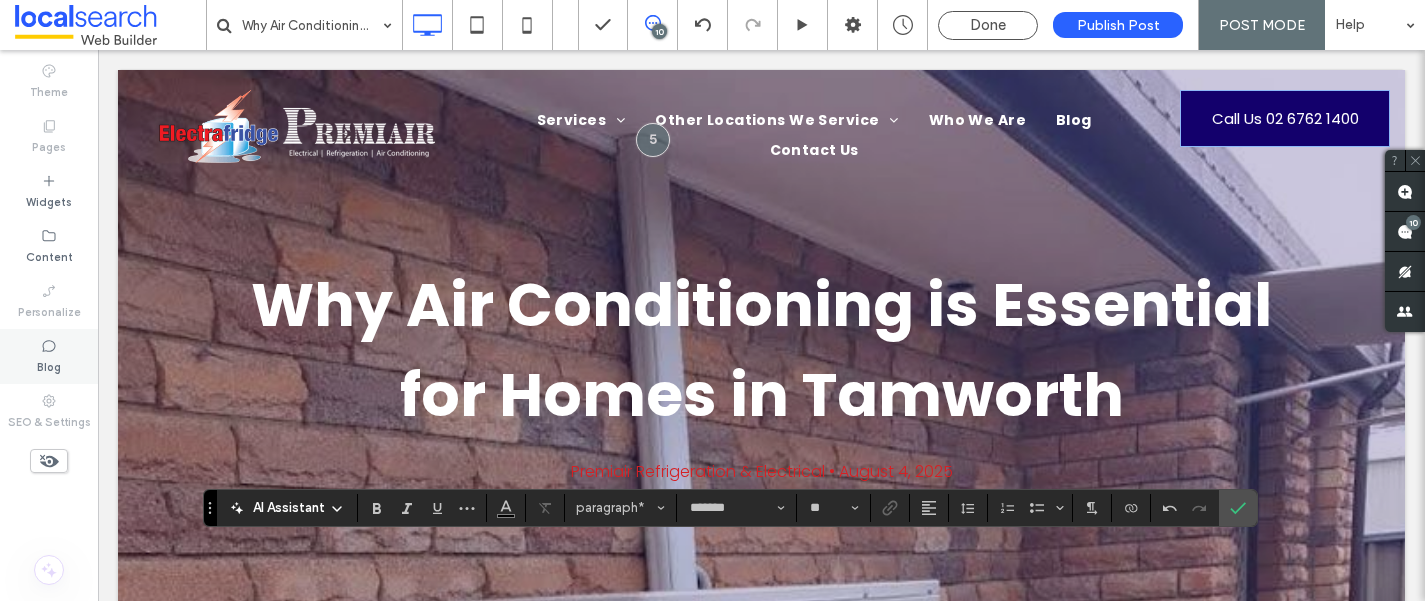 click on "Blog" at bounding box center [49, 356] 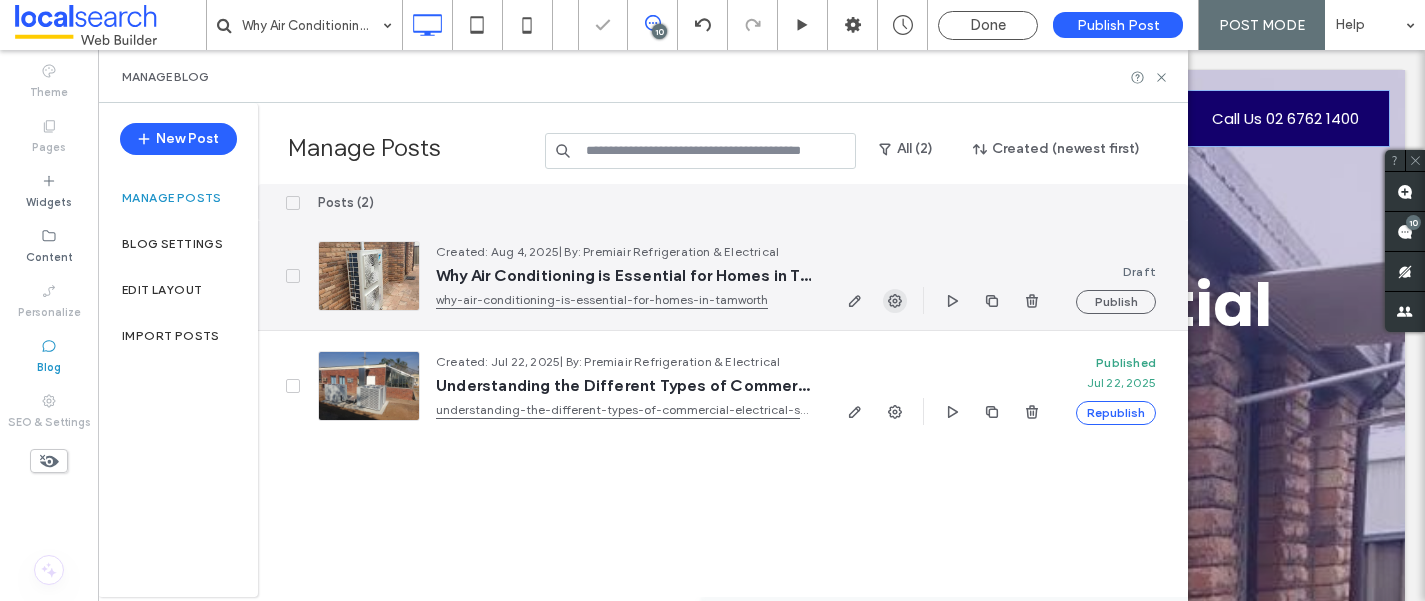 click 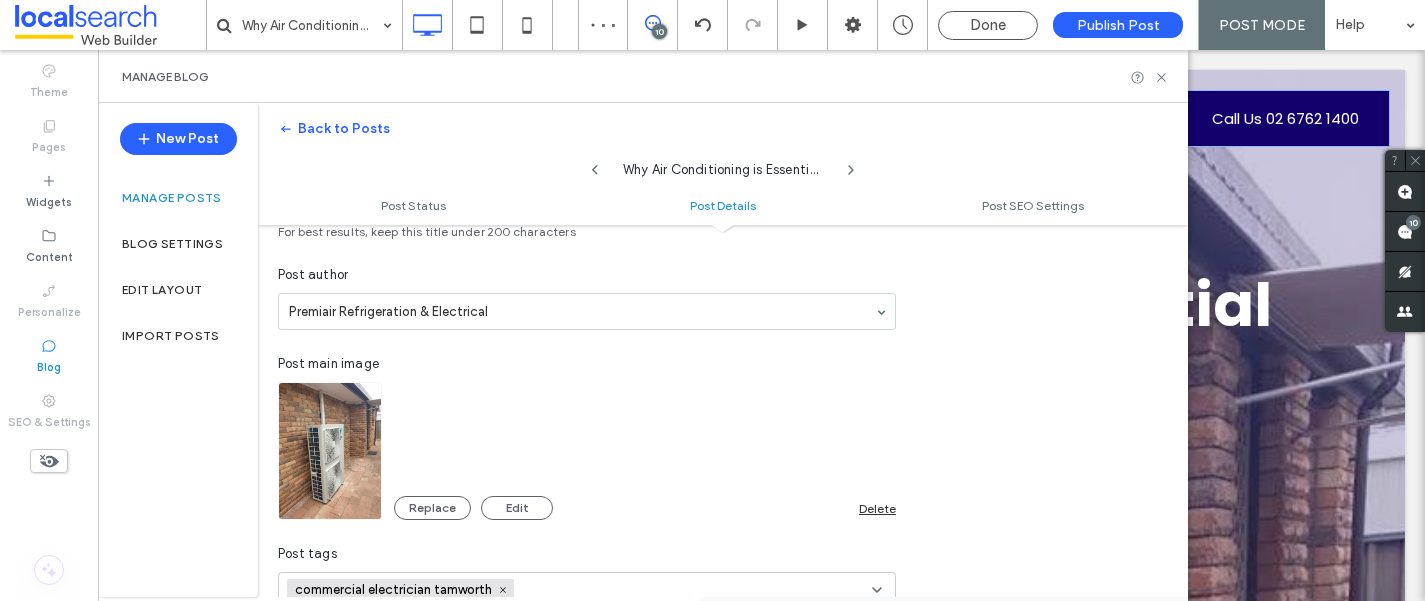scroll, scrollTop: 450, scrollLeft: 0, axis: vertical 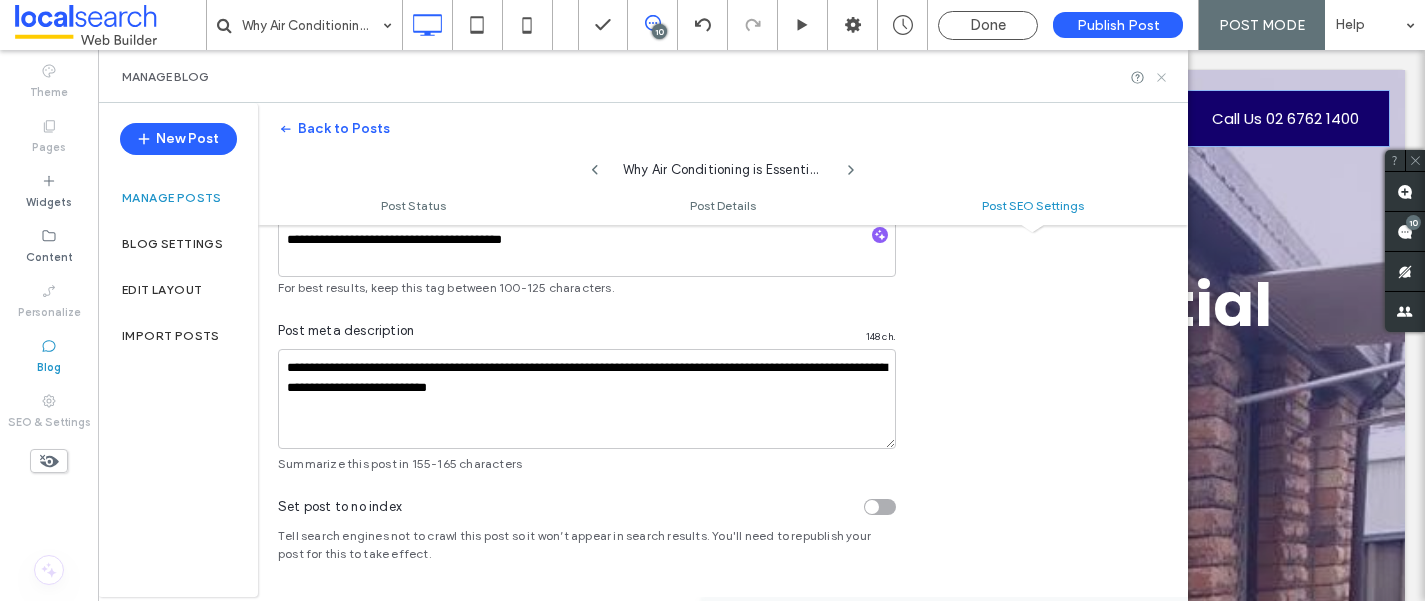 click 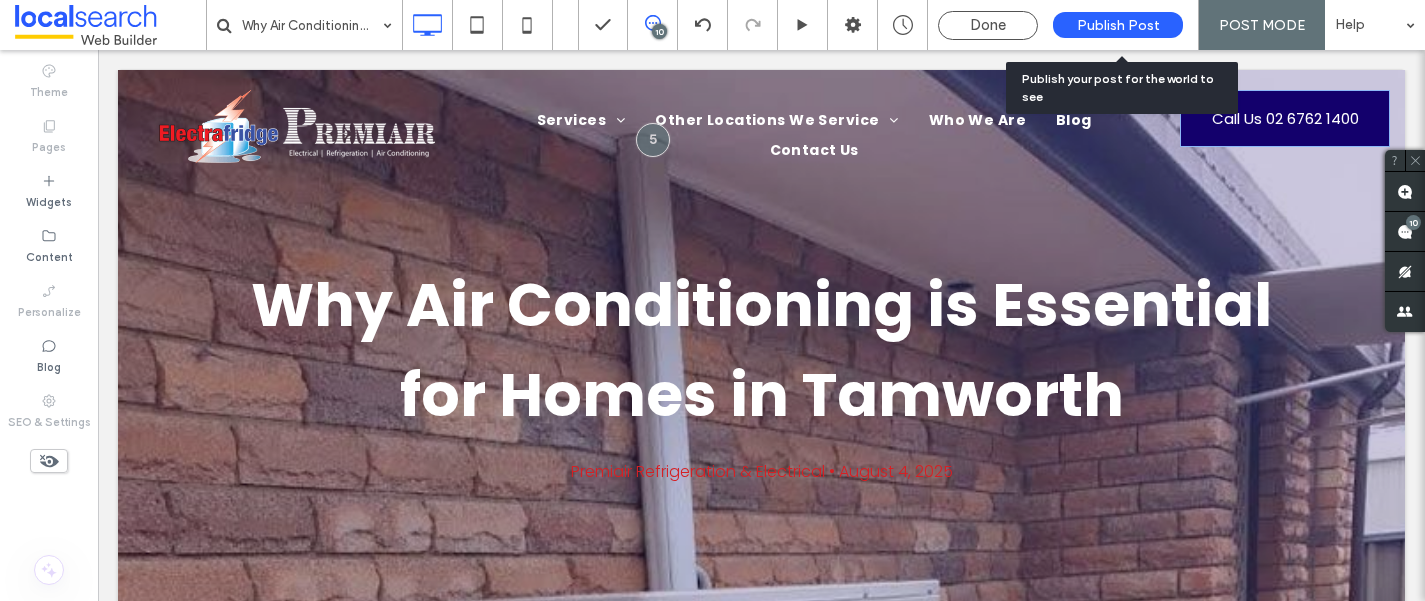 click on "Publish Post" at bounding box center [1118, 25] 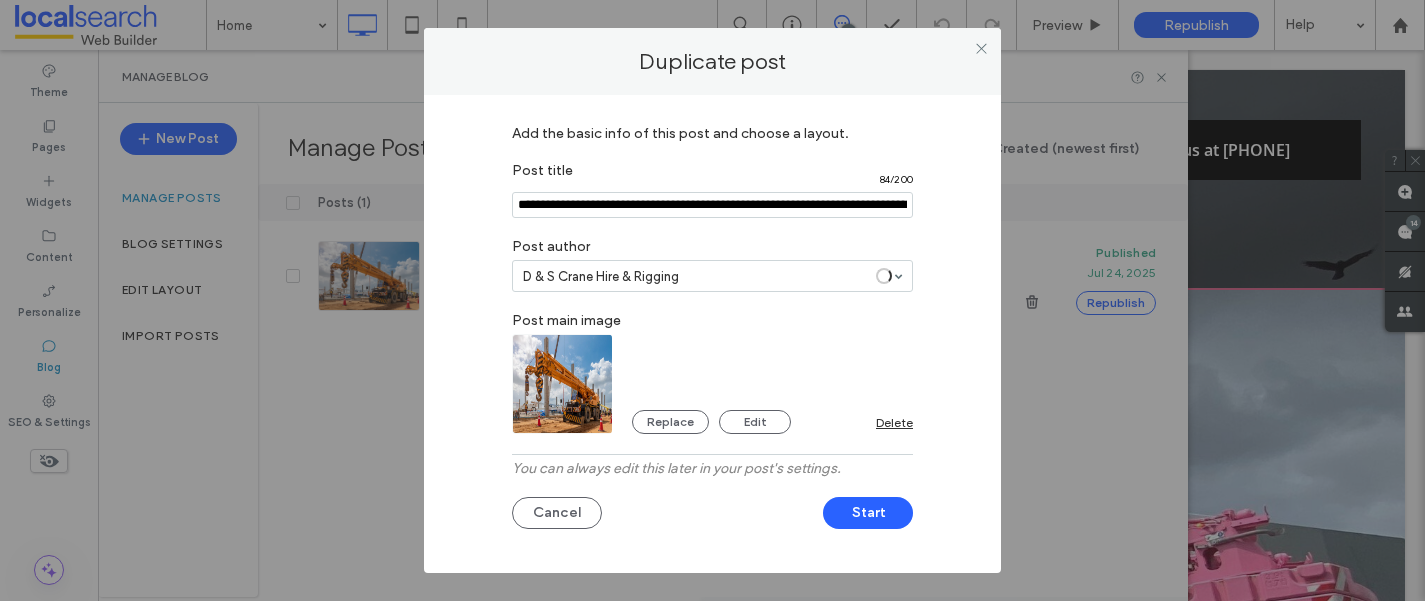 scroll, scrollTop: 0, scrollLeft: 0, axis: both 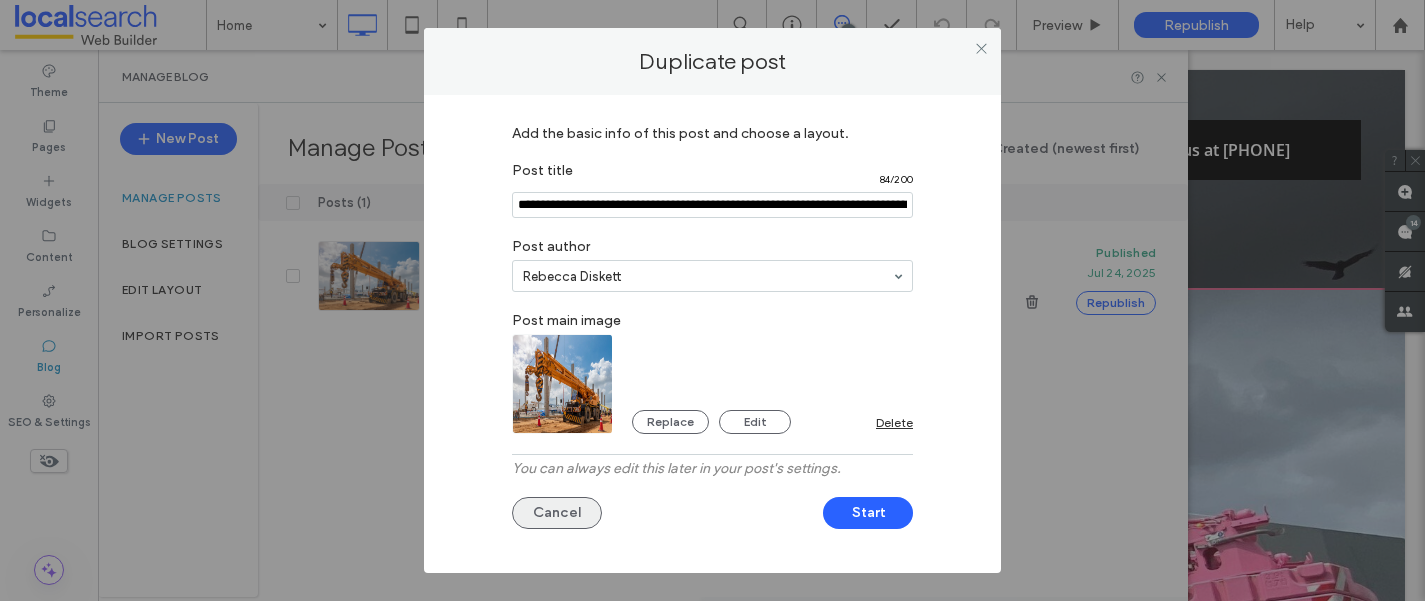 click on "Cancel" at bounding box center [557, 513] 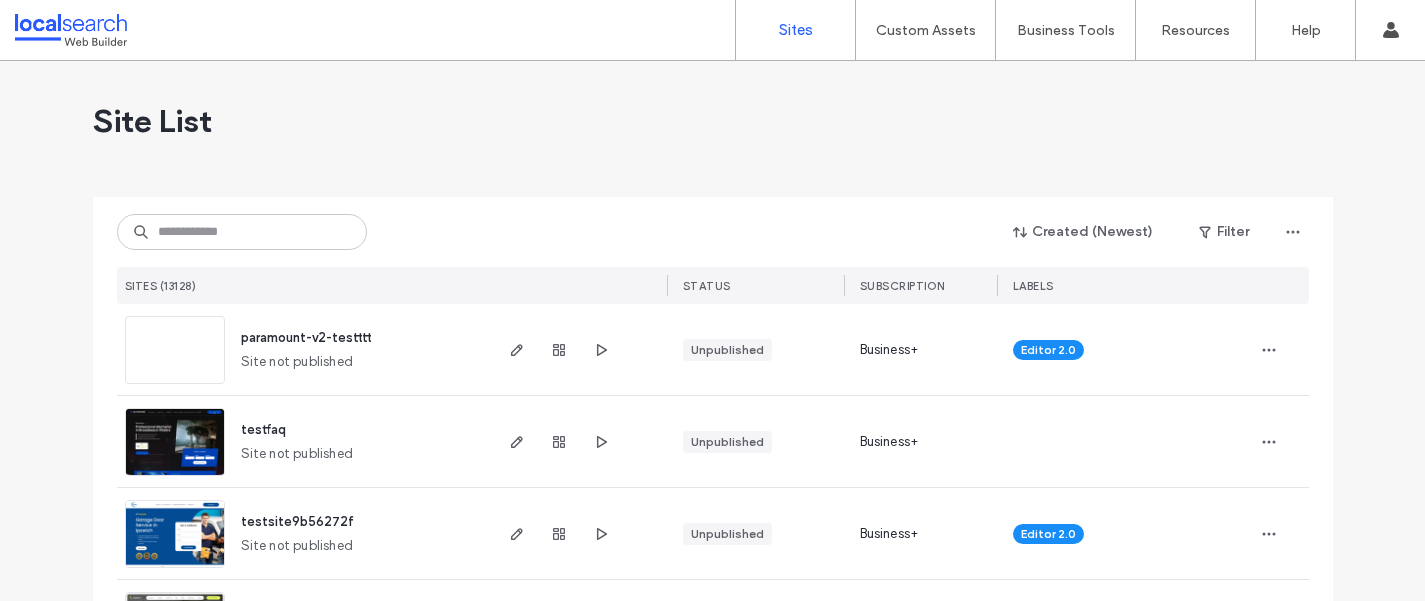 scroll, scrollTop: 0, scrollLeft: 0, axis: both 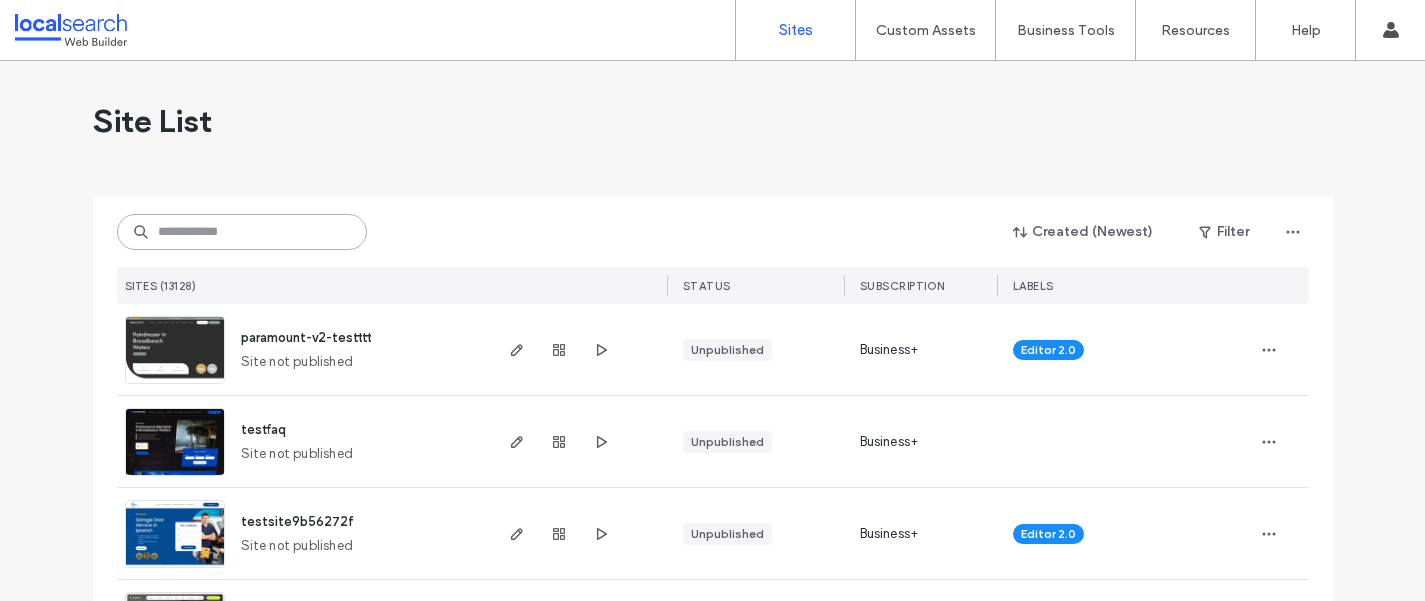 click at bounding box center [242, 232] 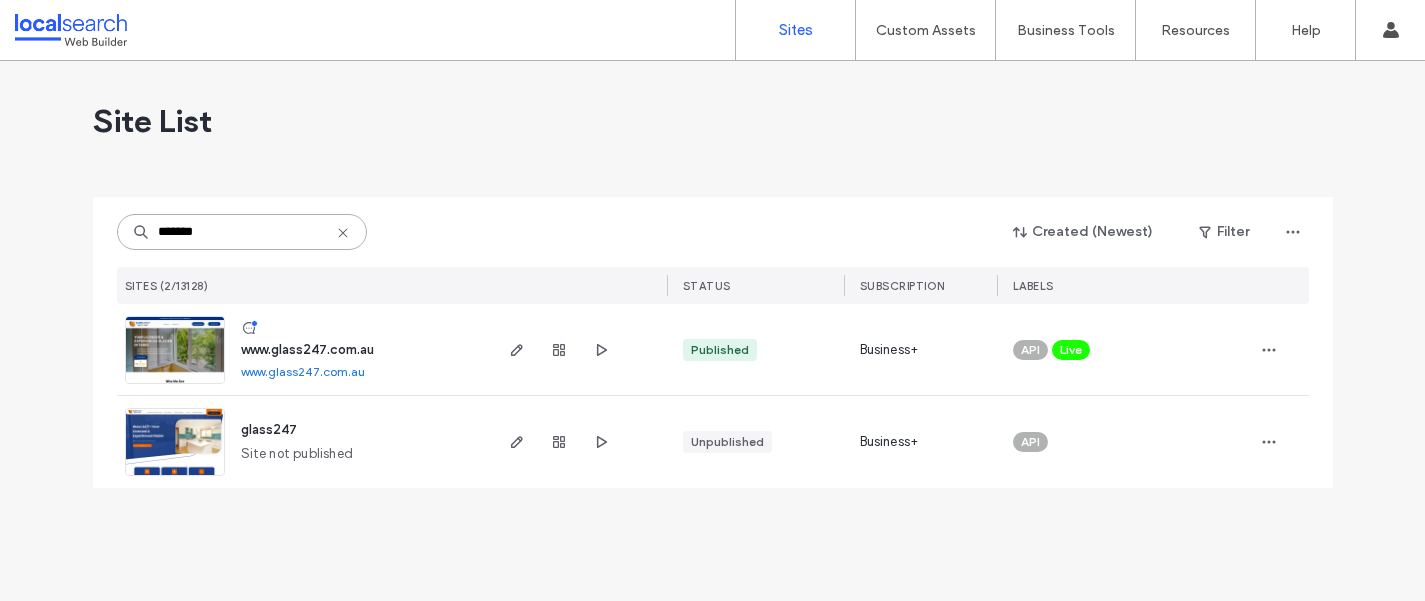 type on "*******" 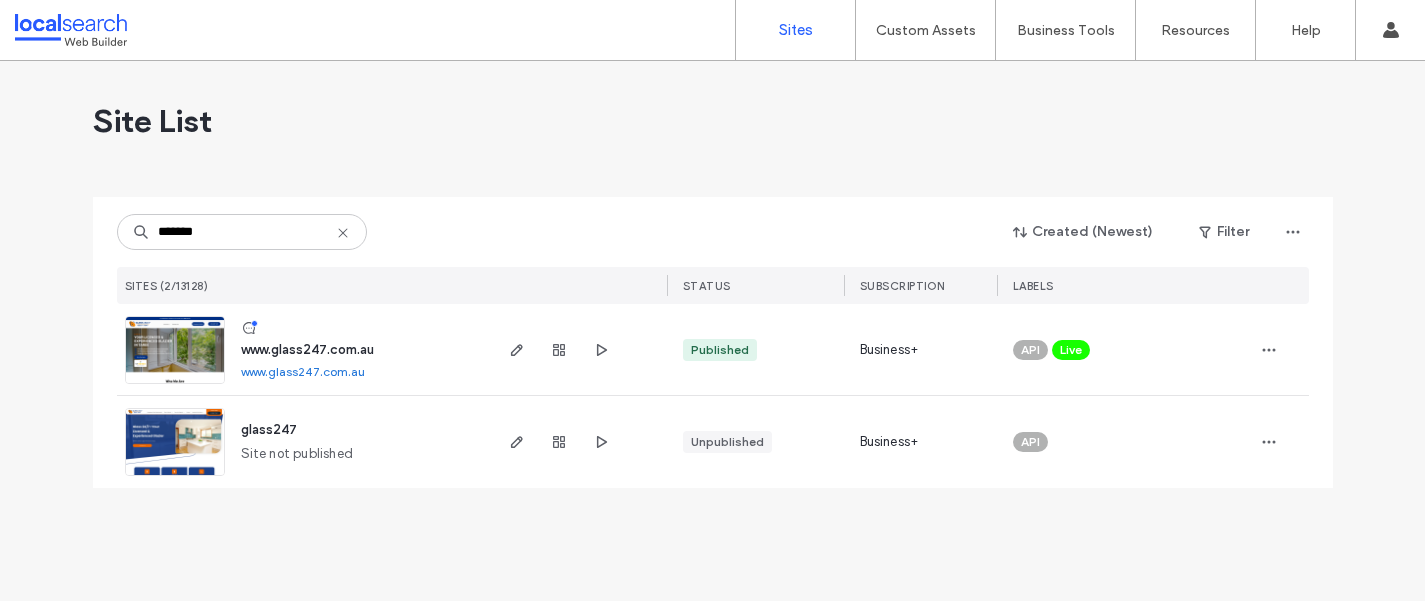 click on "www.glass247.com.au" at bounding box center [307, 349] 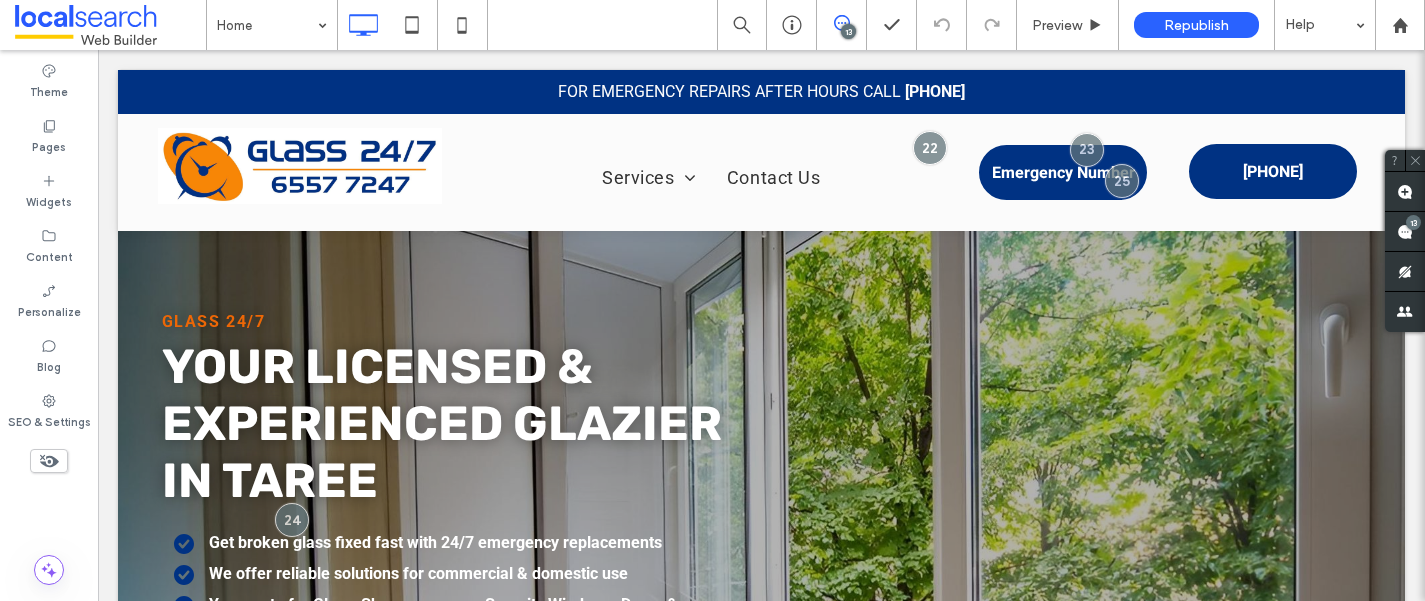 scroll, scrollTop: 0, scrollLeft: 0, axis: both 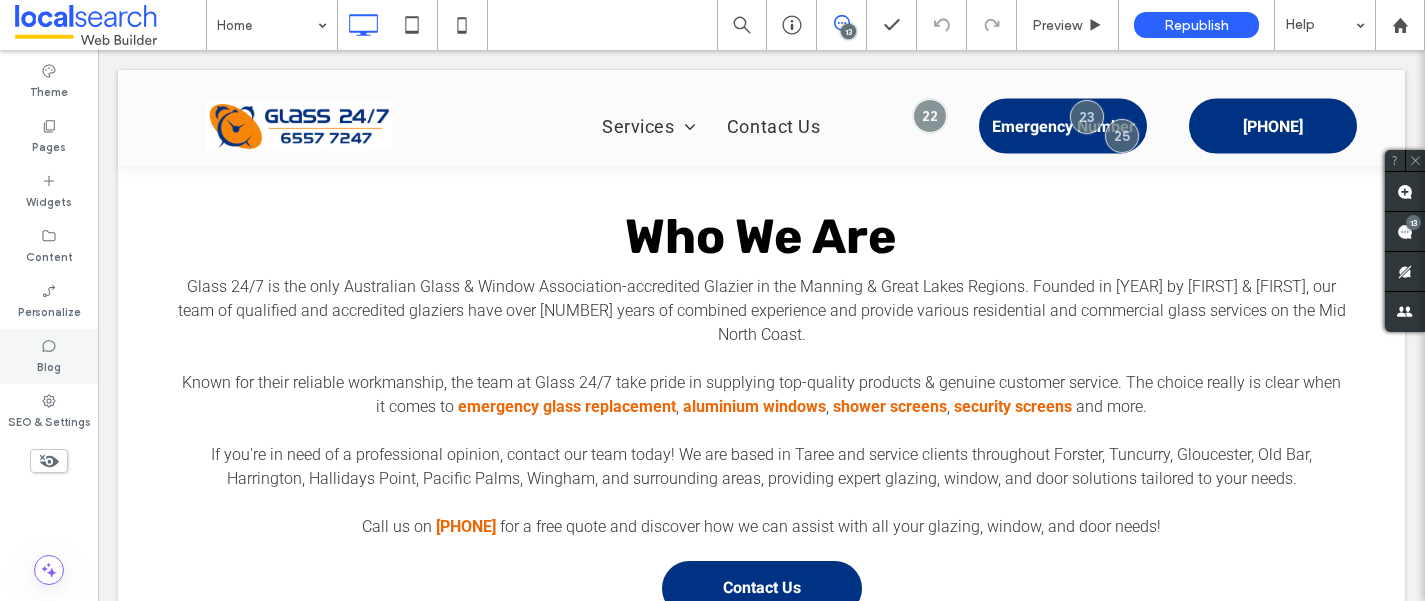click on "Blog" at bounding box center (49, 356) 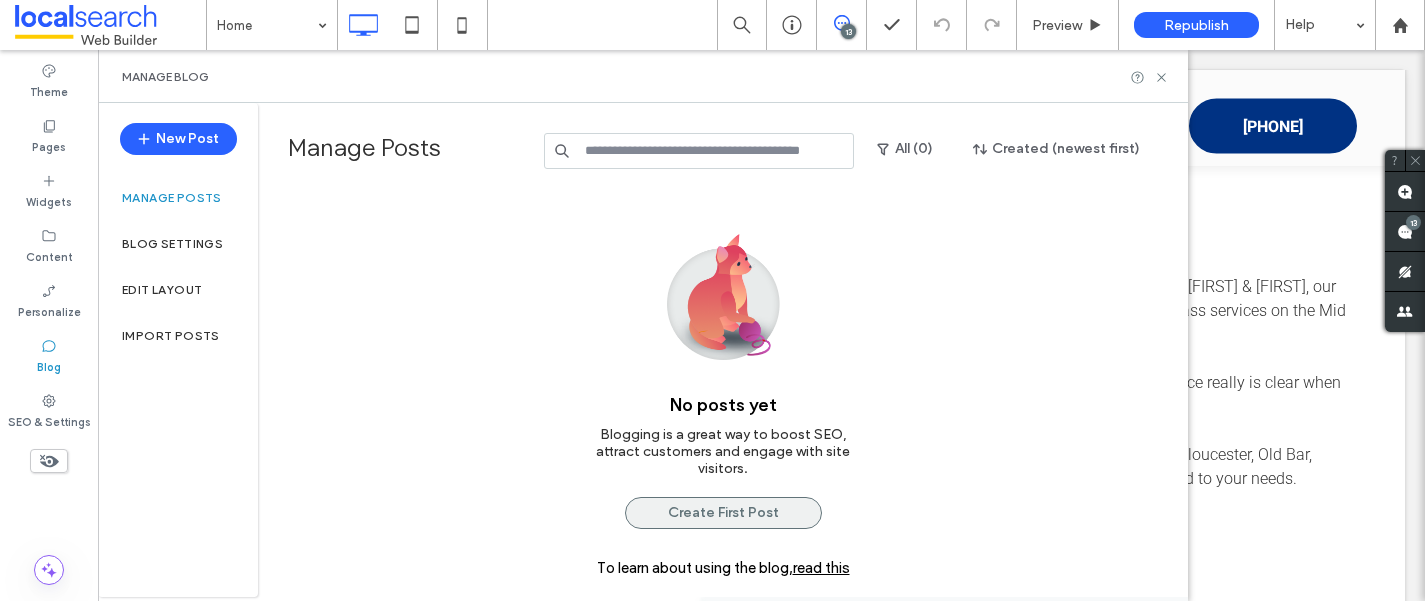 click on "Create First Post" at bounding box center (723, 513) 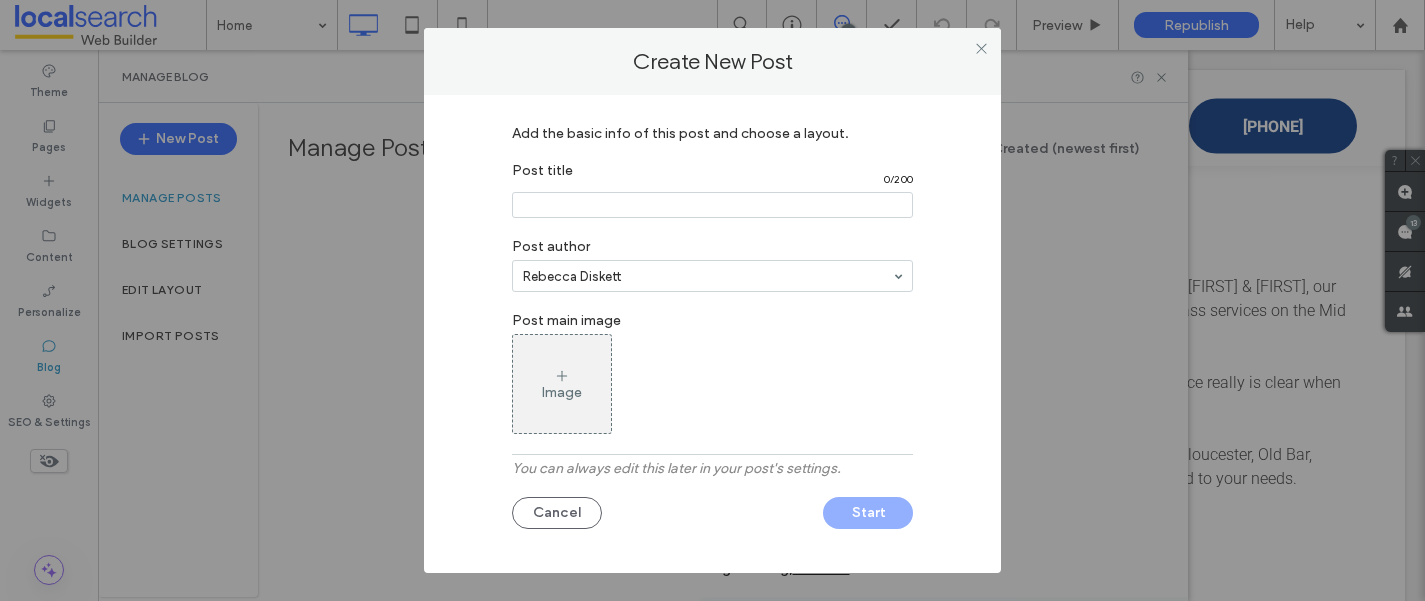 click at bounding box center (712, 205) 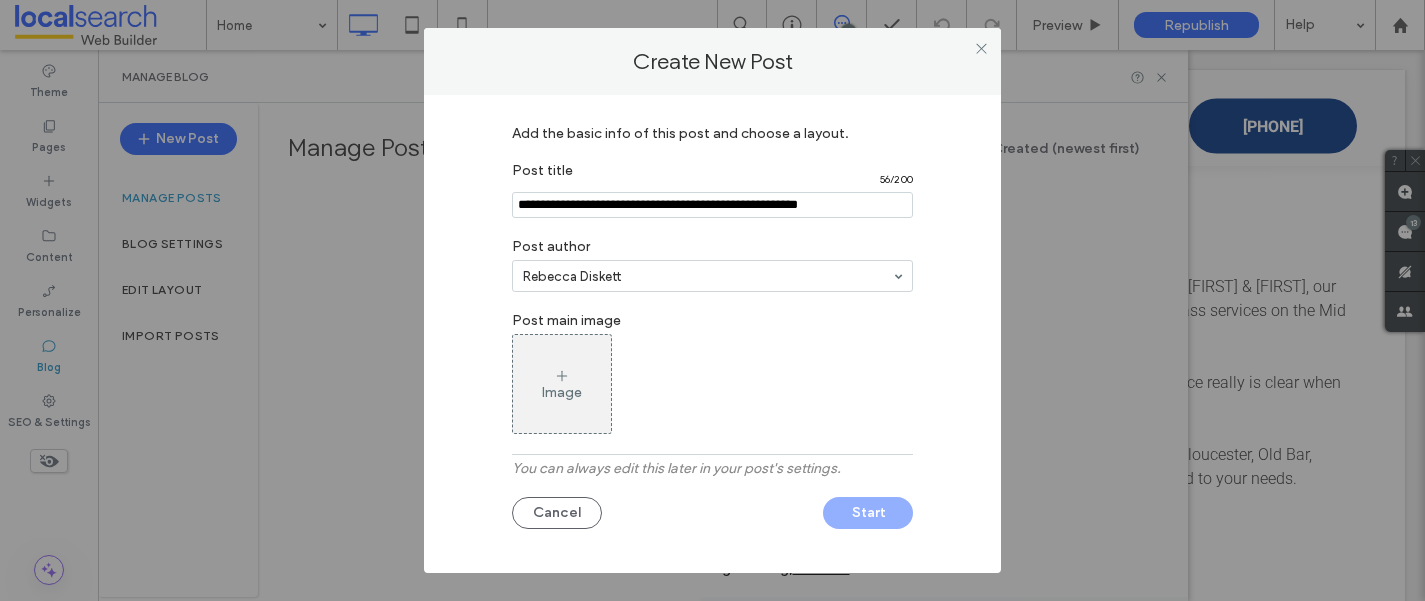 type on "**********" 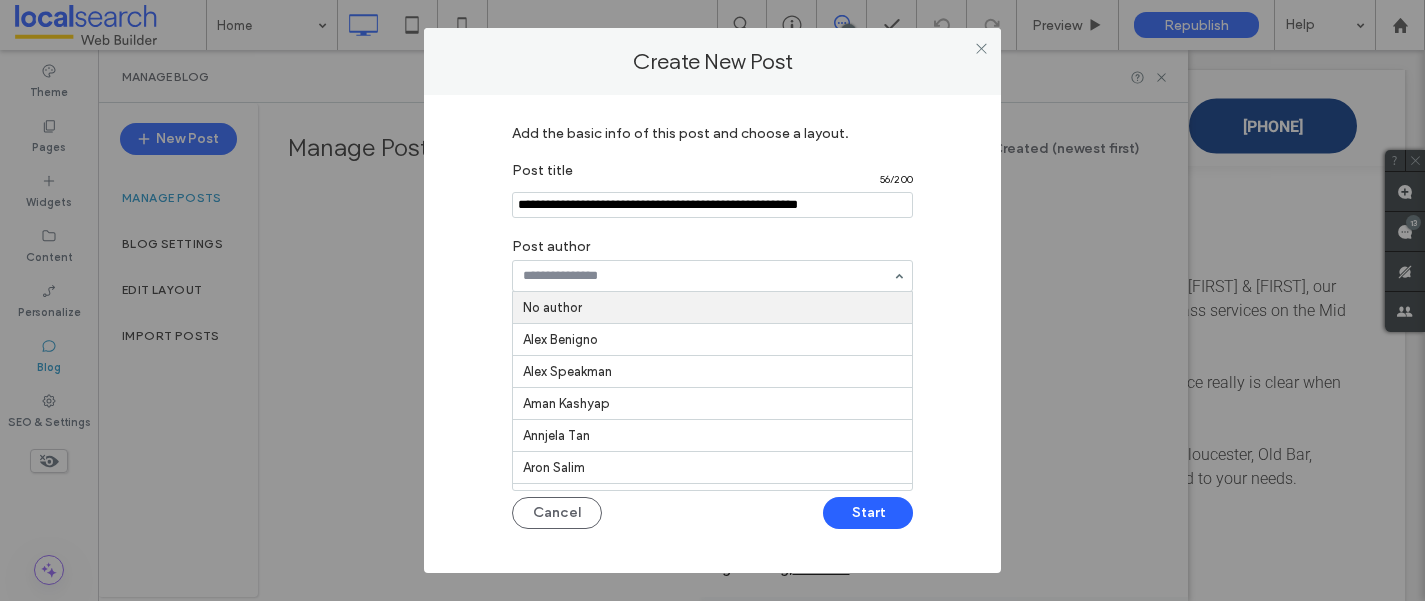 paste on "**********" 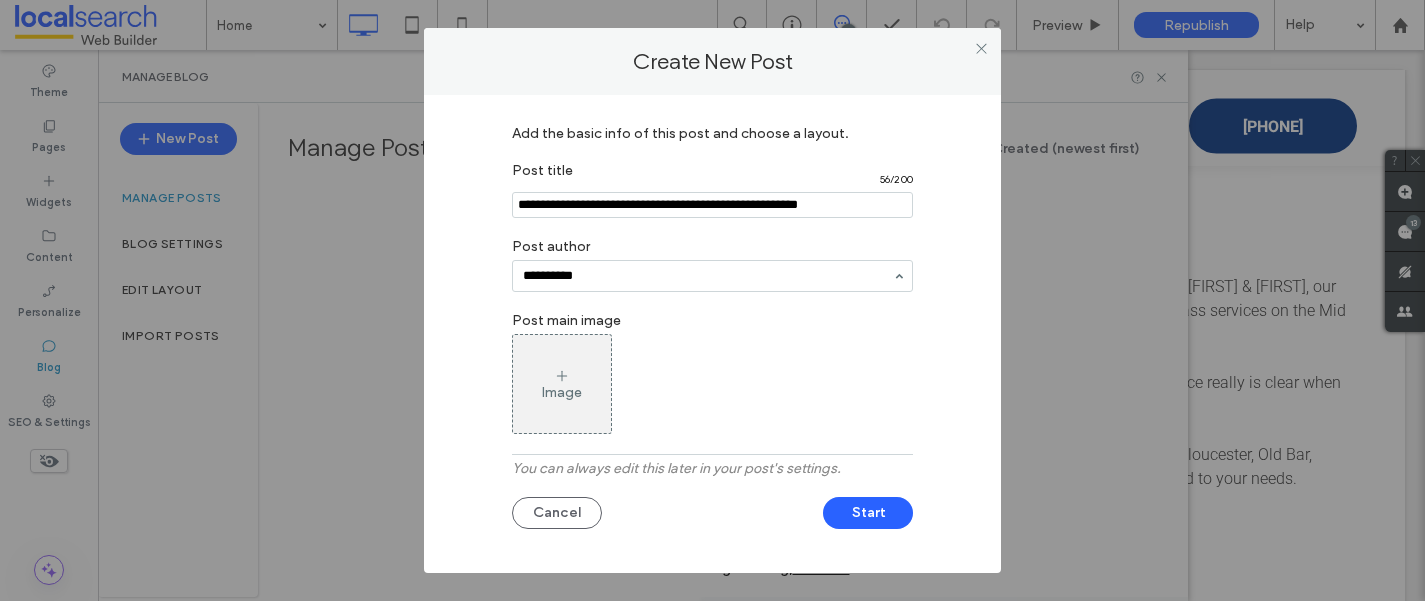 type on "**********" 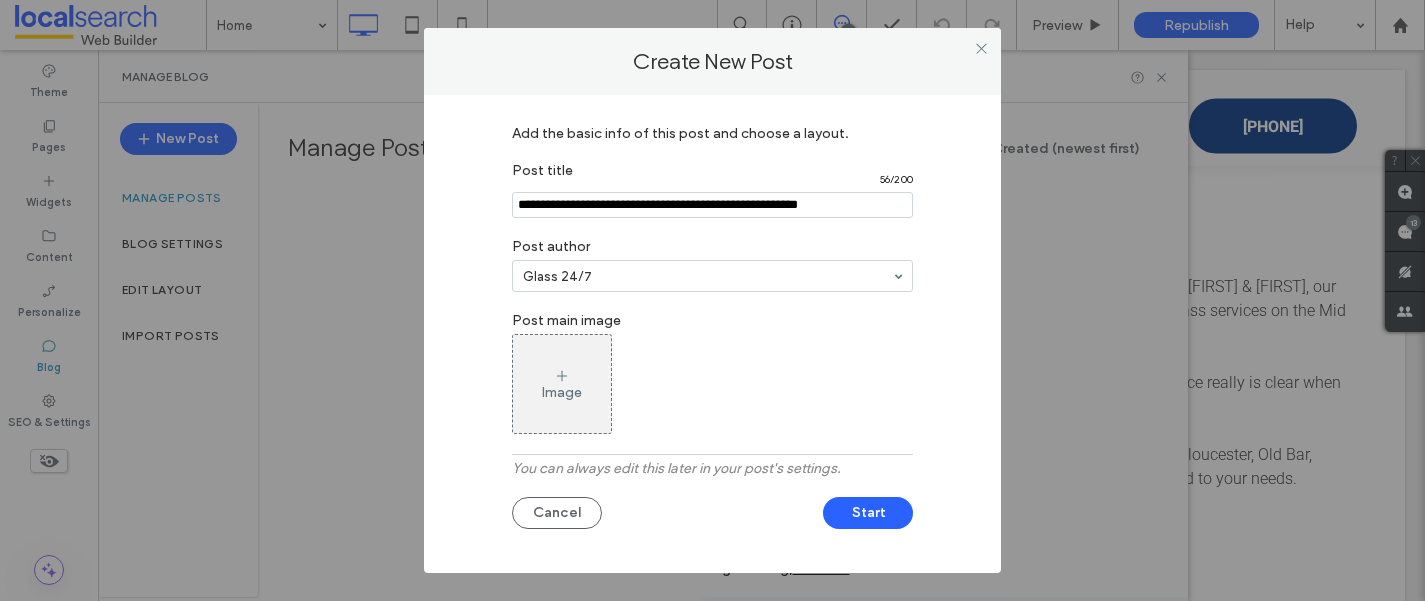 click on "Image" at bounding box center (562, 384) 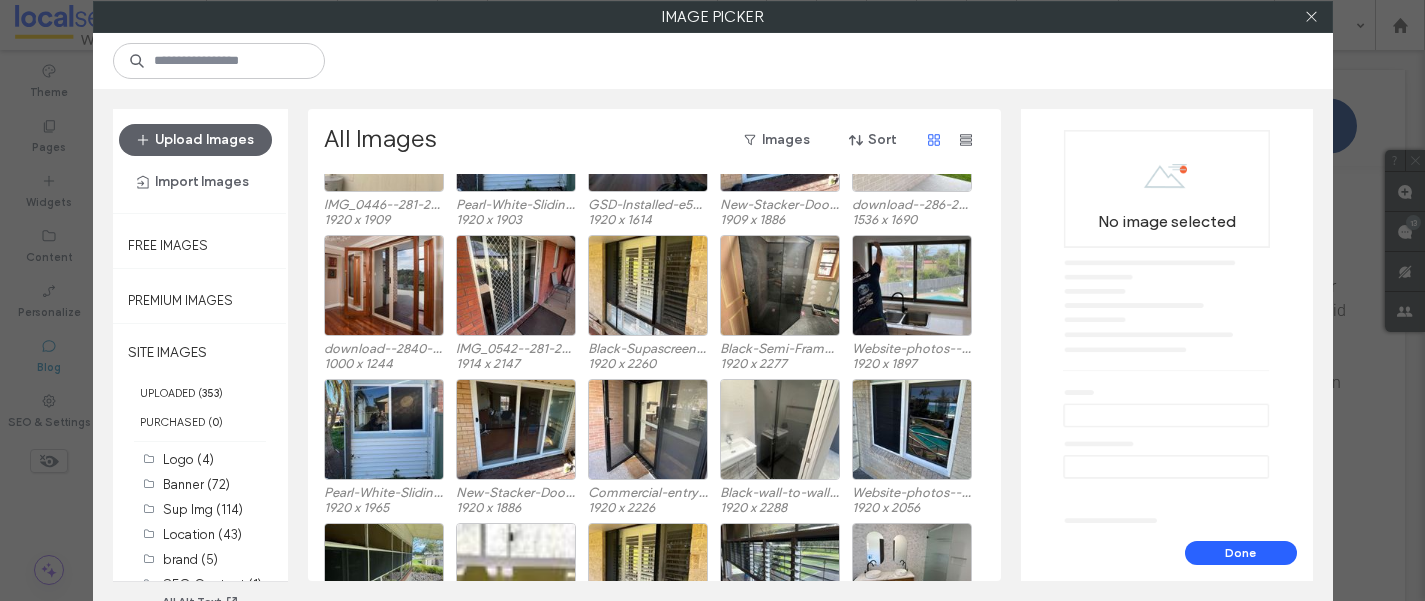 scroll, scrollTop: 1426, scrollLeft: 0, axis: vertical 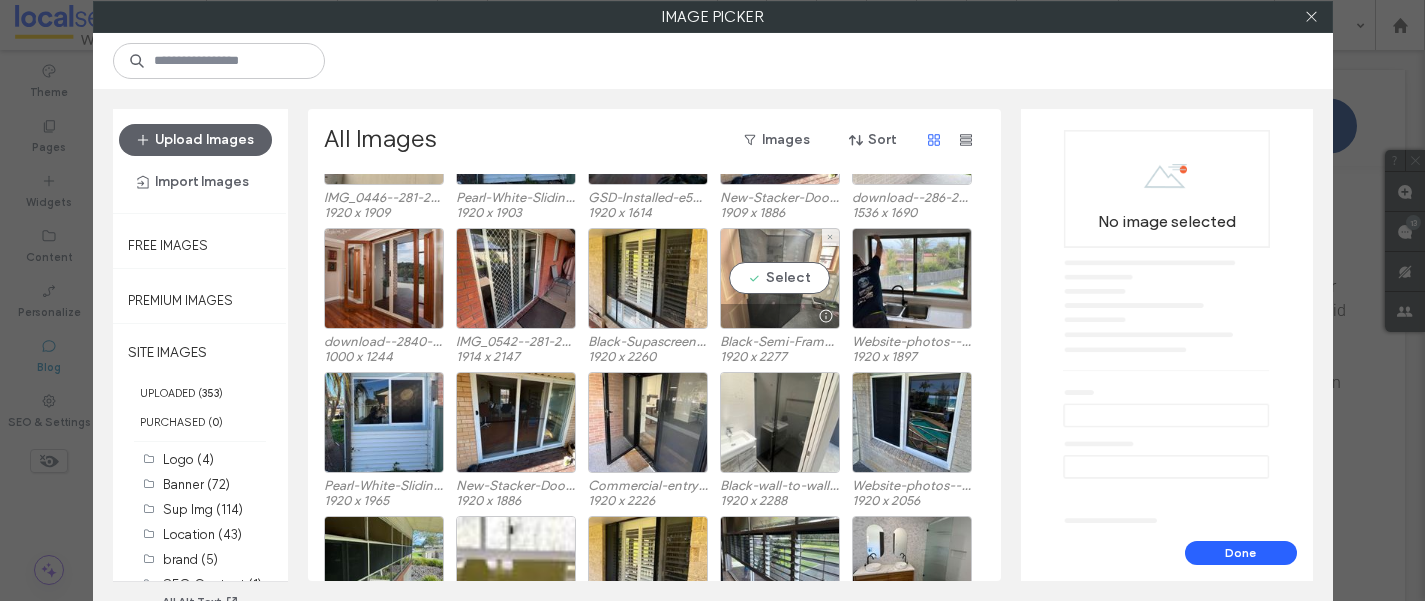 click on "Select" at bounding box center [780, 278] 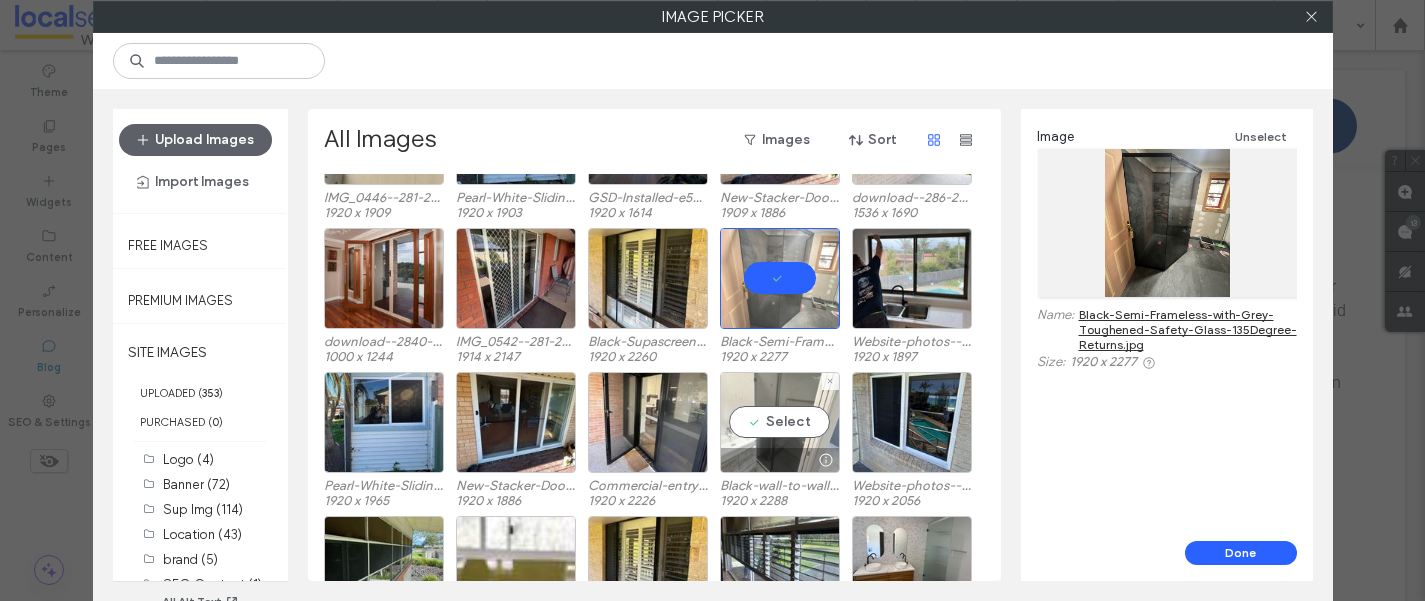 click on "Select" at bounding box center (780, 422) 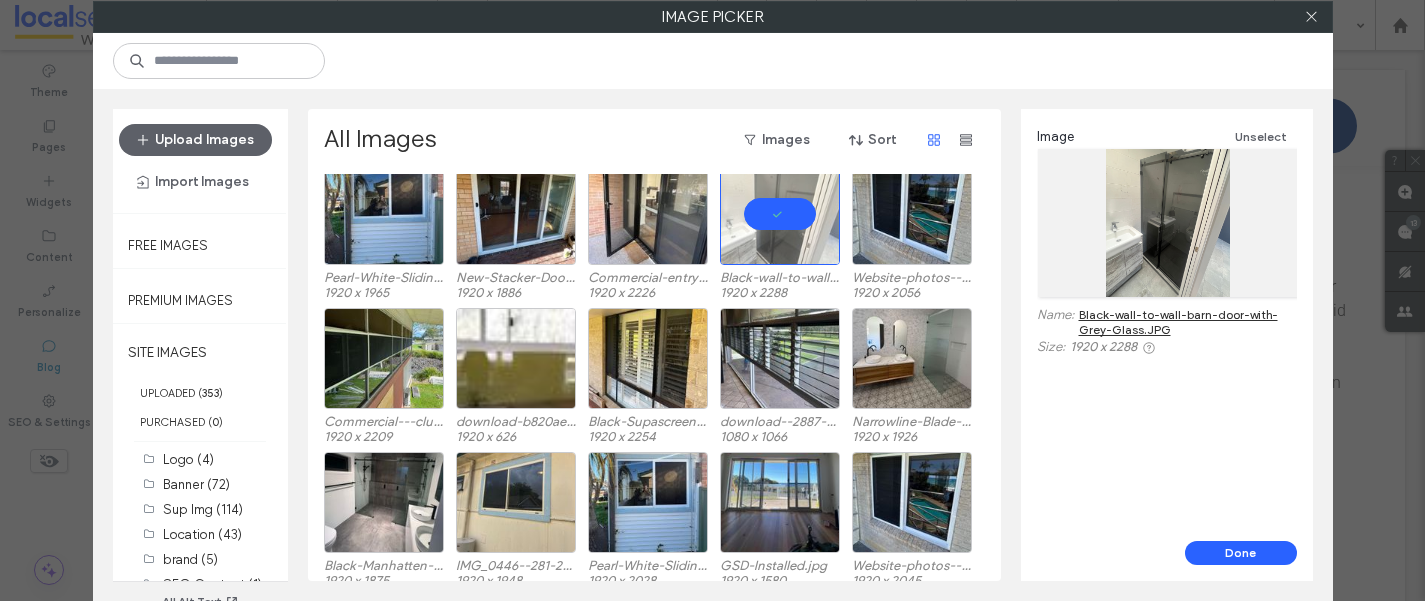 scroll, scrollTop: 1668, scrollLeft: 0, axis: vertical 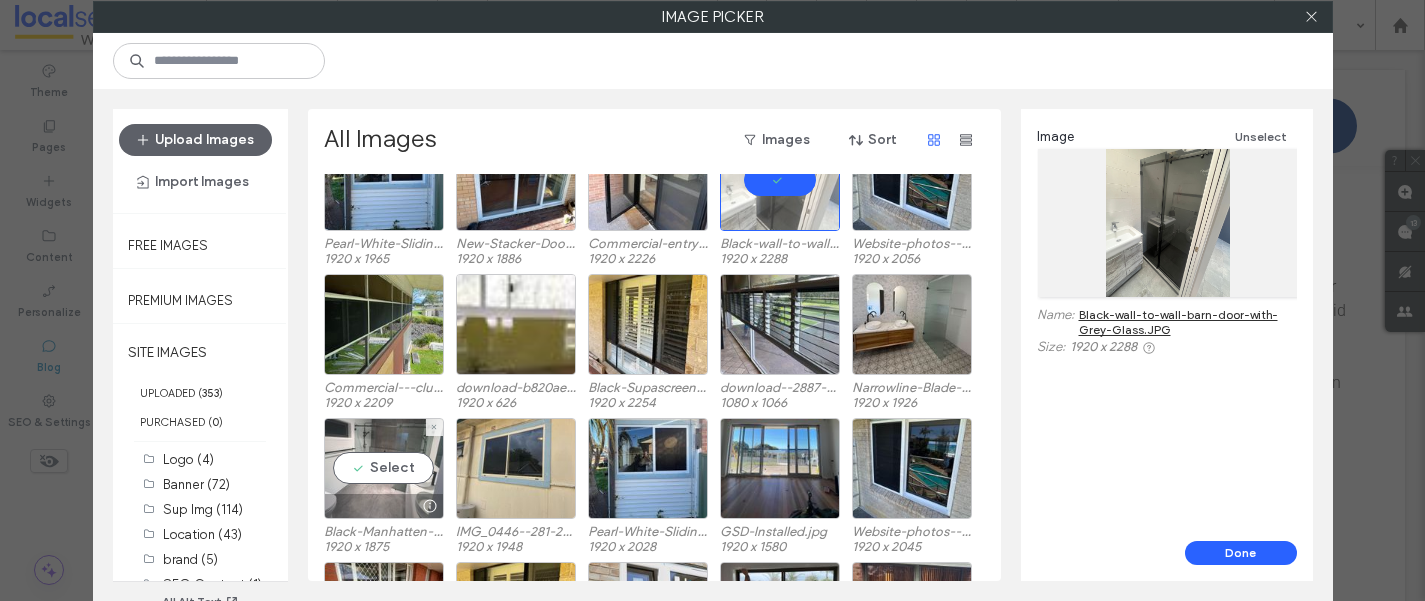 click on "Select" at bounding box center [384, 468] 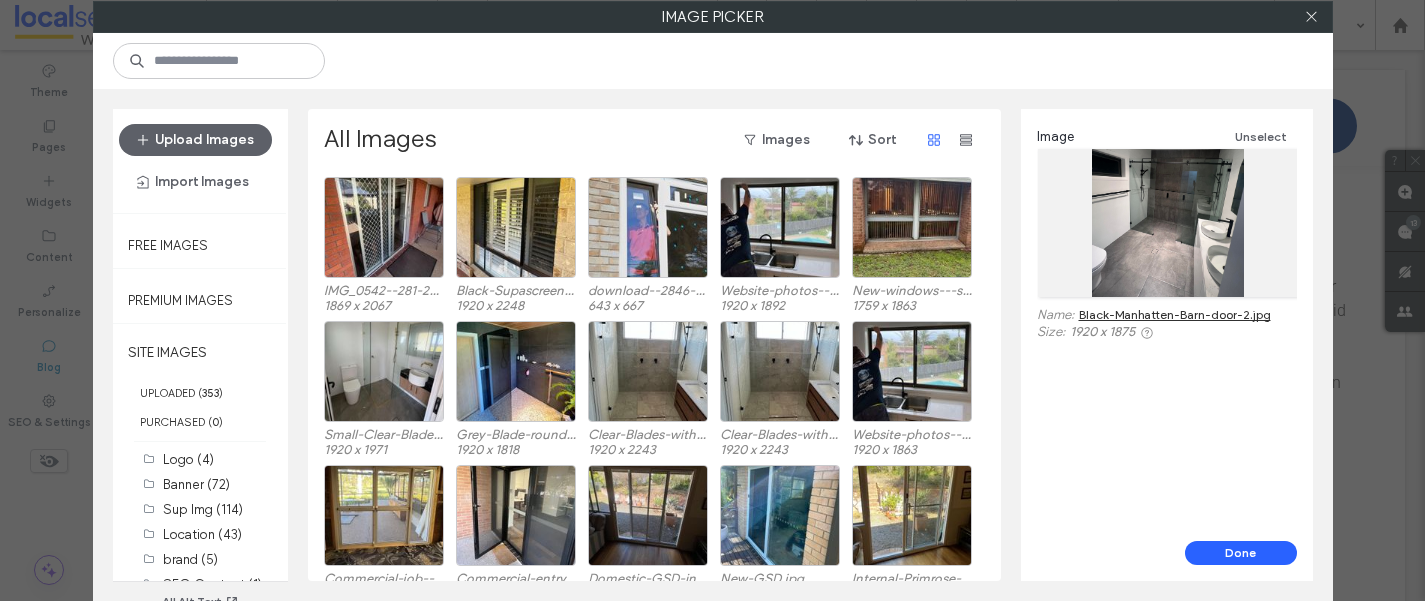scroll, scrollTop: 2217, scrollLeft: 0, axis: vertical 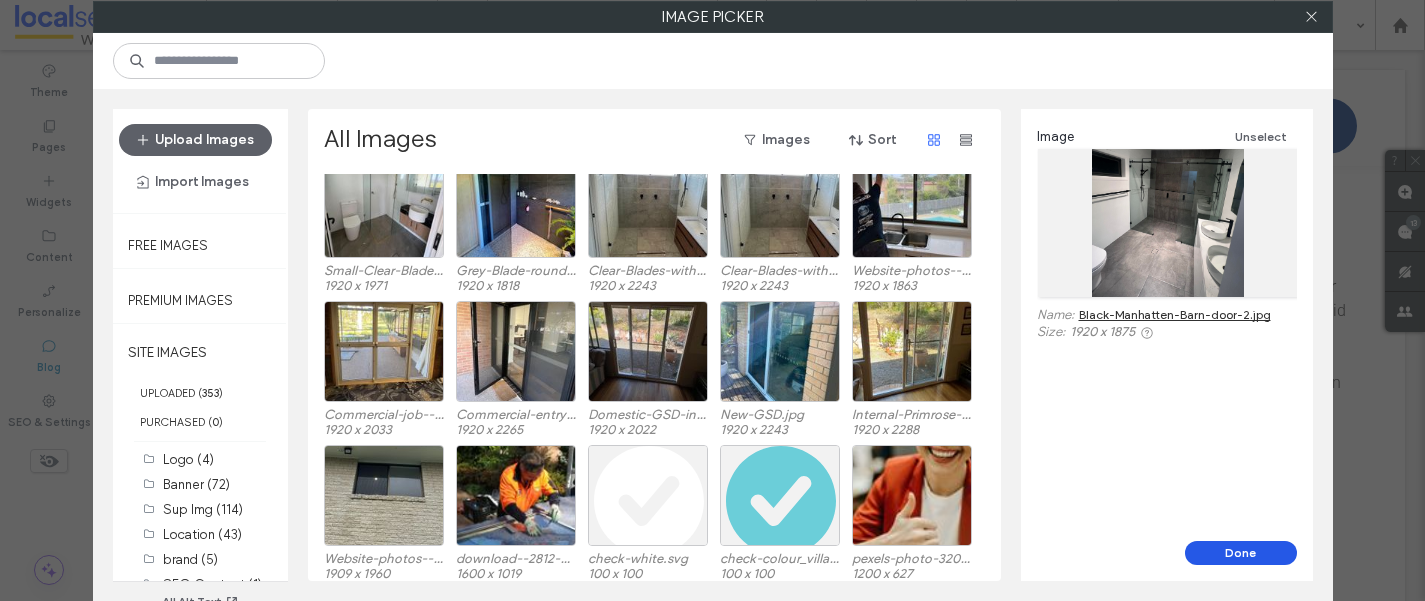 click on "Done" at bounding box center (1241, 553) 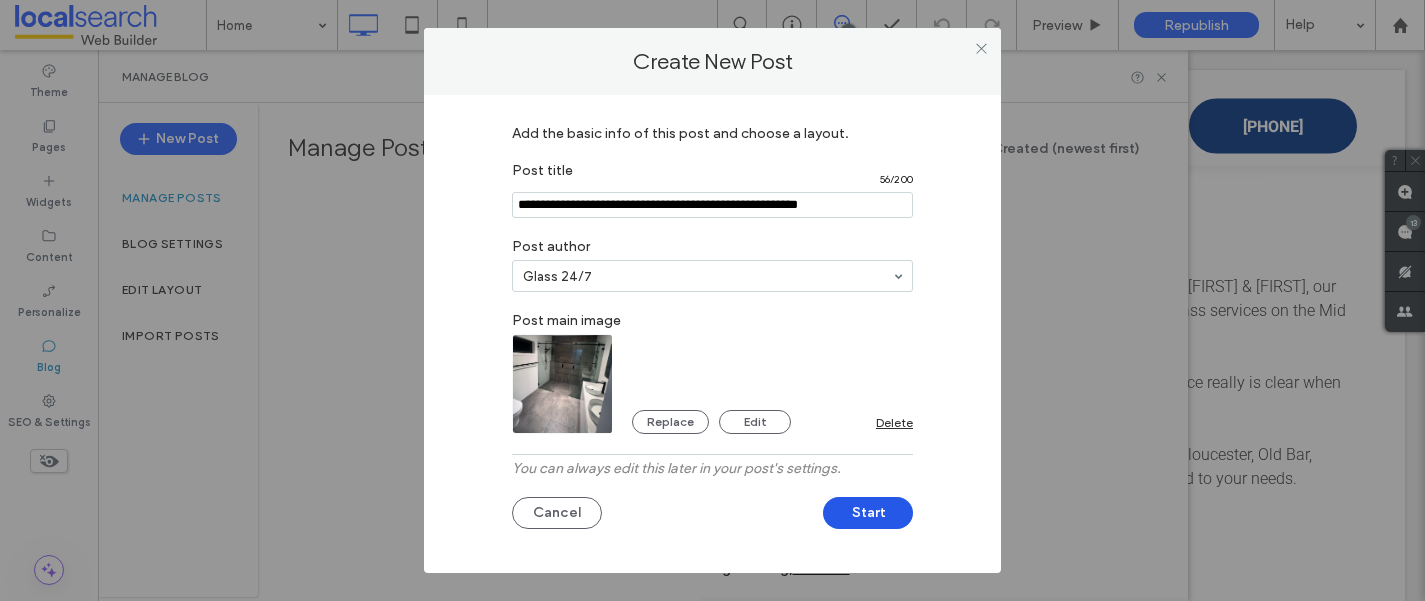 click on "Start" at bounding box center [868, 513] 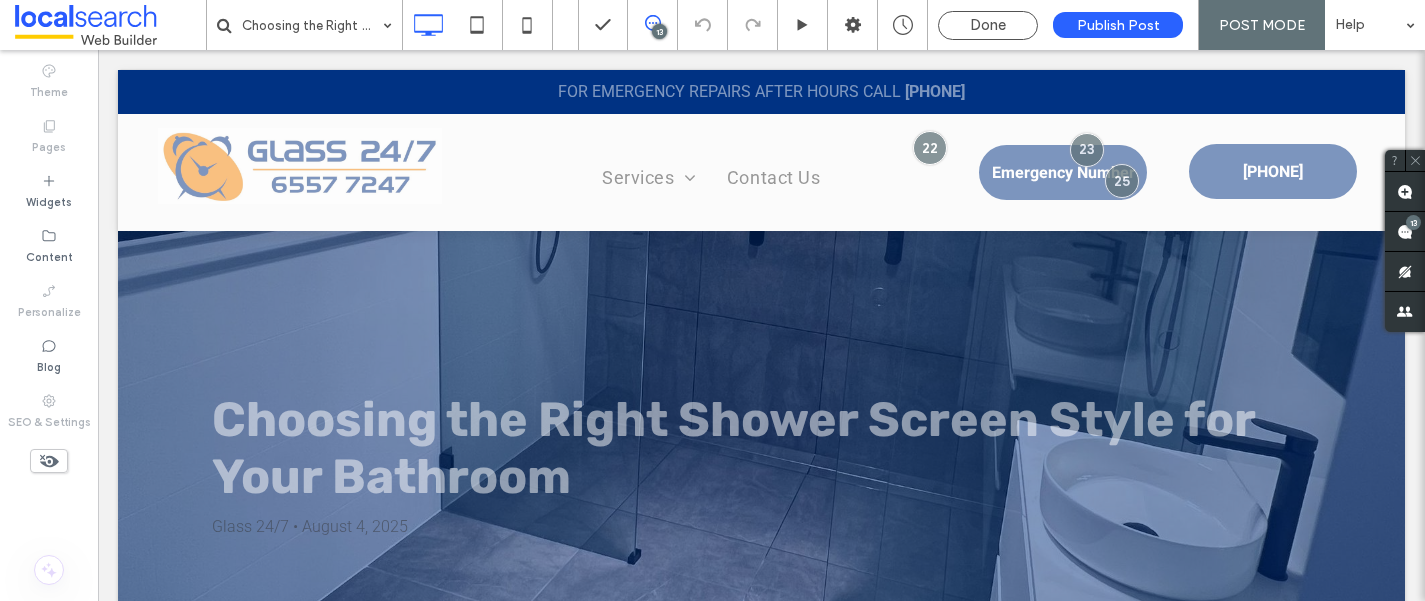 scroll, scrollTop: 0, scrollLeft: 0, axis: both 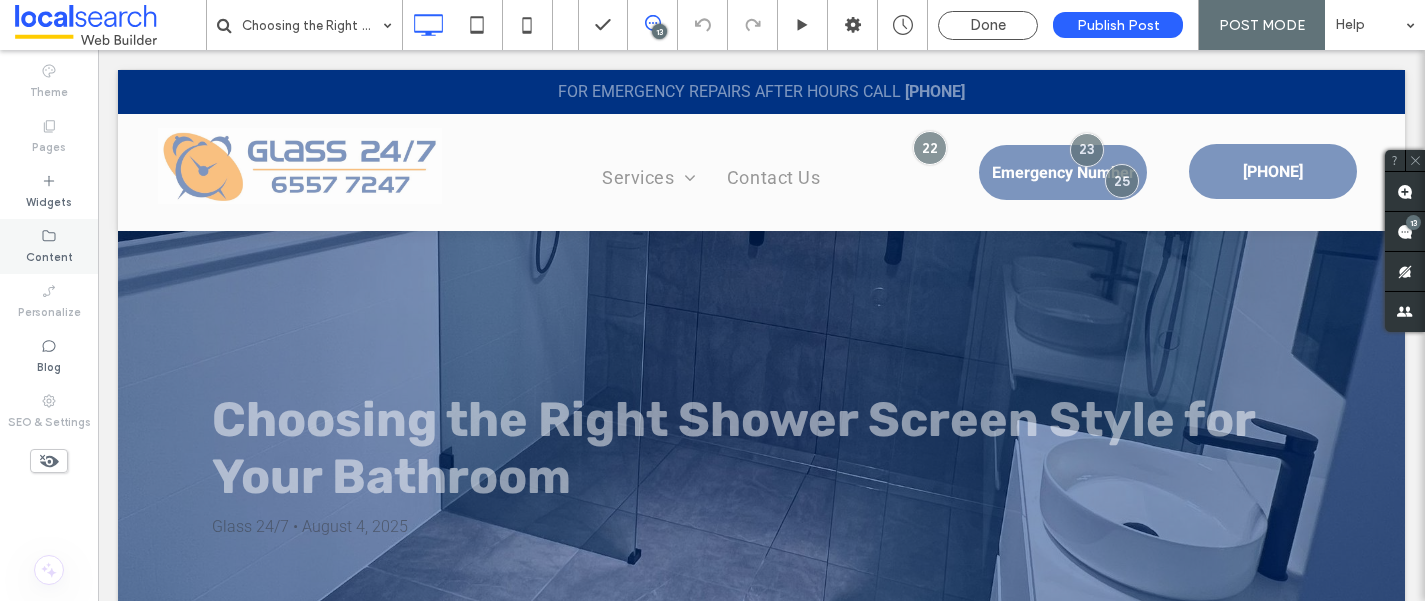 click on "Content" at bounding box center (49, 255) 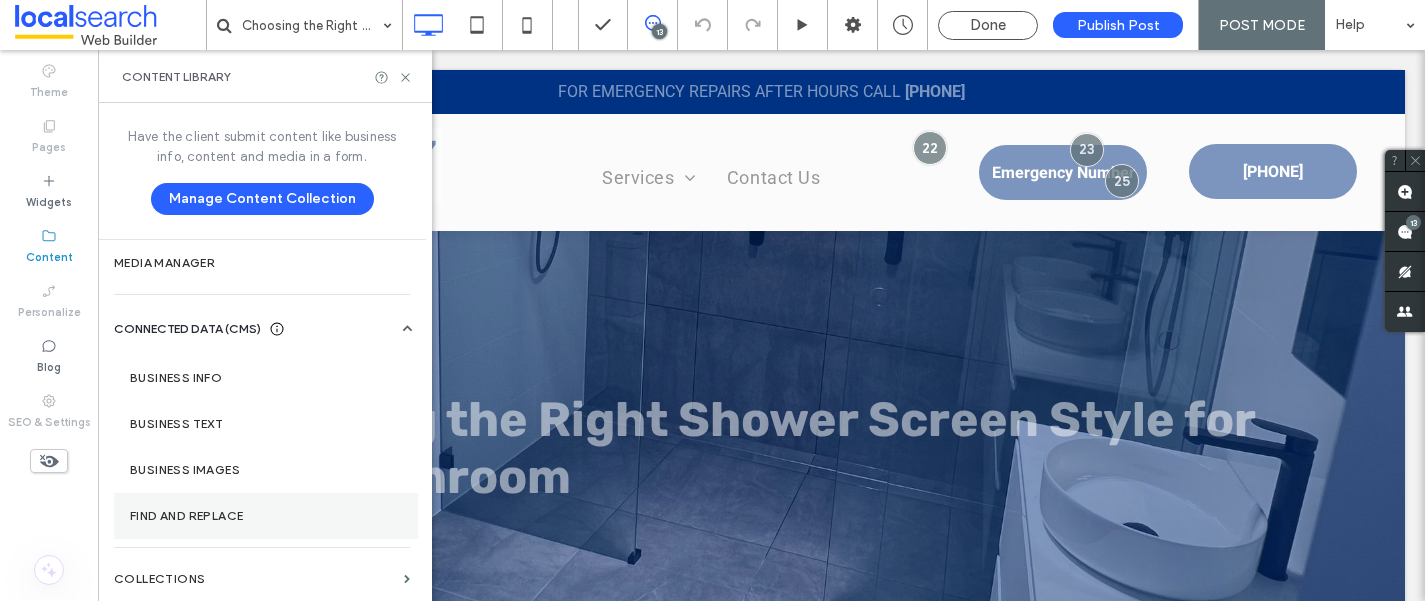 scroll, scrollTop: 5, scrollLeft: 0, axis: vertical 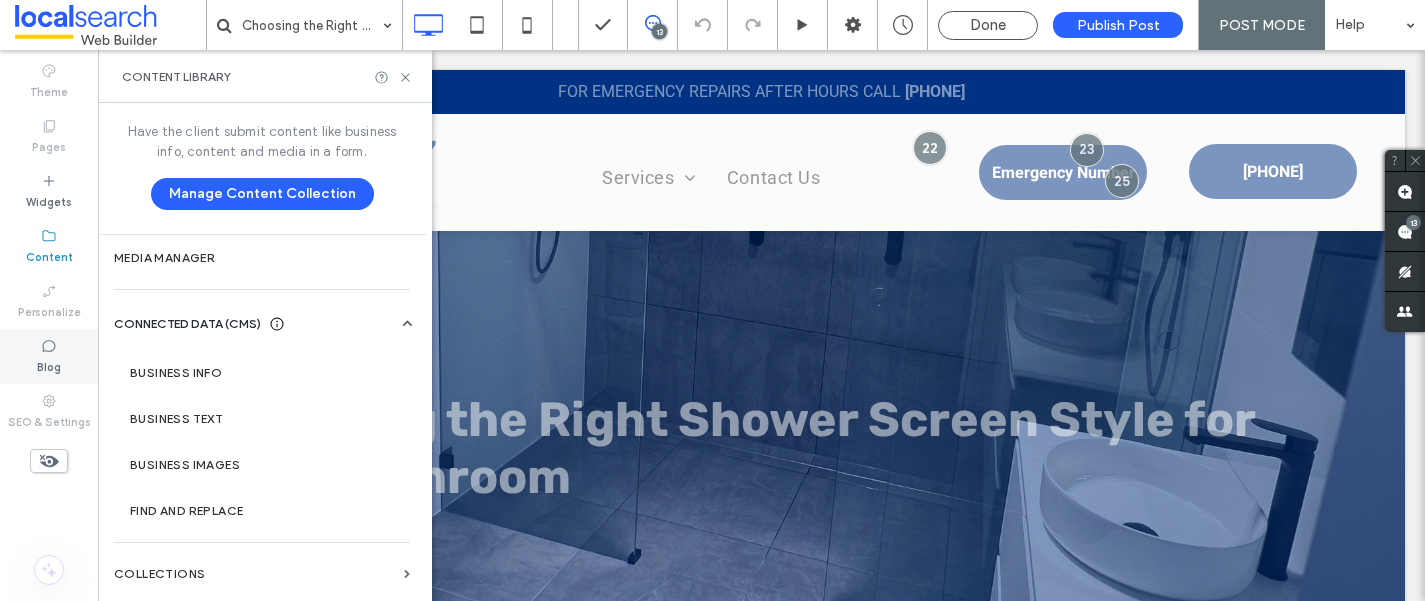 click on "Blog" at bounding box center (49, 365) 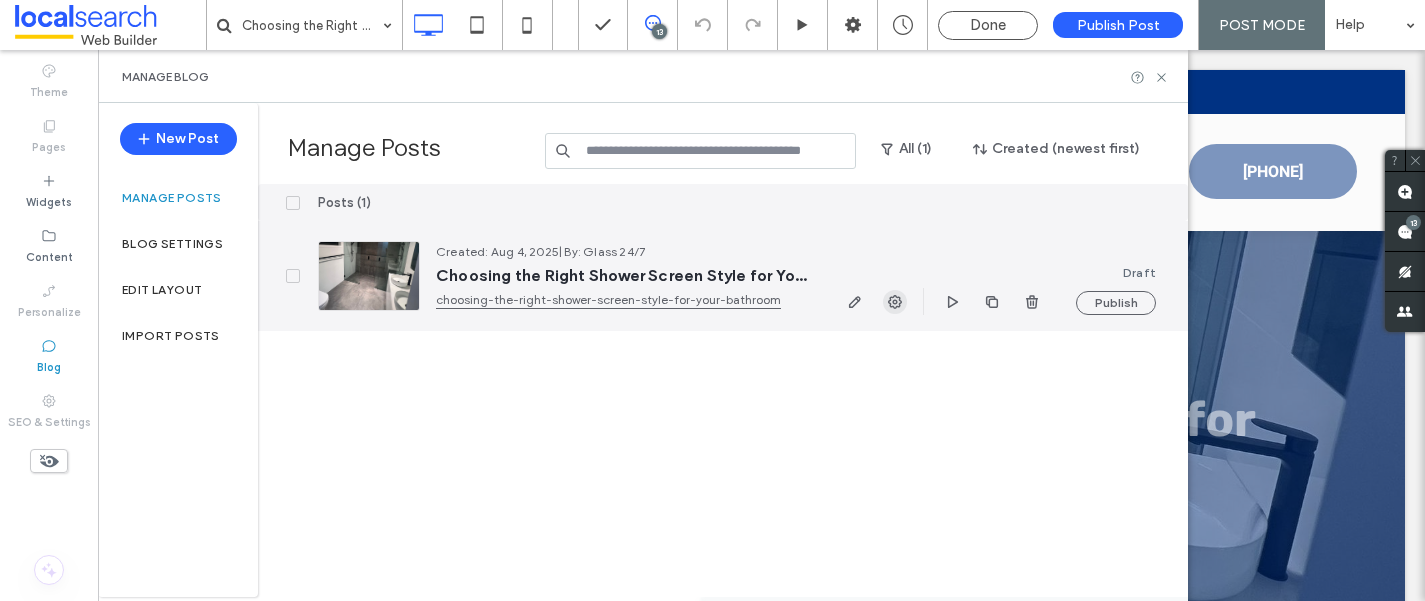 click at bounding box center (895, 302) 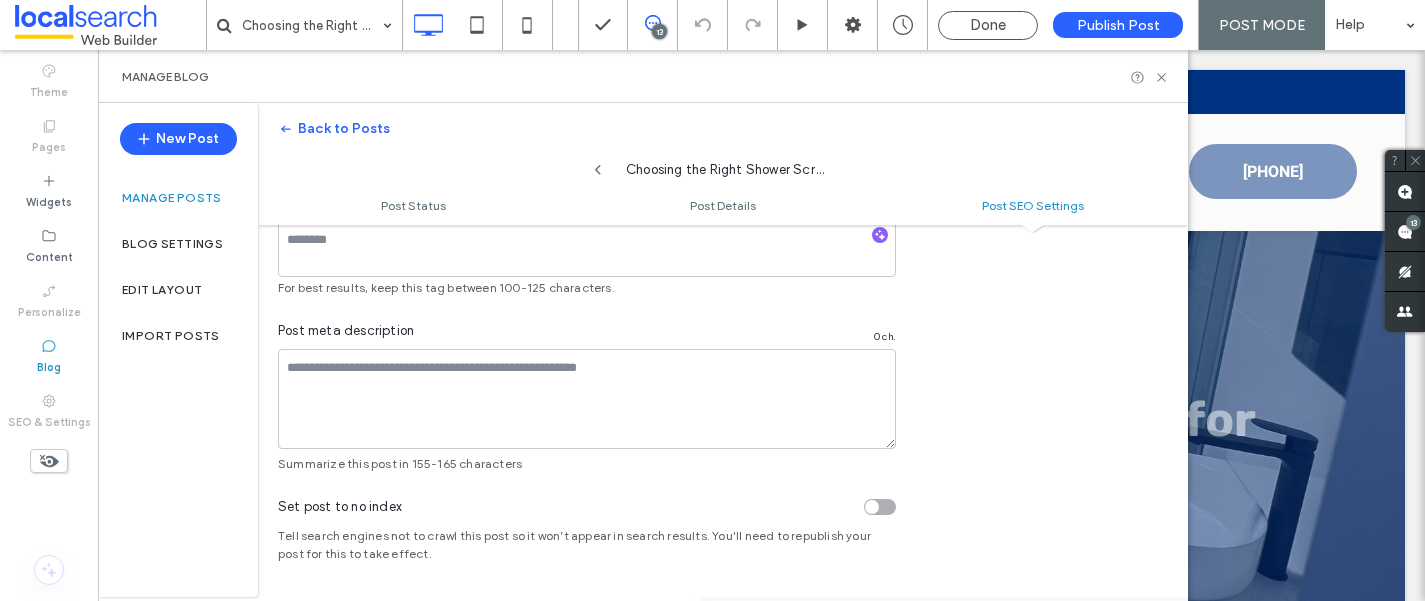 scroll, scrollTop: 1367, scrollLeft: 0, axis: vertical 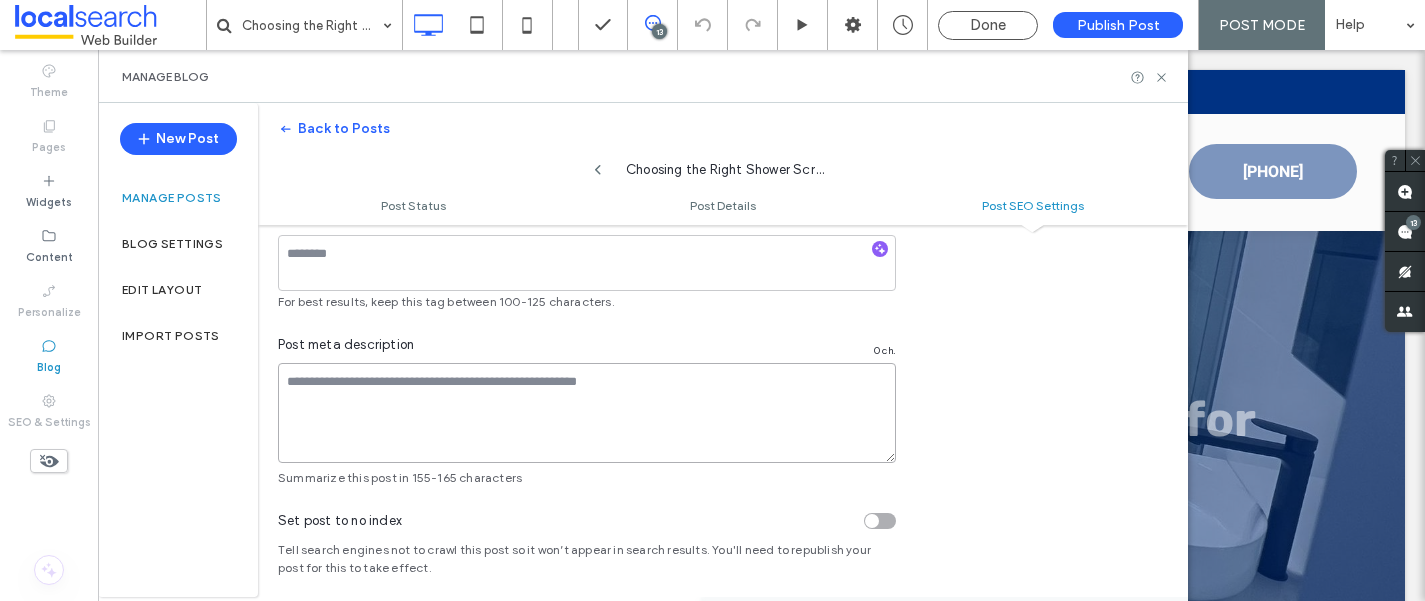 click at bounding box center [587, 413] 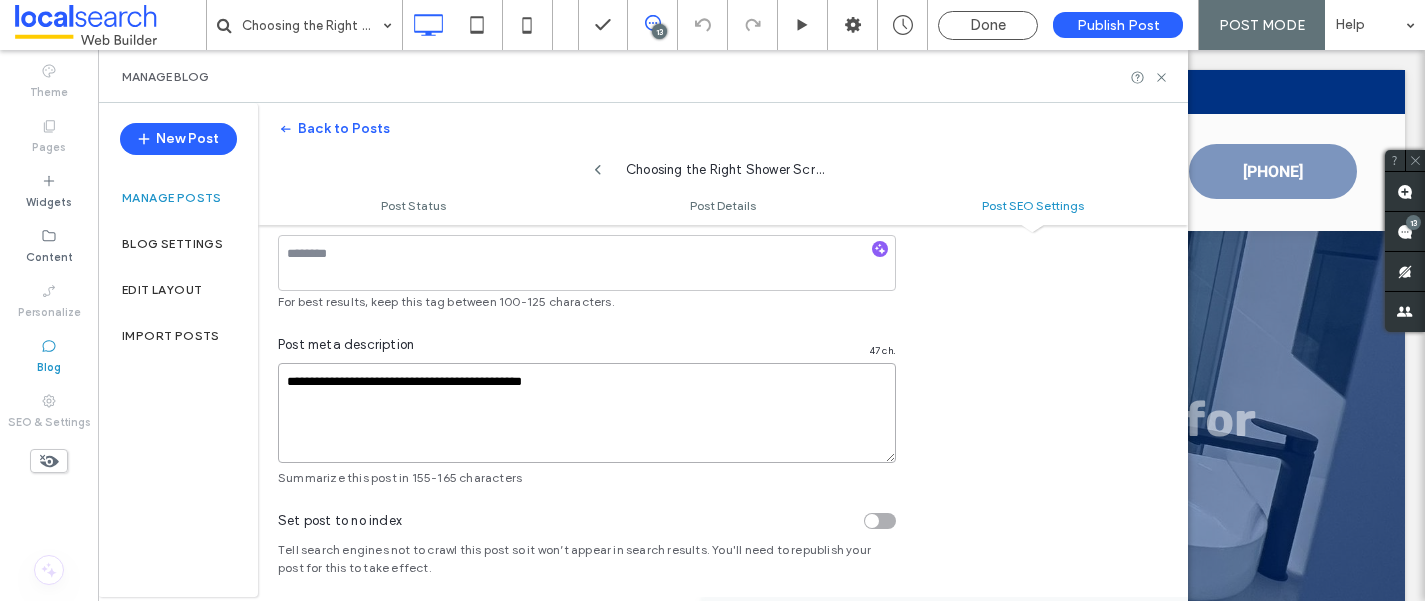 click on "**********" at bounding box center [587, 413] 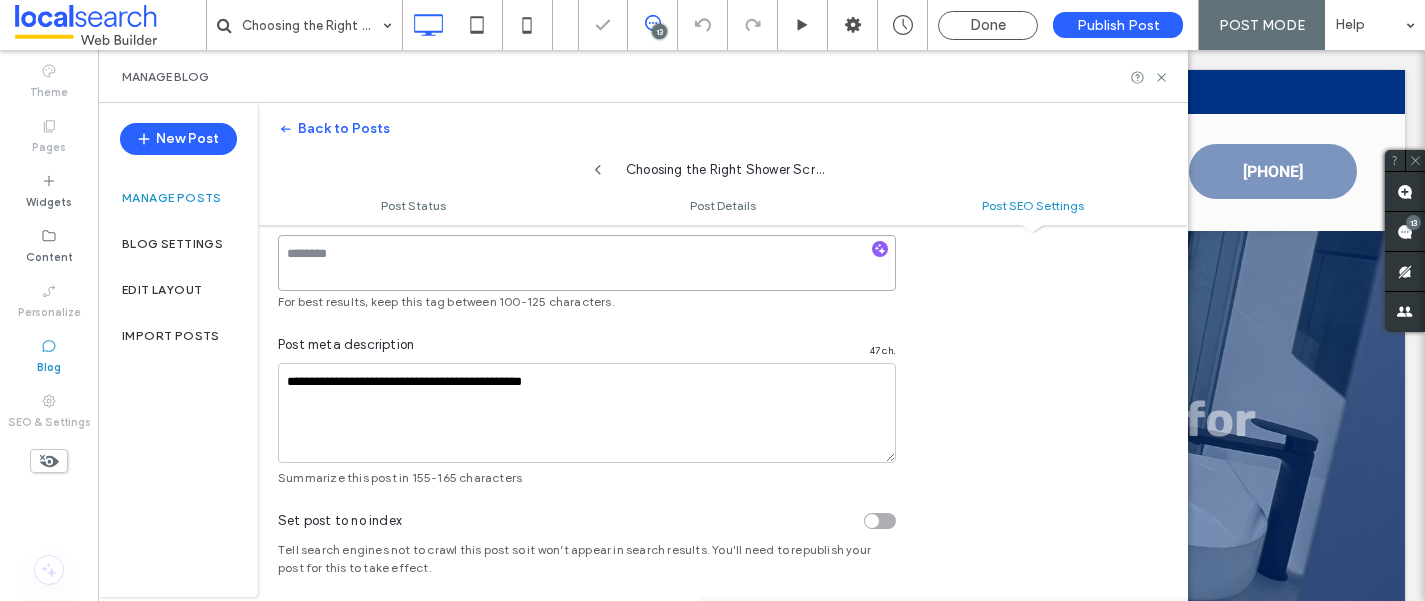 click at bounding box center [587, 263] 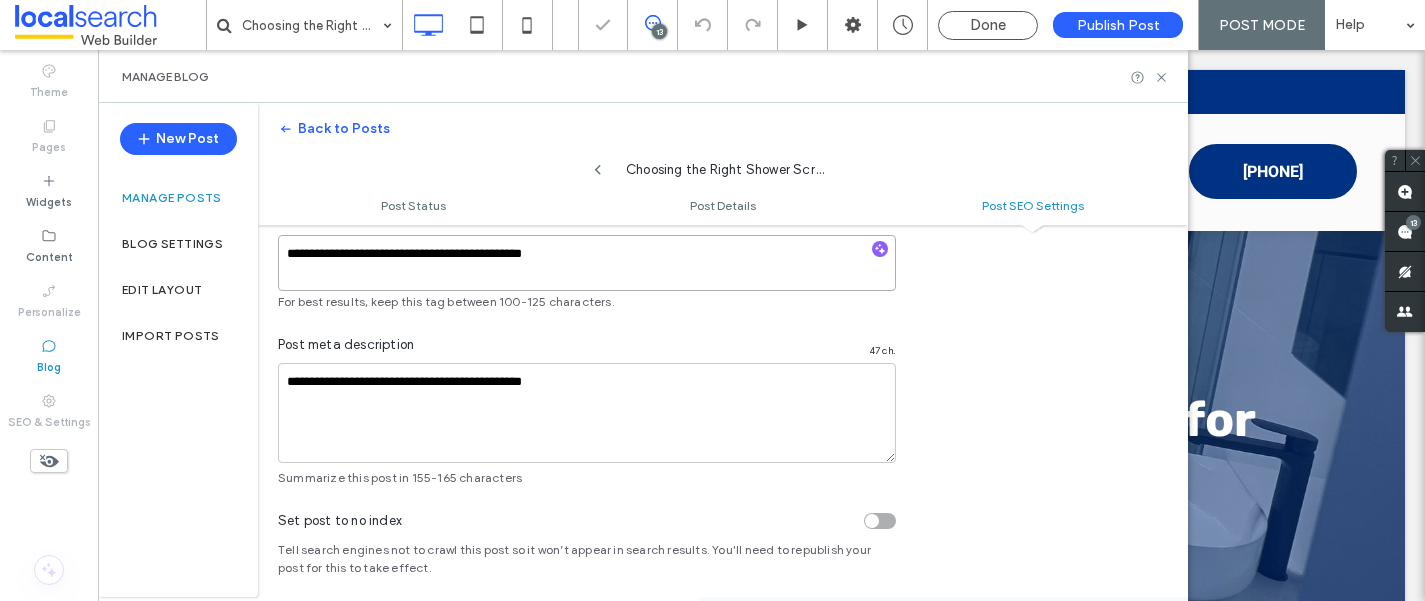 scroll, scrollTop: 0, scrollLeft: 0, axis: both 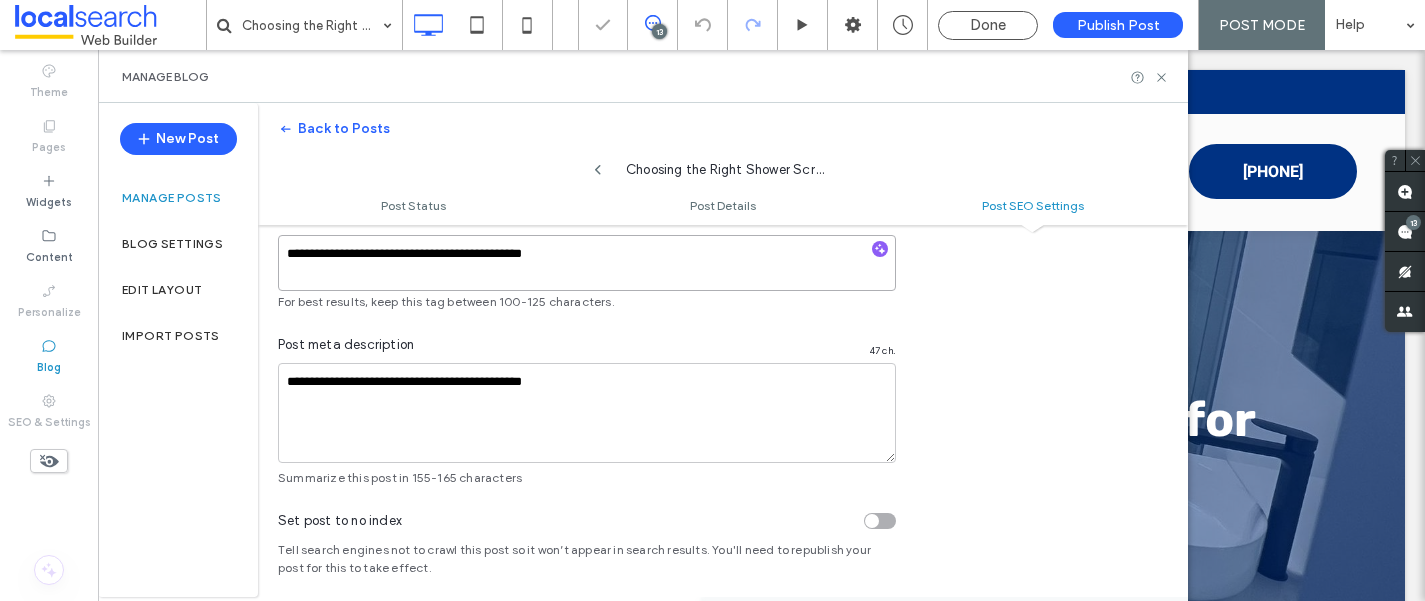 type on "**********" 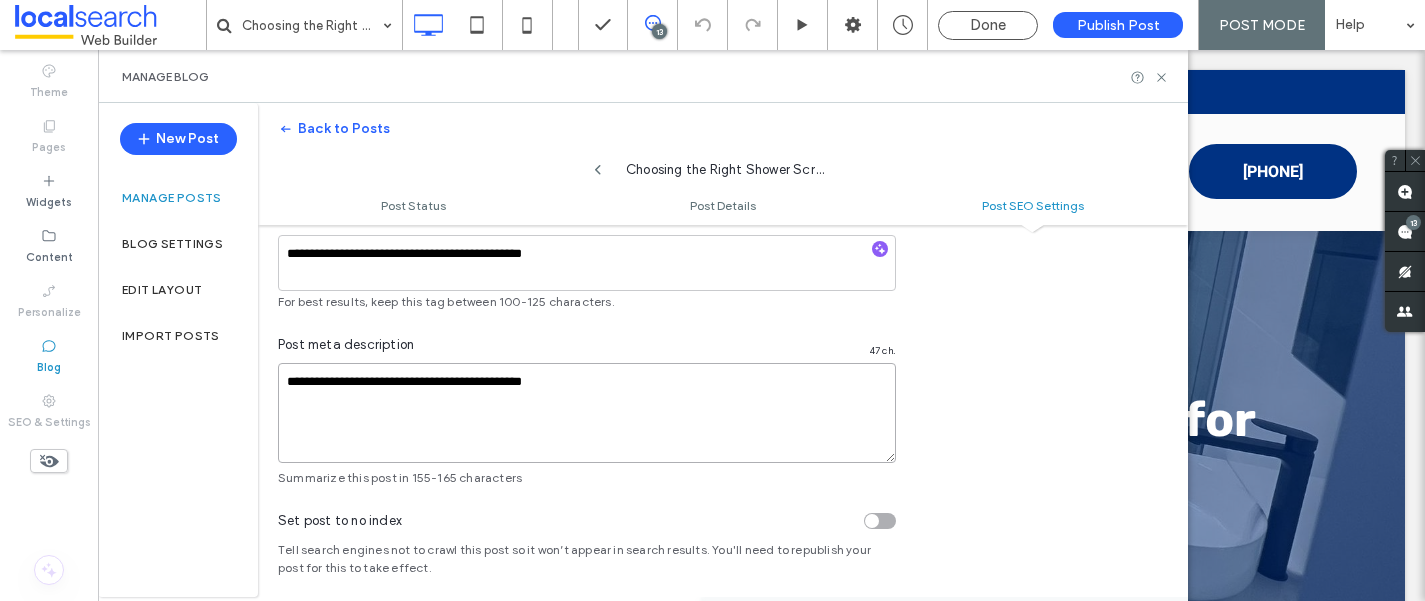 click on "**********" at bounding box center (587, 413) 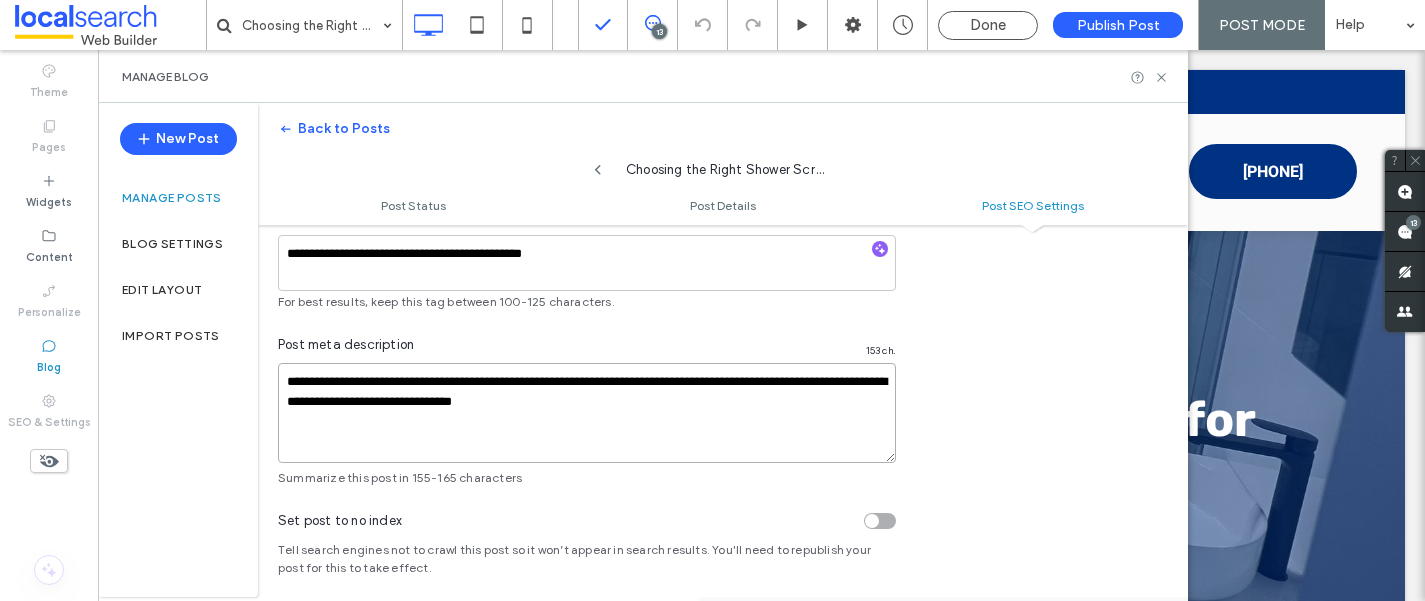 type on "**********" 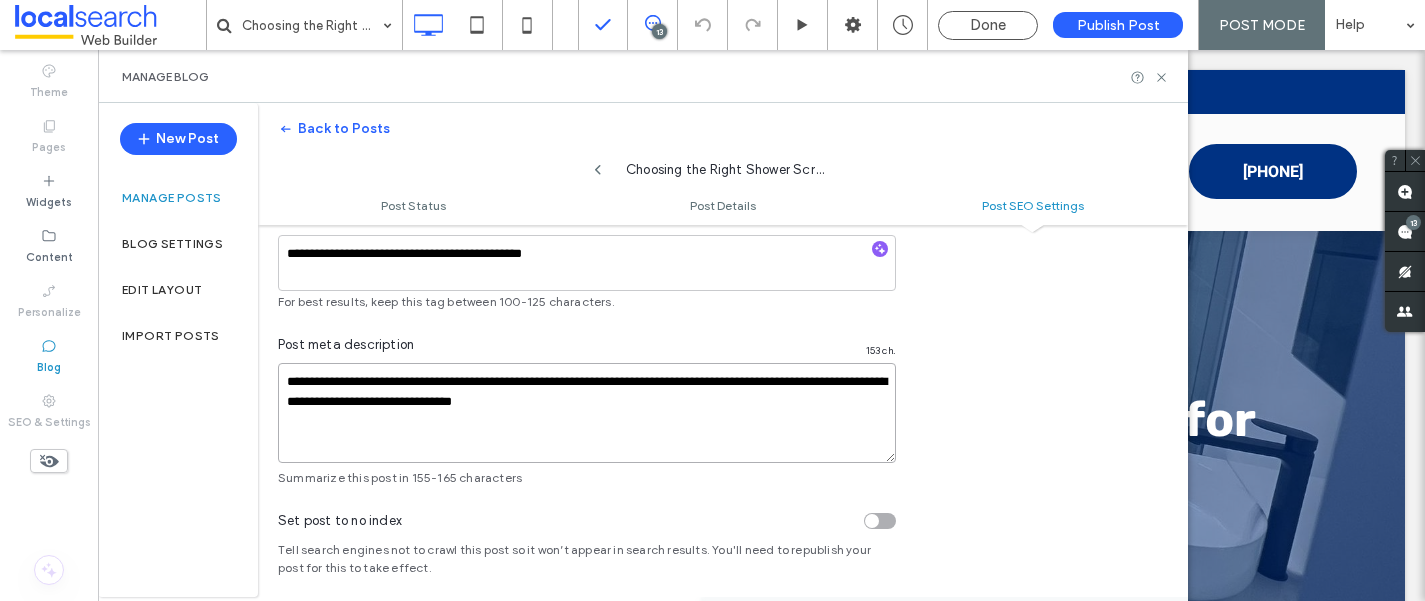 scroll, scrollTop: 0, scrollLeft: 0, axis: both 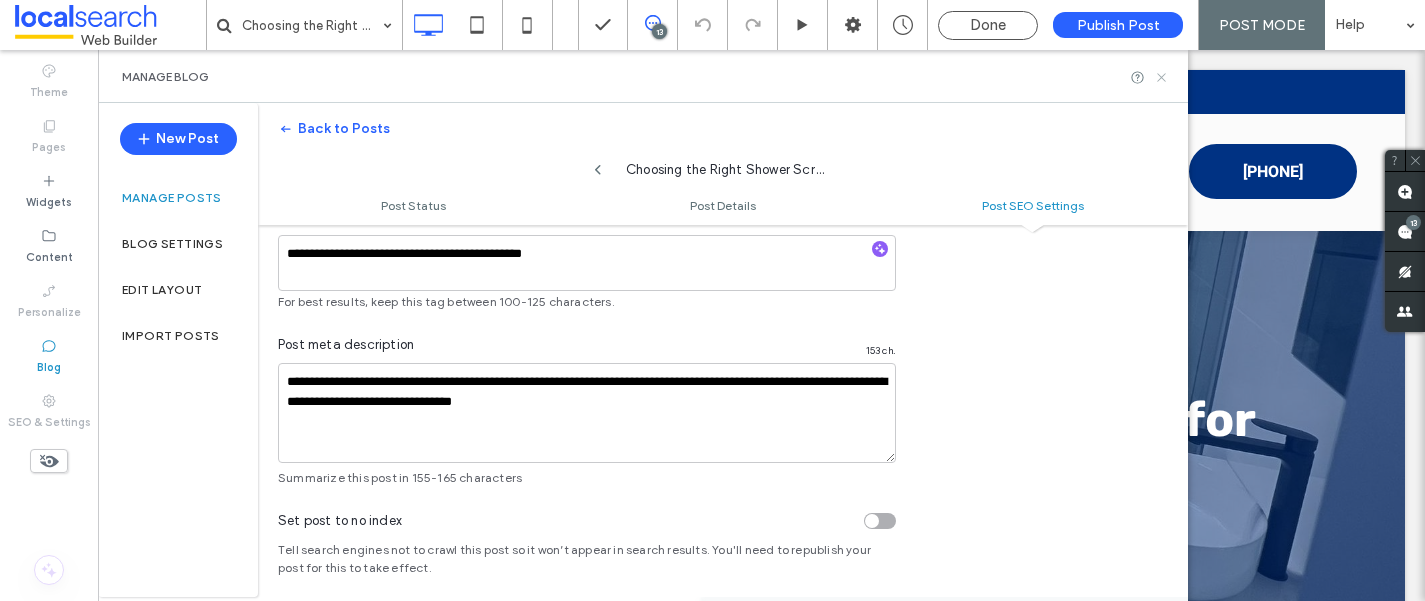 click 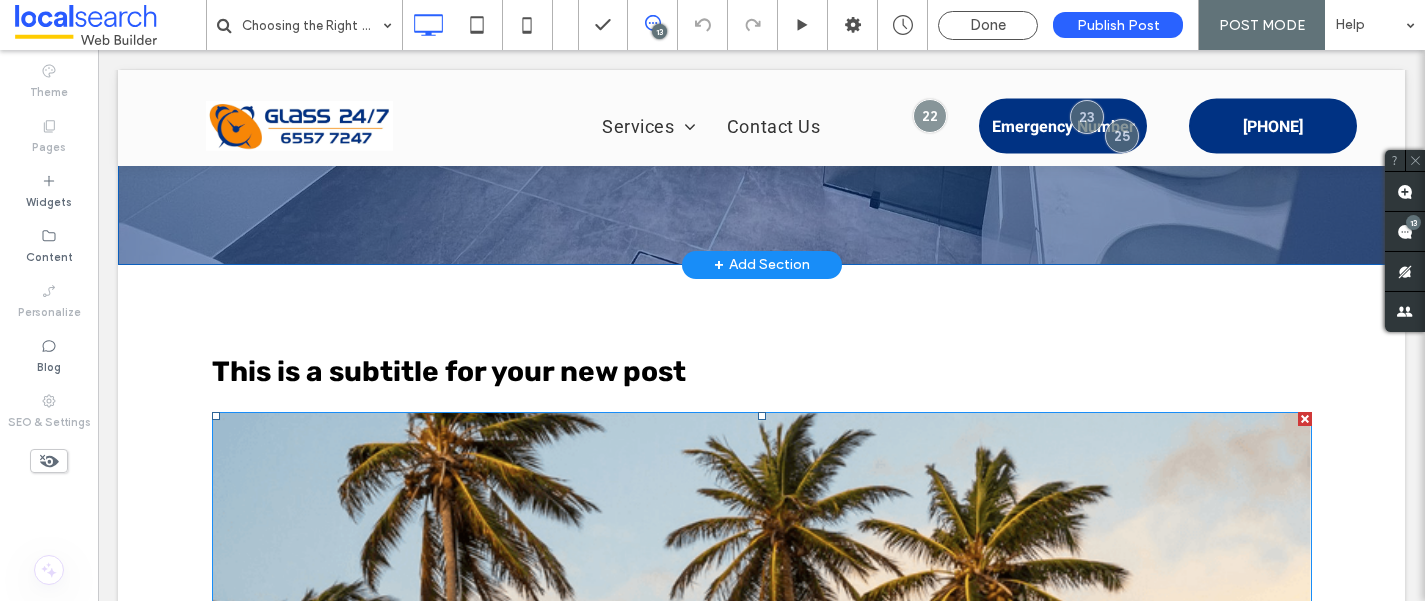 scroll, scrollTop: 419, scrollLeft: 0, axis: vertical 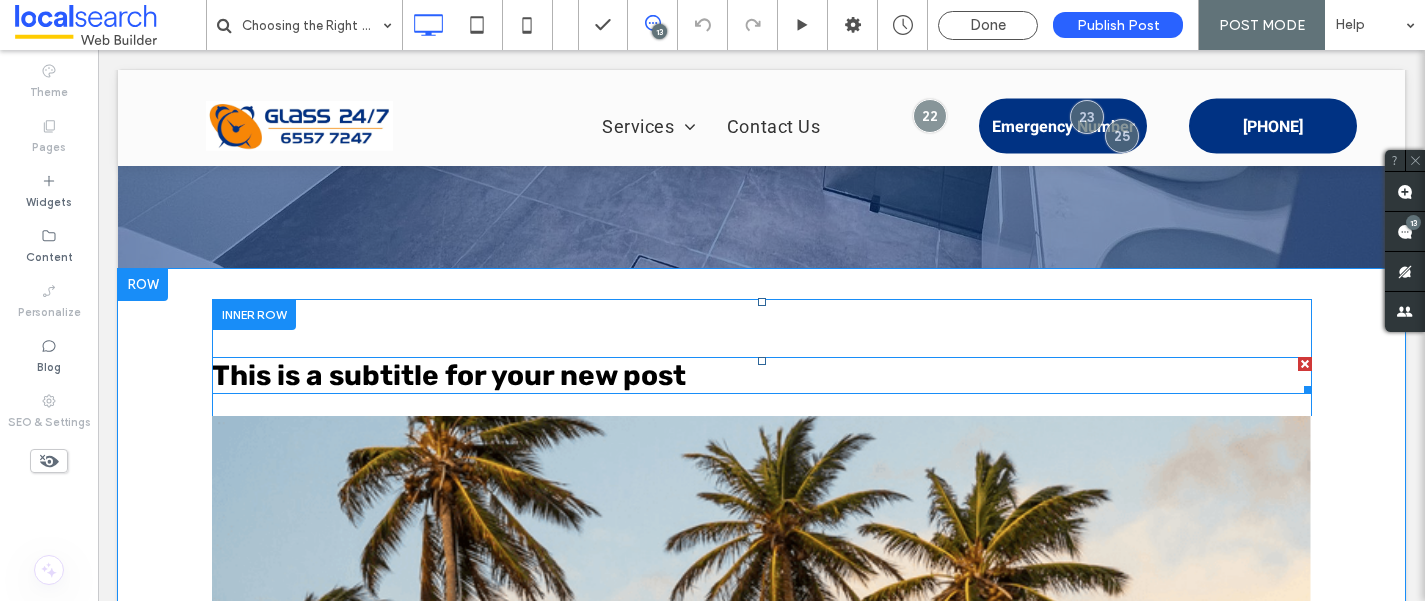 click at bounding box center [1305, 364] 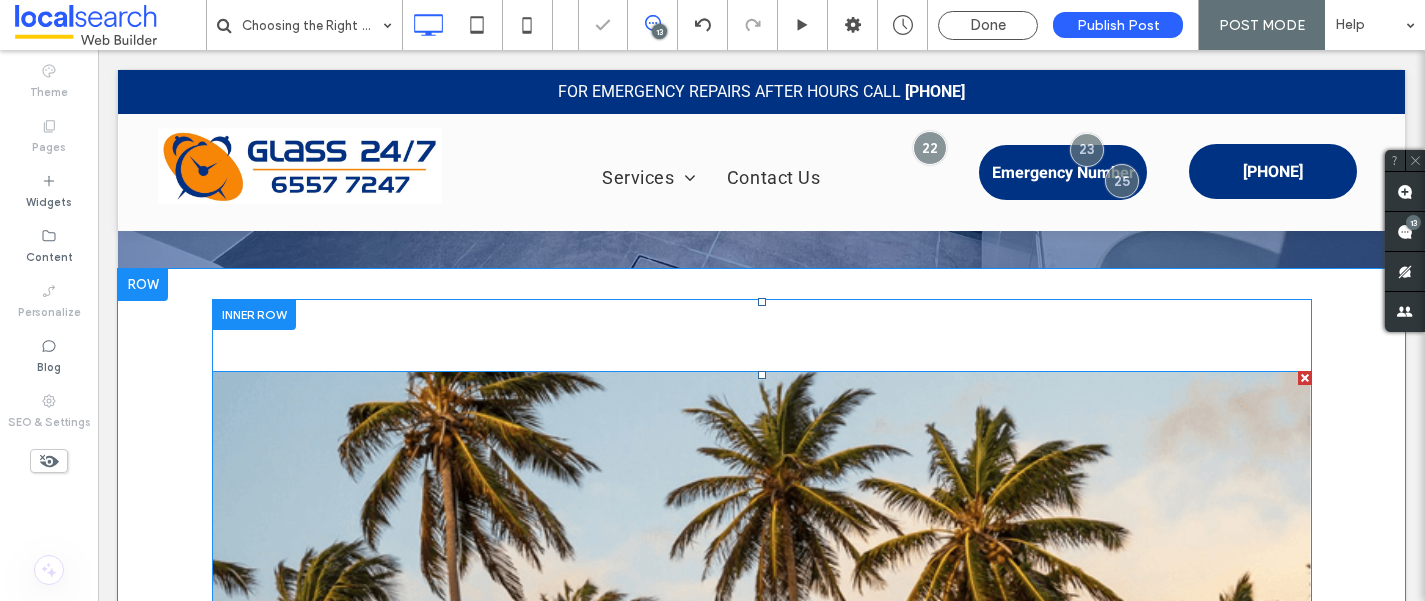 click at bounding box center (1305, 378) 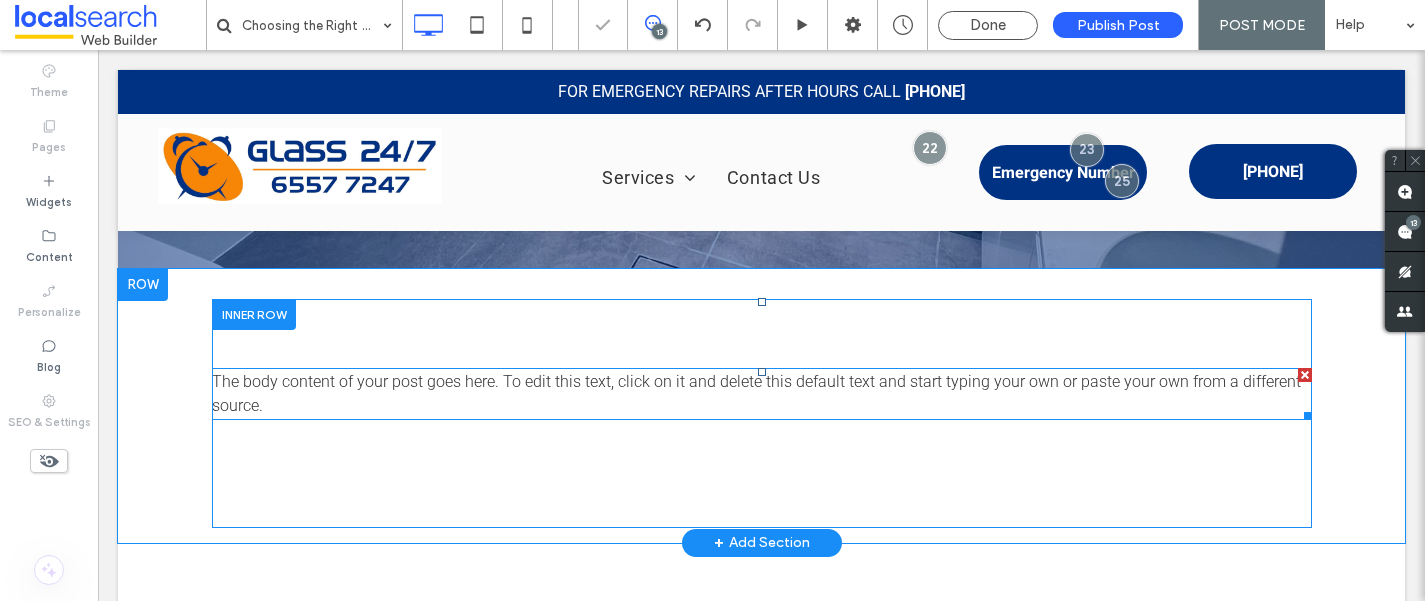 click on "The body content of your post goes here. To edit this text, click on it and delete this default text and start typing your own or paste your own from a different source." at bounding box center (756, 393) 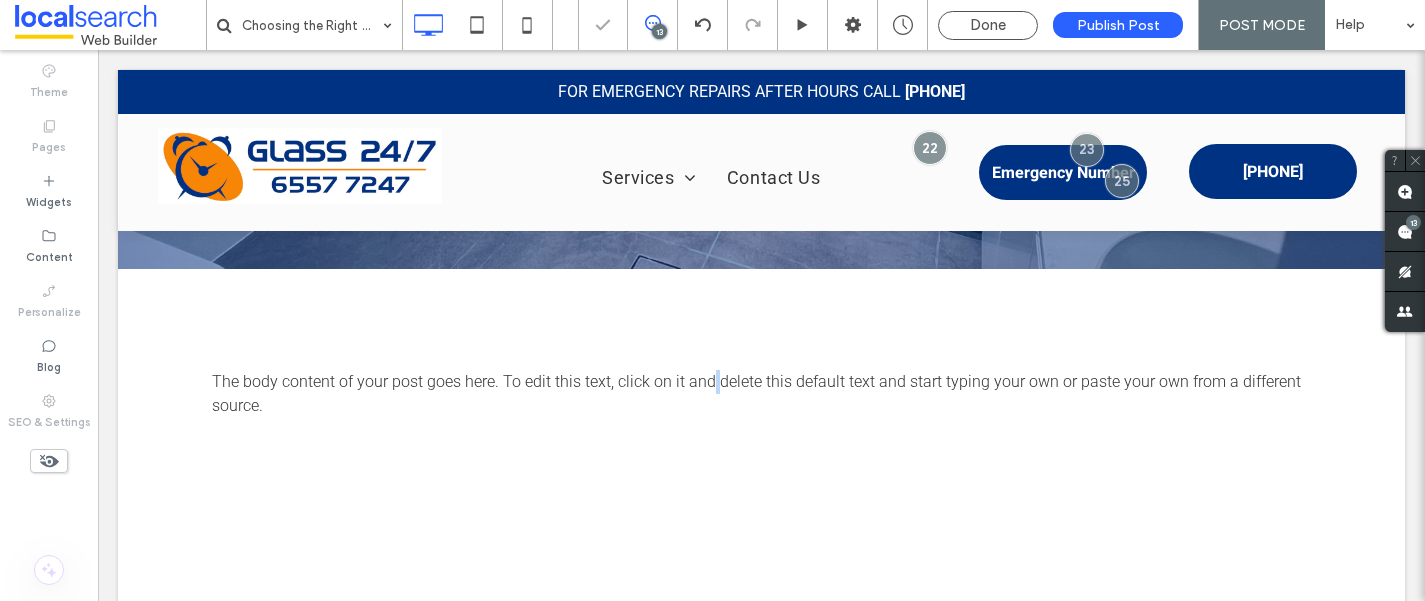 click on "The body content of your post goes here. To edit this text, click on it and delete this default text and start typing your own or paste your own from a different source." at bounding box center [756, 393] 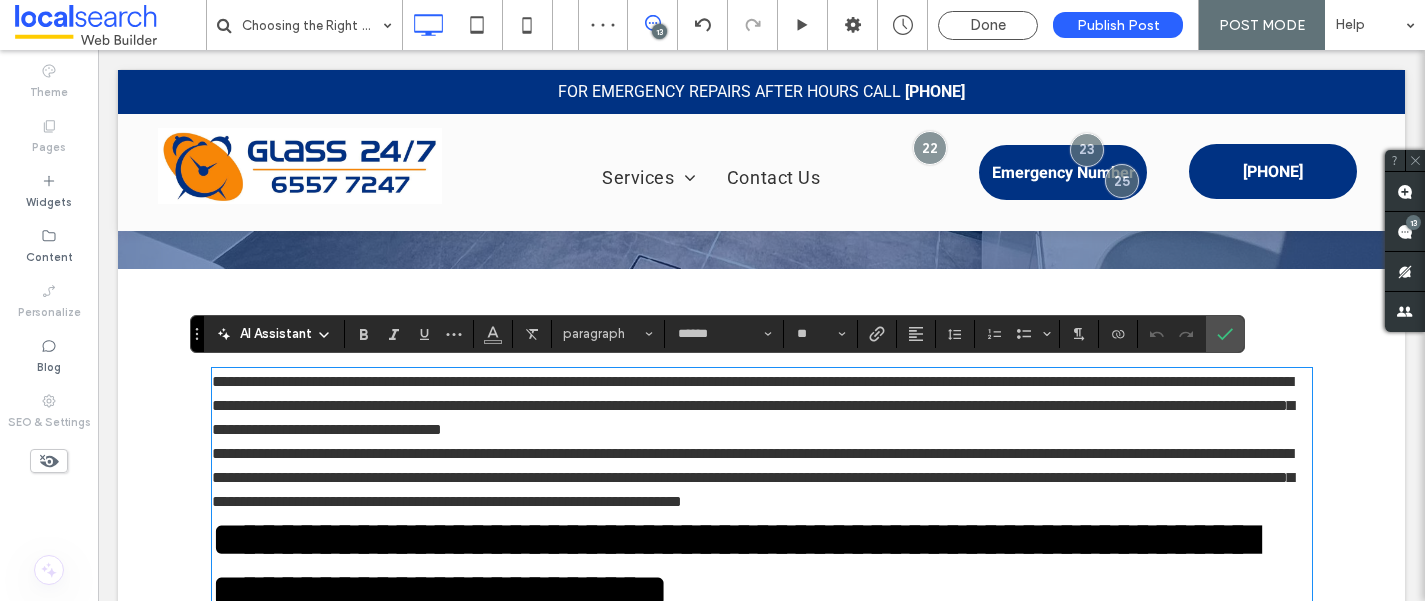 scroll, scrollTop: 3287, scrollLeft: 0, axis: vertical 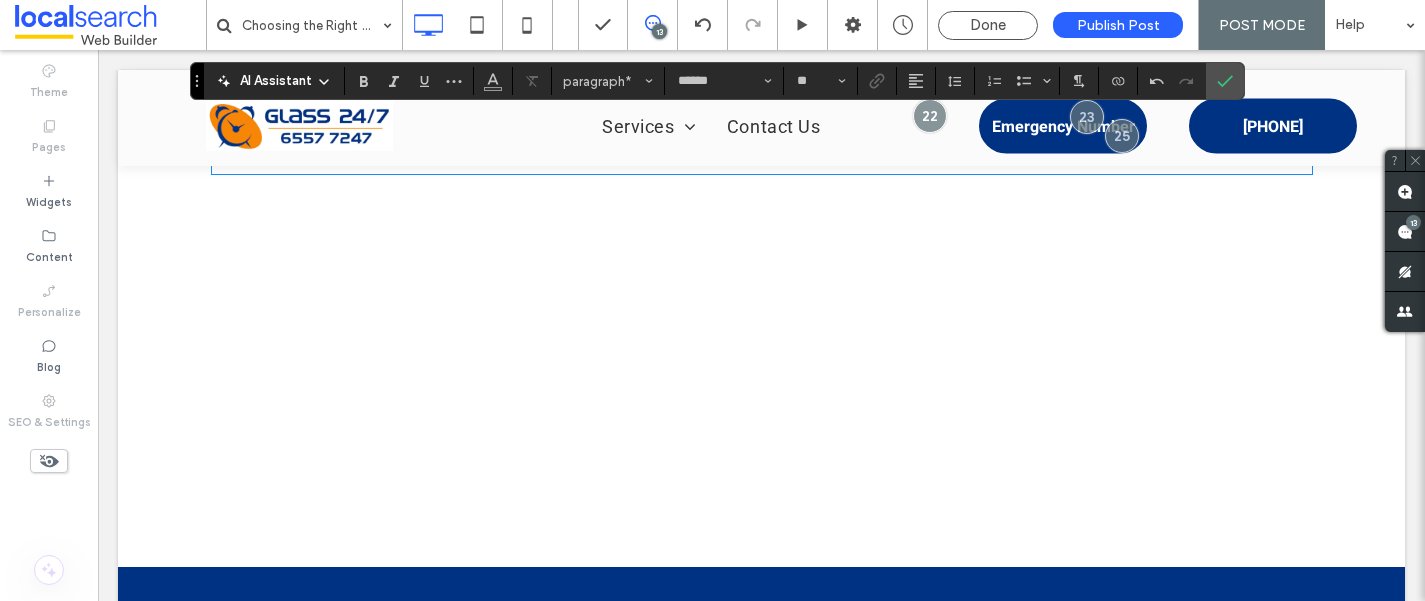 click on "**********" at bounding box center [762, 112] 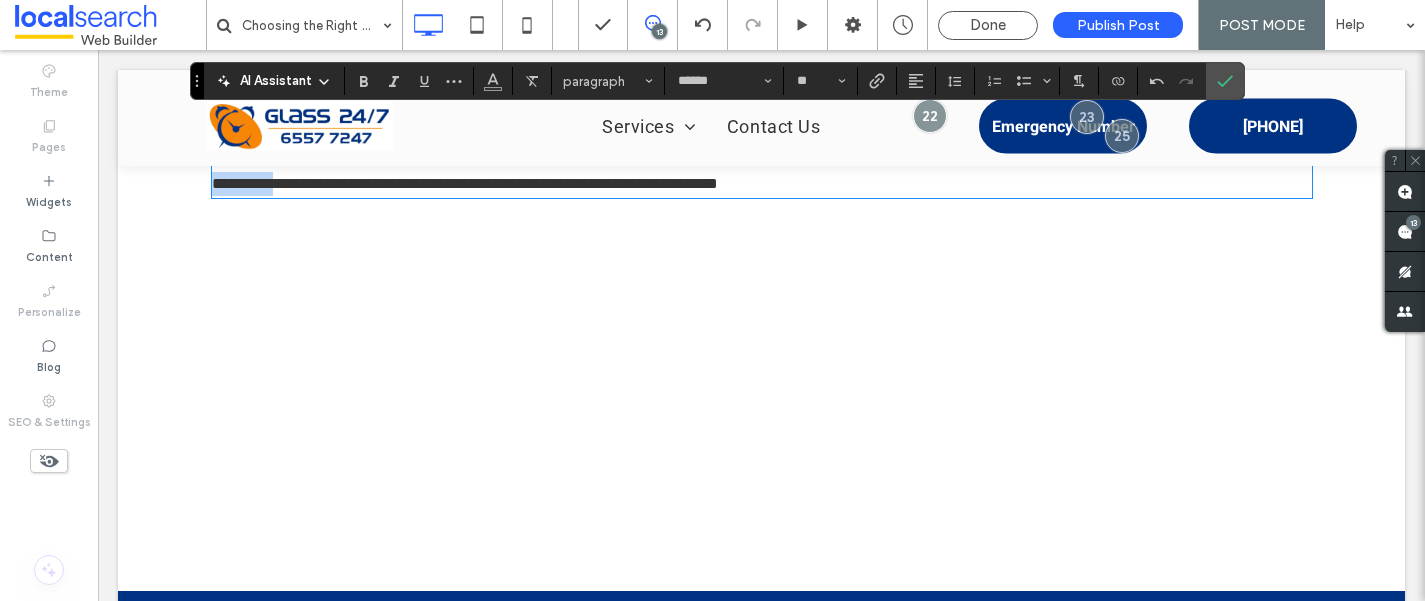 drag, startPoint x: 284, startPoint y: 341, endPoint x: 214, endPoint y: 342, distance: 70.00714 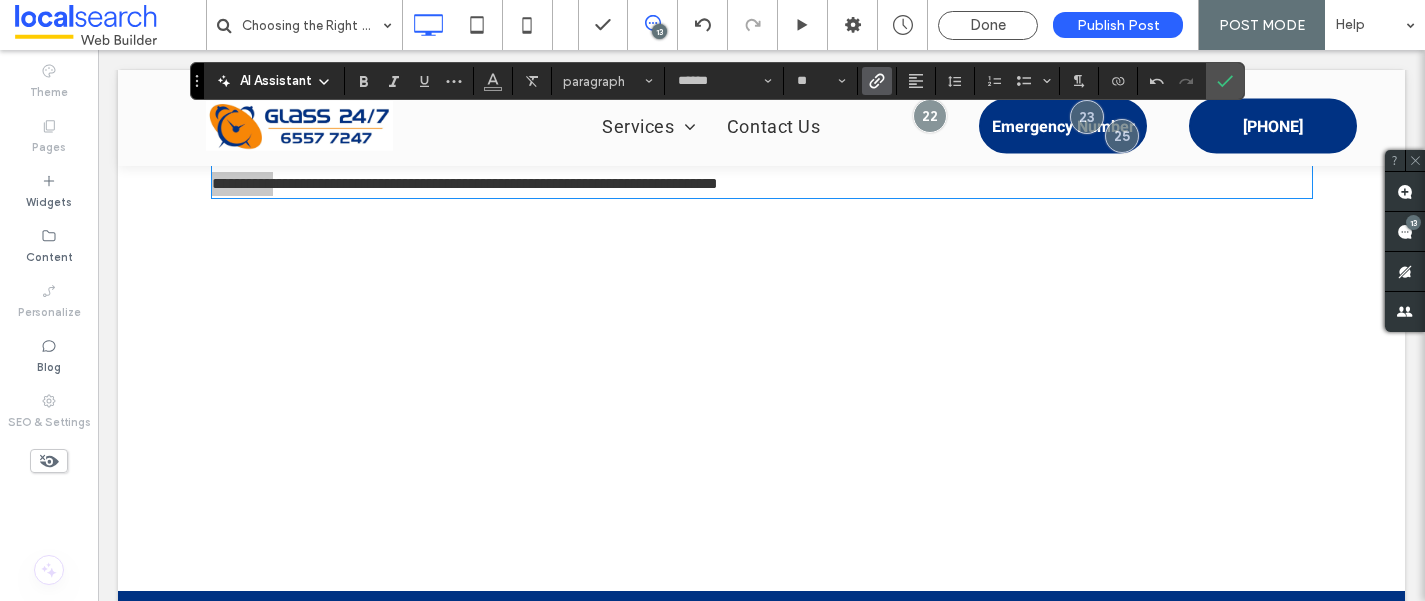 click 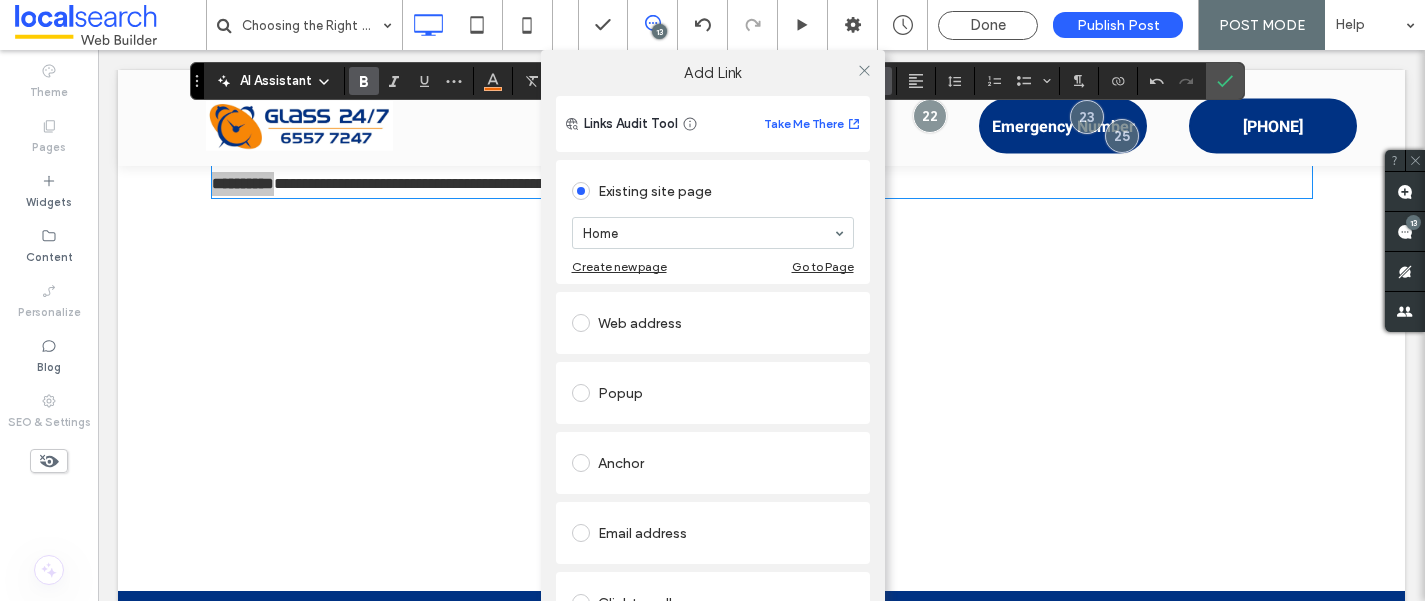 click on "Home" at bounding box center (713, 233) 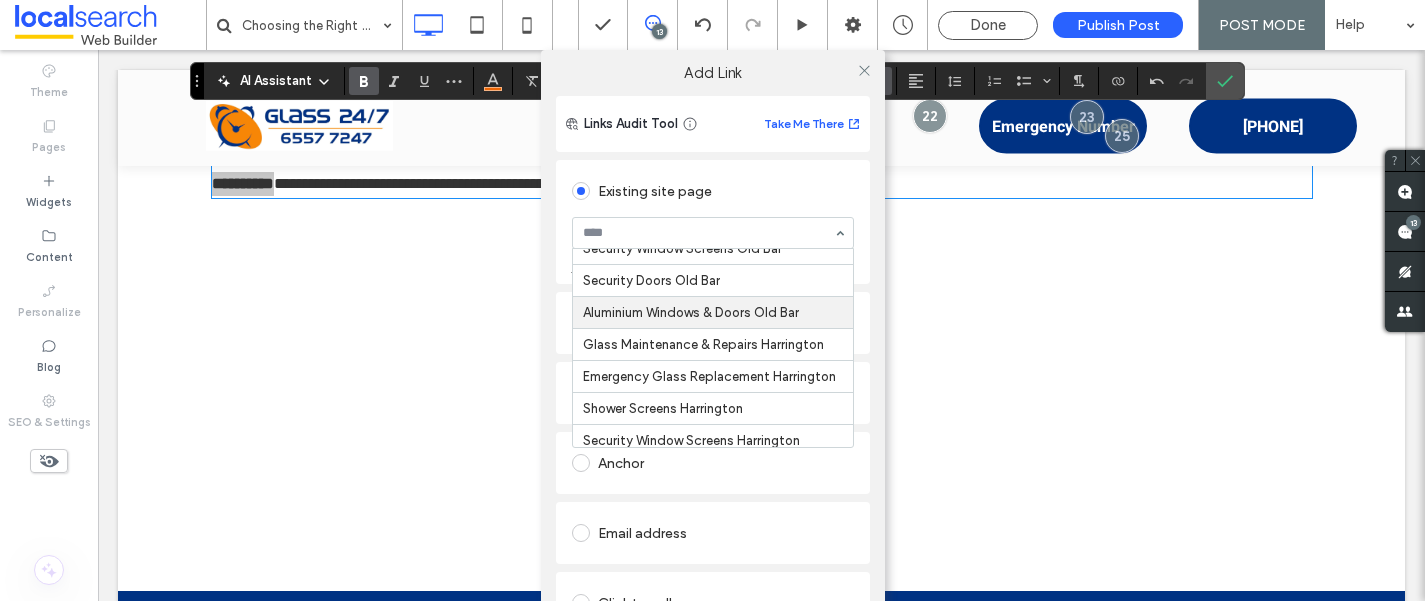 scroll, scrollTop: 1781, scrollLeft: 0, axis: vertical 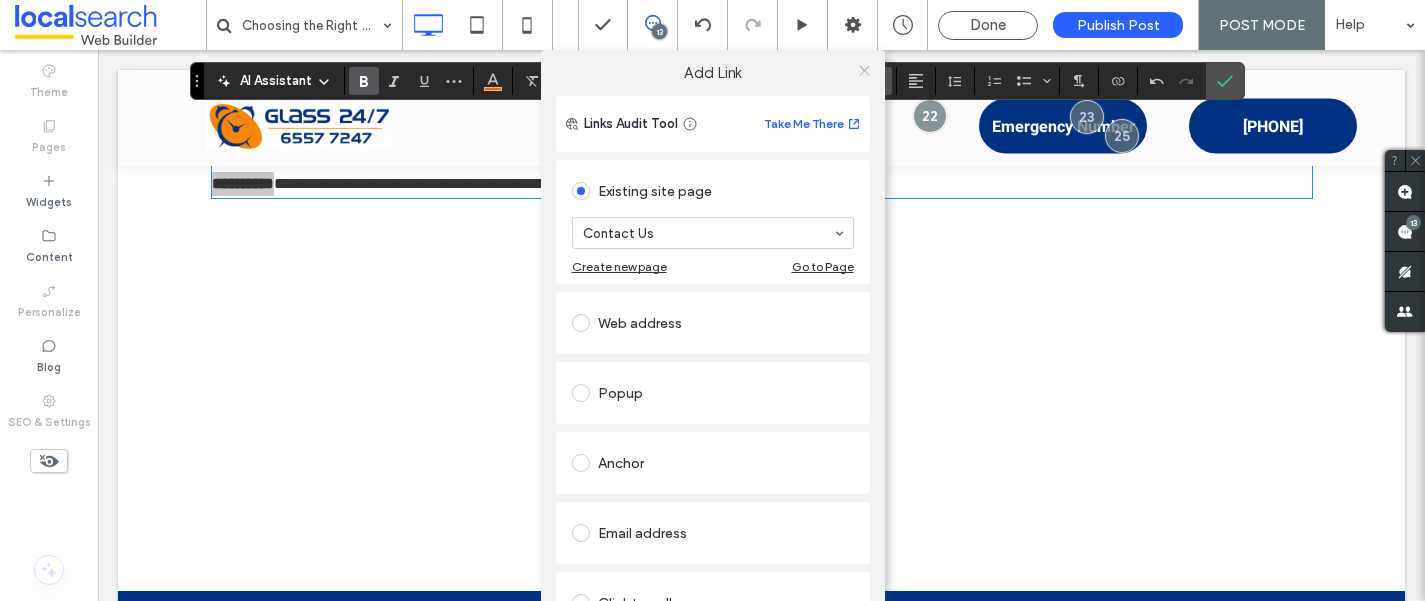 click at bounding box center (864, 70) 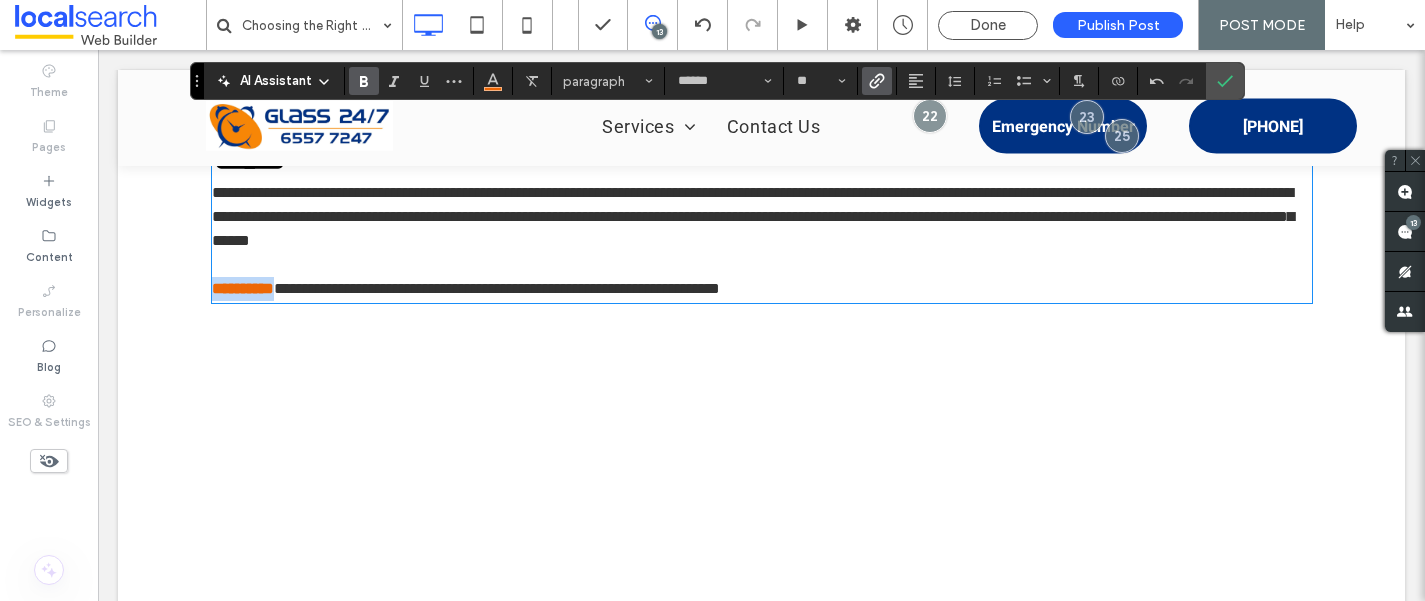 scroll, scrollTop: 3184, scrollLeft: 0, axis: vertical 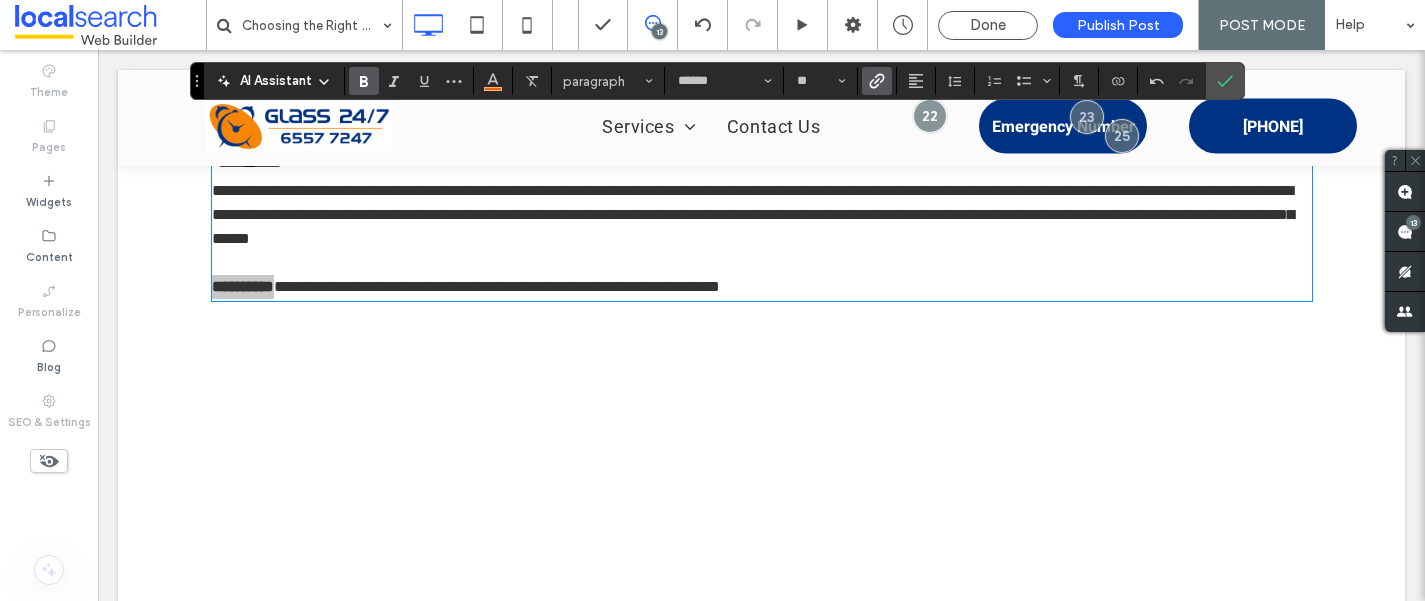 click 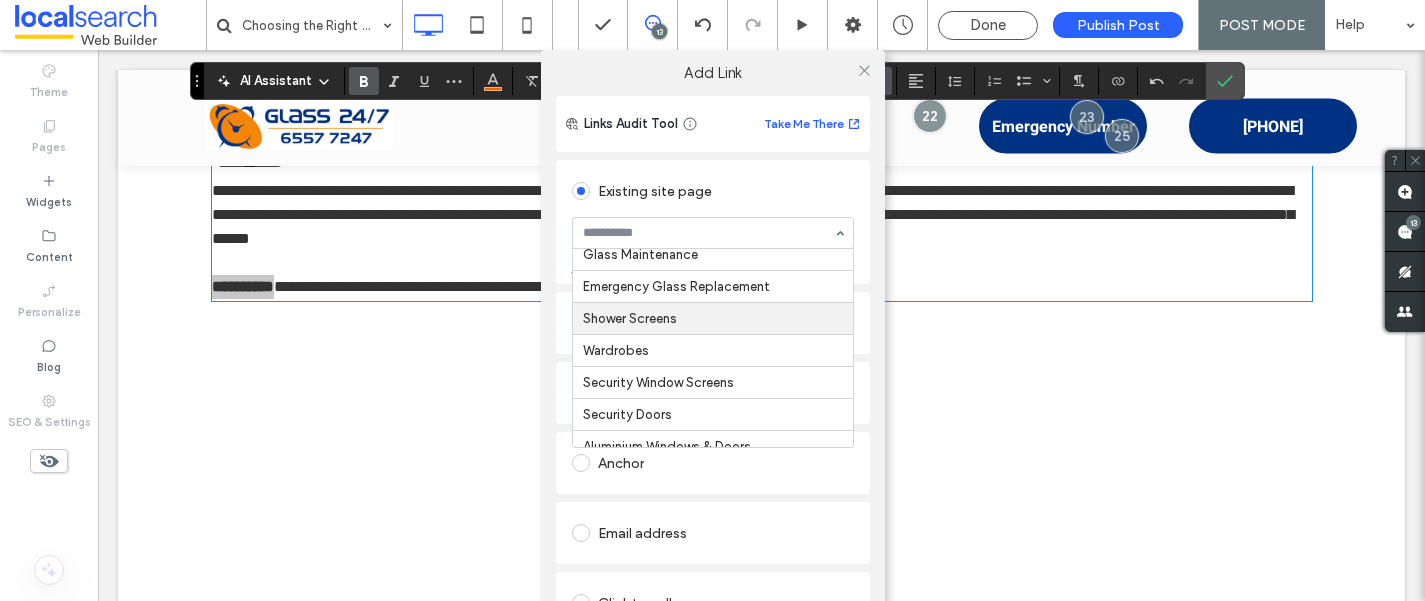 scroll, scrollTop: 78, scrollLeft: 0, axis: vertical 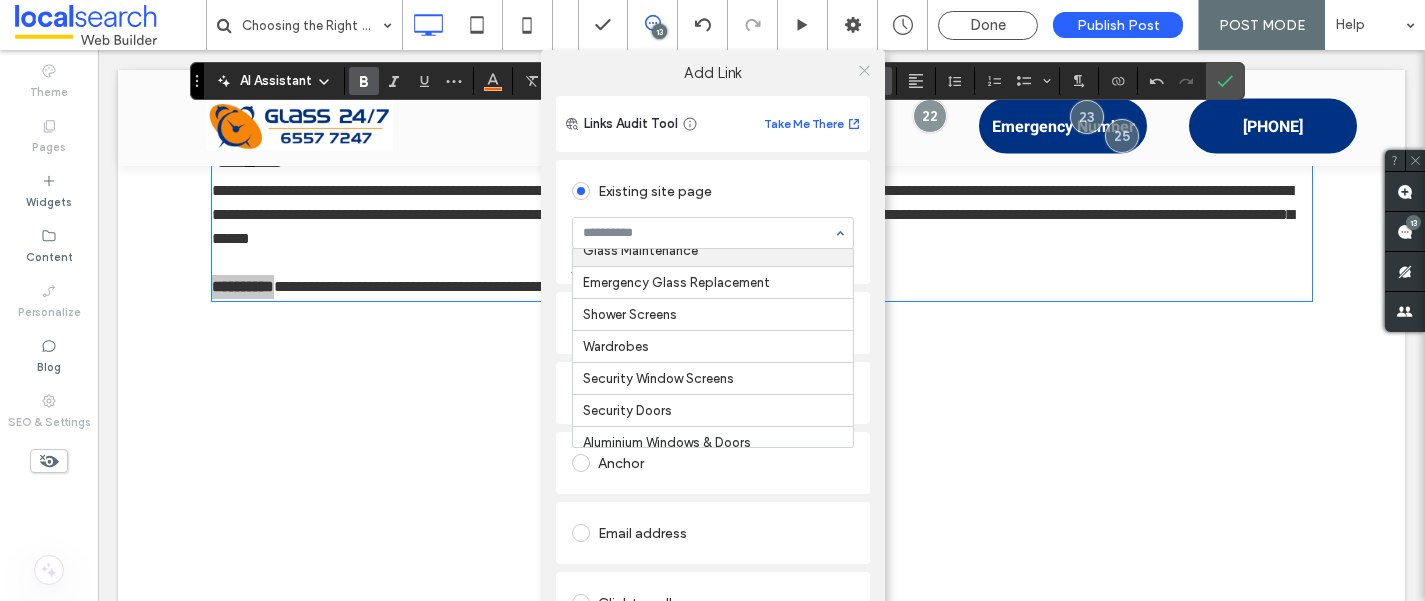 click 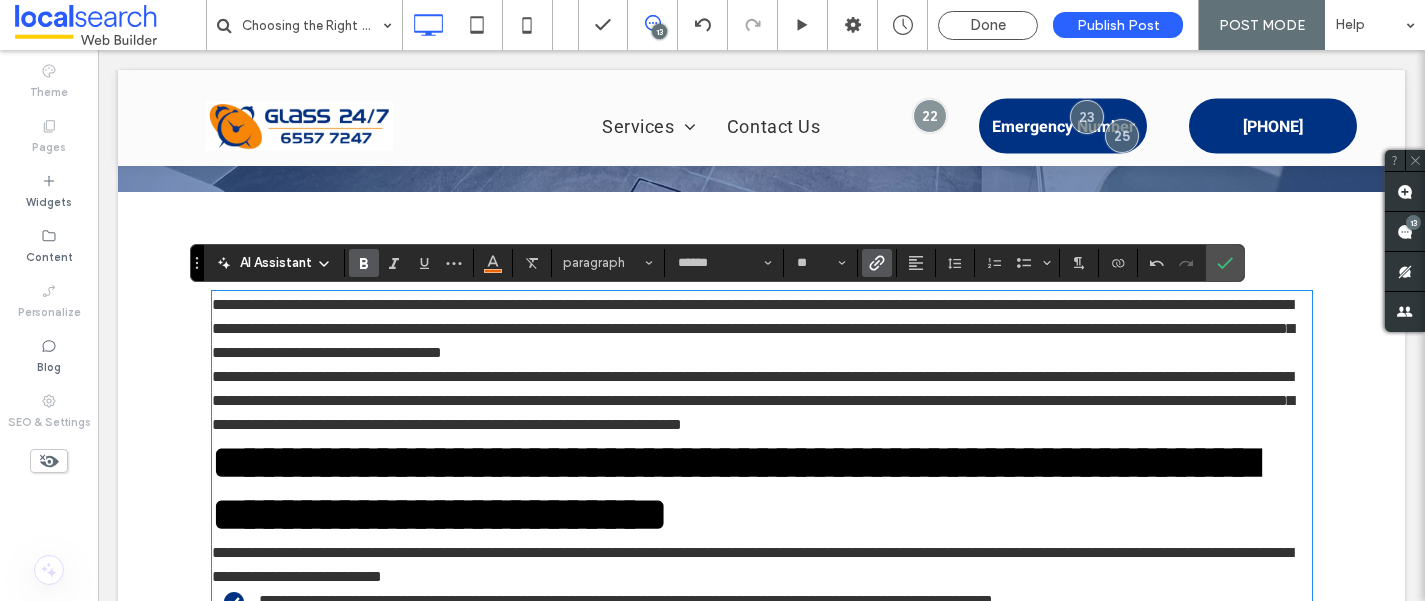 scroll, scrollTop: 489, scrollLeft: 0, axis: vertical 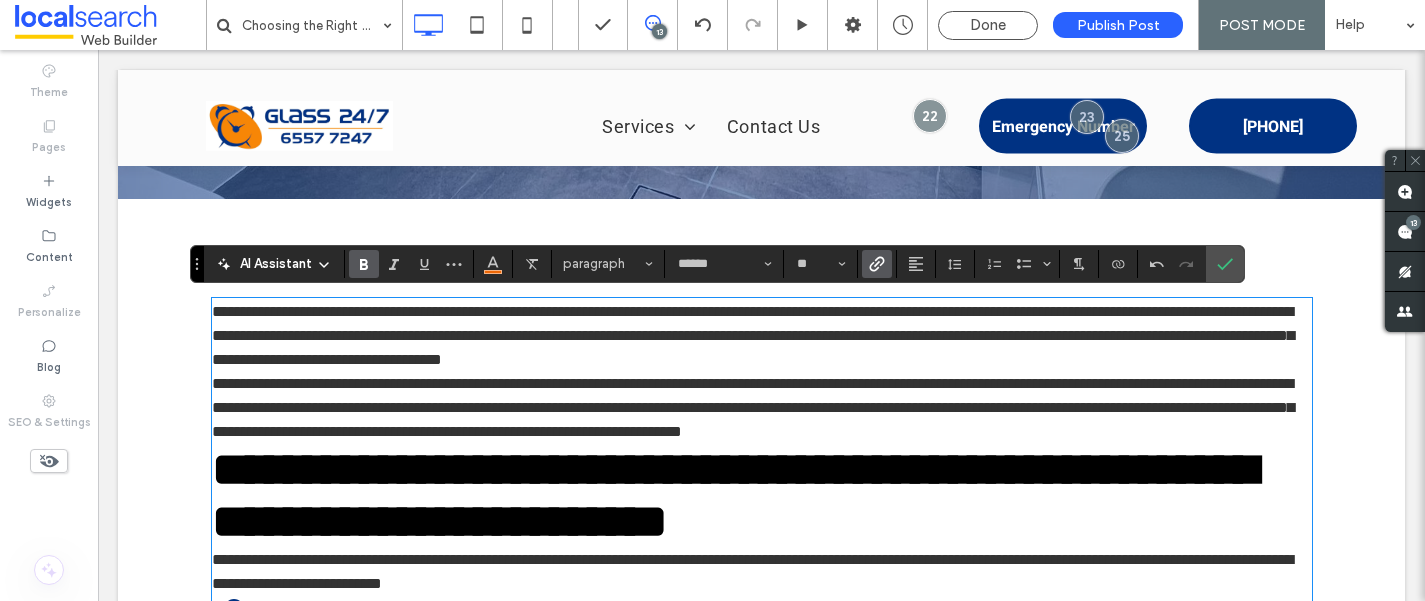 click on "**********" at bounding box center [762, 336] 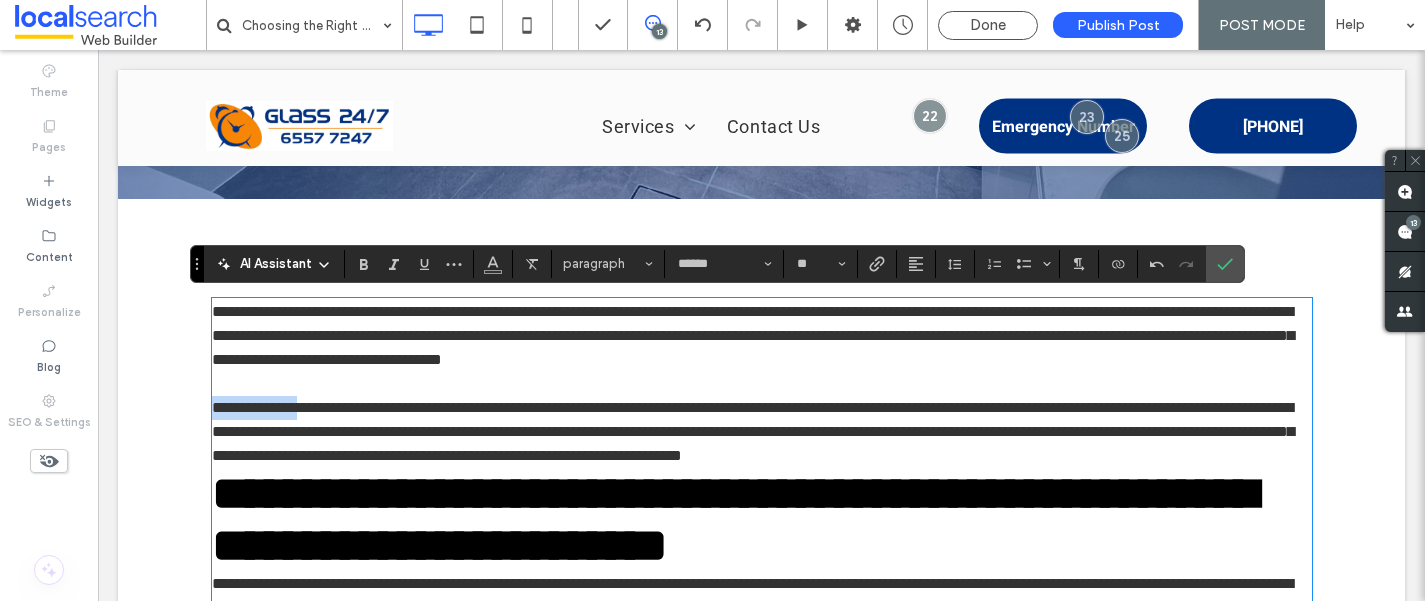 drag, startPoint x: 322, startPoint y: 410, endPoint x: 210, endPoint y: 398, distance: 112.64102 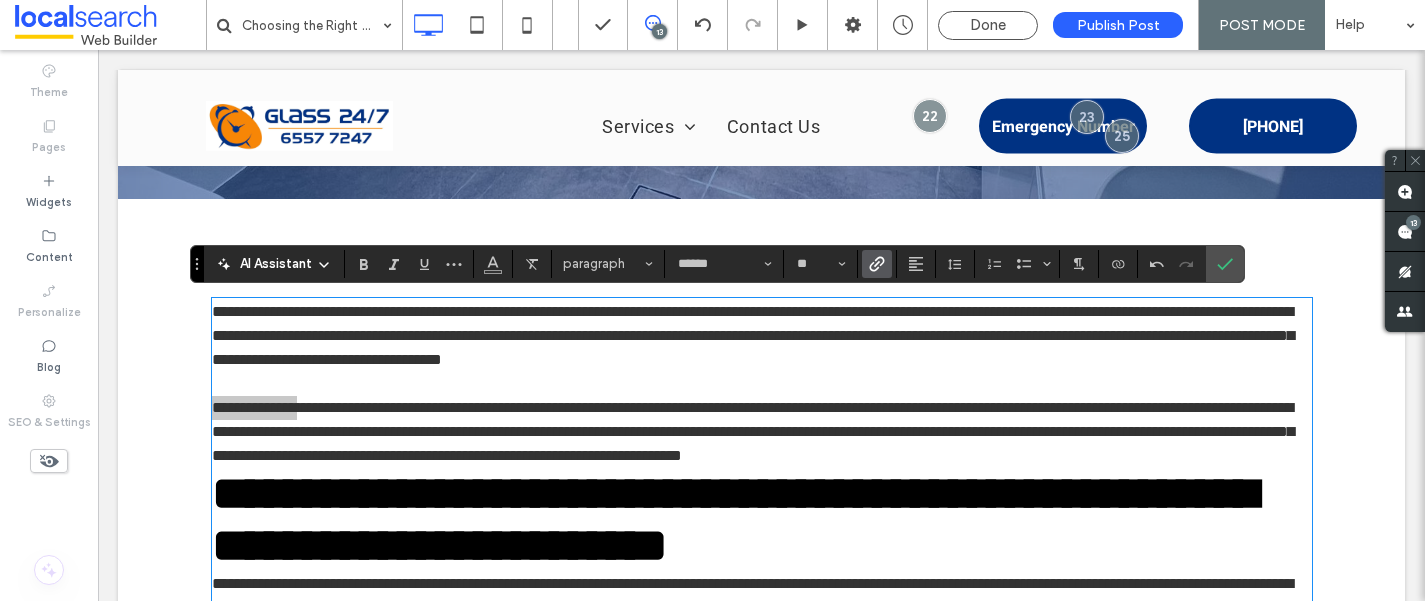 click 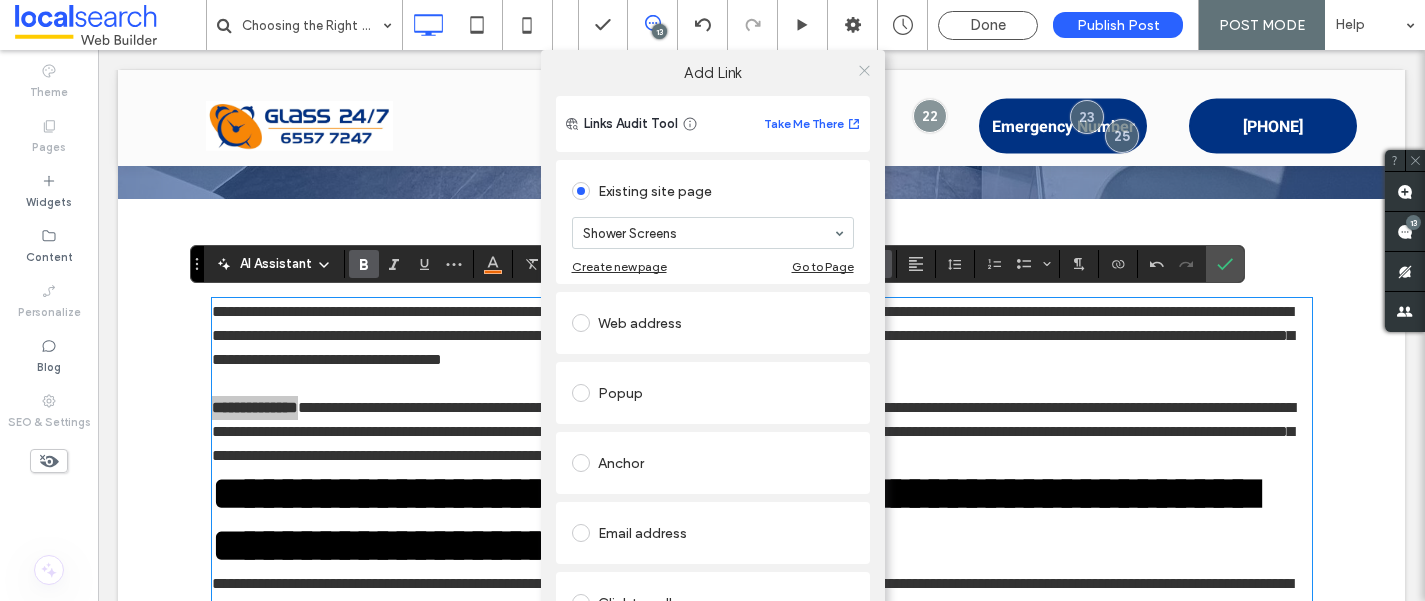 click at bounding box center [864, 70] 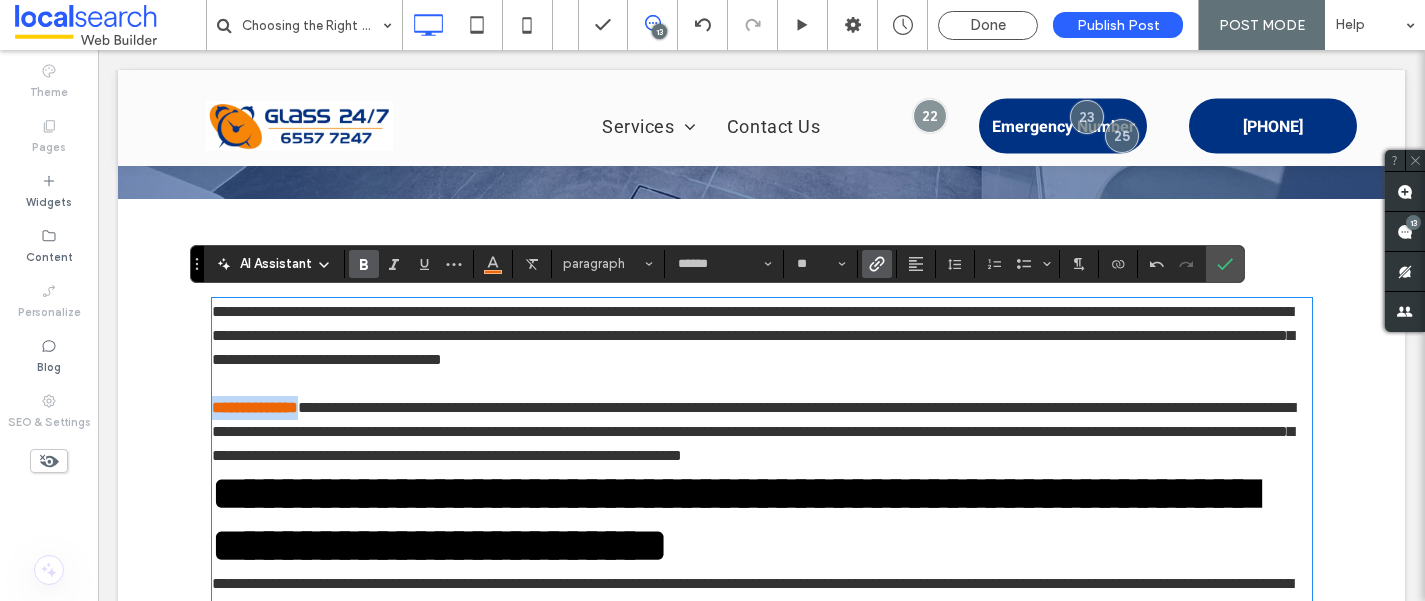 type on "*****" 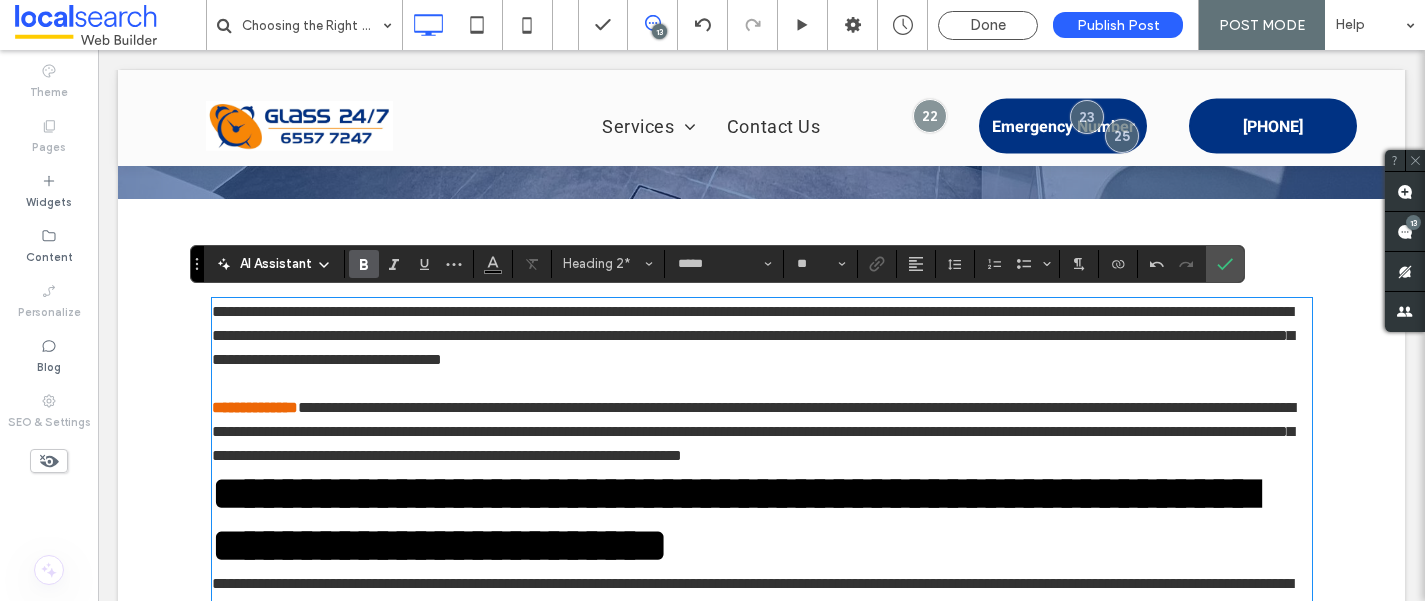 click on "**********" at bounding box center (734, 519) 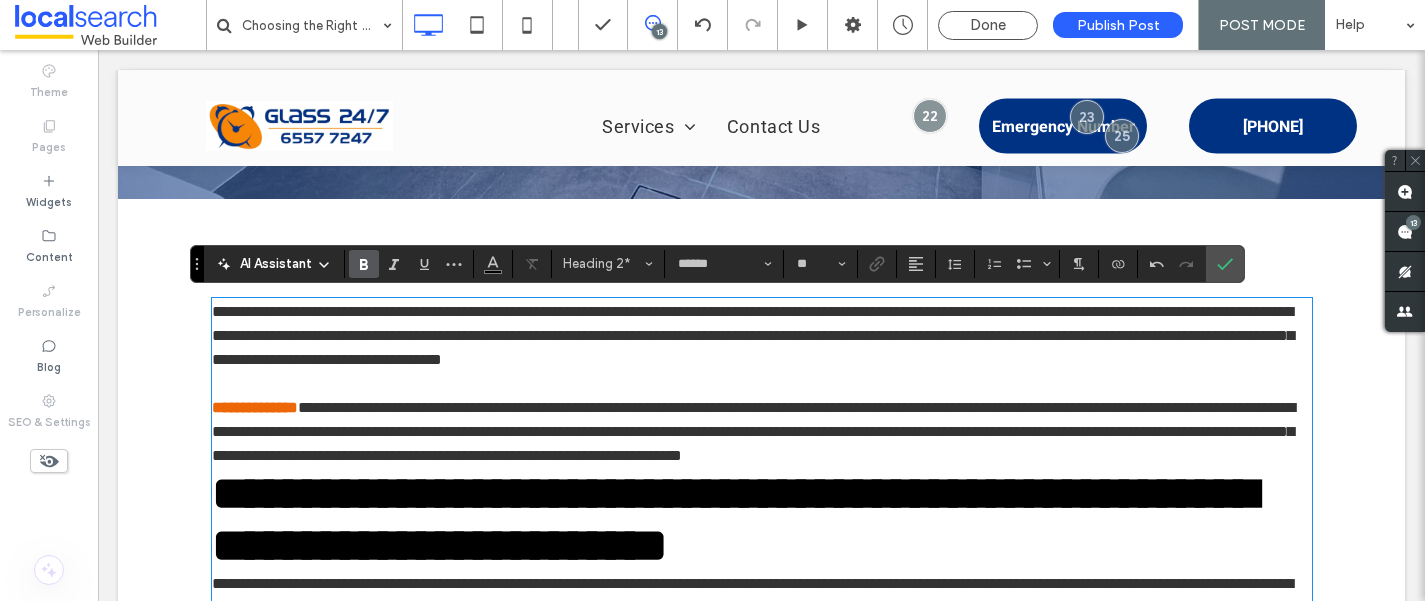 click on "**********" at bounding box center (762, 432) 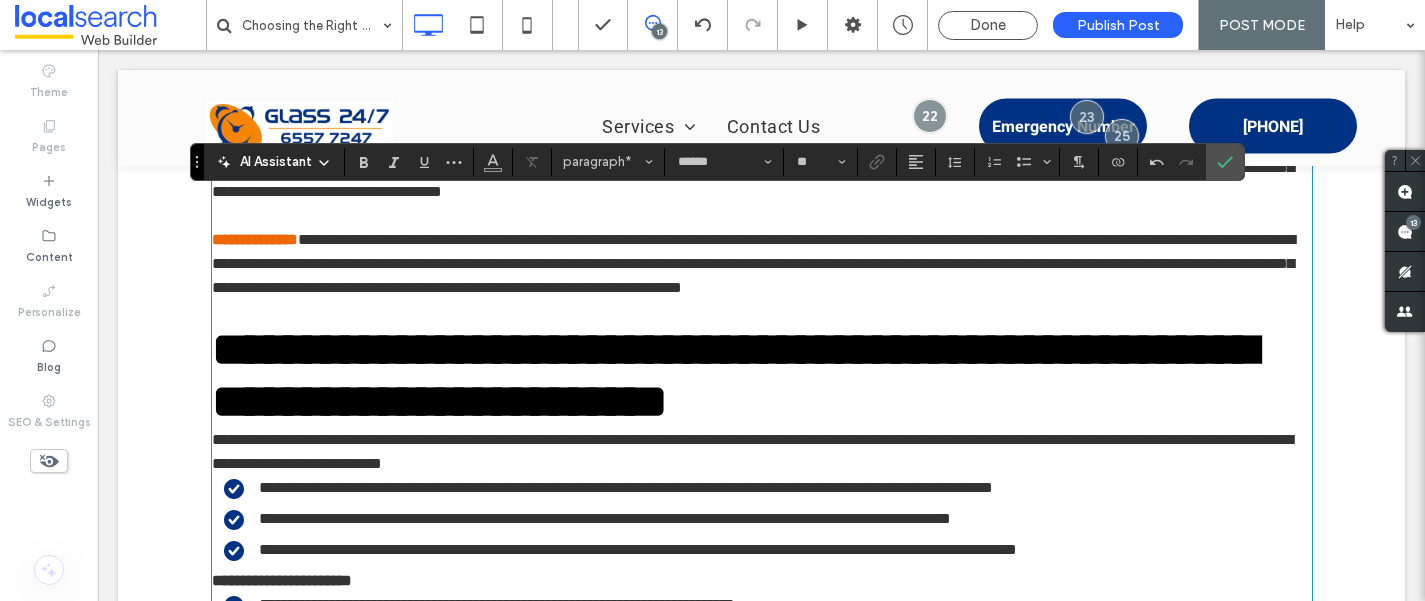 scroll, scrollTop: 691, scrollLeft: 0, axis: vertical 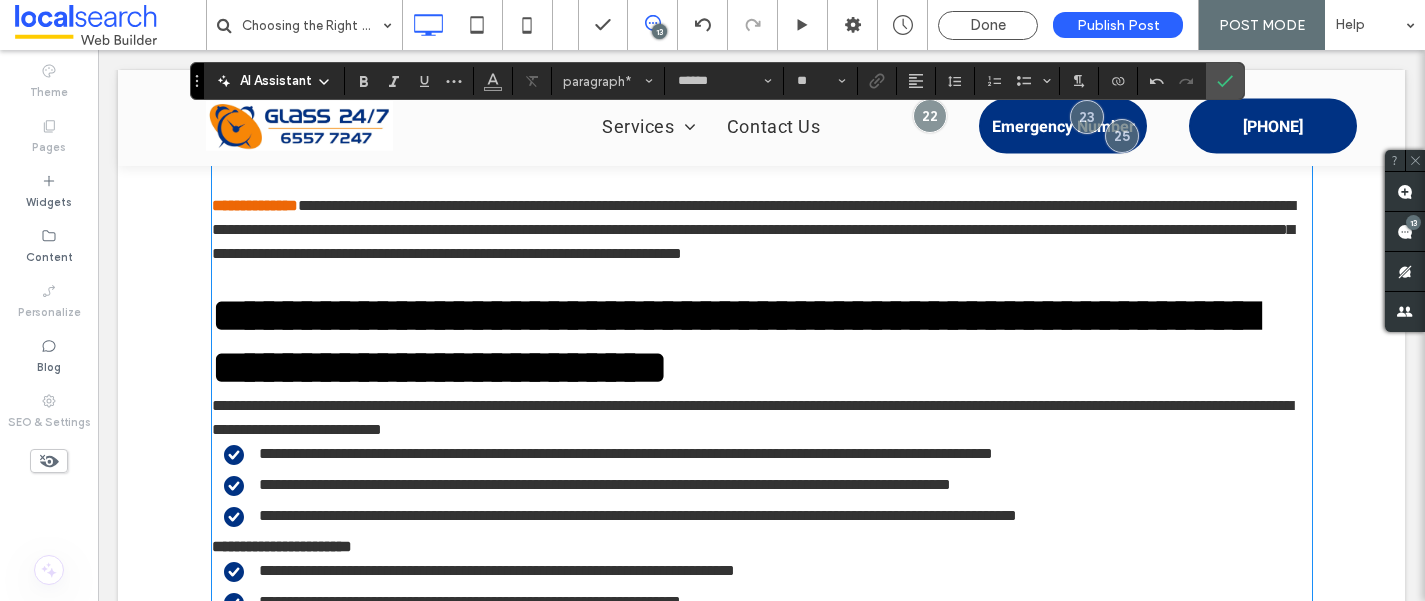 click on "**********" at bounding box center (762, 418) 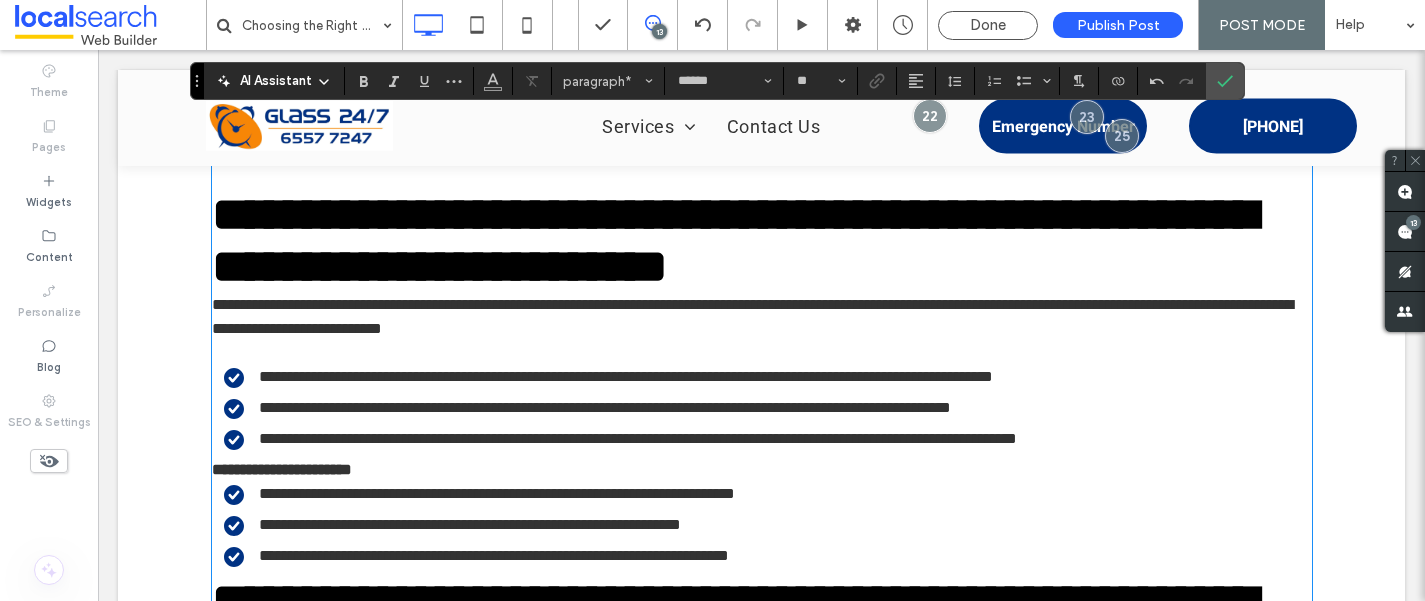 scroll, scrollTop: 814, scrollLeft: 0, axis: vertical 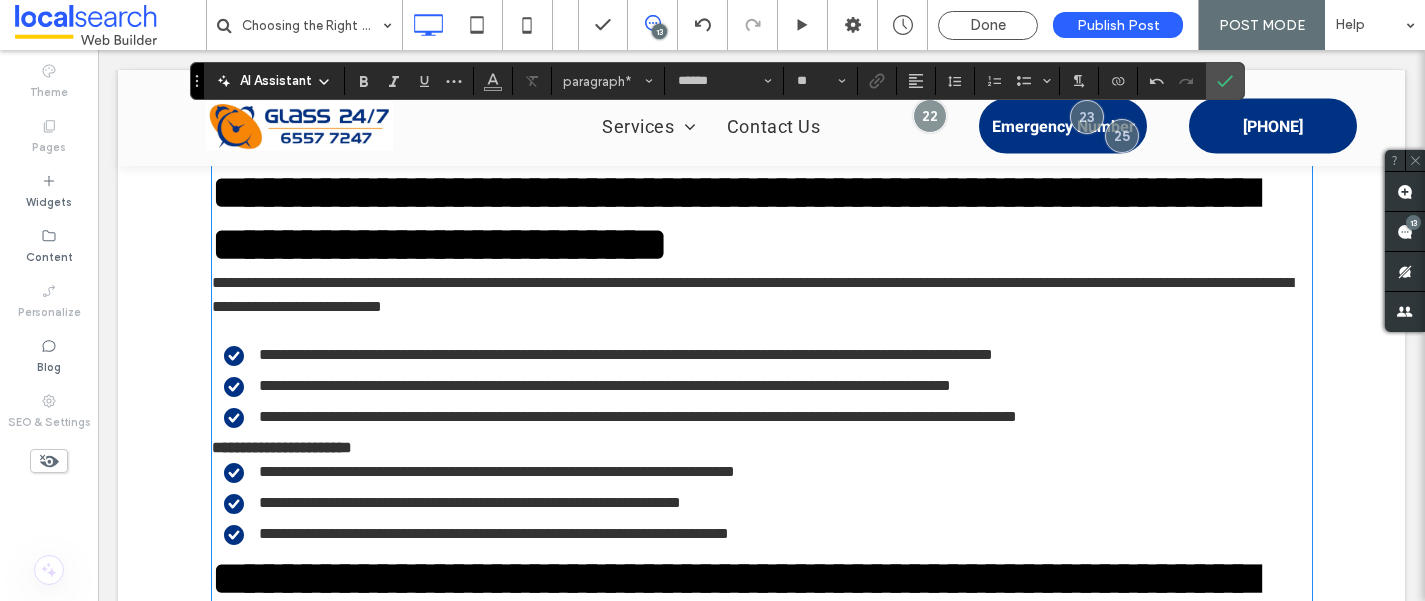 click on "**********" at bounding box center [282, 447] 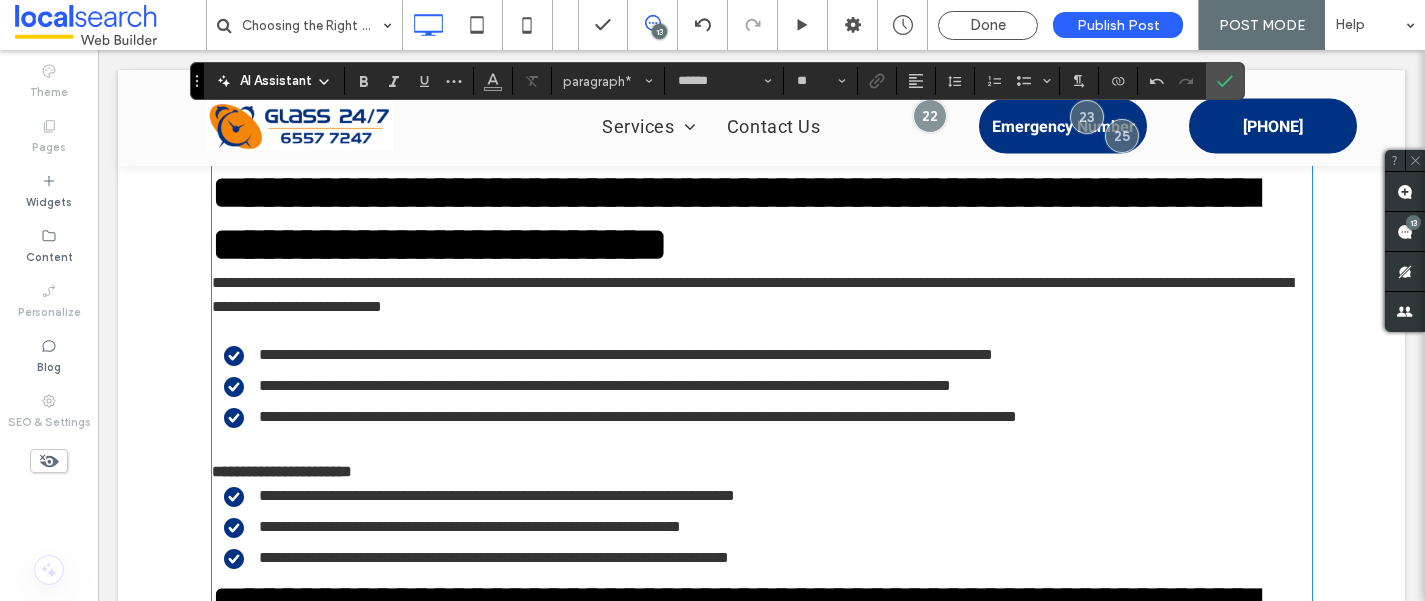 click on "**********" at bounding box center (762, 472) 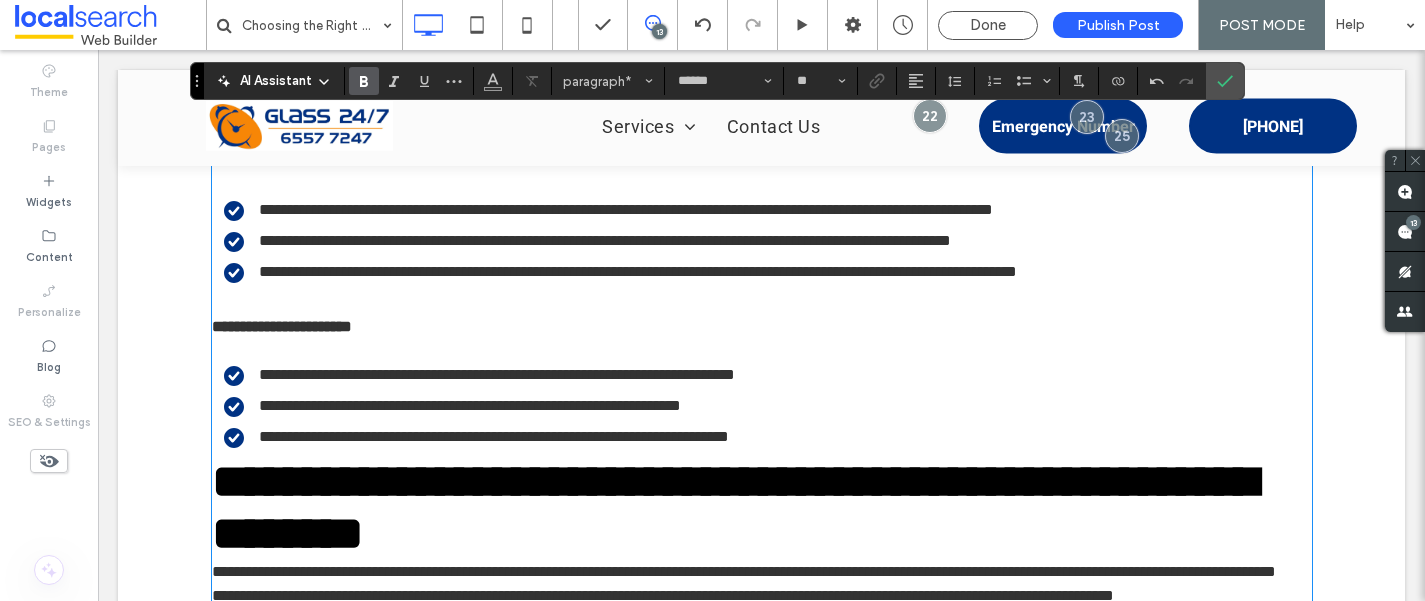 scroll, scrollTop: 962, scrollLeft: 0, axis: vertical 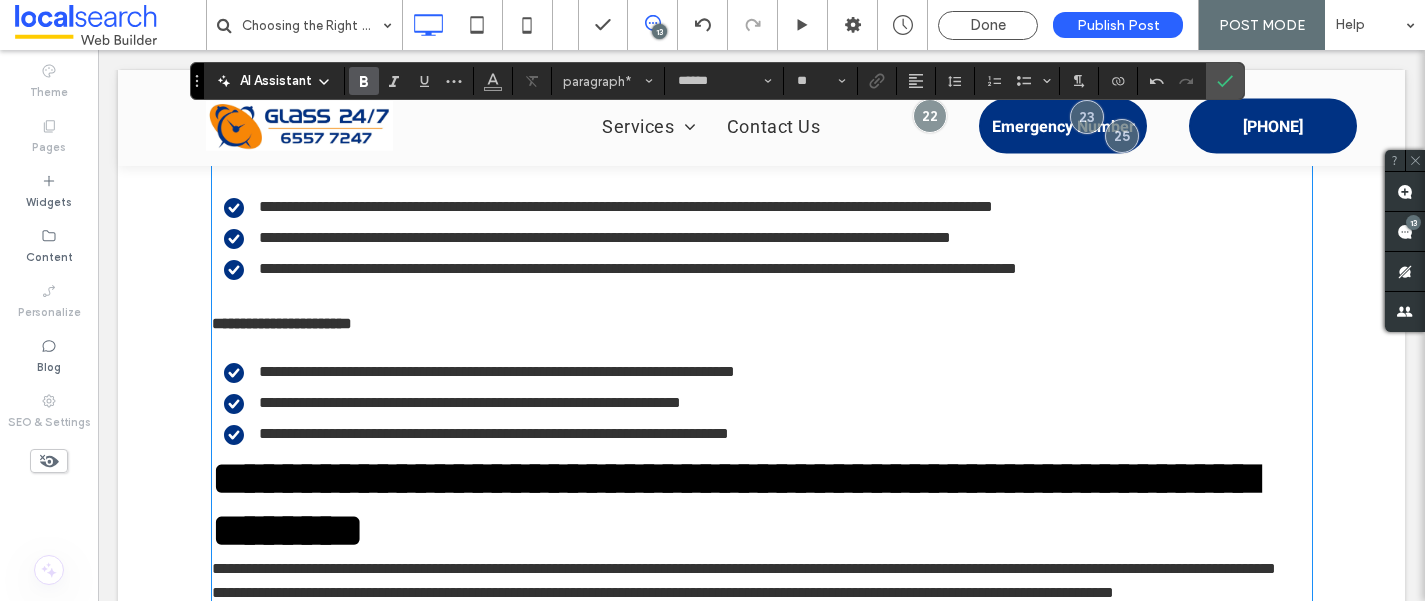 click on "**********" at bounding box center [768, 434] 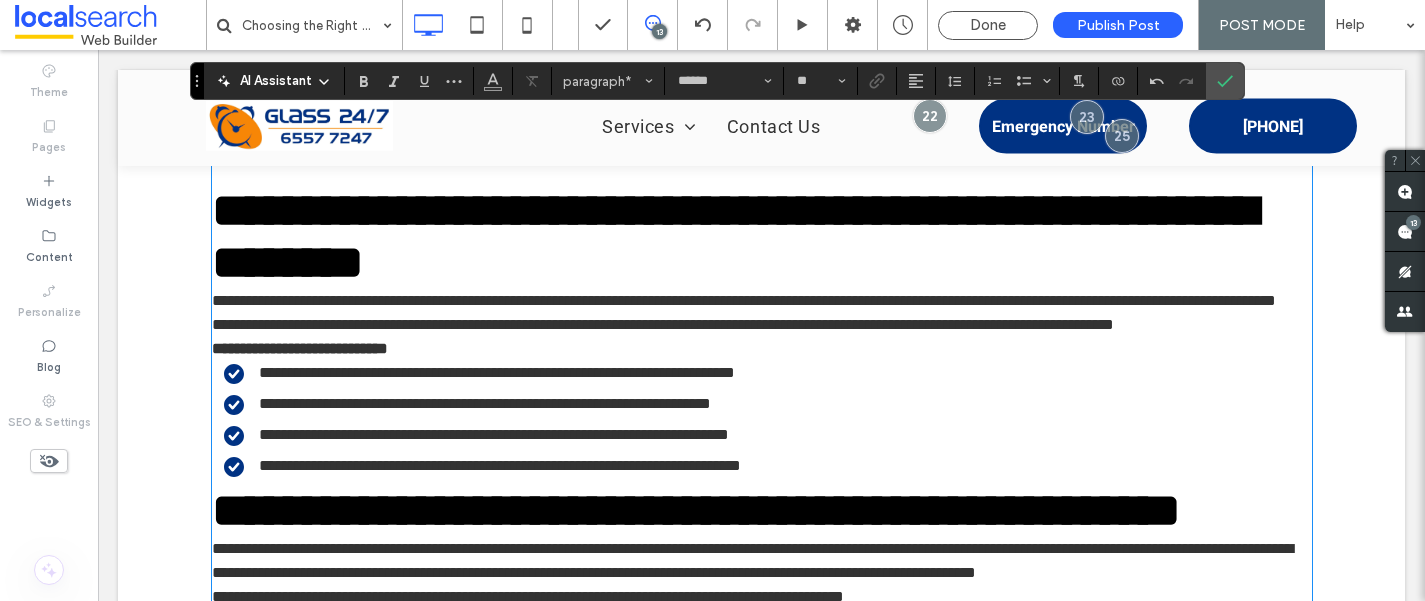 scroll, scrollTop: 1257, scrollLeft: 0, axis: vertical 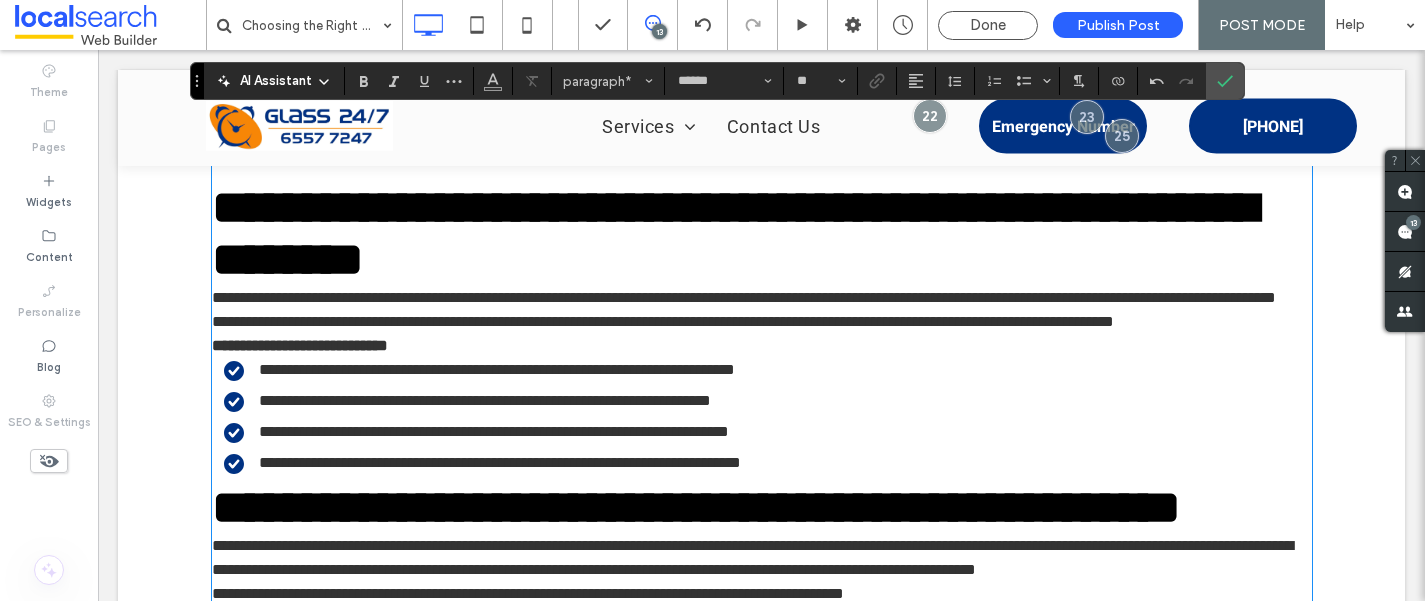 click on "**********" at bounding box center [762, 298] 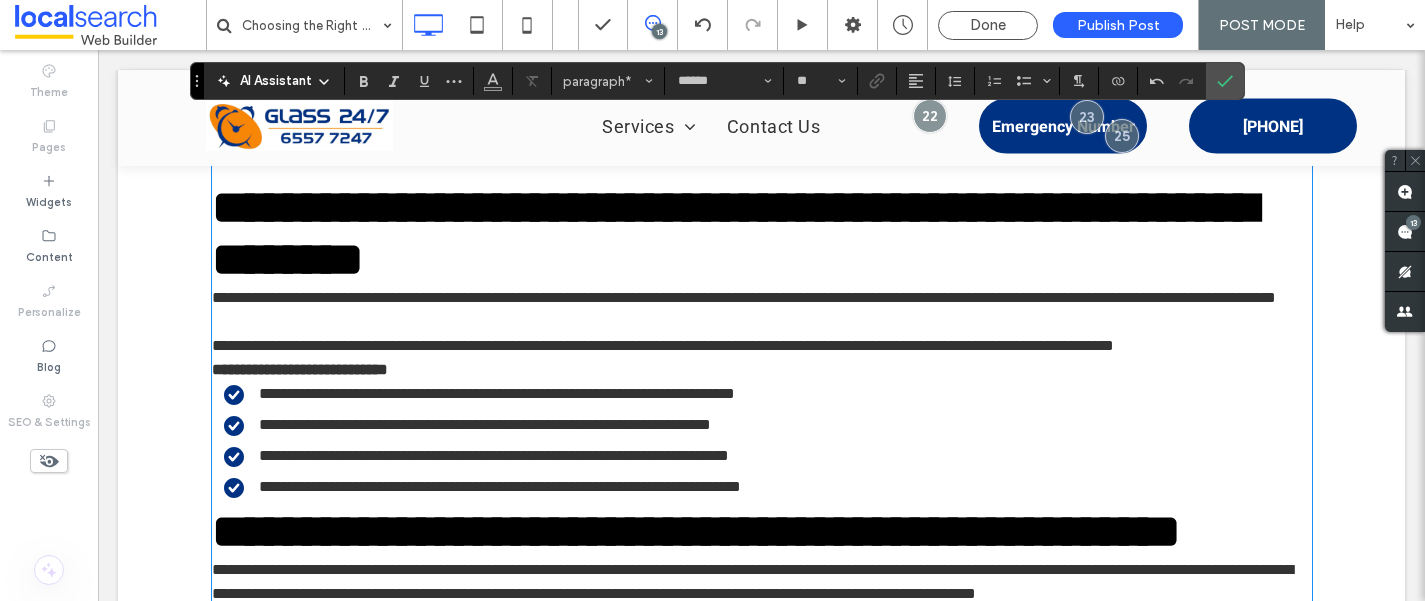 click on "**********" at bounding box center (762, 346) 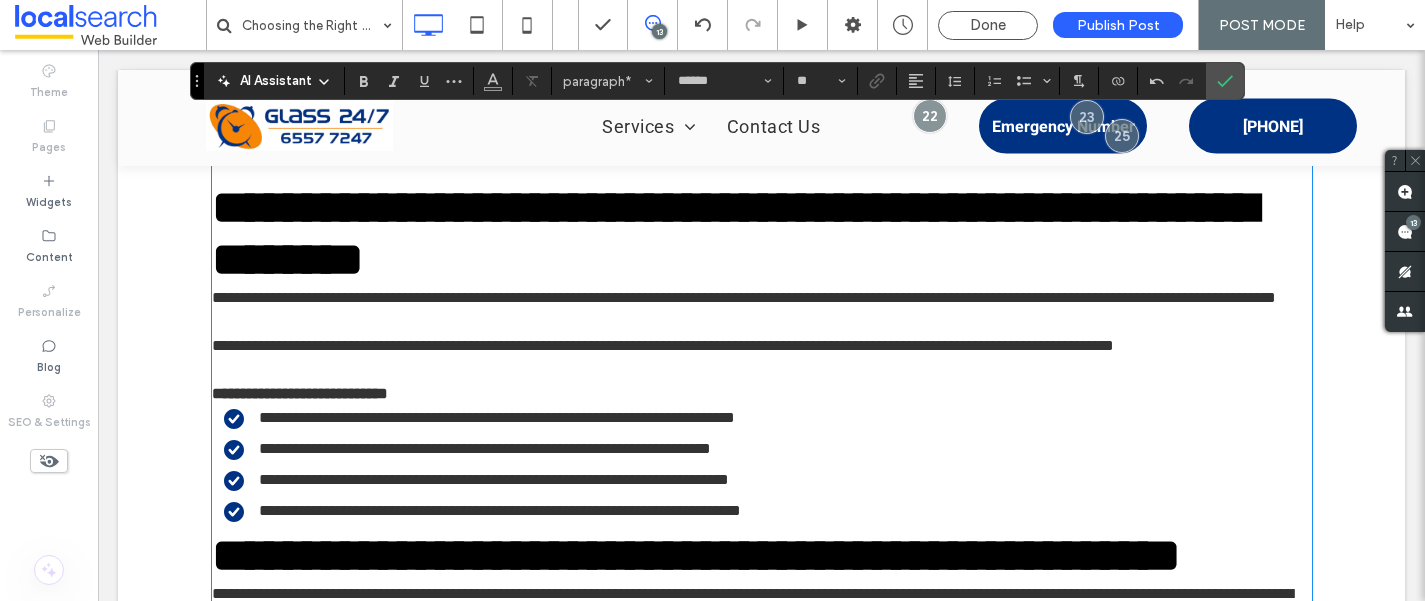 click on "**********" at bounding box center [762, 394] 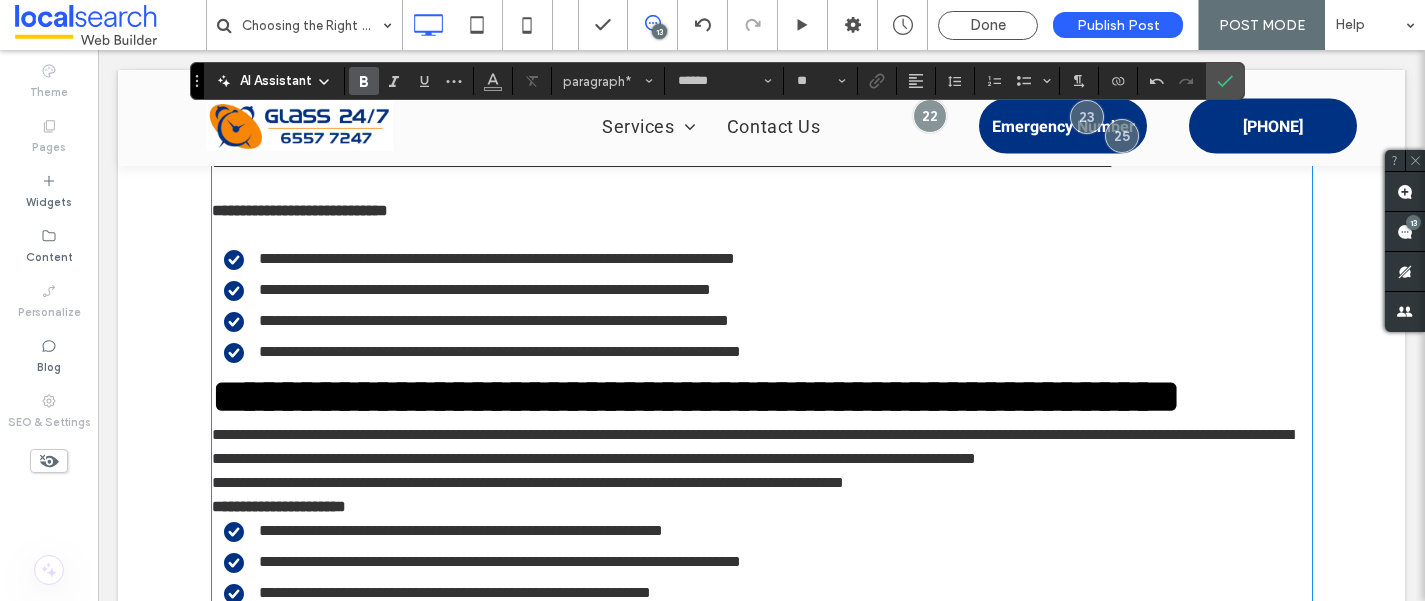 scroll, scrollTop: 1441, scrollLeft: 0, axis: vertical 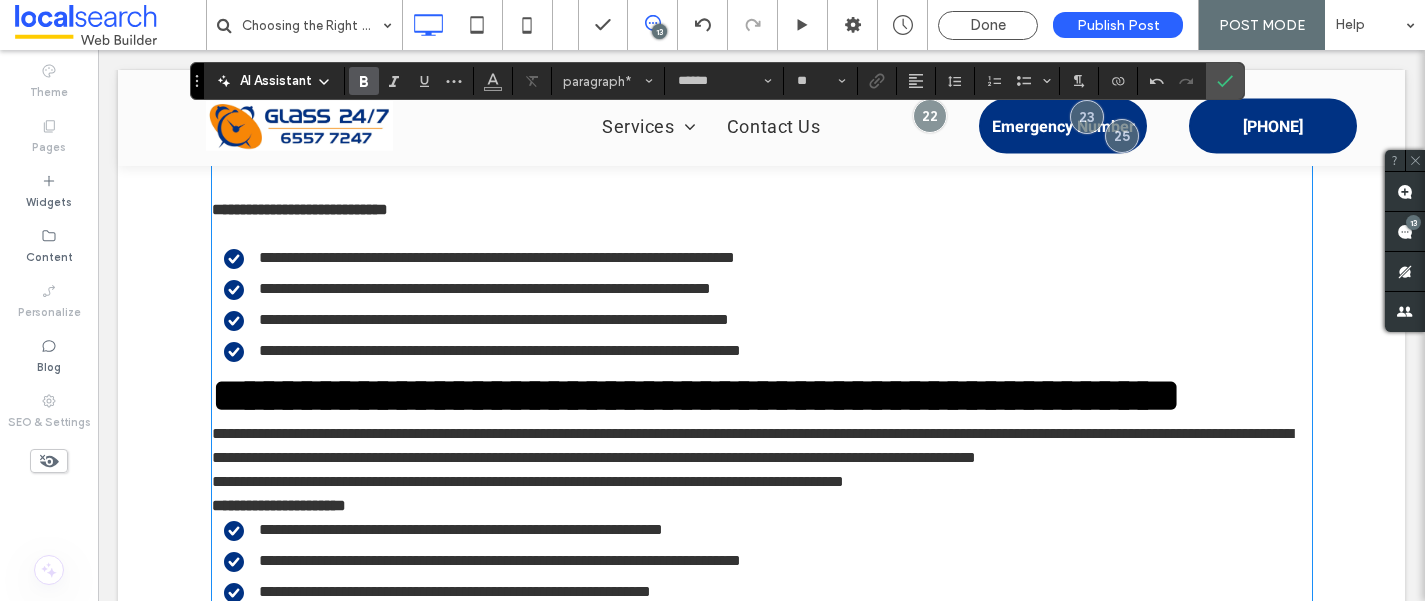click on "**********" at bounding box center [768, 351] 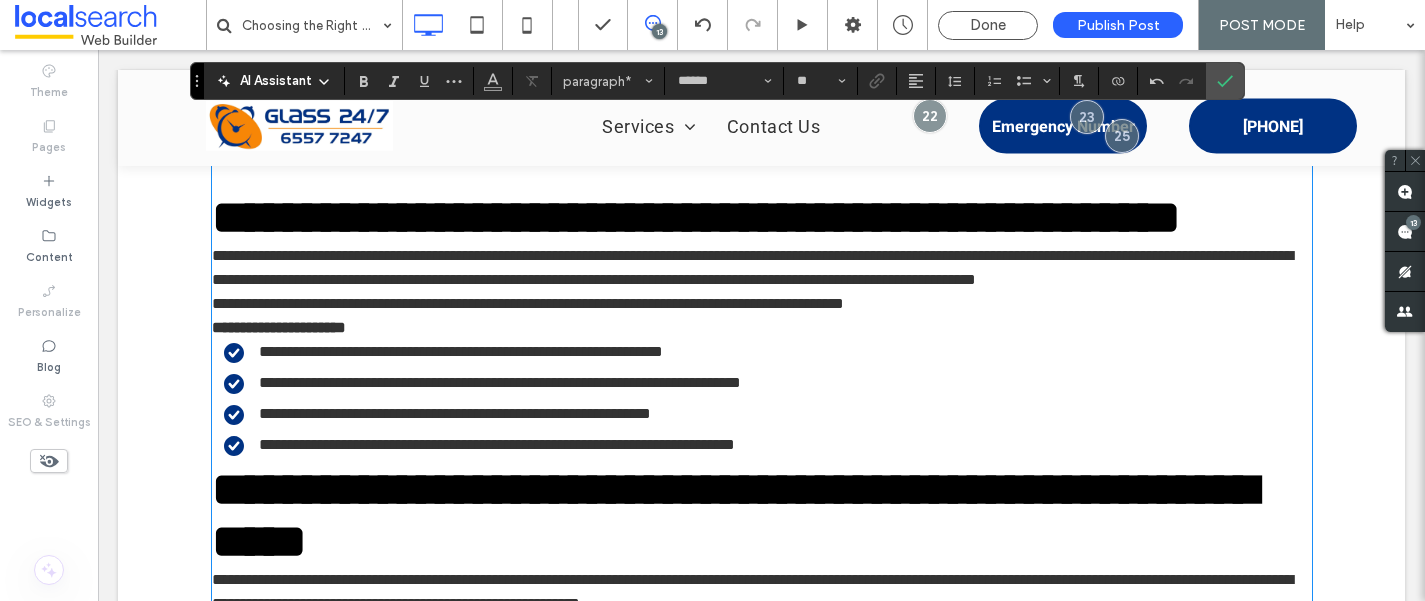 scroll, scrollTop: 1648, scrollLeft: 0, axis: vertical 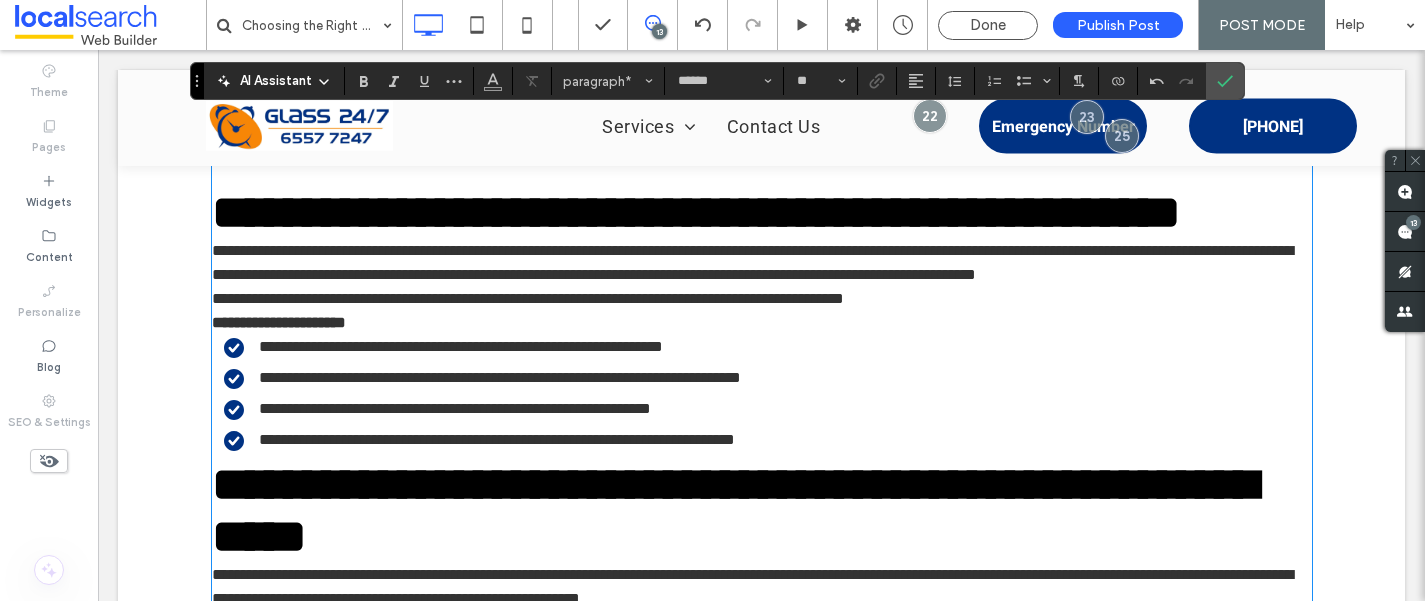 click on "**********" at bounding box center (762, 299) 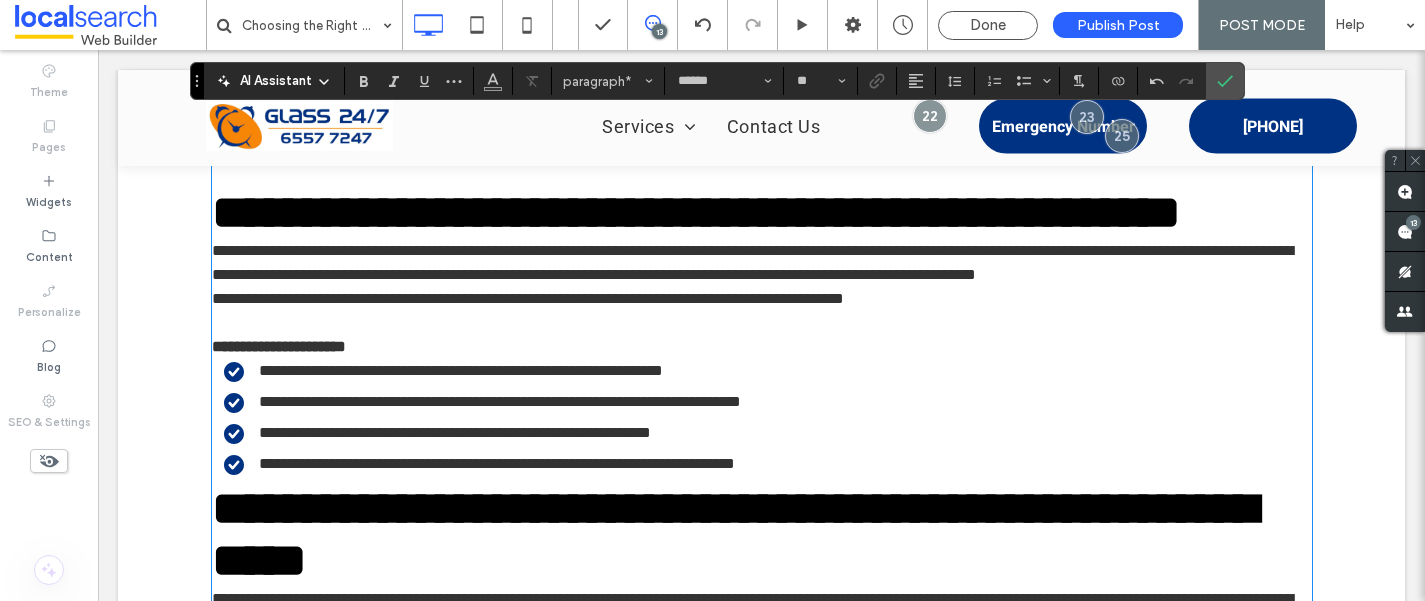 click on "**********" at bounding box center [762, 347] 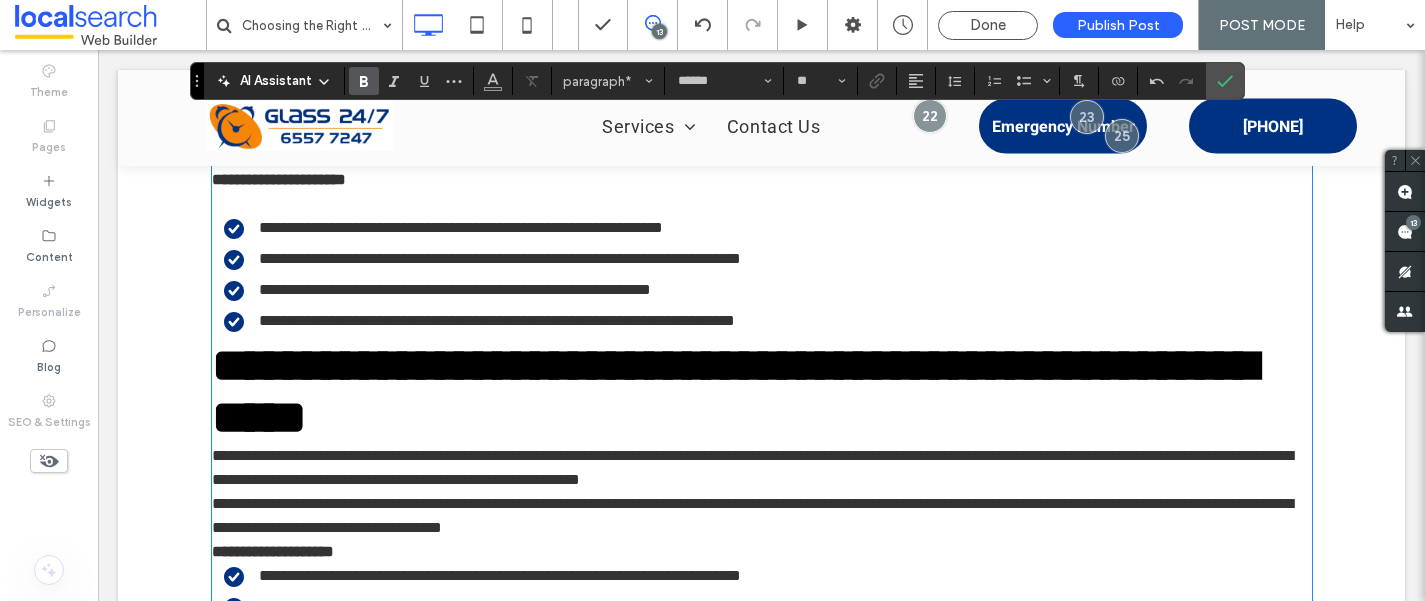 scroll, scrollTop: 1819, scrollLeft: 0, axis: vertical 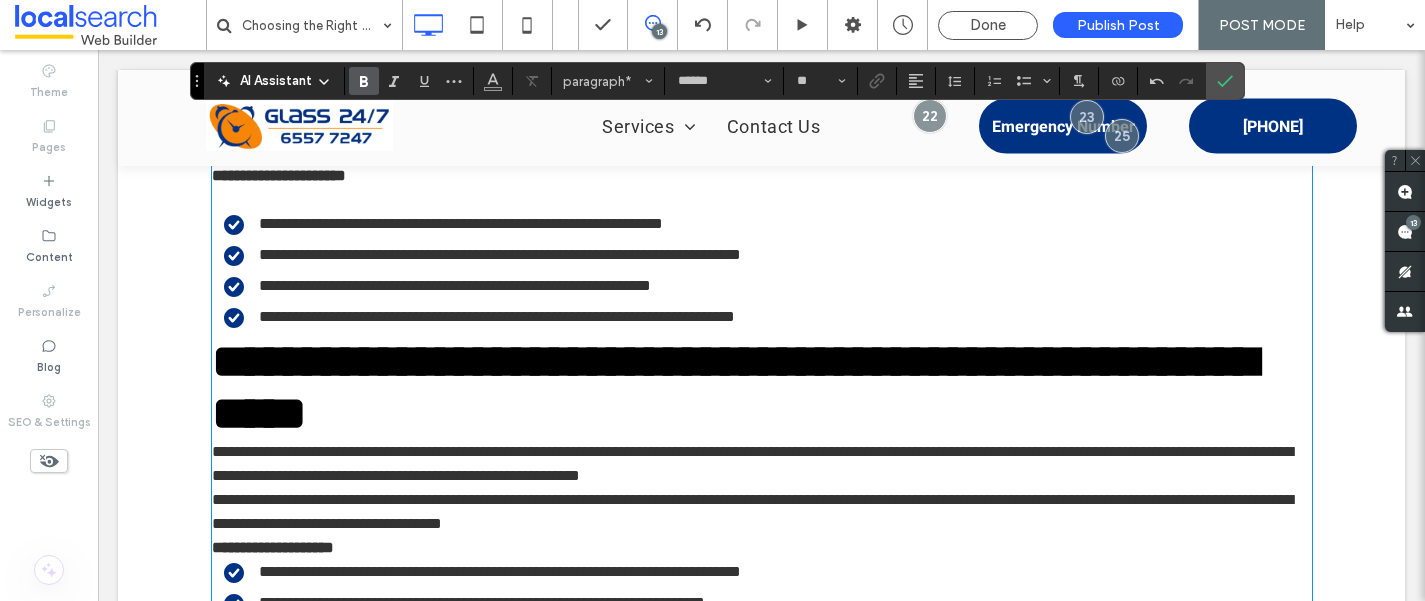 click on "**********" at bounding box center [768, 317] 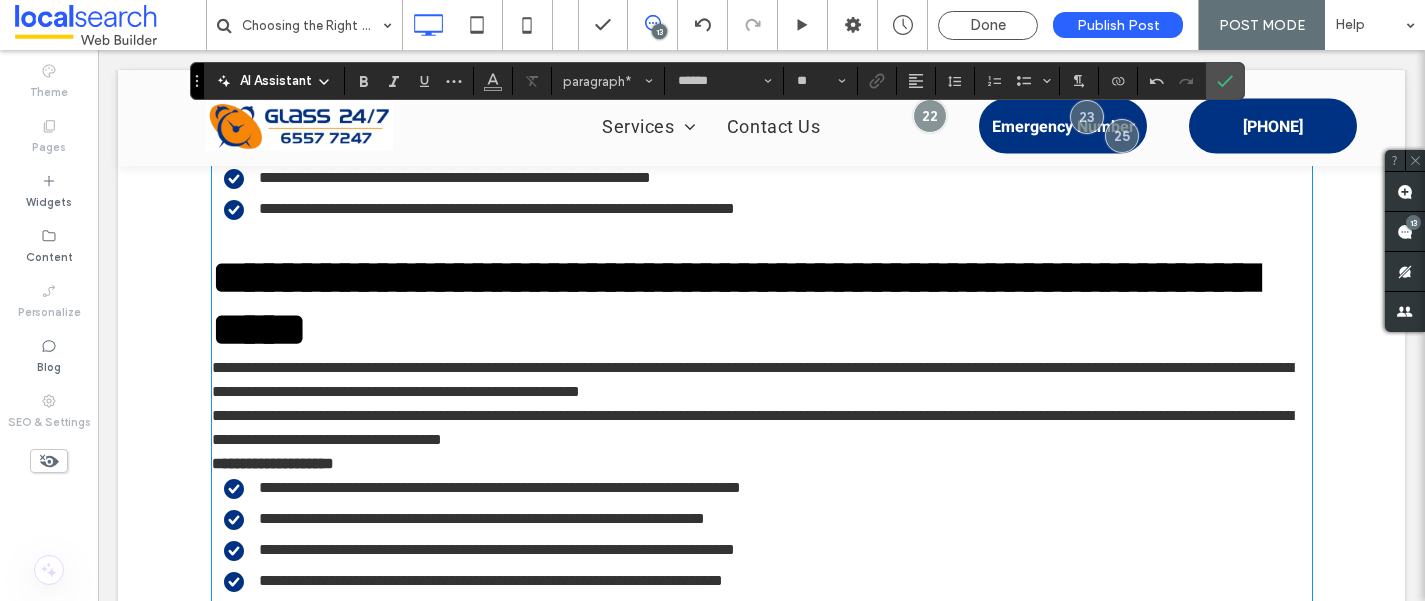 scroll, scrollTop: 2030, scrollLeft: 0, axis: vertical 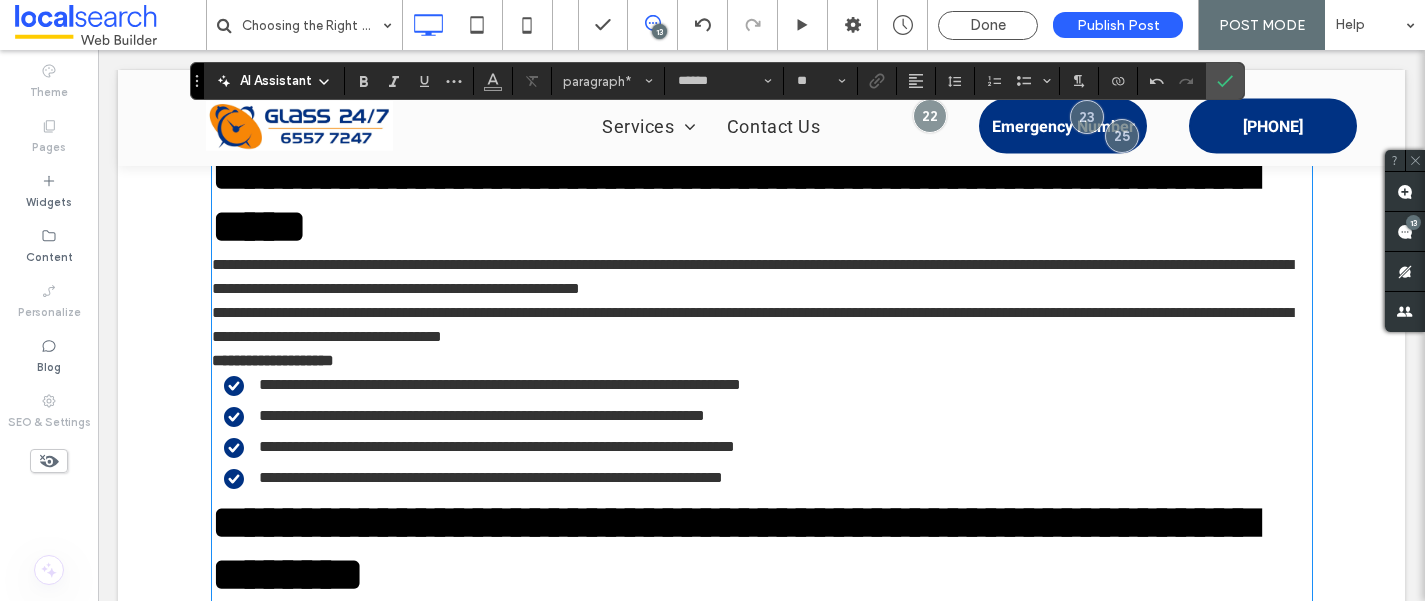 click on "**********" at bounding box center (752, 276) 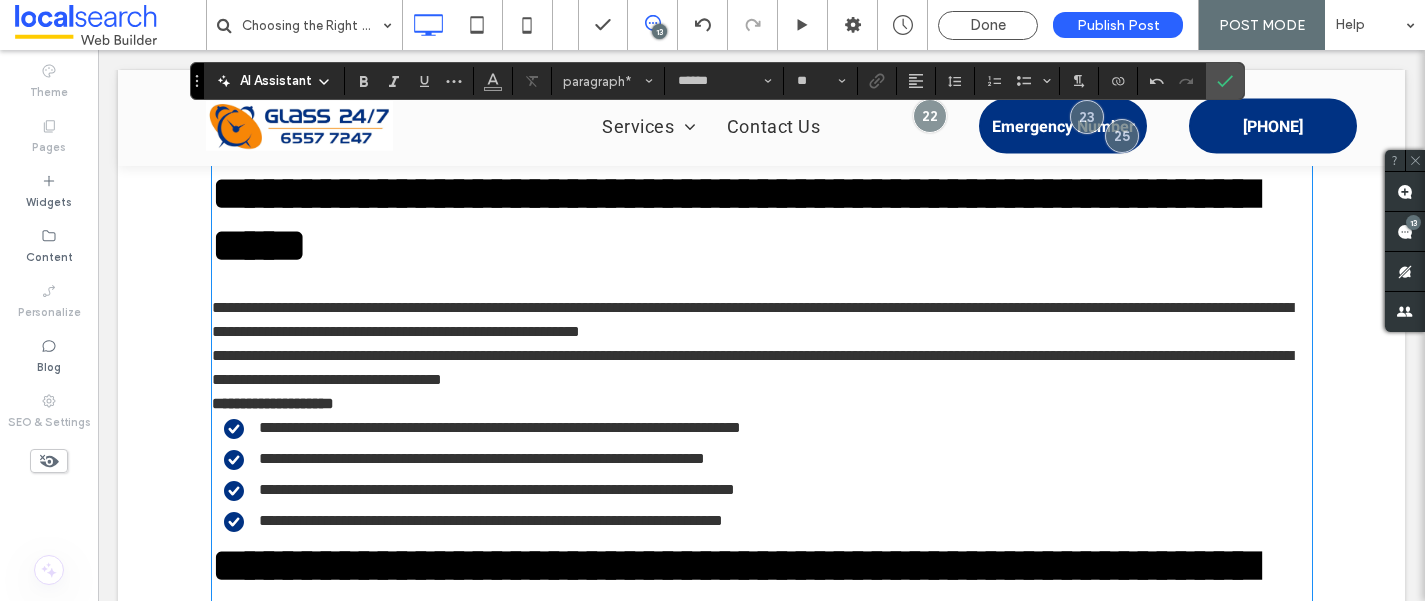 scroll, scrollTop: 2007, scrollLeft: 0, axis: vertical 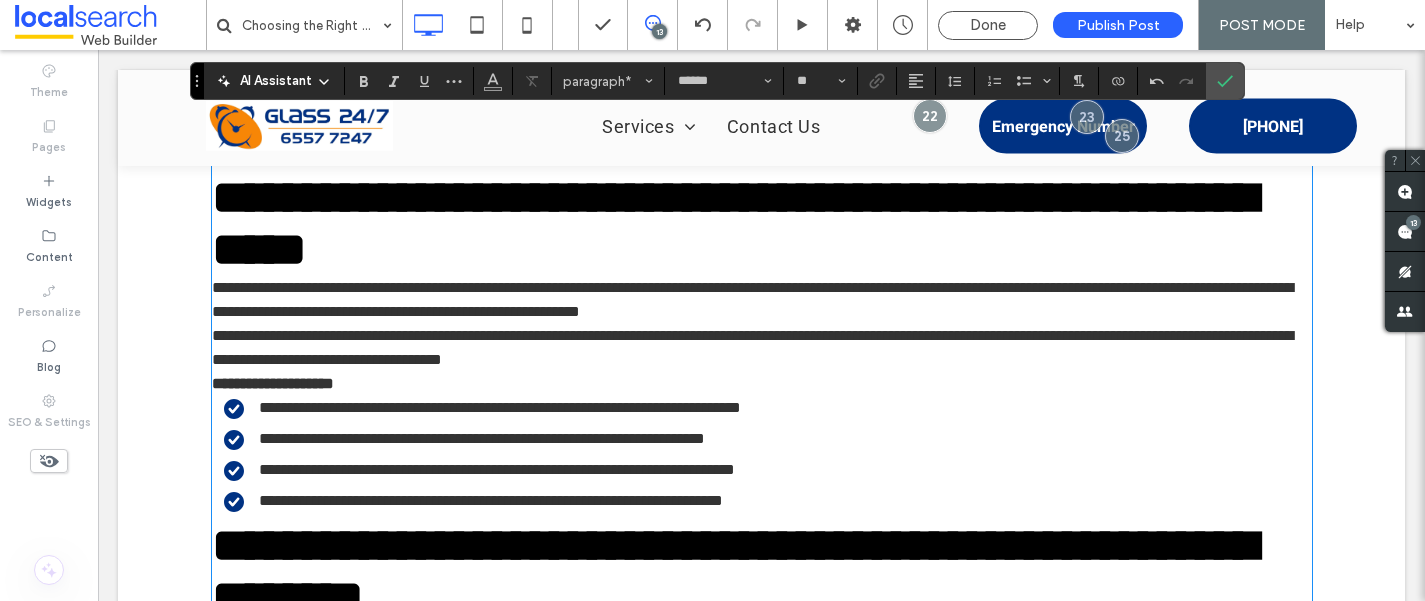 click on "**********" at bounding box center (762, 300) 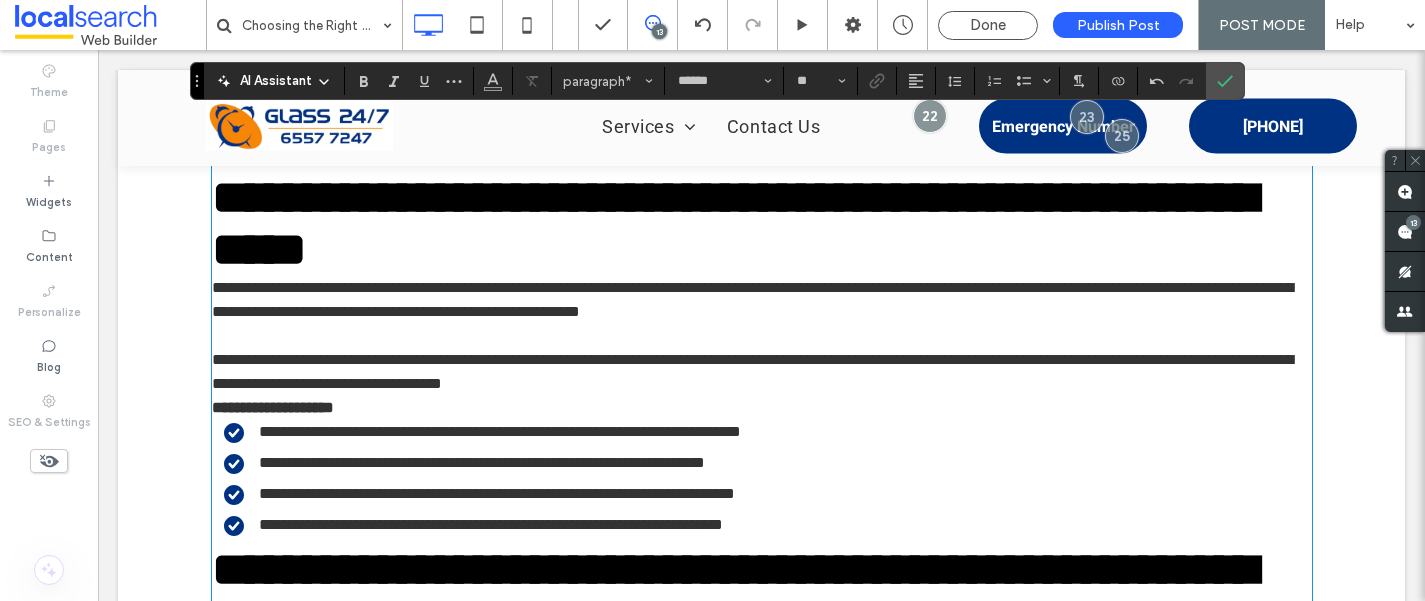 click on "**********" at bounding box center [762, 372] 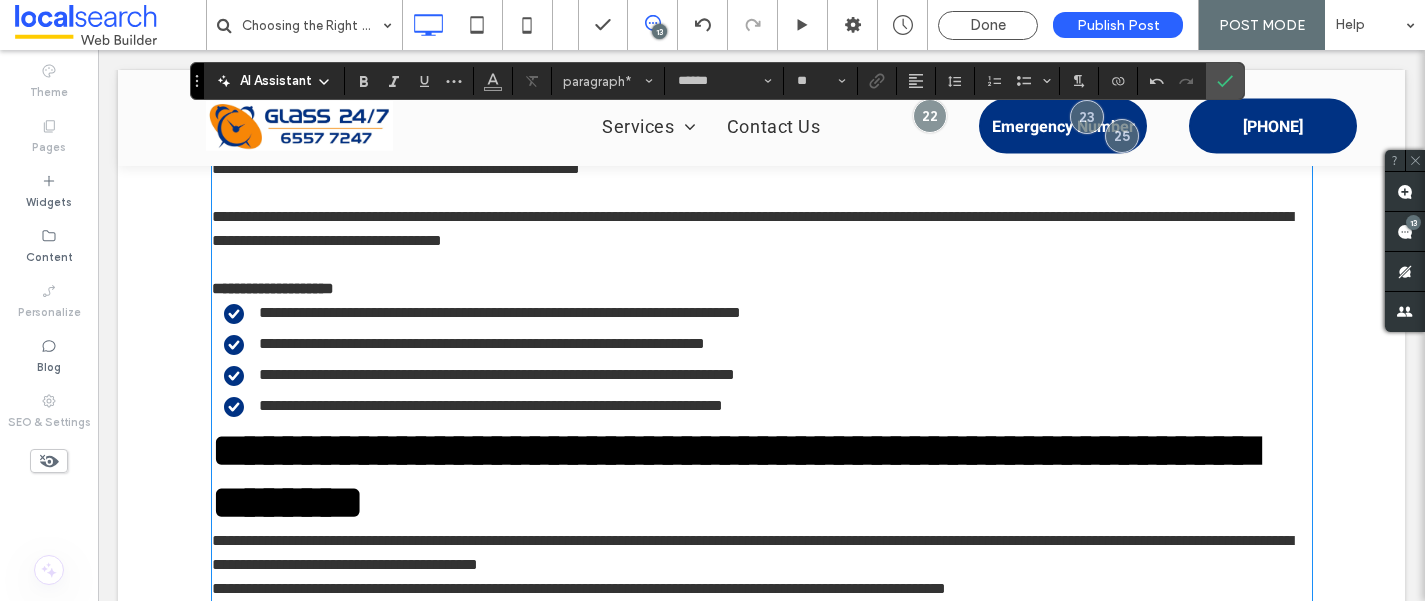 scroll, scrollTop: 2183, scrollLeft: 0, axis: vertical 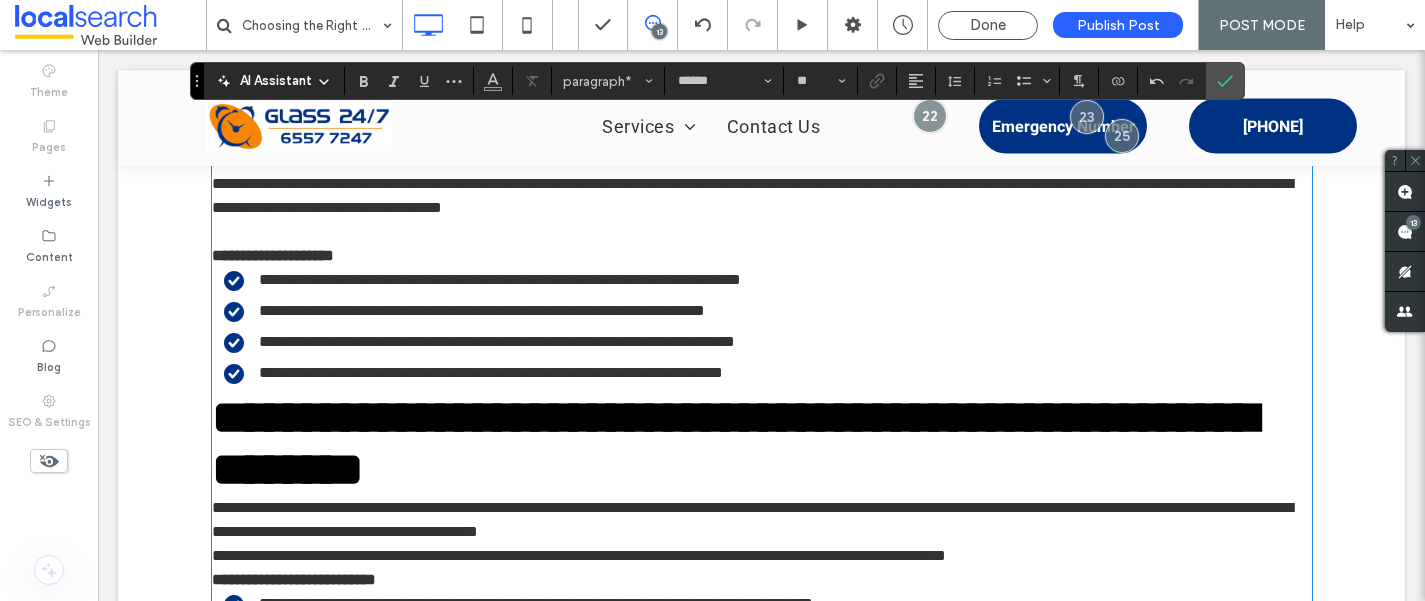 click on "**********" at bounding box center [762, 256] 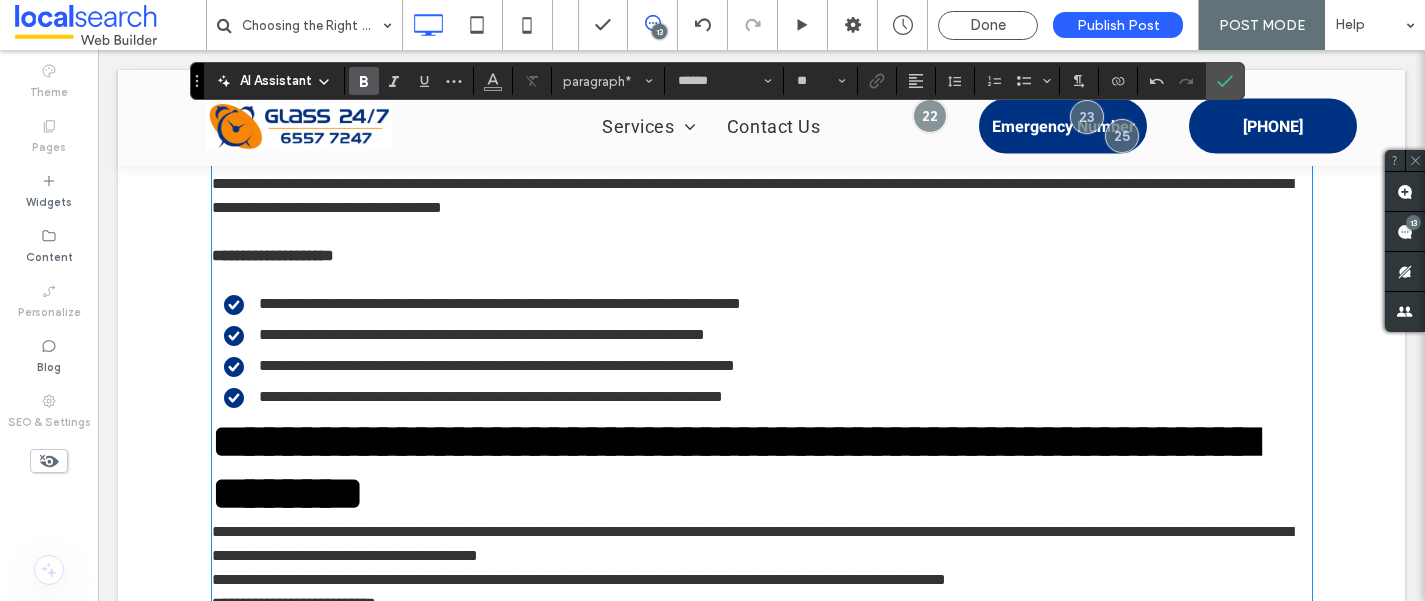 click on "**********" at bounding box center [768, 397] 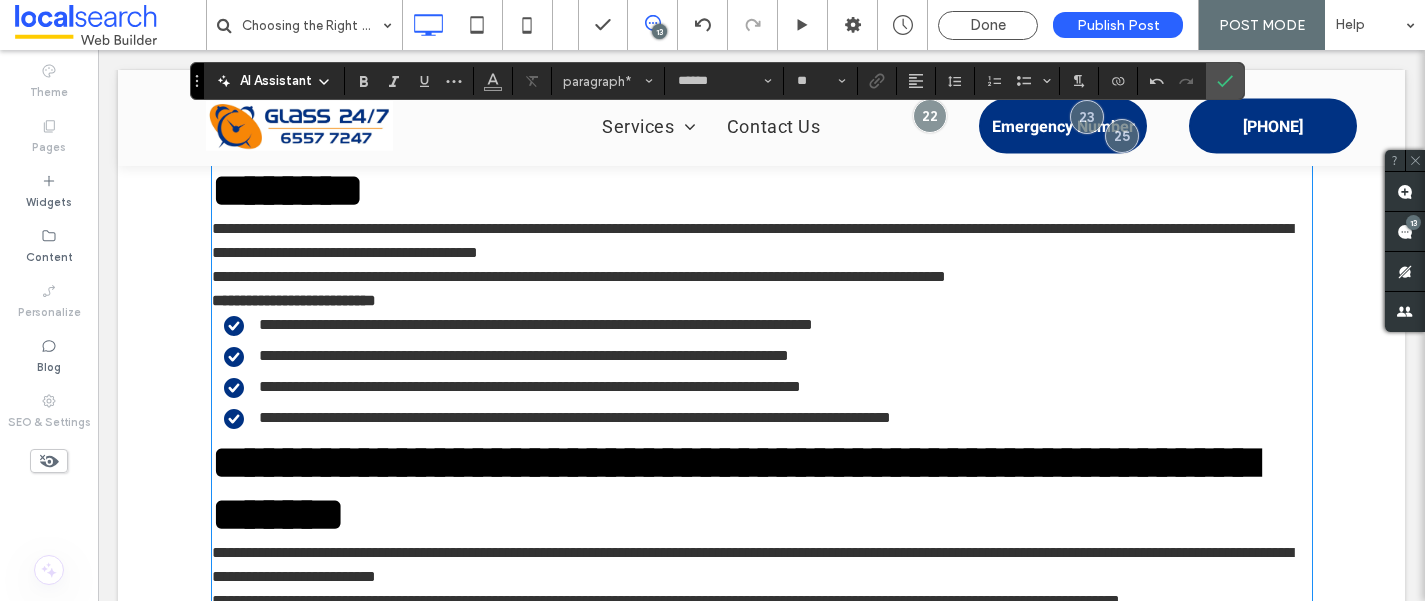 scroll, scrollTop: 2511, scrollLeft: 0, axis: vertical 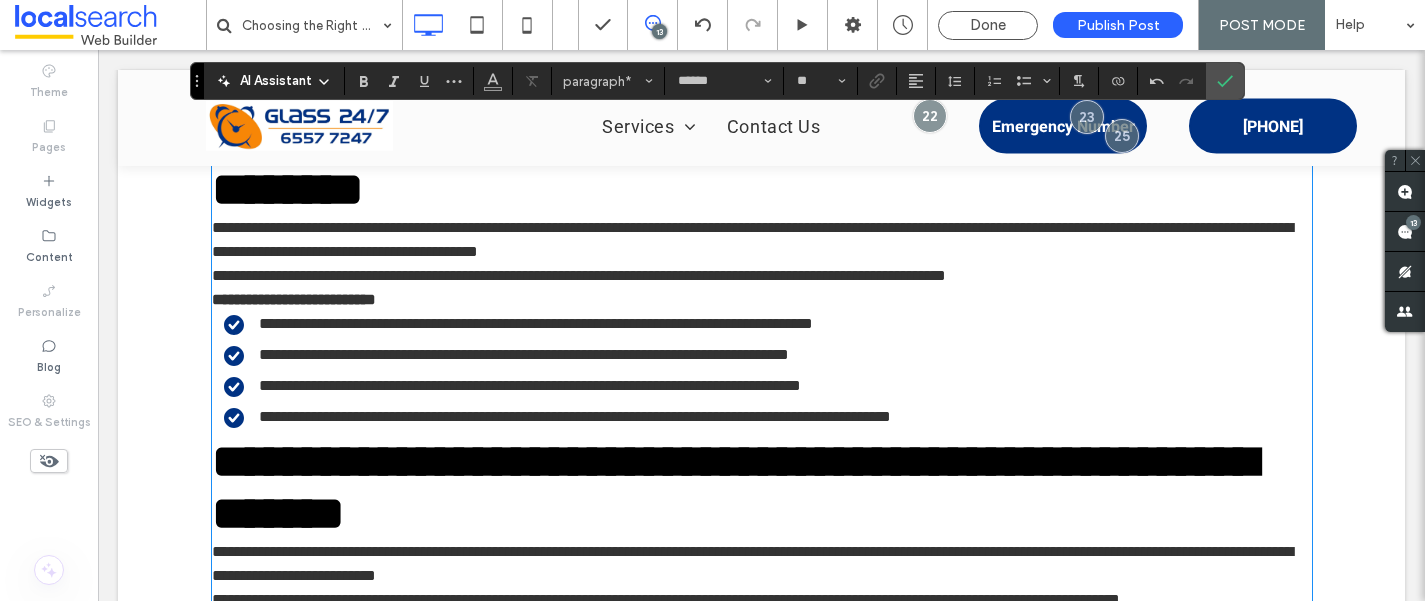 click on "**********" at bounding box center (752, 239) 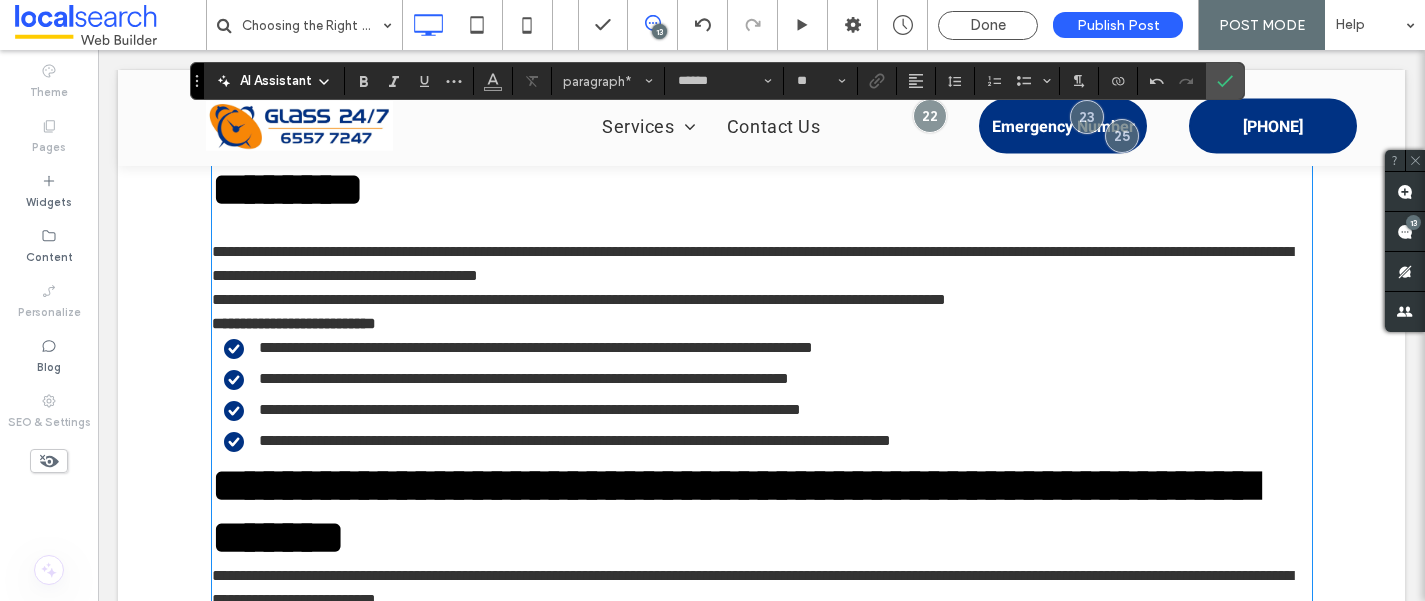 click on "**********" at bounding box center (762, 264) 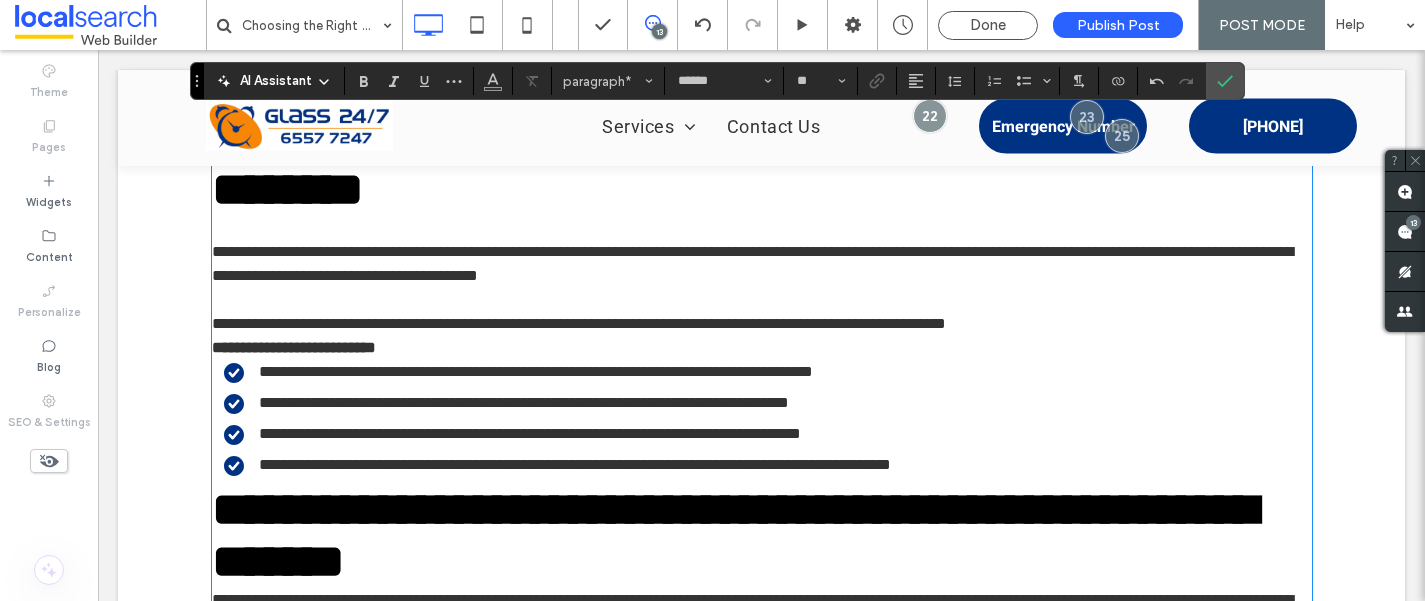 click on "**********" at bounding box center (762, 324) 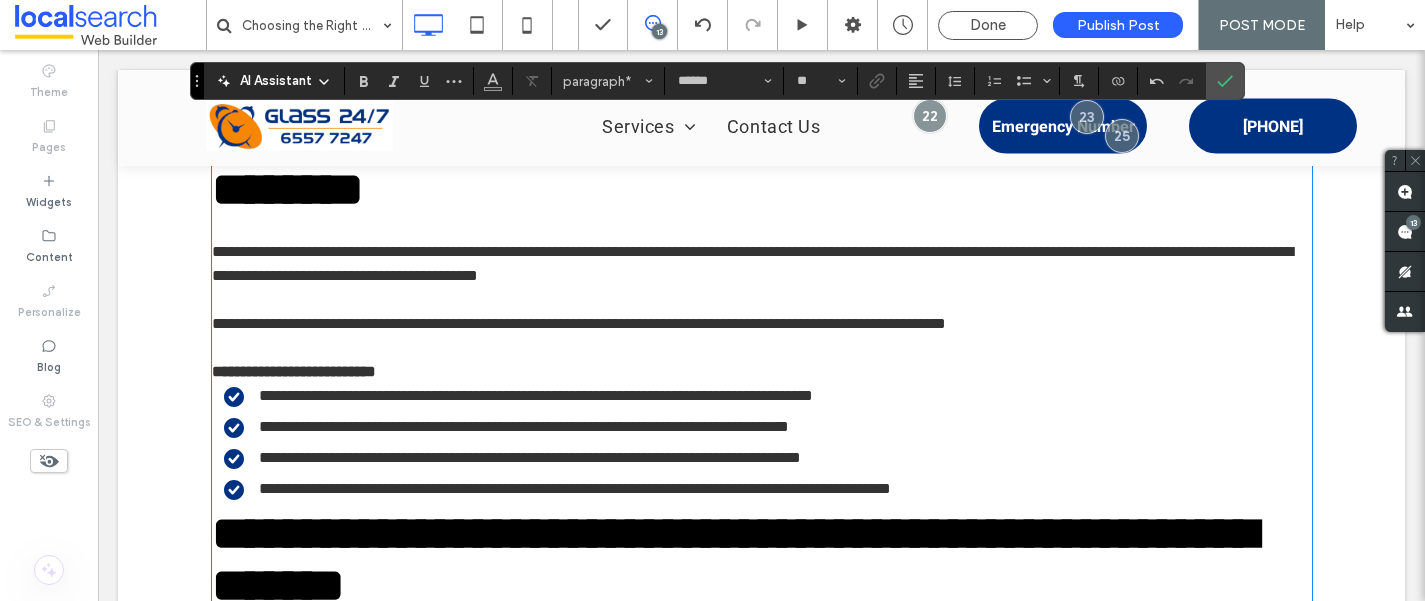 click on "**********" at bounding box center [762, 372] 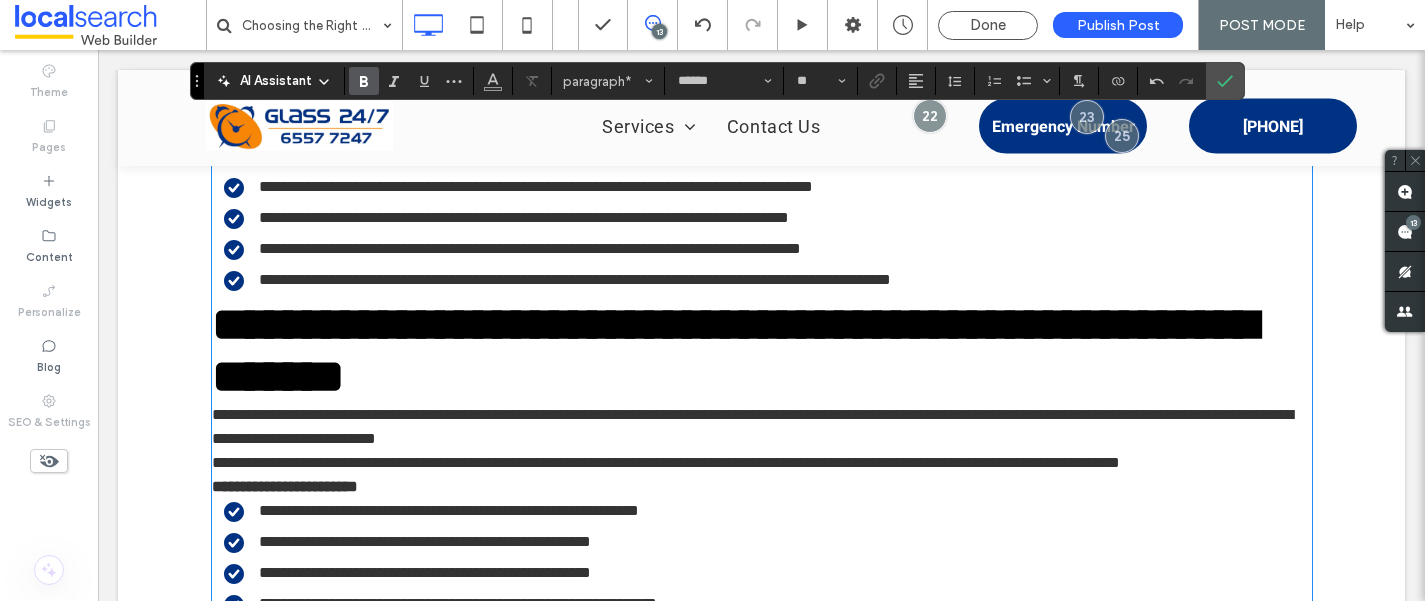 scroll, scrollTop: 2760, scrollLeft: 0, axis: vertical 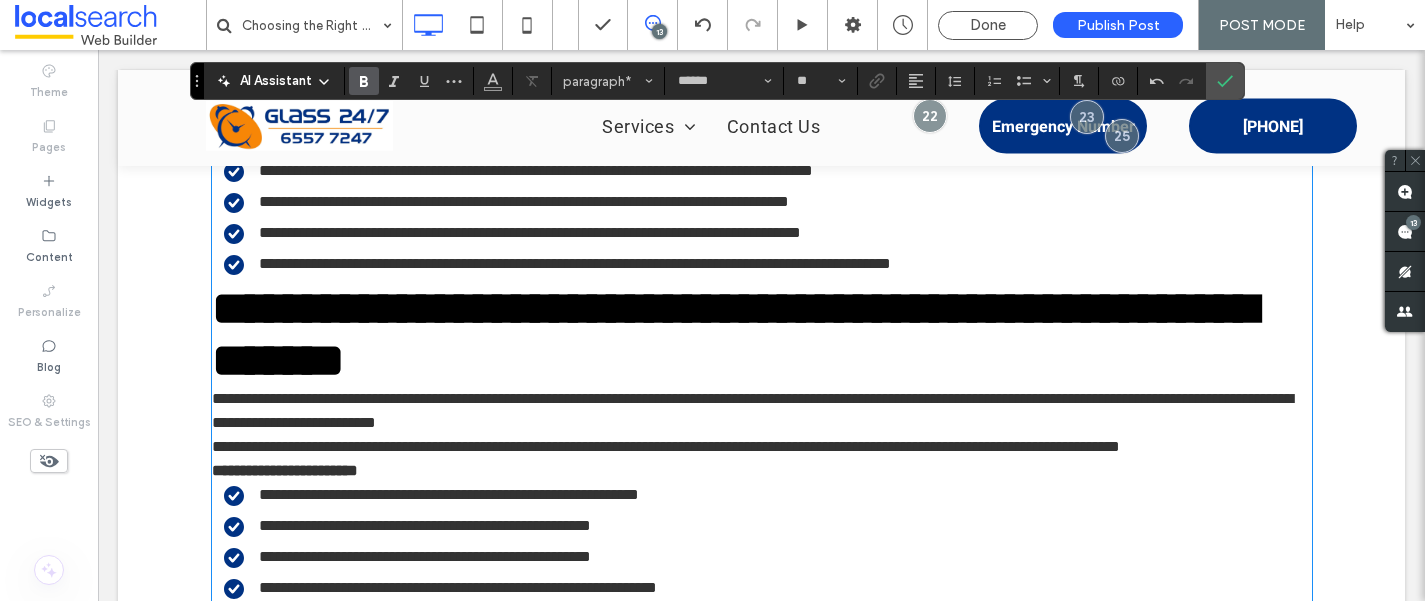 click on "**********" at bounding box center [768, 264] 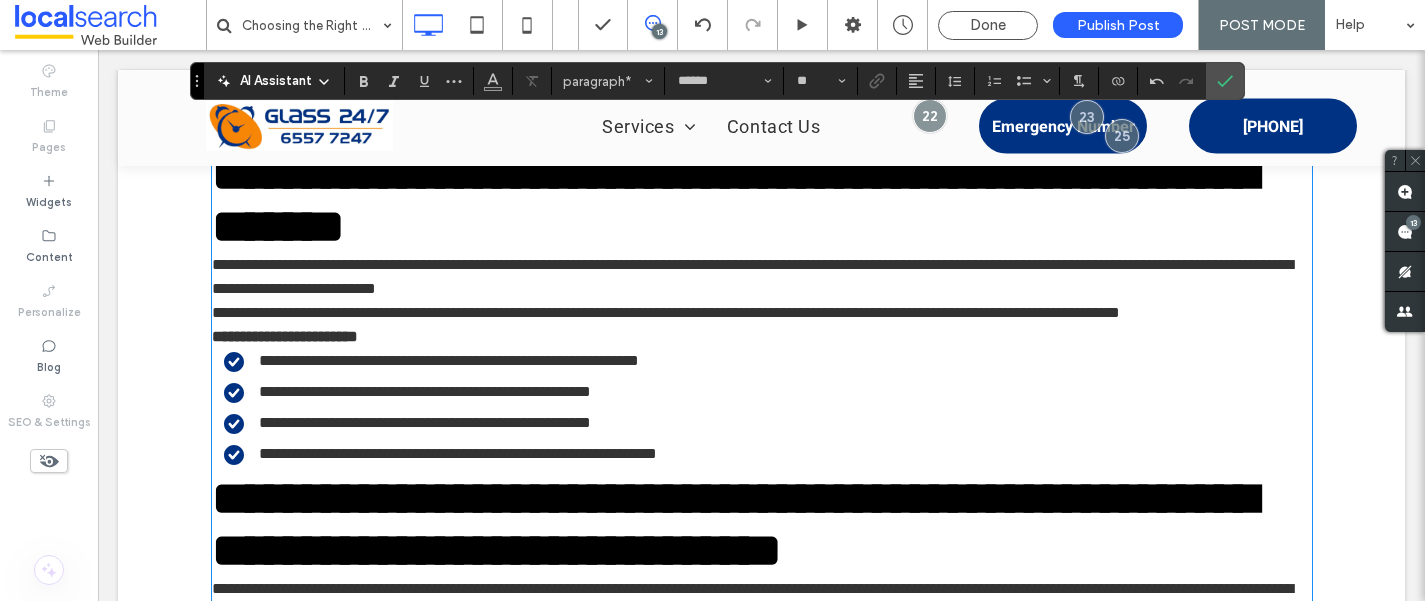 scroll, scrollTop: 2928, scrollLeft: 0, axis: vertical 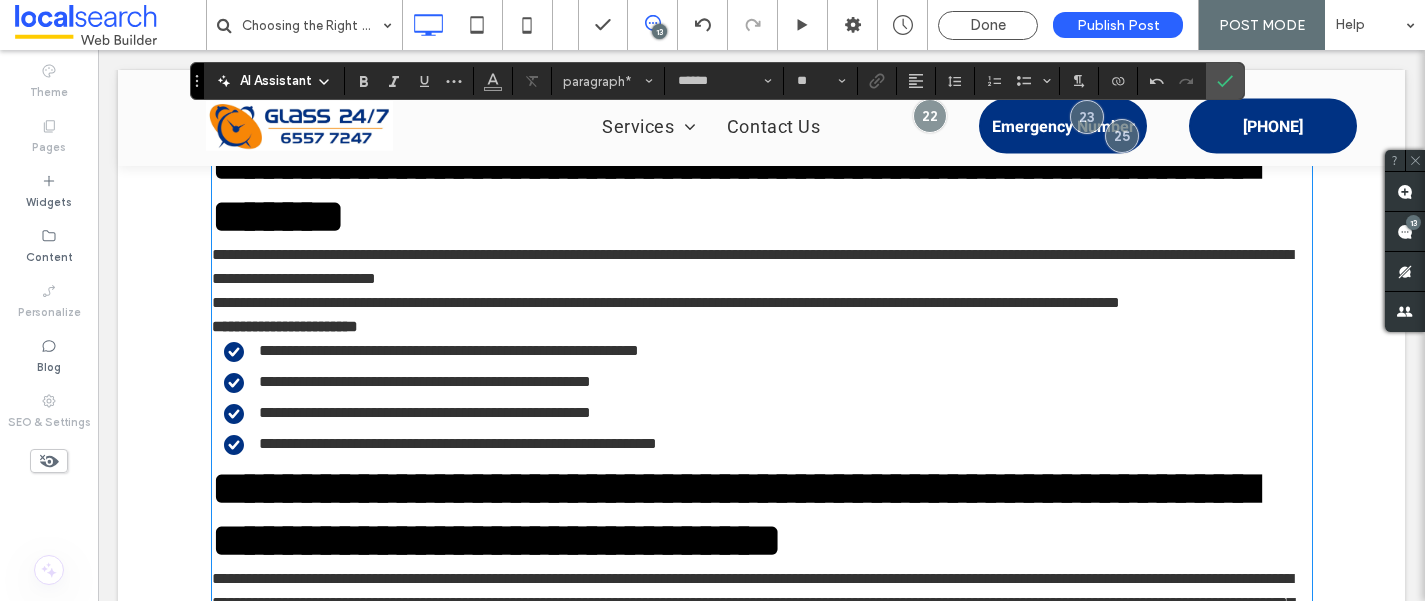 click on "**********" at bounding box center (762, 267) 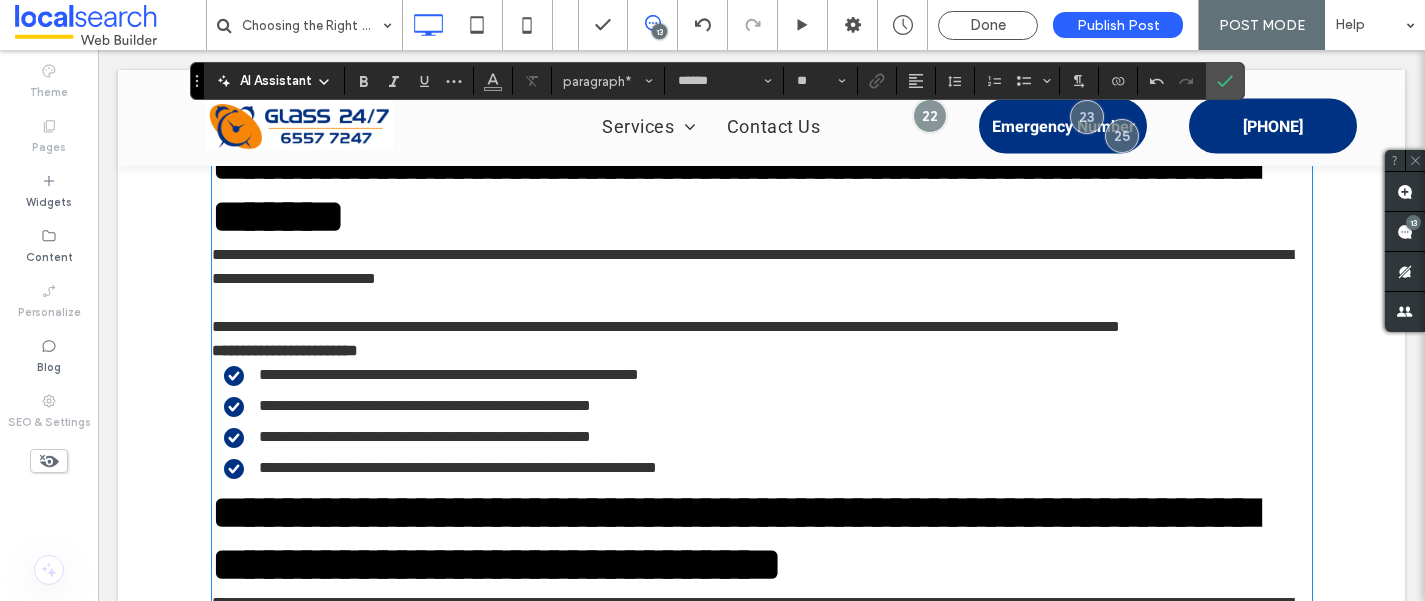 click on "**********" at bounding box center (762, 327) 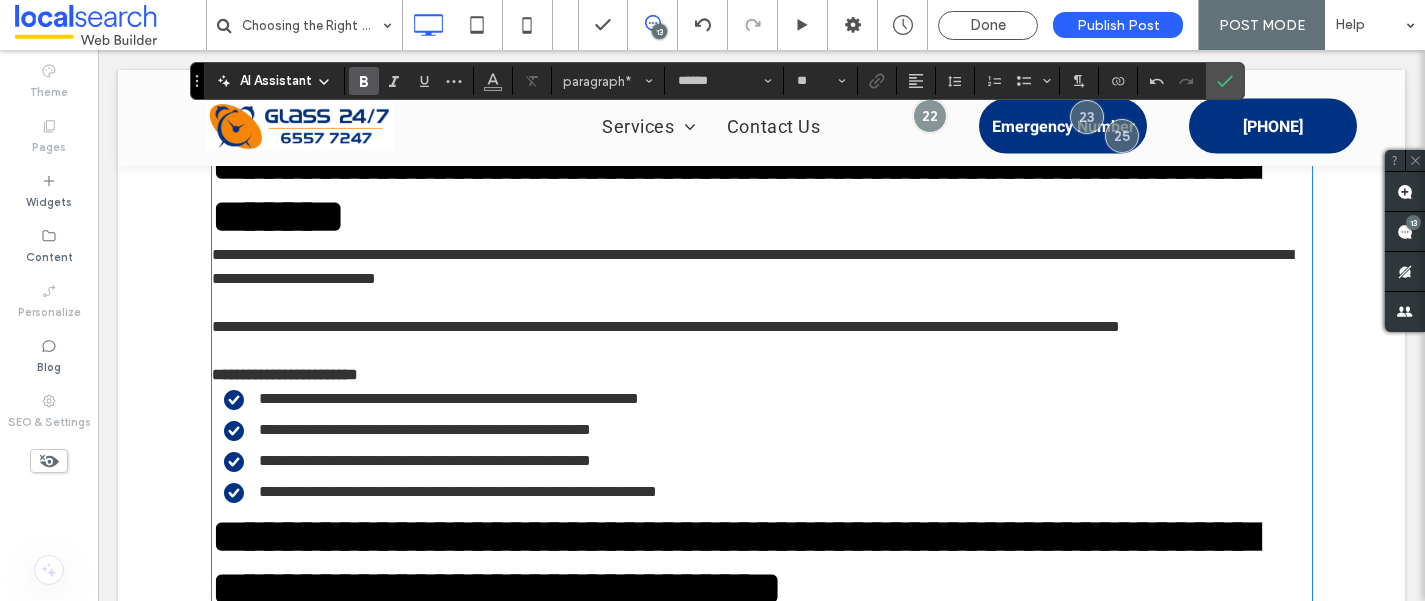 click on "**********" at bounding box center [762, 375] 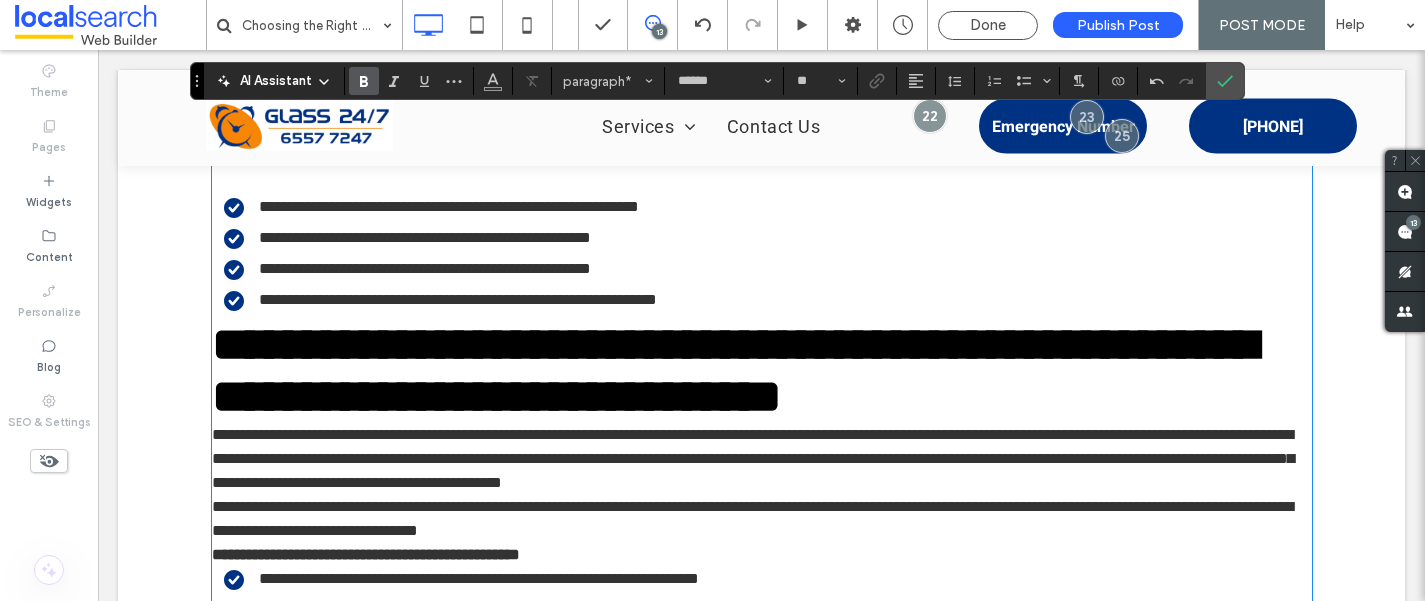 scroll, scrollTop: 3159, scrollLeft: 0, axis: vertical 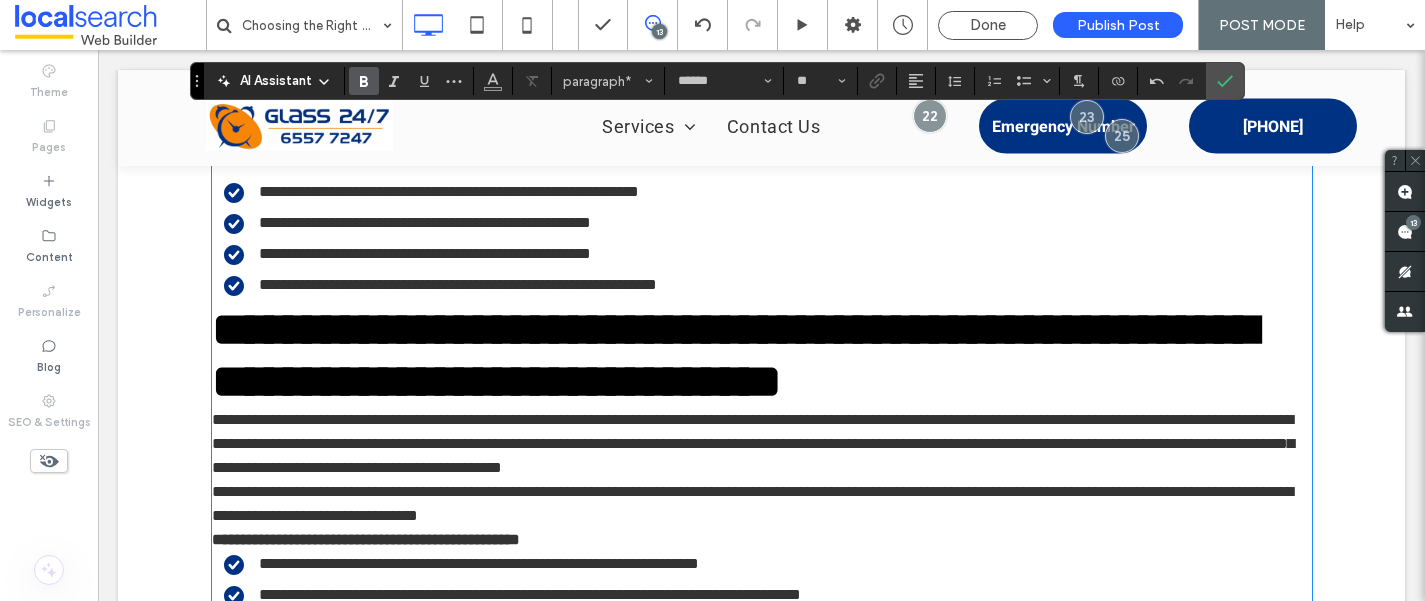click on "**********" at bounding box center [768, 285] 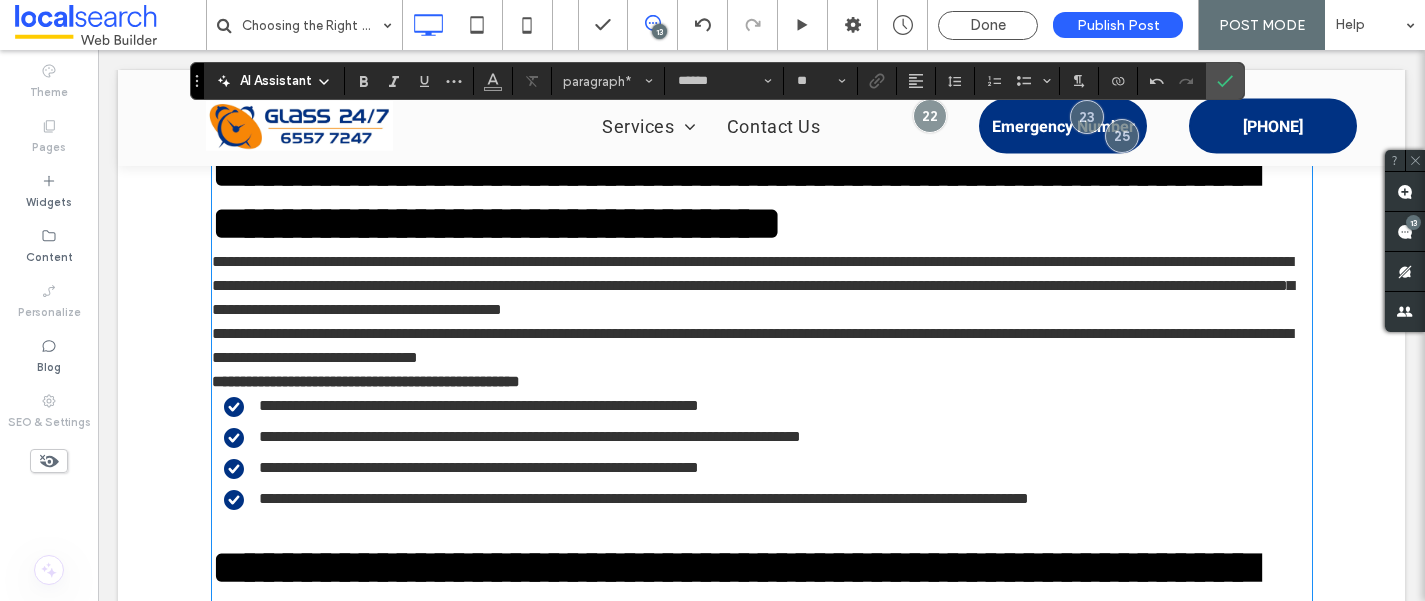 scroll, scrollTop: 3402, scrollLeft: 0, axis: vertical 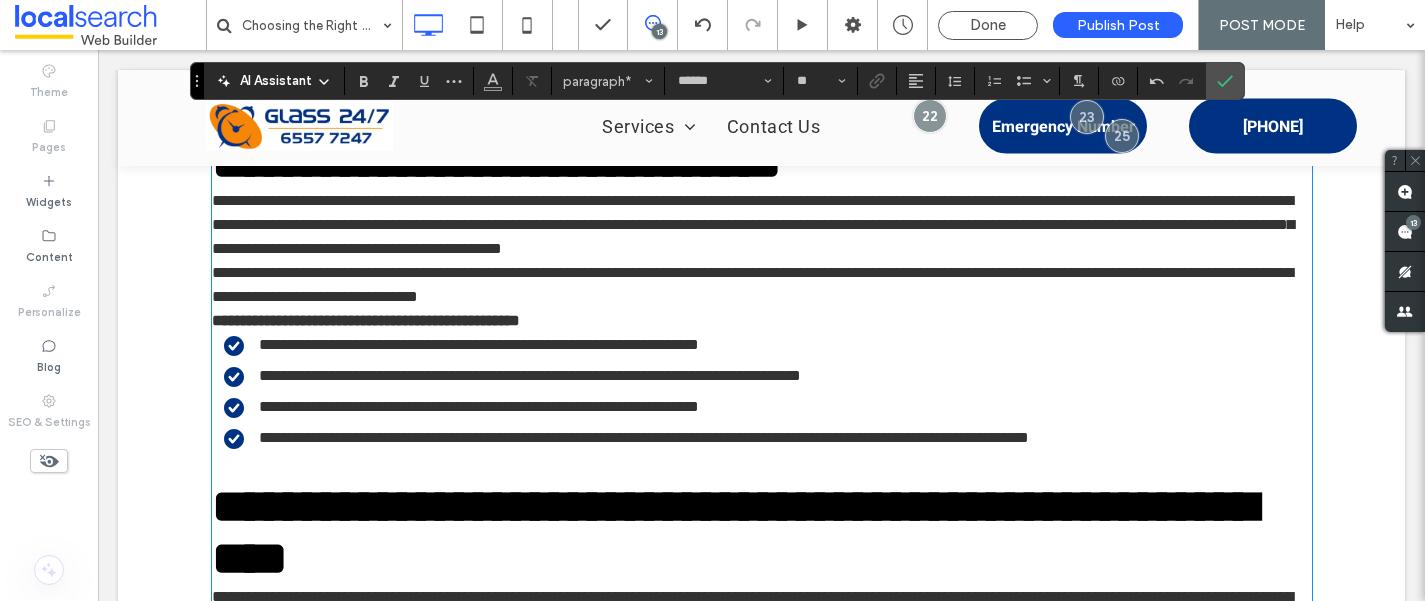click on "**********" at bounding box center [762, 225] 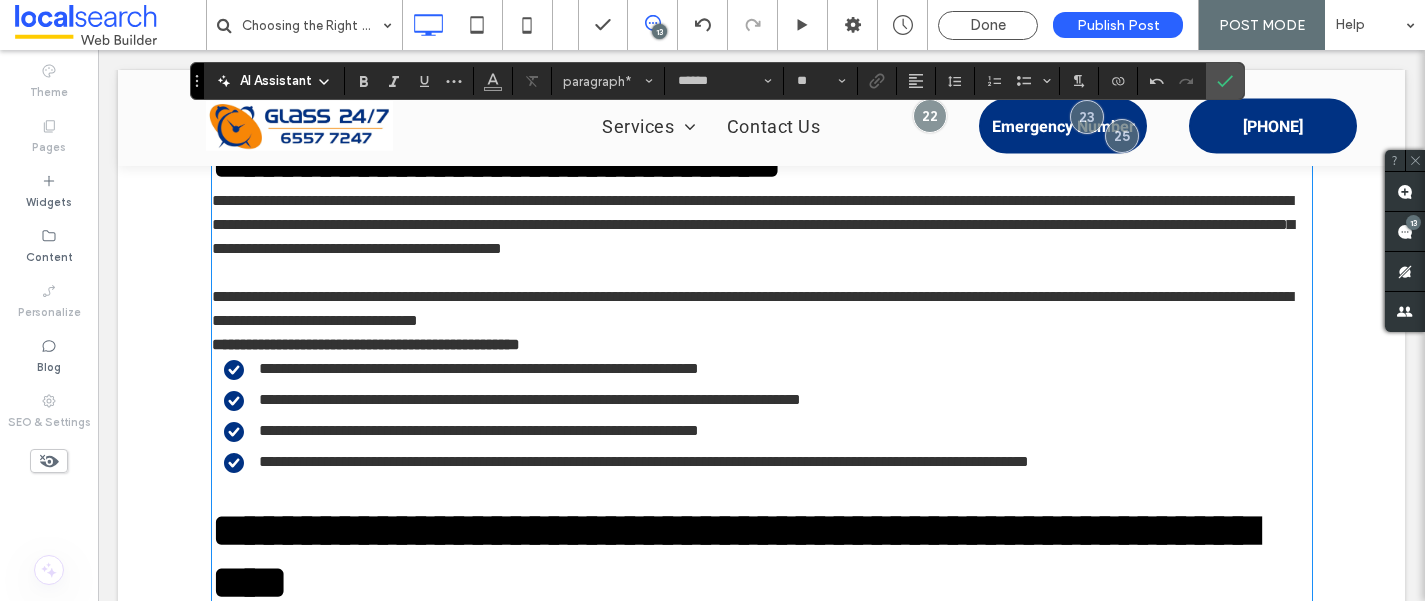 click on "**********" at bounding box center [762, 309] 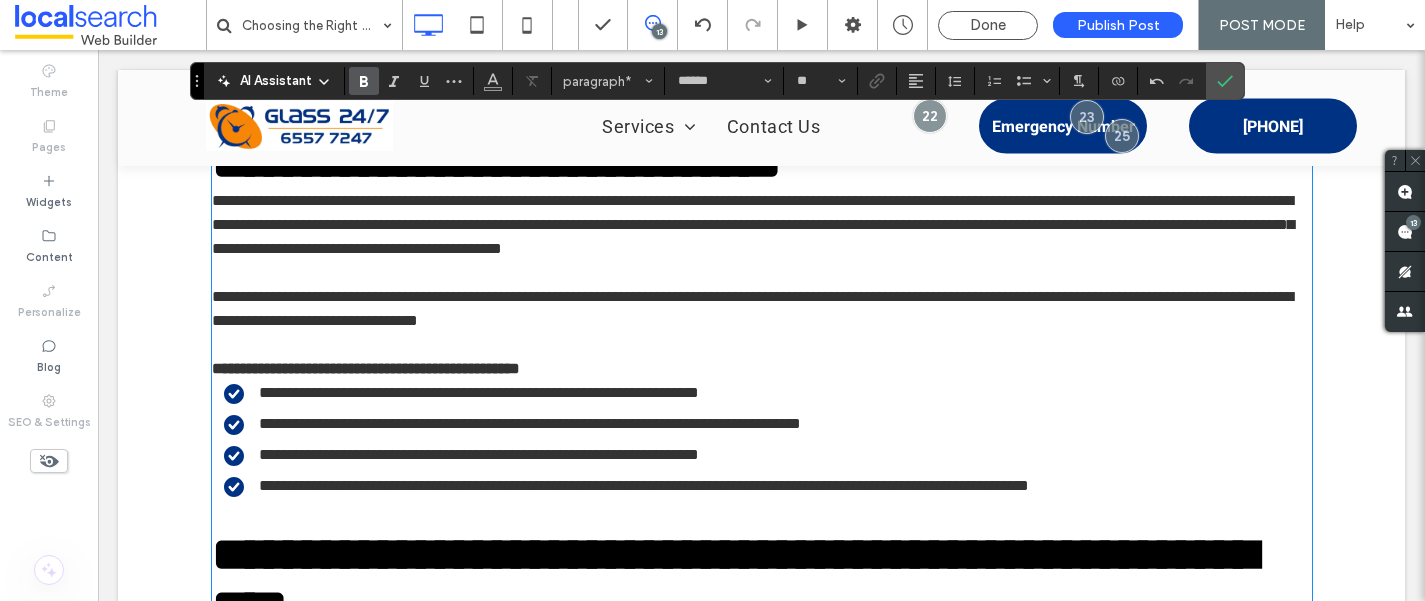 click on "**********" at bounding box center [762, 369] 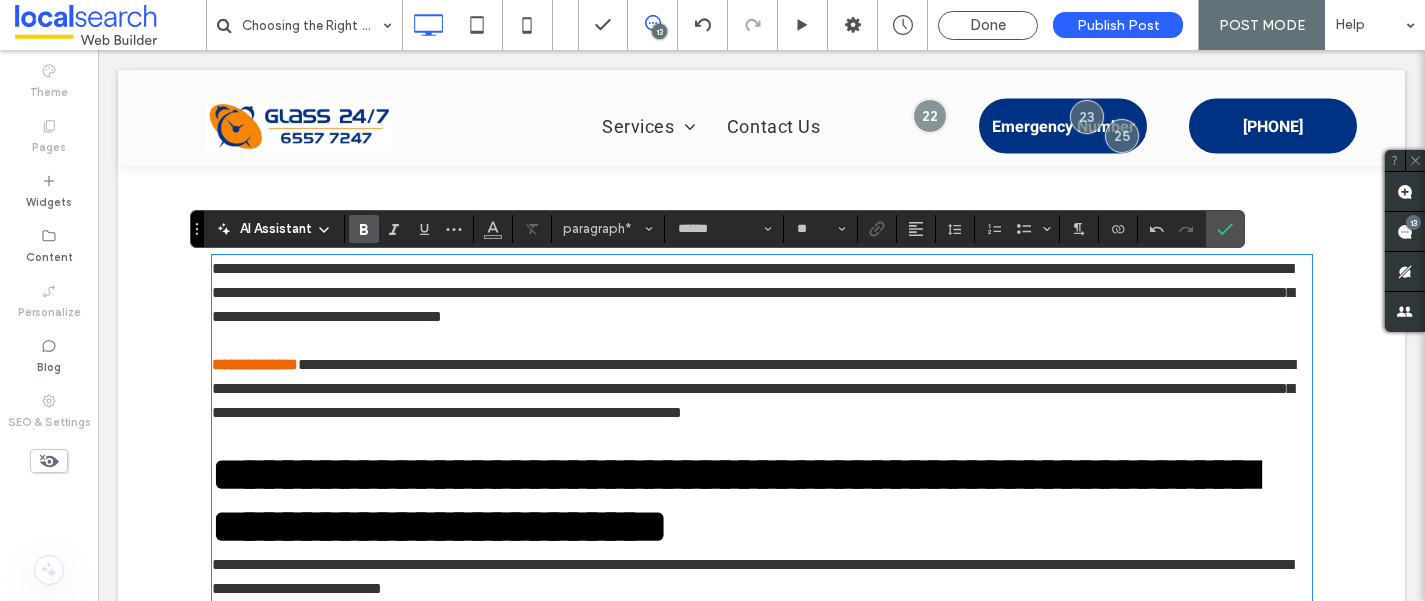 scroll, scrollTop: 533, scrollLeft: 0, axis: vertical 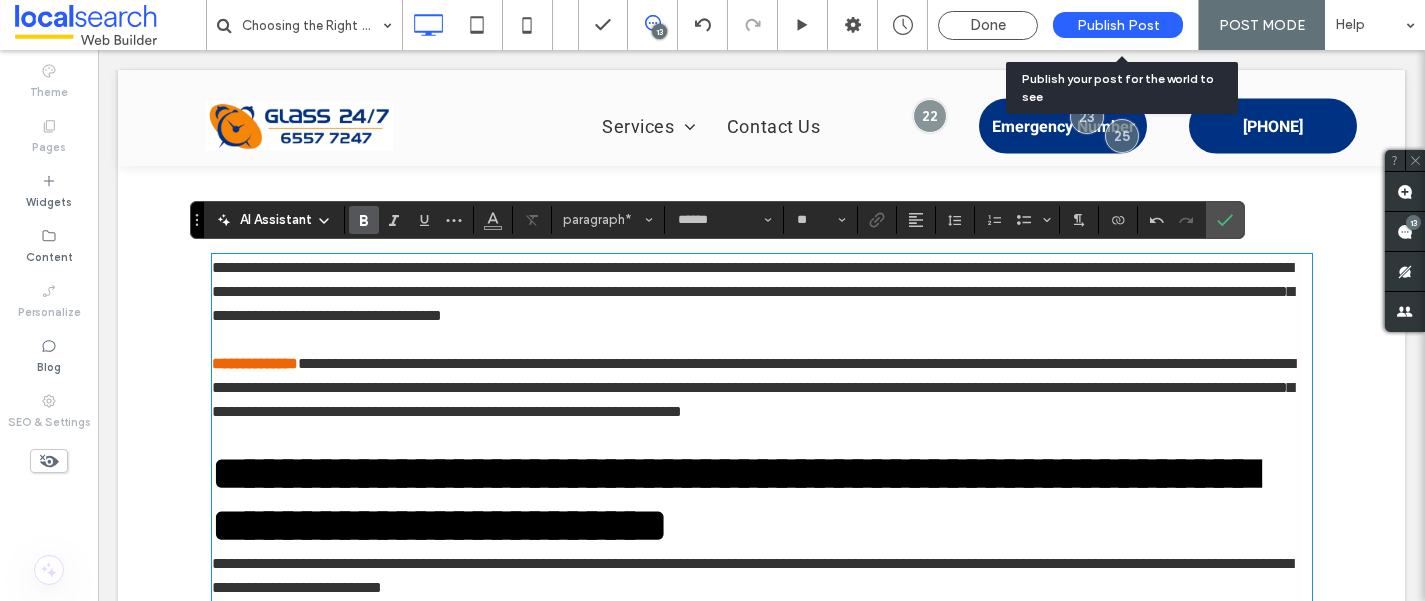 click on "Publish Post" at bounding box center (1118, 25) 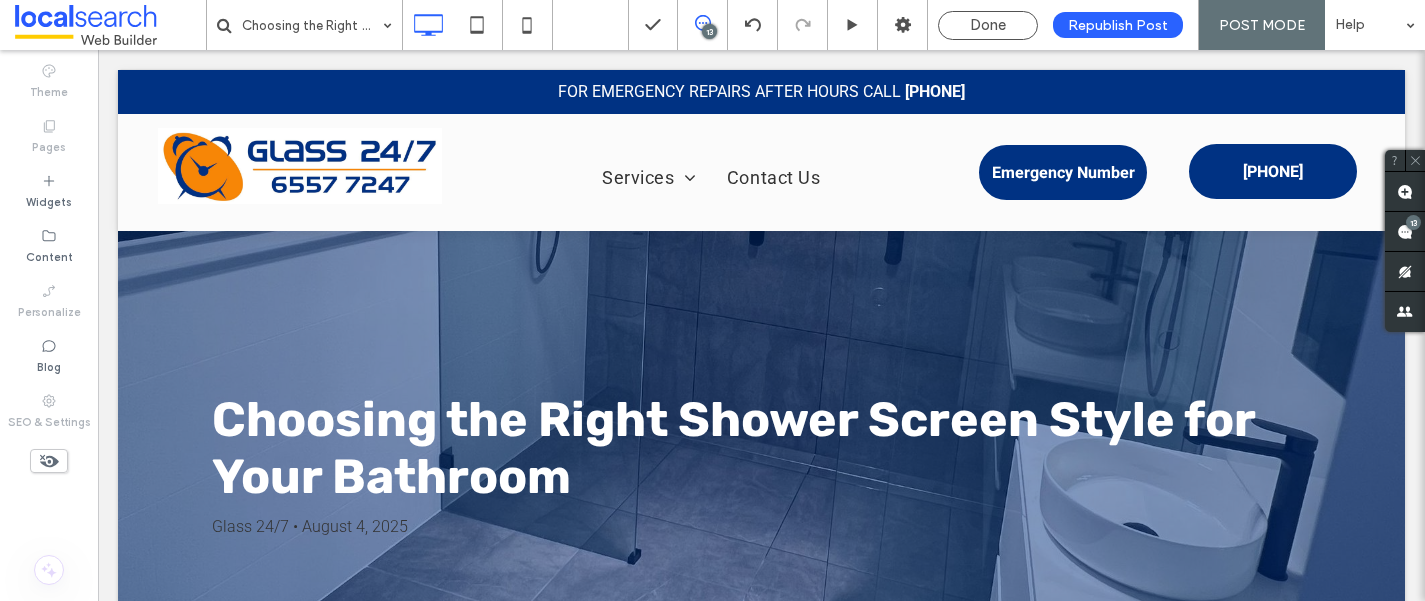 scroll, scrollTop: 0, scrollLeft: 0, axis: both 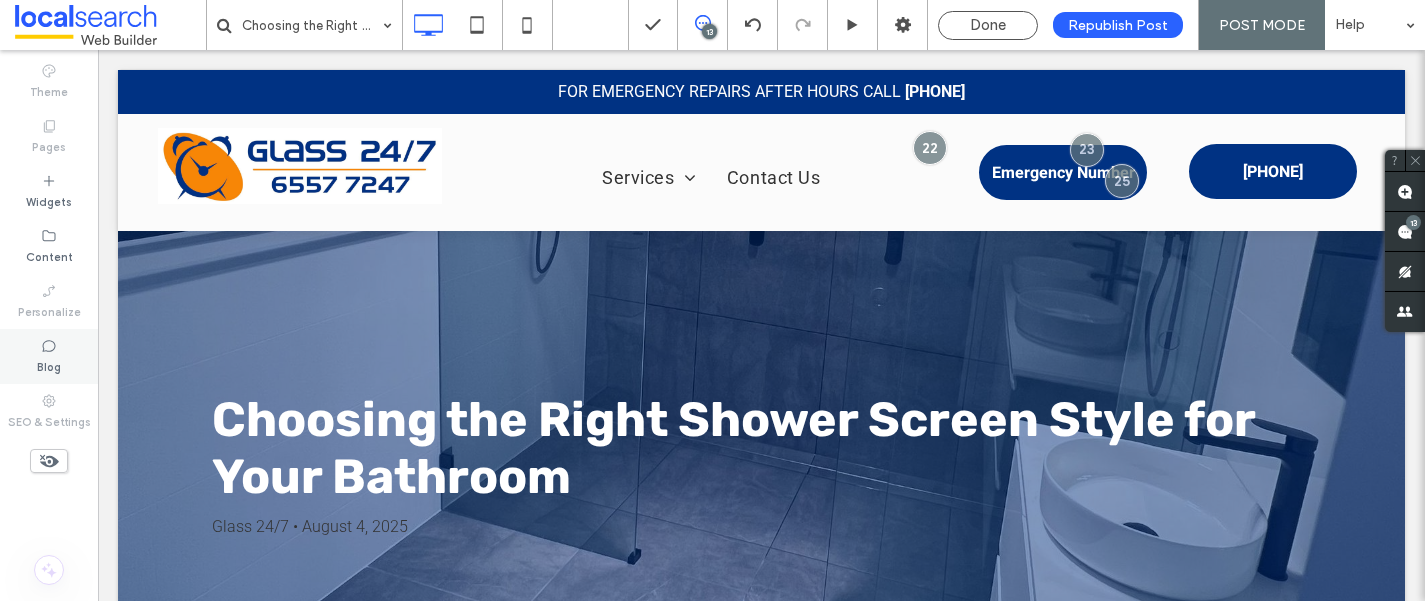 click on "Blog" at bounding box center [49, 356] 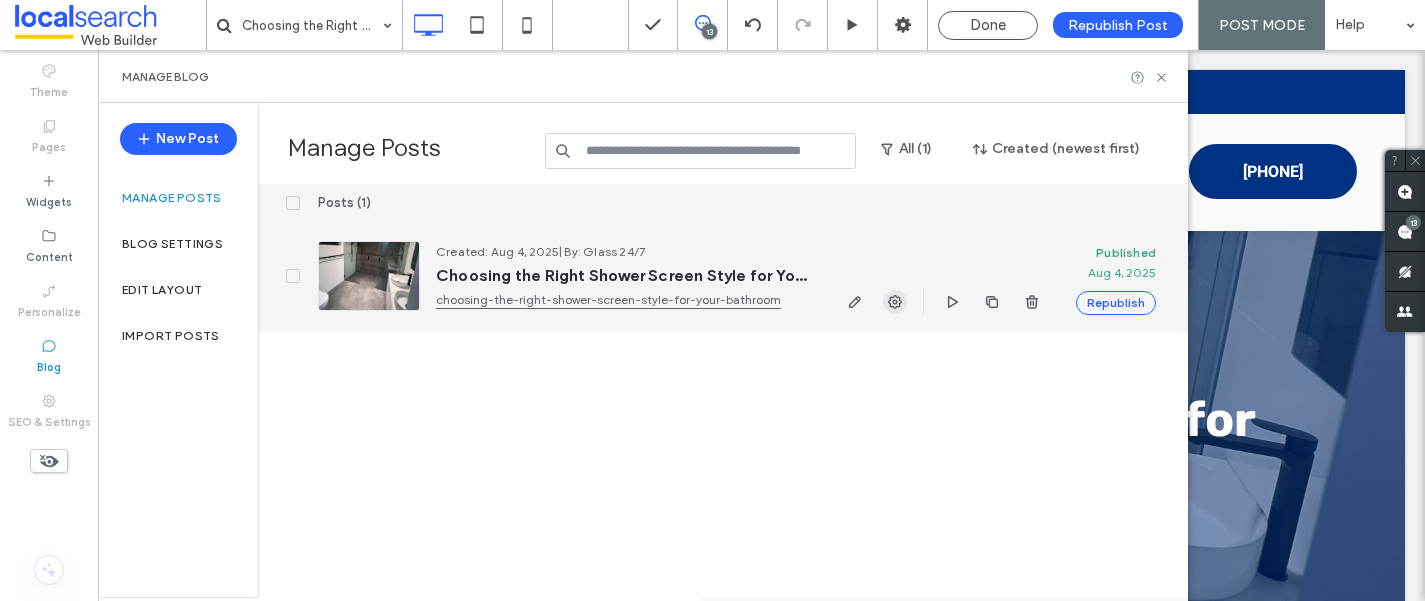 click 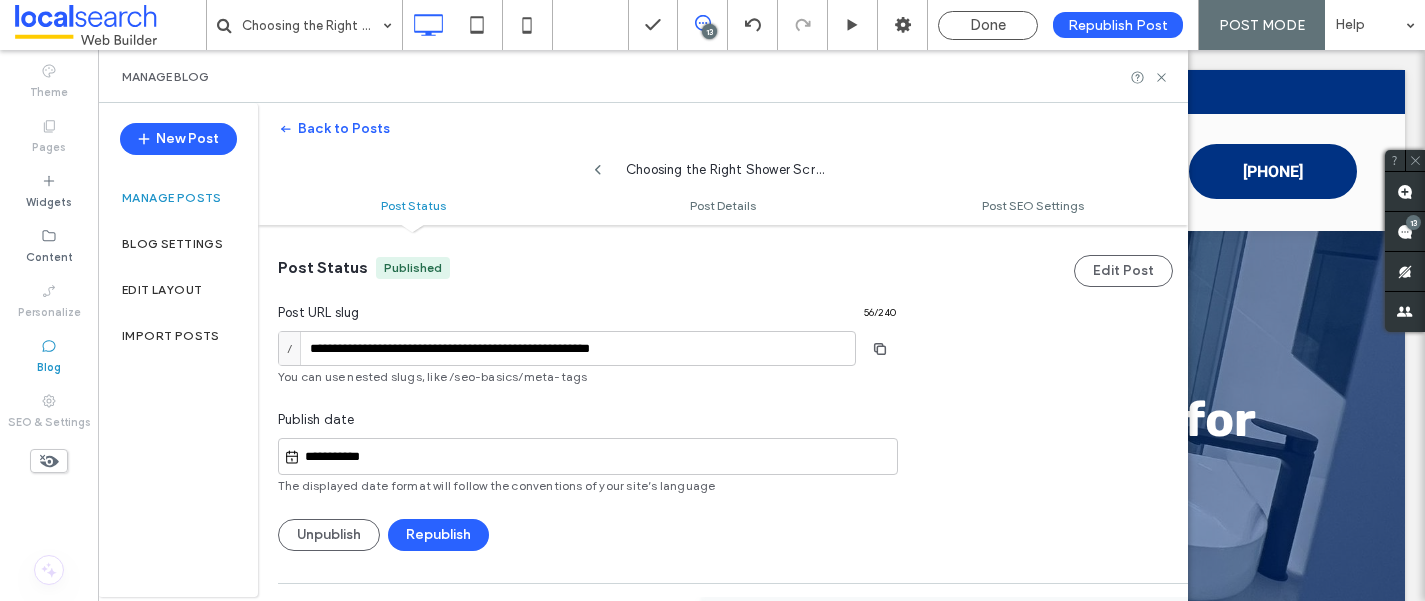 scroll, scrollTop: 1, scrollLeft: 0, axis: vertical 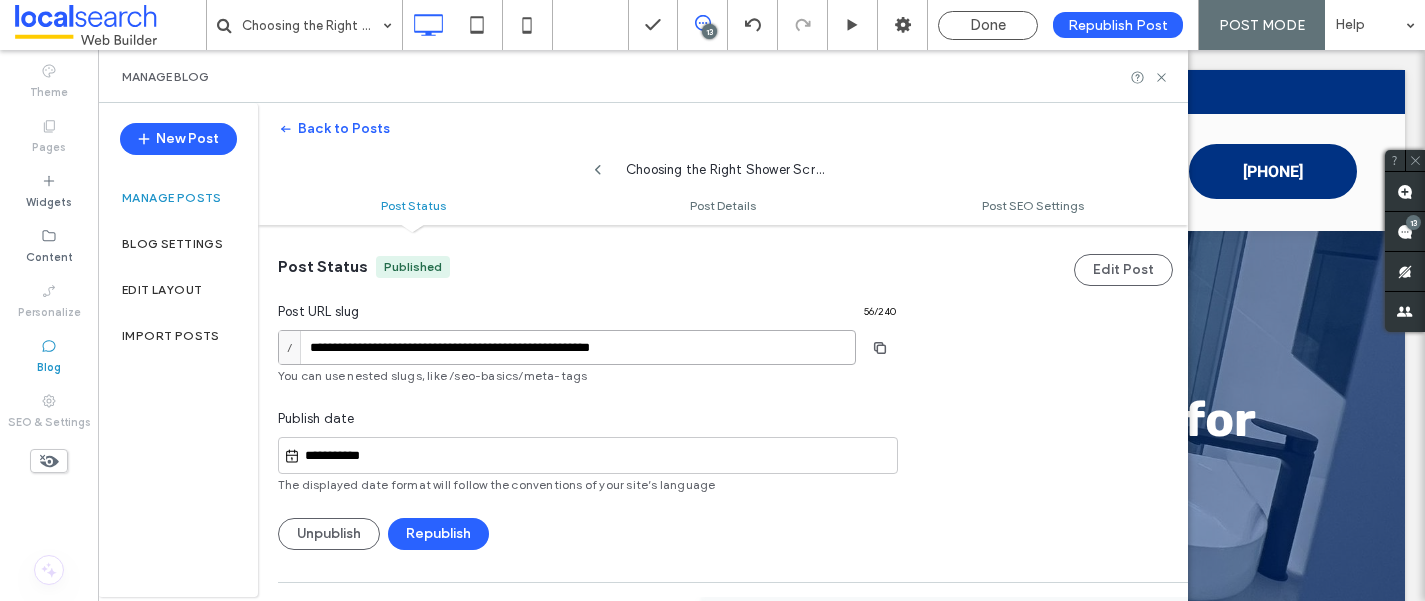 click on "**********" at bounding box center [567, 347] 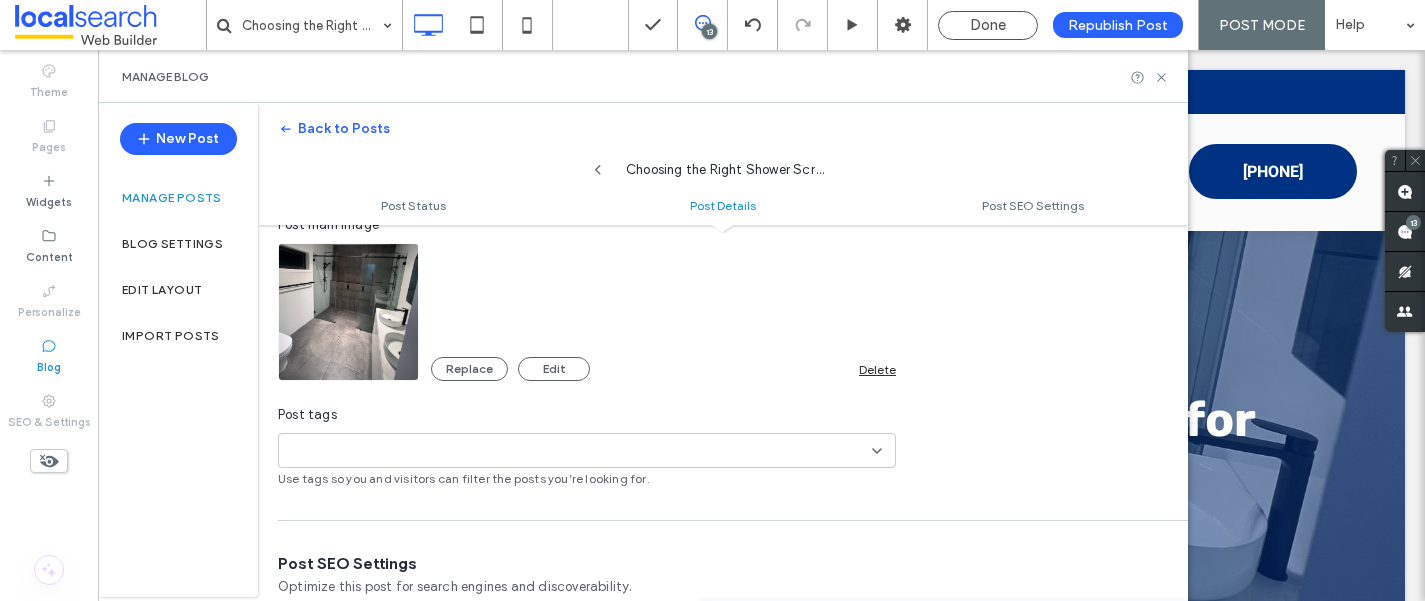 scroll, scrollTop: 665, scrollLeft: 0, axis: vertical 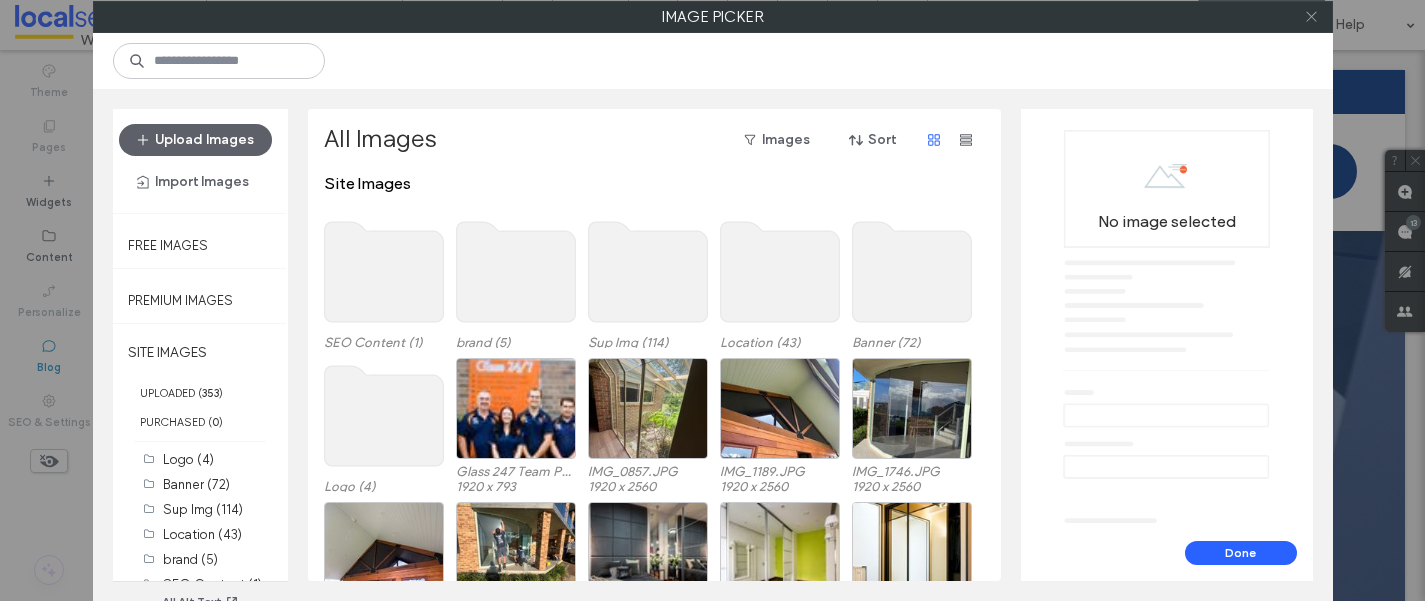 click 